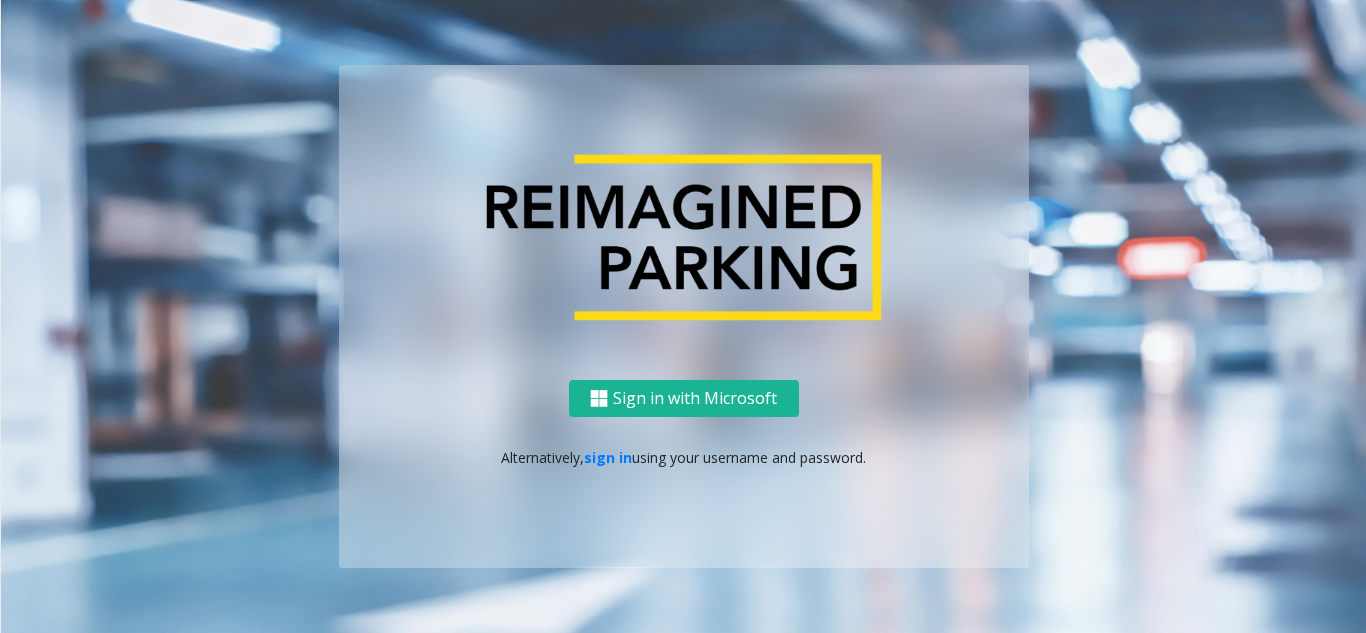 scroll, scrollTop: 0, scrollLeft: 0, axis: both 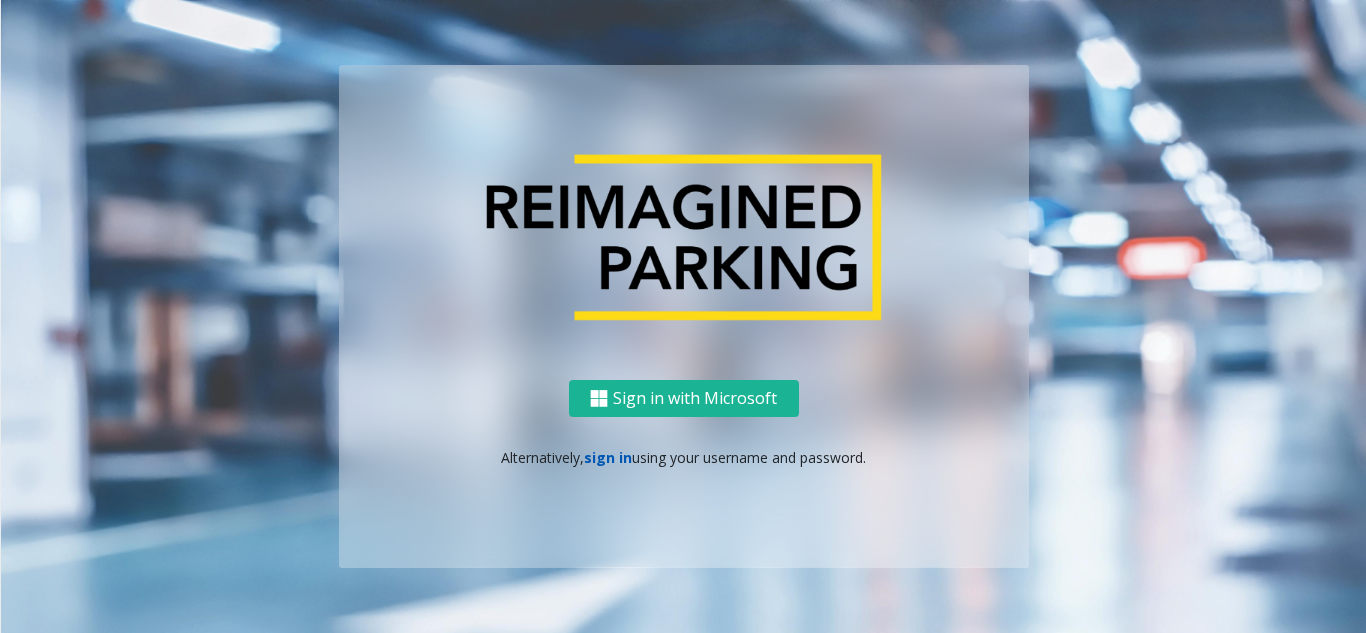 click on "sign in" 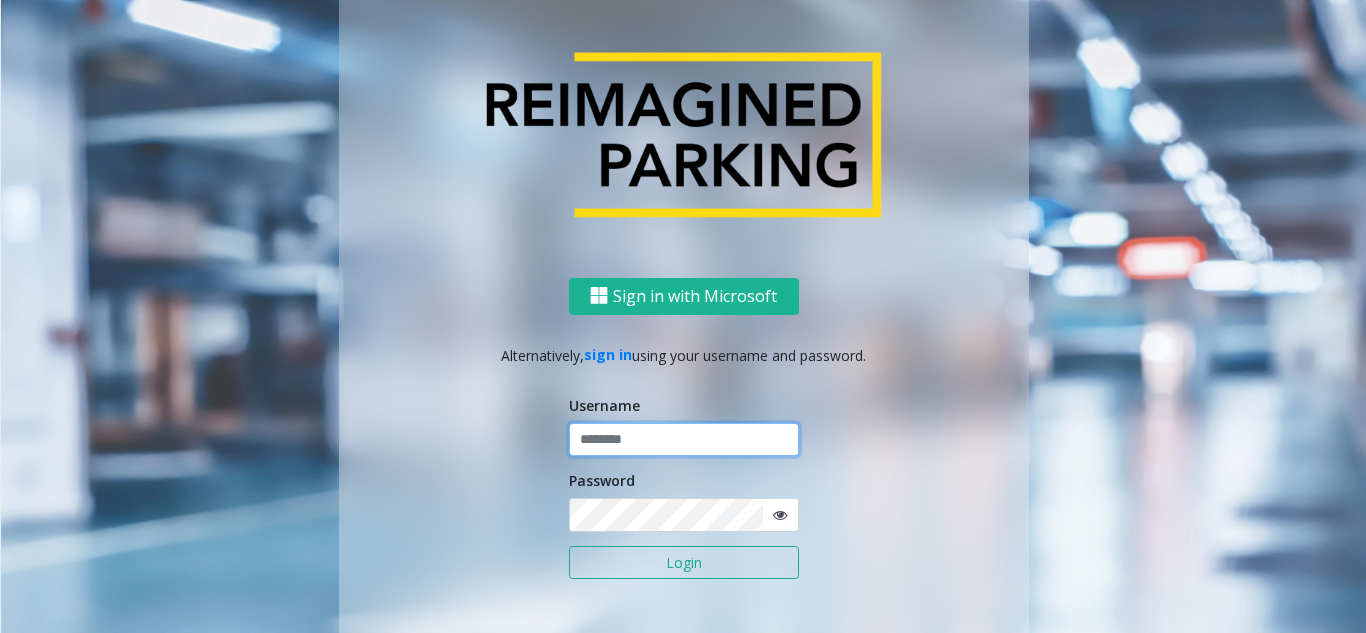 click 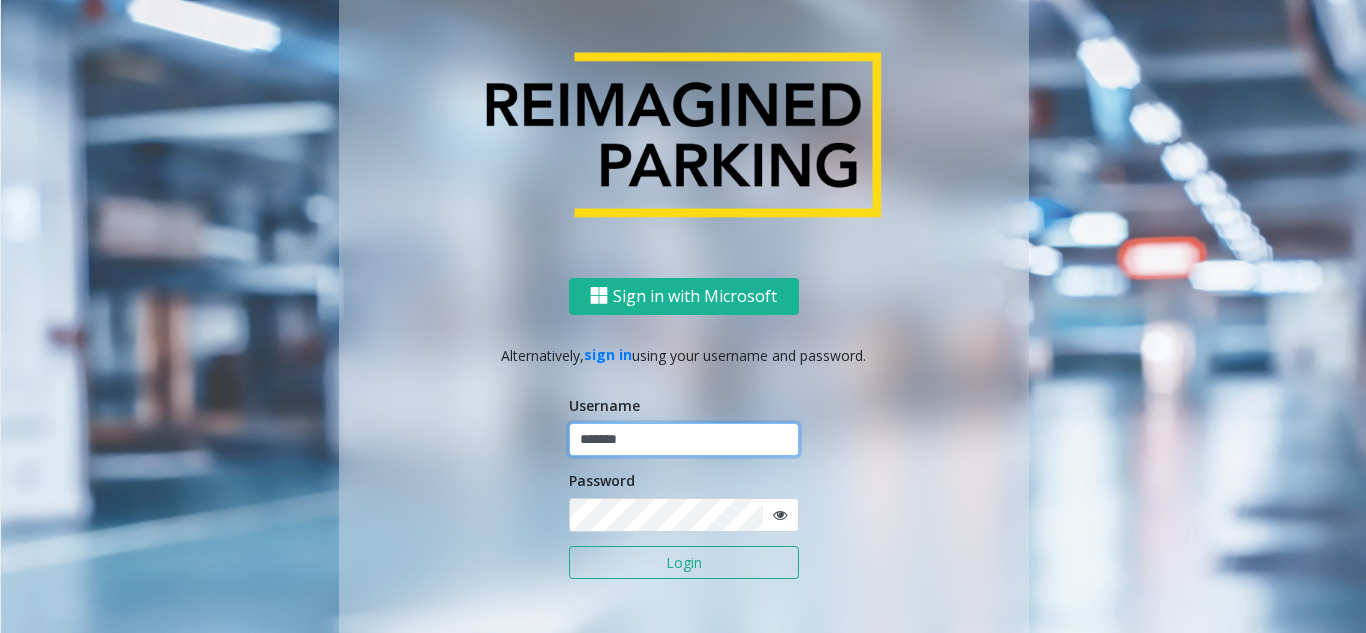 type on "*******" 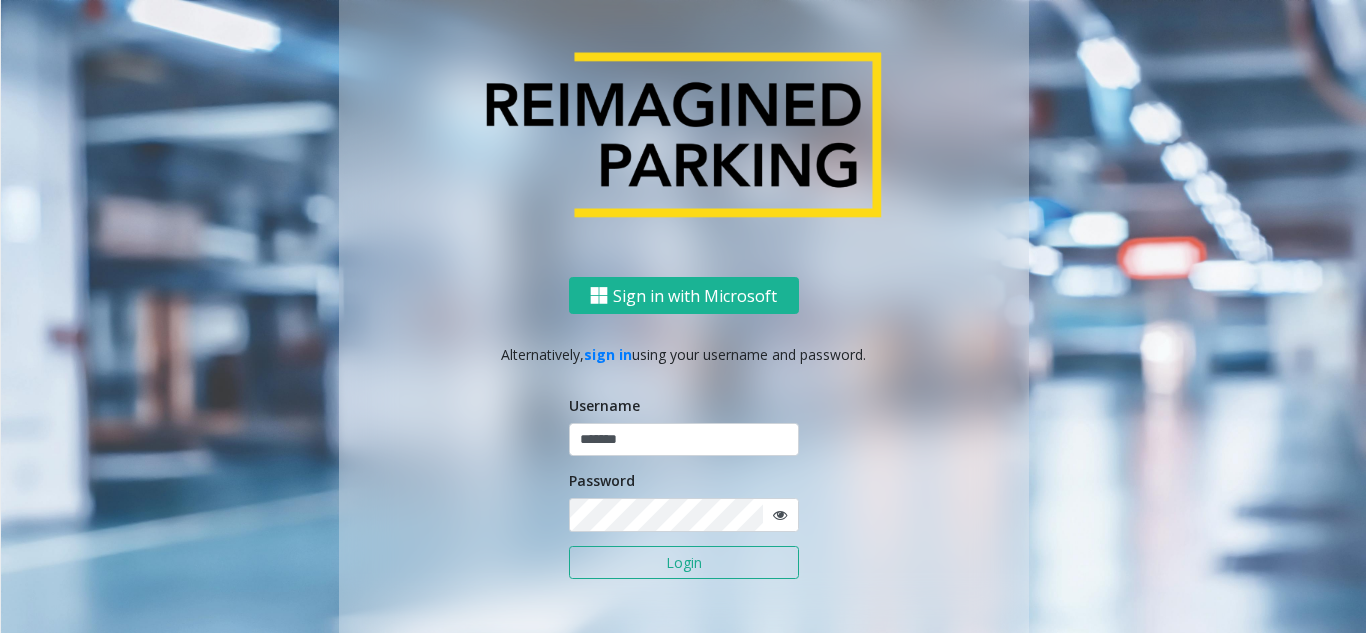 click on "Login" 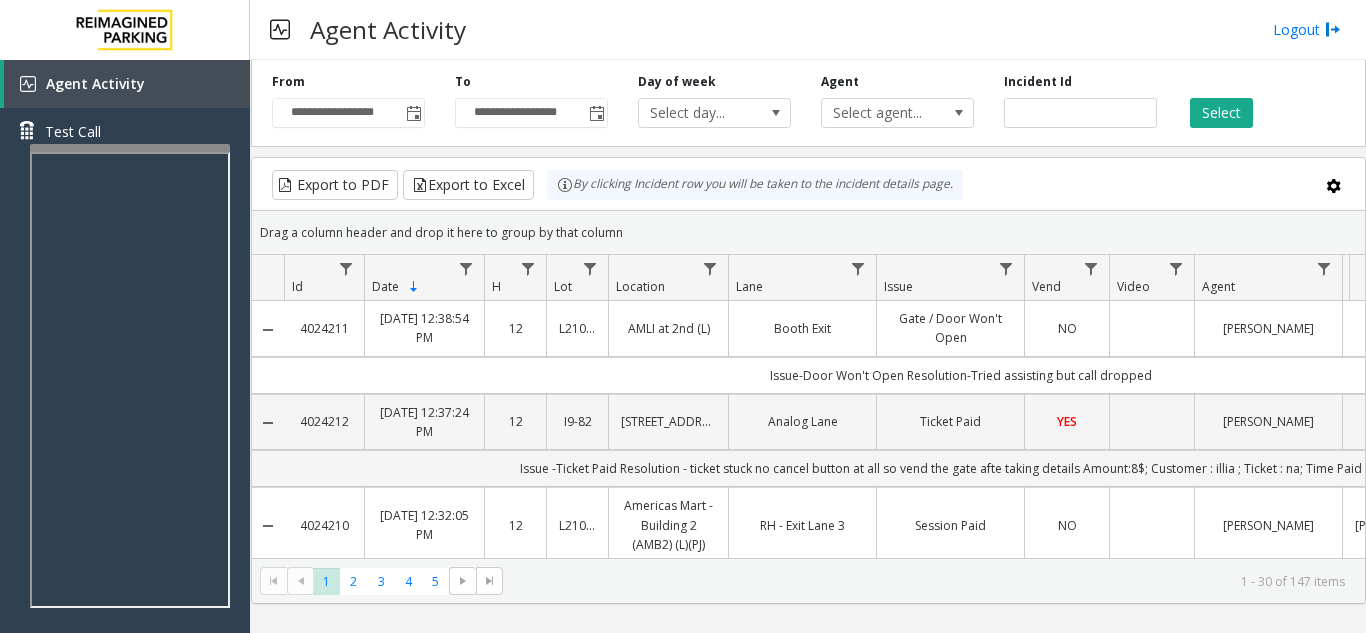 scroll, scrollTop: 0, scrollLeft: 0, axis: both 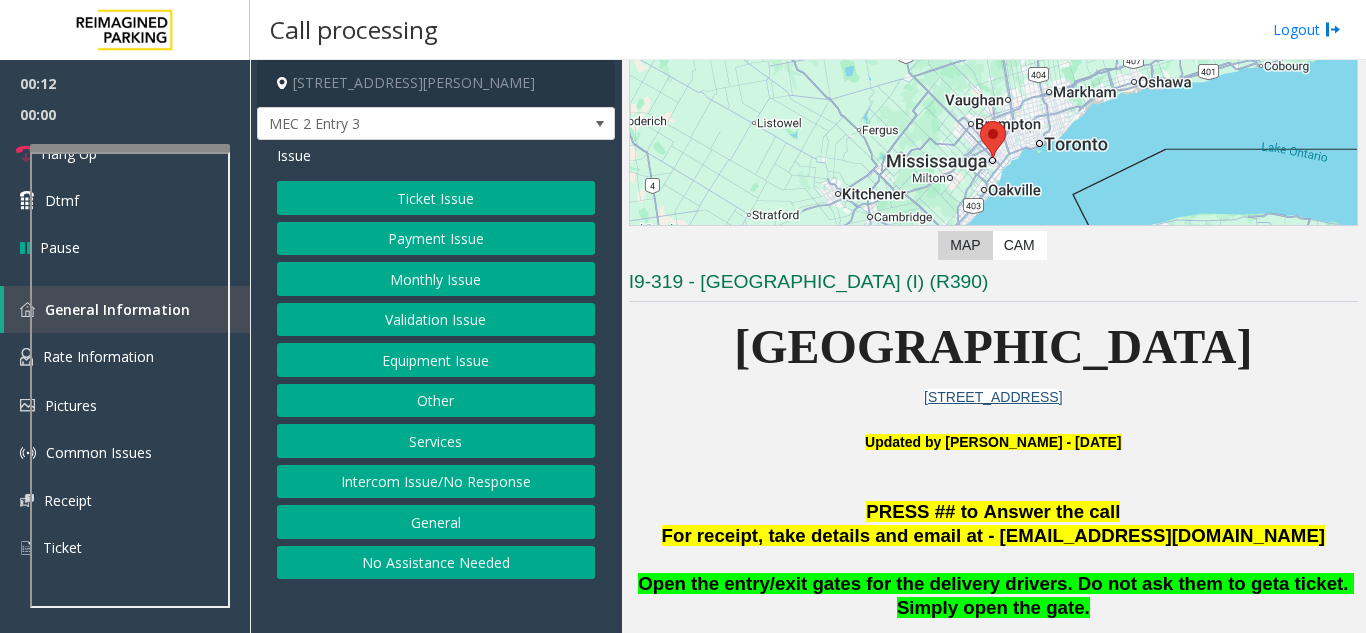 click on "Equipment Issue" 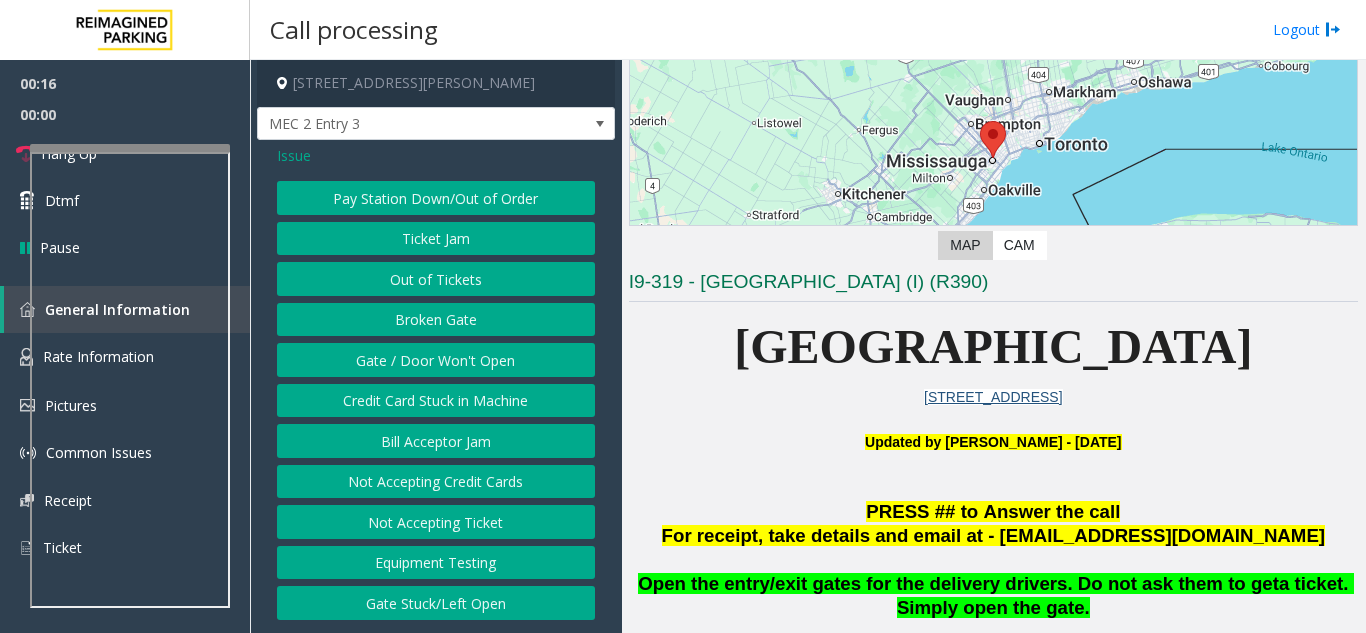 click on "Issue" 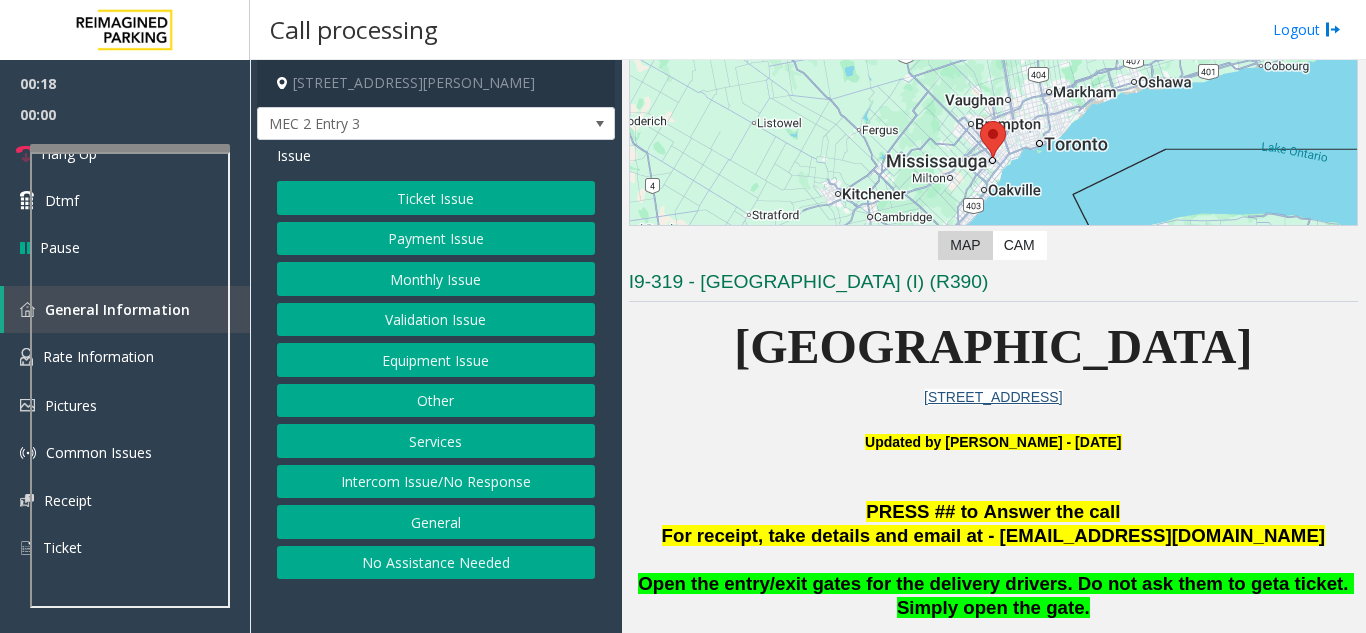 click on "Services" 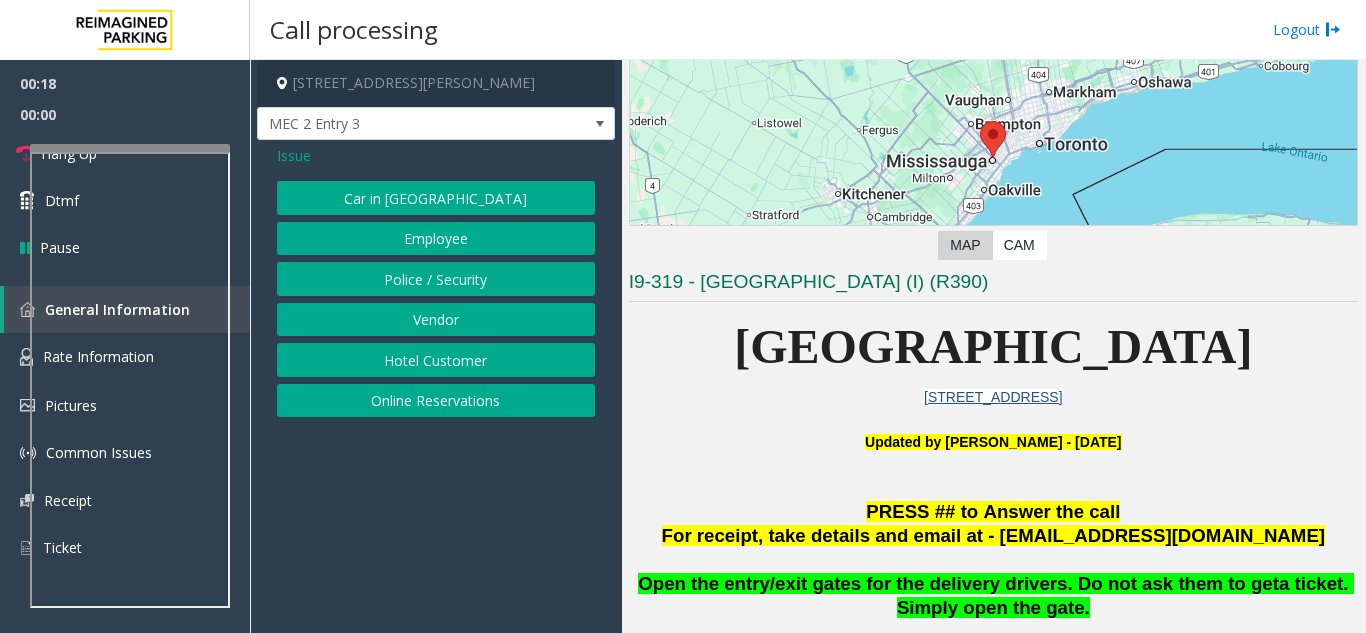 click on "Vendor" 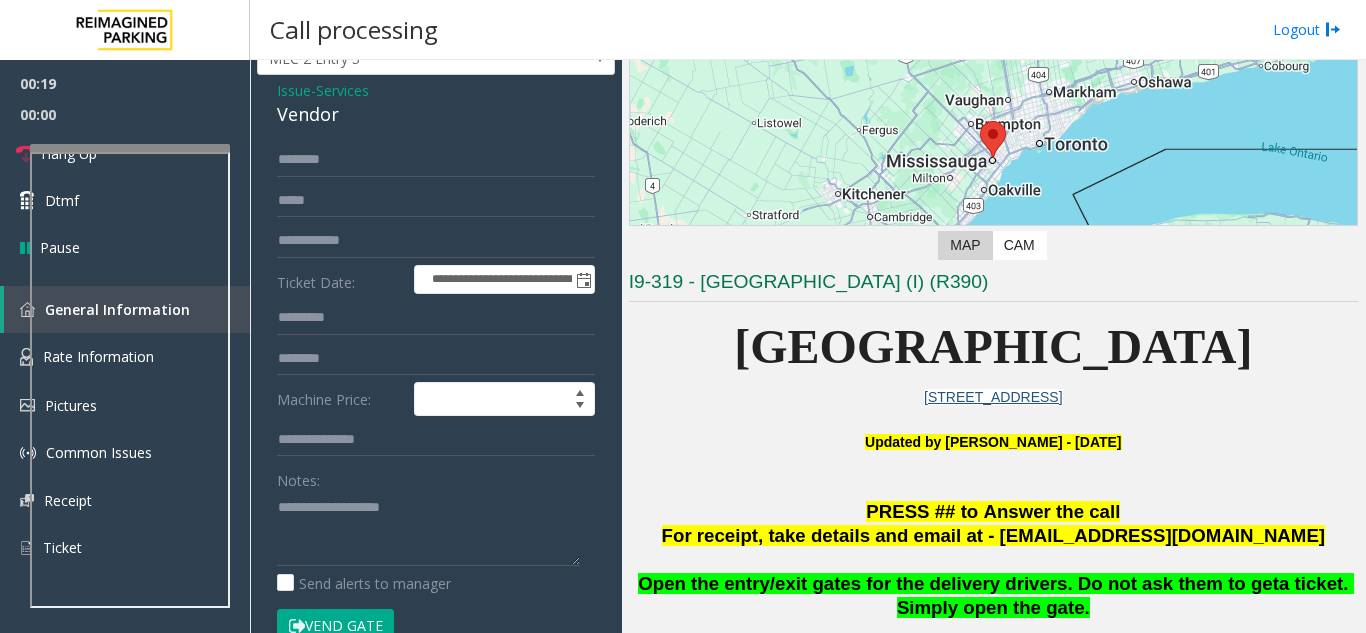 scroll, scrollTop: 100, scrollLeft: 0, axis: vertical 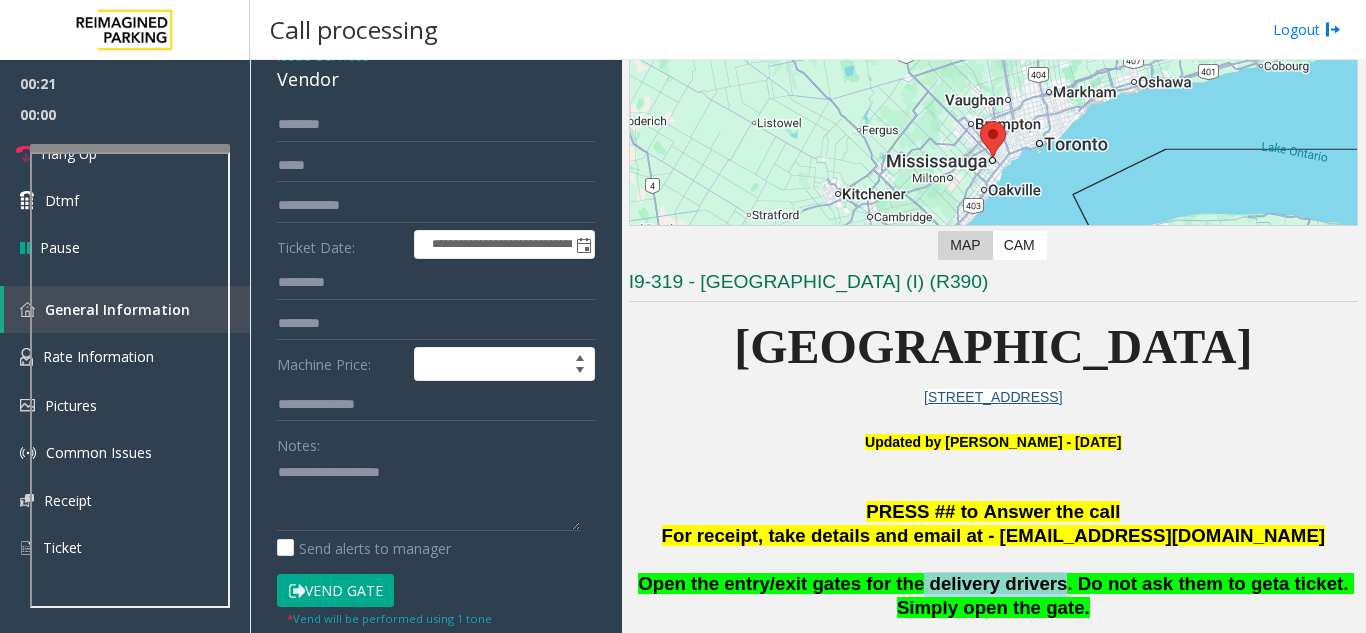 drag, startPoint x: 896, startPoint y: 581, endPoint x: 1024, endPoint y: 593, distance: 128.56126 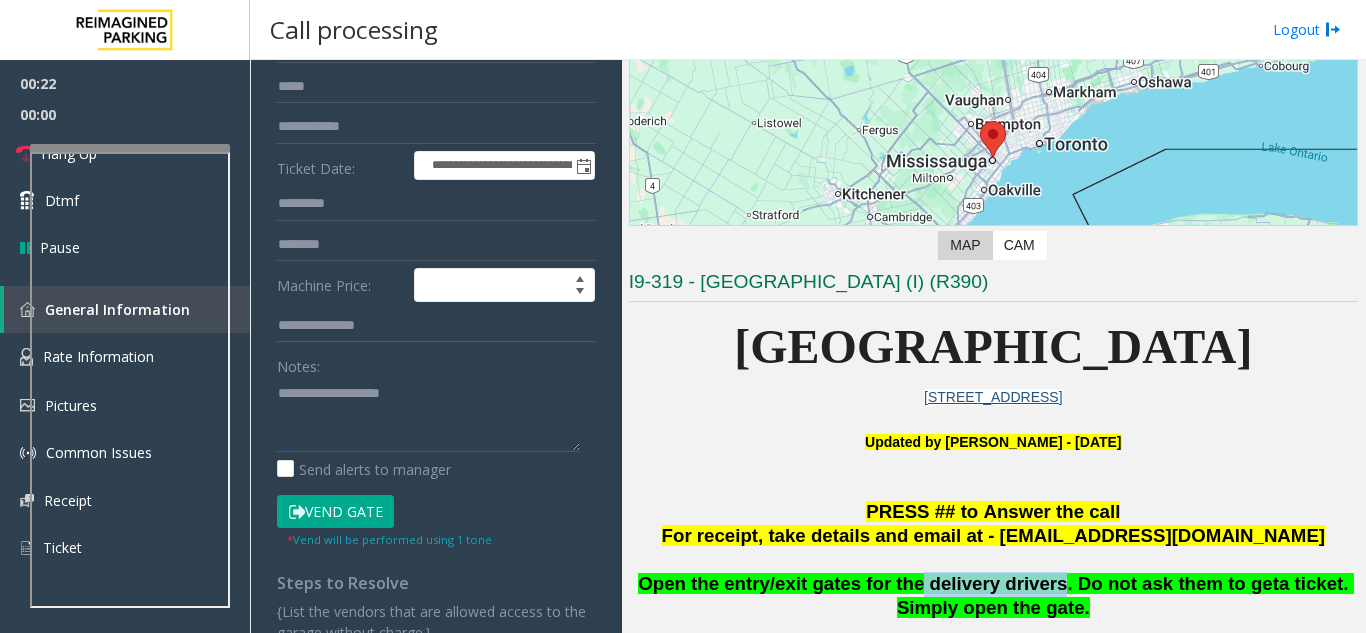scroll, scrollTop: 272, scrollLeft: 0, axis: vertical 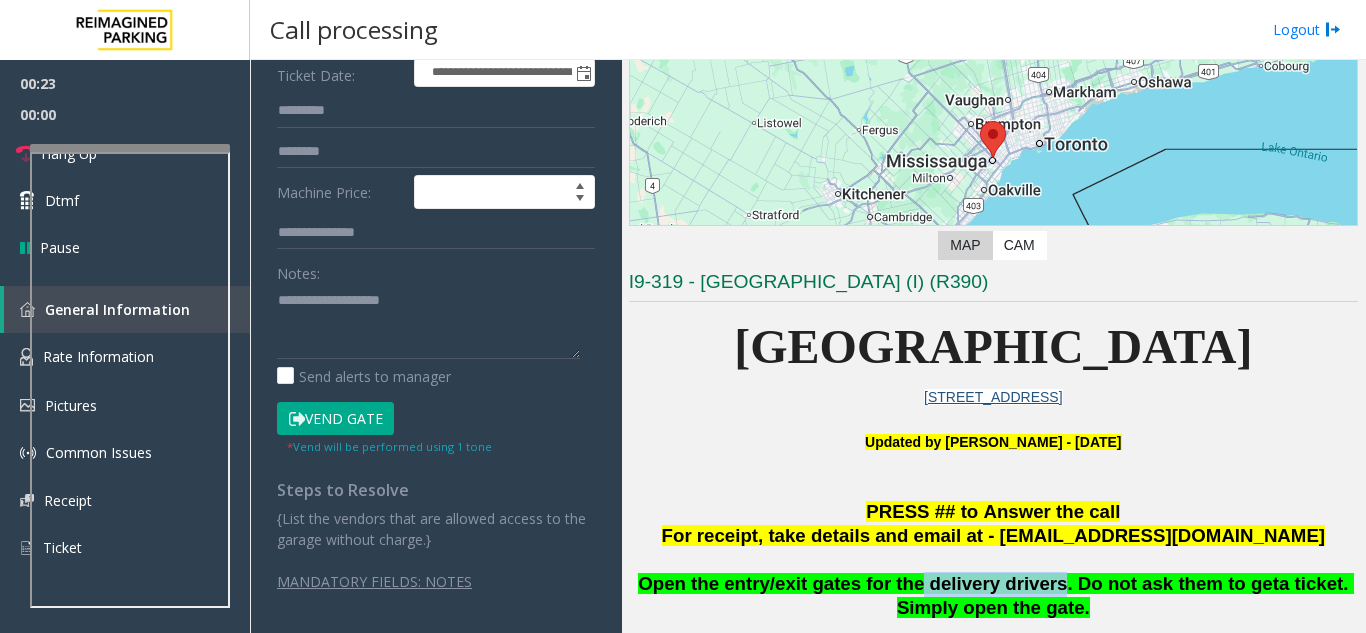 click on "Vend Gate" 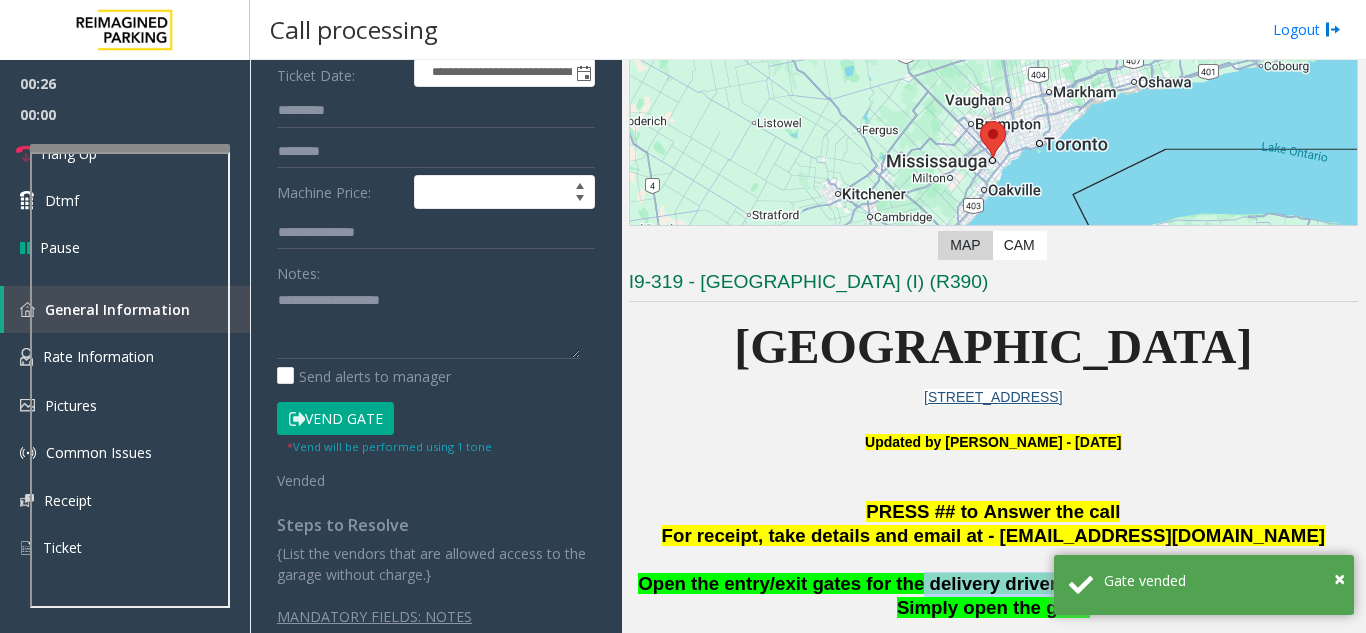 click on "Open the entry/exit gates for the delivery drivers. Do not ask them to get" at bounding box center (958, 583) 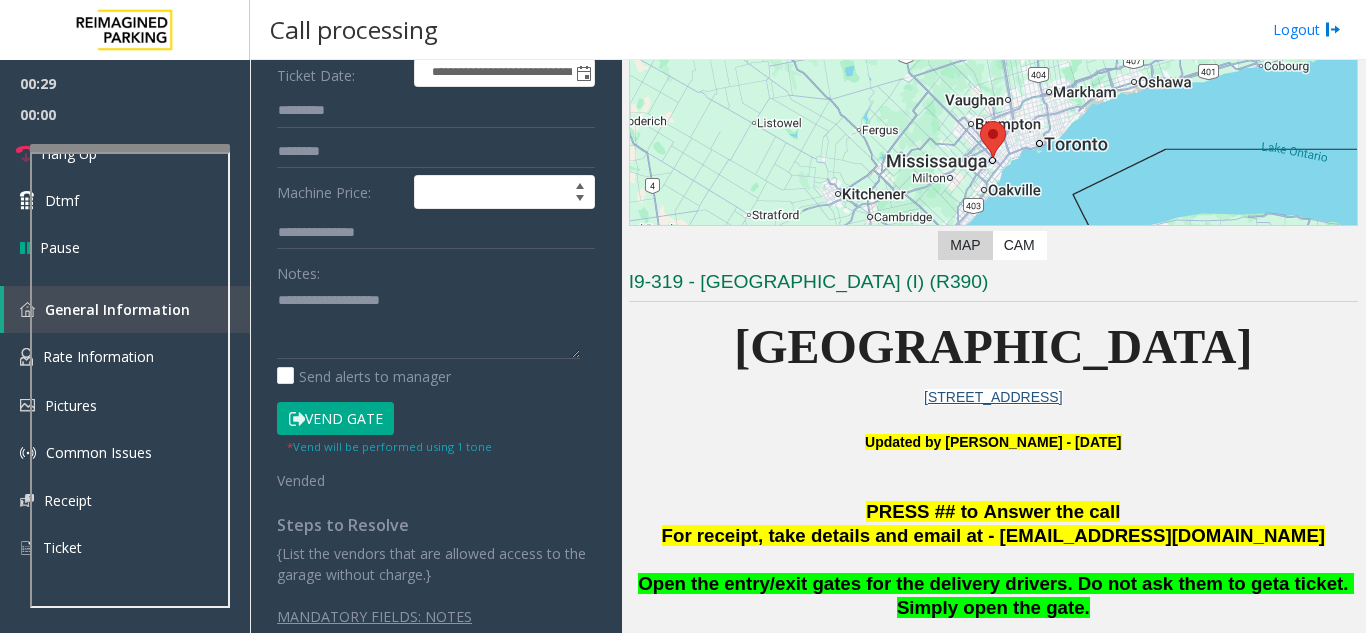 click at bounding box center (130, 378) 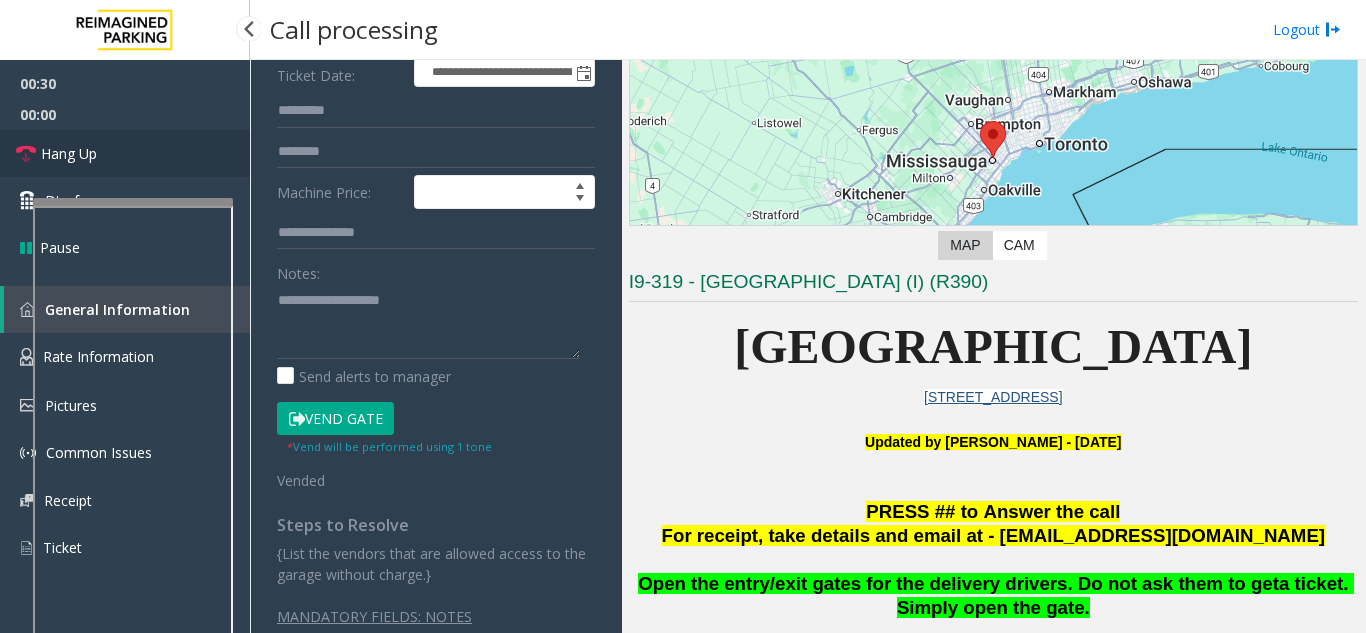 click on "Hang Up" at bounding box center [69, 153] 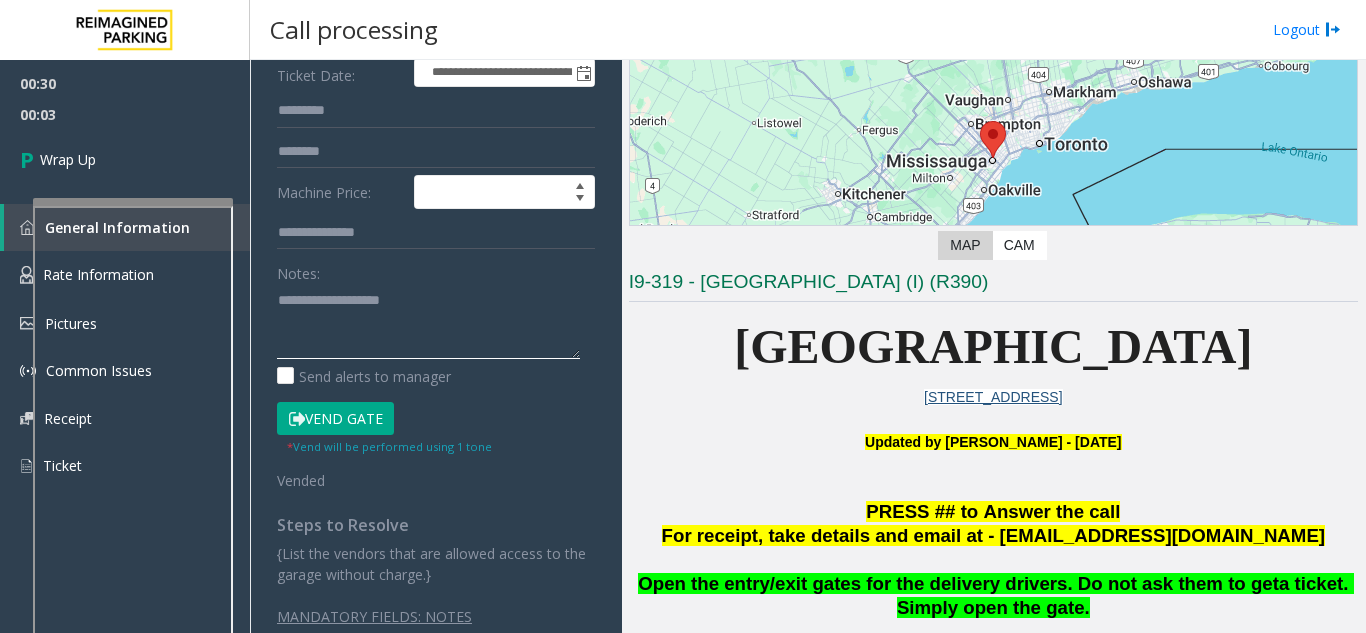 click 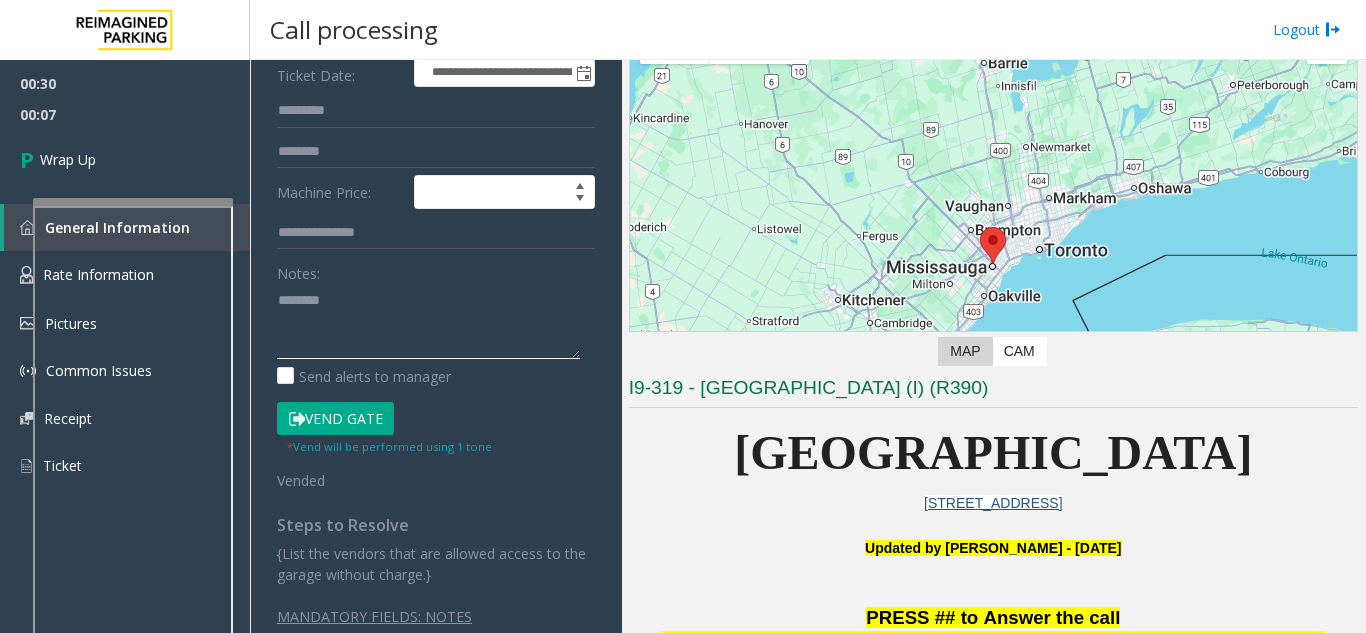 scroll, scrollTop: 0, scrollLeft: 0, axis: both 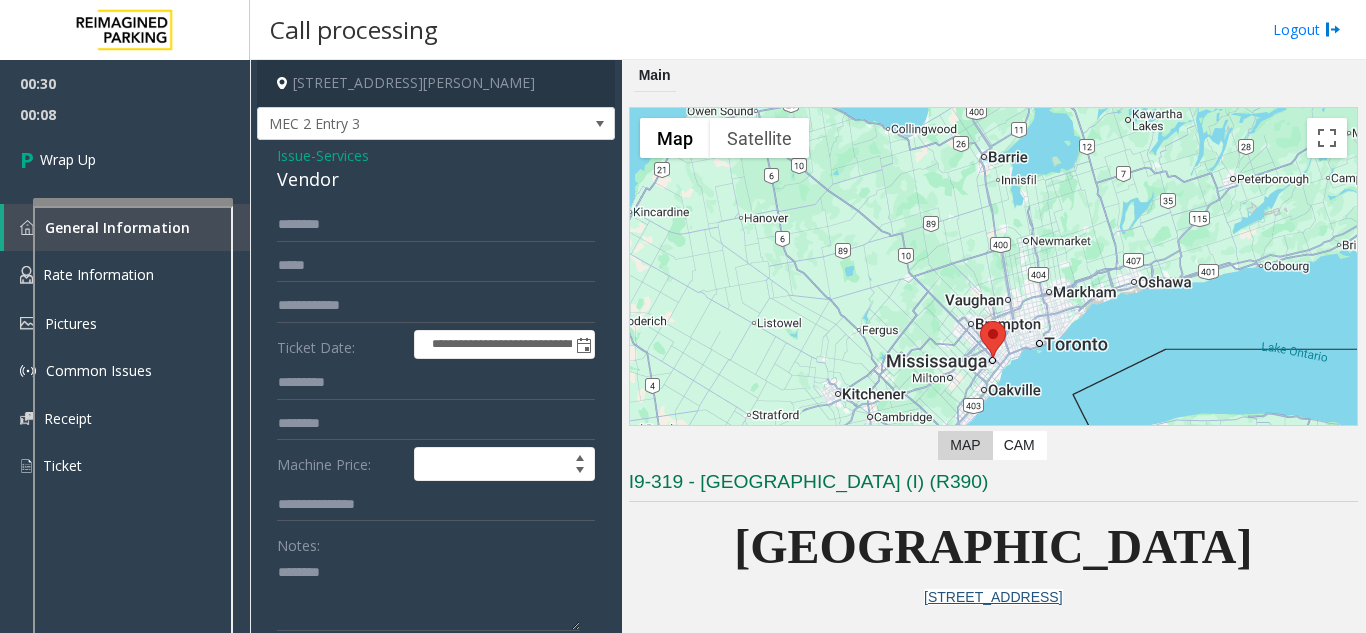 click on "Vendor" 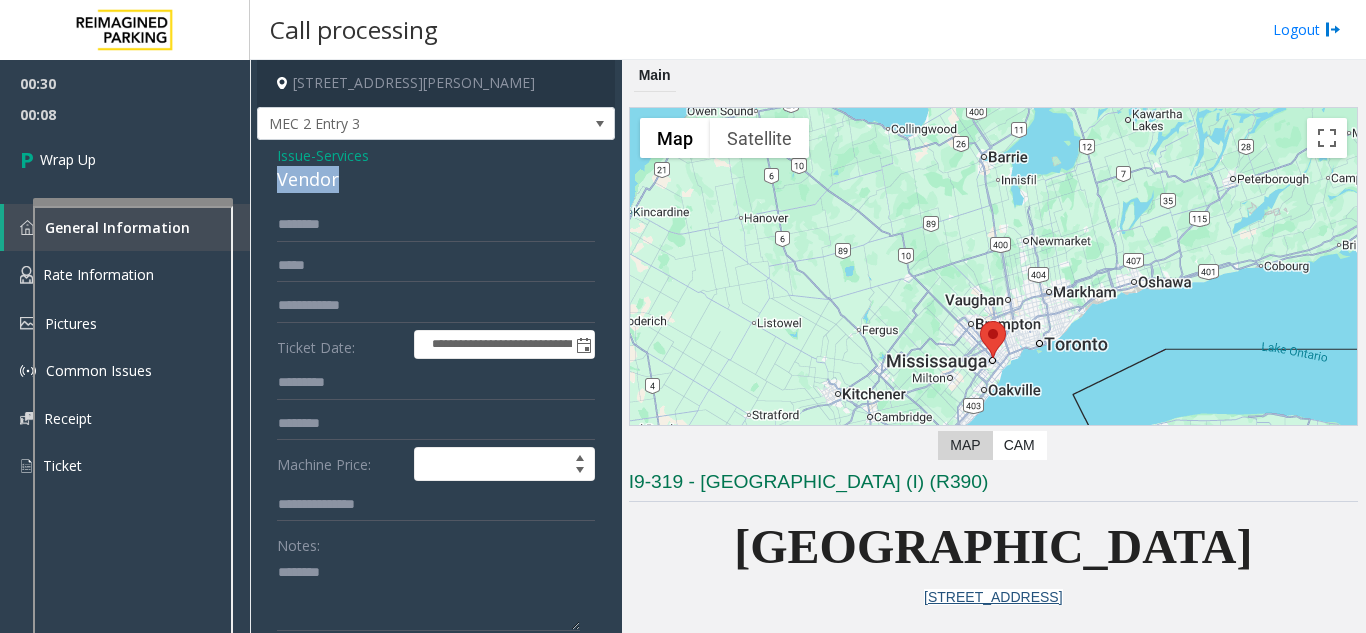 click on "Vendor" 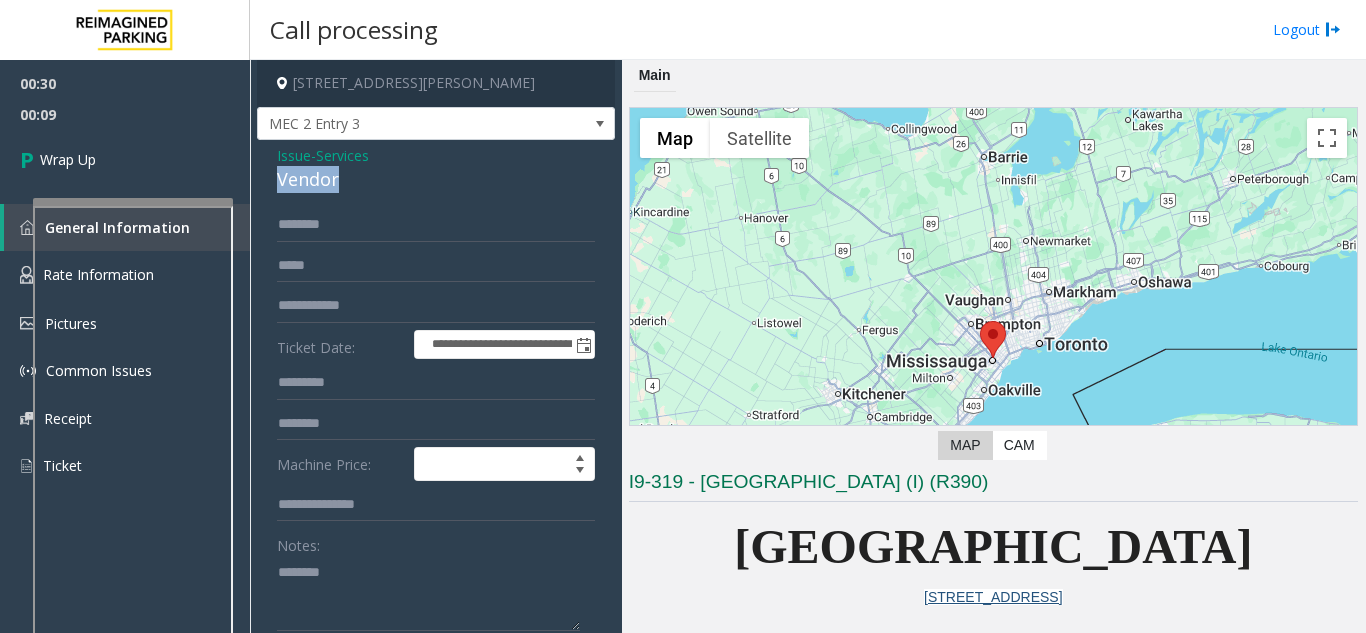 copy on "Vendor" 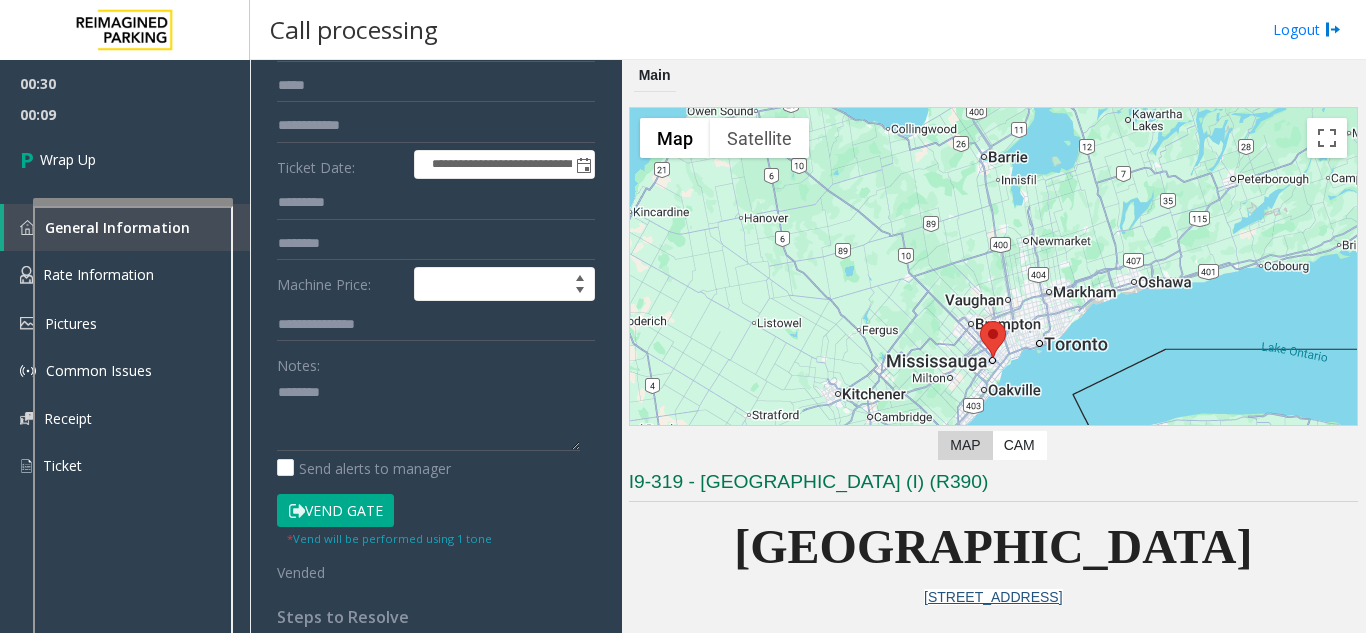 scroll, scrollTop: 200, scrollLeft: 0, axis: vertical 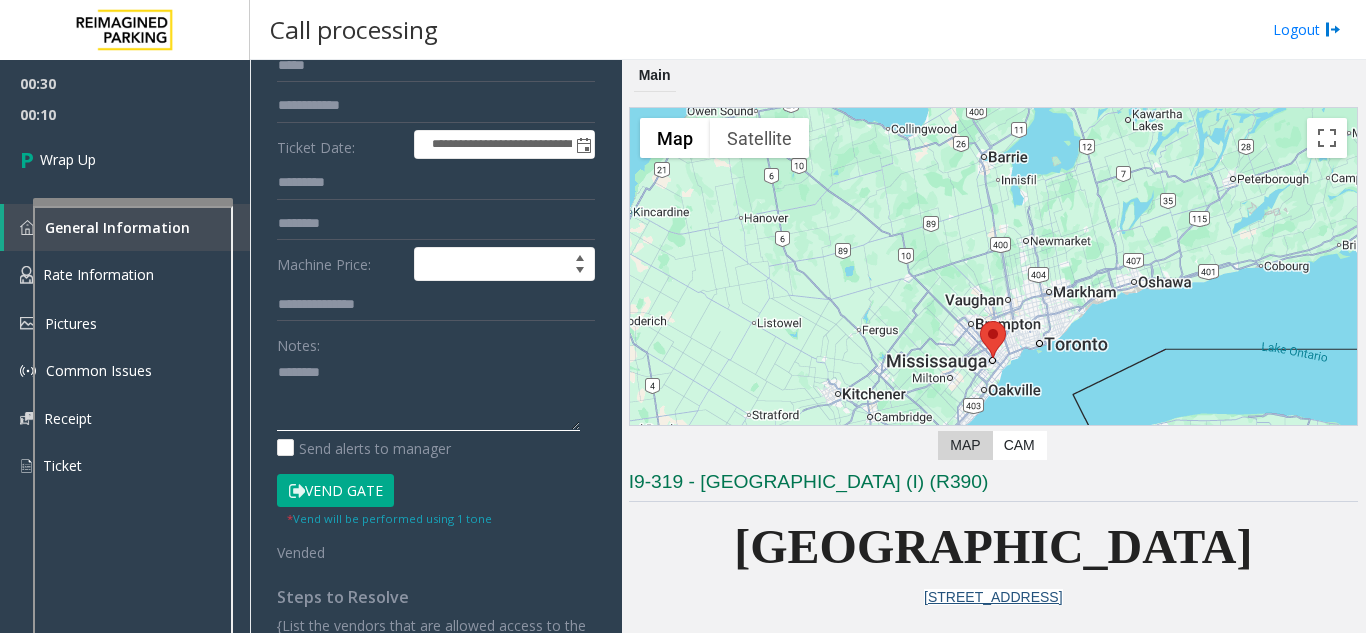 click 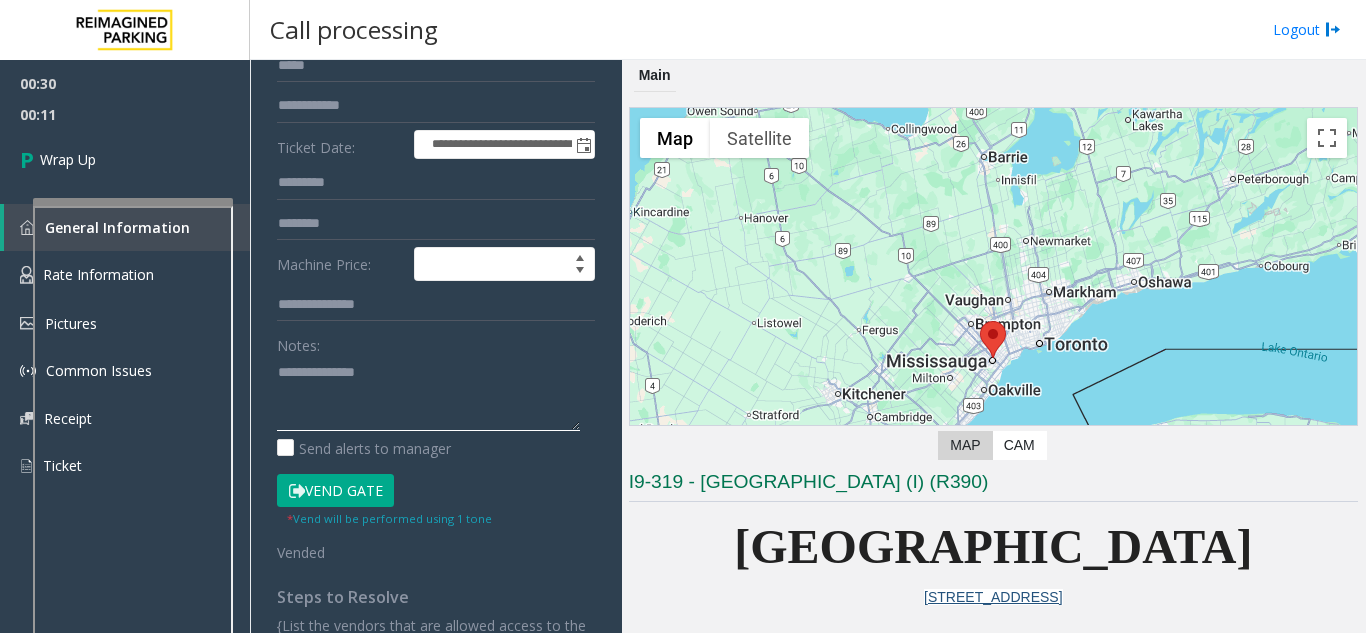 click 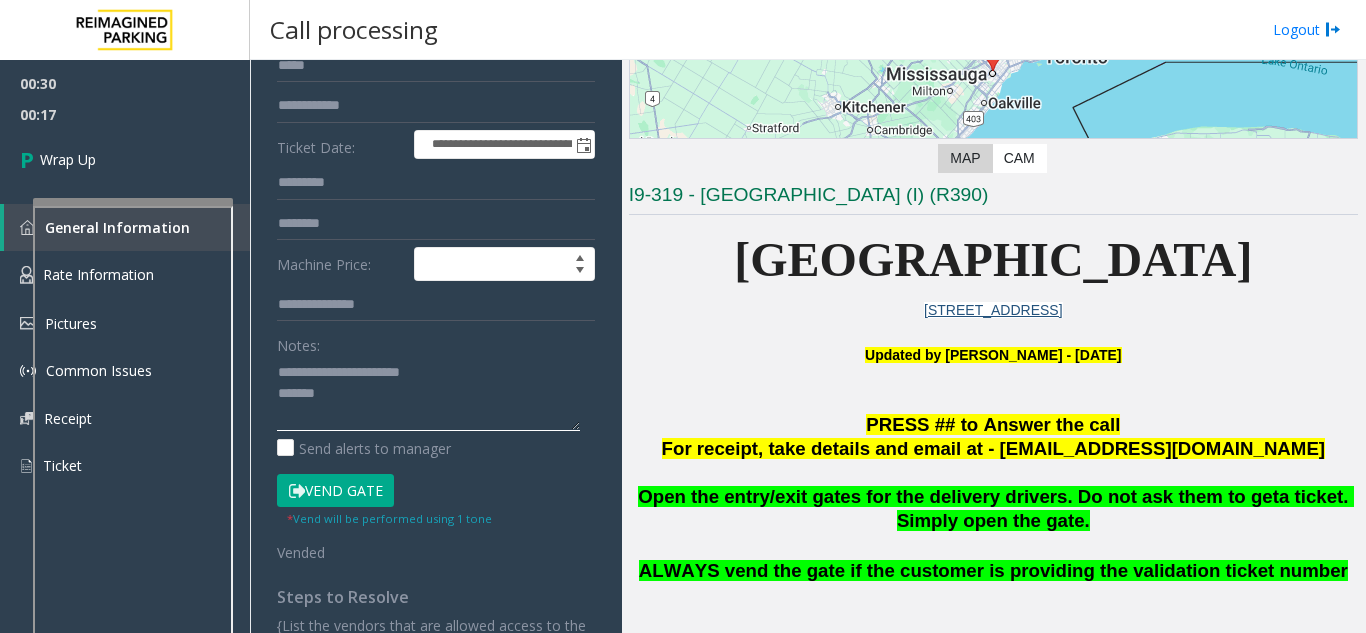 scroll, scrollTop: 300, scrollLeft: 0, axis: vertical 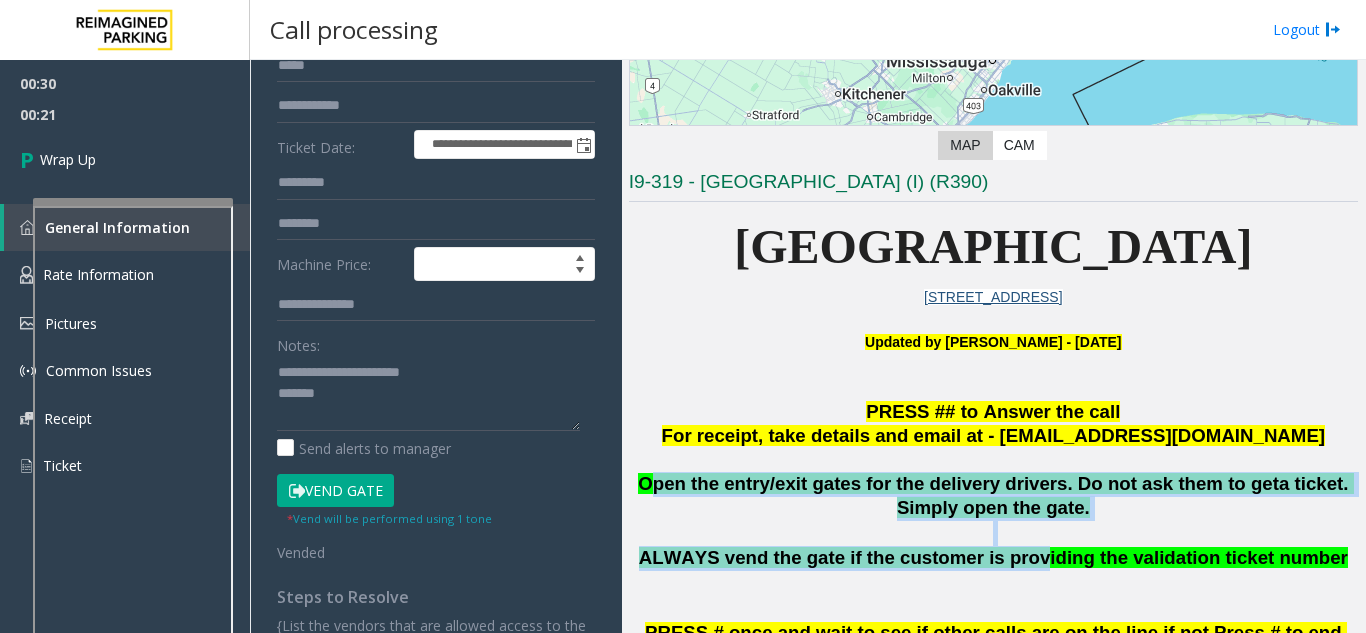 drag, startPoint x: 649, startPoint y: 481, endPoint x: 742, endPoint y: 517, distance: 99.724625 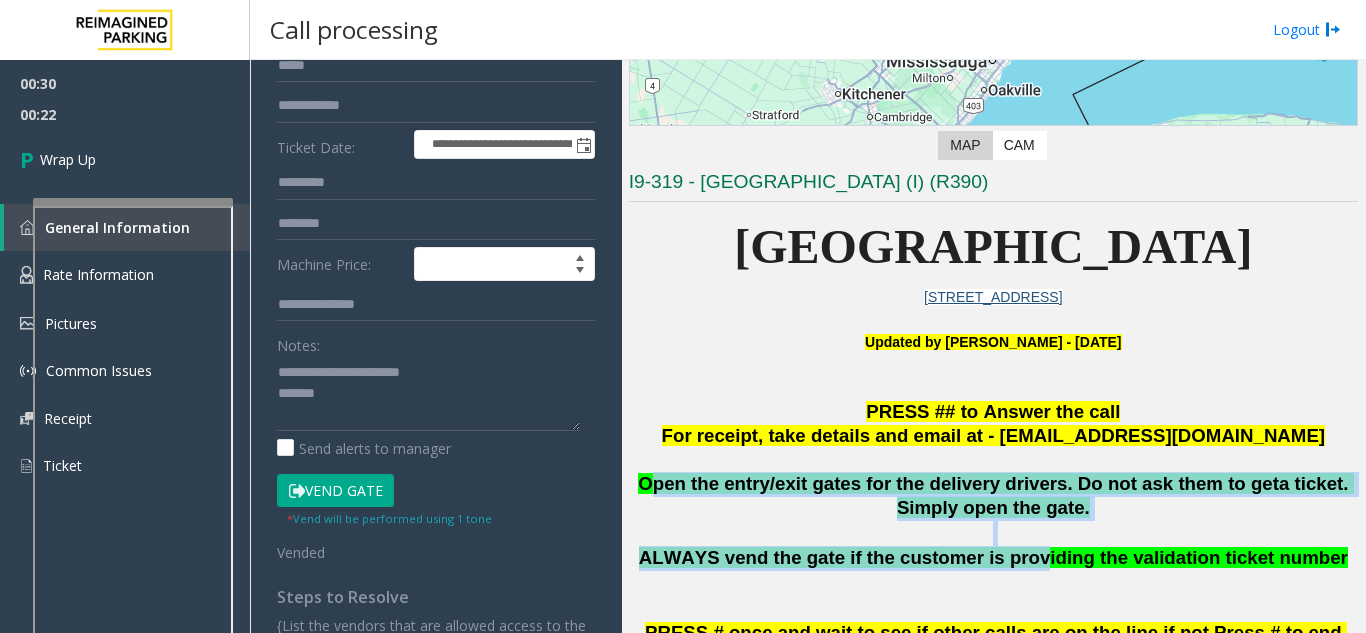 click on "Open the entry/exit gates for the delivery drivers. Do not ask them to get" at bounding box center (958, 483) 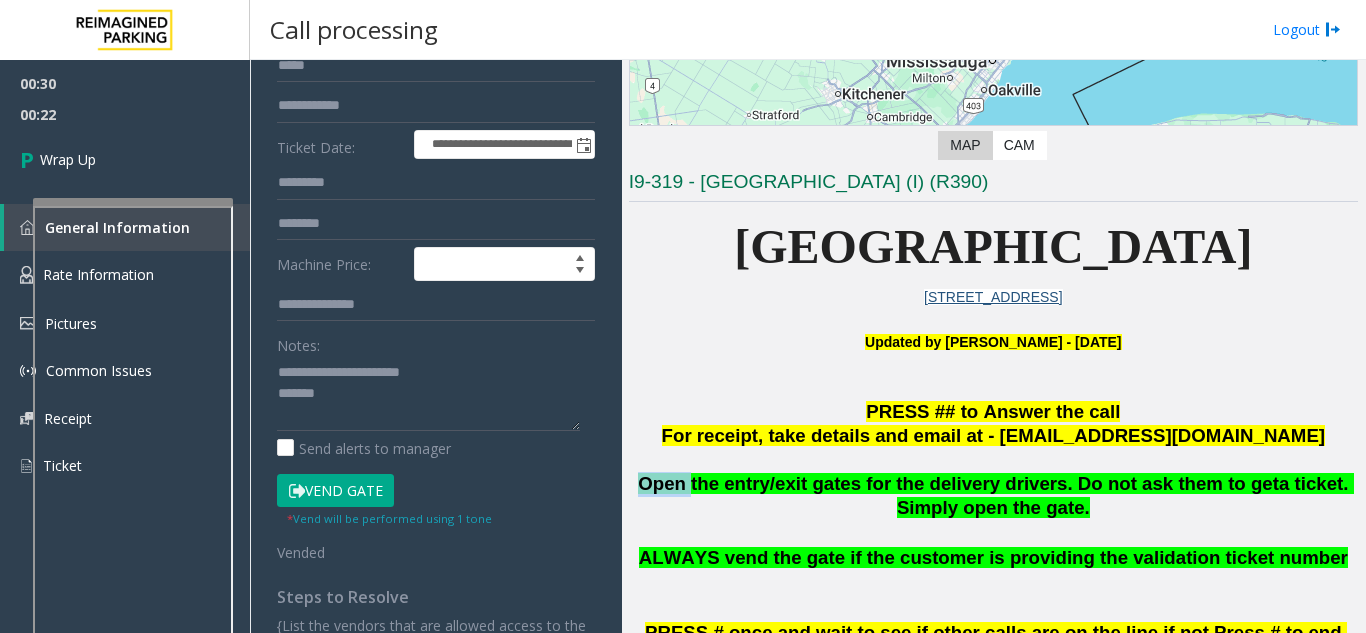 click on "Open the entry/exit gates for the delivery drivers. Do not ask them to get" at bounding box center [958, 483] 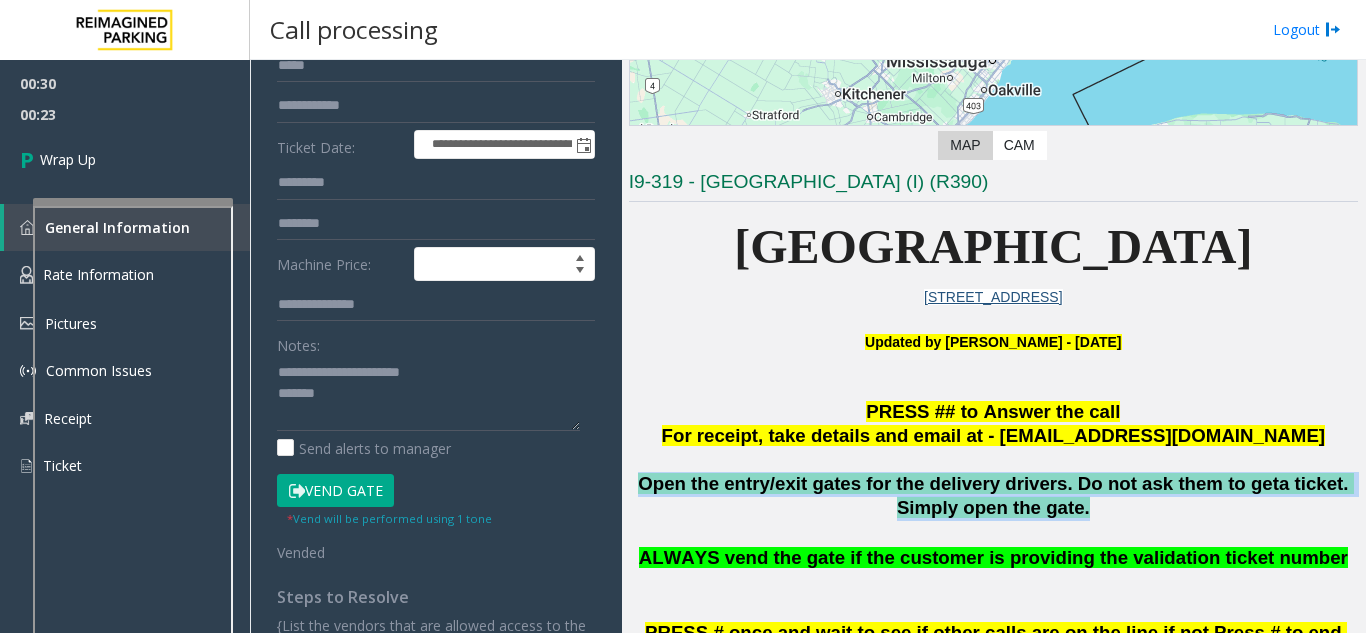click on "Open the entry/exit gates for the delivery drivers. Do not ask them to get" at bounding box center [958, 483] 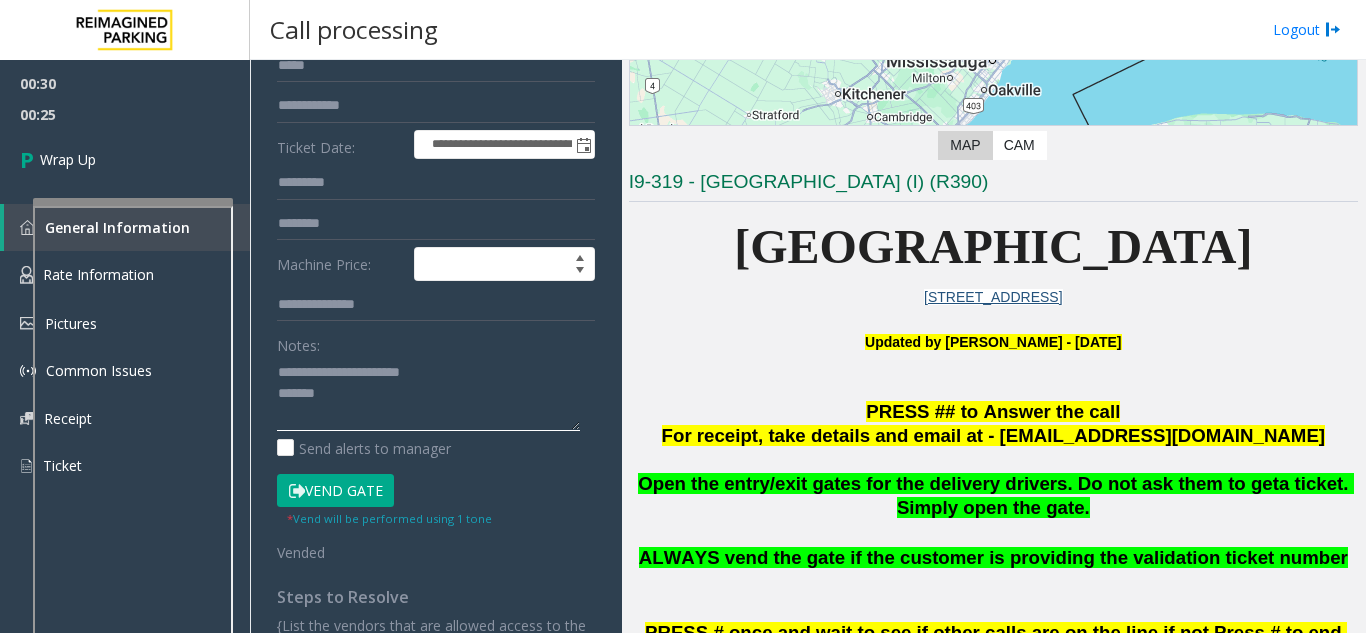click 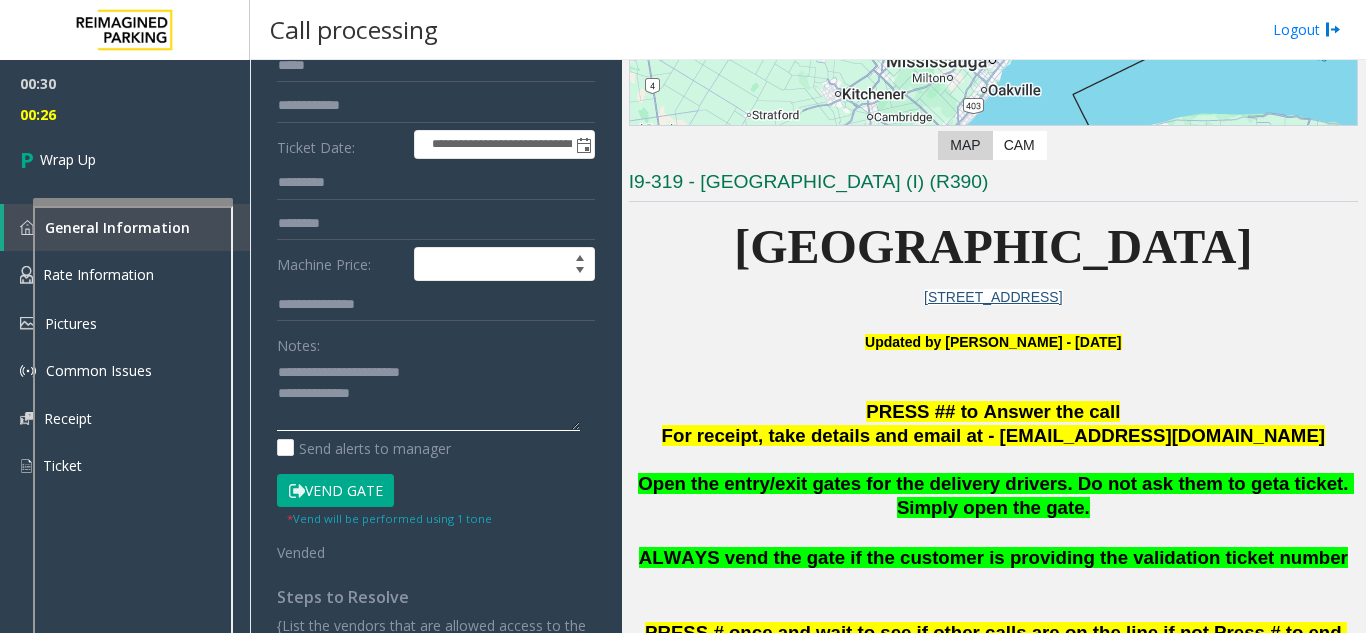 drag, startPoint x: 372, startPoint y: 389, endPoint x: 385, endPoint y: 412, distance: 26.41969 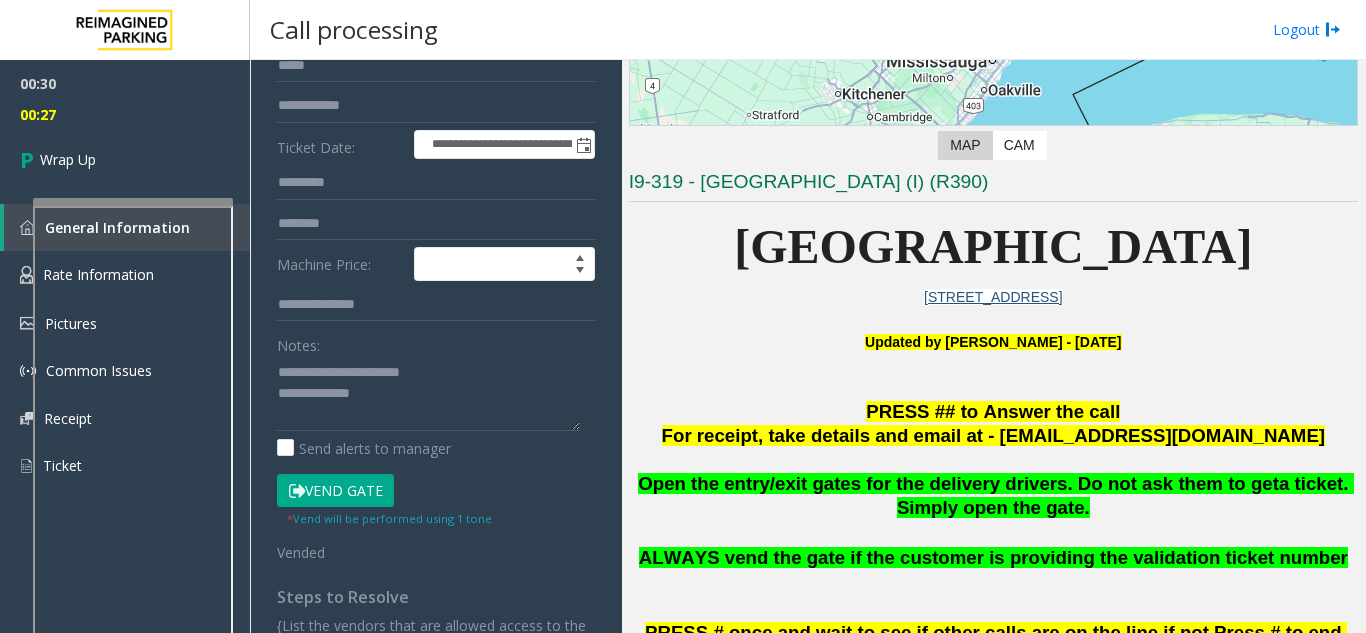 click on "Open the entry/exit gates for the delivery drivers. Do not ask them to get" at bounding box center [958, 483] 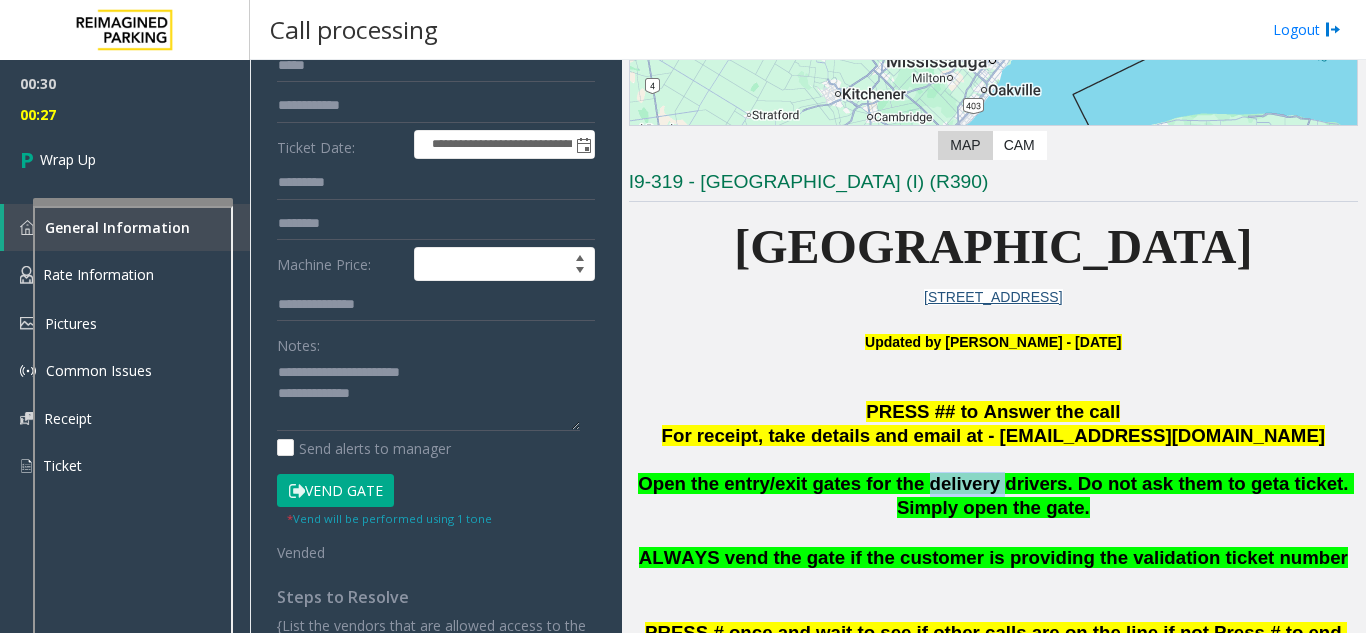 click on "Open the entry/exit gates for the delivery drivers. Do not ask them to get" at bounding box center (958, 483) 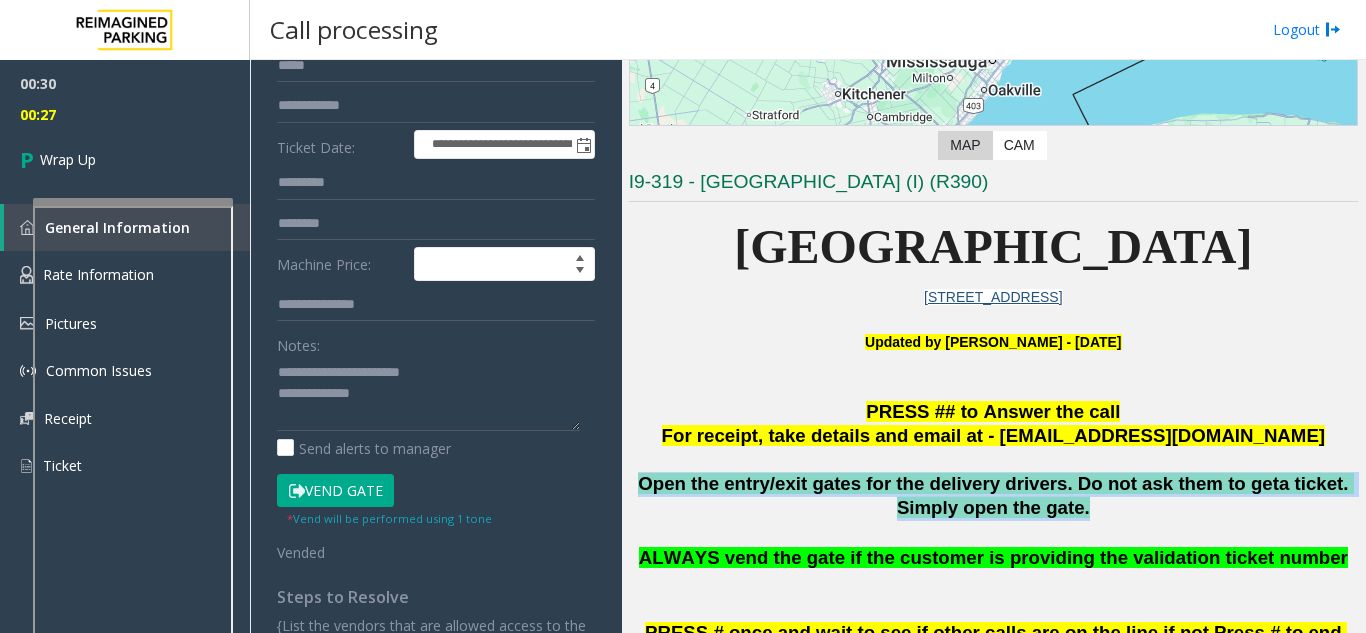 click on "Open the entry/exit gates for the delivery drivers. Do not ask them to get" at bounding box center (958, 483) 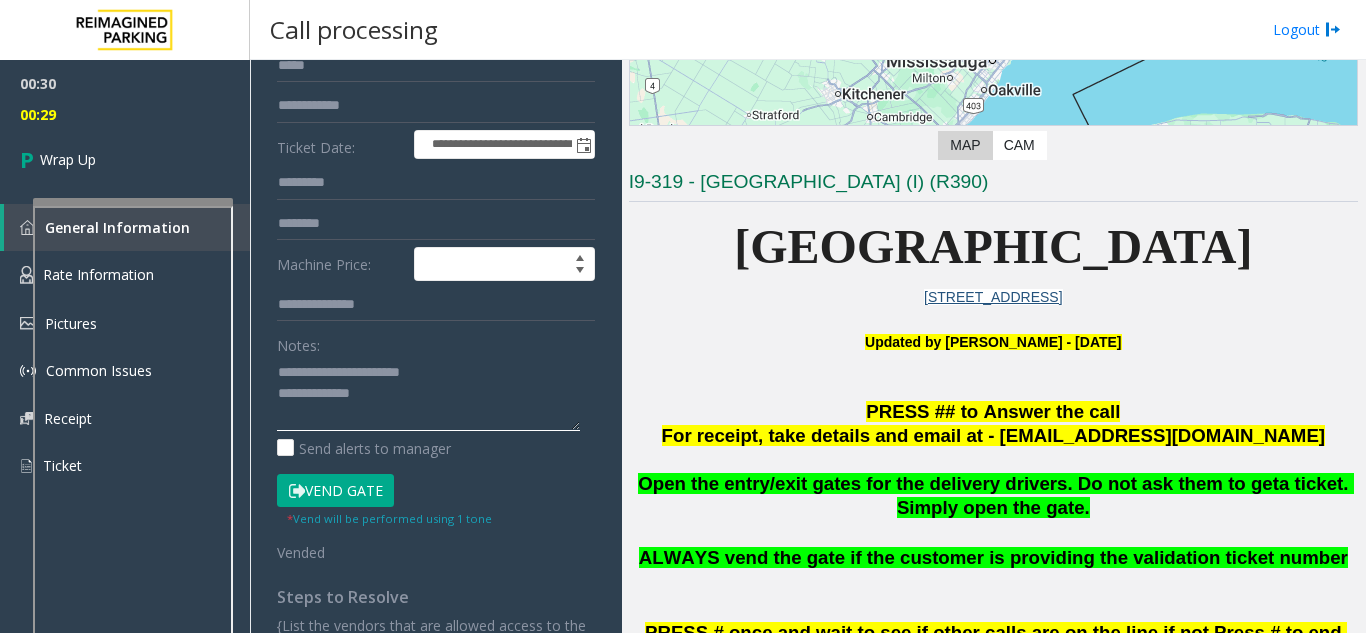 drag, startPoint x: 307, startPoint y: 395, endPoint x: 384, endPoint y: 406, distance: 77.781746 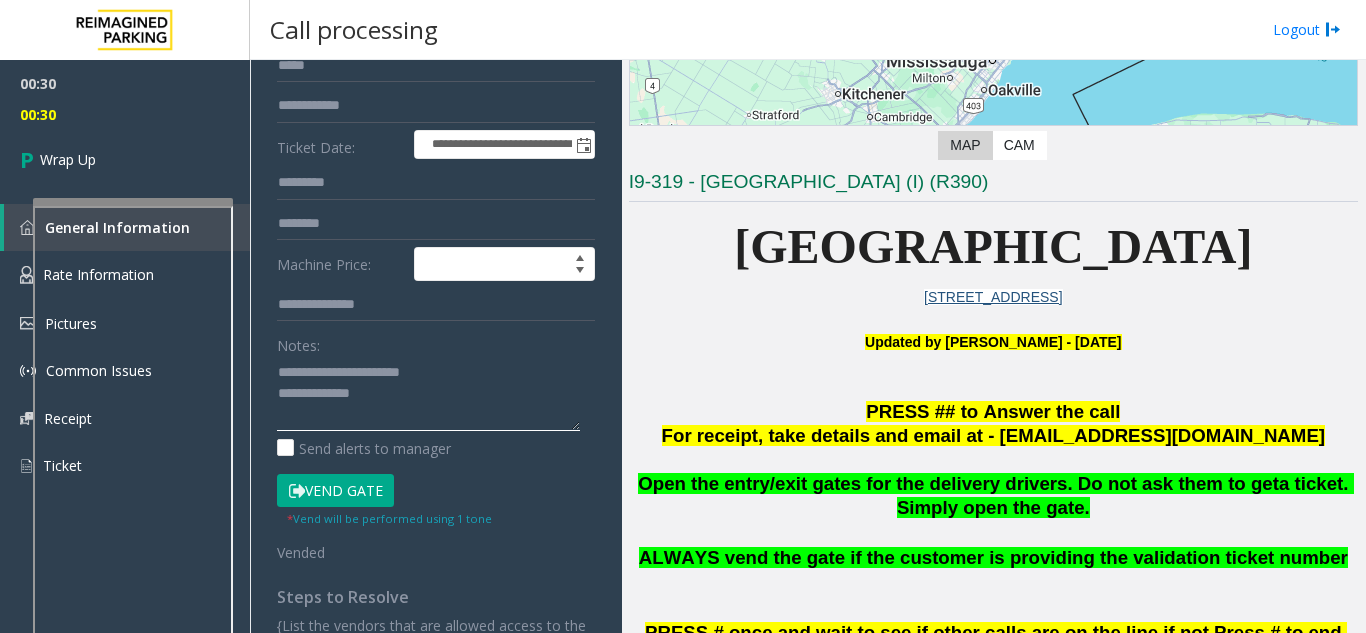 paste on "**********" 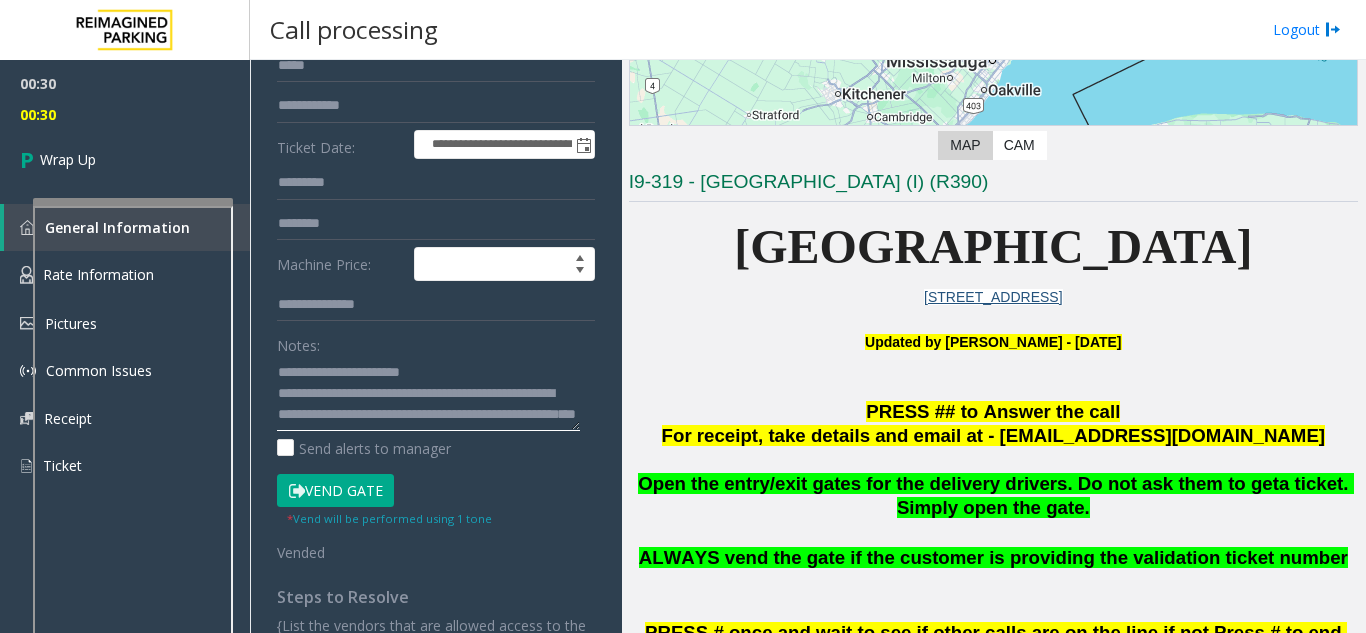 scroll, scrollTop: 57, scrollLeft: 0, axis: vertical 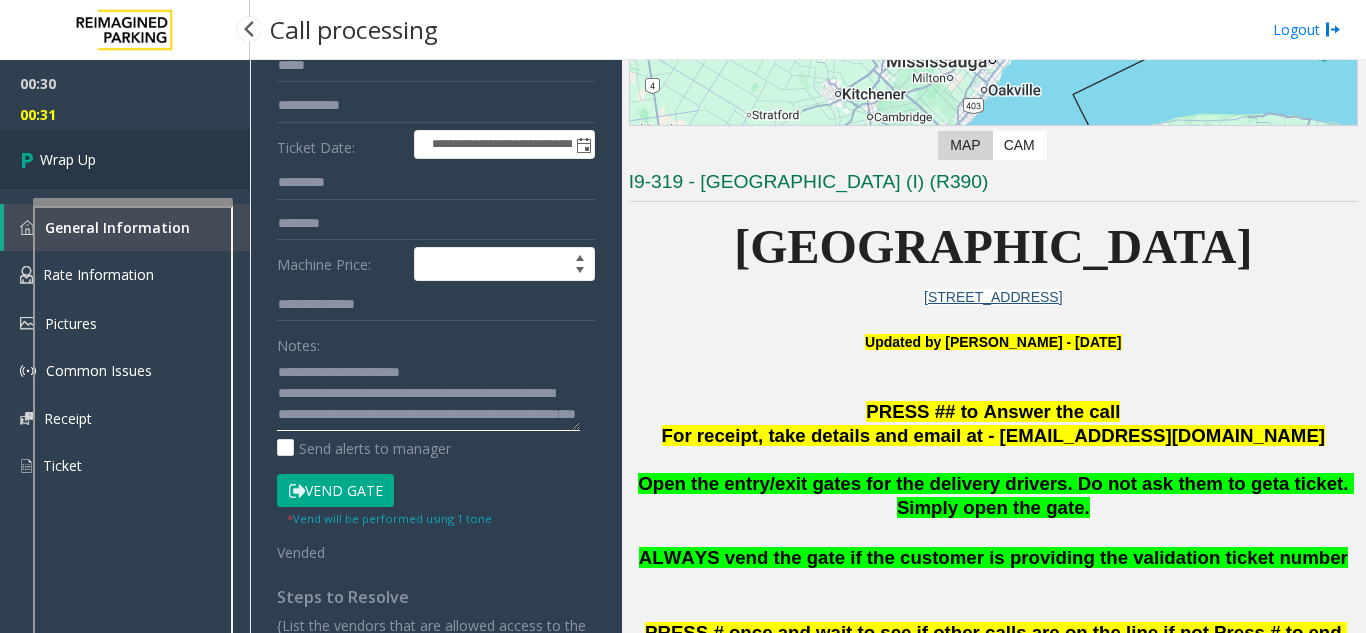 type on "**********" 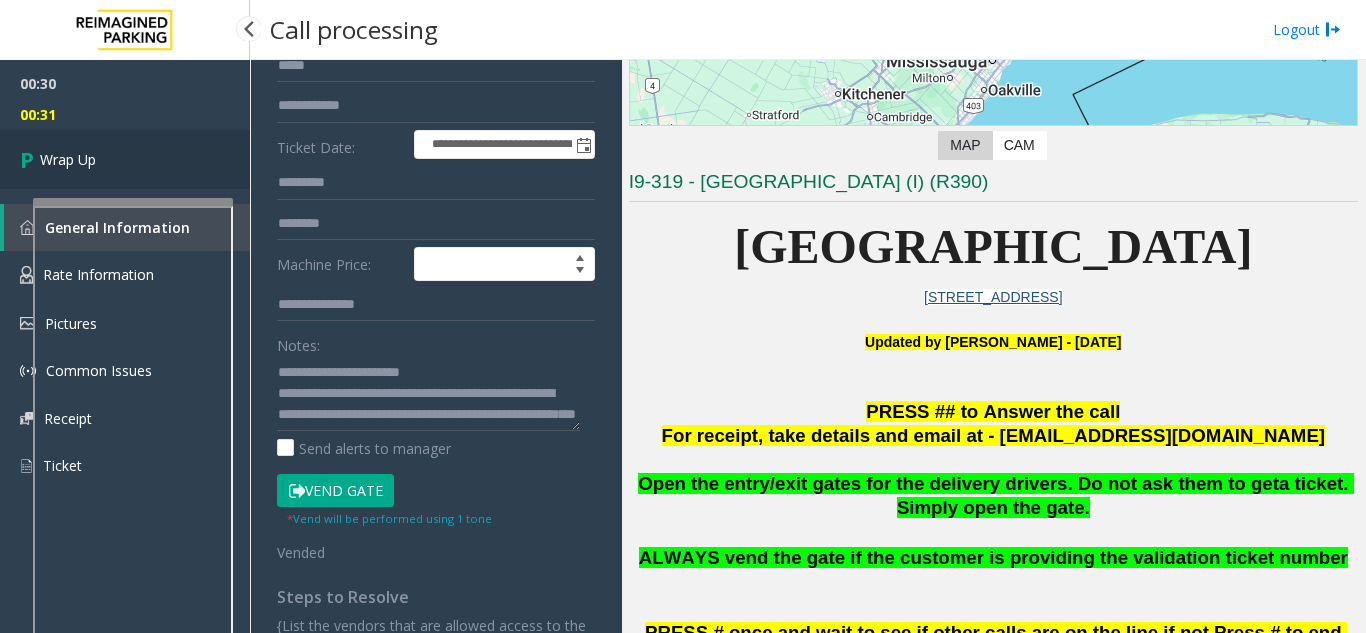 click on "Wrap Up" at bounding box center (125, 159) 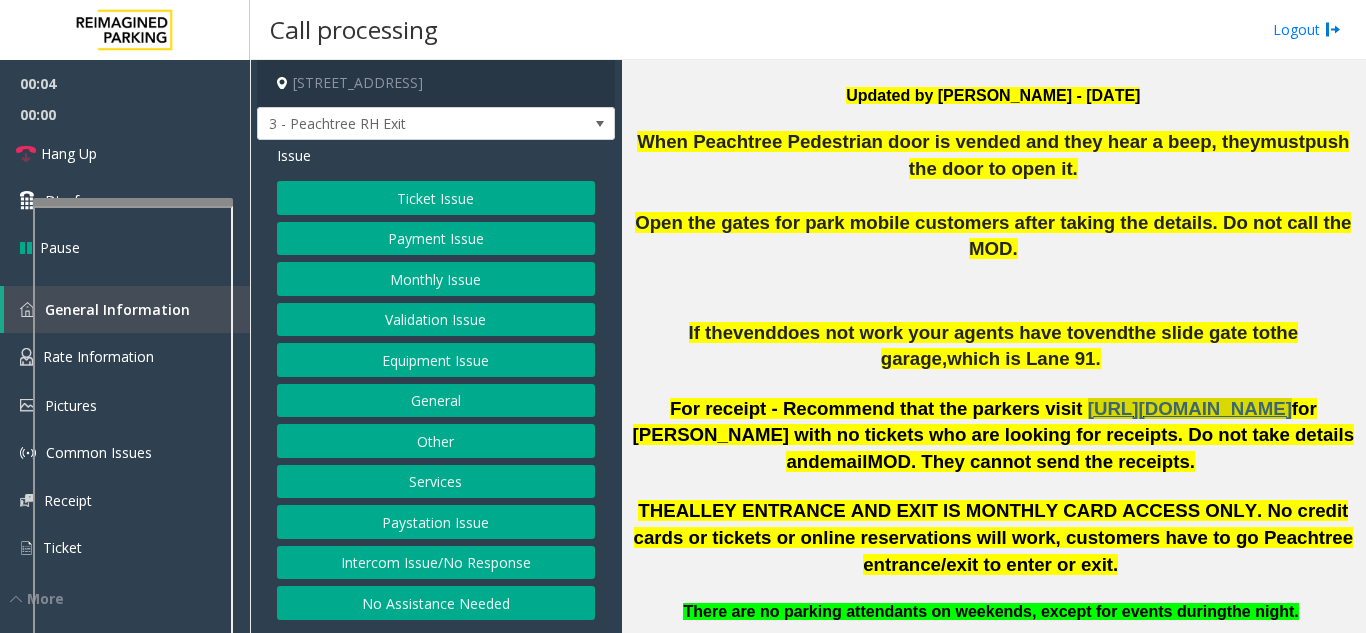 scroll, scrollTop: 600, scrollLeft: 0, axis: vertical 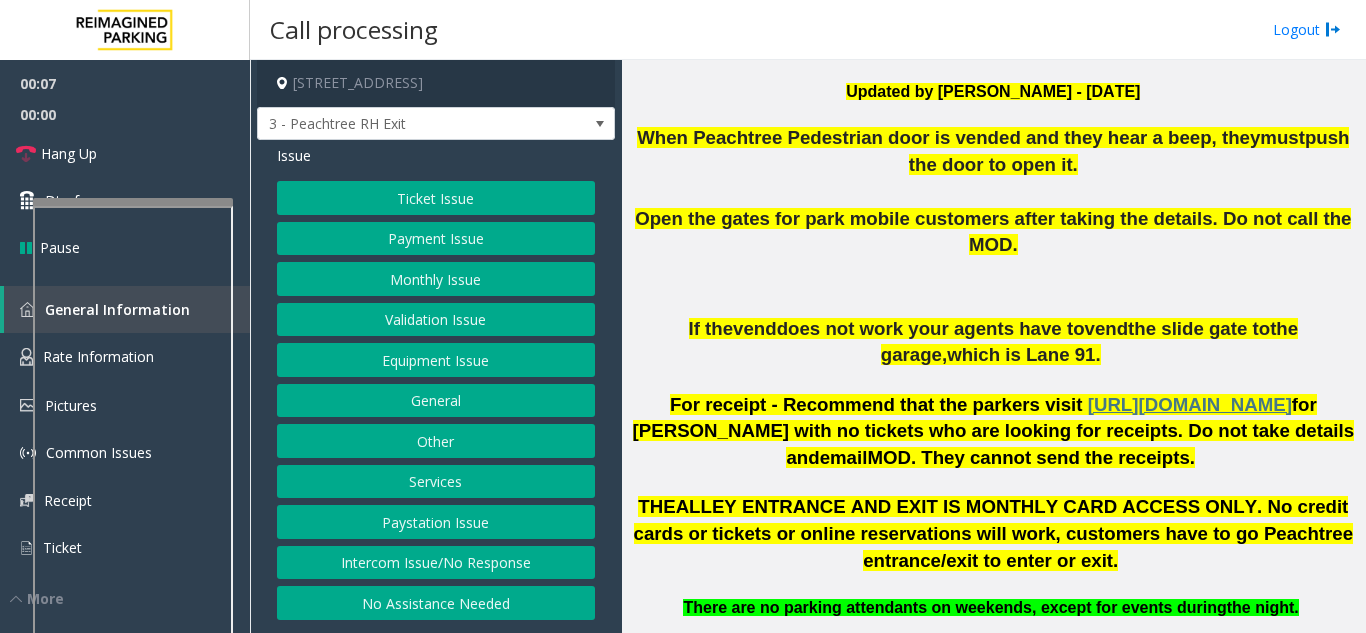 click on "Payment Issue" 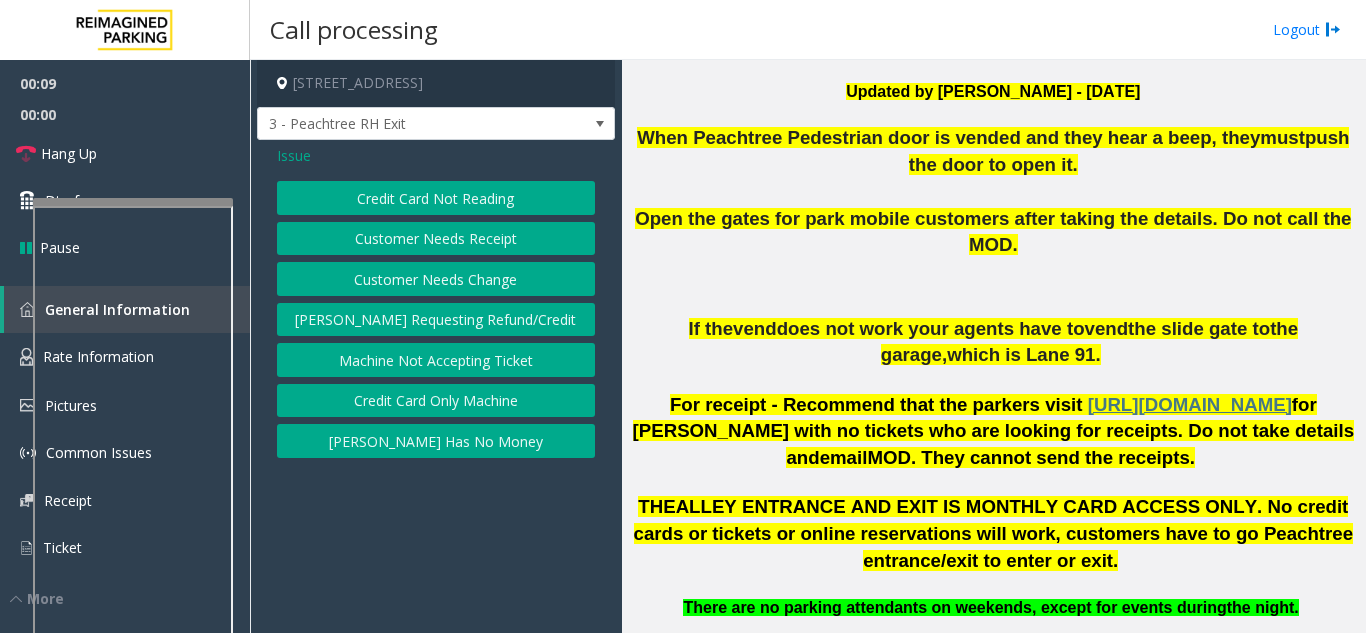 click on "Credit Card Not Reading" 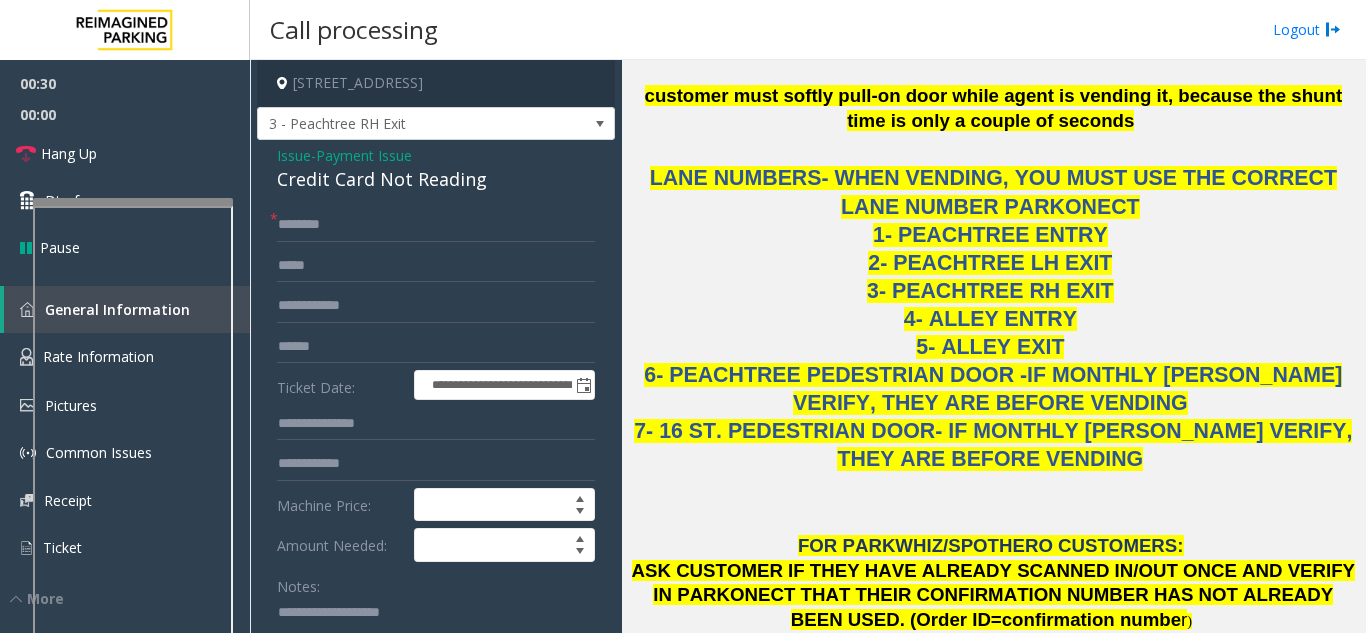 scroll, scrollTop: 1700, scrollLeft: 0, axis: vertical 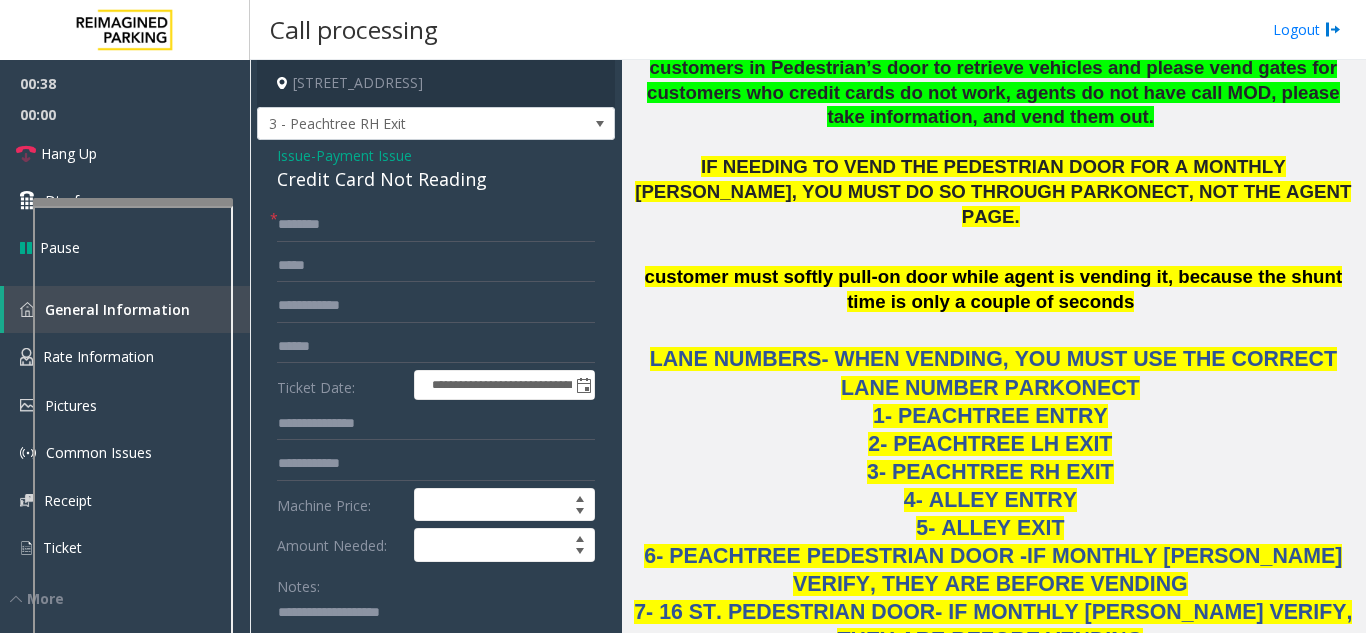 drag, startPoint x: 263, startPoint y: 231, endPoint x: 278, endPoint y: 236, distance: 15.811388 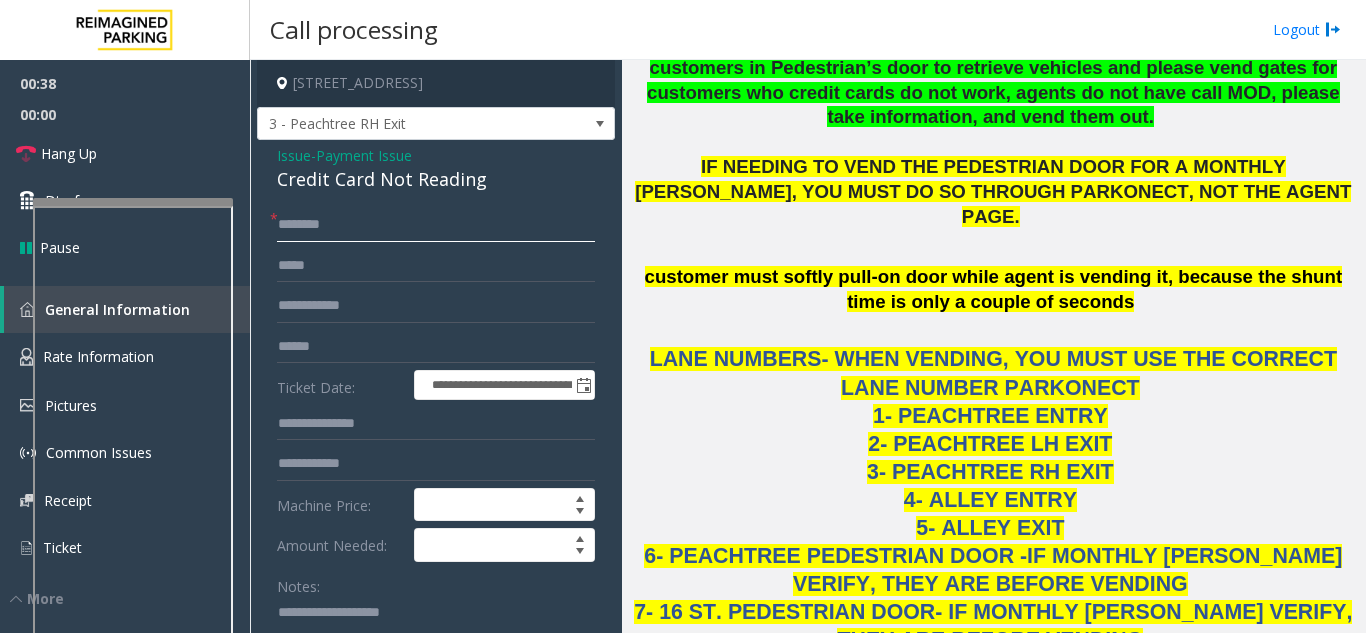 click 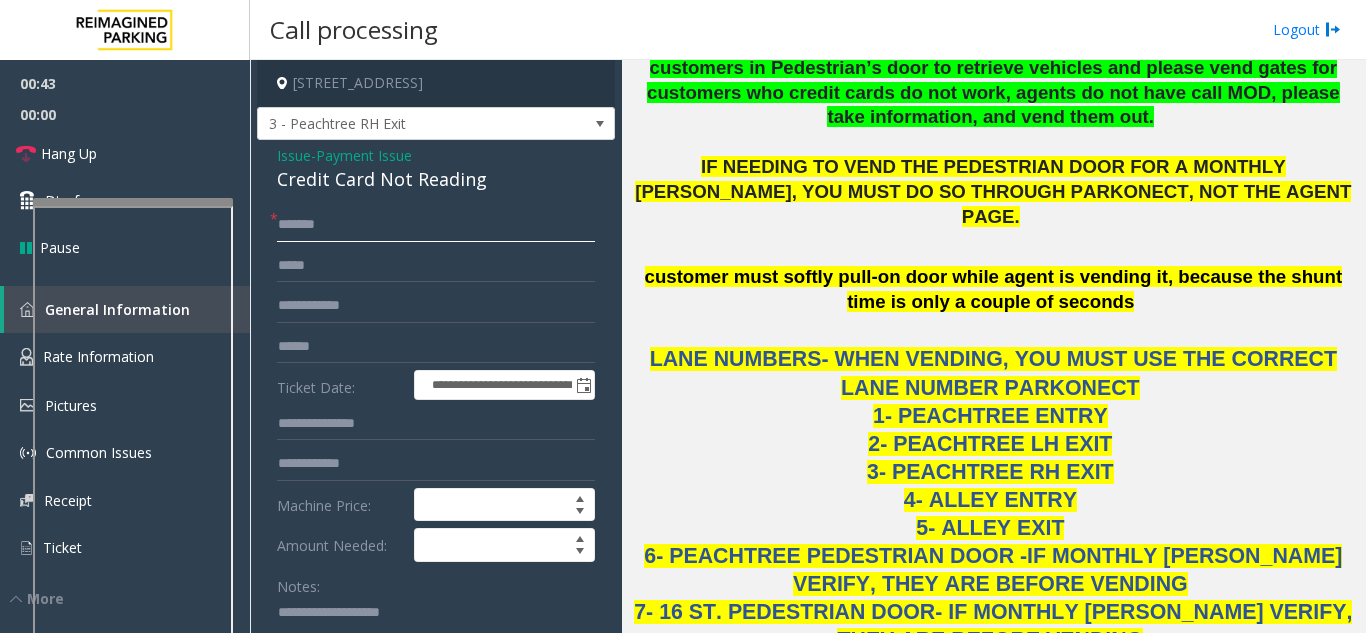 click on "******" 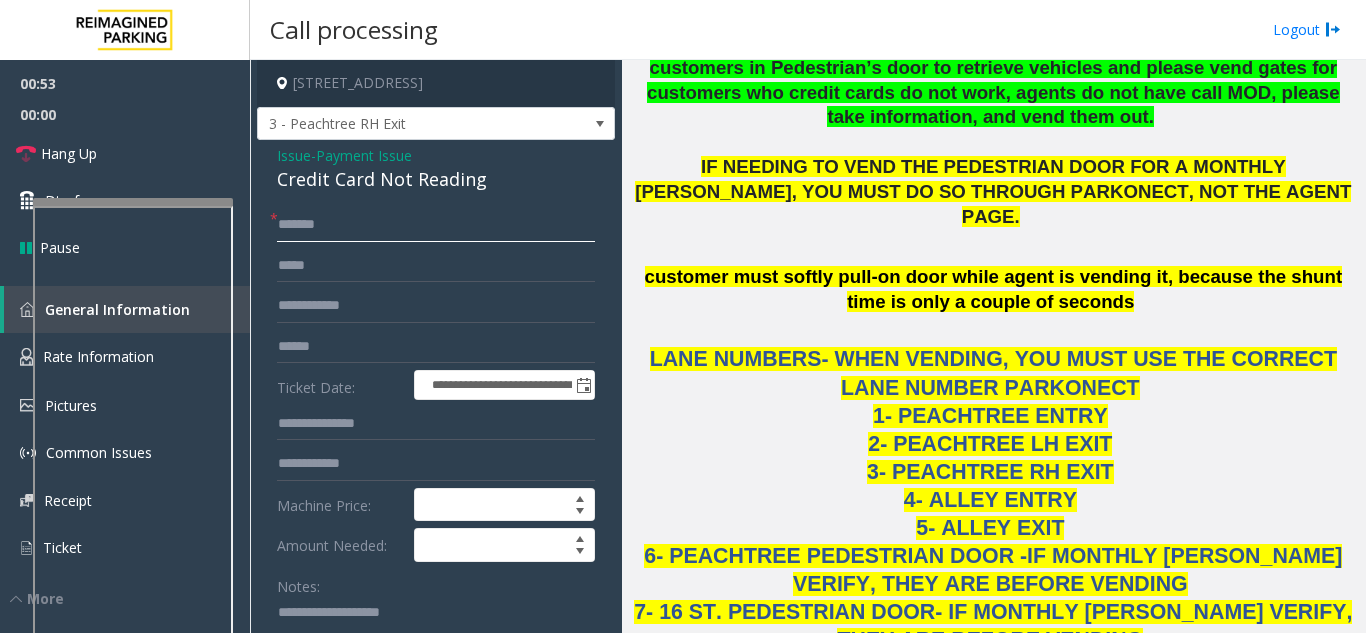 drag, startPoint x: 297, startPoint y: 242, endPoint x: 281, endPoint y: 225, distance: 23.345236 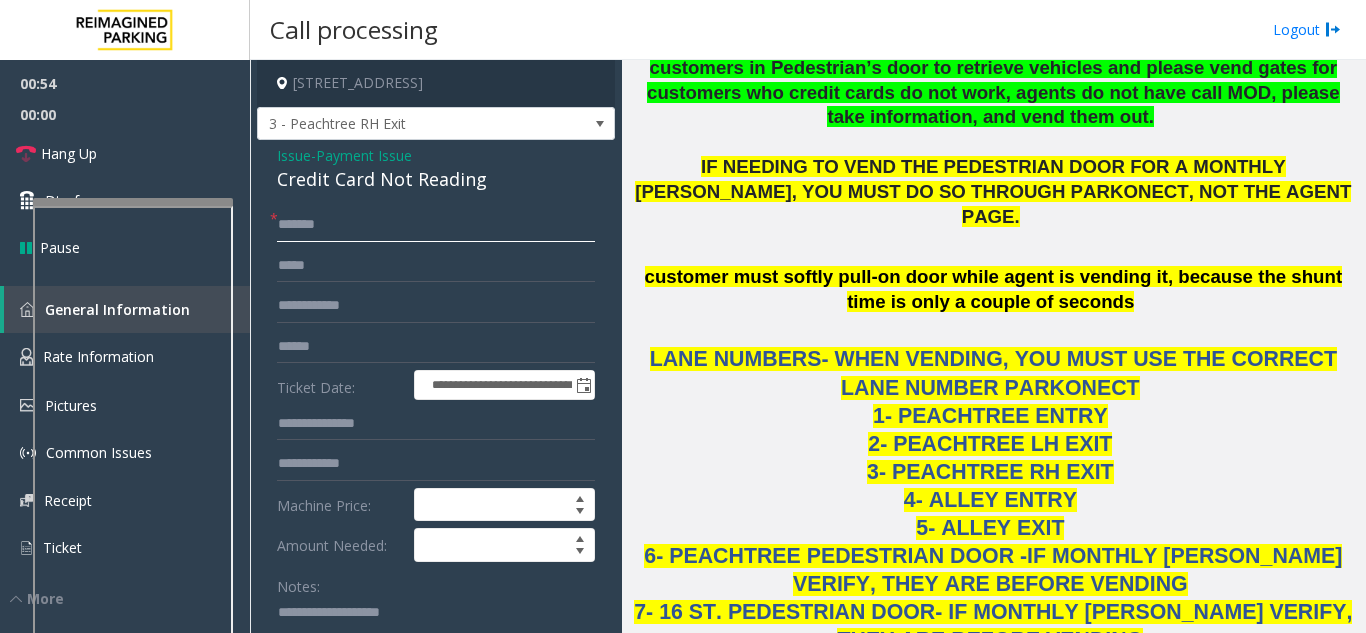 drag, startPoint x: 329, startPoint y: 250, endPoint x: 266, endPoint y: 247, distance: 63.07139 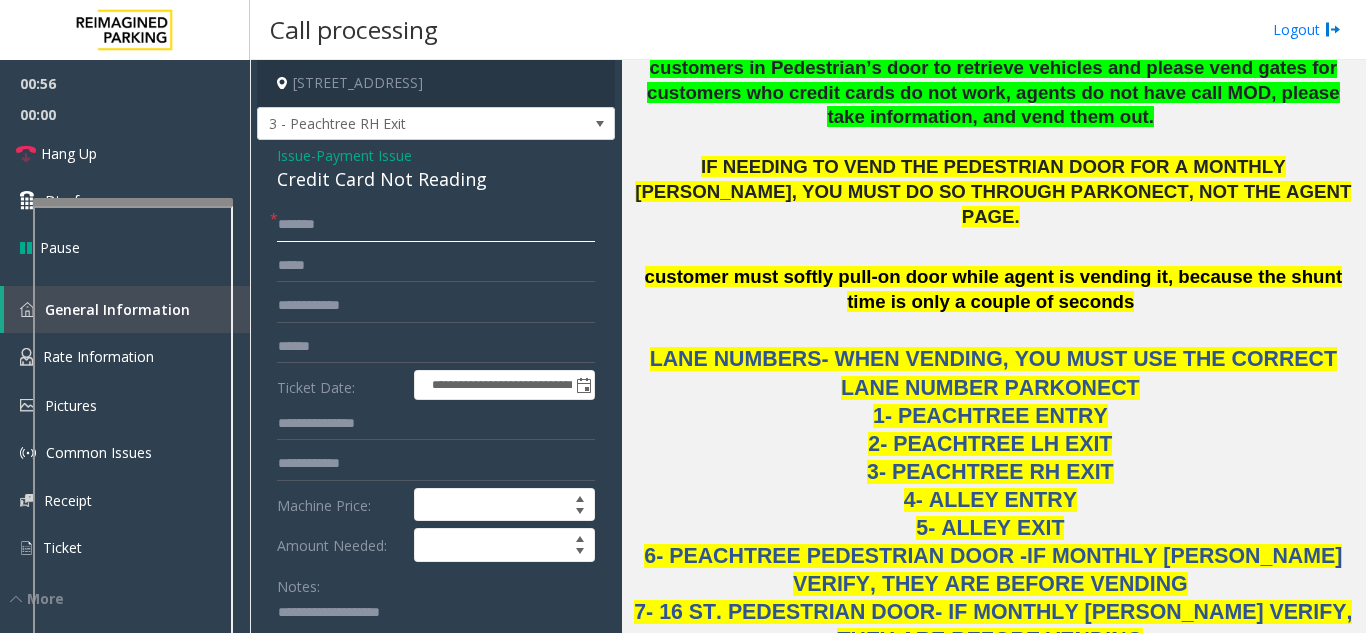 type on "******" 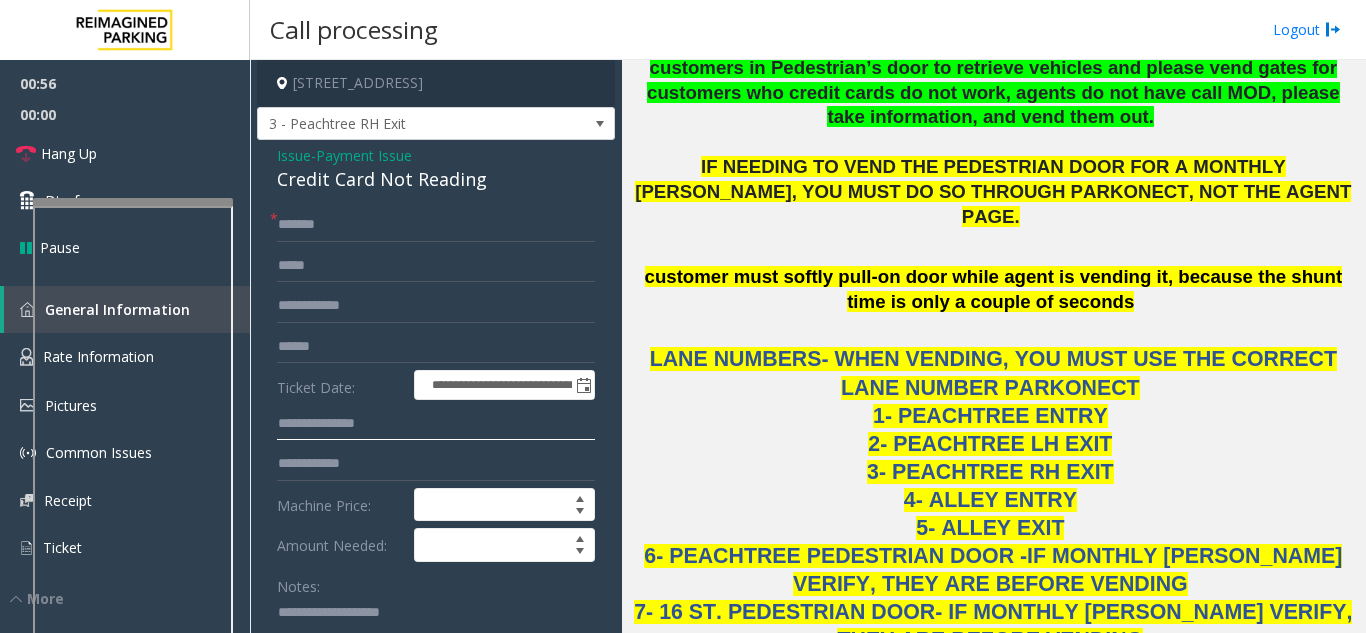 click 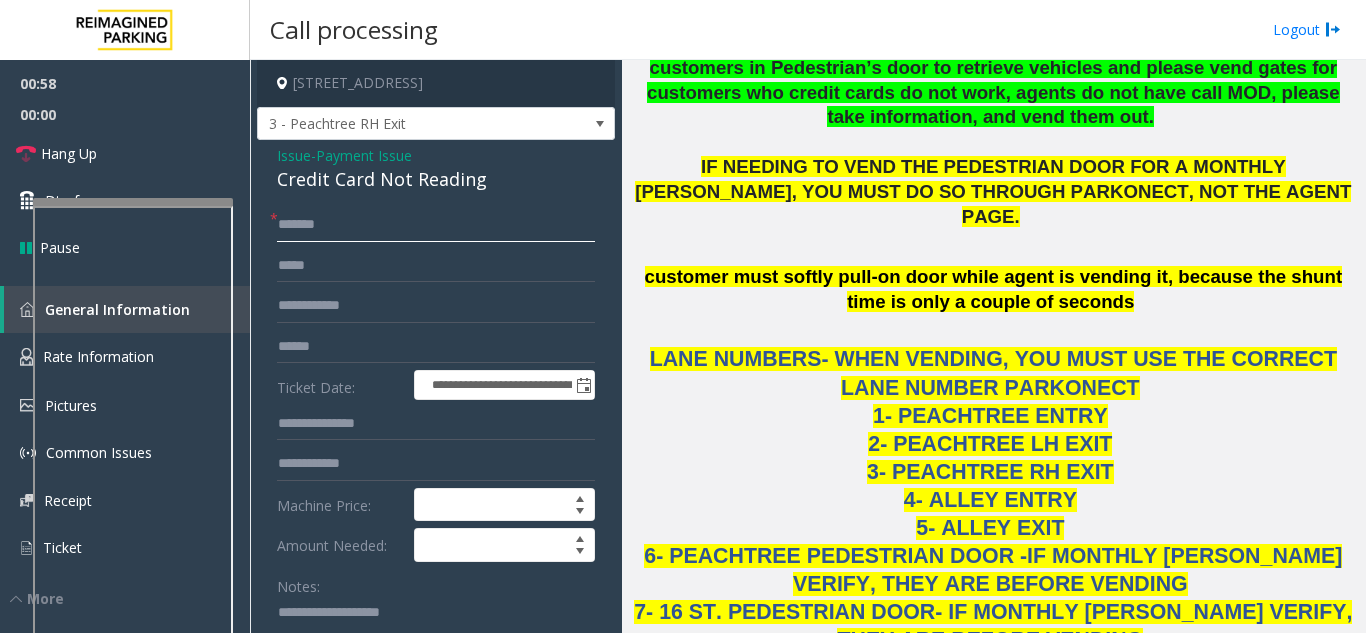 click on "******" 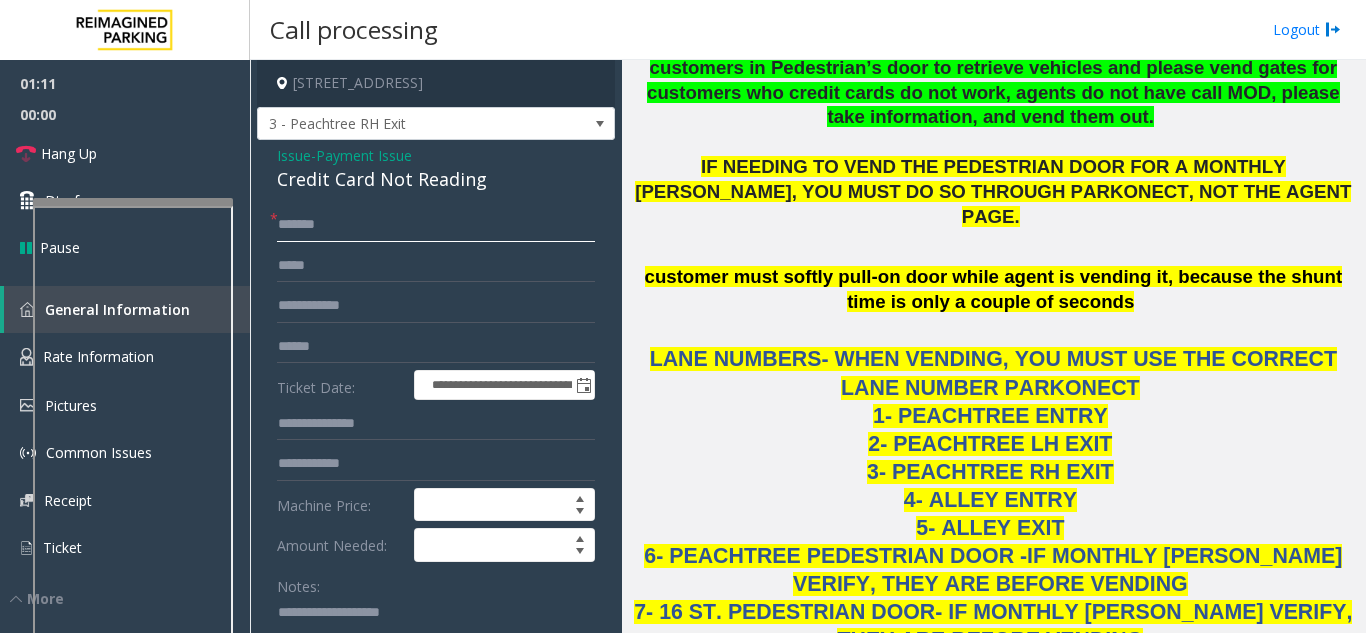 click on "******" 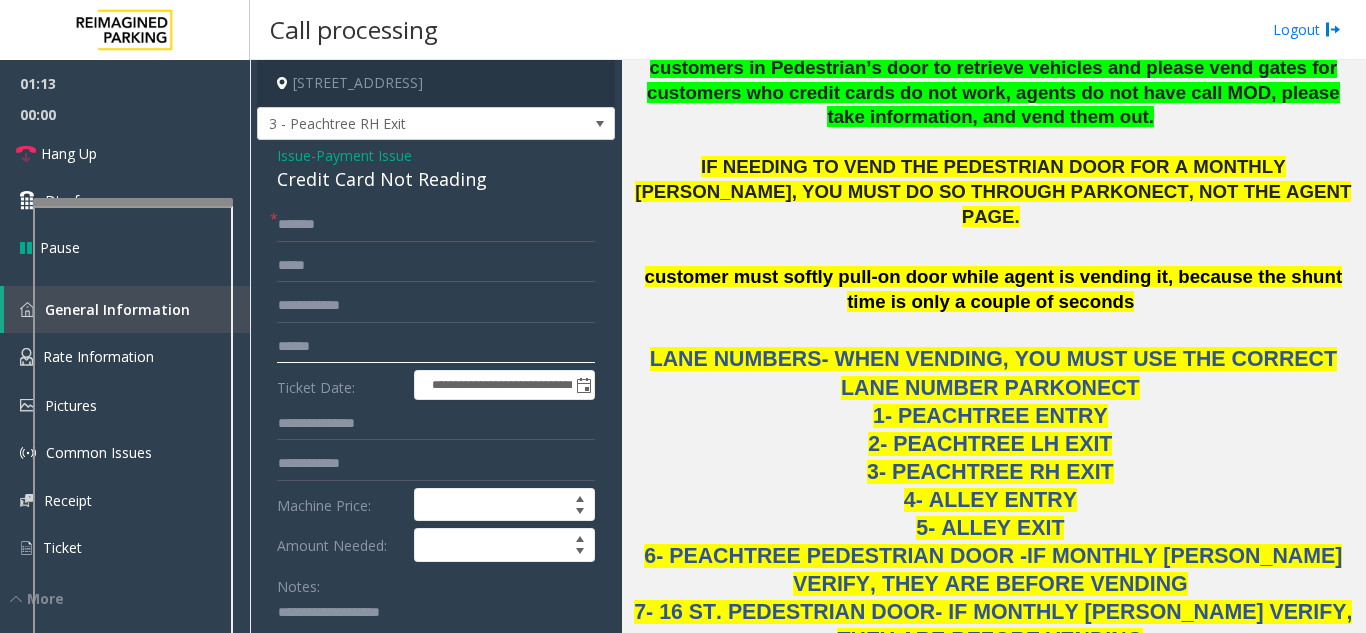 click 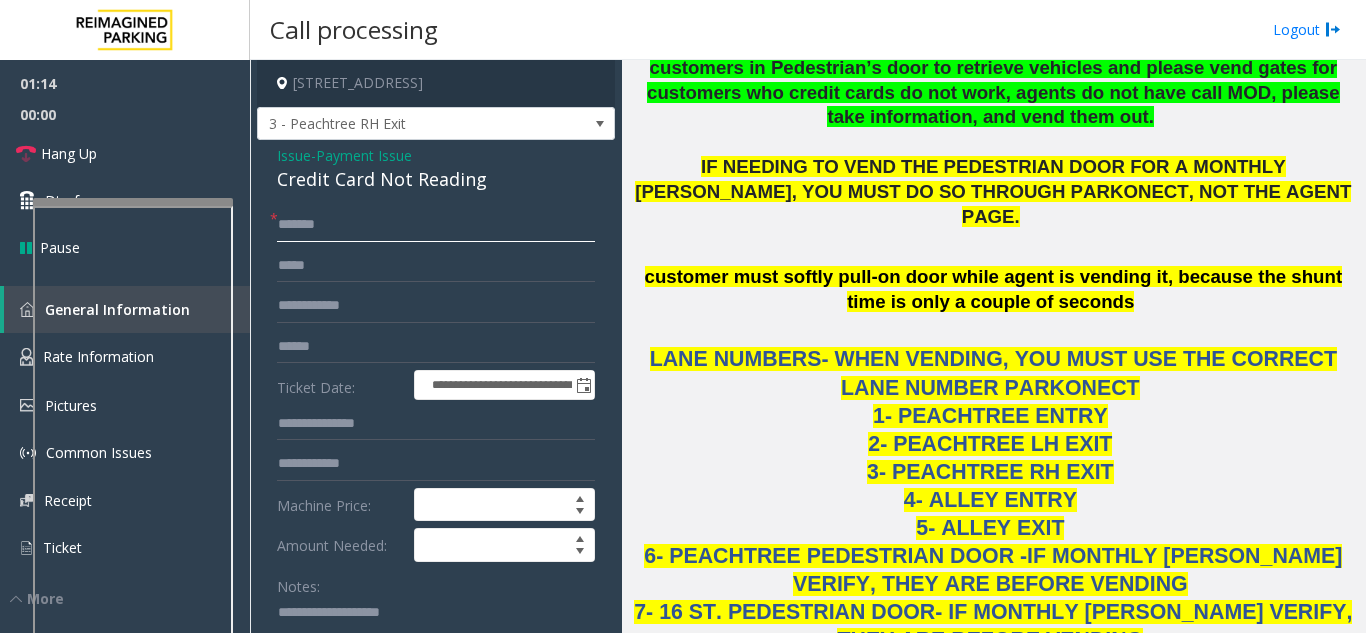drag, startPoint x: 332, startPoint y: 237, endPoint x: 279, endPoint y: 238, distance: 53.009434 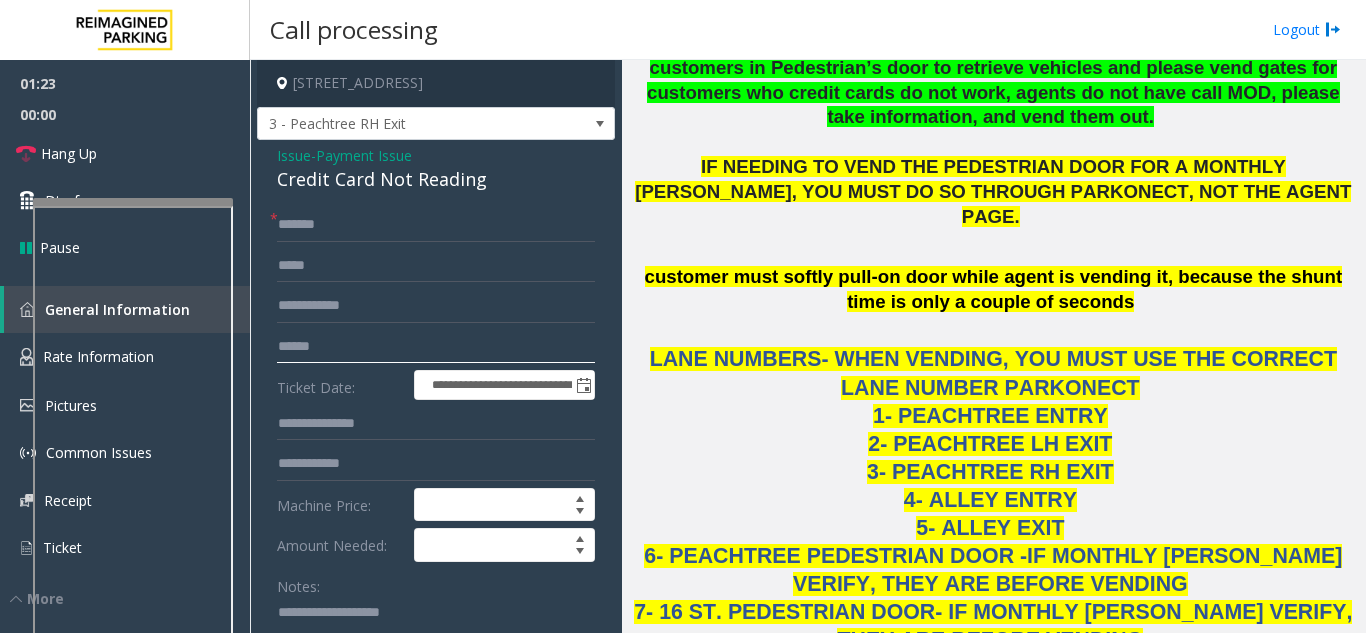 click 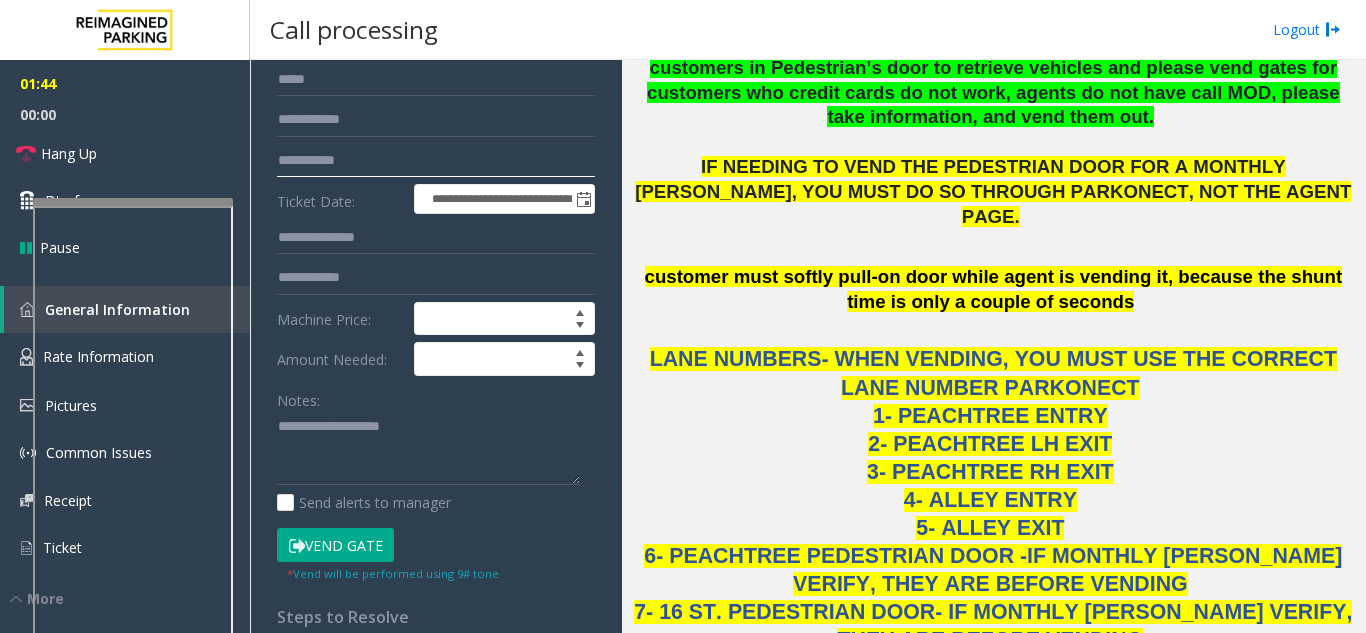 scroll, scrollTop: 200, scrollLeft: 0, axis: vertical 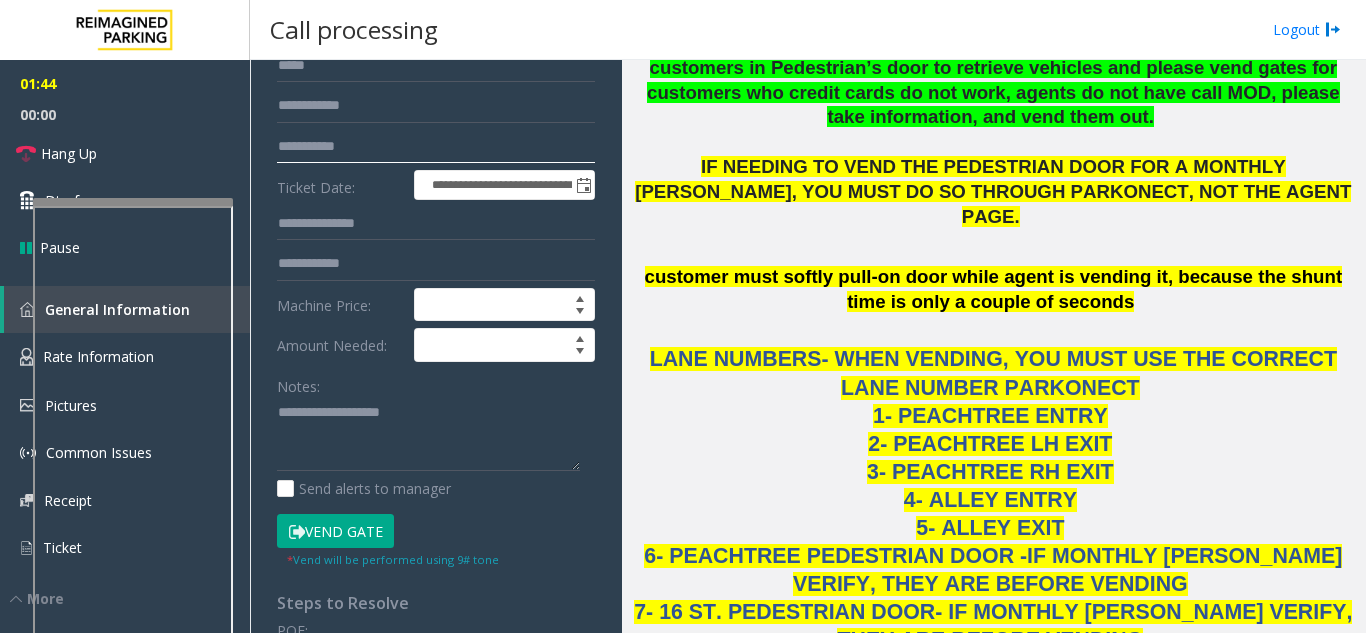 type on "**********" 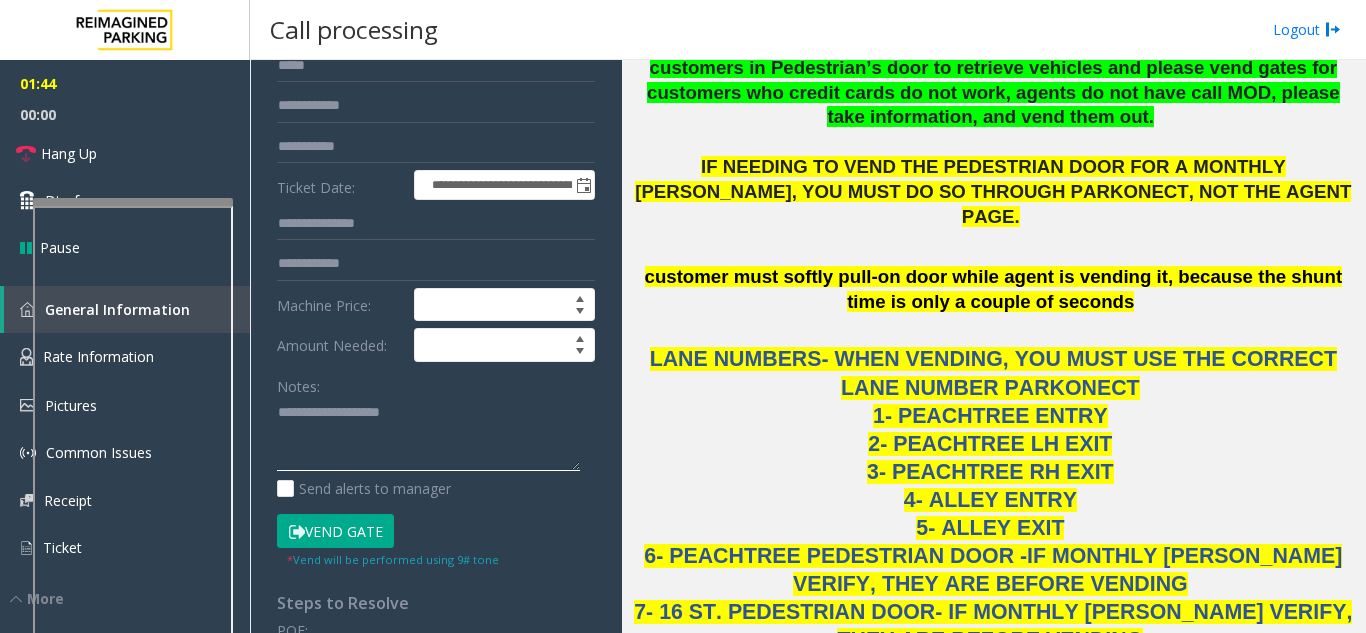 click 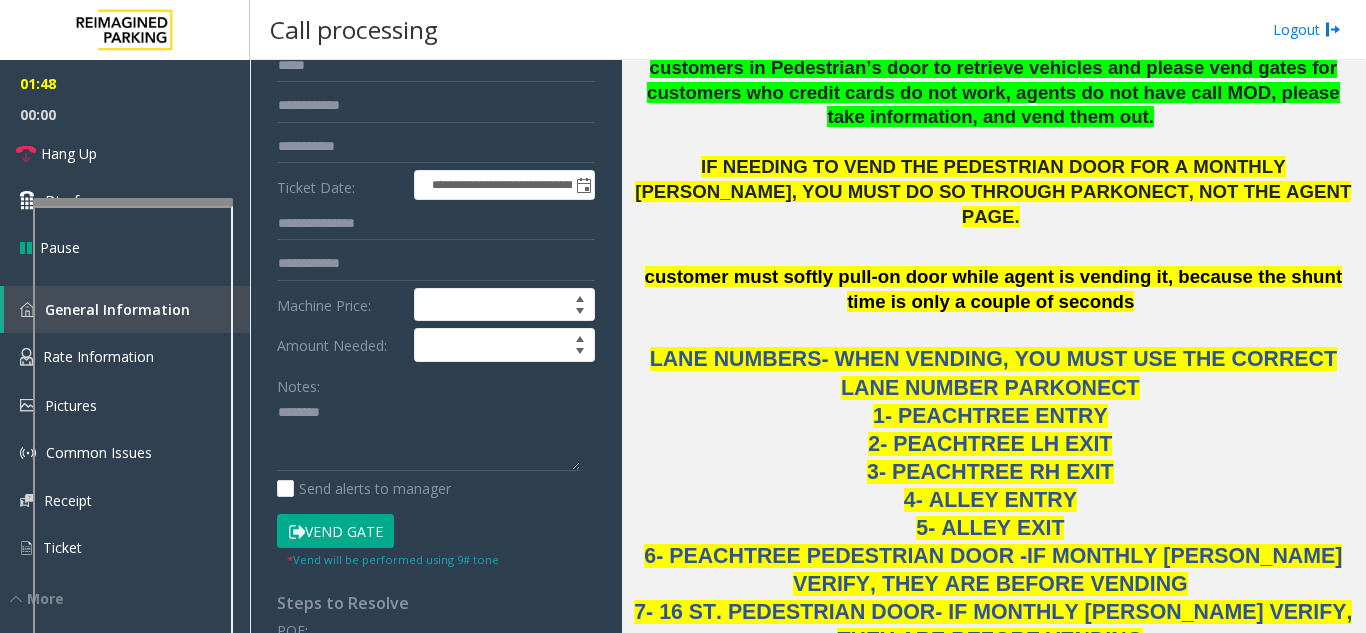 click on "Vend Gate" 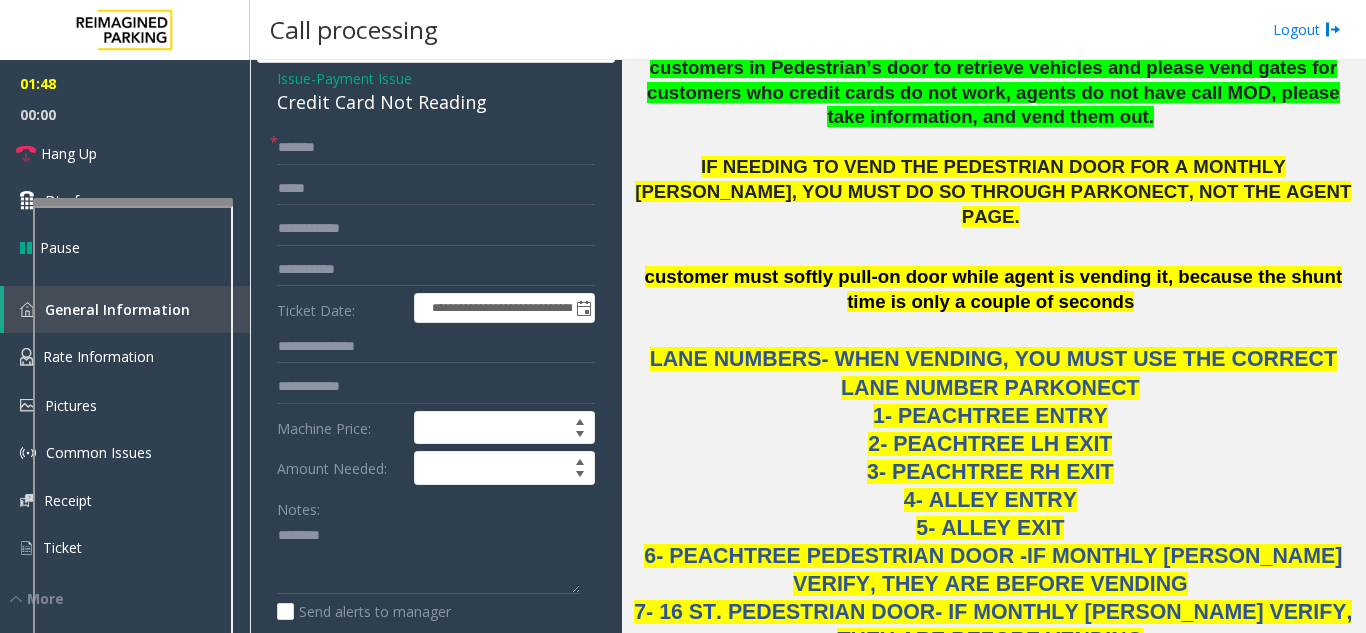 scroll, scrollTop: 0, scrollLeft: 0, axis: both 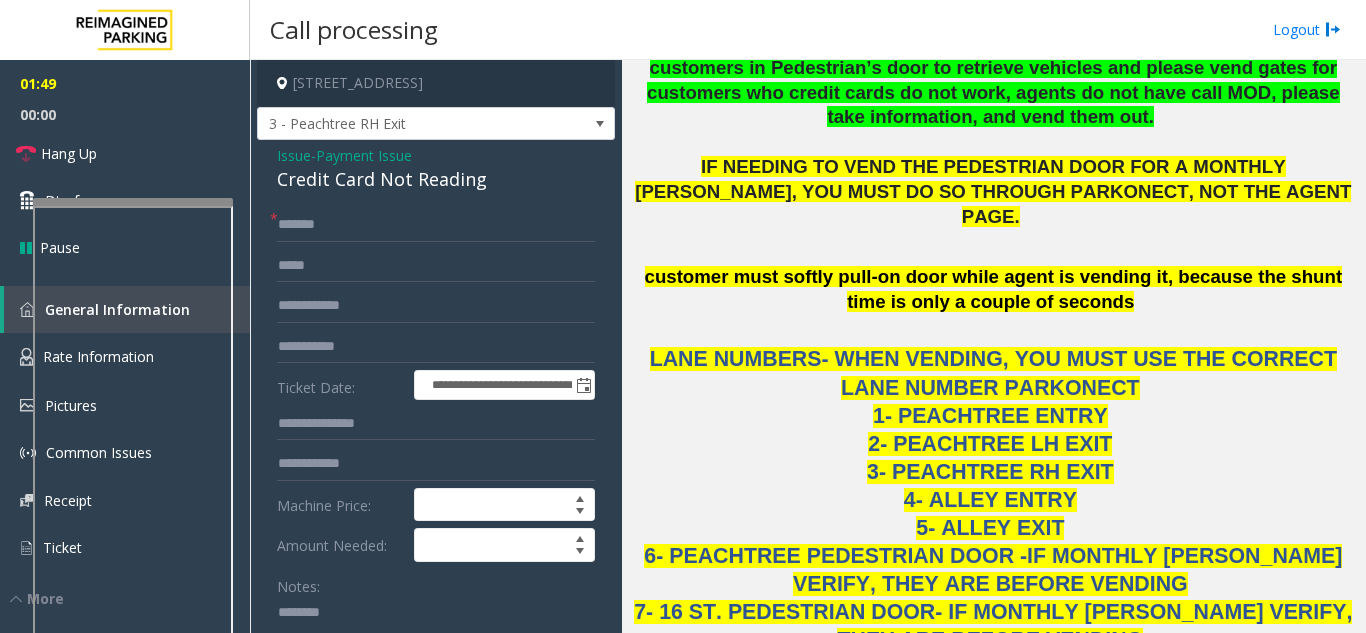 click on "Credit Card Not Reading" 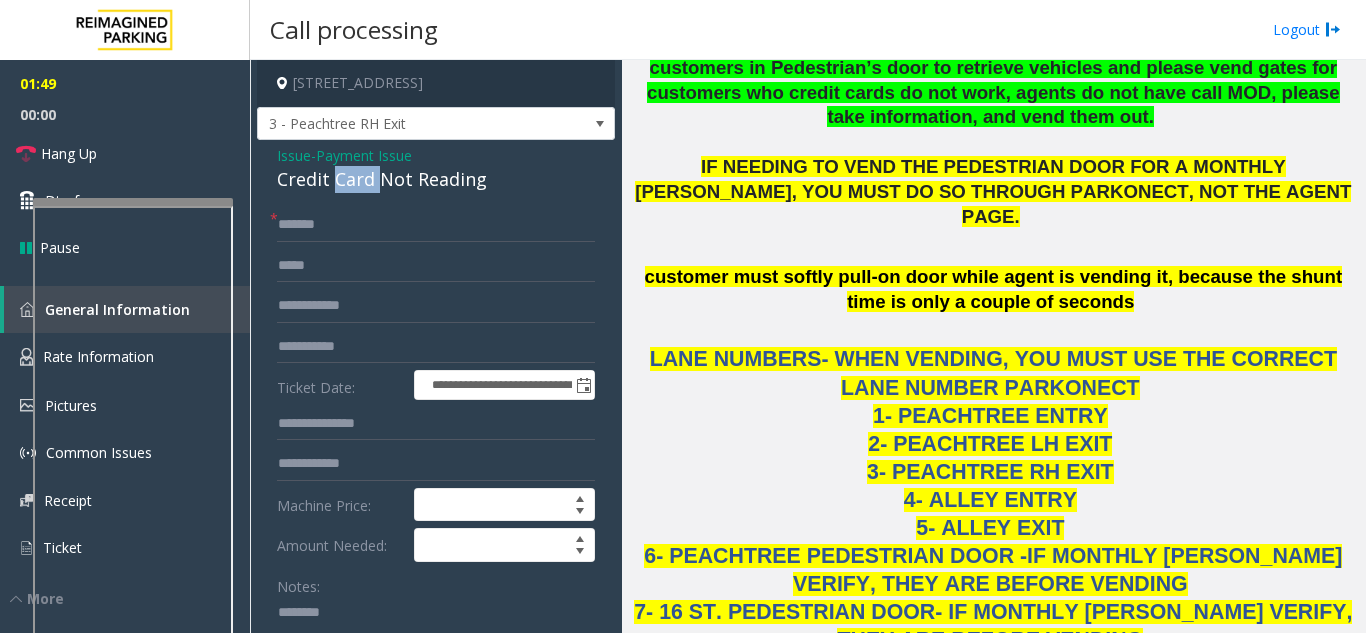 click on "Credit Card Not Reading" 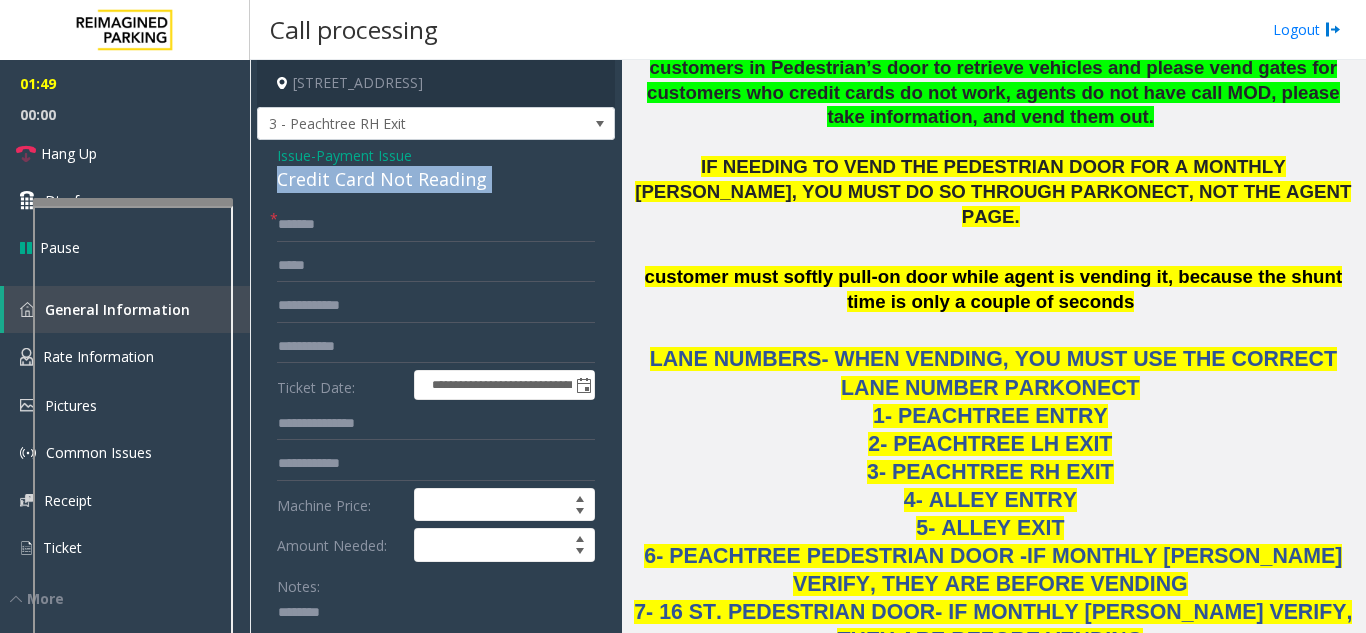 click on "Credit Card Not Reading" 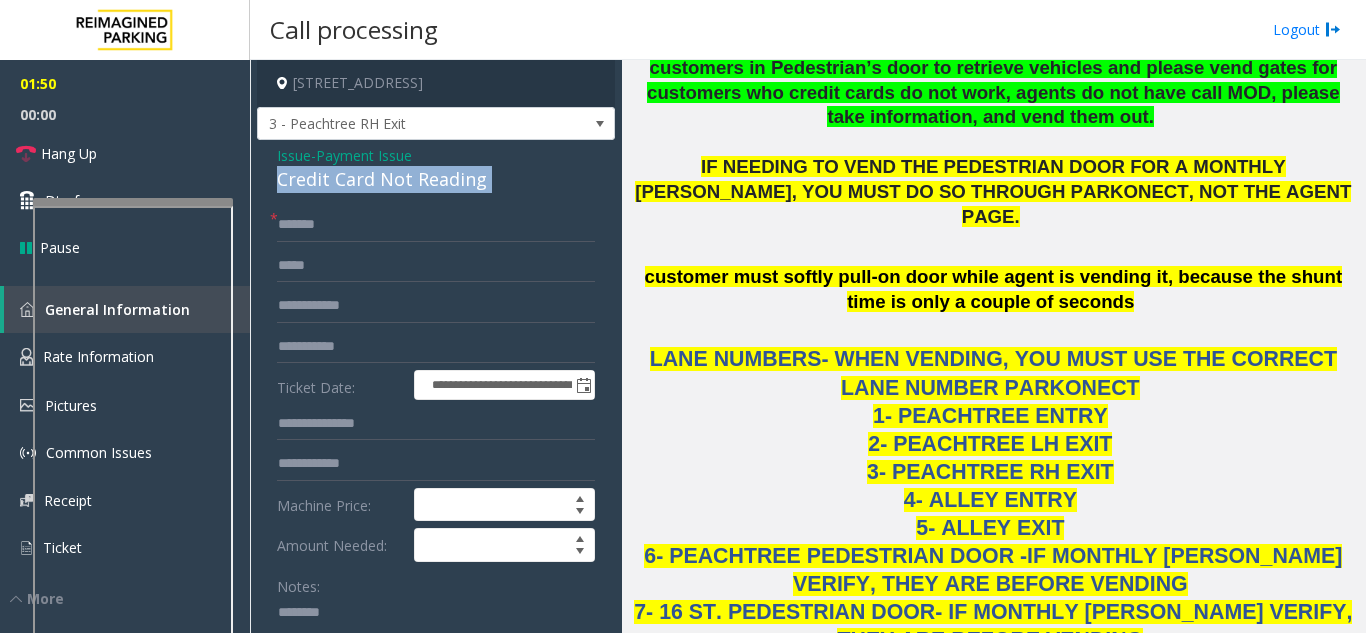 copy on "Credit Card Not Reading" 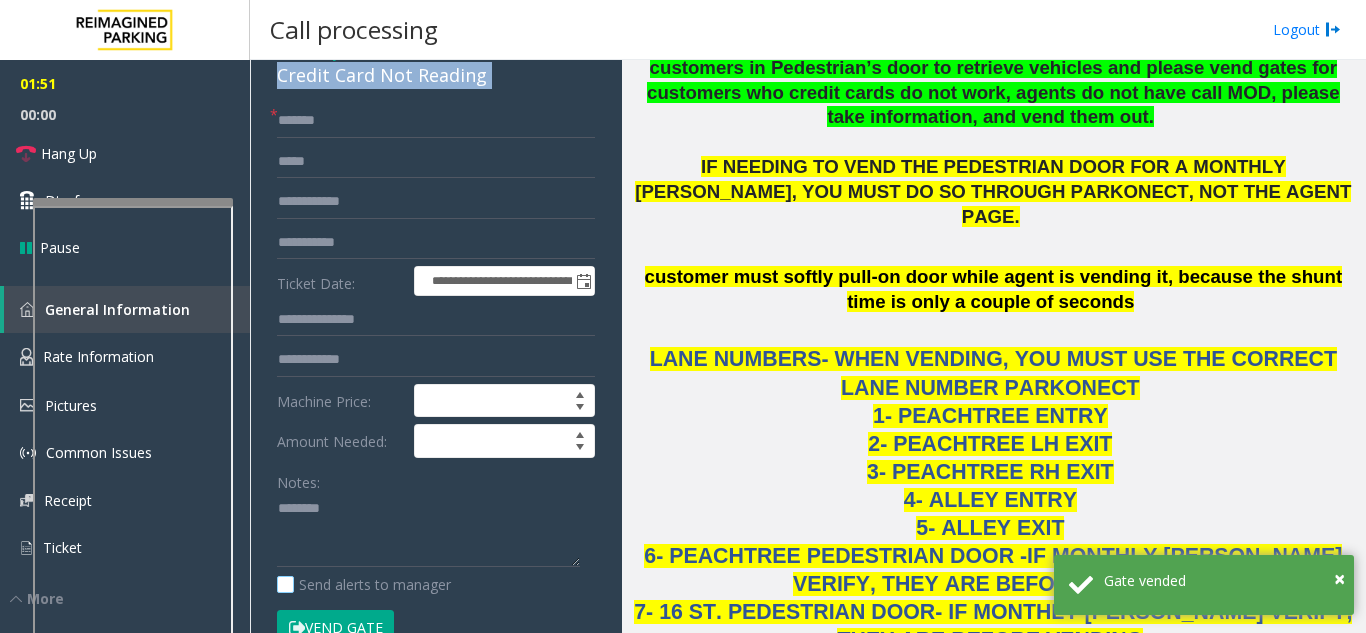 scroll, scrollTop: 200, scrollLeft: 0, axis: vertical 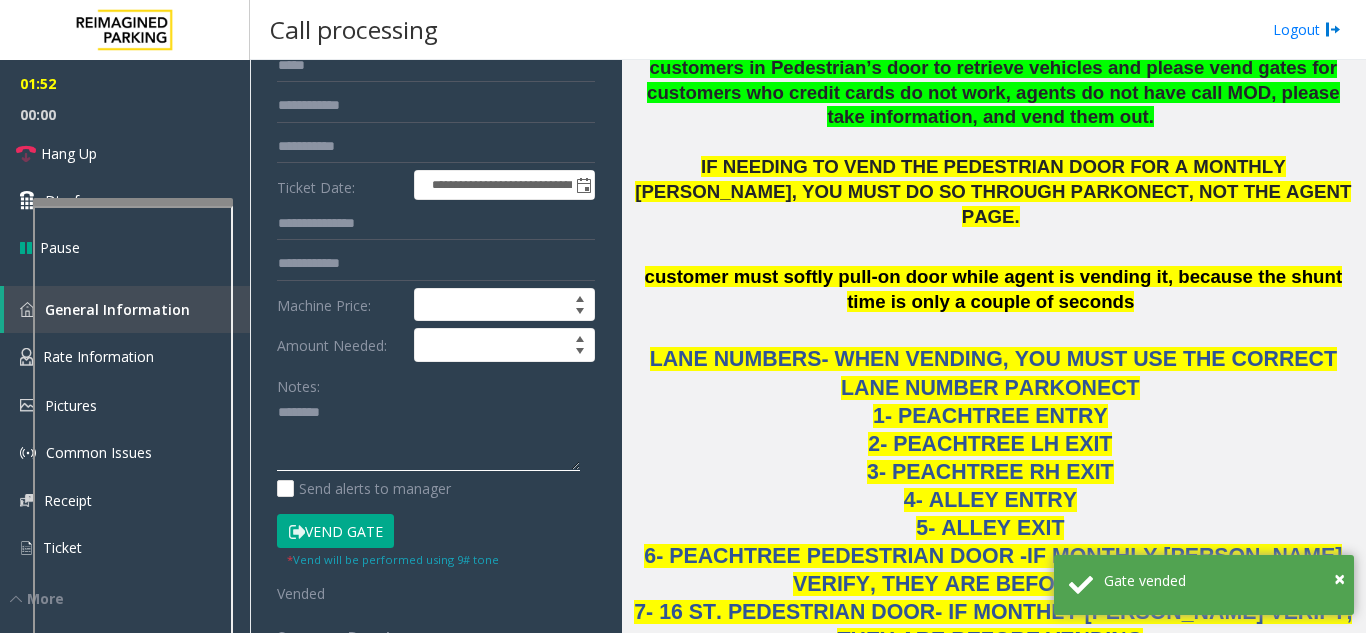 paste on "**********" 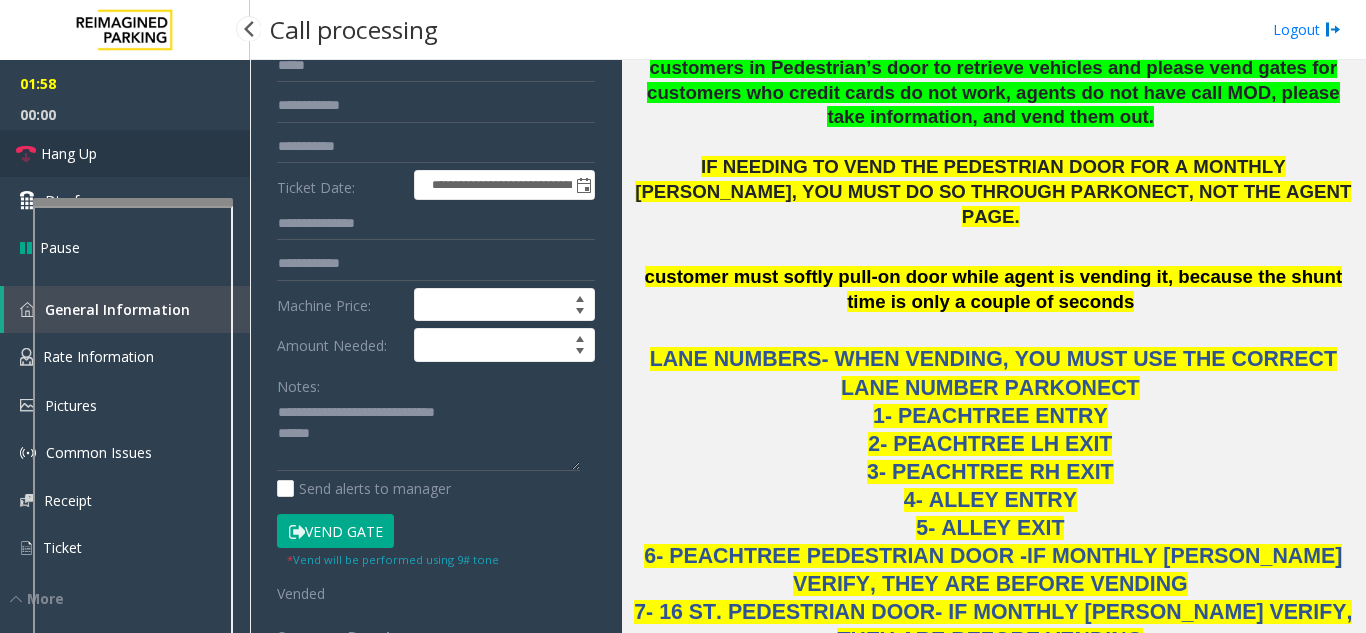 click on "Hang Up" at bounding box center (69, 153) 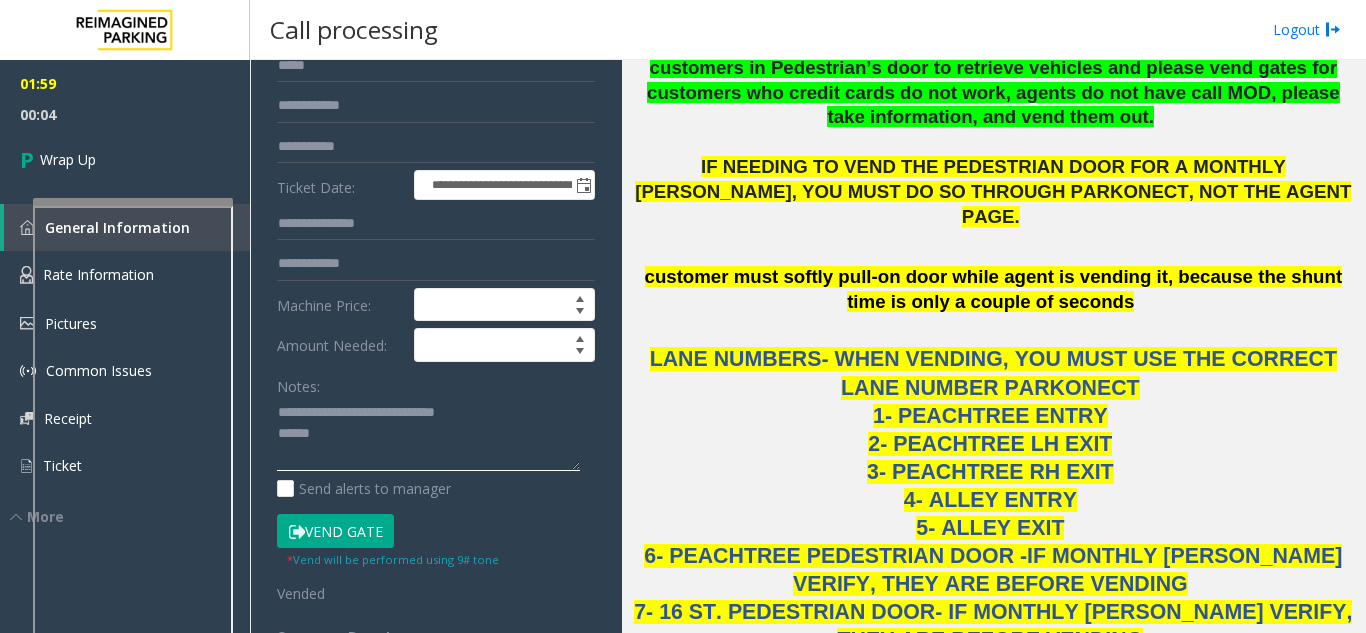 paste on "**********" 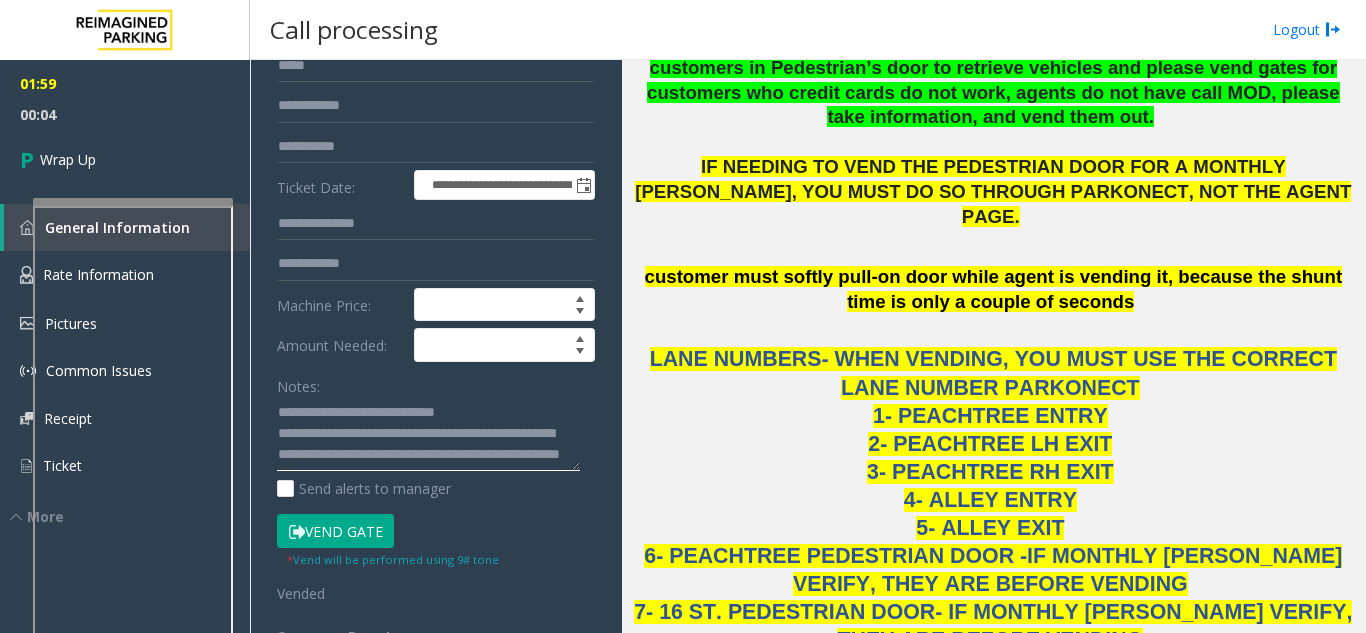 scroll, scrollTop: 15, scrollLeft: 0, axis: vertical 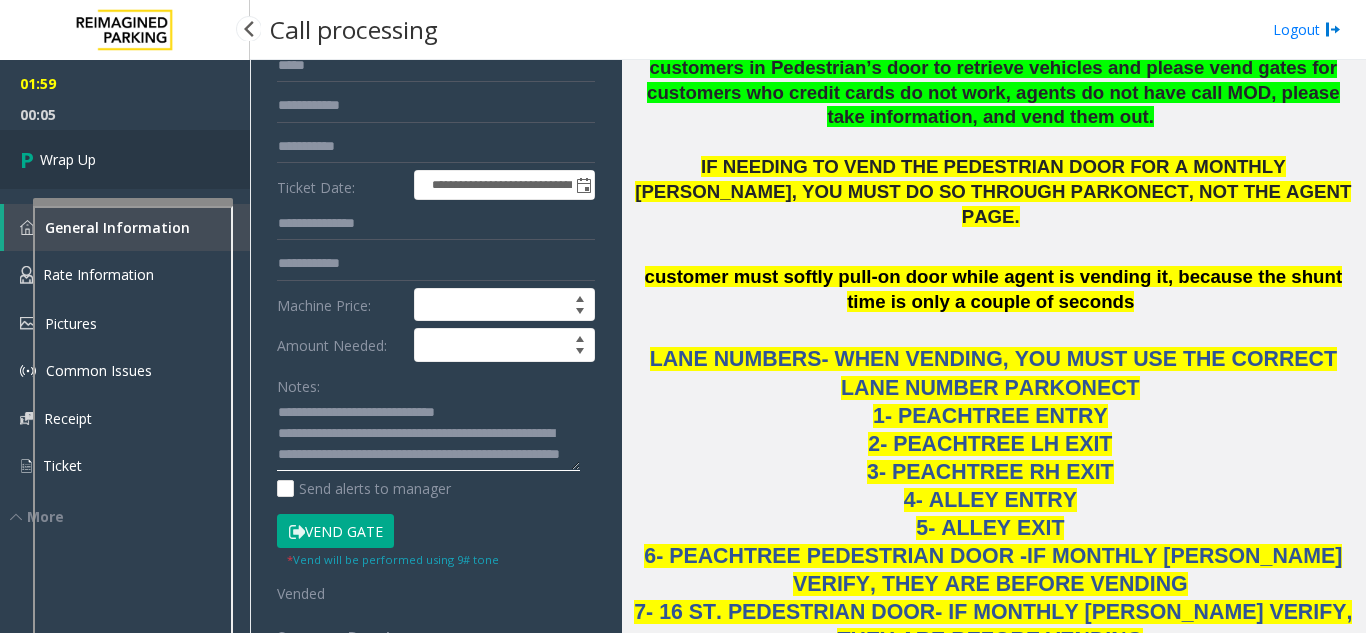 type on "**********" 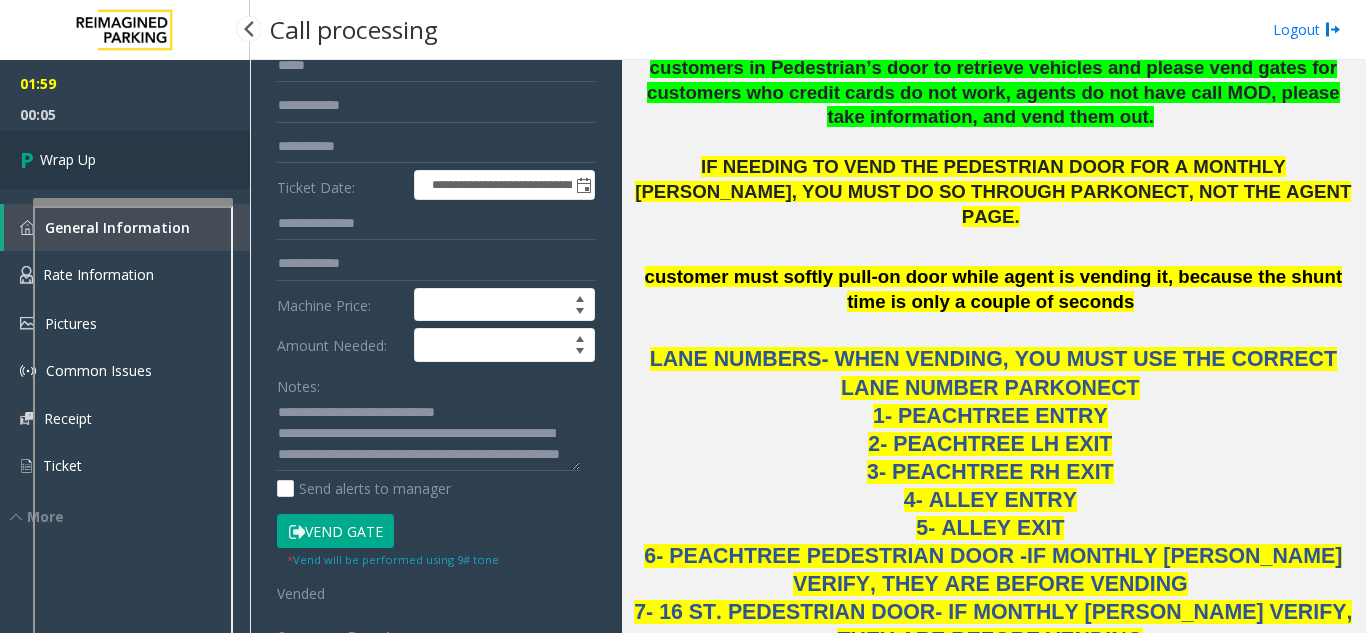 click on "Wrap Up" at bounding box center [125, 159] 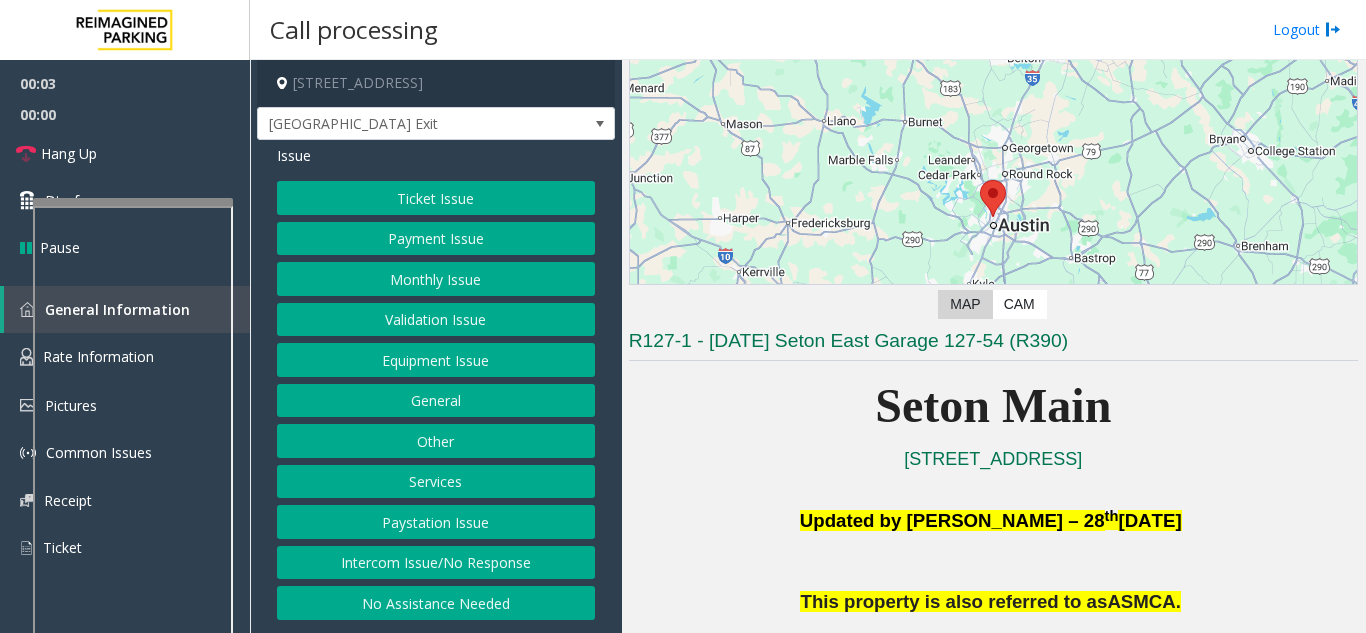 scroll, scrollTop: 300, scrollLeft: 0, axis: vertical 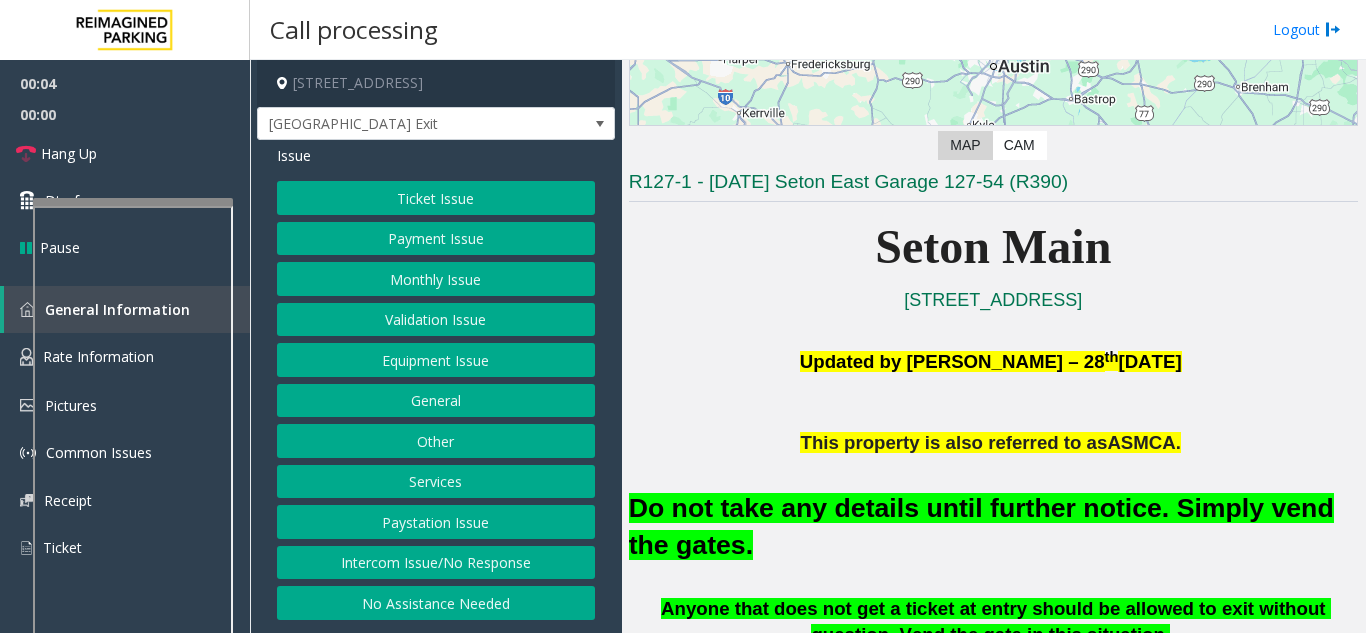 click on "Equipment Issue" 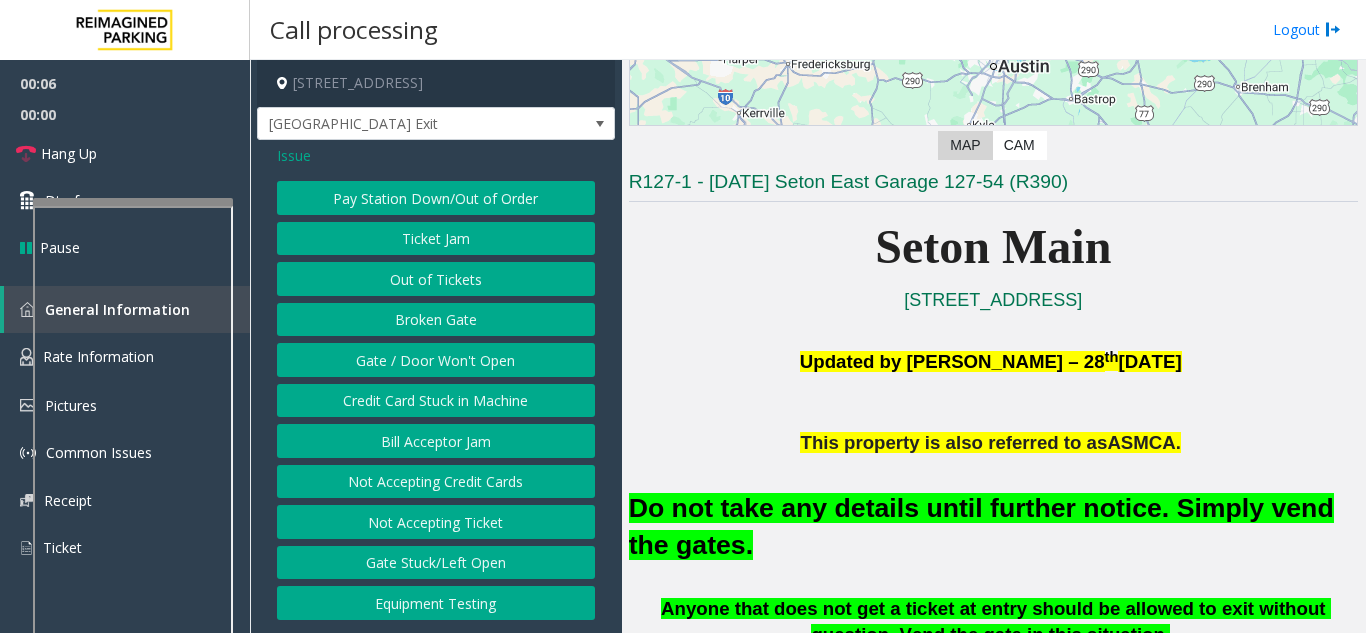 click on "Gate / Door Won't Open" 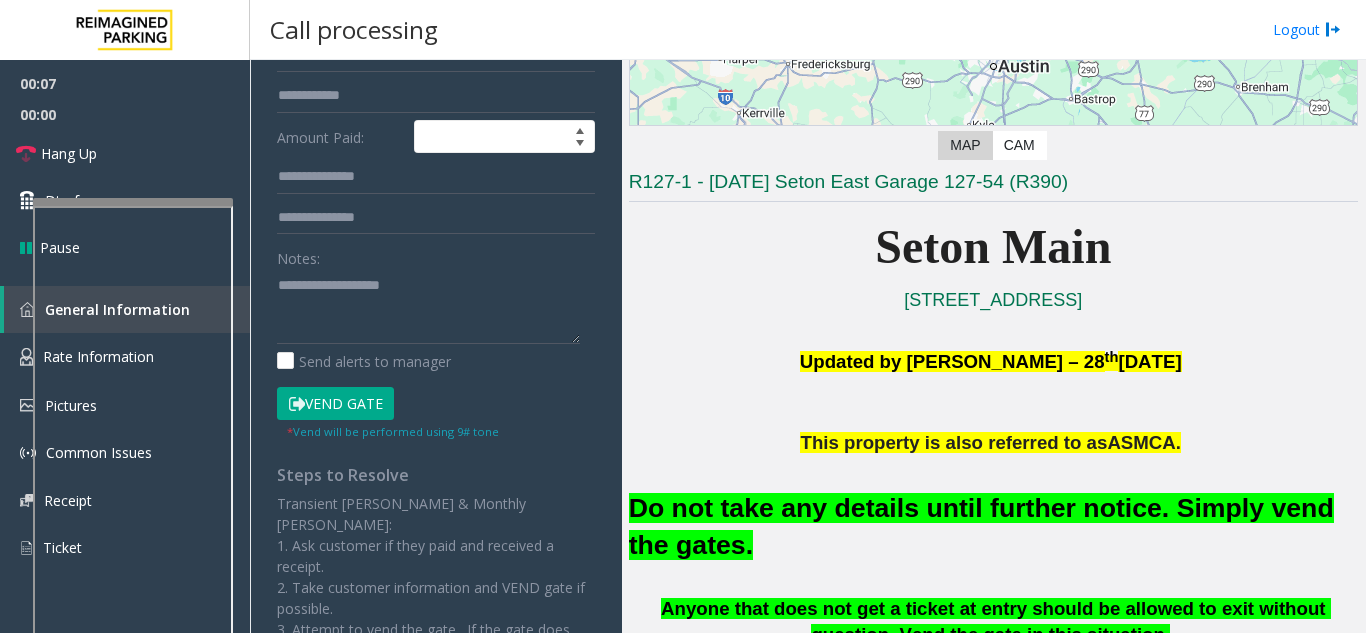 scroll, scrollTop: 400, scrollLeft: 0, axis: vertical 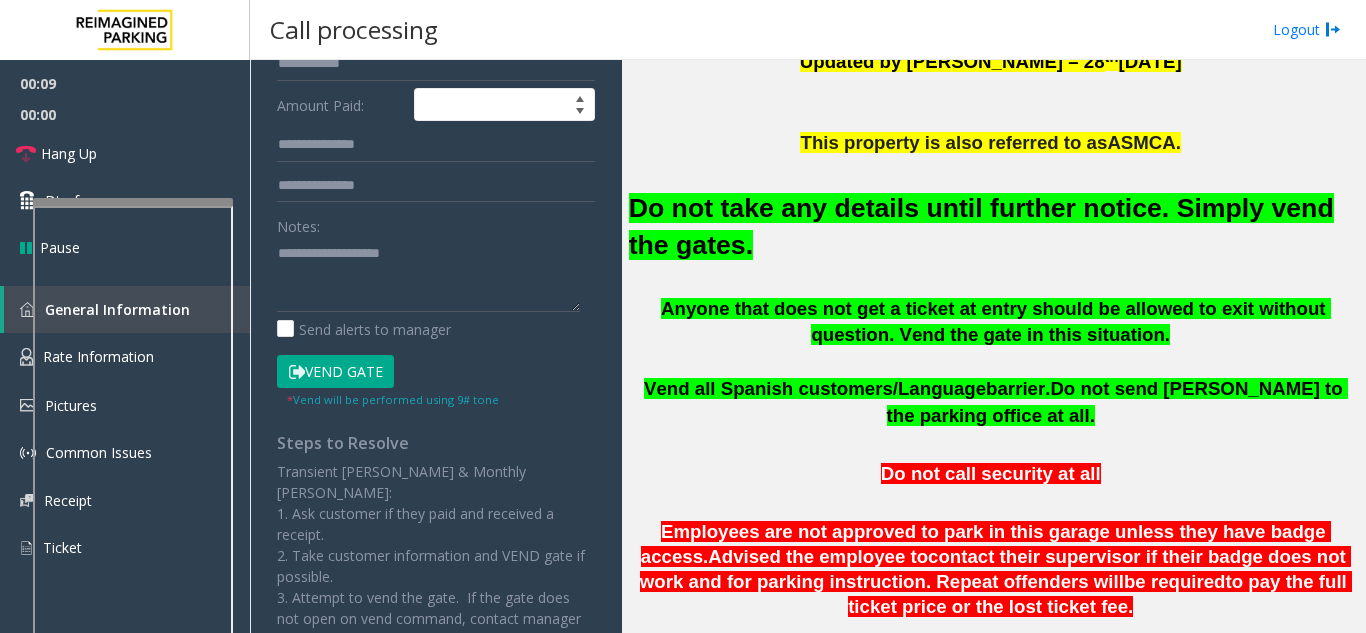click on "Vend Gate" 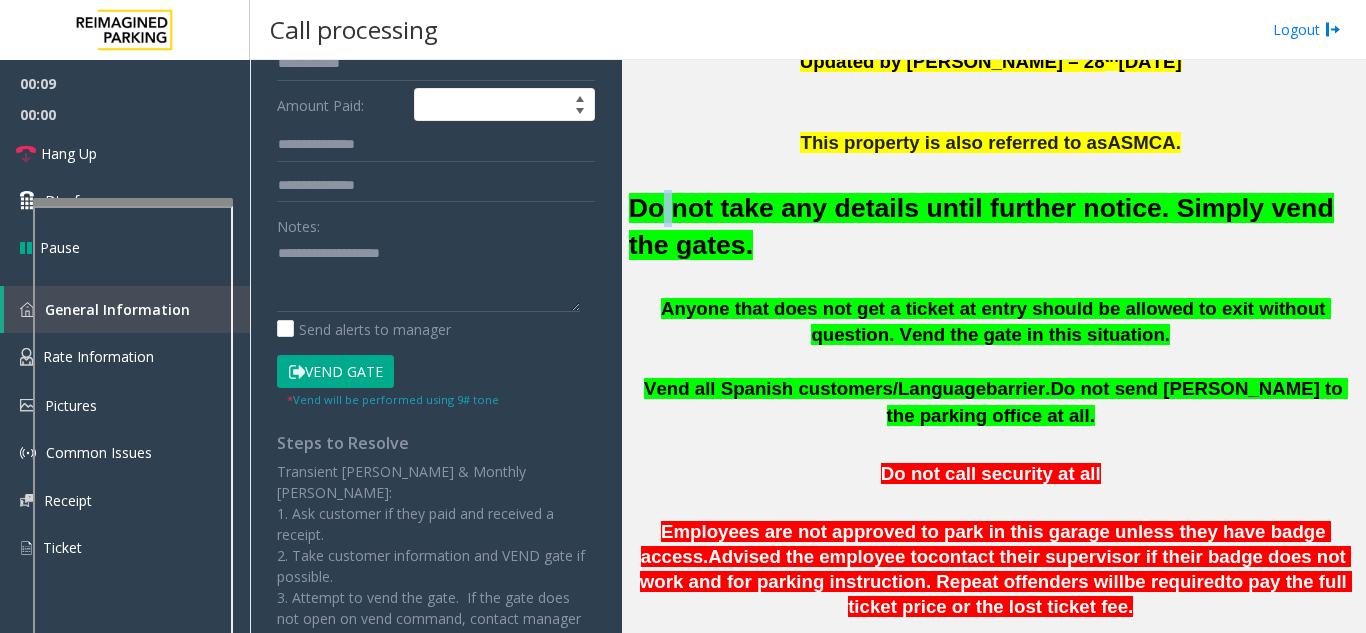 click on "Do not take any details until further notice. Simply vend the gates." 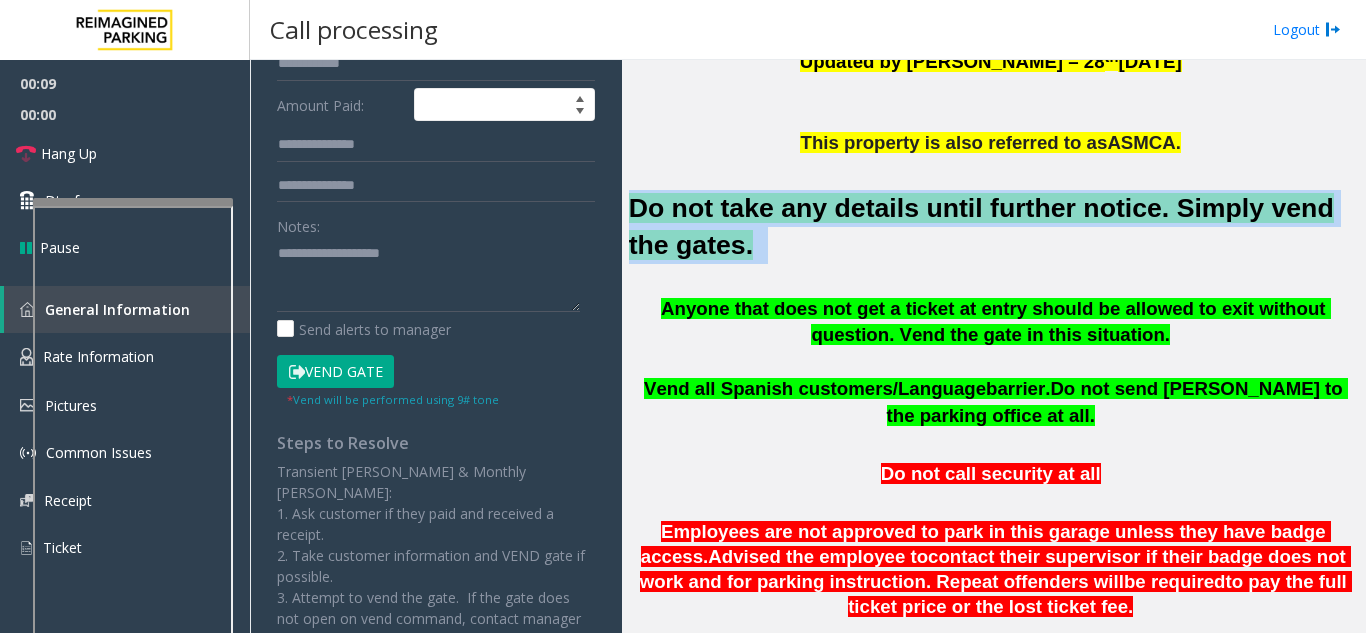 click on "Do not take any details until further notice. Simply vend the gates." 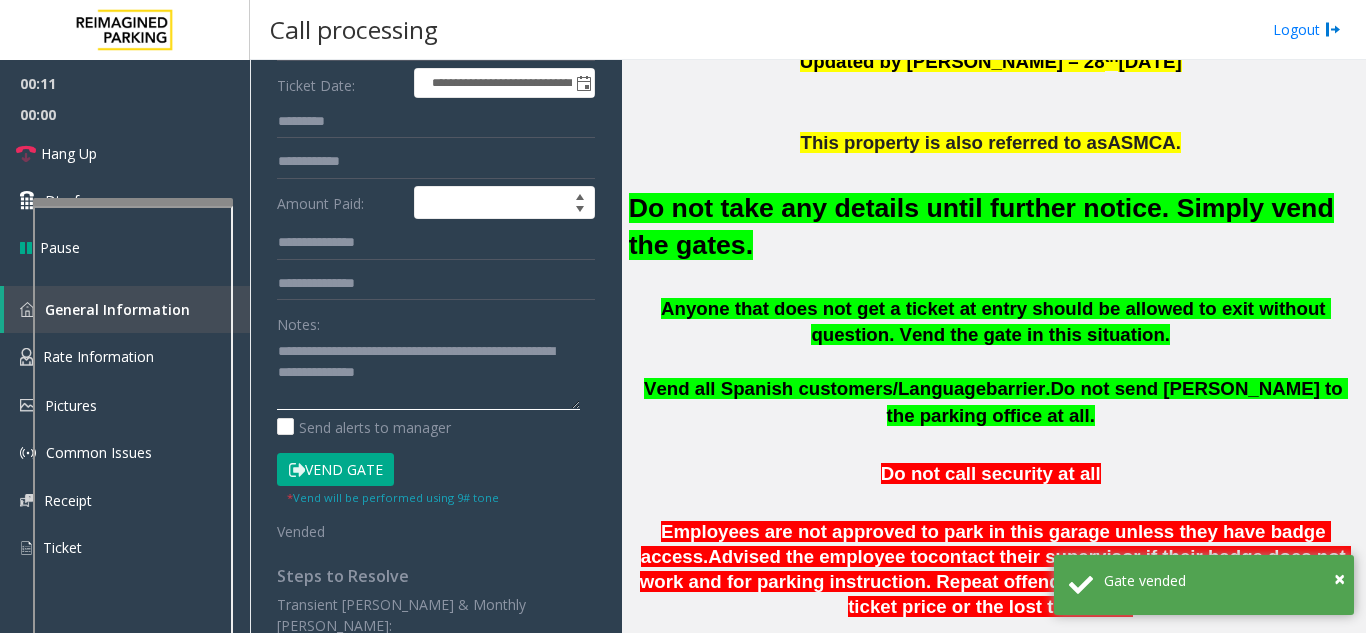 scroll, scrollTop: 0, scrollLeft: 0, axis: both 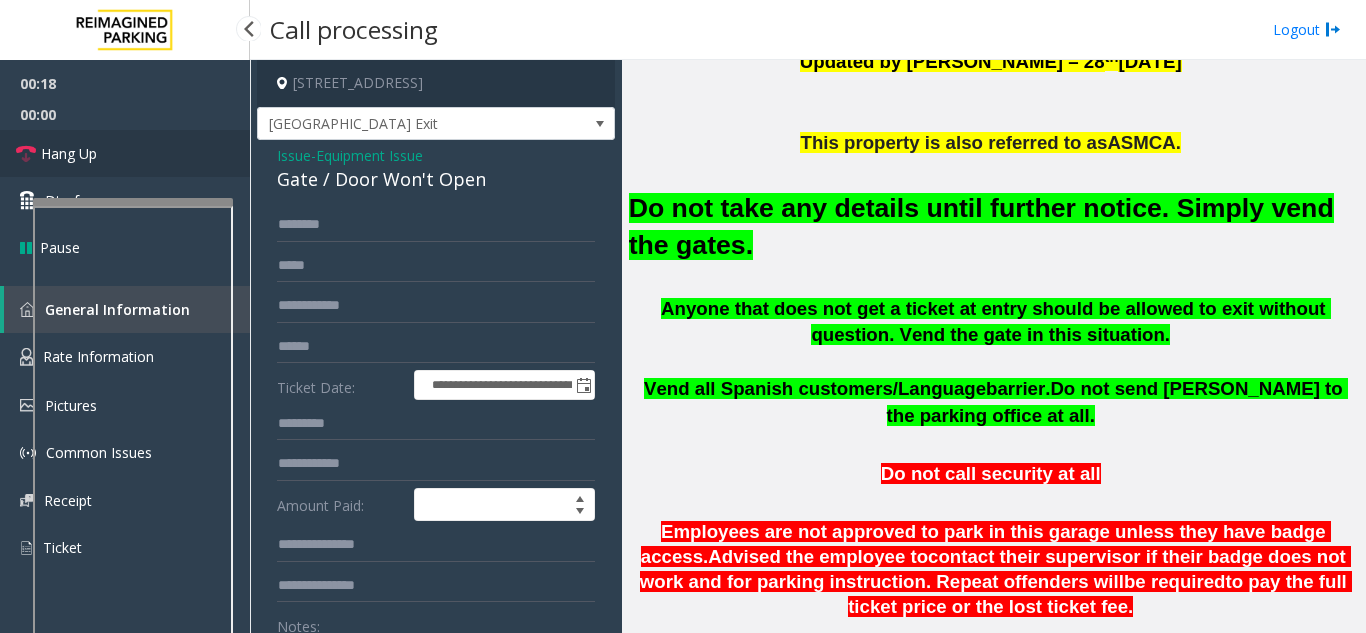 type on "**********" 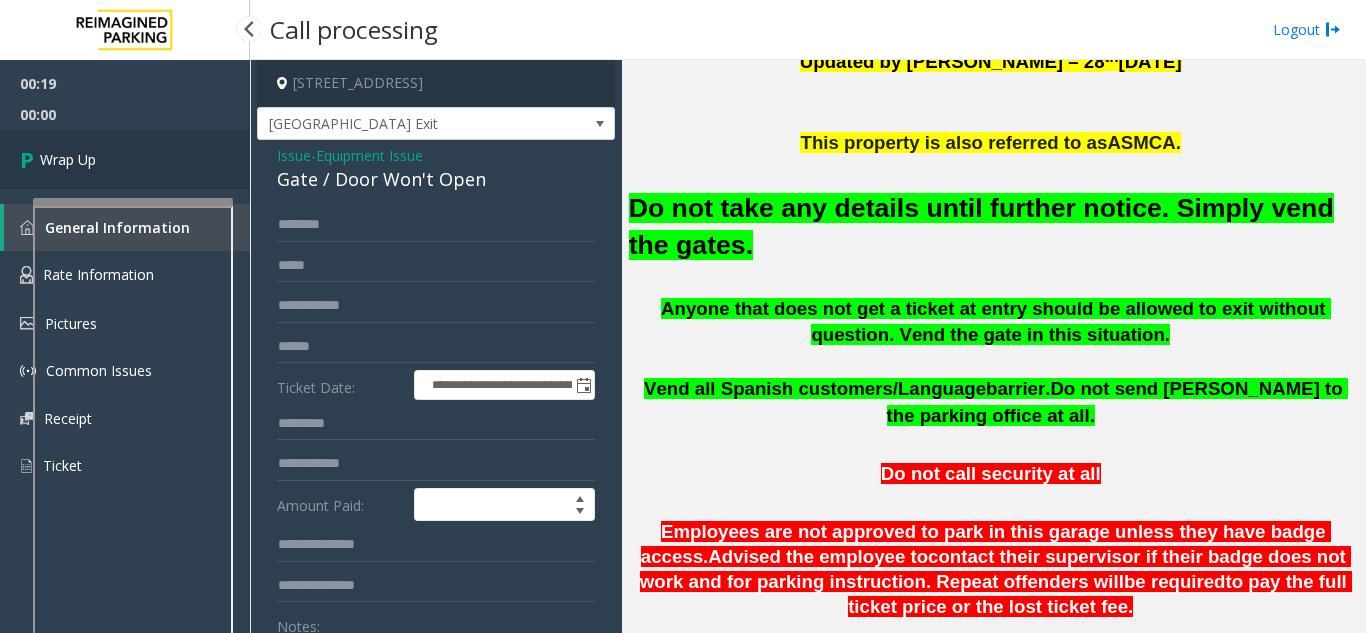click on "Wrap Up" at bounding box center (125, 159) 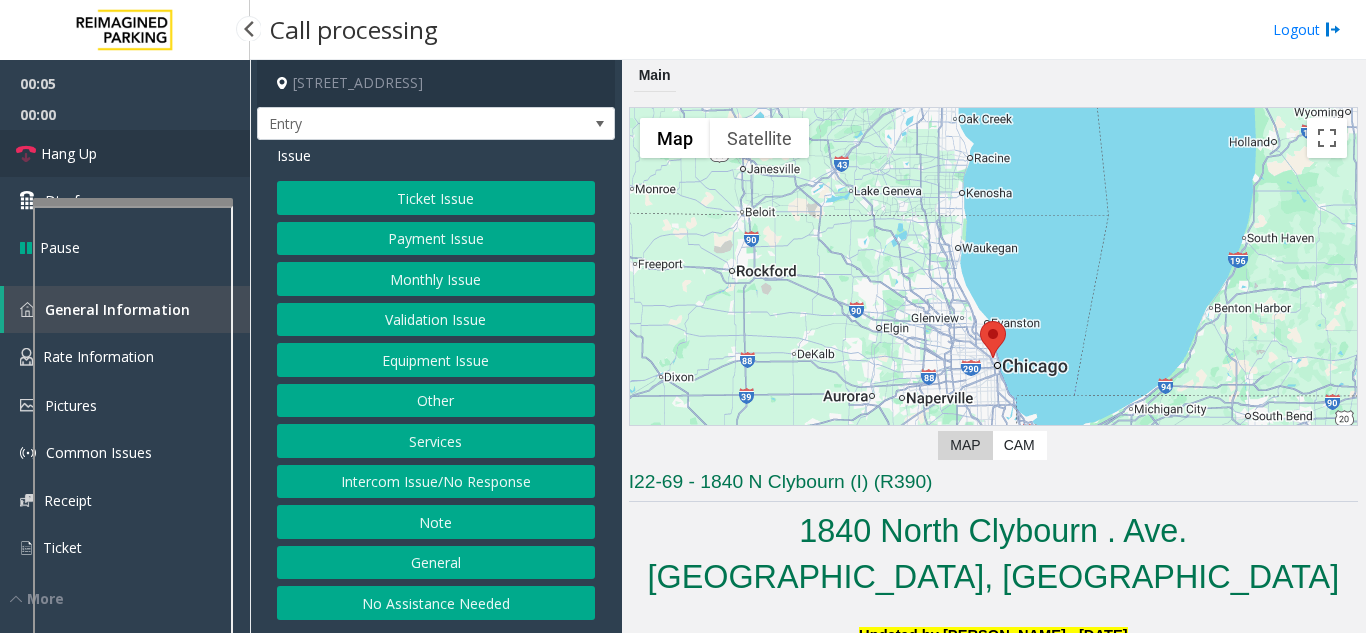 click on "Hang Up" at bounding box center [125, 153] 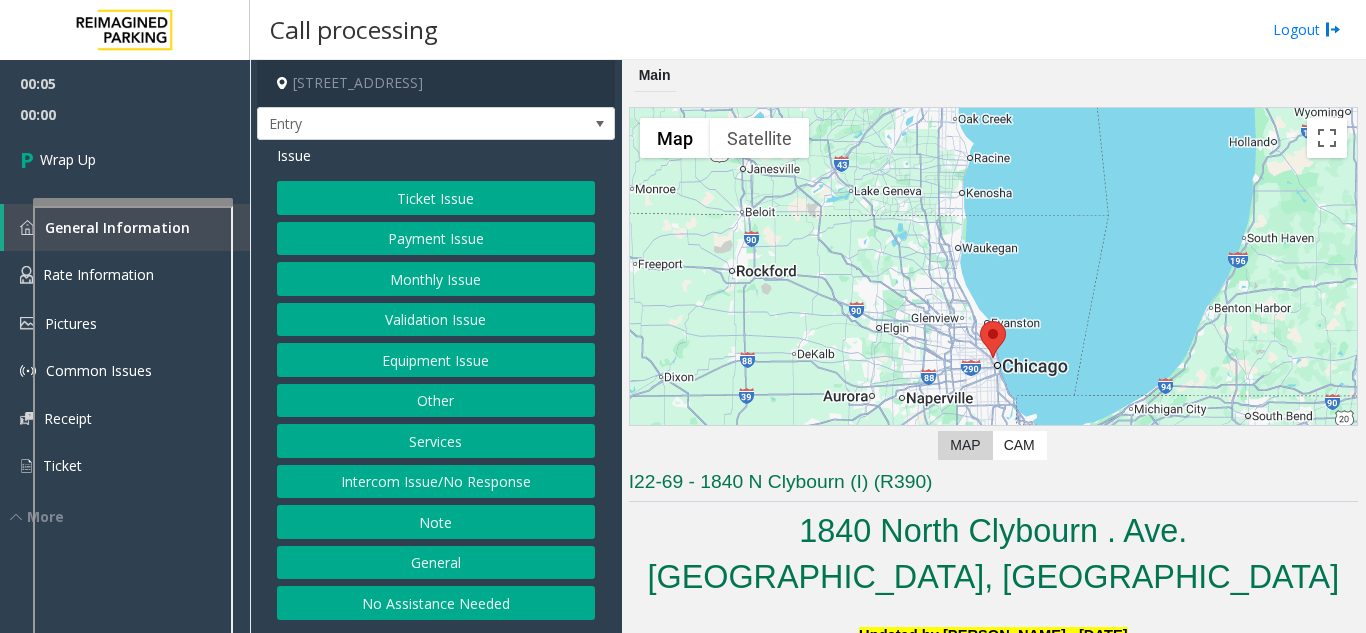 click on "No Assistance Needed" 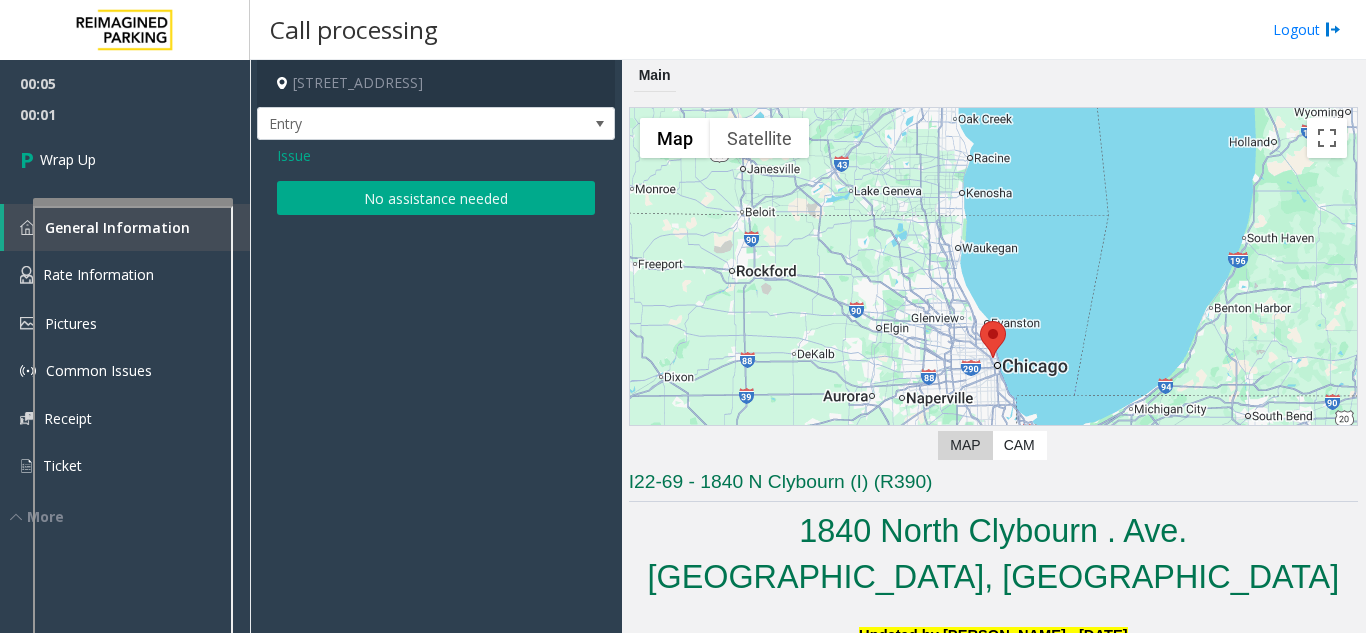 click on "No assistance needed" 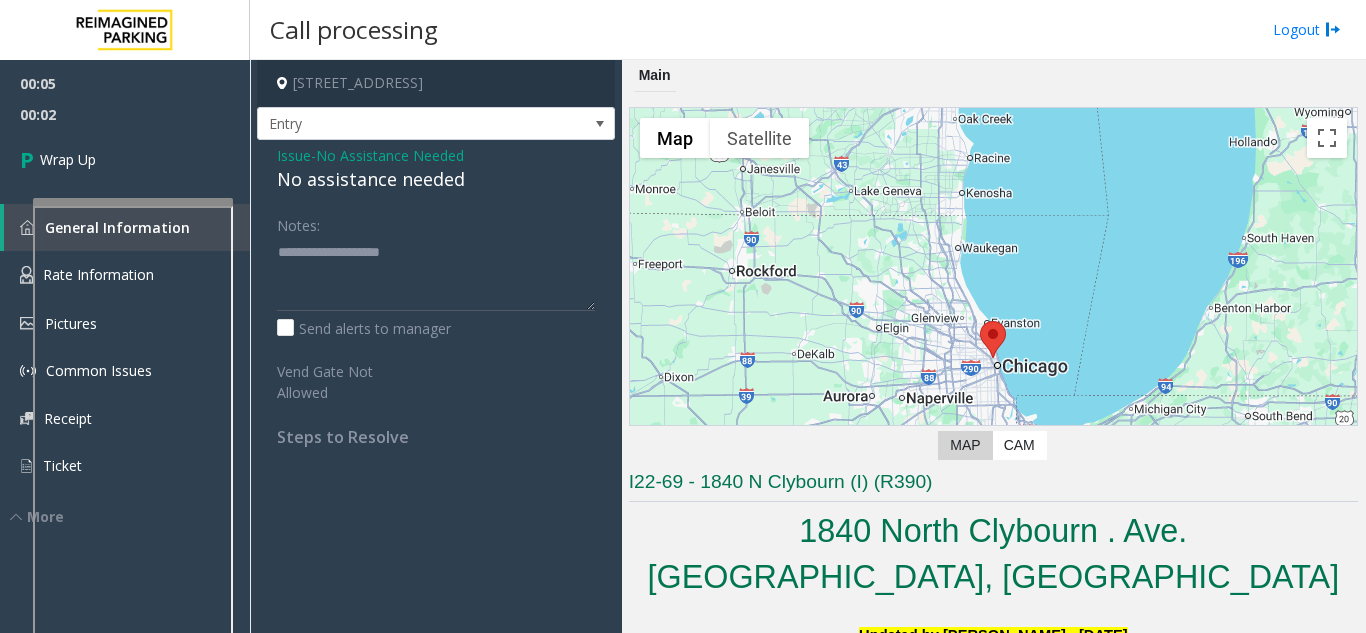 click on "No assistance needed" 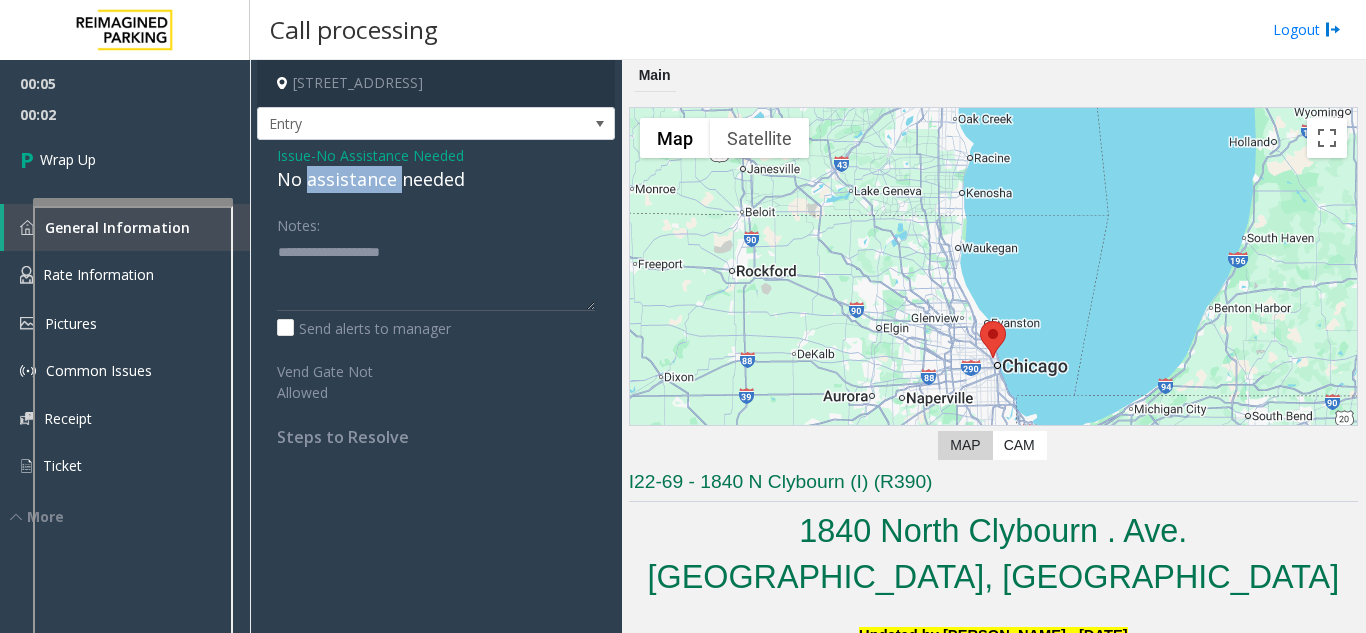click on "No assistance needed" 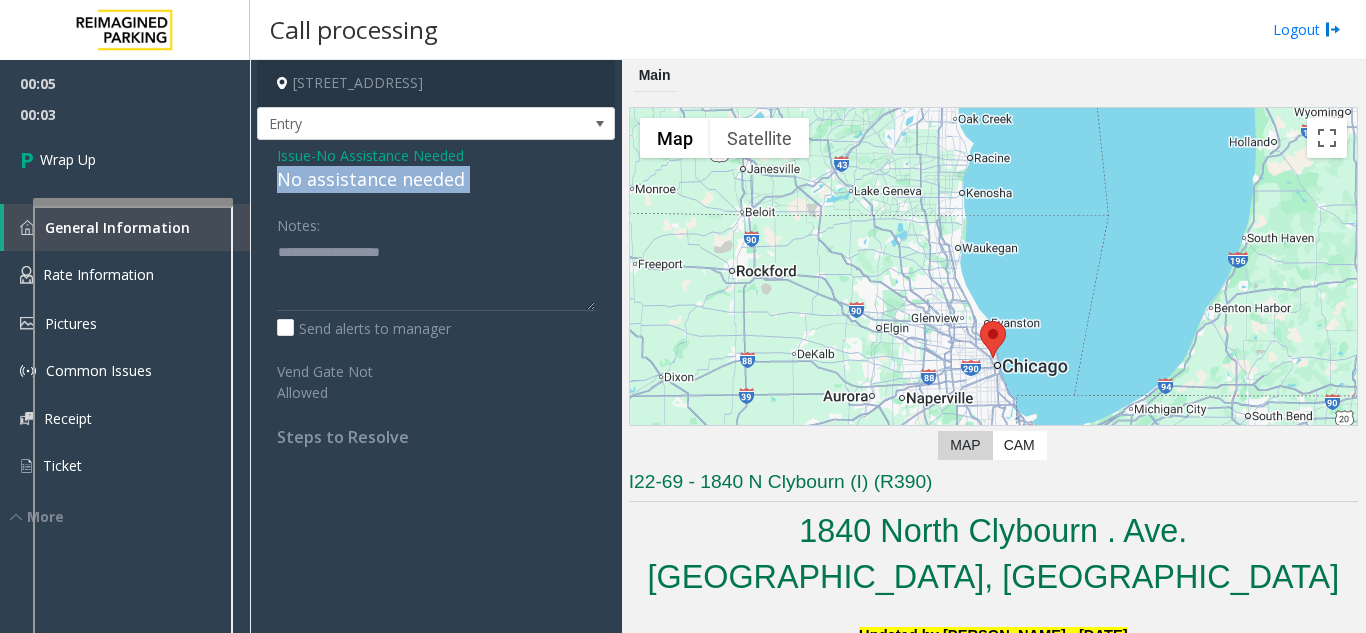click on "No assistance needed" 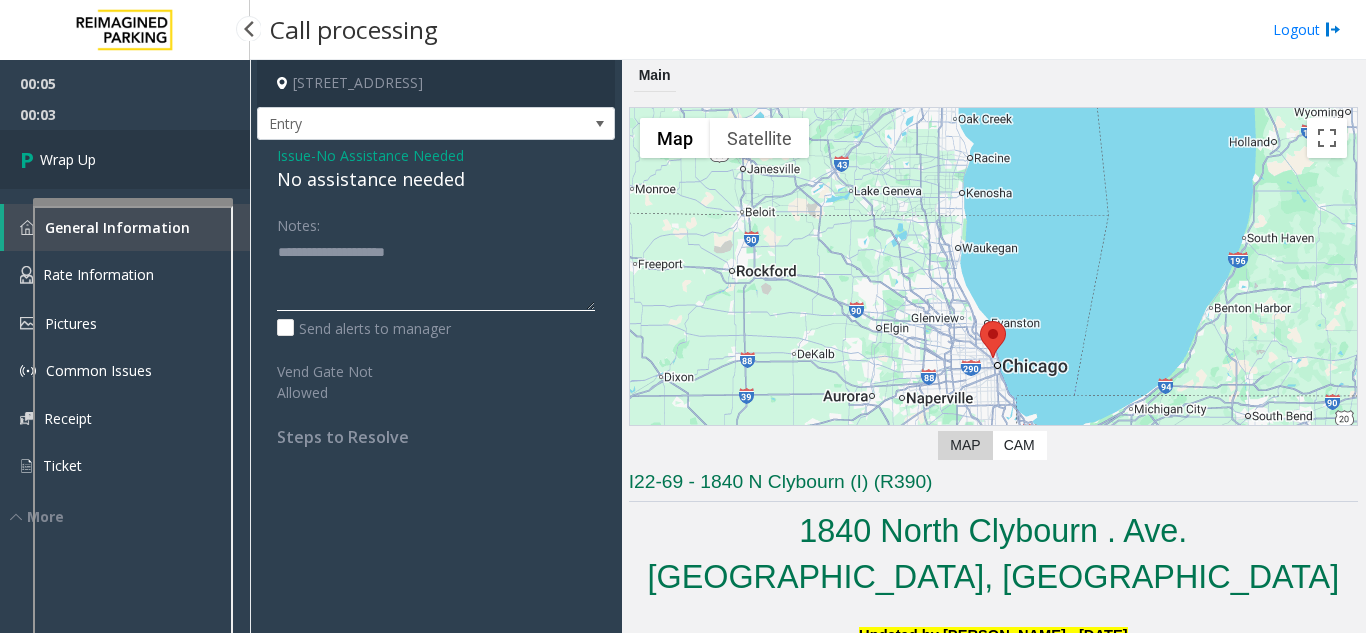type on "**********" 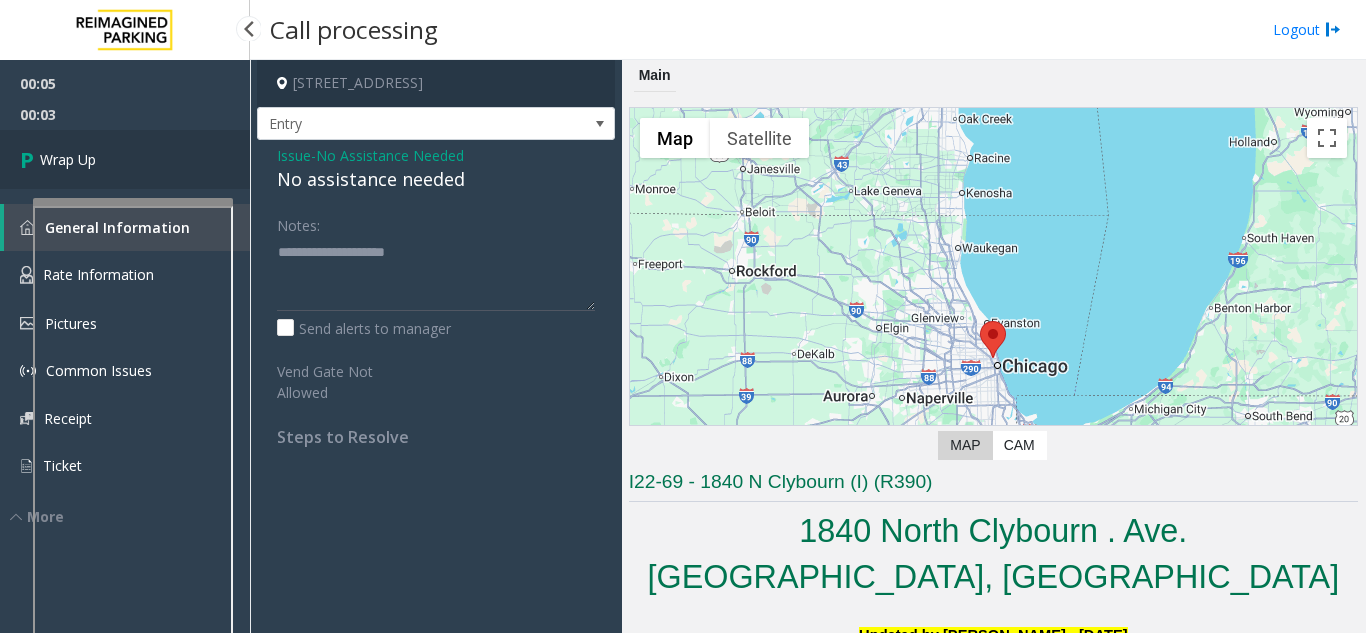 click on "Wrap Up" at bounding box center (125, 159) 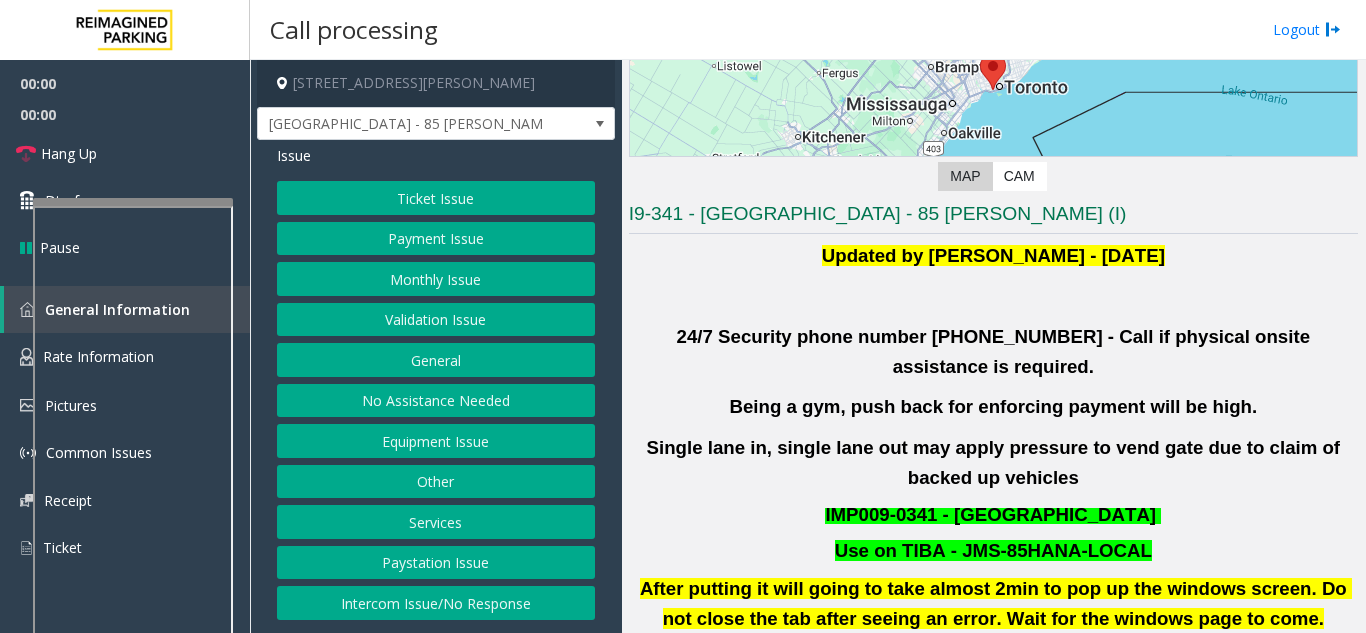 scroll, scrollTop: 400, scrollLeft: 0, axis: vertical 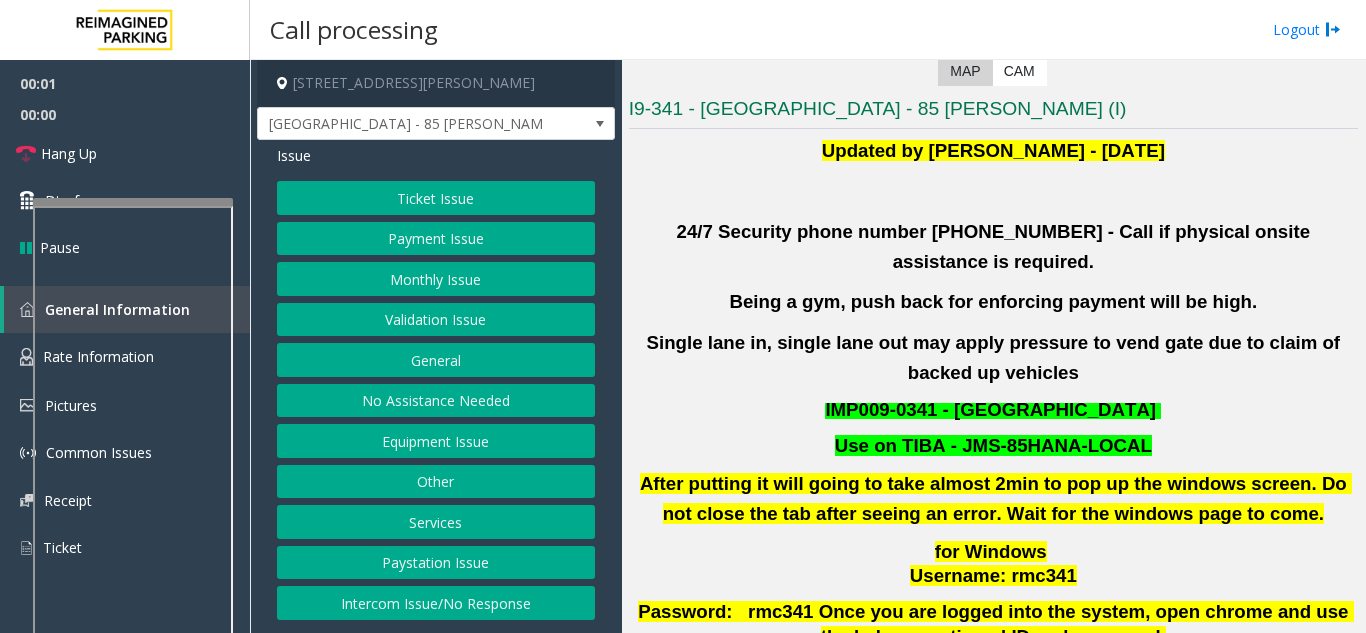 click on "Validation Issue" 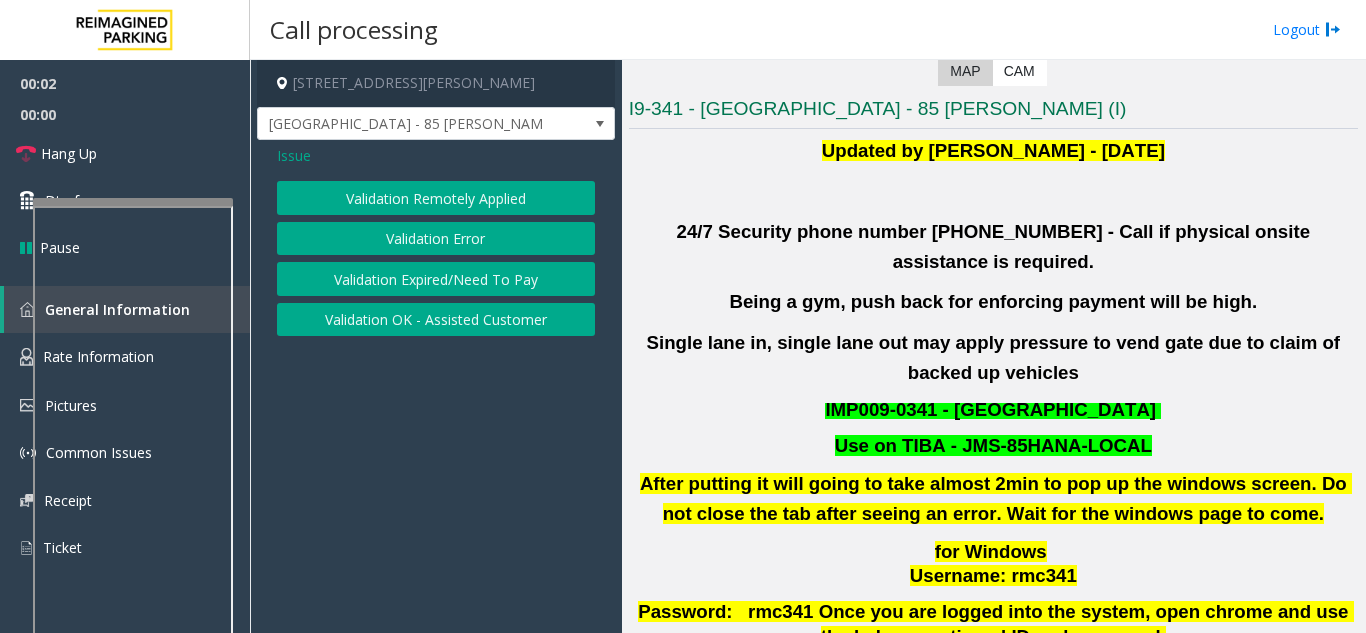 drag, startPoint x: 447, startPoint y: 233, endPoint x: 254, endPoint y: 253, distance: 194.03351 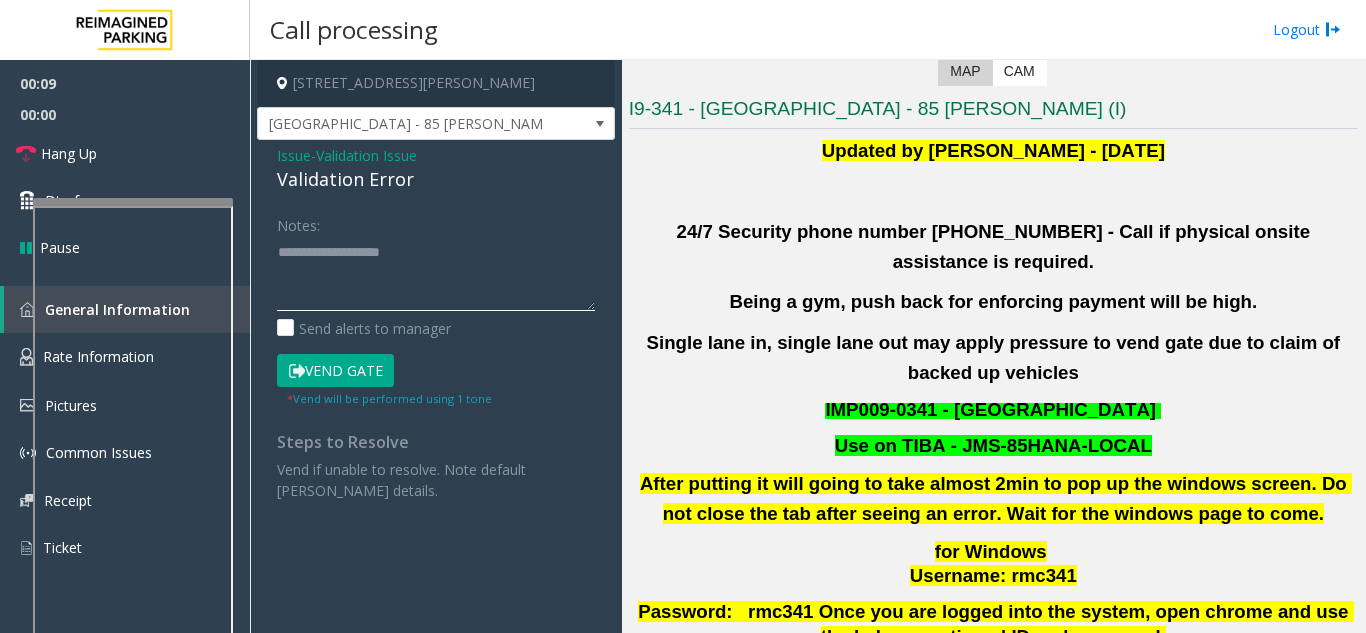 paste on "**********" 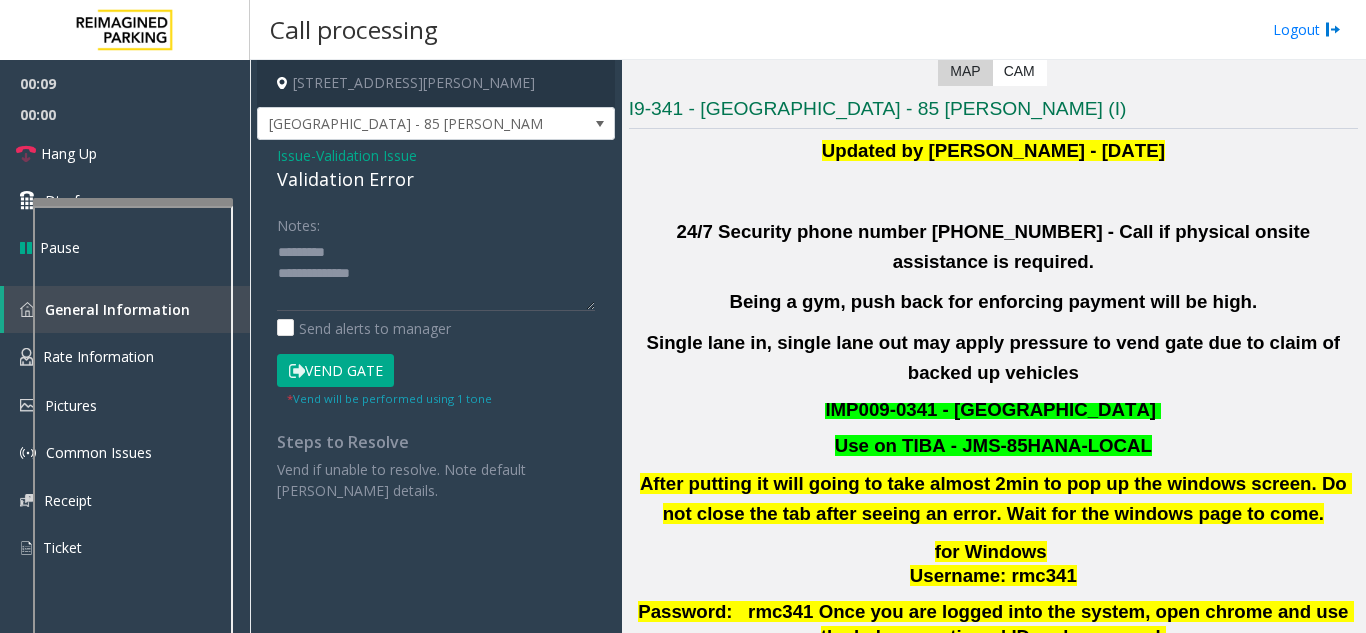 click on "Validation Error" 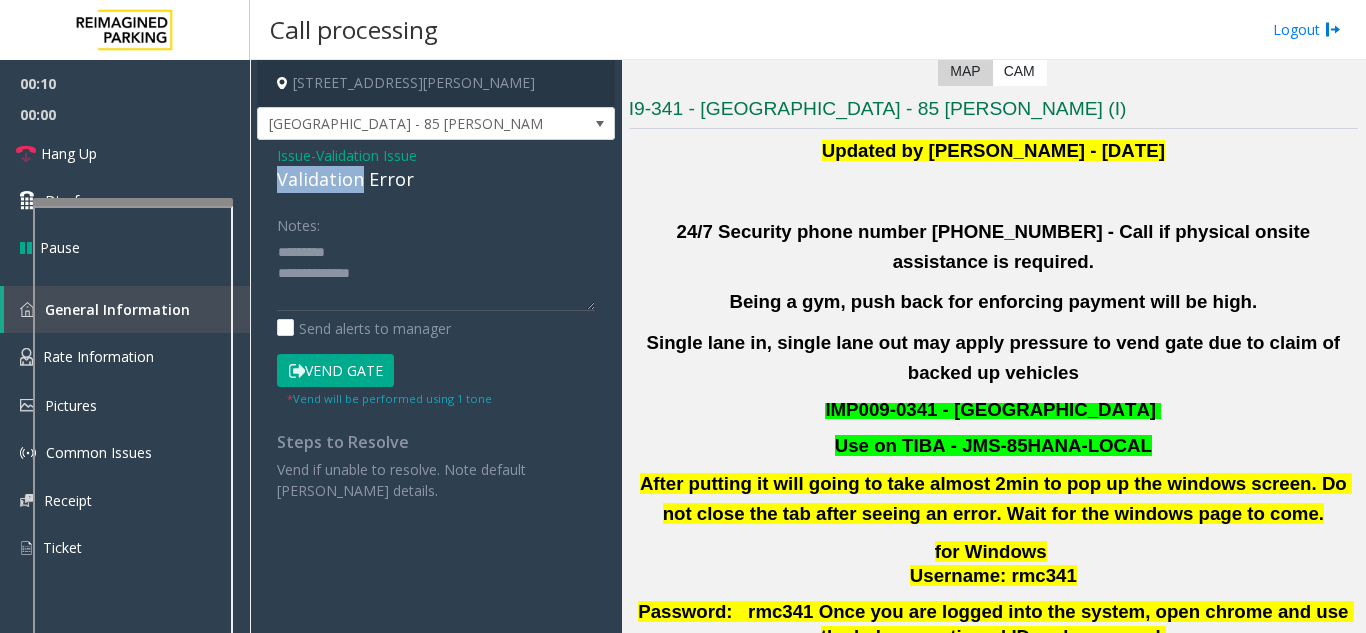click on "Validation Error" 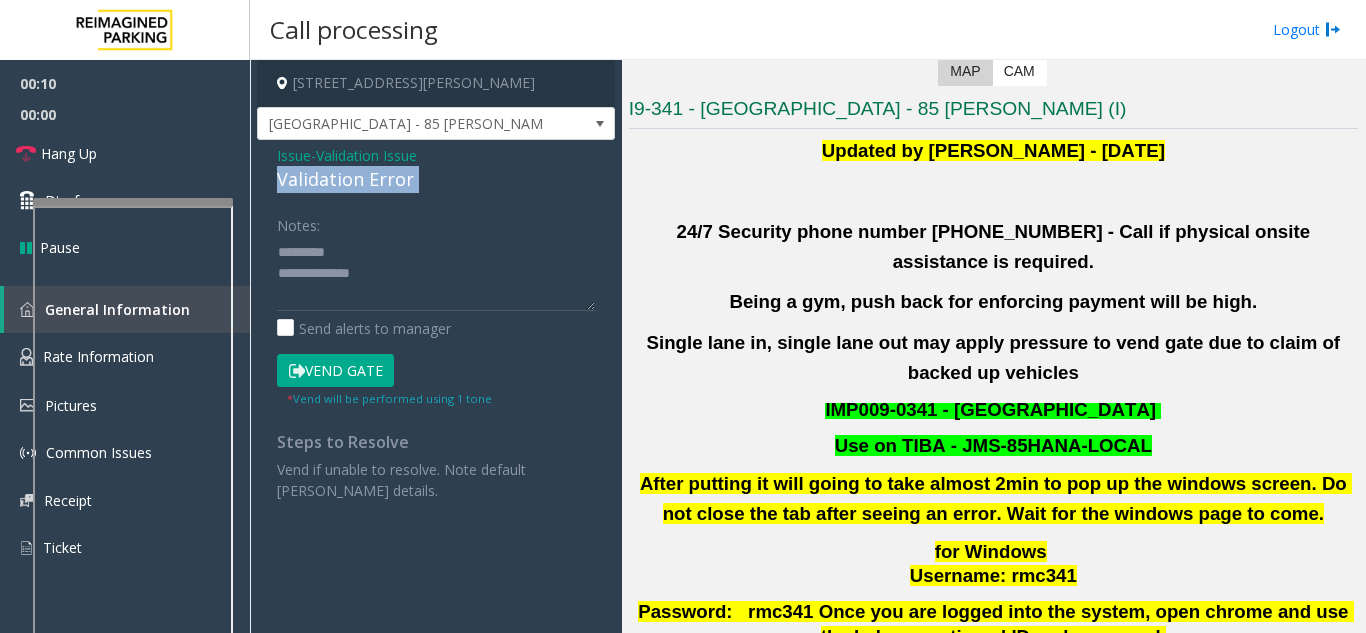 click on "Validation Error" 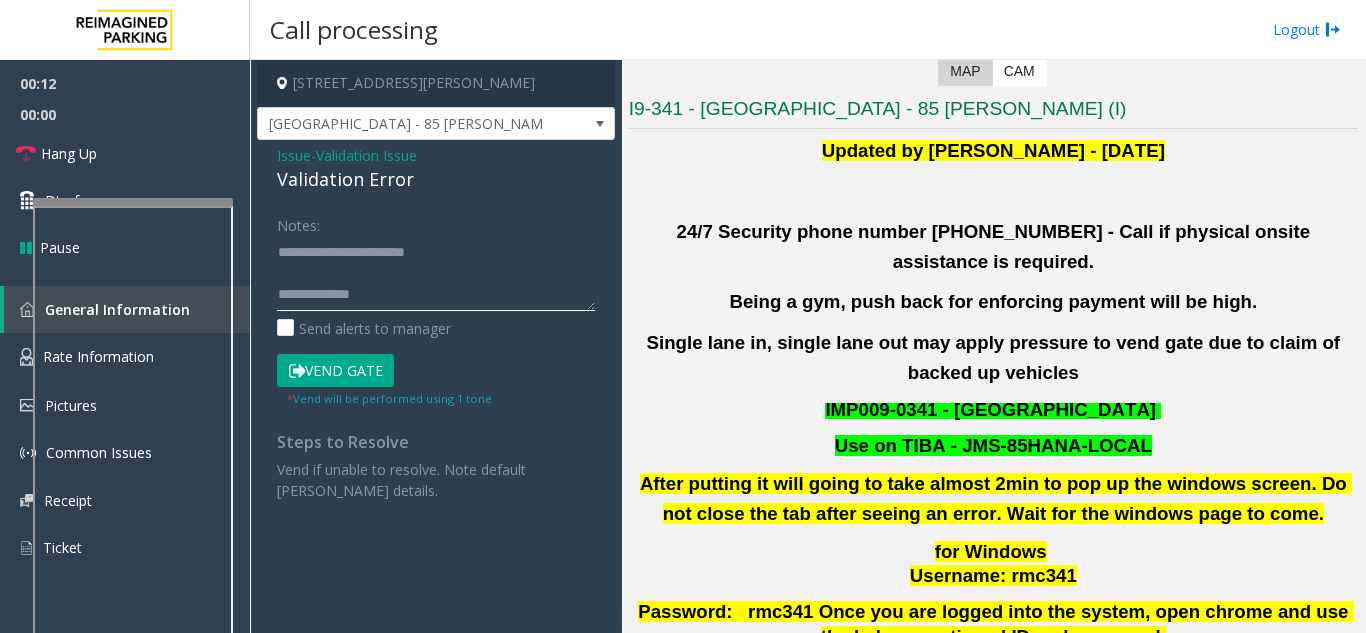 click 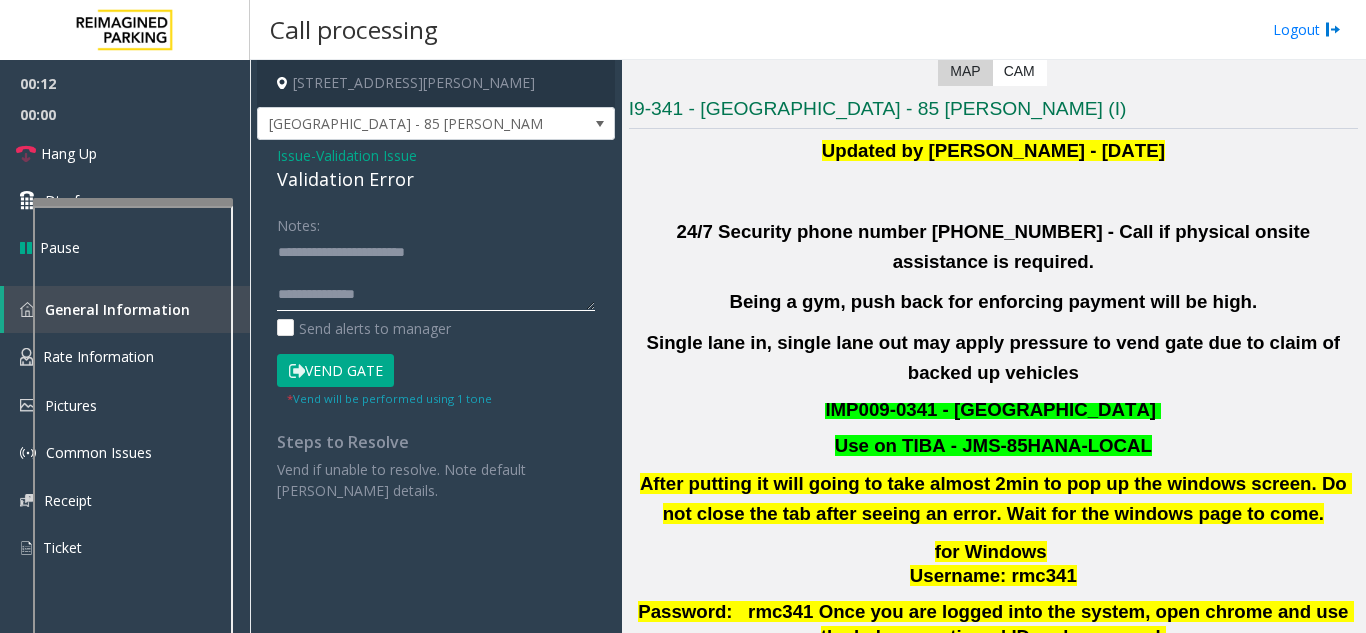 scroll, scrollTop: 15, scrollLeft: 0, axis: vertical 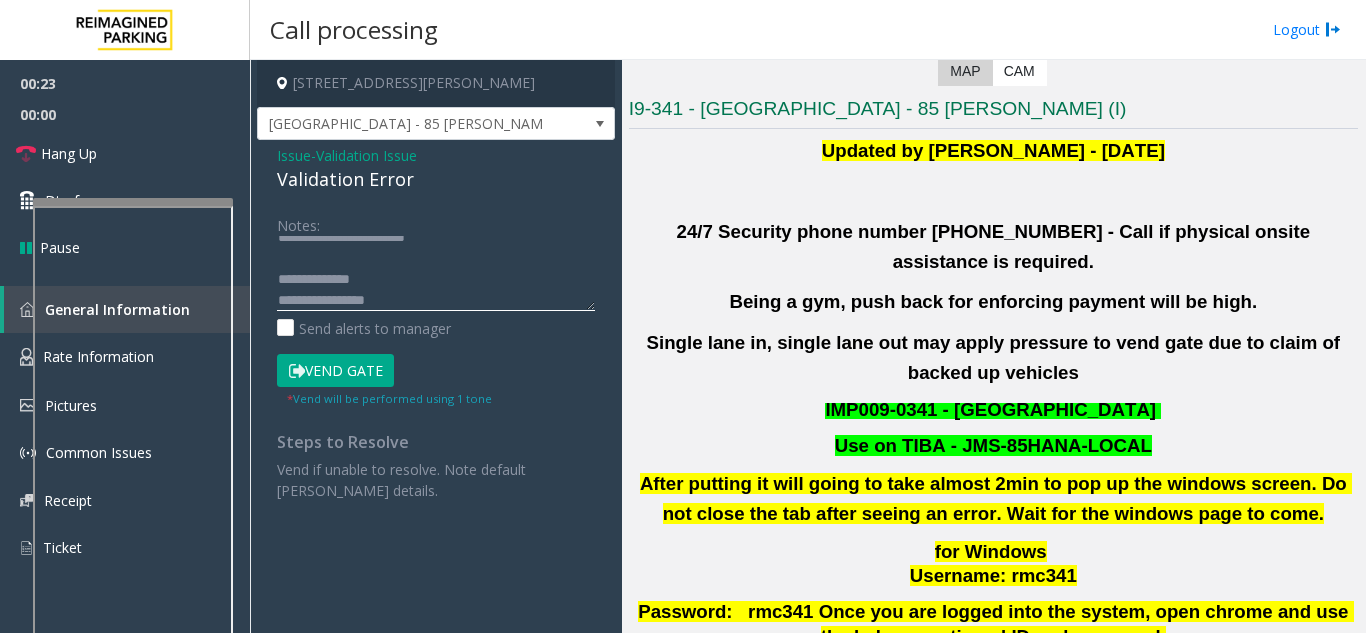 click 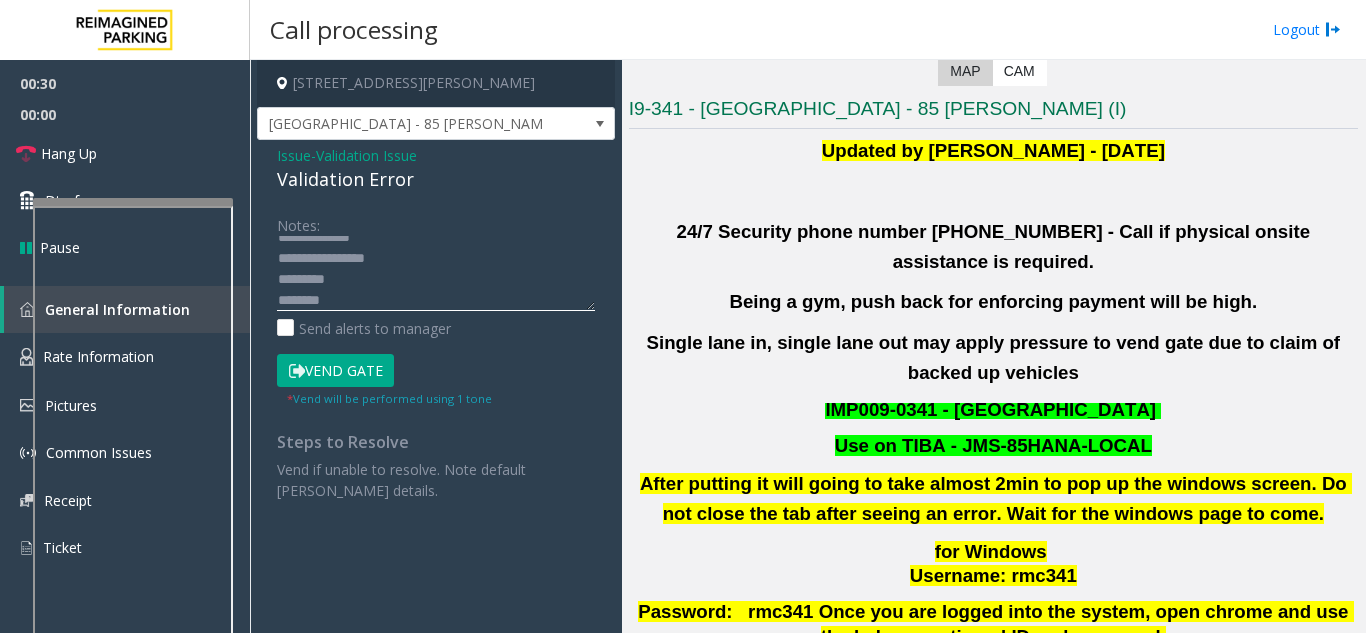 scroll, scrollTop: 78, scrollLeft: 0, axis: vertical 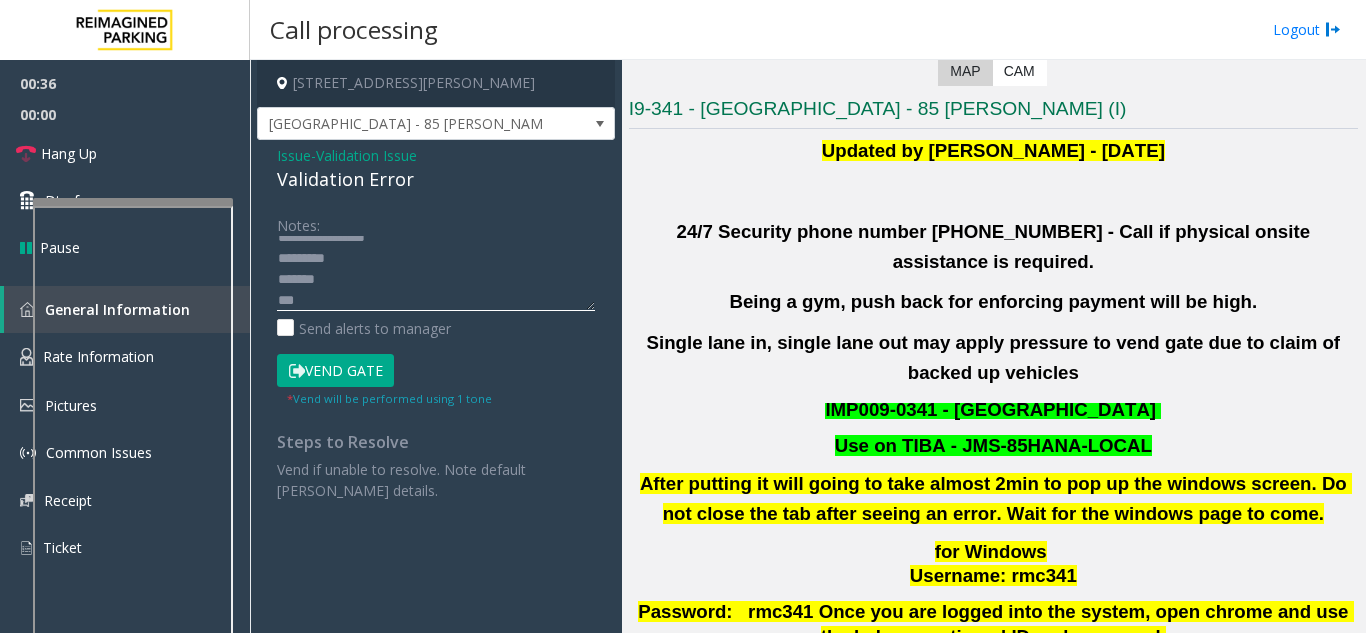 click 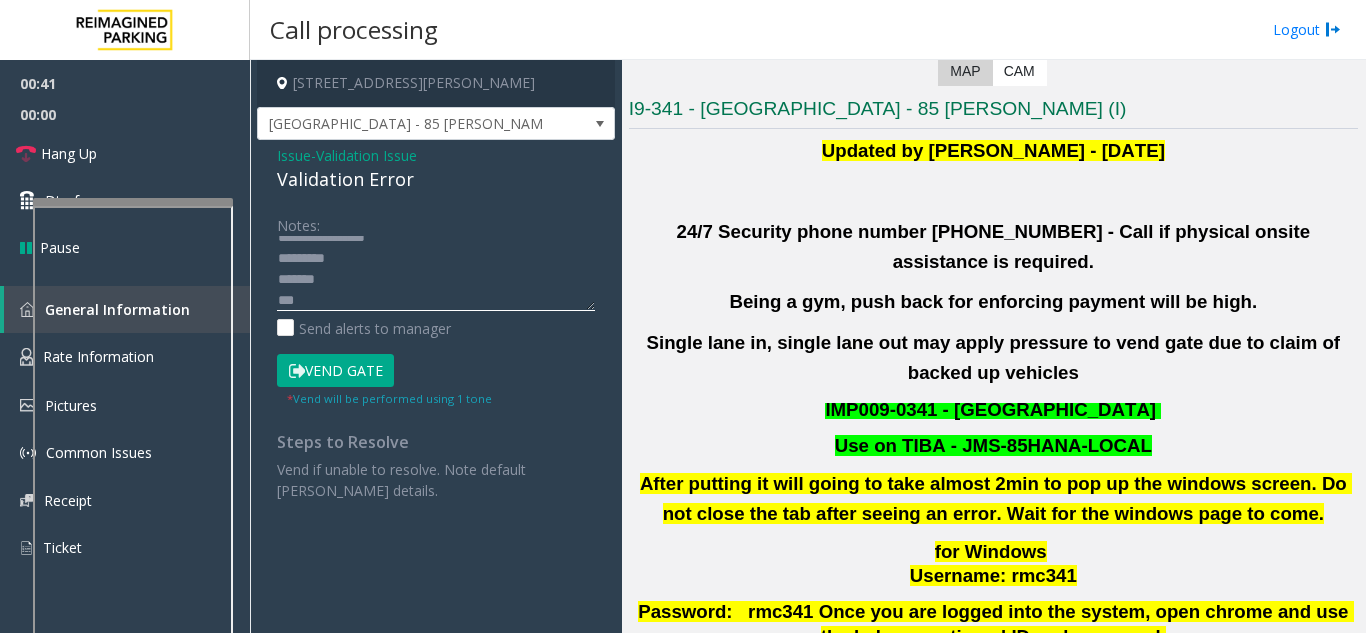 click 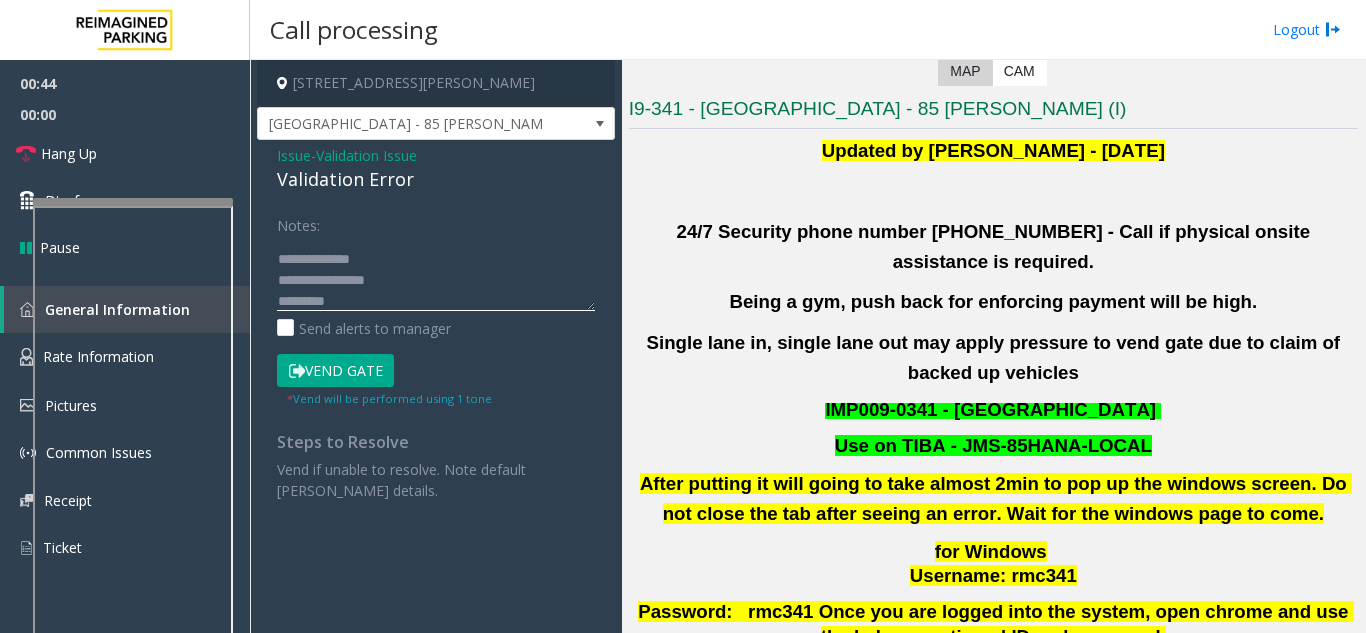 scroll, scrollTop: 0, scrollLeft: 0, axis: both 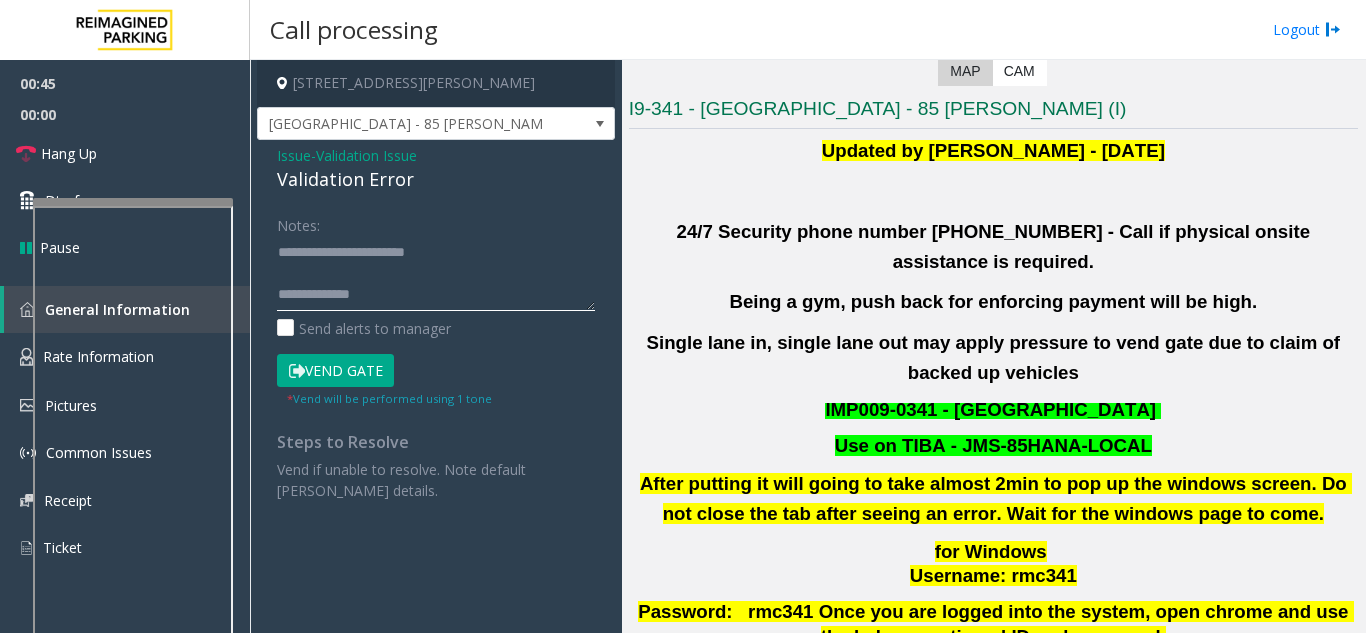 click 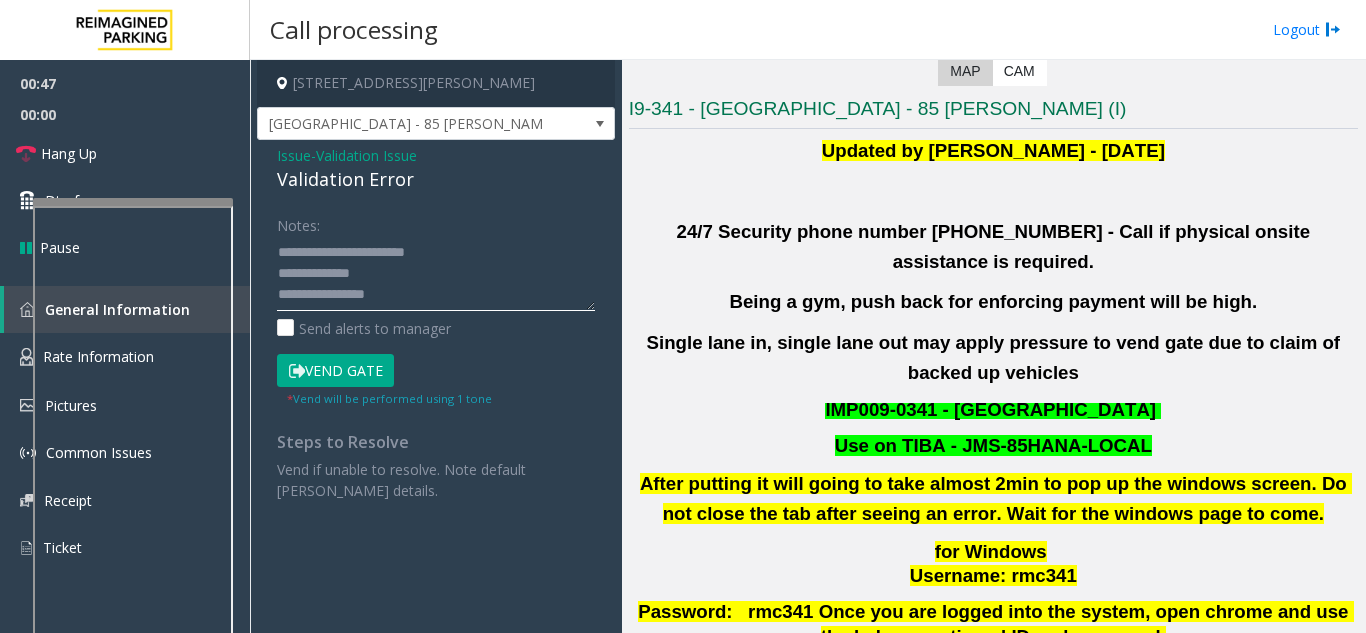 scroll, scrollTop: 63, scrollLeft: 0, axis: vertical 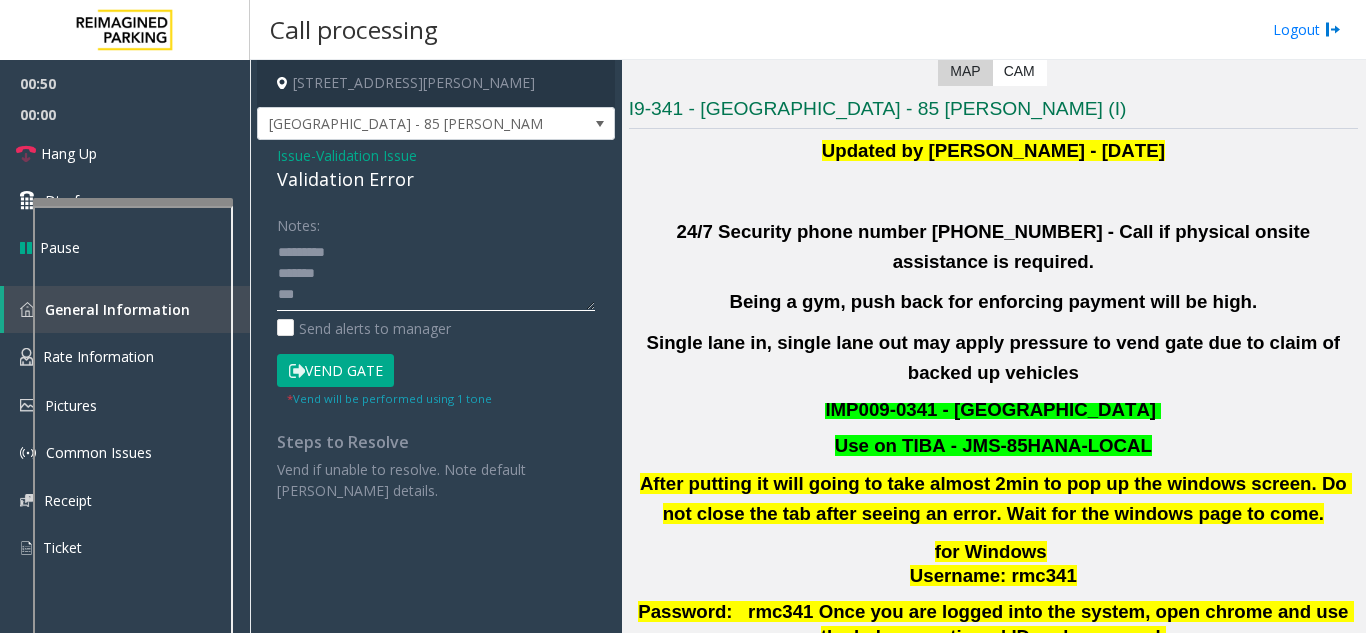 drag, startPoint x: 279, startPoint y: 254, endPoint x: 304, endPoint y: 308, distance: 59.5063 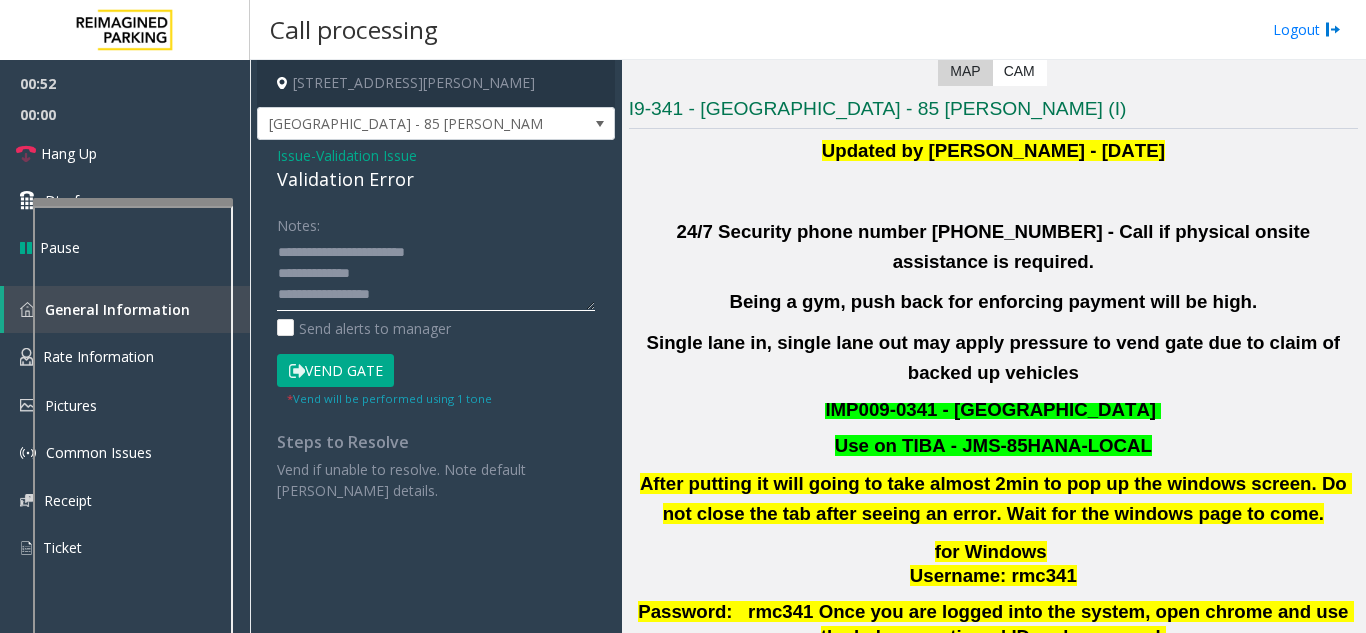 scroll, scrollTop: 15, scrollLeft: 0, axis: vertical 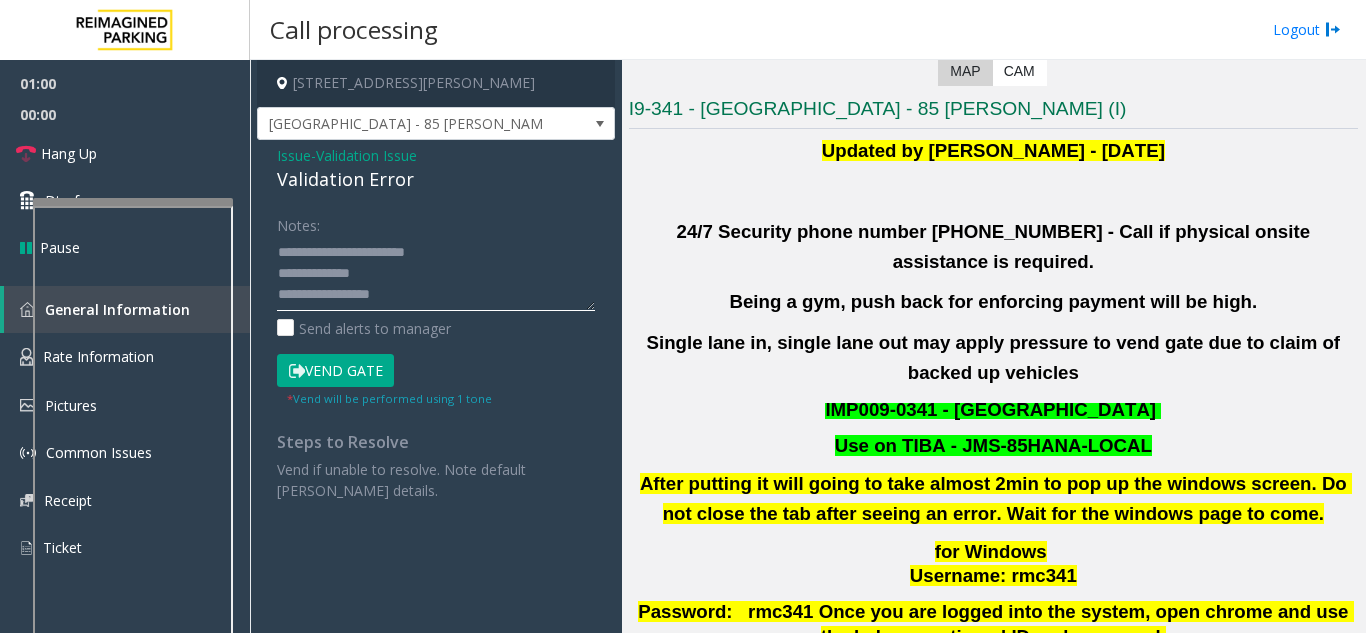 paste on "**********" 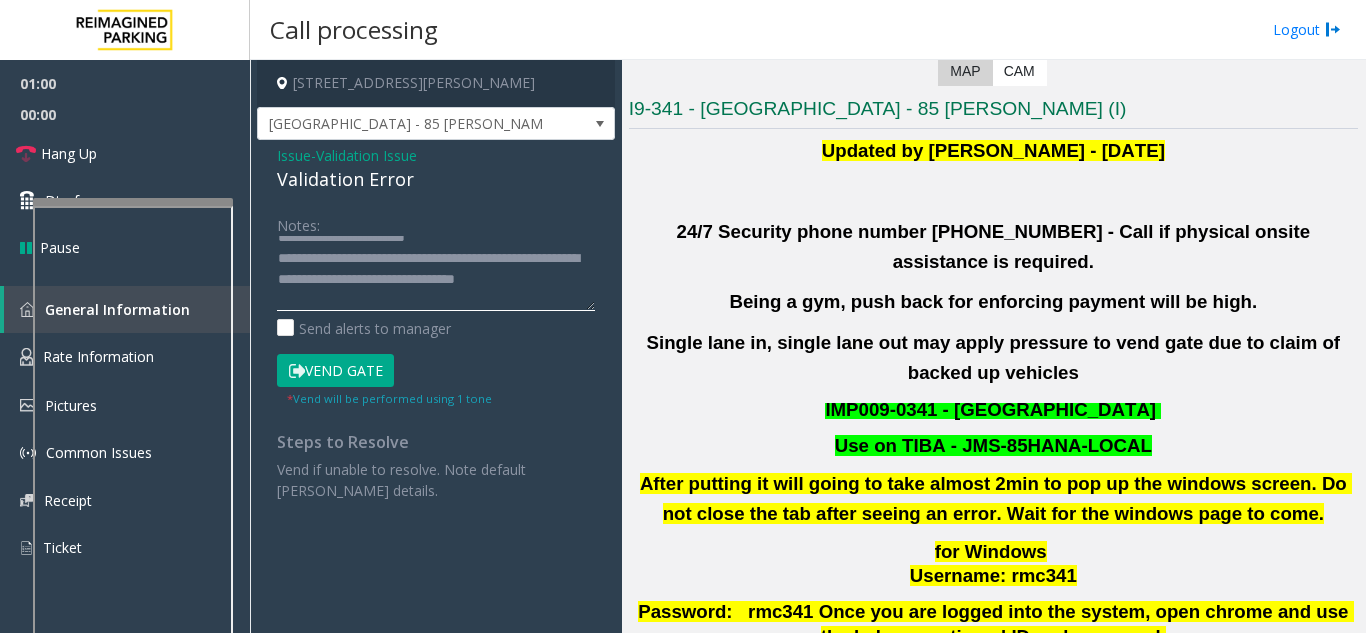 scroll, scrollTop: 36, scrollLeft: 0, axis: vertical 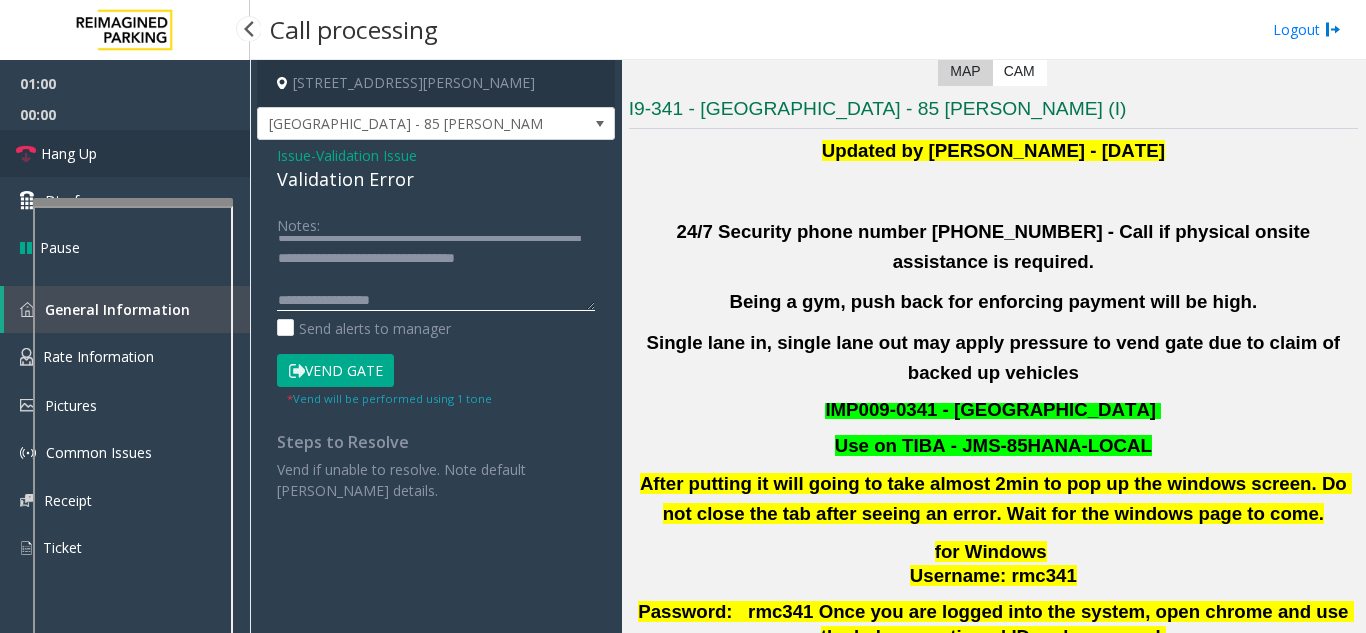 type on "**********" 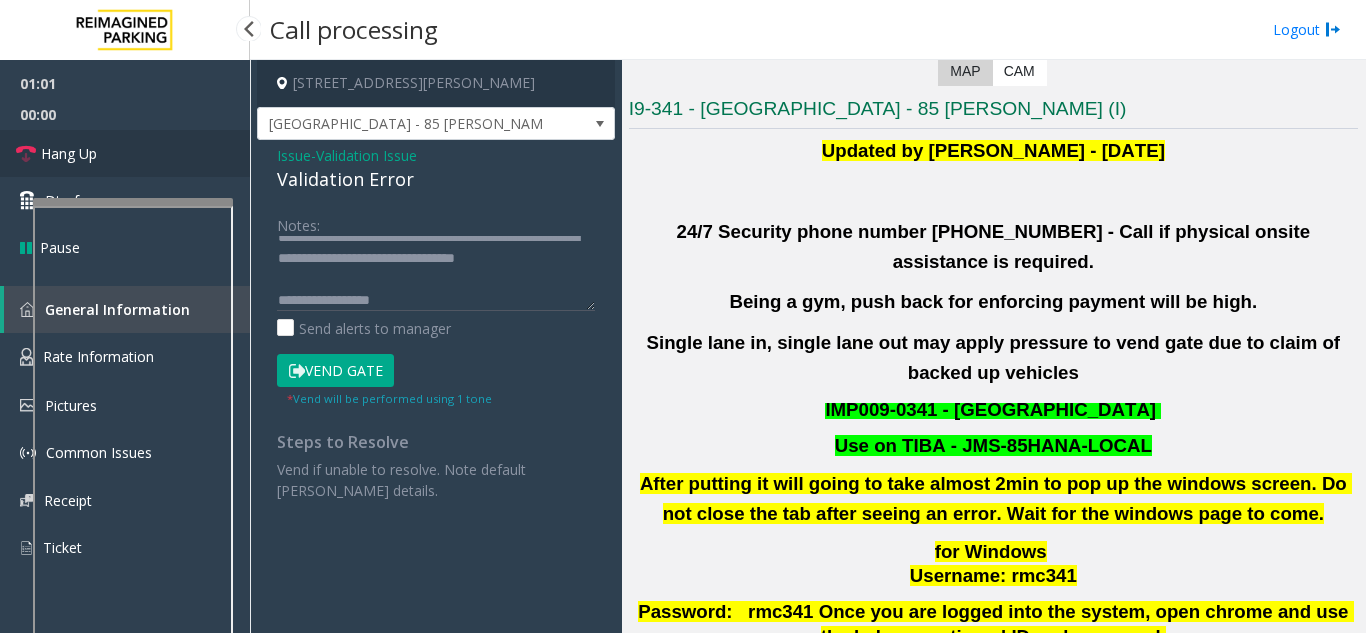 click on "Hang Up" at bounding box center (125, 153) 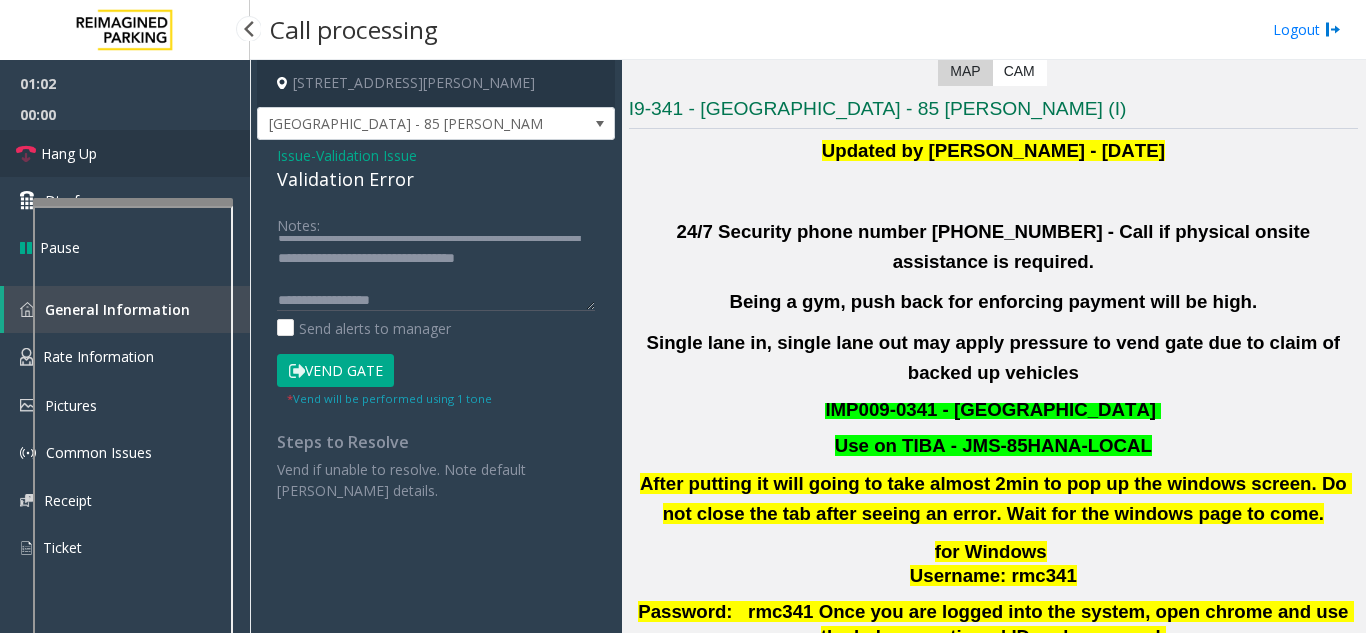 click on "Hang Up" at bounding box center [125, 153] 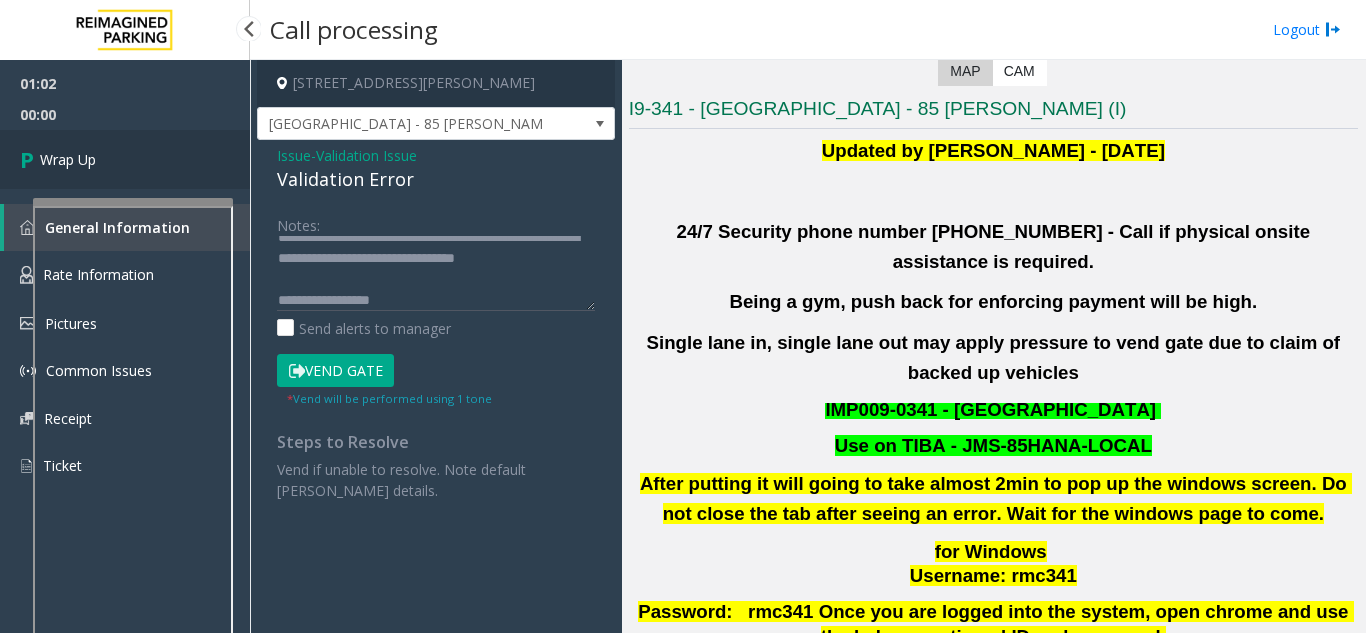 click on "Wrap Up" at bounding box center (125, 159) 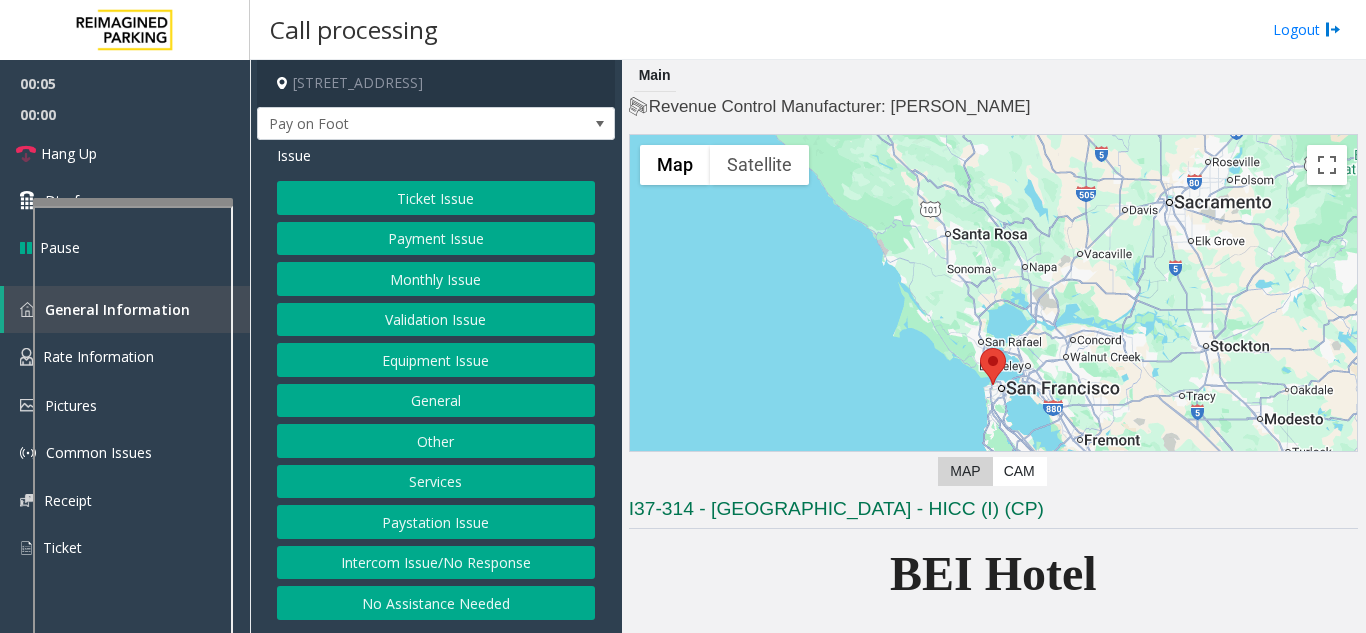 click on "Intercom Issue/No Response" 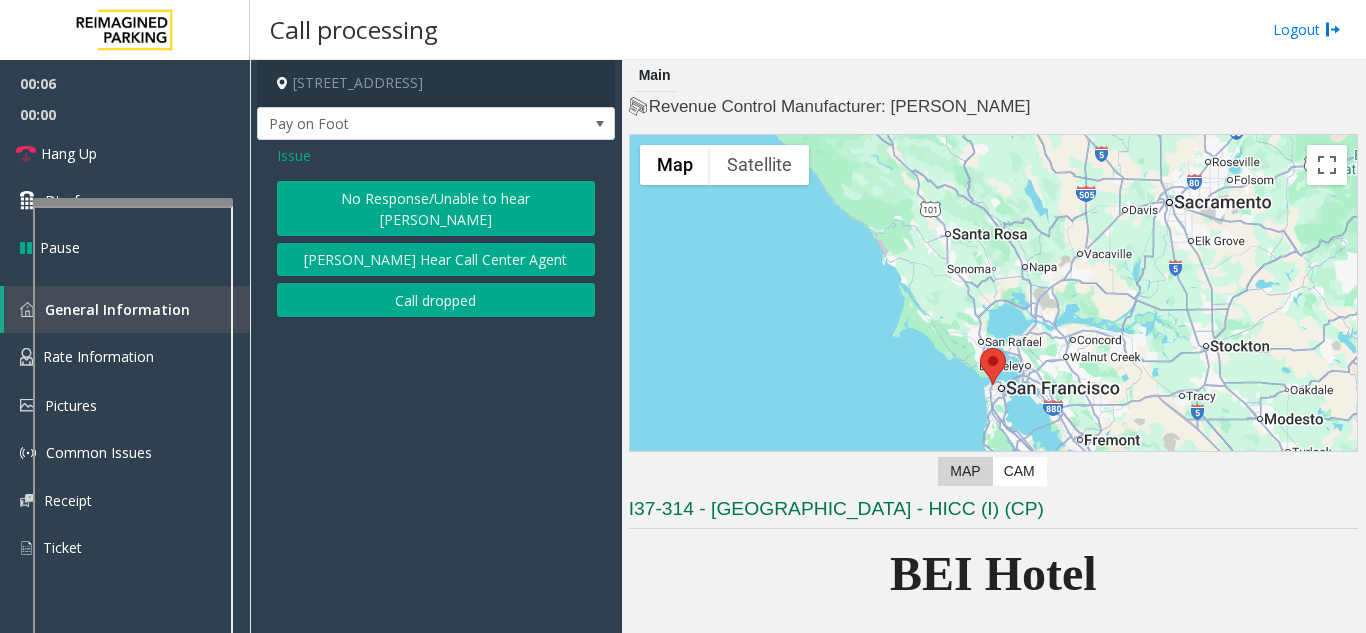 click on "No Response/Unable to hear [PERSON_NAME]" 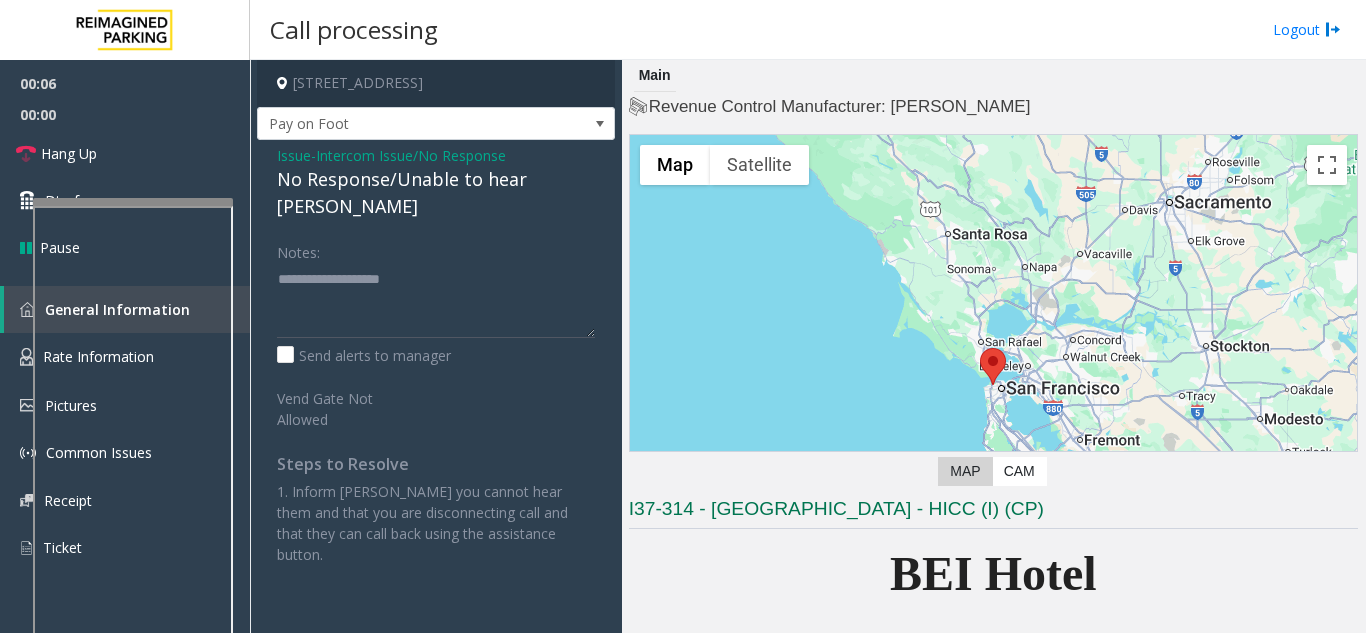 click on "No Response/Unable to hear [PERSON_NAME]" 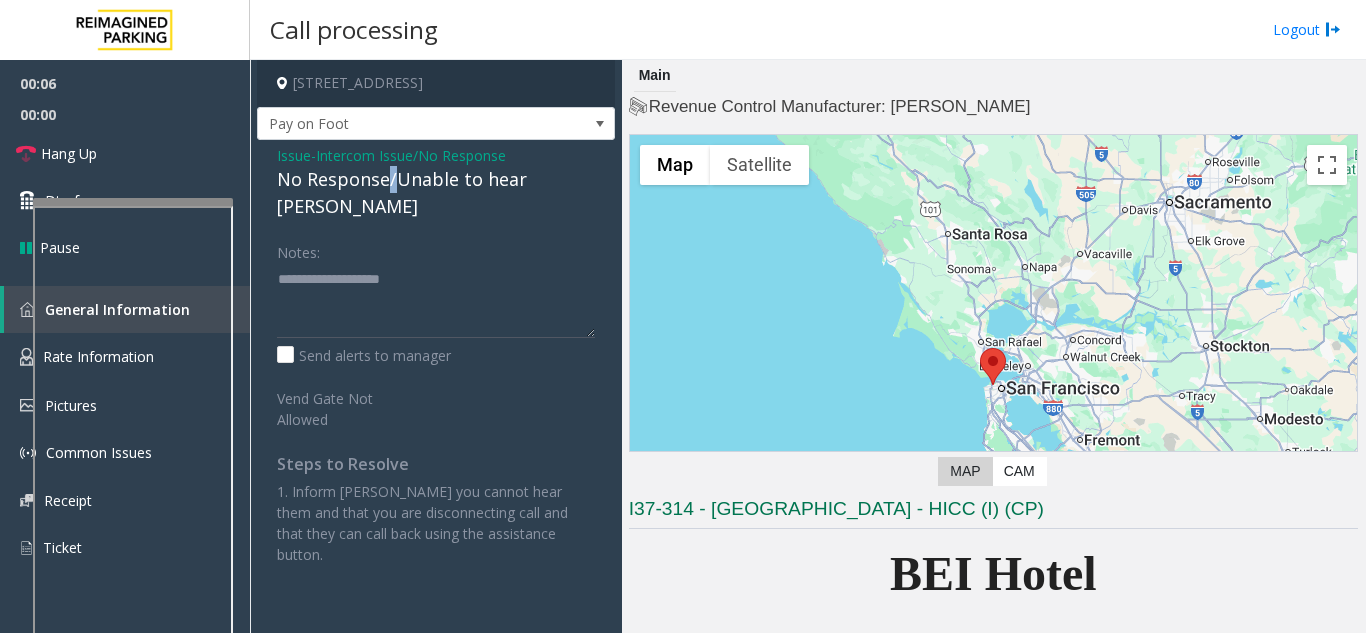 click on "No Response/Unable to hear [PERSON_NAME]" 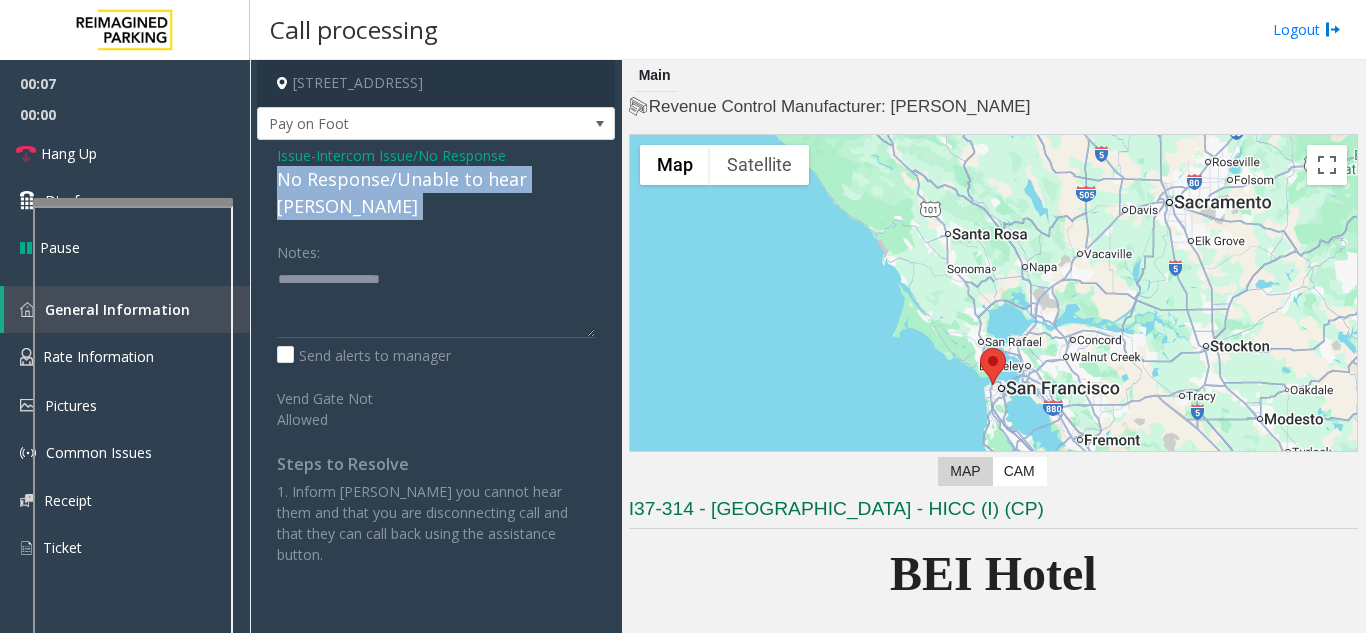 click on "No Response/Unable to hear [PERSON_NAME]" 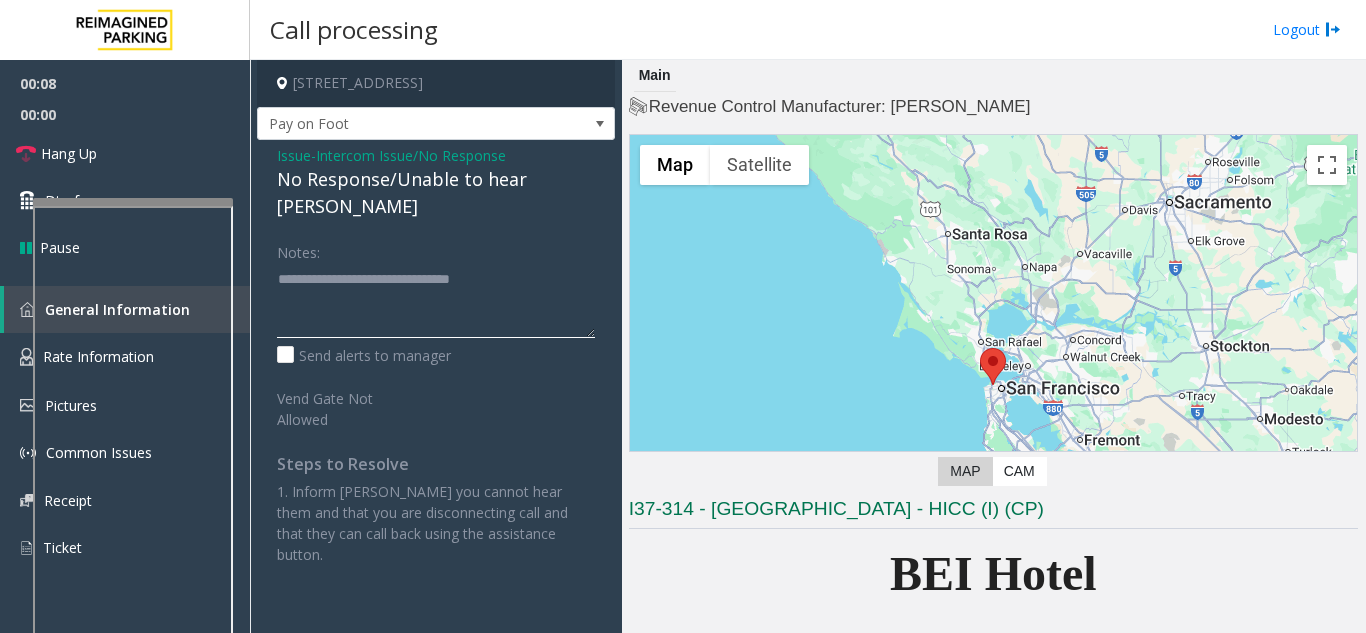 type on "**********" 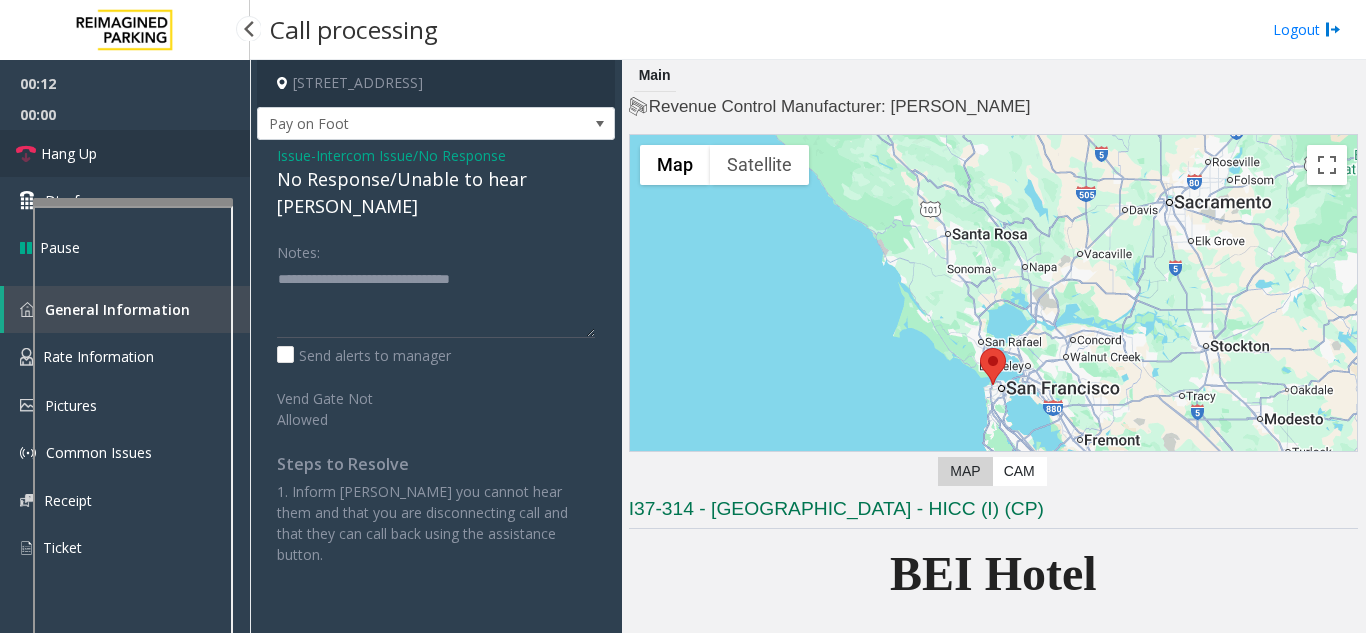 click on "Hang Up" at bounding box center (125, 153) 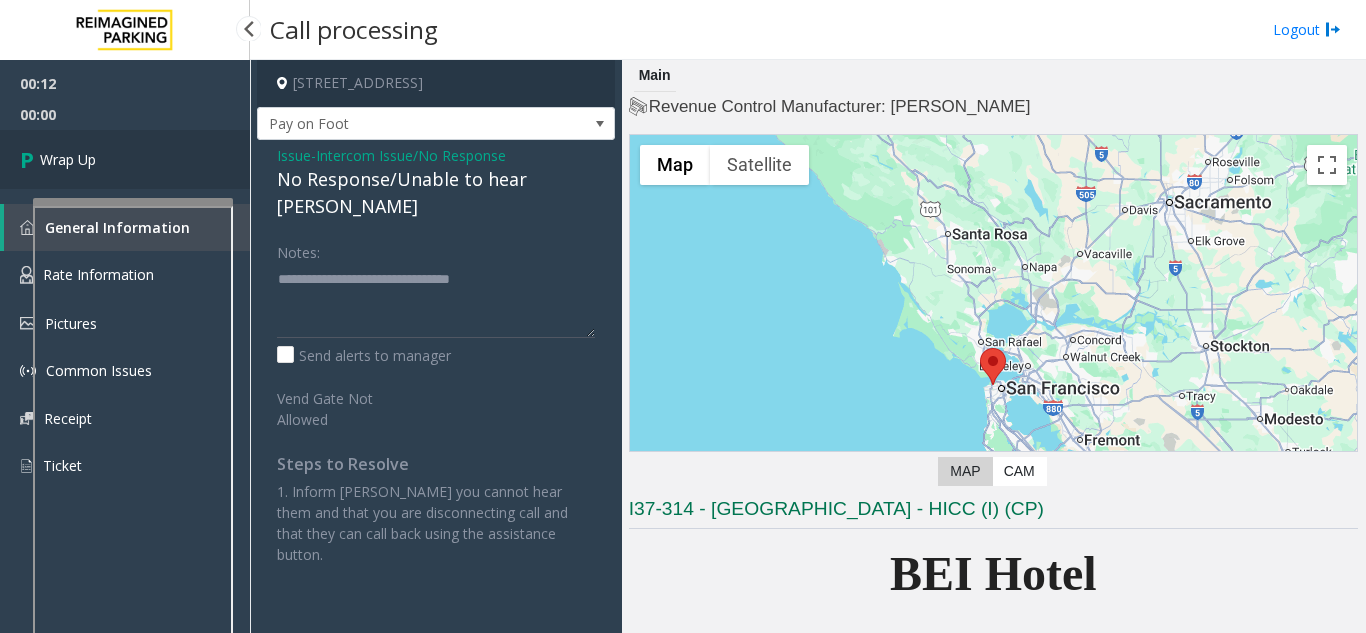 click on "Wrap Up" at bounding box center (125, 159) 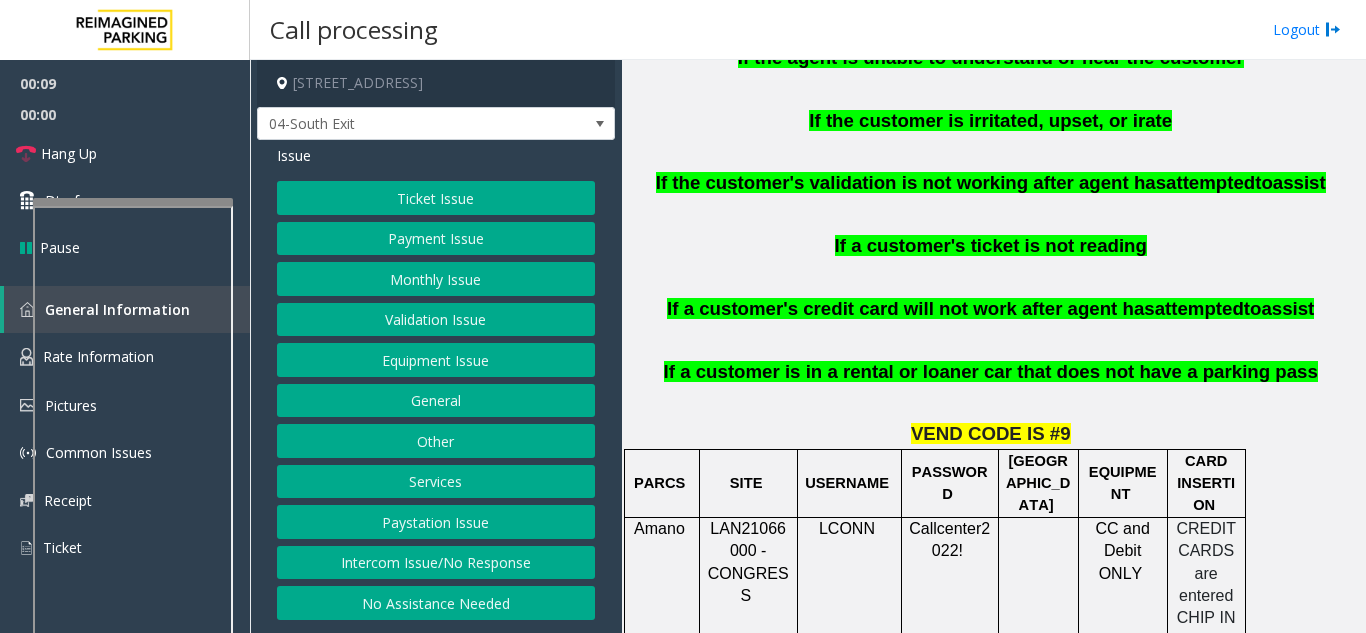 scroll, scrollTop: 1400, scrollLeft: 0, axis: vertical 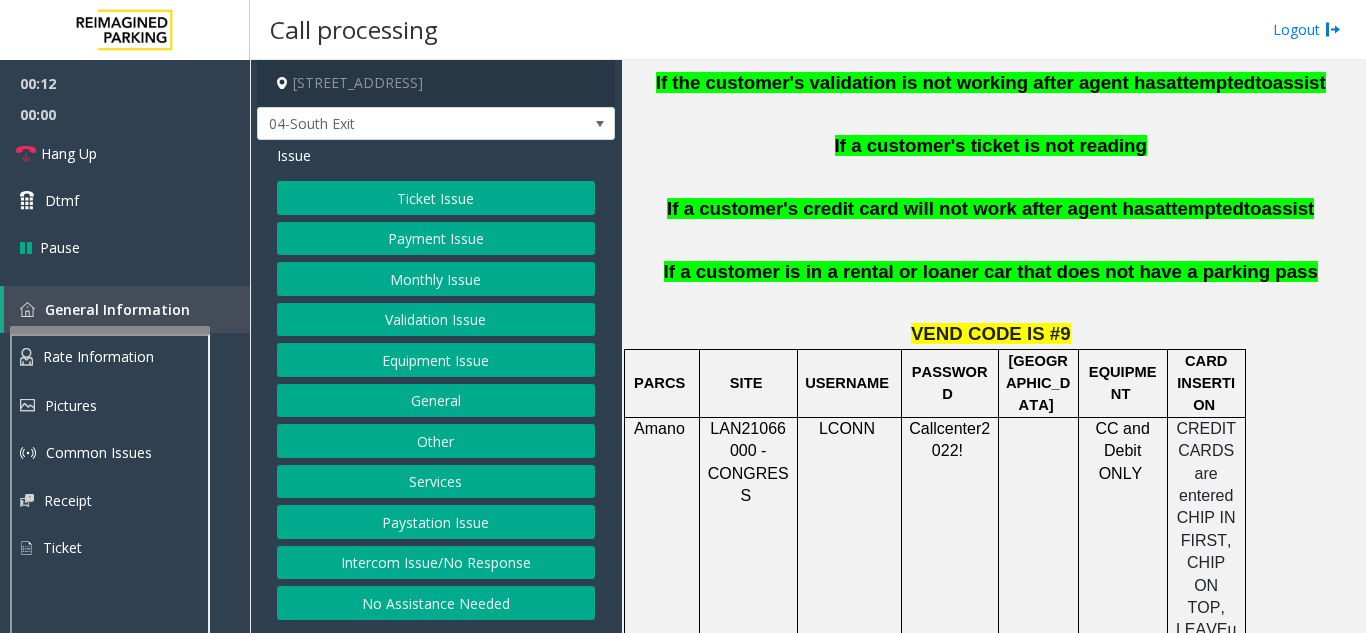 click at bounding box center [110, 330] 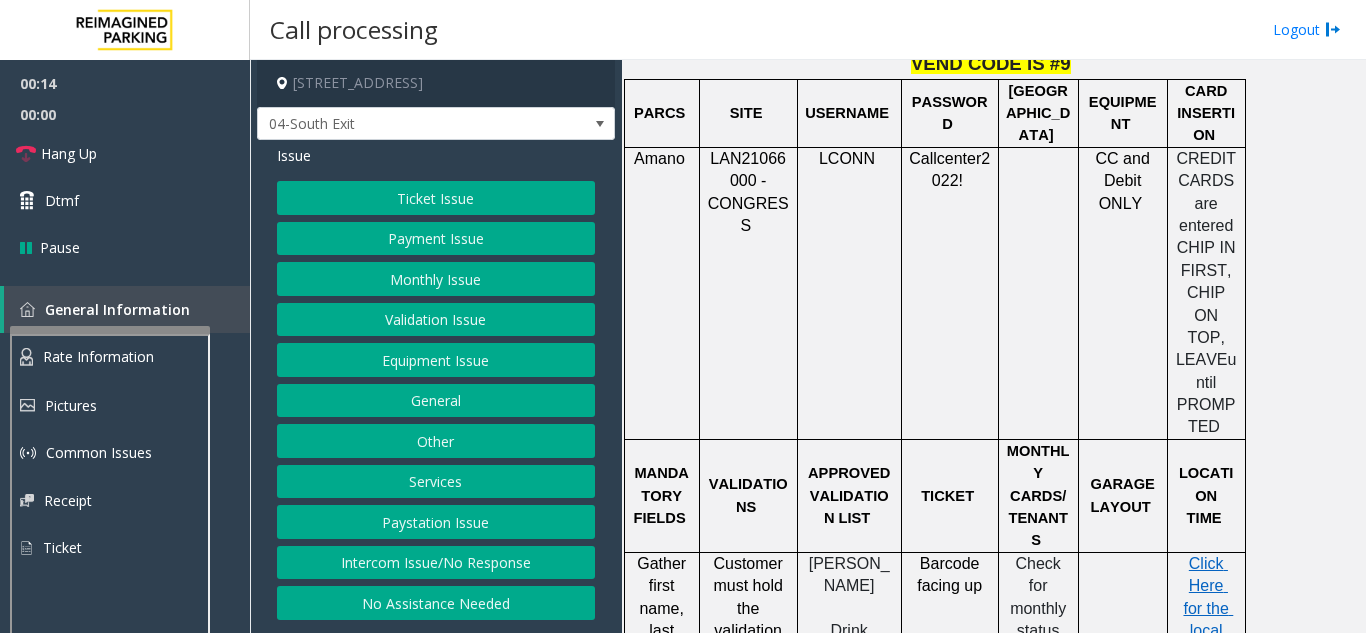 scroll, scrollTop: 1800, scrollLeft: 0, axis: vertical 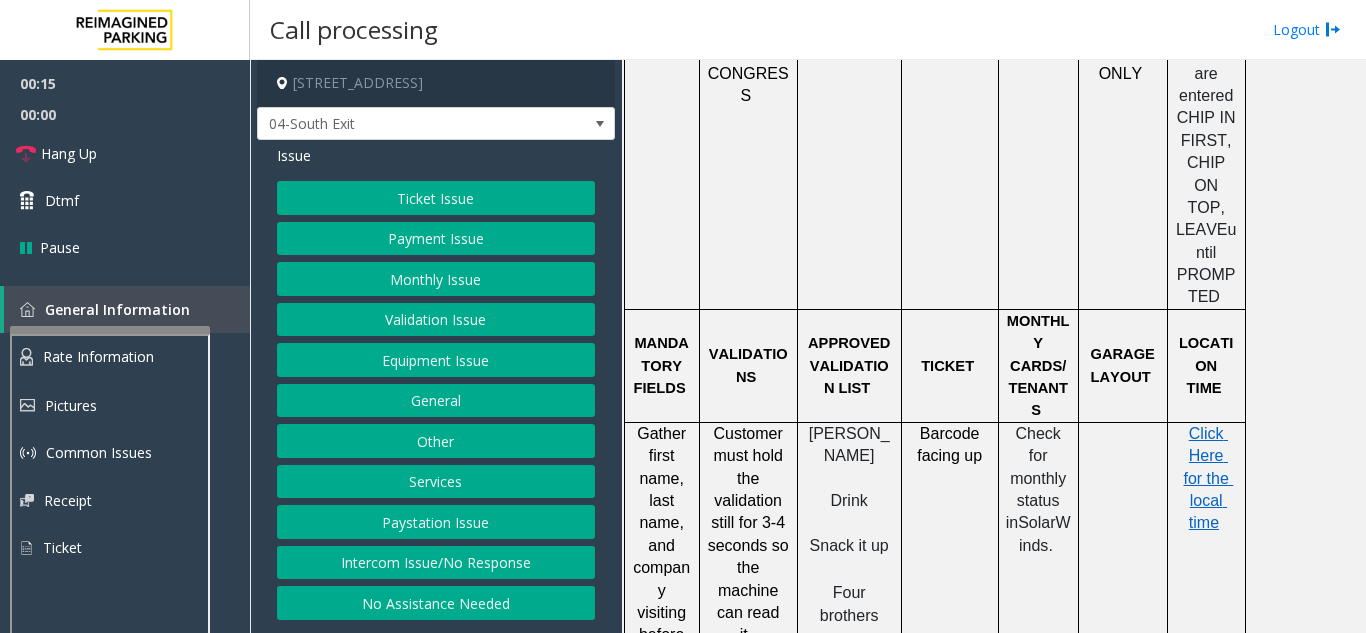 click on "Snack it up" 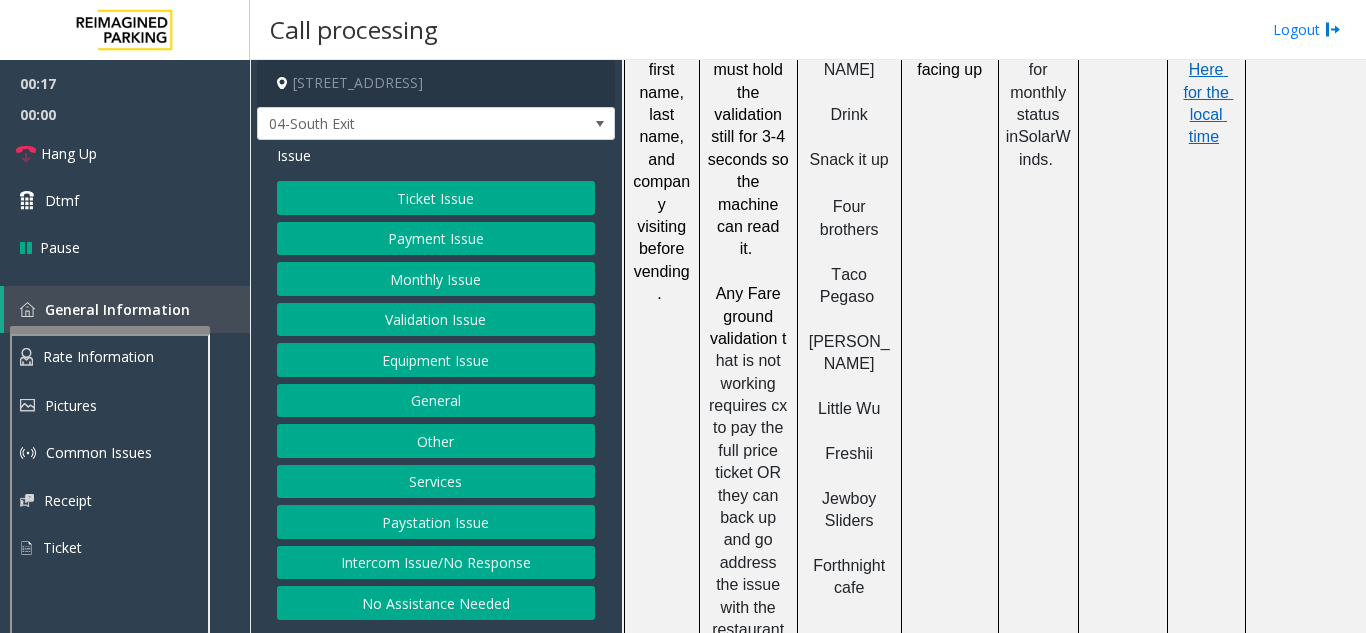 scroll, scrollTop: 2200, scrollLeft: 0, axis: vertical 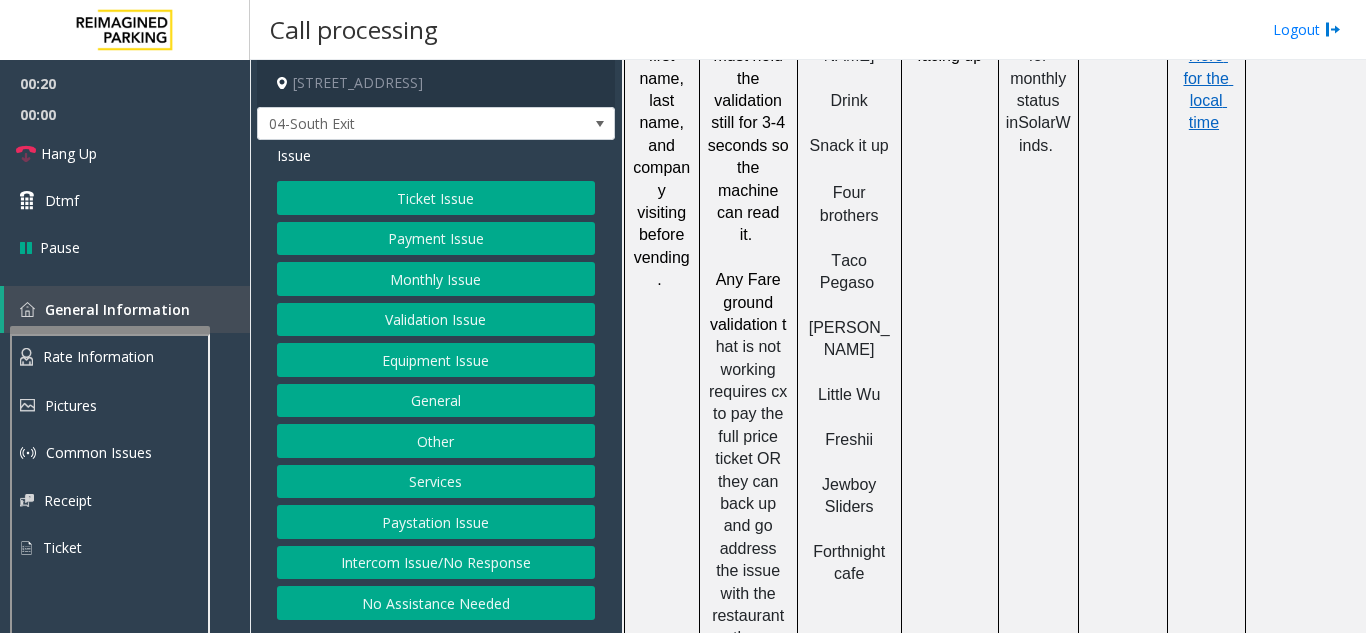 click on "Validation Issue" 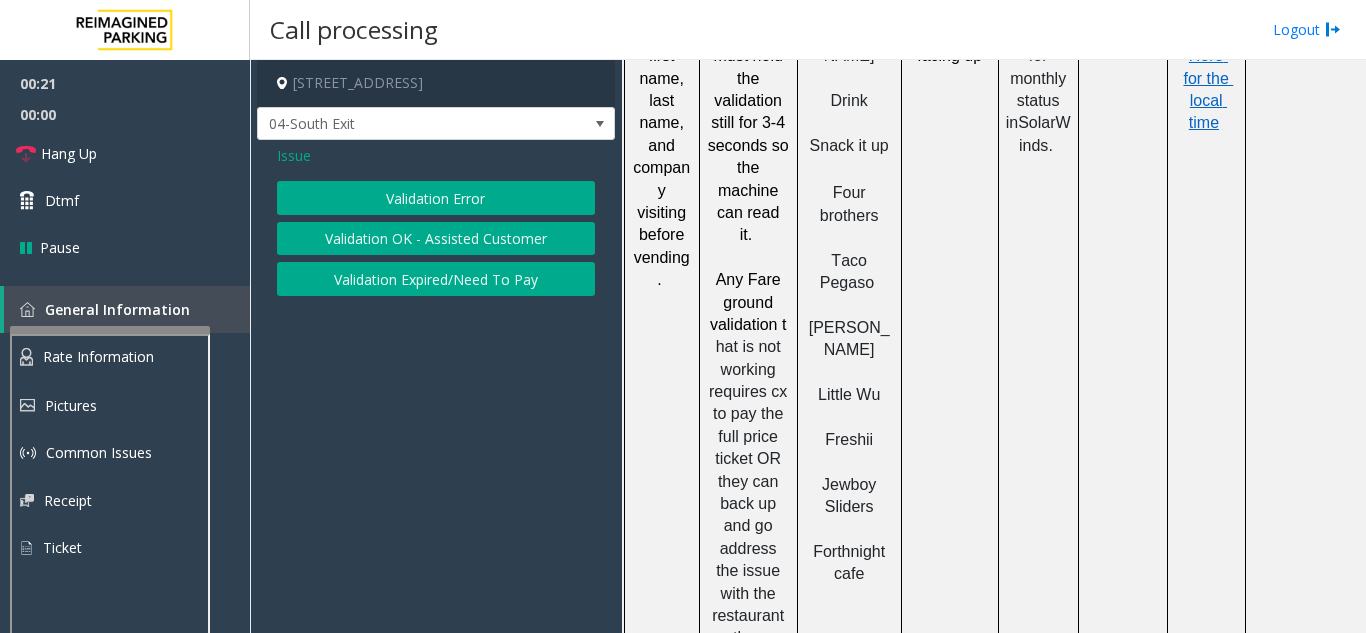 click on "Validation Error" 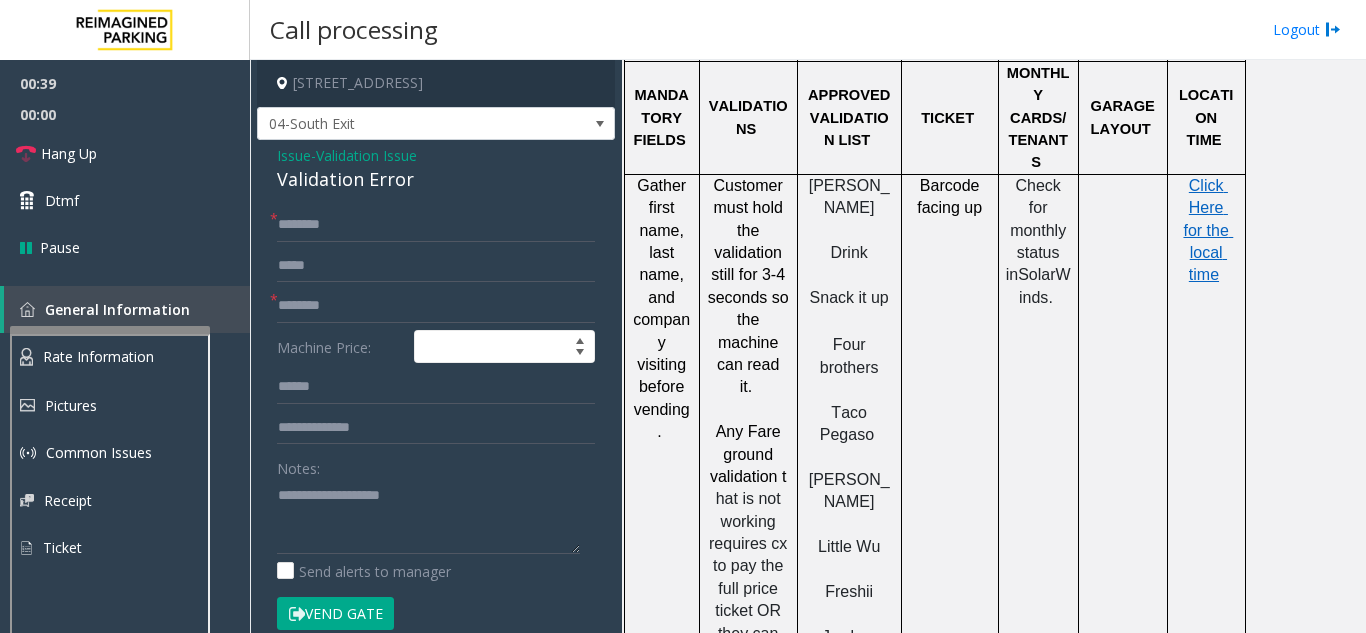 scroll, scrollTop: 2000, scrollLeft: 0, axis: vertical 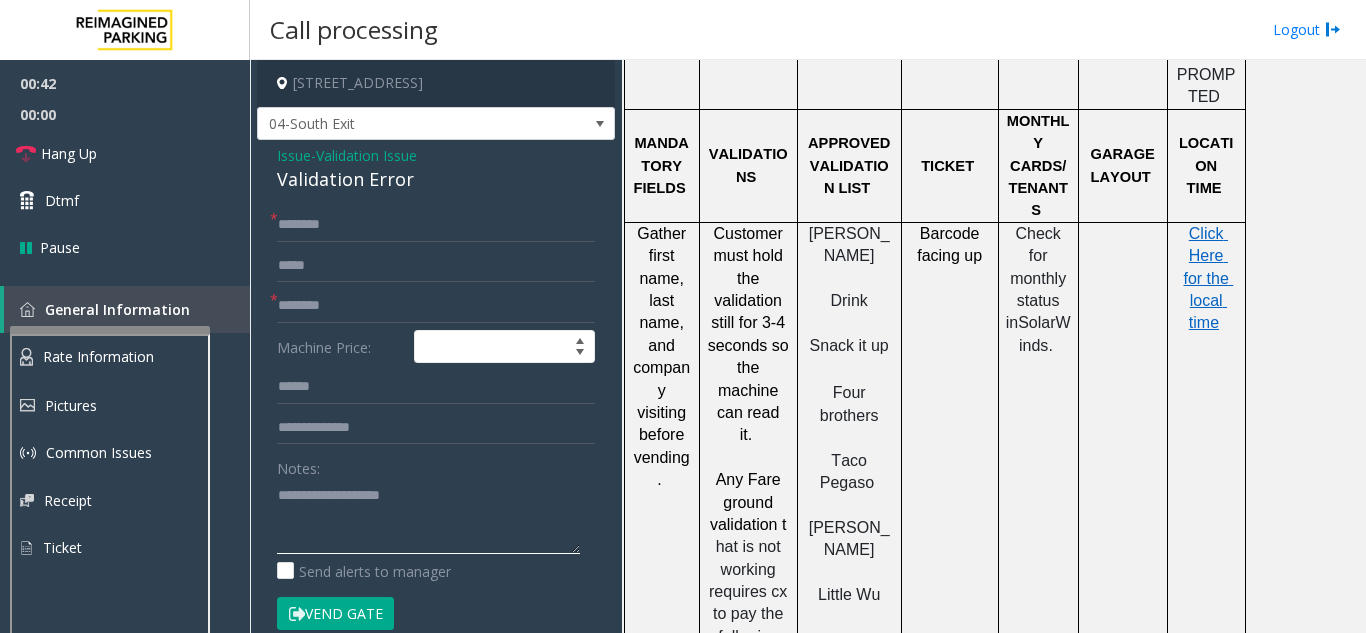 paste on "**********" 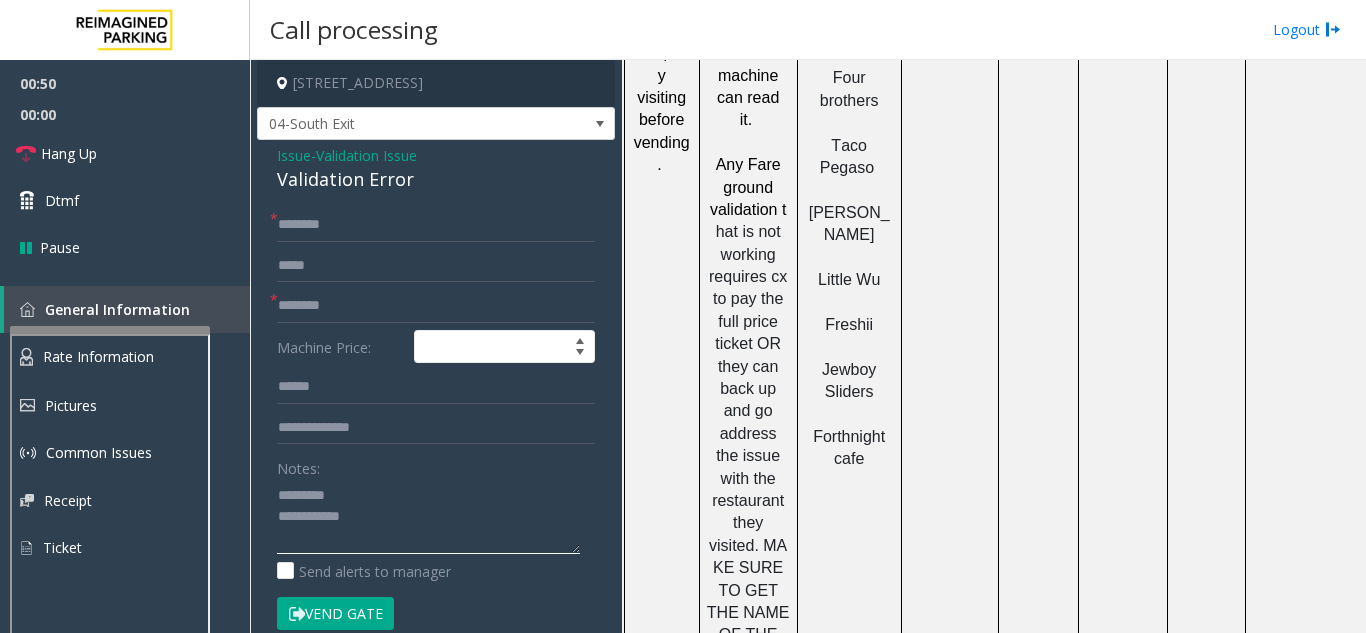 scroll, scrollTop: 2400, scrollLeft: 0, axis: vertical 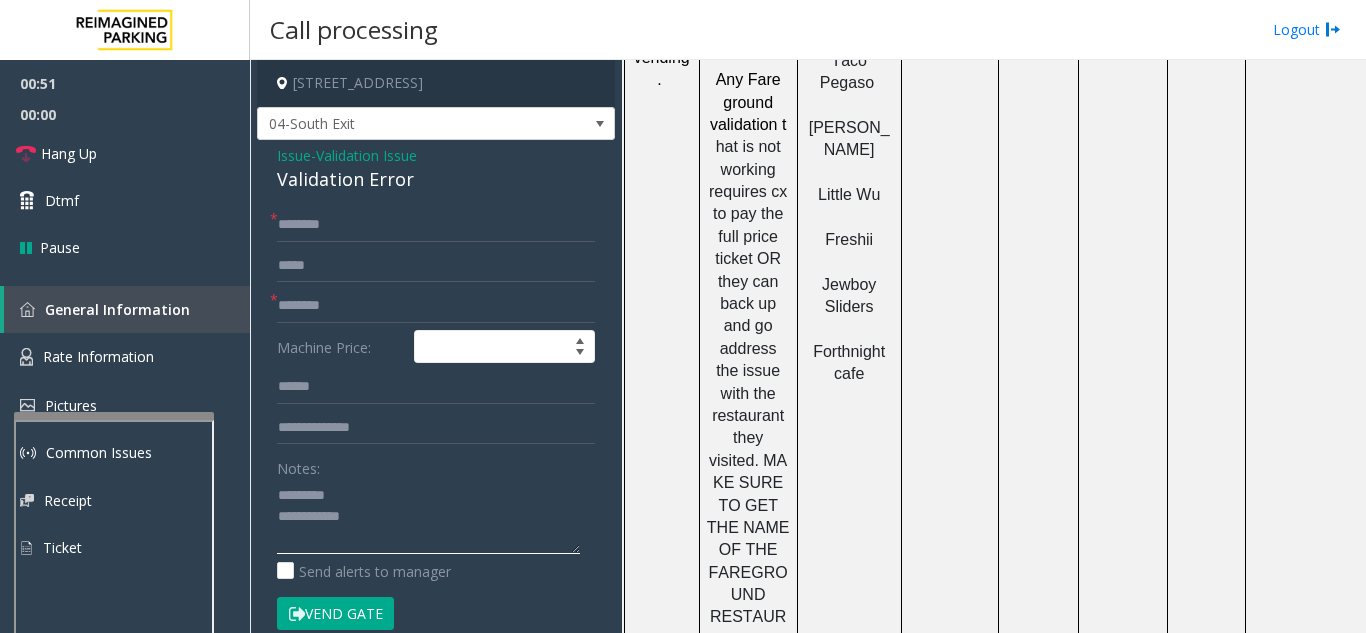 click at bounding box center (114, 646) 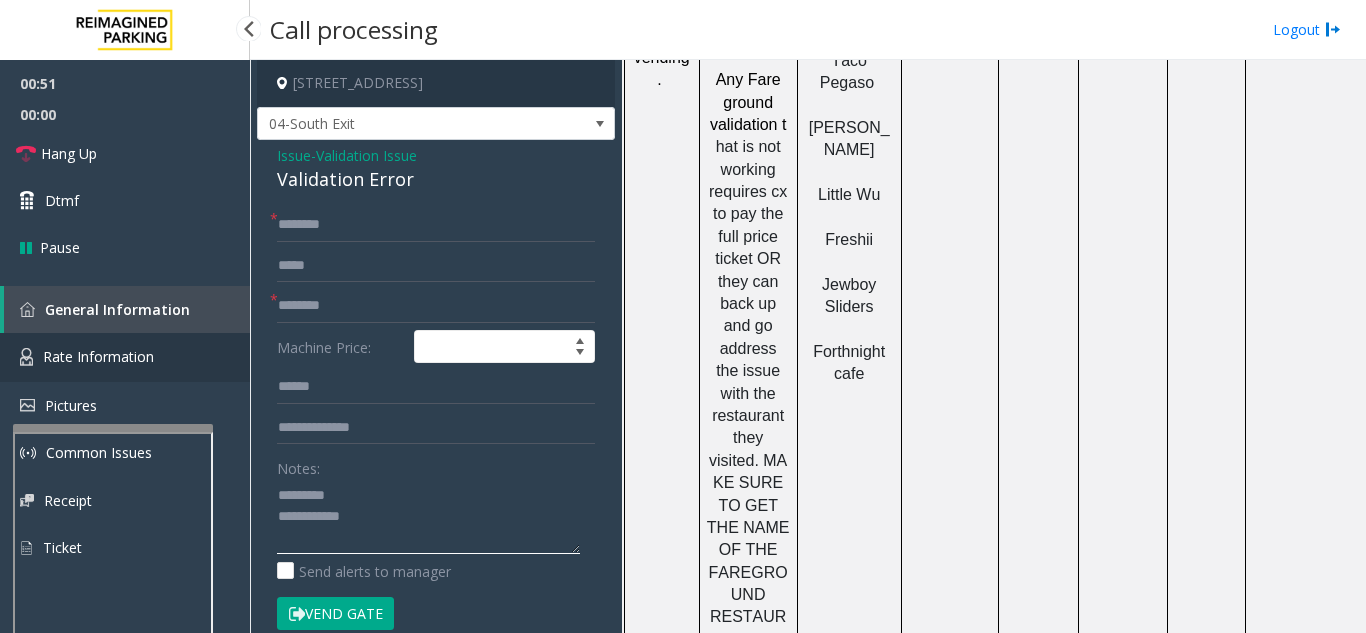 type on "**********" 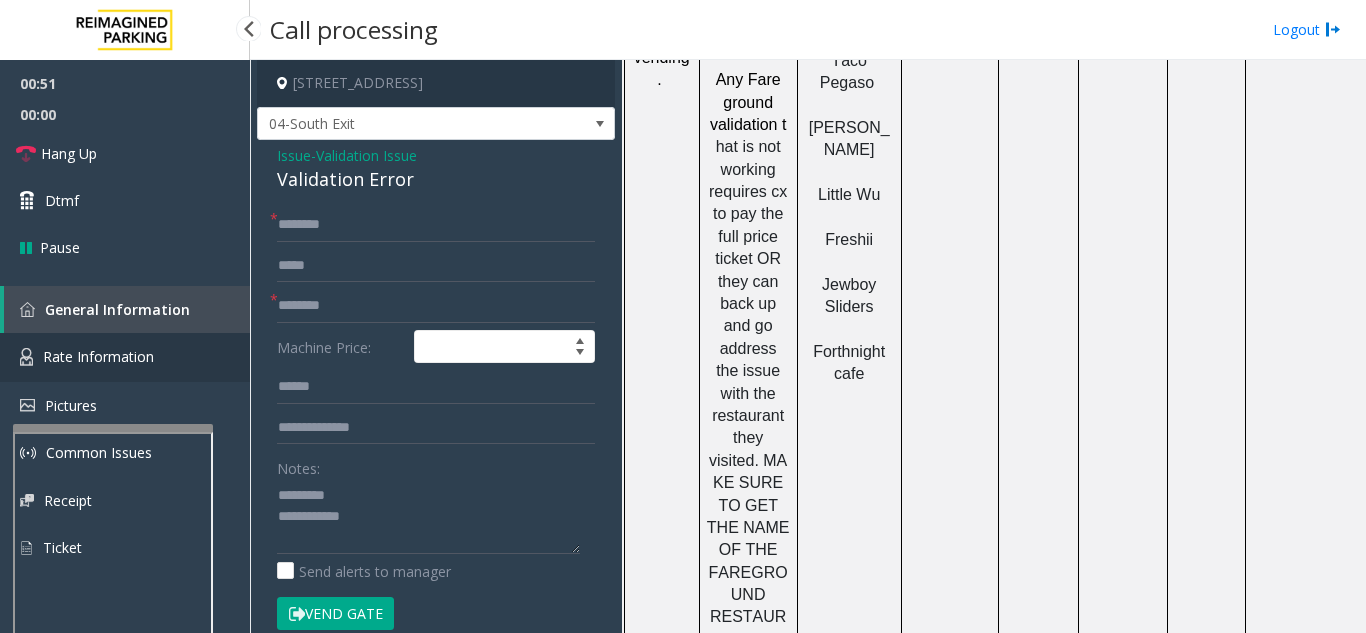 click on "Rate Information" at bounding box center (125, 357) 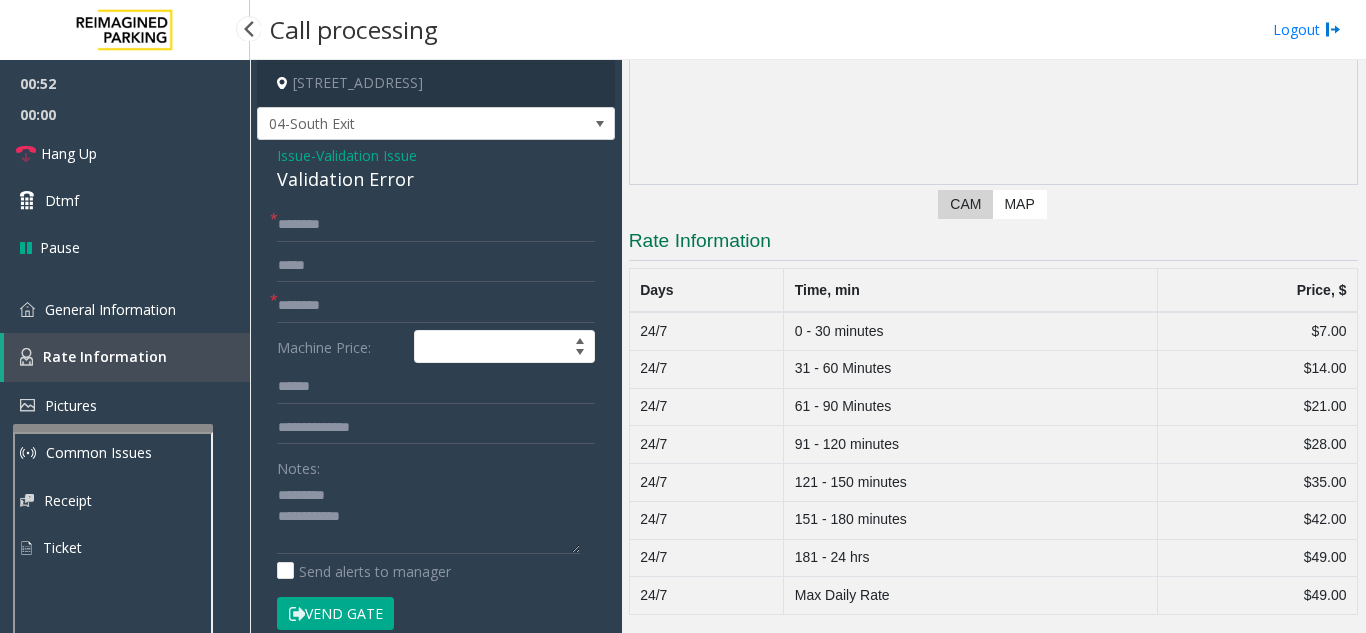 scroll, scrollTop: 241, scrollLeft: 0, axis: vertical 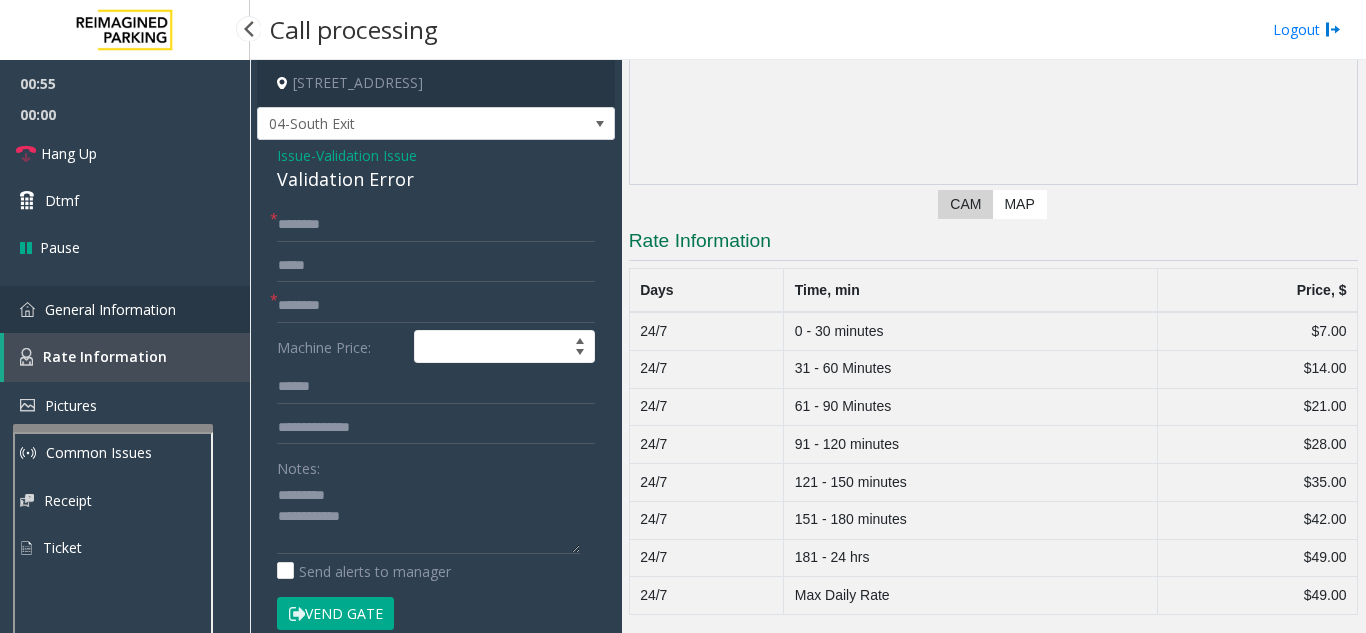 click on "General Information" at bounding box center [125, 309] 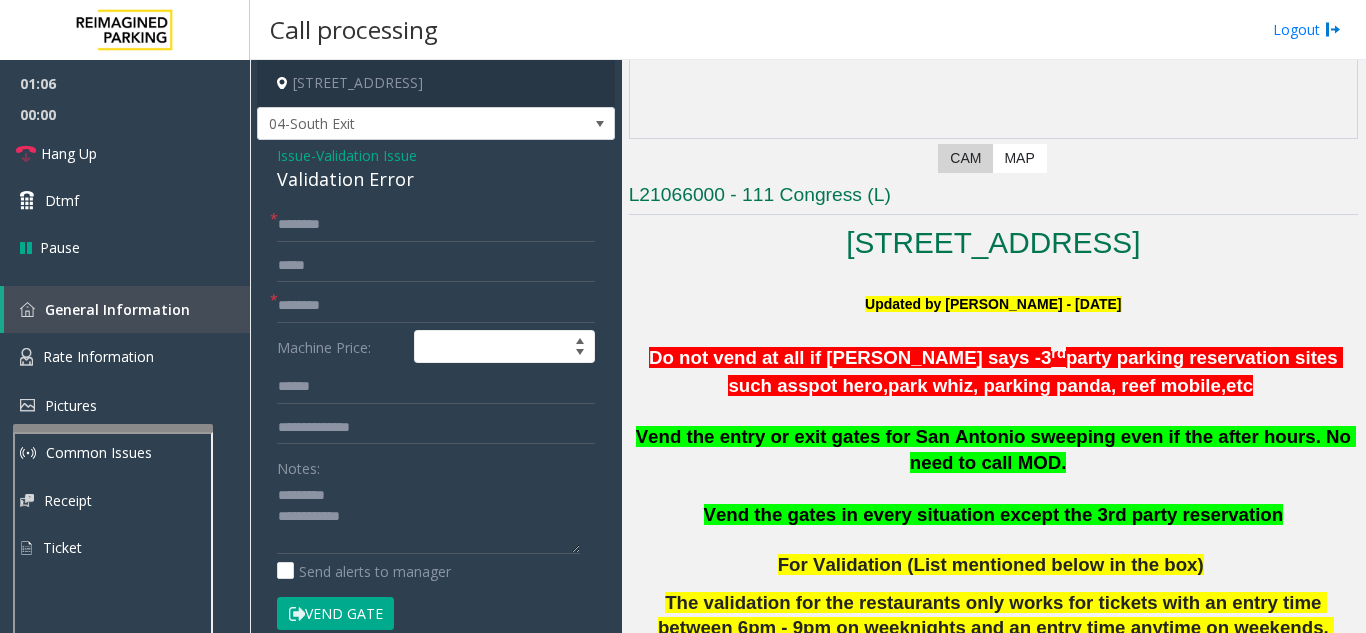 scroll, scrollTop: 100, scrollLeft: 0, axis: vertical 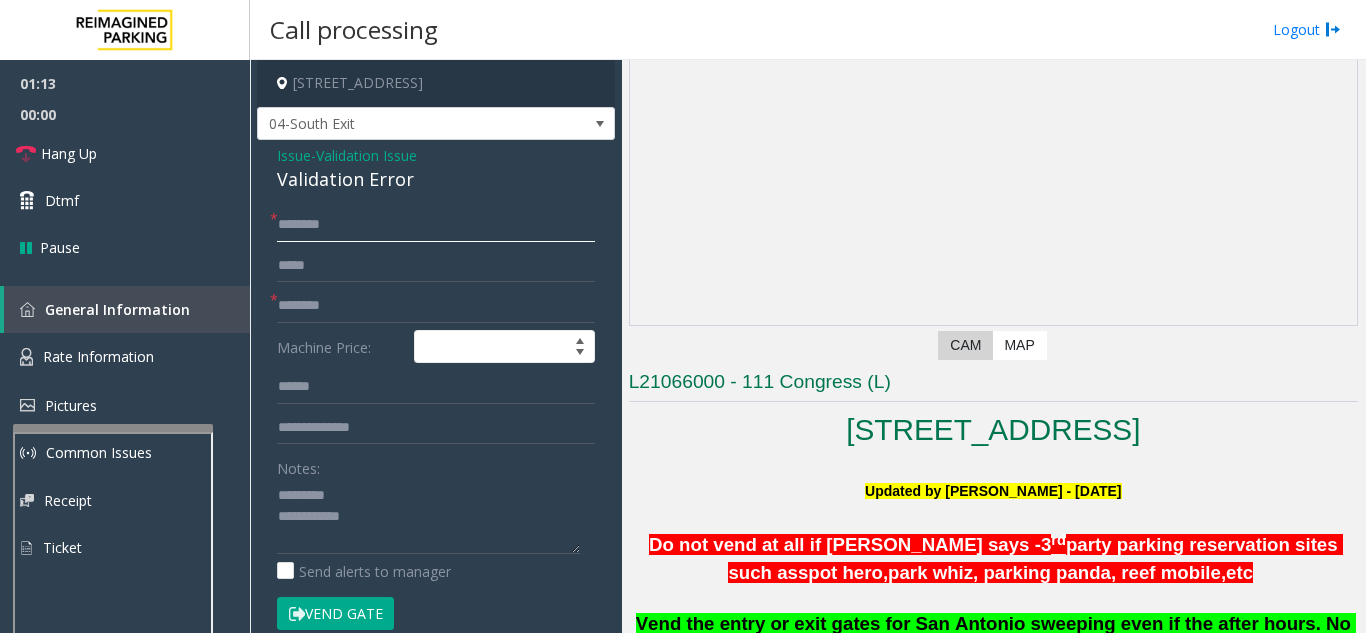 click 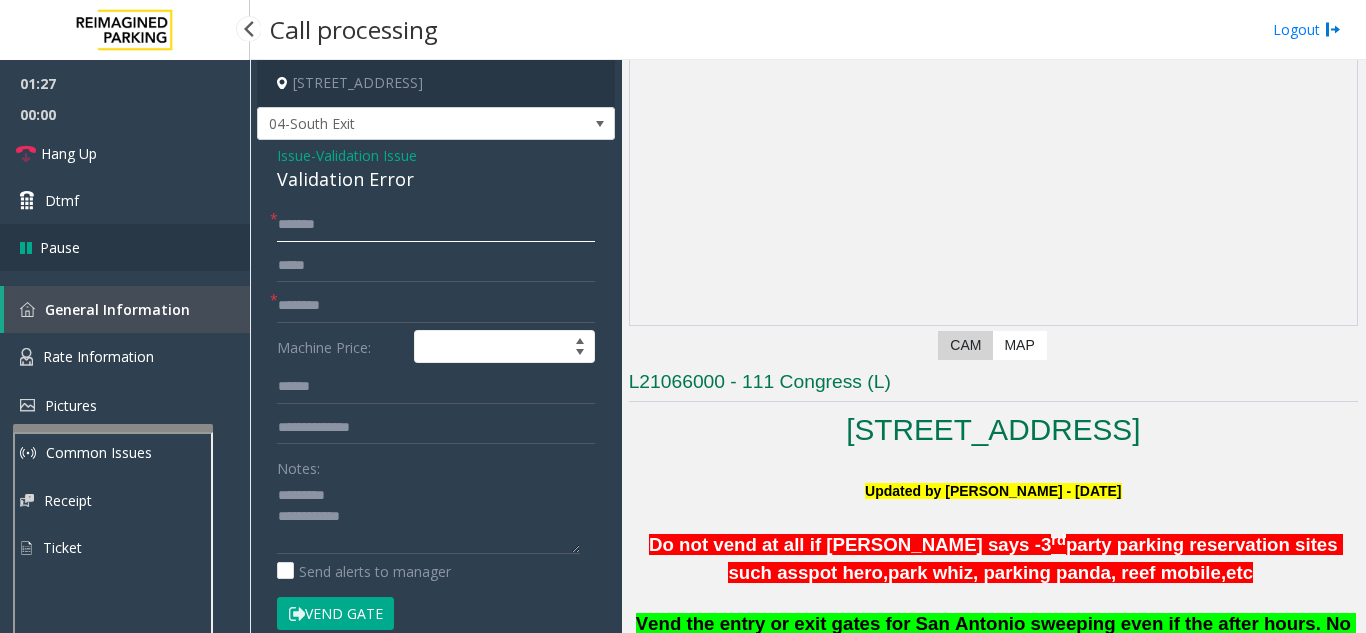 drag, startPoint x: 329, startPoint y: 232, endPoint x: 214, endPoint y: 228, distance: 115.06954 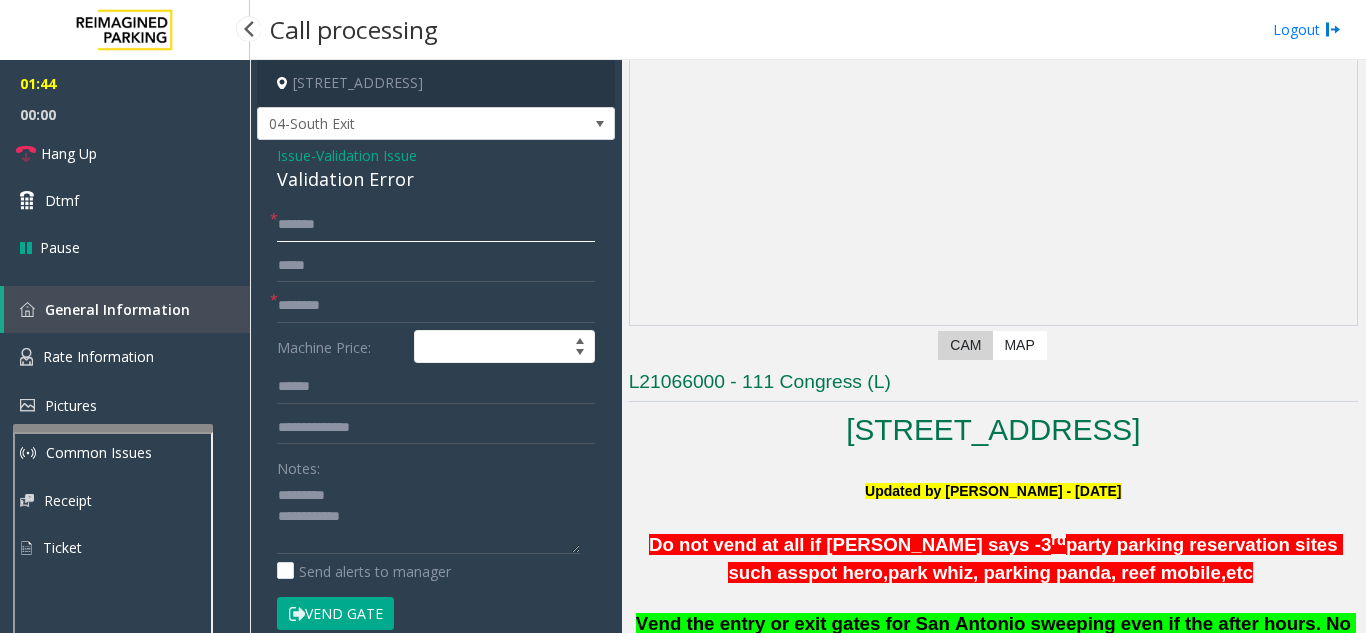 drag, startPoint x: 340, startPoint y: 226, endPoint x: 295, endPoint y: 225, distance: 45.01111 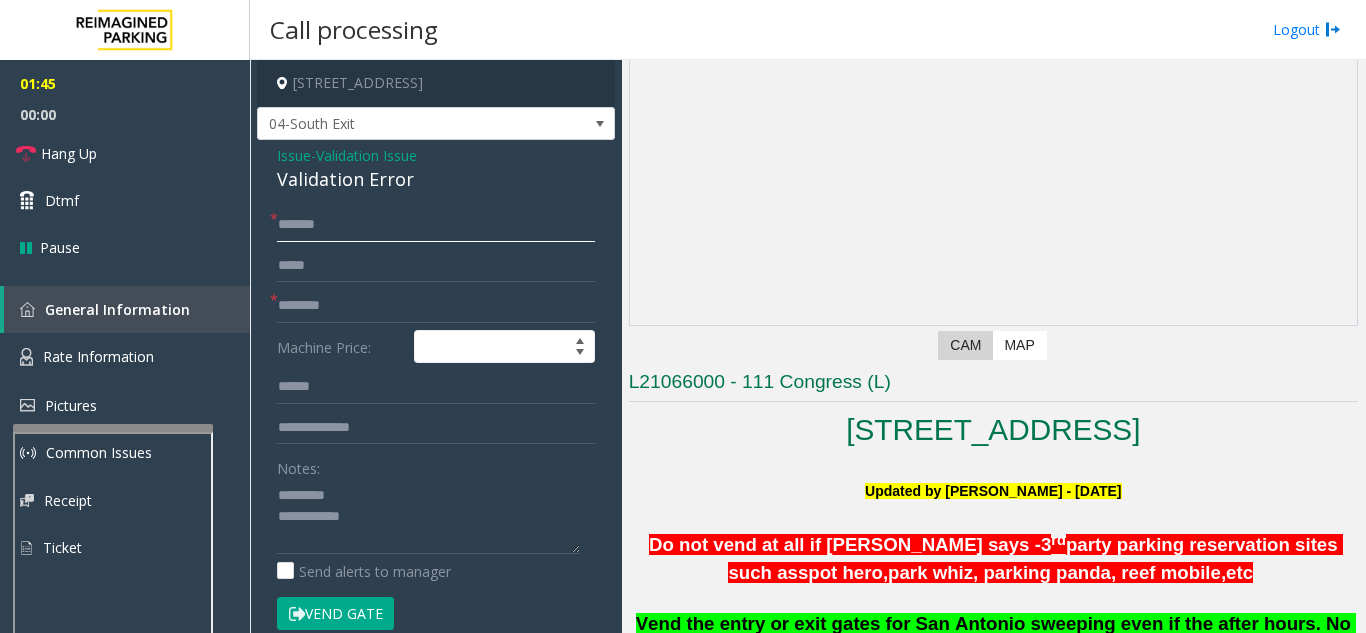 paste 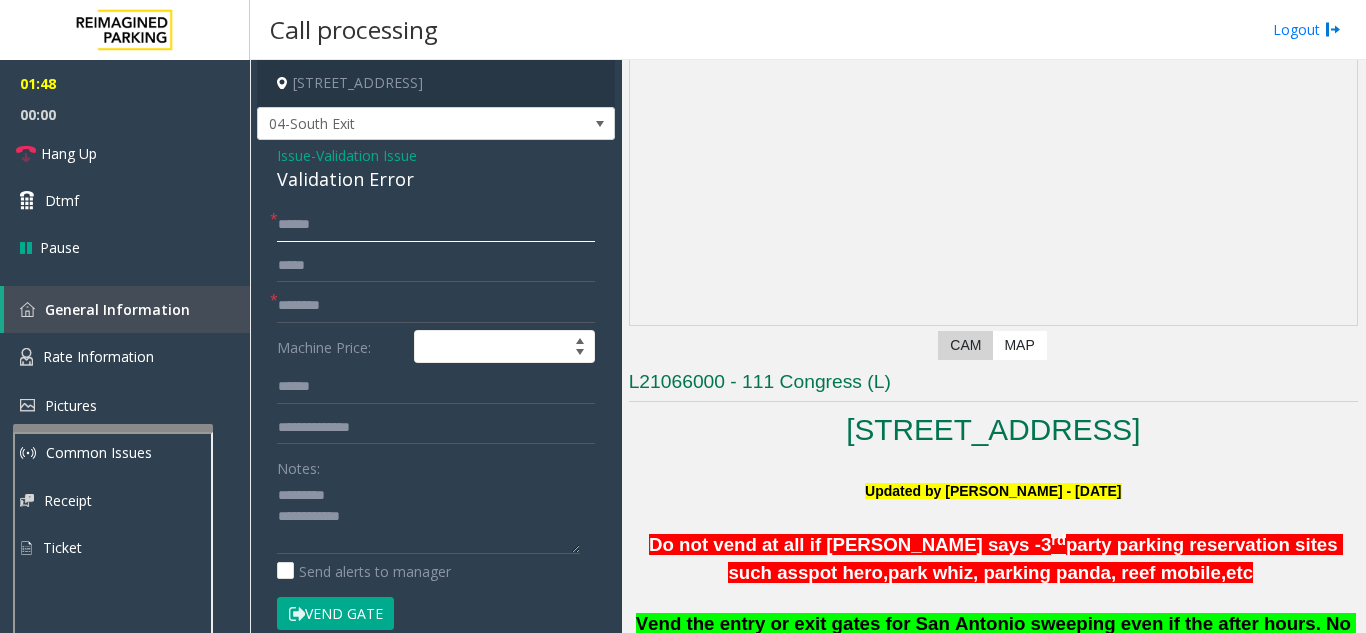 type on "******" 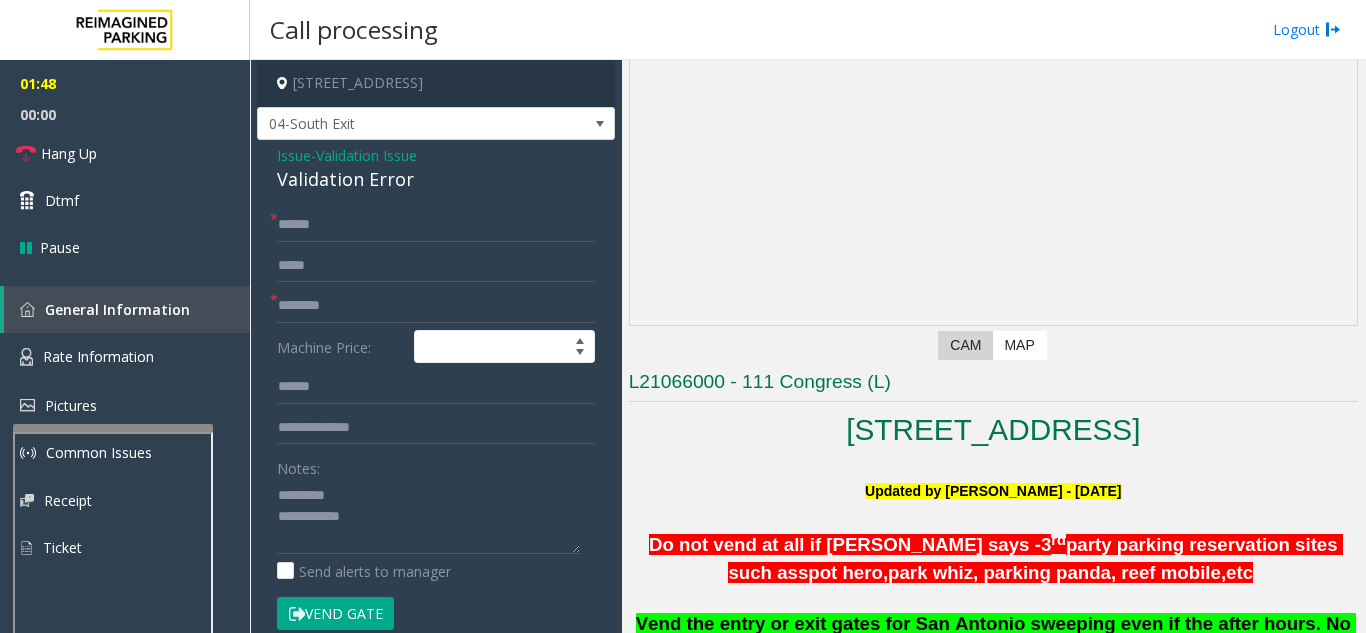 click on "Validation Error" 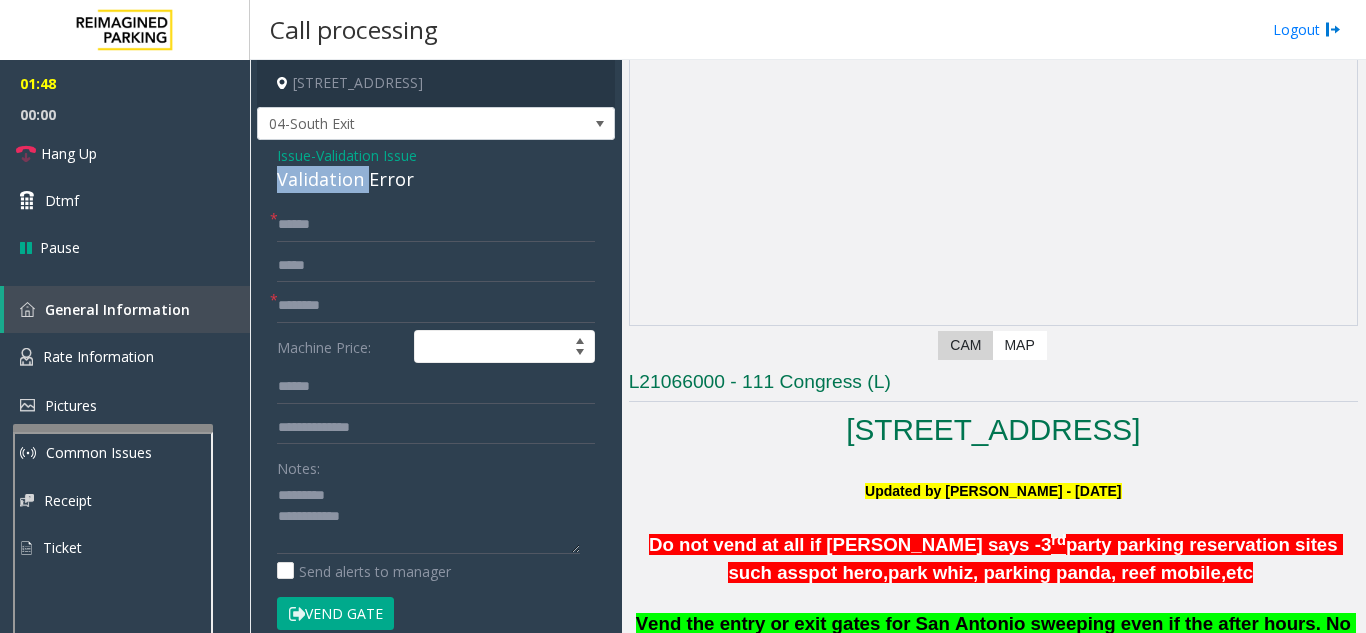 click on "Validation Error" 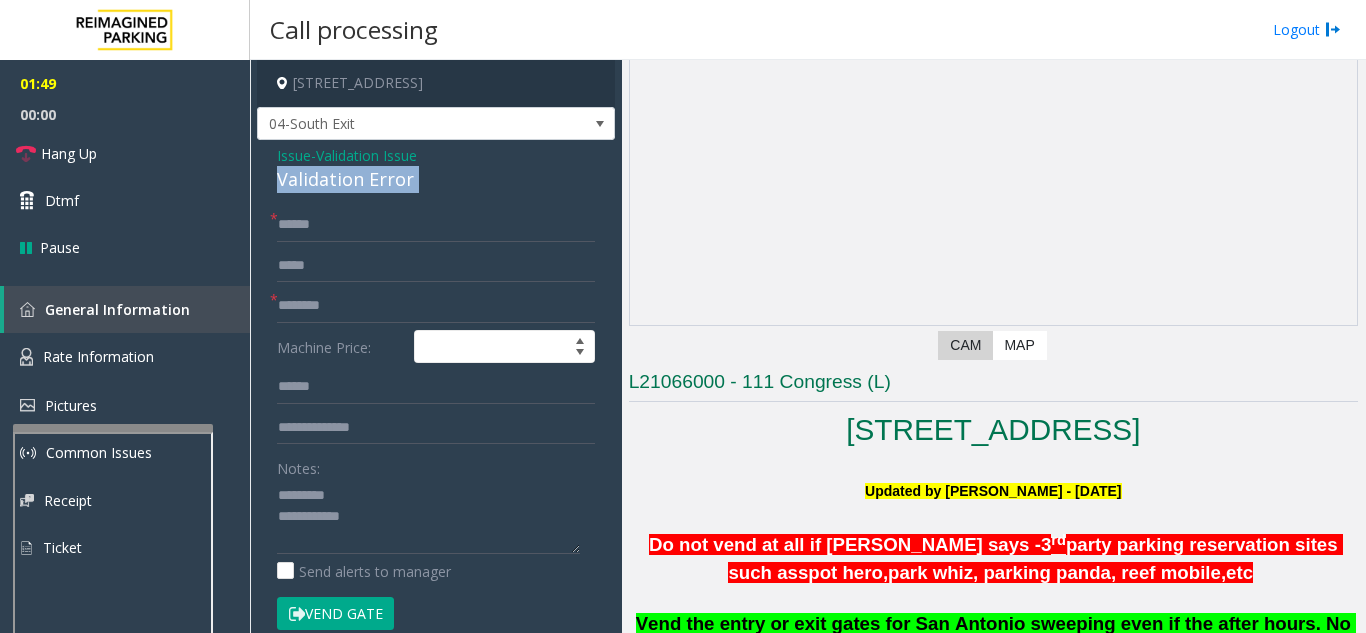 click on "Validation Error" 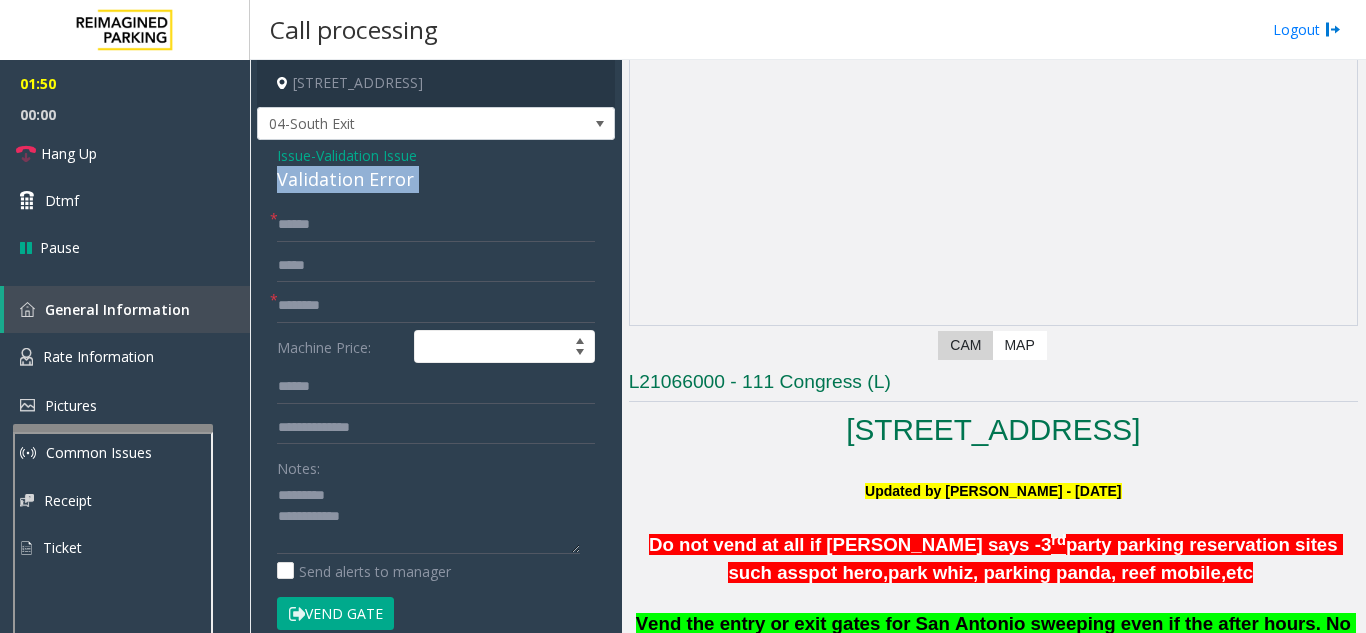copy on "Validation Error" 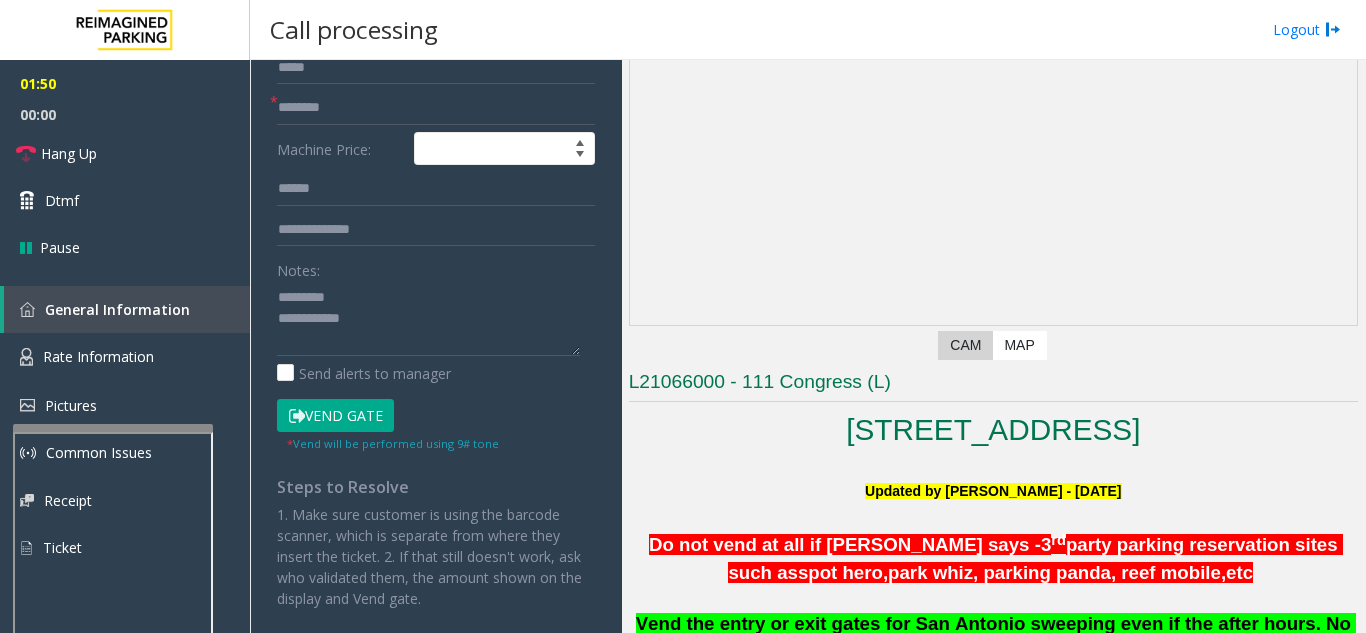 scroll, scrollTop: 200, scrollLeft: 0, axis: vertical 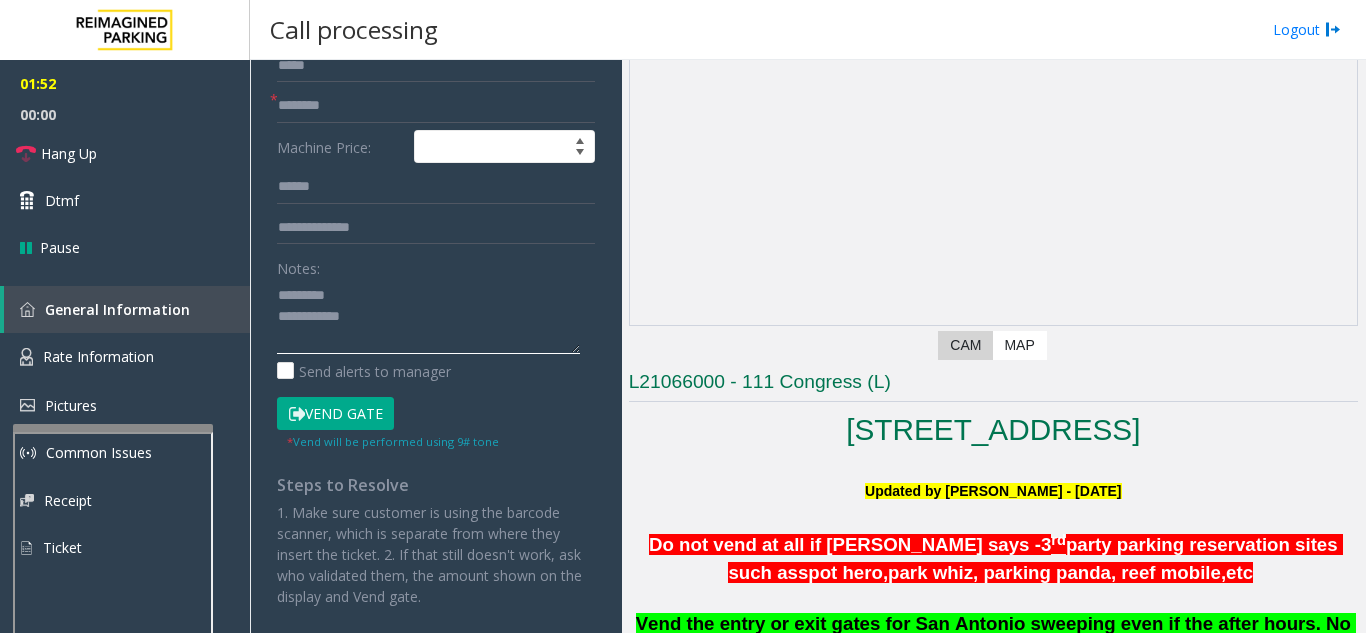 paste on "**********" 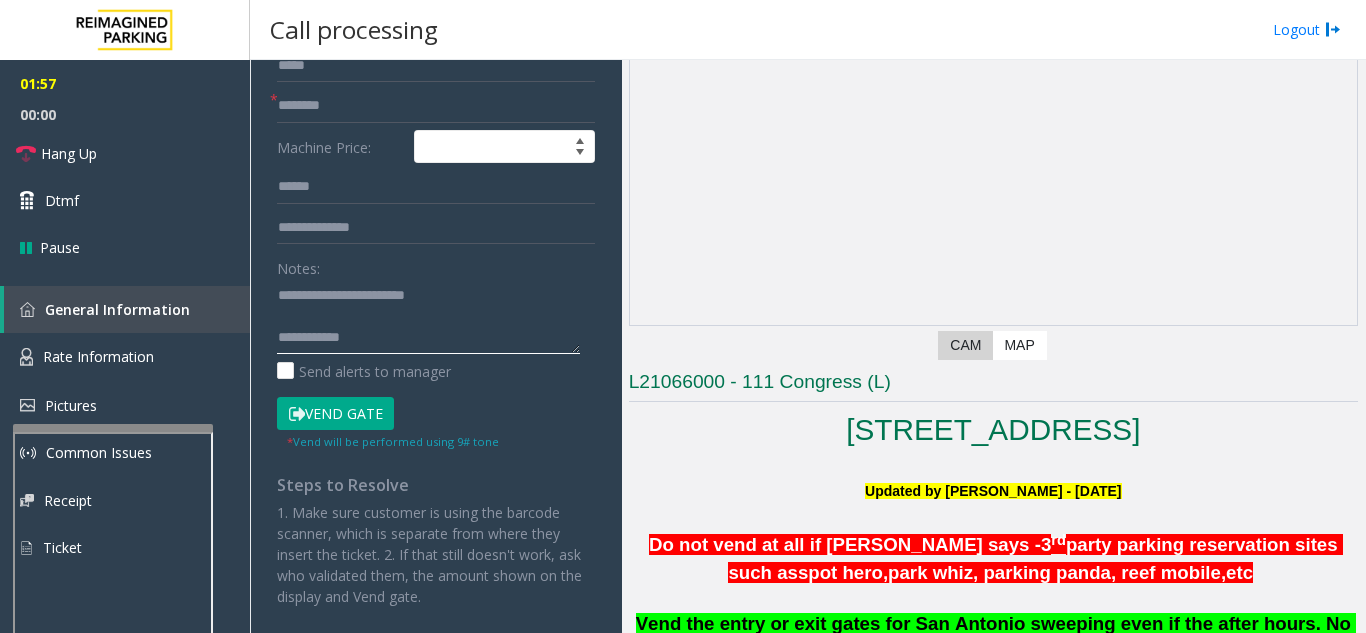 scroll, scrollTop: 278, scrollLeft: 0, axis: vertical 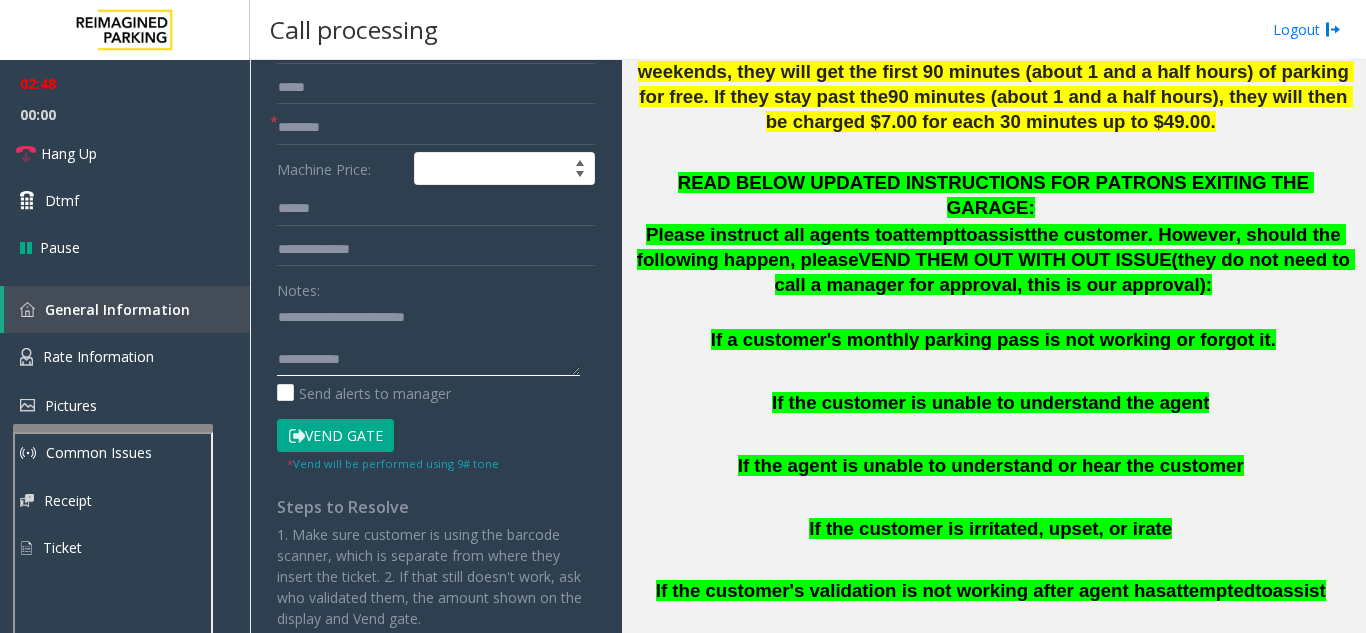 click 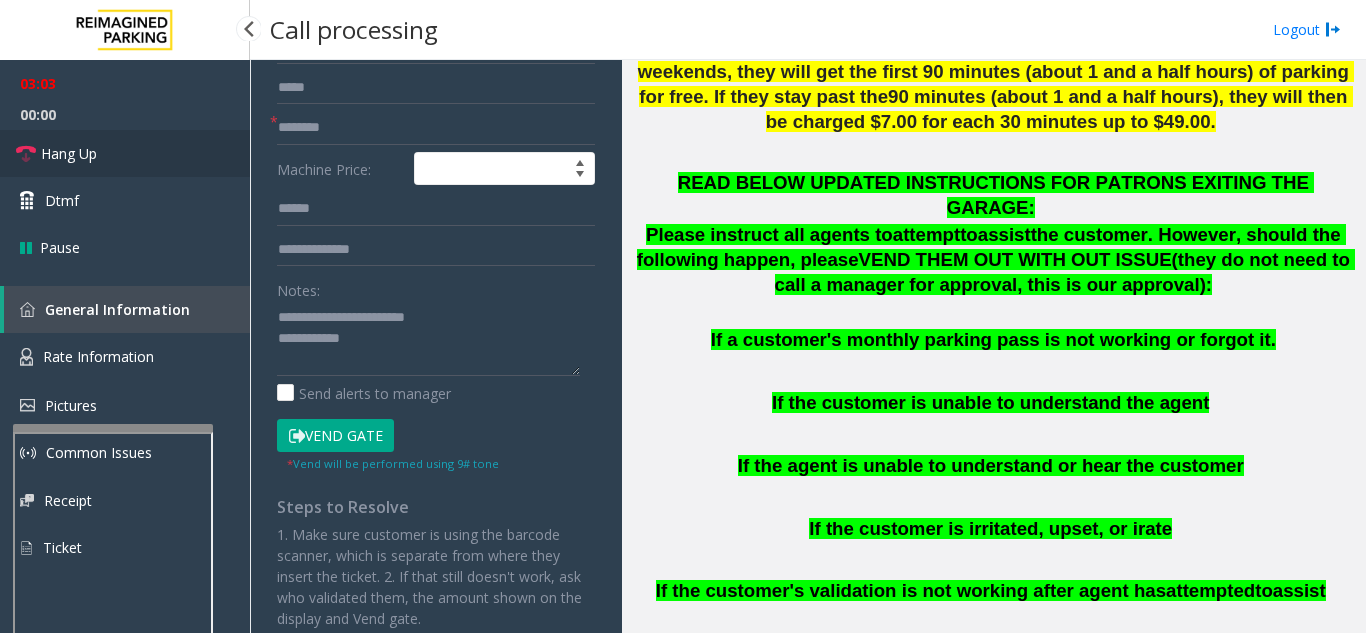 click on "Hang Up" at bounding box center (125, 153) 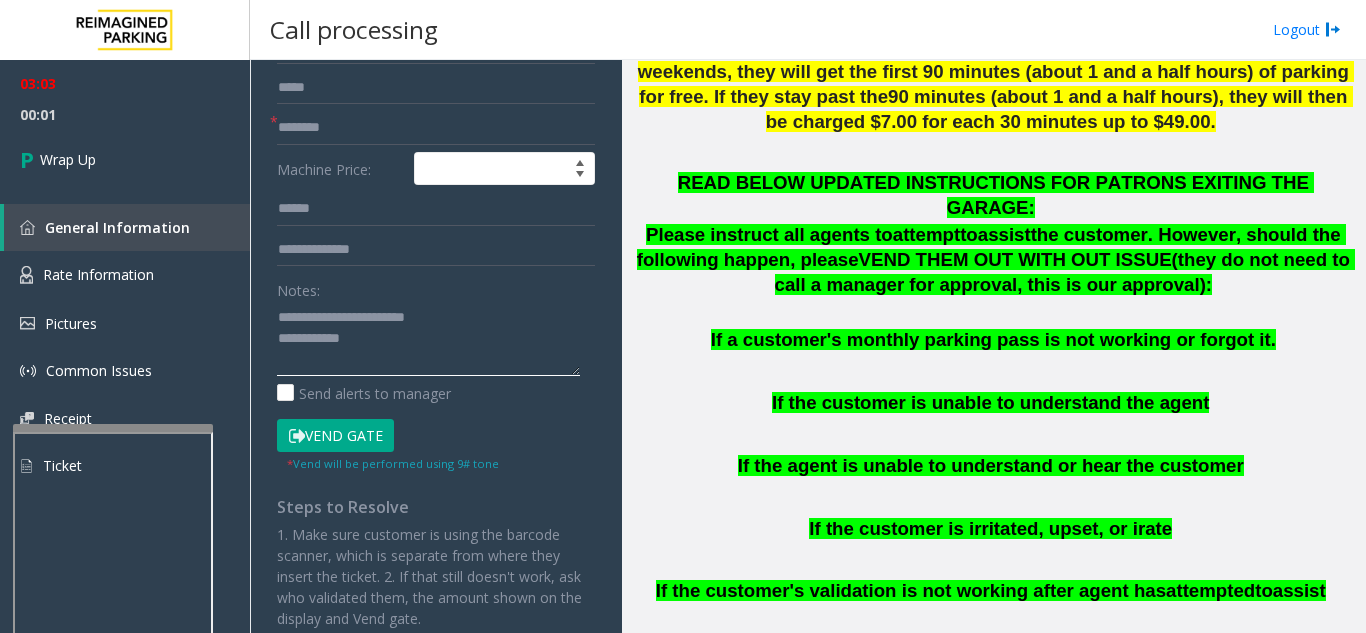 click 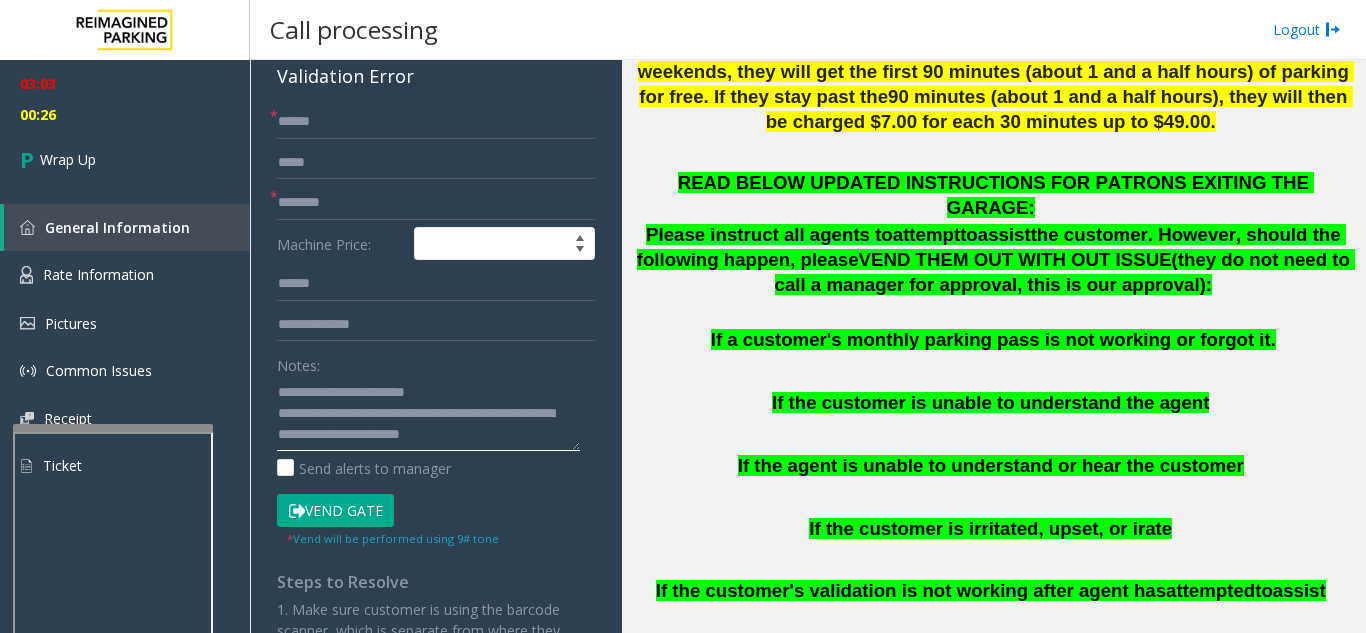 scroll, scrollTop: 0, scrollLeft: 0, axis: both 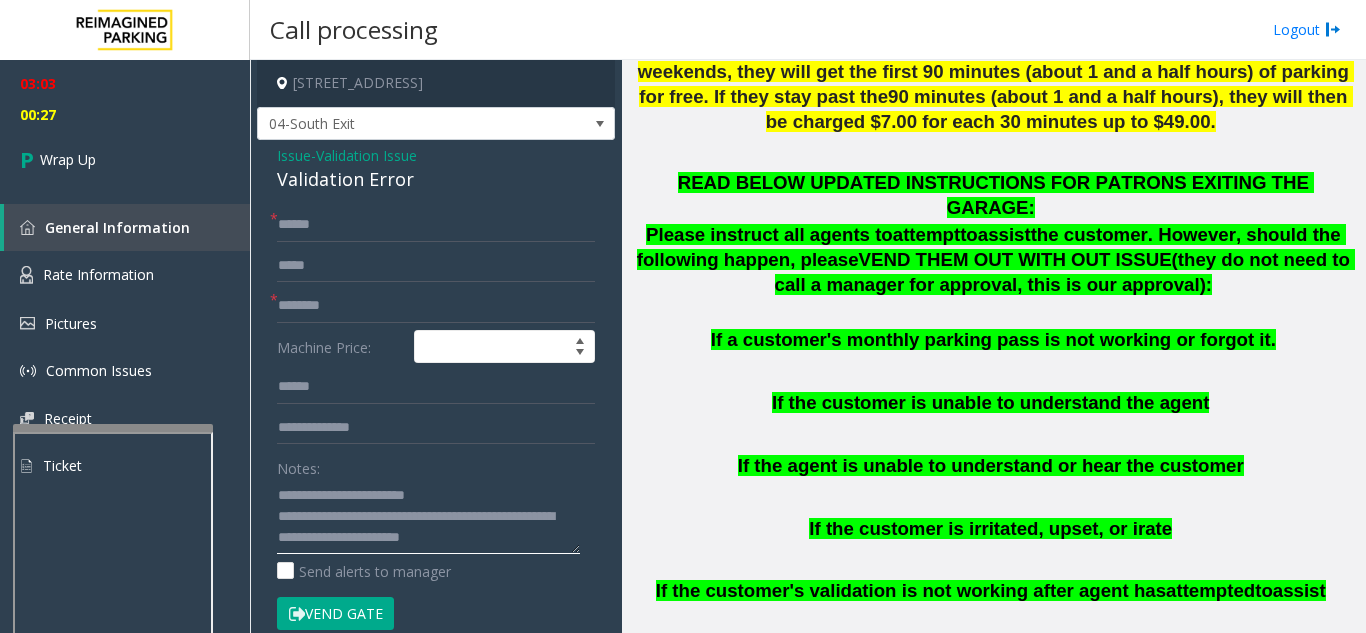type on "**********" 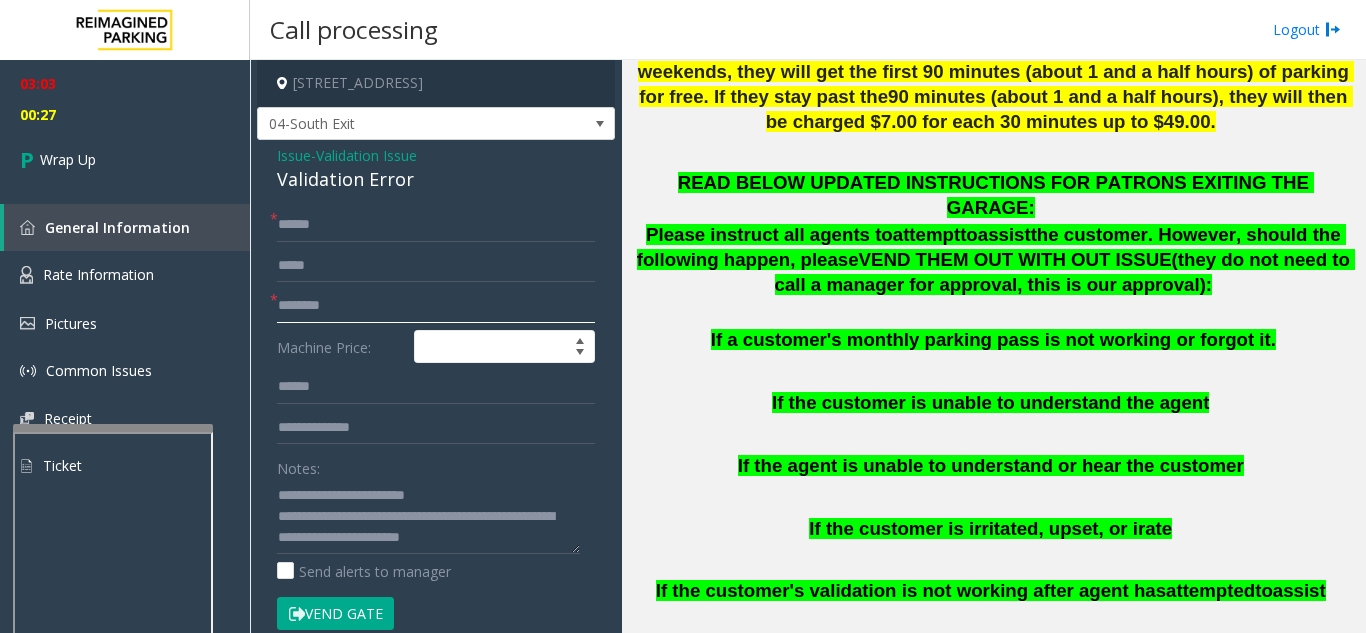 click 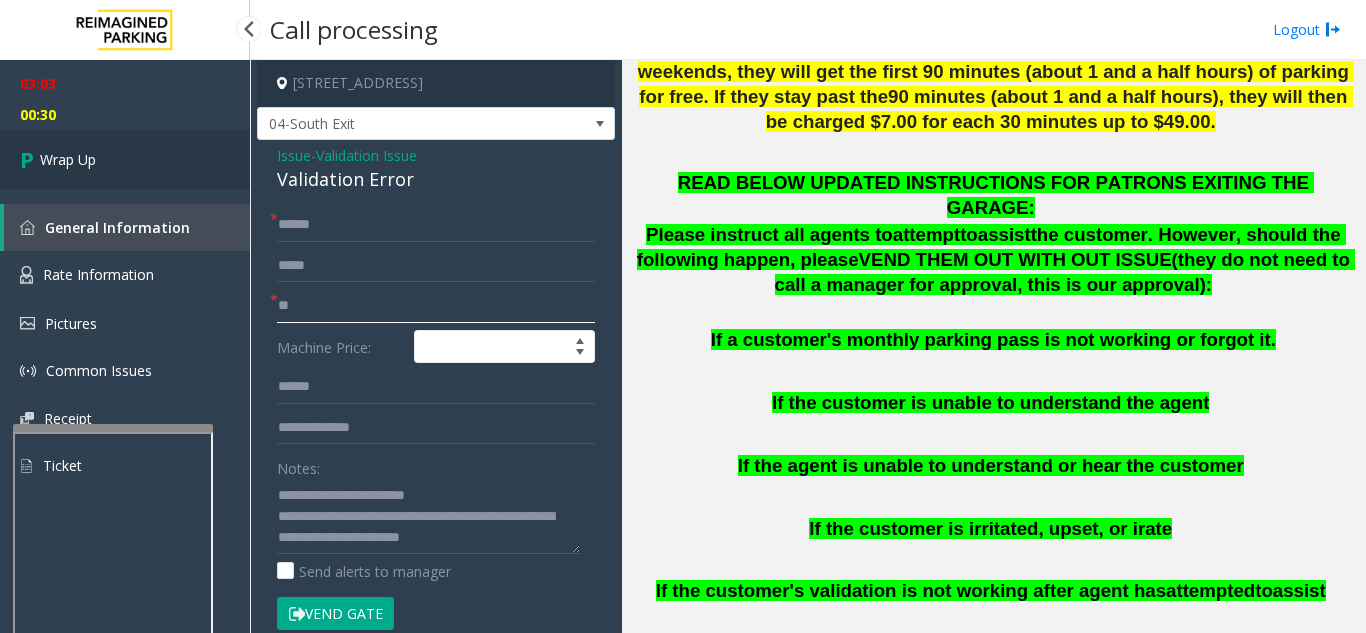 type on "**" 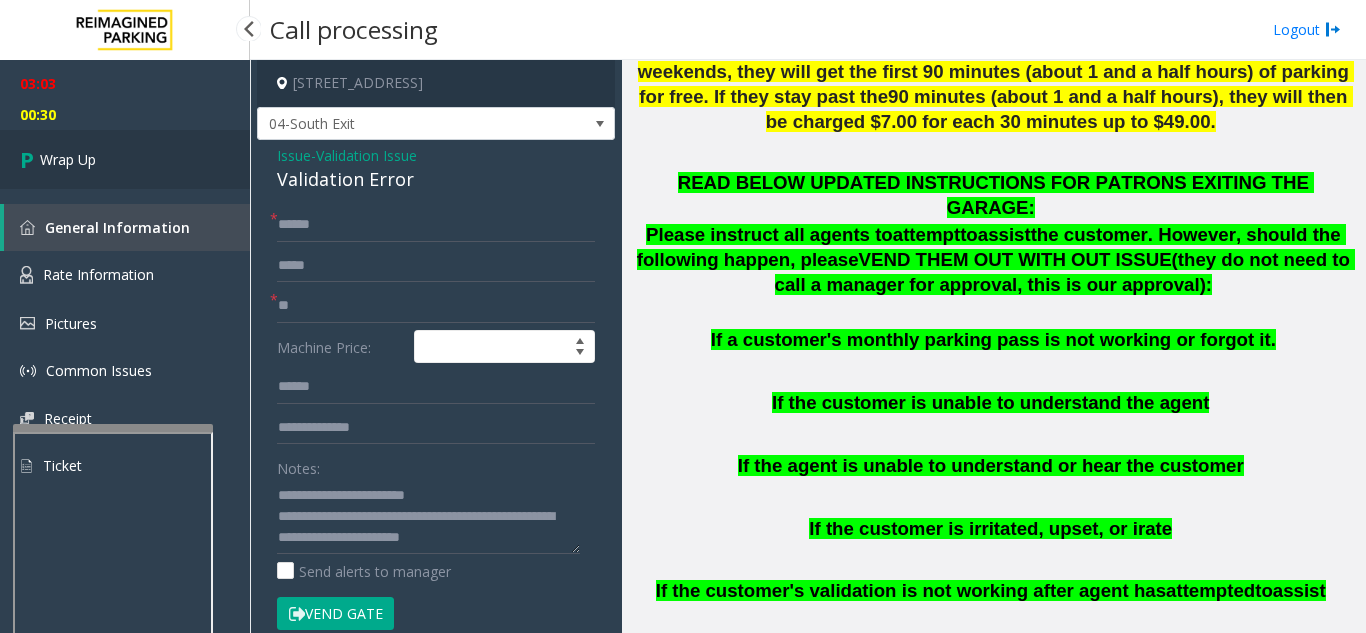 click on "Wrap Up" at bounding box center (125, 159) 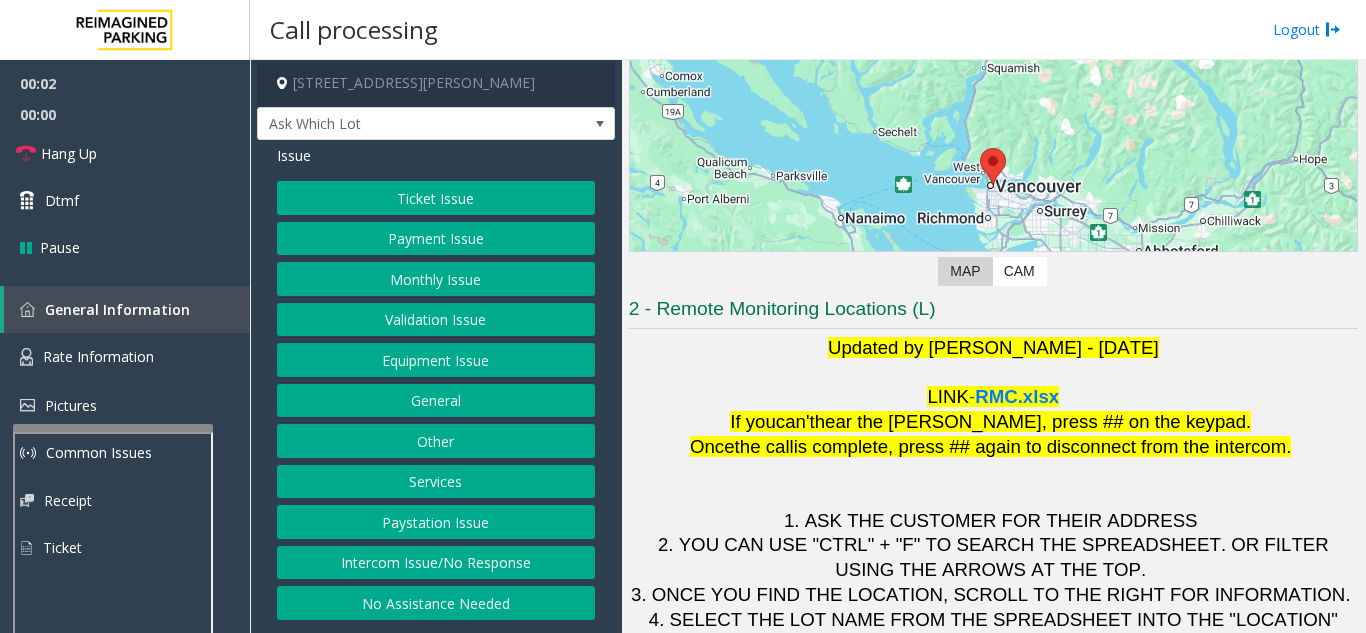 scroll, scrollTop: 294, scrollLeft: 0, axis: vertical 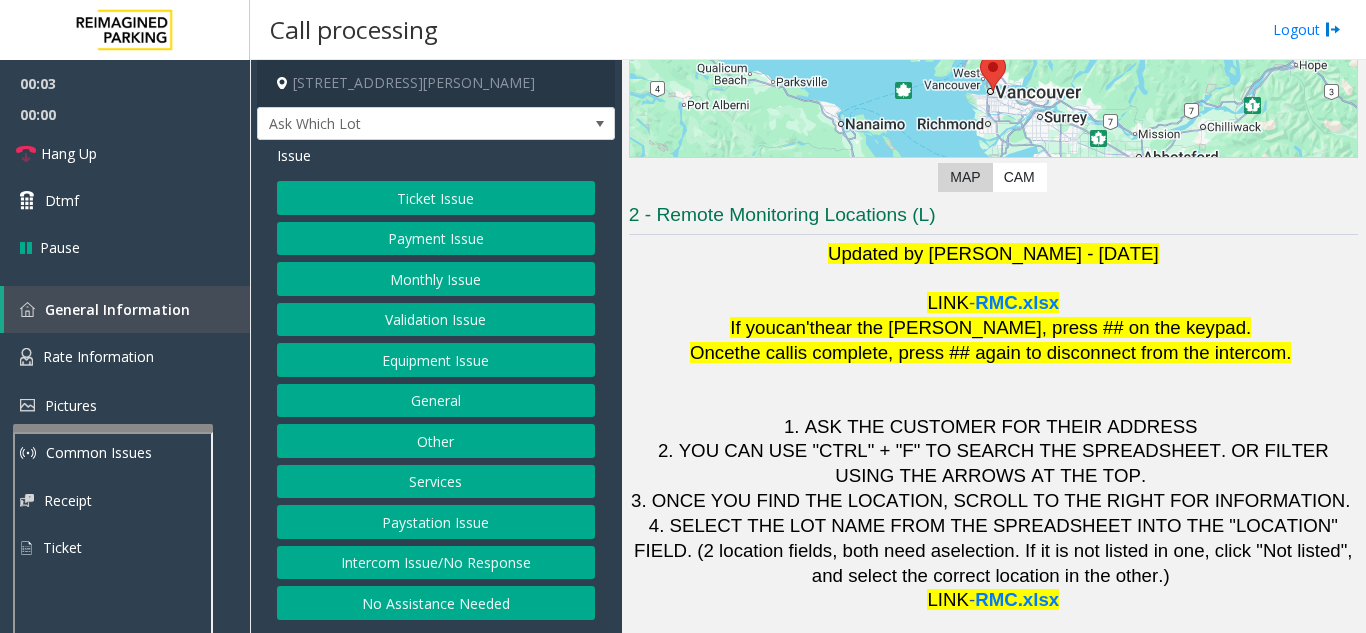 click on "Intercom Issue/No Response" 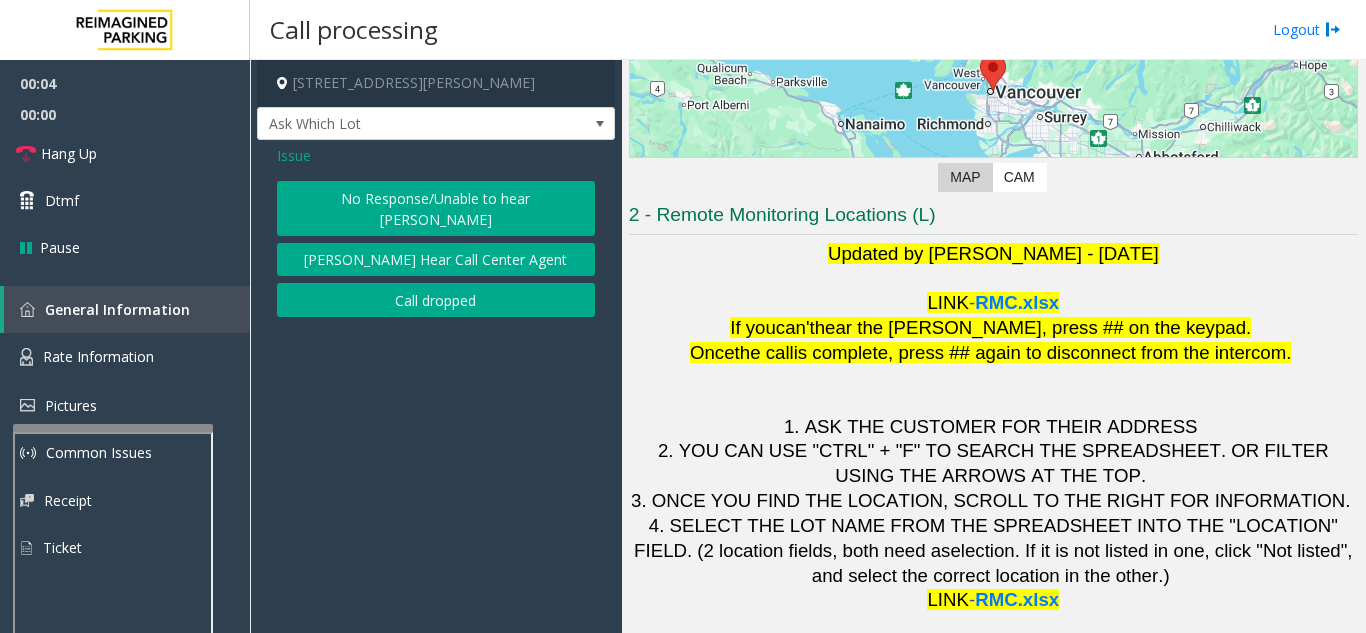 click on "No Response/Unable to hear [PERSON_NAME]" 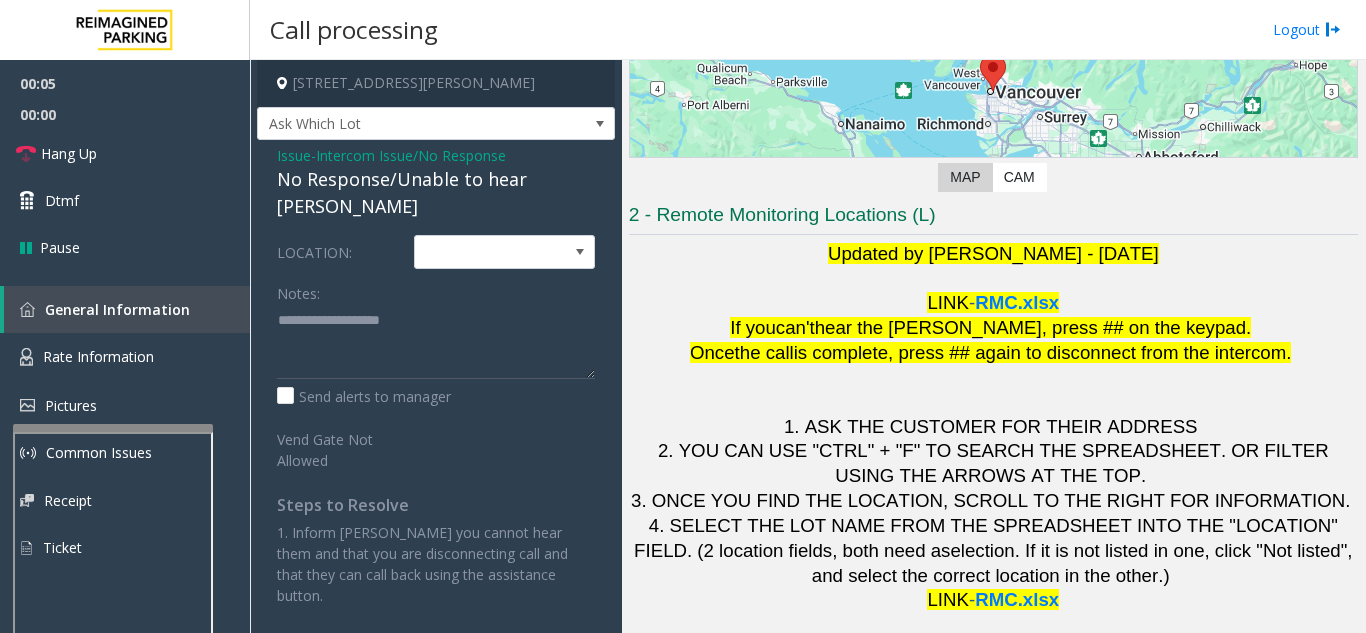click on "Intercom Issue/No Response" 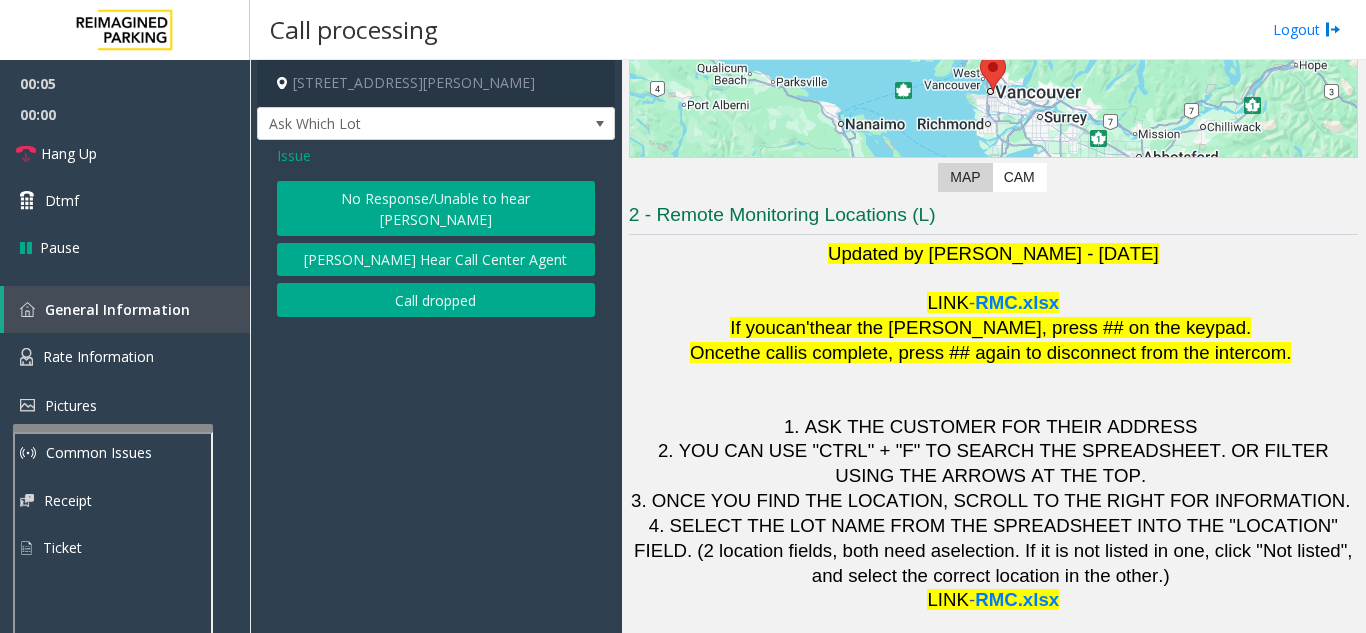 click on "Issue" 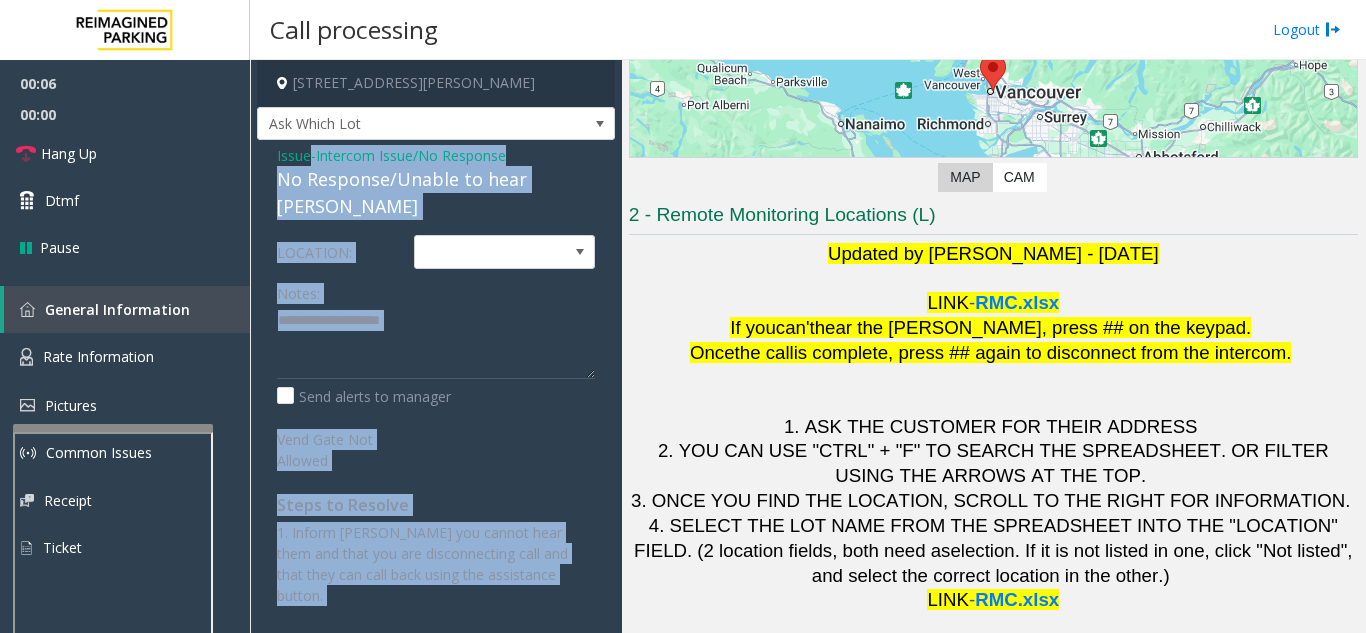 click on "No Response/Unable to hear [PERSON_NAME]" 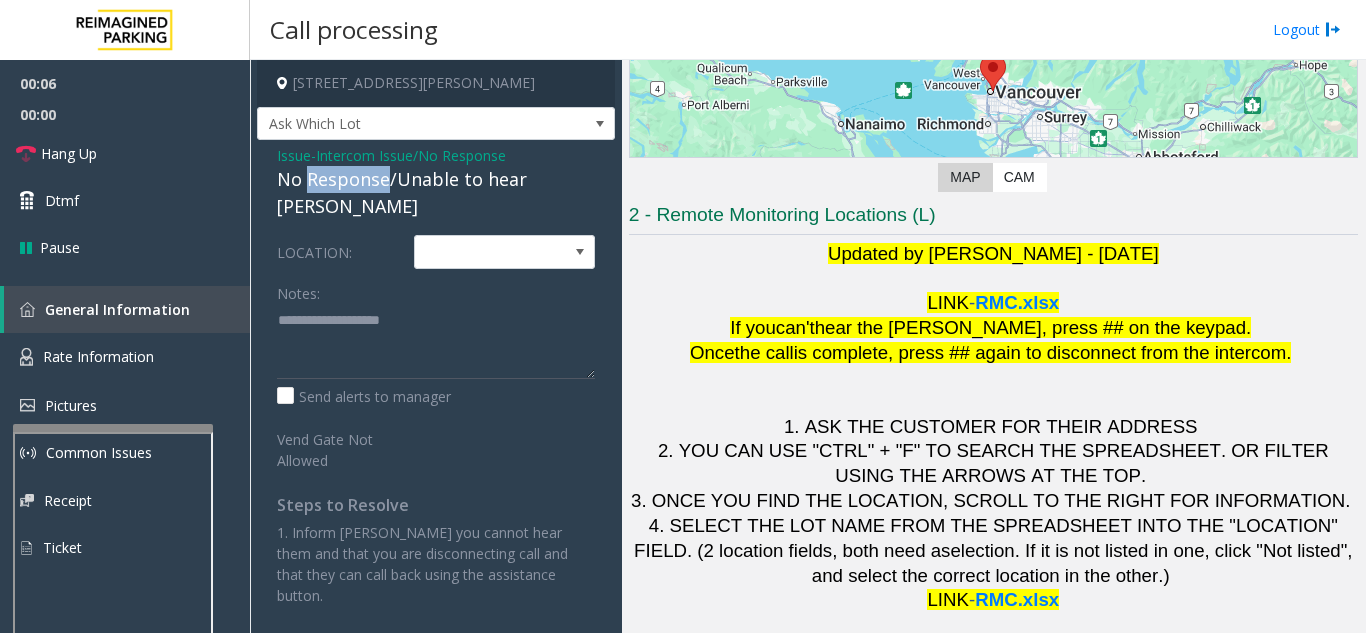 click on "No Response/Unable to hear [PERSON_NAME]" 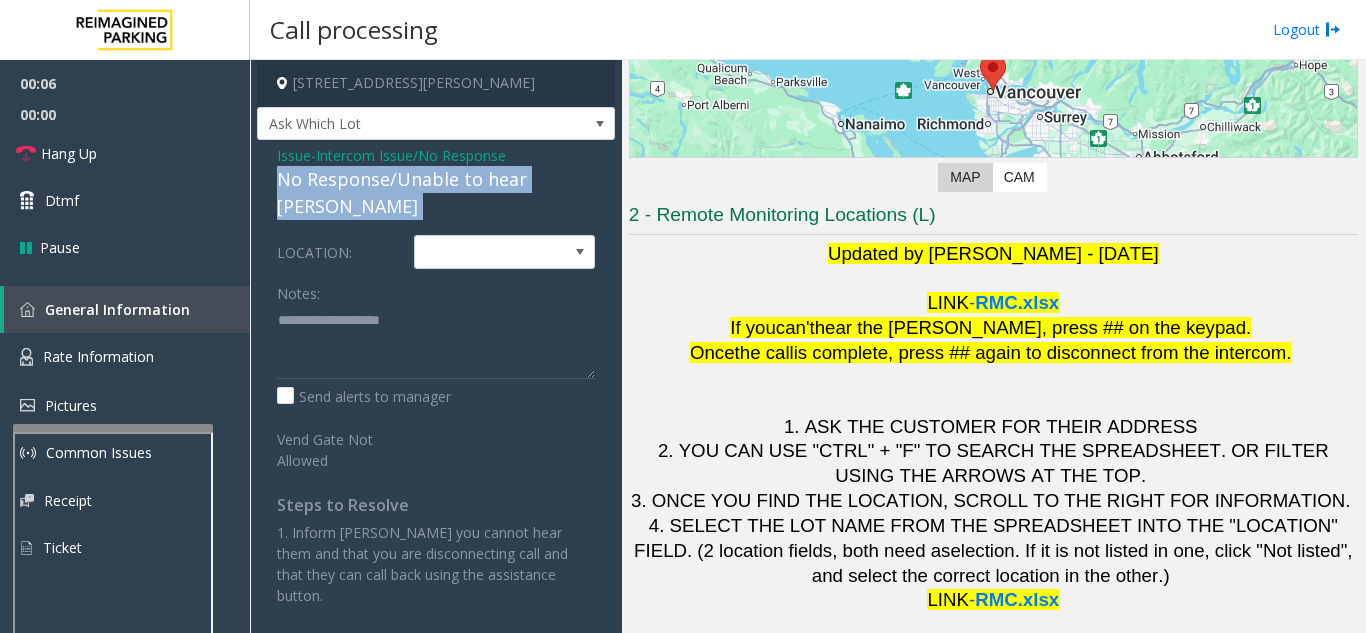 click on "No Response/Unable to hear [PERSON_NAME]" 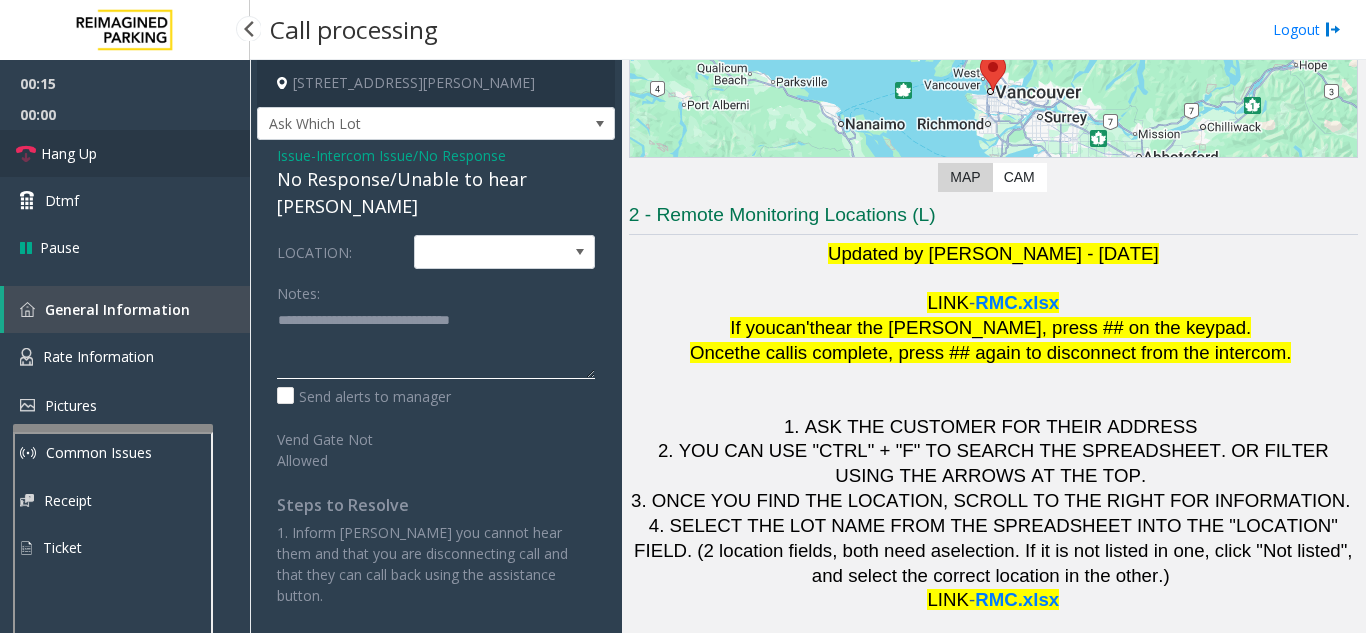 type on "**********" 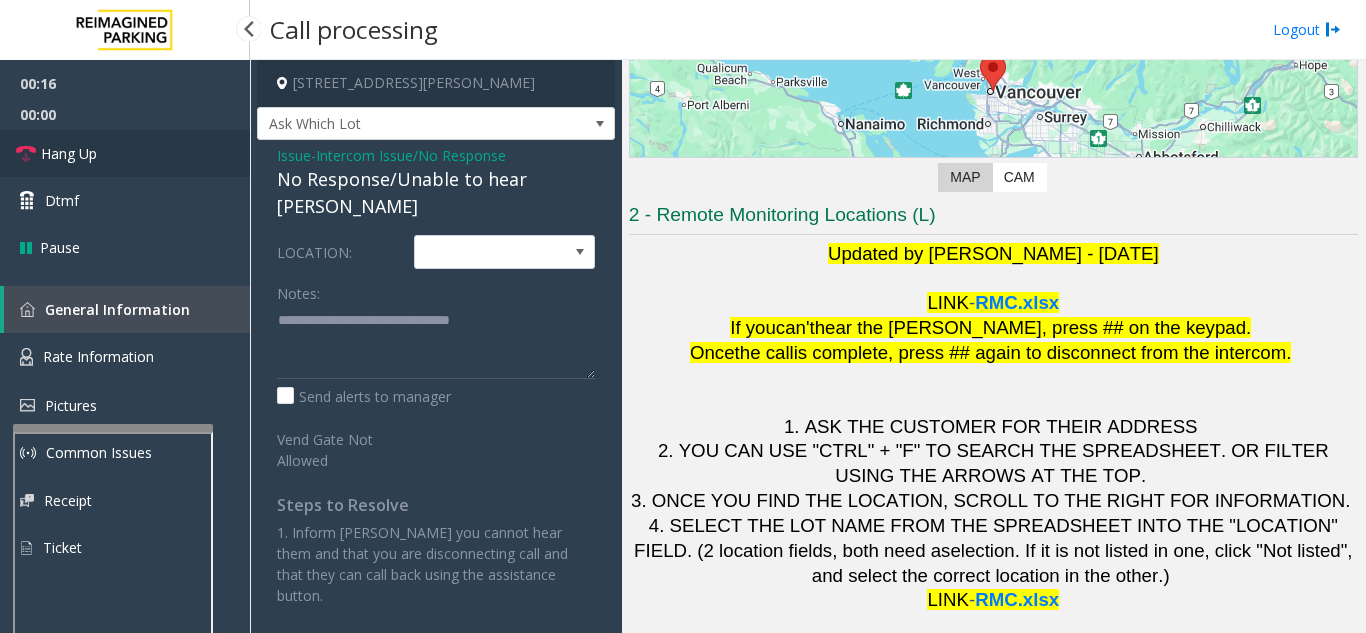 click on "Hang Up" at bounding box center (125, 153) 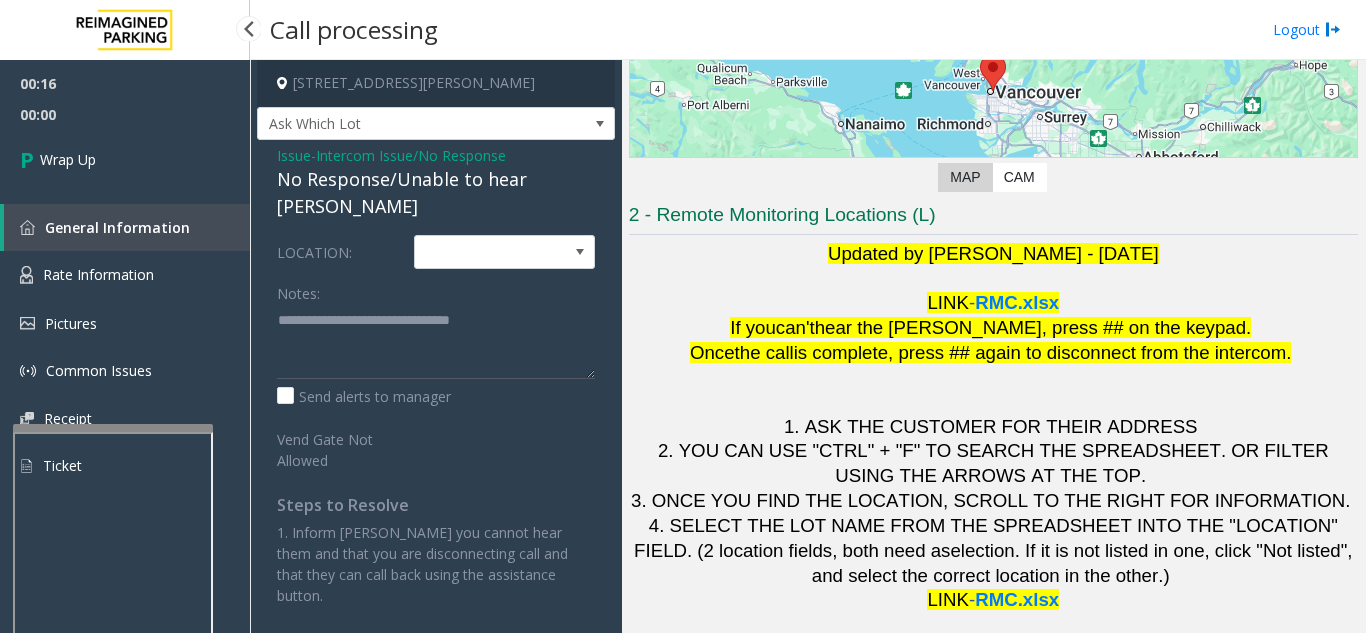 click on "Wrap Up" at bounding box center (125, 159) 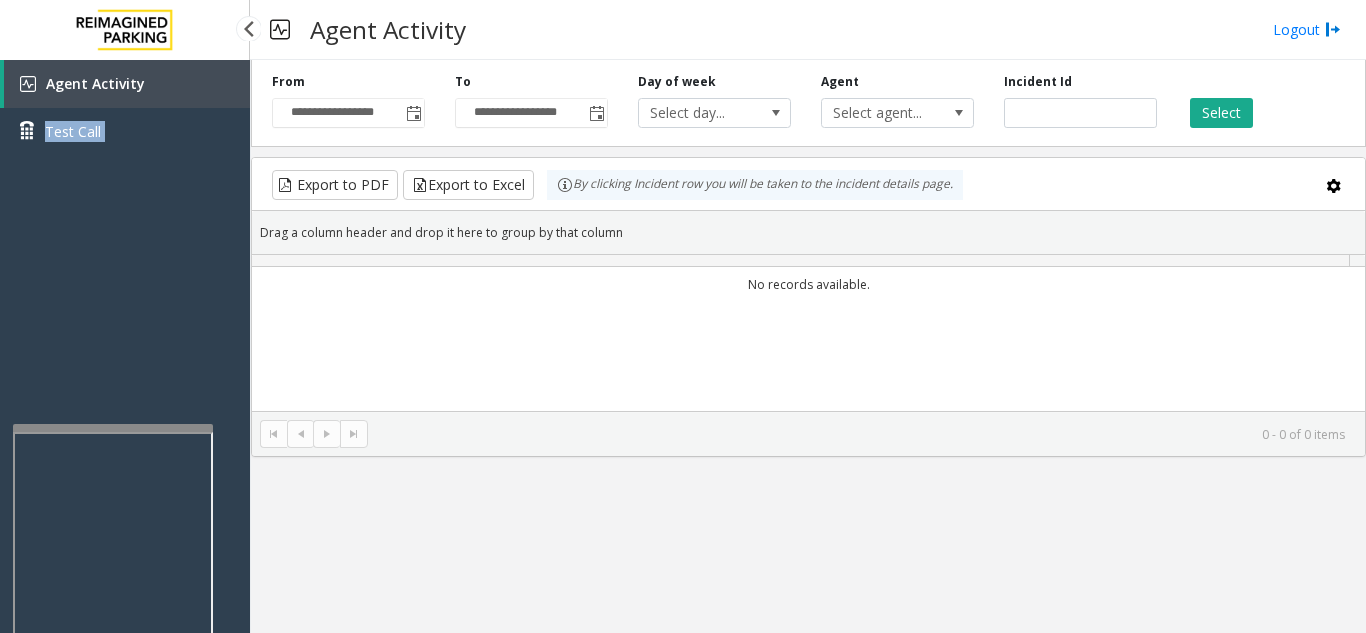 click on "Agent Activity Test Call" at bounding box center (125, 115) 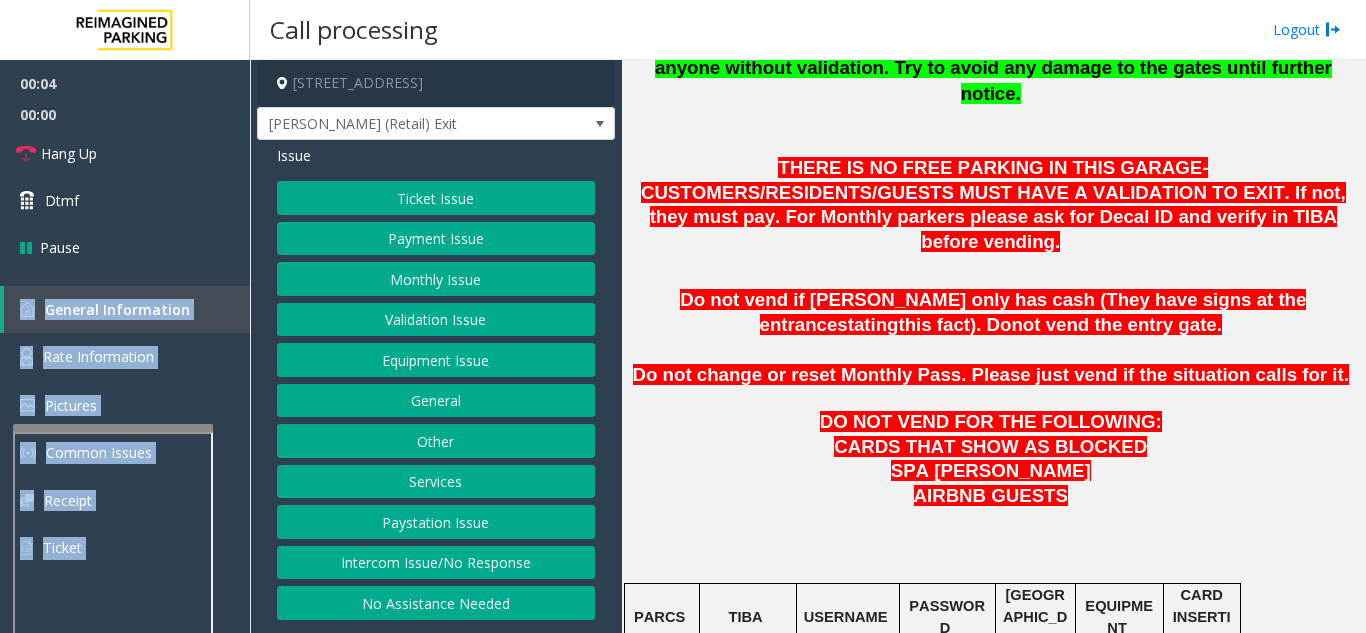 scroll, scrollTop: 800, scrollLeft: 0, axis: vertical 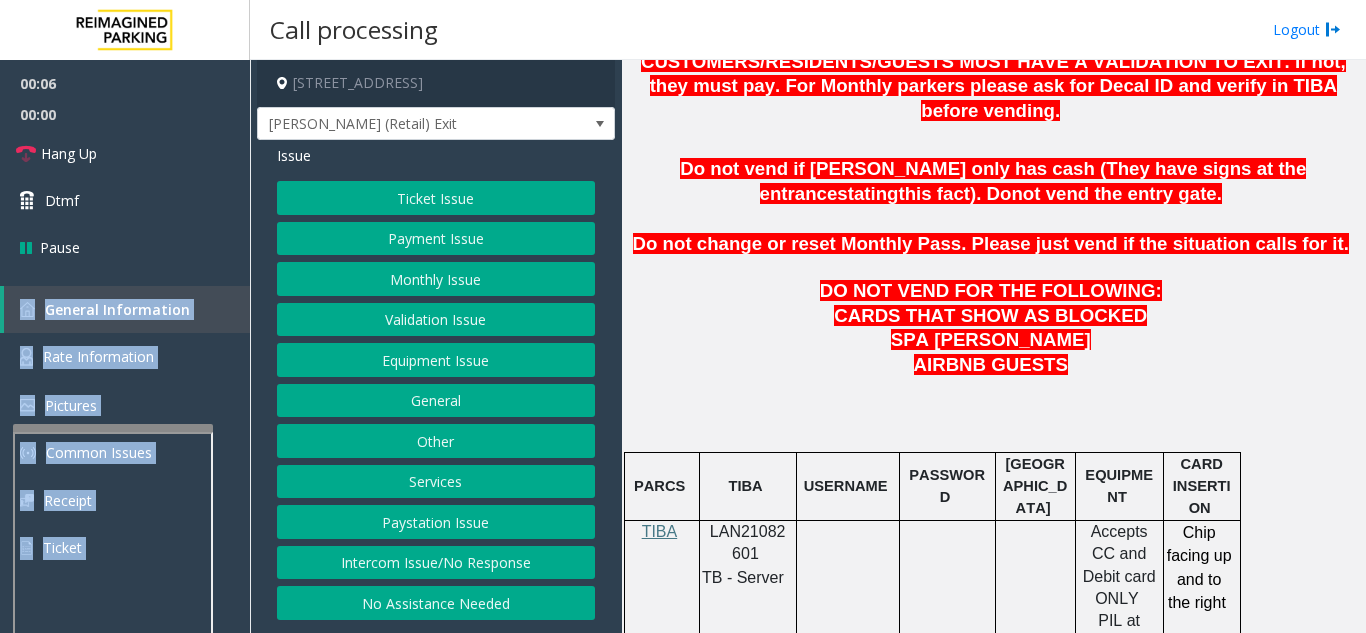 click on "Intercom Issue/No Response" 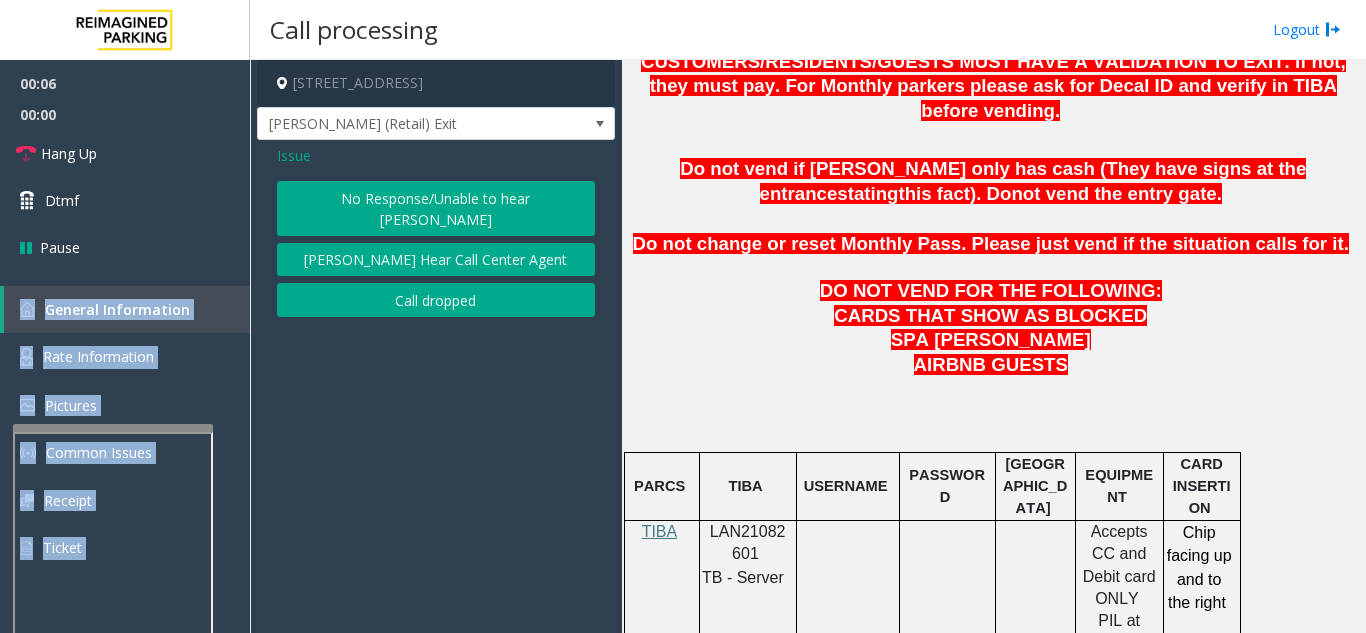 click on "No Response/Unable to hear [PERSON_NAME]" 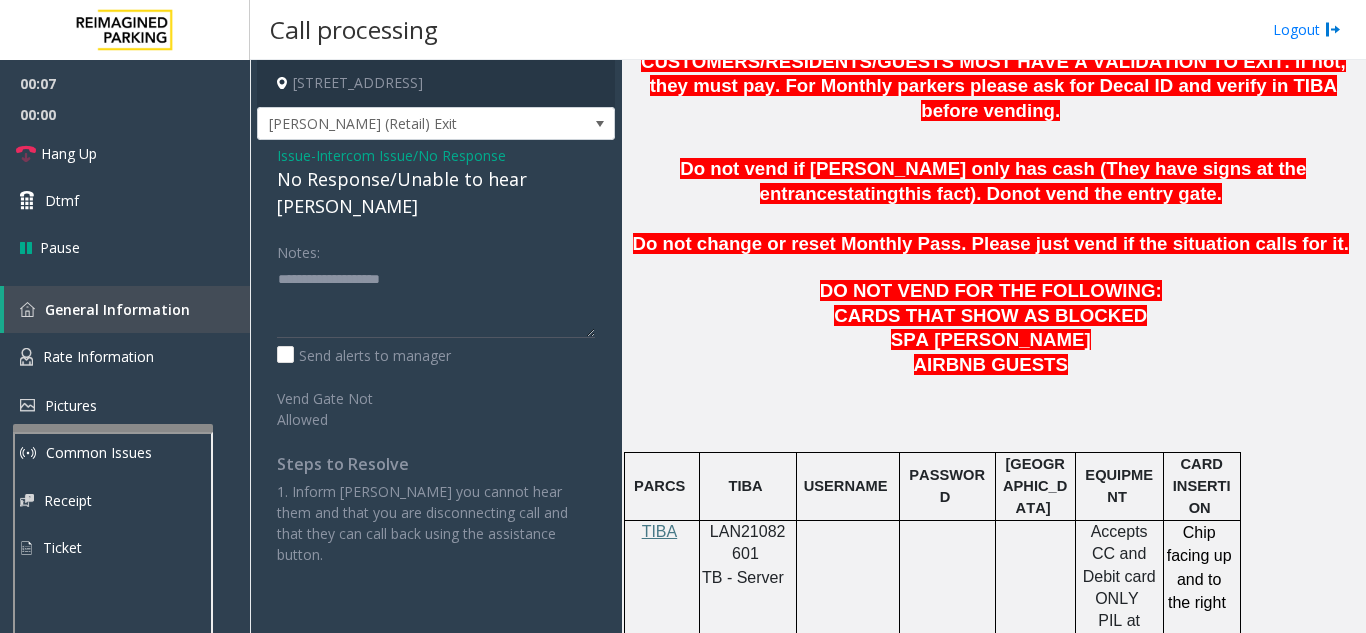 click on "Issue  -  Intercom Issue/No Response No Response/Unable to hear parker Notes:                      Send alerts to manager  Vend Gate Not Allowed  Steps to Resolve 1. Inform parker you cannot hear them and that you are disconnecting call and that they can call back using the assistance button." 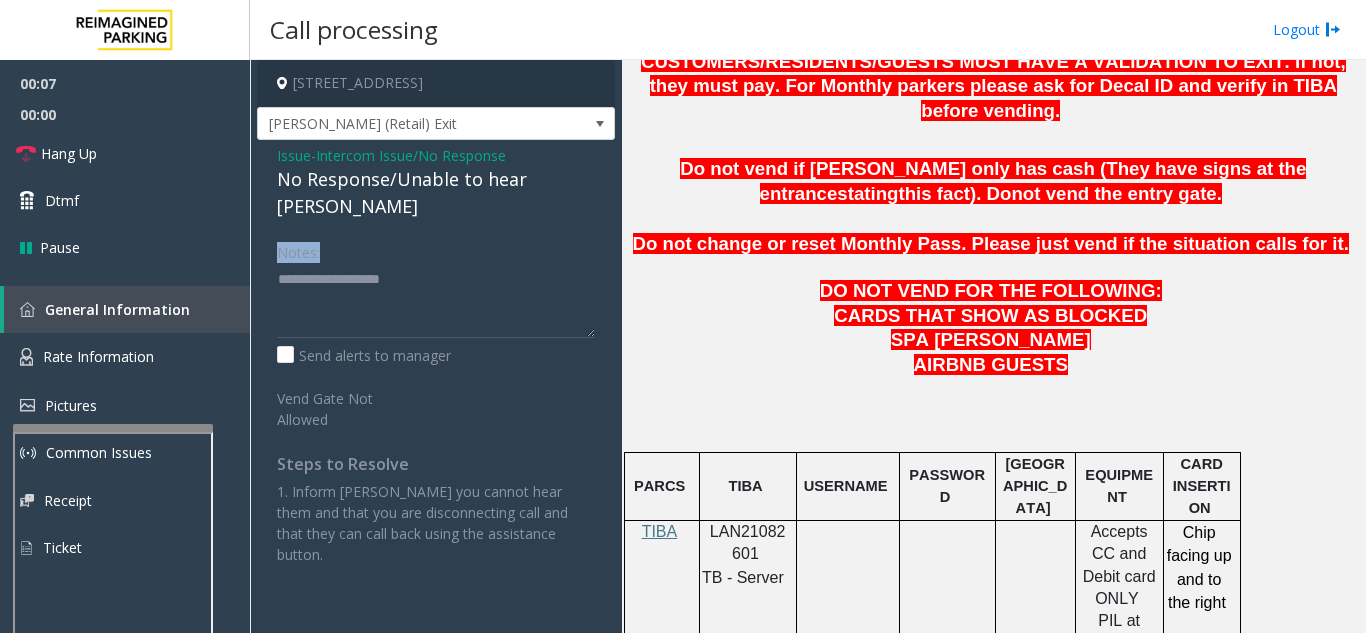 click on "Issue  -  Intercom Issue/No Response No Response/Unable to hear parker Notes:                      Send alerts to manager  Vend Gate Not Allowed  Steps to Resolve 1. Inform parker you cannot hear them and that you are disconnecting call and that they can call back using the assistance button." 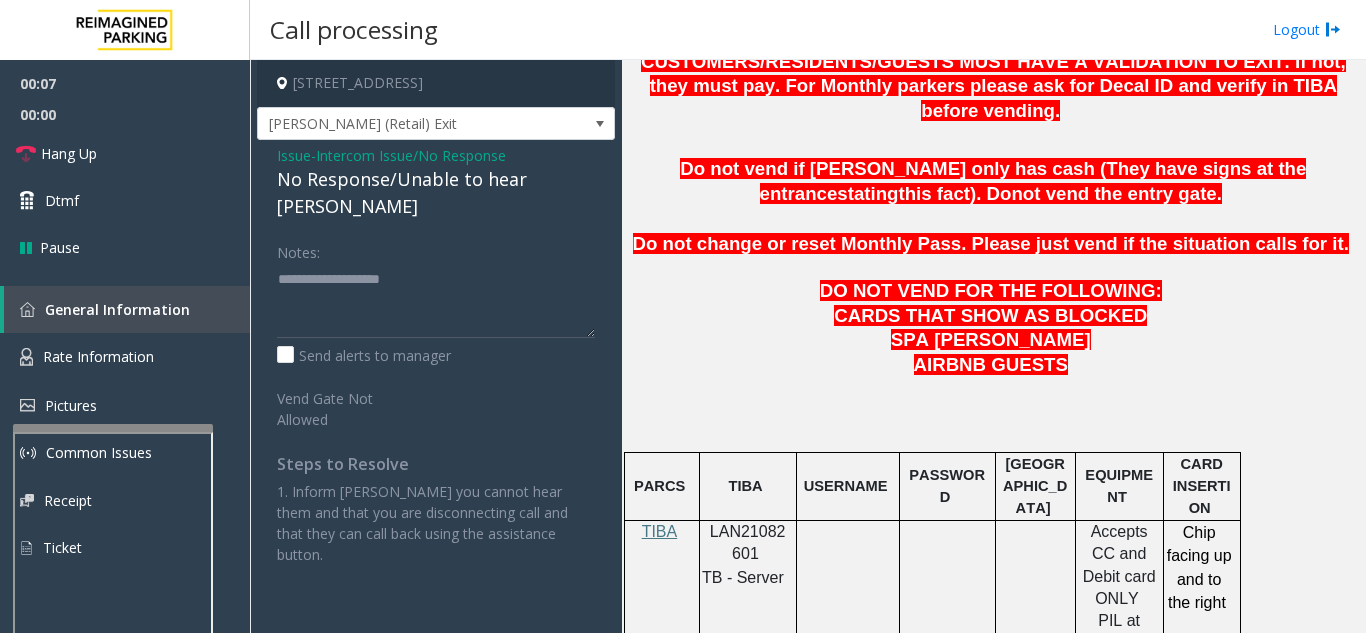 click on "No Response/Unable to hear [PERSON_NAME]" 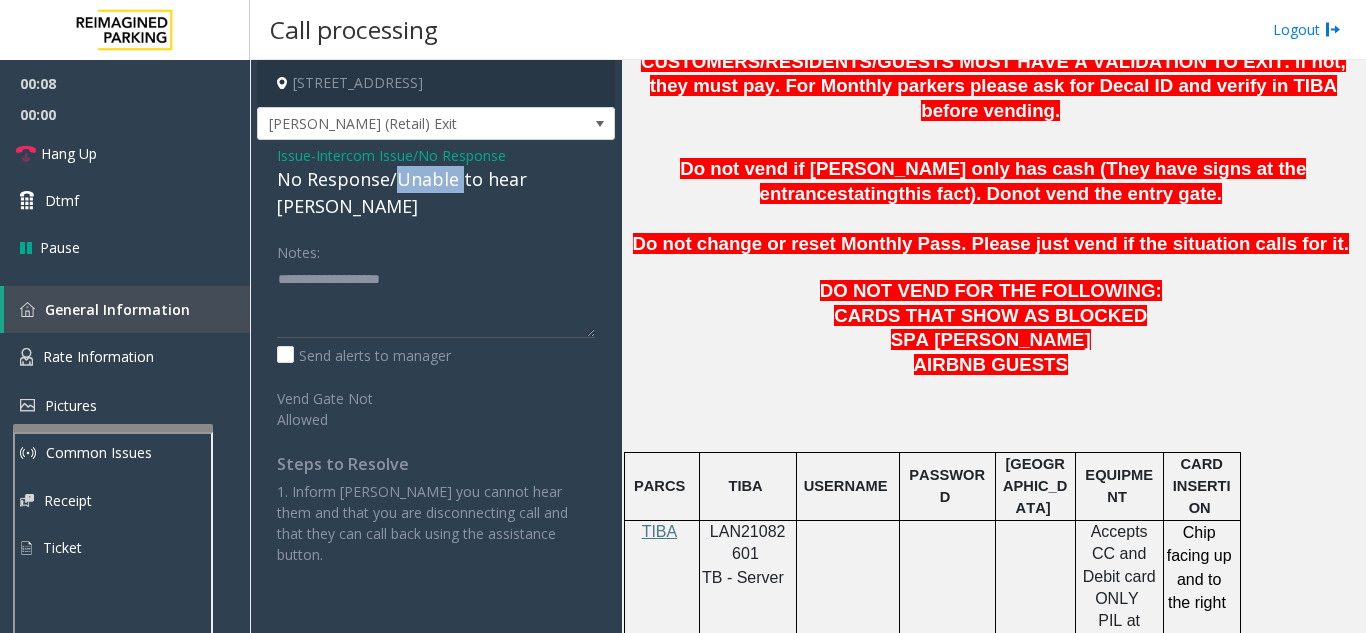 click on "No Response/Unable to hear [PERSON_NAME]" 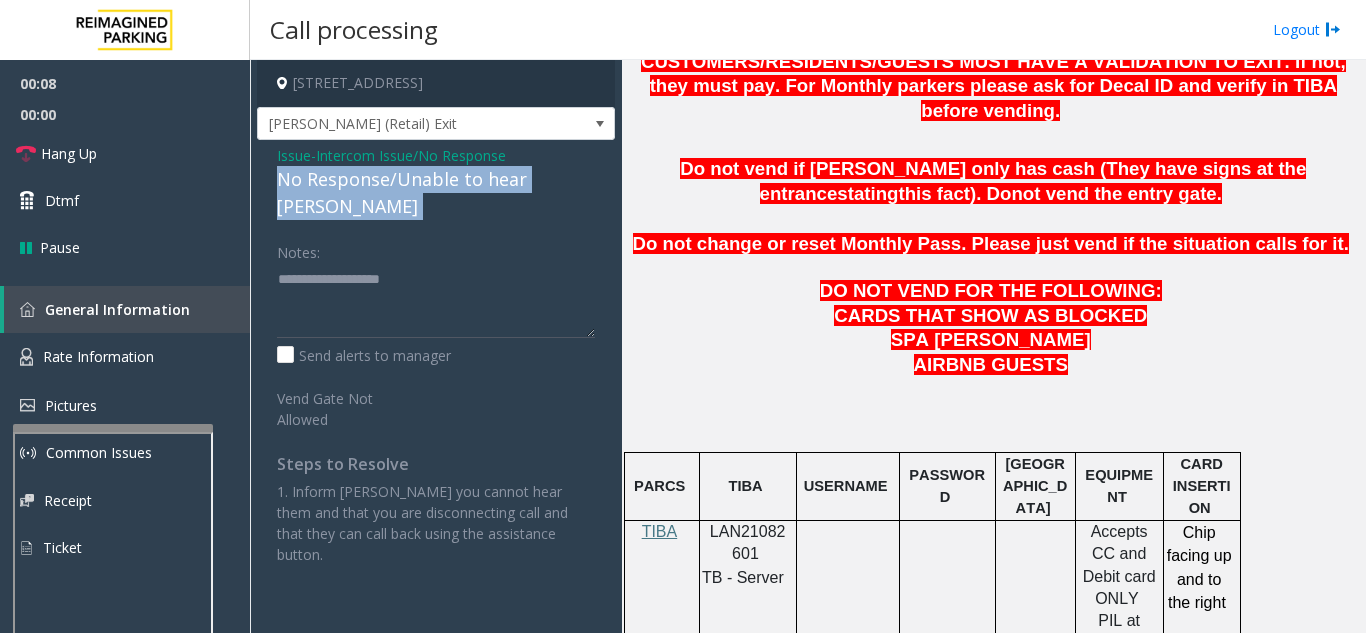 click on "No Response/Unable to hear [PERSON_NAME]" 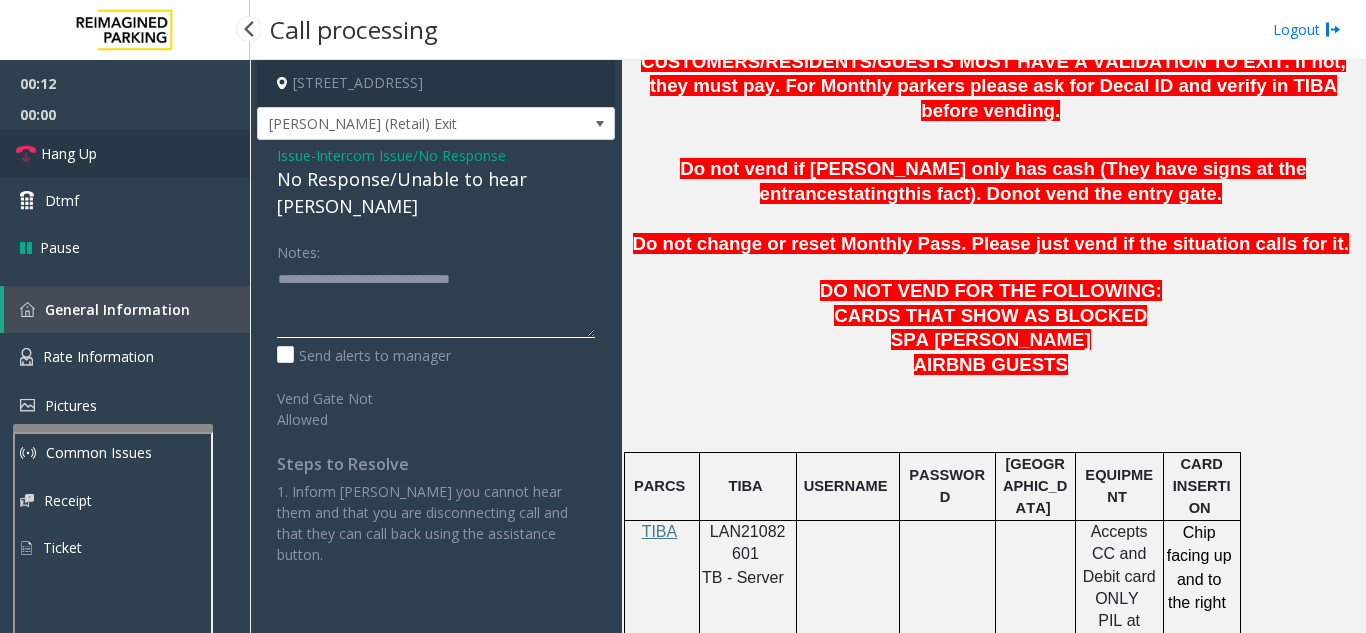 type on "**********" 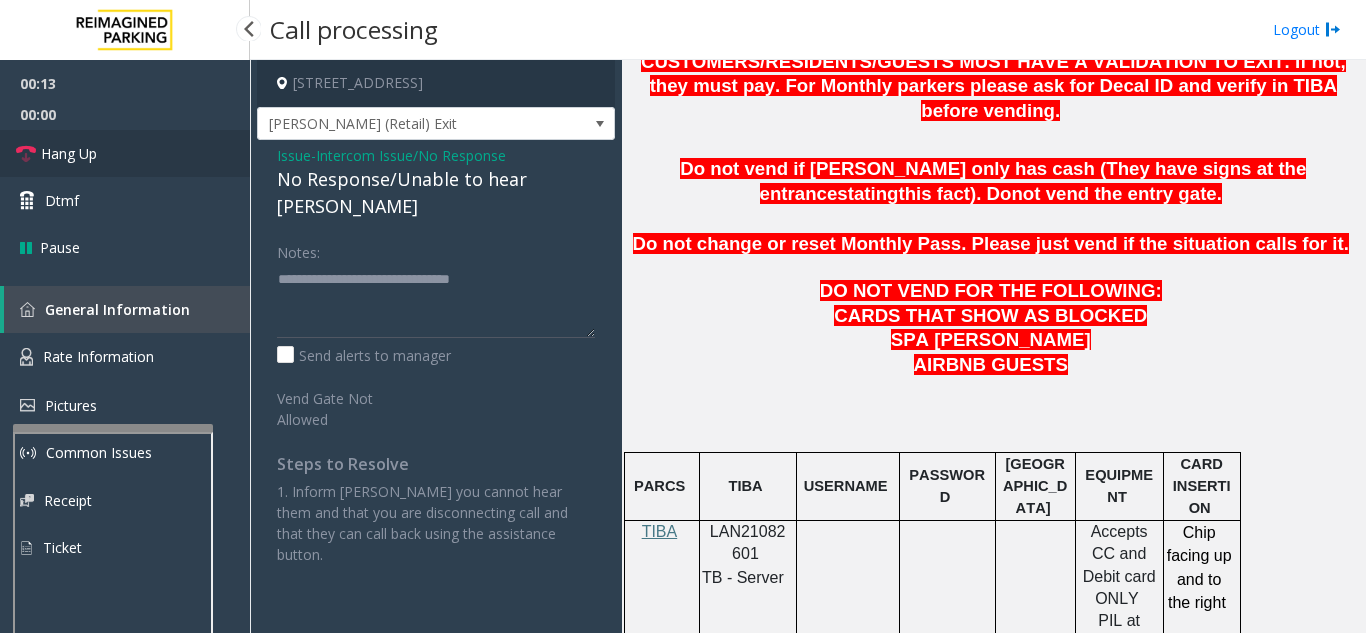 click on "Hang Up" at bounding box center [125, 153] 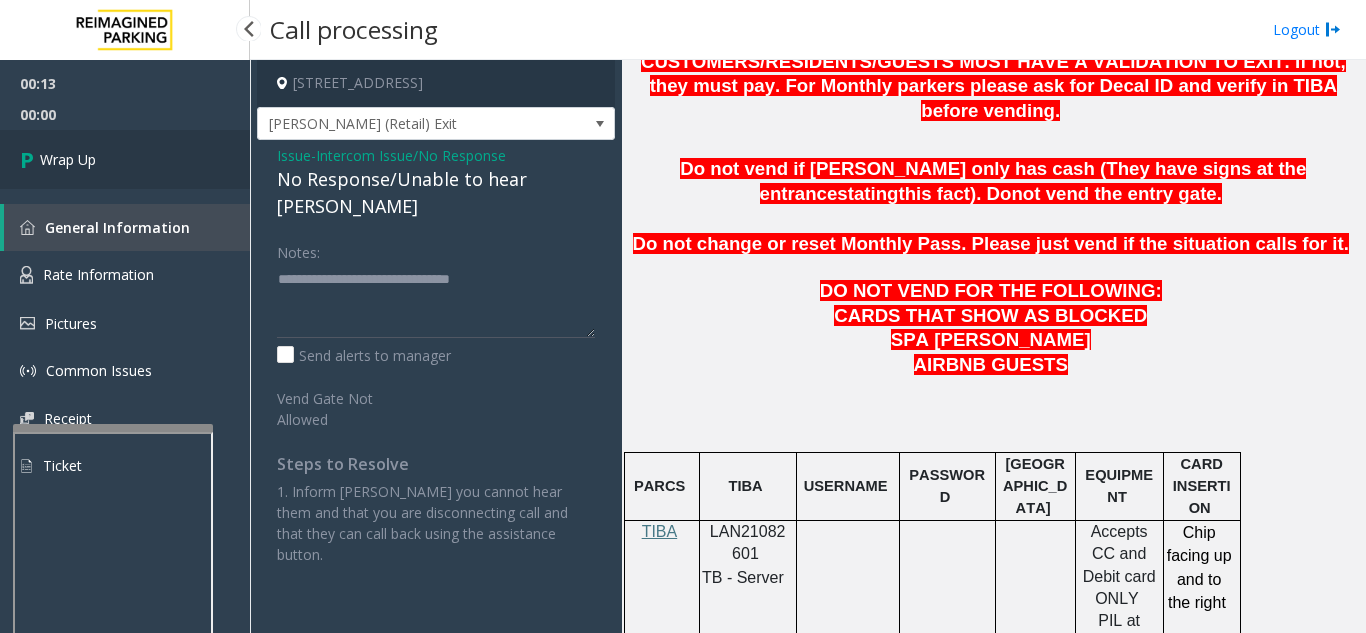 click on "Wrap Up" at bounding box center [125, 159] 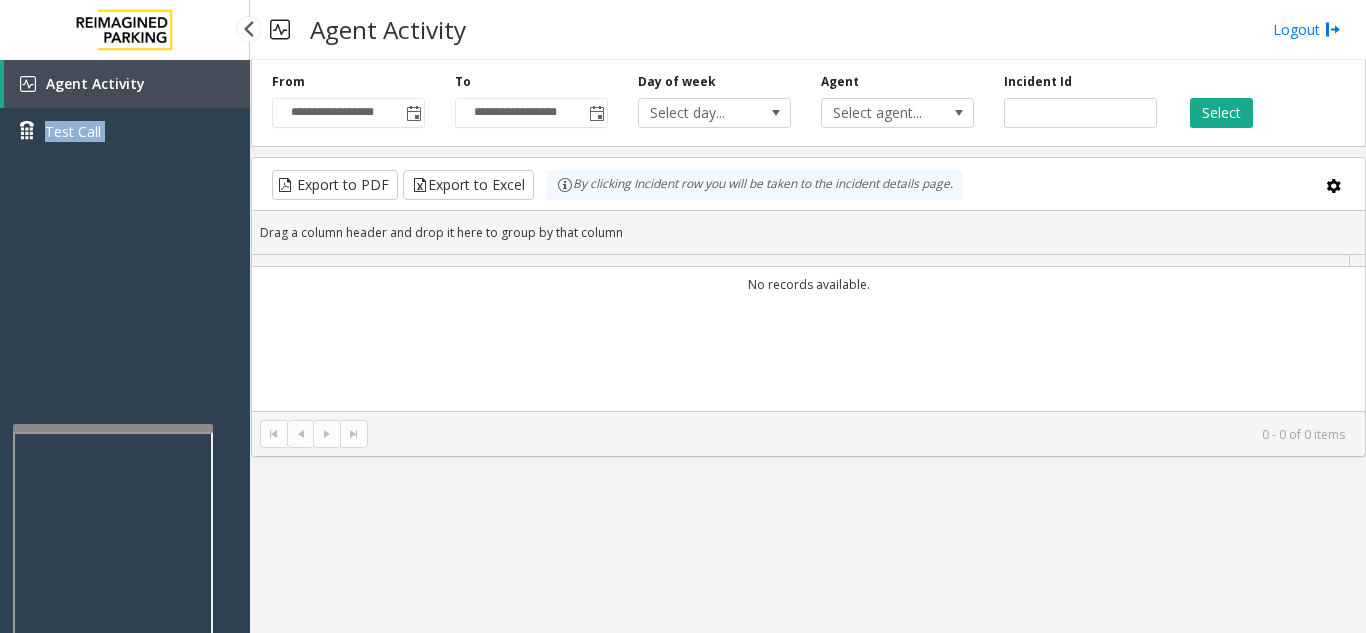 click on "Agent Activity Test Call" at bounding box center (125, 115) 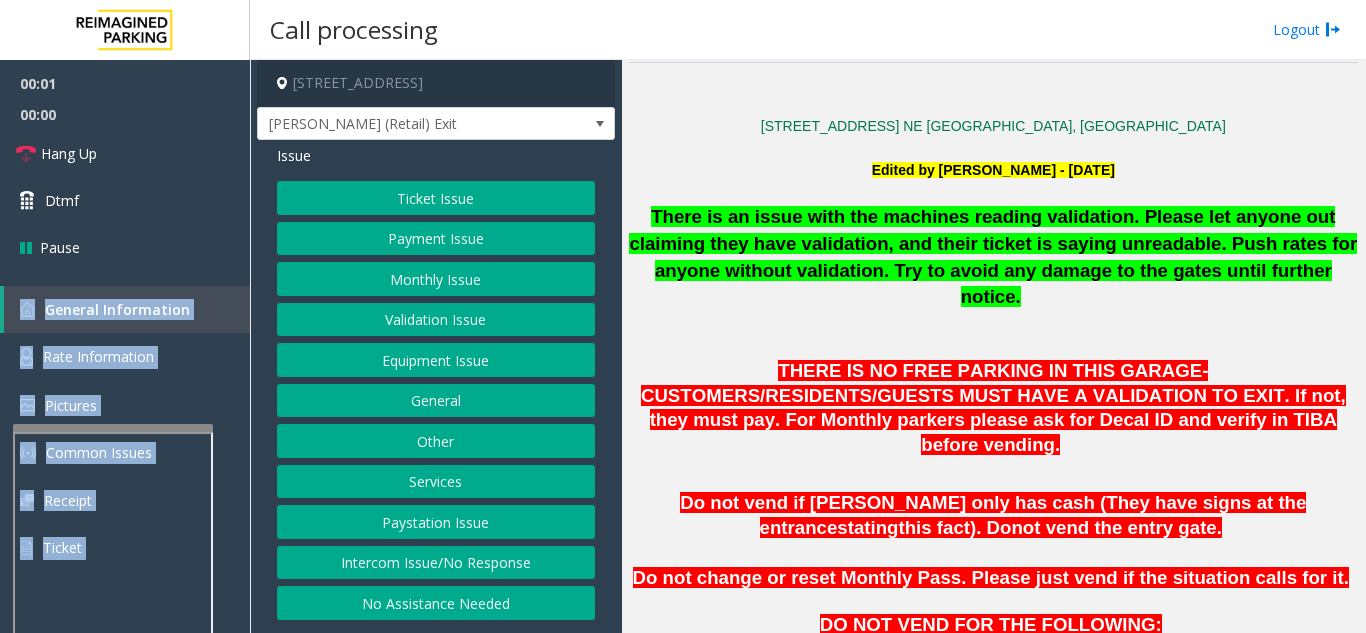 scroll, scrollTop: 500, scrollLeft: 0, axis: vertical 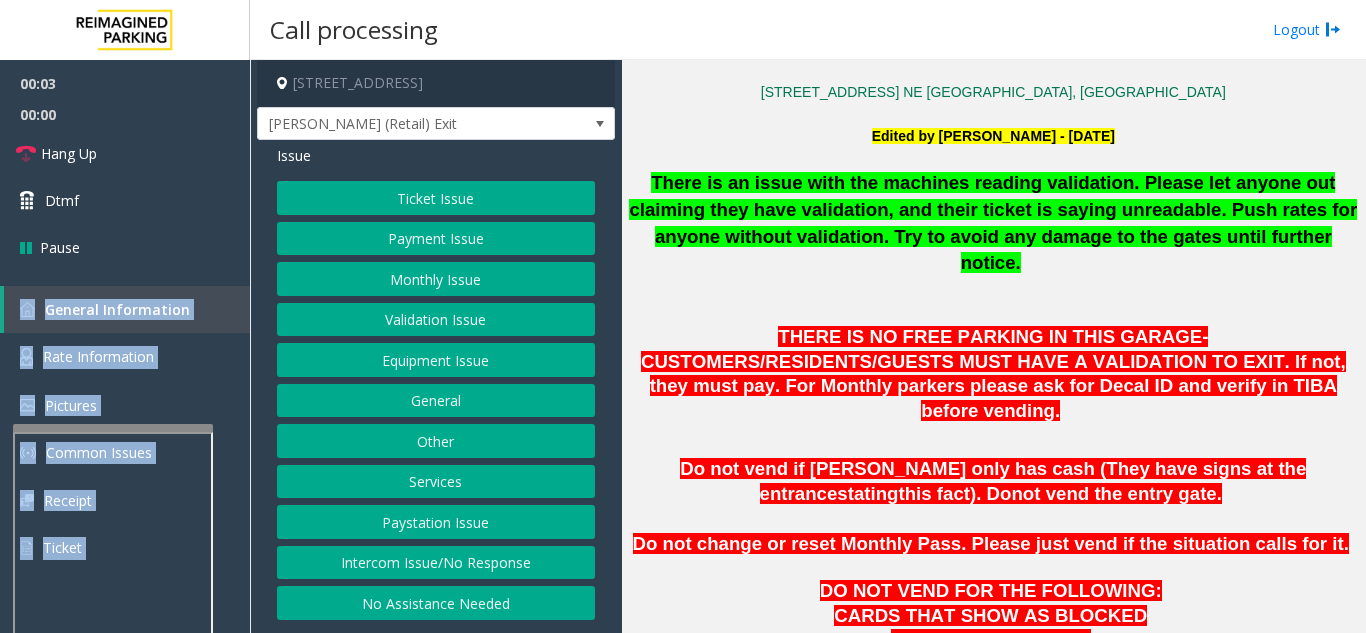 click on "Intercom Issue/No Response" 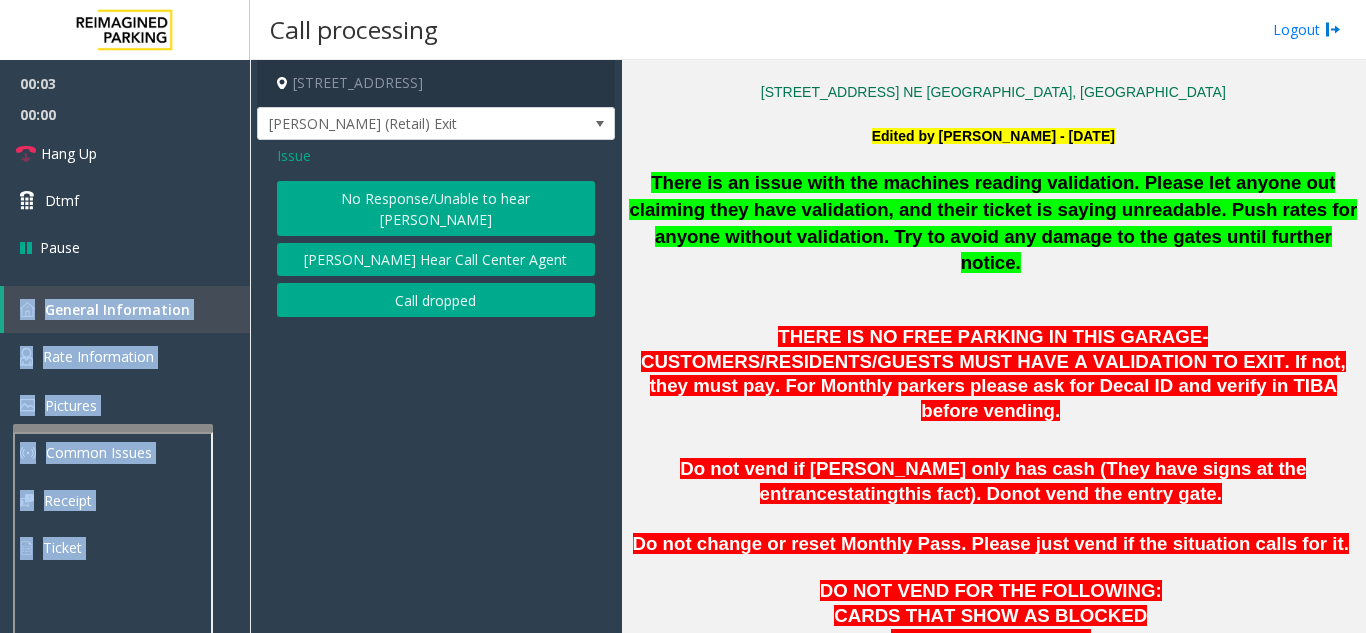 click on "No Response/Unable to hear [PERSON_NAME]" 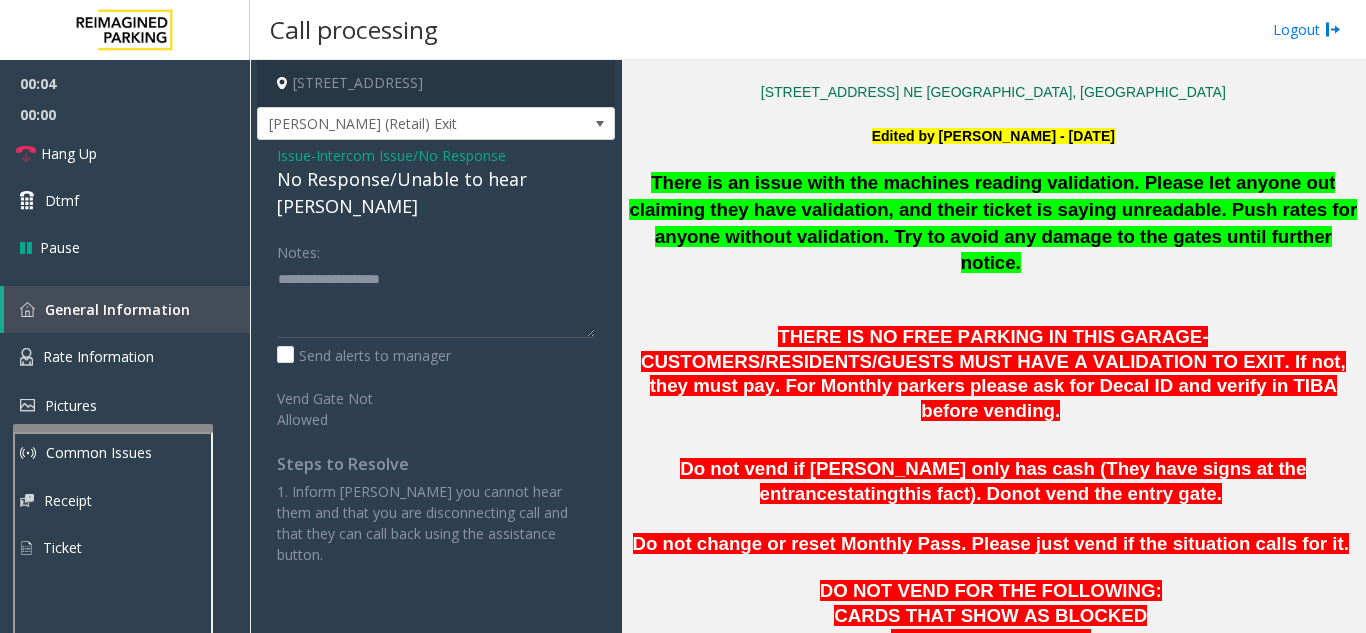 click on "Intercom Issue/No Response" 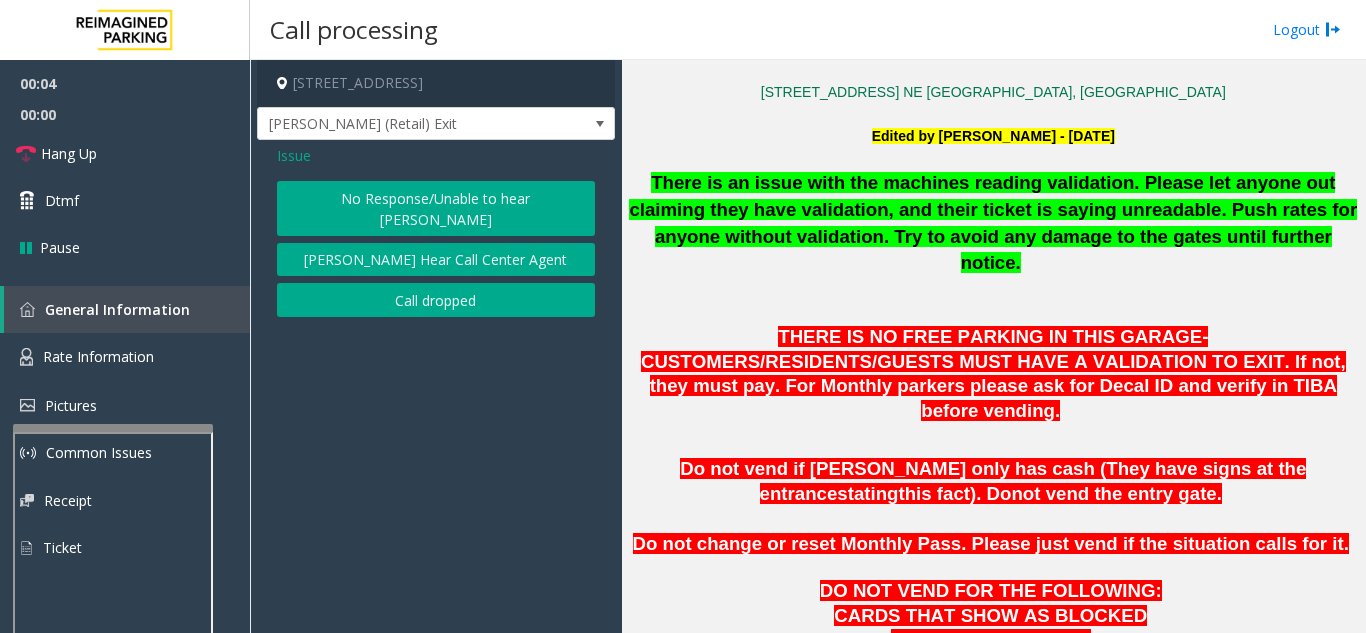 click on "Issue" 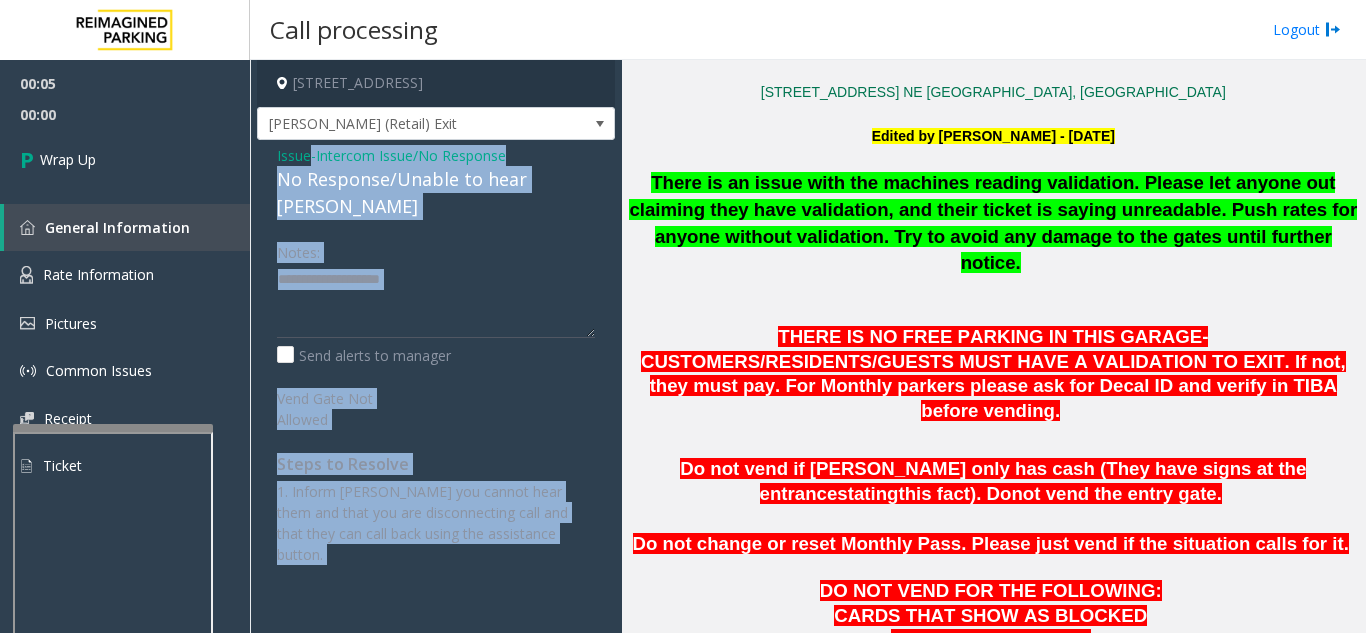 click on "No Response/Unable to hear [PERSON_NAME]" 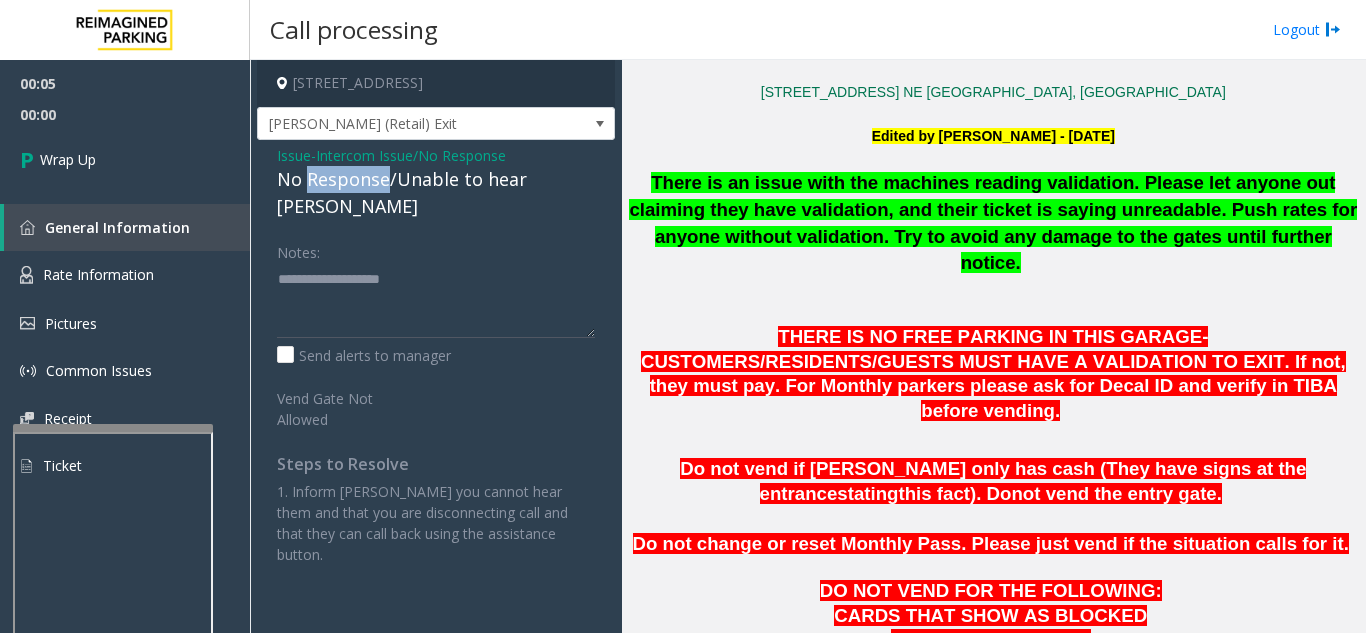 click on "No Response/Unable to hear [PERSON_NAME]" 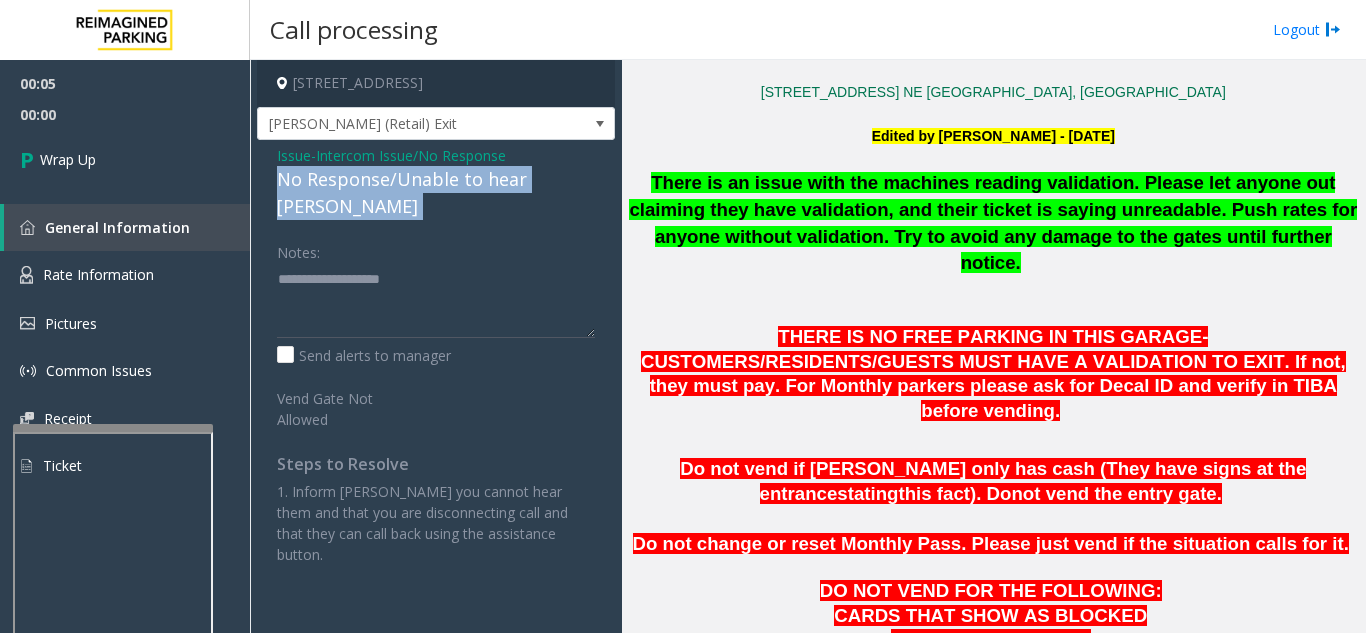 click on "No Response/Unable to hear [PERSON_NAME]" 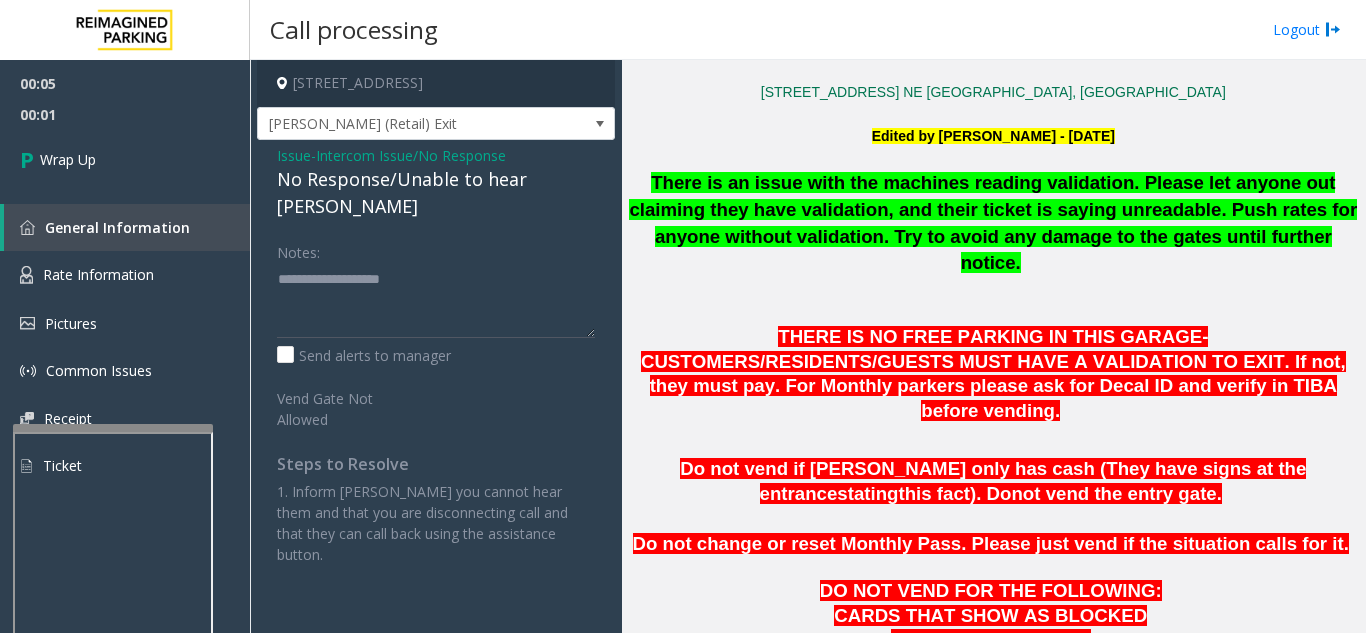 click on "Intercom Issue/No Response" 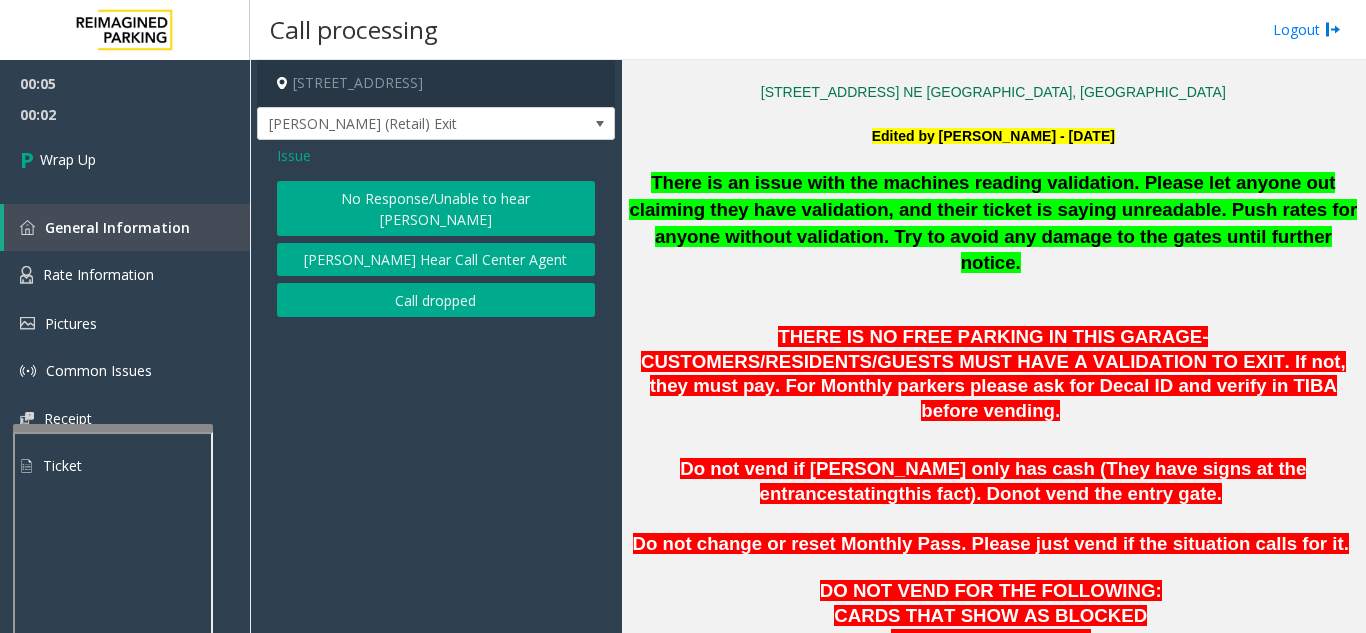 click on "Call dropped" 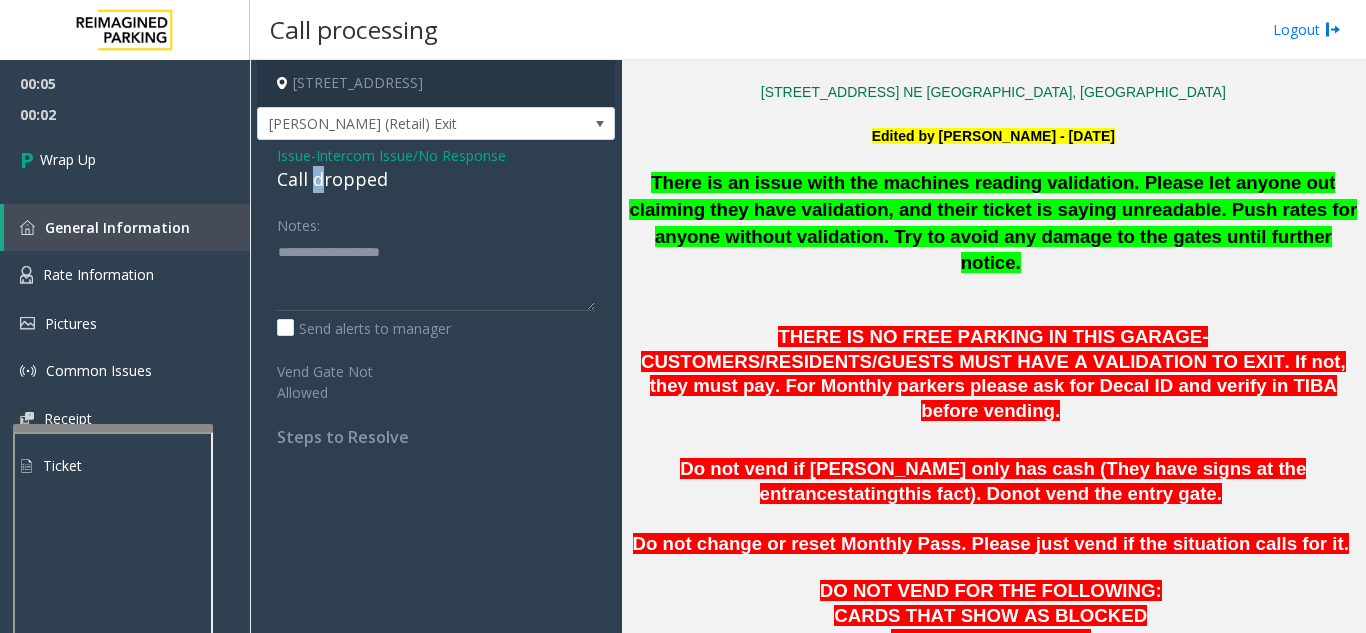 click on "Call dropped" 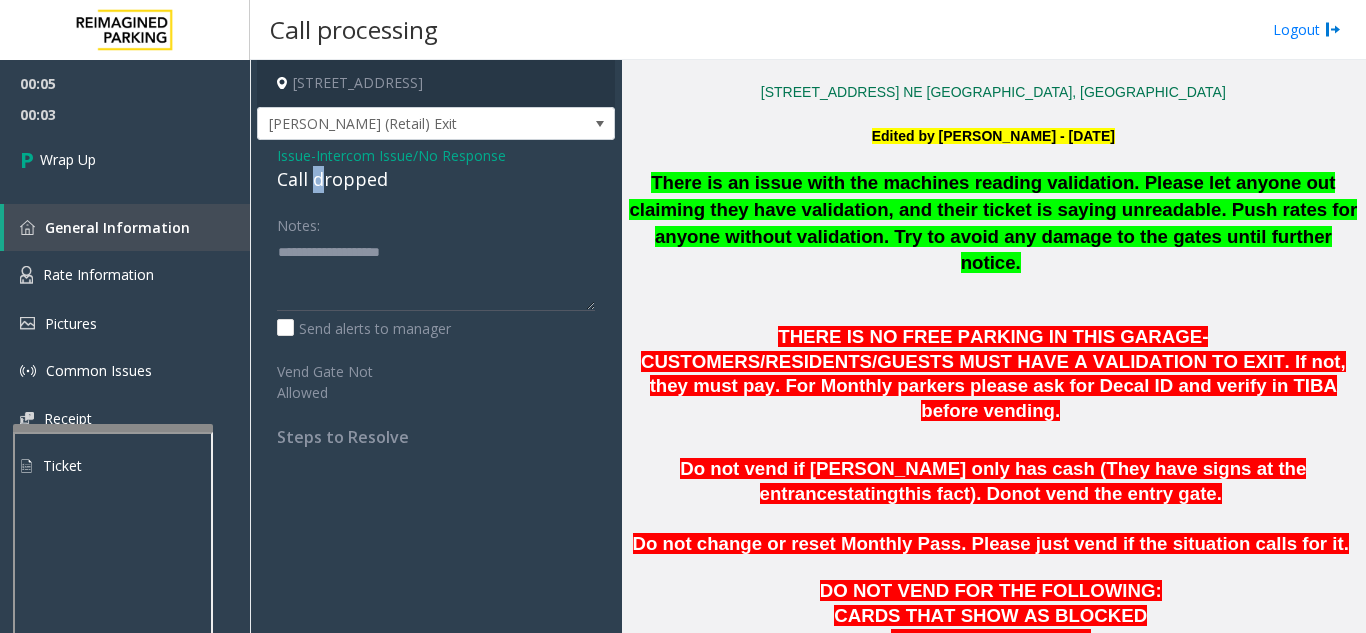 click on "Call dropped" 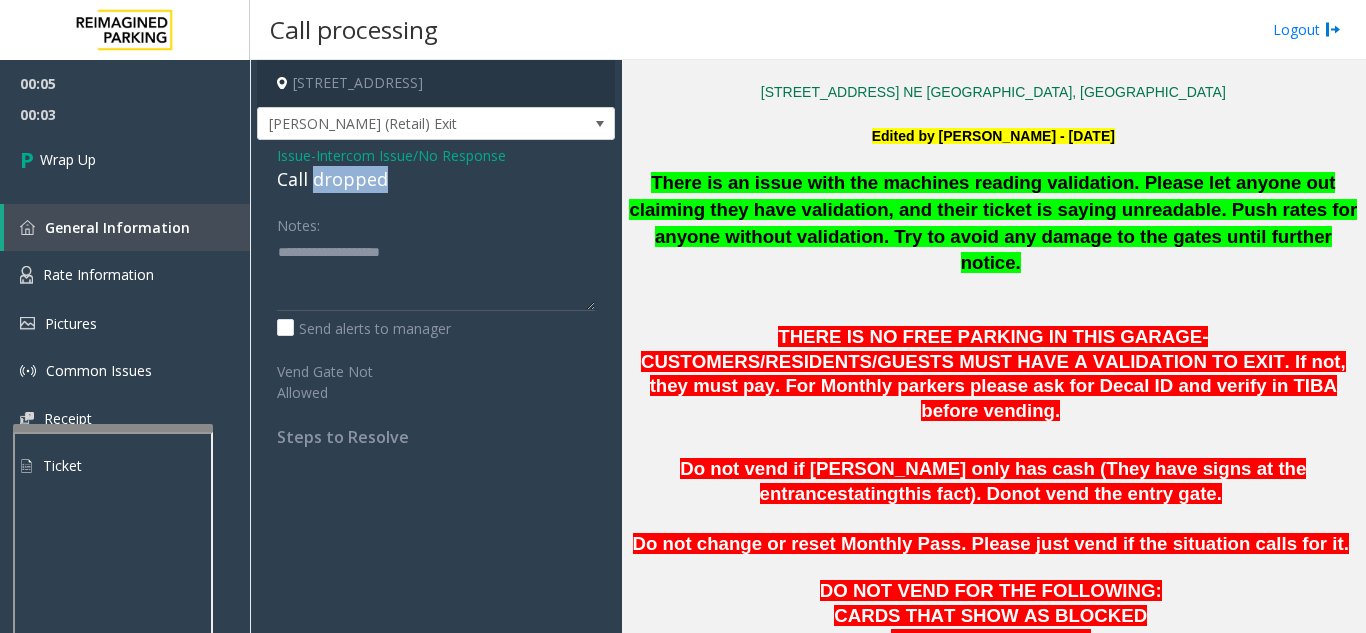 click on "Call dropped" 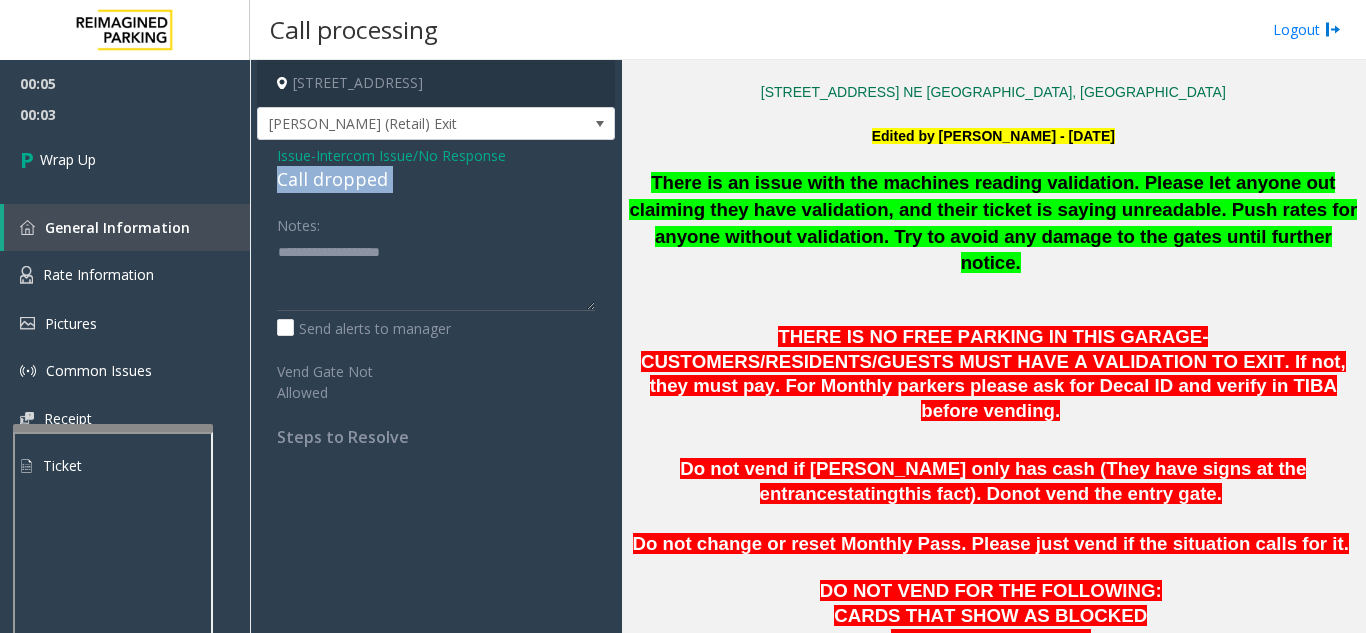 click on "Call dropped" 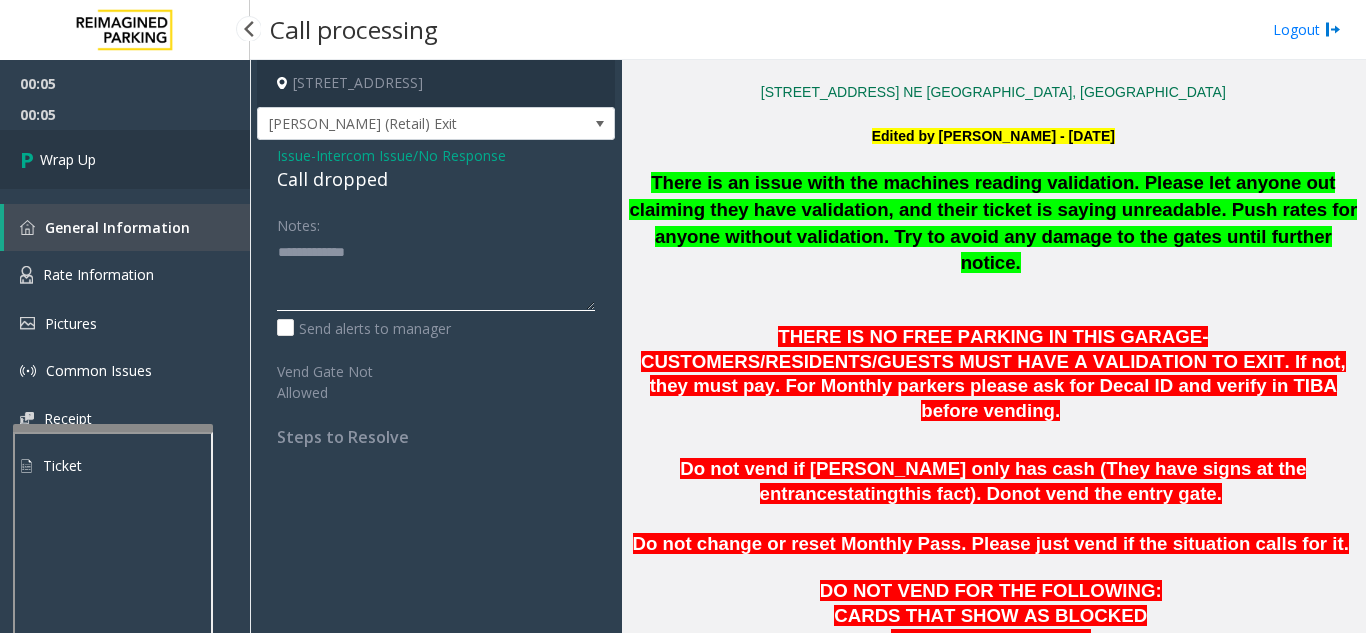type on "**********" 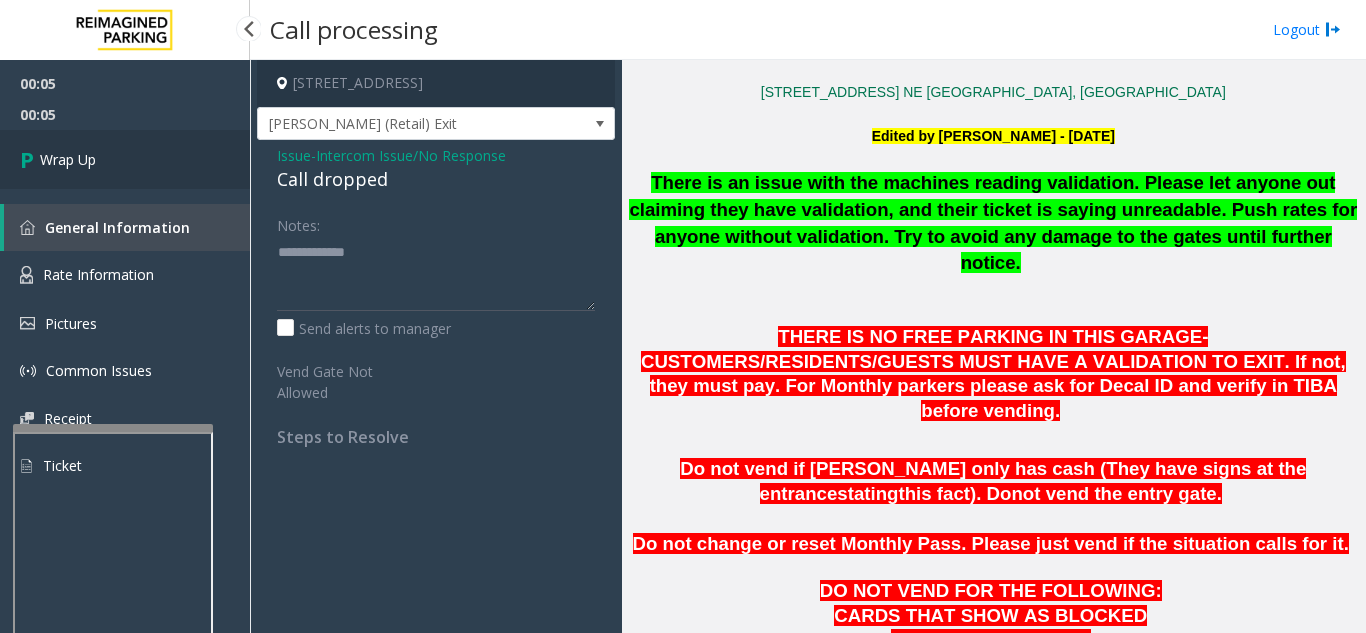 click on "Wrap Up" at bounding box center [125, 159] 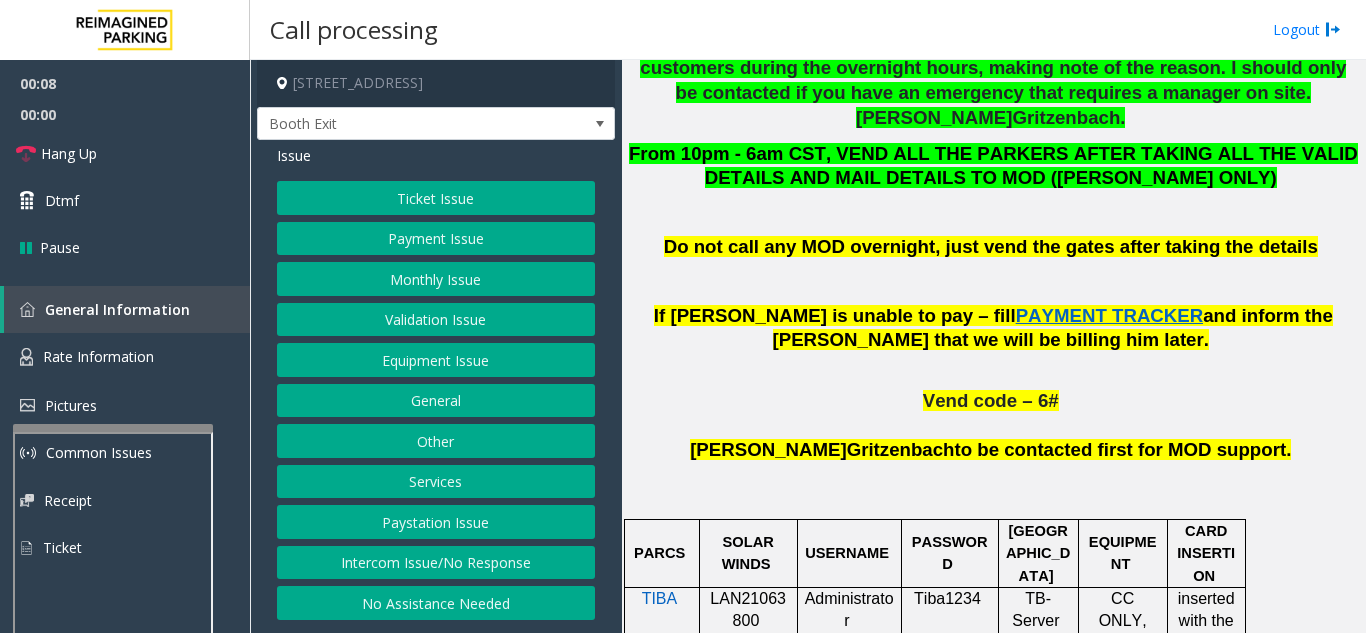 scroll, scrollTop: 1200, scrollLeft: 0, axis: vertical 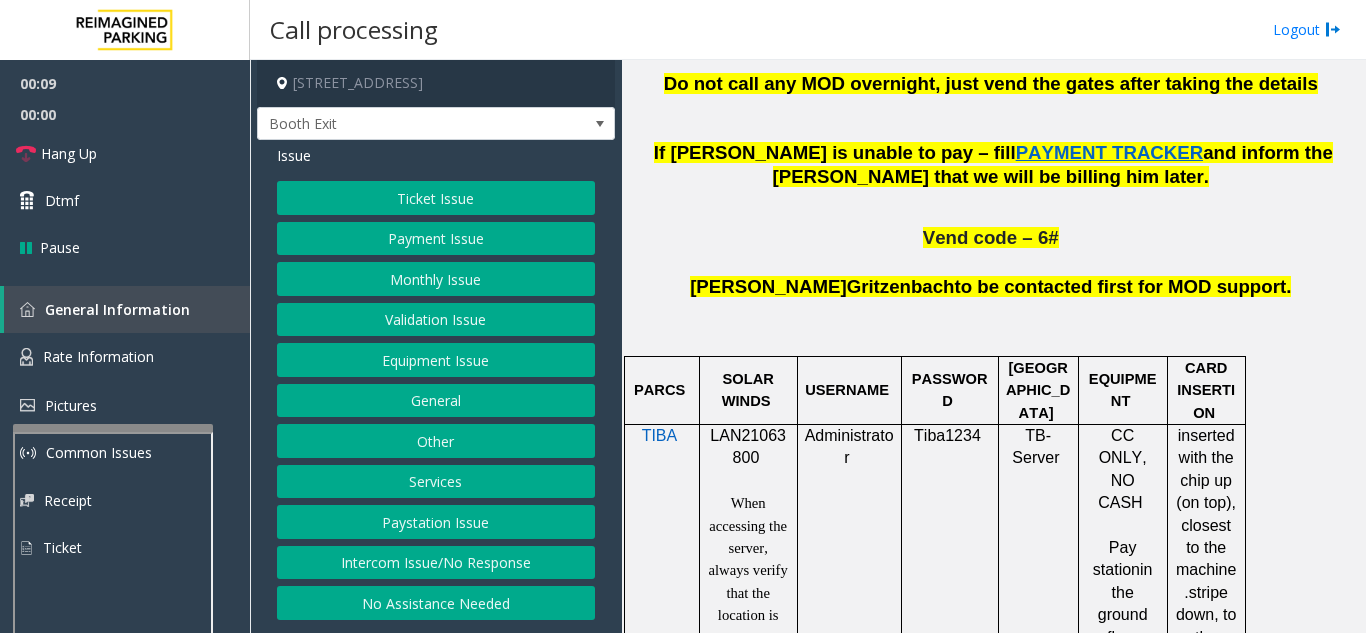 click on "LAN21063800" 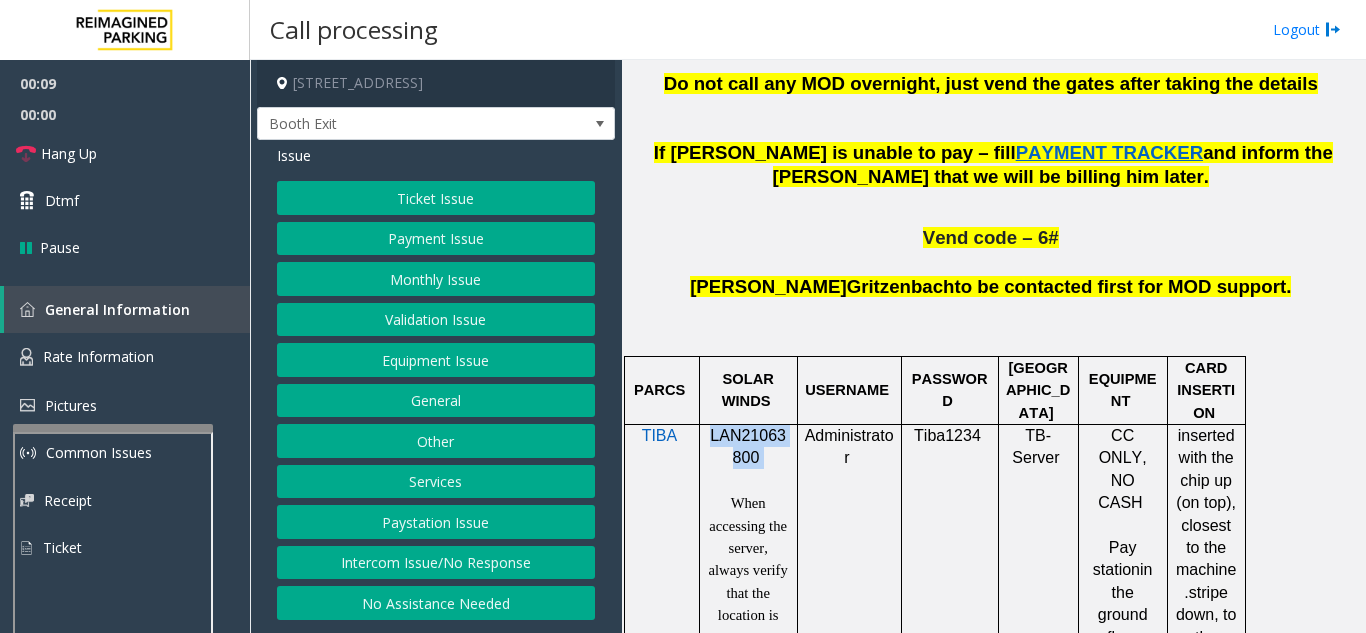 click on "LAN21063800" 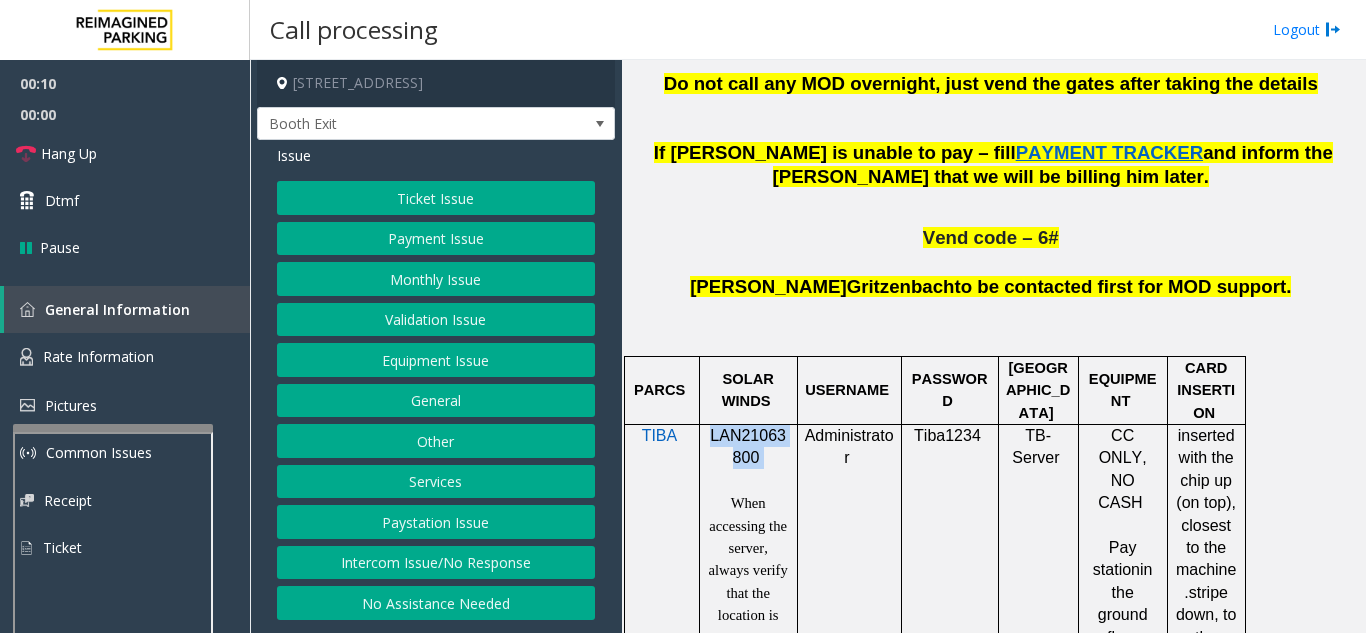 copy on "LAN21063800" 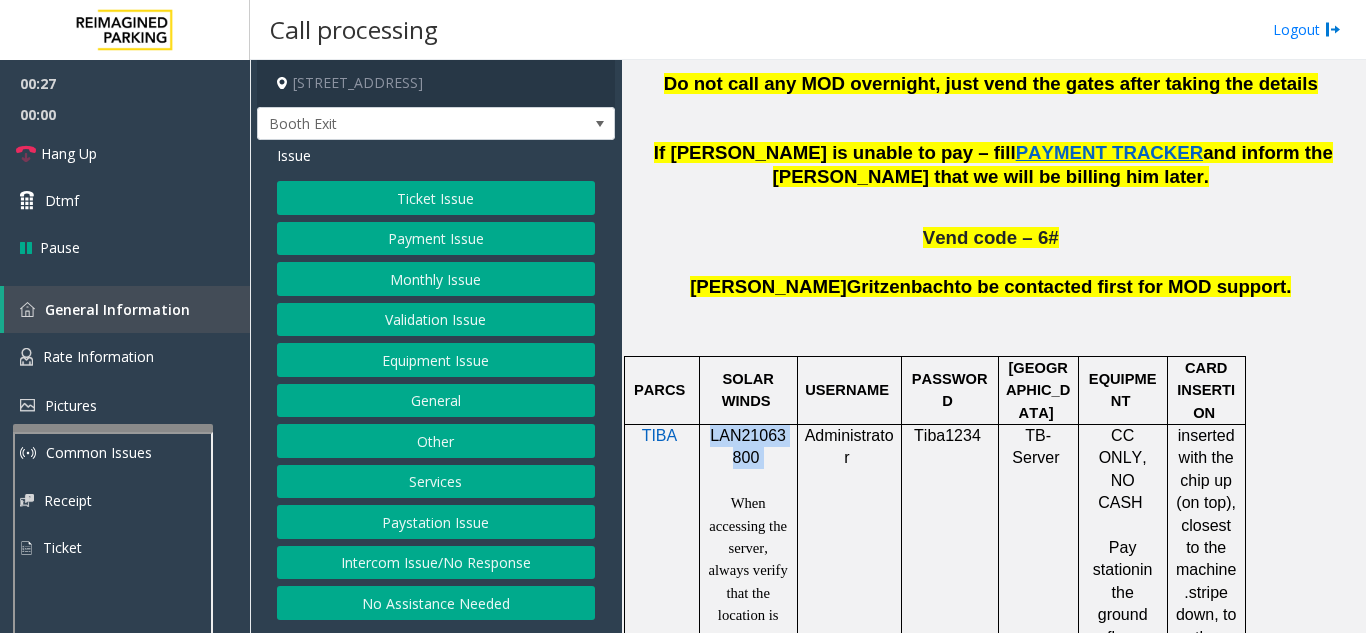 click on "Monthly Issue" 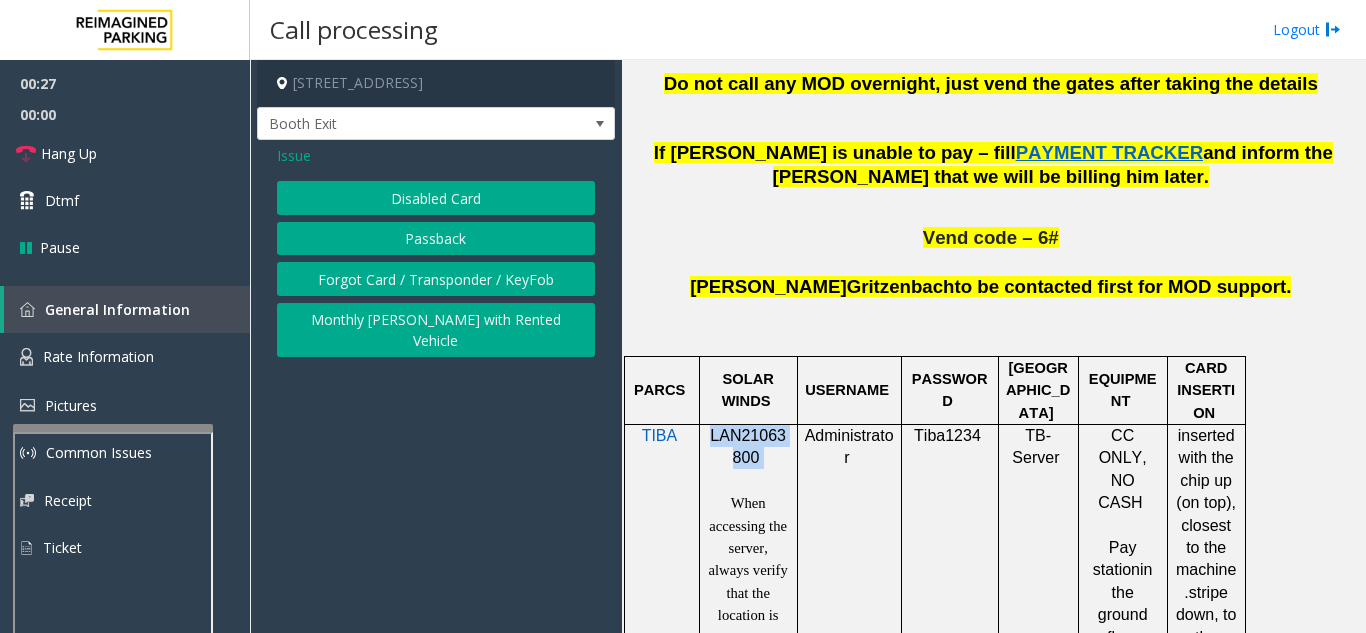 click on "Disabled Card" 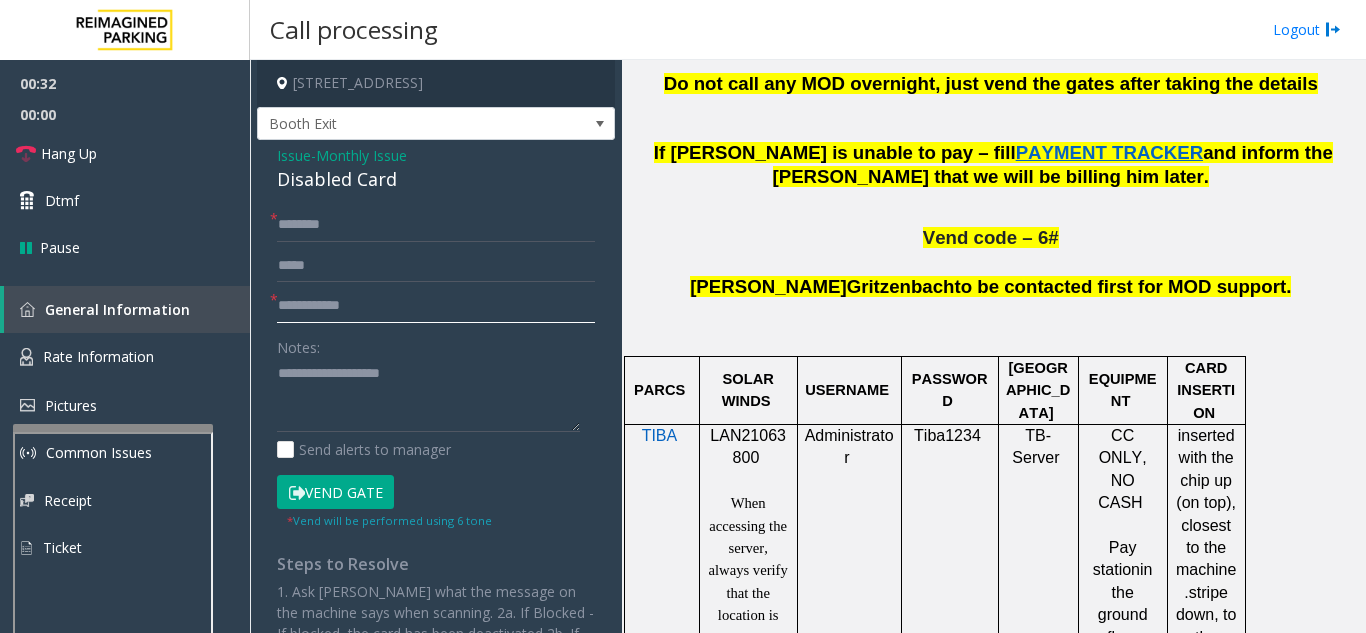 click 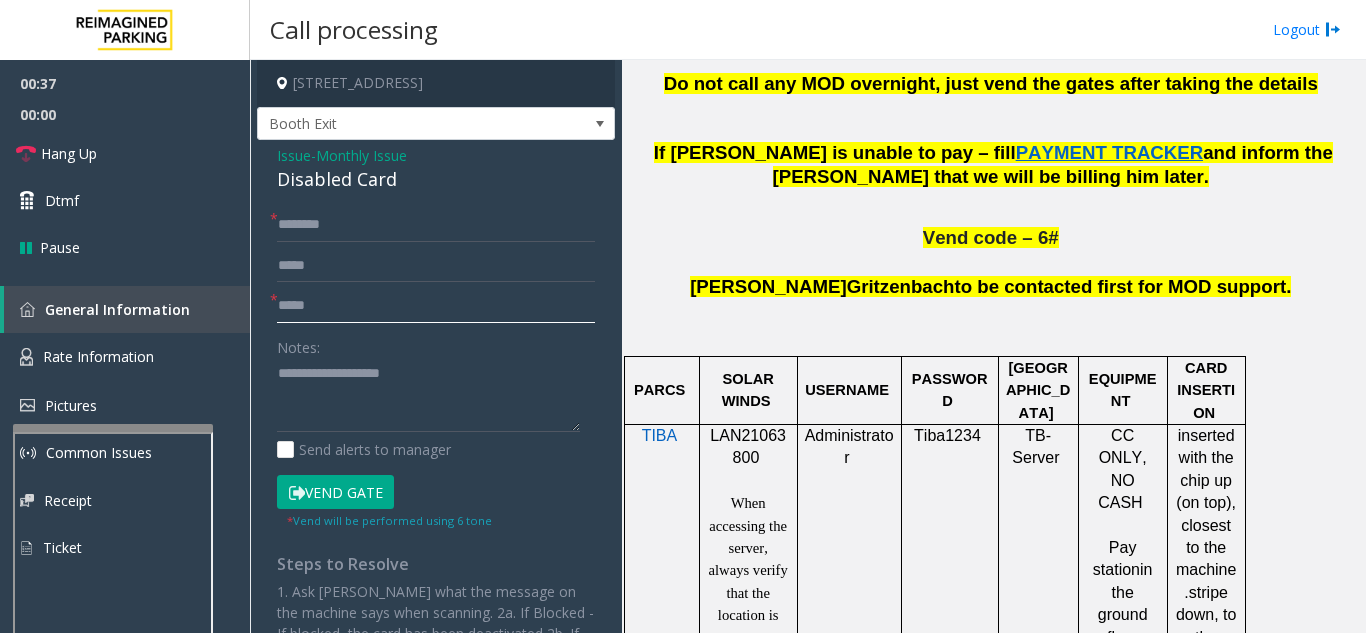 type on "*****" 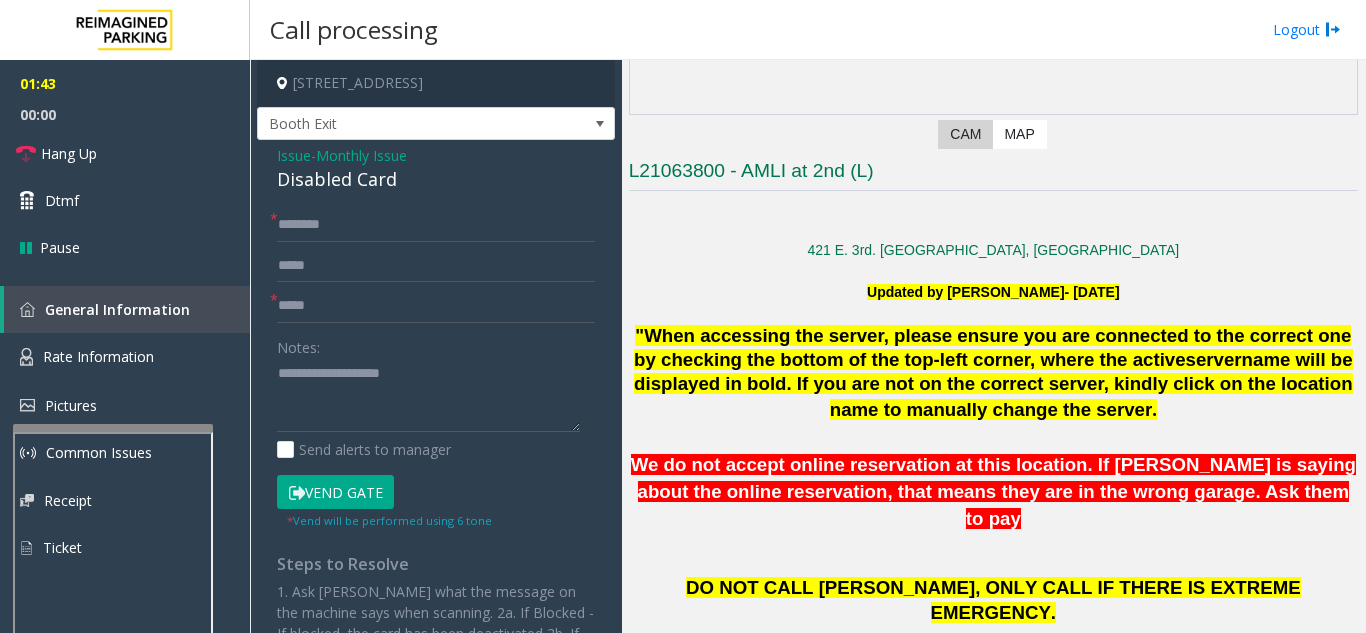 scroll, scrollTop: 100, scrollLeft: 0, axis: vertical 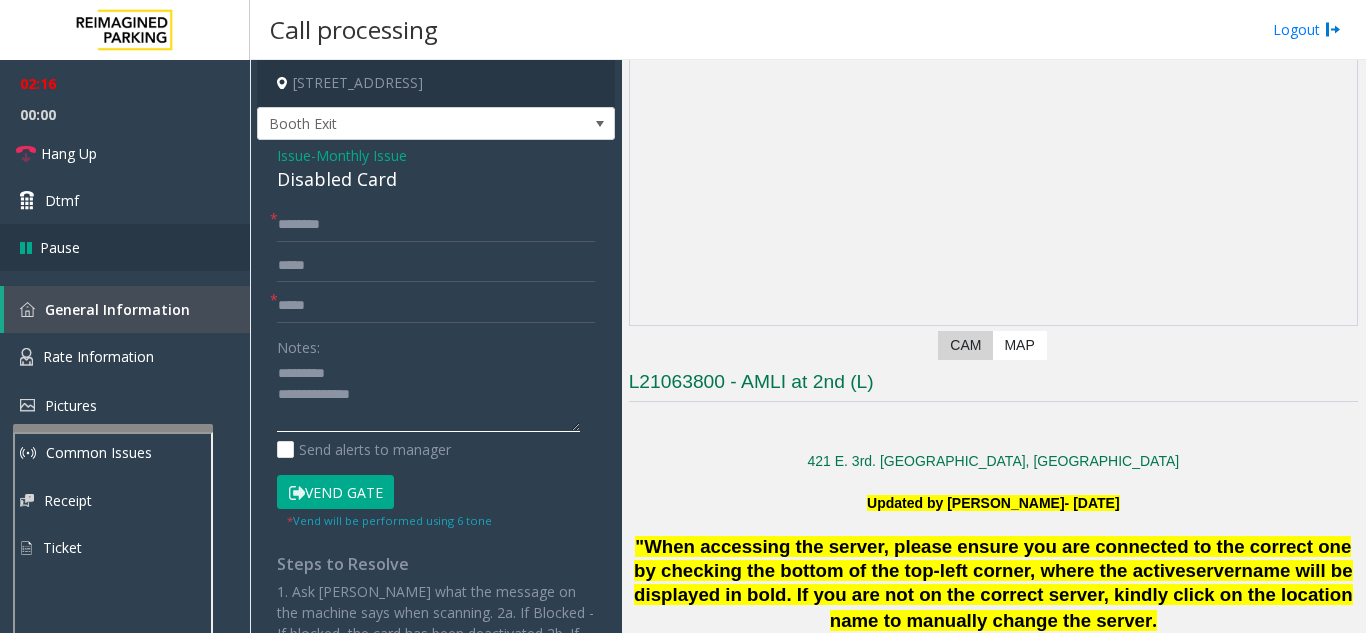 type on "**********" 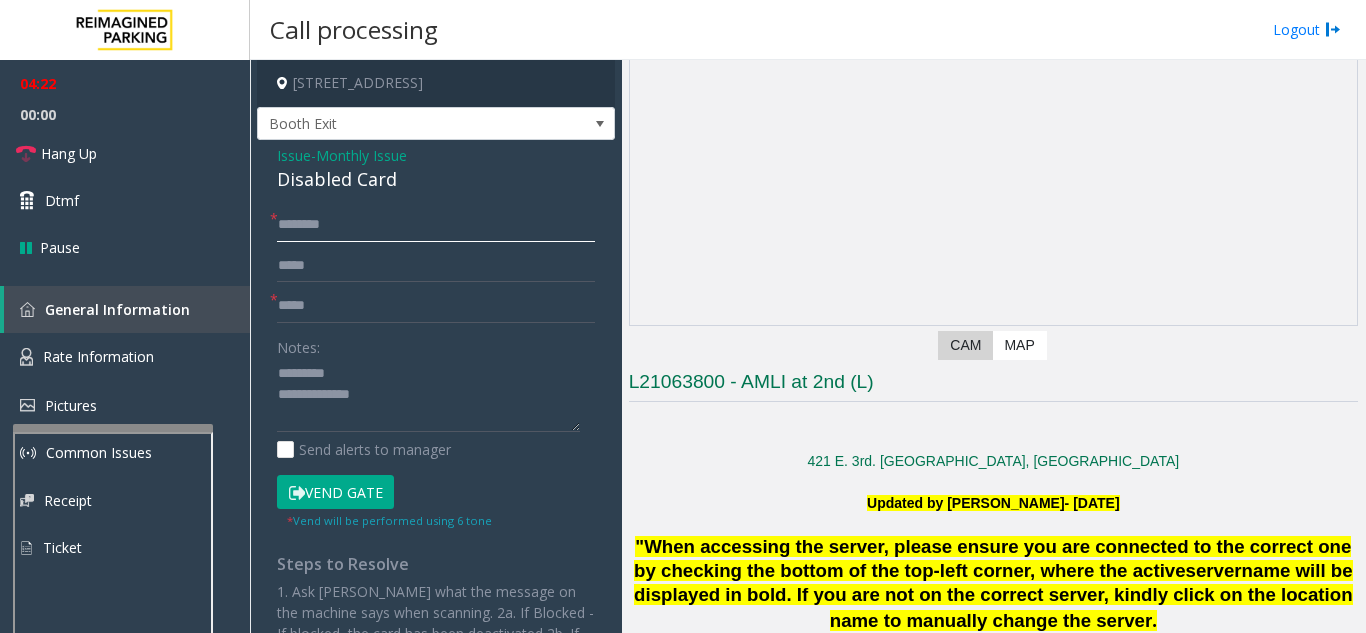 click 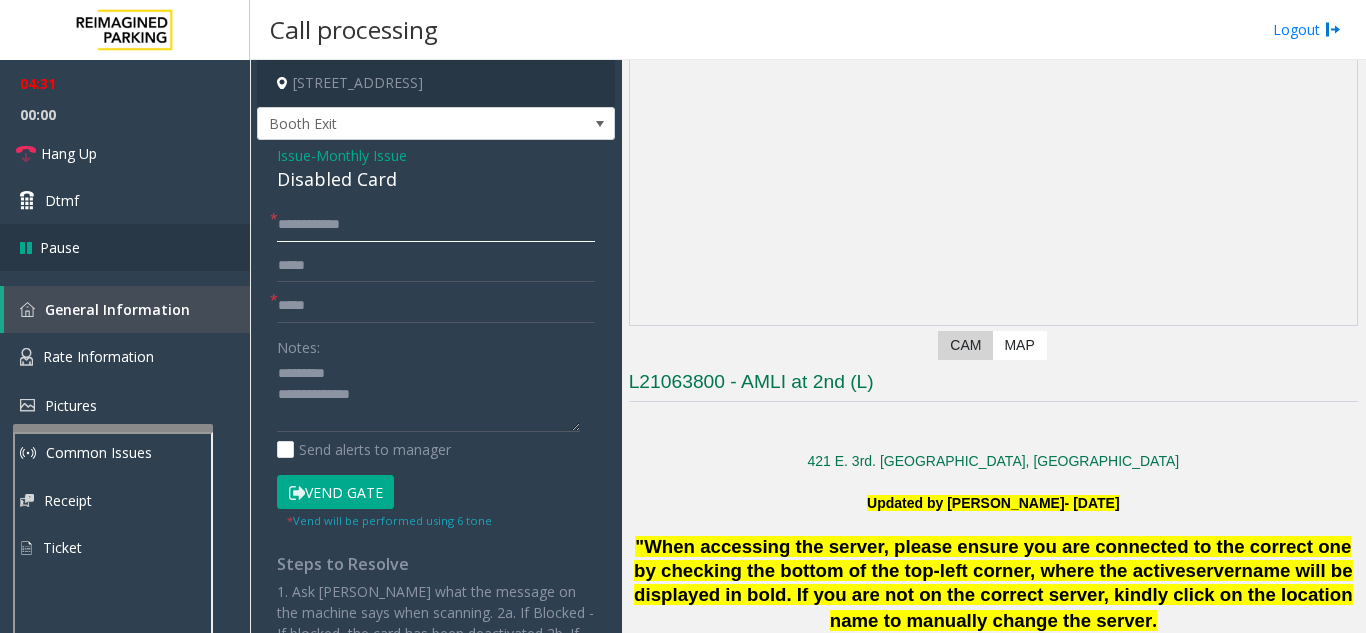 type on "**********" 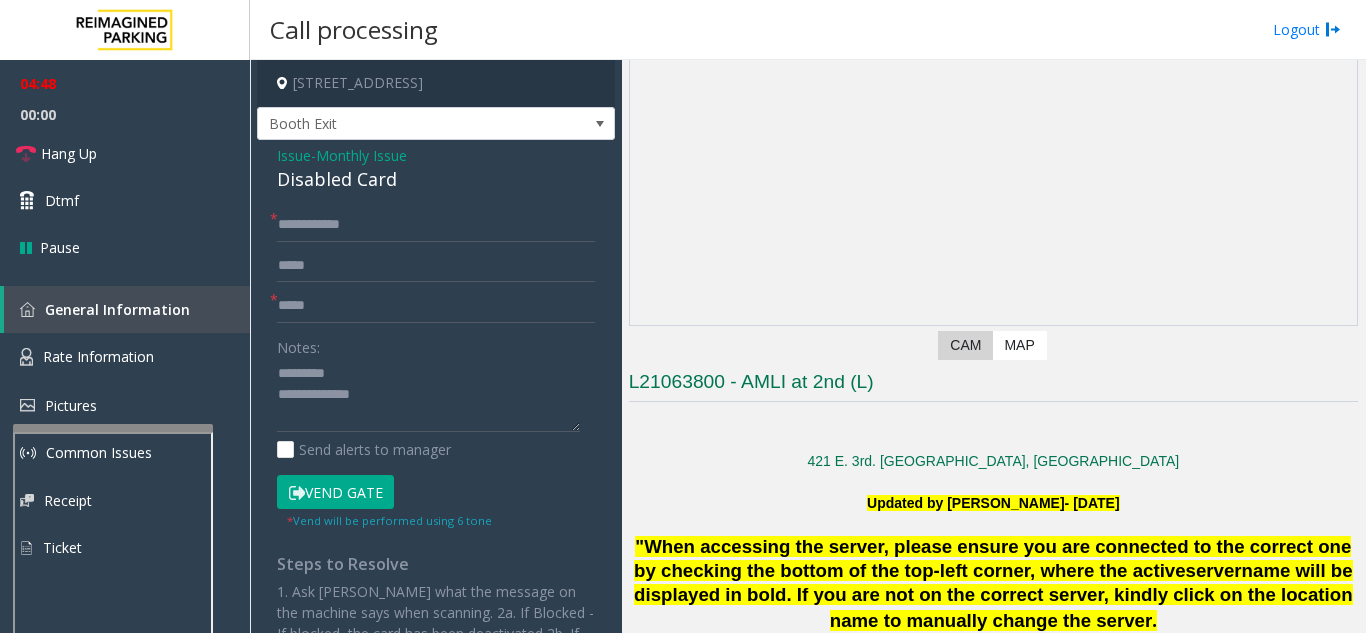scroll, scrollTop: 0, scrollLeft: 0, axis: both 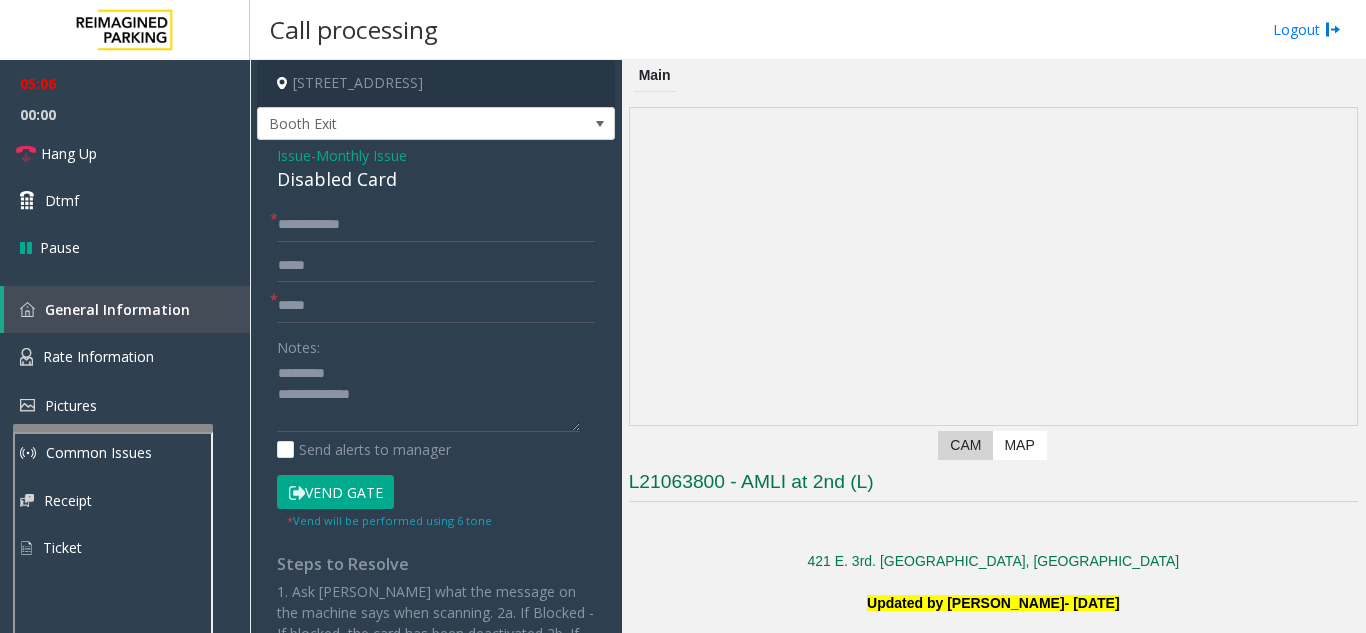 click on "Vend Gate" 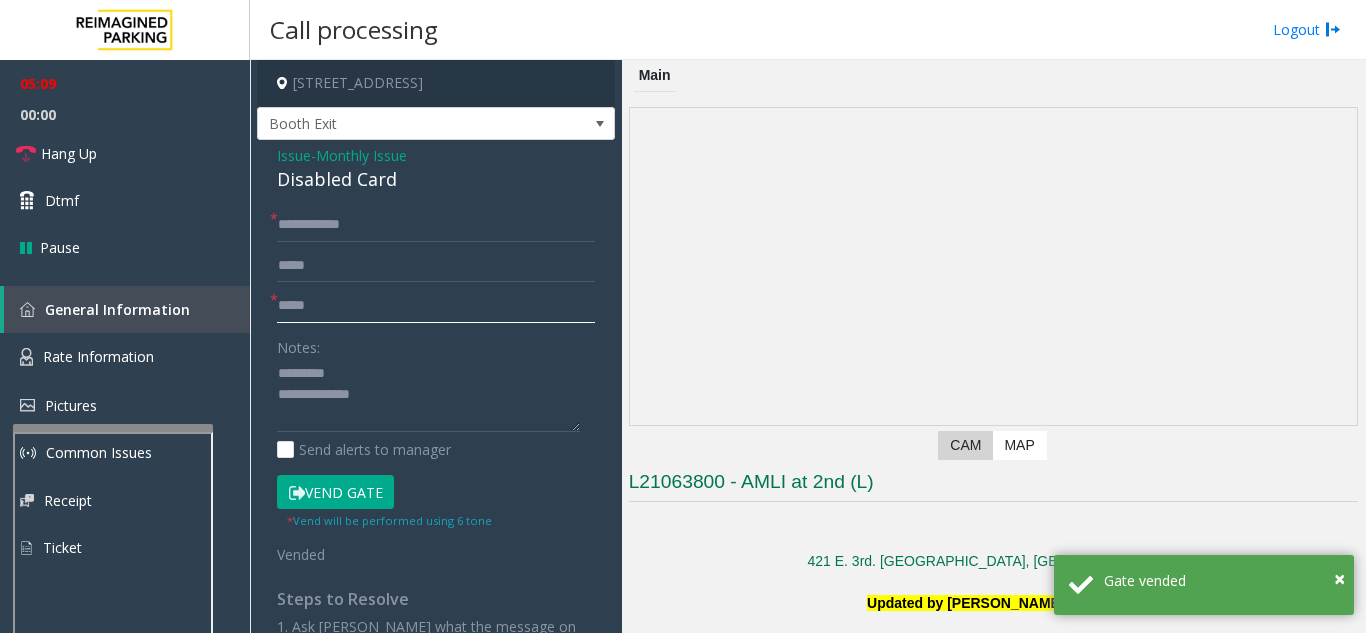 click on "*****" 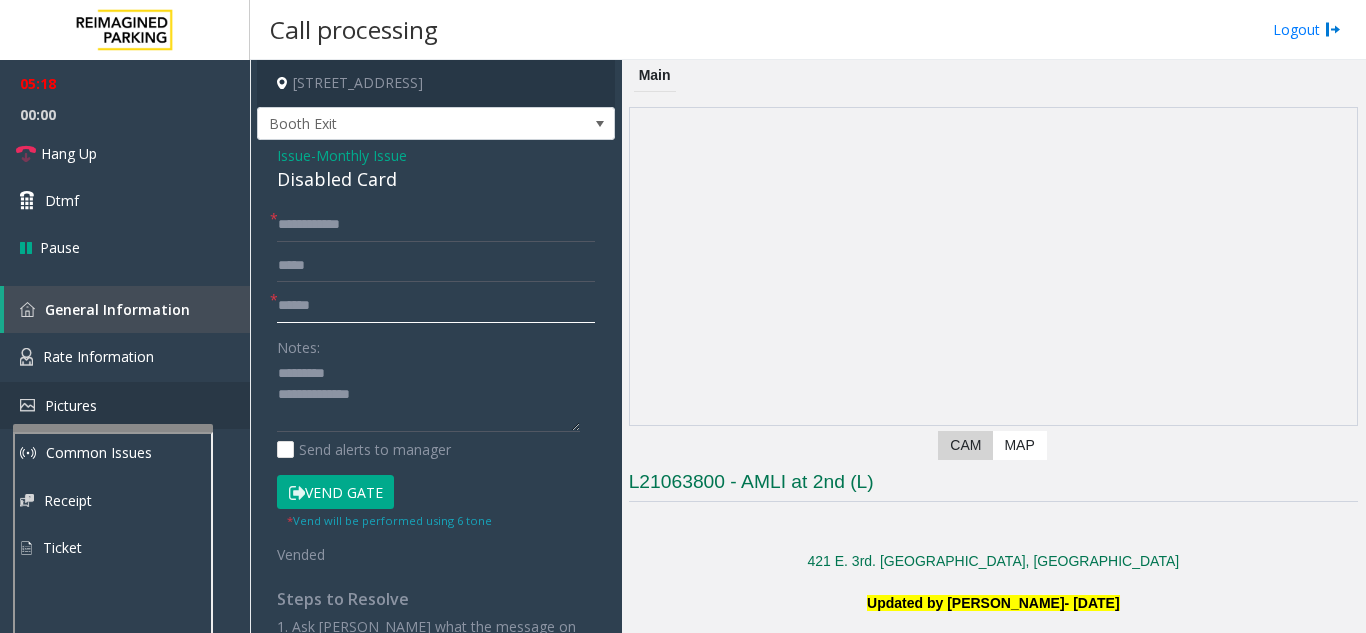 type on "******" 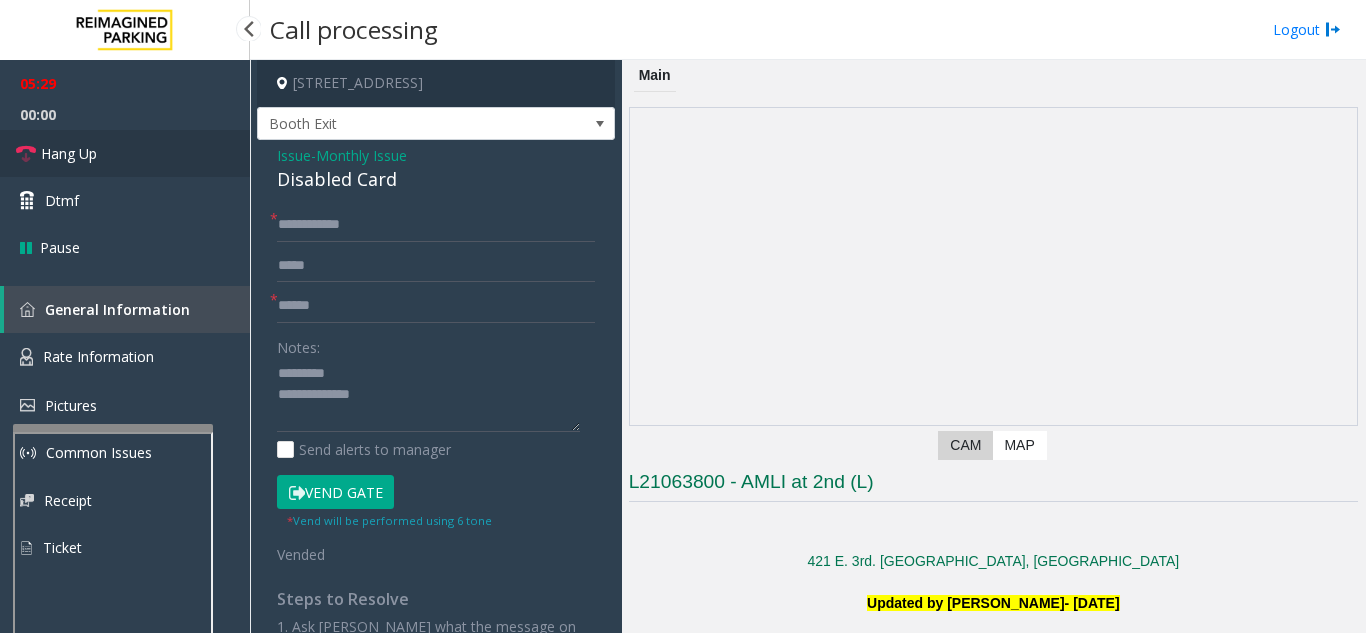 click on "Hang Up" at bounding box center (125, 153) 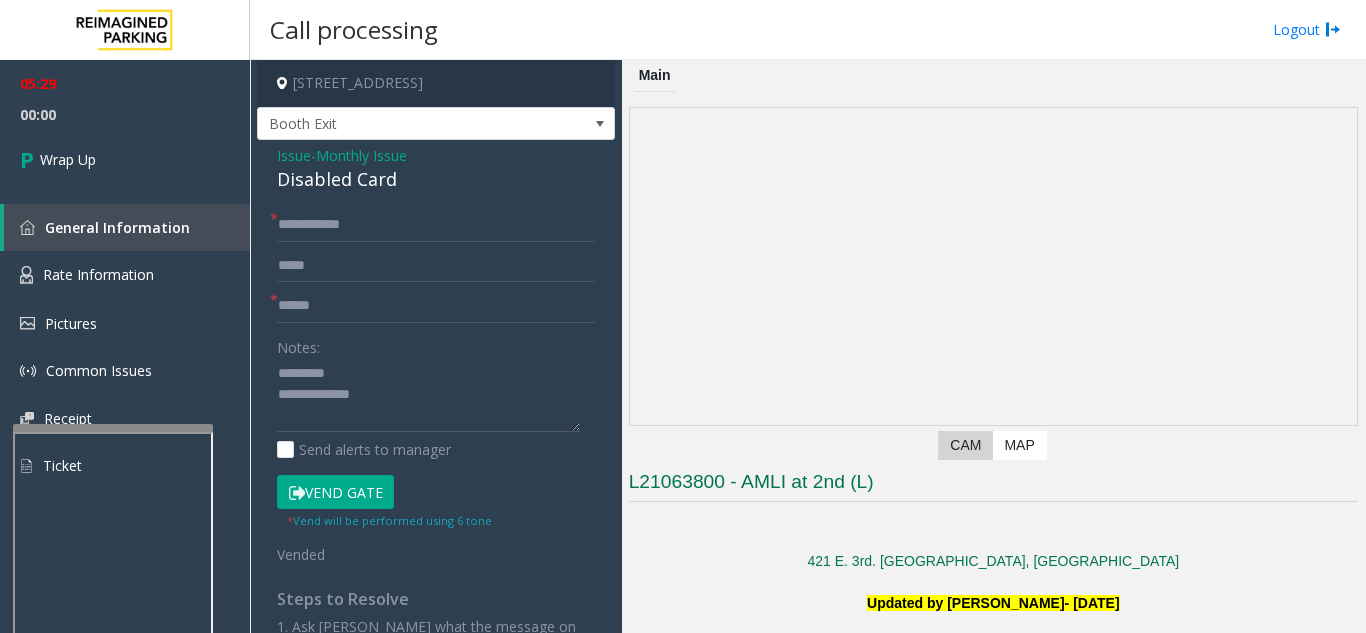 click on "-  Monthly Issue" 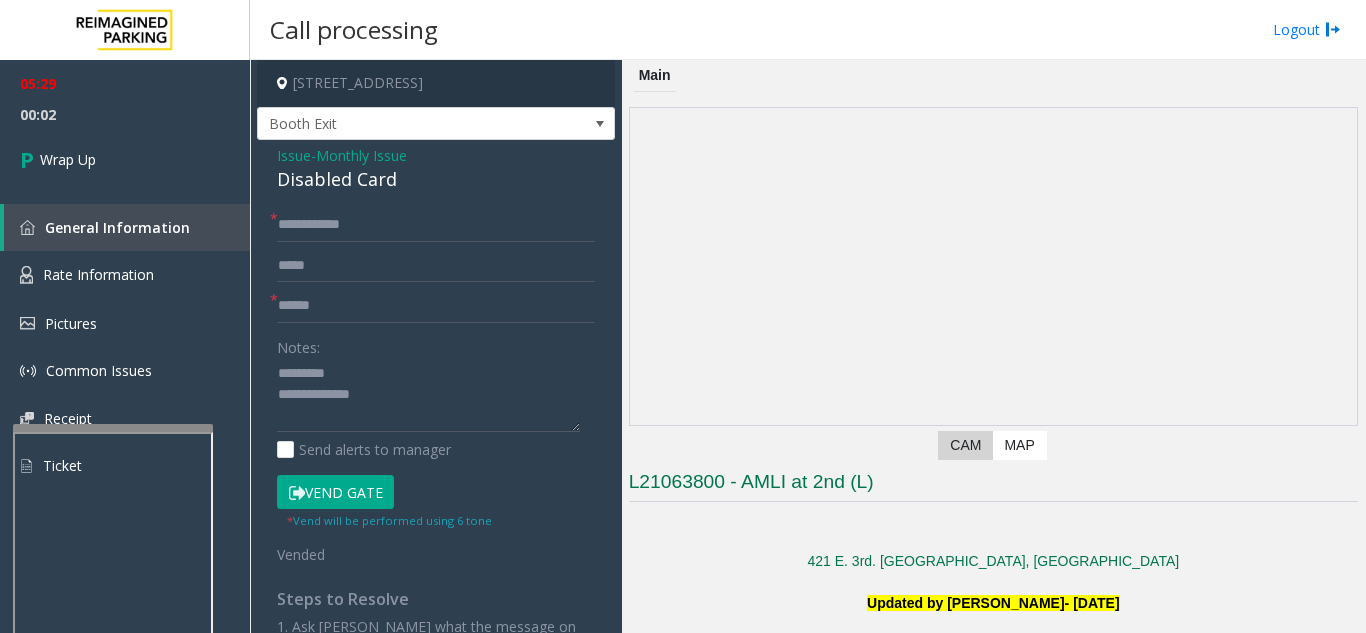 click on "Monthly Issue" 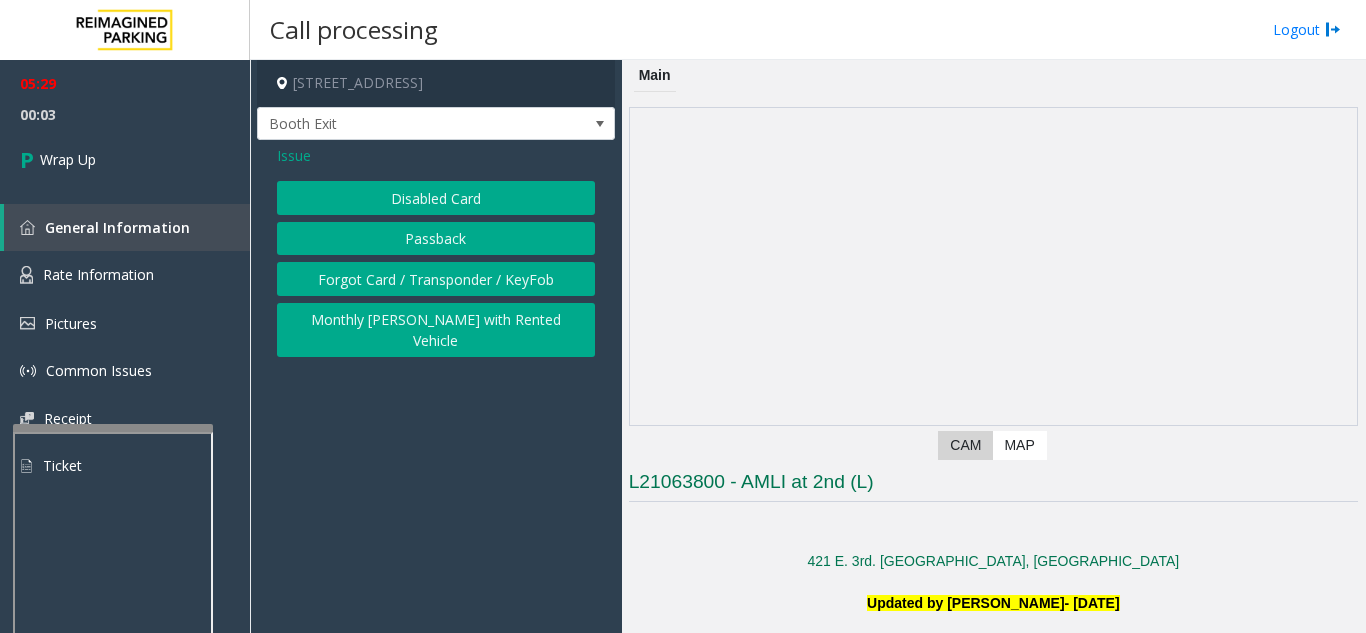click on "Passback" 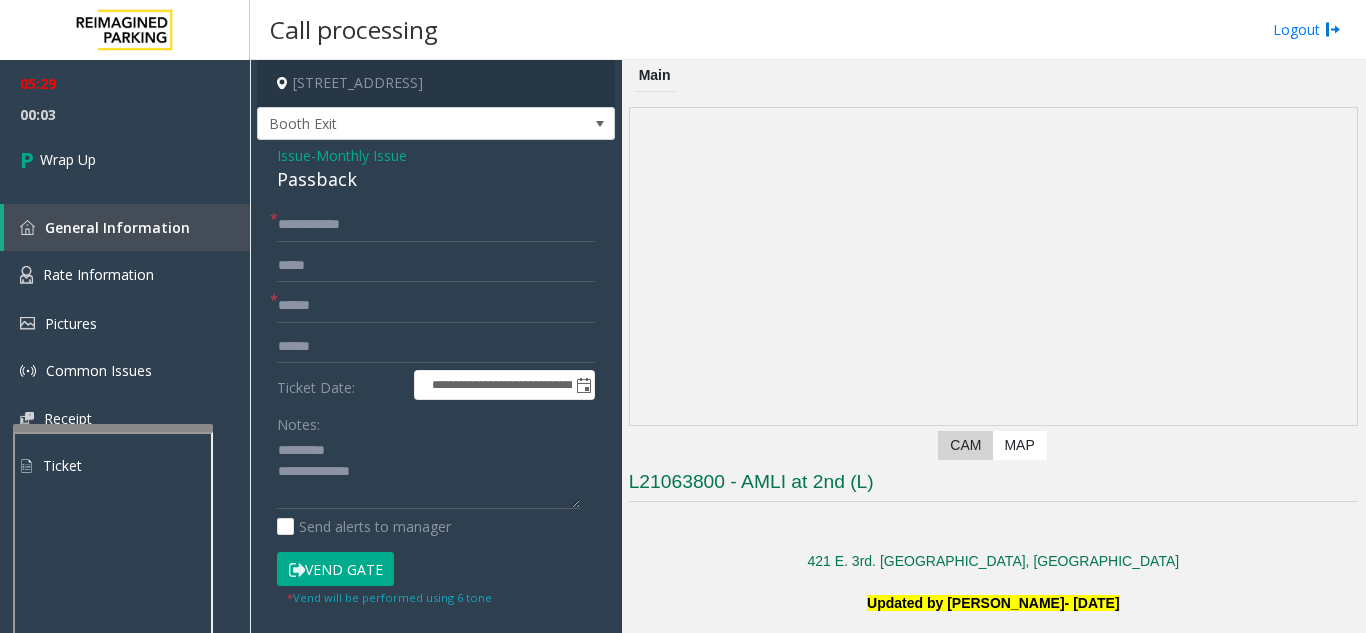 click on "Passback" 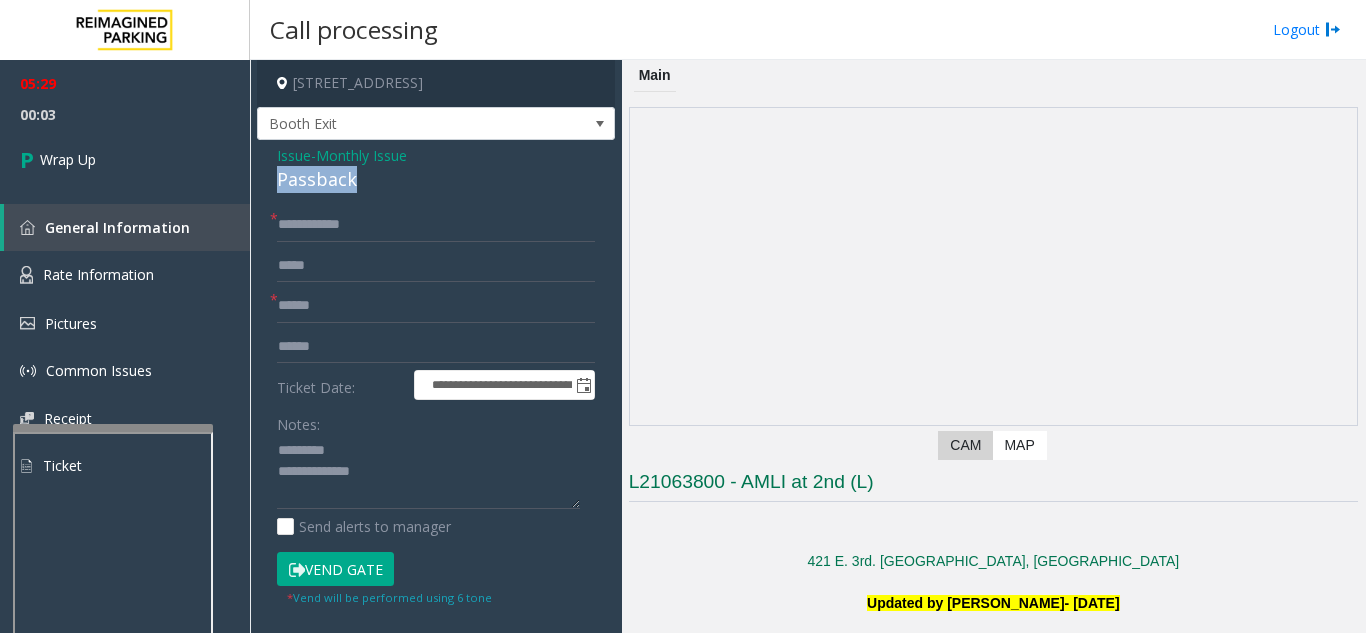 click on "Passback" 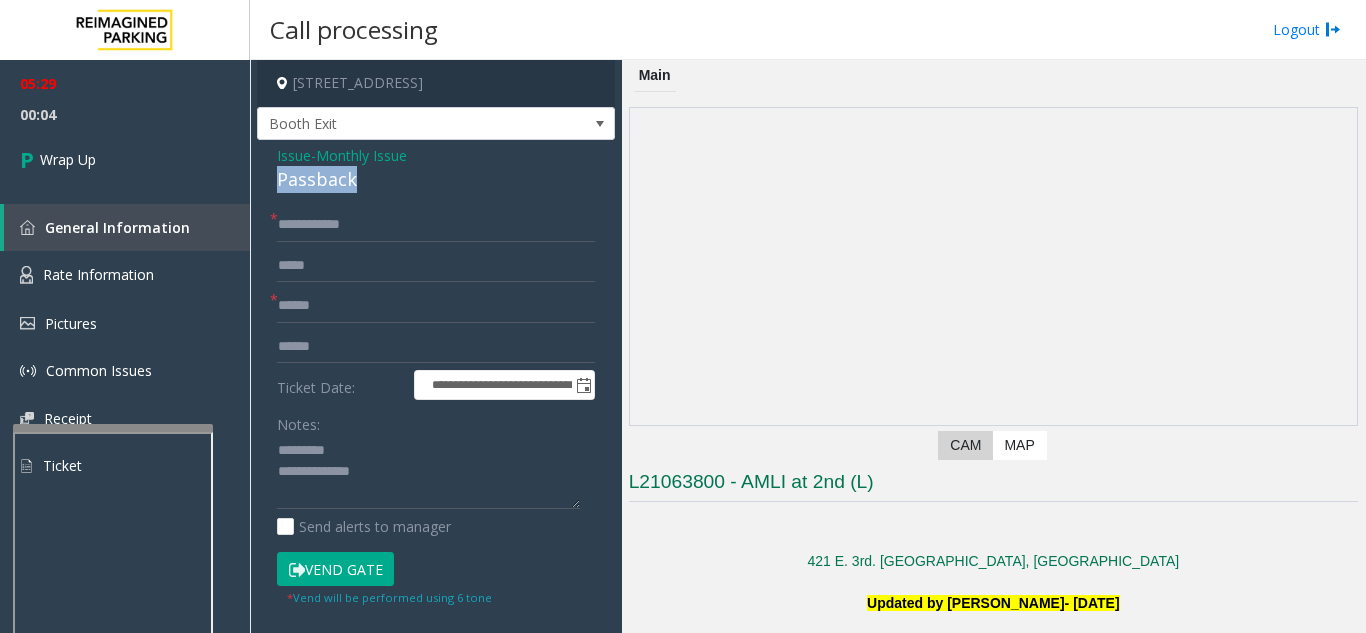 click on "Passback" 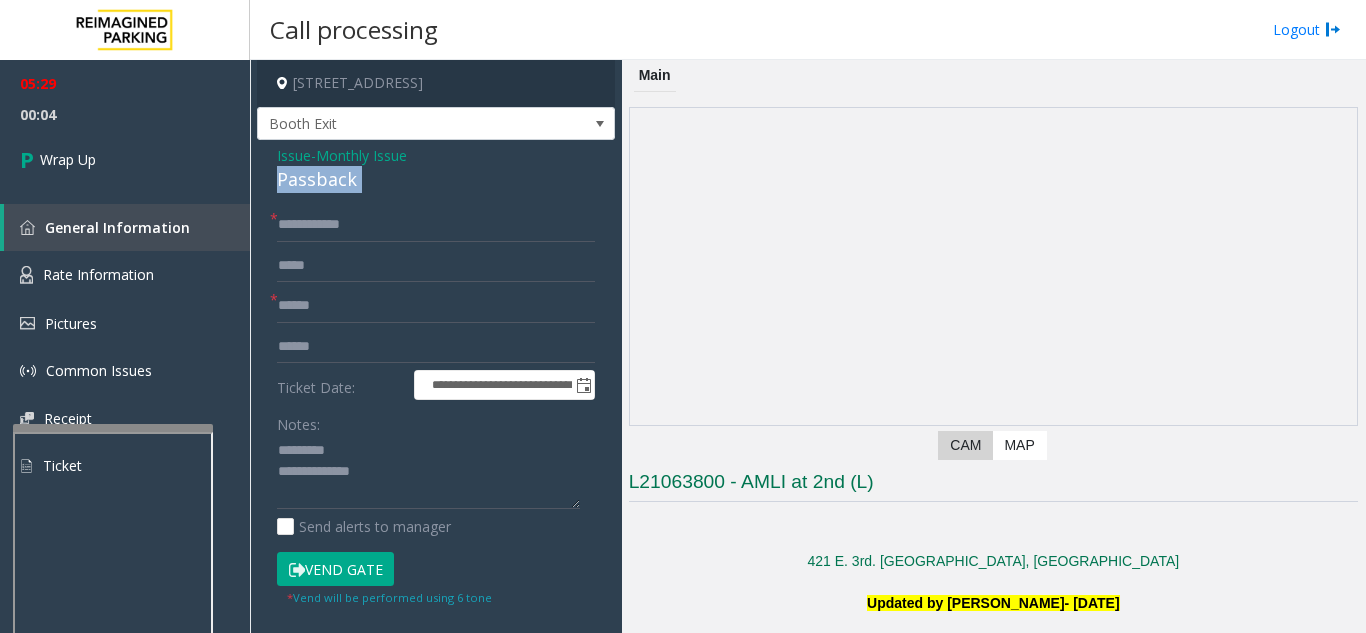 click on "Passback" 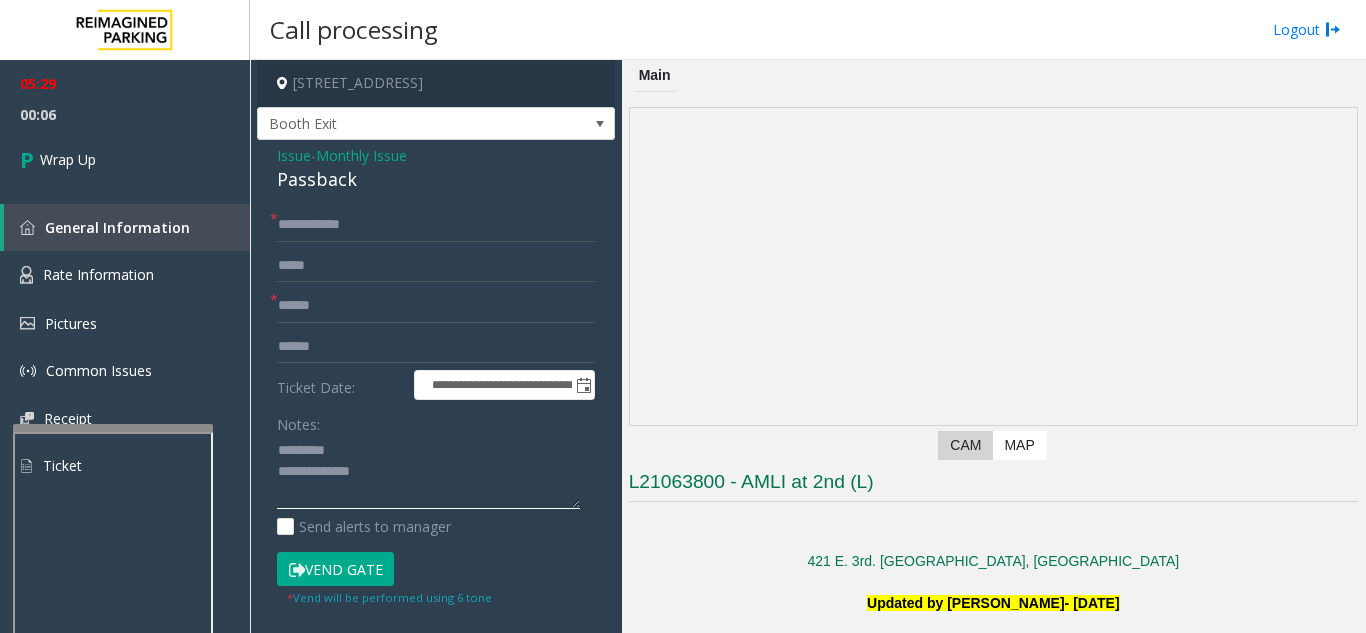 click 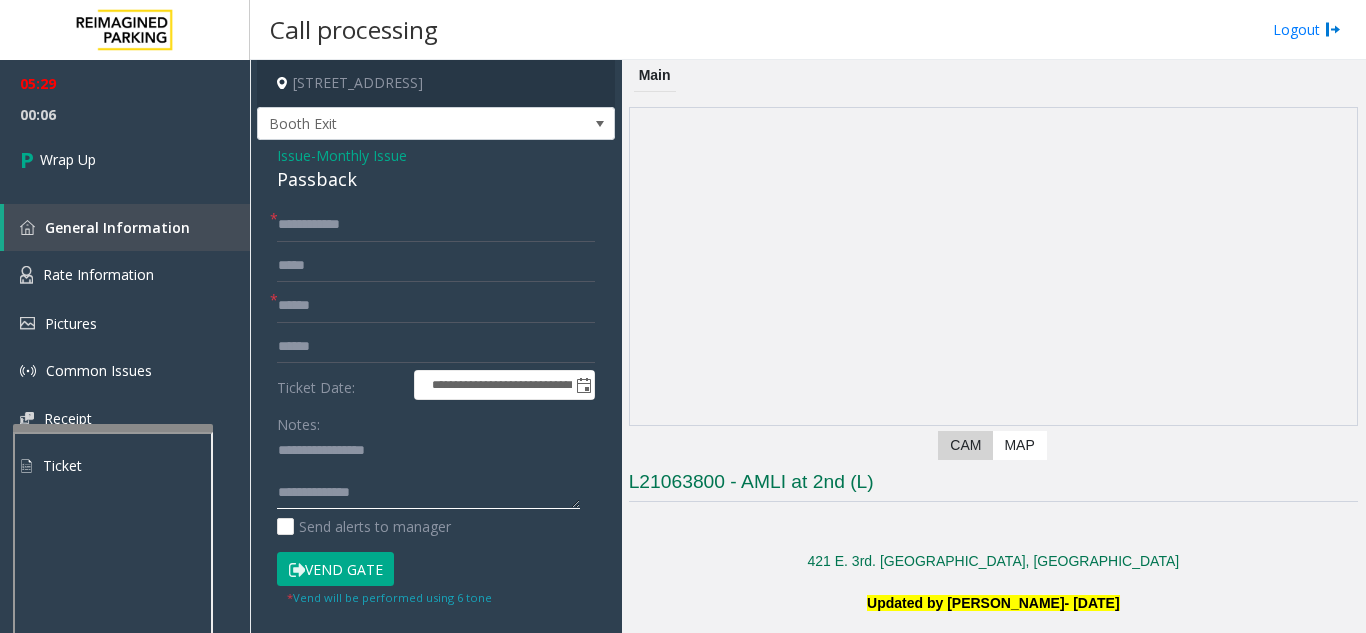 click 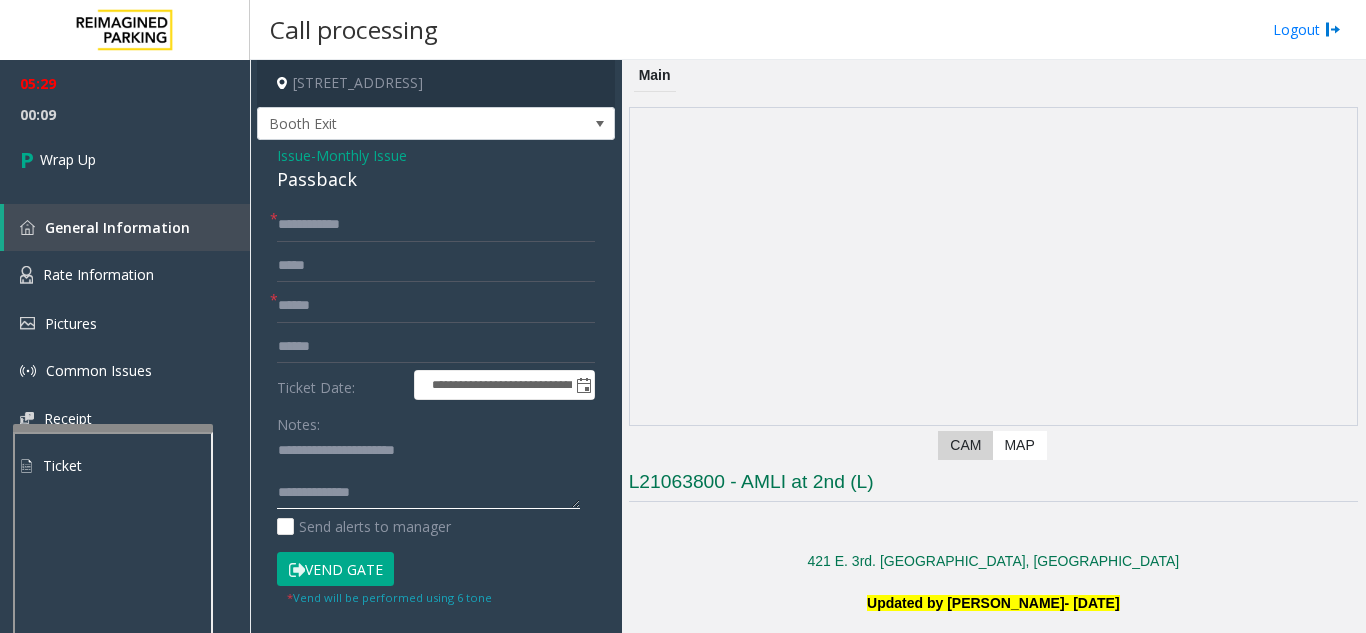 click 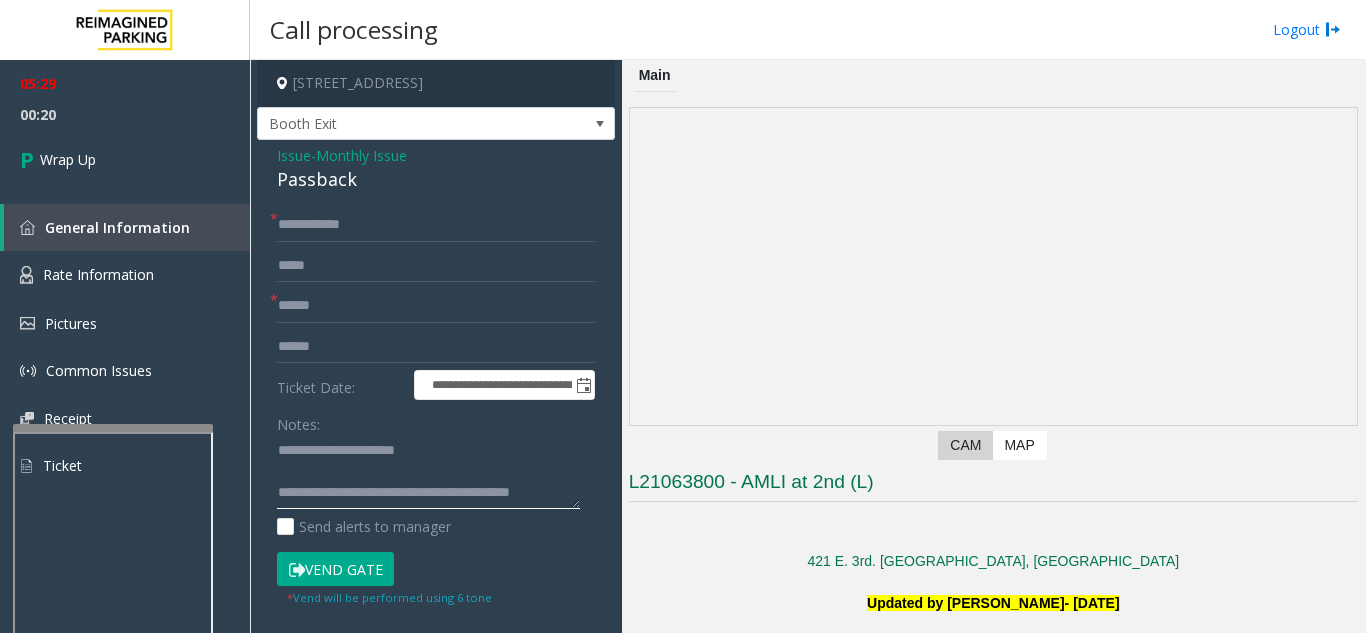 scroll, scrollTop: 16, scrollLeft: 0, axis: vertical 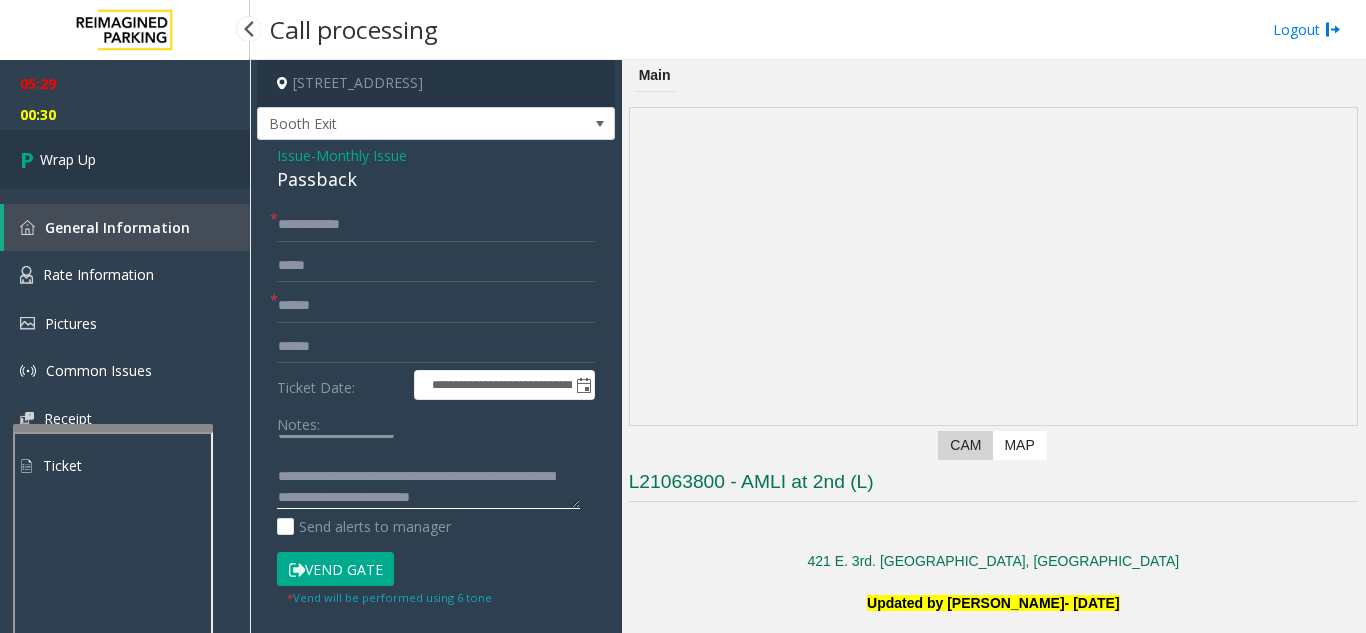 type on "**********" 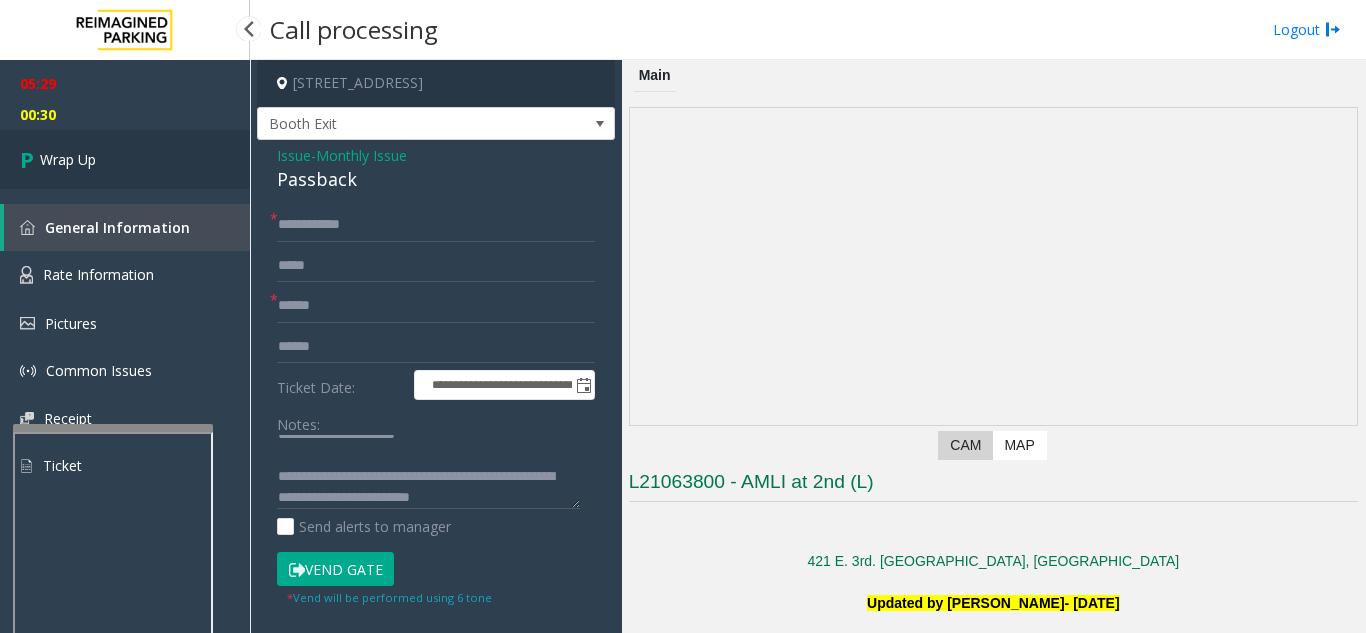 click on "Wrap Up" at bounding box center (125, 159) 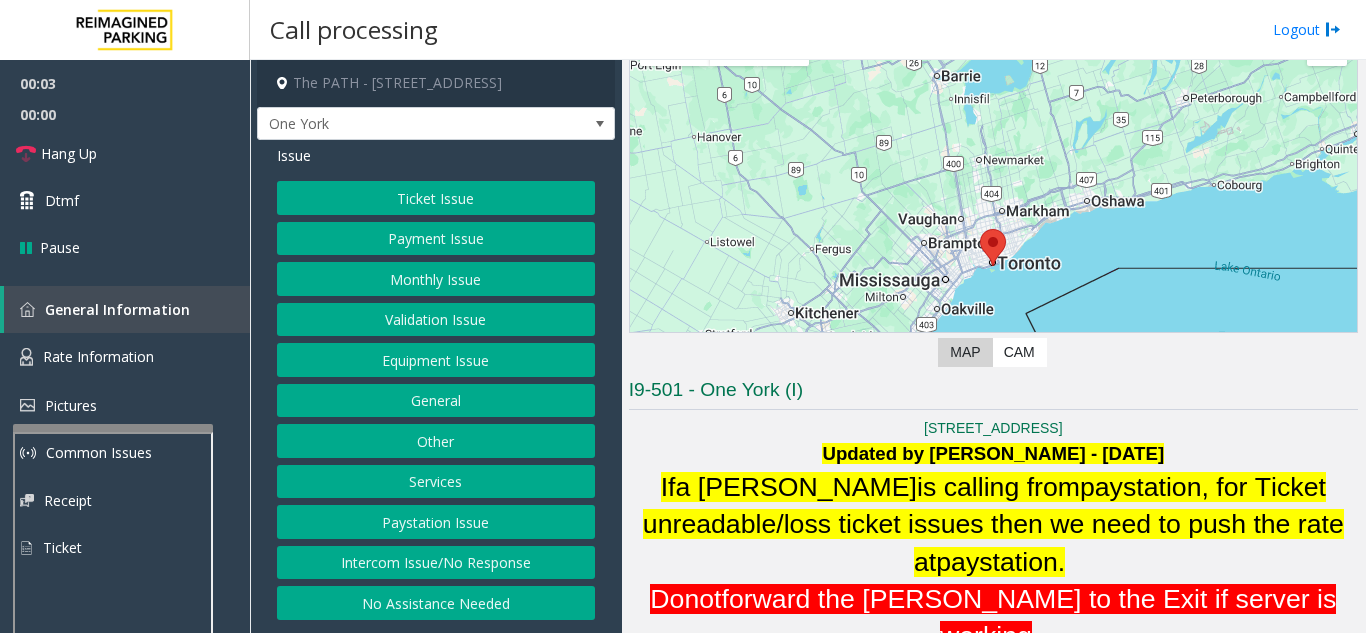 scroll, scrollTop: 200, scrollLeft: 0, axis: vertical 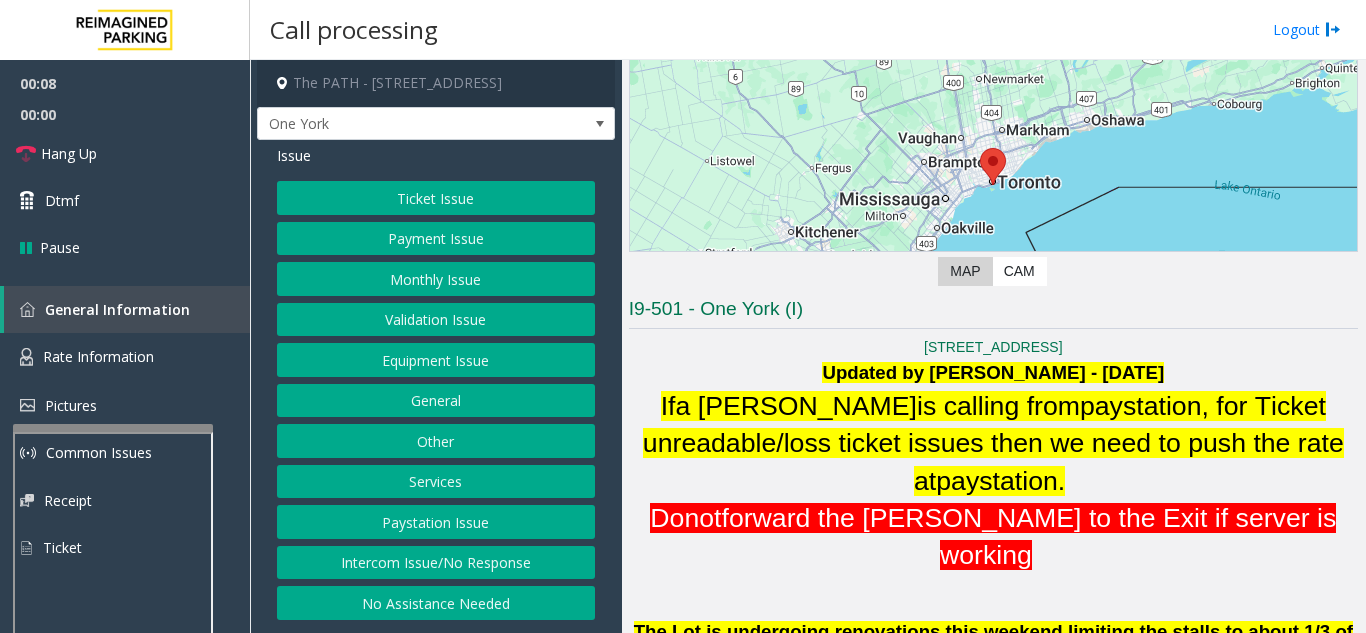 click on "Ticket Issue" 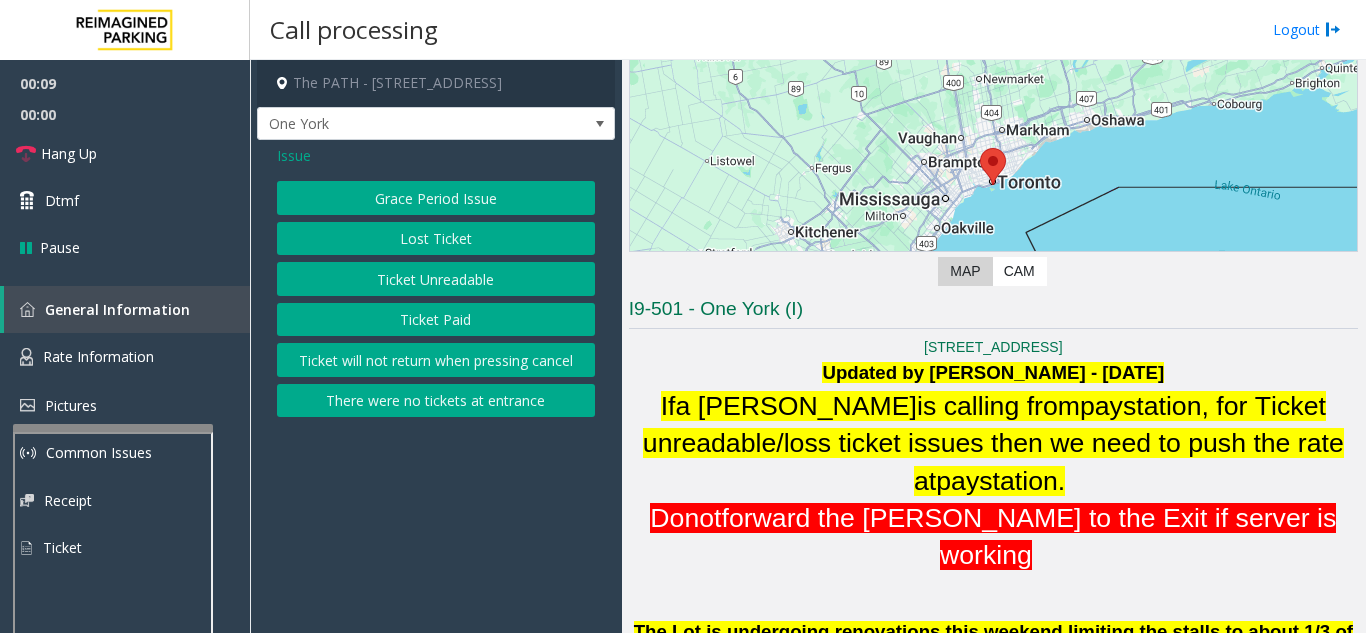 click on "Ticket Unreadable" 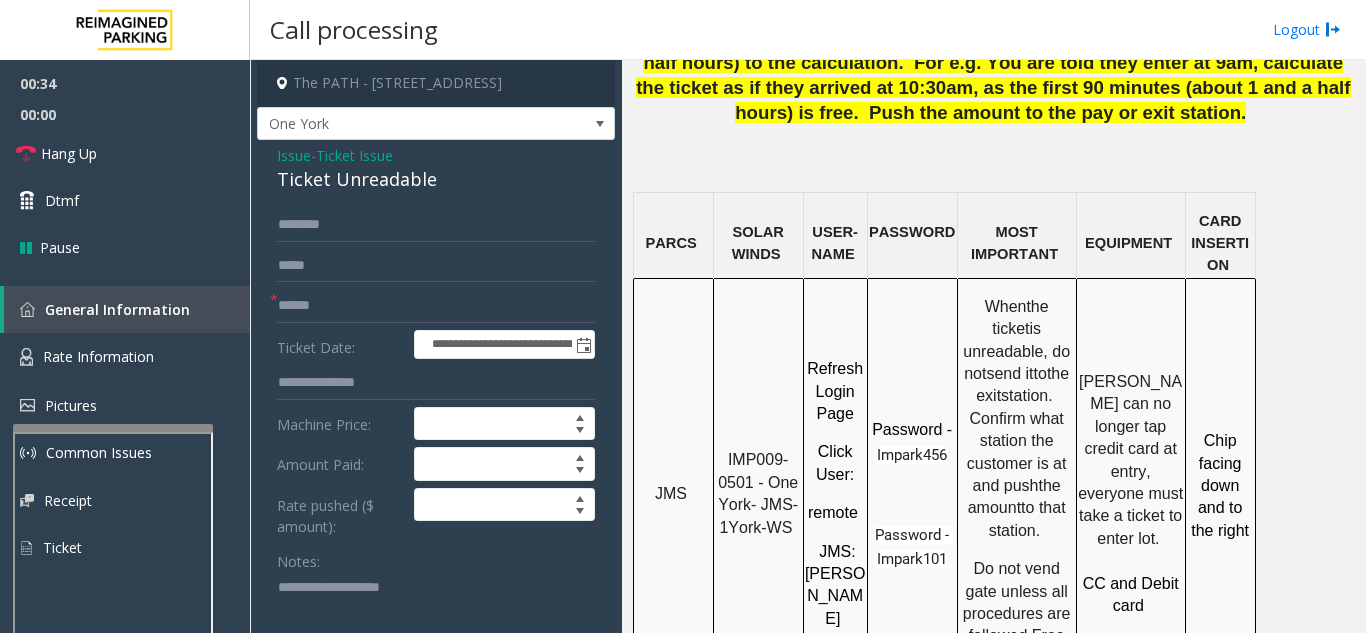 scroll, scrollTop: 1800, scrollLeft: 0, axis: vertical 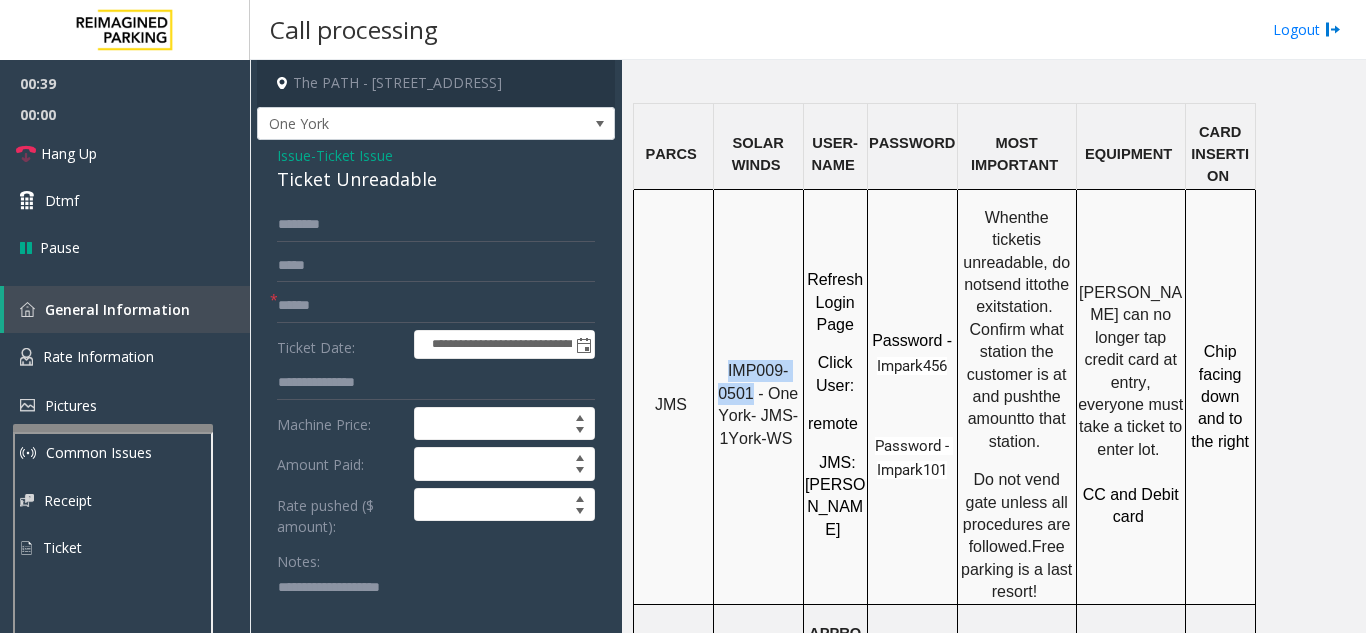 drag, startPoint x: 731, startPoint y: 162, endPoint x: 754, endPoint y: 185, distance: 32.526913 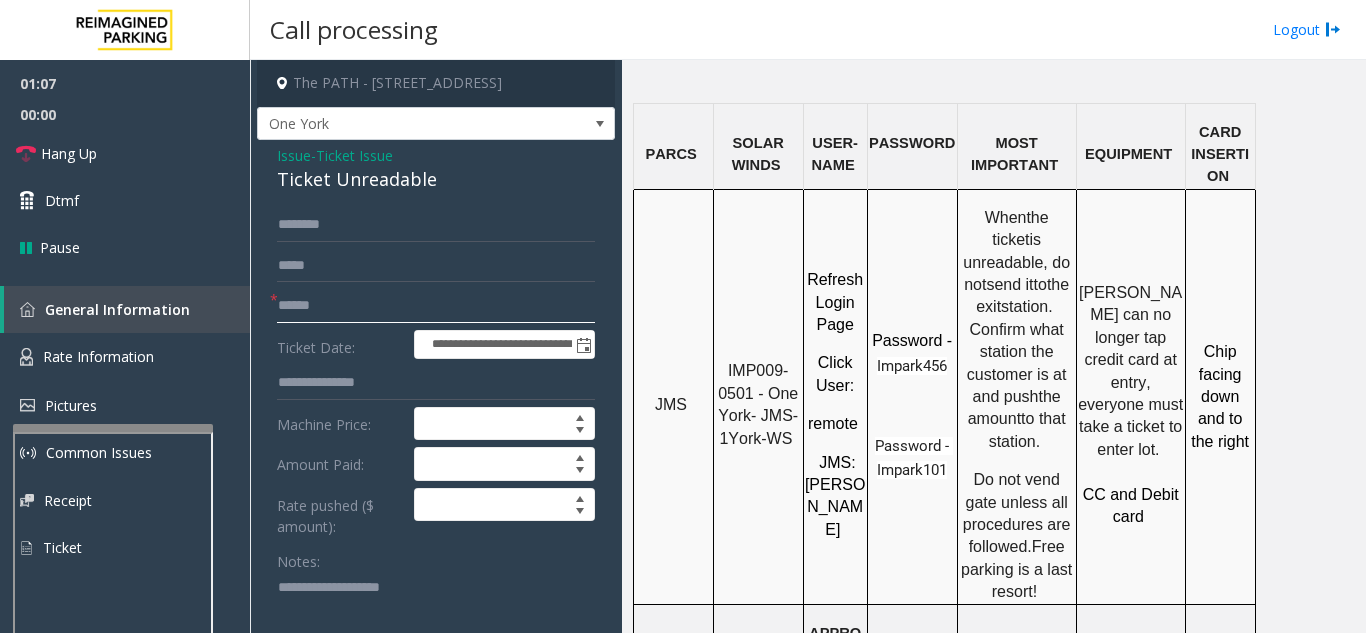 click 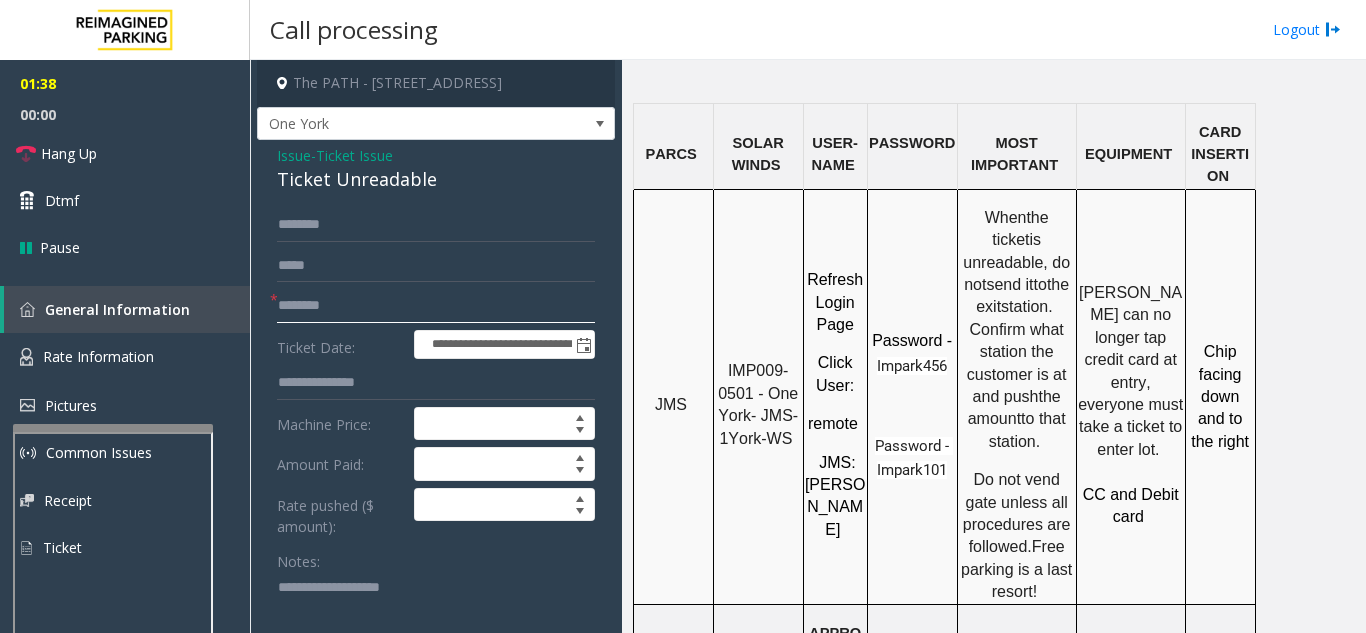 click on "********" 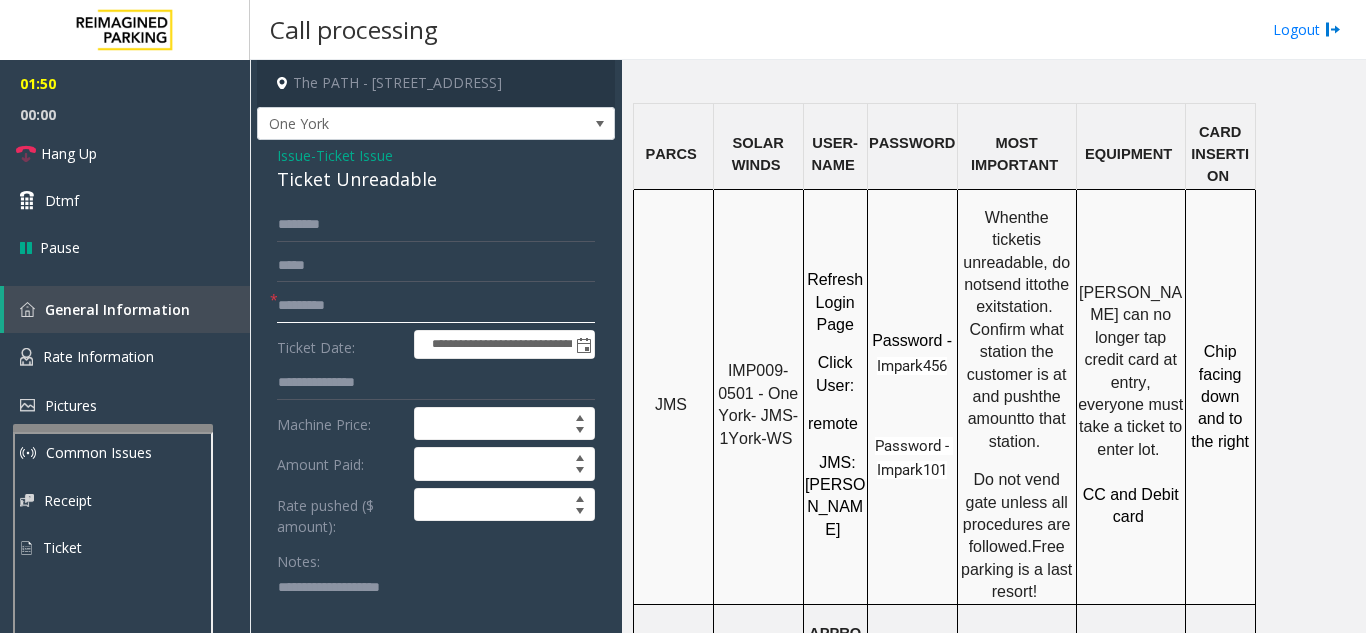 click on "*********" 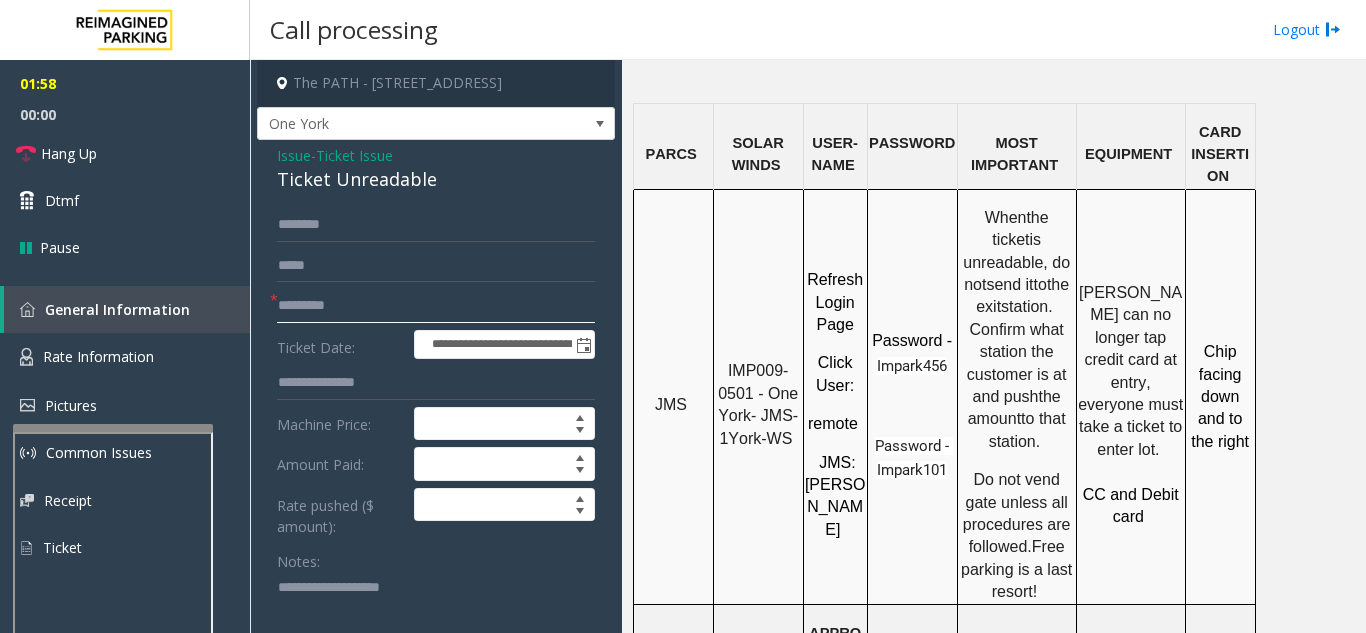 click on "*********" 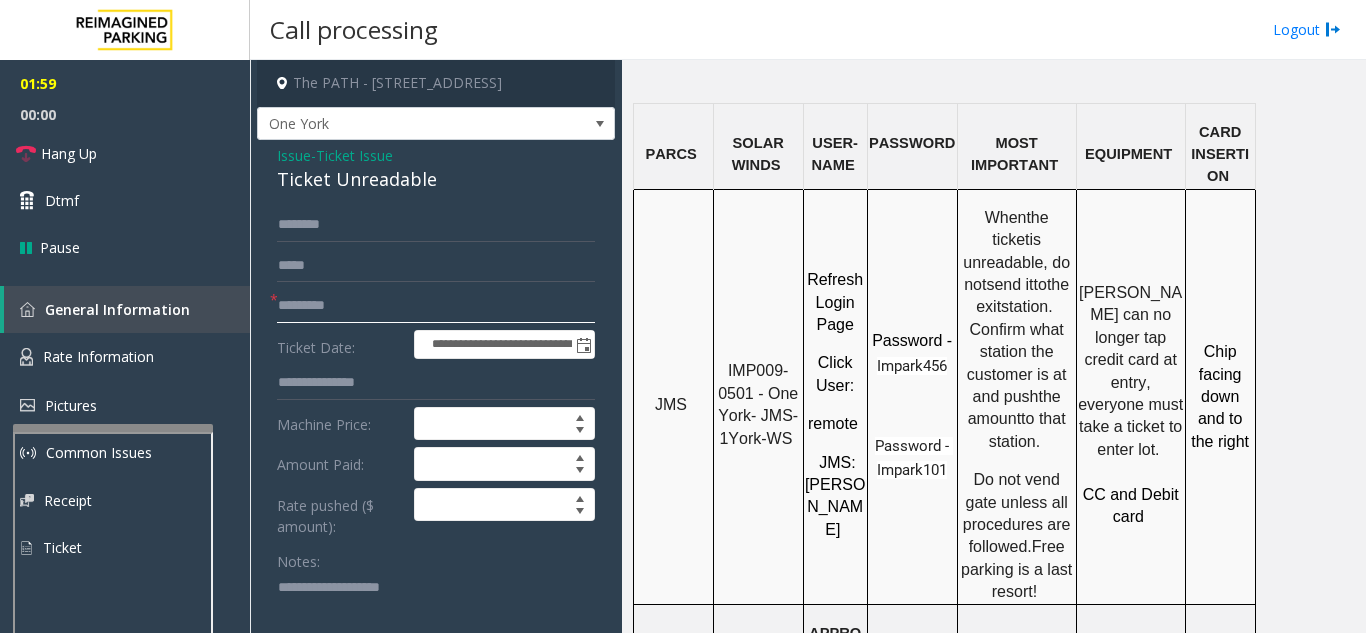 type on "********" 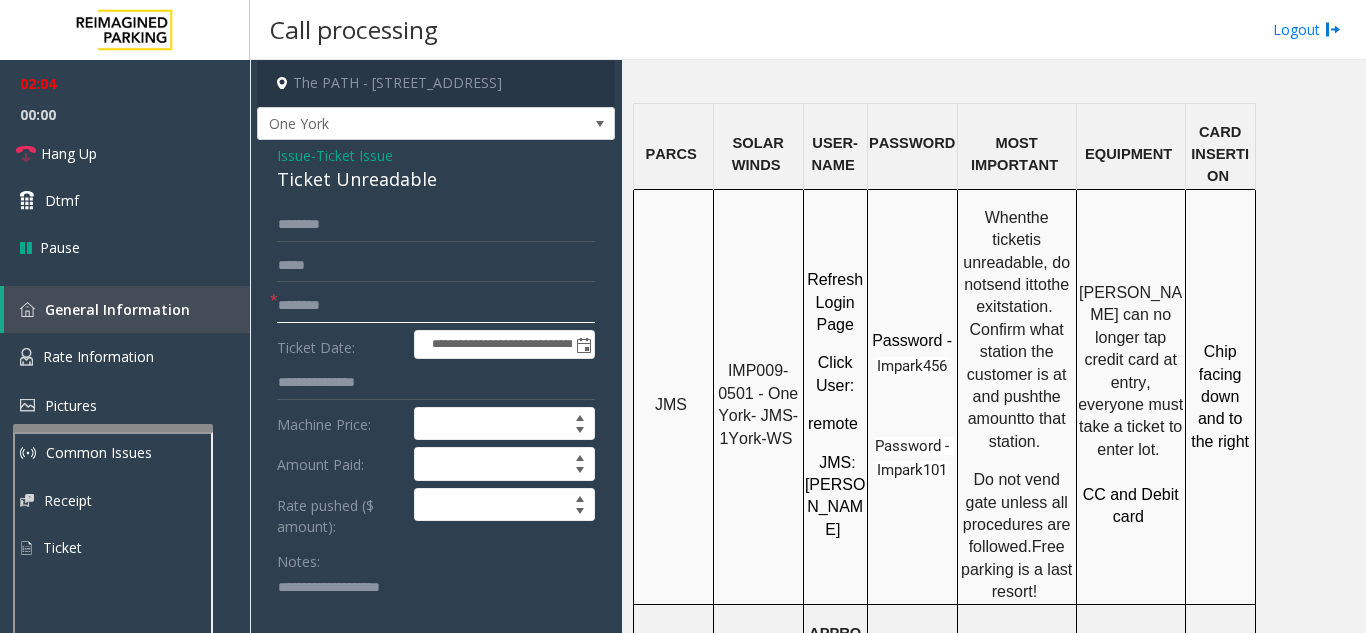 scroll, scrollTop: 200, scrollLeft: 0, axis: vertical 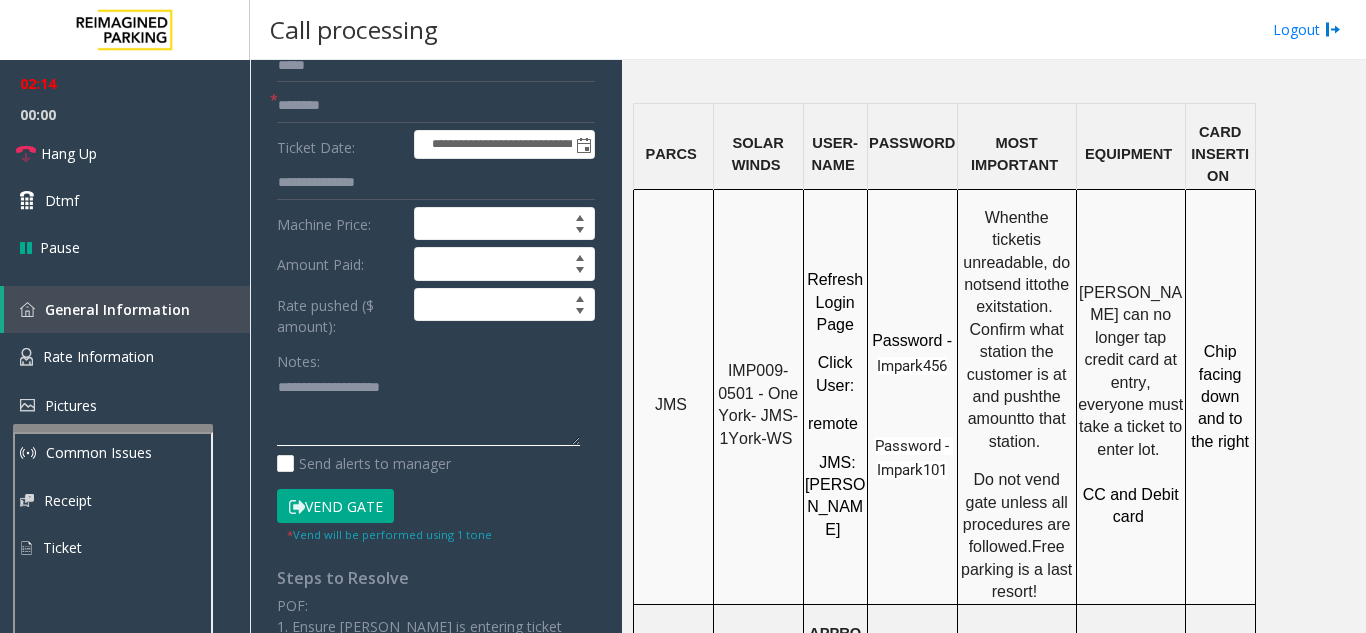 paste on "**********" 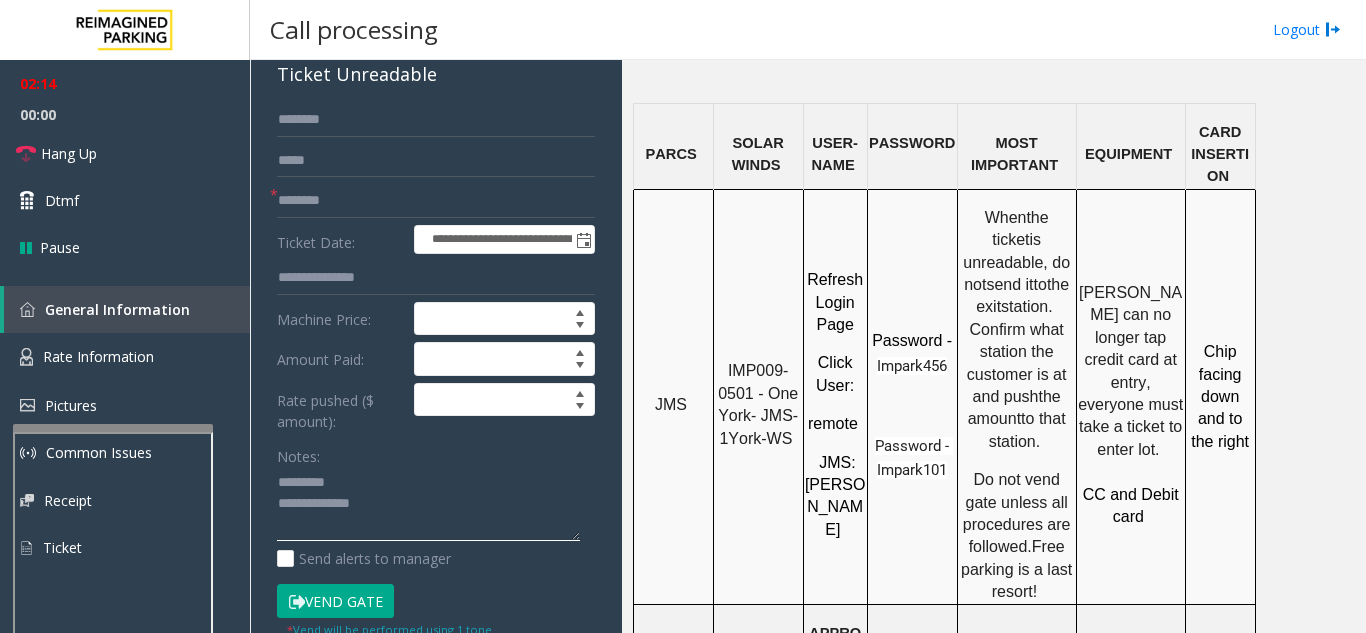 scroll, scrollTop: 0, scrollLeft: 0, axis: both 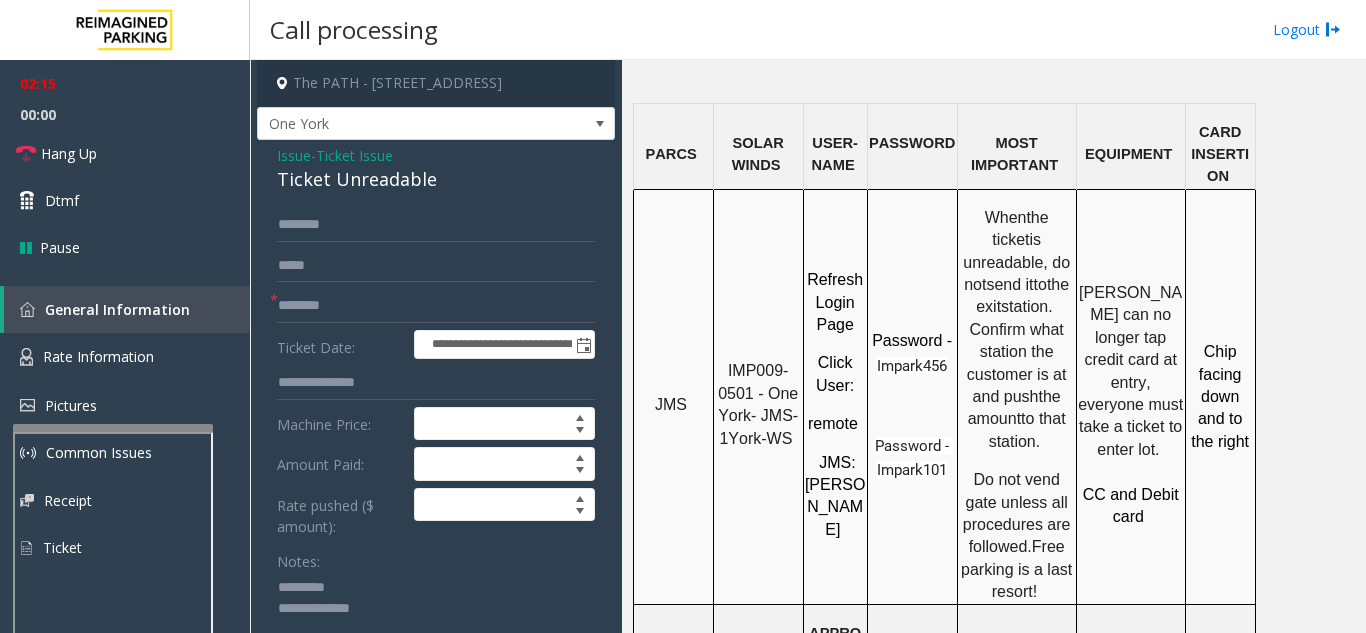 click on "Ticket Unreadable" 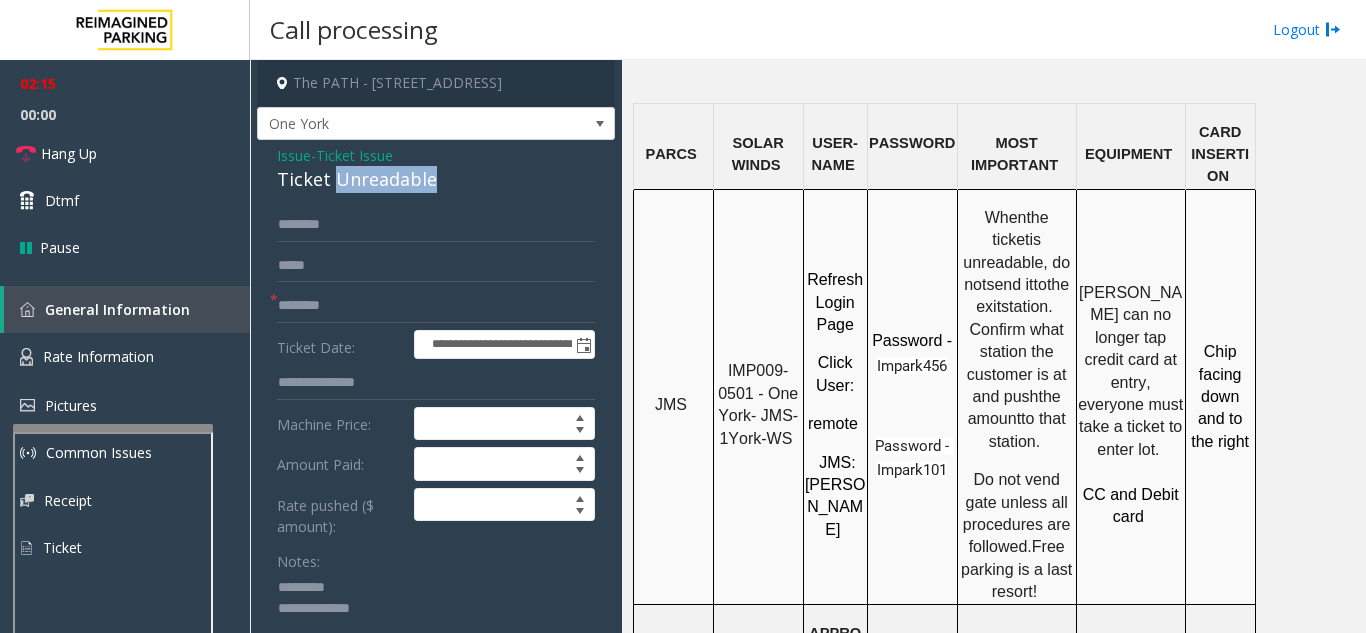 click on "Ticket Unreadable" 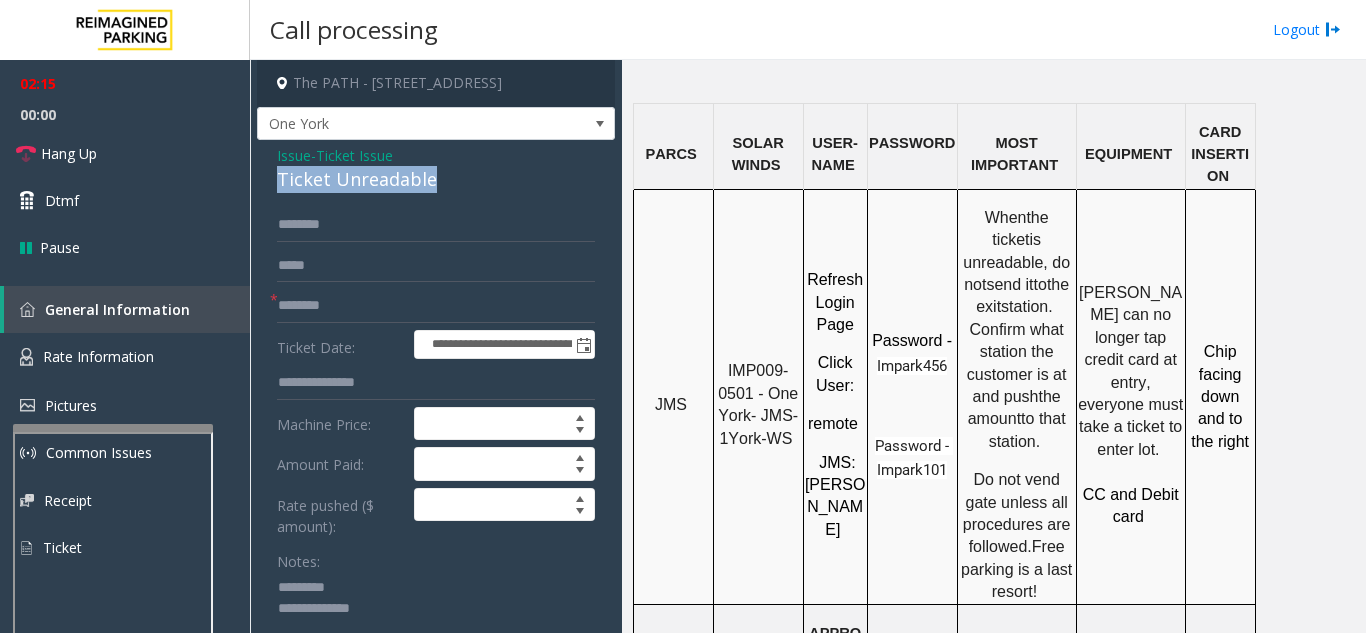 click on "Ticket Unreadable" 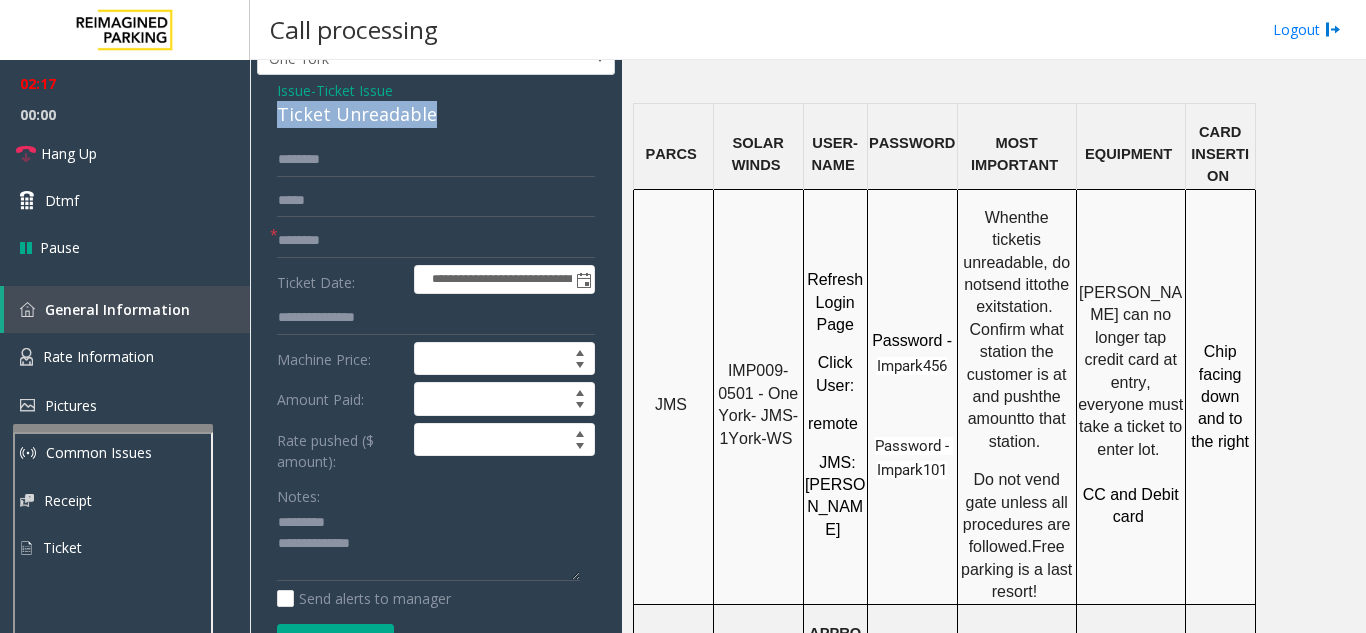 scroll, scrollTop: 100, scrollLeft: 0, axis: vertical 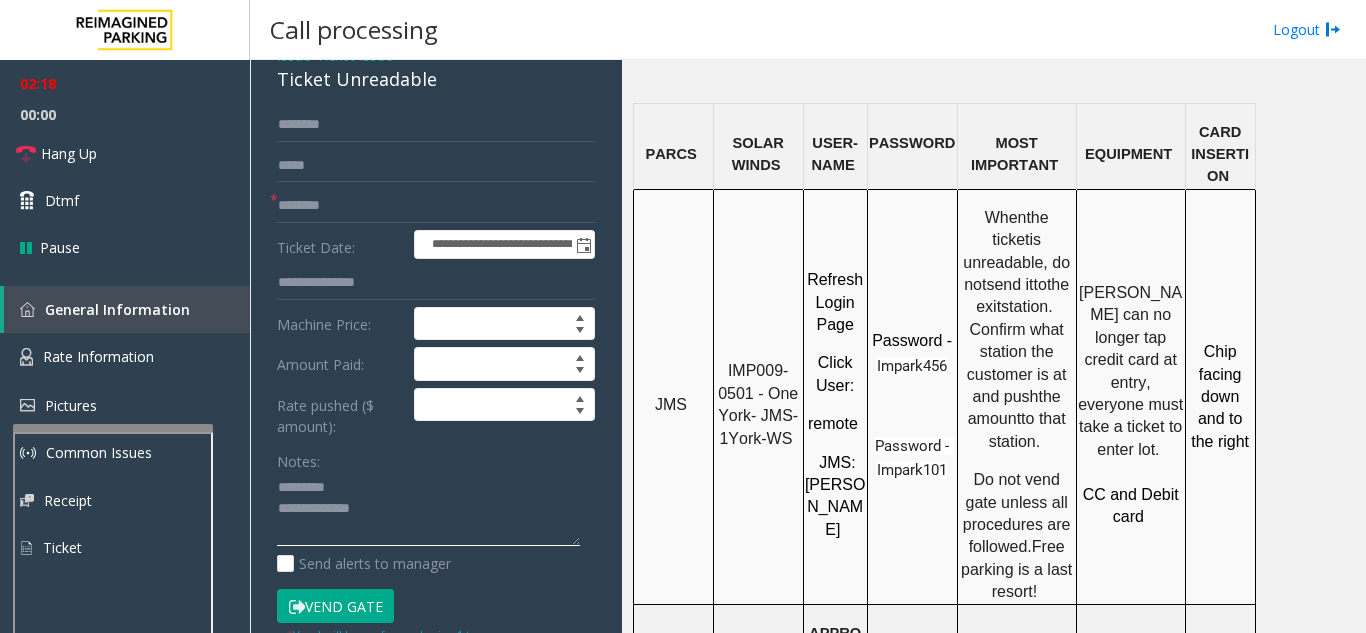 paste on "**********" 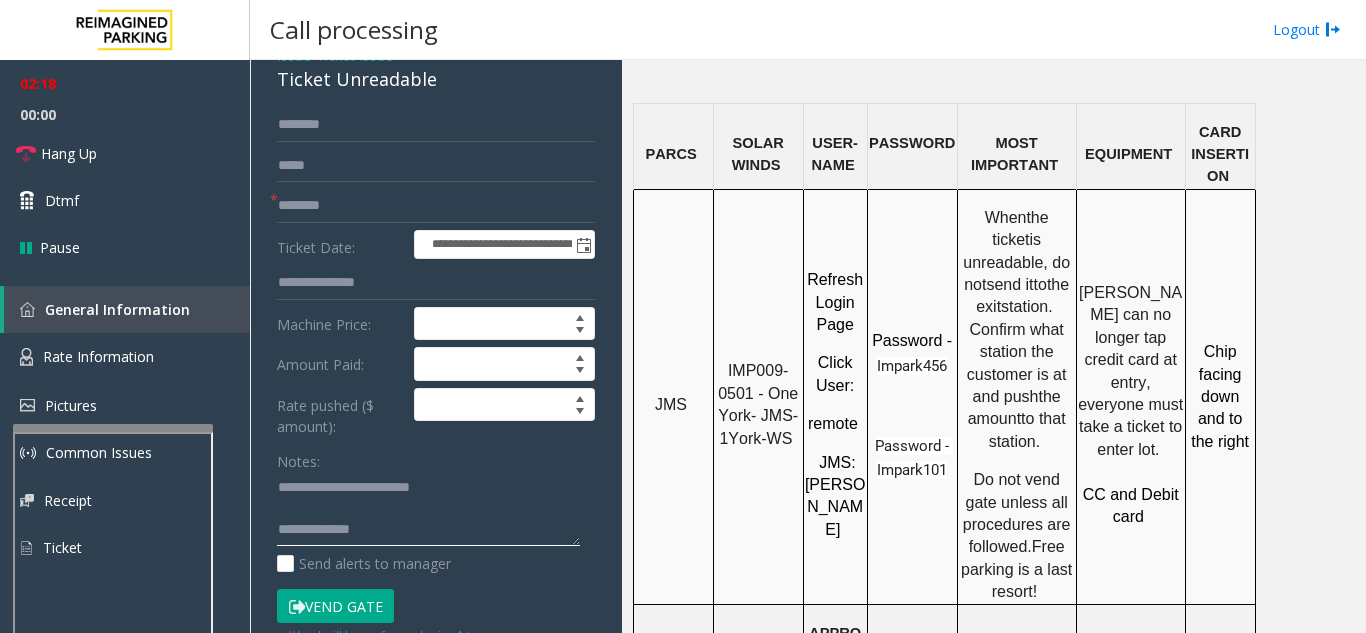click 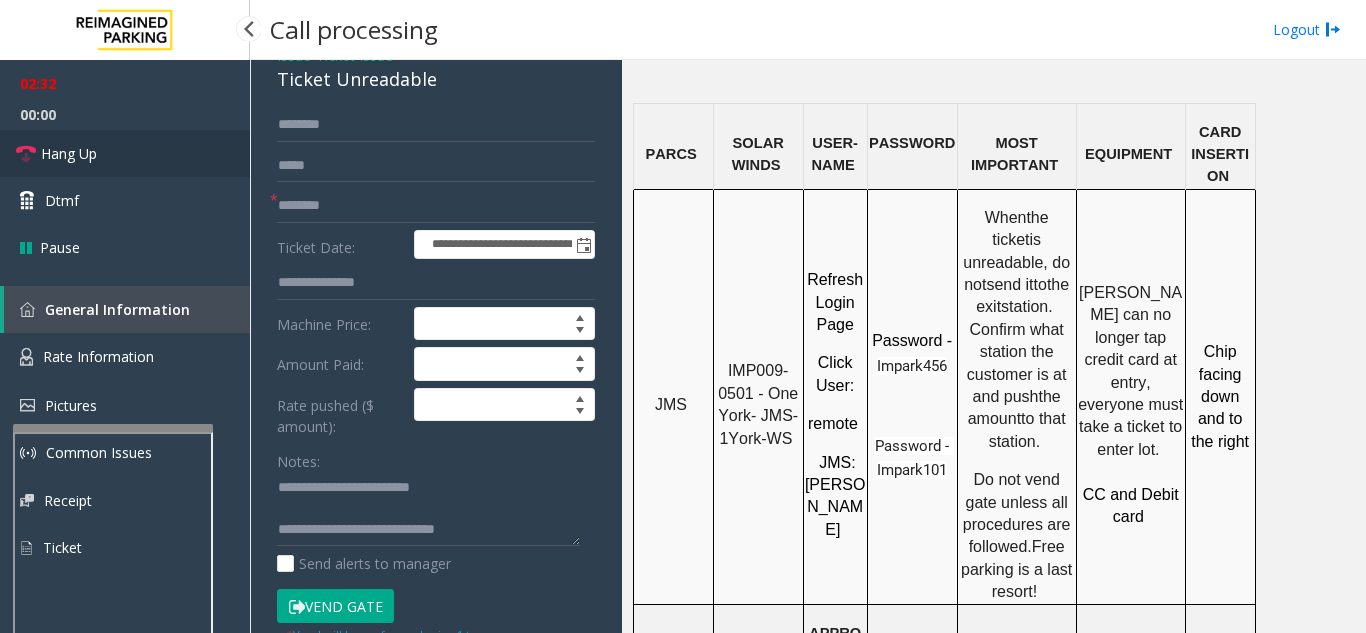 click on "Hang Up" at bounding box center (125, 153) 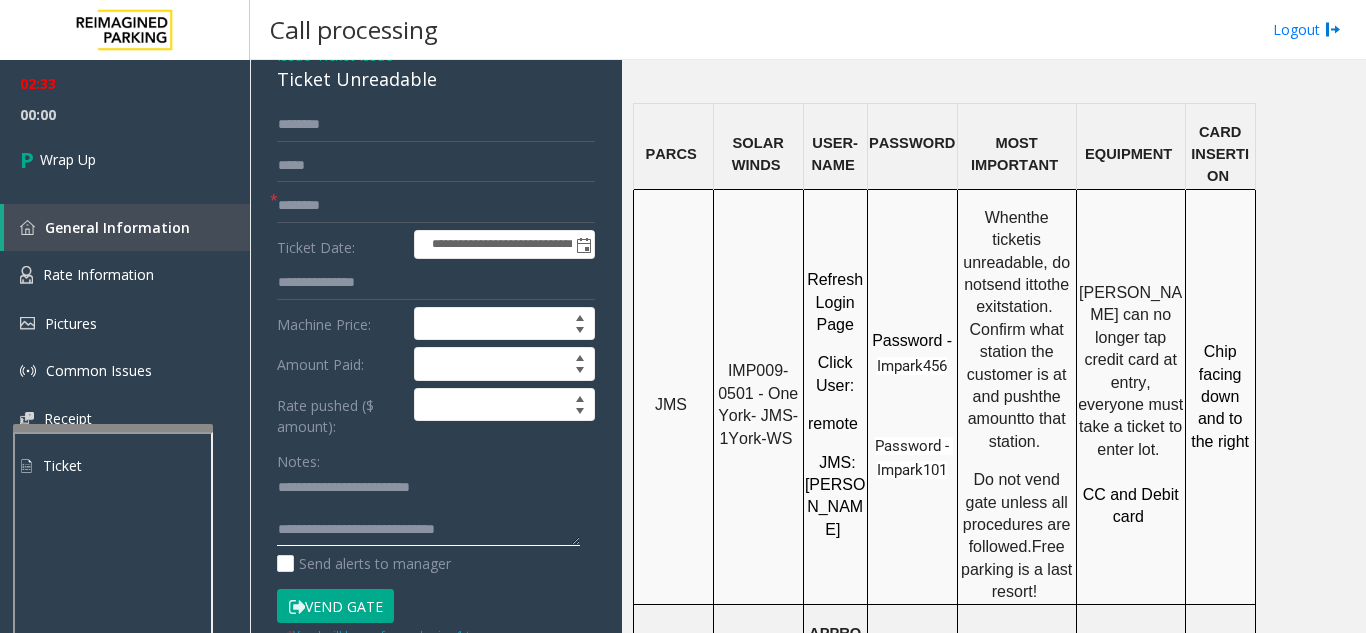 click 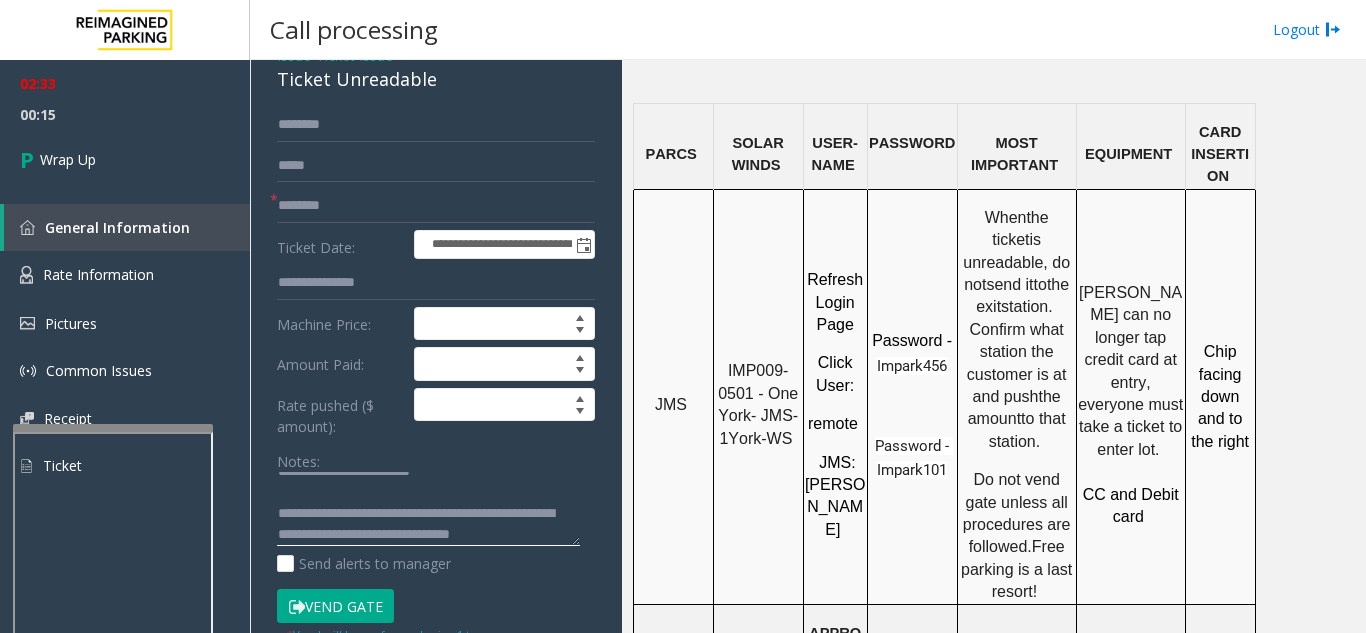 scroll, scrollTop: 37, scrollLeft: 0, axis: vertical 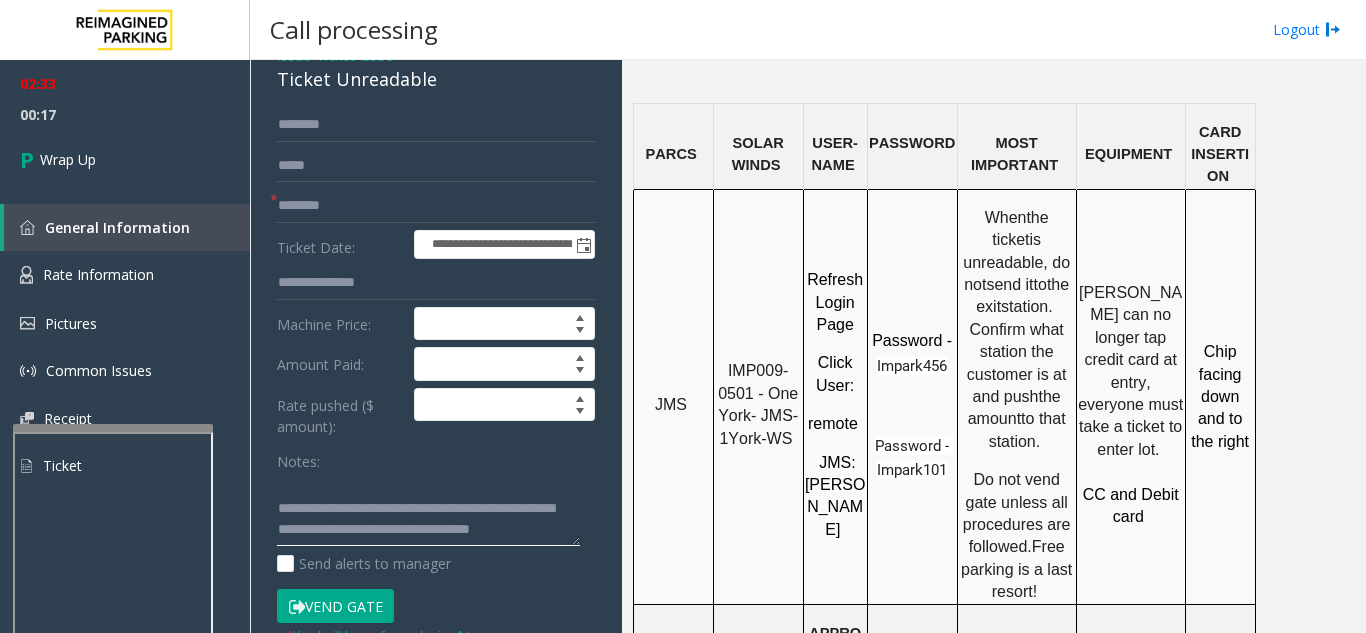 click 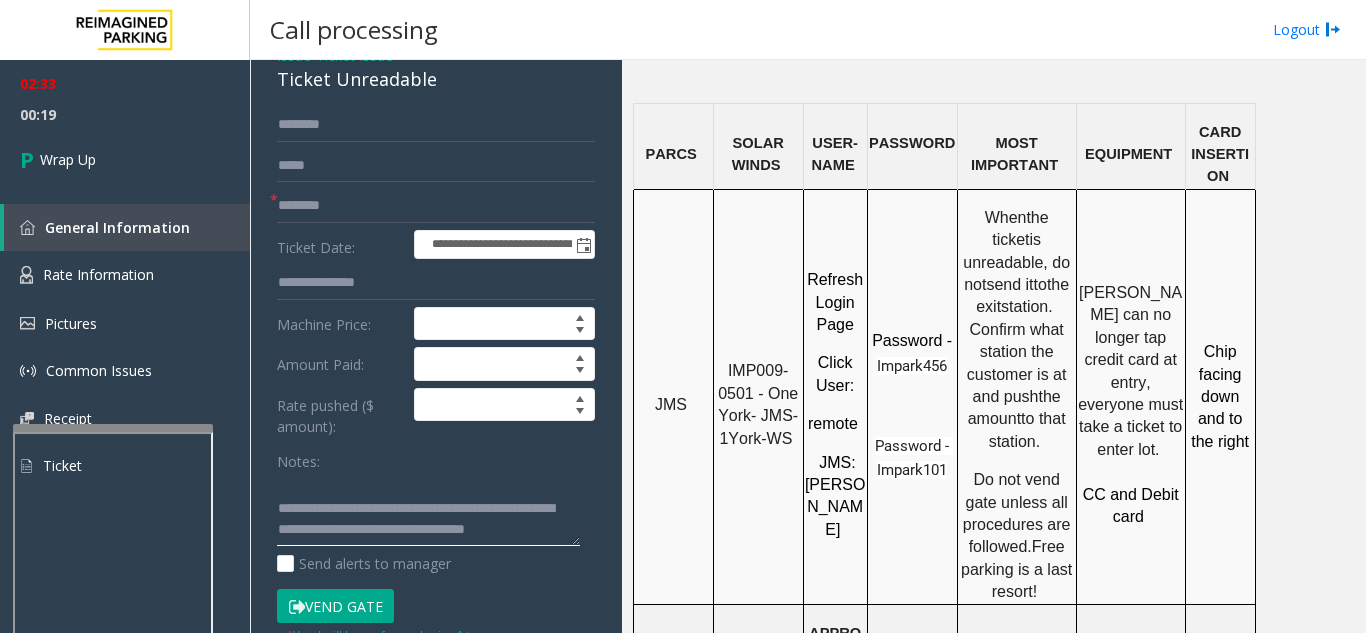 click 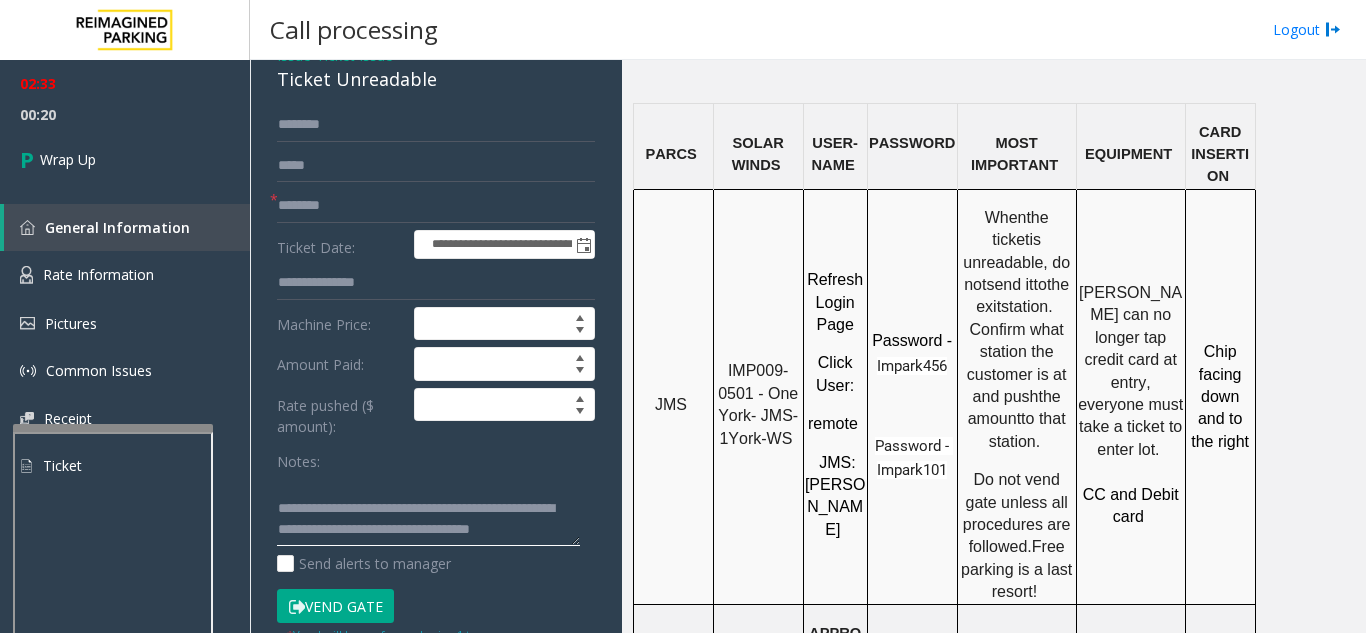 click 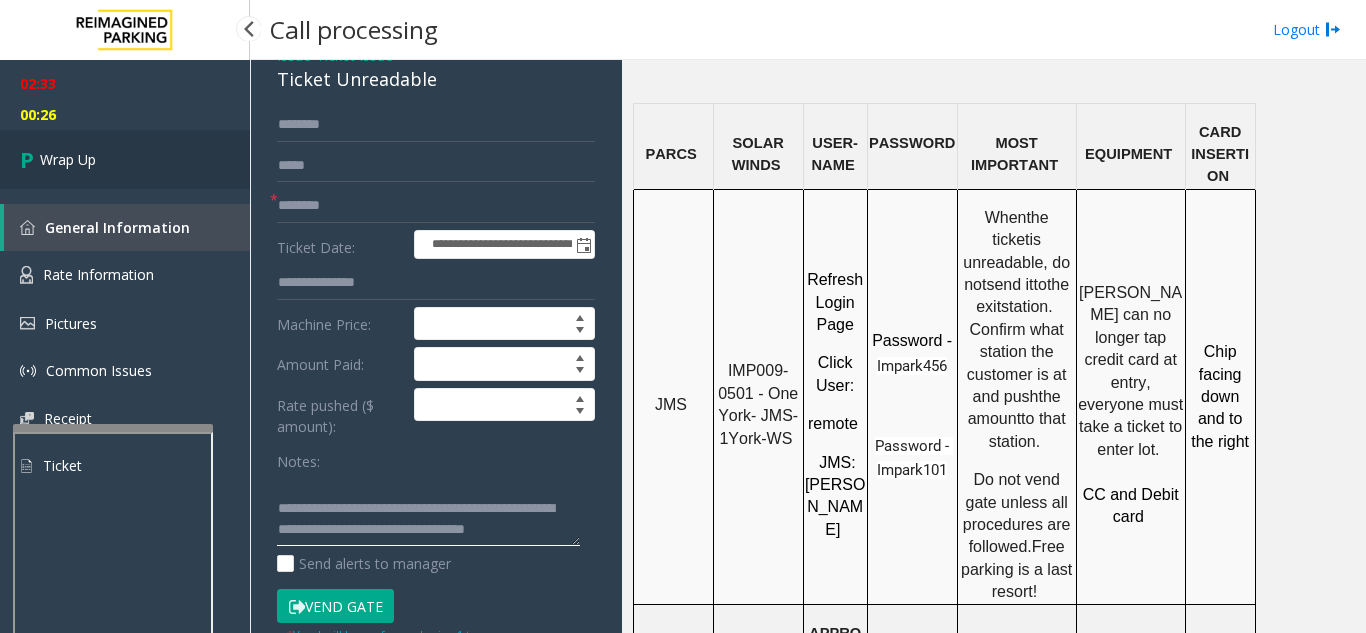 type on "**********" 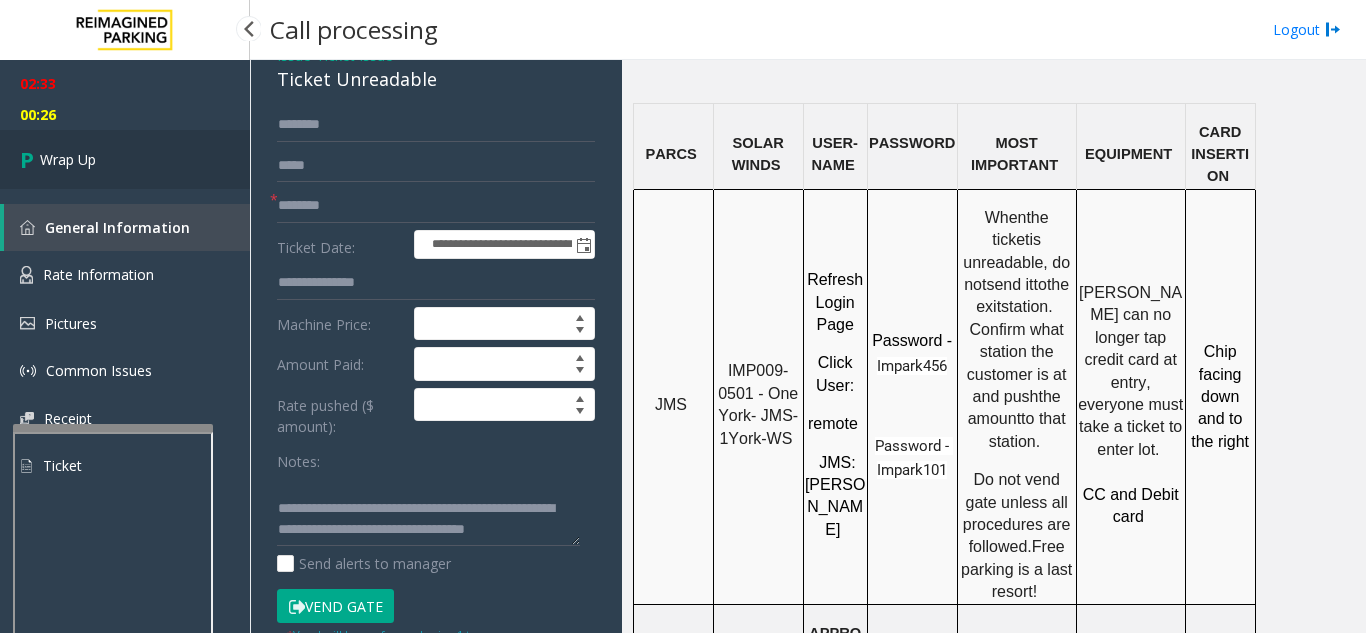 click on "Wrap Up" at bounding box center (125, 159) 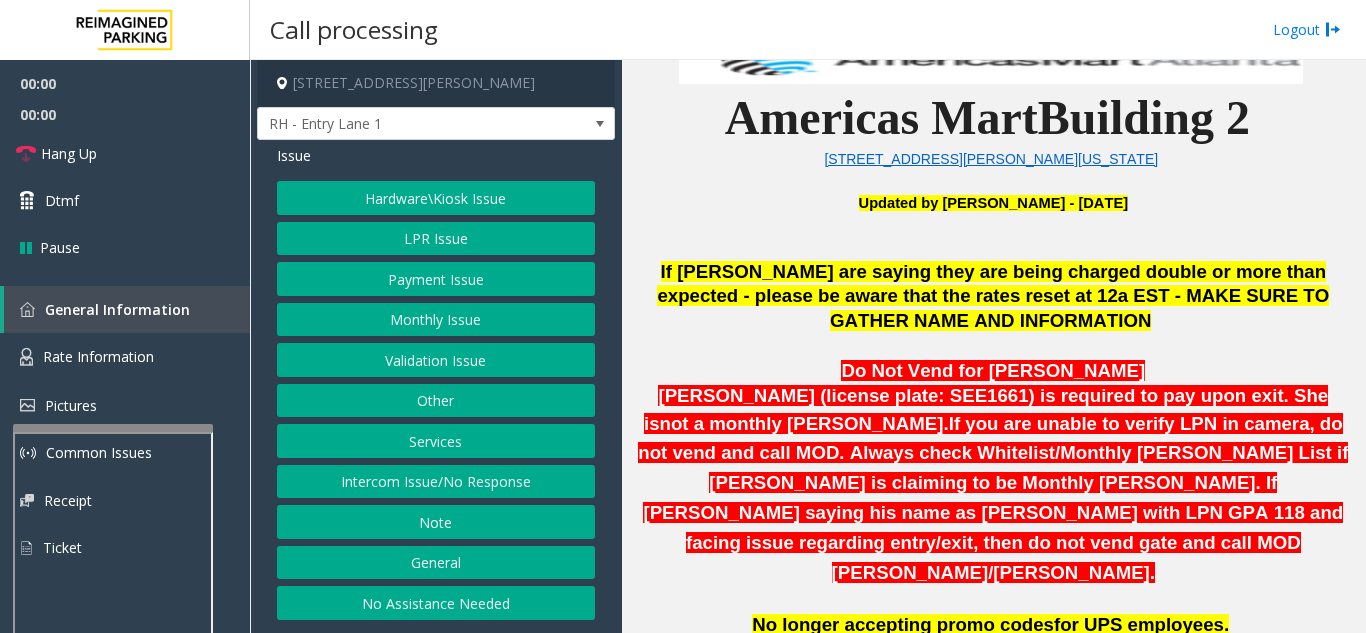 scroll, scrollTop: 500, scrollLeft: 0, axis: vertical 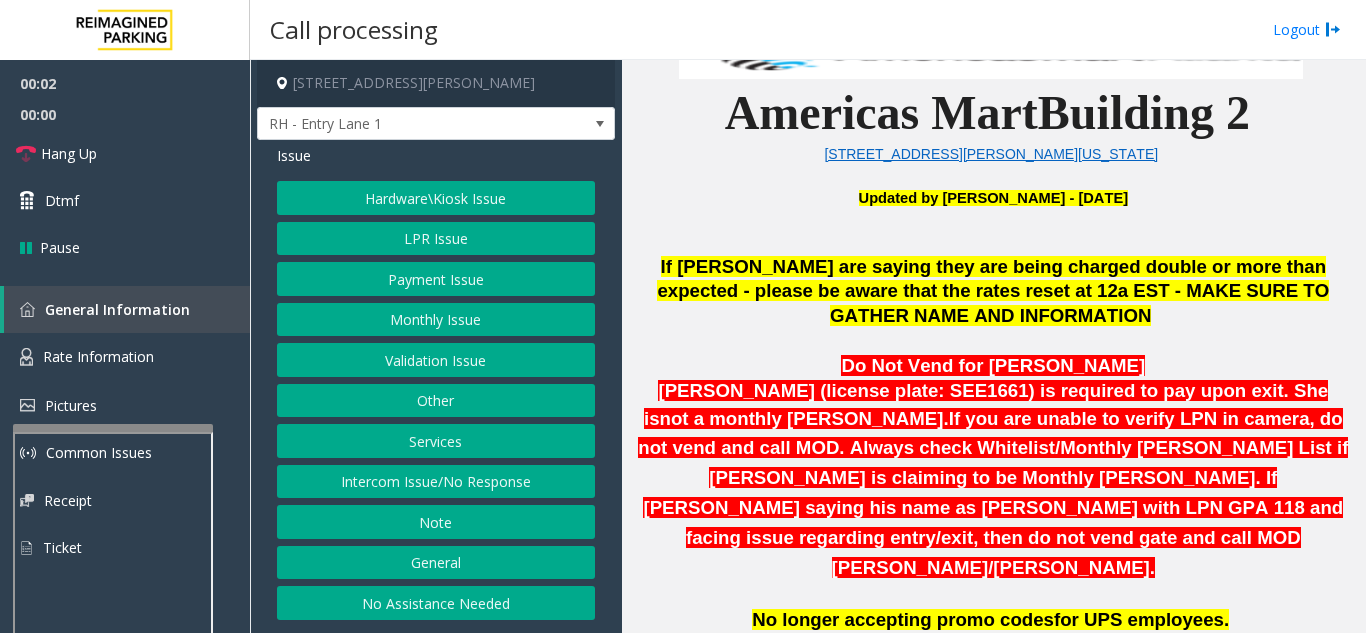 click on "Intercom Issue/No Response" 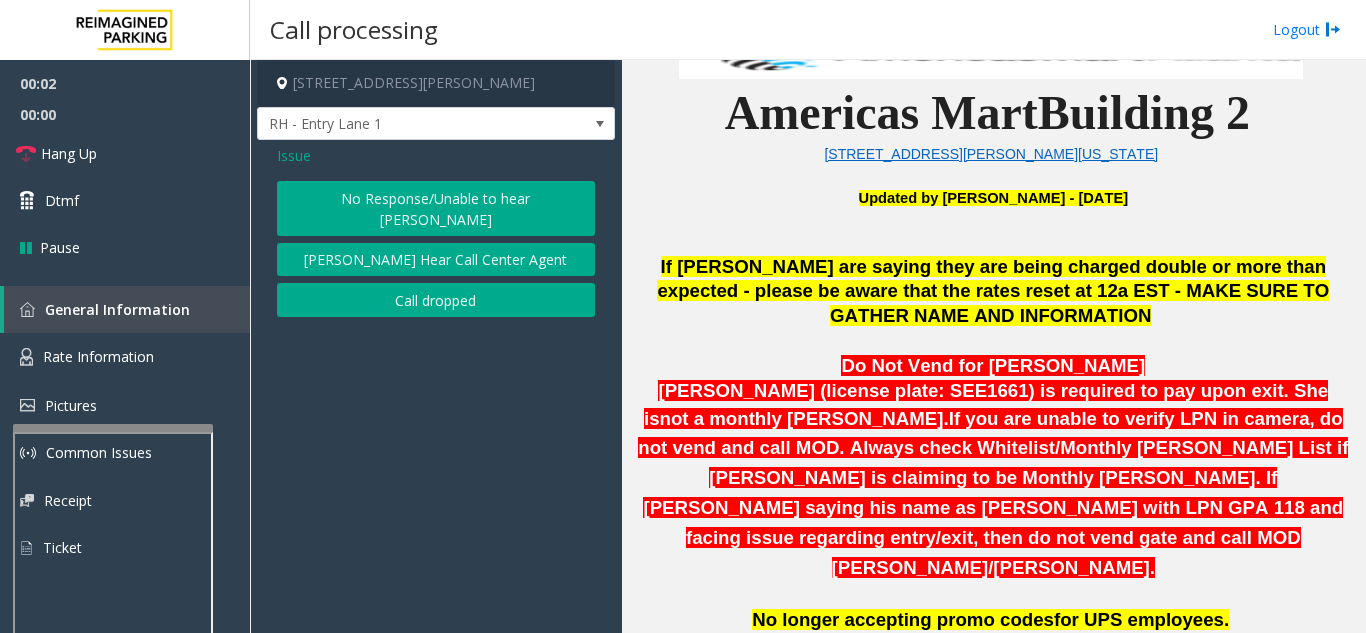 click on "No Response/Unable to hear [PERSON_NAME]" 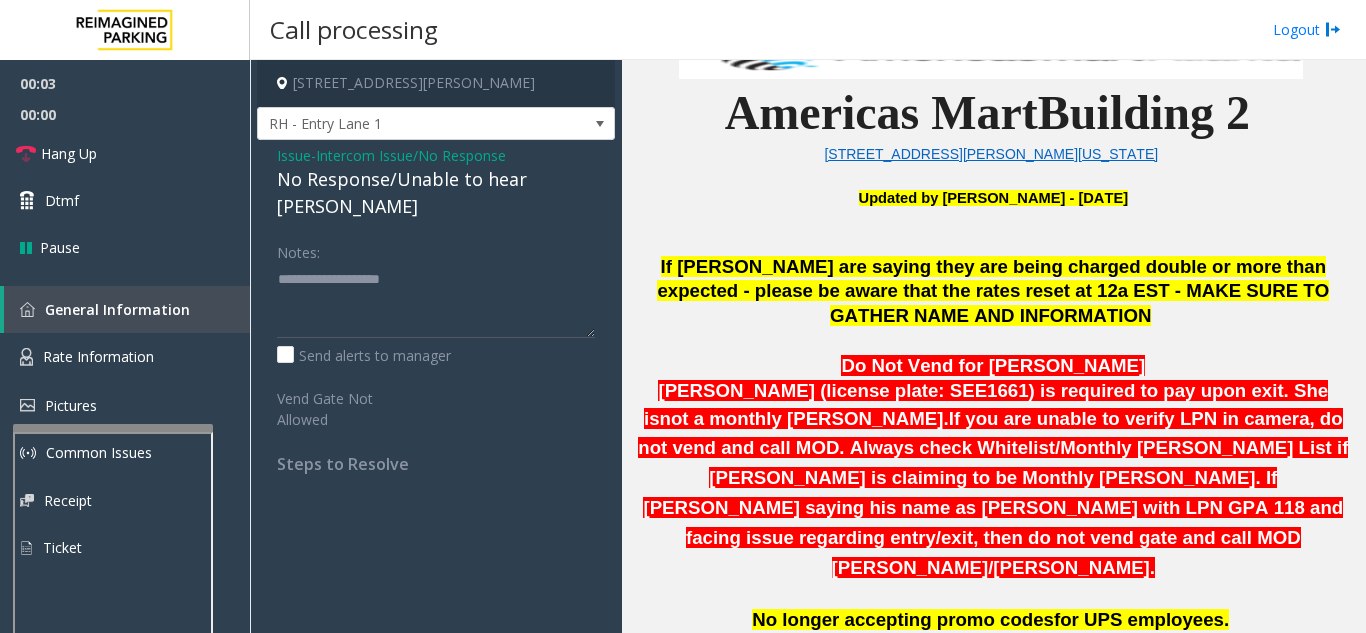 drag, startPoint x: 417, startPoint y: 186, endPoint x: 373, endPoint y: 173, distance: 45.88028 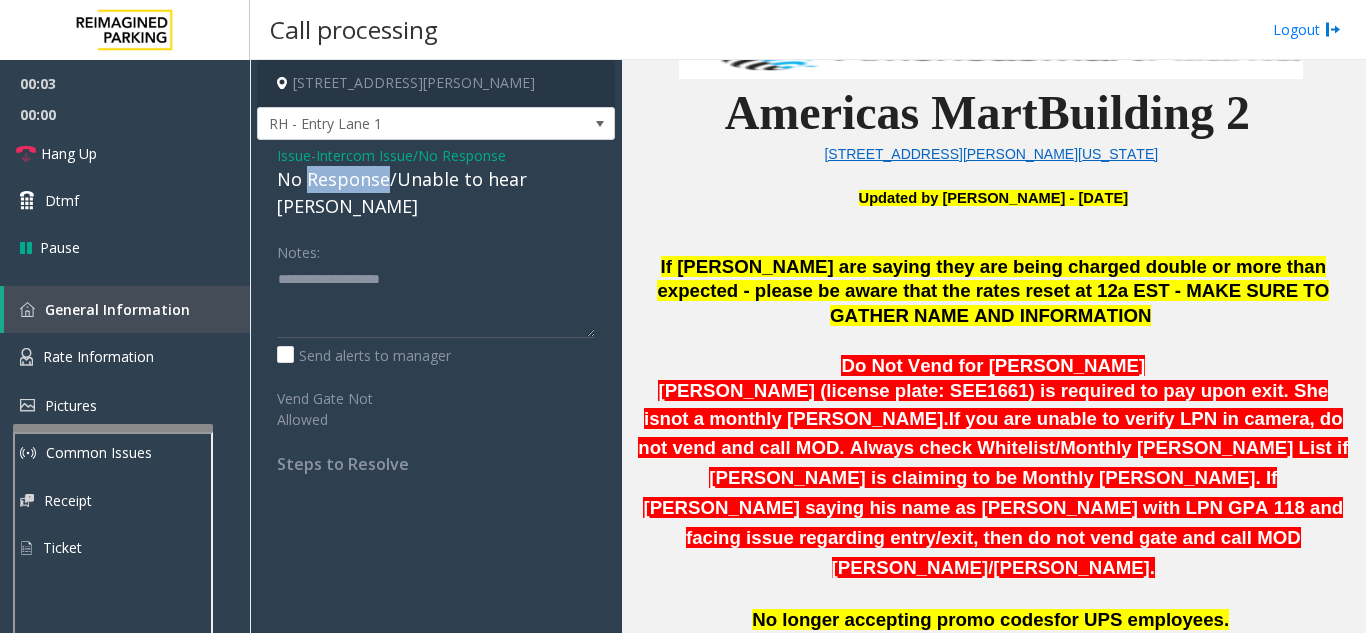 click on "No Response/Unable to hear [PERSON_NAME]" 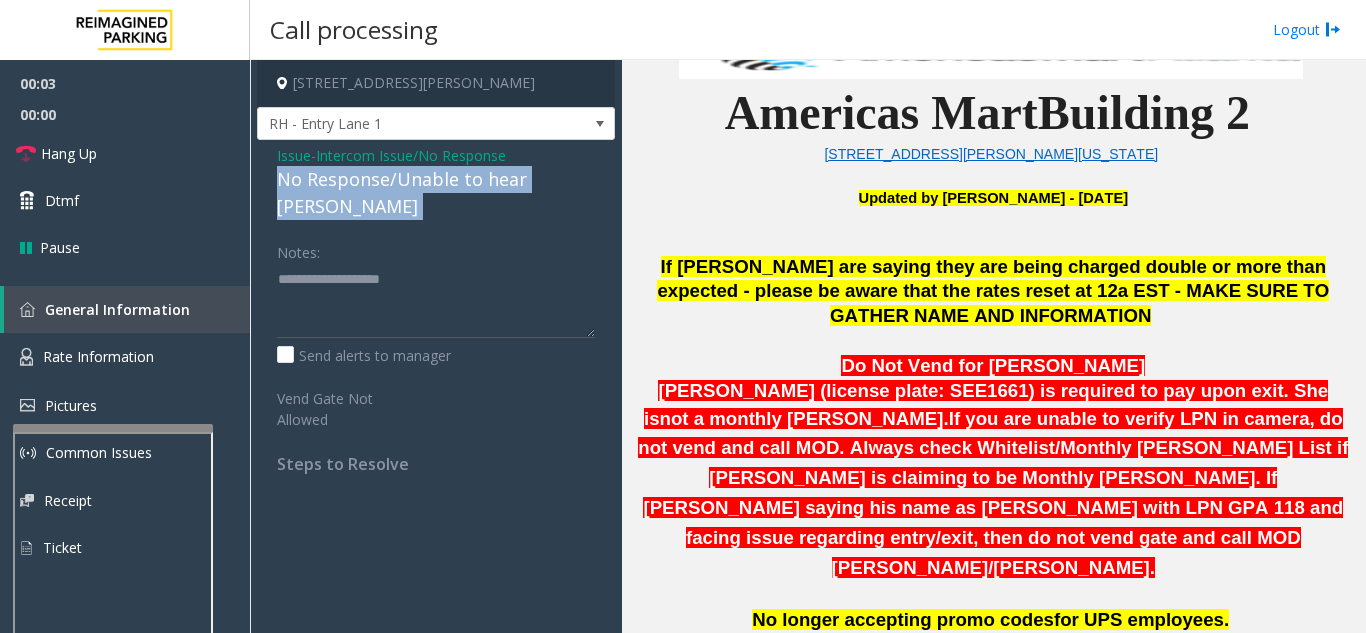 click on "No Response/Unable to hear [PERSON_NAME]" 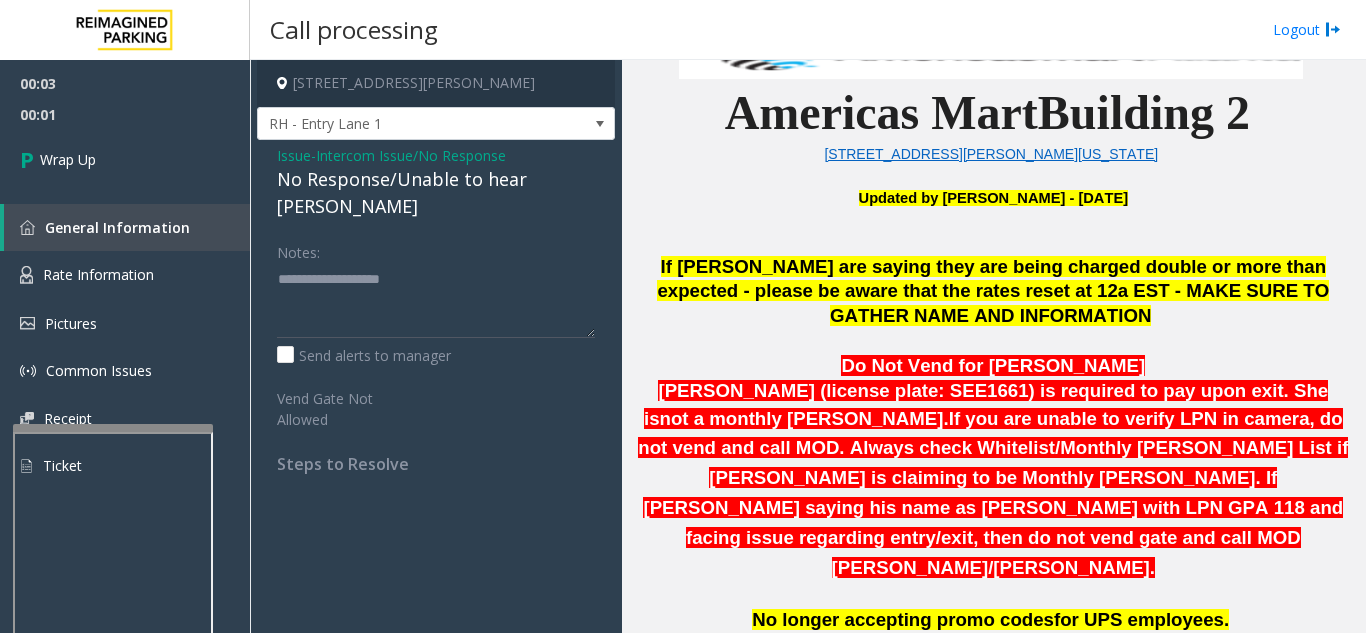 click on "Intercom Issue/No Response" 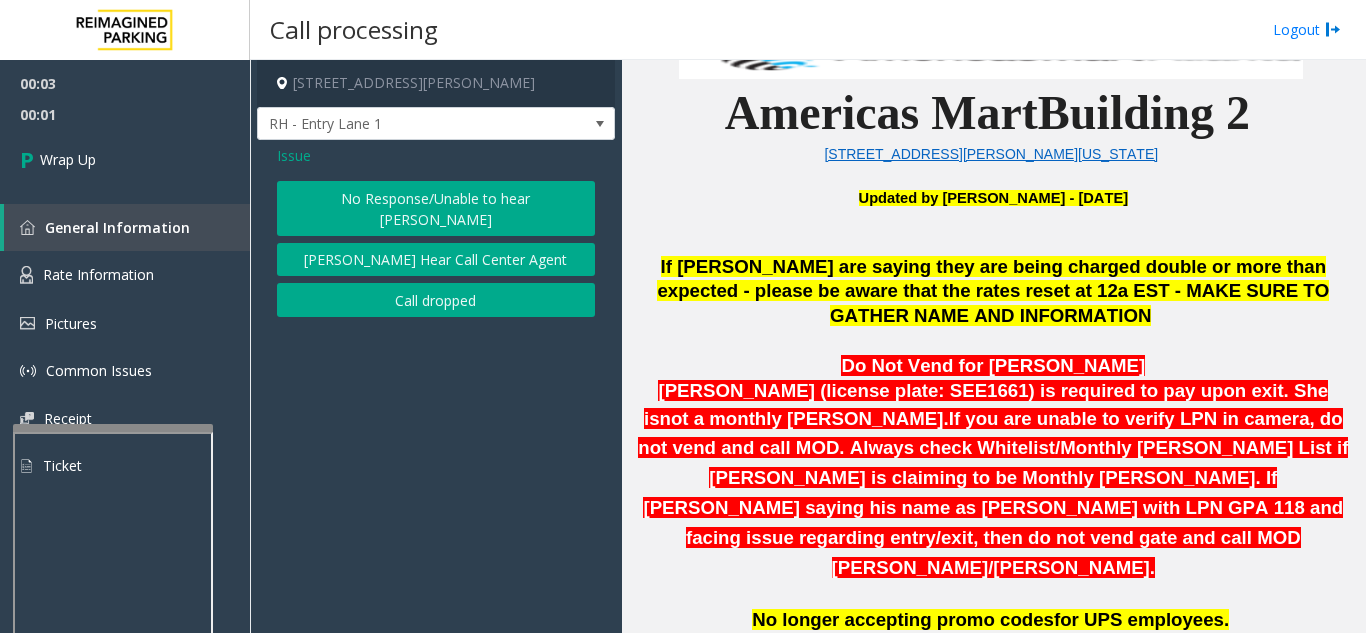 click on "Call dropped" 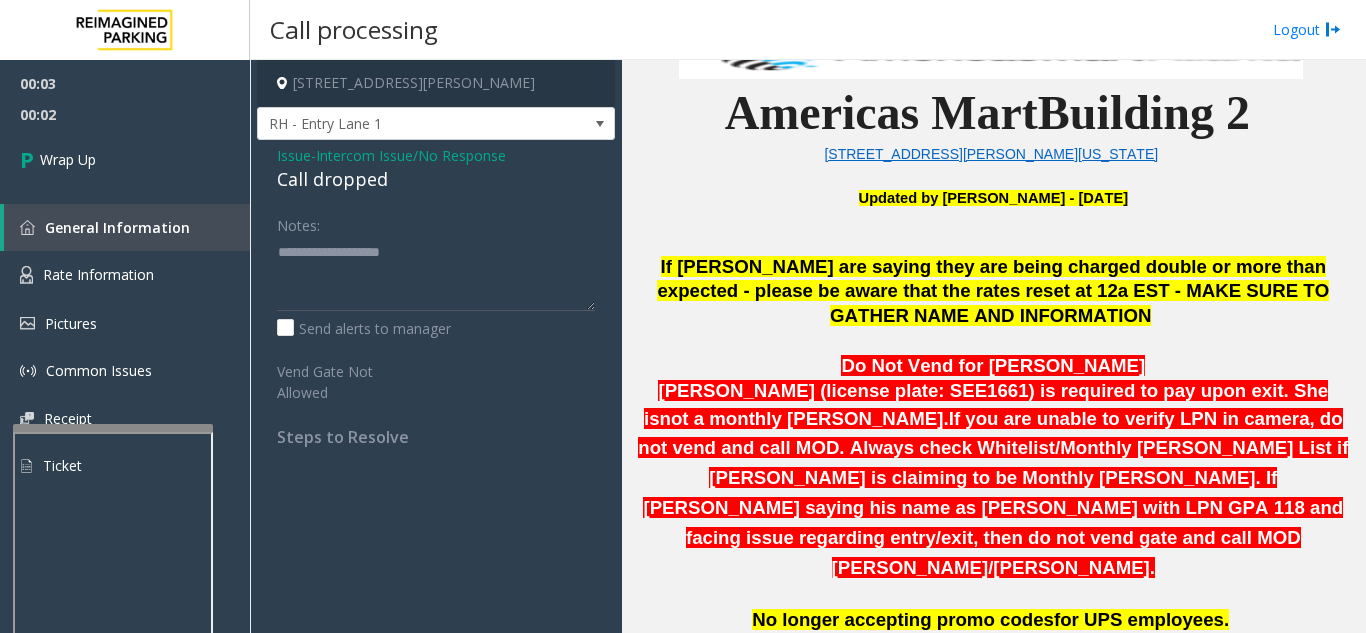 click on "Call dropped" 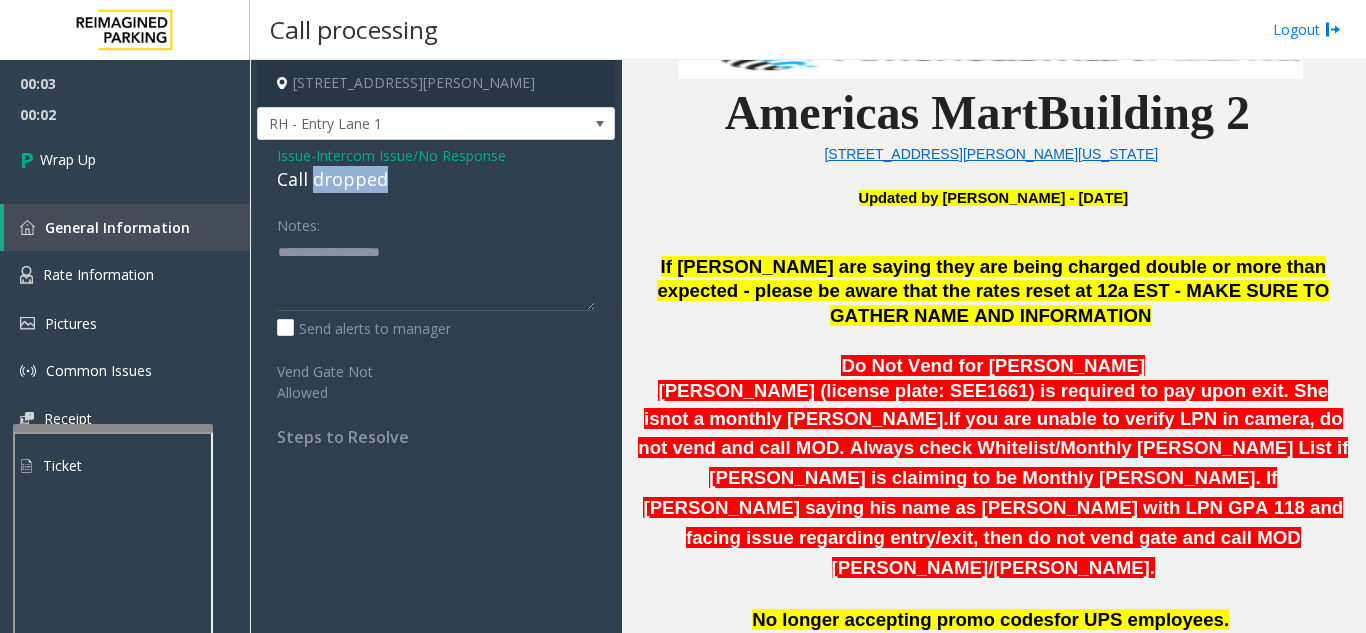 click on "Call dropped" 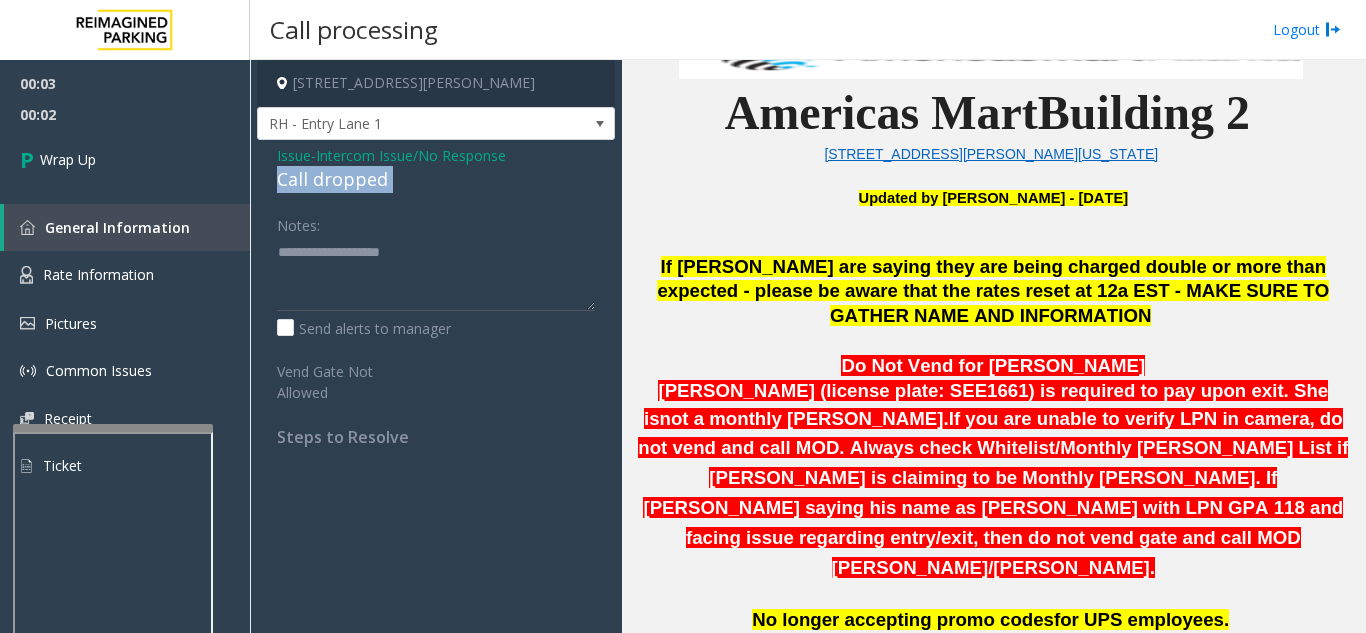 click on "Call dropped" 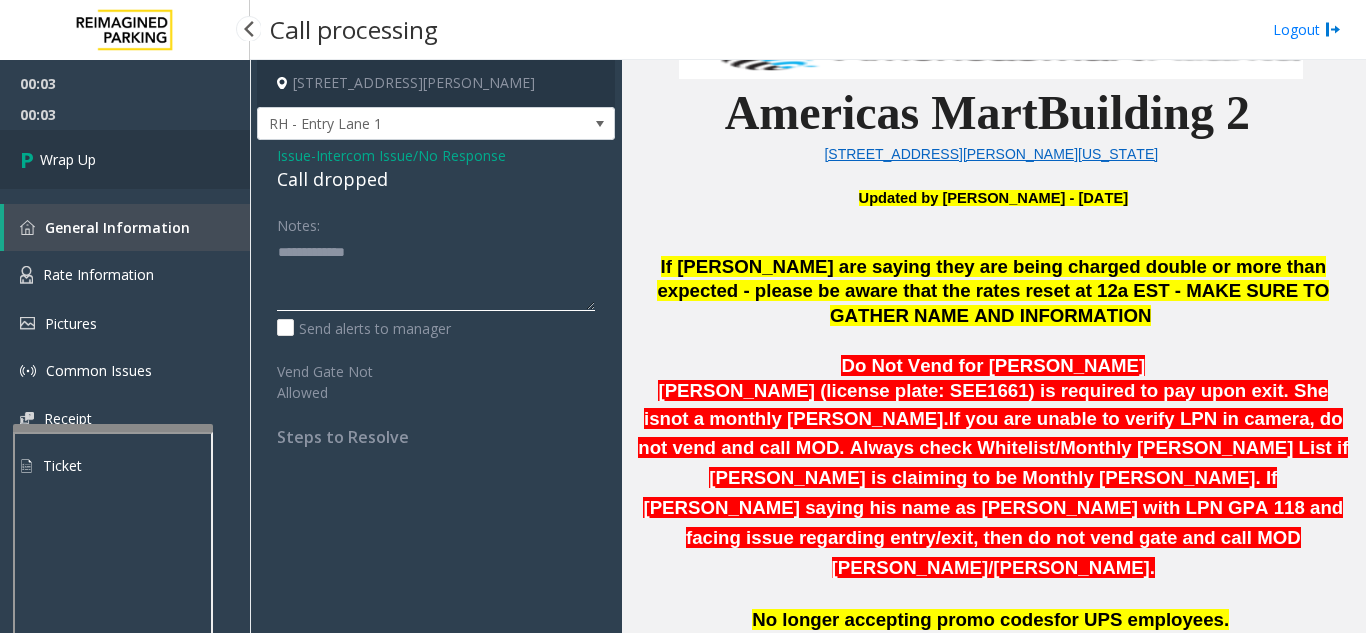 type on "**********" 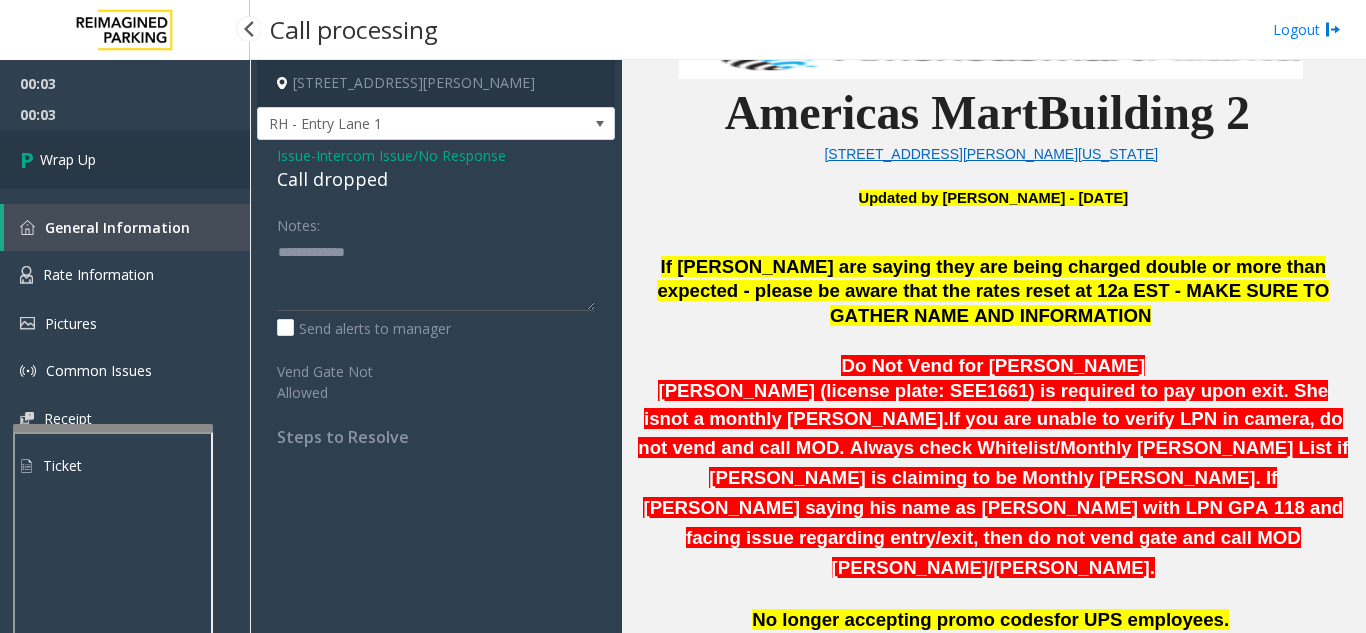 click on "Wrap Up" at bounding box center (125, 159) 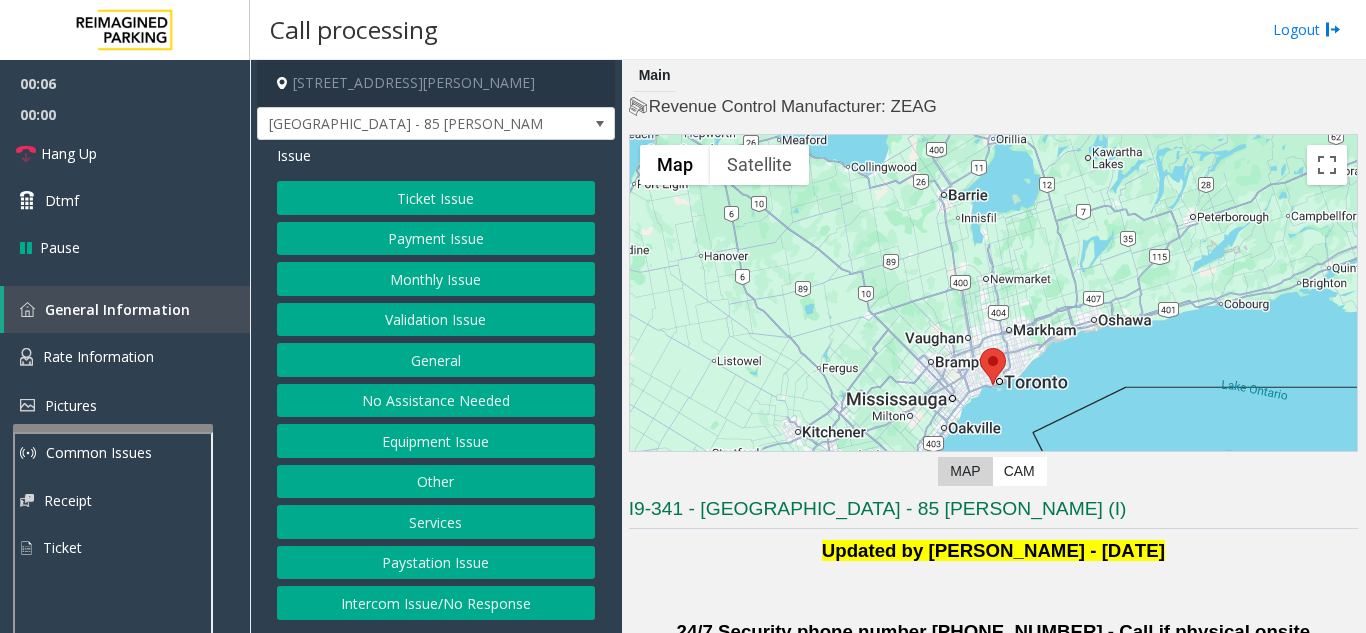 click on "Validation Issue" 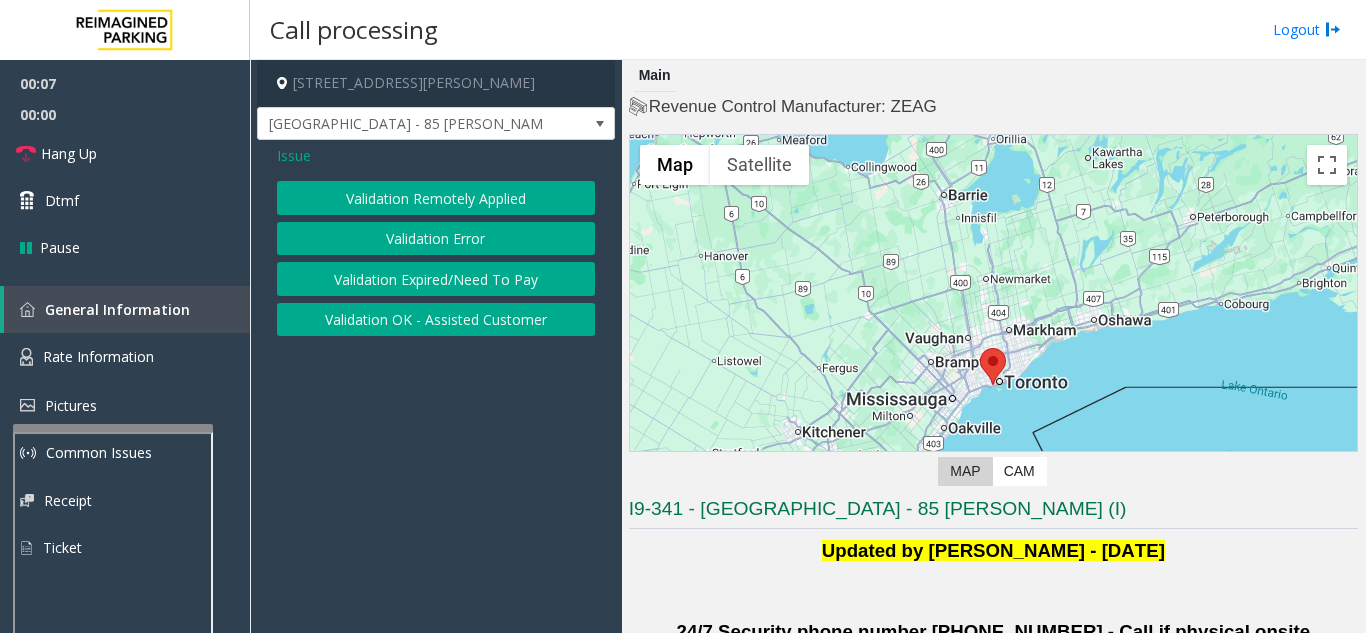 click on "Validation Error" 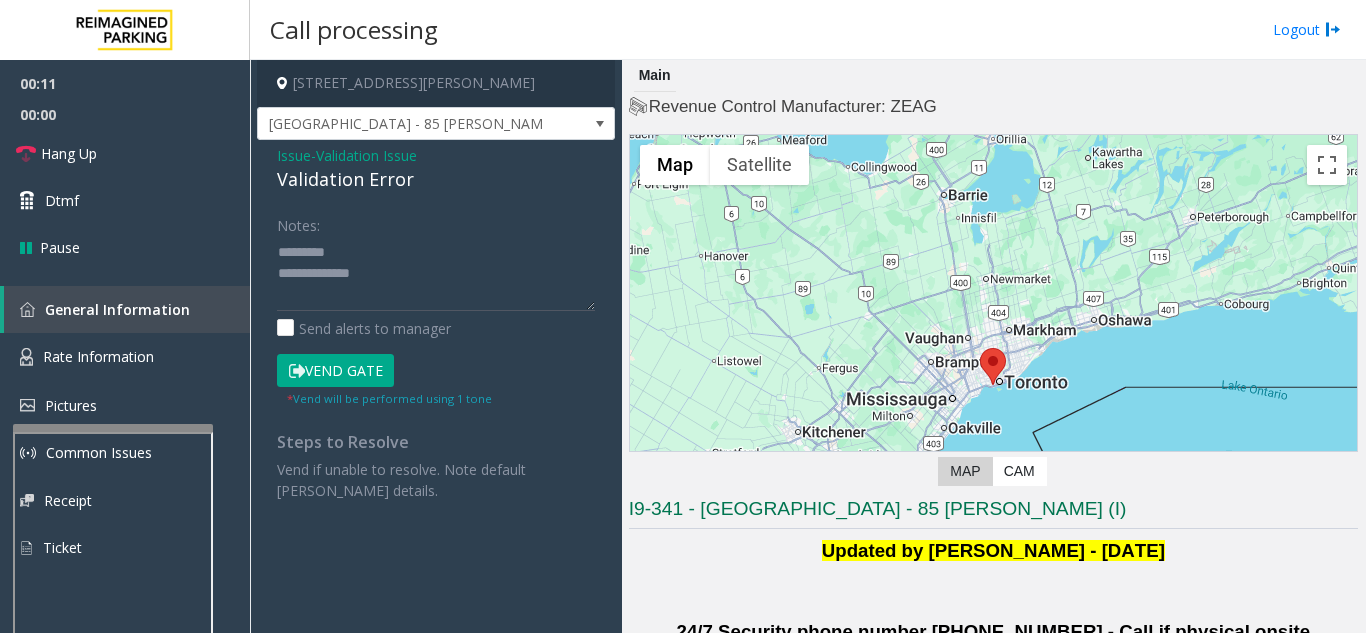 click on "Validation Error" 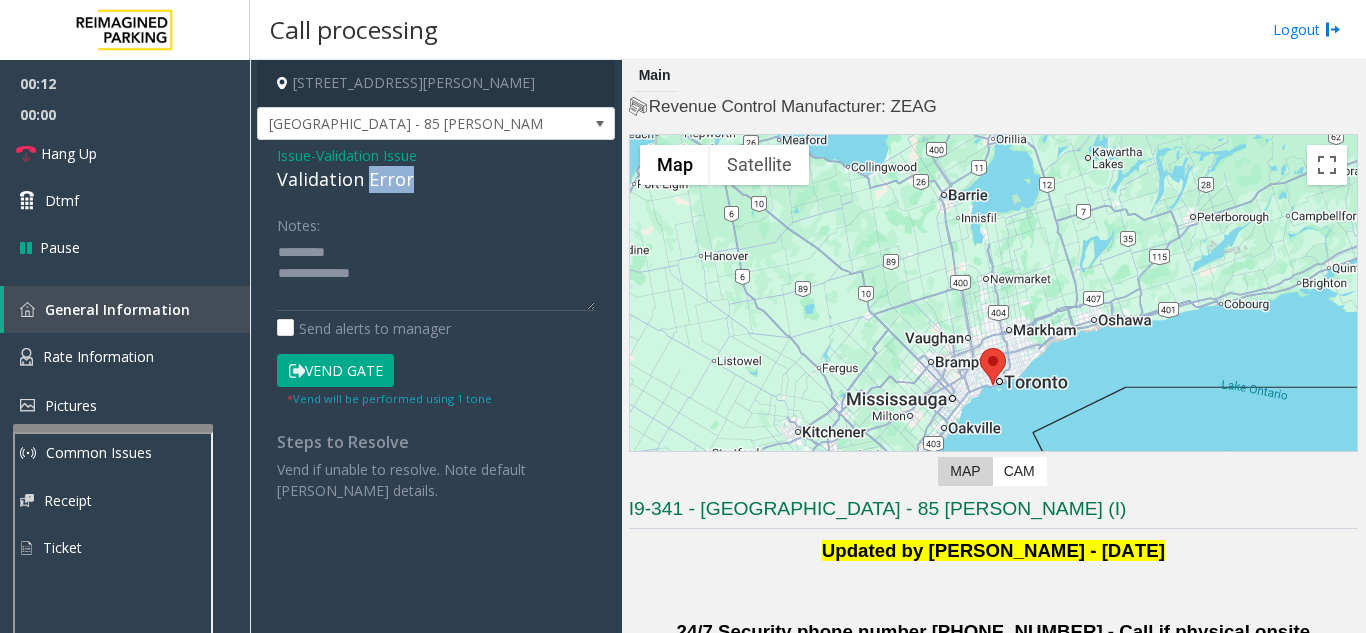 click on "Validation Error" 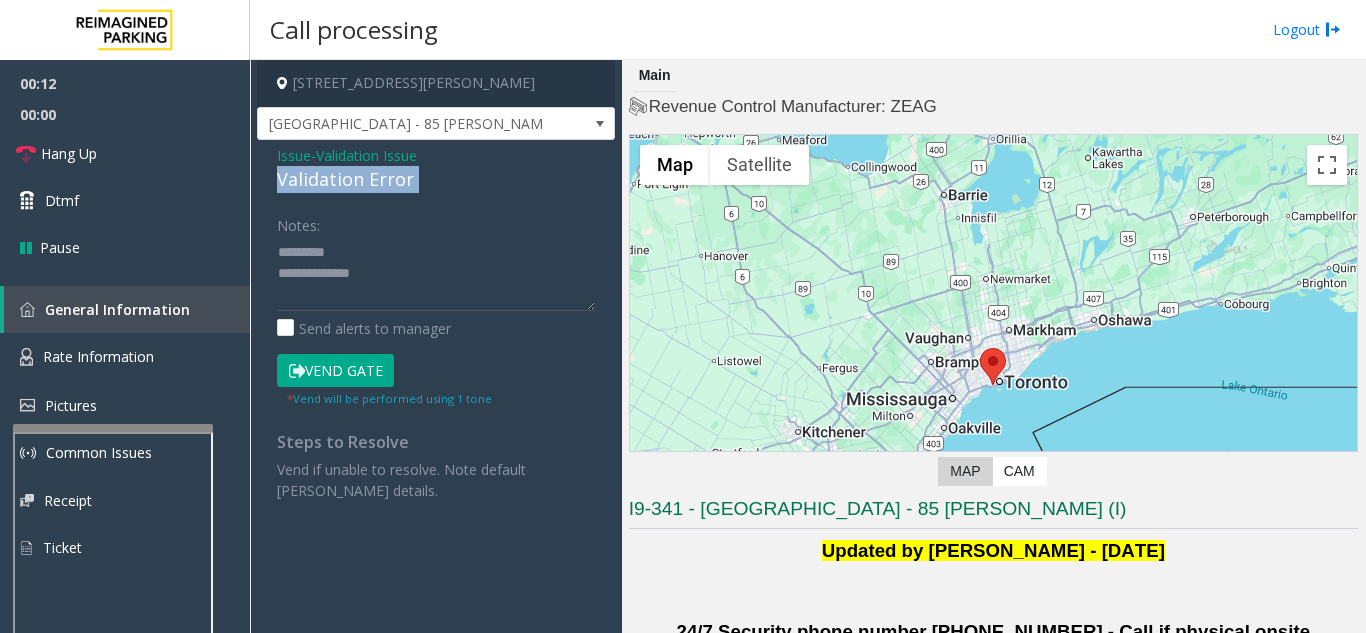 click on "Validation Error" 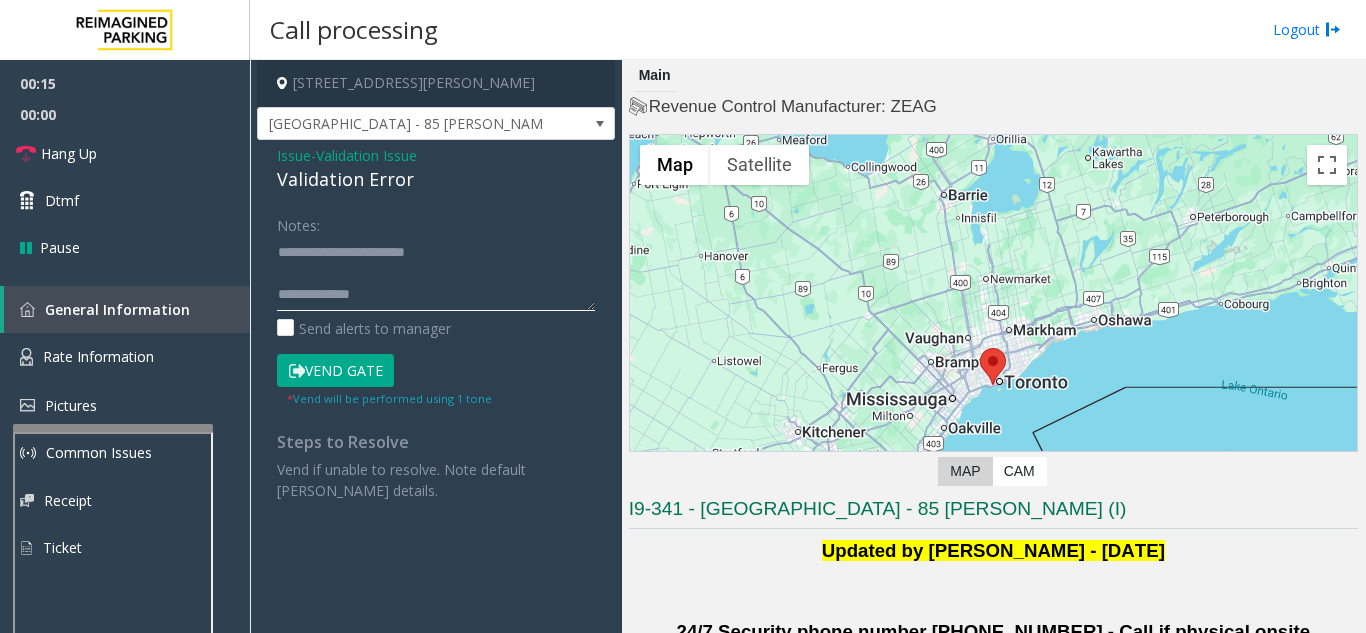 click 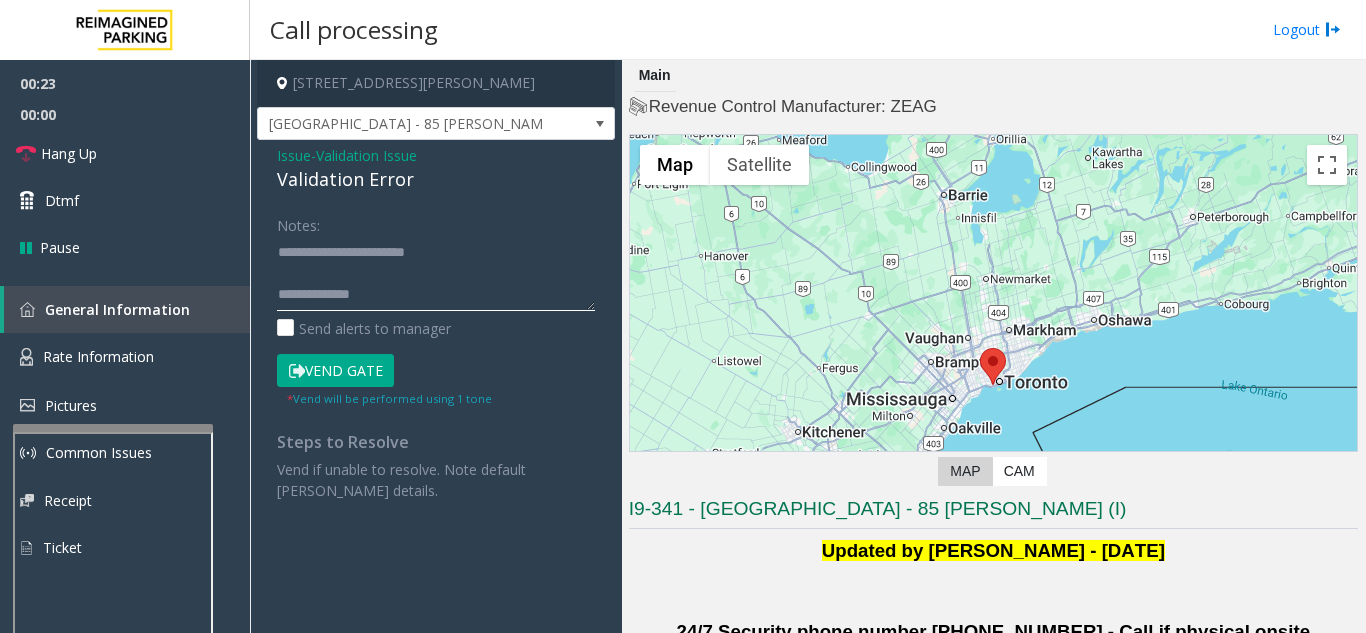 click 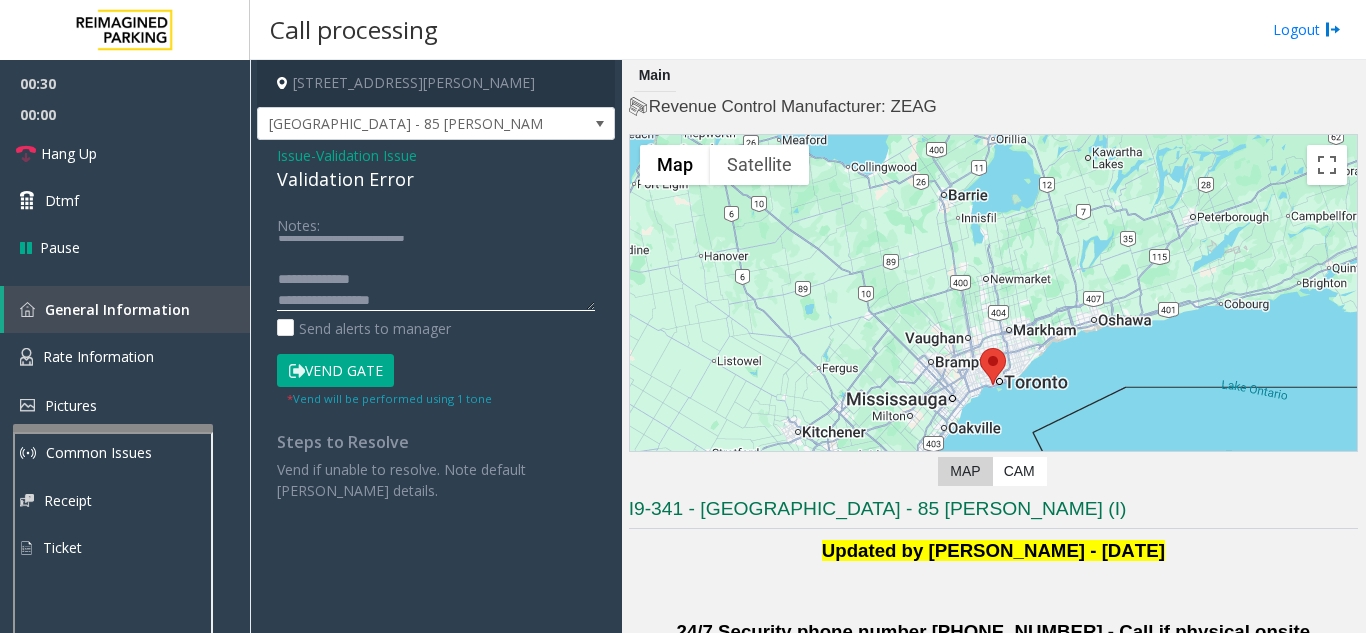 scroll, scrollTop: 36, scrollLeft: 0, axis: vertical 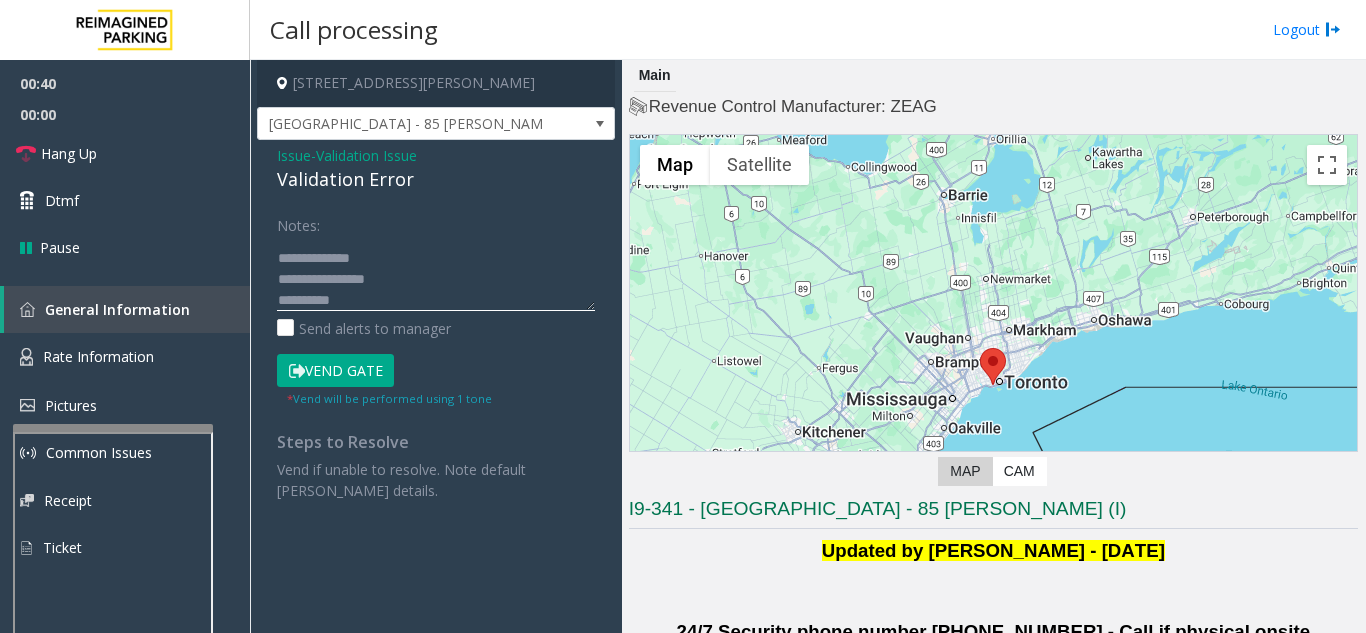 drag, startPoint x: 357, startPoint y: 291, endPoint x: 329, endPoint y: 281, distance: 29.732138 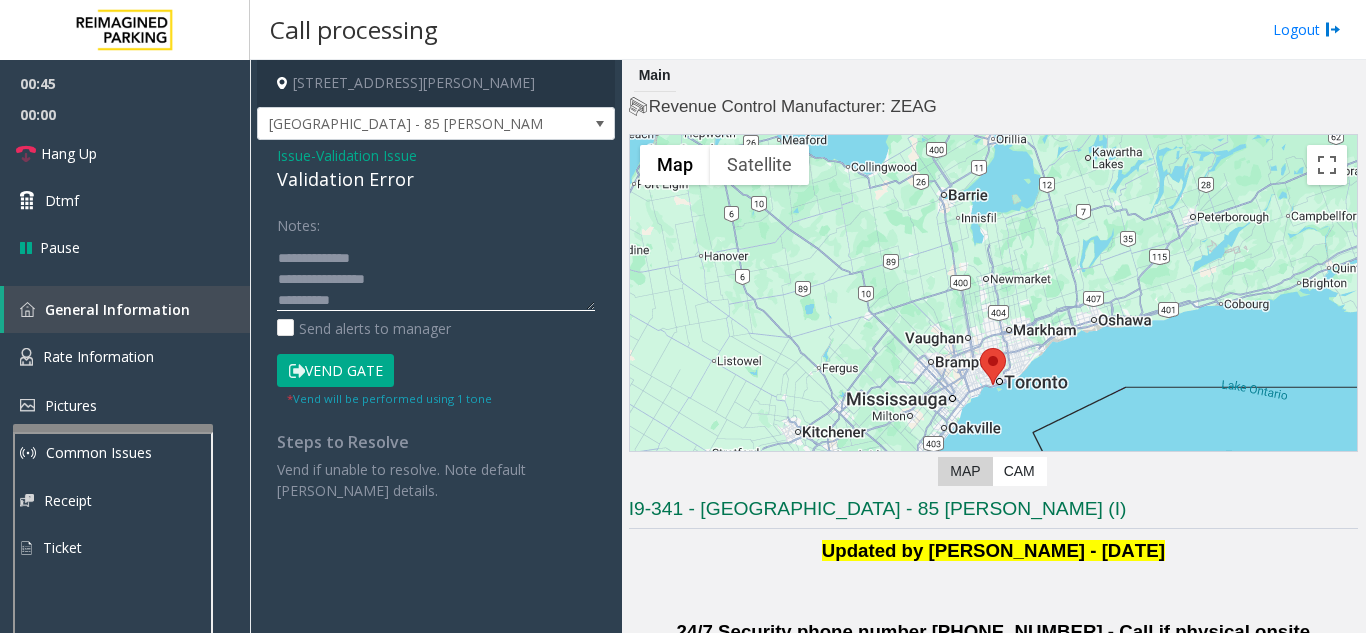 click 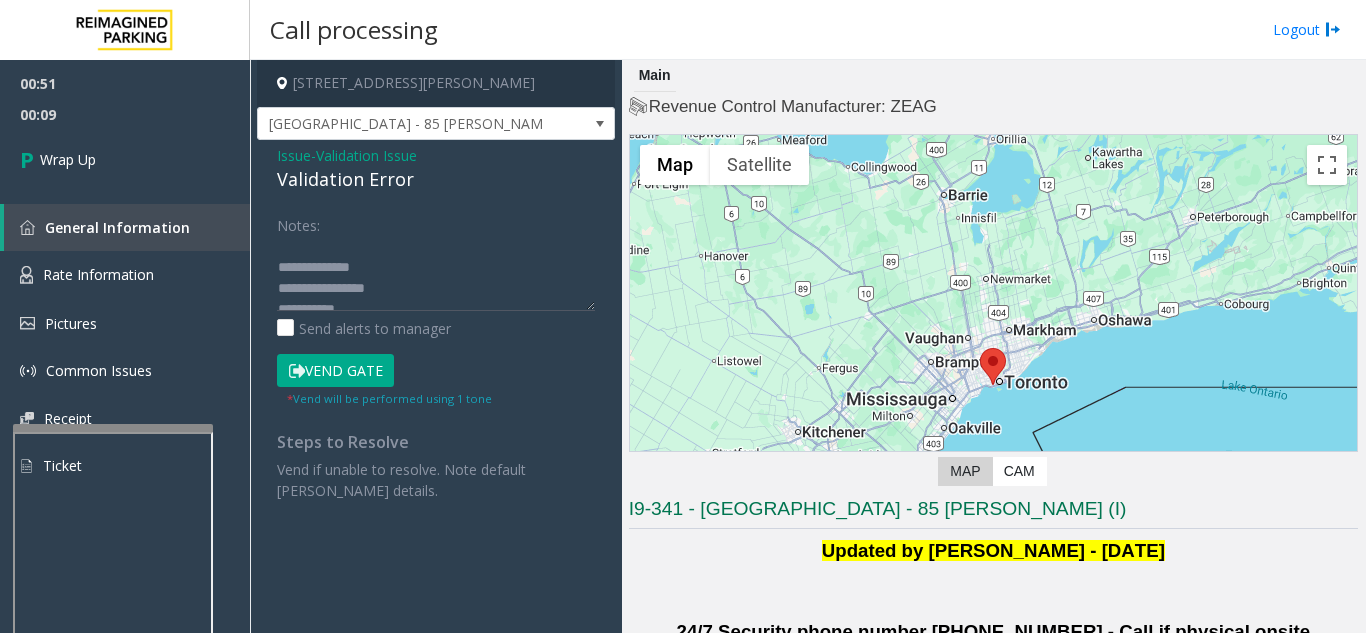 scroll, scrollTop: 0, scrollLeft: 0, axis: both 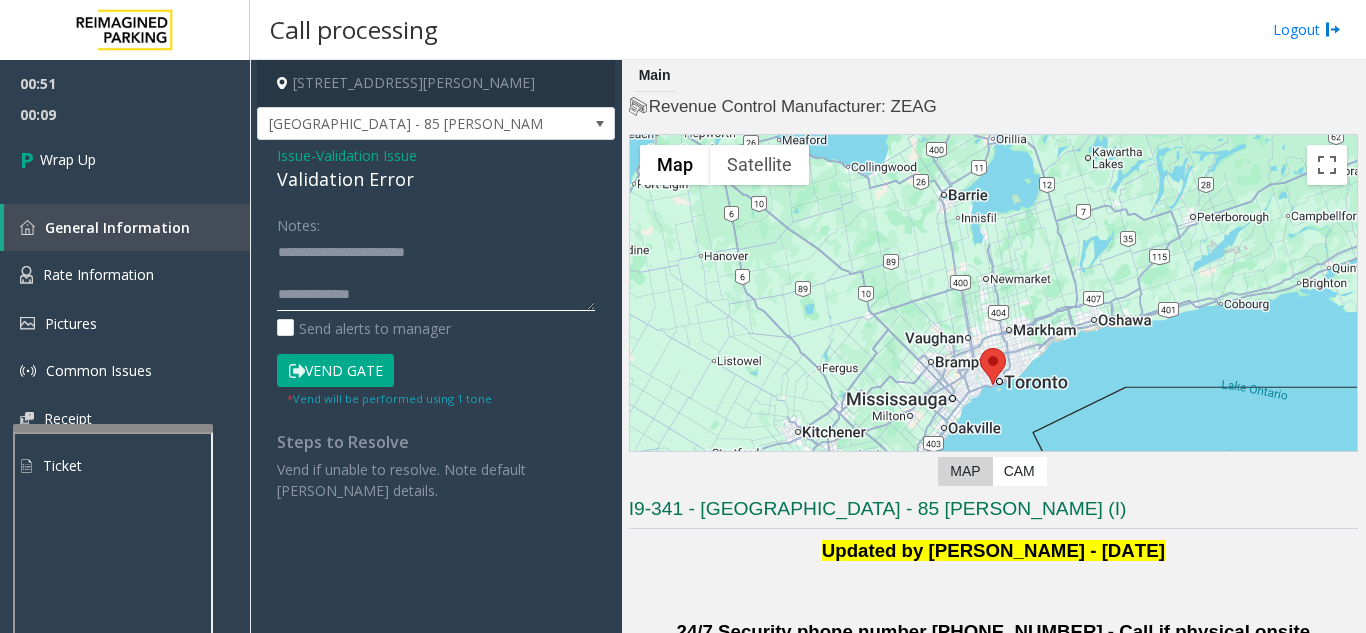 click 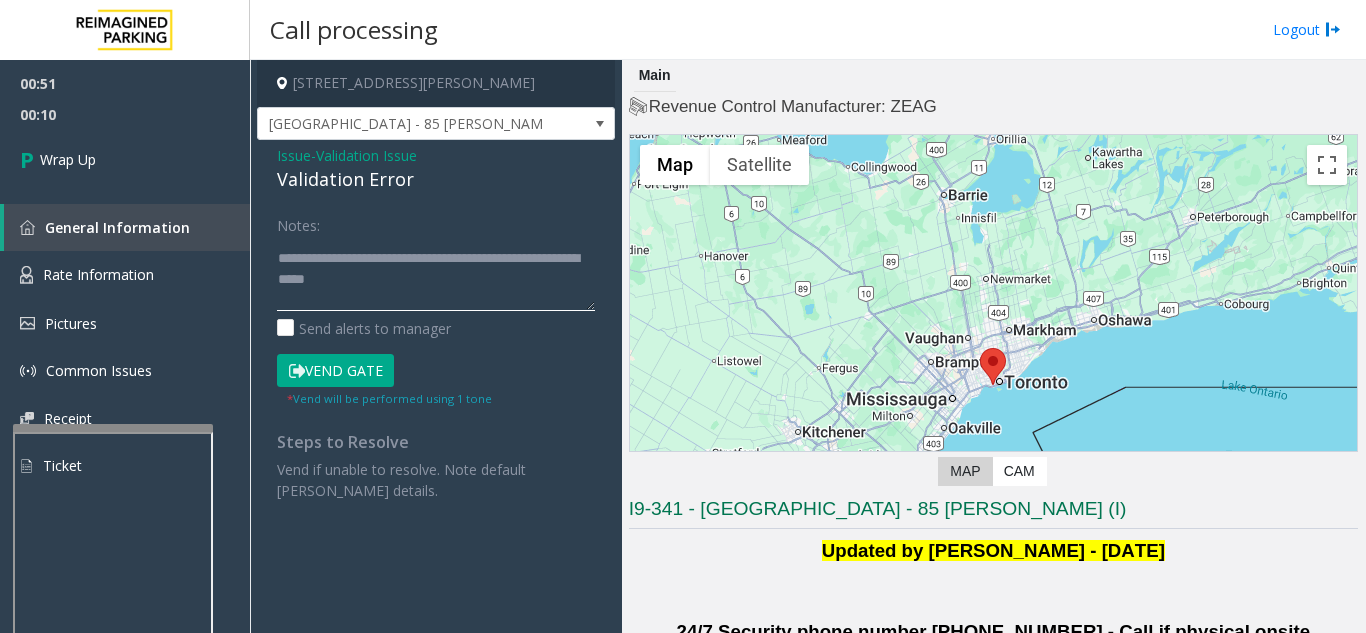 scroll, scrollTop: 0, scrollLeft: 0, axis: both 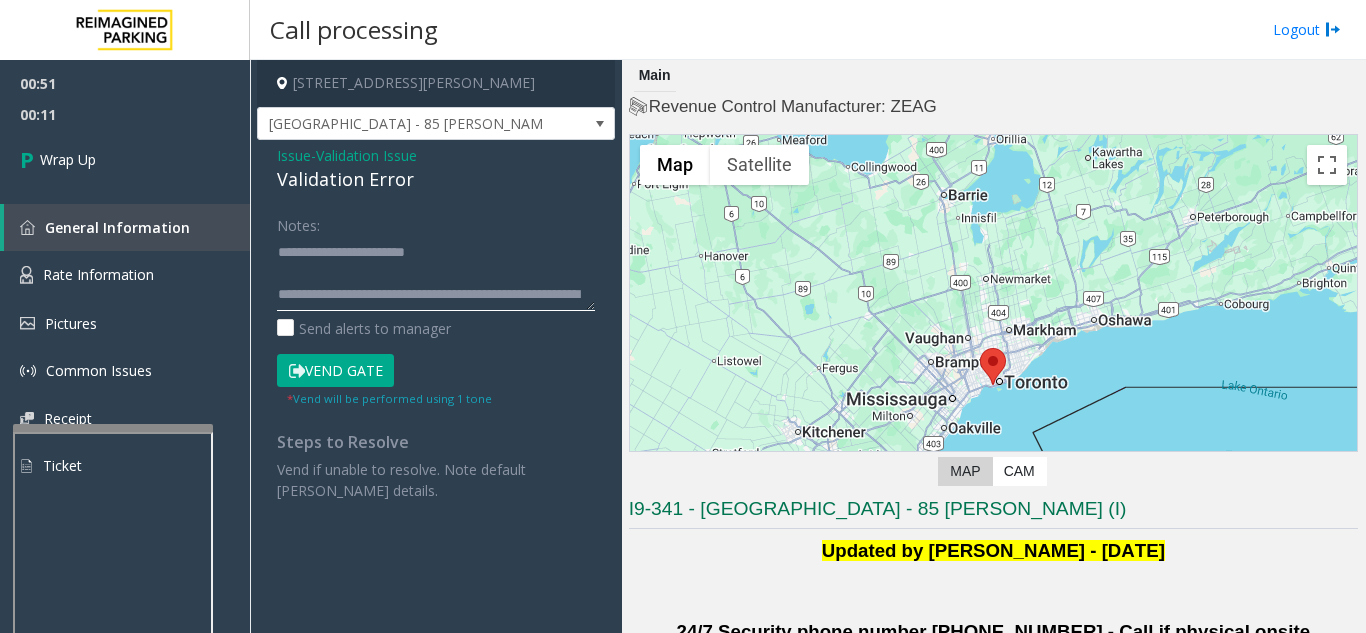 click 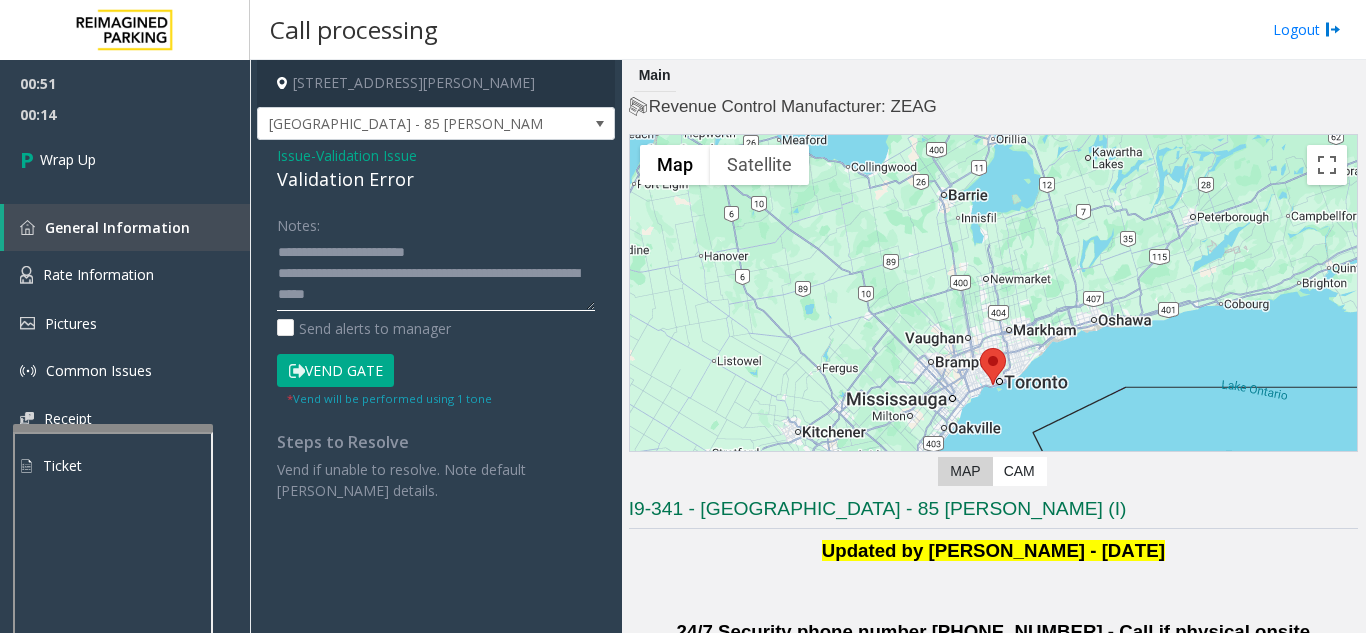 scroll, scrollTop: 84, scrollLeft: 0, axis: vertical 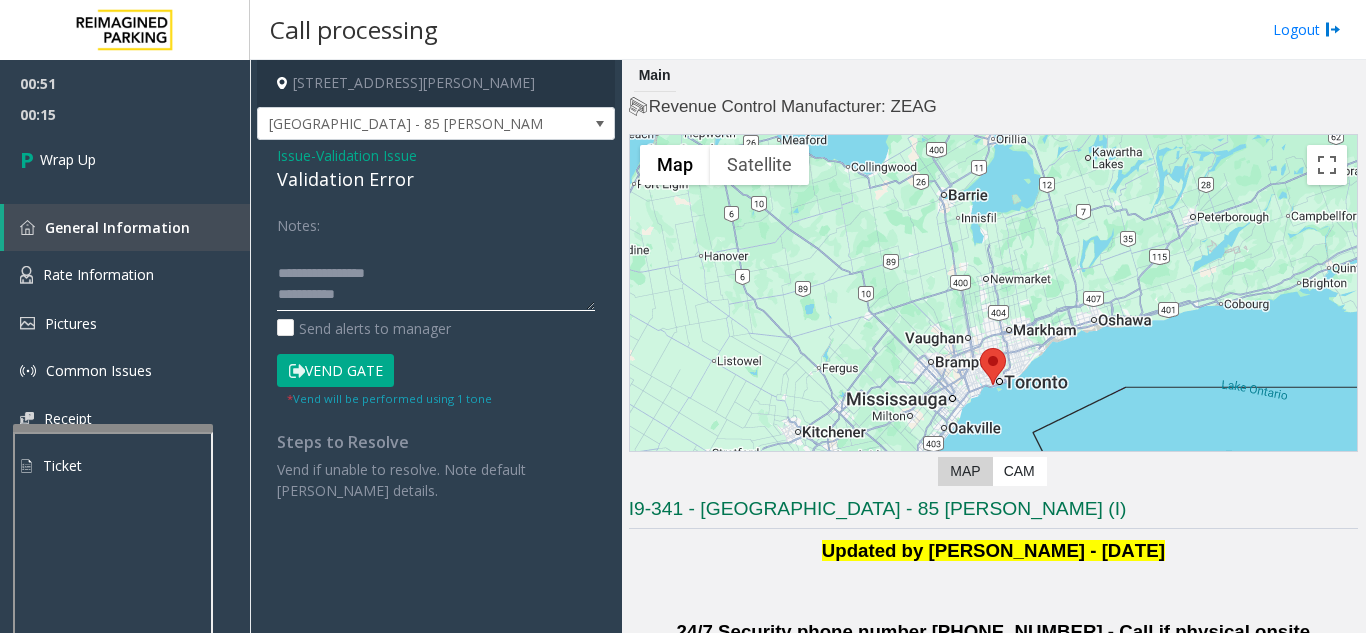 click 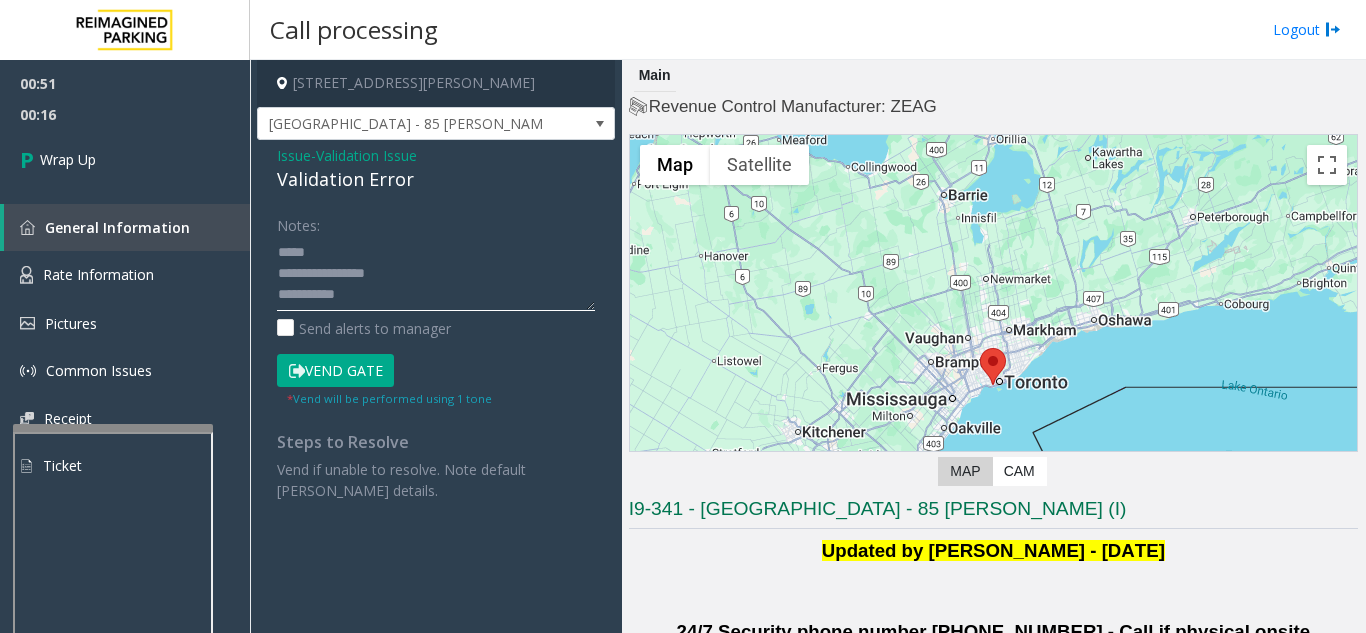 scroll, scrollTop: 0, scrollLeft: 0, axis: both 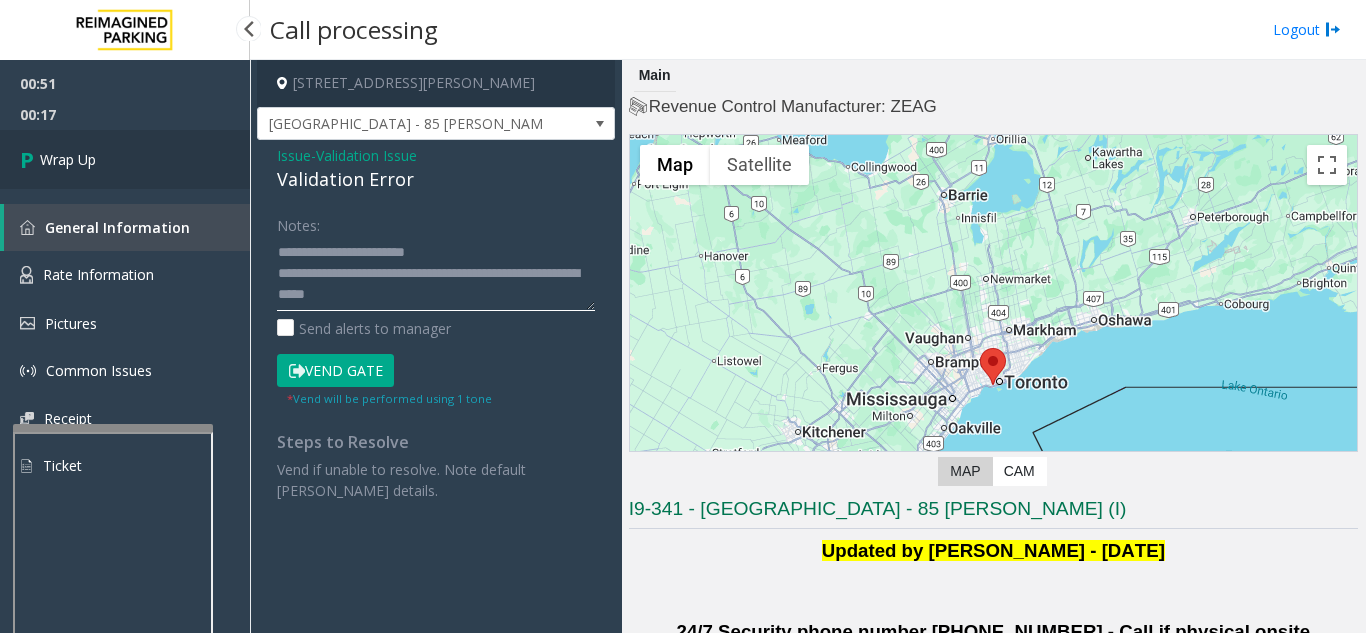 type on "**********" 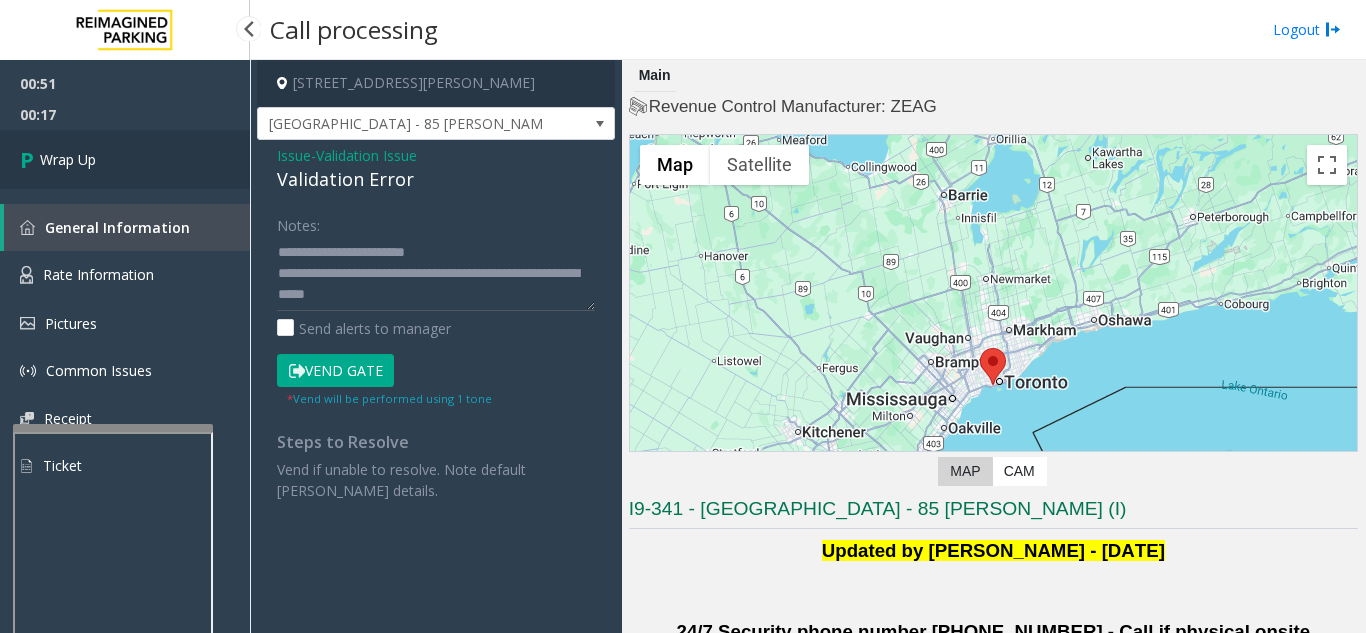 click on "Wrap Up" at bounding box center [125, 159] 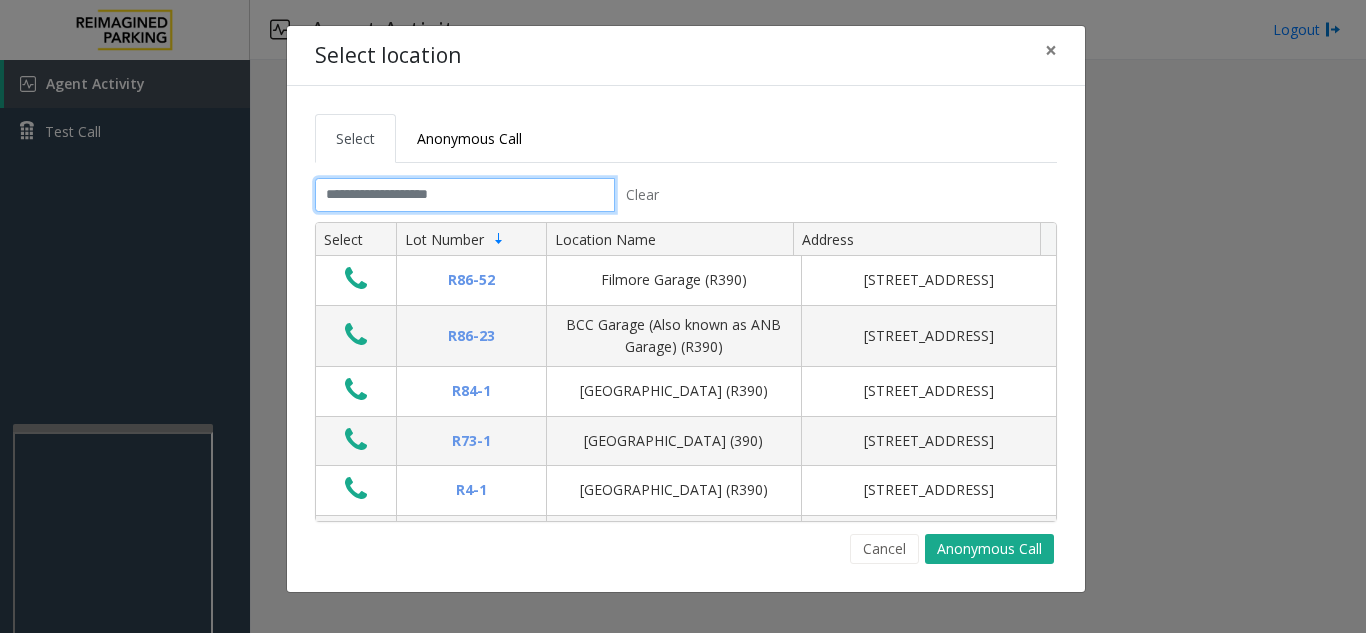 click 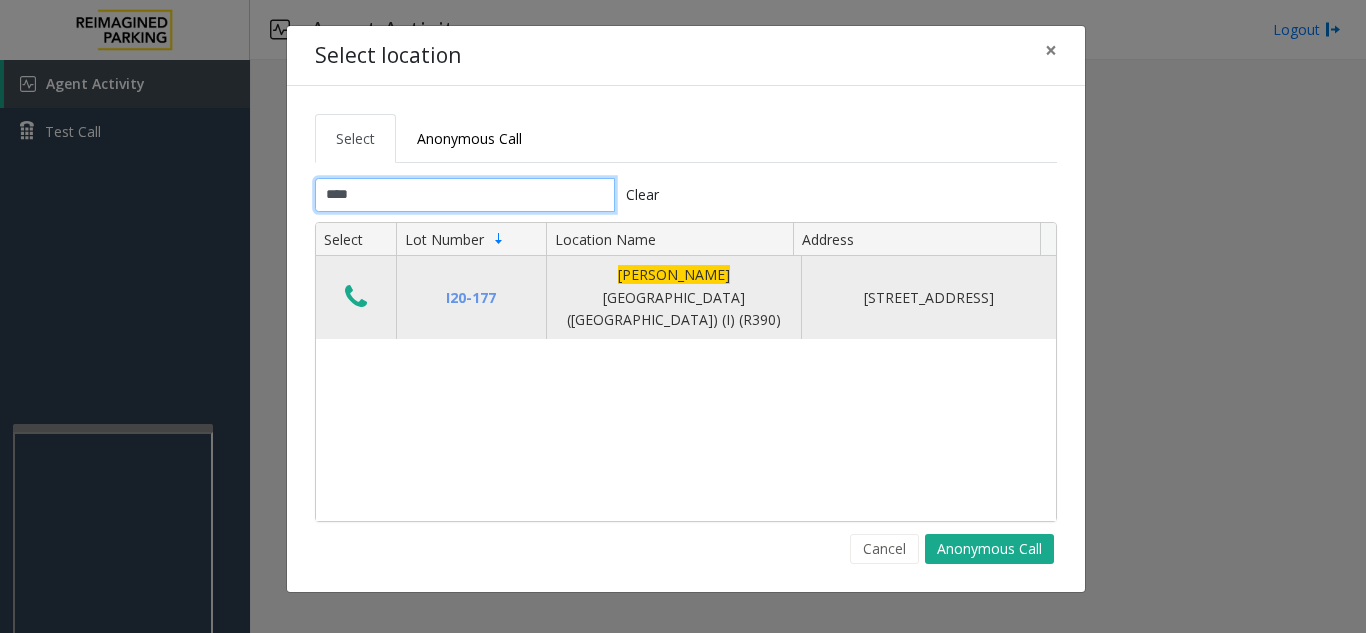 type on "****" 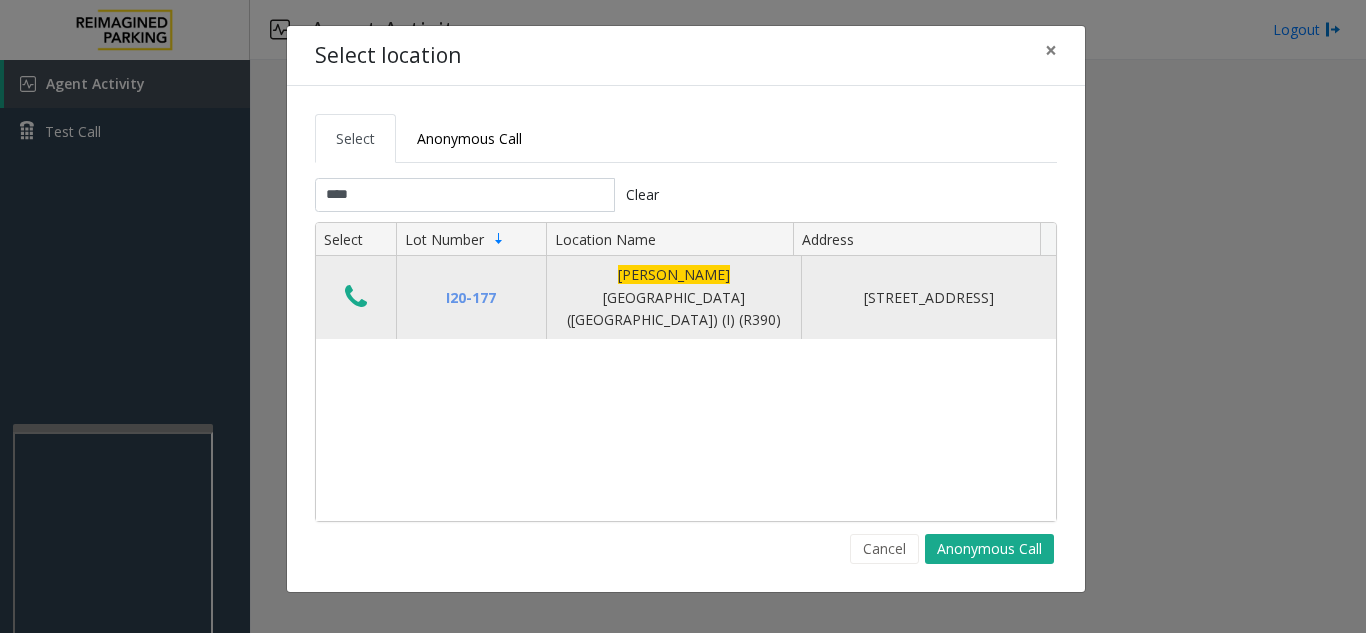click 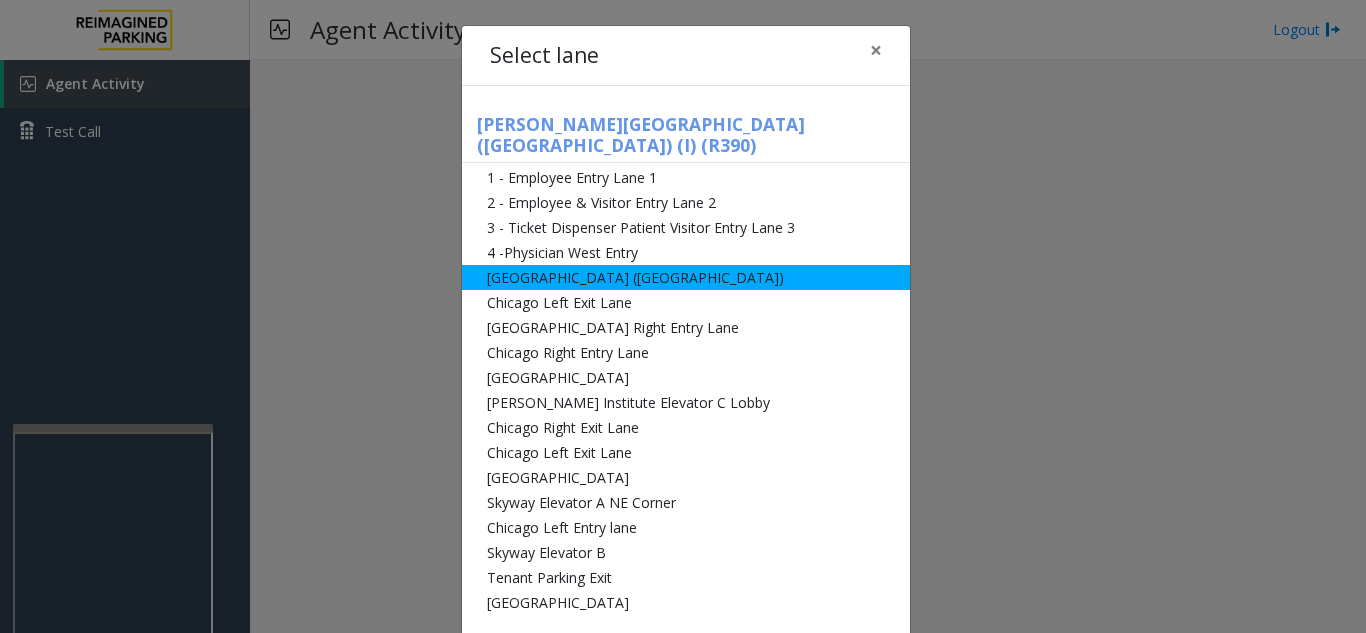 click on "[GEOGRAPHIC_DATA] ([GEOGRAPHIC_DATA])" 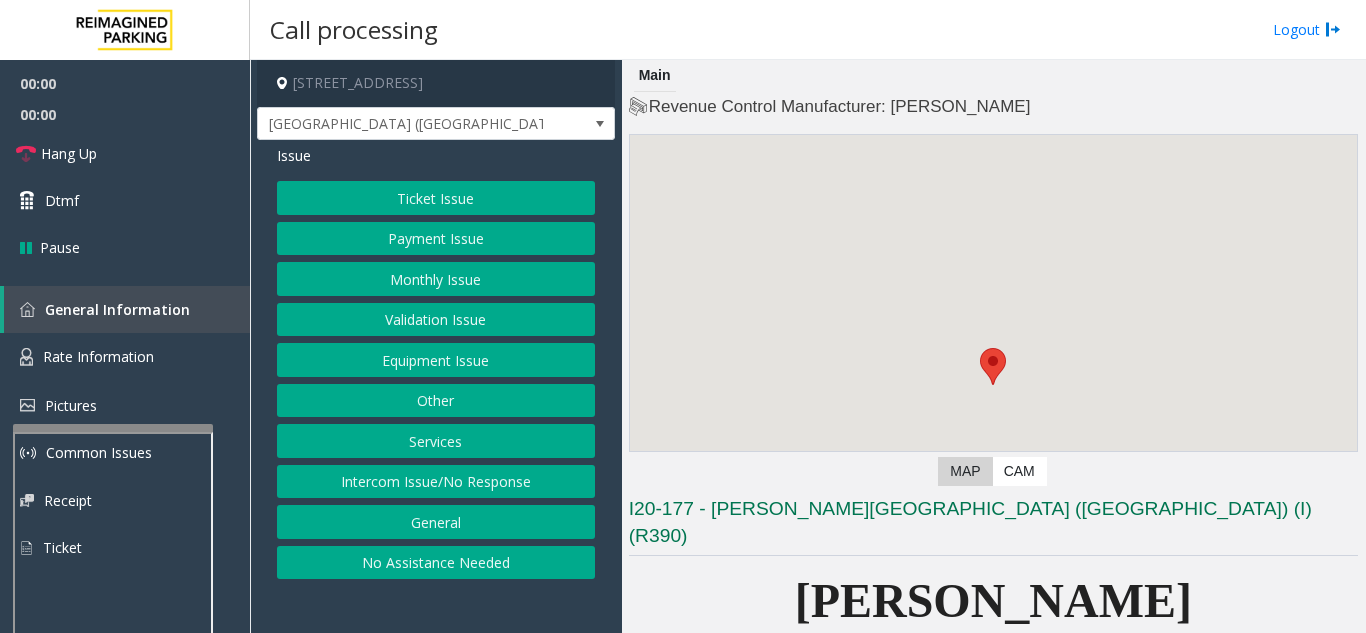 click on "Ticket Issue" 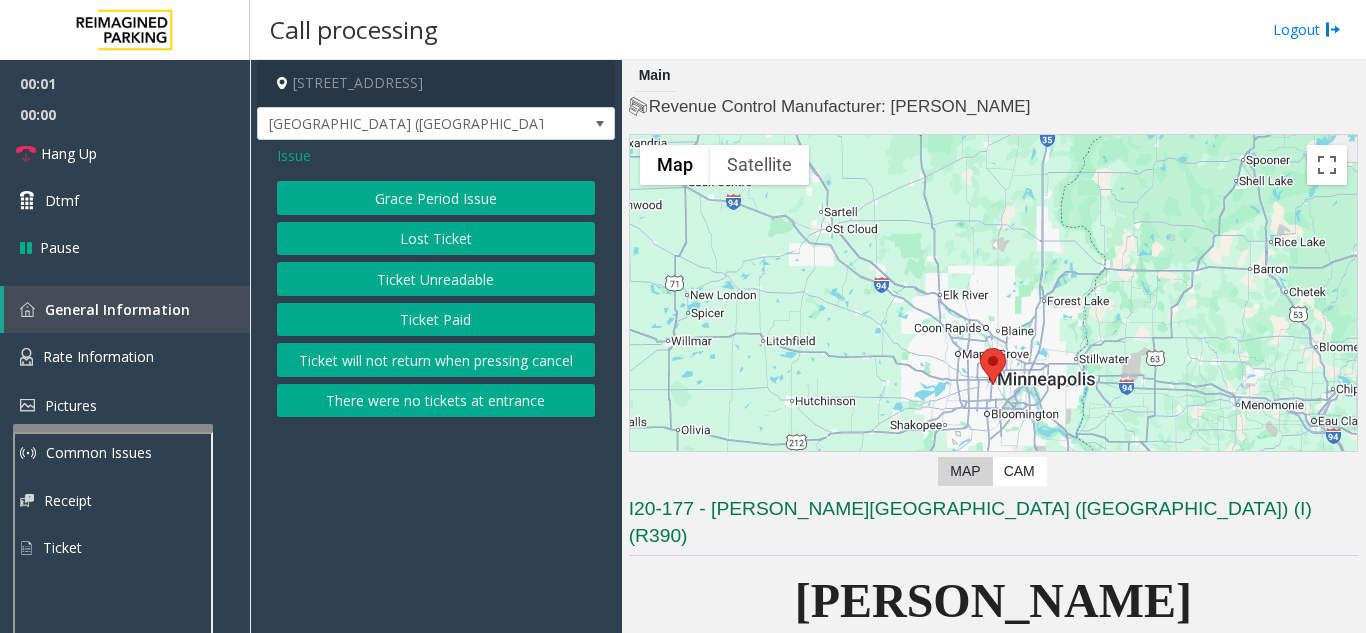 drag, startPoint x: 430, startPoint y: 297, endPoint x: 437, endPoint y: 309, distance: 13.892444 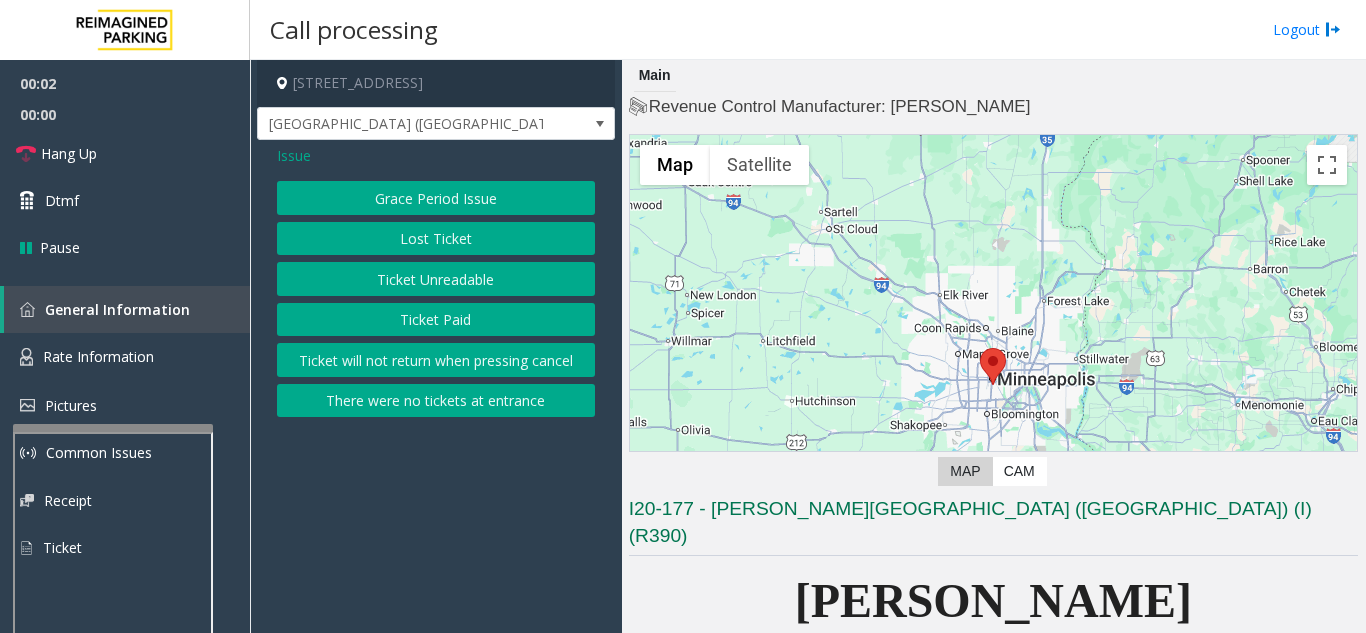 click on "Ticket Paid" 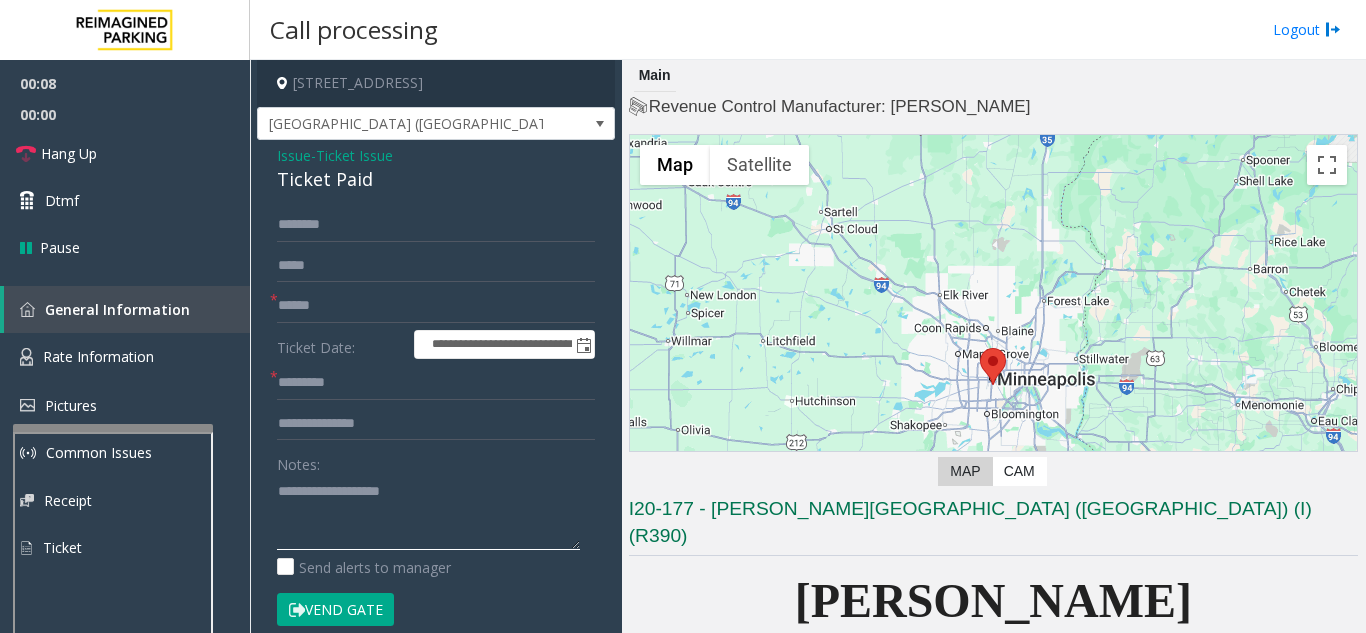 click 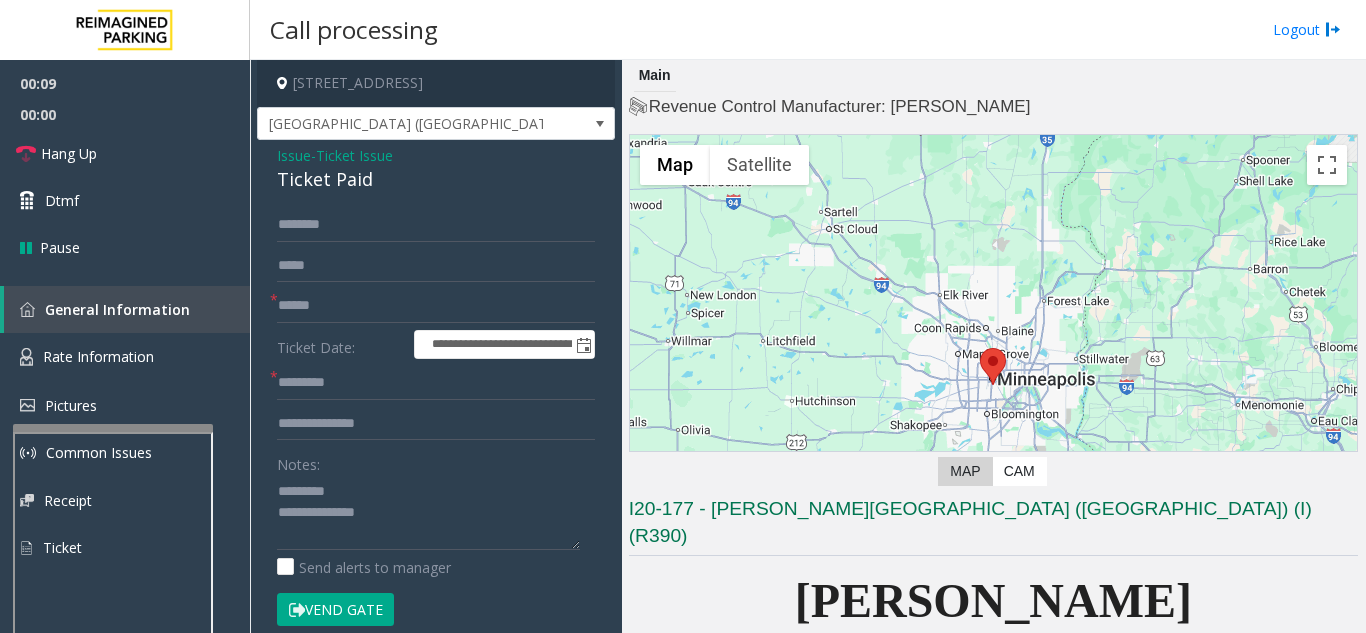 click on "Ticket Paid" 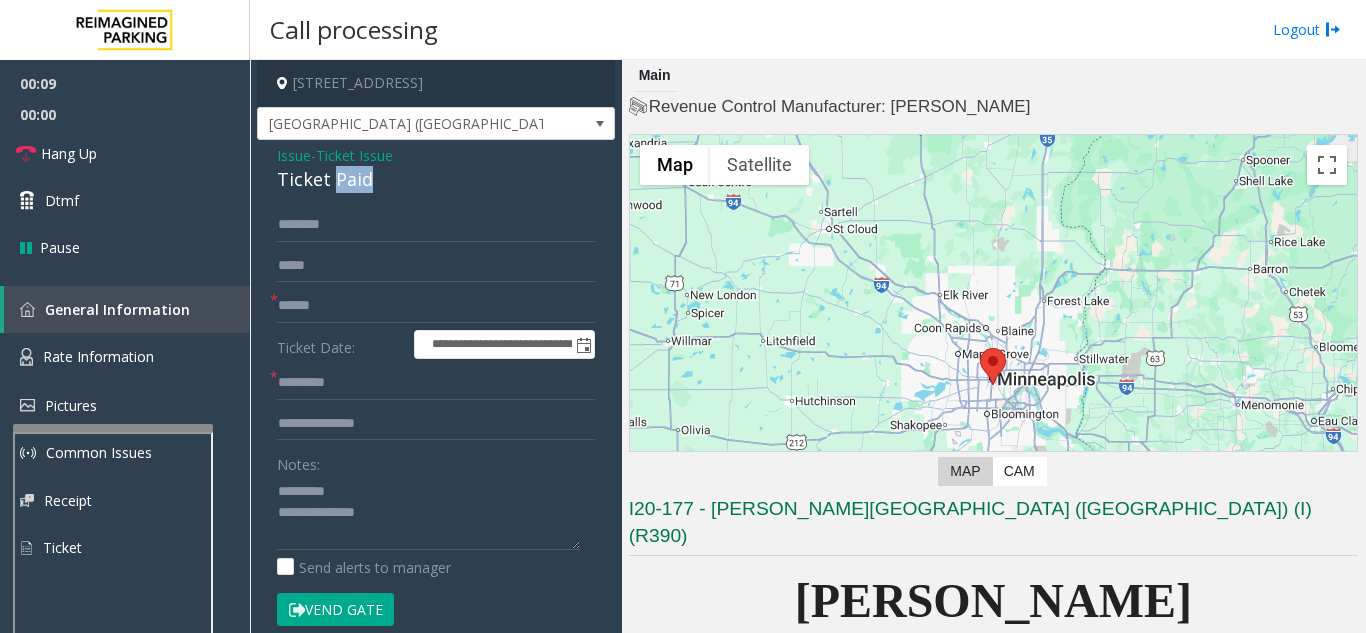 click on "Ticket Paid" 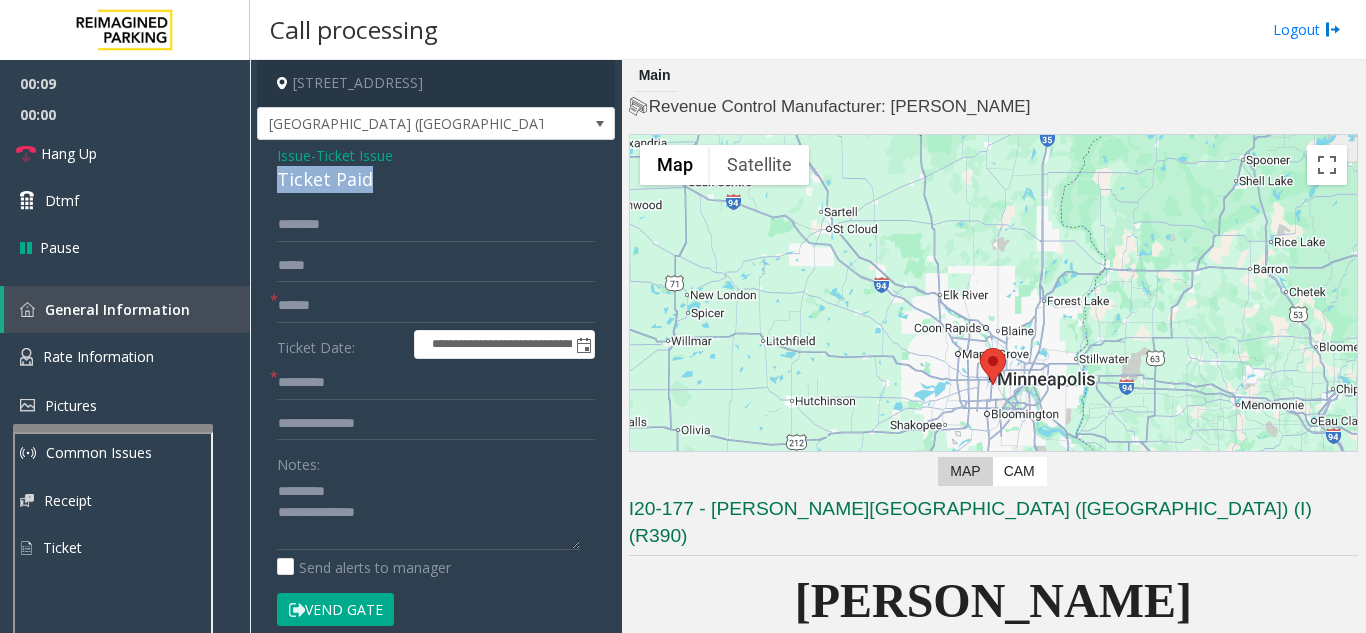 click on "Ticket Paid" 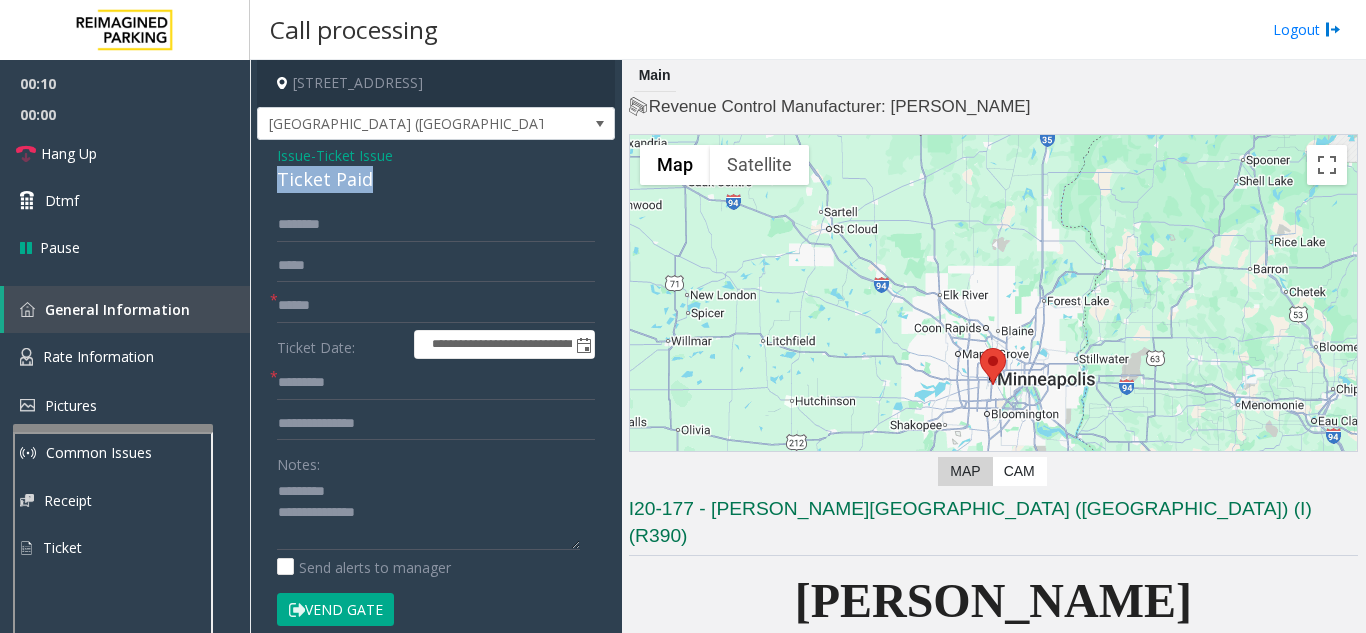 copy on "Ticket Paid" 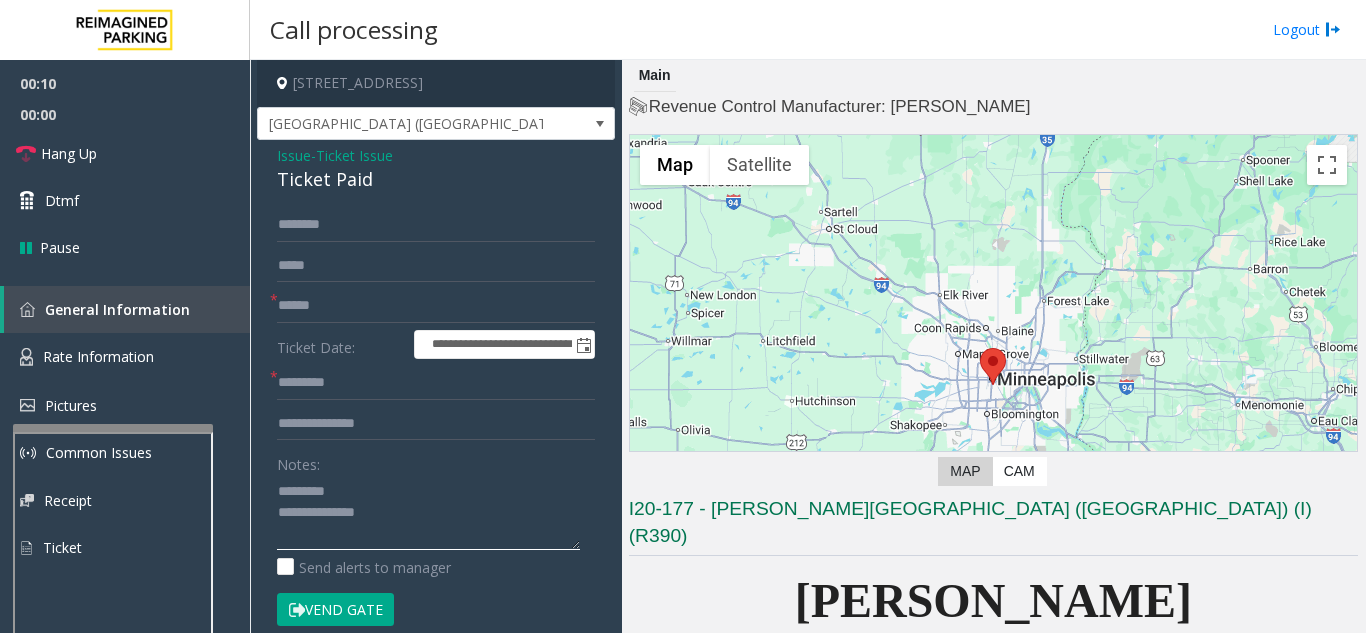 click 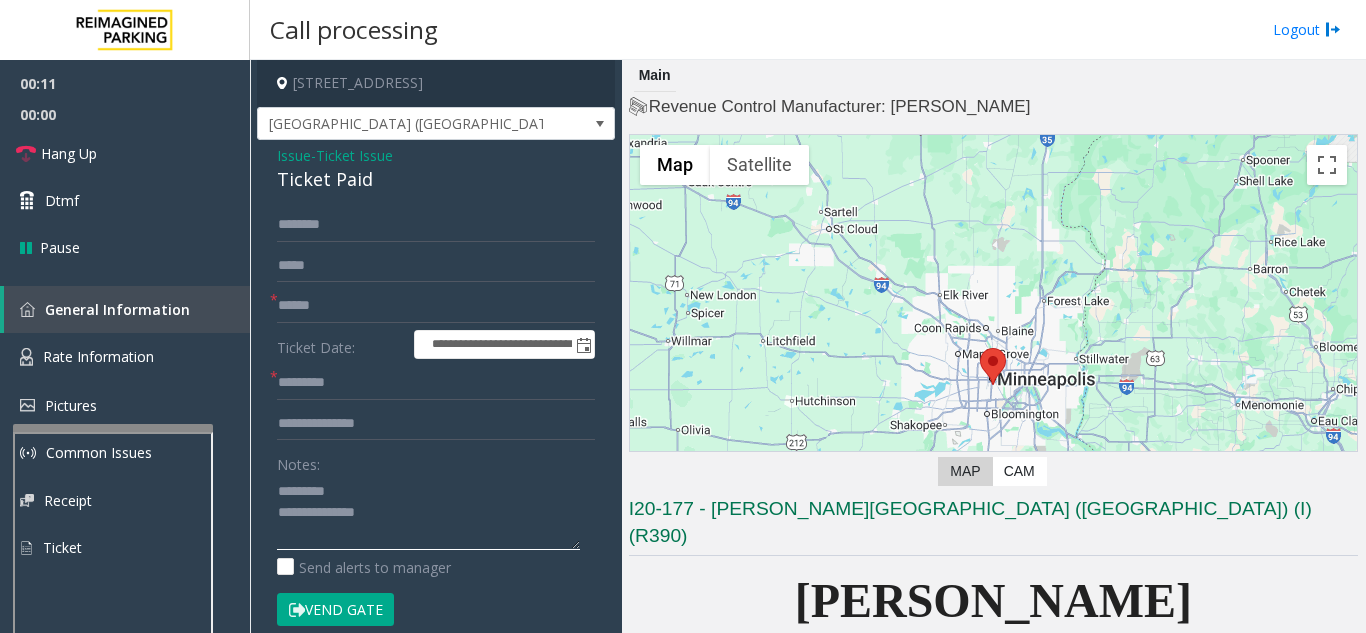 paste on "**********" 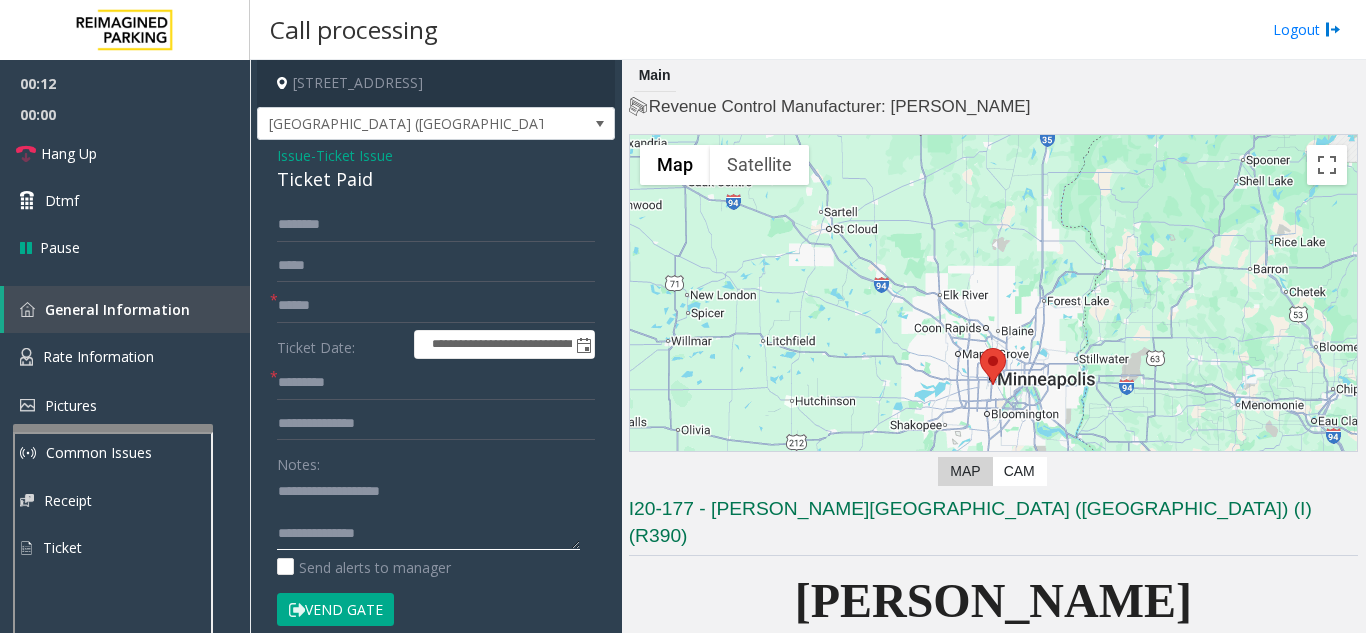 click 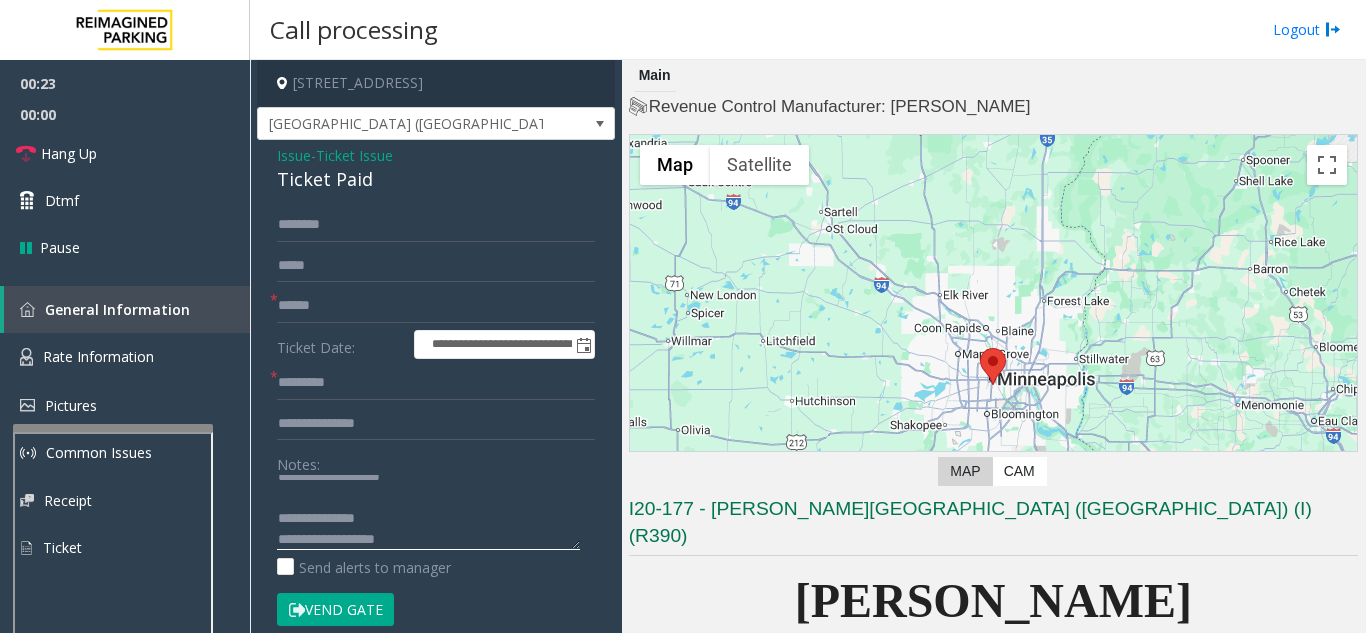 scroll, scrollTop: 36, scrollLeft: 0, axis: vertical 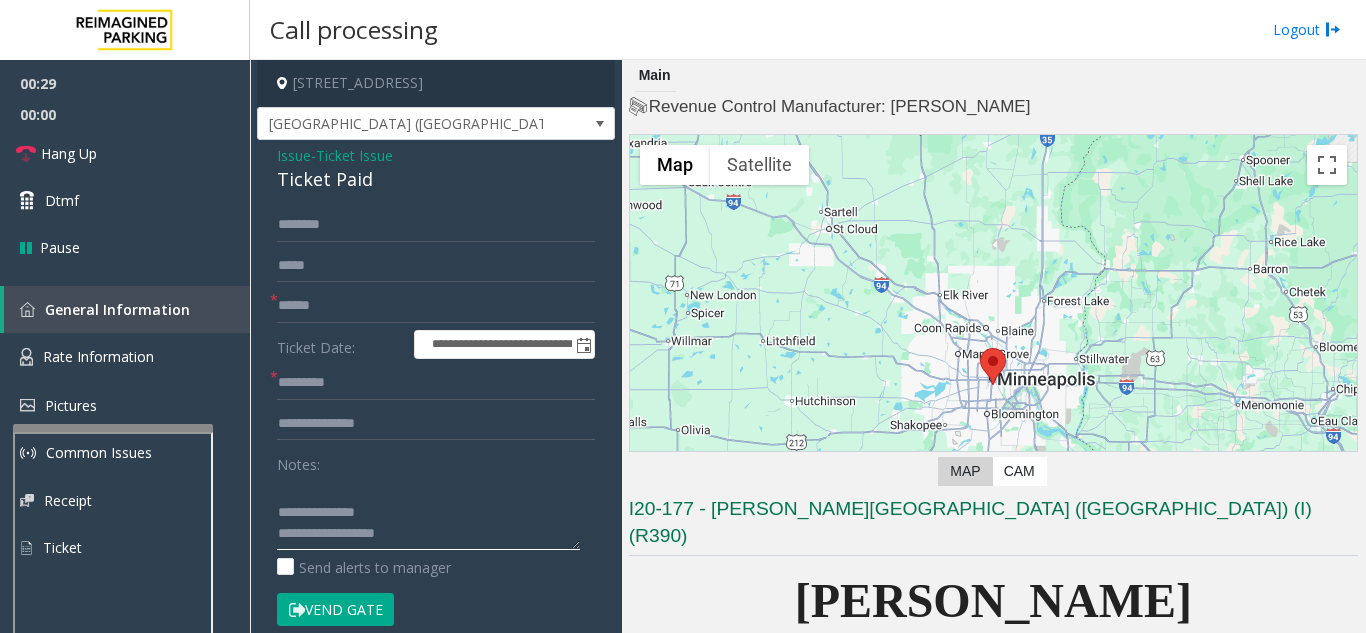 click 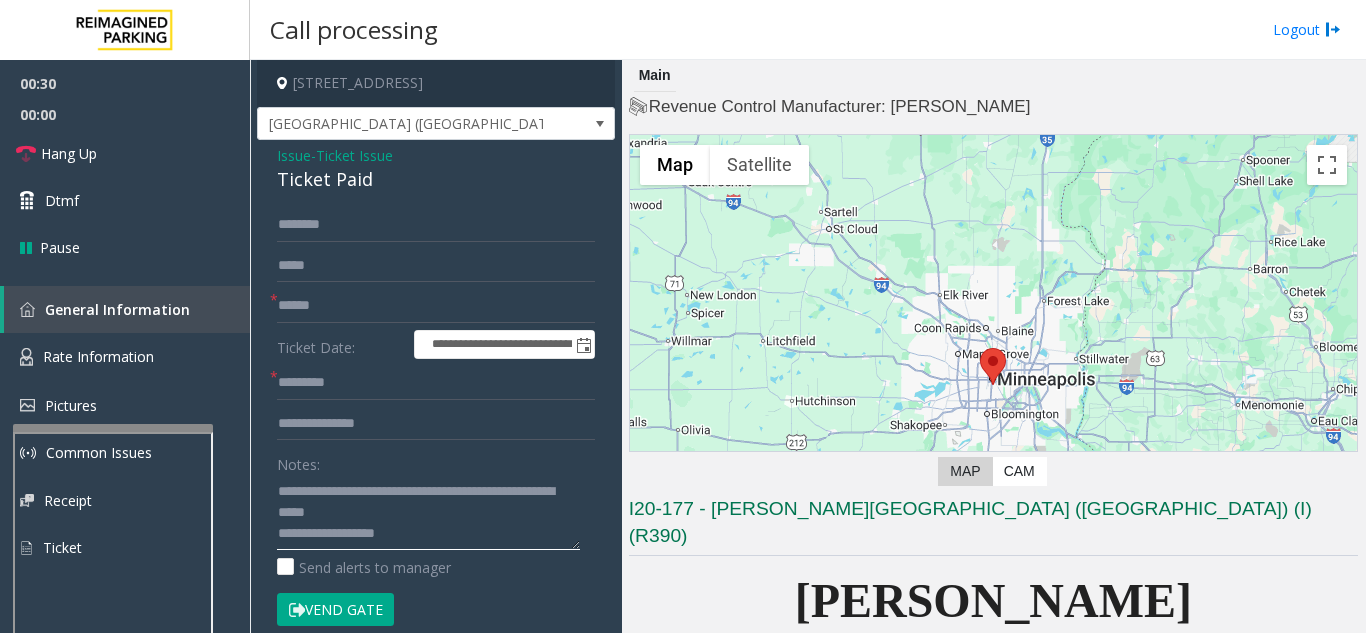 scroll, scrollTop: 63, scrollLeft: 0, axis: vertical 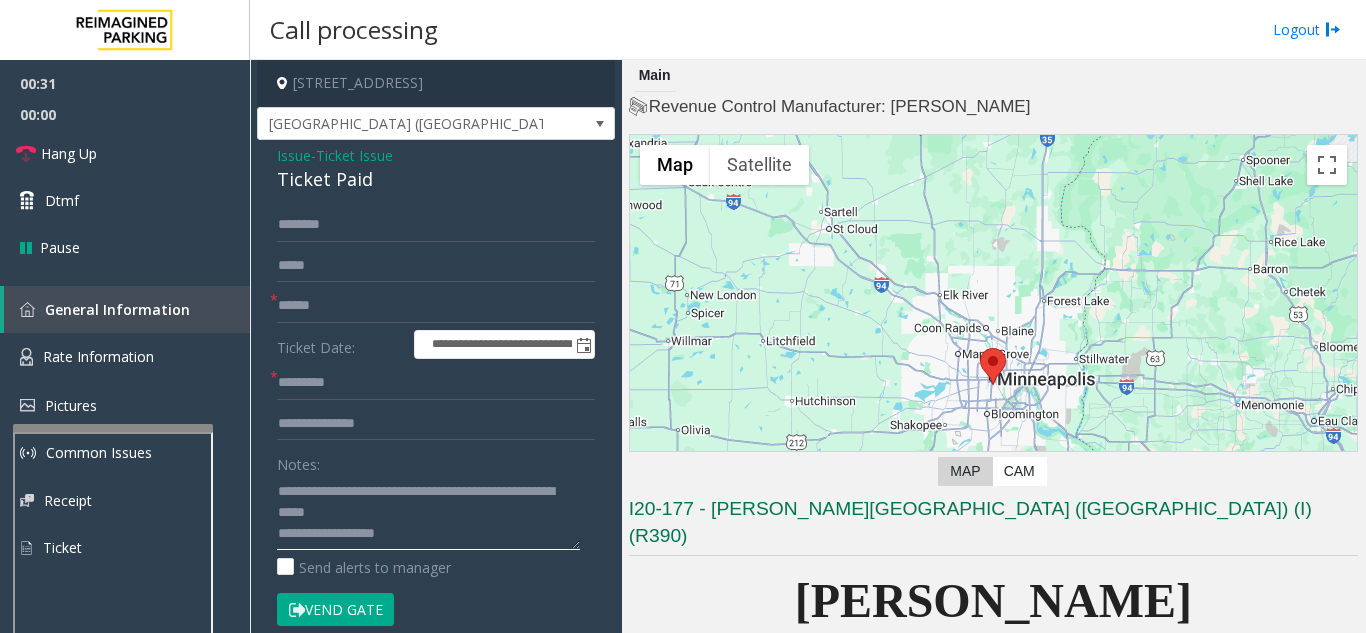 click 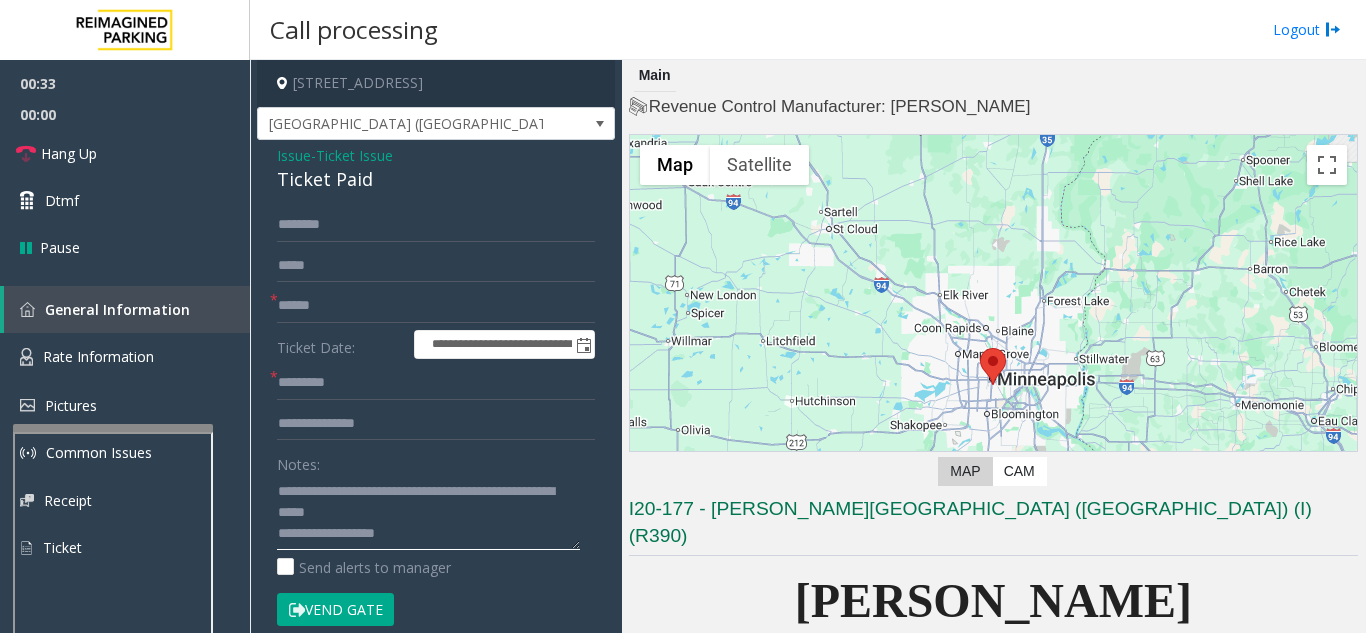 click 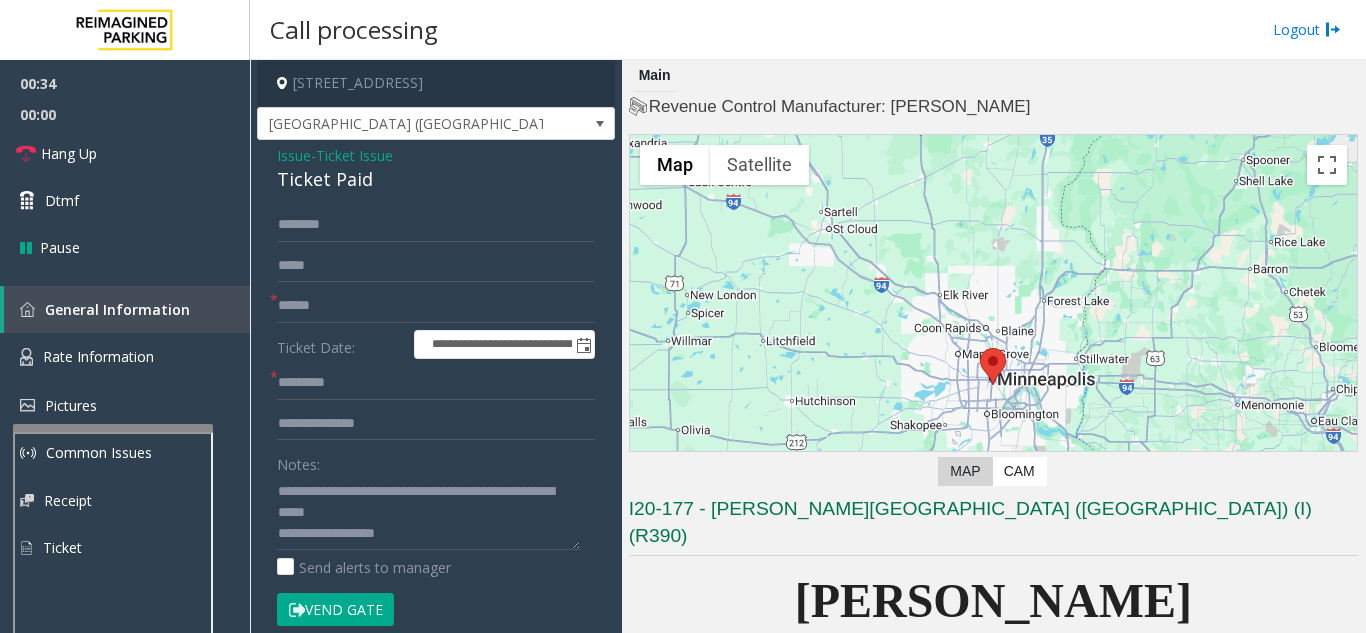 click on "Vend Gate" 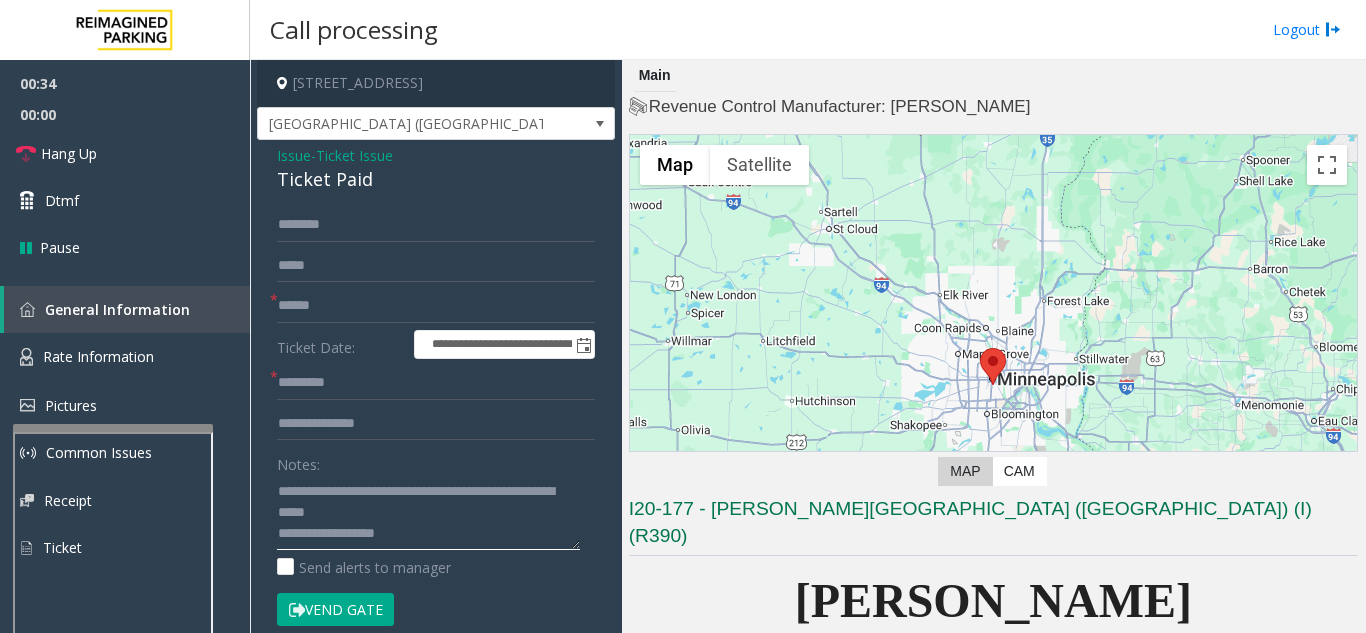 click 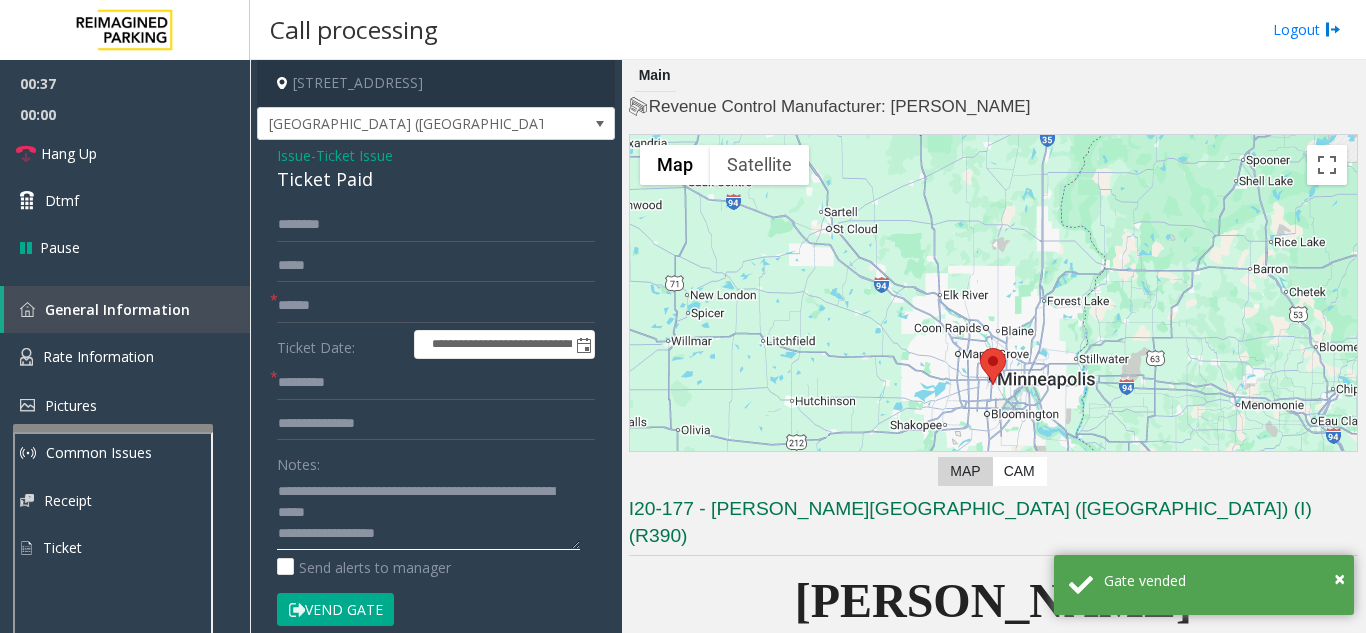 scroll, scrollTop: 0, scrollLeft: 0, axis: both 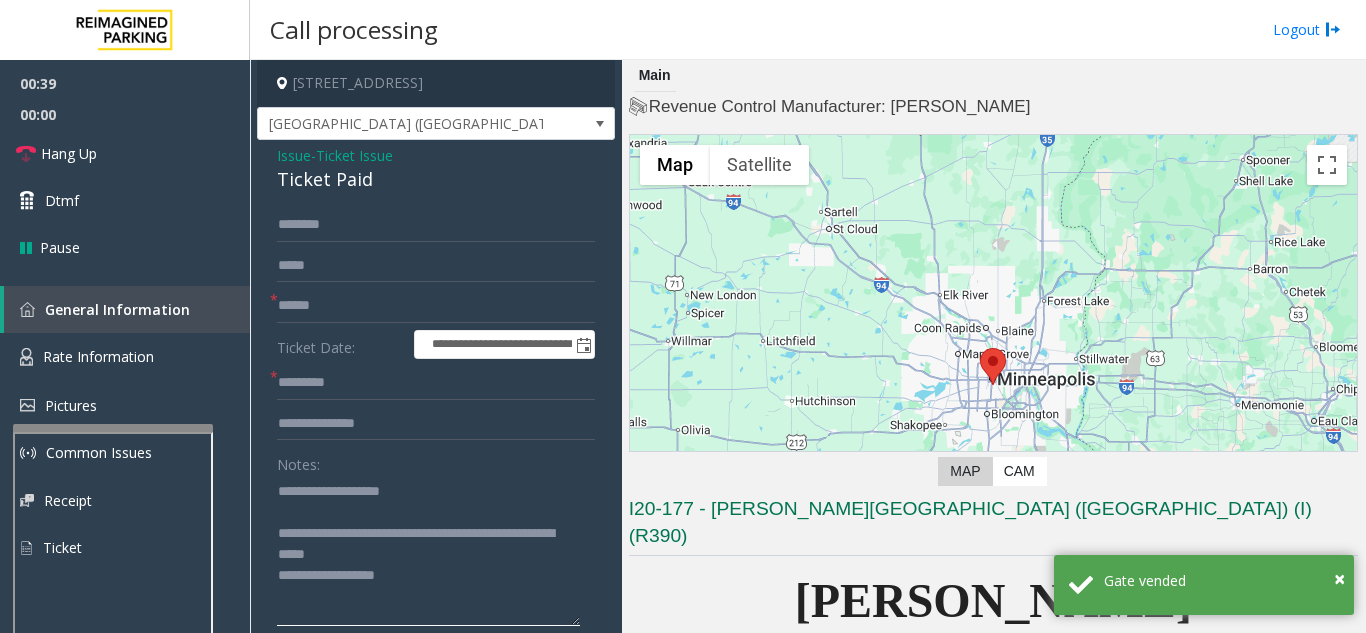 drag, startPoint x: 573, startPoint y: 548, endPoint x: 474, endPoint y: 526, distance: 101.414986 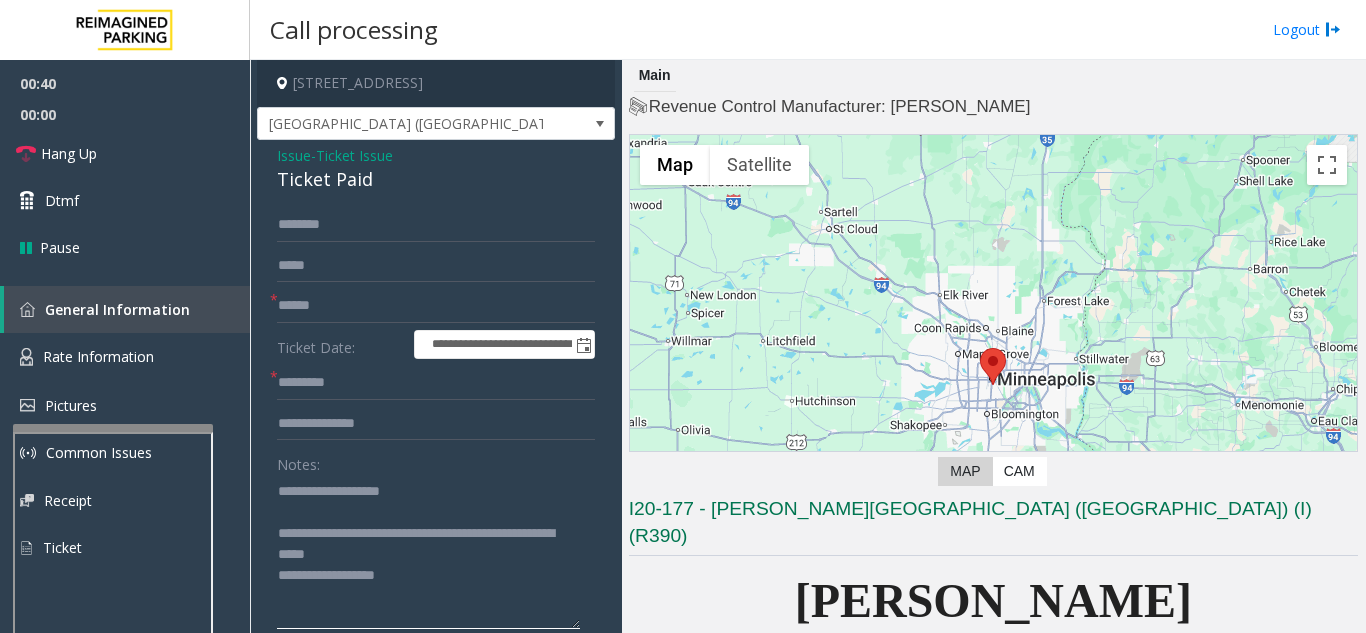 drag, startPoint x: 475, startPoint y: 536, endPoint x: 368, endPoint y: 526, distance: 107.46627 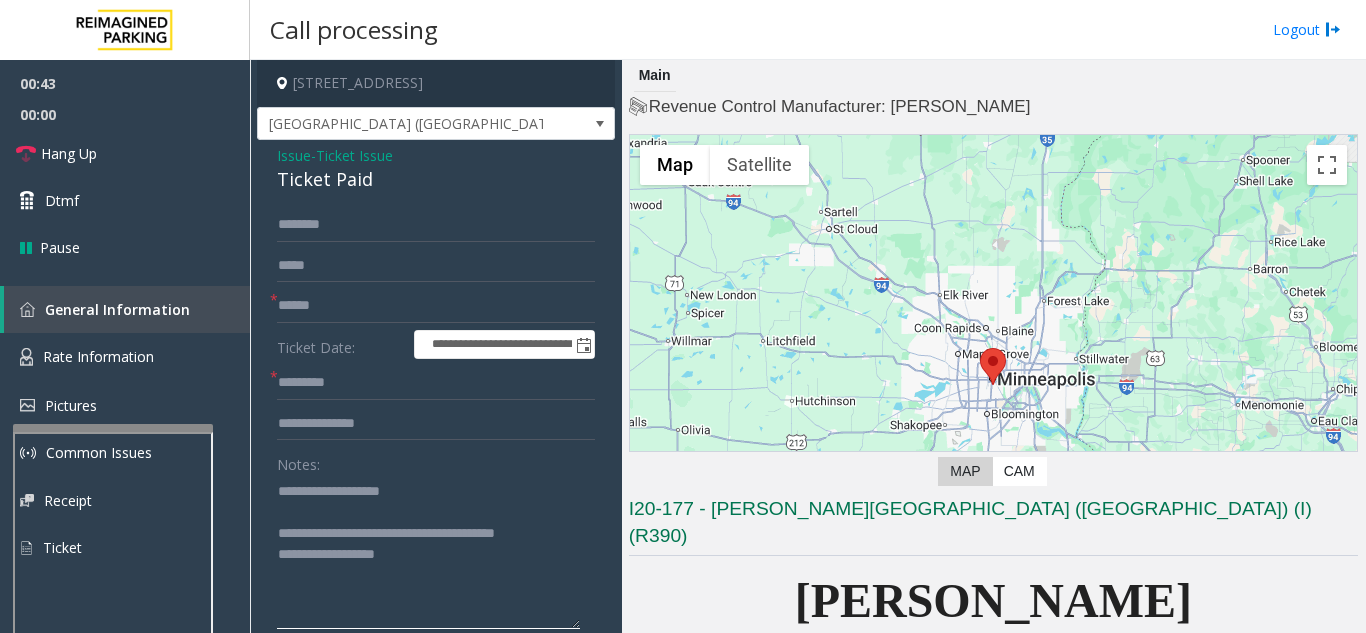click 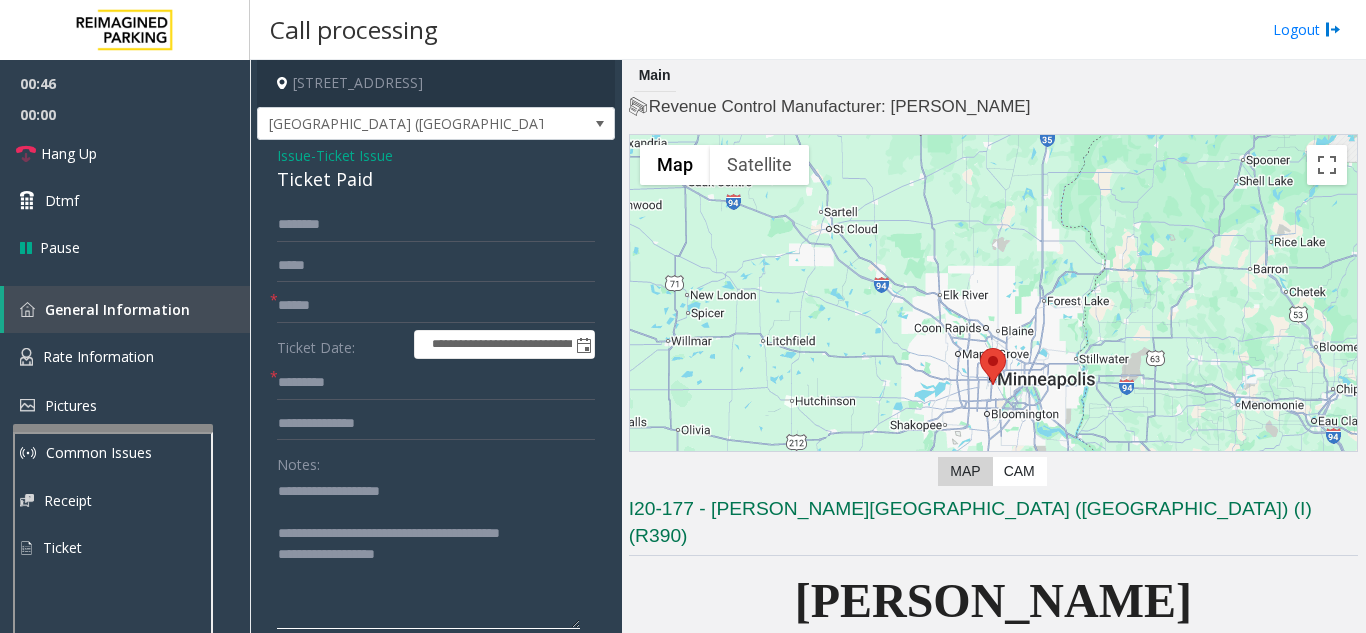type on "**********" 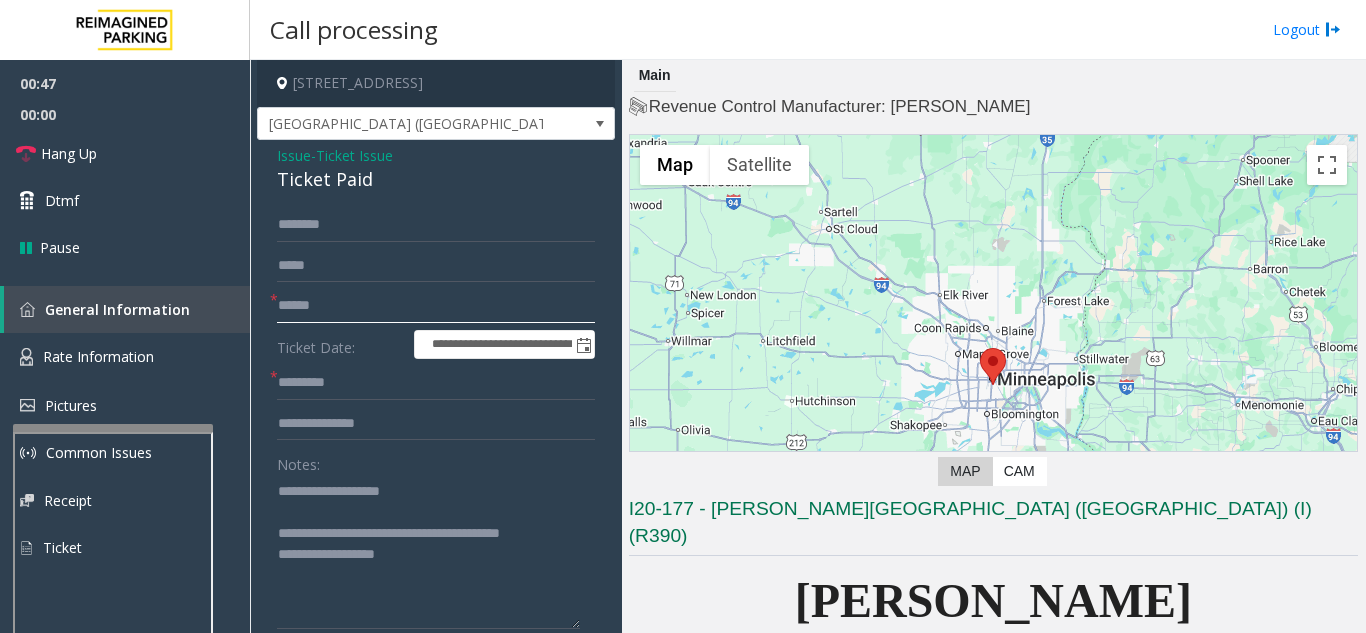 click 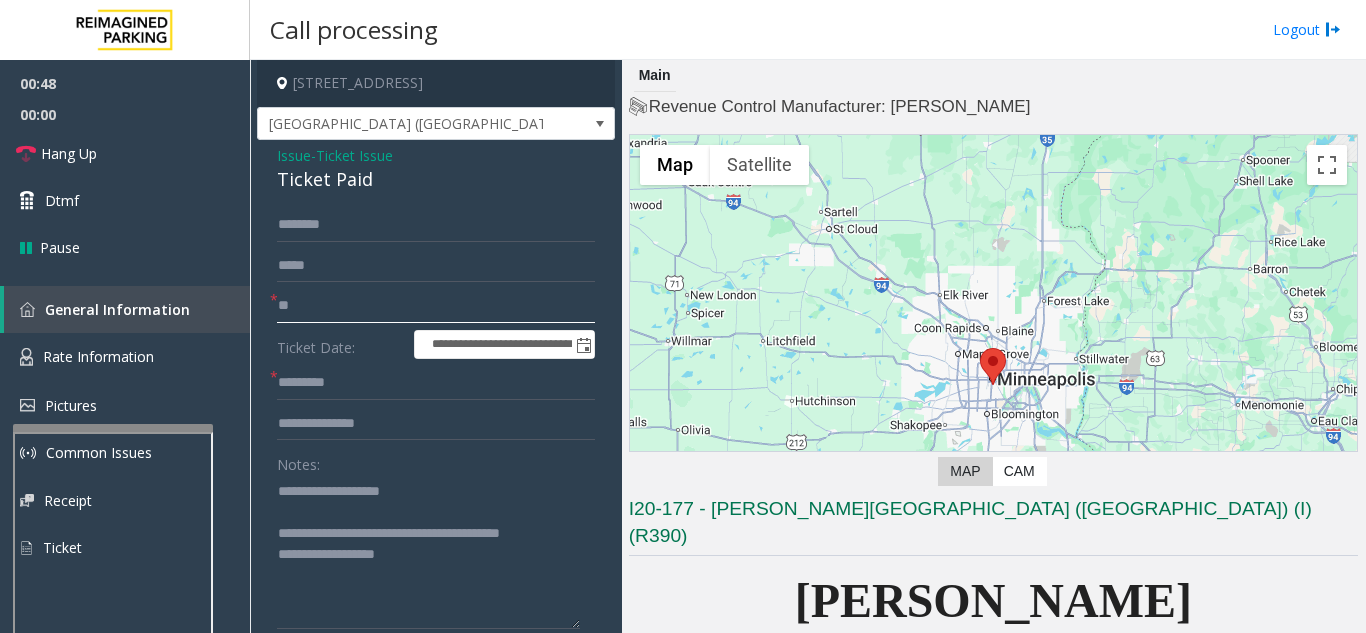 type on "***" 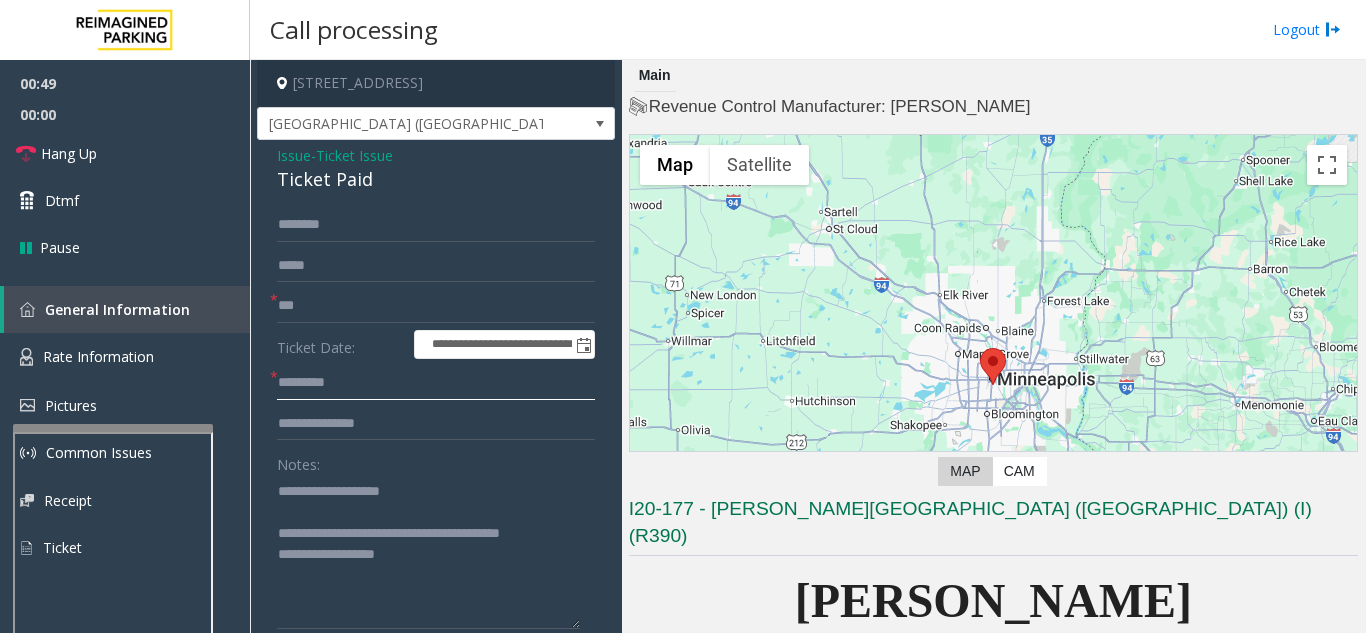 click 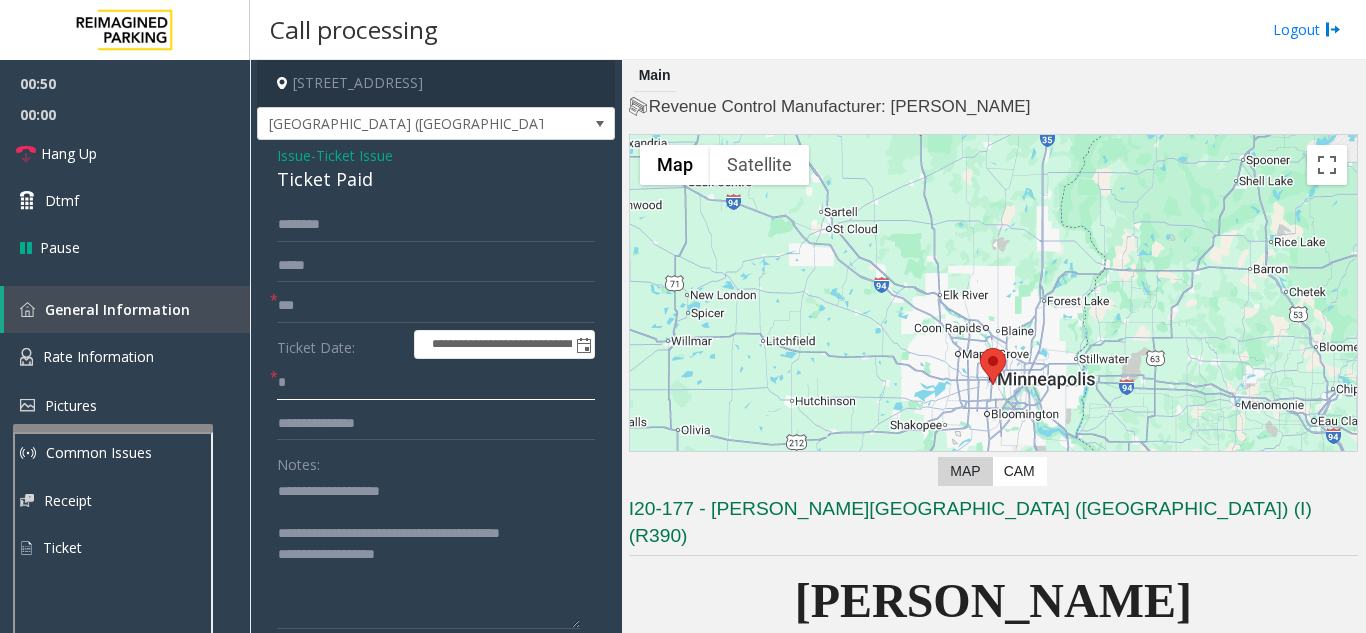 type on "*" 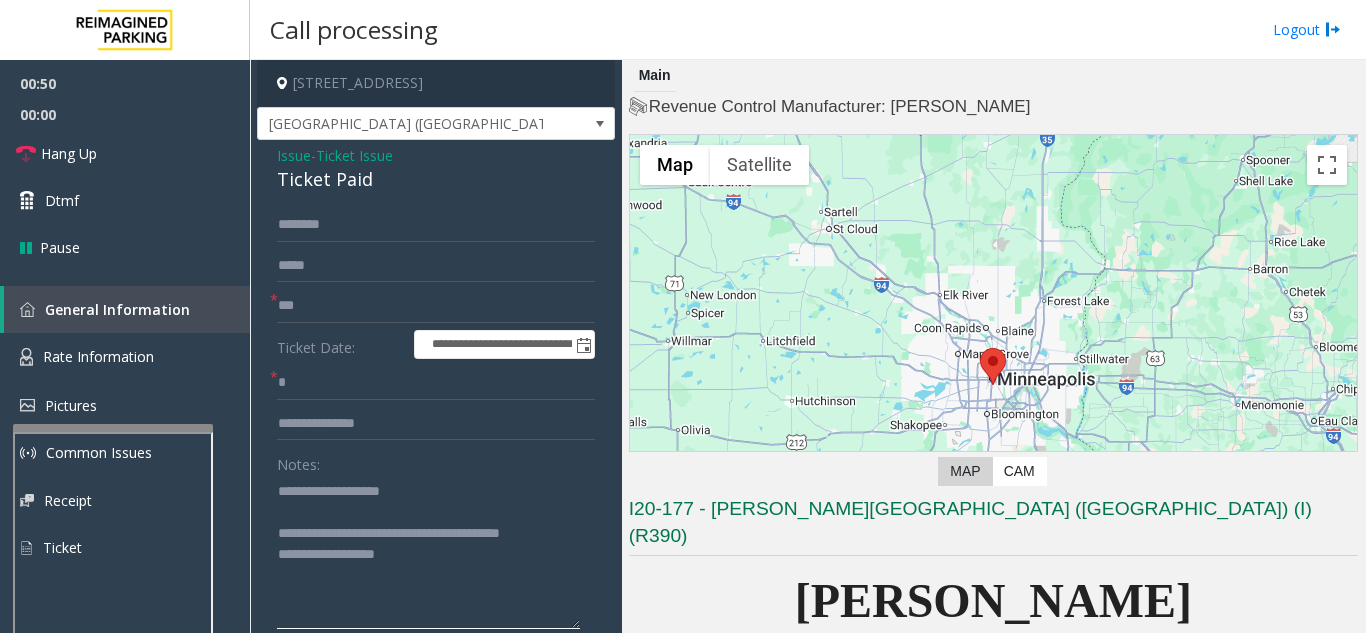 click 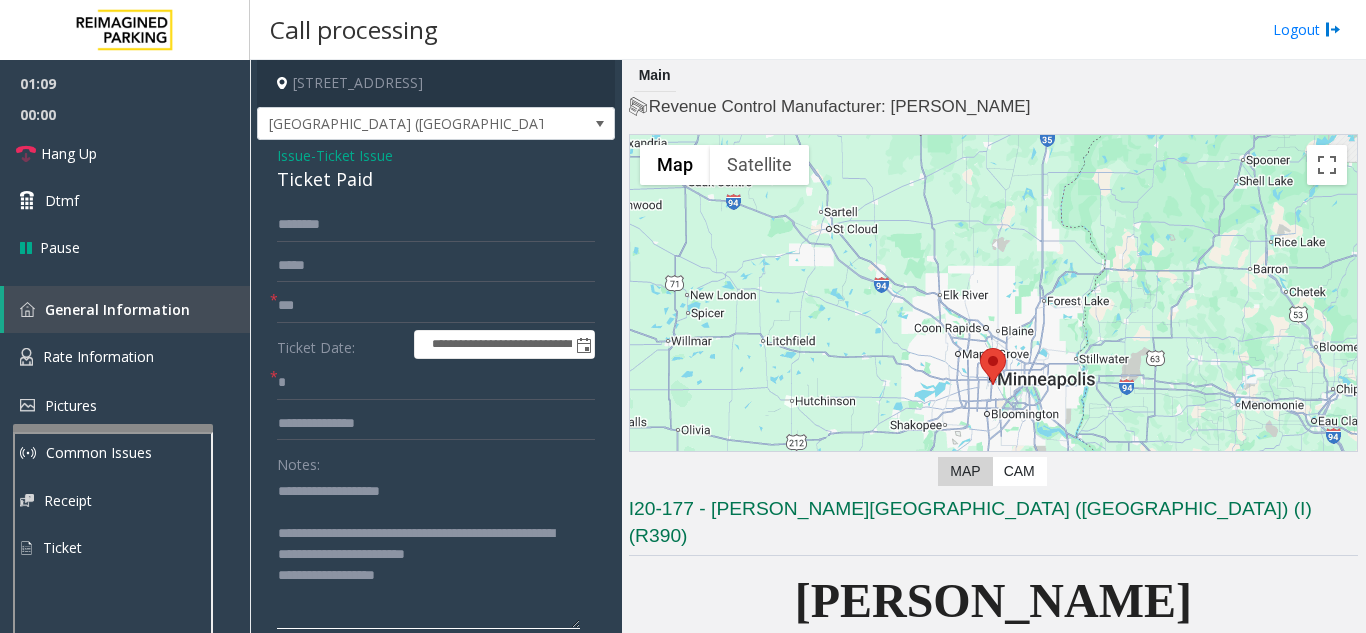 type on "**********" 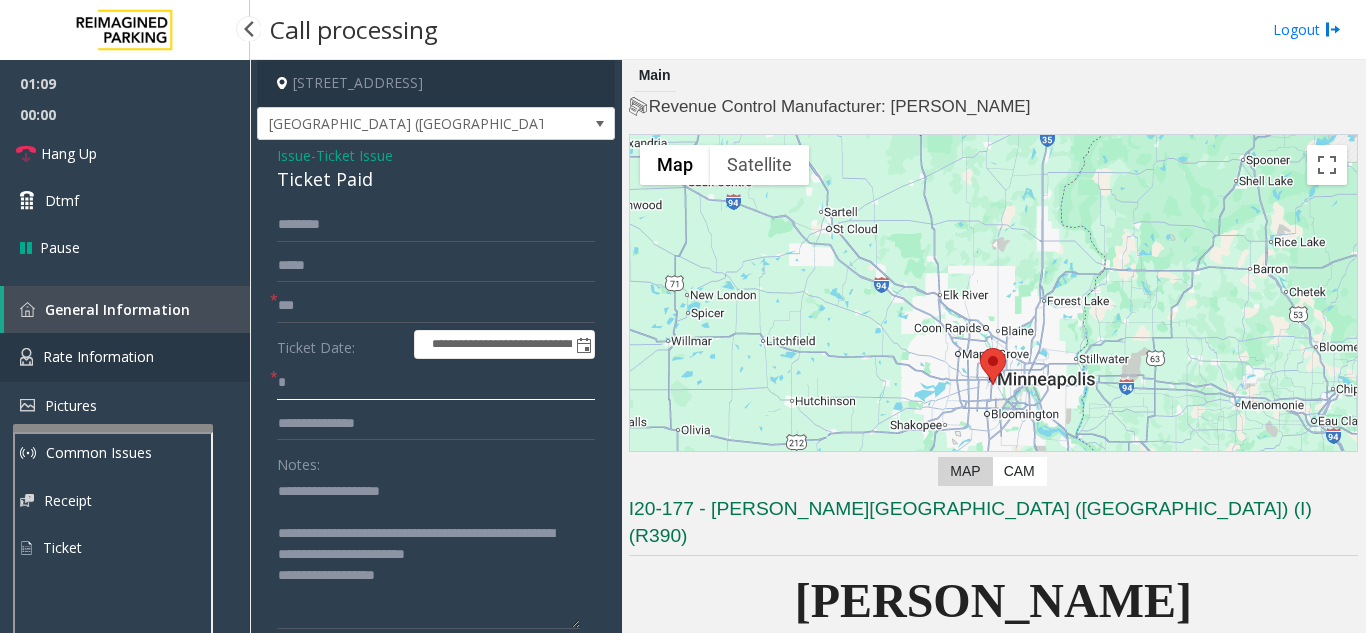 drag, startPoint x: 294, startPoint y: 368, endPoint x: 239, endPoint y: 385, distance: 57.567352 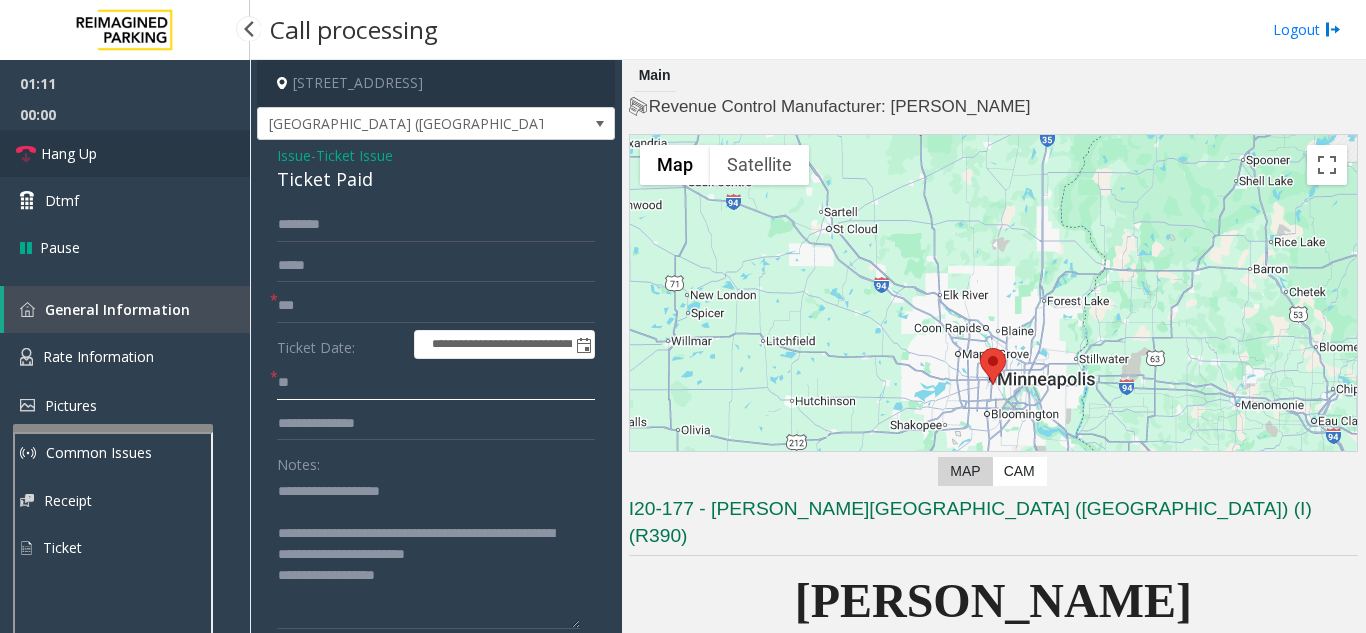 type on "**" 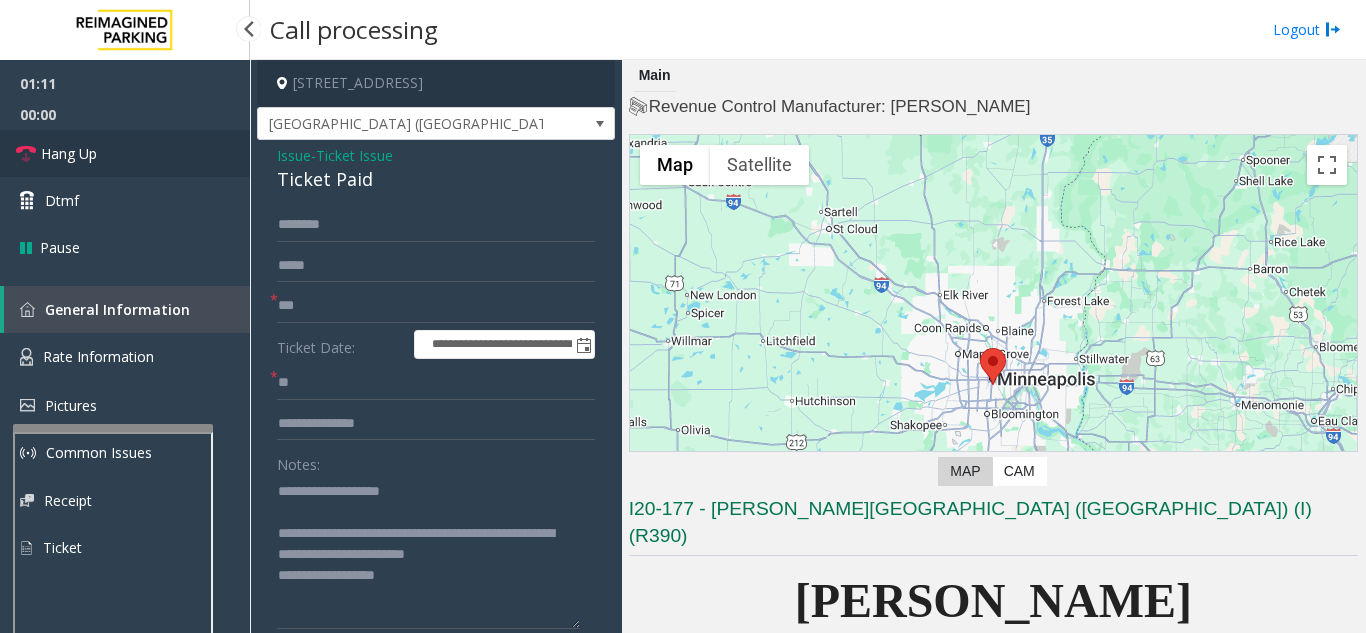 click on "Hang Up" at bounding box center [125, 153] 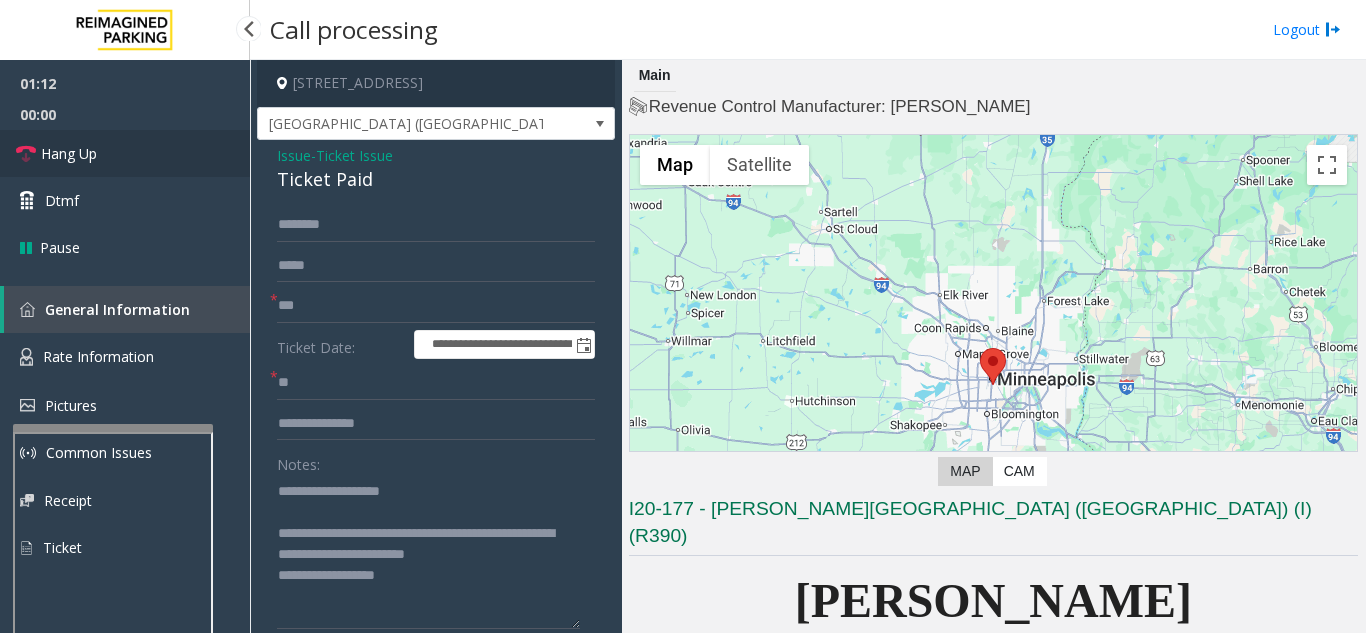 click on "Hang Up" at bounding box center [125, 153] 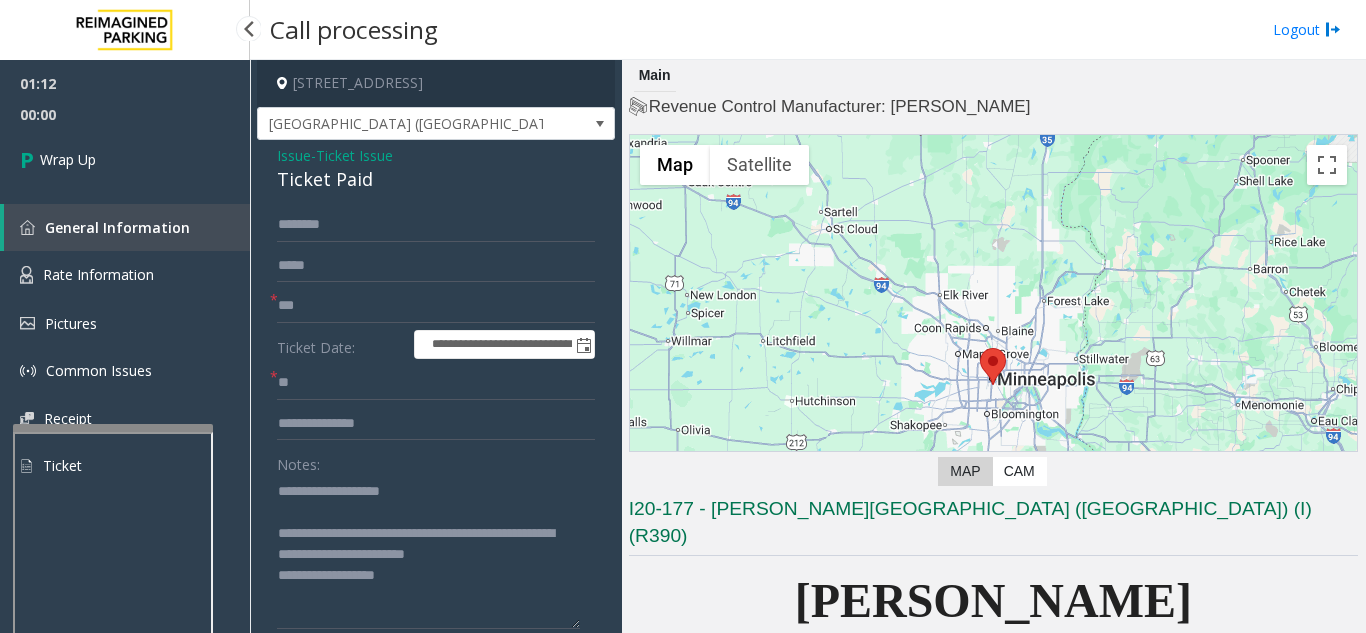 click on "Wrap Up" at bounding box center [125, 159] 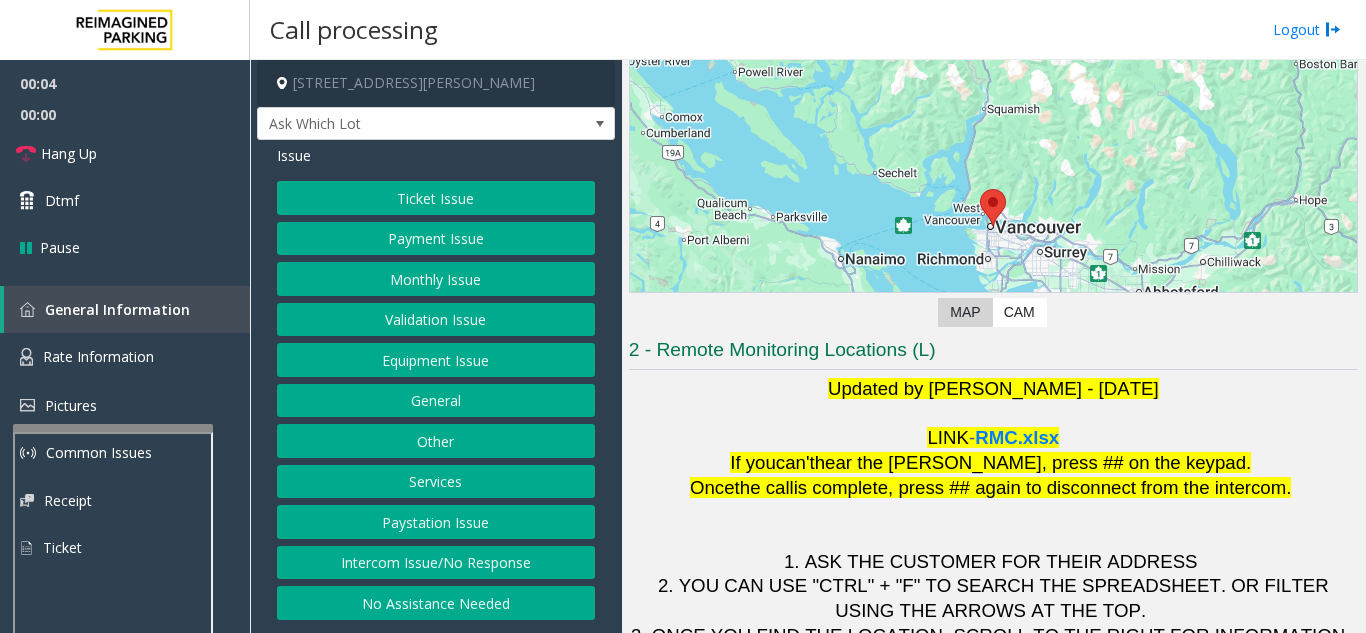 scroll, scrollTop: 294, scrollLeft: 0, axis: vertical 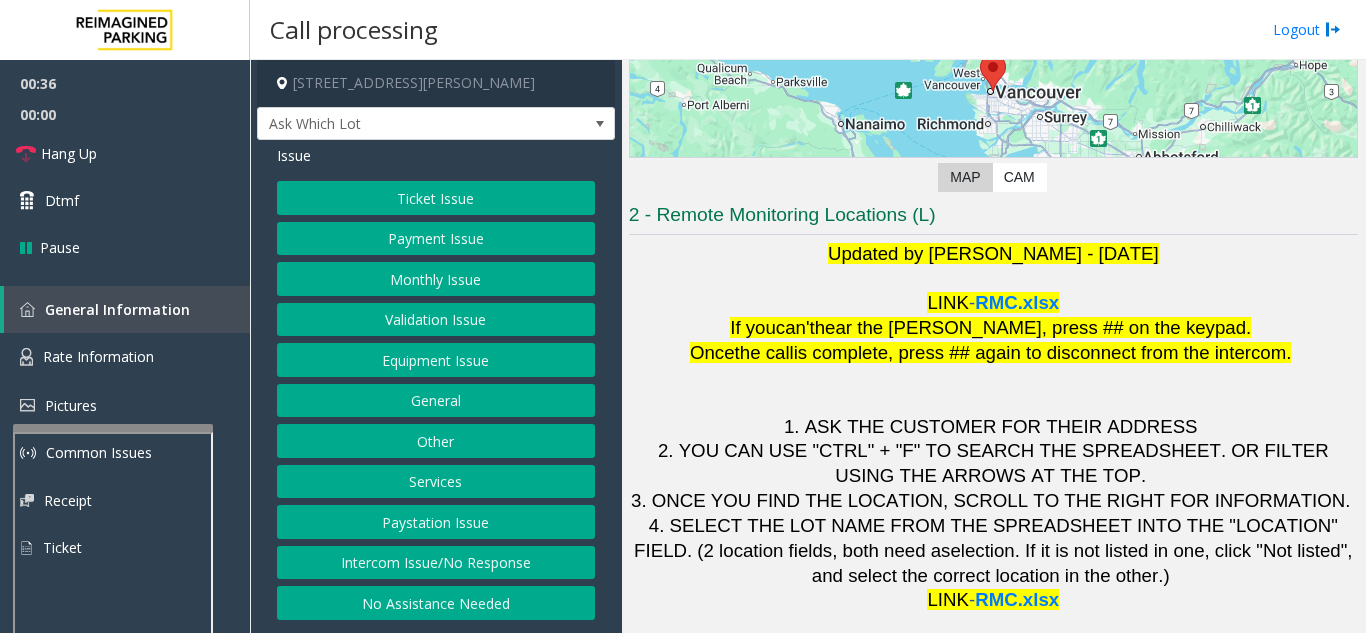 click on "Ticket Issue" 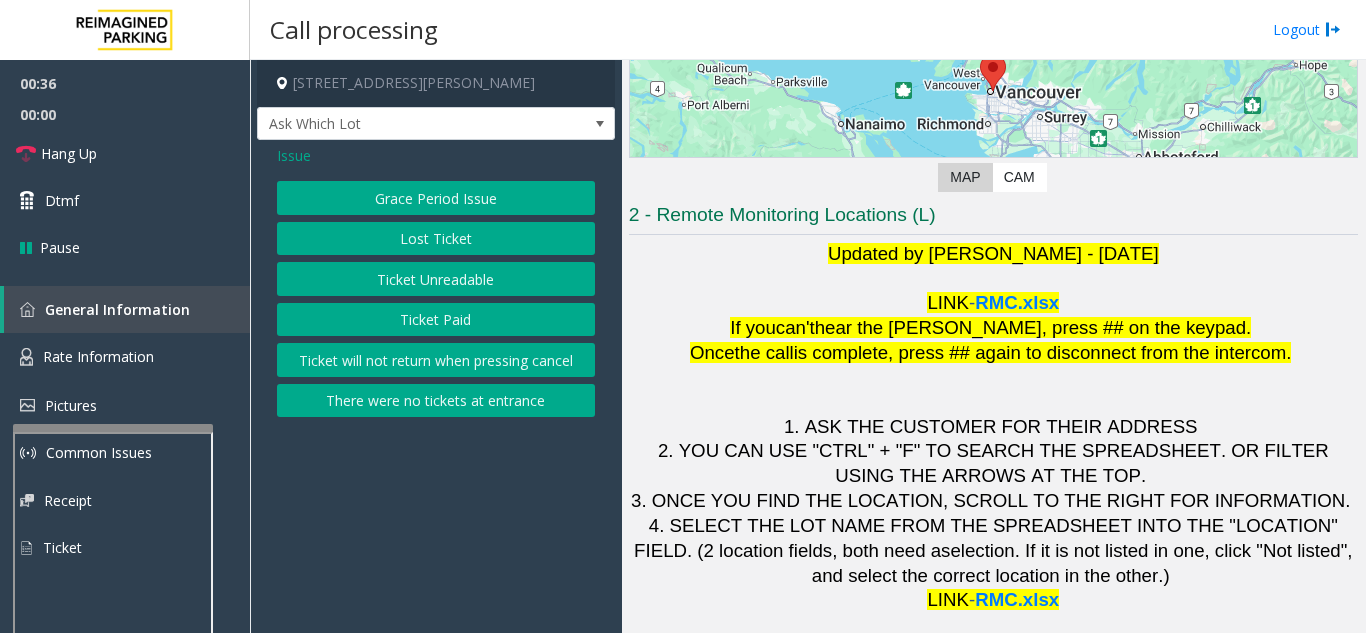 click on "Ticket Unreadable" 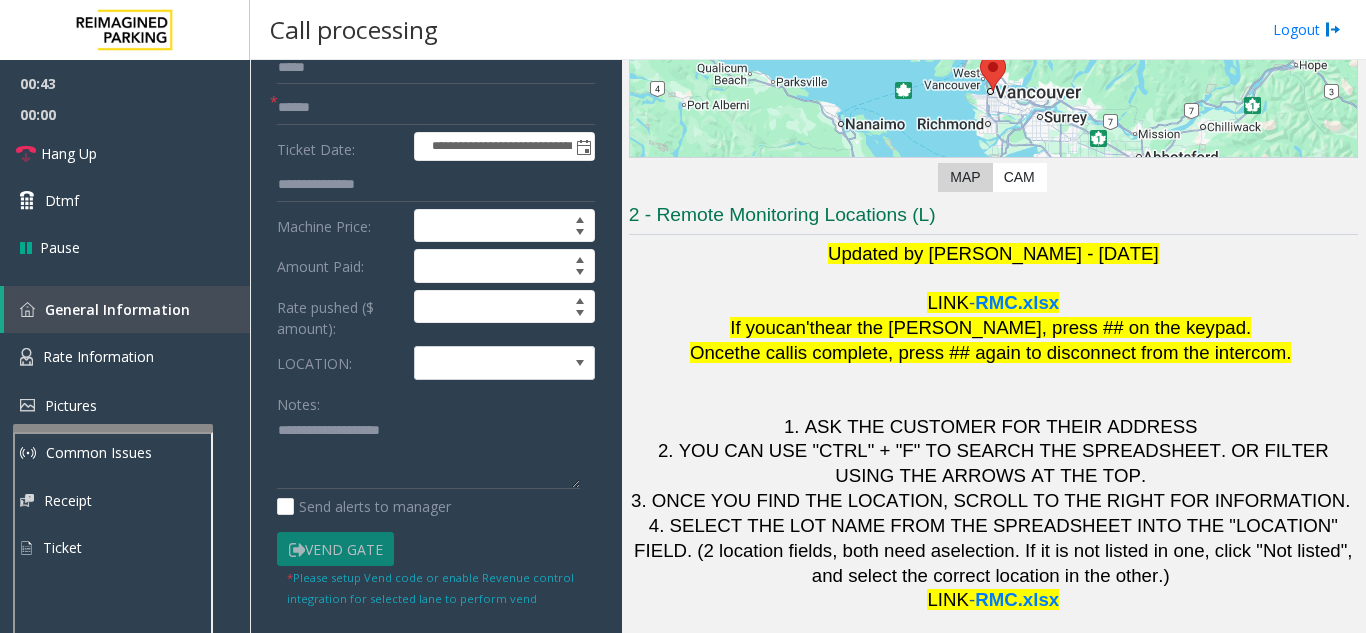 scroll, scrollTop: 200, scrollLeft: 0, axis: vertical 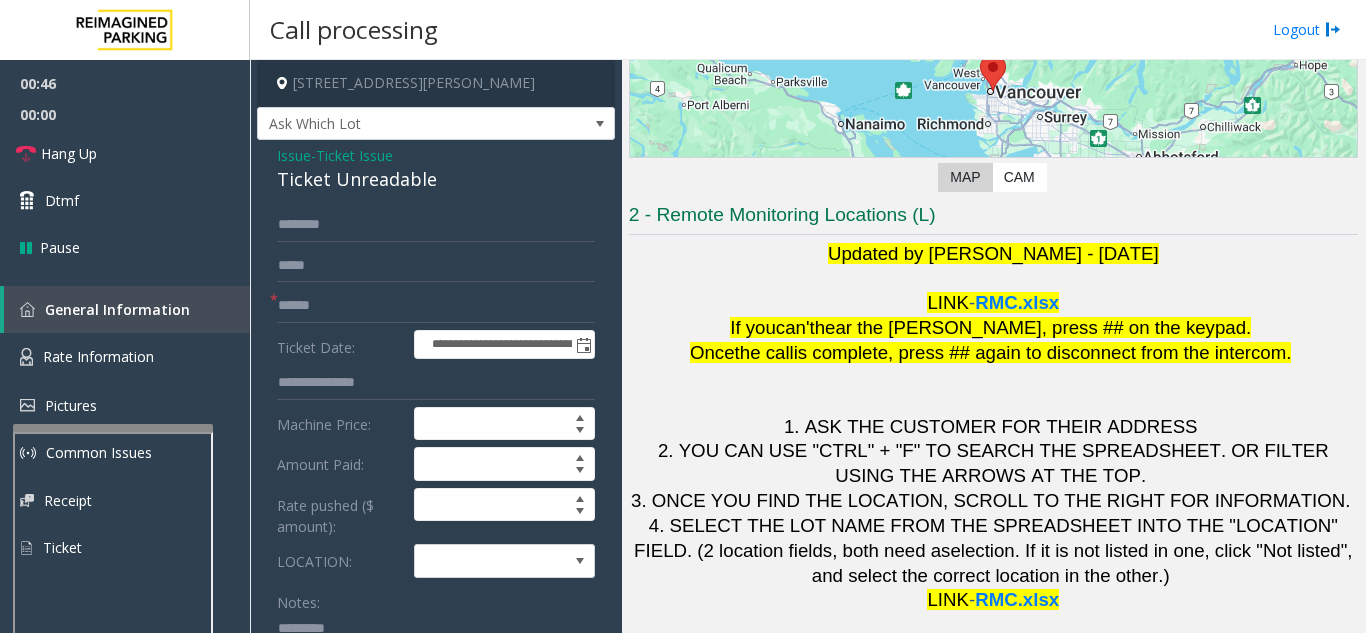 click on "Ticket Unreadable" 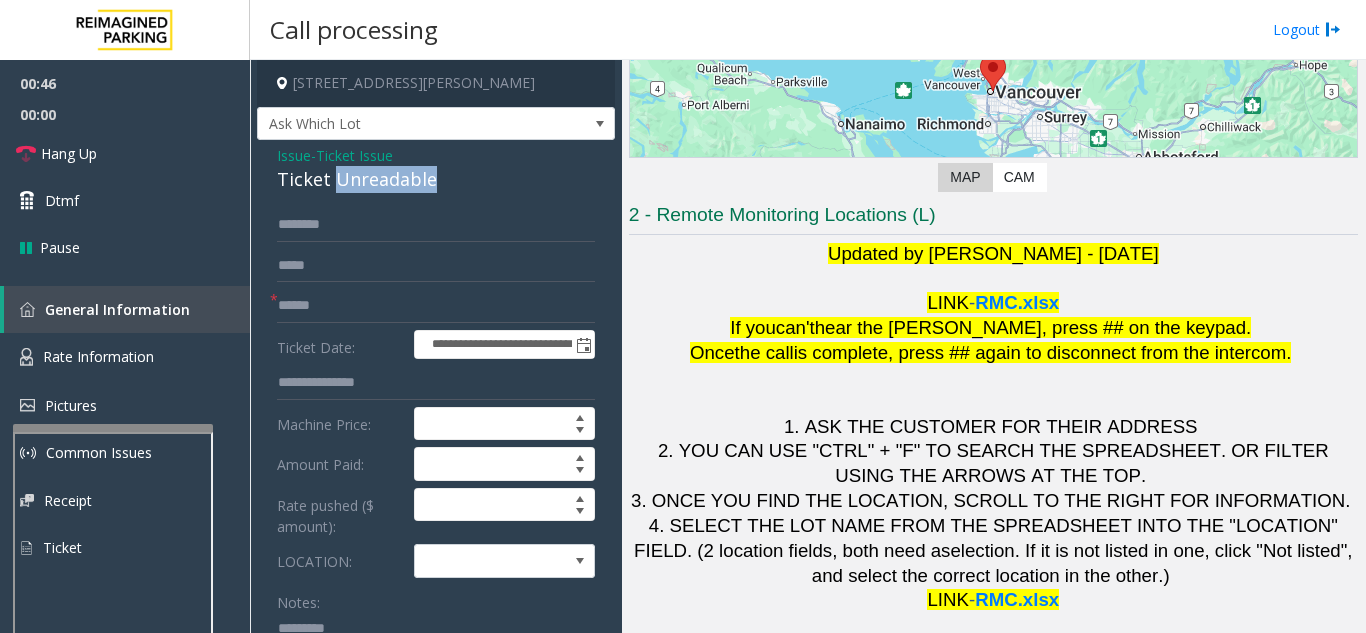 click on "Ticket Unreadable" 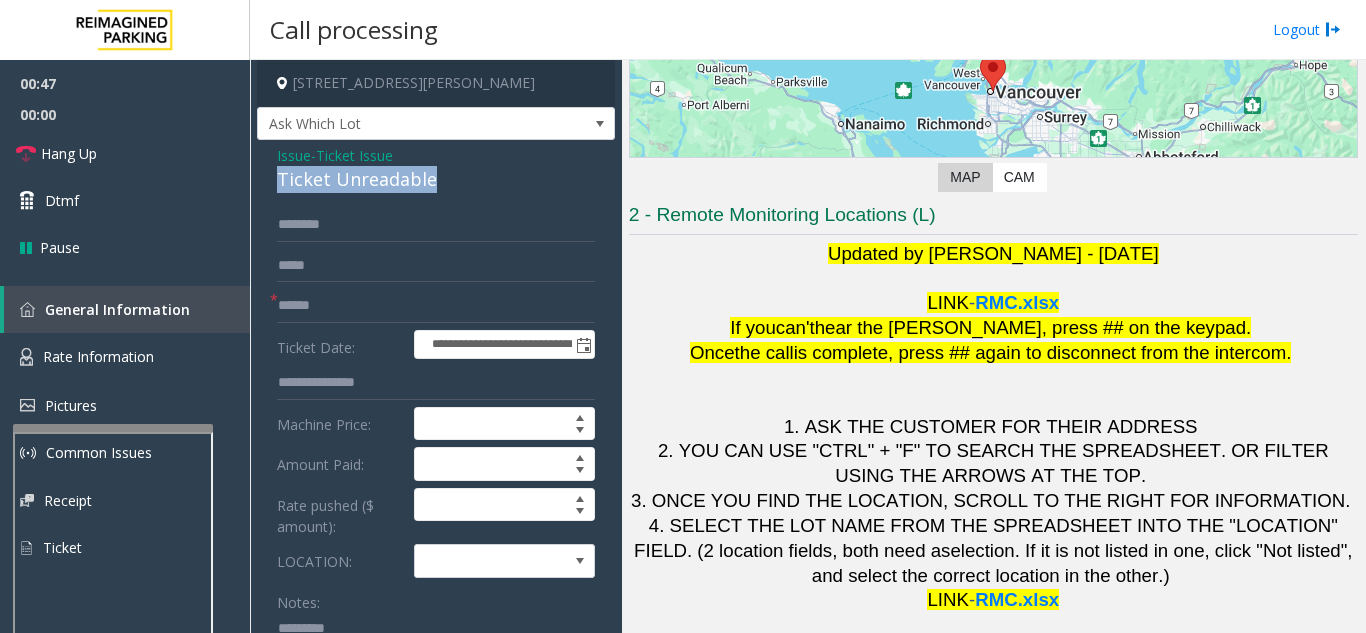 click on "Ticket Unreadable" 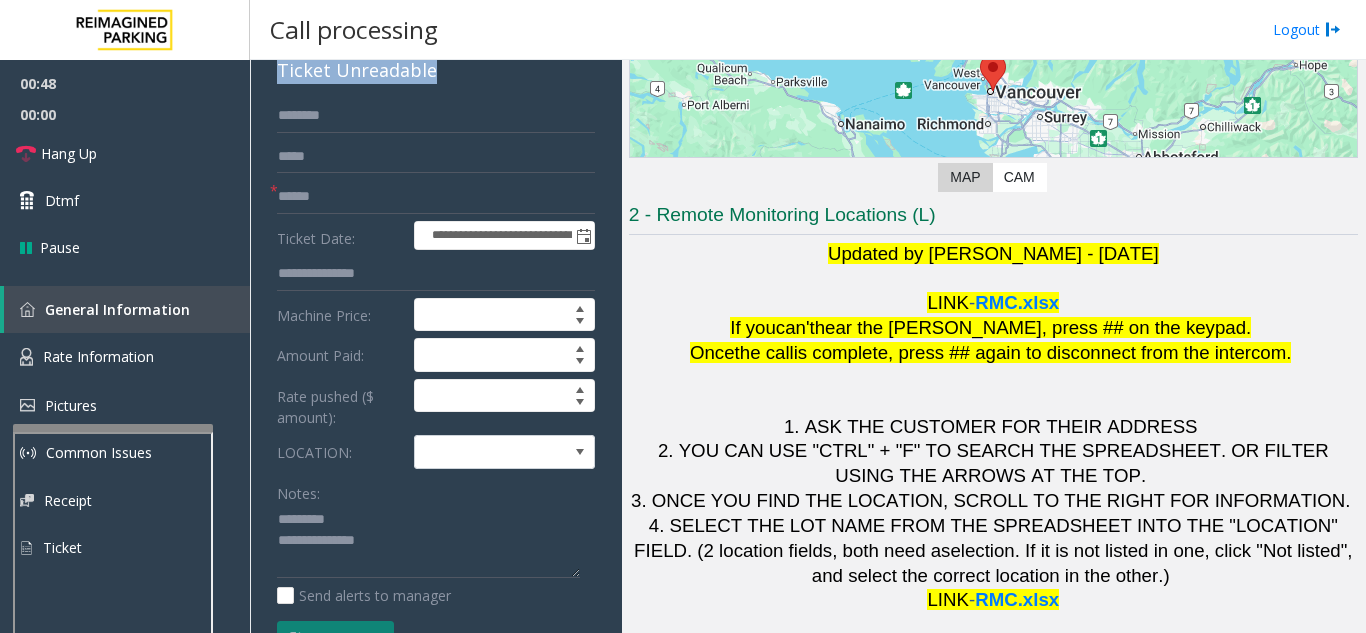 scroll, scrollTop: 200, scrollLeft: 0, axis: vertical 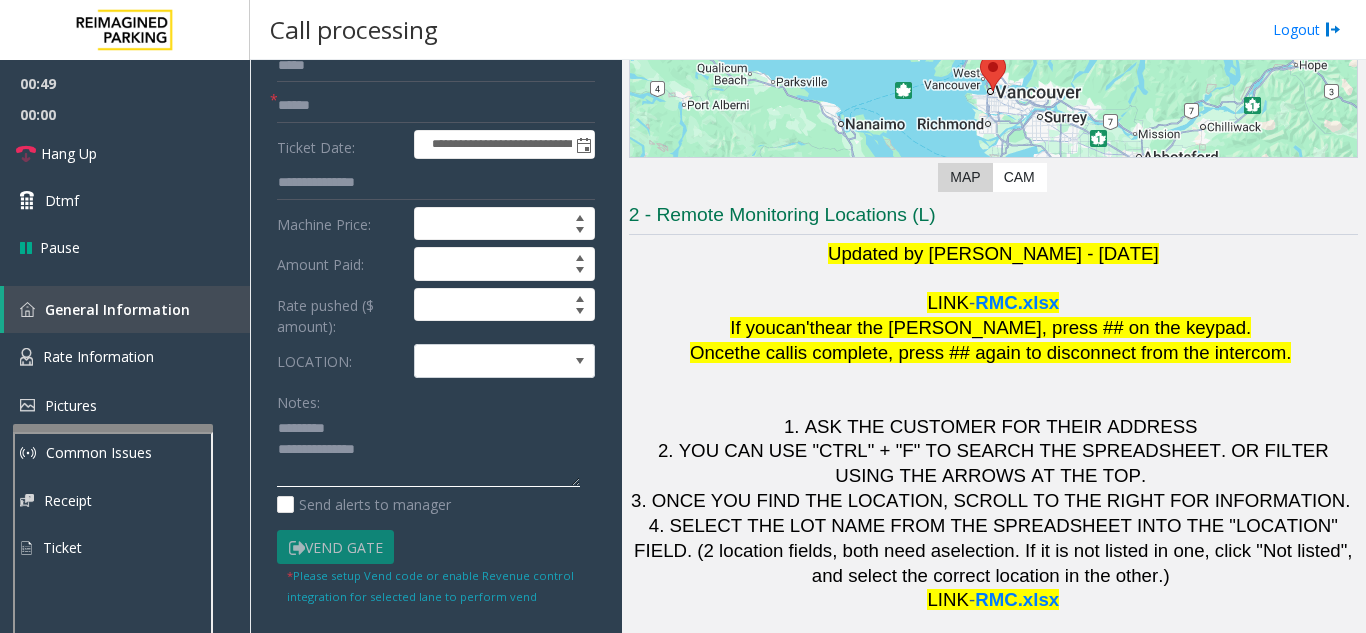 paste on "**********" 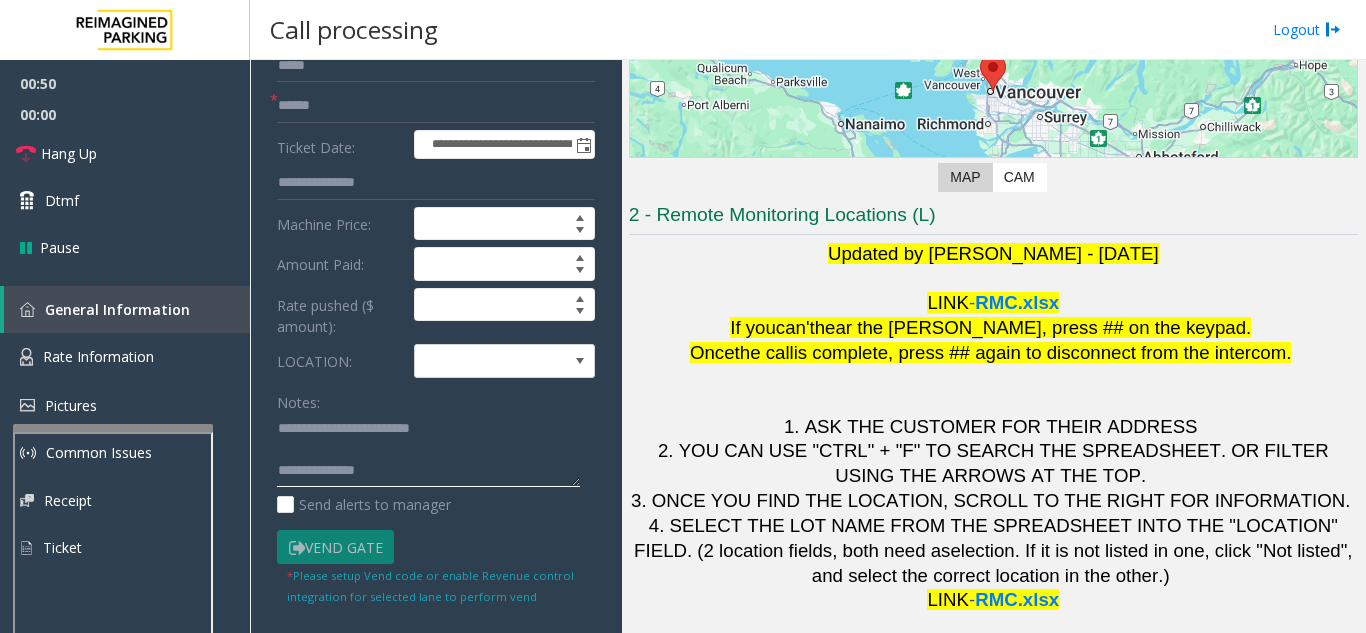 click 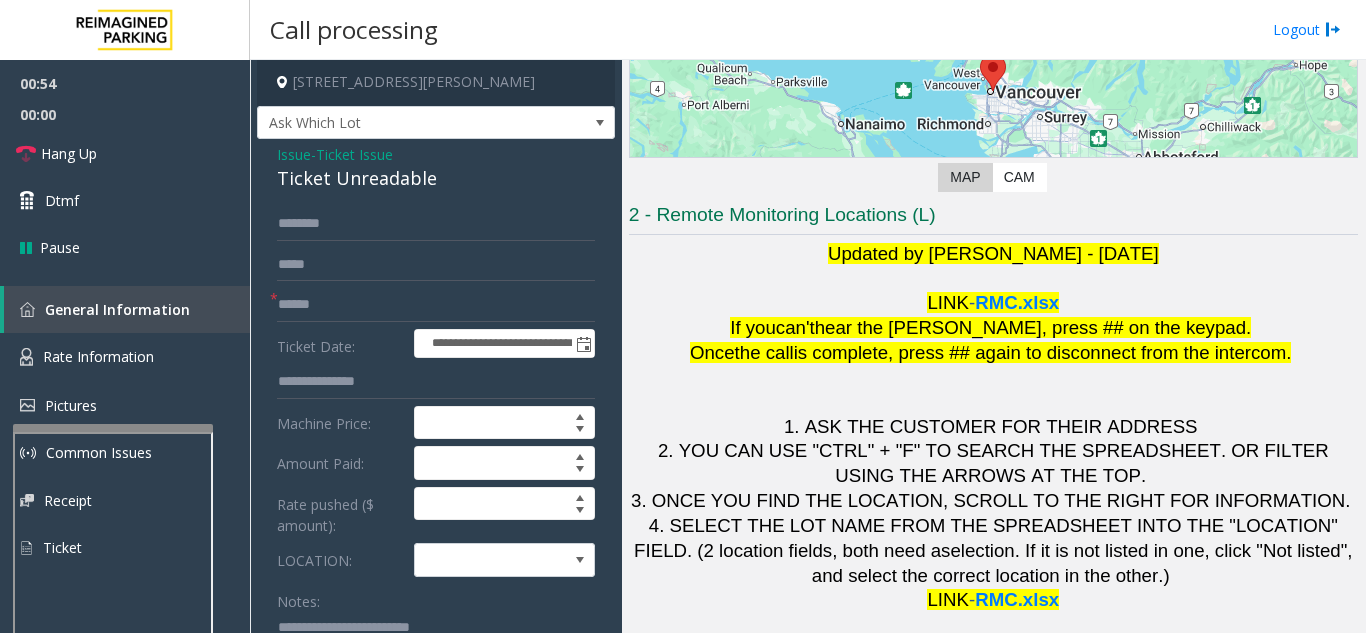 scroll, scrollTop: 0, scrollLeft: 0, axis: both 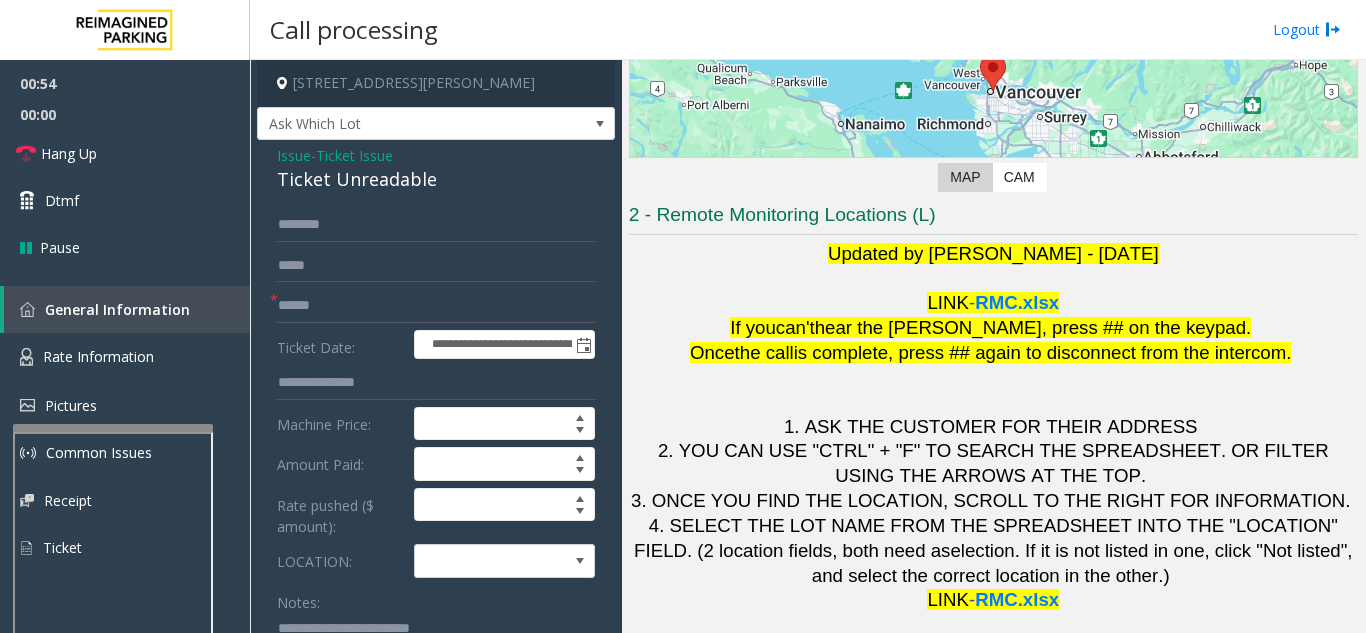 type on "**********" 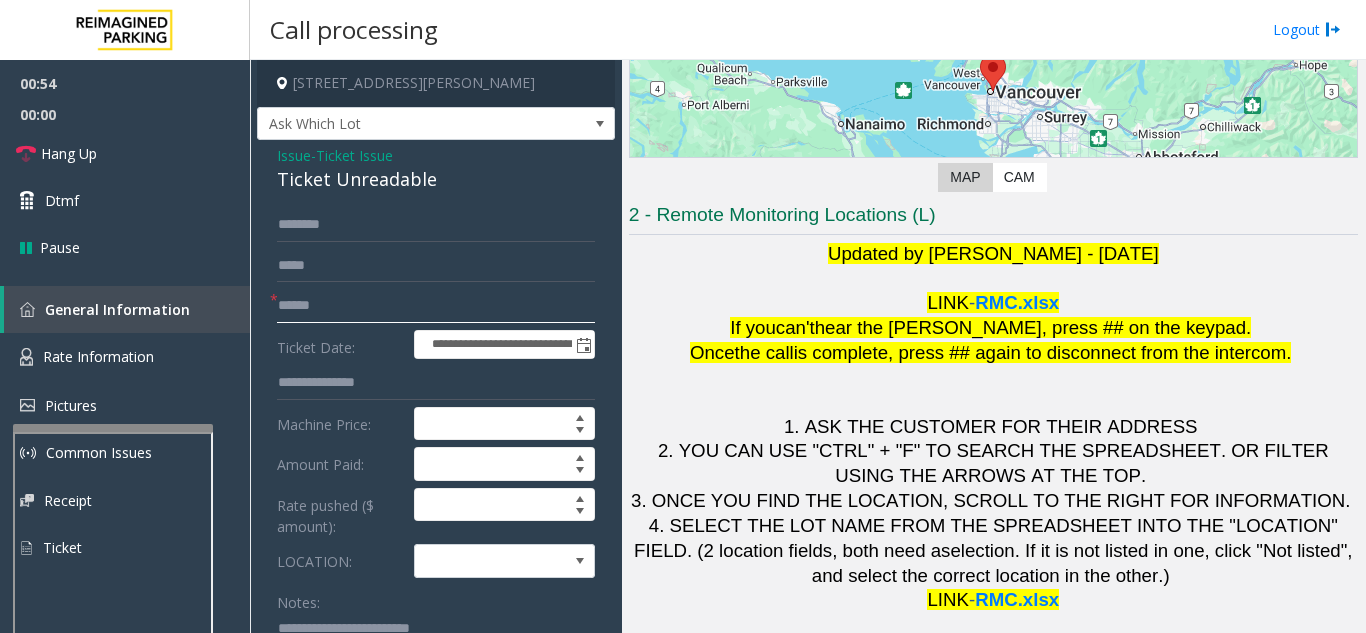 click 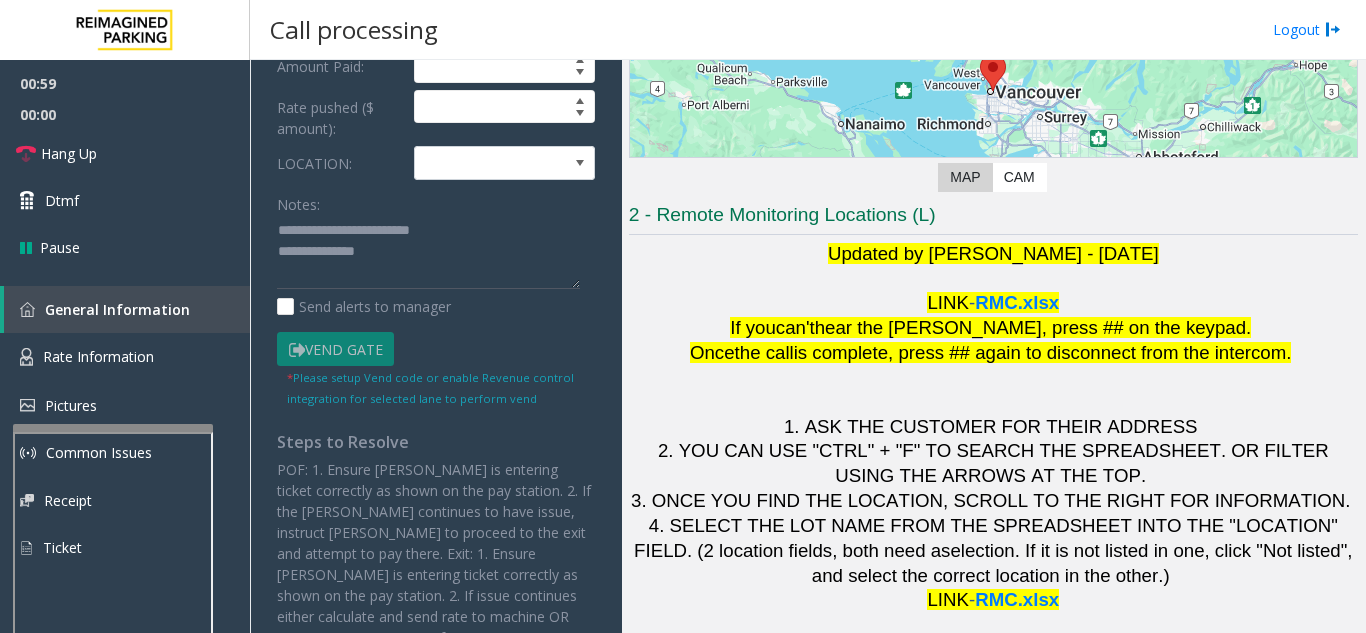 scroll, scrollTop: 400, scrollLeft: 0, axis: vertical 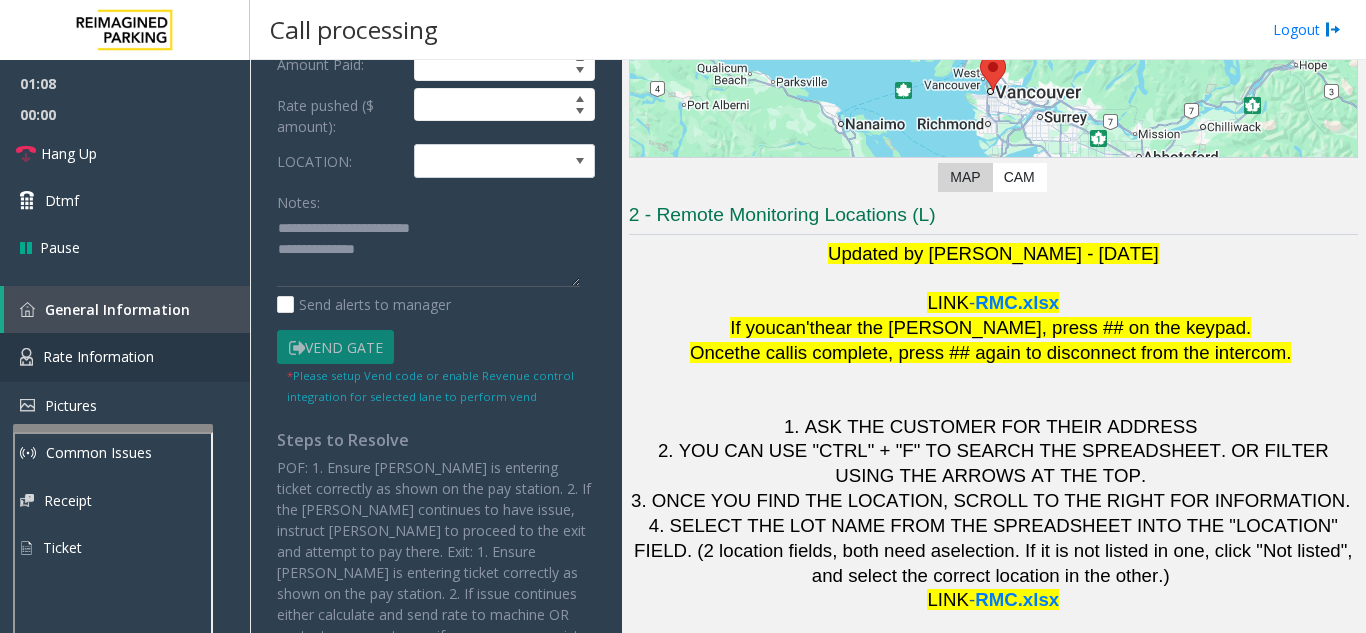 type on "**" 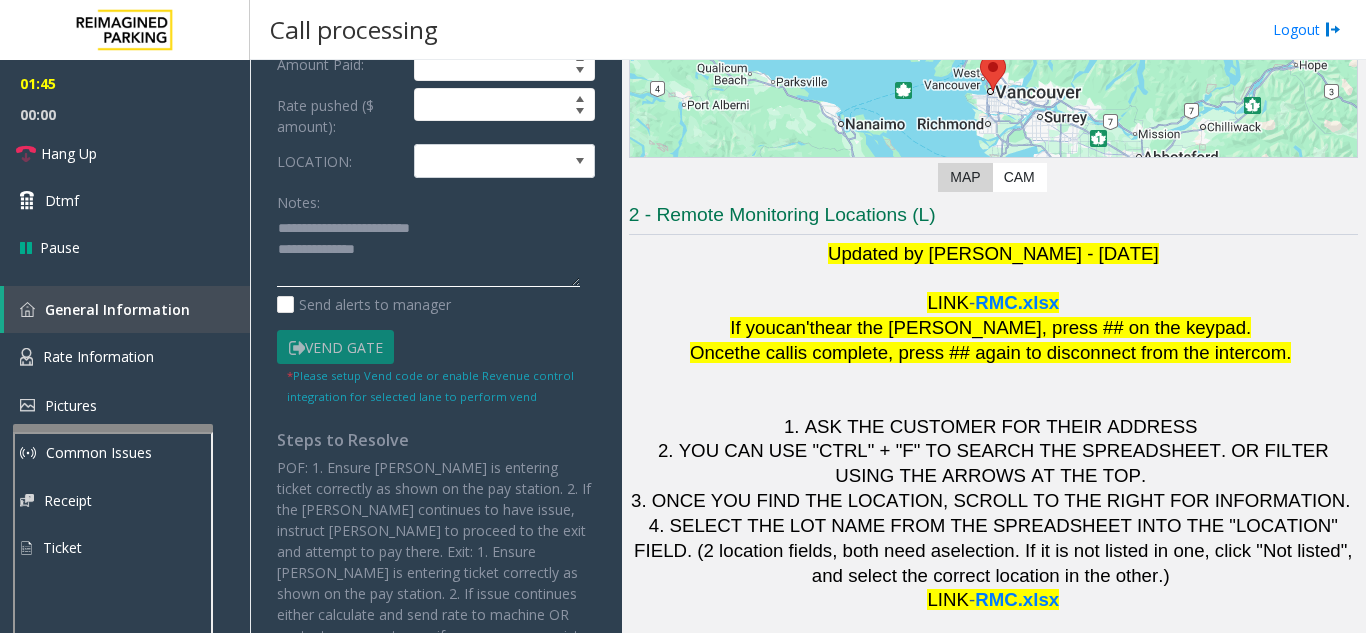 click 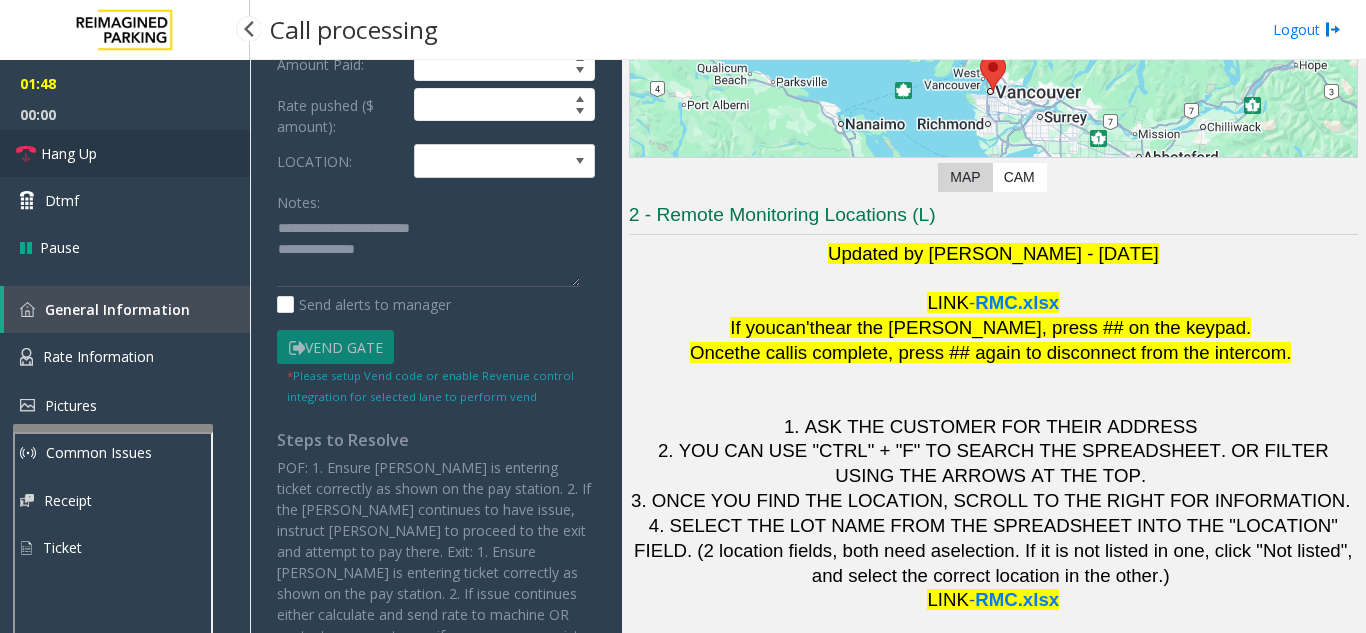 click on "Hang Up" at bounding box center [125, 153] 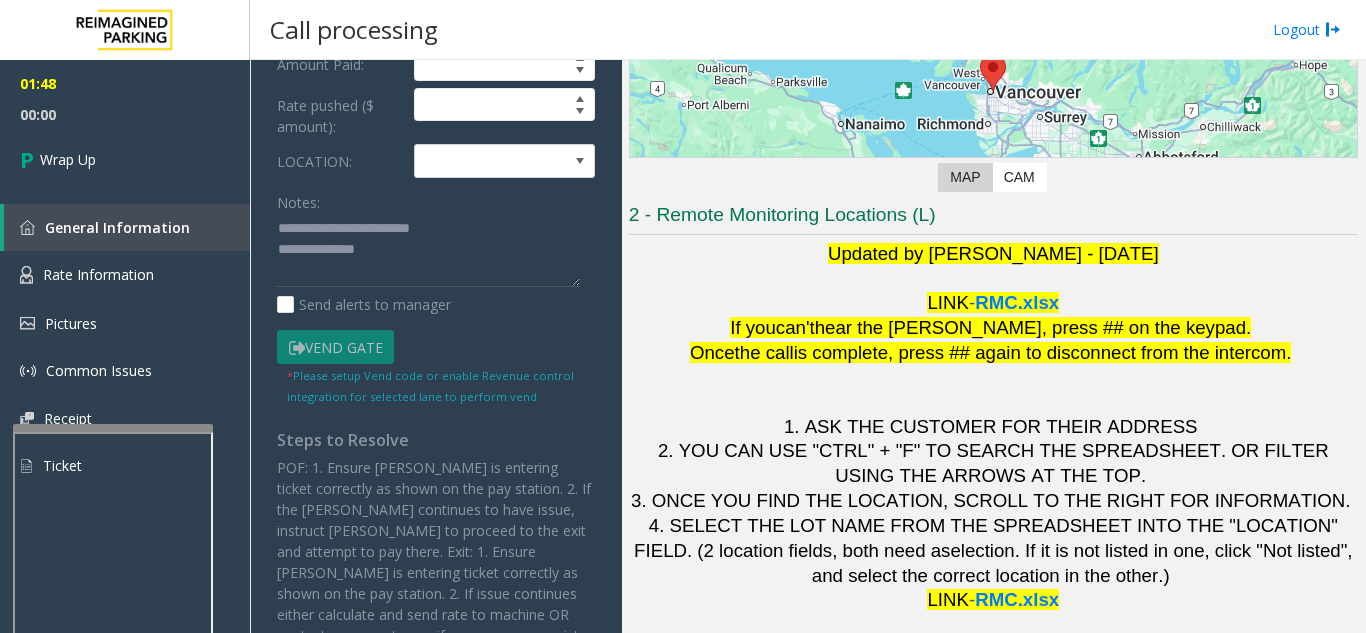 click on "**********" 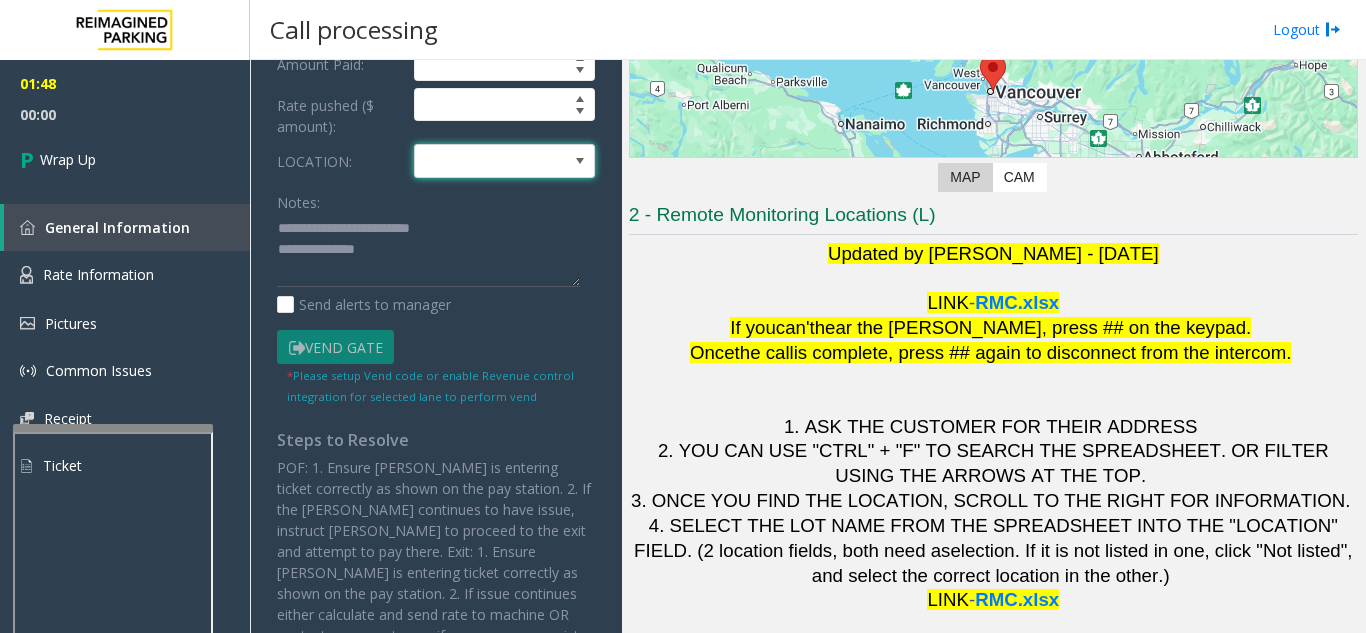 click at bounding box center [486, 161] 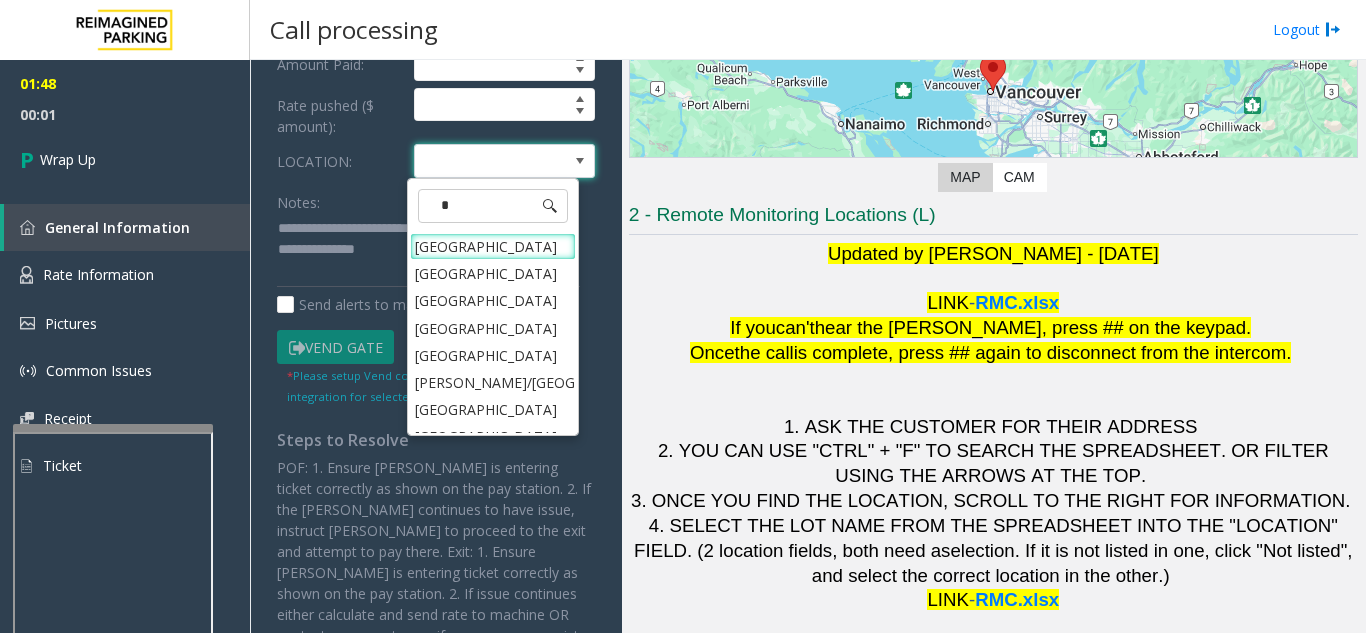 type on "**" 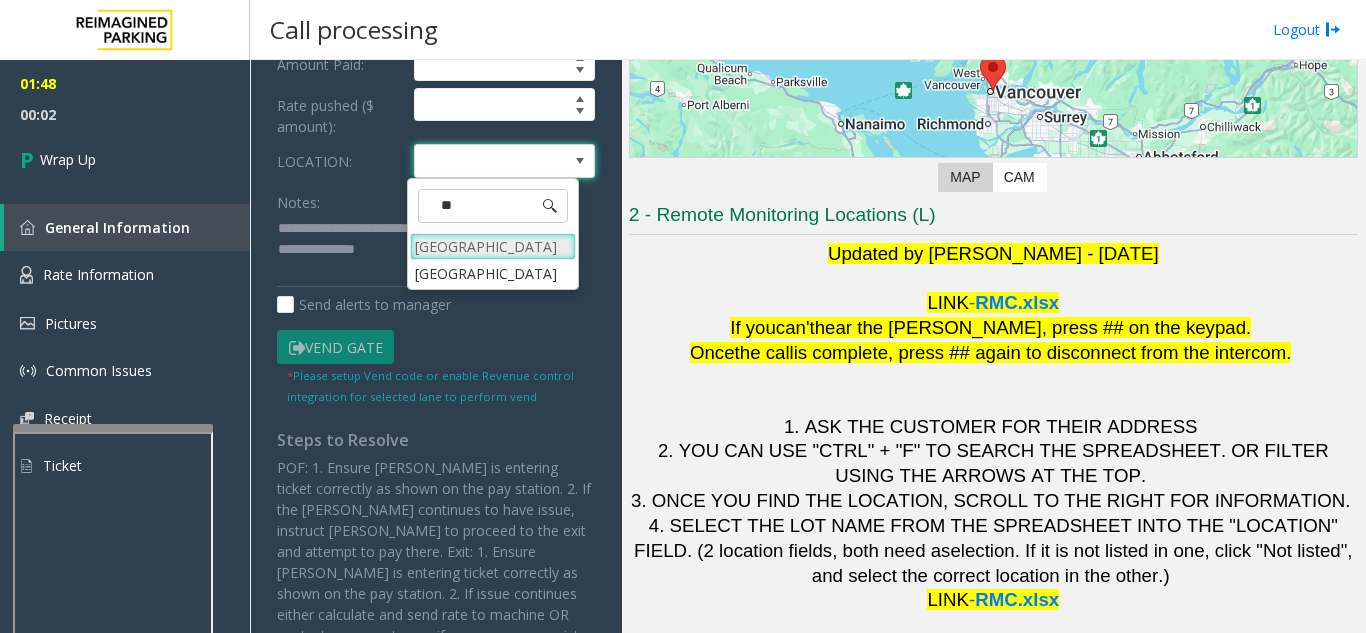 click on "Mount Royal Village" at bounding box center (493, 246) 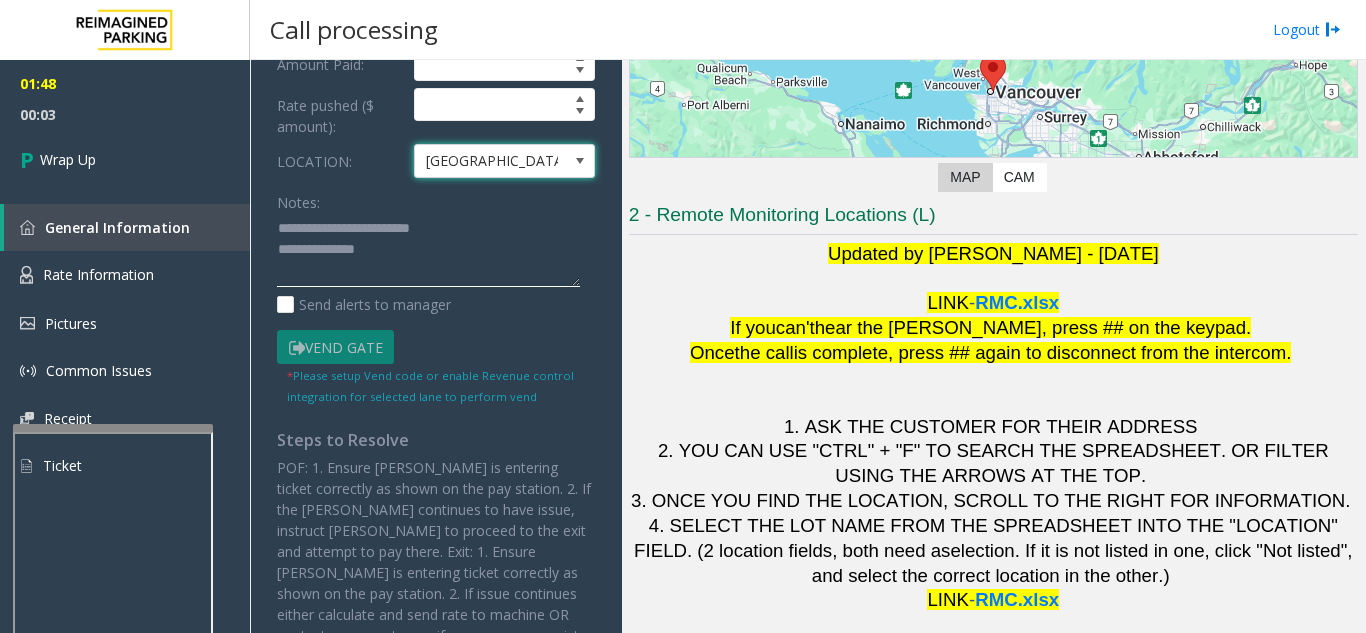 click 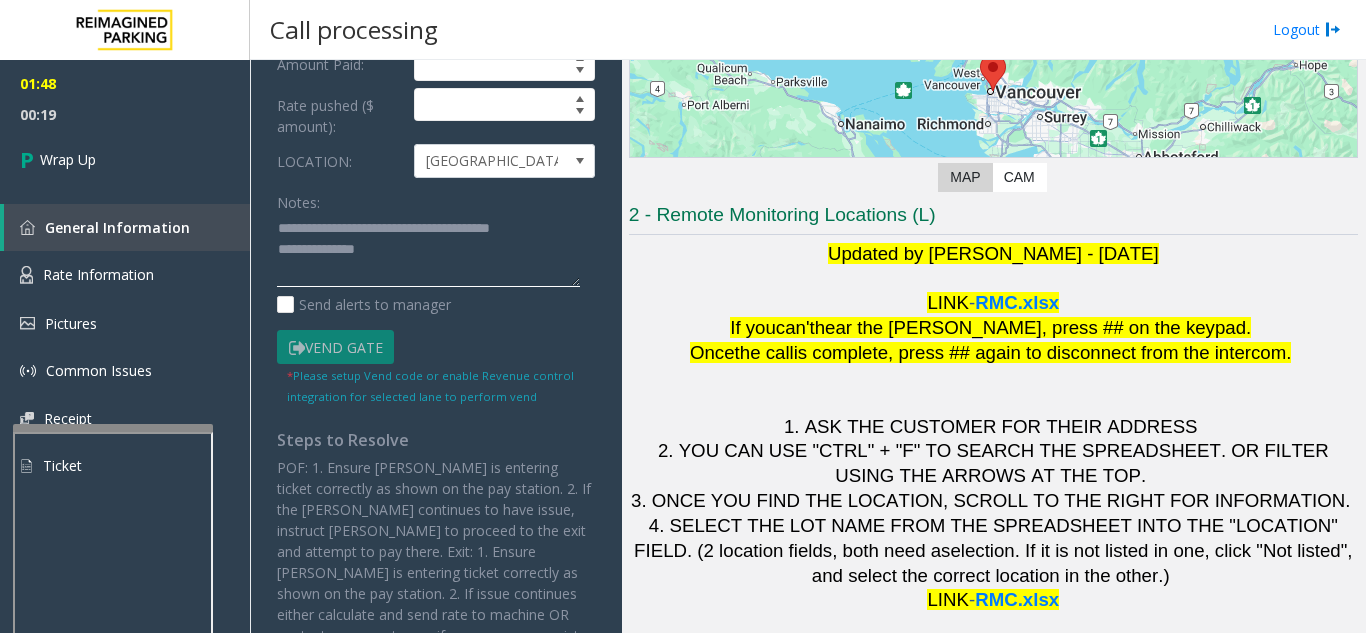 click 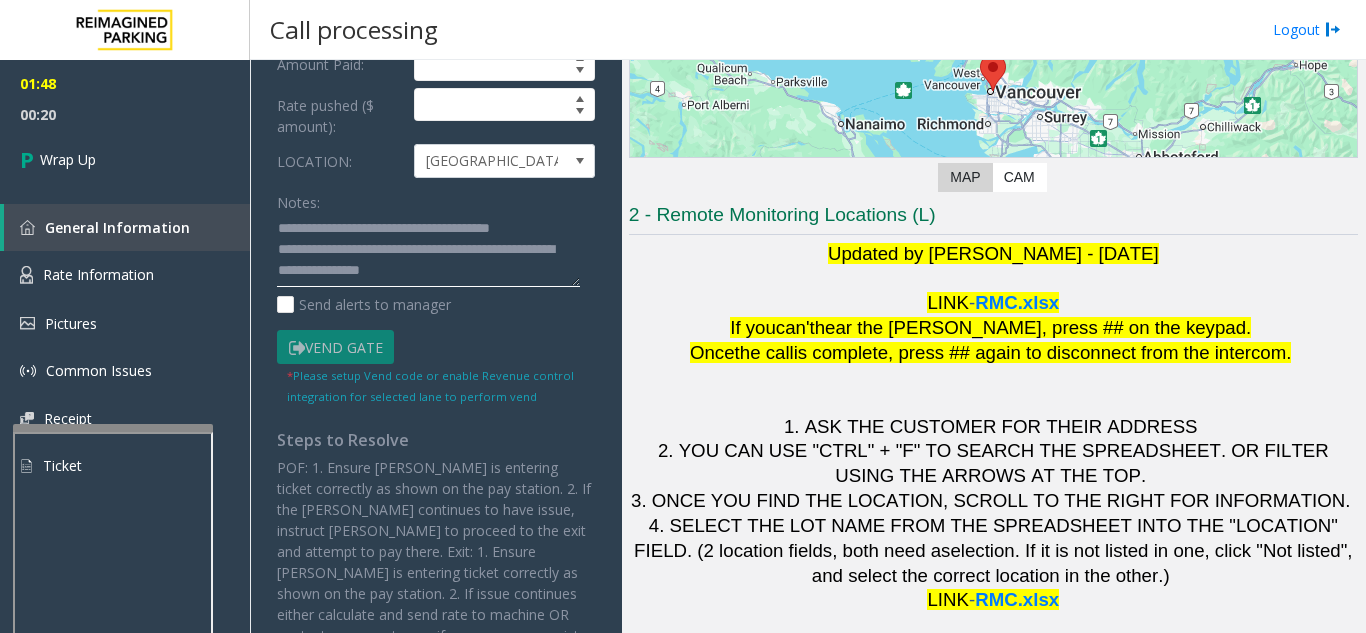 scroll, scrollTop: 0, scrollLeft: 0, axis: both 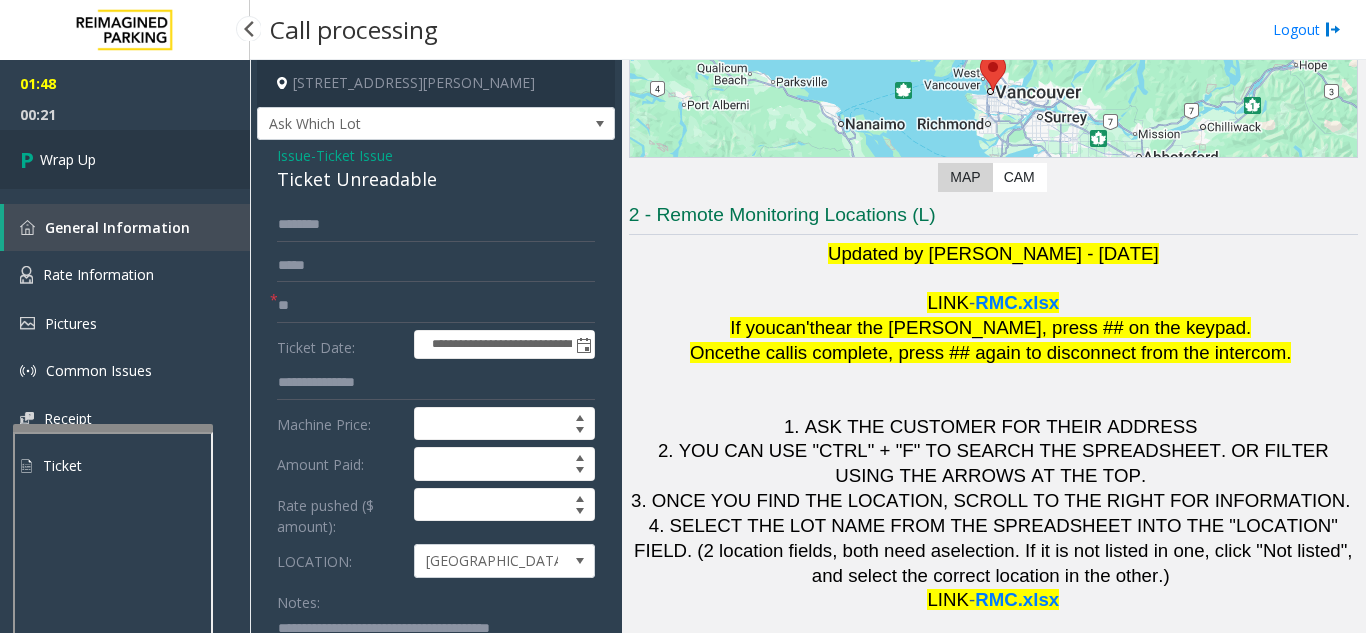 type on "**********" 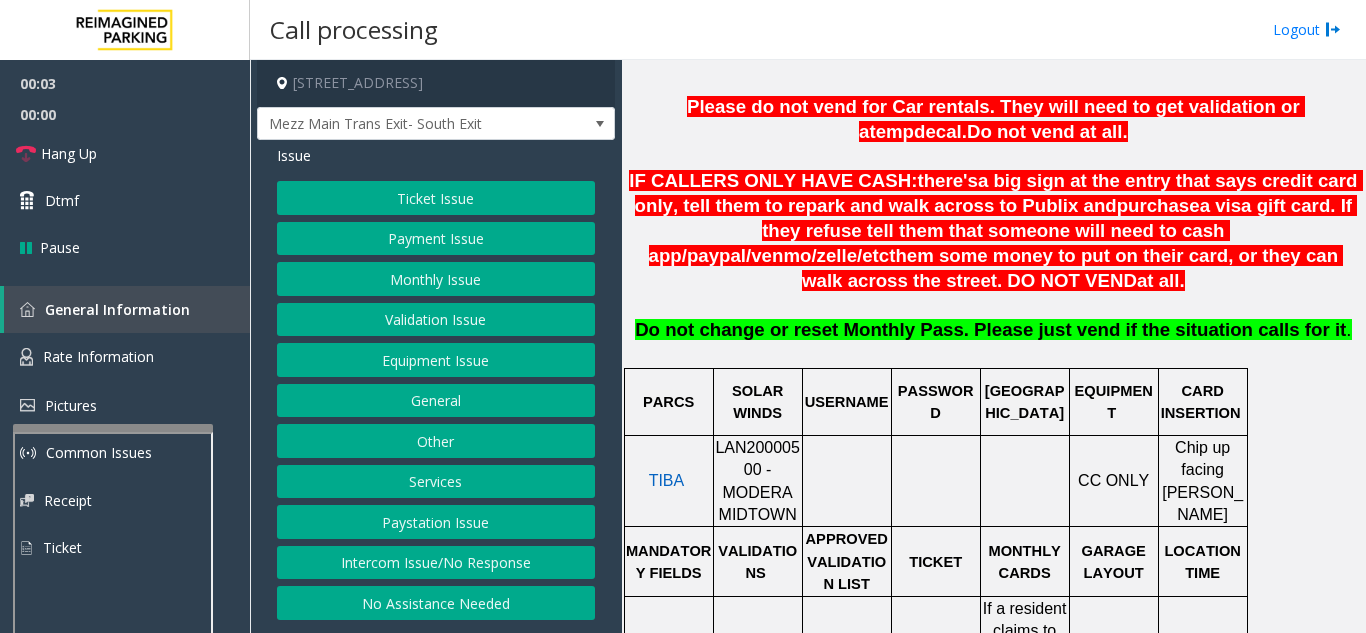 scroll, scrollTop: 800, scrollLeft: 0, axis: vertical 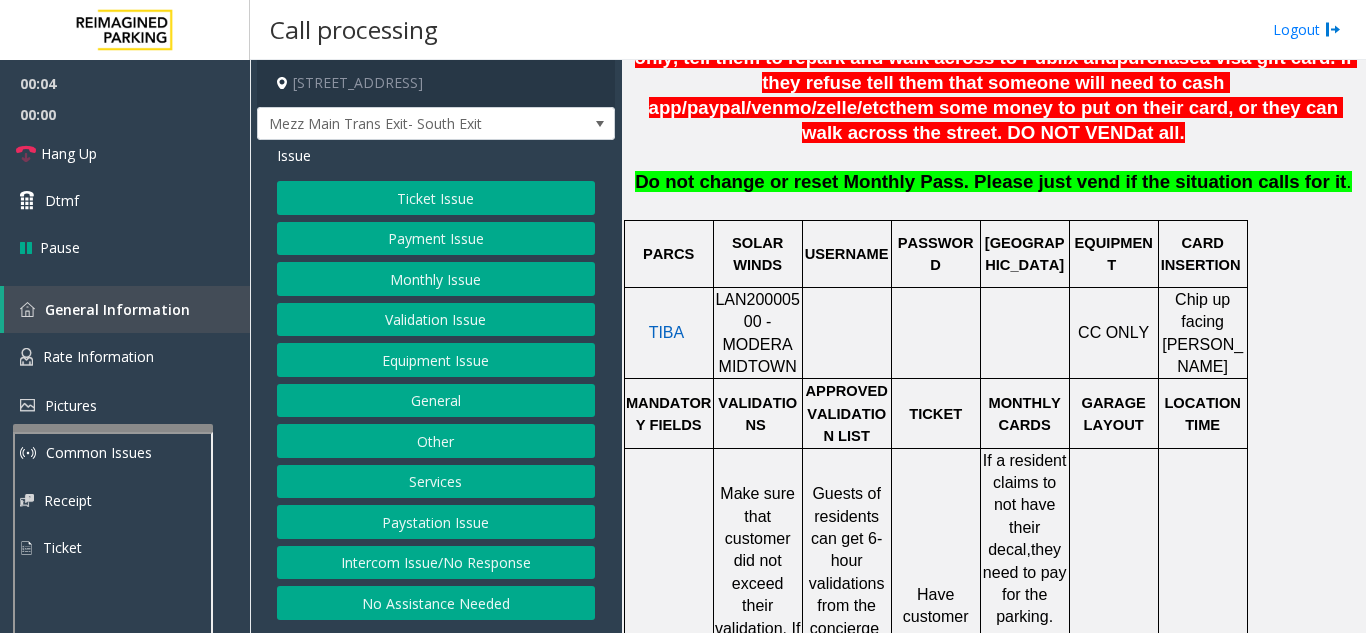 click on "LAN20000500 - MODERA MIDTOWN" 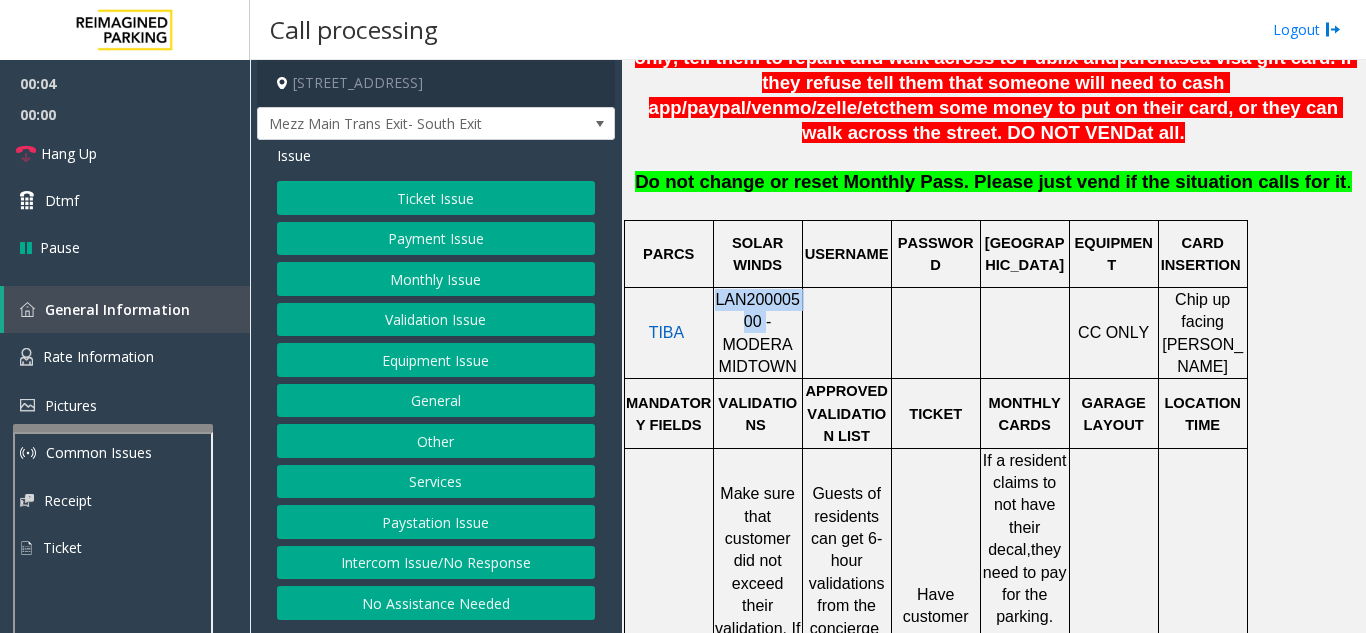 click on "LAN20000500 - MODERA MIDTOWN" 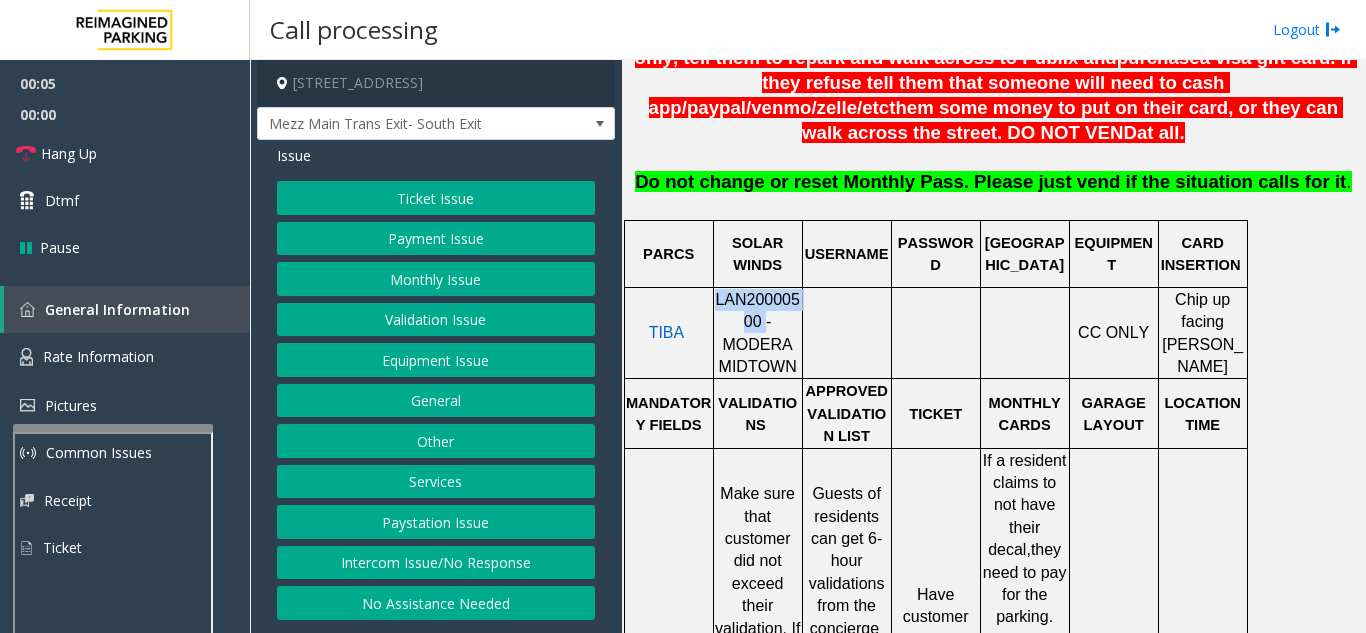 copy on "LAN20000500" 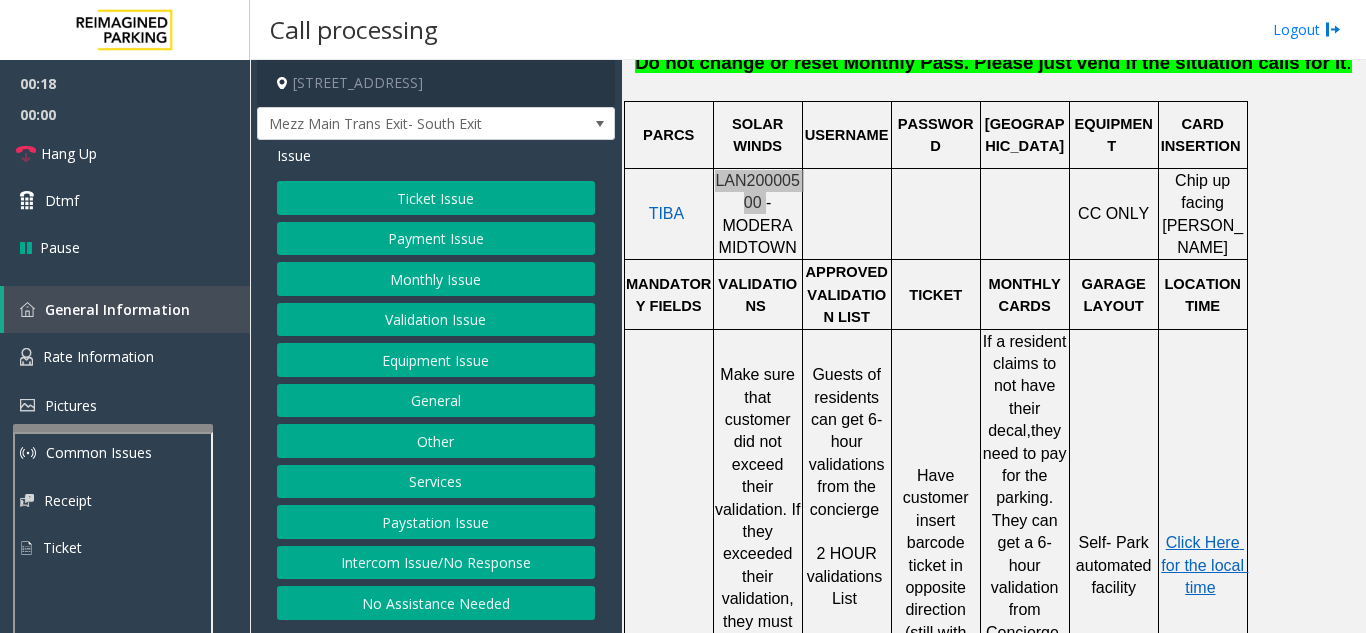 scroll, scrollTop: 1100, scrollLeft: 0, axis: vertical 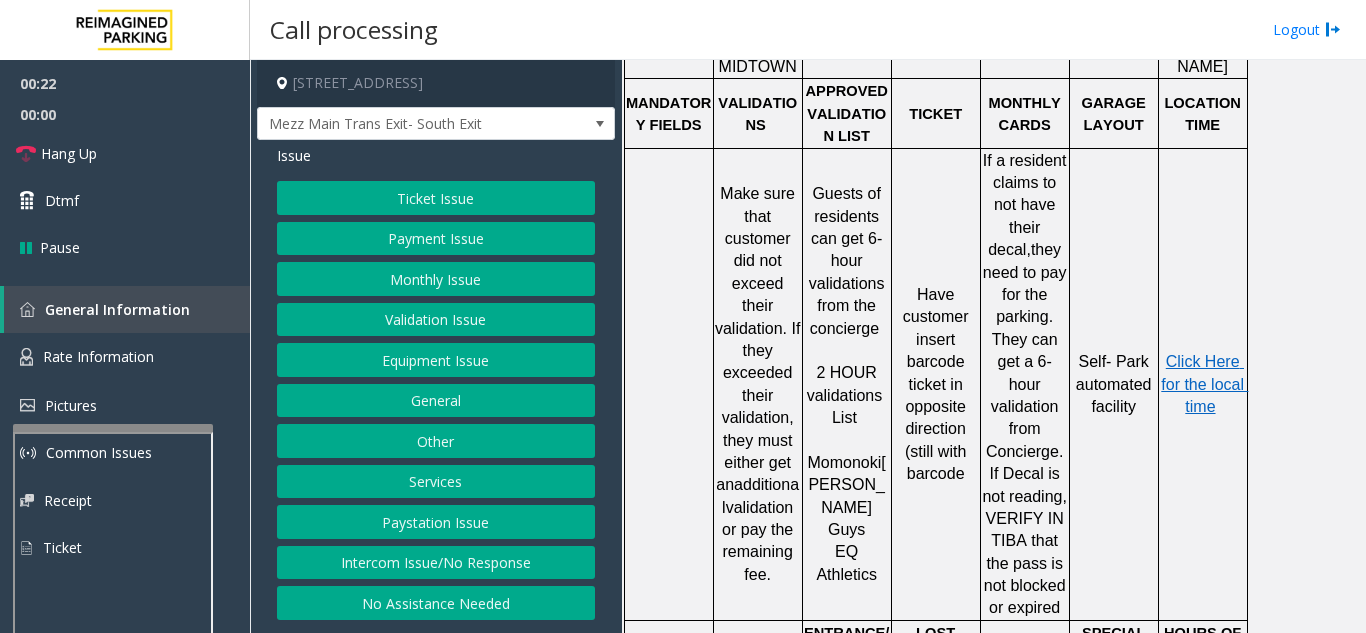 click on "Validation Issue" 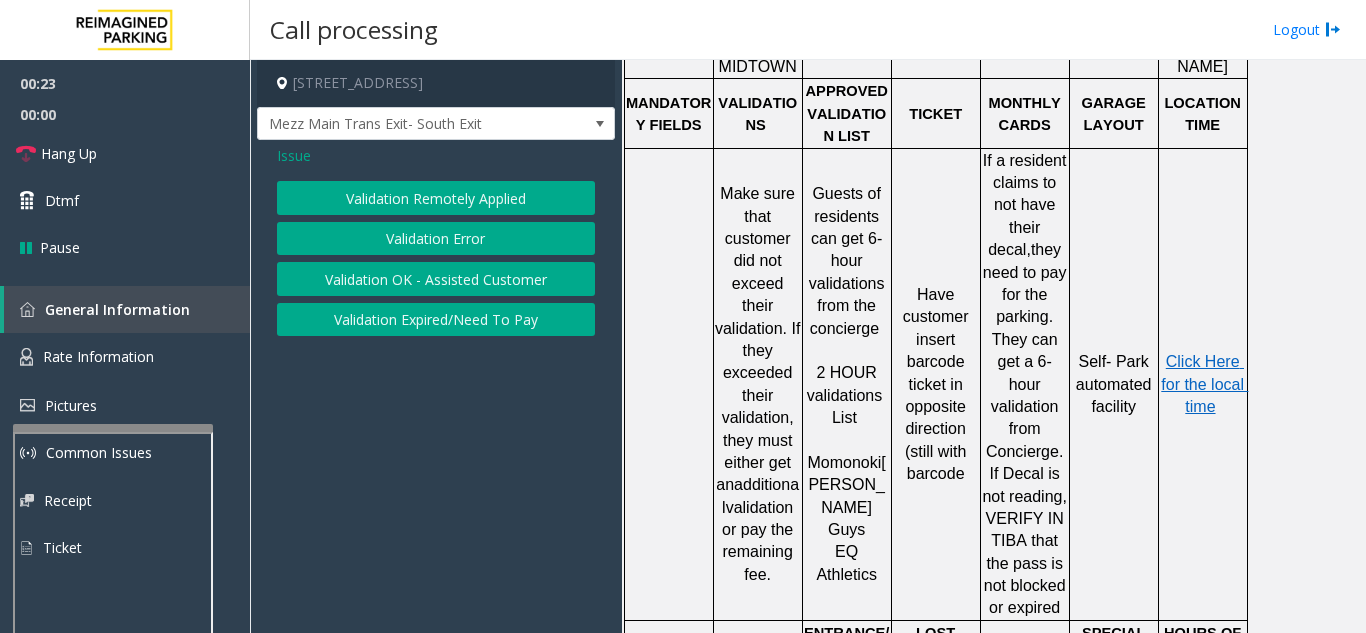 click on "Validation Error" 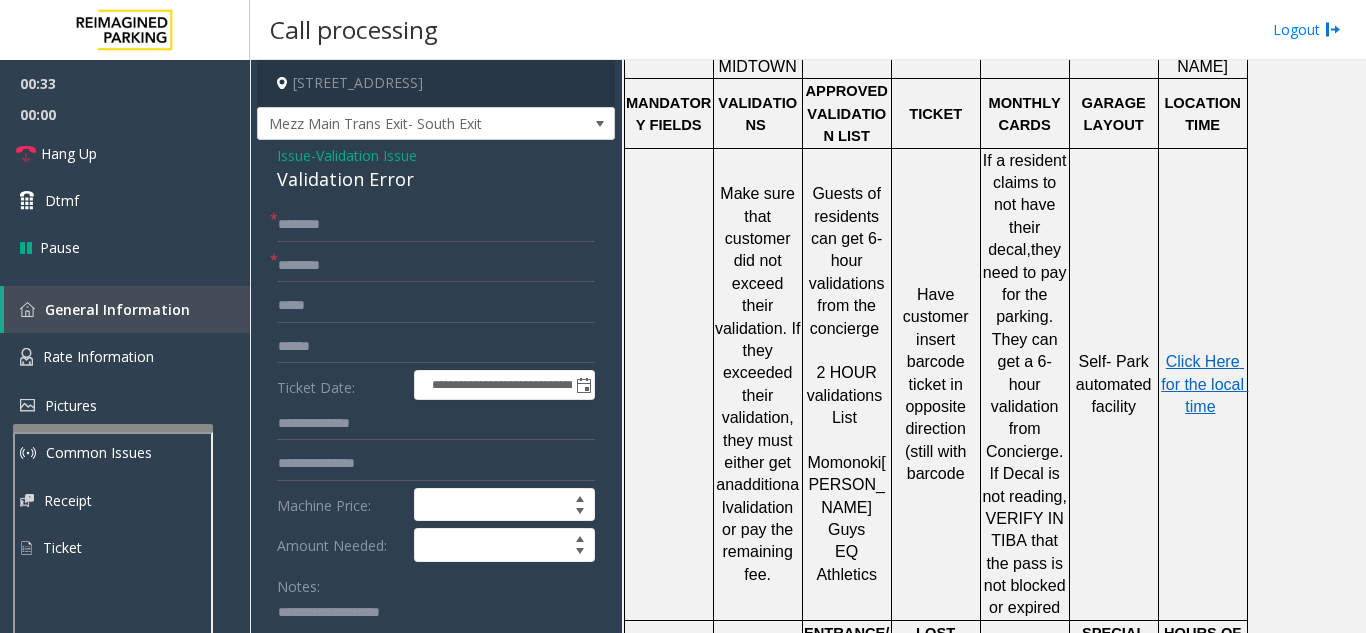 click on "Momonoki" 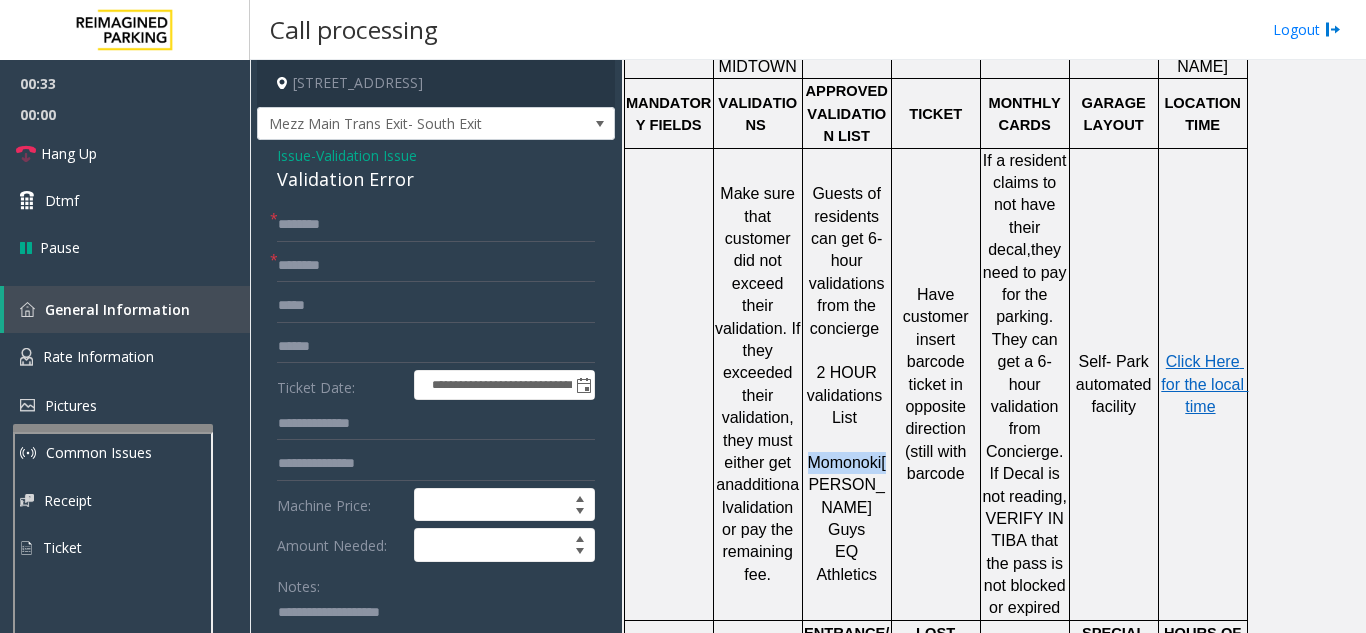 click on "Momonoki" 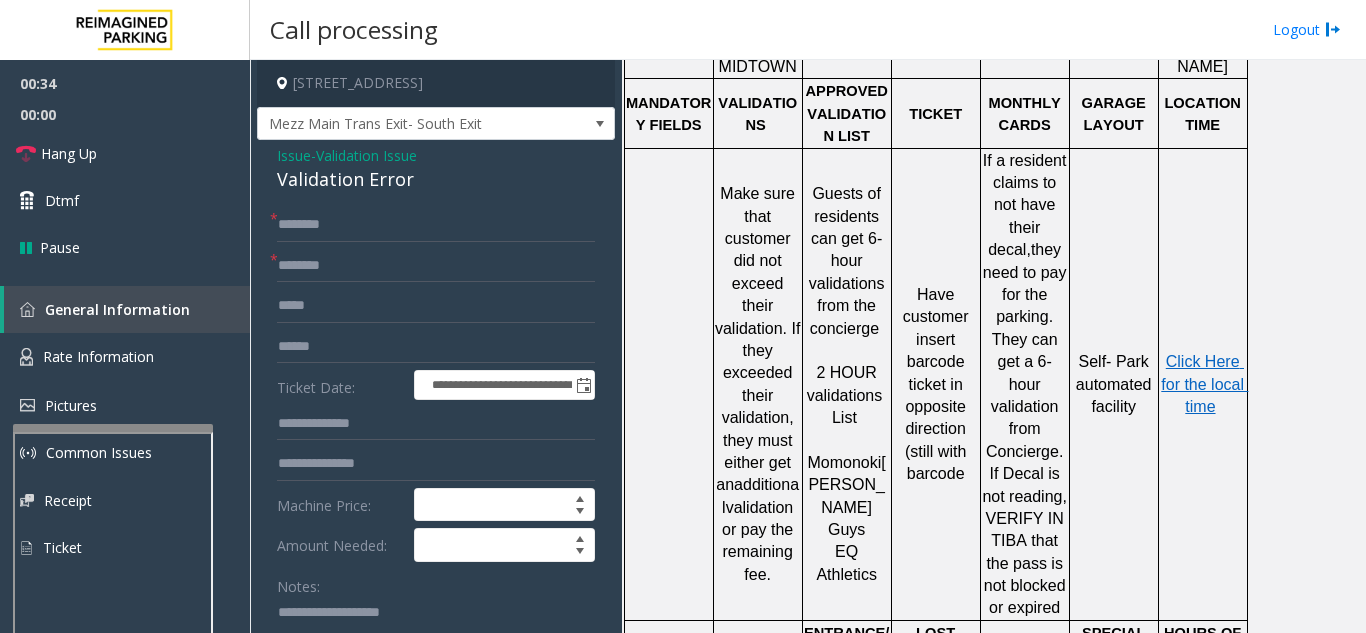 click on "**********" 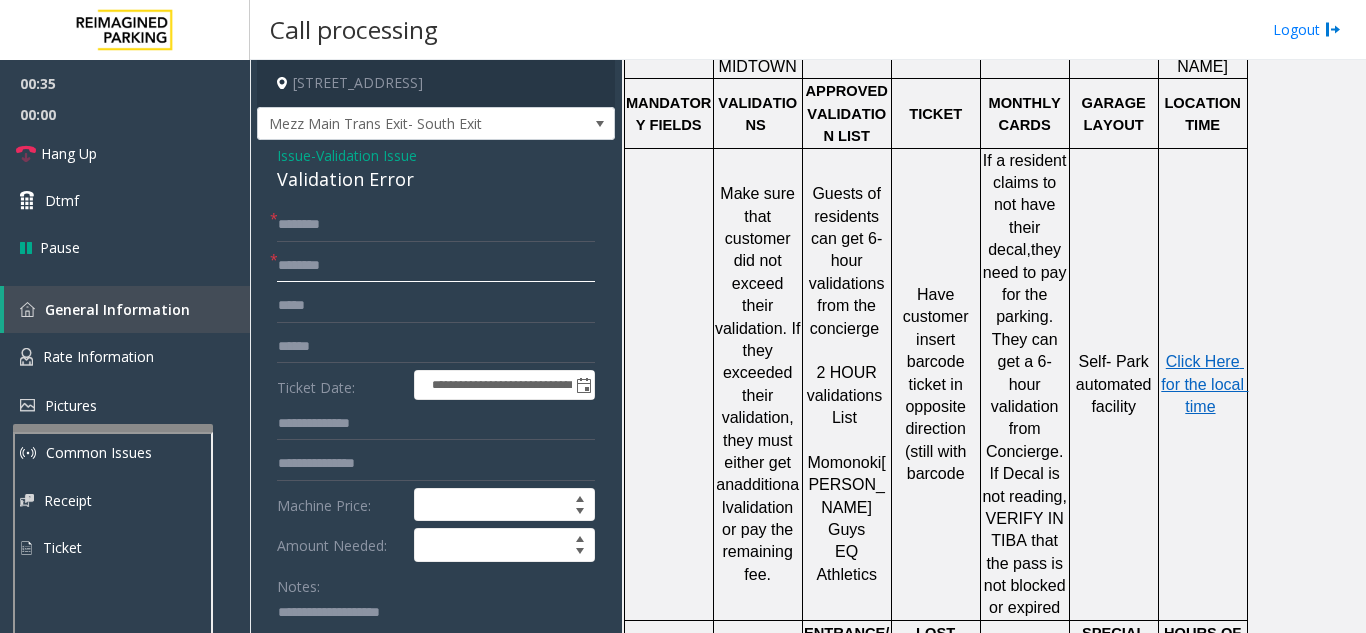 click 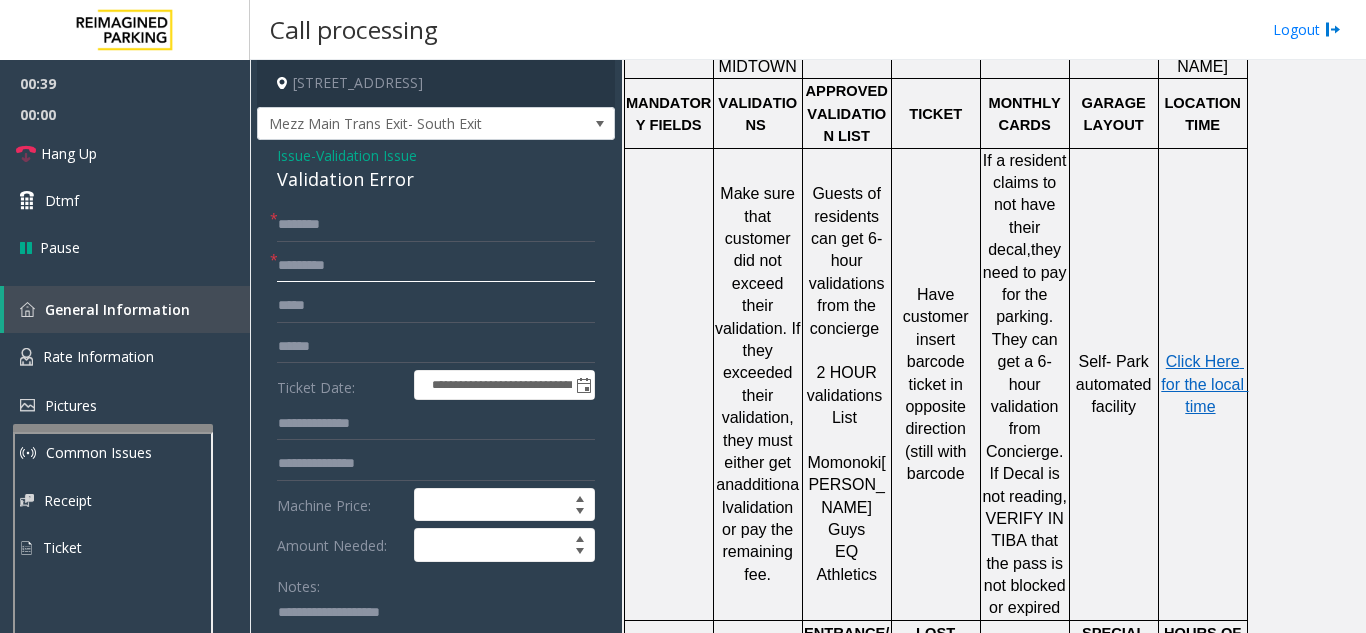 type on "********" 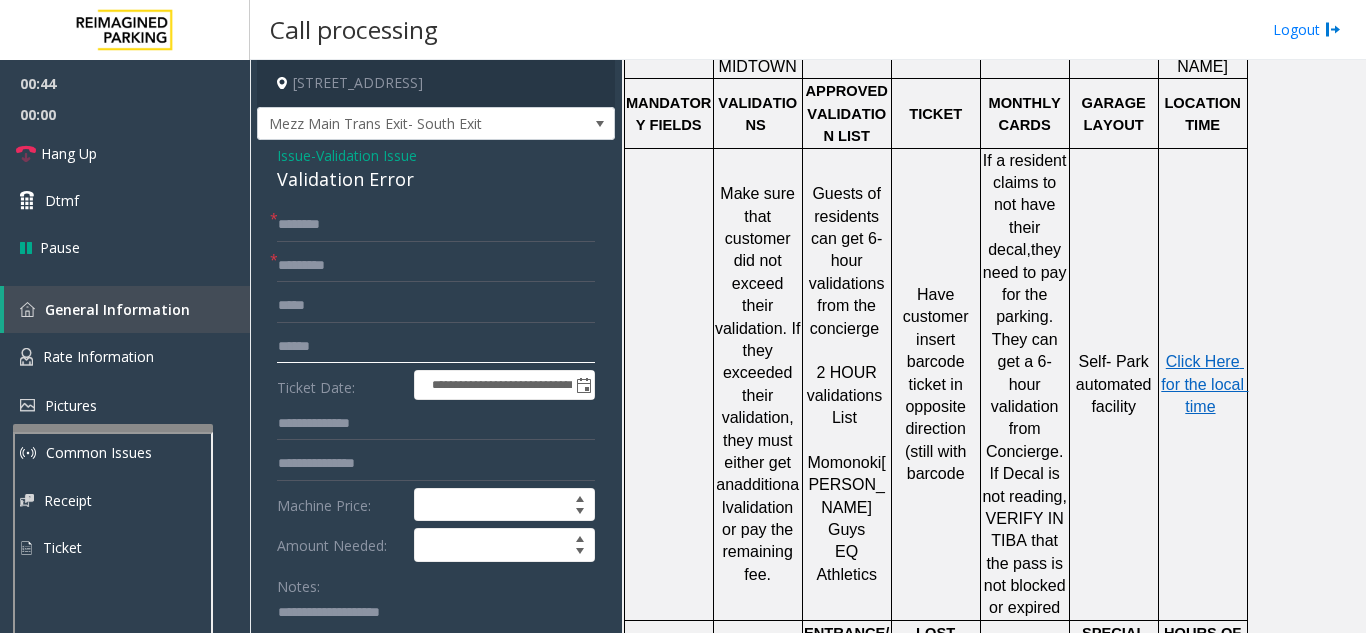 click 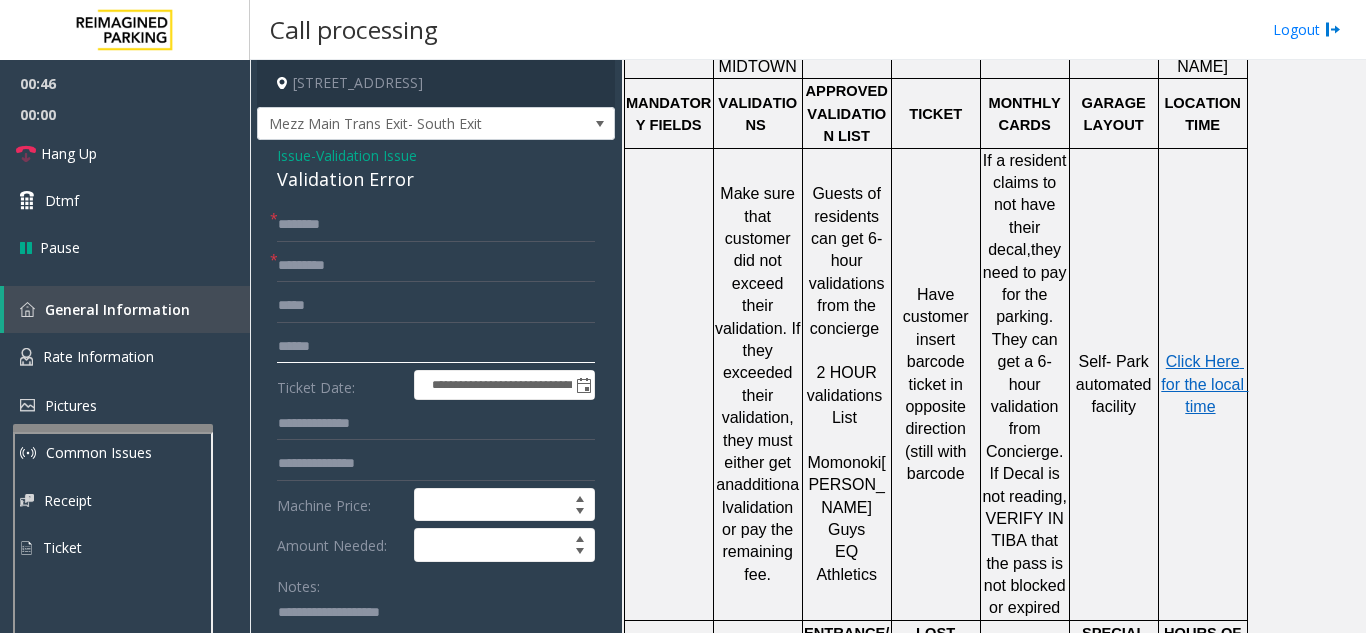 click 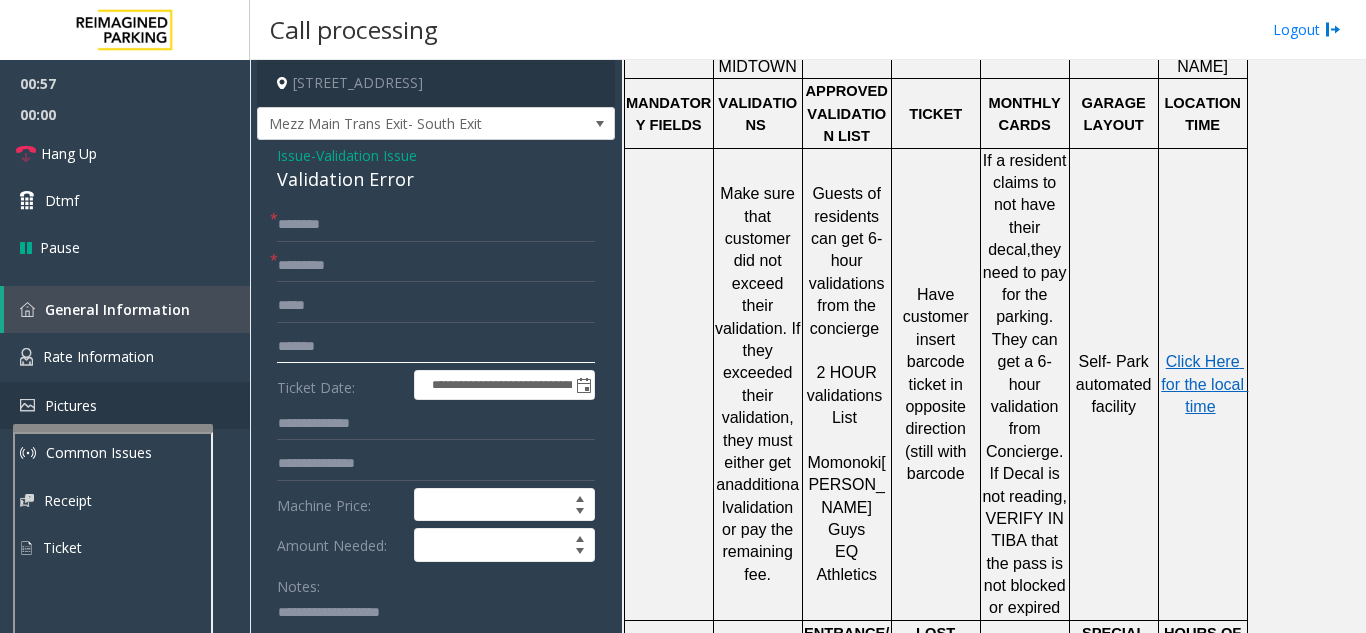 type on "*******" 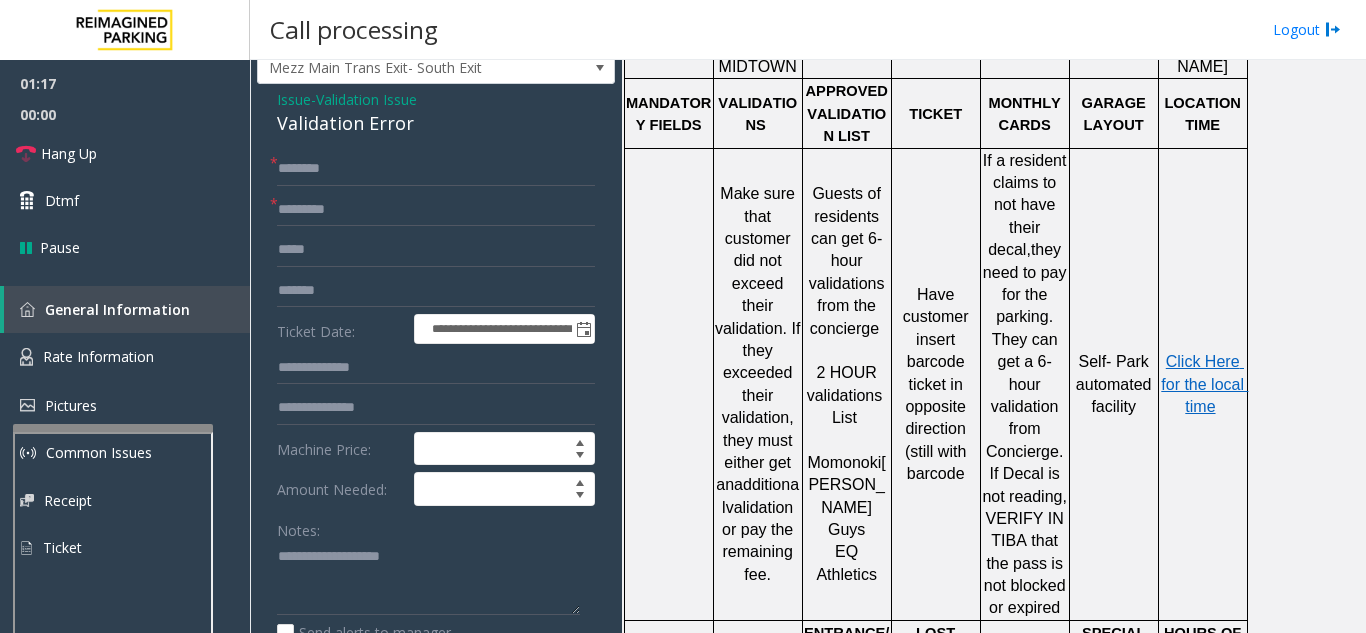 scroll, scrollTop: 100, scrollLeft: 0, axis: vertical 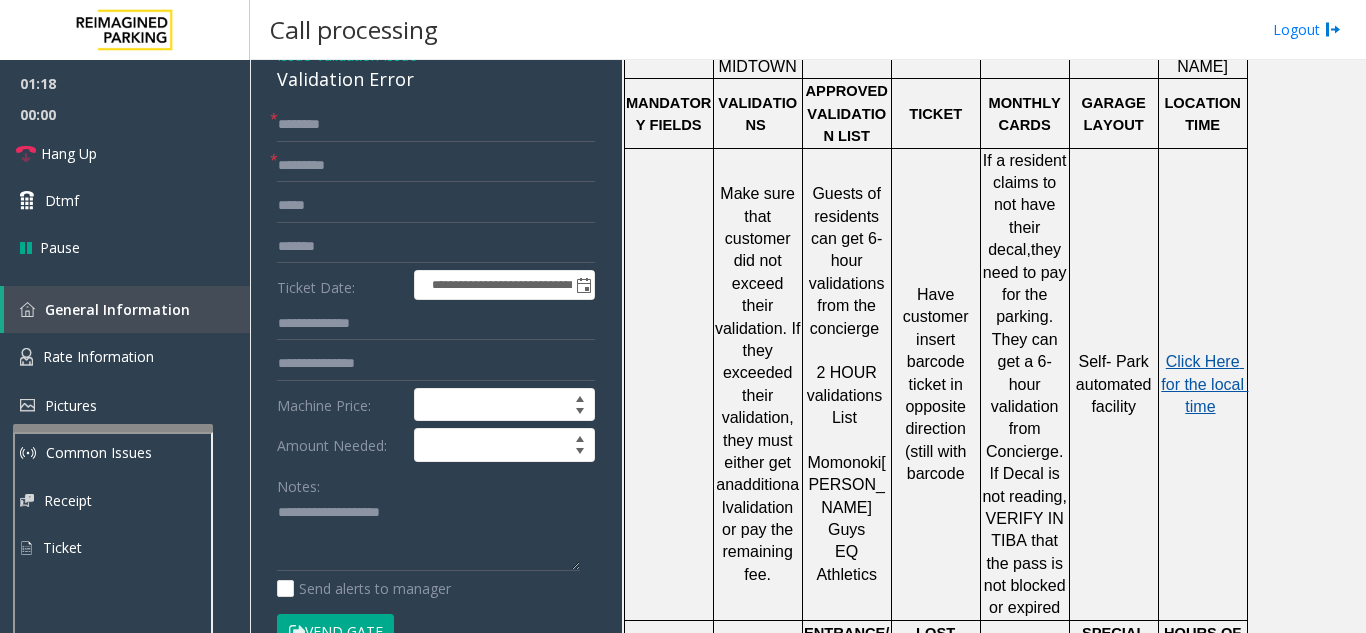 click on "Click Here for the local time" 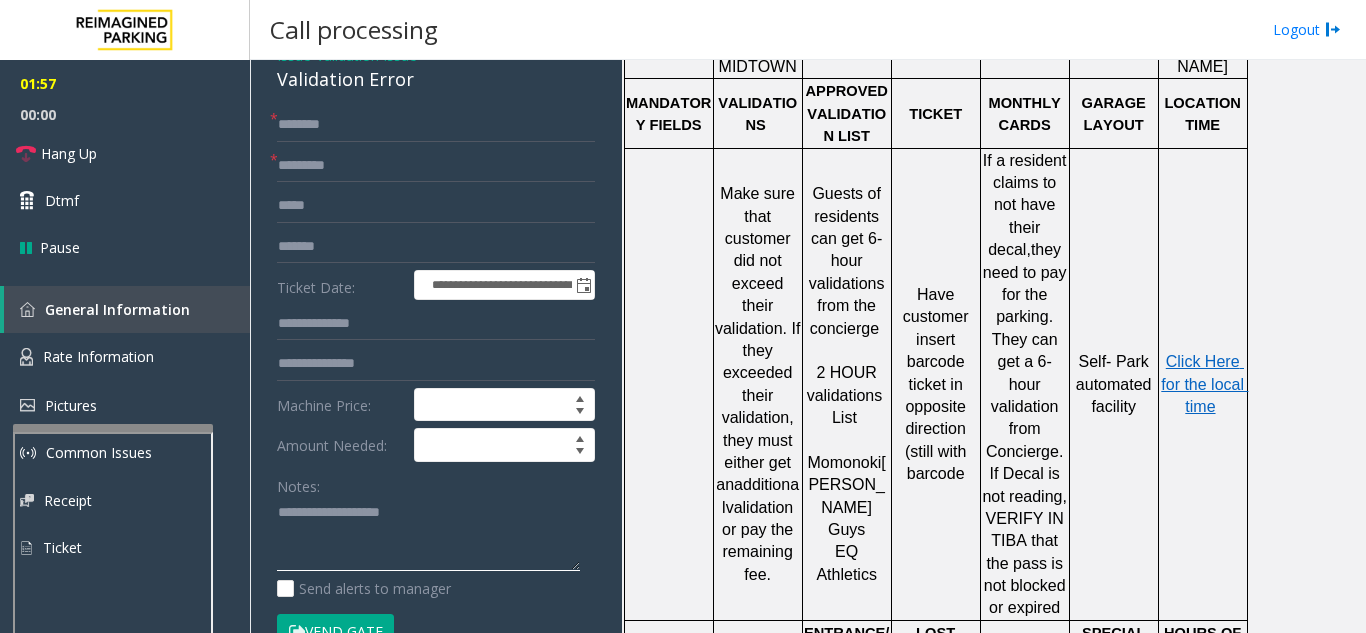 click 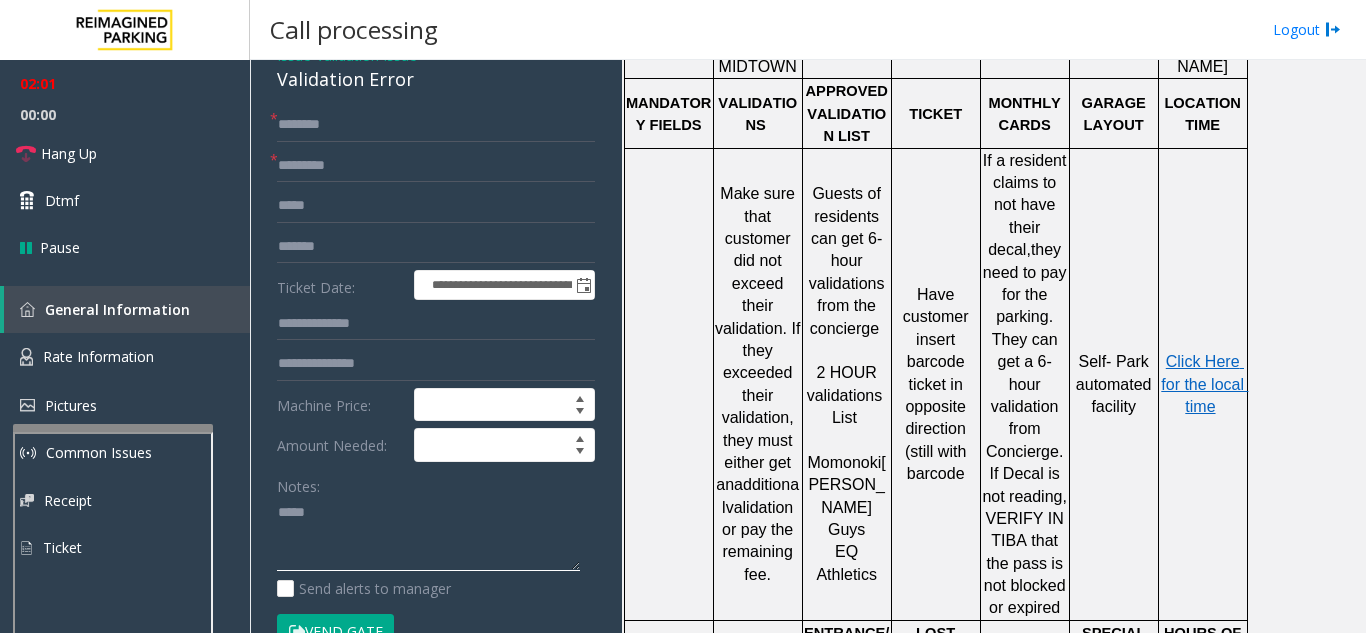 click 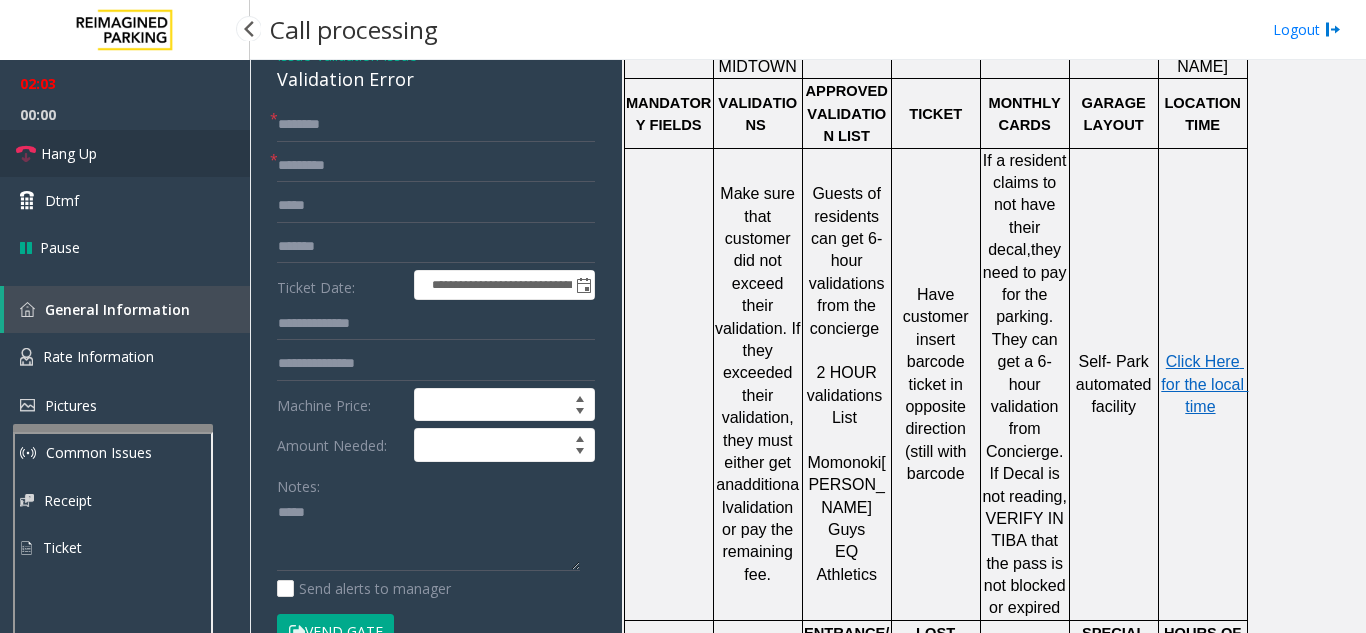 click on "Hang Up" at bounding box center [125, 153] 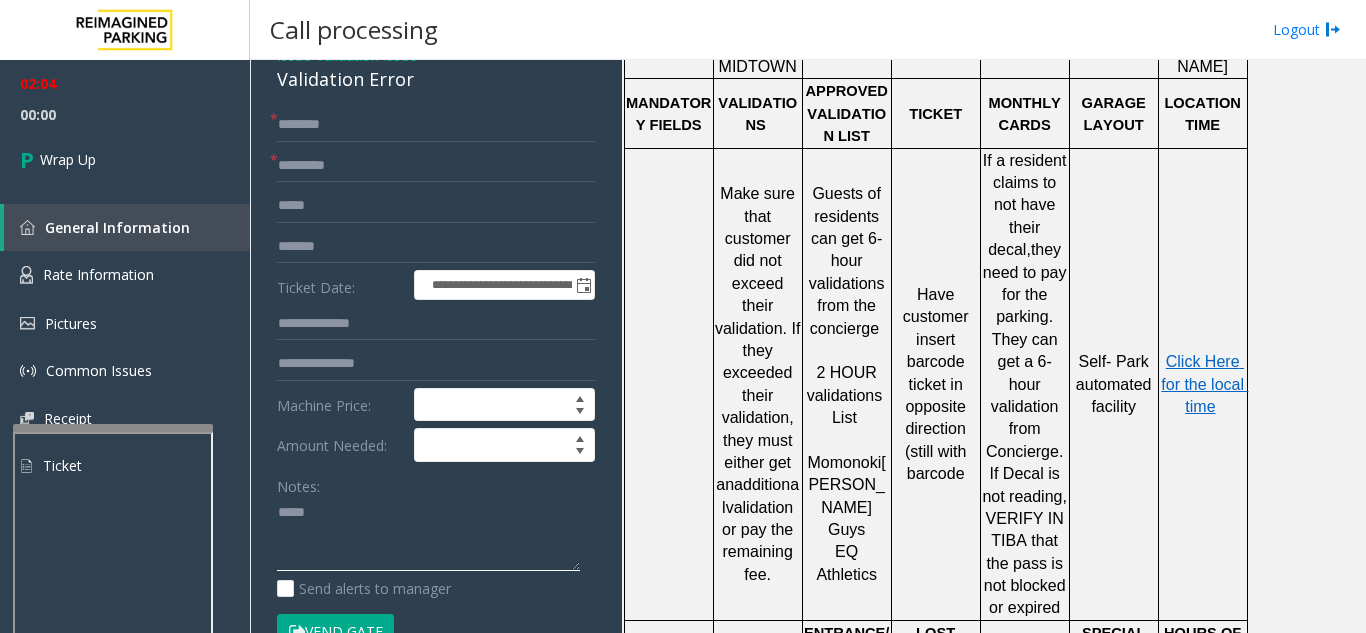 click 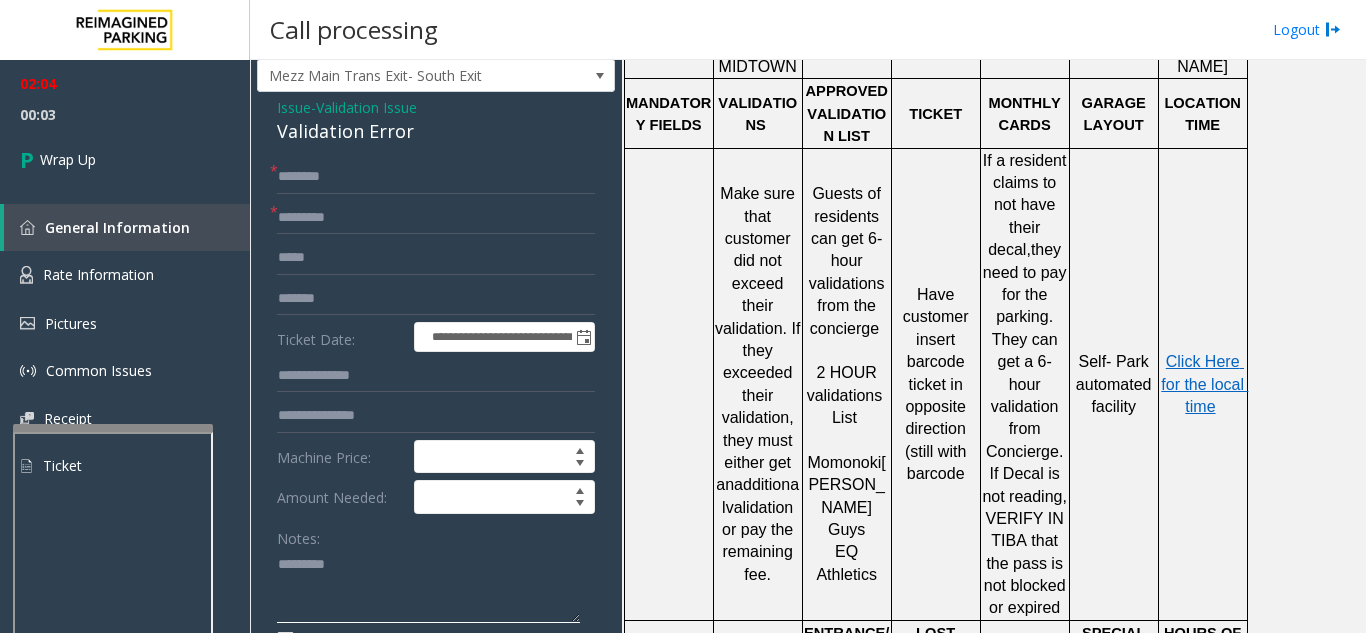 scroll, scrollTop: 0, scrollLeft: 0, axis: both 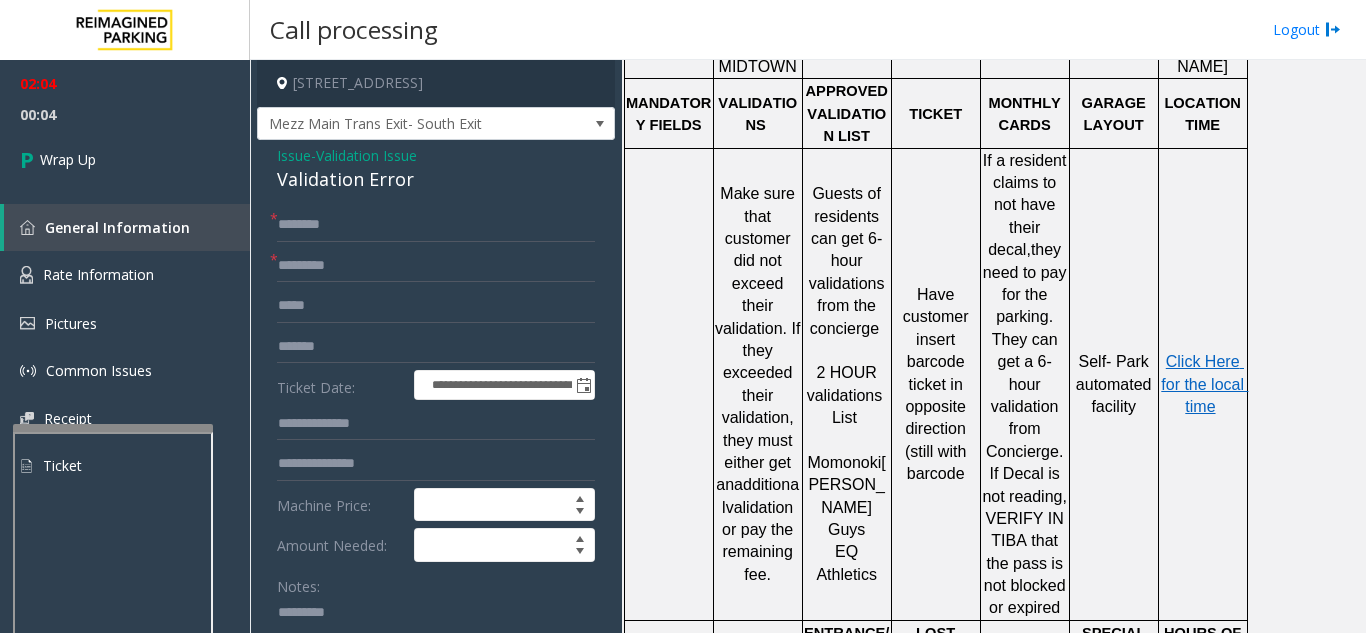 type on "*********" 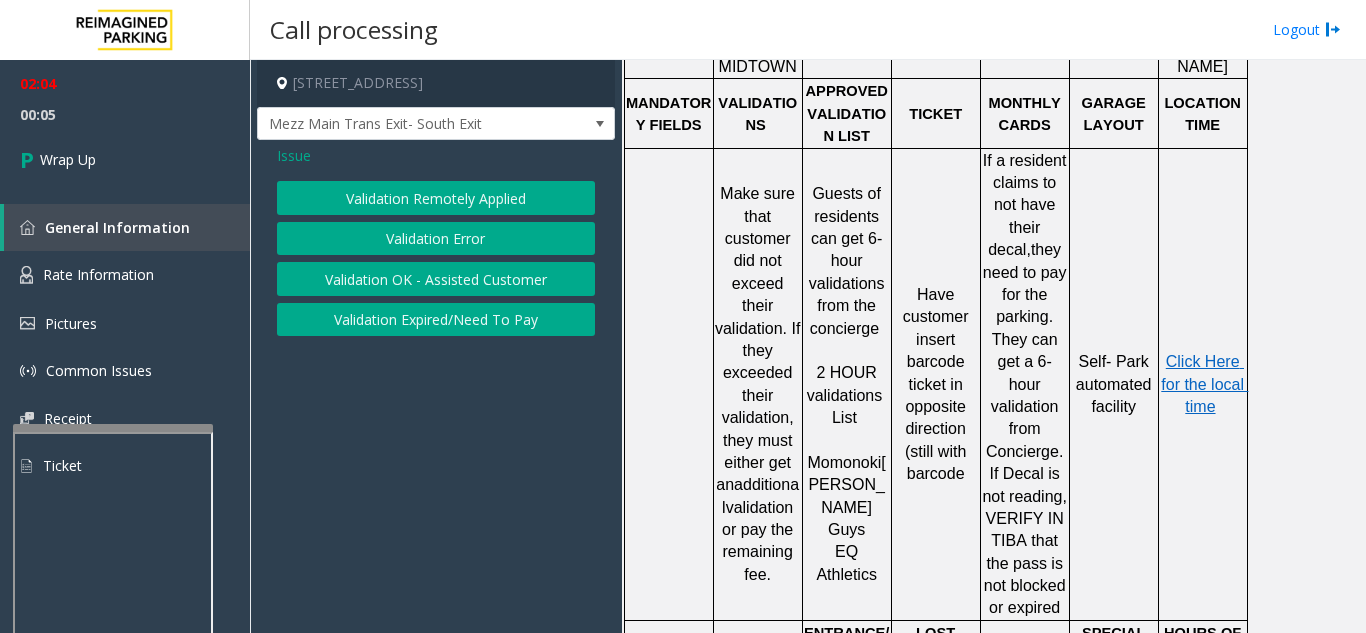 click on "Validation Expired/Need To Pay" 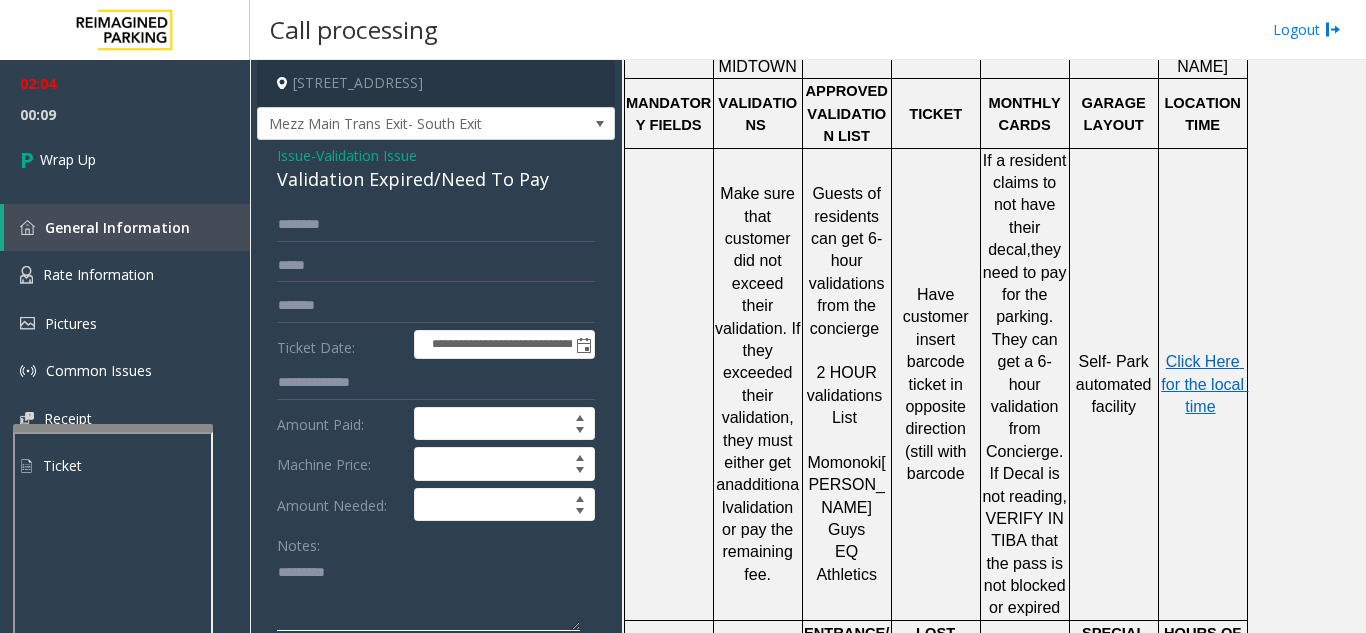 click 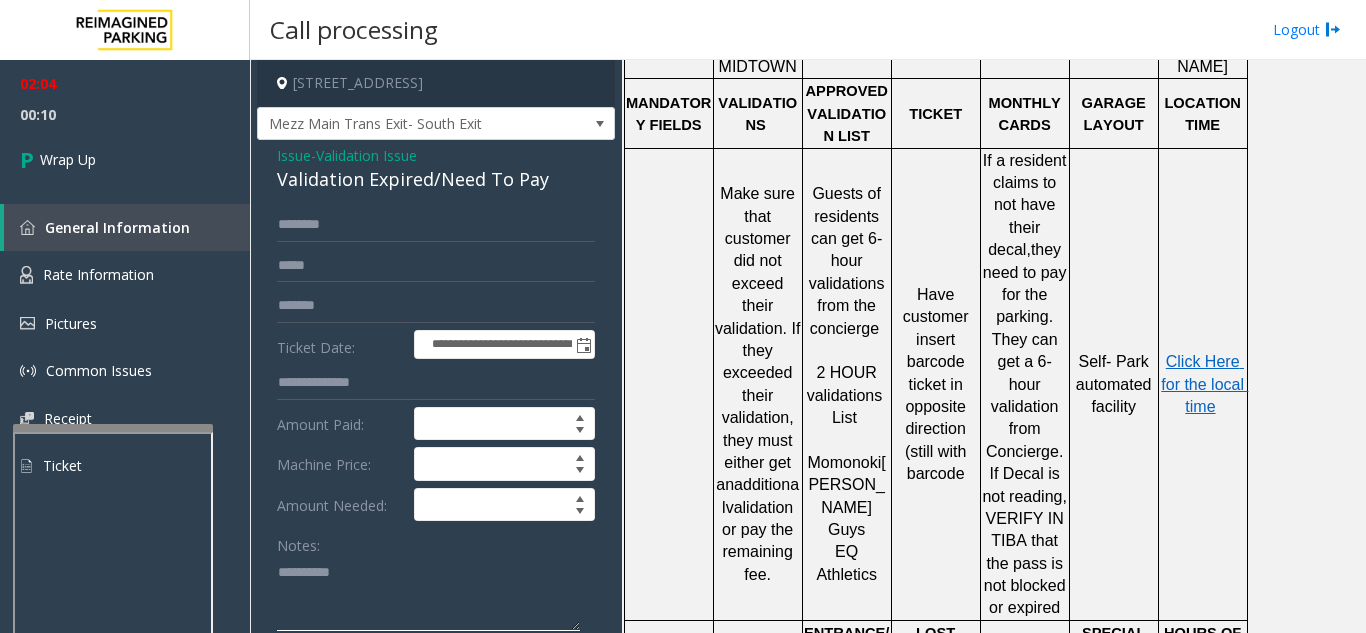 paste on "**********" 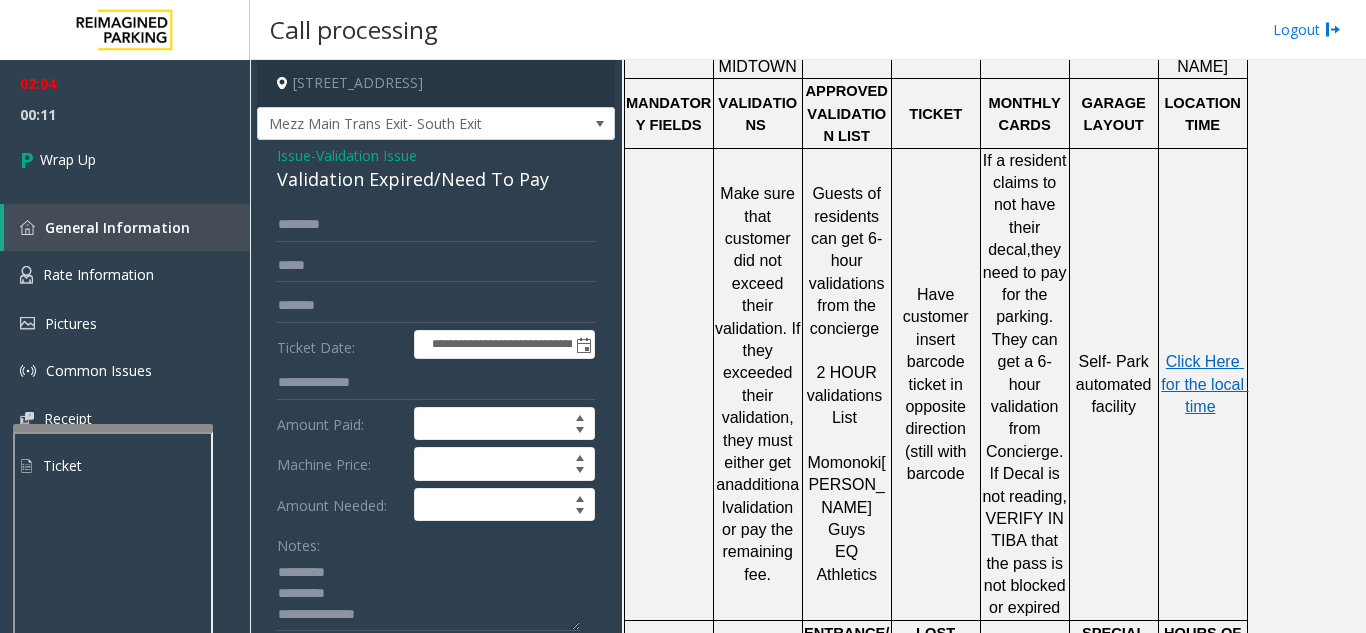 click on "Validation Expired/Need To Pay" 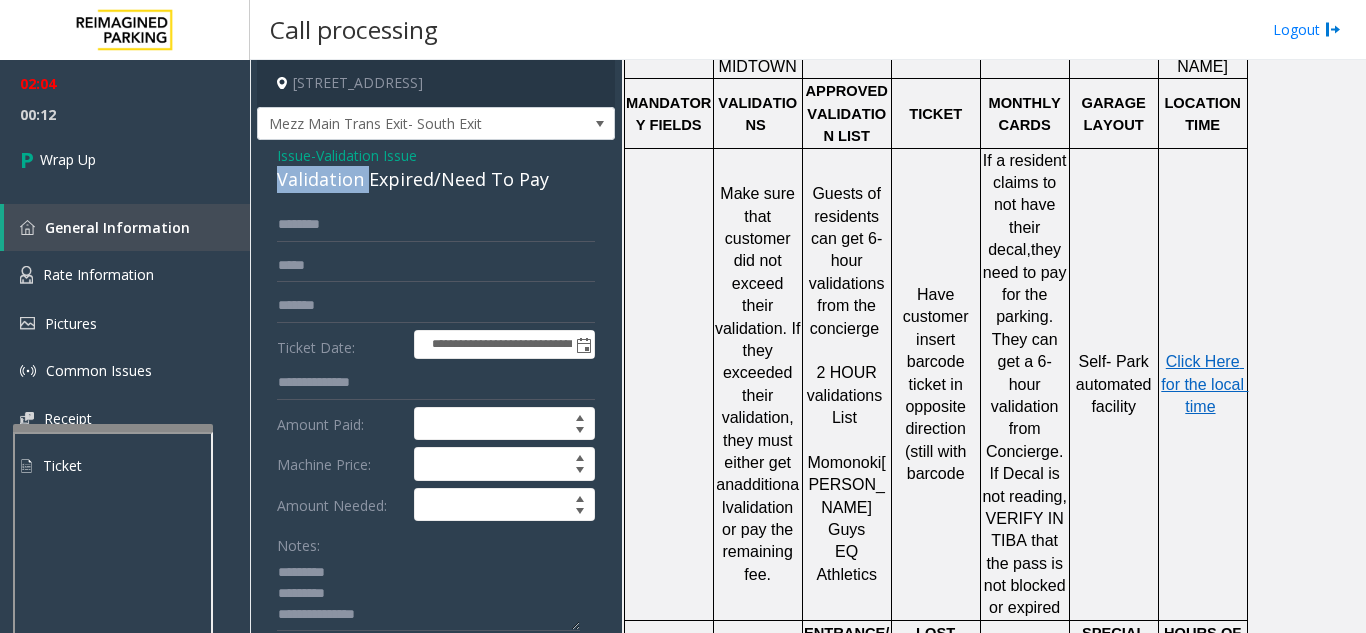 click on "Validation Expired/Need To Pay" 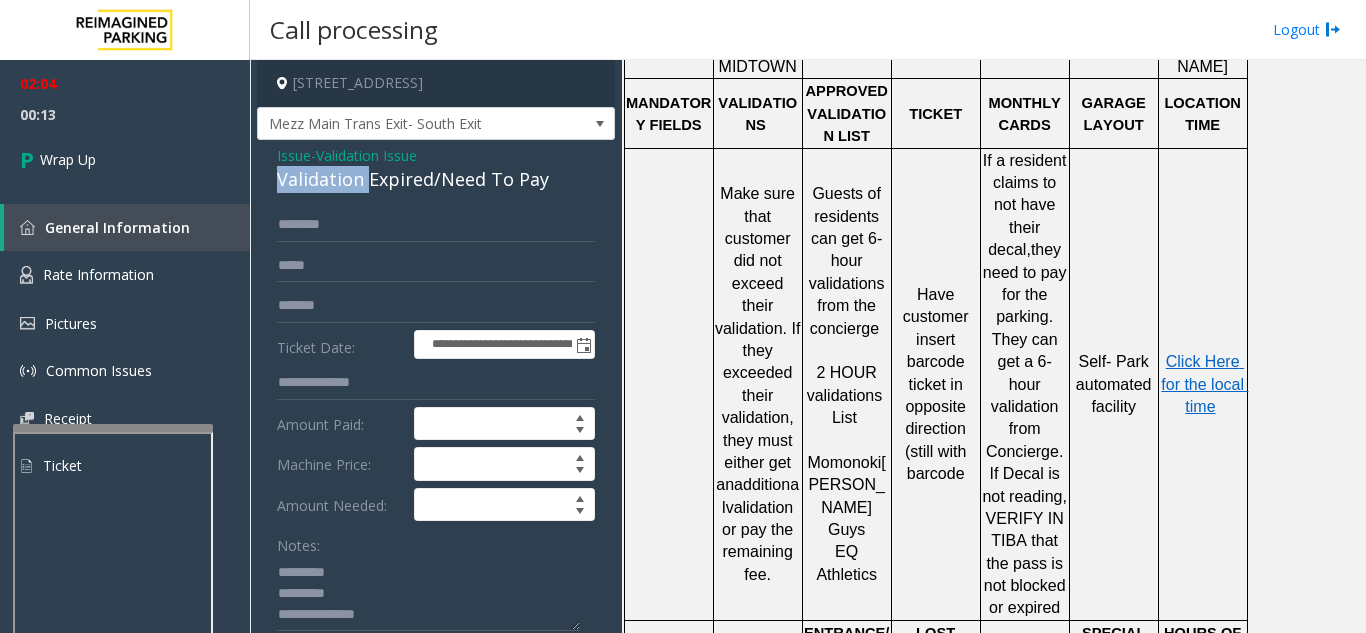 click on "Validation Expired/Need To Pay" 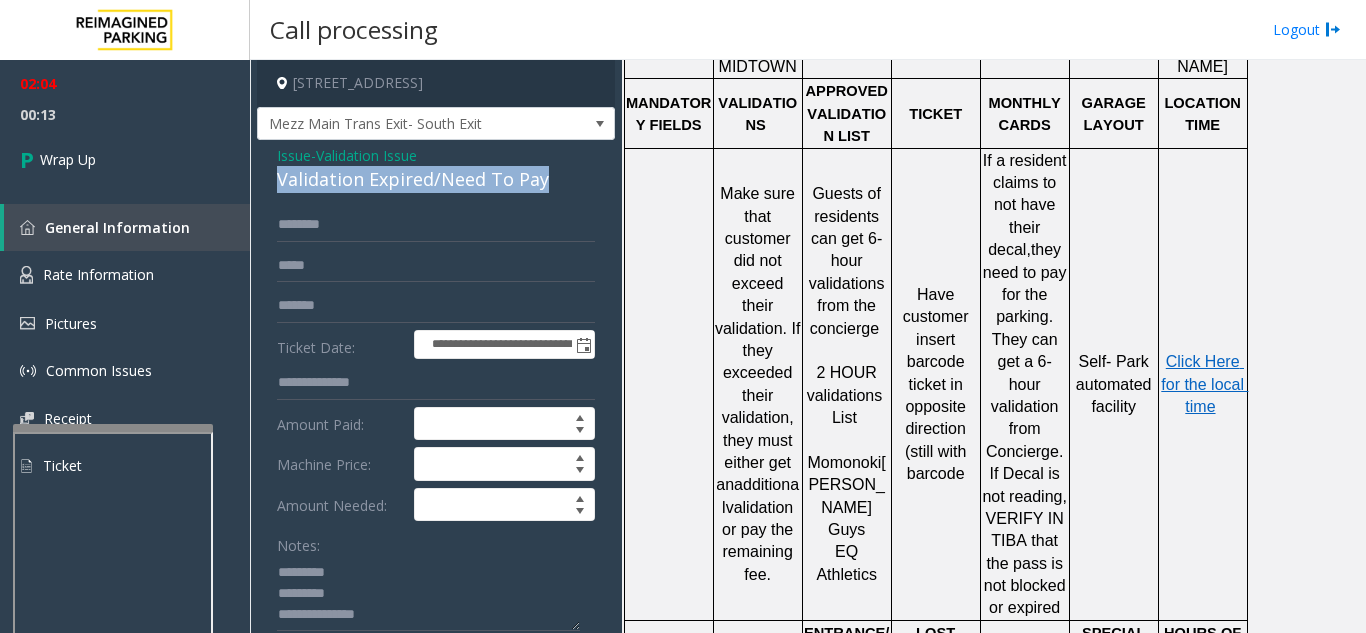 click on "Validation Expired/Need To Pay" 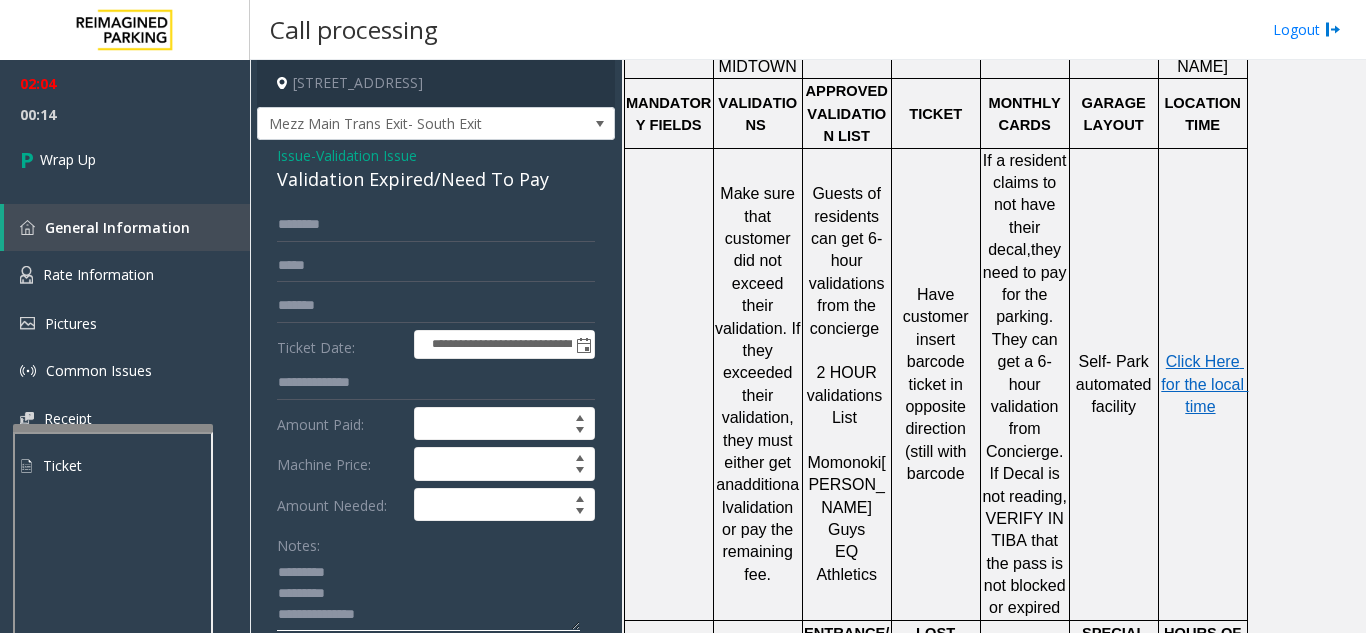 click 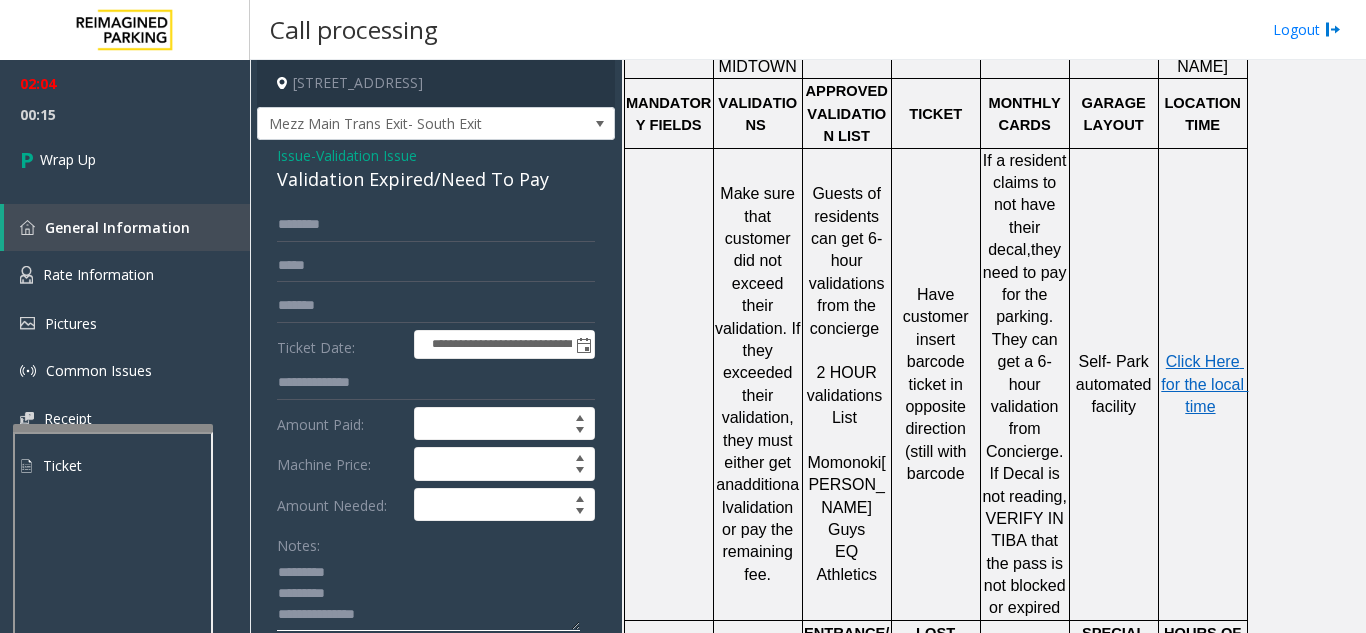 paste on "**********" 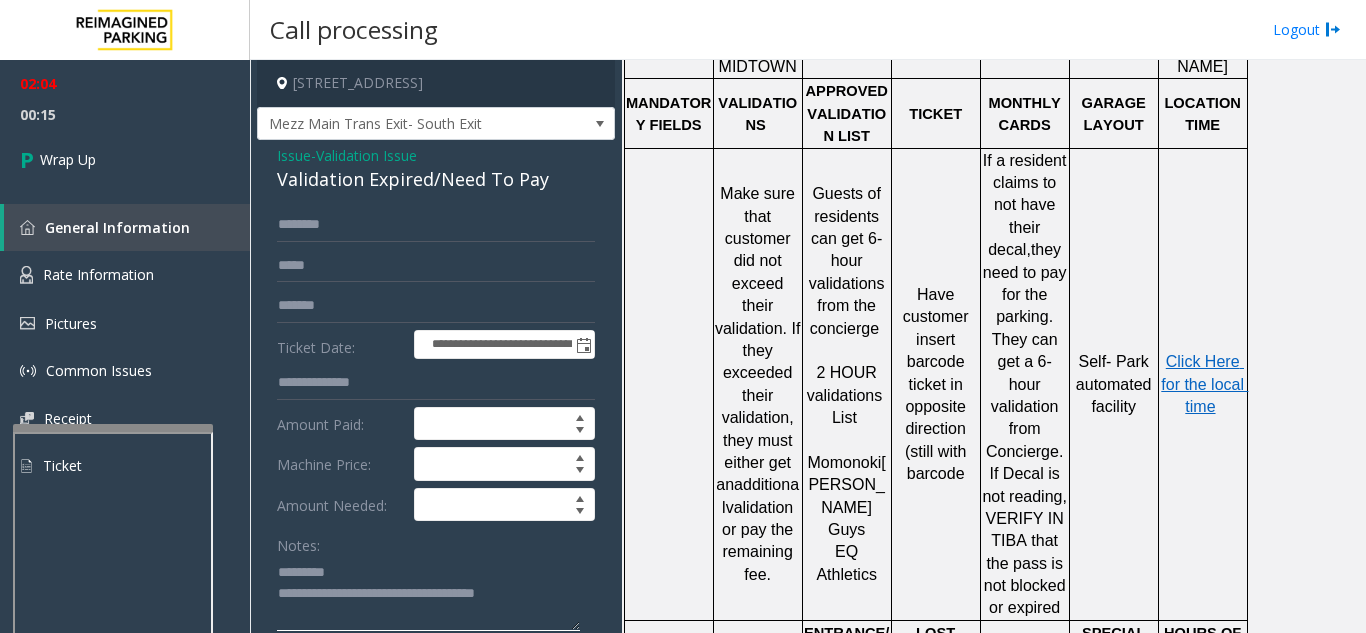 scroll, scrollTop: 21, scrollLeft: 0, axis: vertical 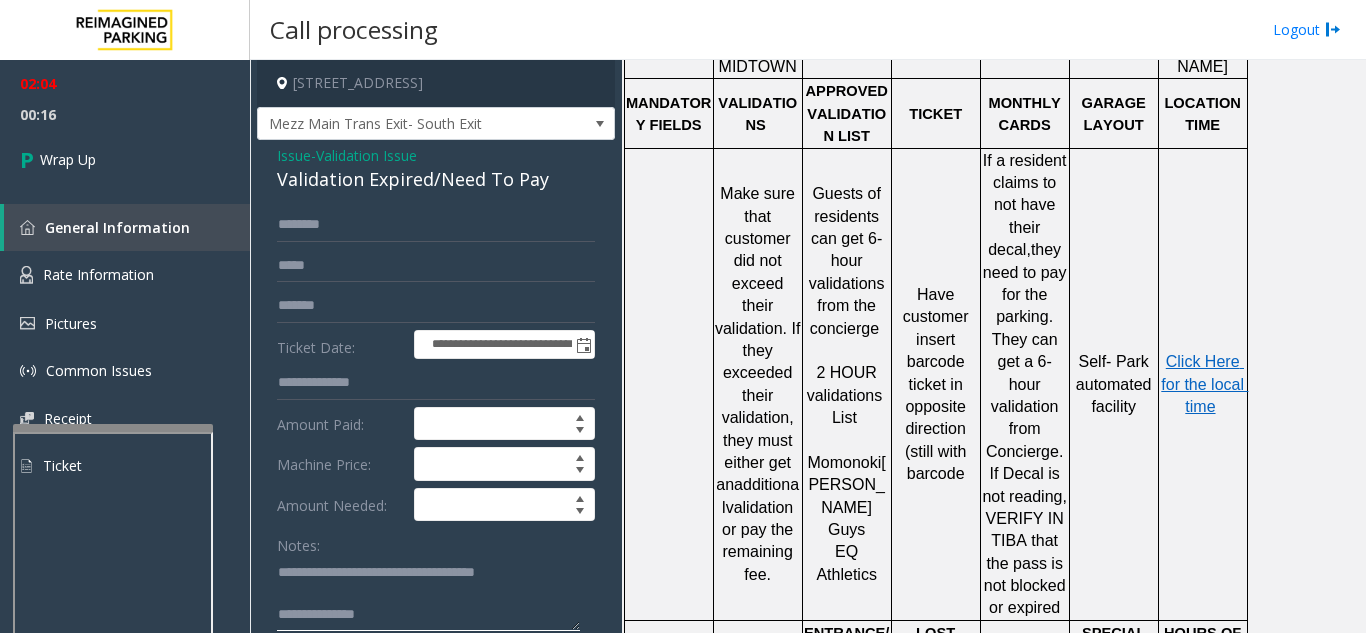 click 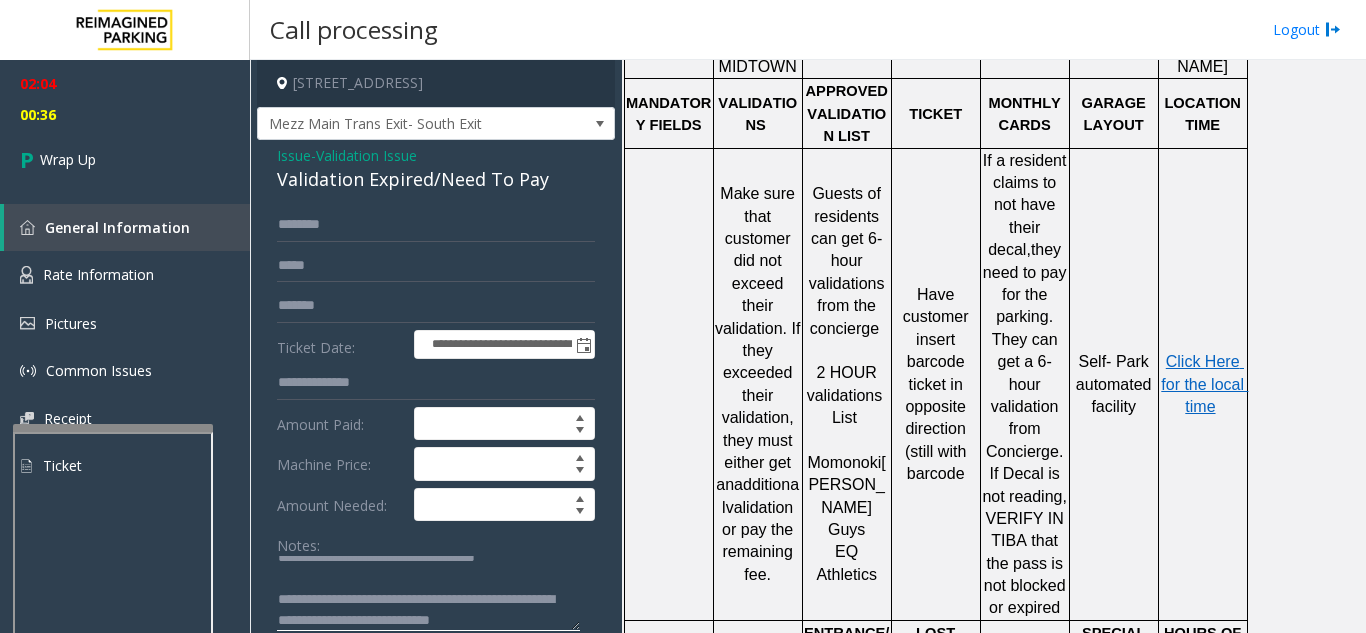 scroll, scrollTop: 57, scrollLeft: 0, axis: vertical 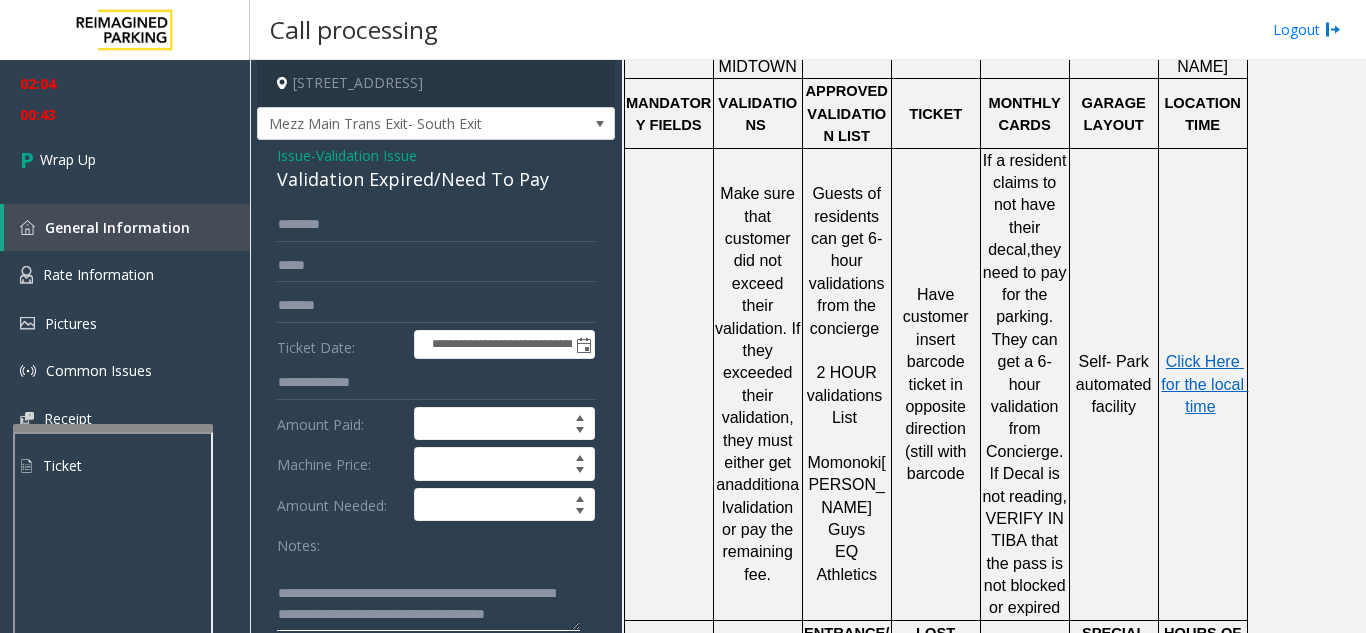 drag, startPoint x: 424, startPoint y: 597, endPoint x: 394, endPoint y: 610, distance: 32.695564 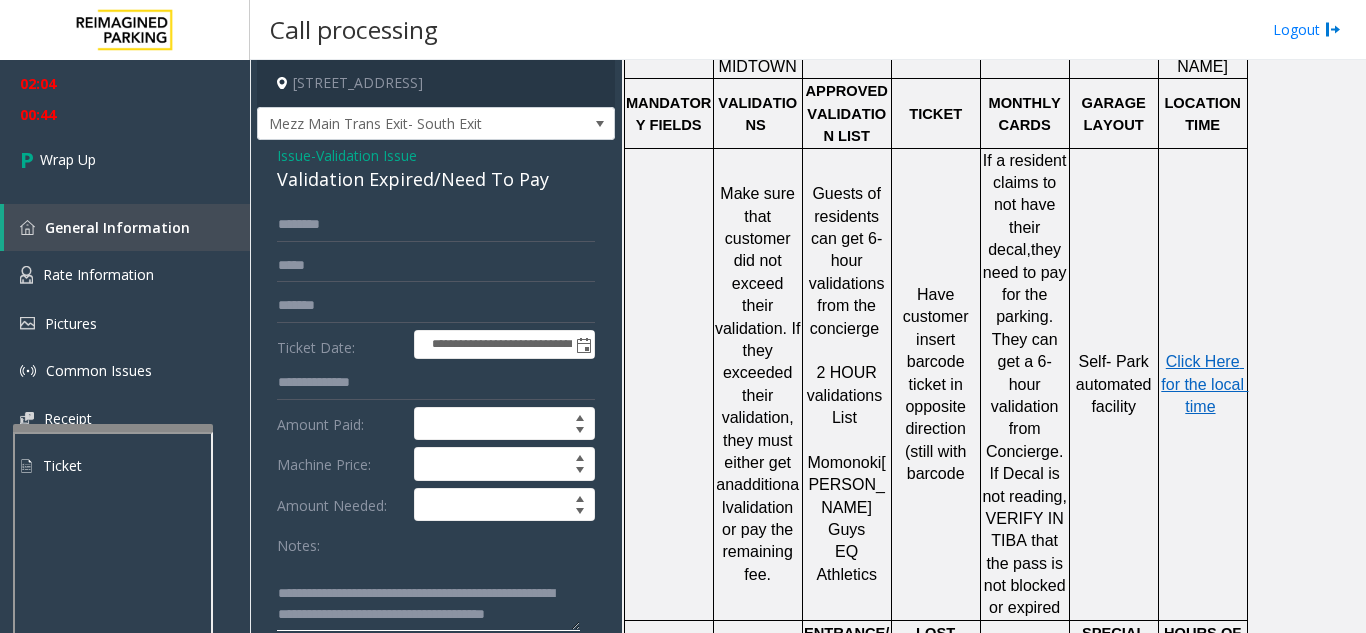 click 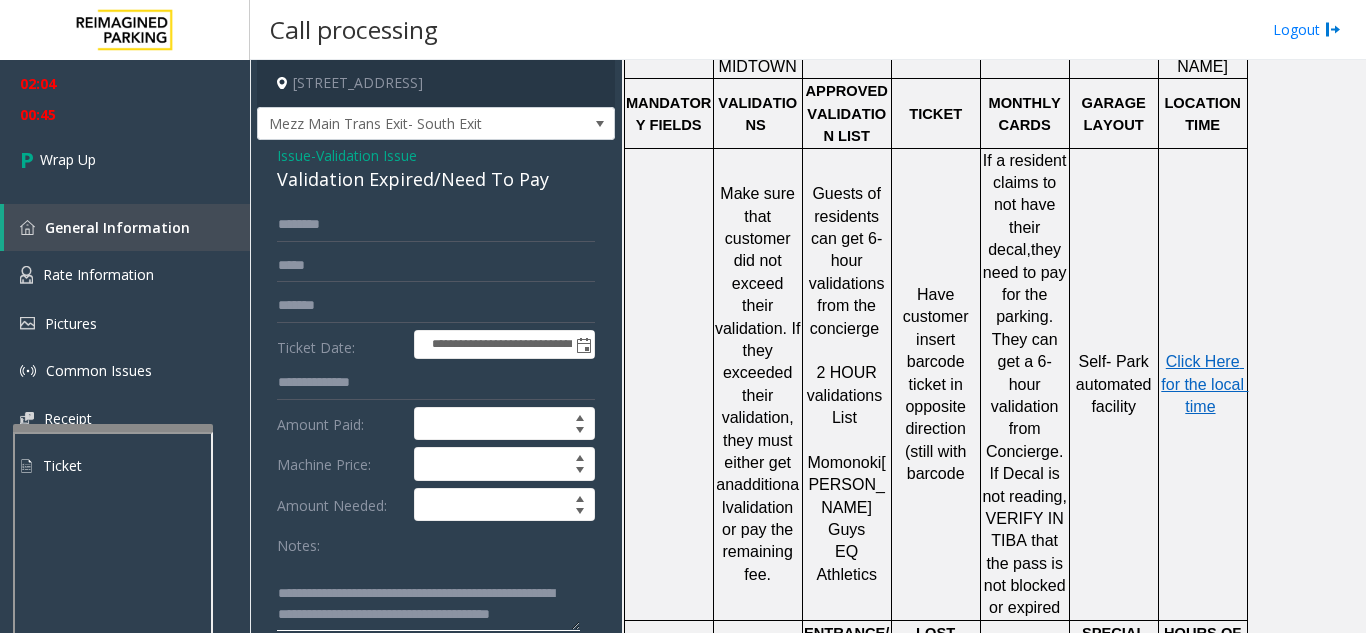 click 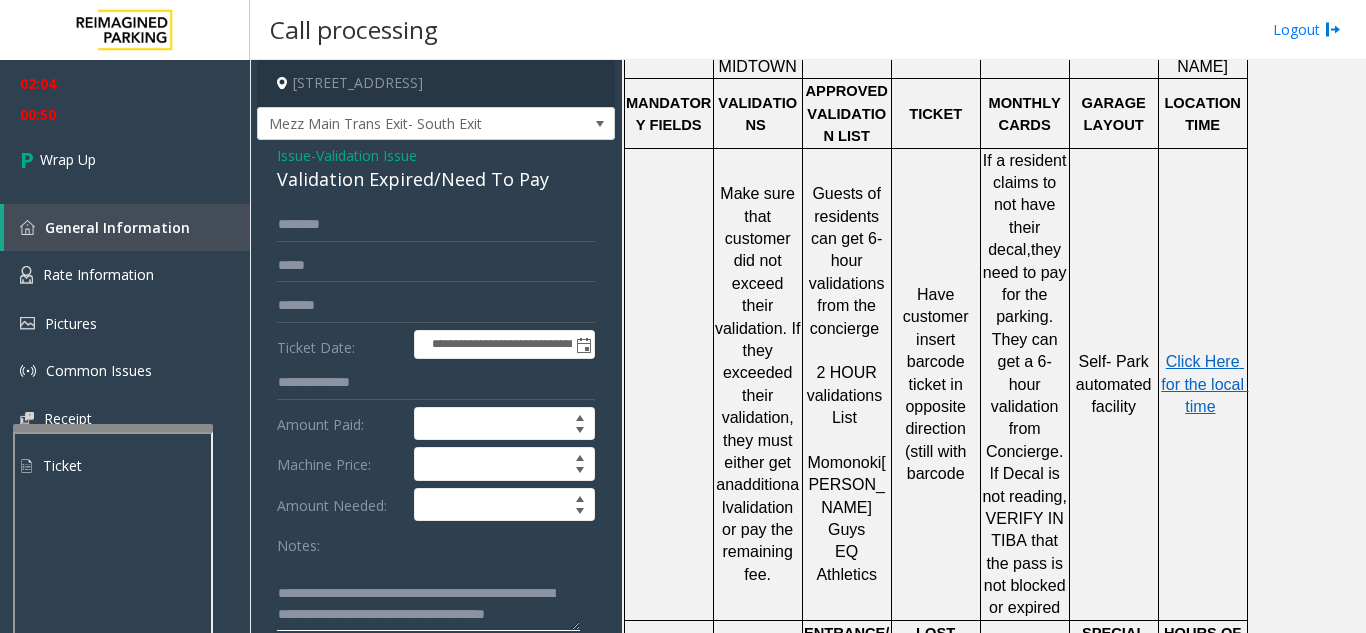 click 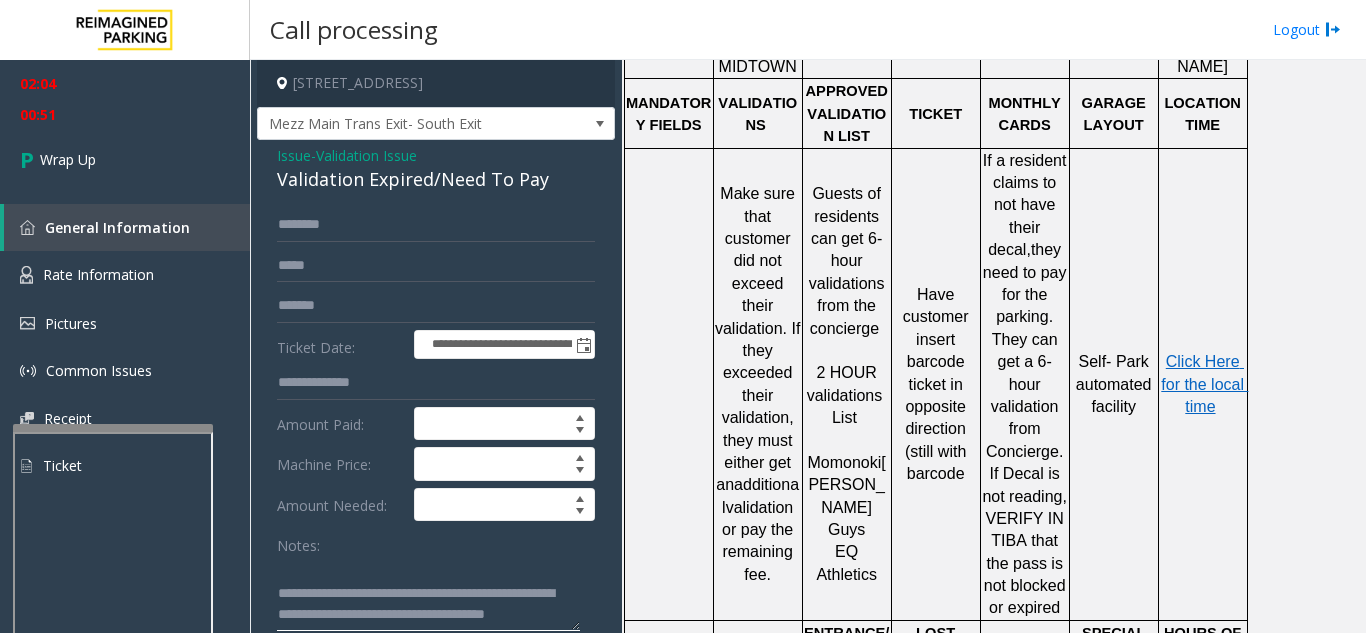 click 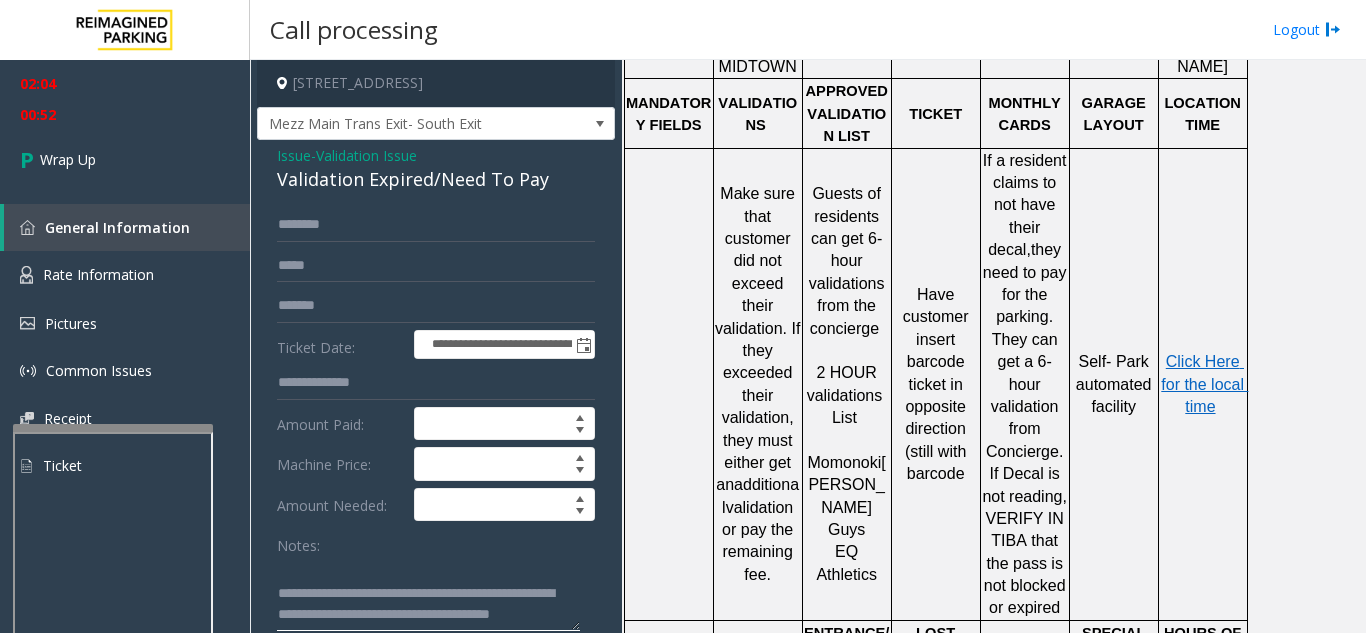 scroll, scrollTop: 0, scrollLeft: 0, axis: both 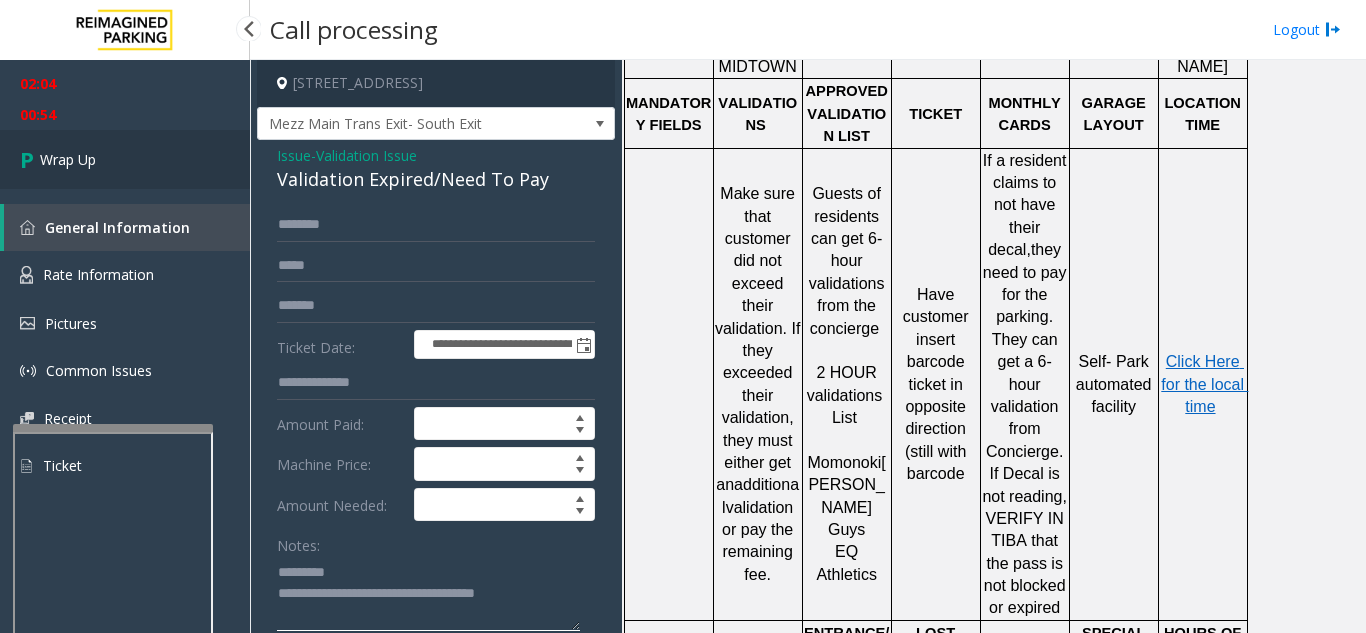 type on "**********" 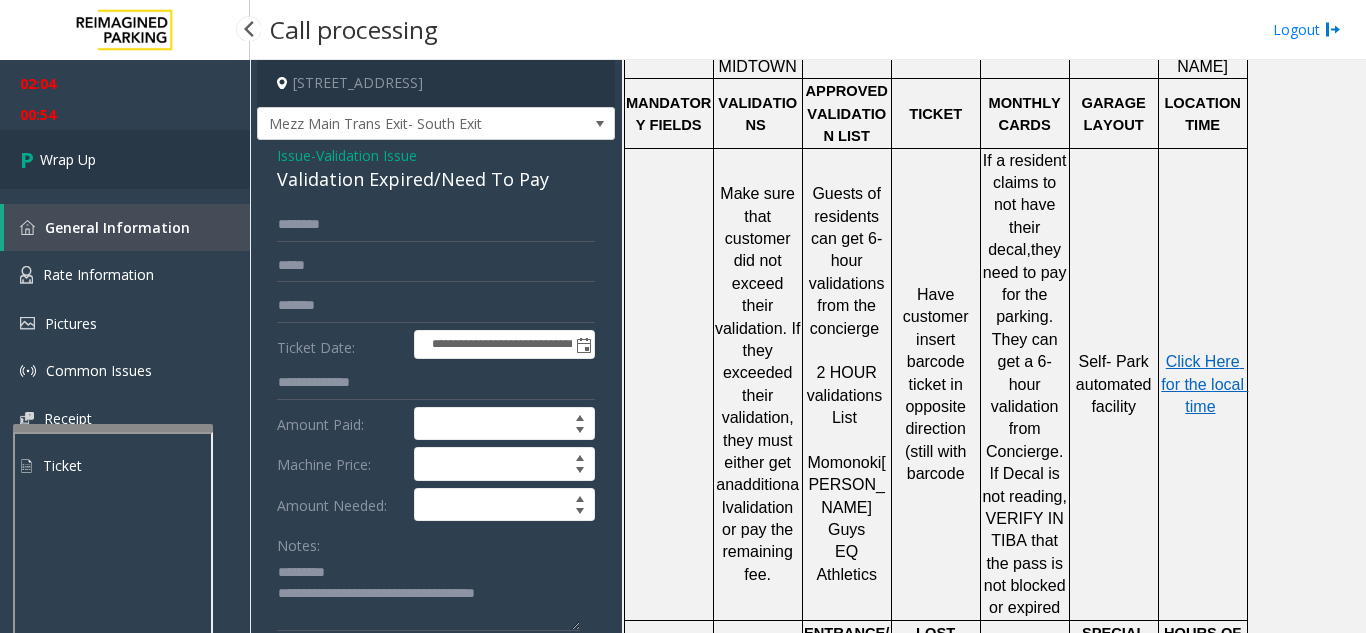 click on "Wrap Up" at bounding box center (125, 159) 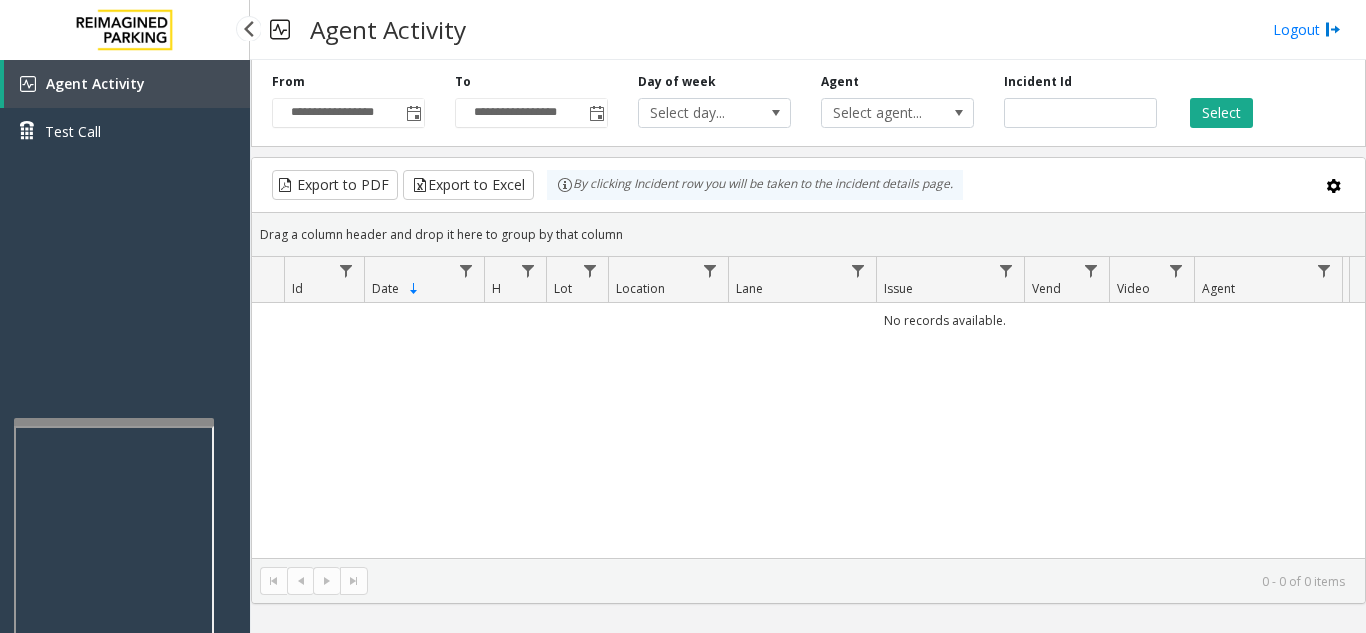 click at bounding box center [114, 422] 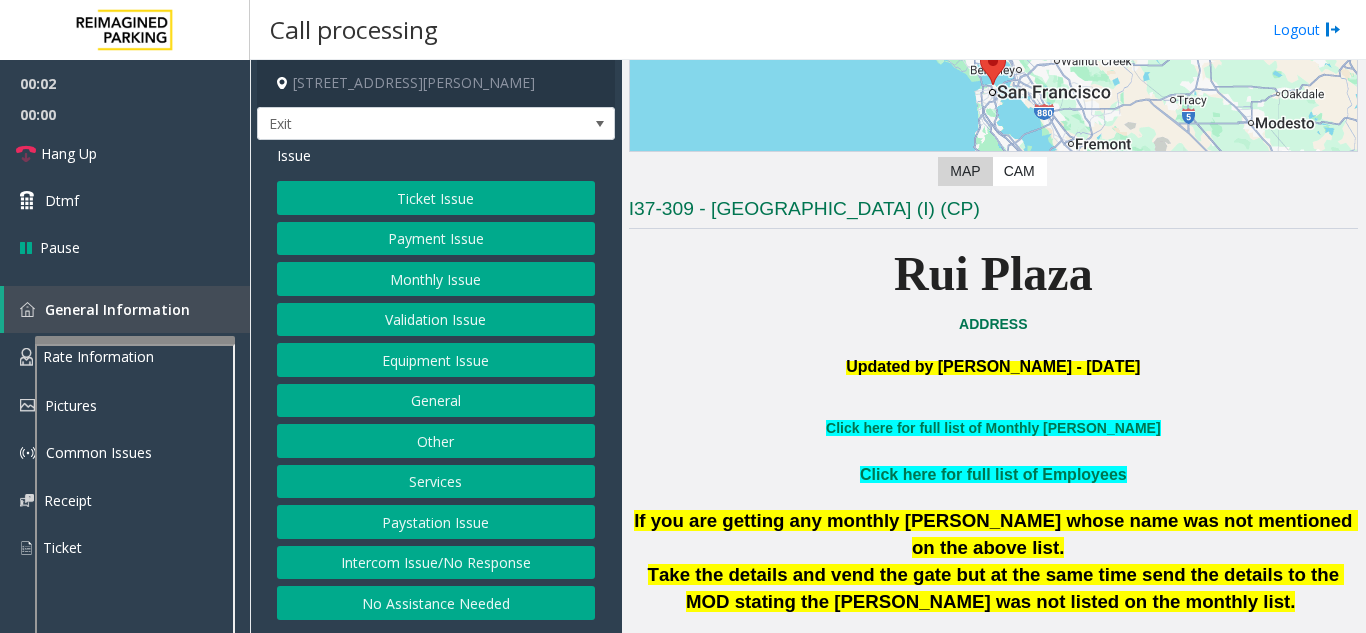 scroll, scrollTop: 600, scrollLeft: 0, axis: vertical 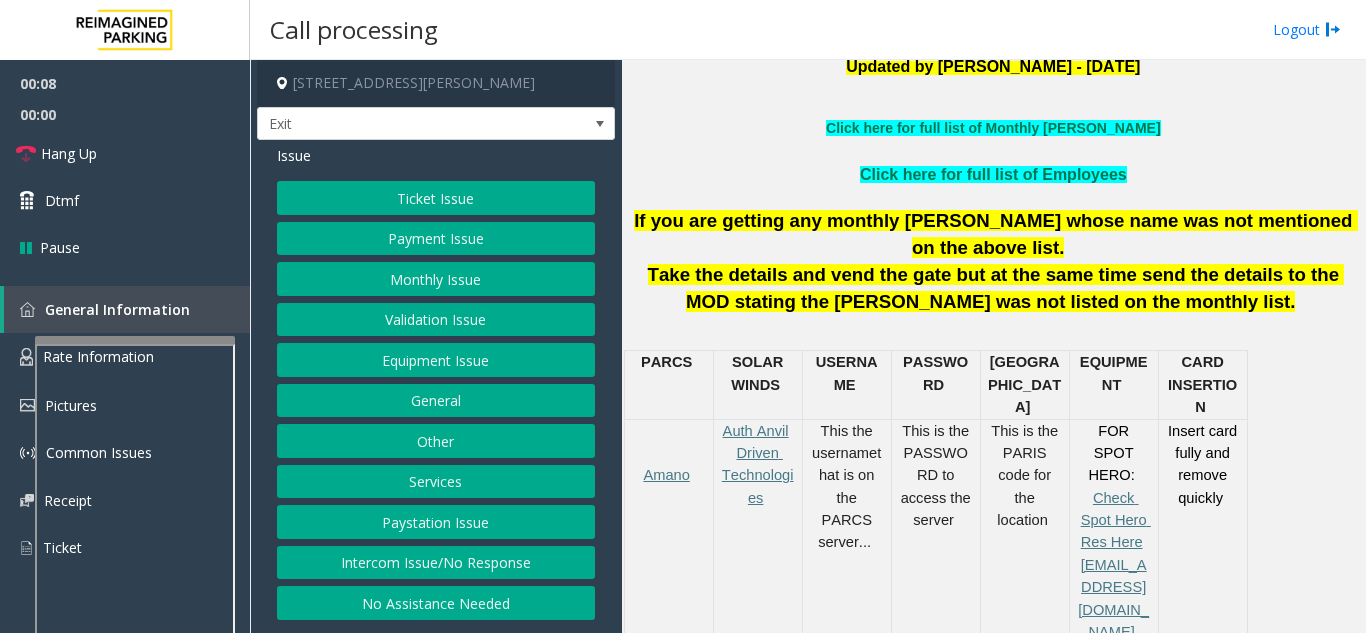 click on "Services" 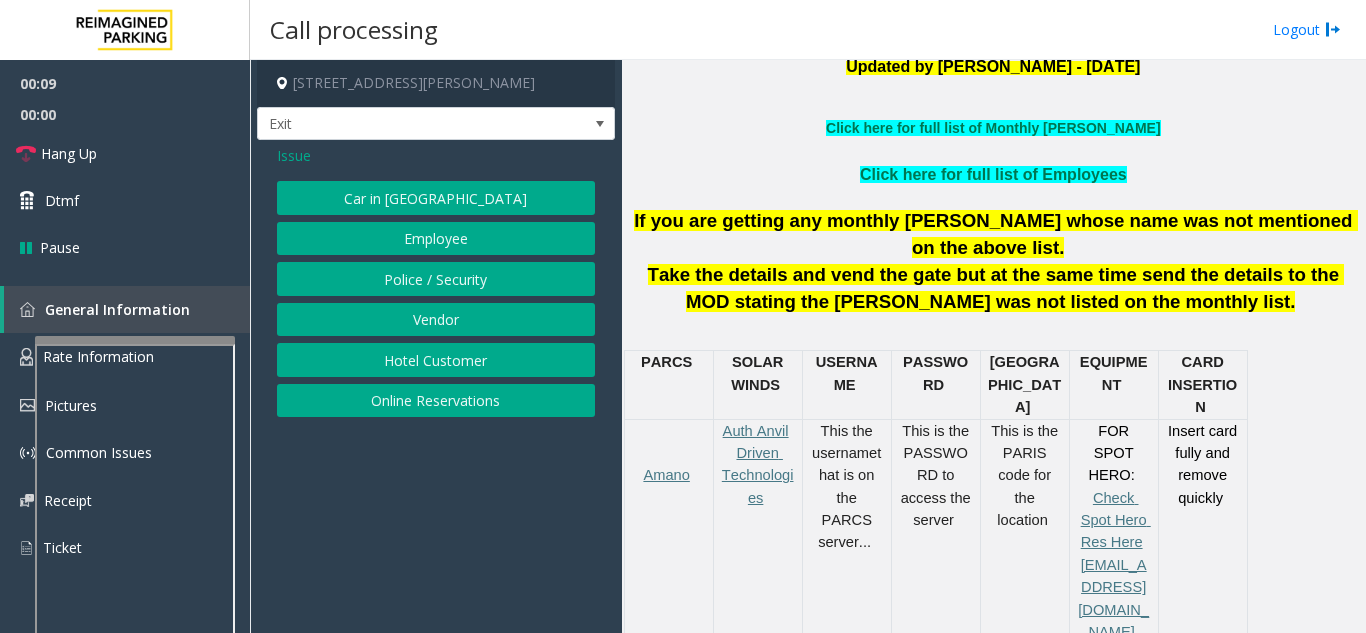 click on "Online Reservations" 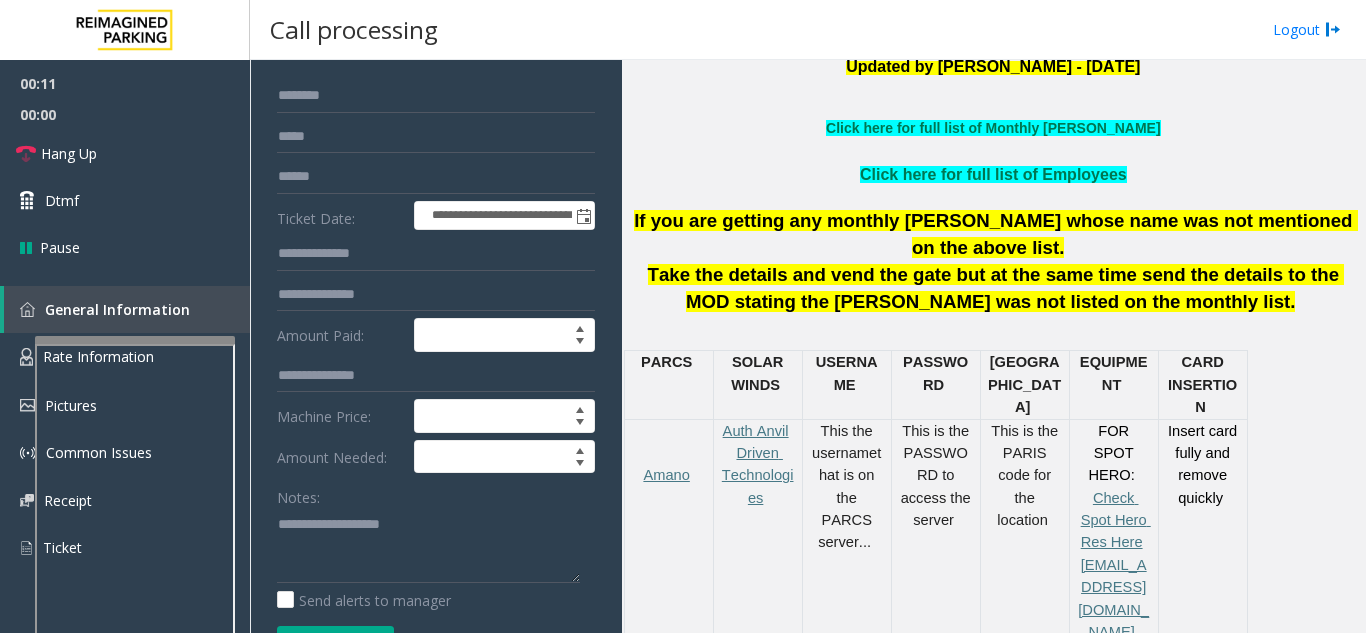 scroll, scrollTop: 300, scrollLeft: 0, axis: vertical 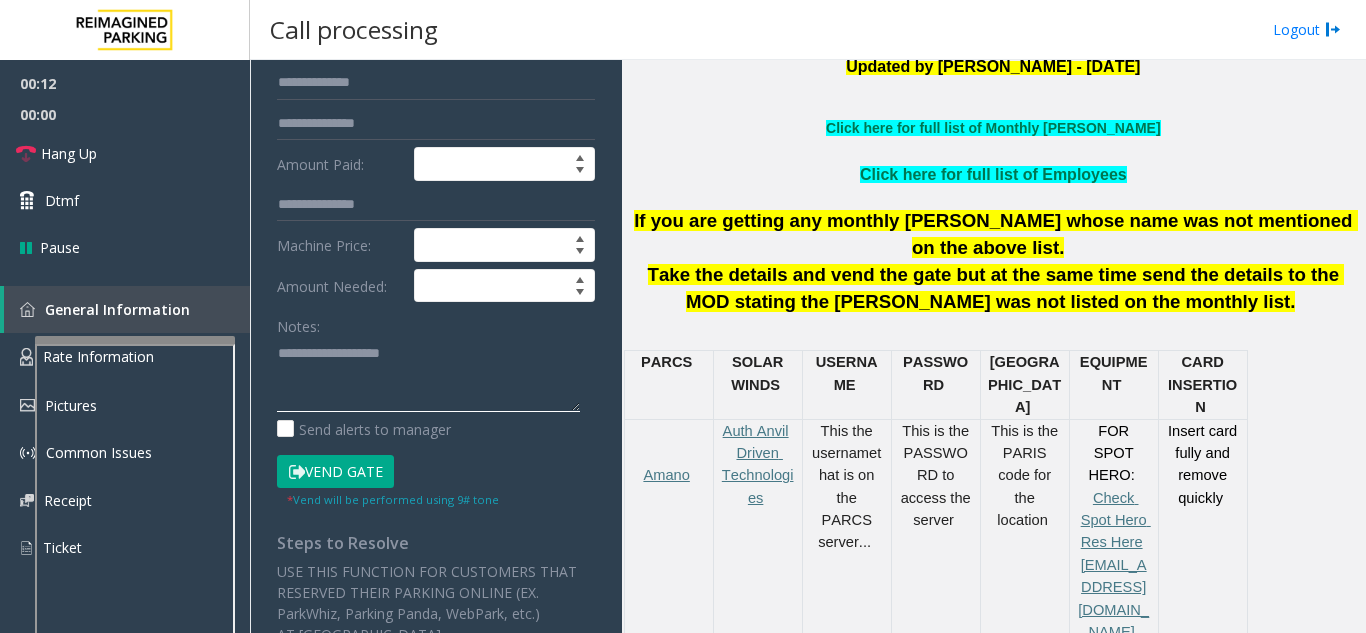 click 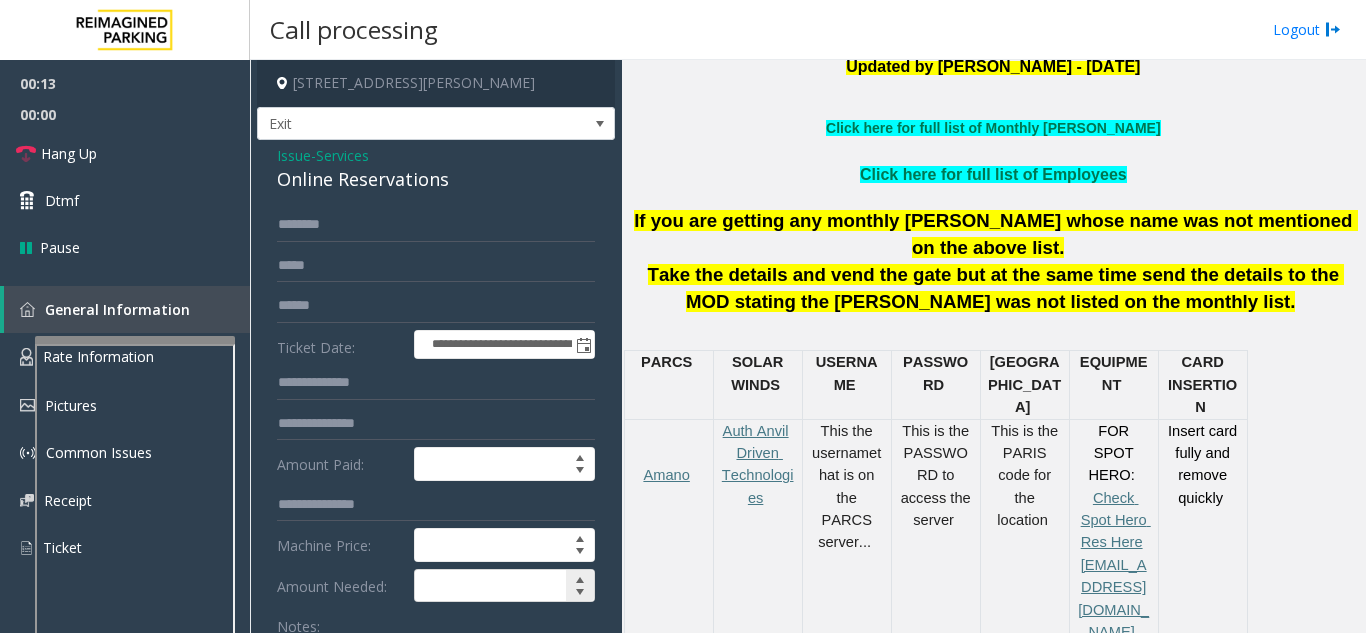 scroll, scrollTop: 100, scrollLeft: 0, axis: vertical 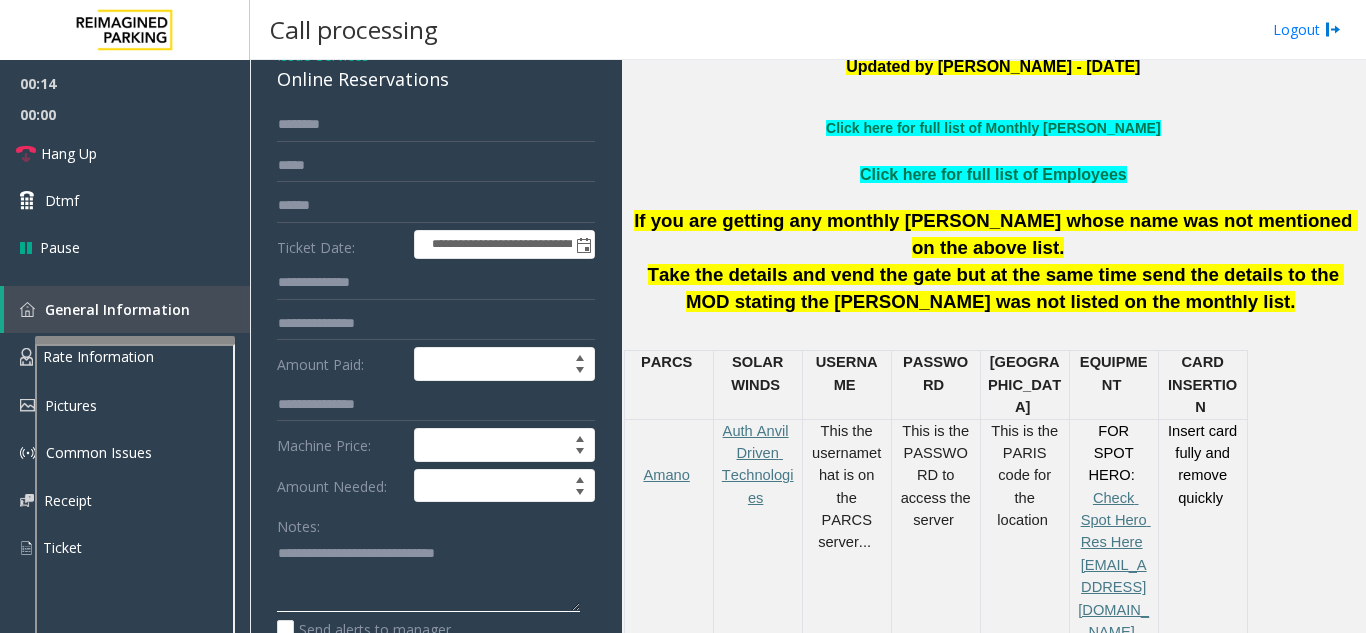 drag, startPoint x: 494, startPoint y: 559, endPoint x: 230, endPoint y: 542, distance: 264.54678 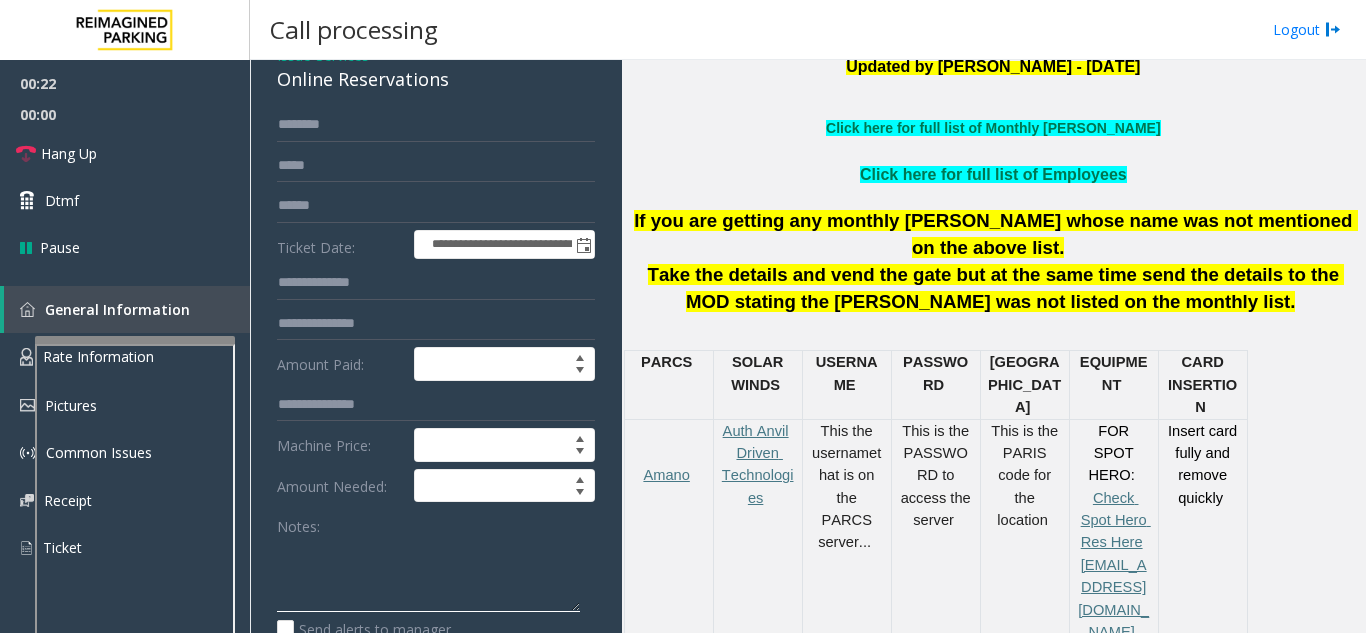 click 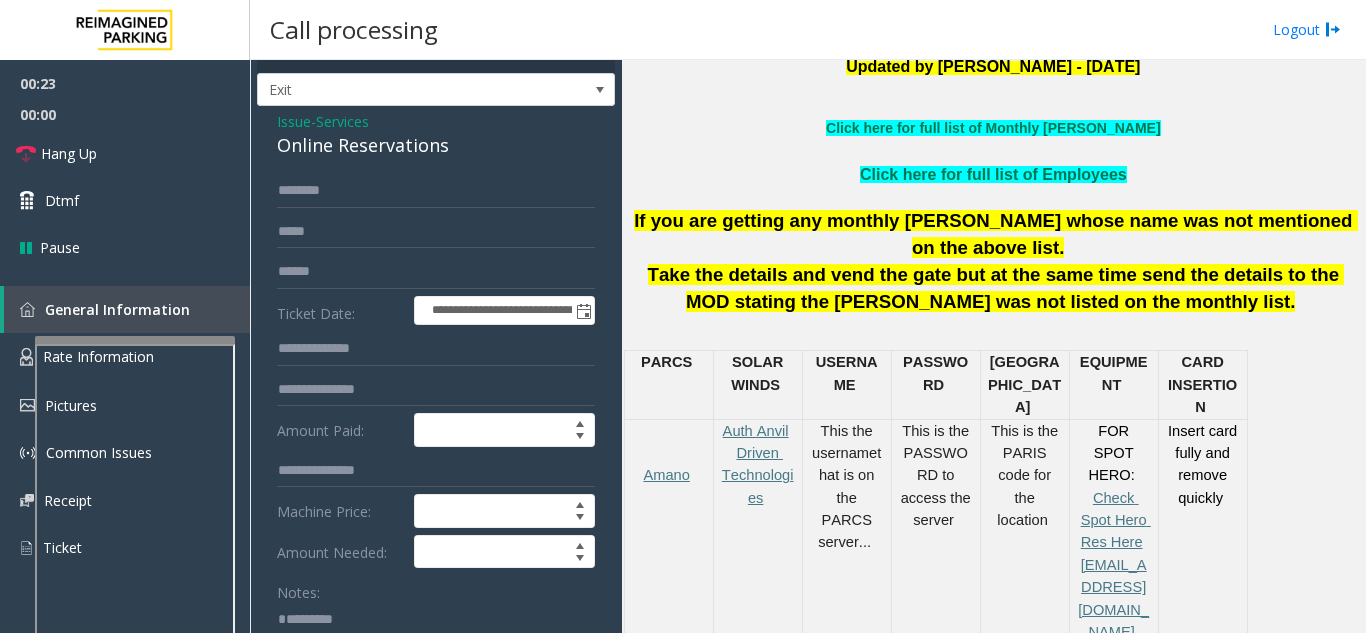 scroll, scrollTop: 0, scrollLeft: 0, axis: both 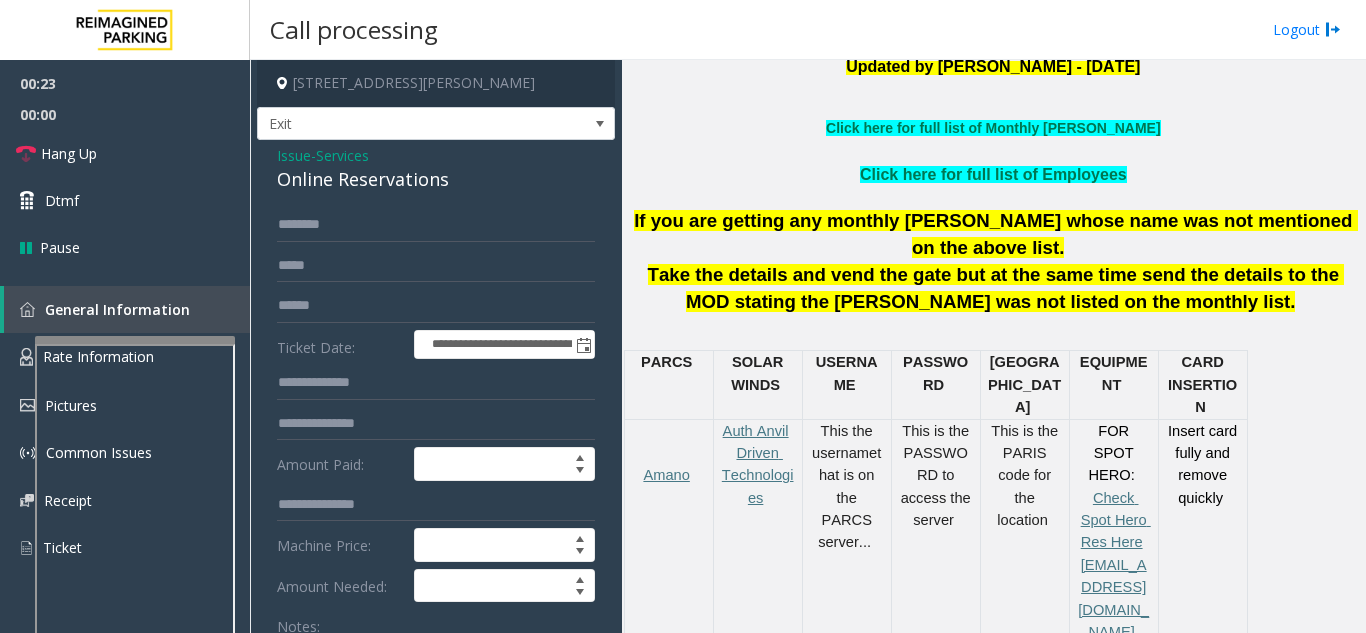 click on "**********" 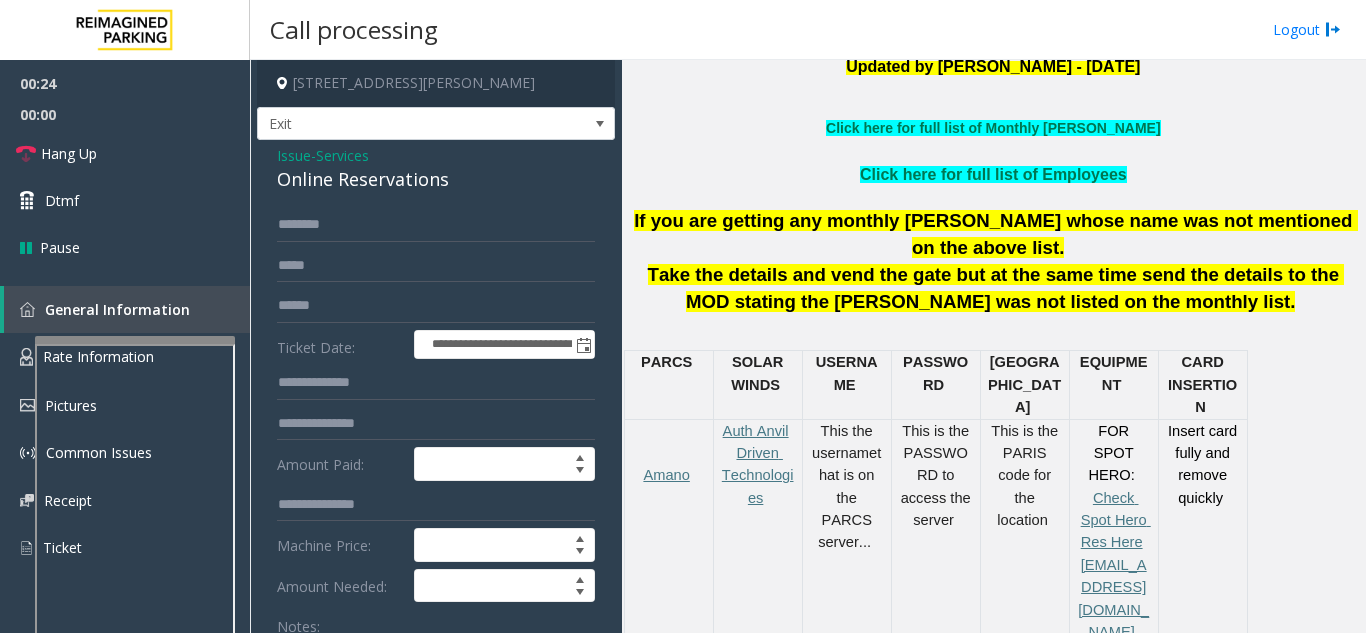 click on "Online Reservations" 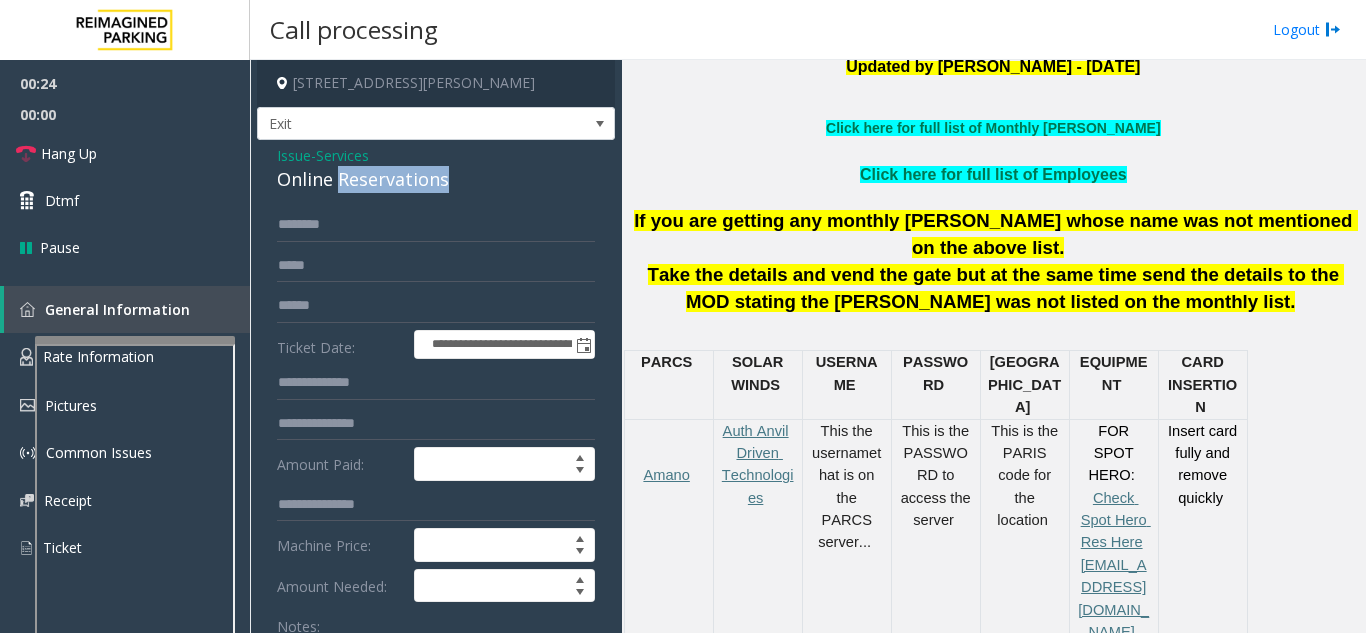 click on "Online Reservations" 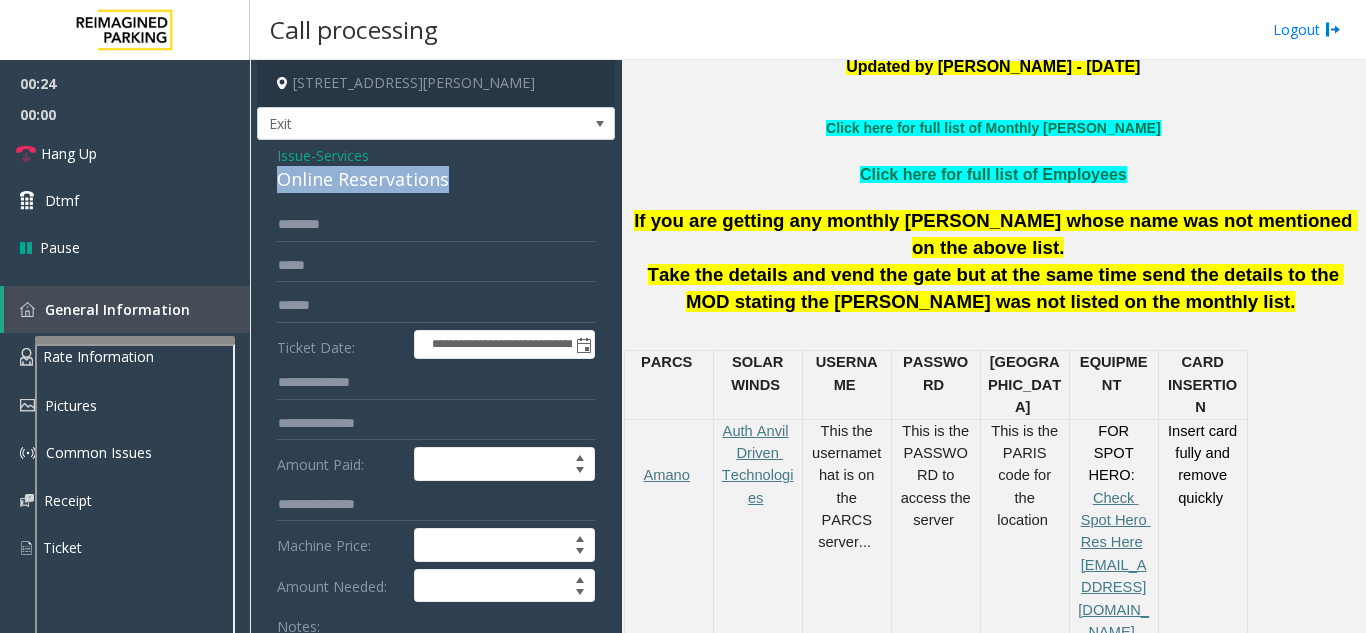 click on "Online Reservations" 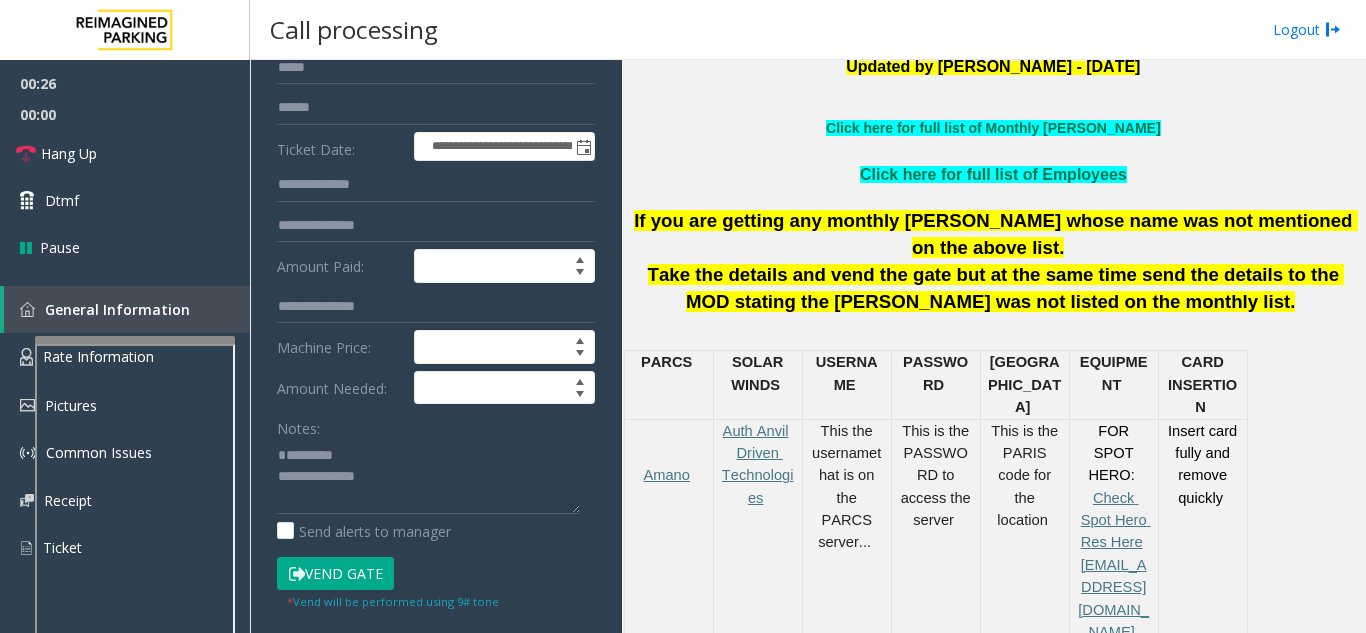 scroll, scrollTop: 200, scrollLeft: 0, axis: vertical 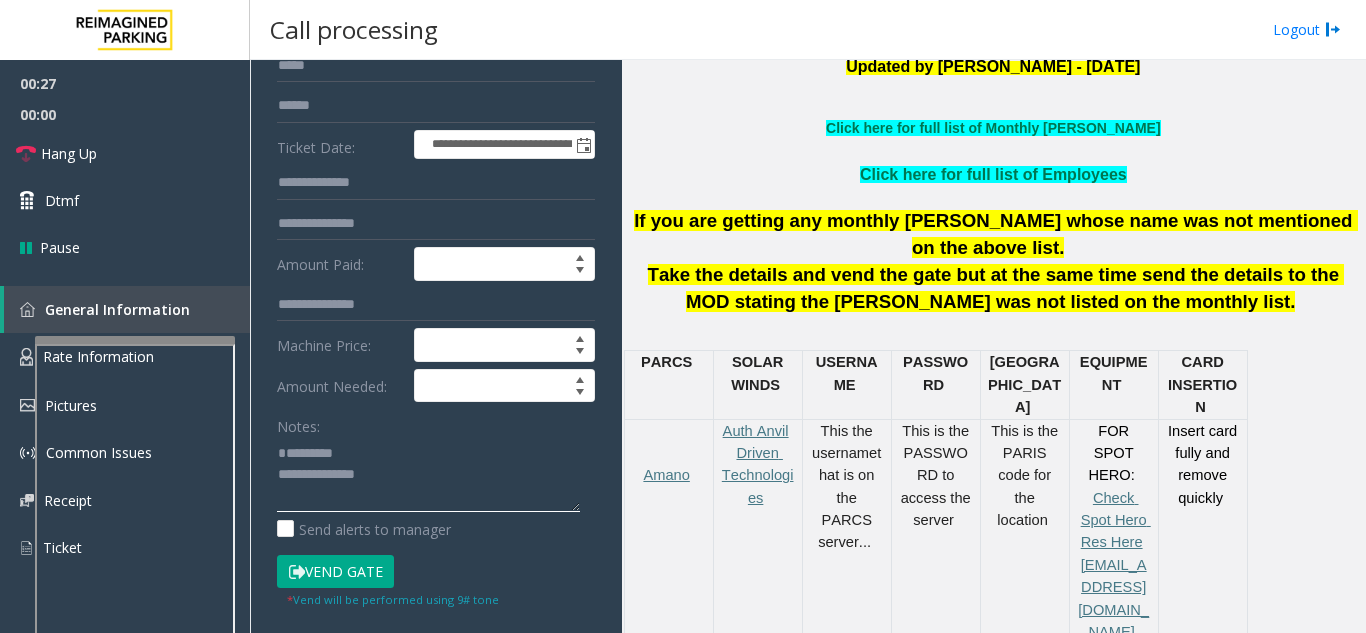 click 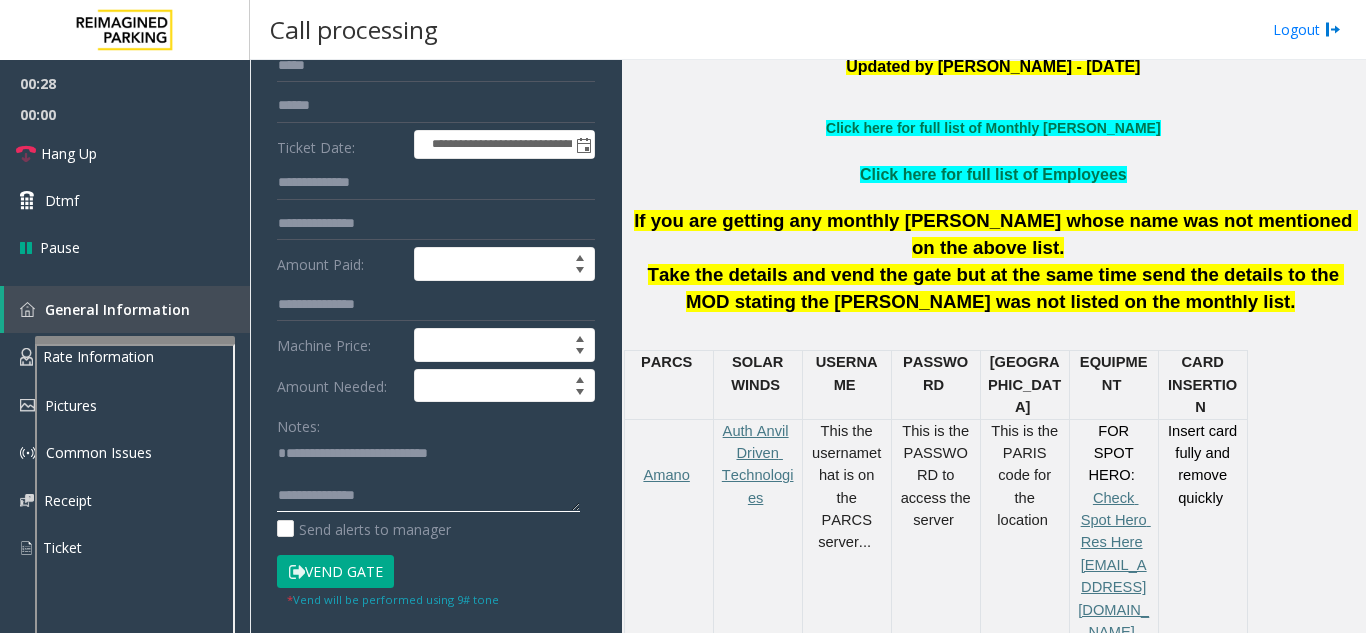 click 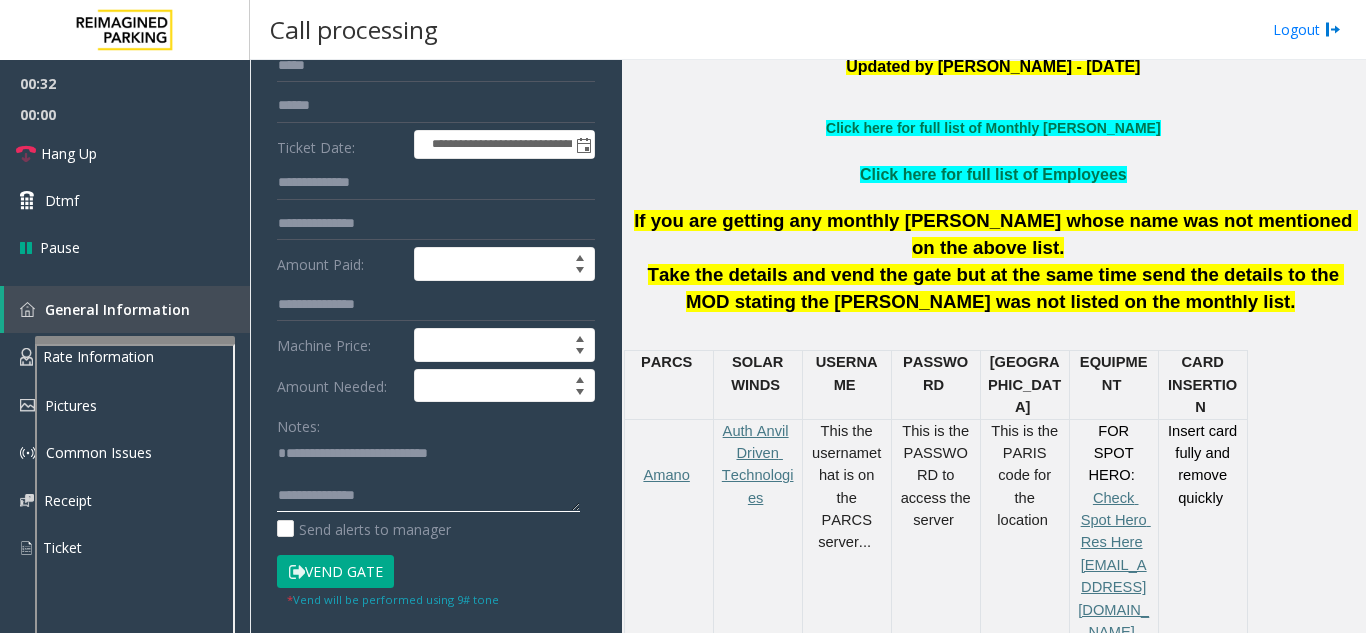 click on "**********" 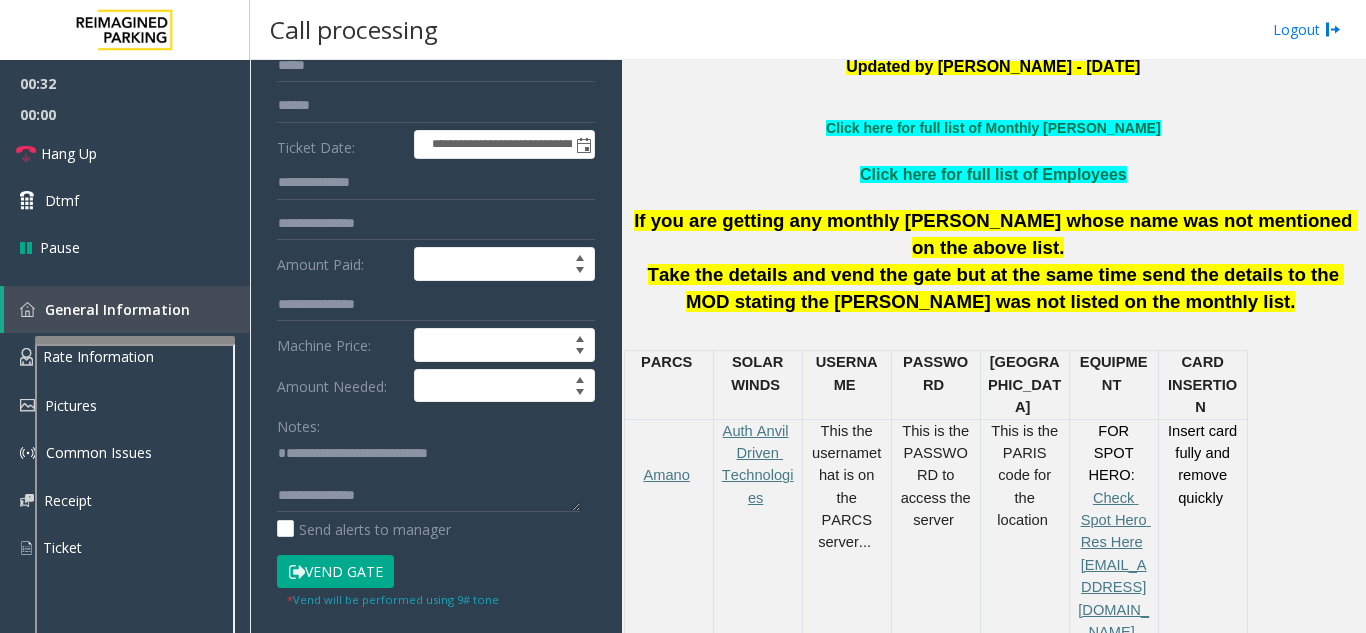 click on "**********" 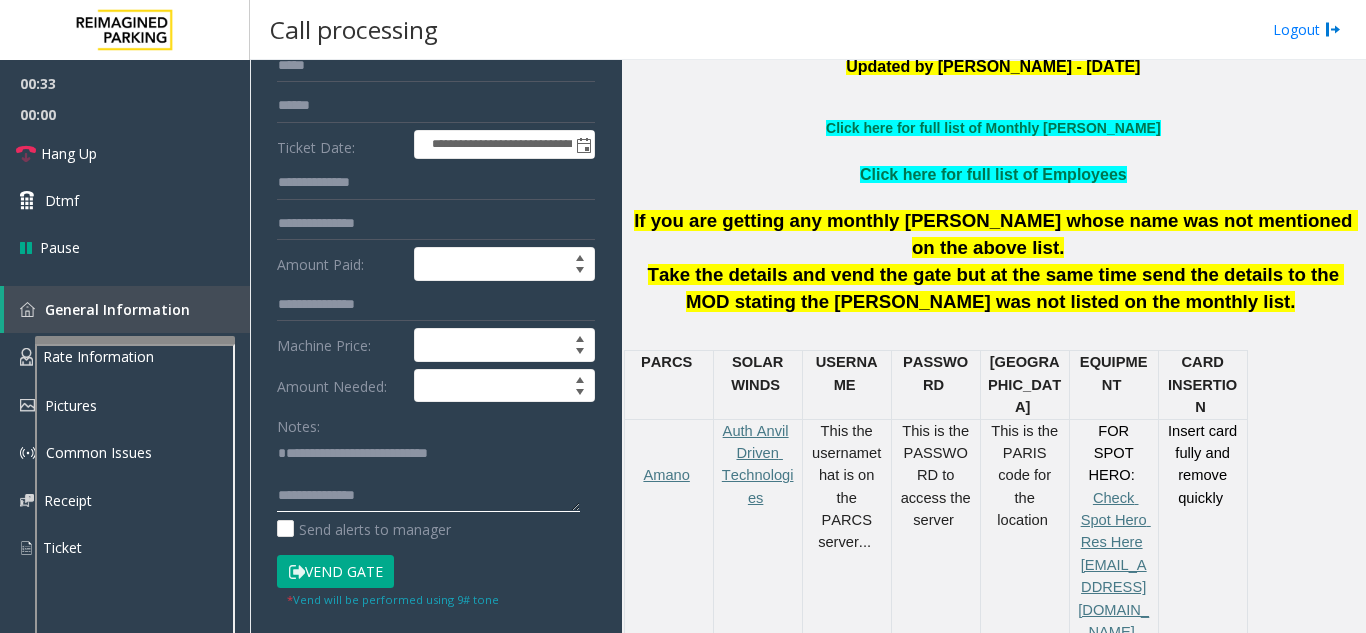 click 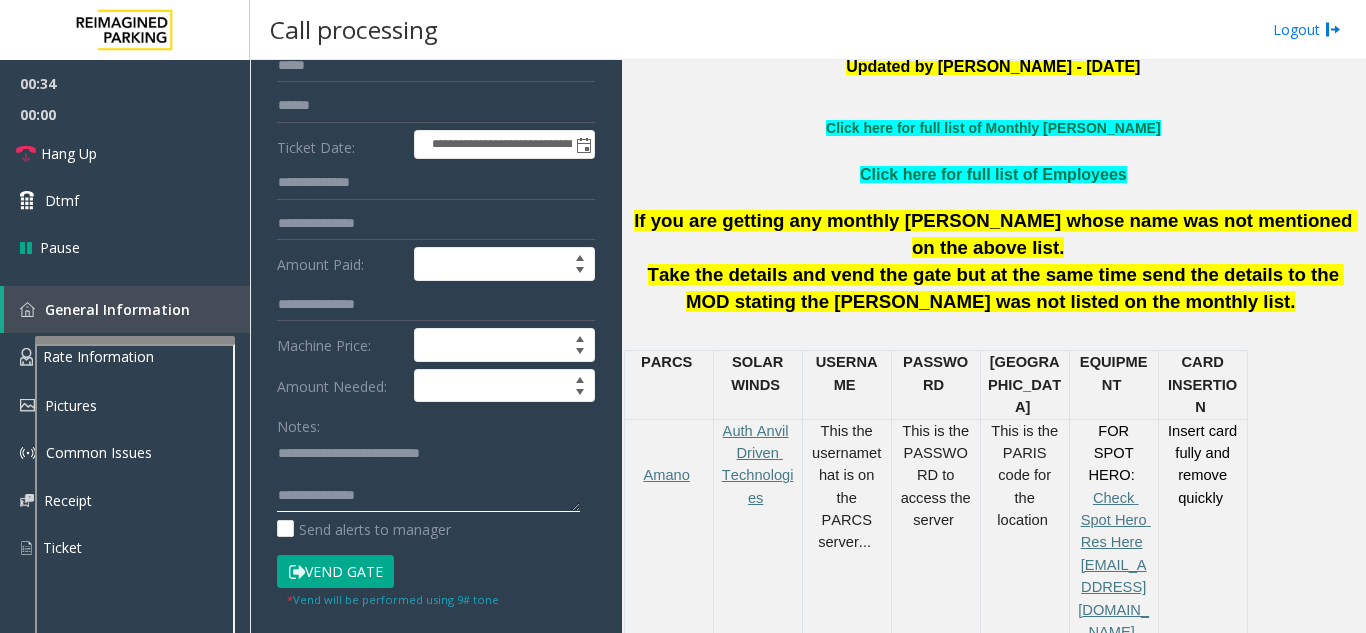 click 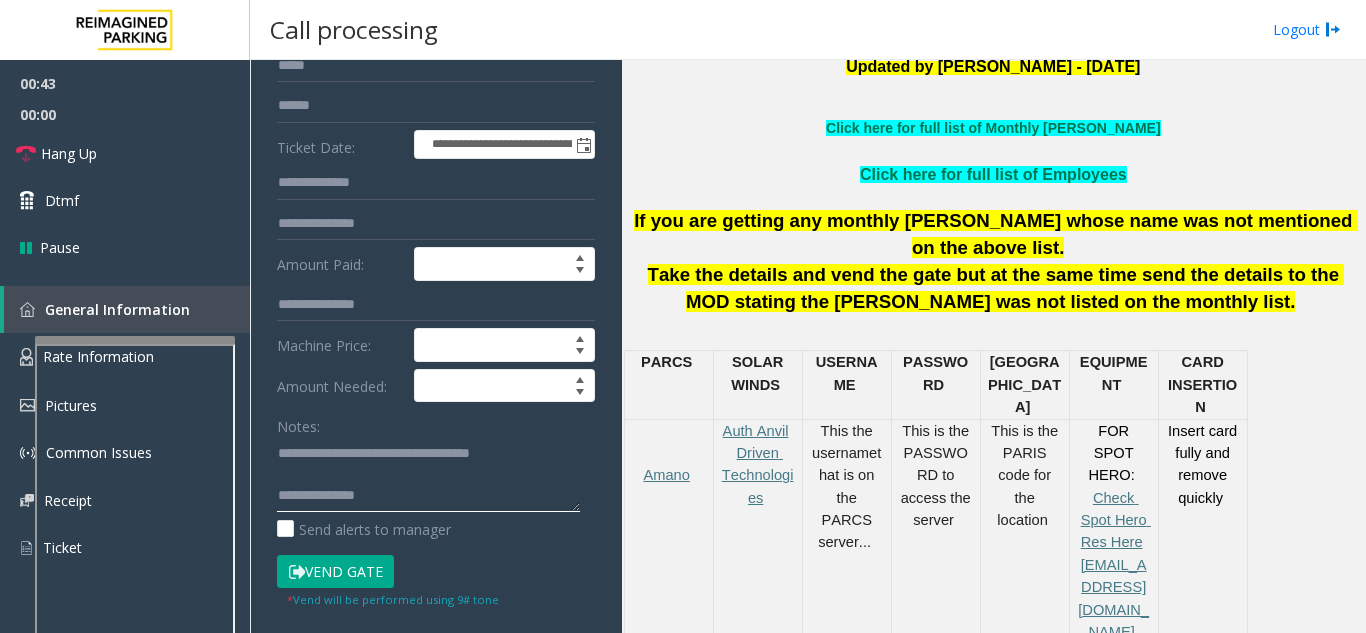 click 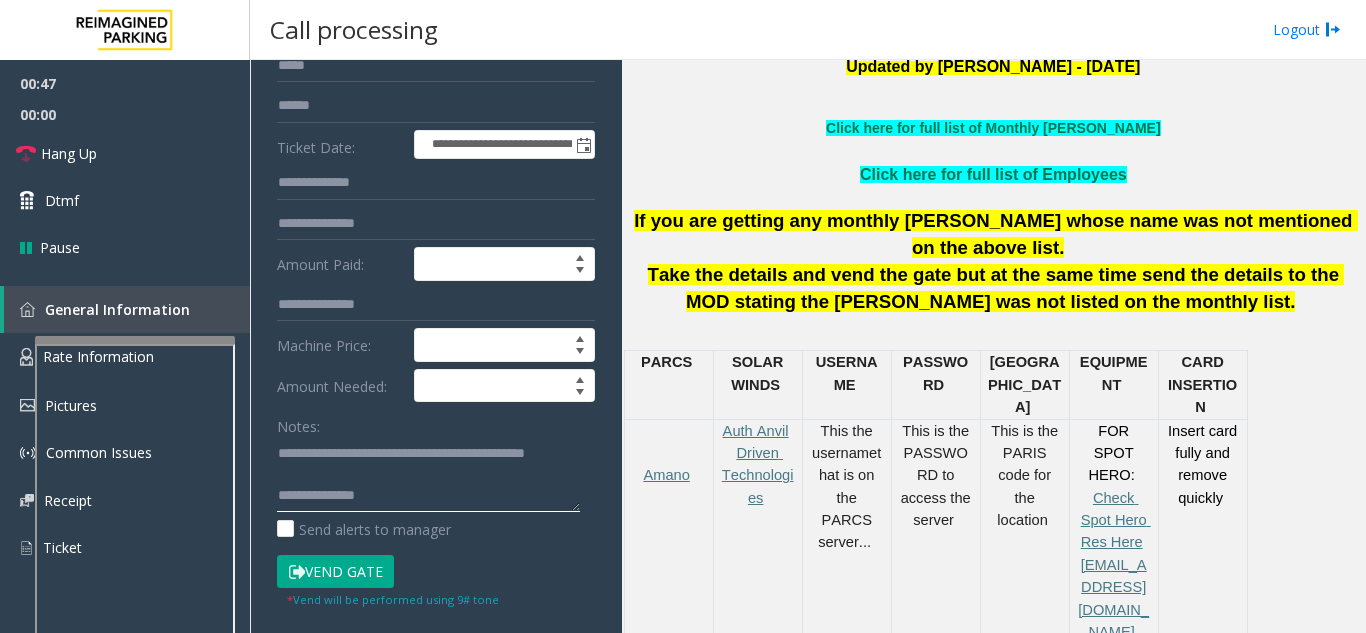 click 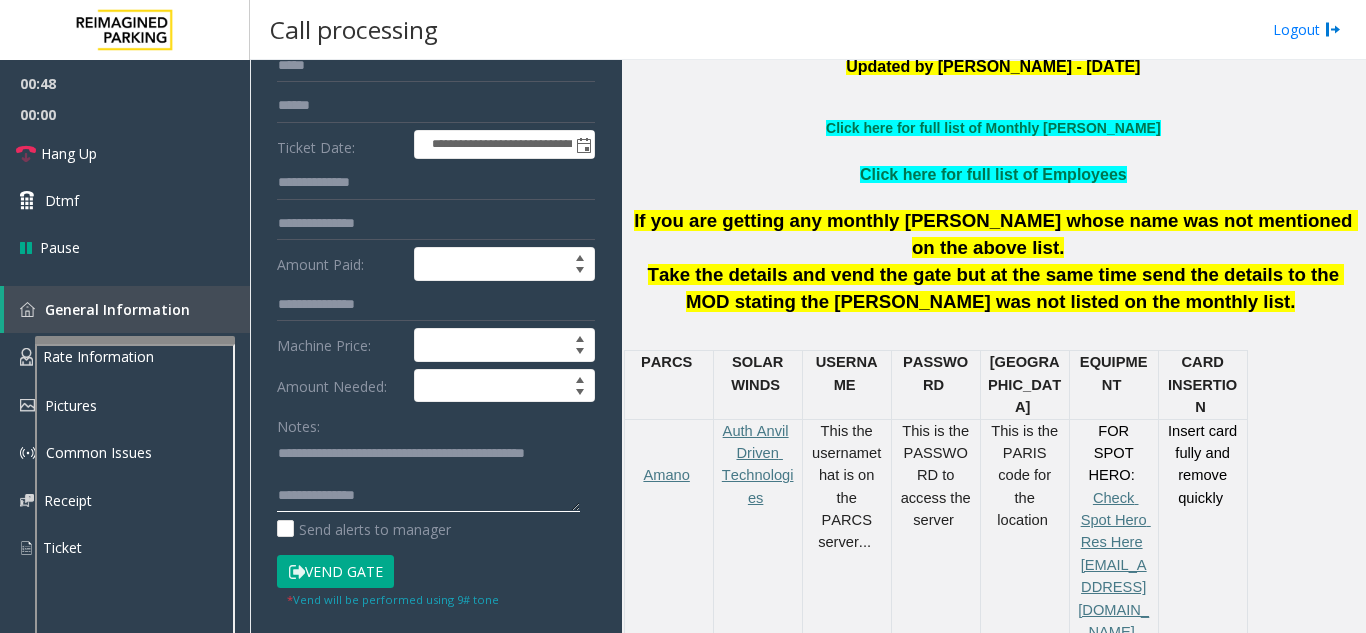 click 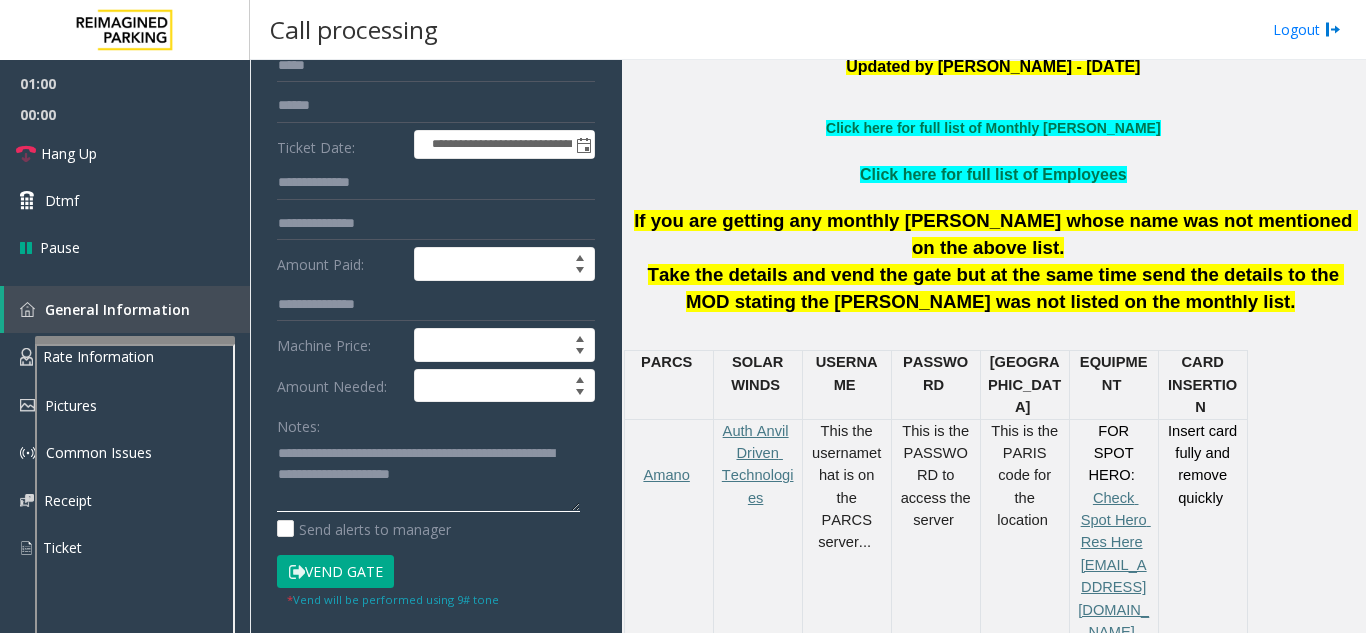 drag, startPoint x: 390, startPoint y: 468, endPoint x: 541, endPoint y: 469, distance: 151.00331 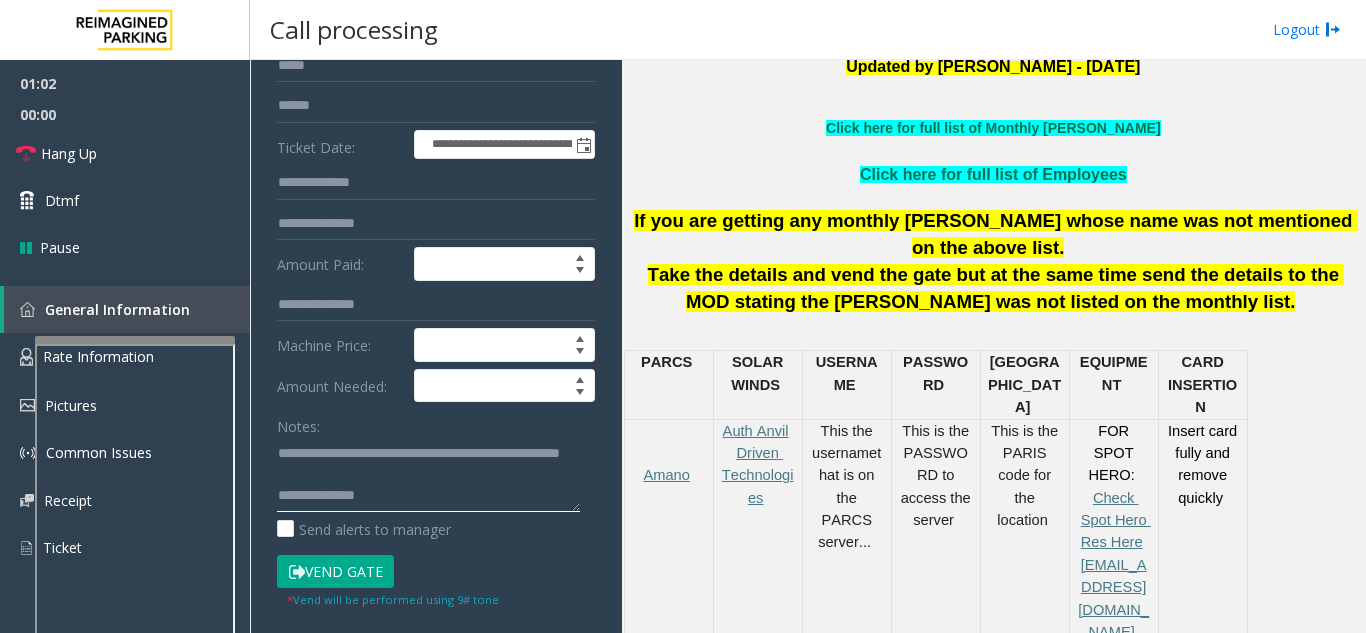 scroll, scrollTop: 21, scrollLeft: 0, axis: vertical 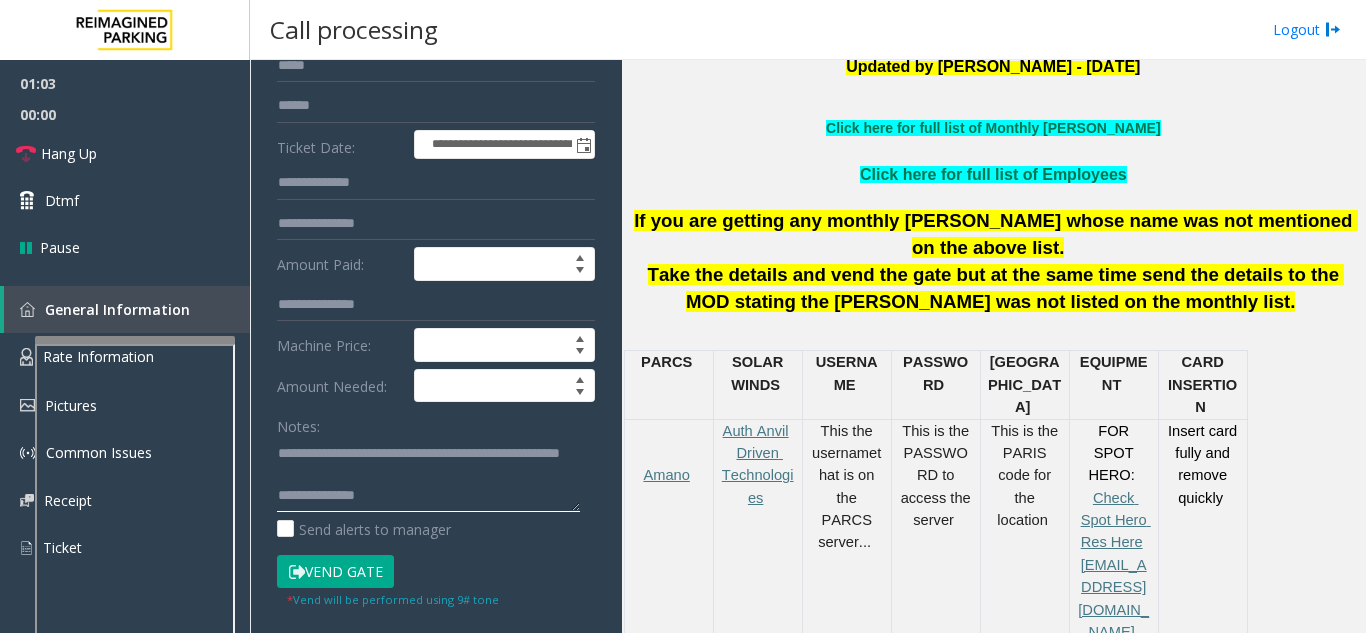 click 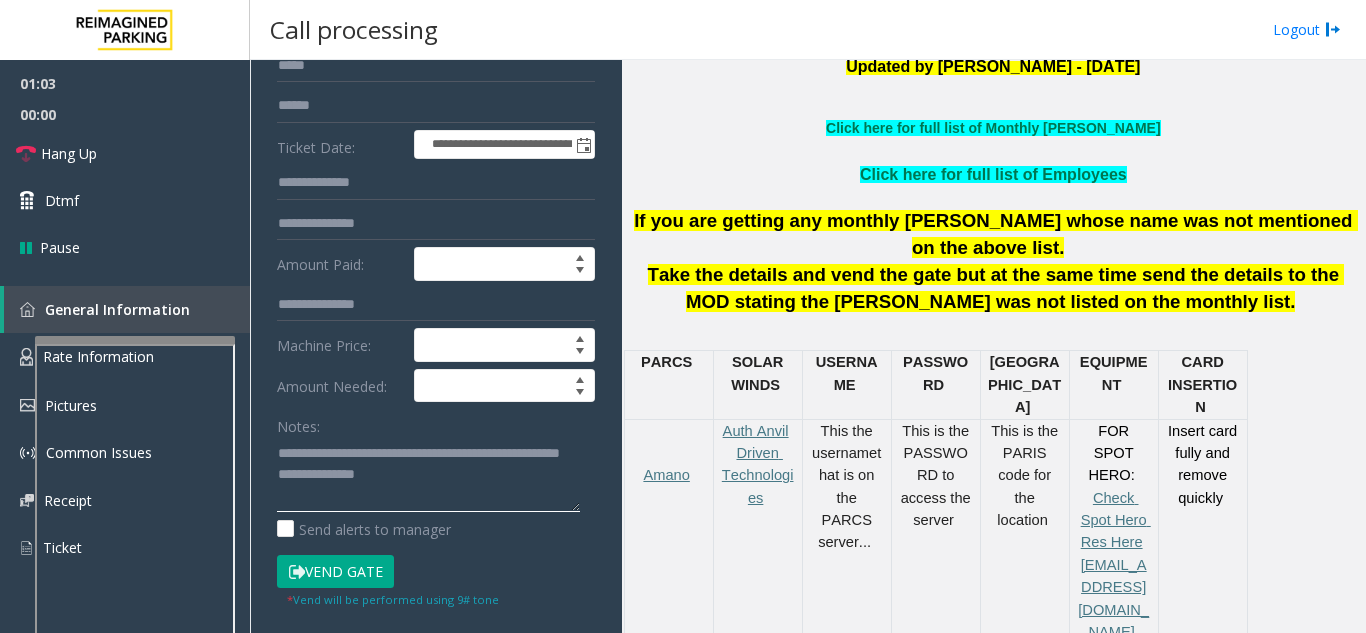 scroll, scrollTop: 0, scrollLeft: 0, axis: both 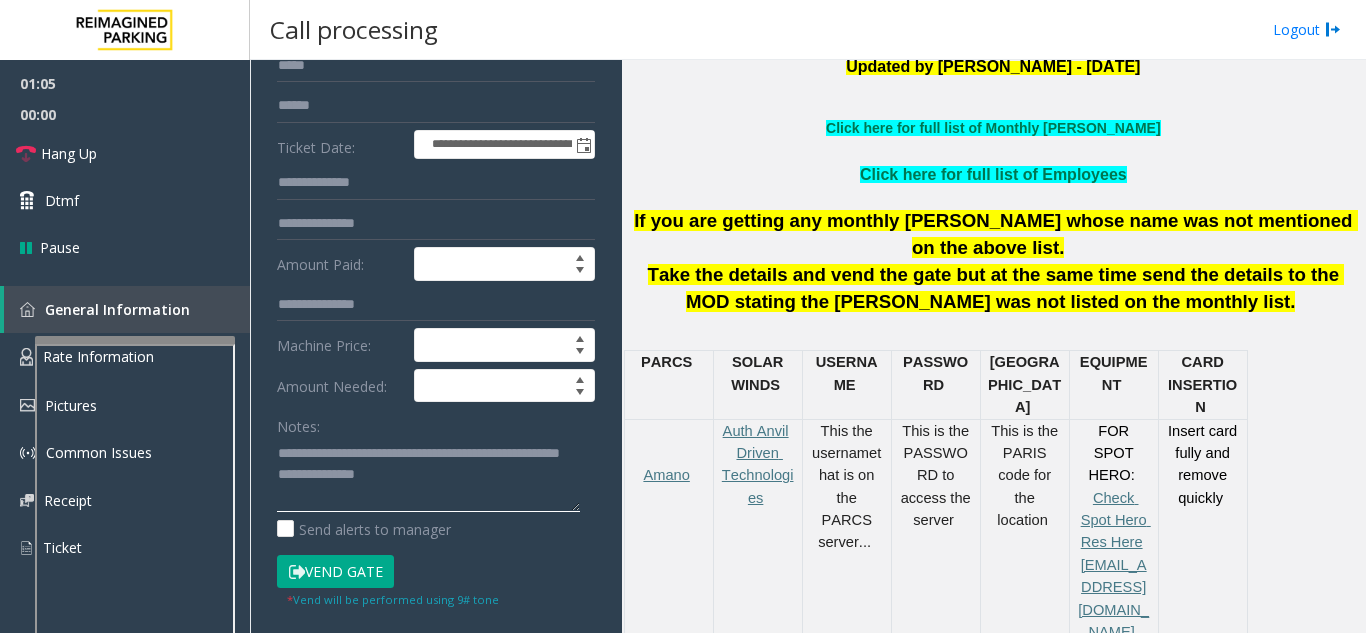 click 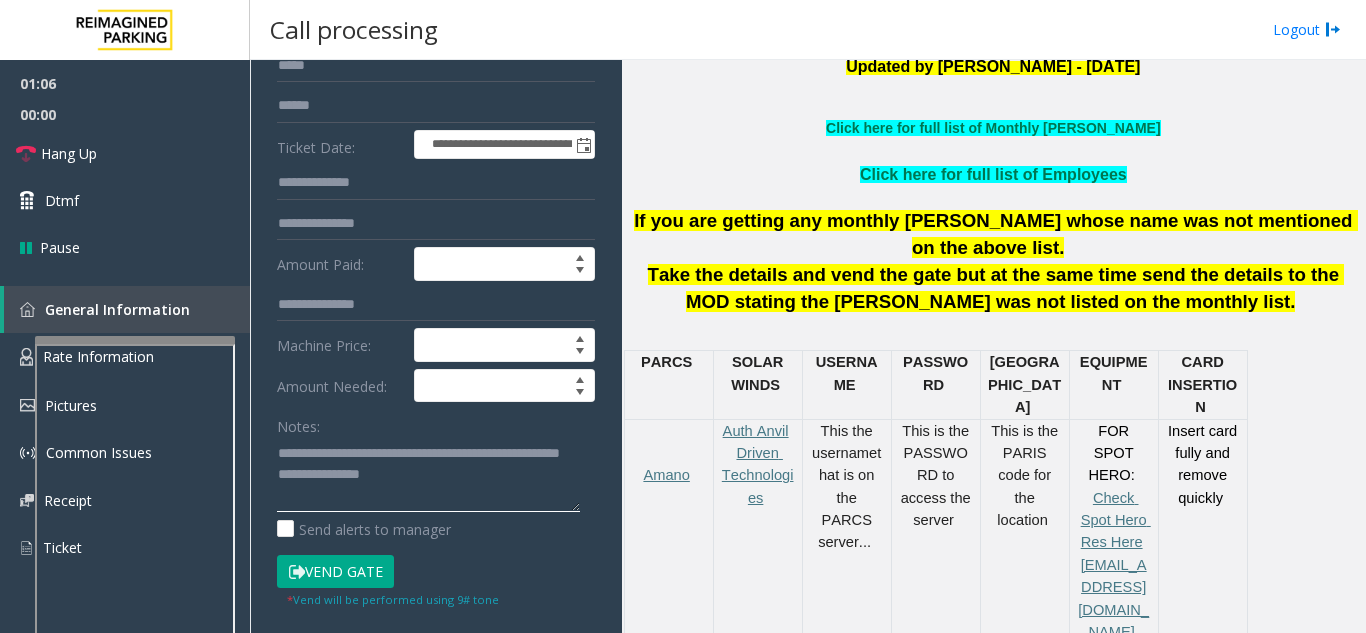 scroll, scrollTop: 15, scrollLeft: 0, axis: vertical 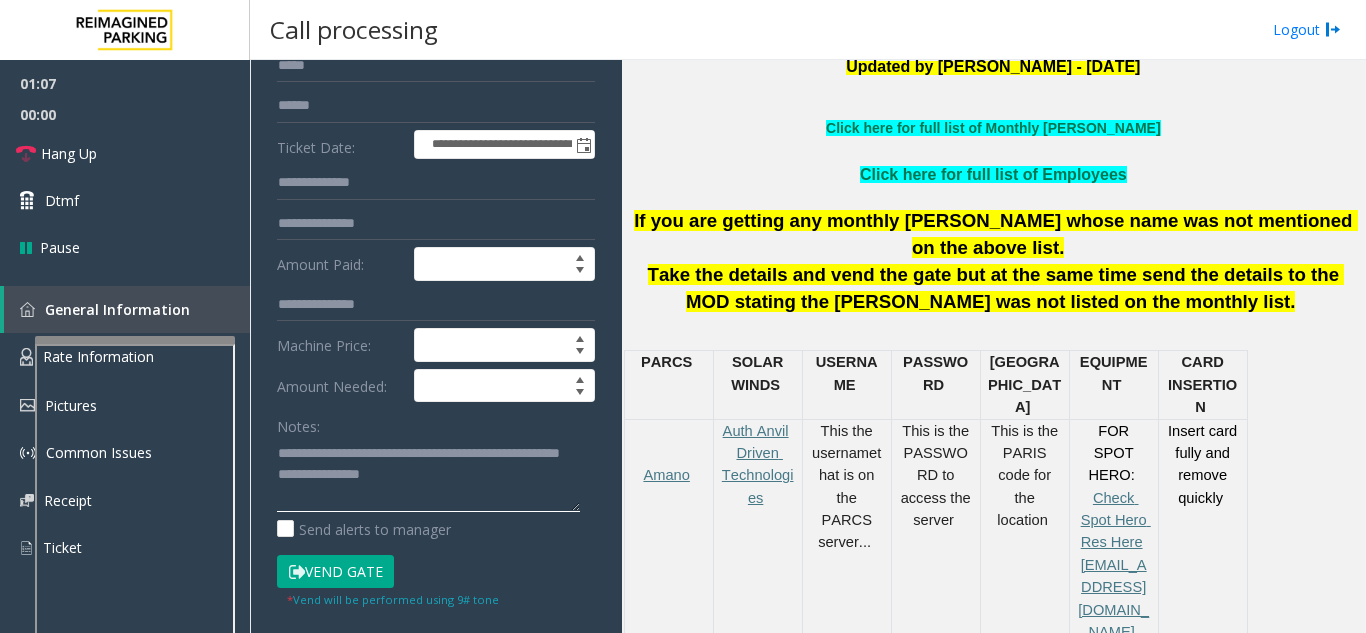 paste on "**********" 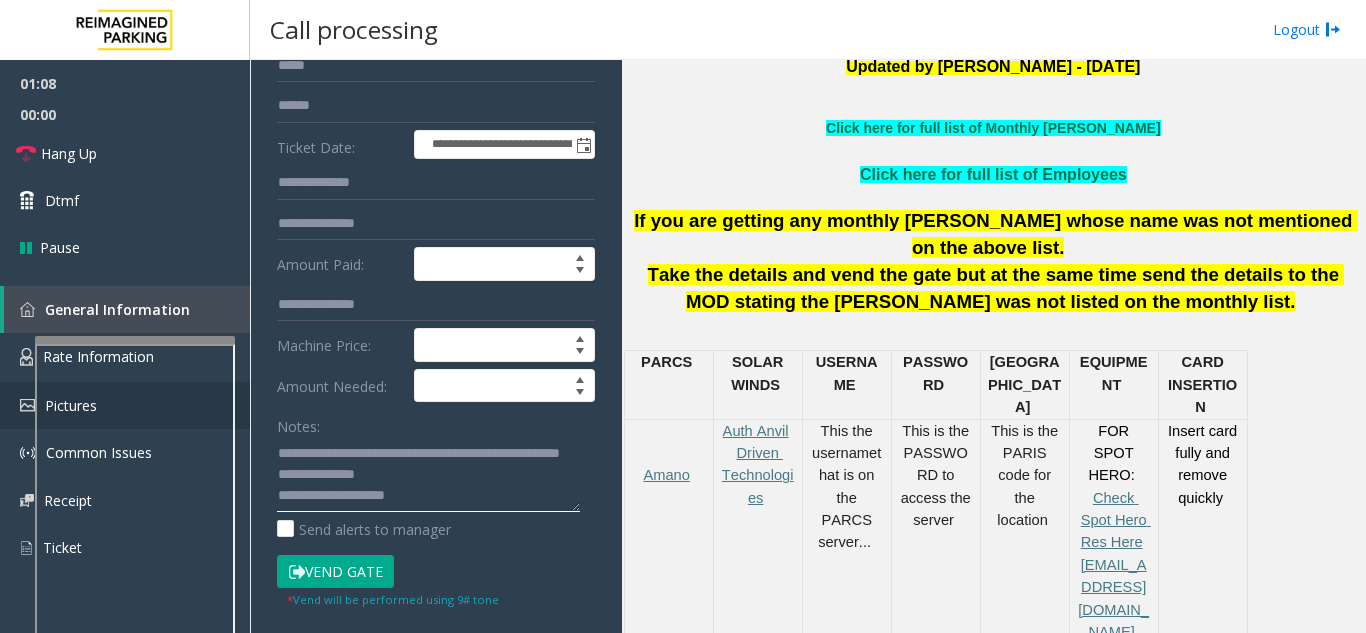 type on "**********" 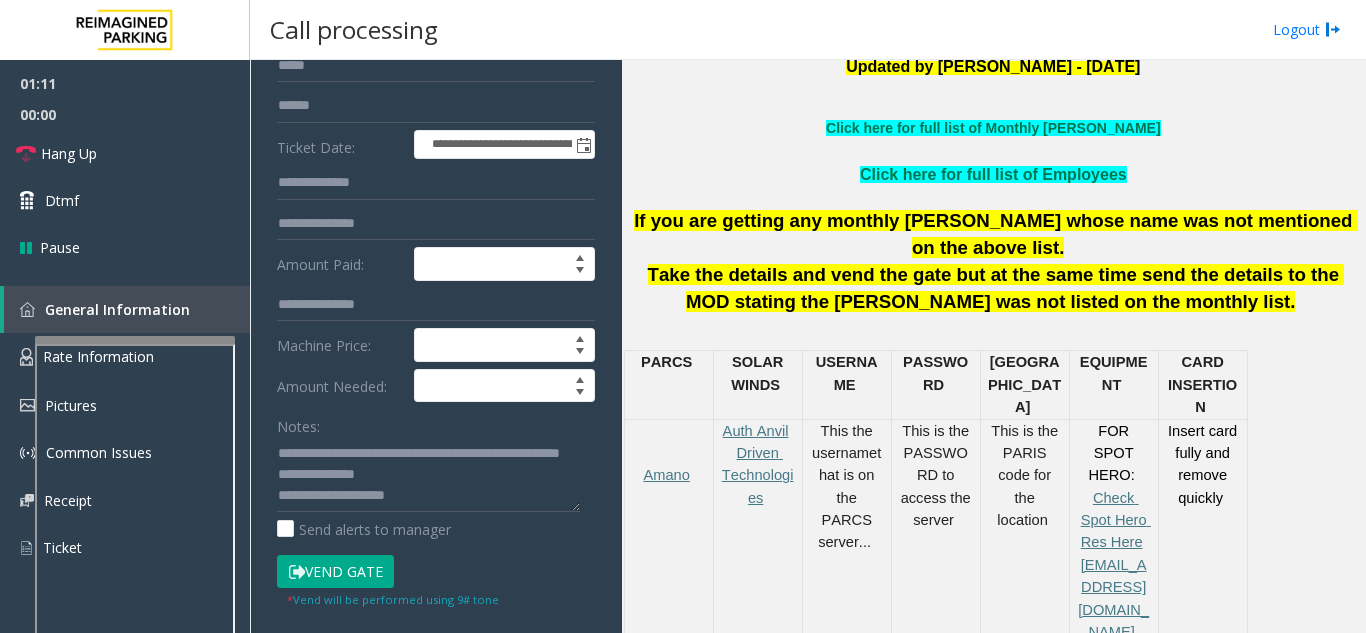scroll, scrollTop: 100, scrollLeft: 0, axis: vertical 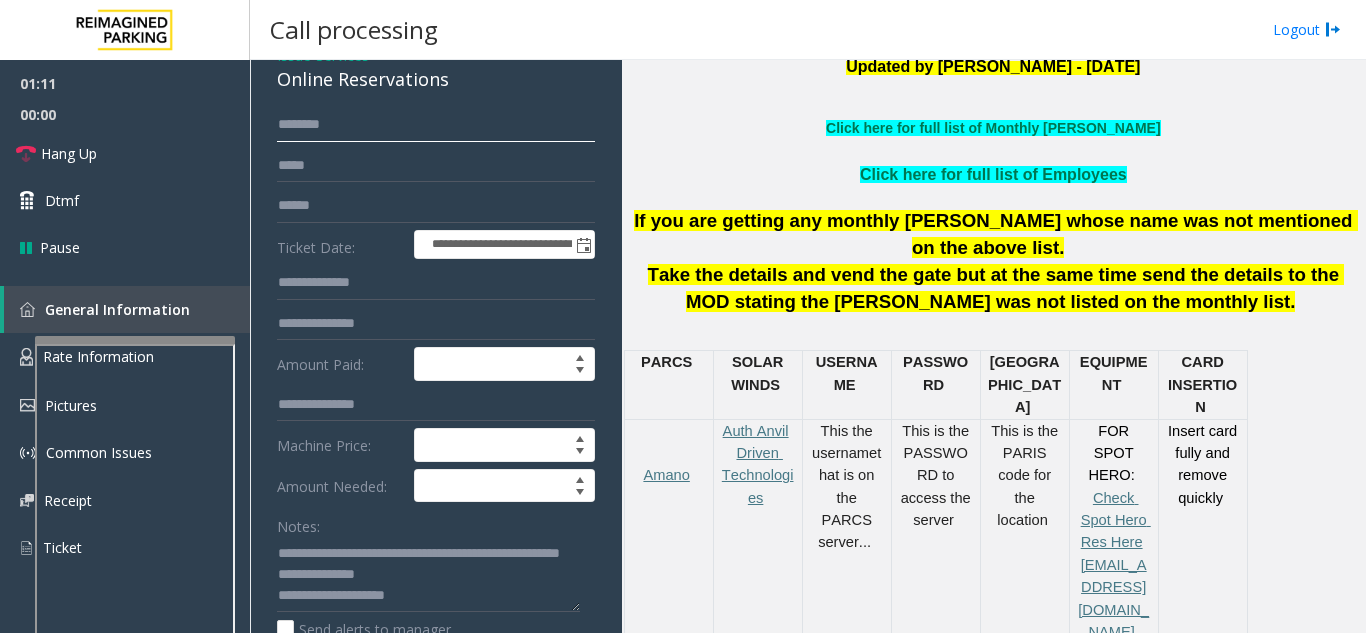 click 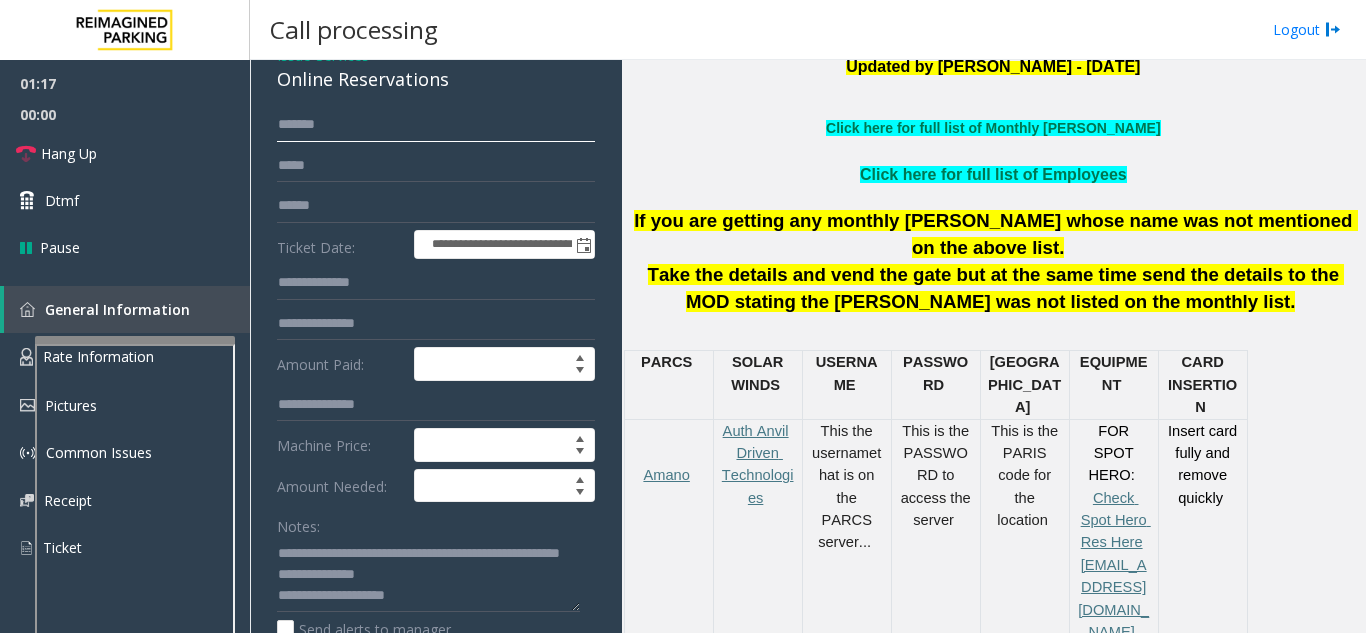 scroll, scrollTop: 21, scrollLeft: 0, axis: vertical 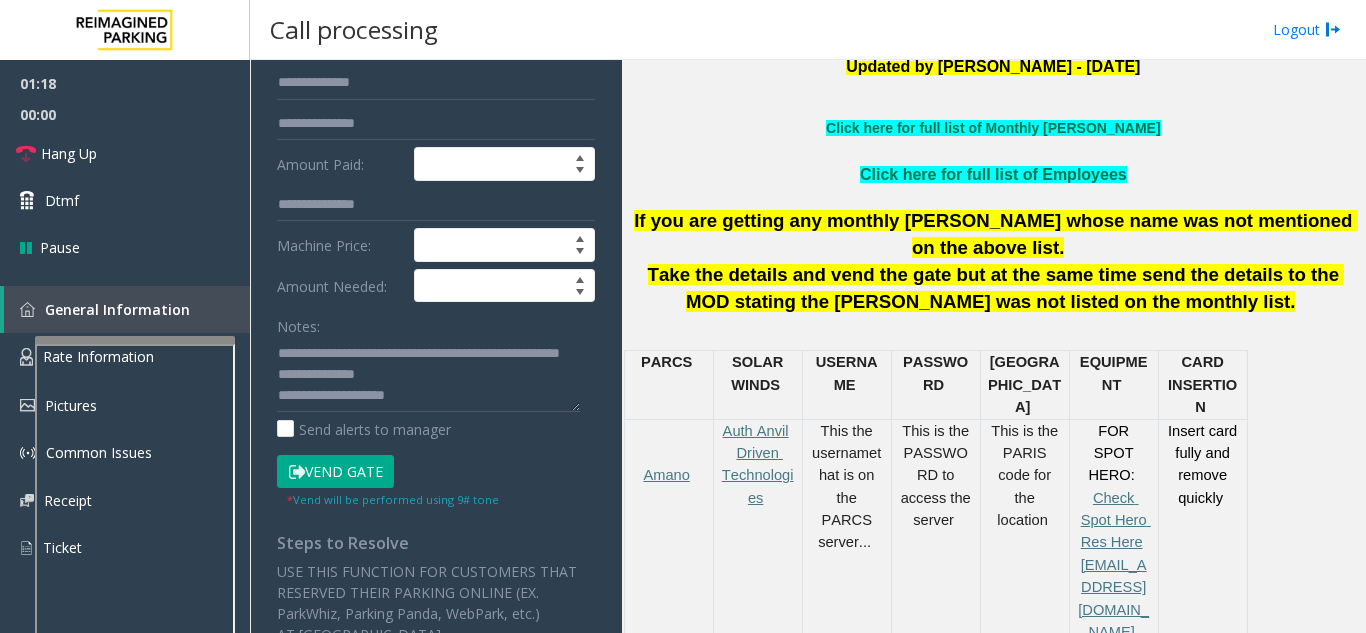 type on "******" 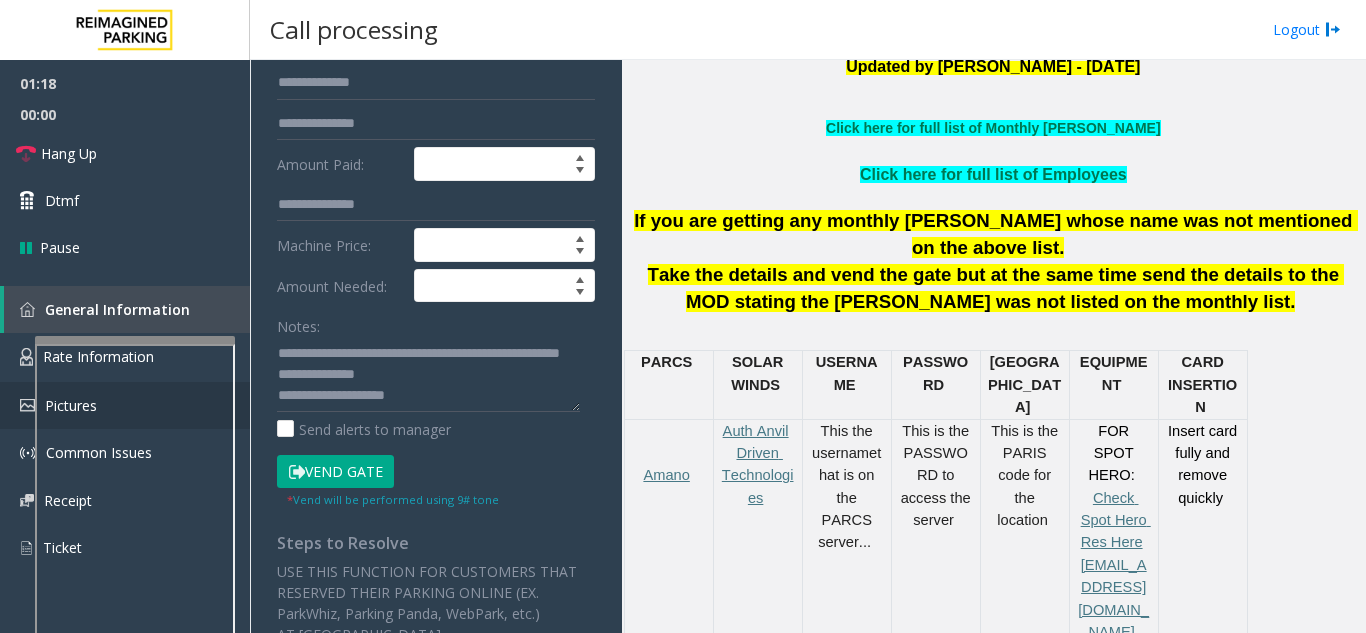 drag, startPoint x: 345, startPoint y: 466, endPoint x: 19, endPoint y: 426, distance: 328.44482 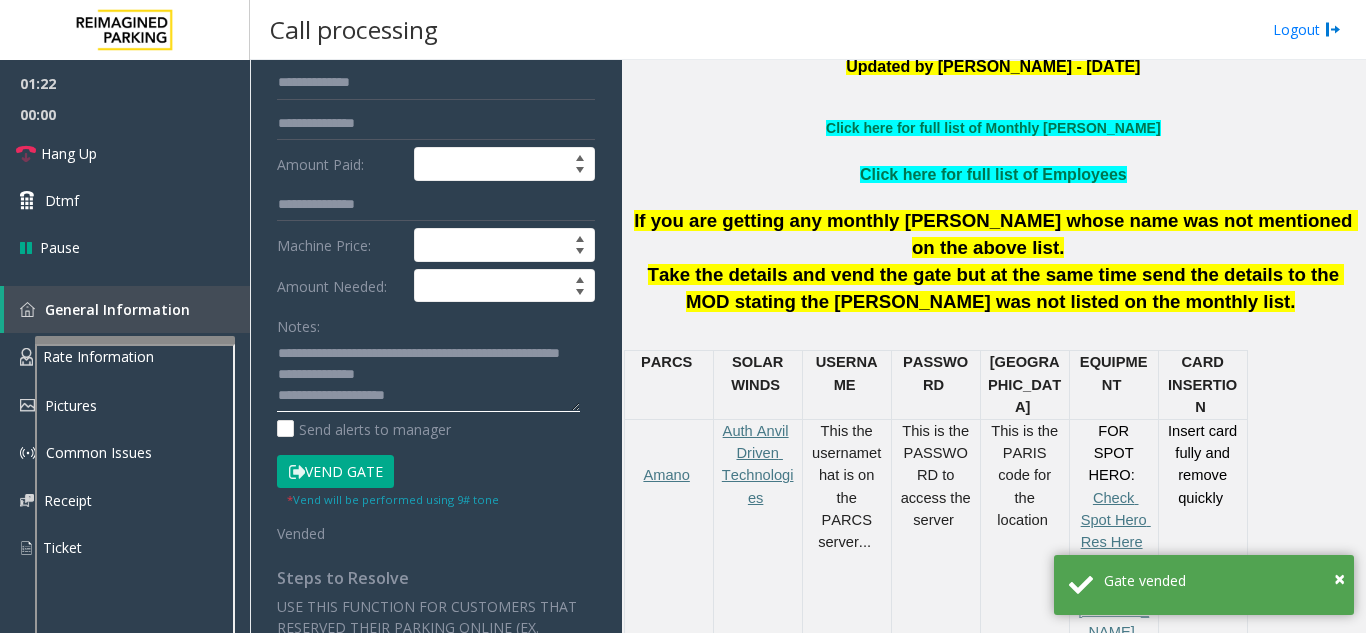click 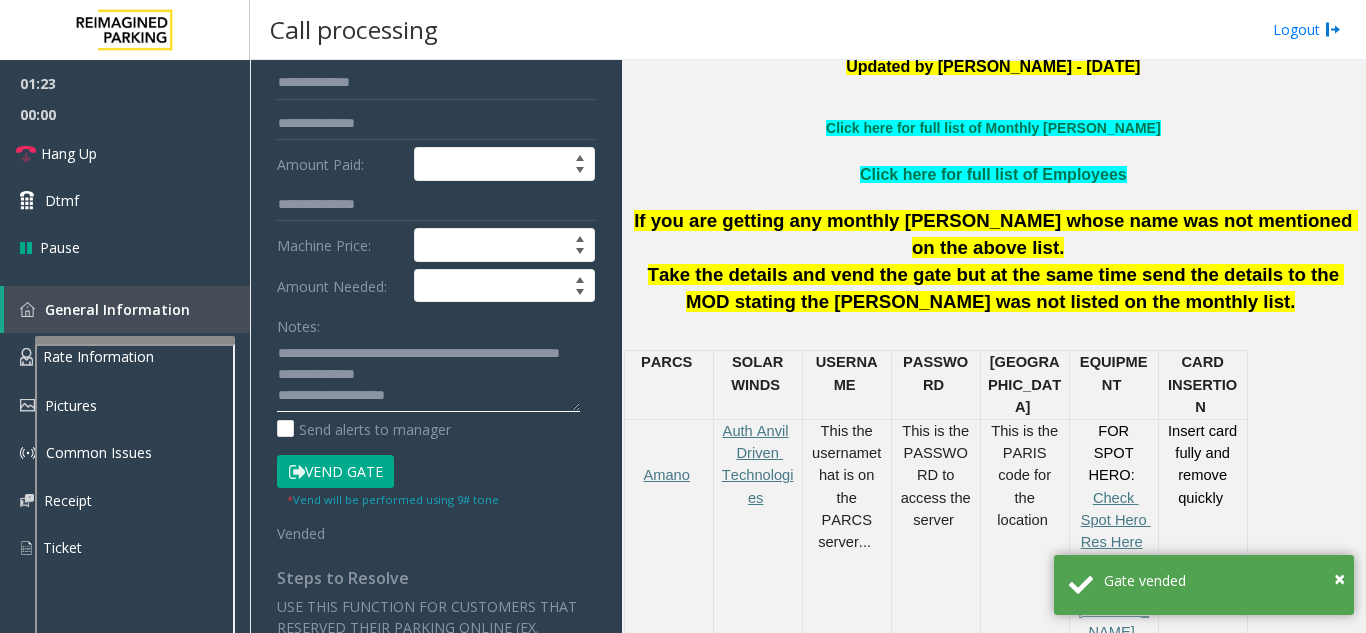 paste on "**********" 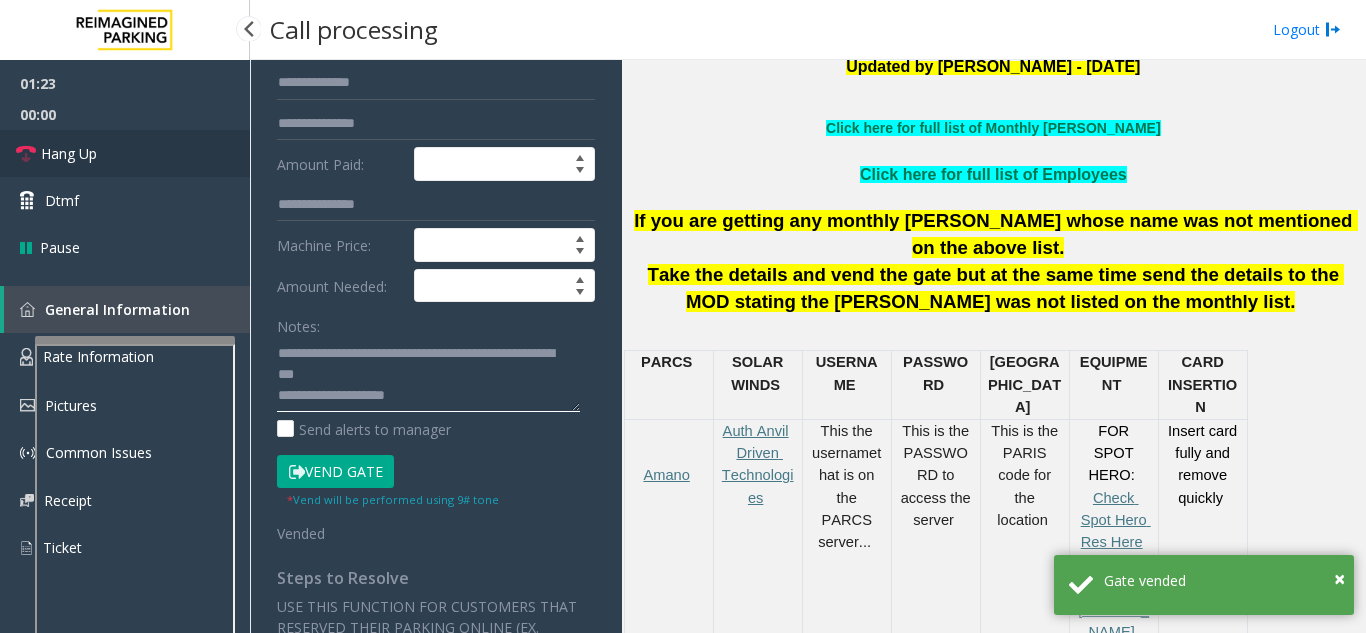 type on "**********" 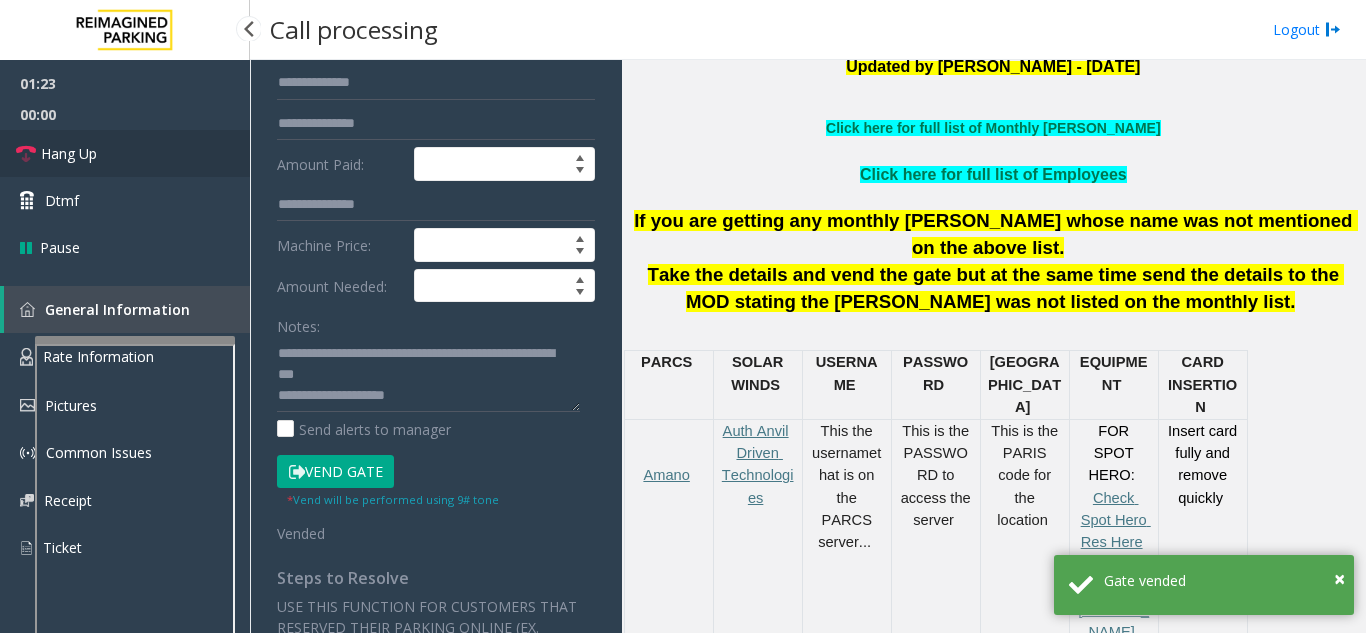 click on "Hang Up" at bounding box center (125, 153) 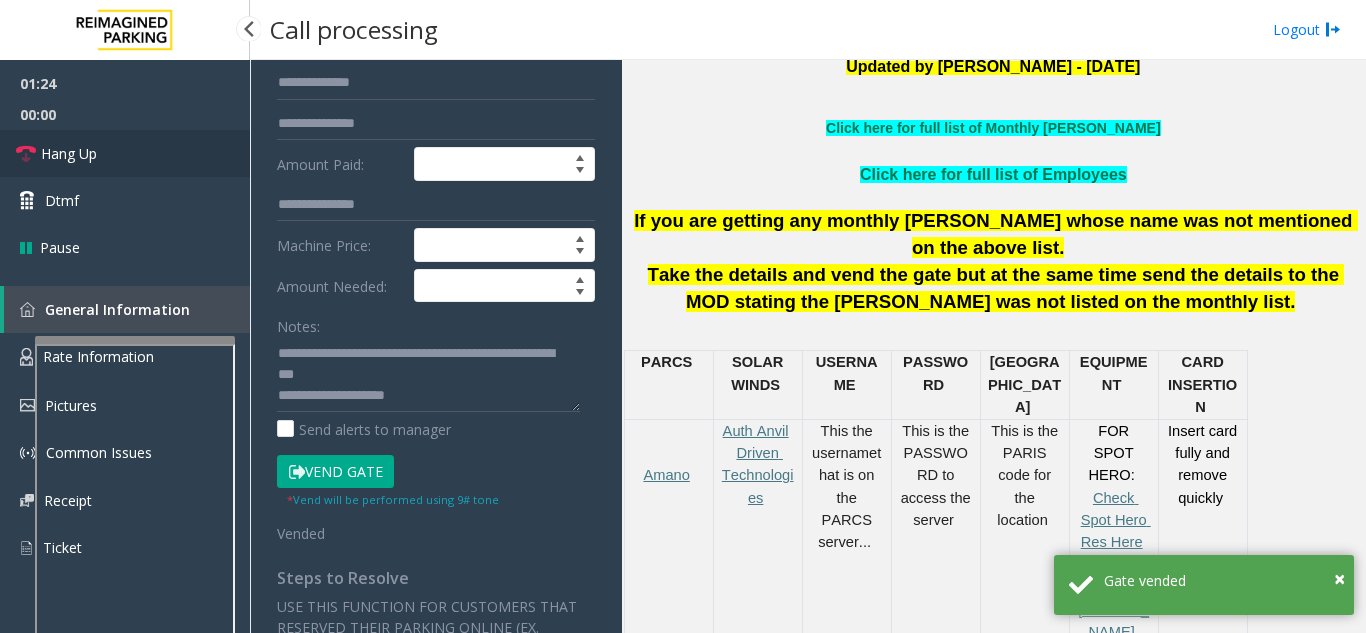 click on "Hang Up" at bounding box center (125, 153) 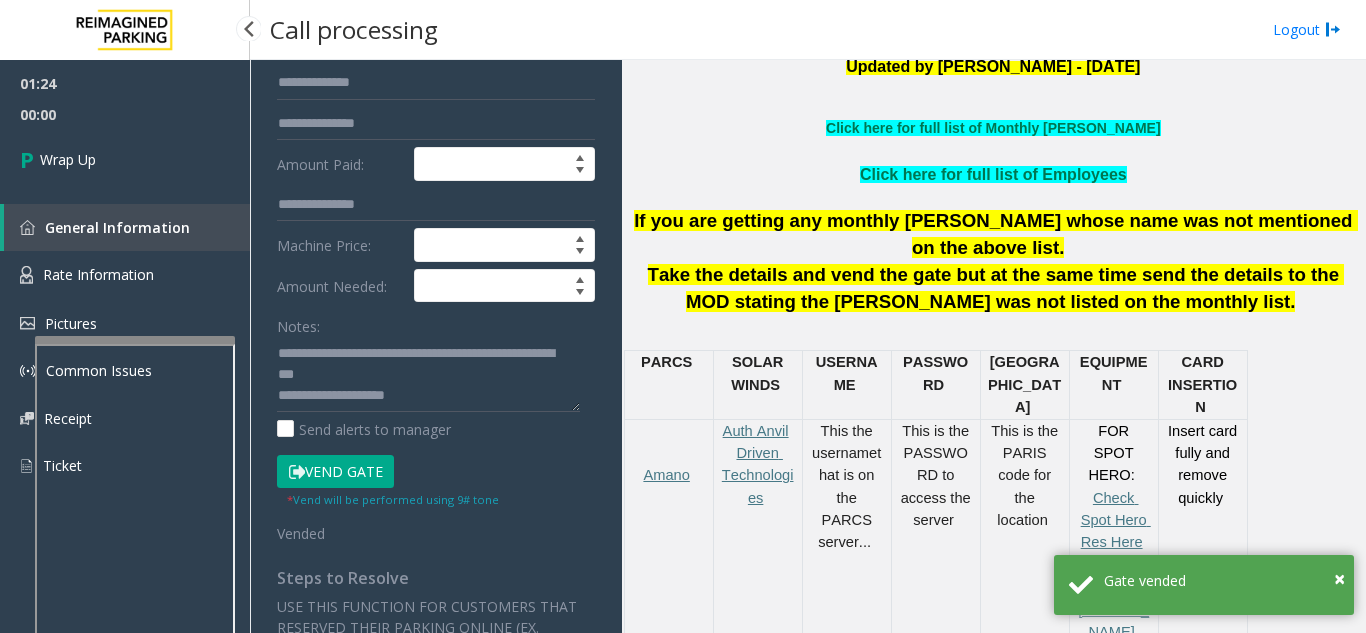 click on "Wrap Up" at bounding box center (125, 159) 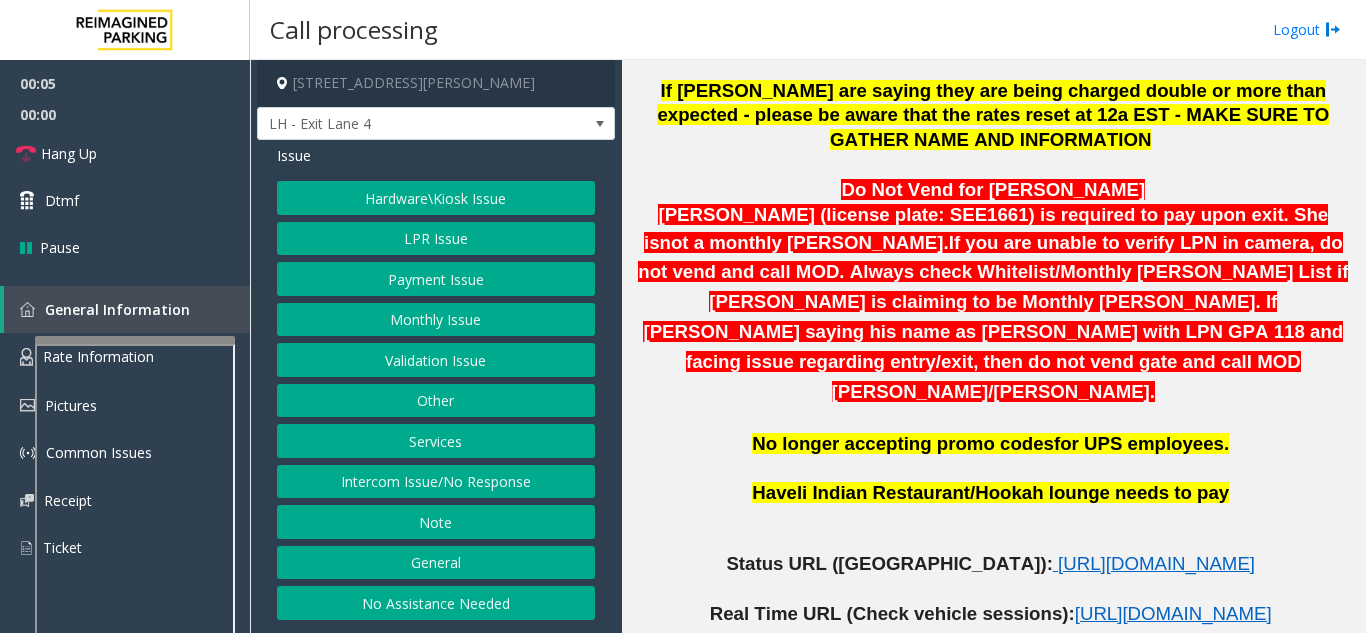 scroll, scrollTop: 900, scrollLeft: 0, axis: vertical 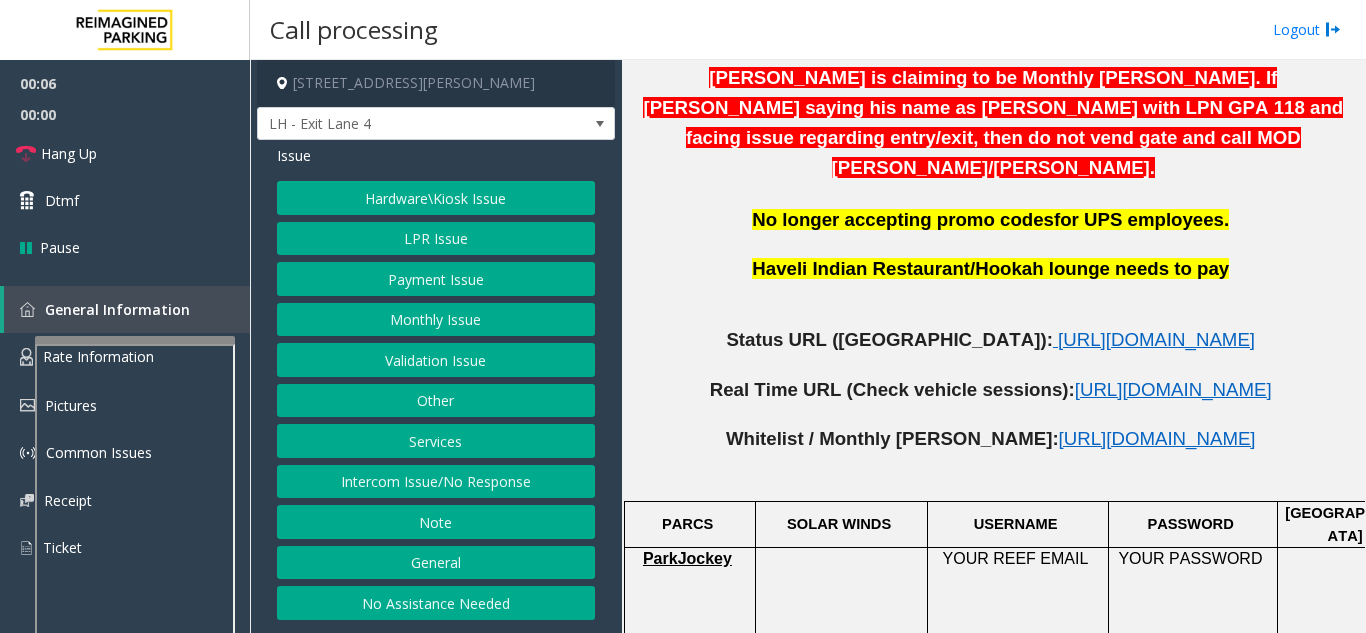 click on "Intercom Issue/No Response" 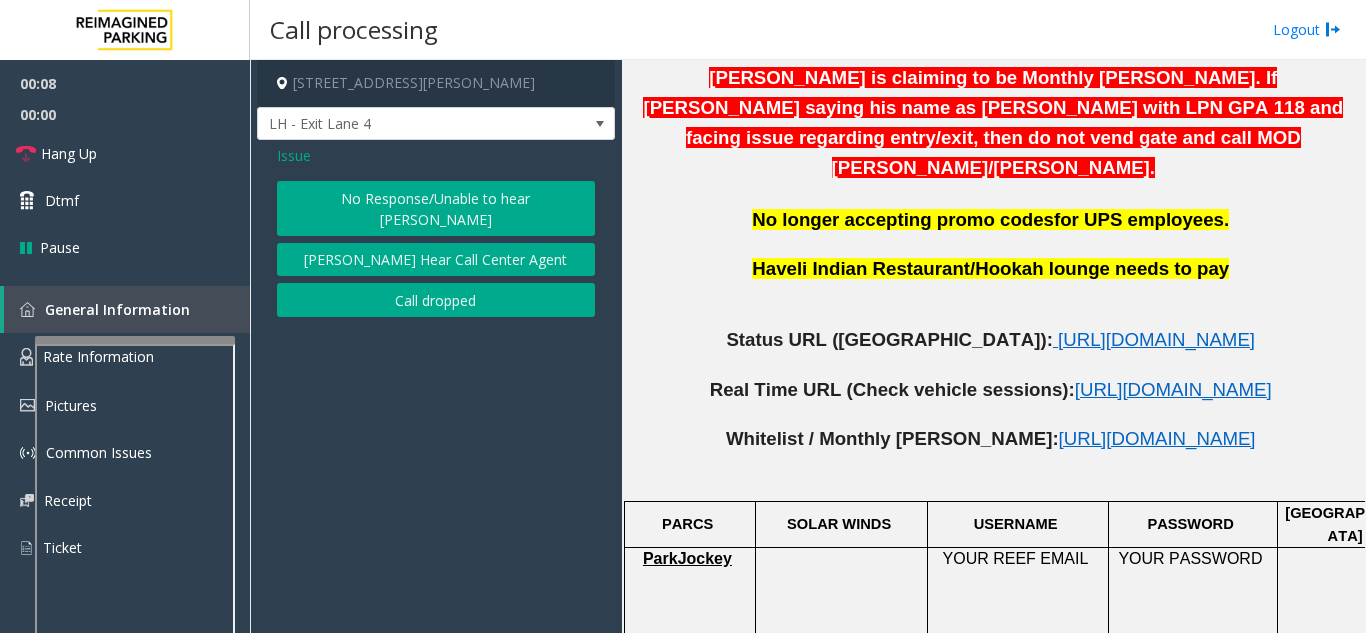 click on "Issue  No Response/Unable to hear parker   Parker Cannot Hear Call Center Agent   Call dropped" 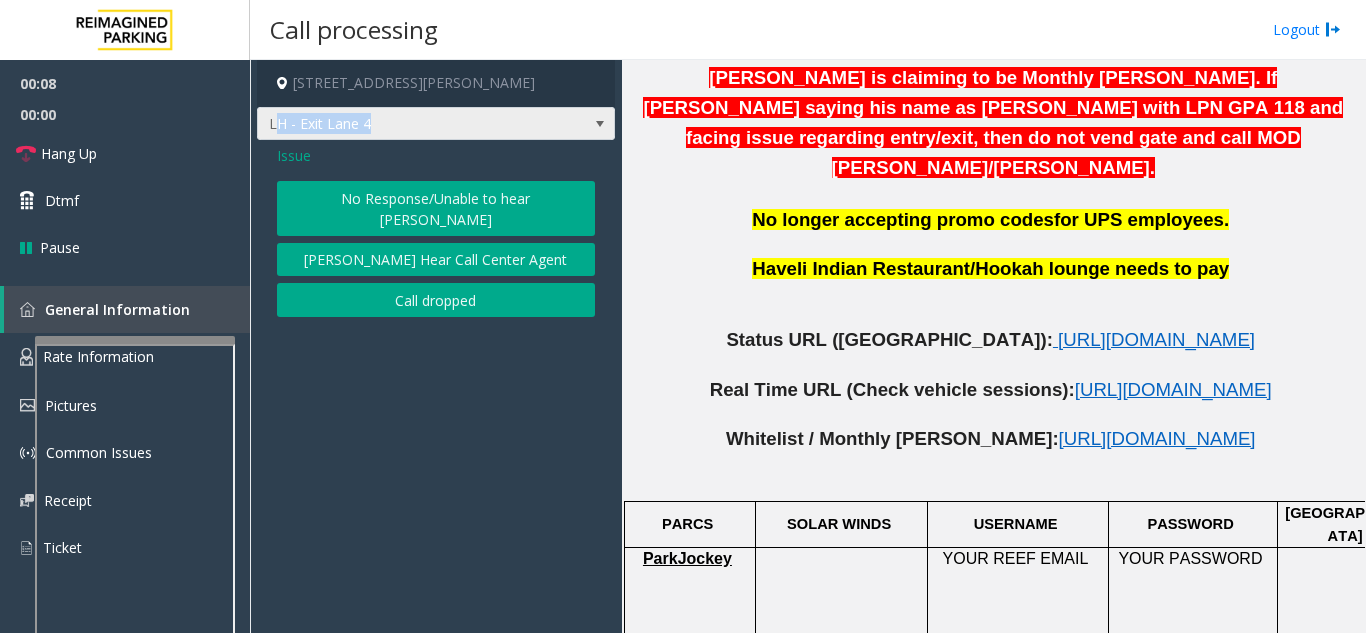click on "230 Harris Street Northeast, Atlanta, GA LH - Exit Lane 4 Issue  No Response/Unable to hear parker   Parker Cannot Hear Call Center Agent   Call dropped" 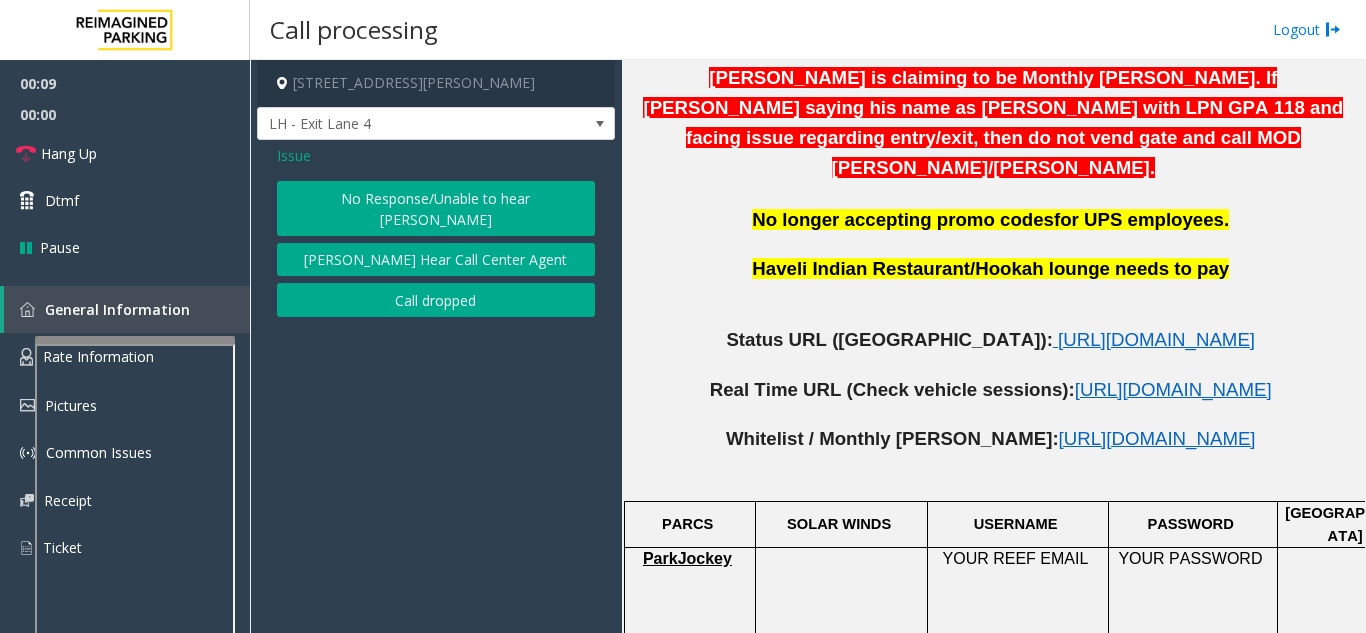 click on "Issue  No Response/Unable to hear parker   Parker Cannot Hear Call Center Agent   Call dropped" 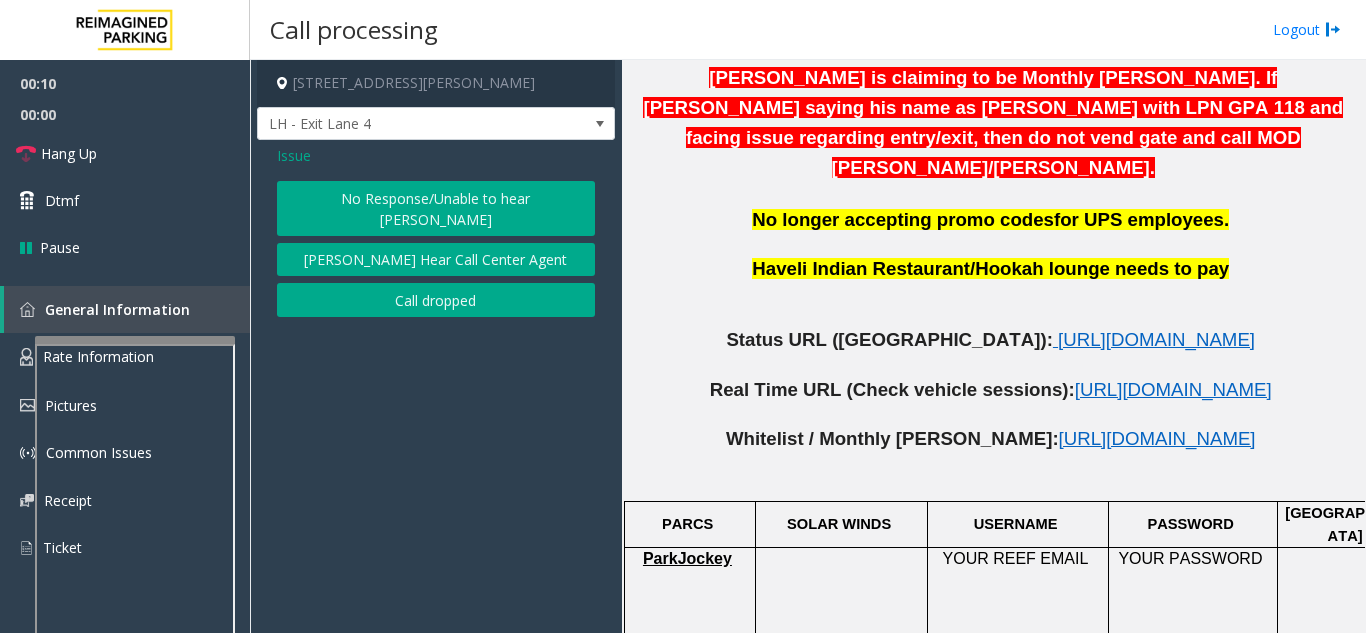 click on "Issue" 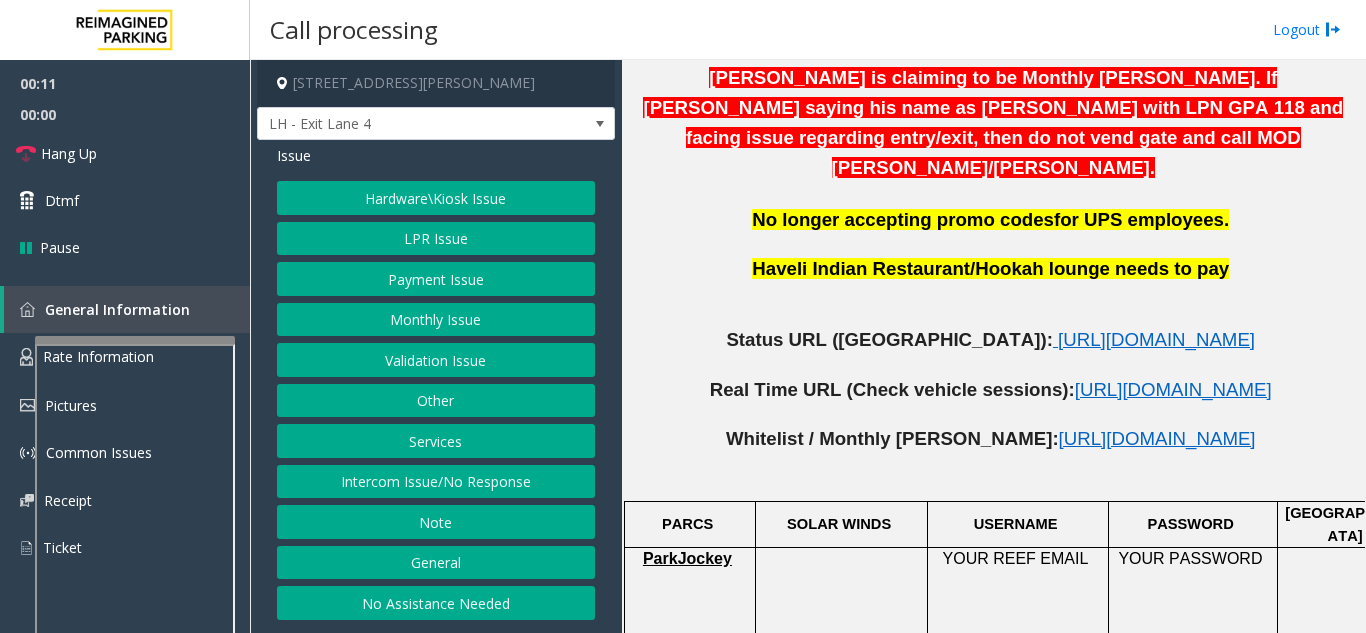 click on "Services" 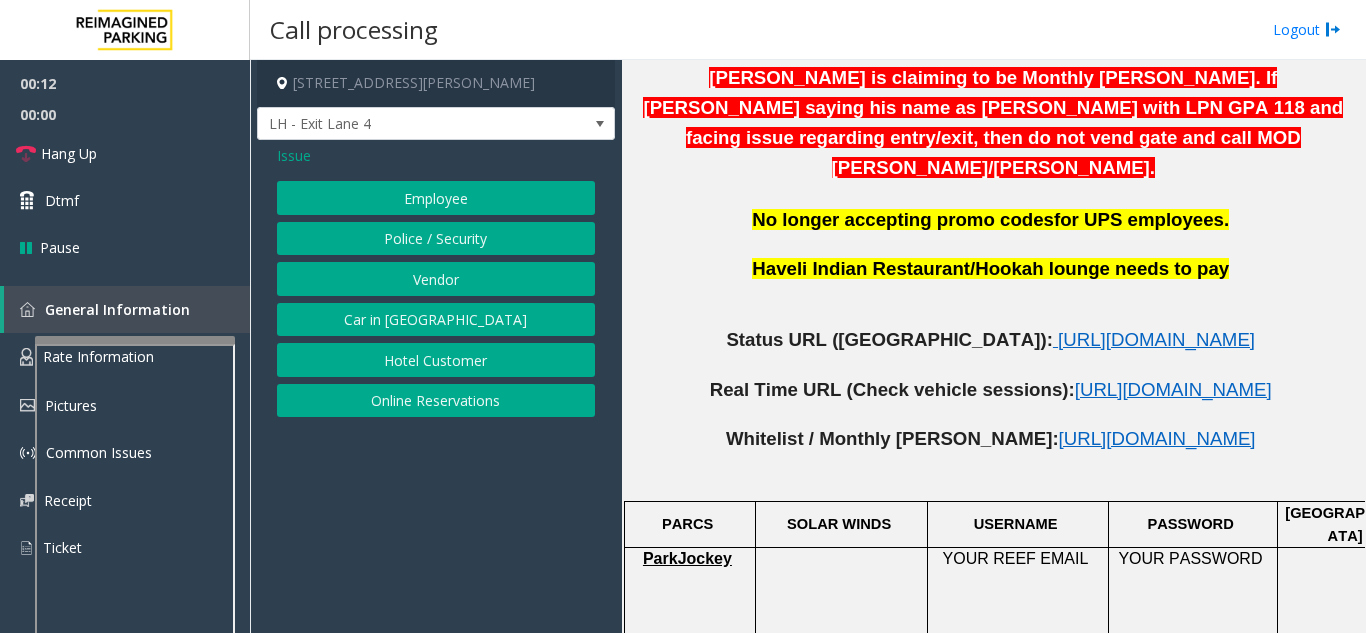 click on "Online Reservations" 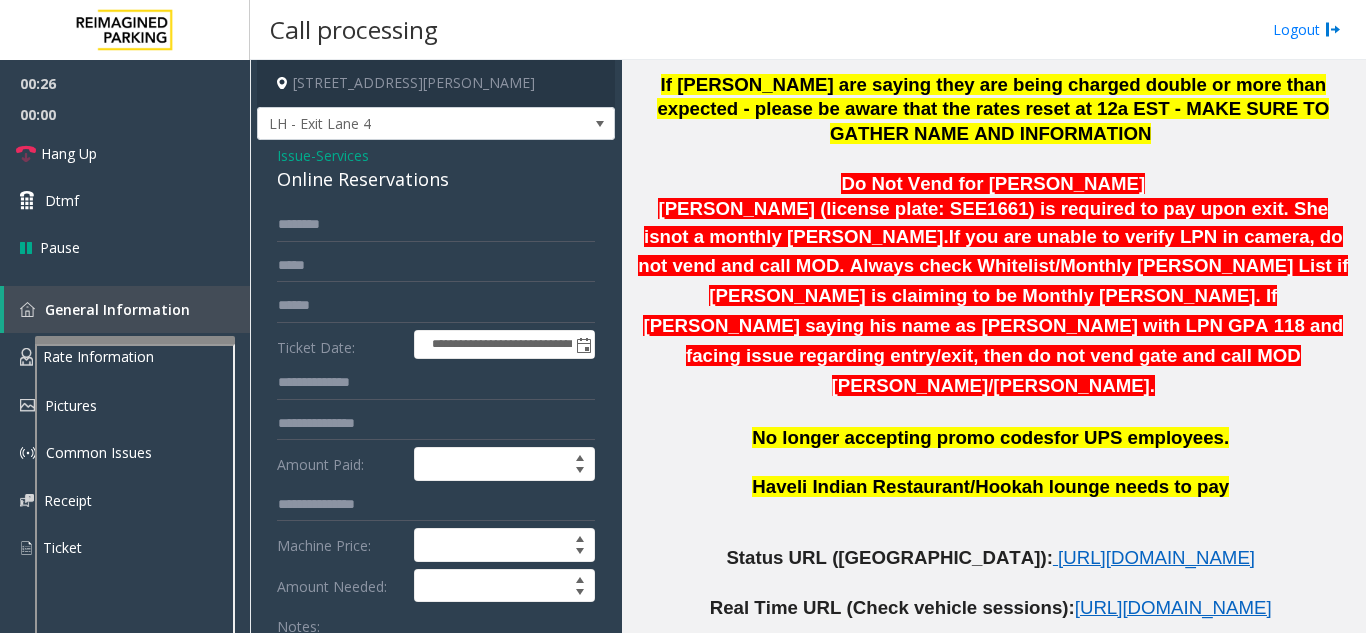 scroll, scrollTop: 800, scrollLeft: 0, axis: vertical 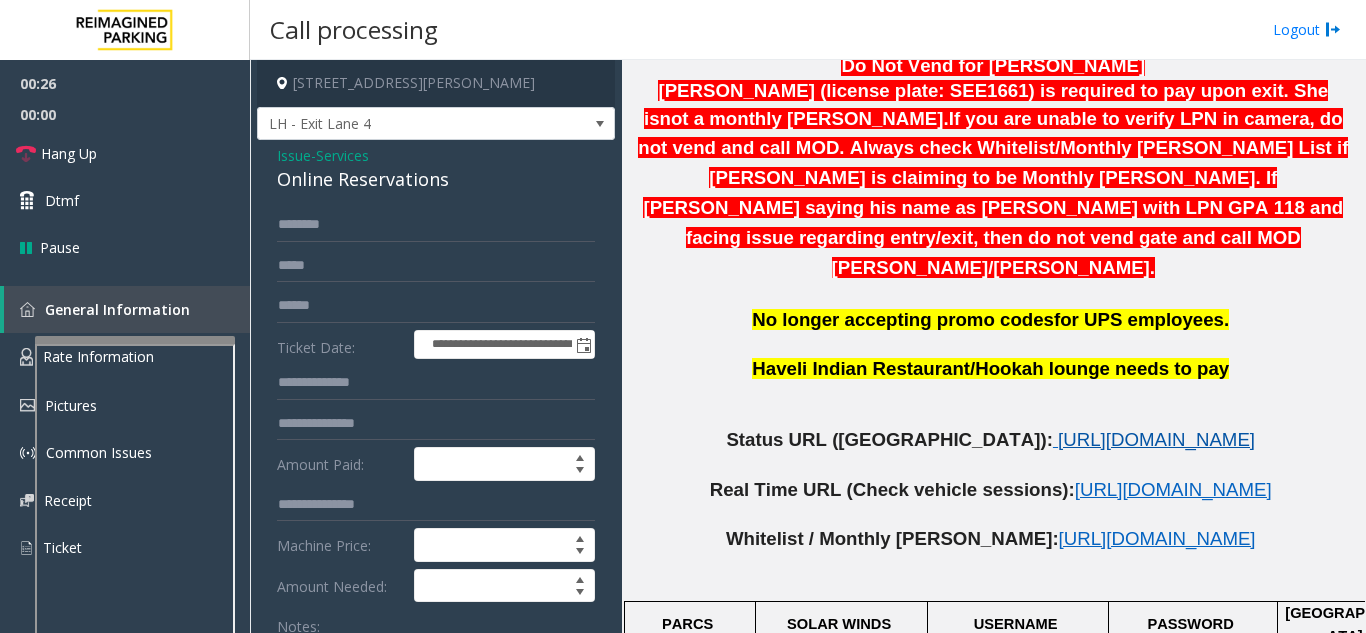 click on "https://www.parkjockey.com/en-us/manage/1633/status" 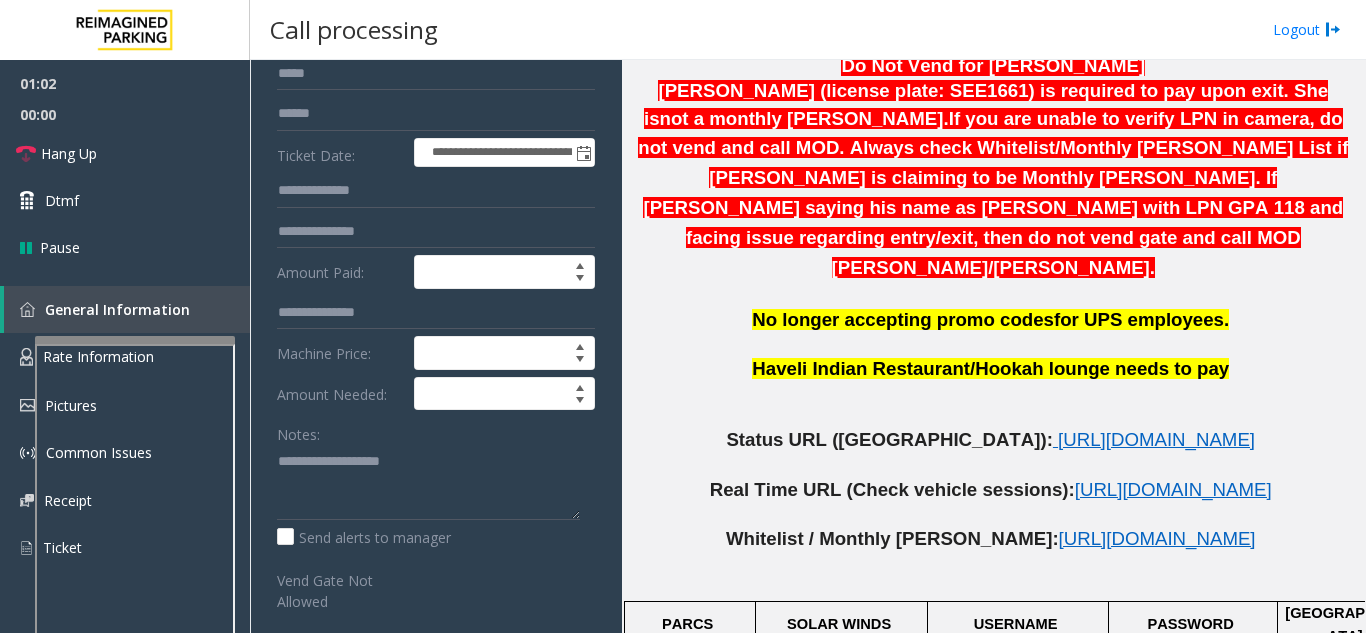 scroll, scrollTop: 200, scrollLeft: 0, axis: vertical 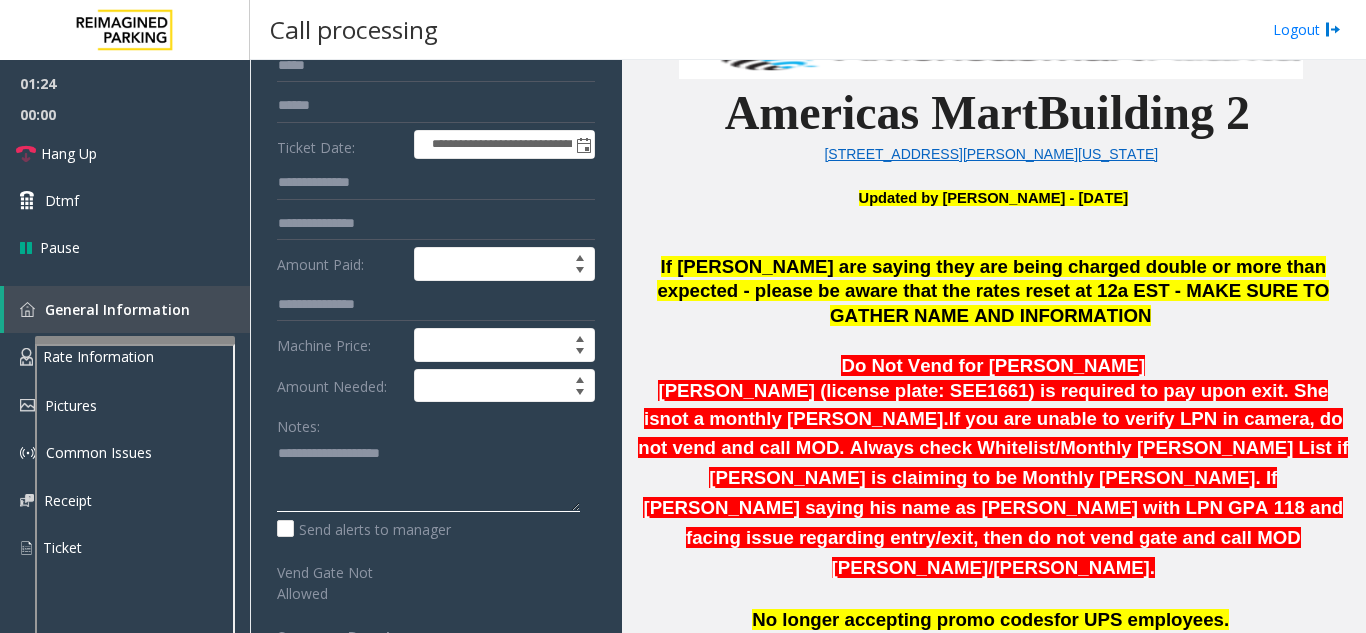drag, startPoint x: 326, startPoint y: 475, endPoint x: 301, endPoint y: 470, distance: 25.495098 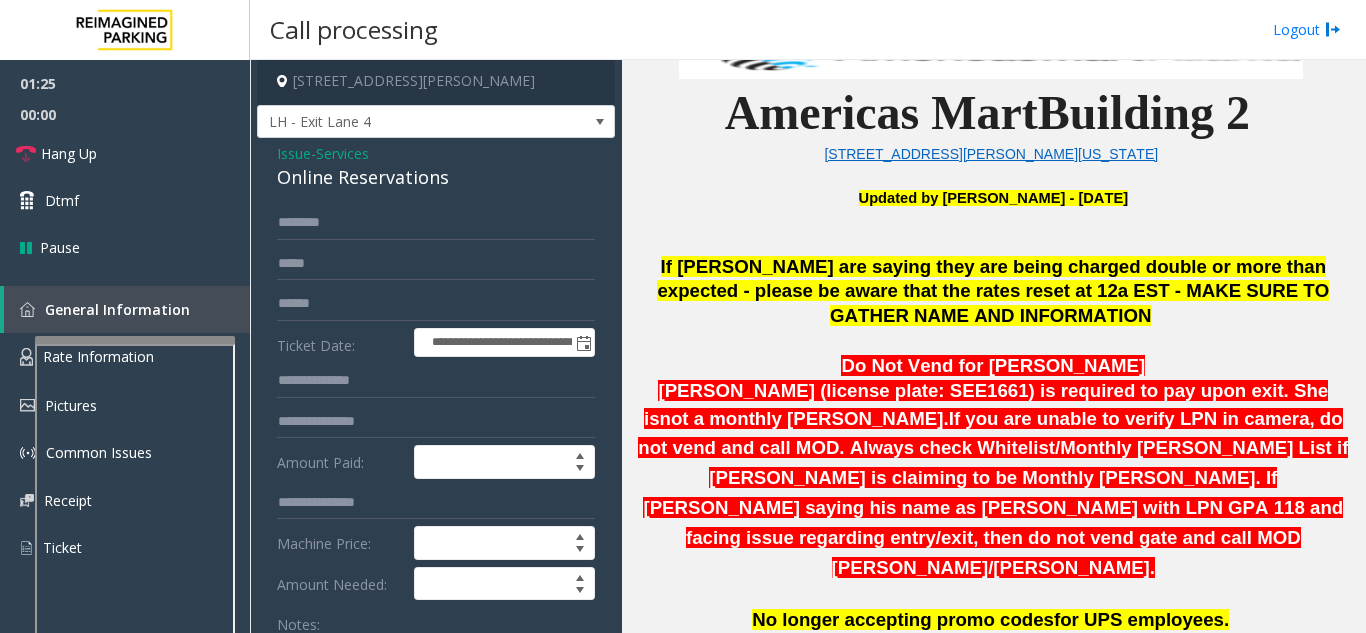 scroll, scrollTop: 0, scrollLeft: 0, axis: both 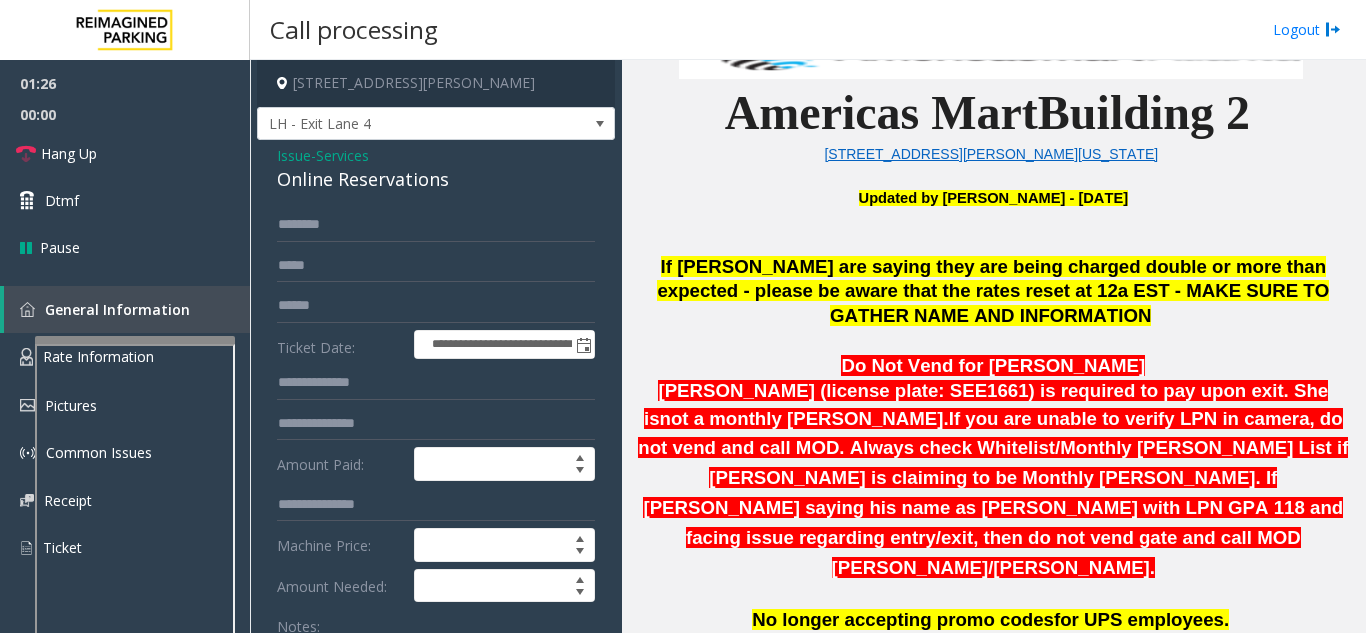 type on "**********" 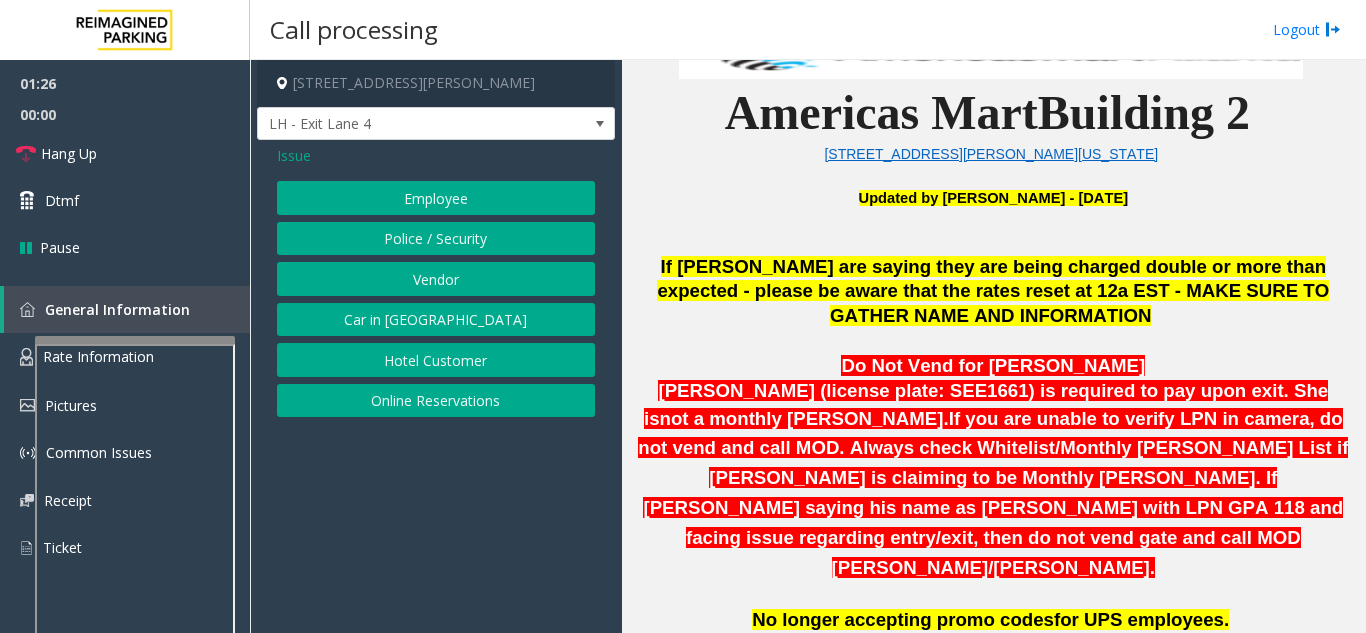 click on "Issue" 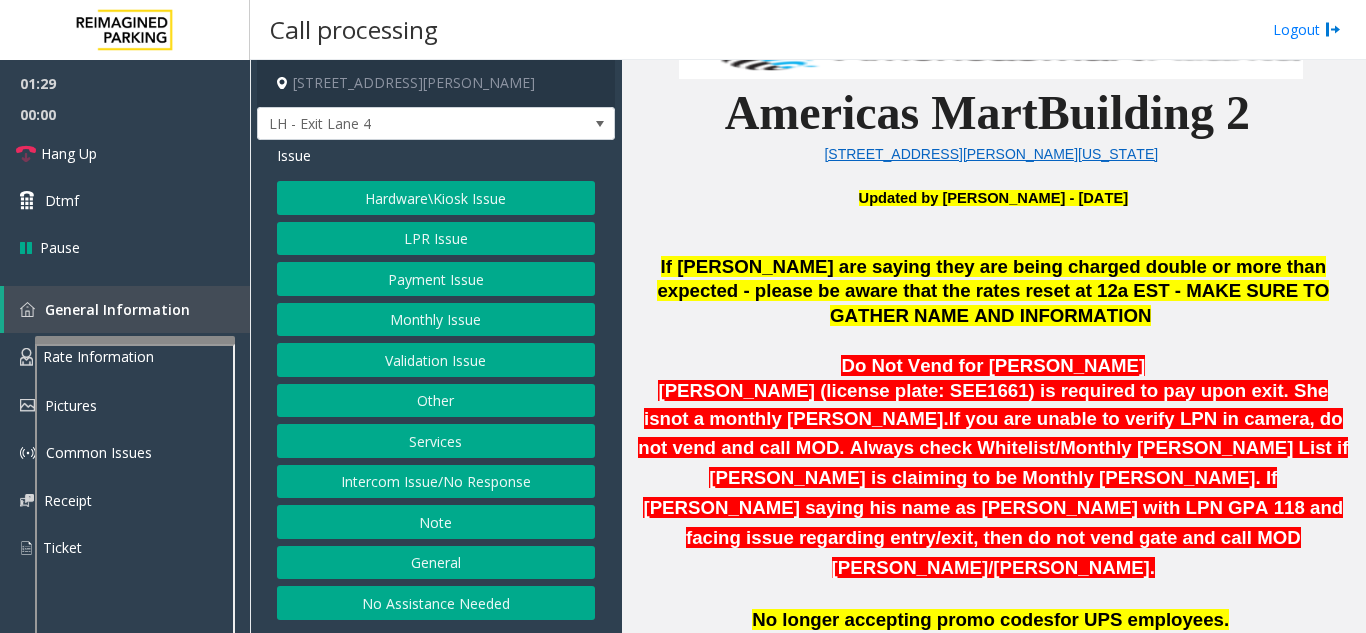 click on "Hardware\Kiosk Issue" 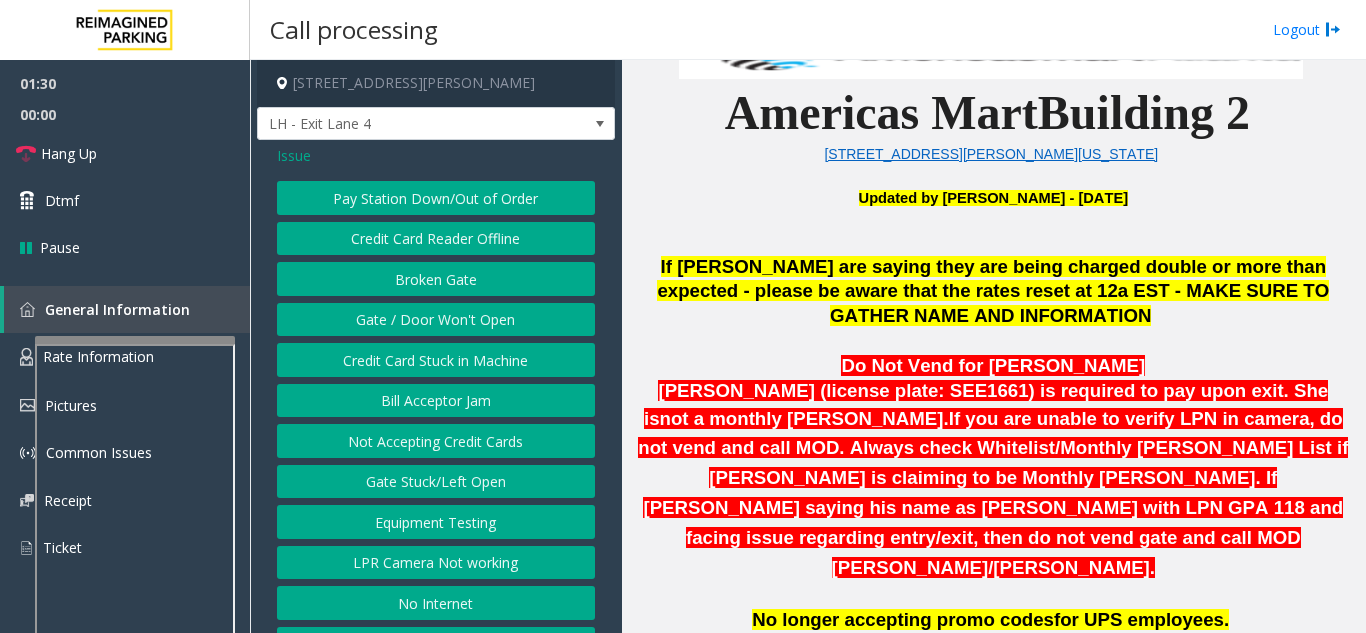 click on "Gate / Door Won't Open" 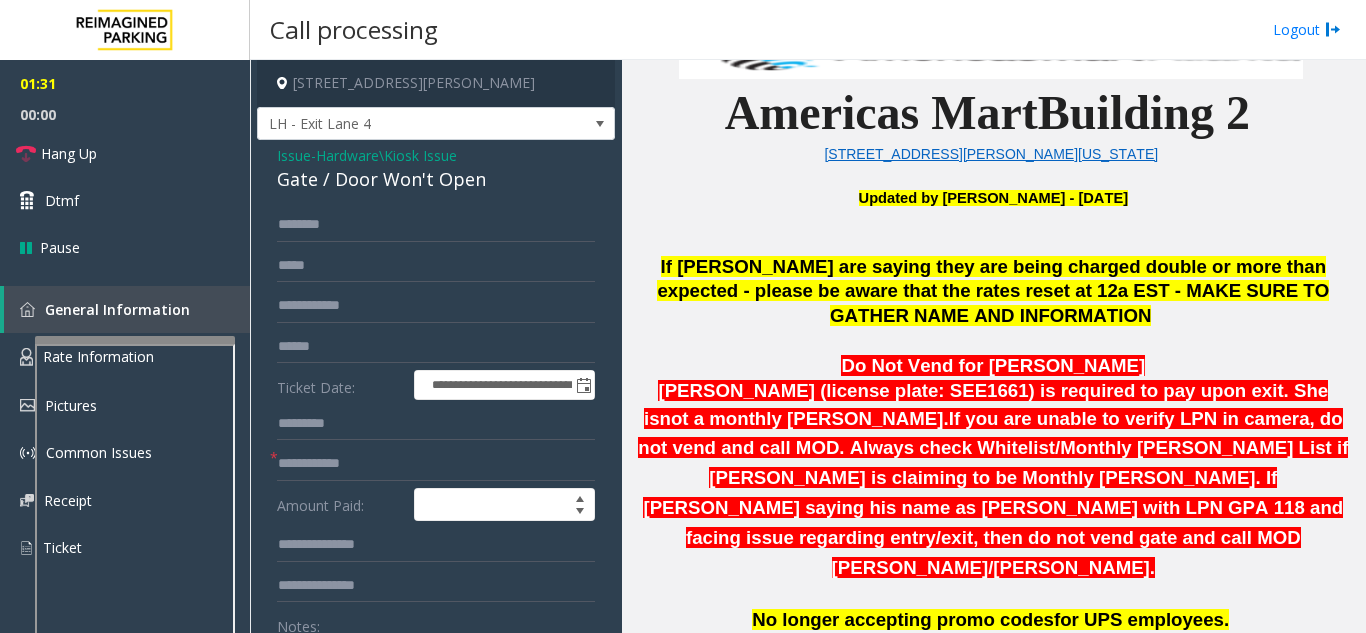 click on "**********" 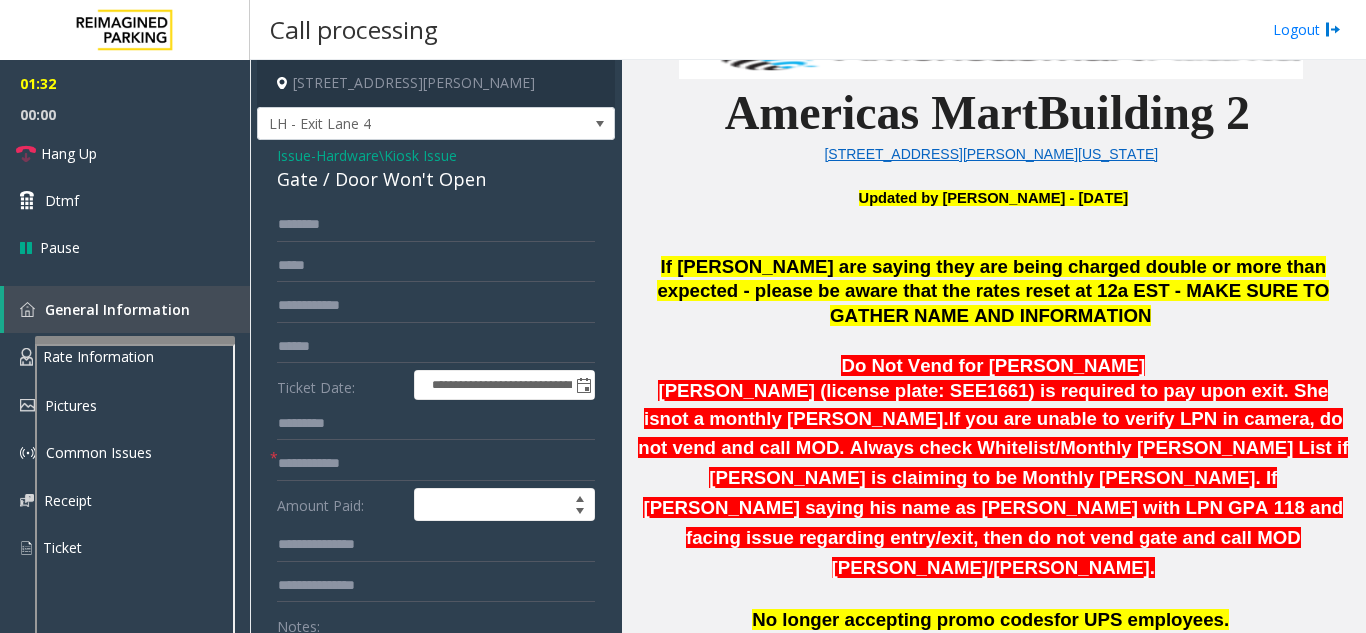 click on "**********" 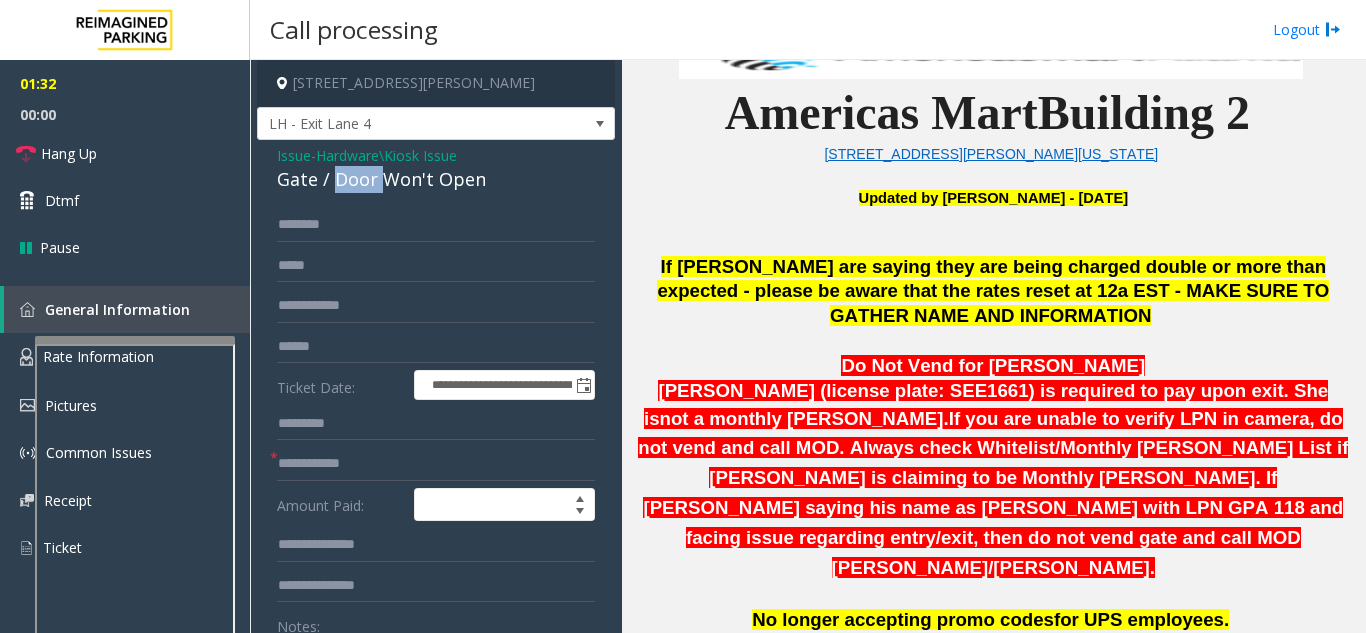 click on "Gate / Door Won't Open" 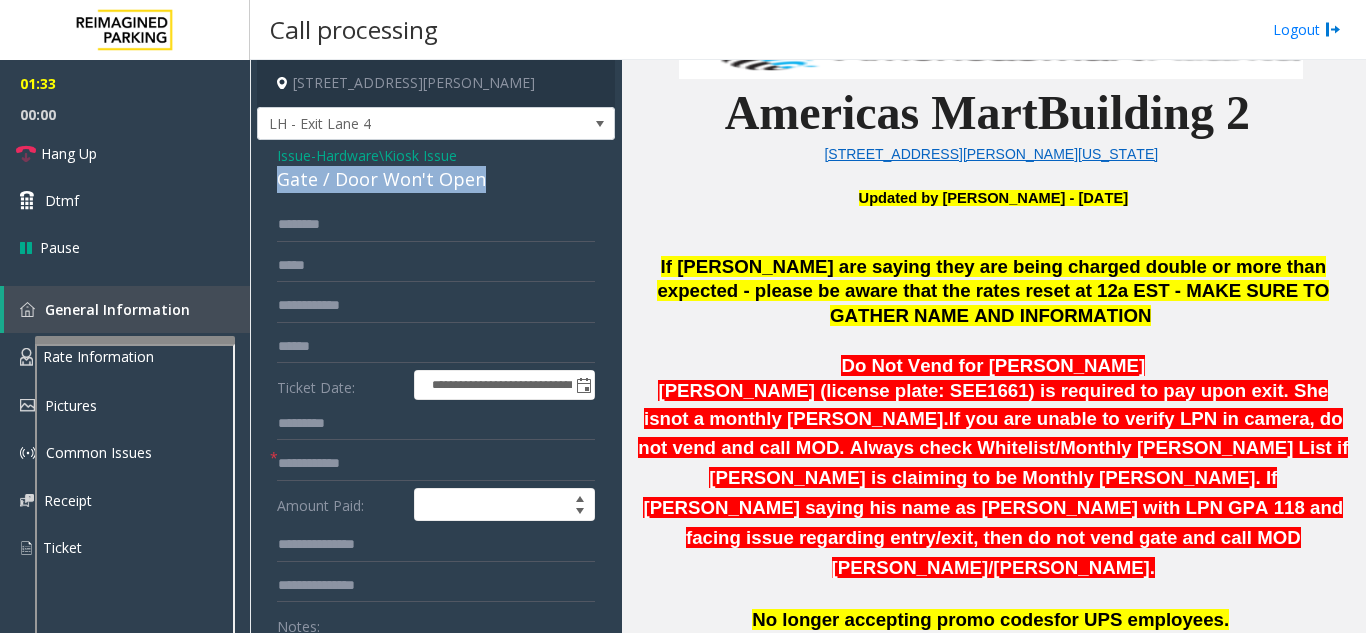 click on "Gate / Door Won't Open" 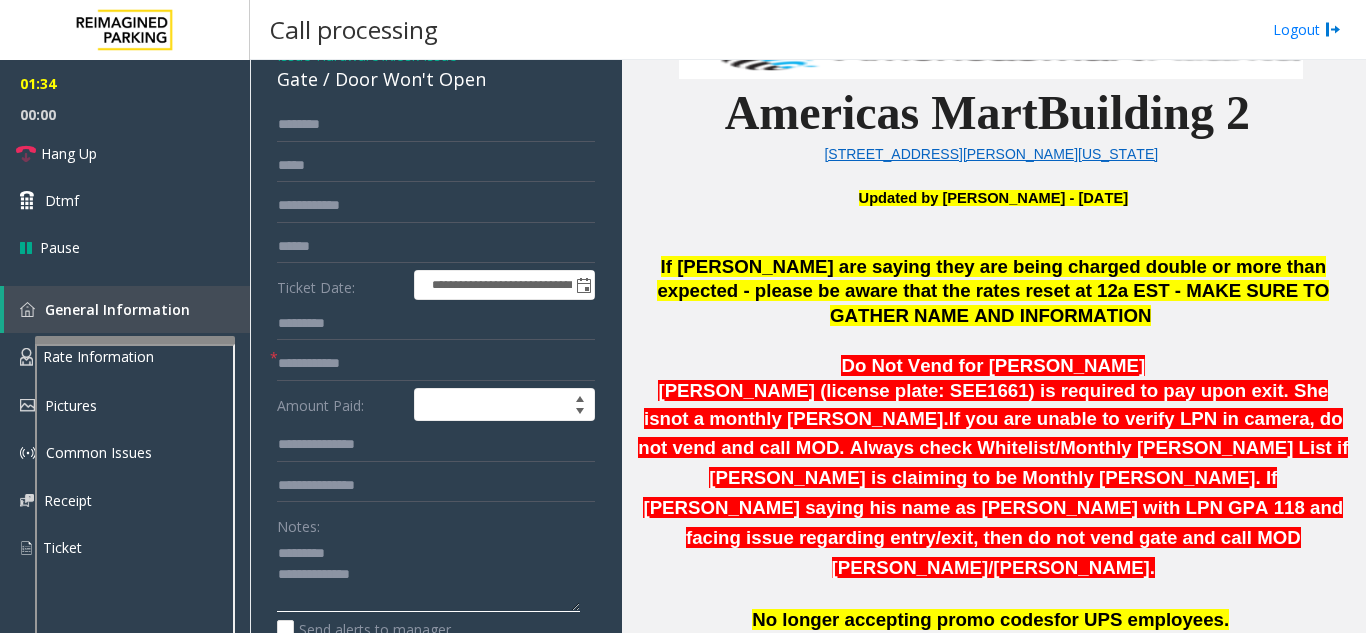 click 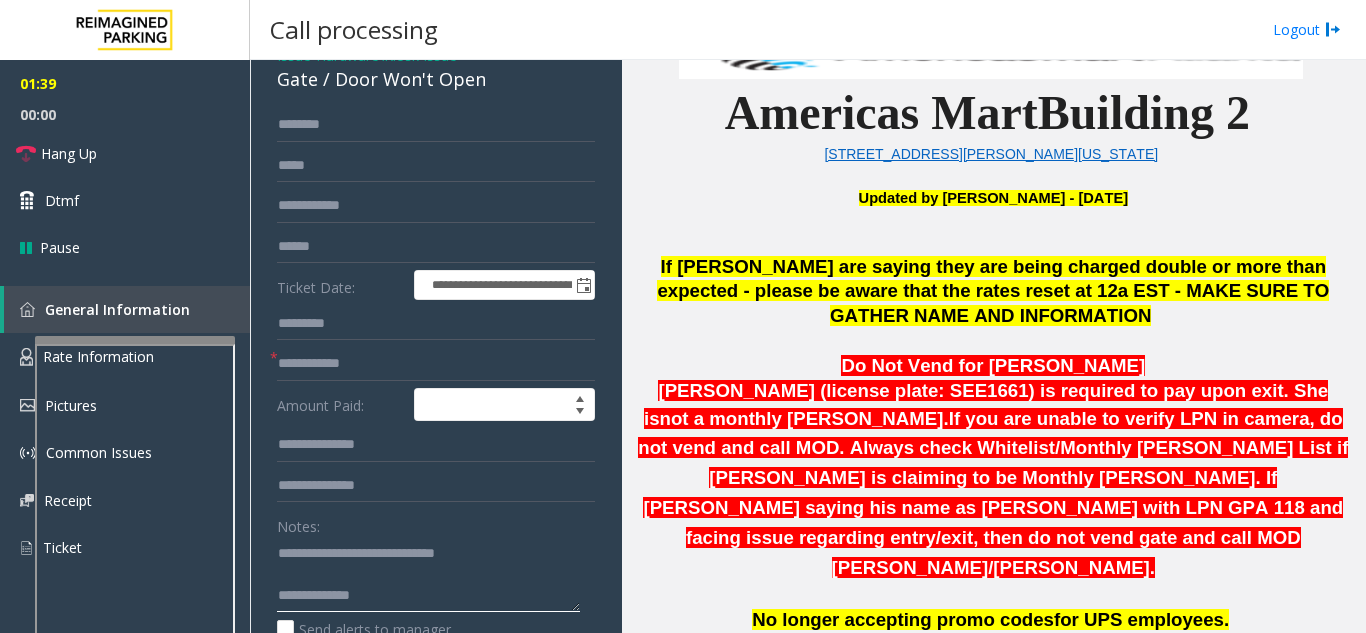 click 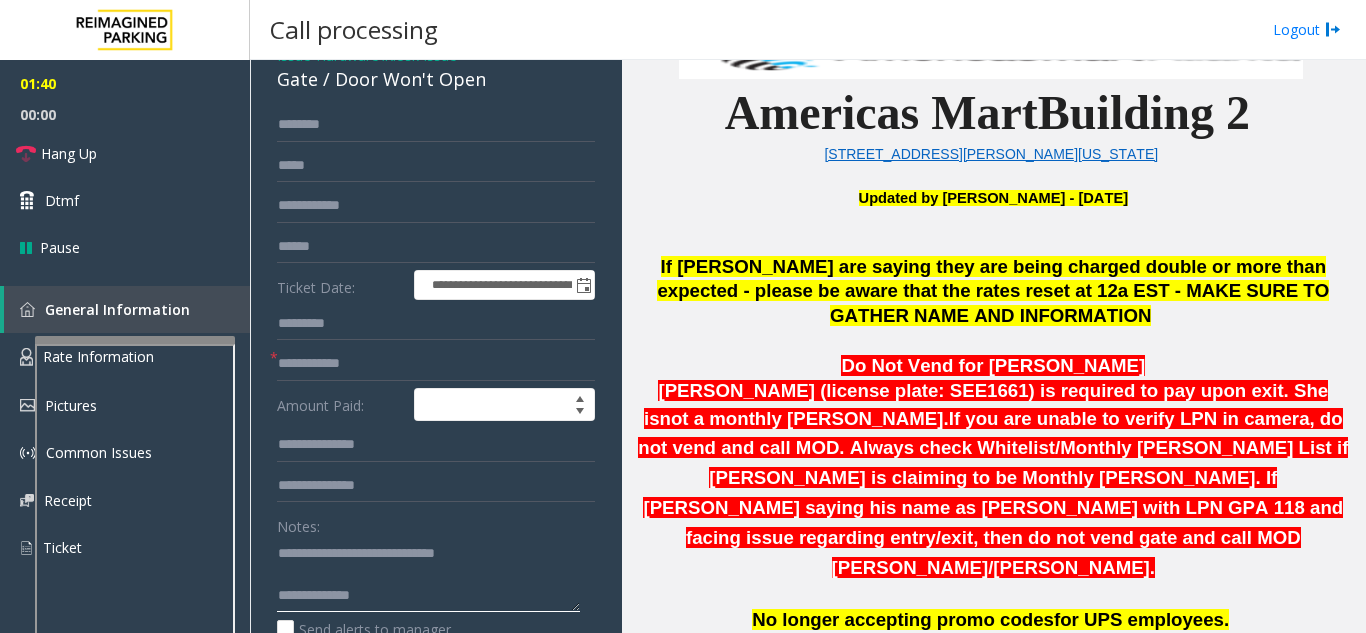 paste on "**********" 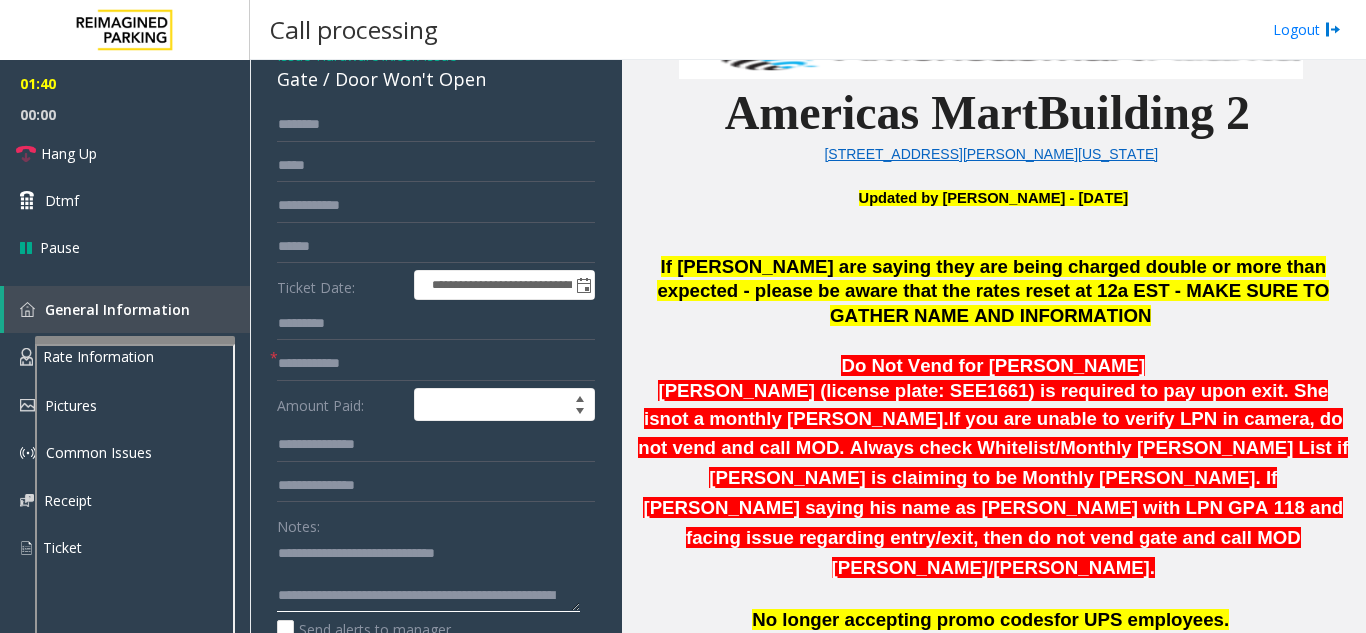 scroll, scrollTop: 36, scrollLeft: 0, axis: vertical 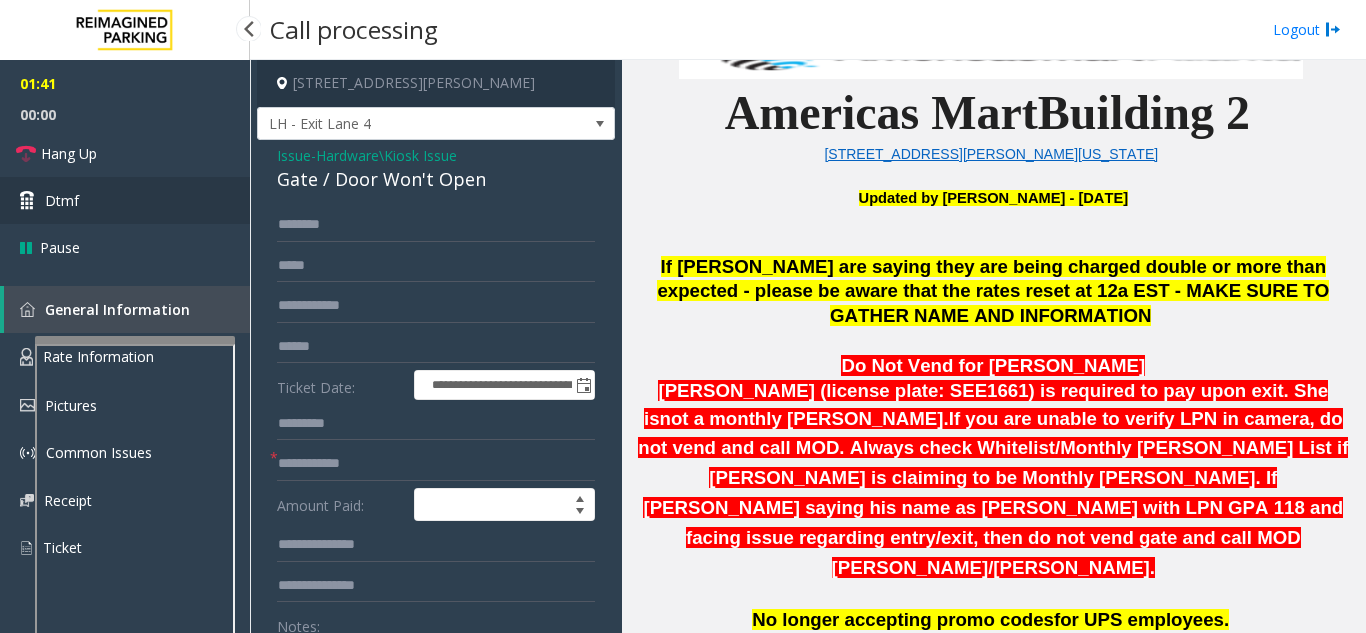 type on "**********" 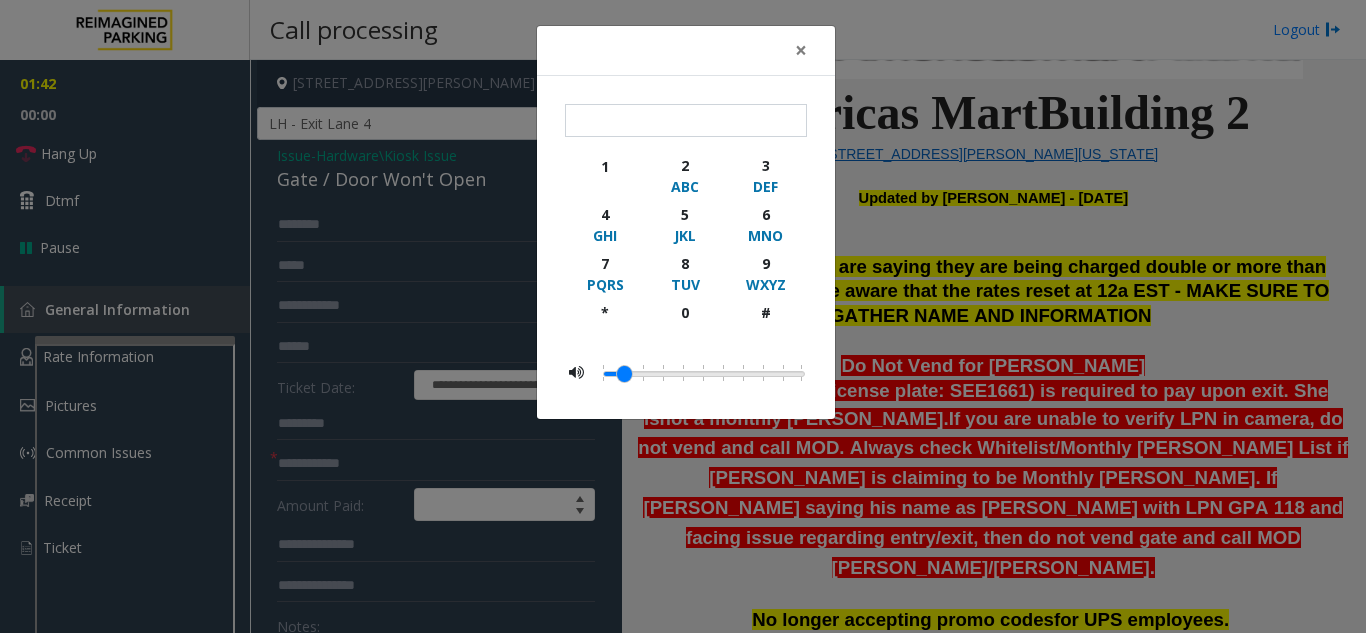 click on "× 1 2 ABC 3 DEF 4 GHI 5 JKL 6 MNO 7 PQRS 8 TUV 9 WXYZ * 0 #" 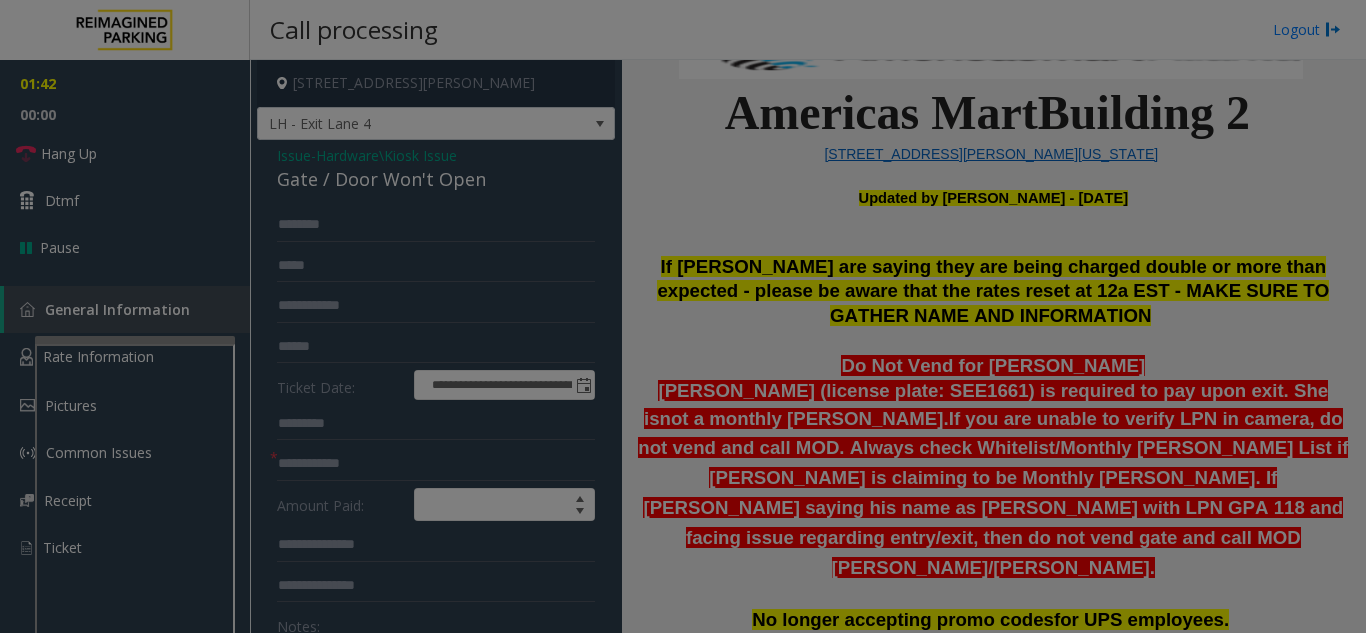 click 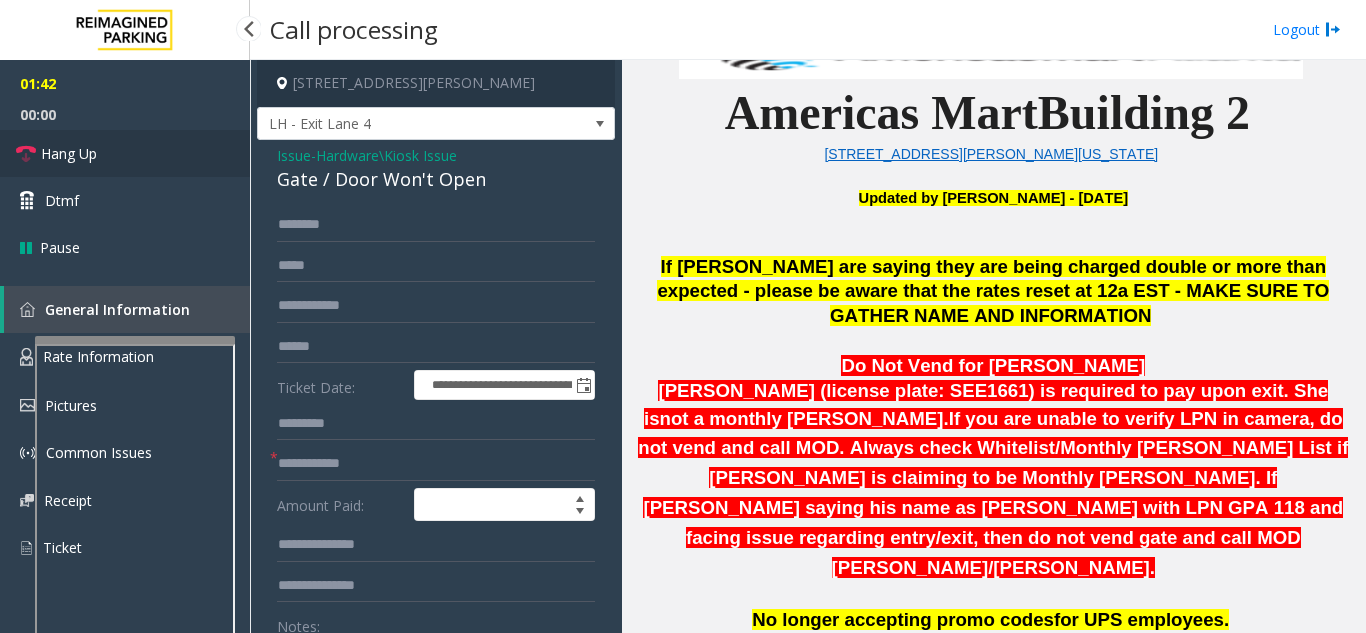 click on "Hang Up" at bounding box center [69, 153] 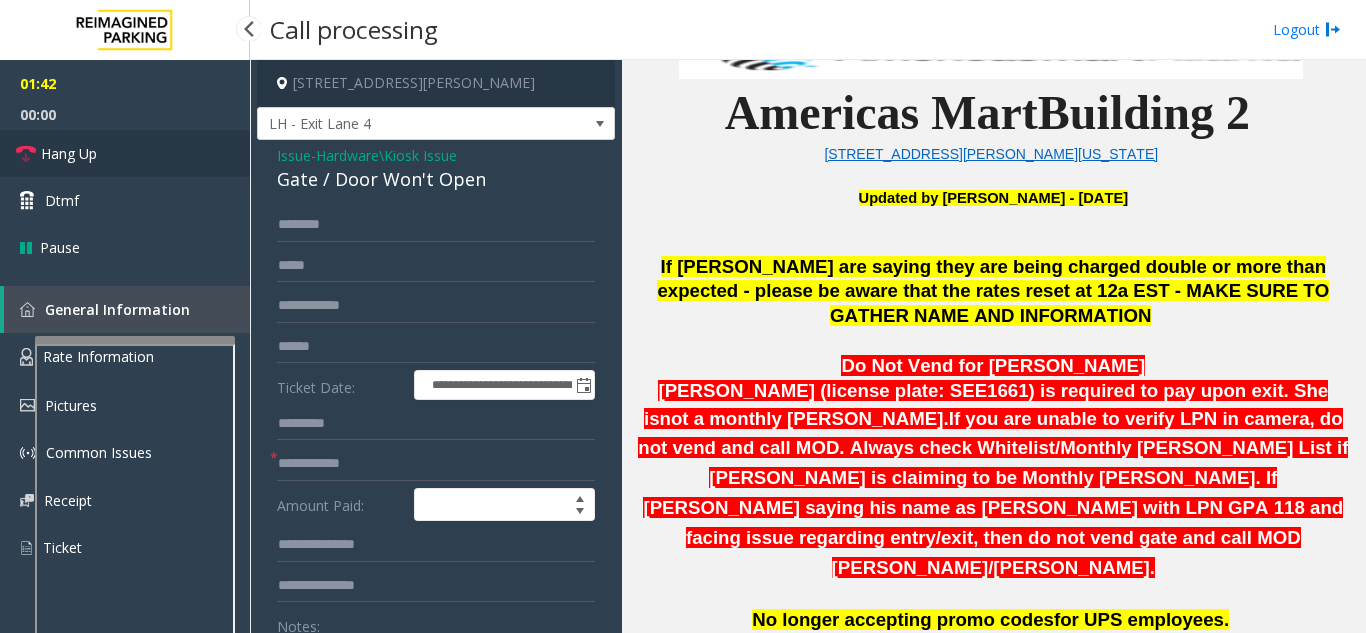 click on "Hang Up" at bounding box center [69, 153] 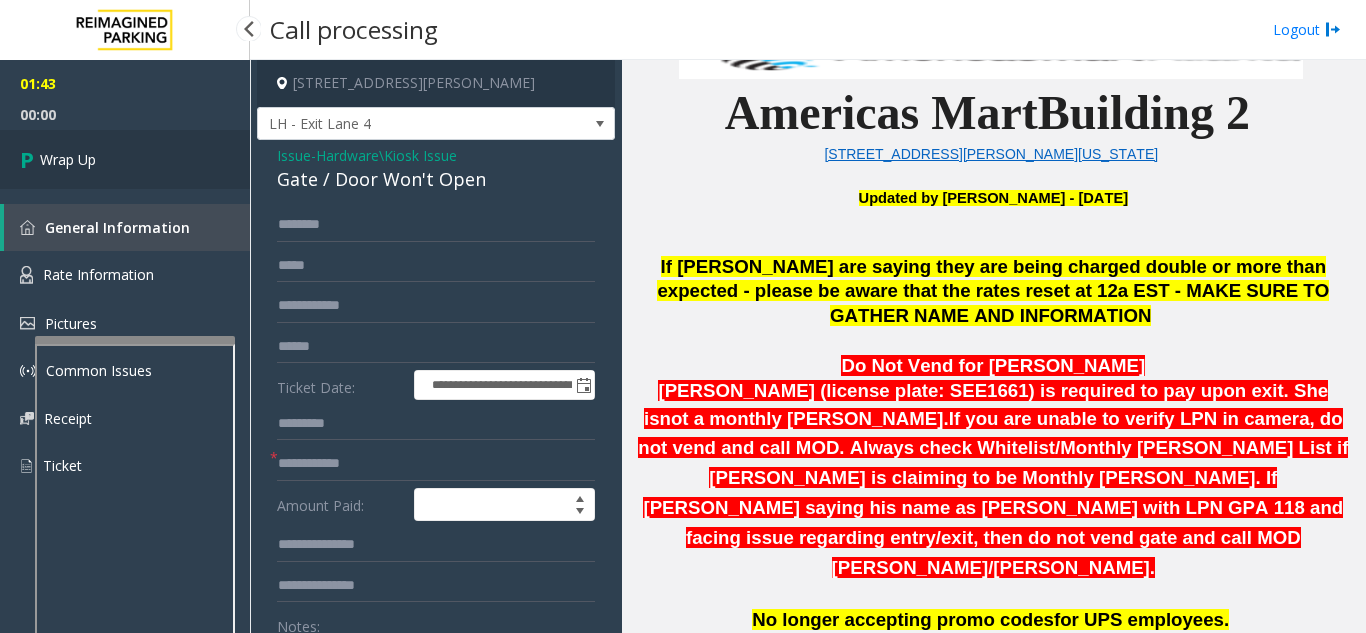 click on "Wrap Up" at bounding box center [68, 159] 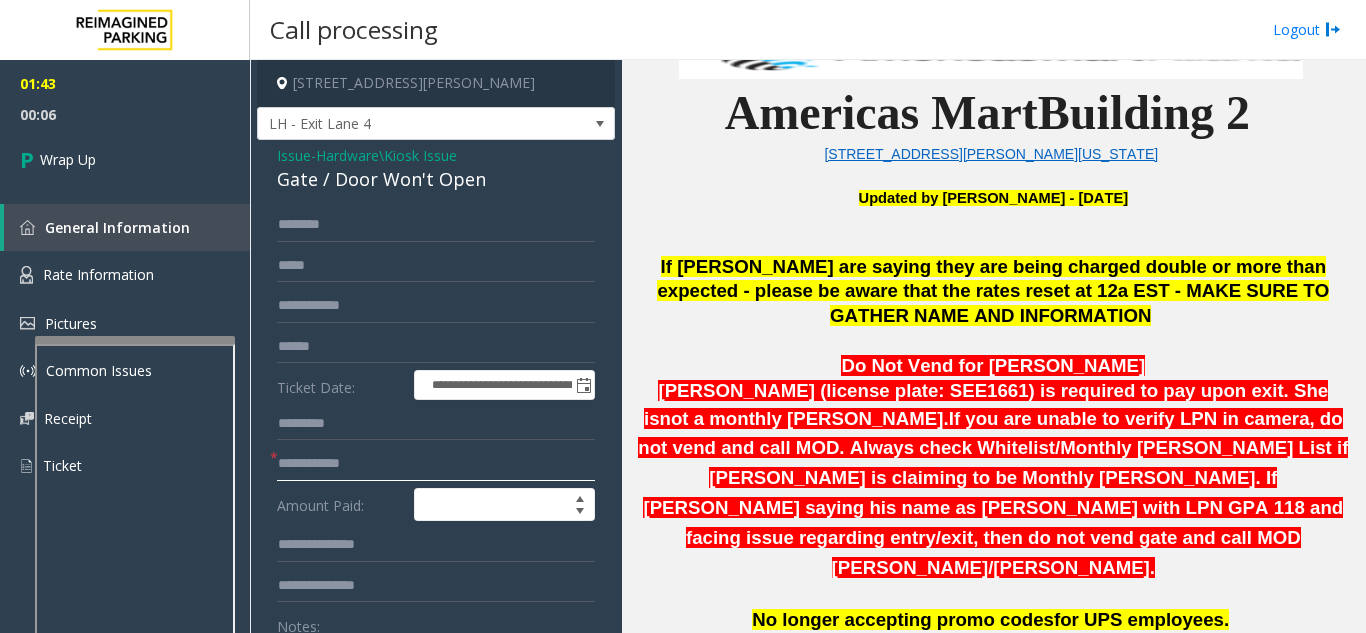 click 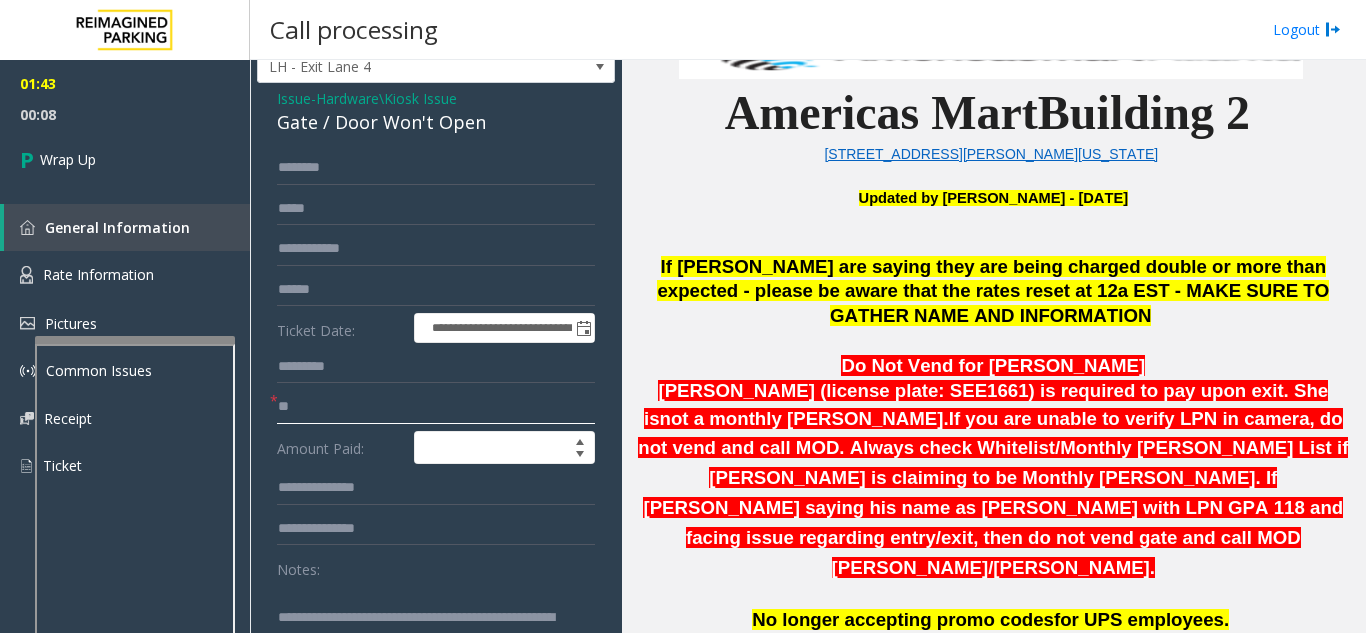 scroll, scrollTop: 100, scrollLeft: 0, axis: vertical 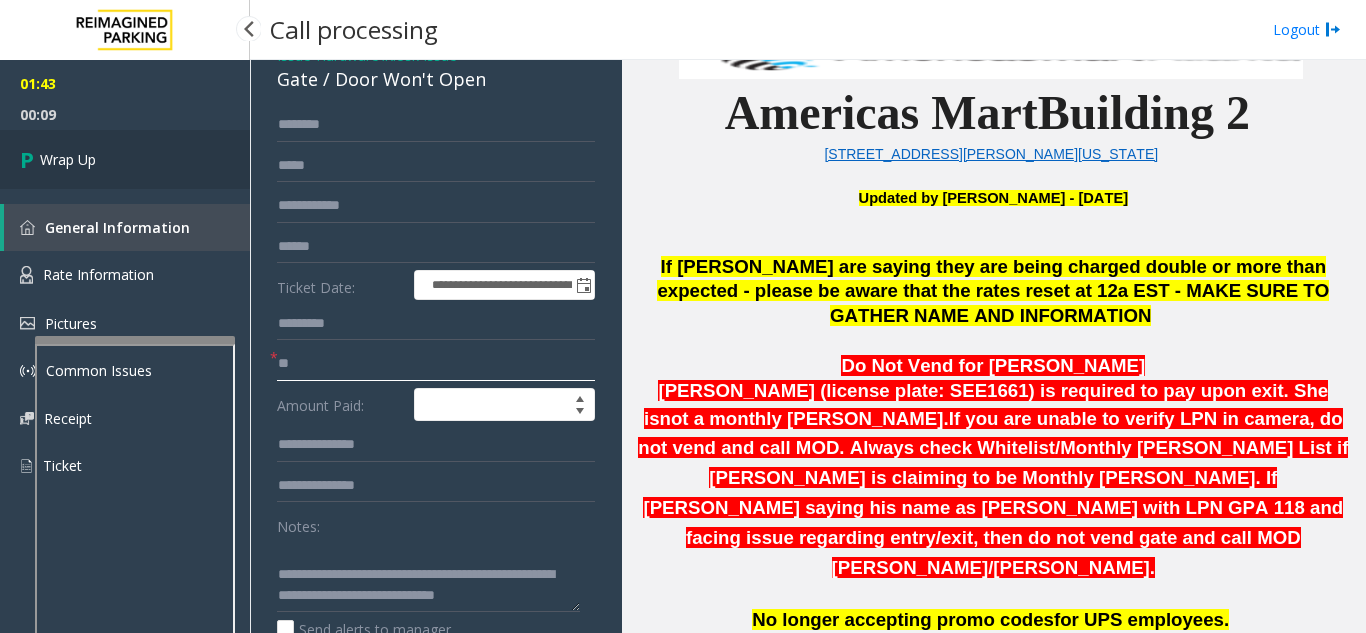 type on "**" 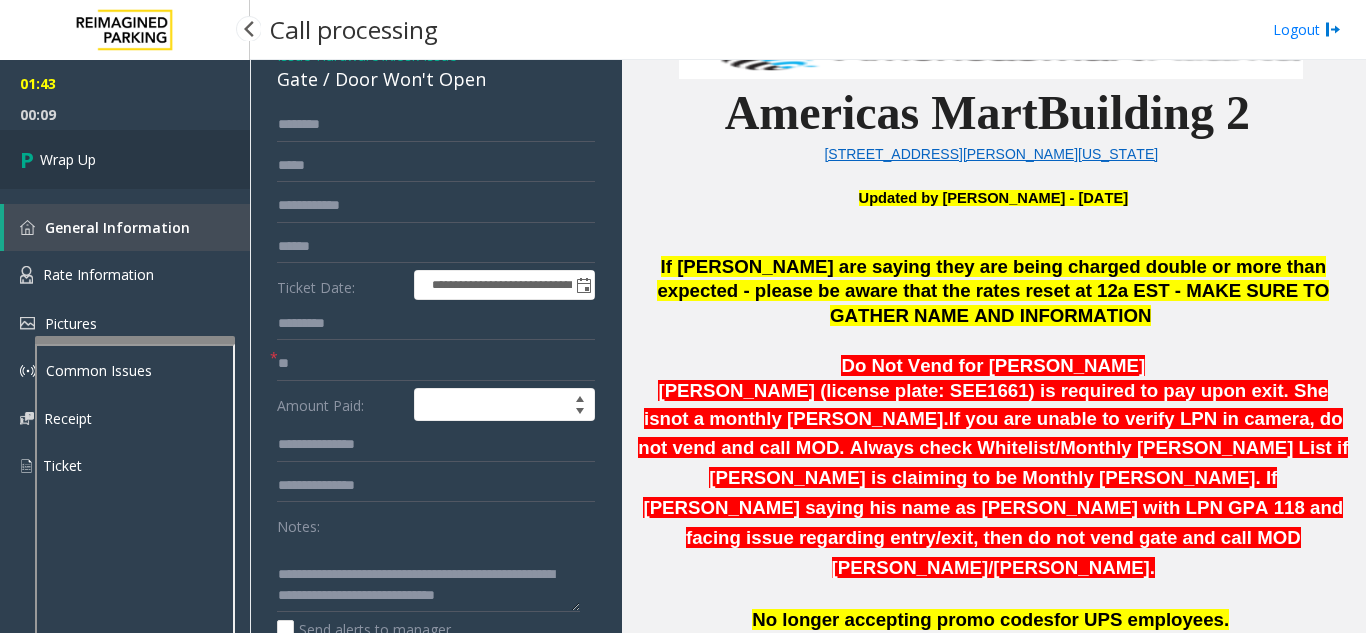click on "Wrap Up" at bounding box center (125, 159) 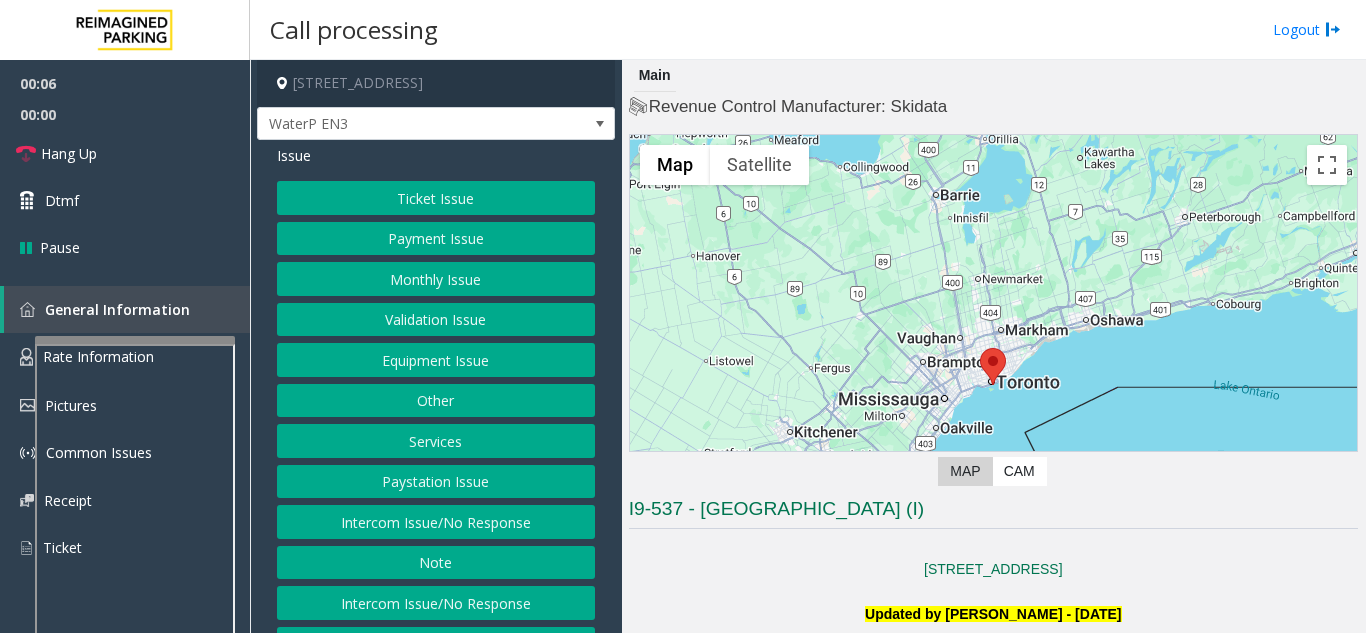 click on "Intercom Issue/No Response" 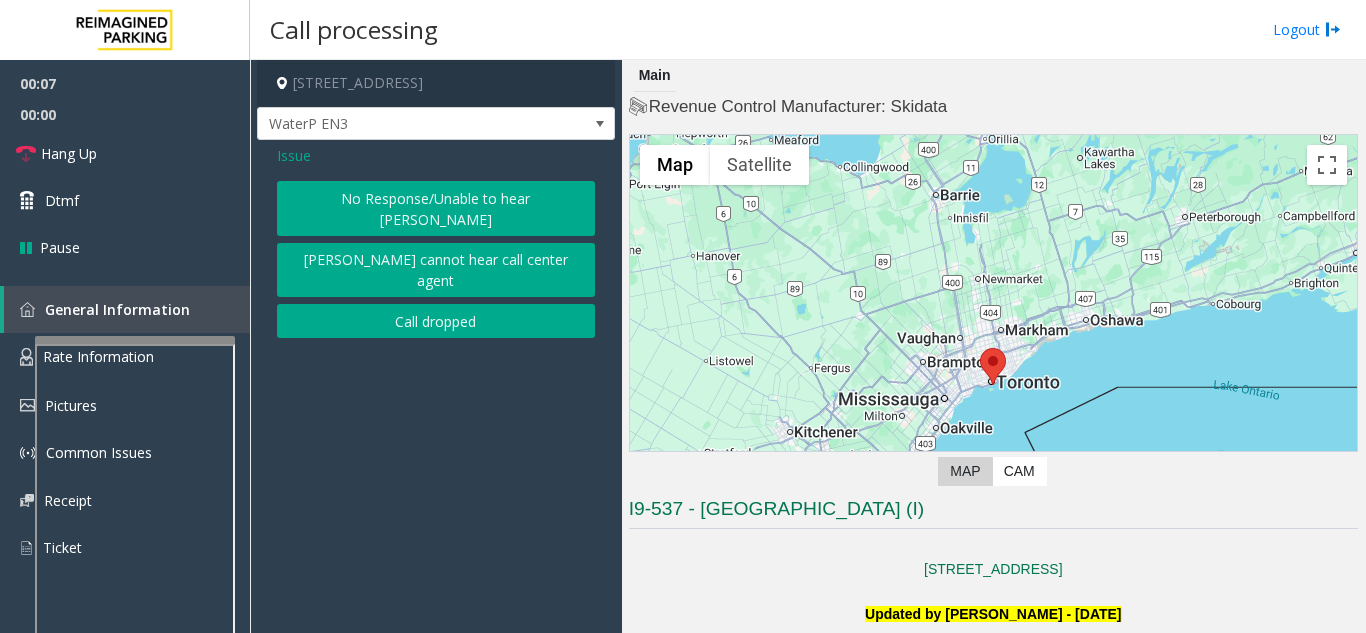 click on "No Response/Unable to hear [PERSON_NAME]" 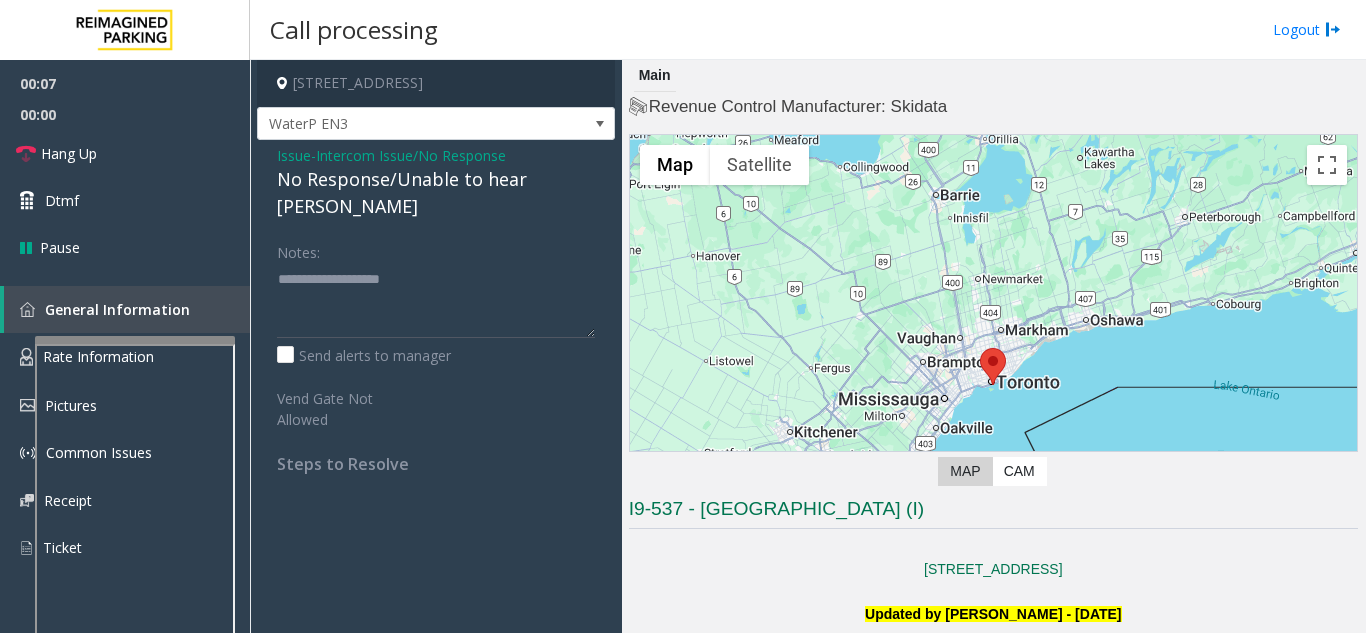 click on "No Response/Unable to hear [PERSON_NAME]" 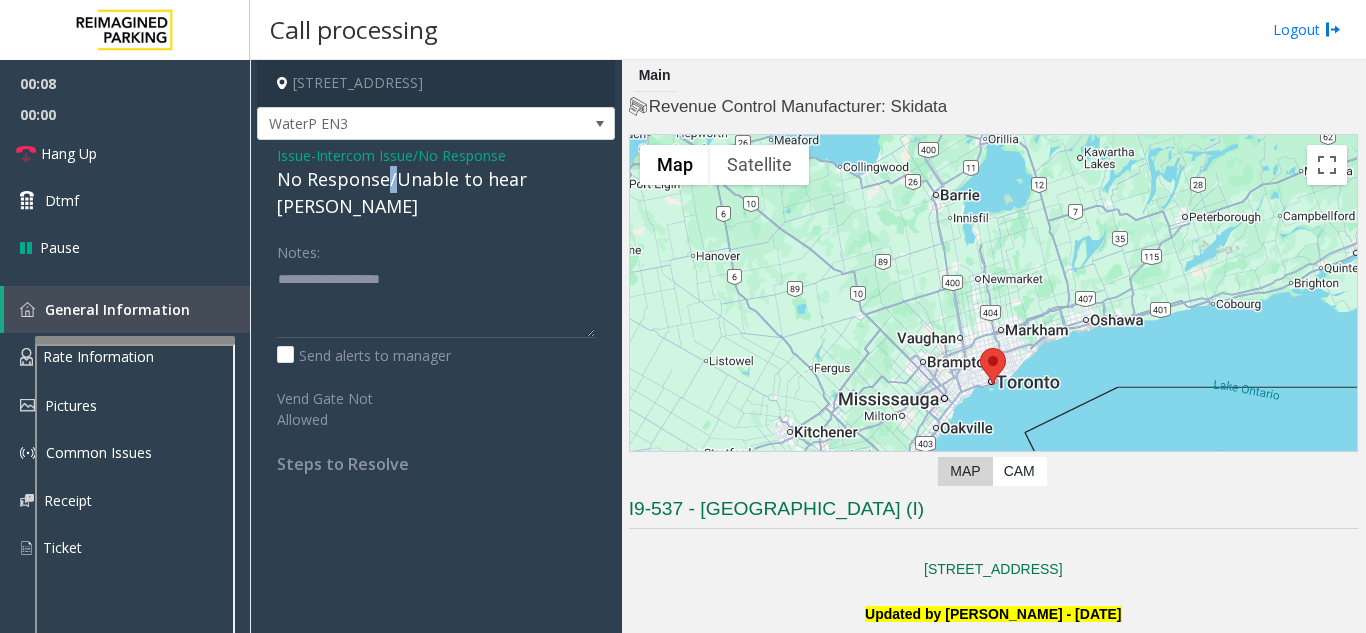click on "No Response/Unable to hear [PERSON_NAME]" 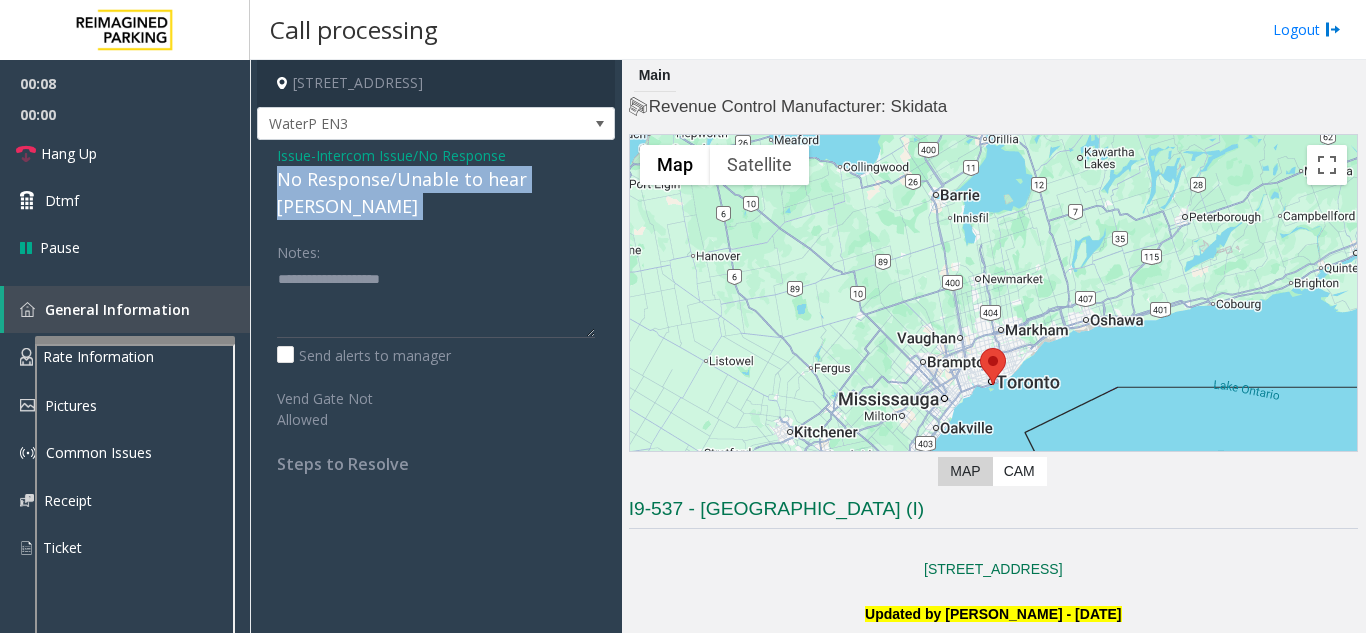 click on "No Response/Unable to hear [PERSON_NAME]" 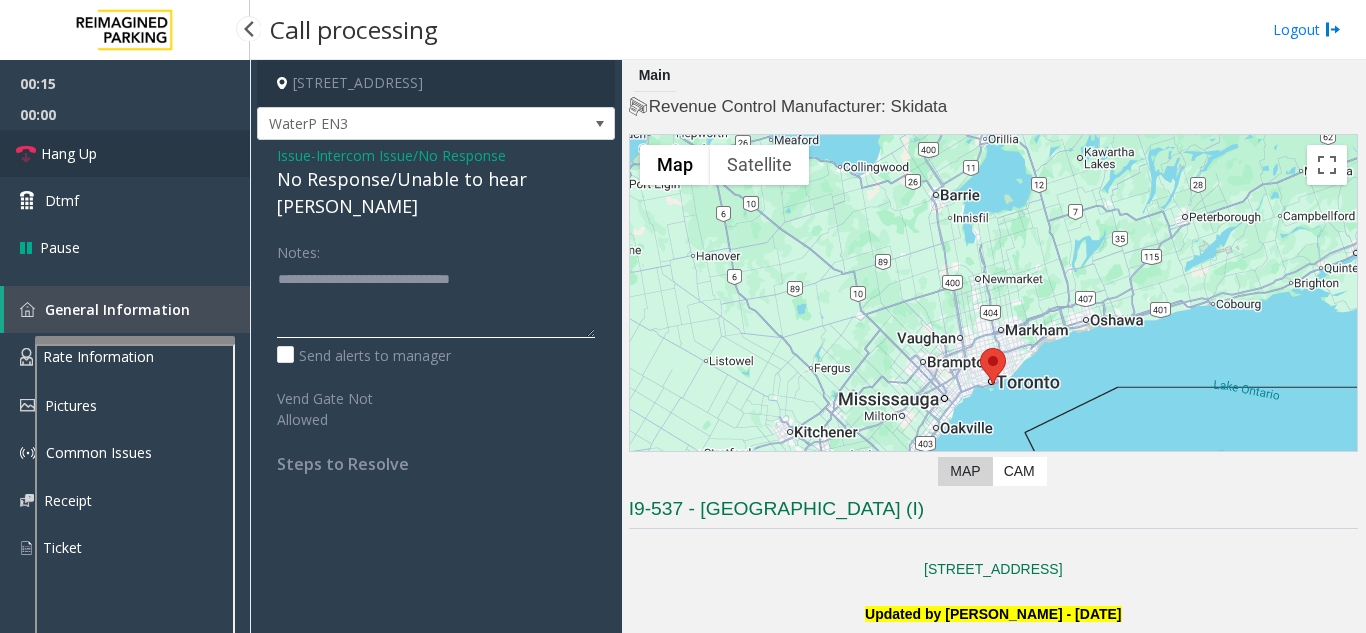 type on "**********" 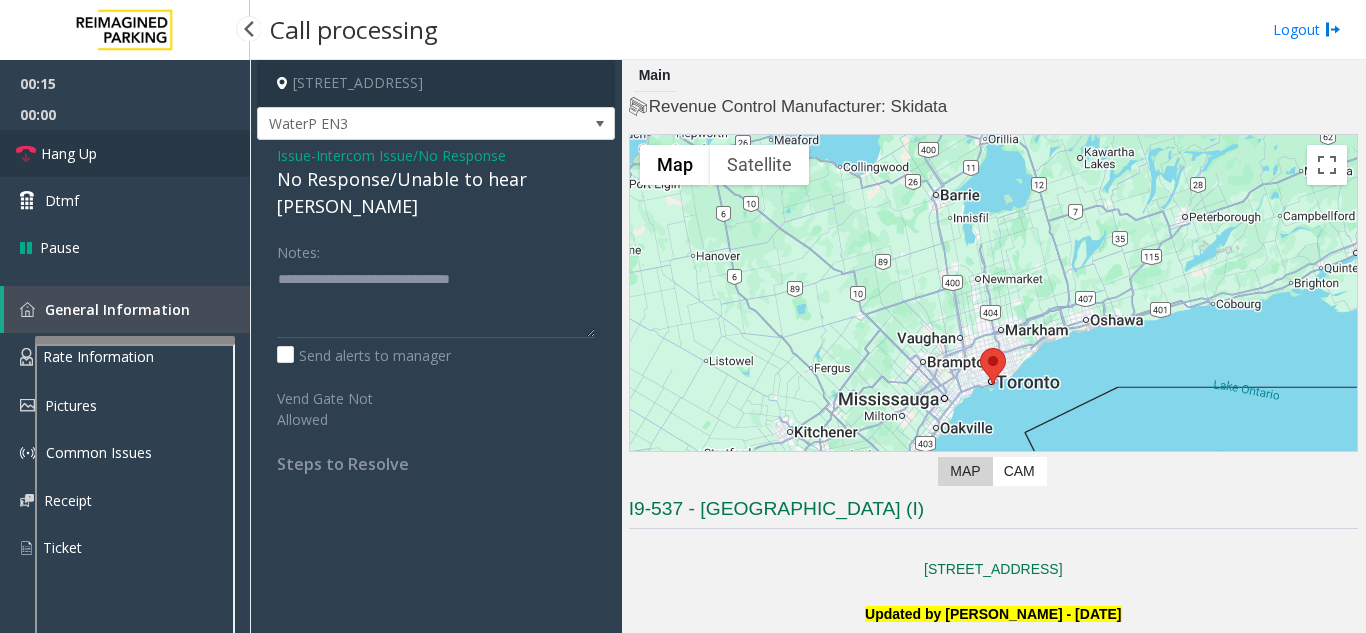 click on "Hang Up" at bounding box center [125, 153] 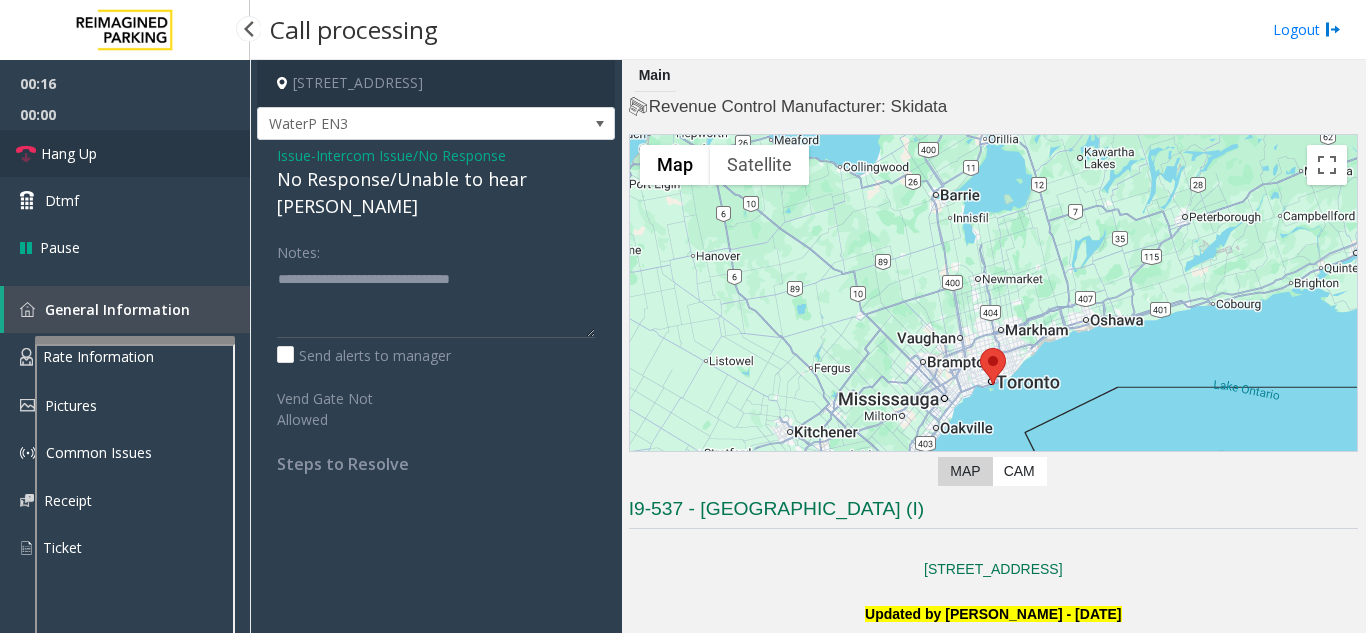 click on "Hang Up" at bounding box center [125, 153] 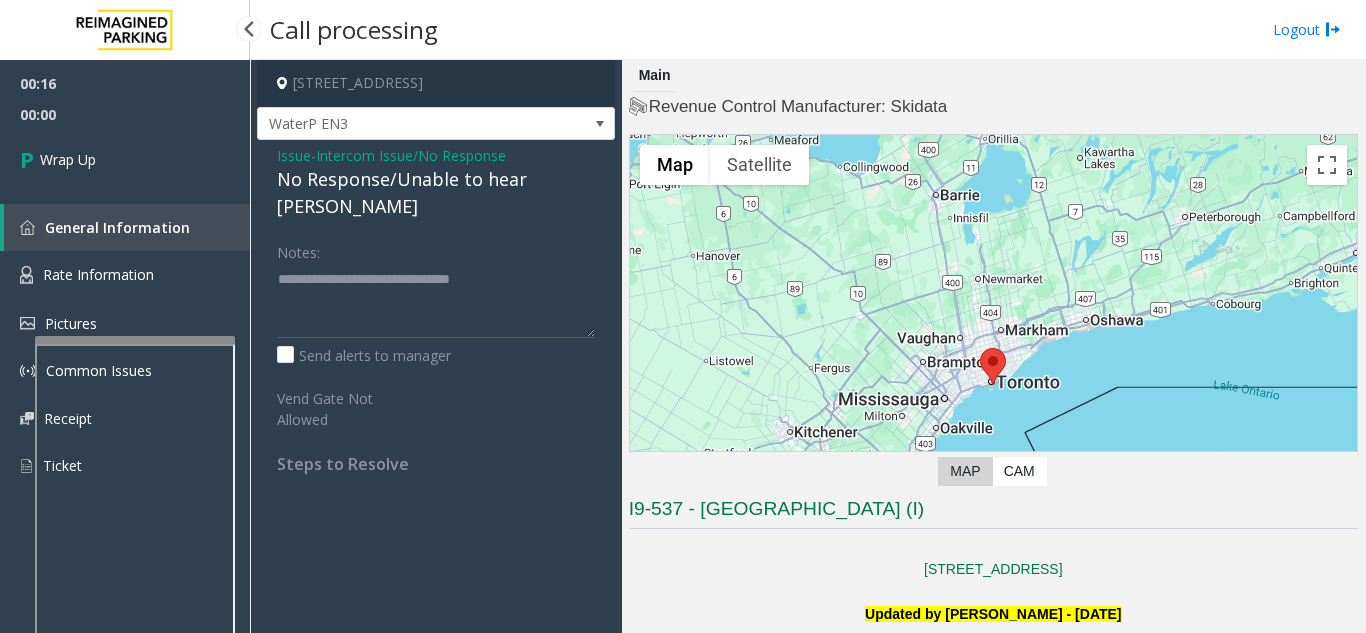 click on "Wrap Up" at bounding box center [125, 159] 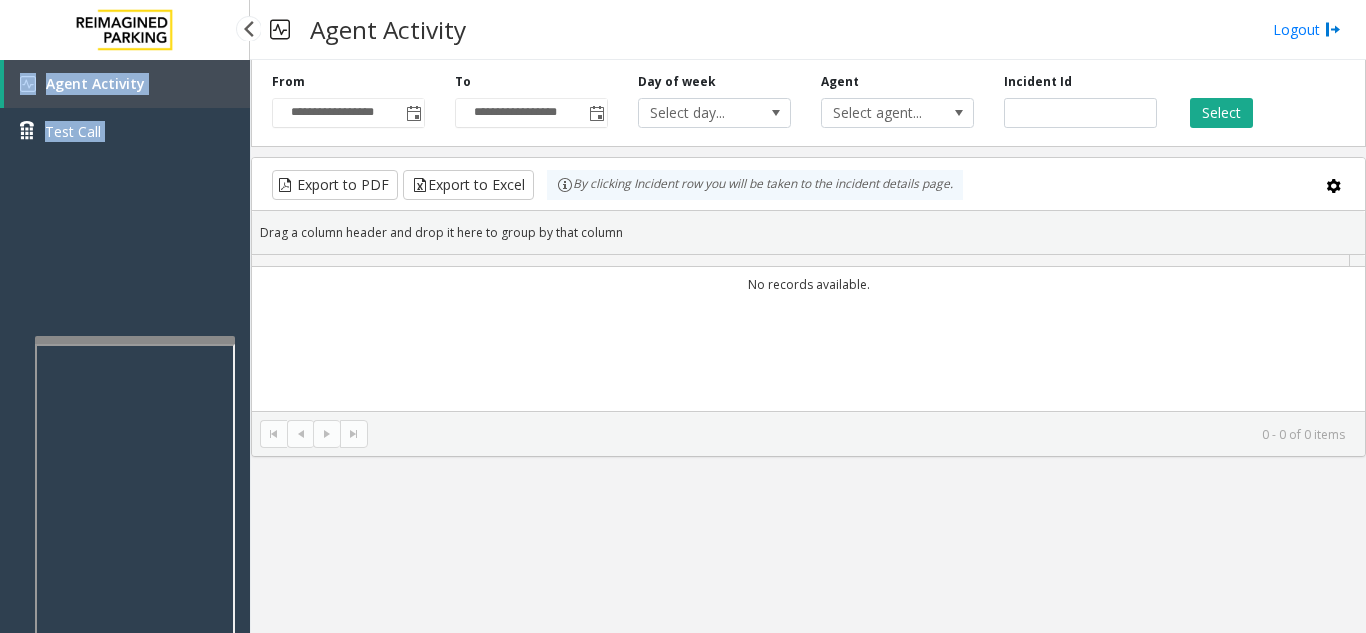 click on "Agent Activity Test Call" at bounding box center [125, 115] 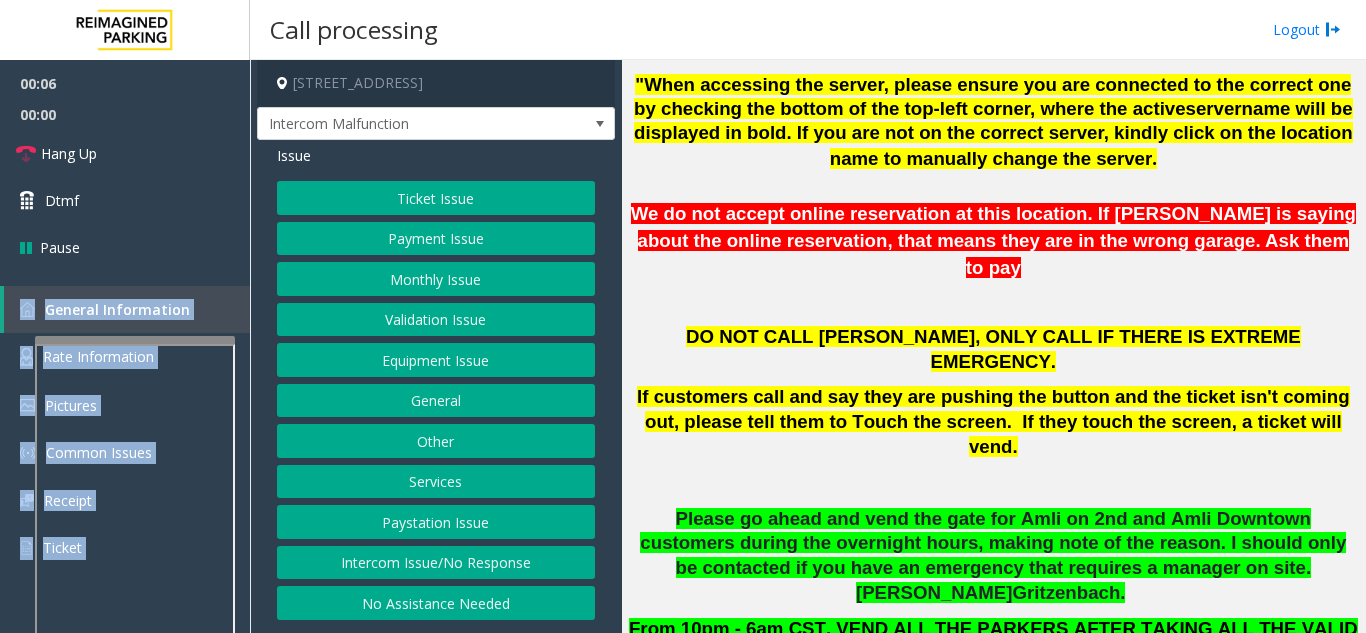 scroll, scrollTop: 800, scrollLeft: 0, axis: vertical 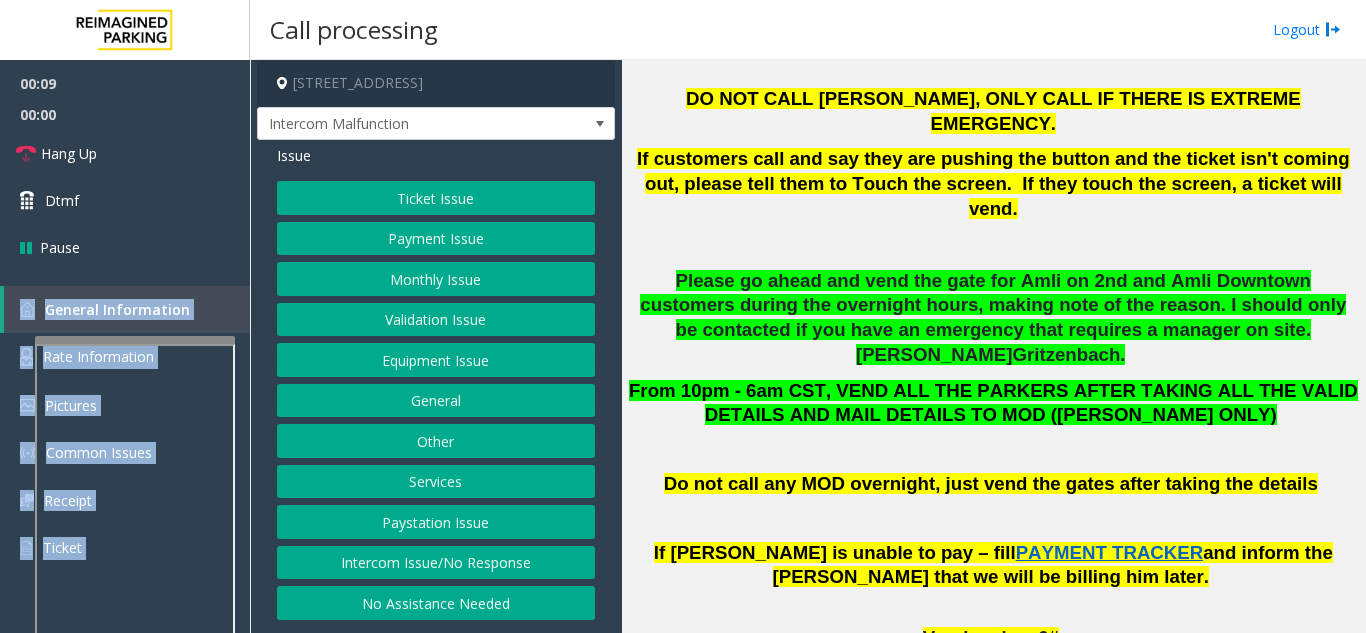 click on "Validation Issue" 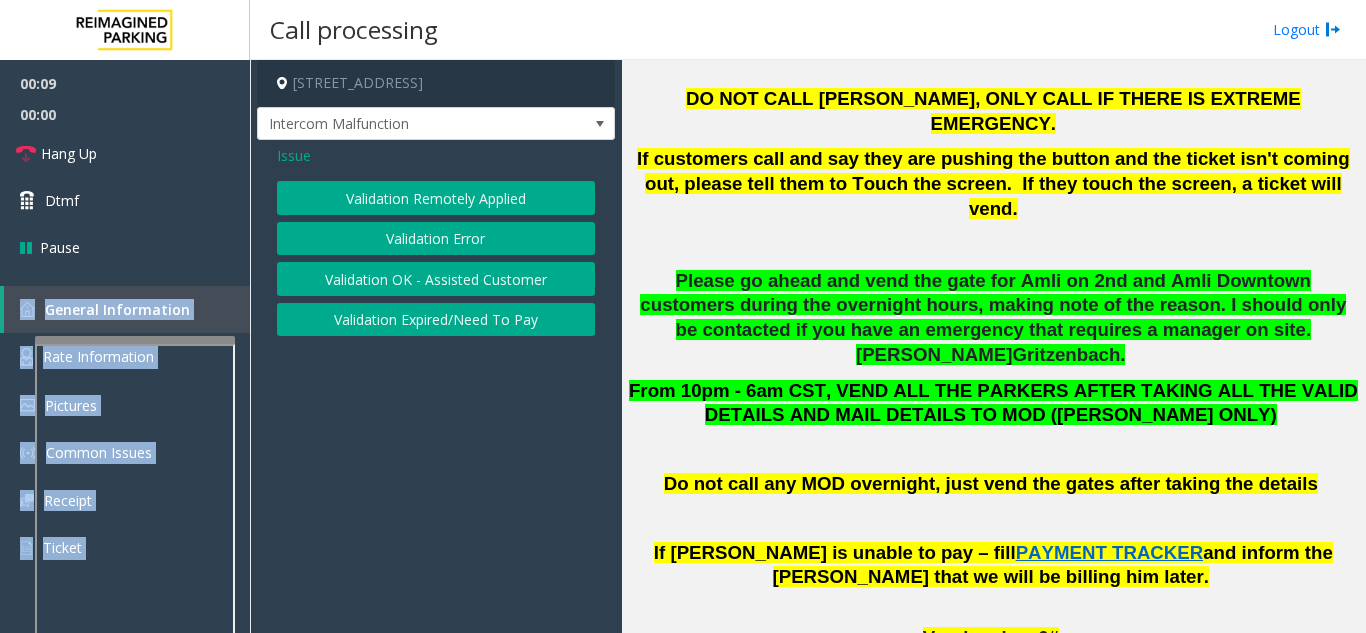 click on "Validation Error" 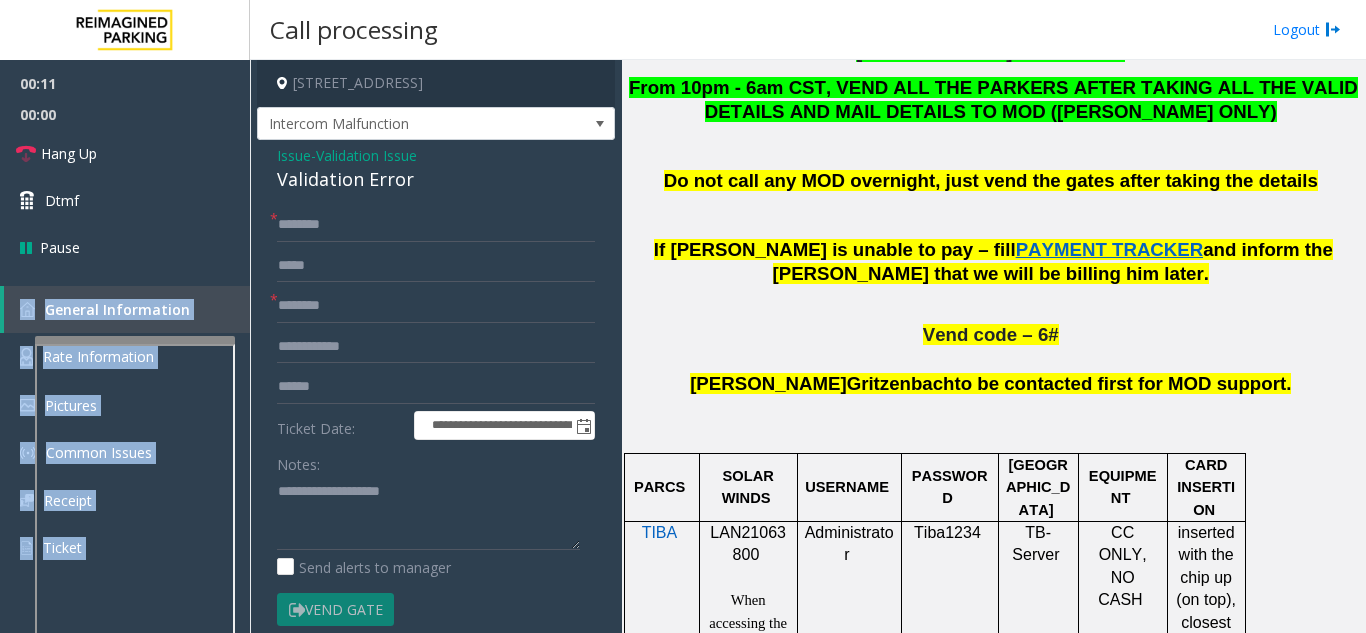 scroll, scrollTop: 1100, scrollLeft: 0, axis: vertical 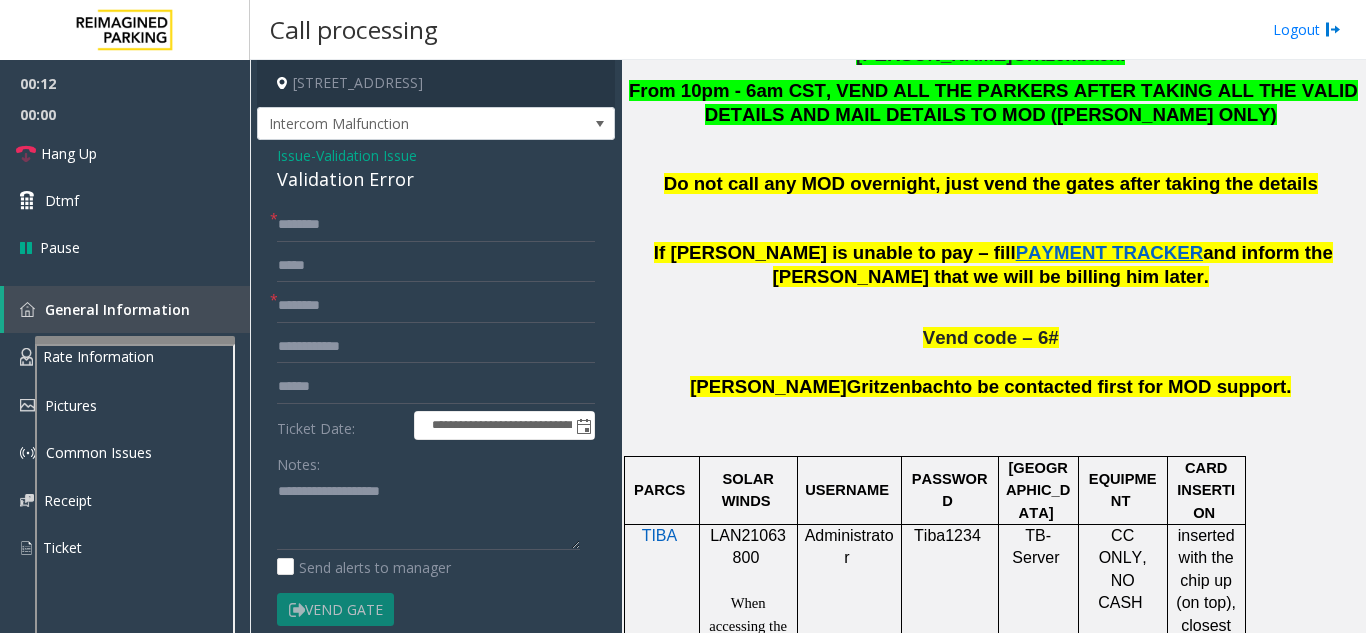click on "LAN21063800" 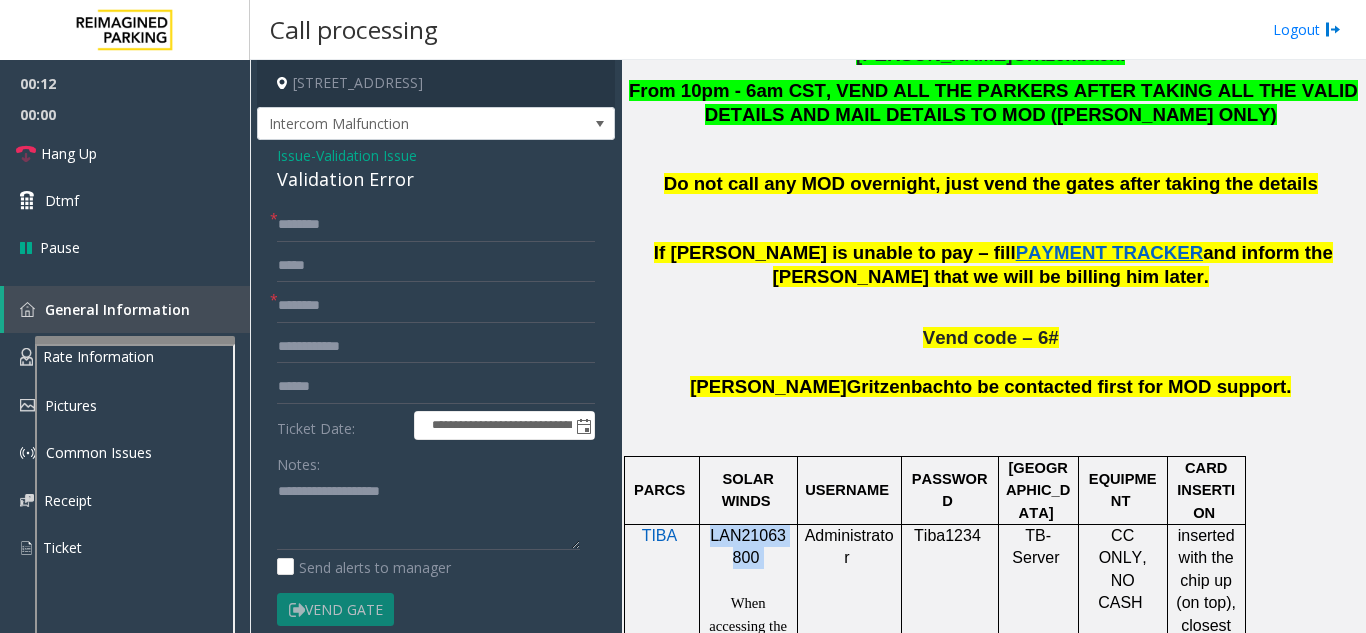 click on "LAN21063800" 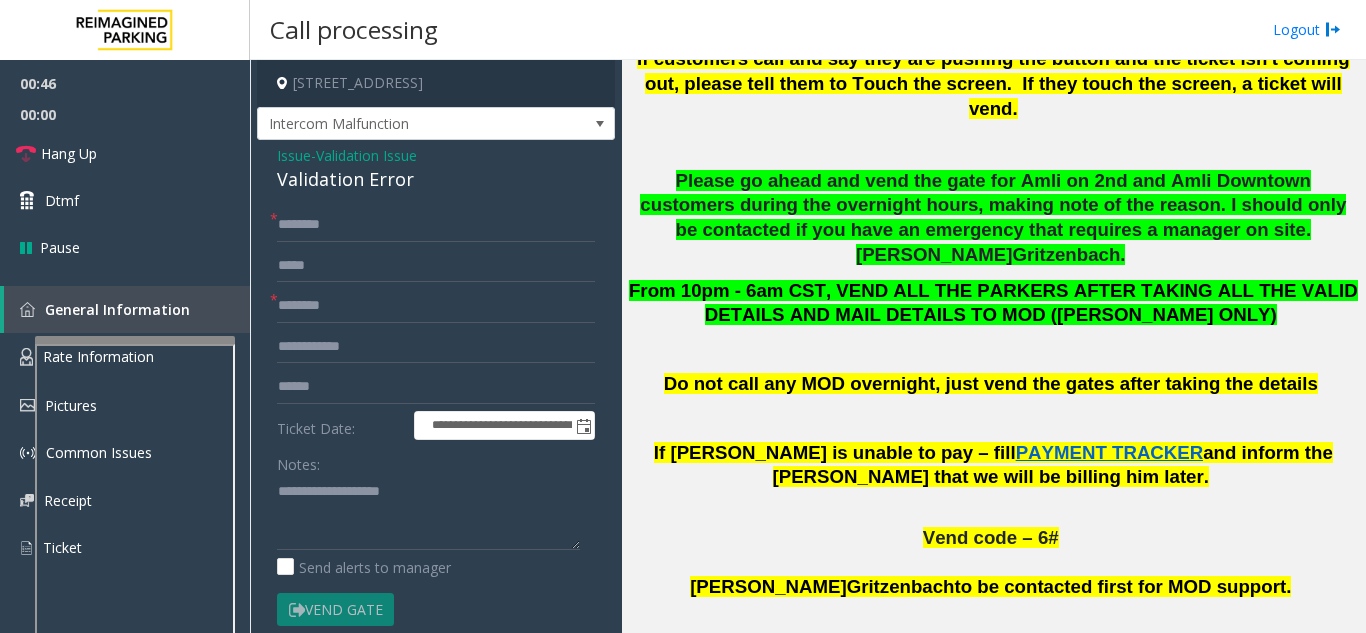 scroll, scrollTop: 400, scrollLeft: 0, axis: vertical 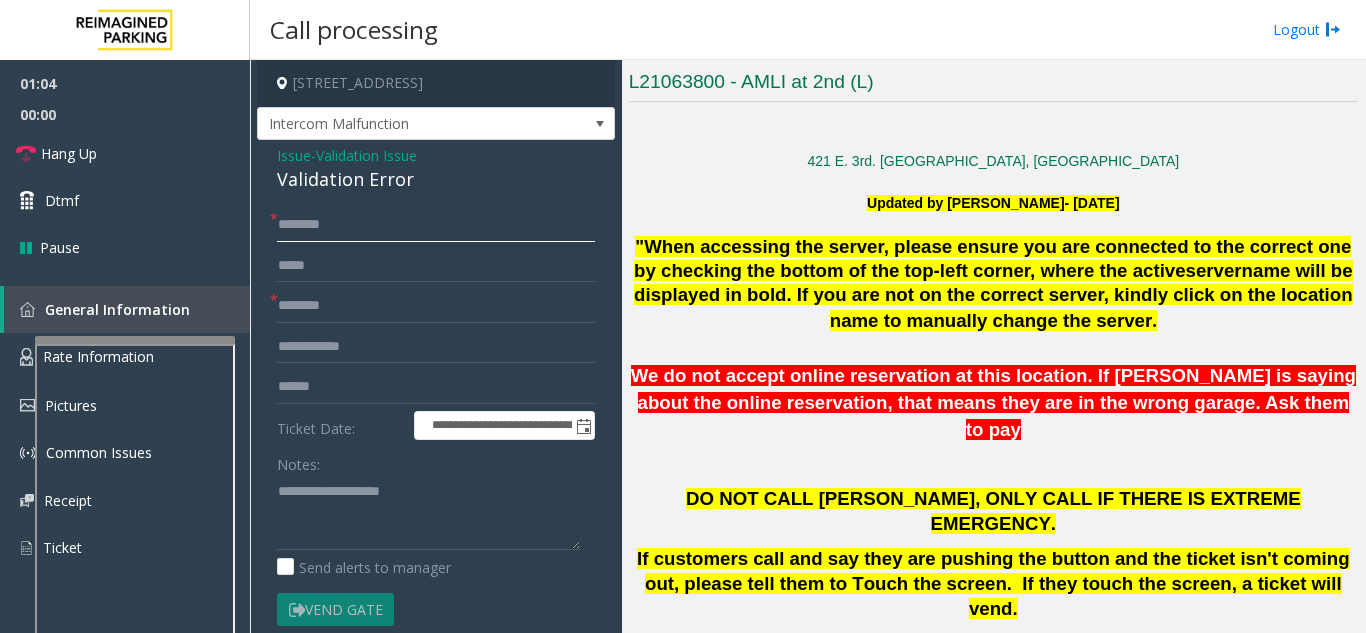 click 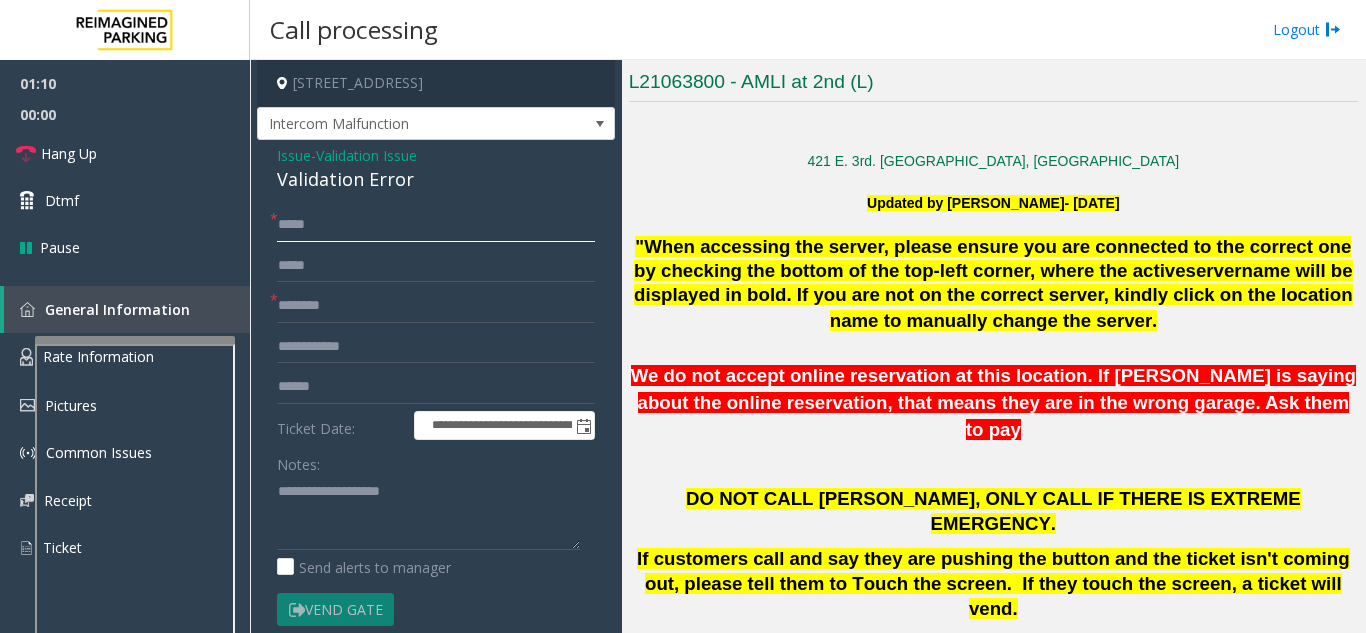 drag, startPoint x: 288, startPoint y: 226, endPoint x: 278, endPoint y: 231, distance: 11.18034 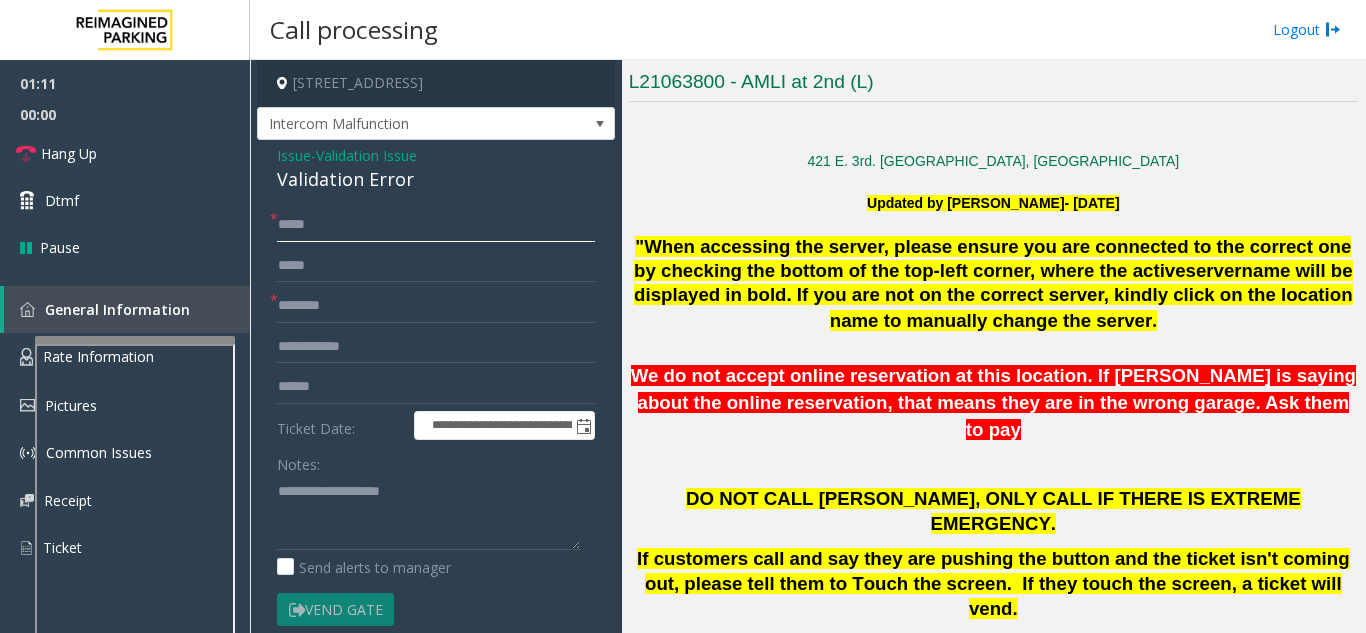 type on "****" 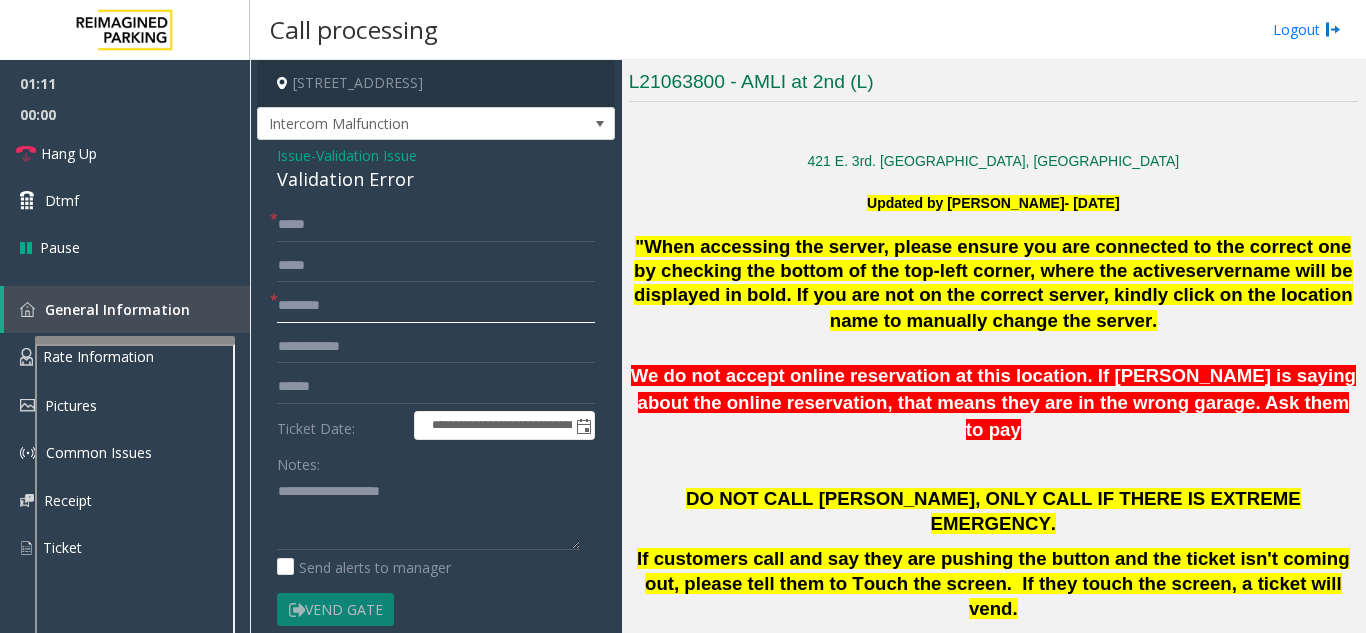 click 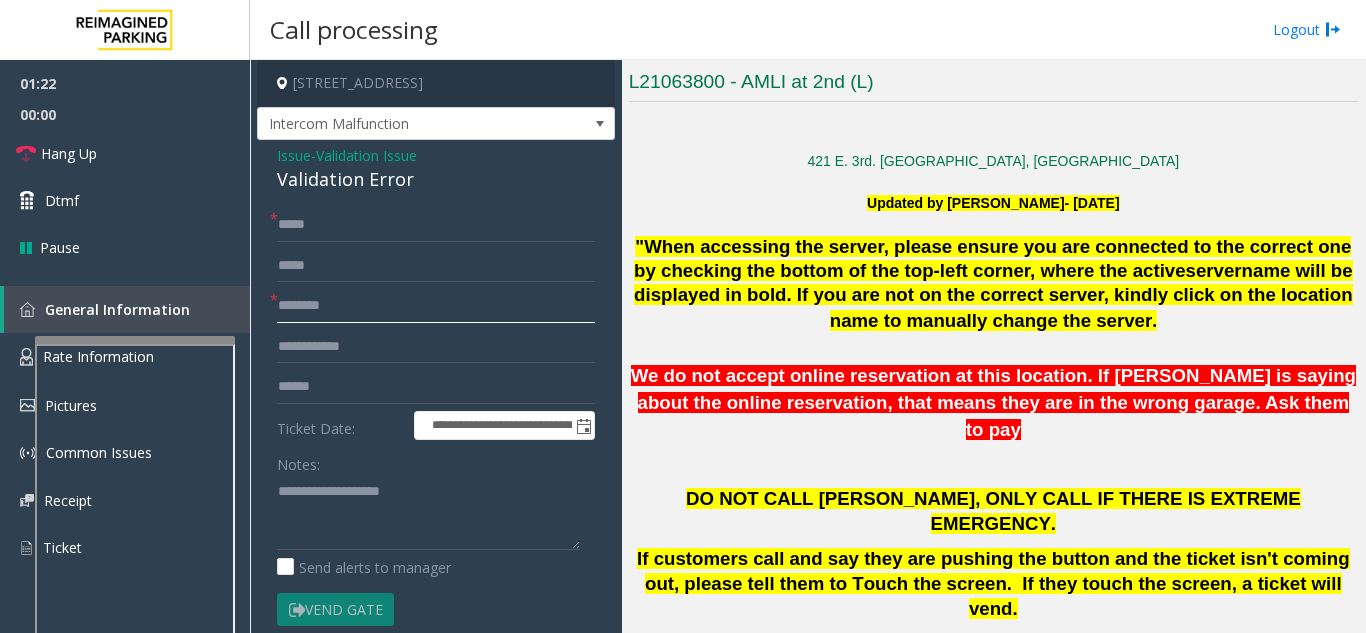 click 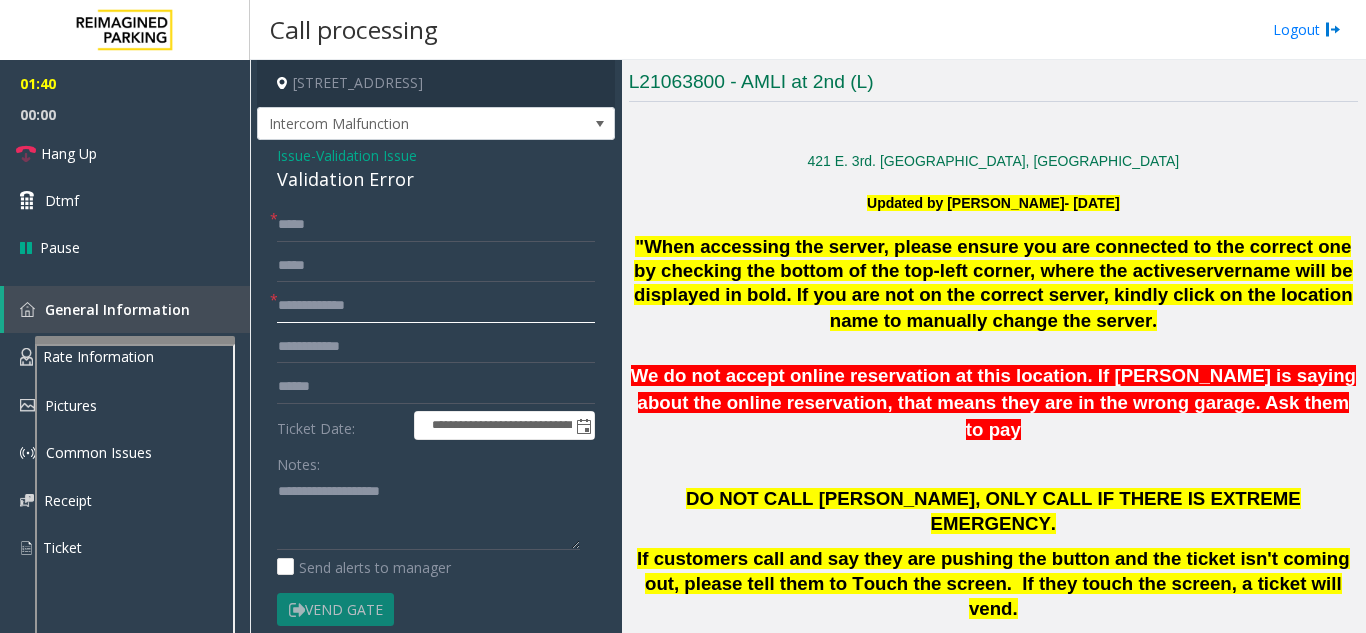 type on "**********" 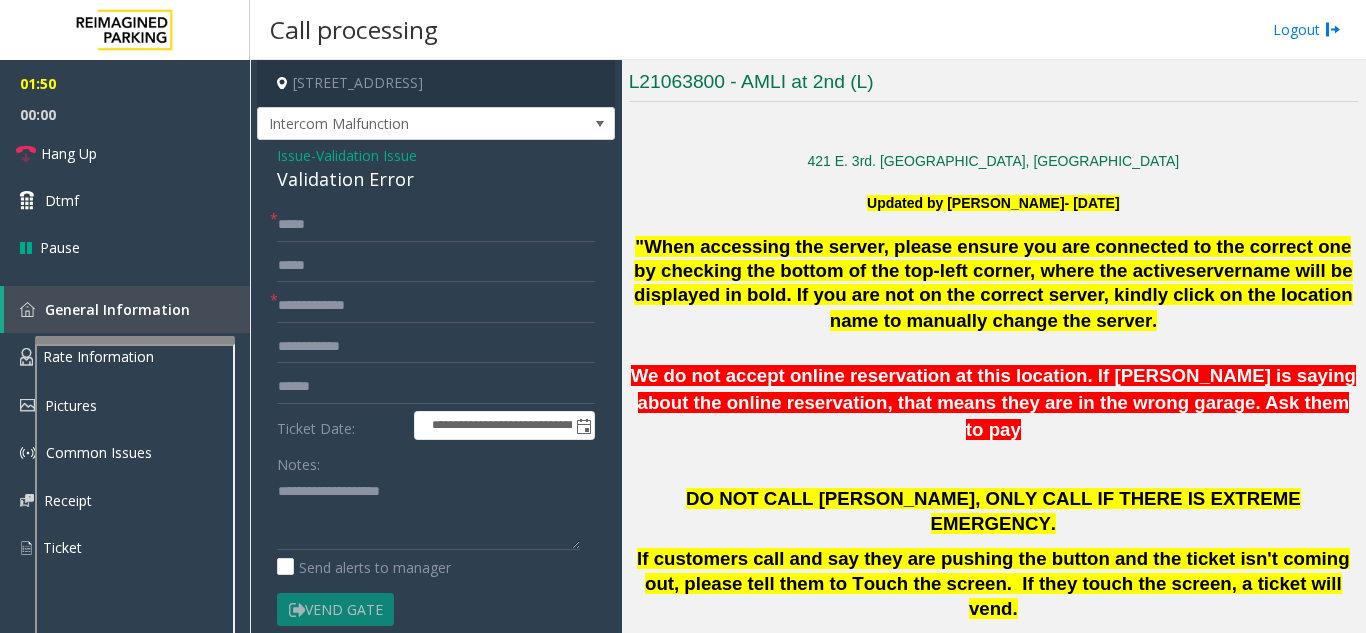 click on "**********" 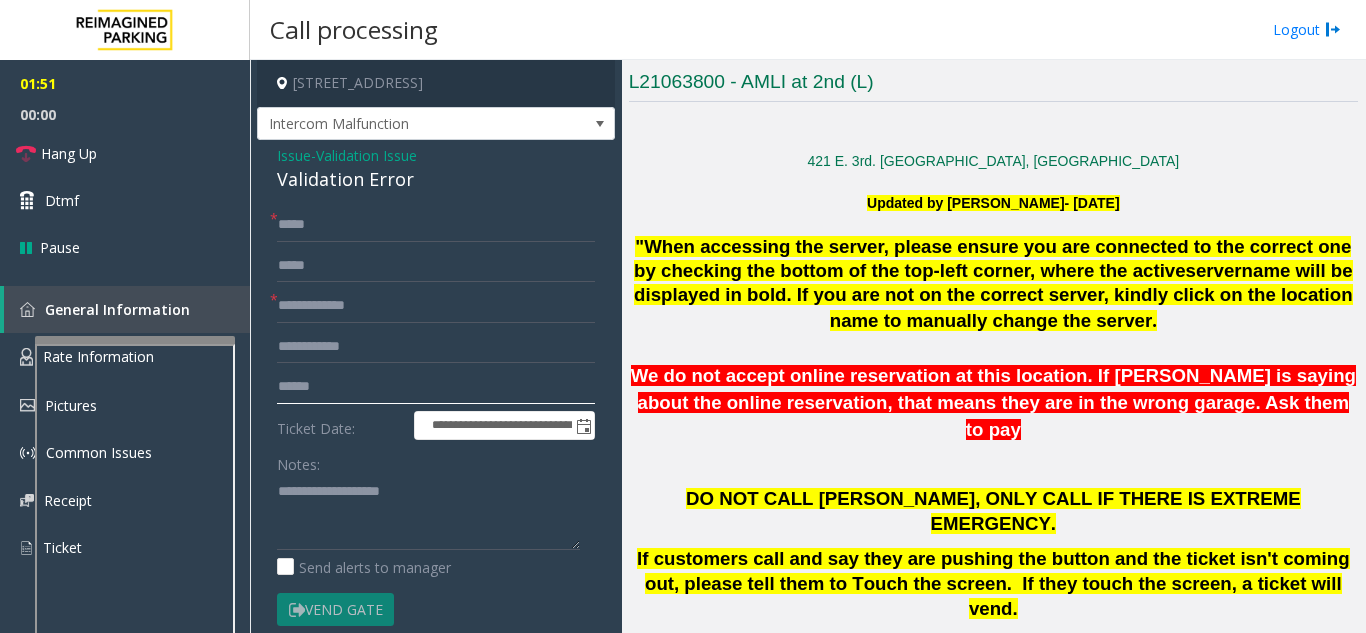 click 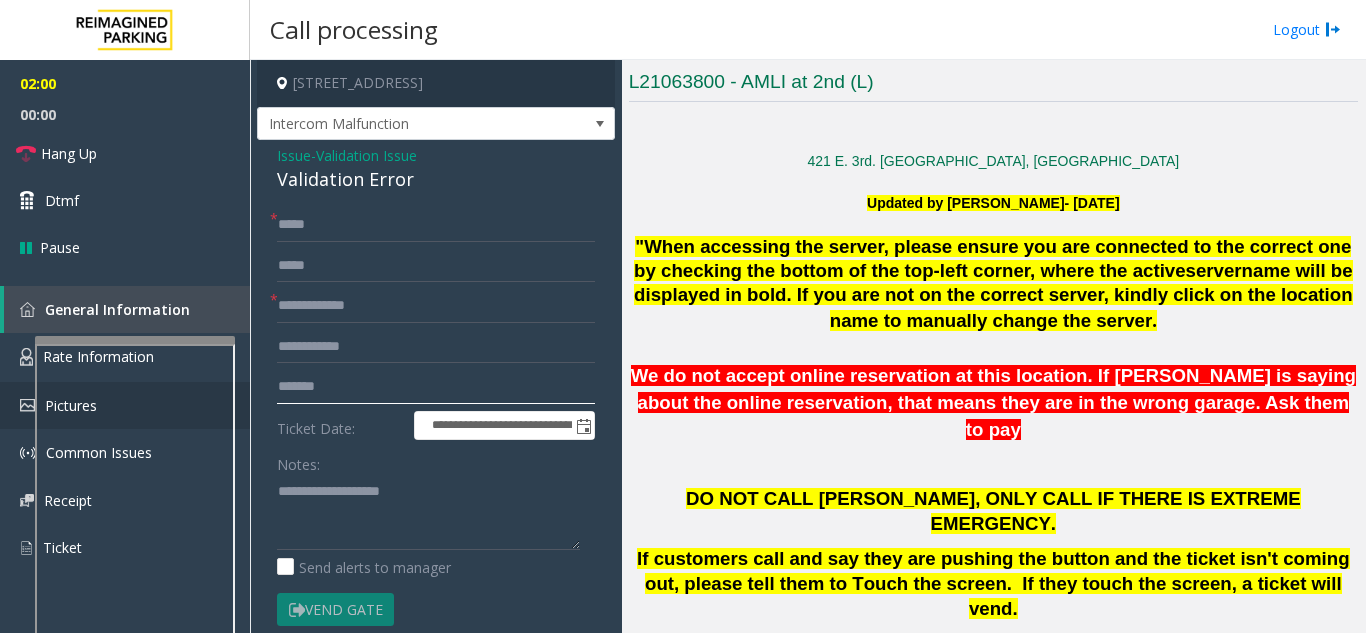 type on "*******" 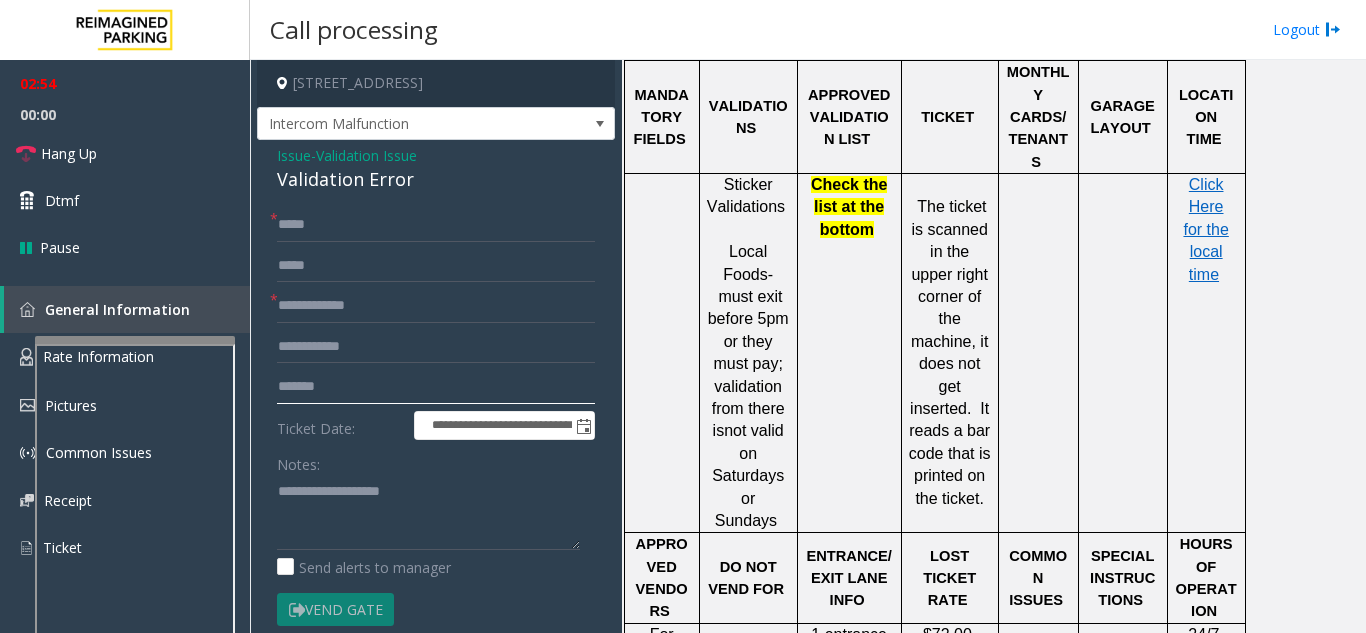 scroll, scrollTop: 1529, scrollLeft: 0, axis: vertical 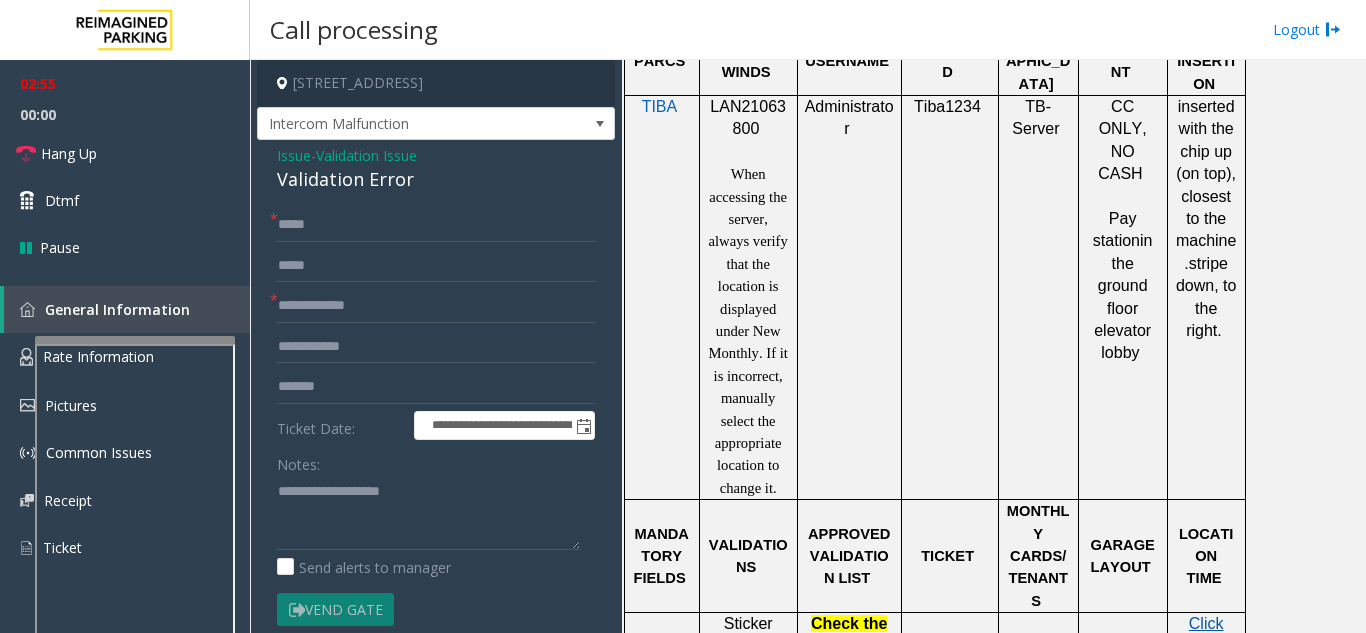 click on "Click Here for the local time" 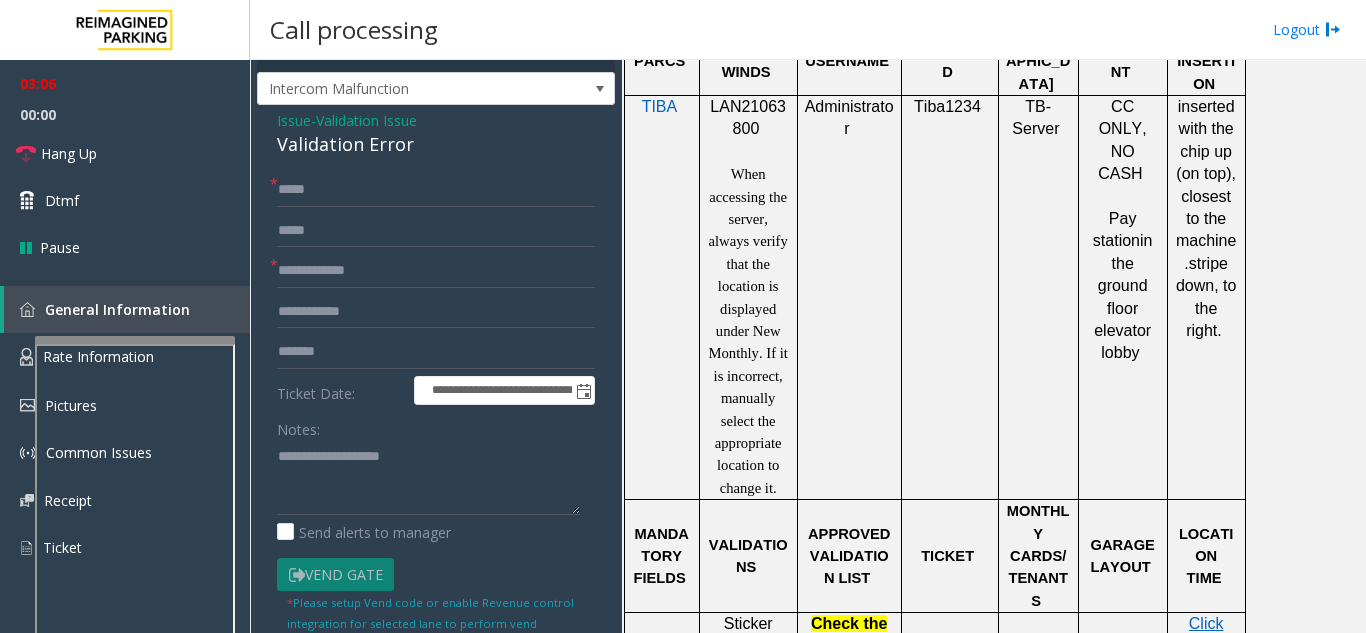 scroll, scrollTop: 0, scrollLeft: 0, axis: both 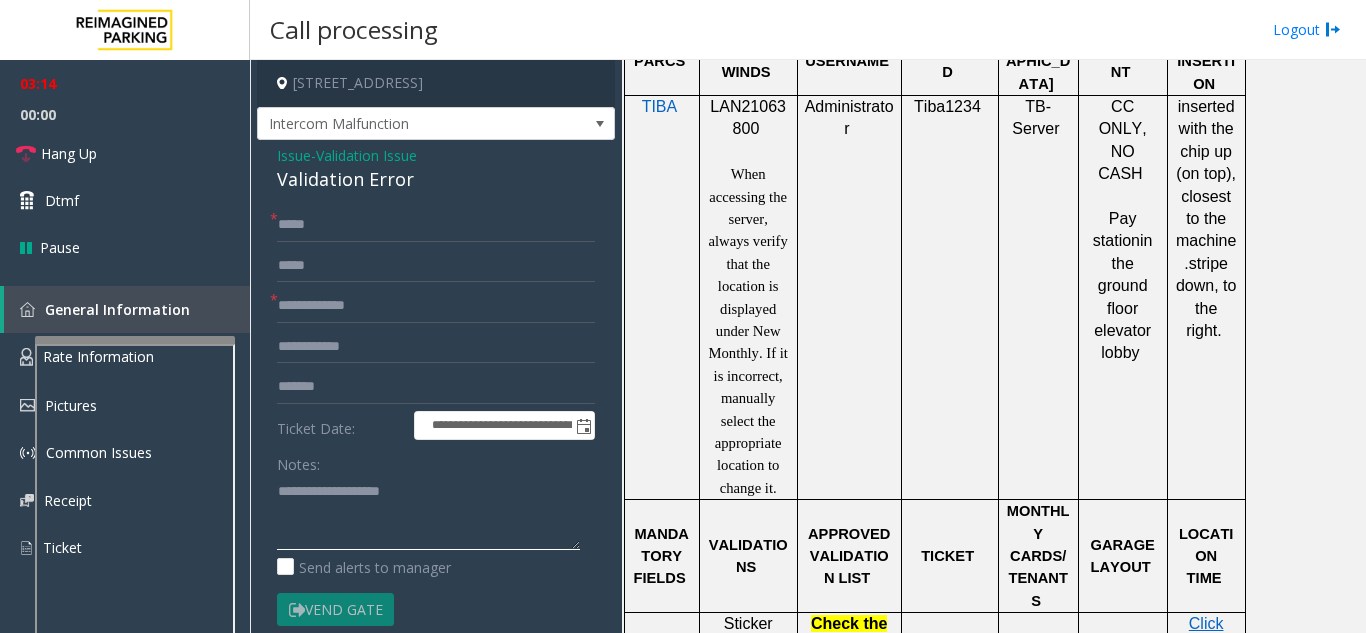 click 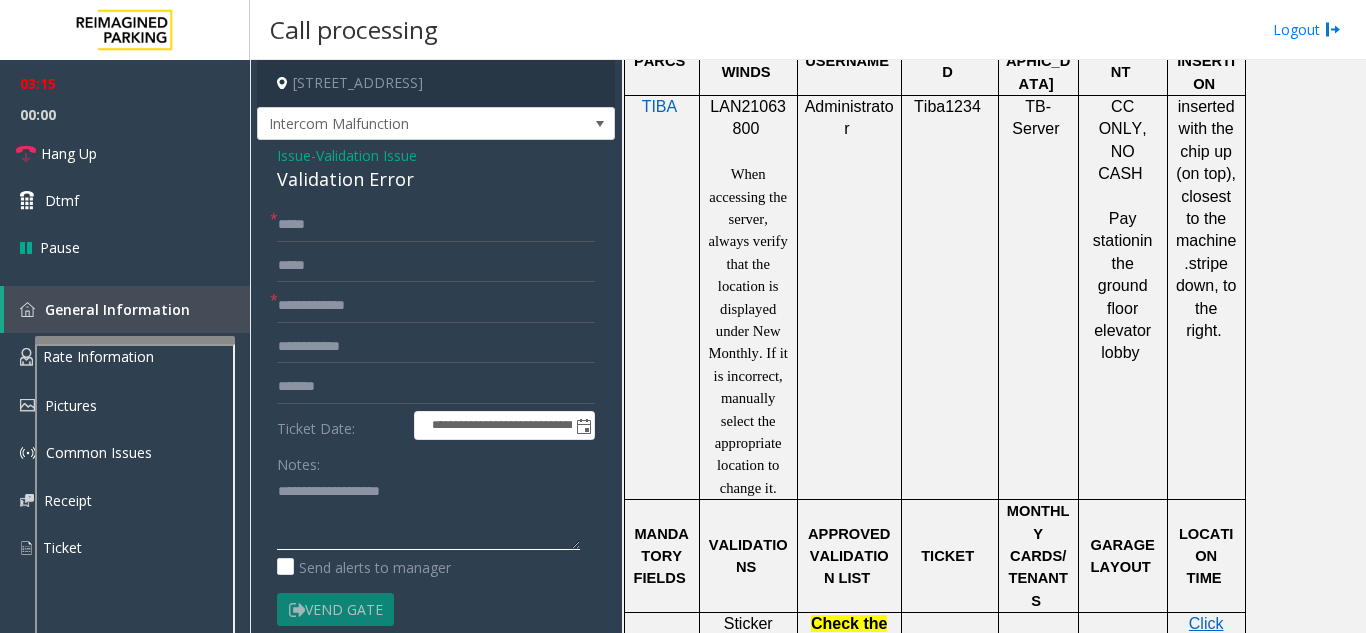 paste on "**********" 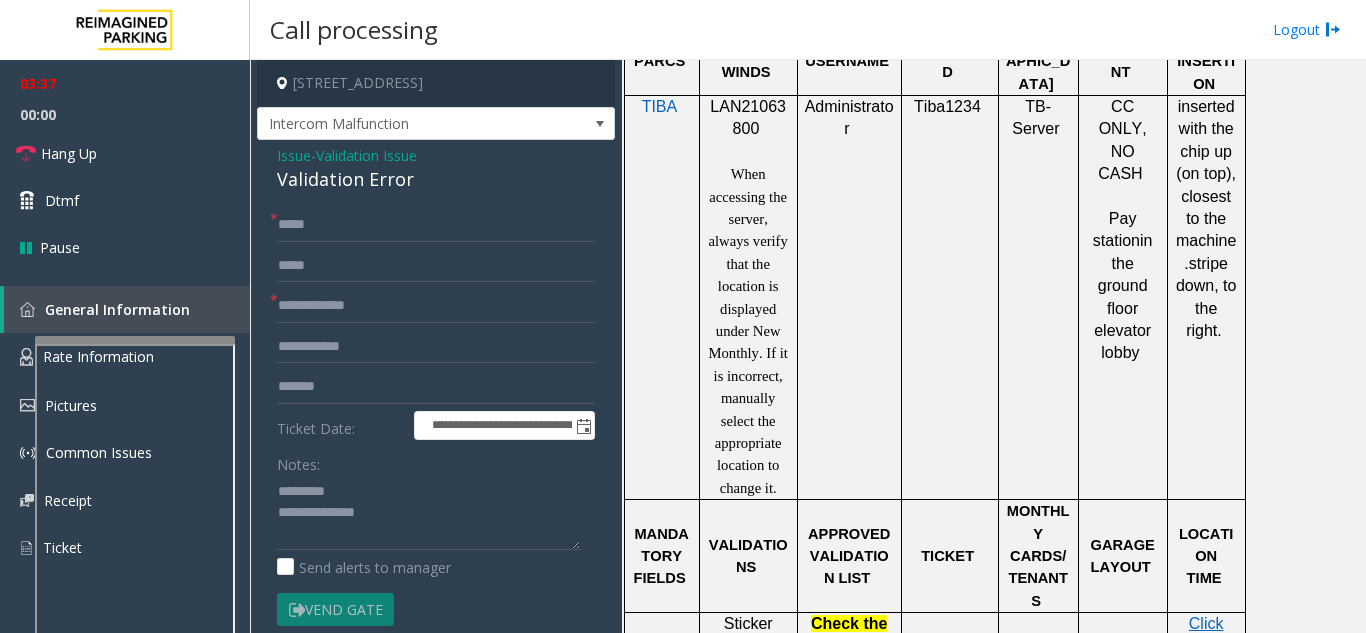 click on "Validation Error" 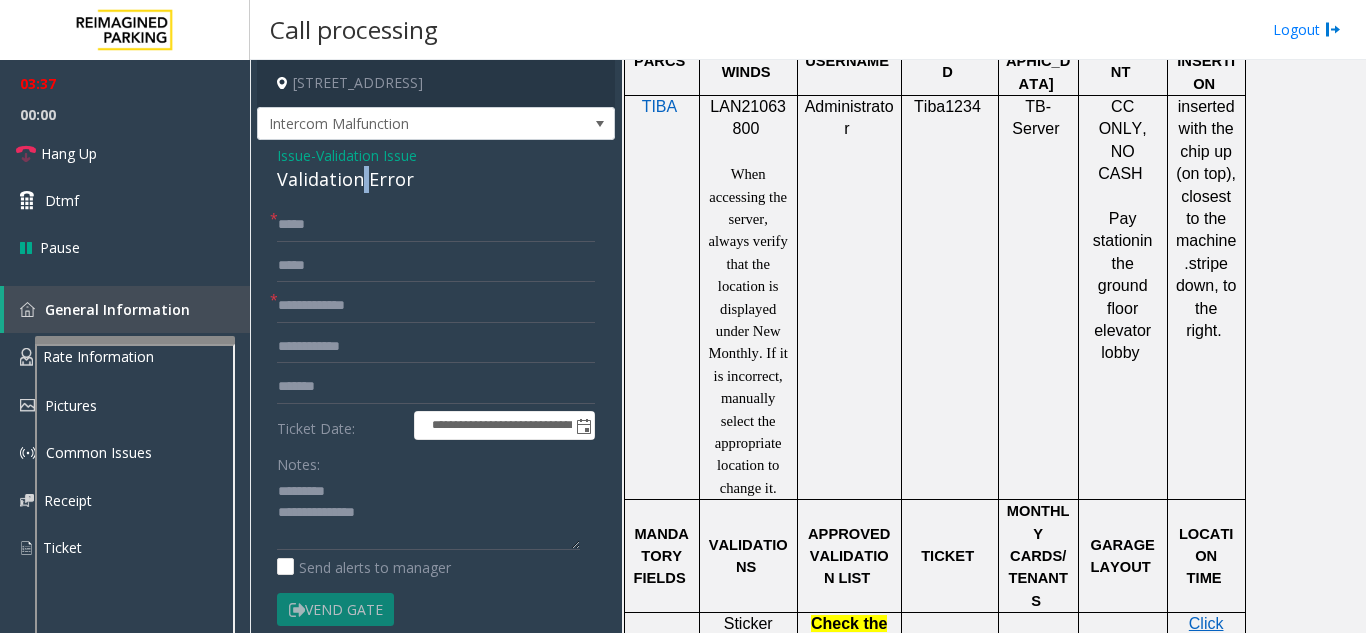 click on "Validation Error" 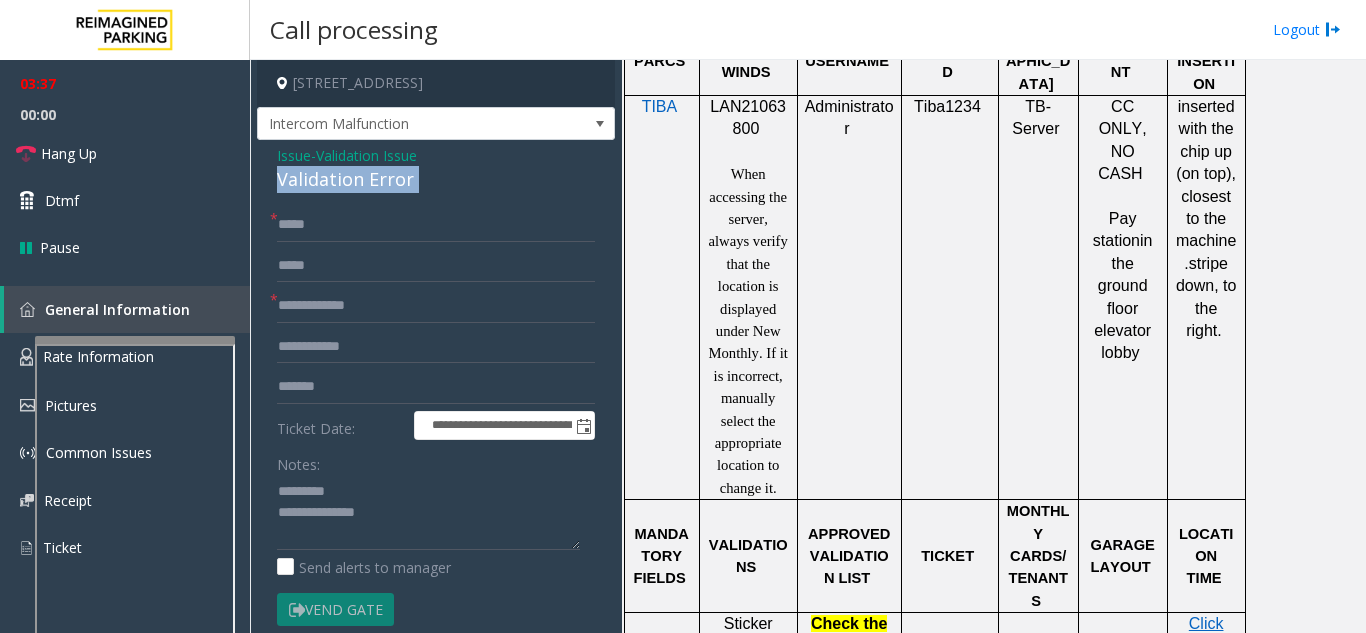 click on "Validation Error" 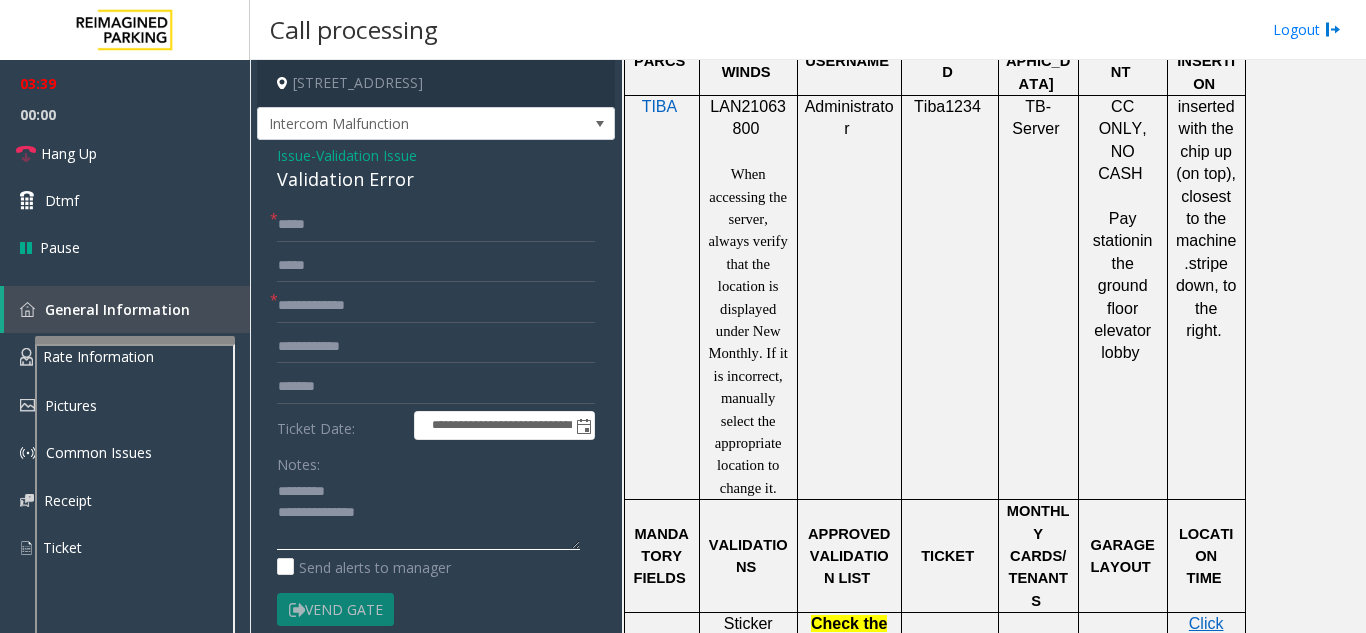 click 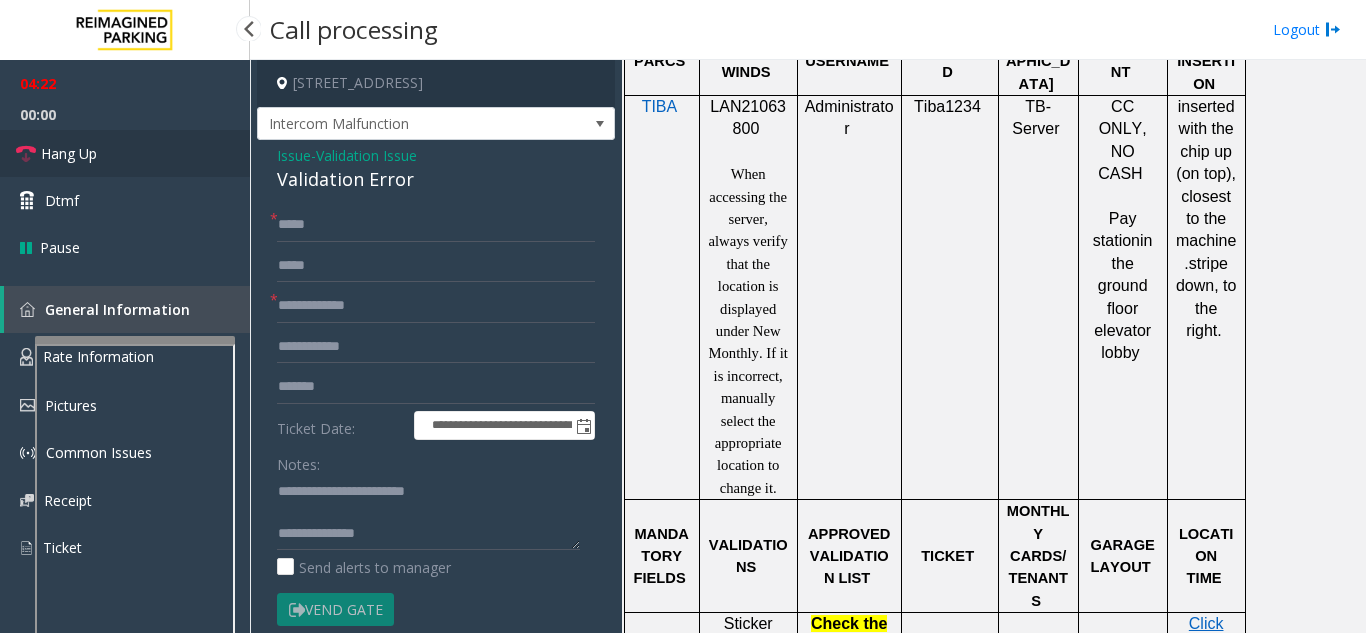 click on "Hang Up" at bounding box center (69, 153) 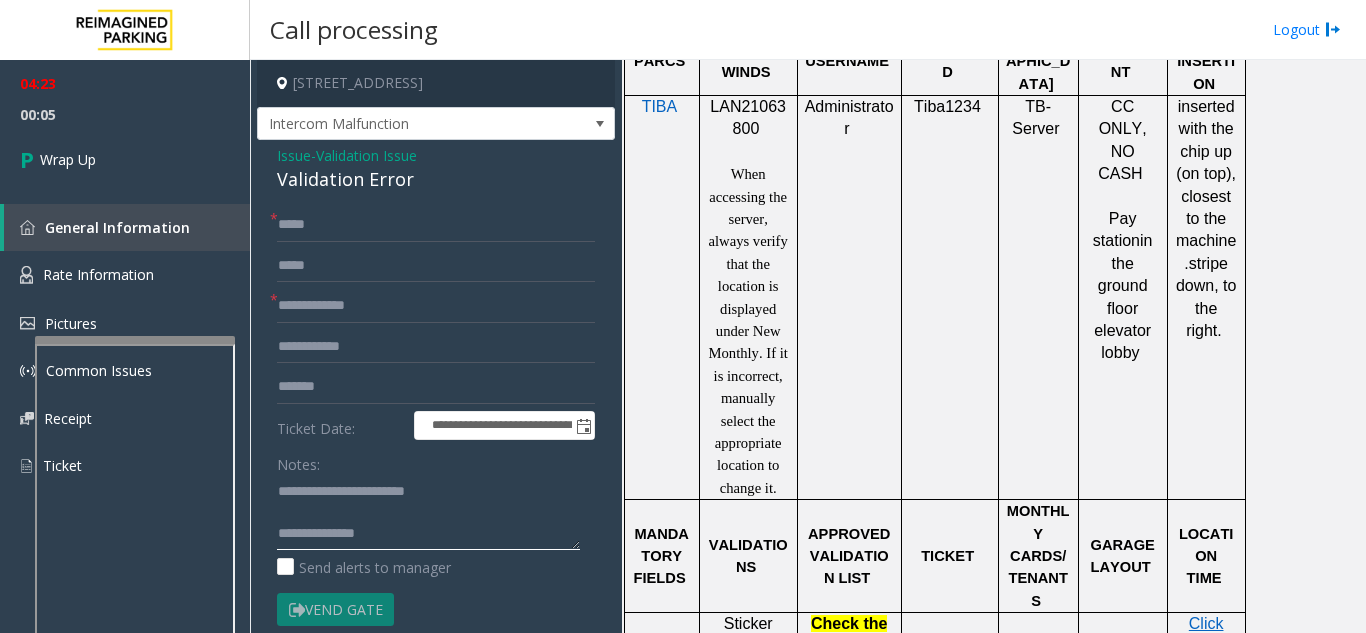 click 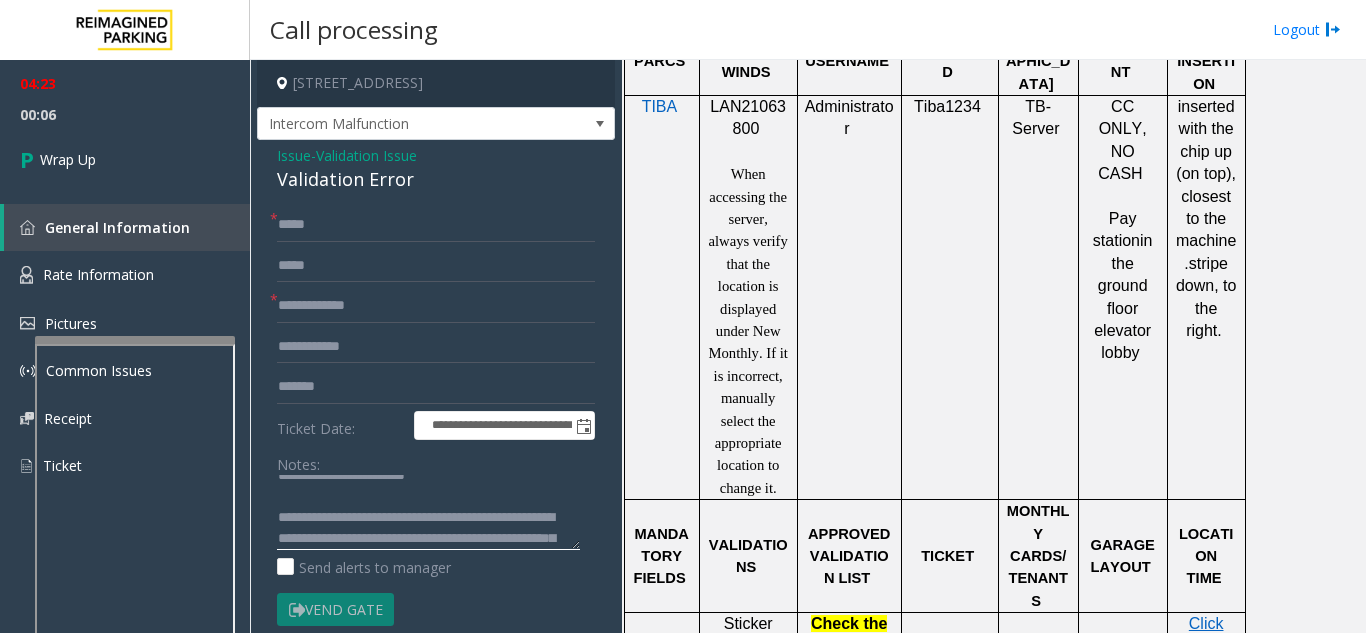 scroll, scrollTop: 0, scrollLeft: 0, axis: both 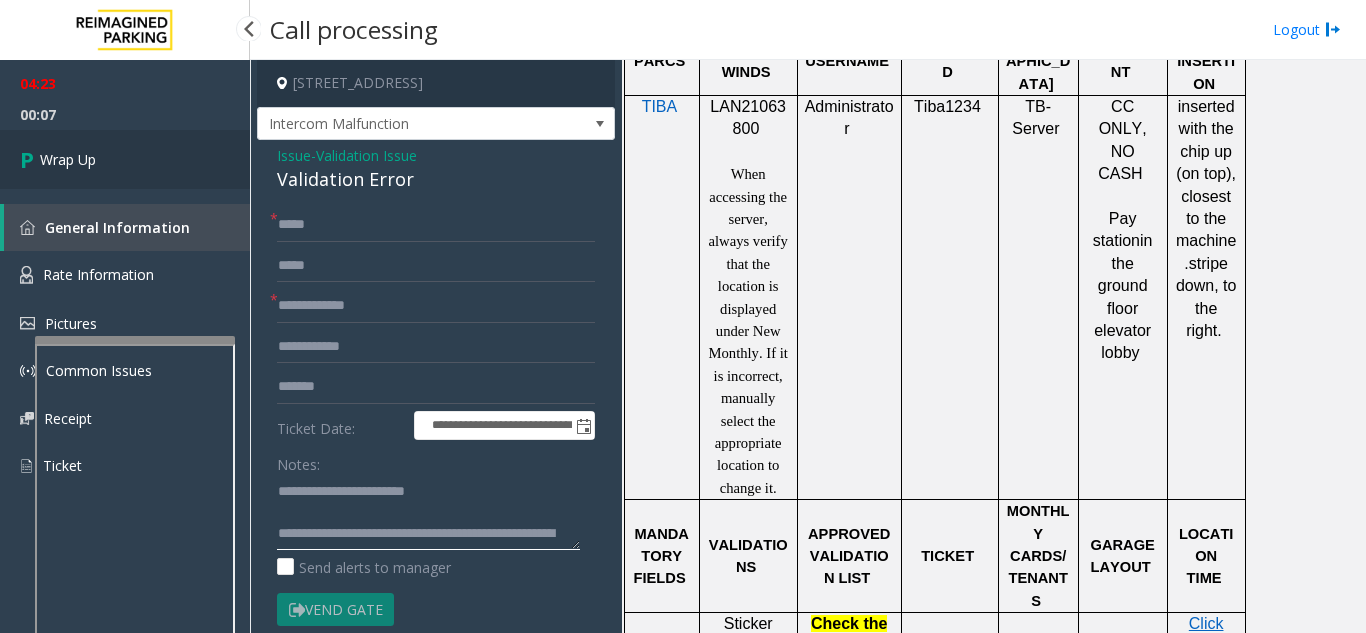 type on "**********" 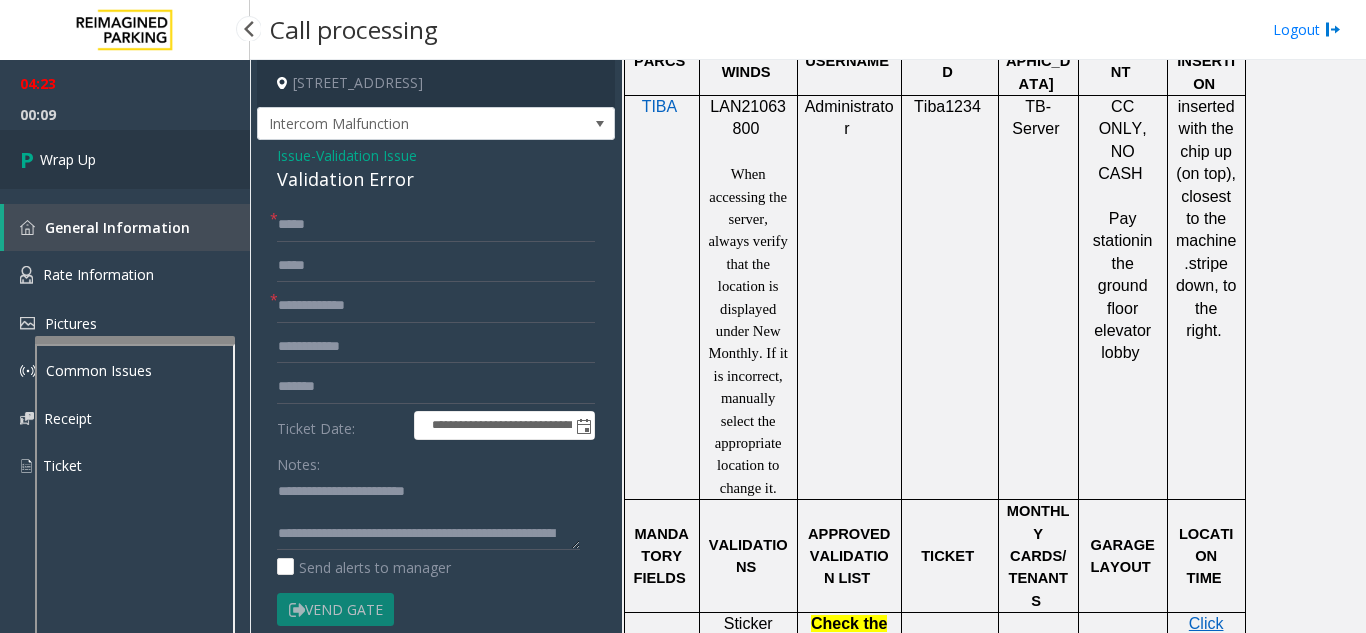 click on "Wrap Up" at bounding box center (125, 159) 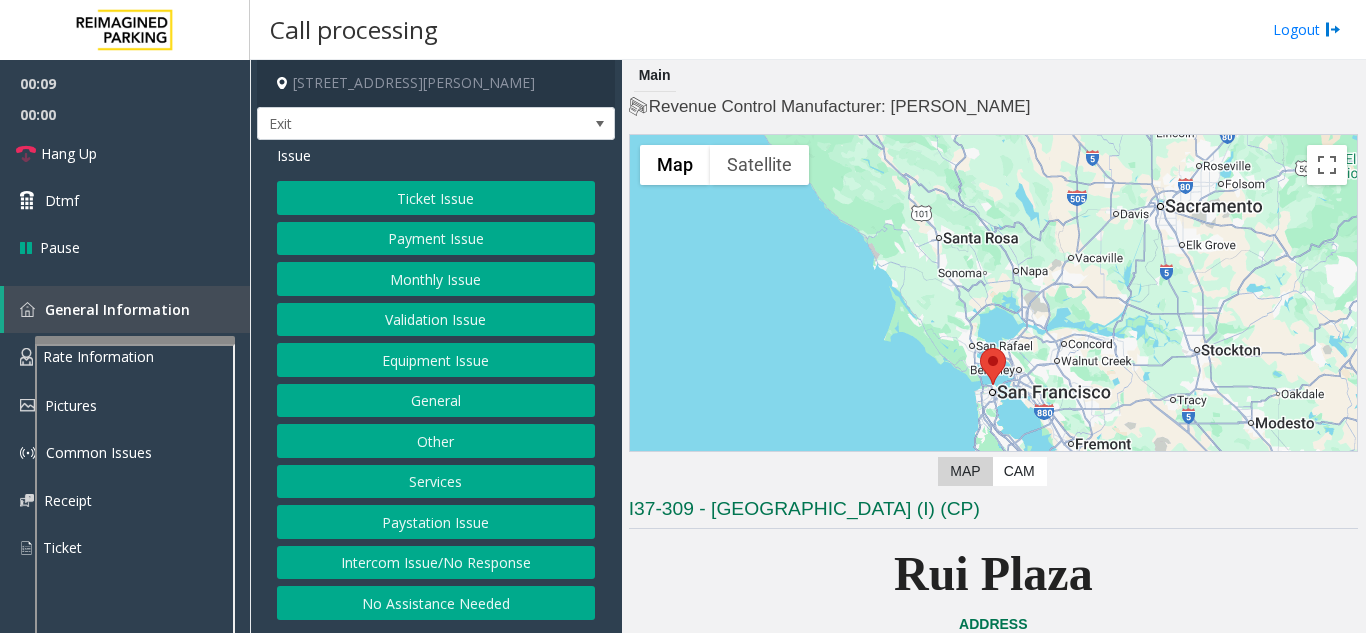 click on "Services" 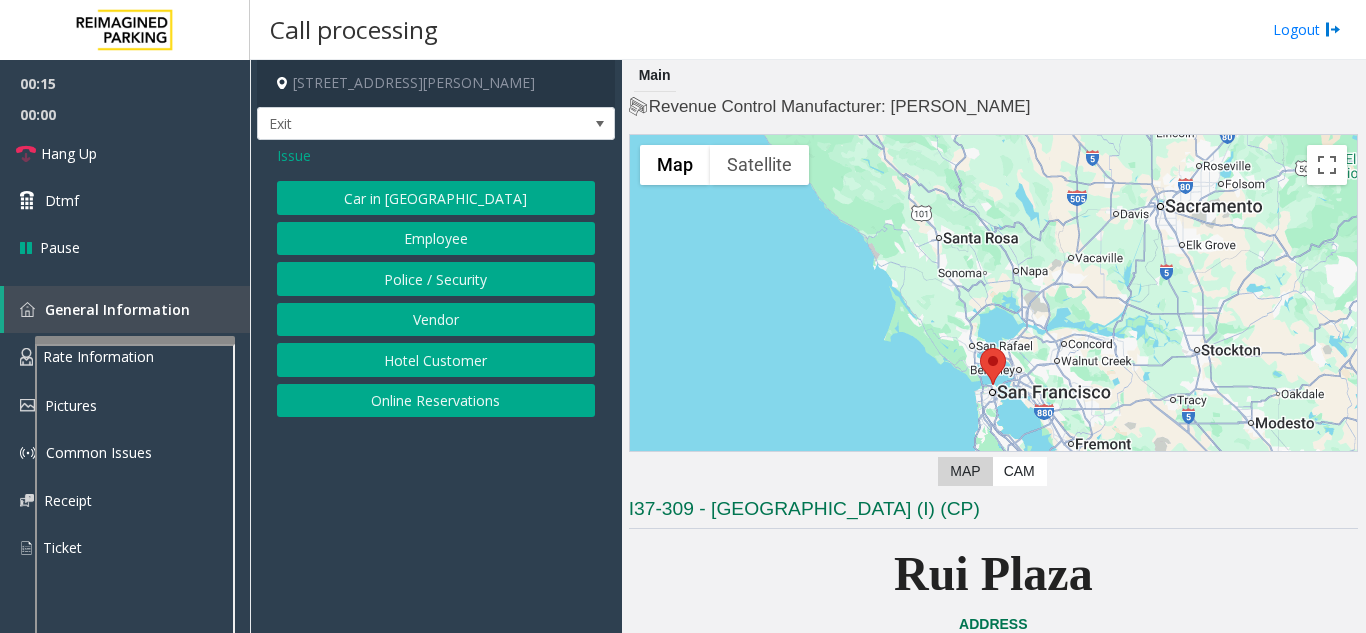 click on "Online Reservations" 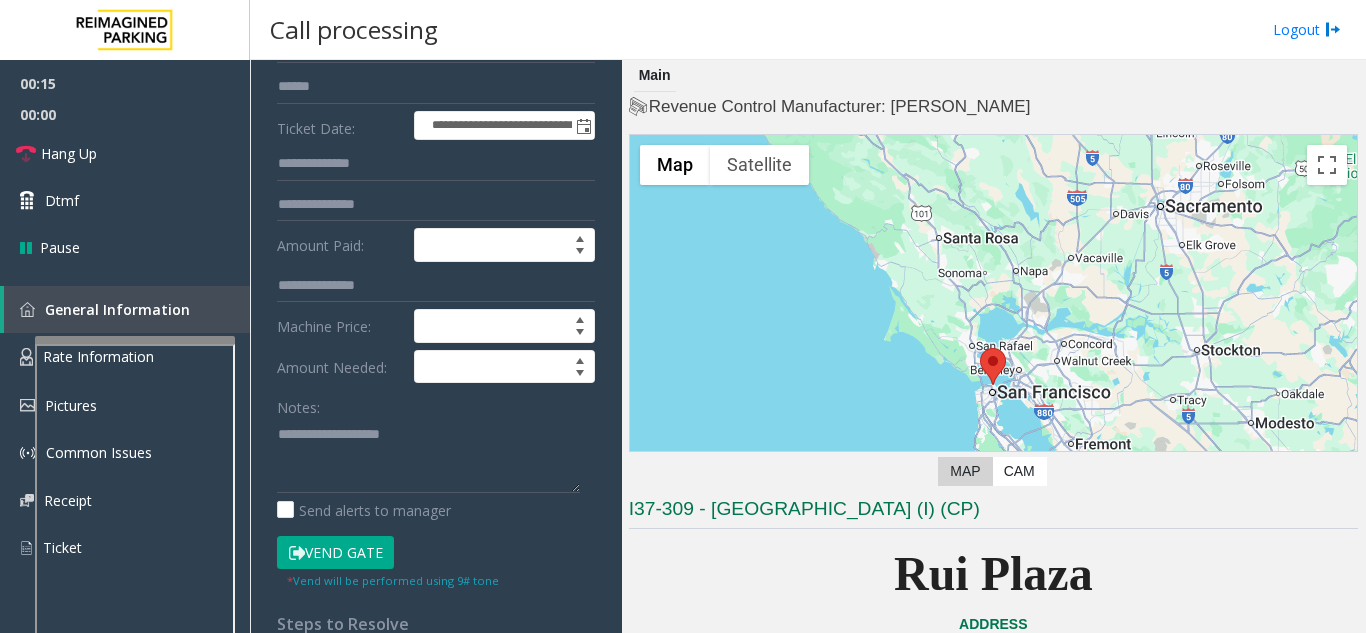 scroll, scrollTop: 300, scrollLeft: 0, axis: vertical 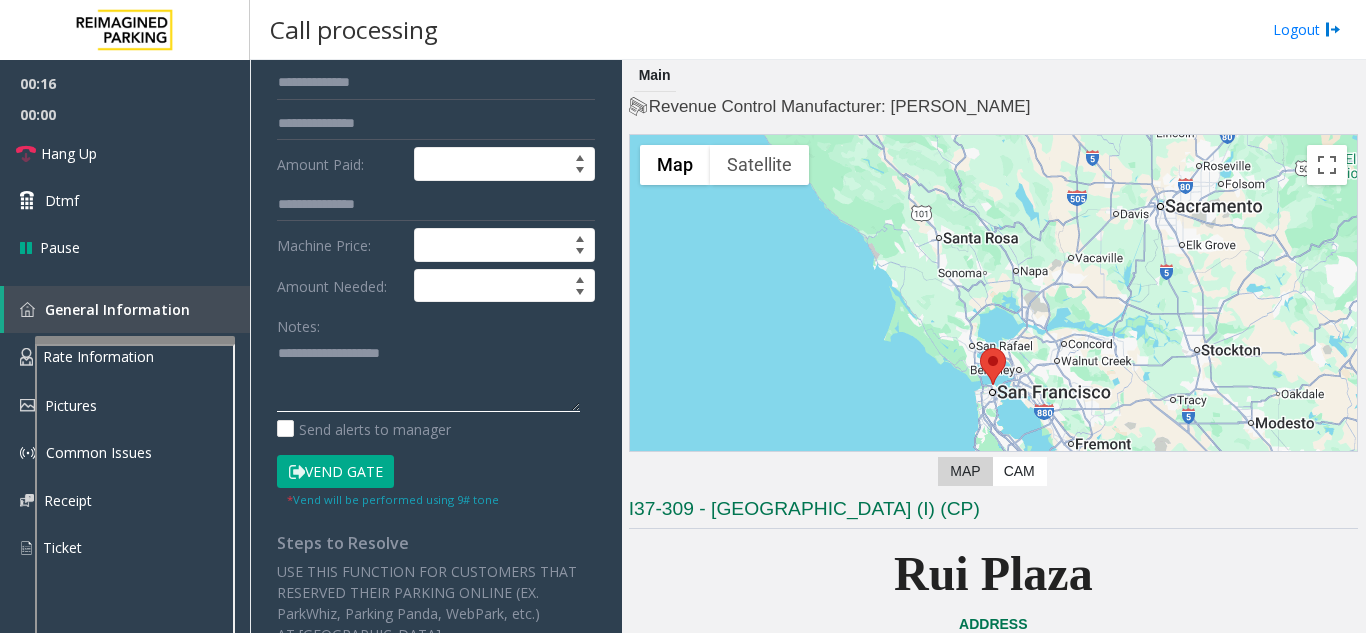 click 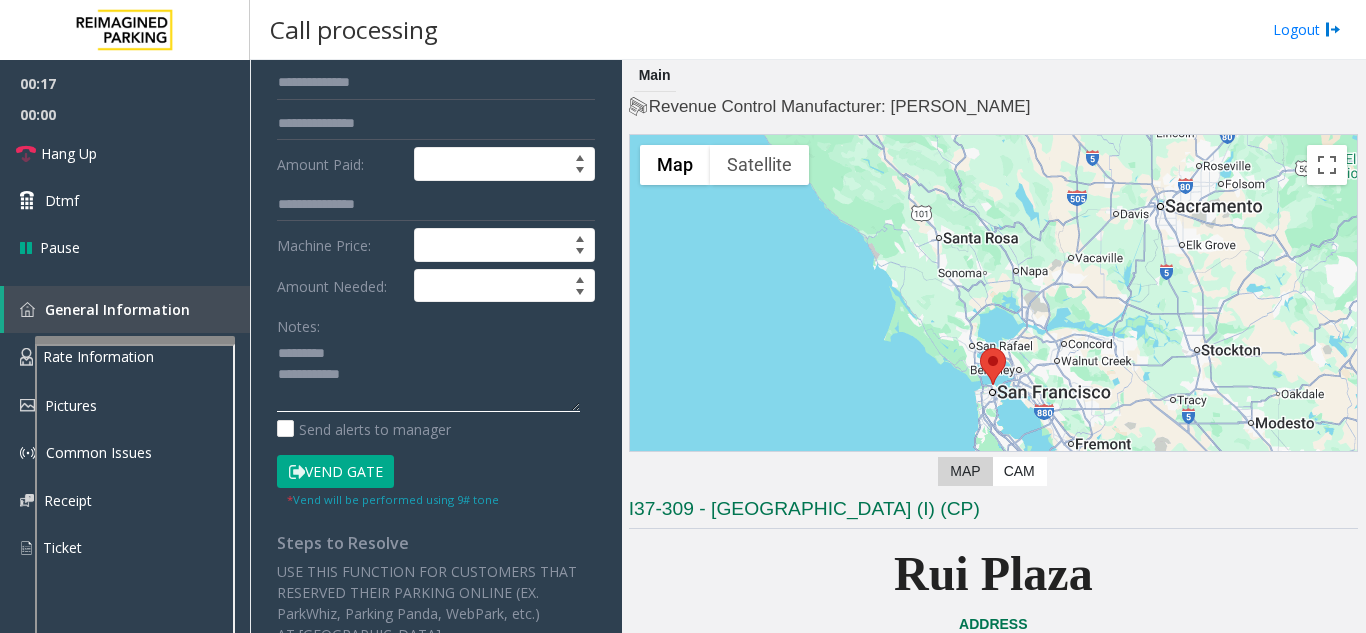click 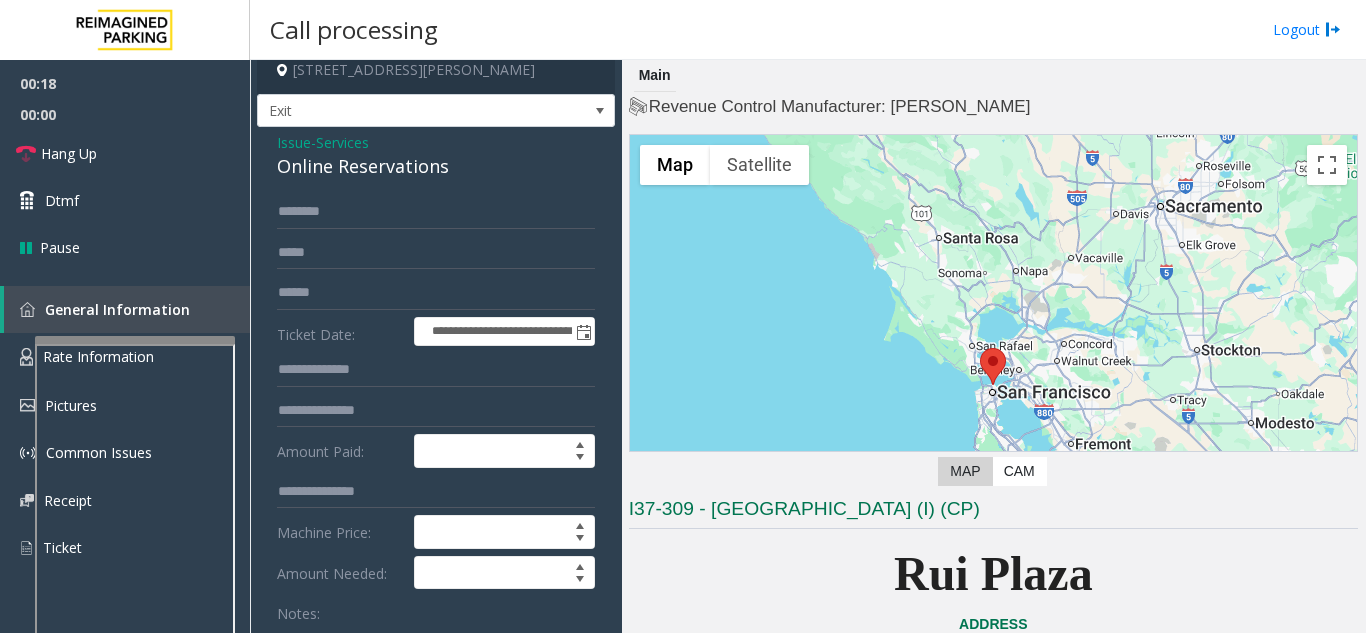 scroll, scrollTop: 0, scrollLeft: 0, axis: both 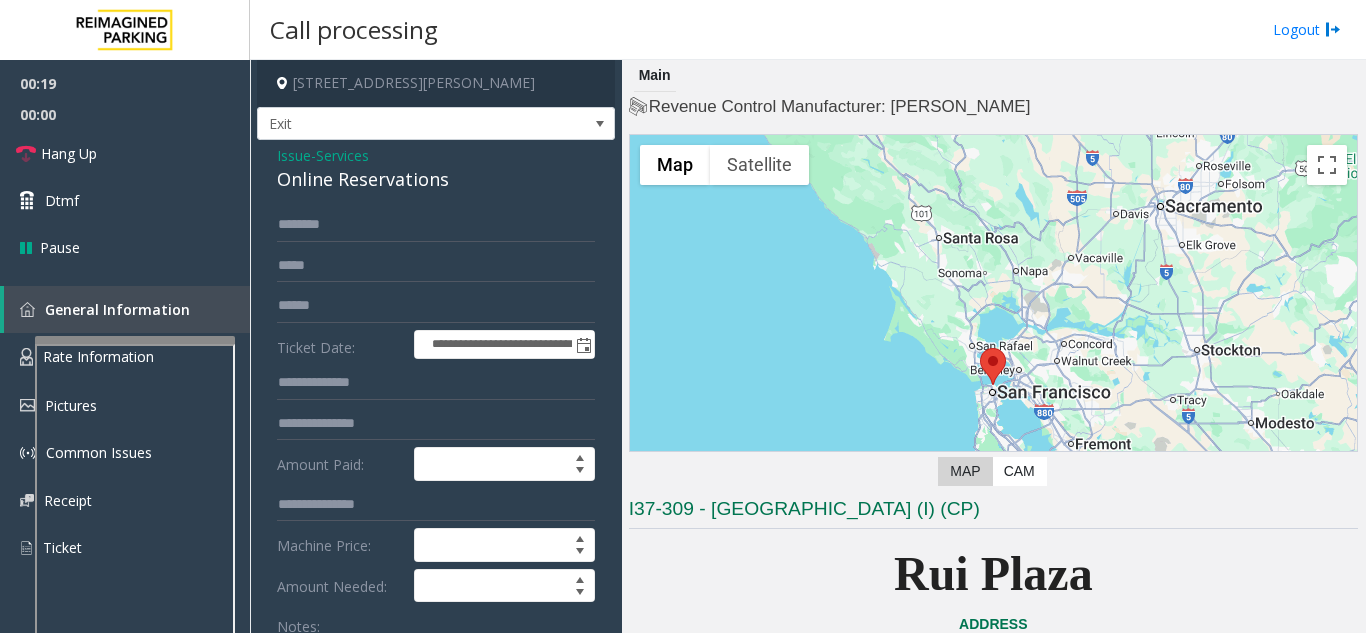 click on "Online Reservations" 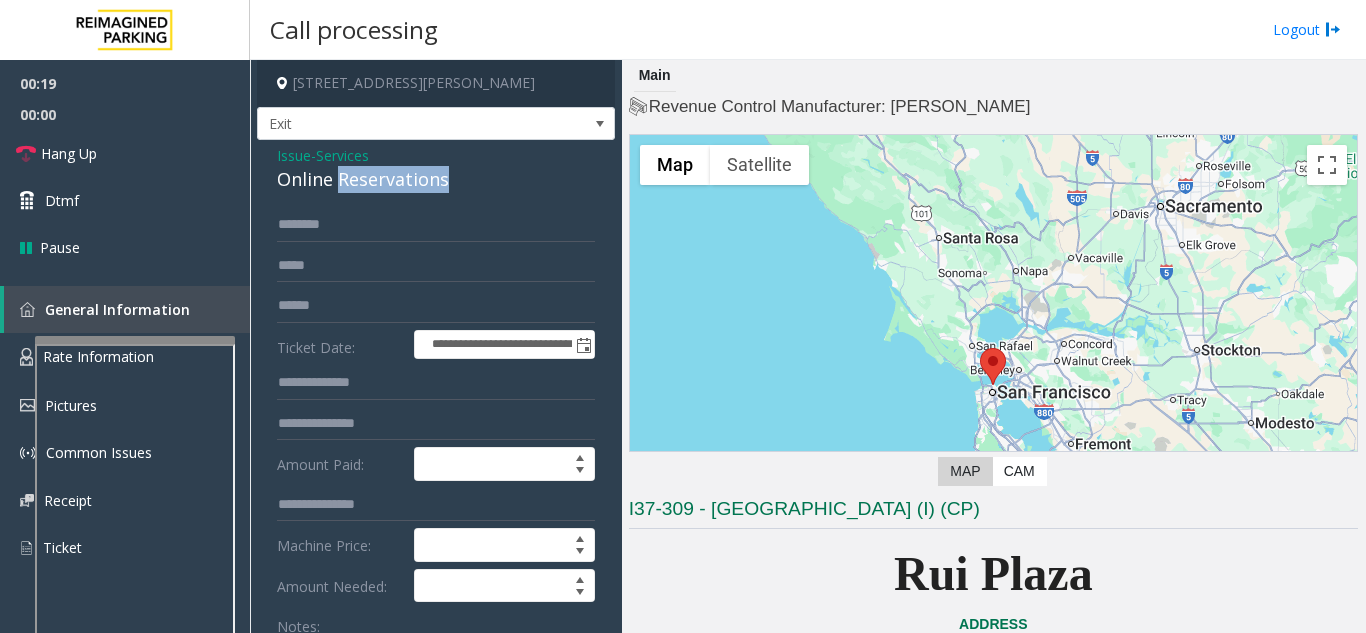 click on "Online Reservations" 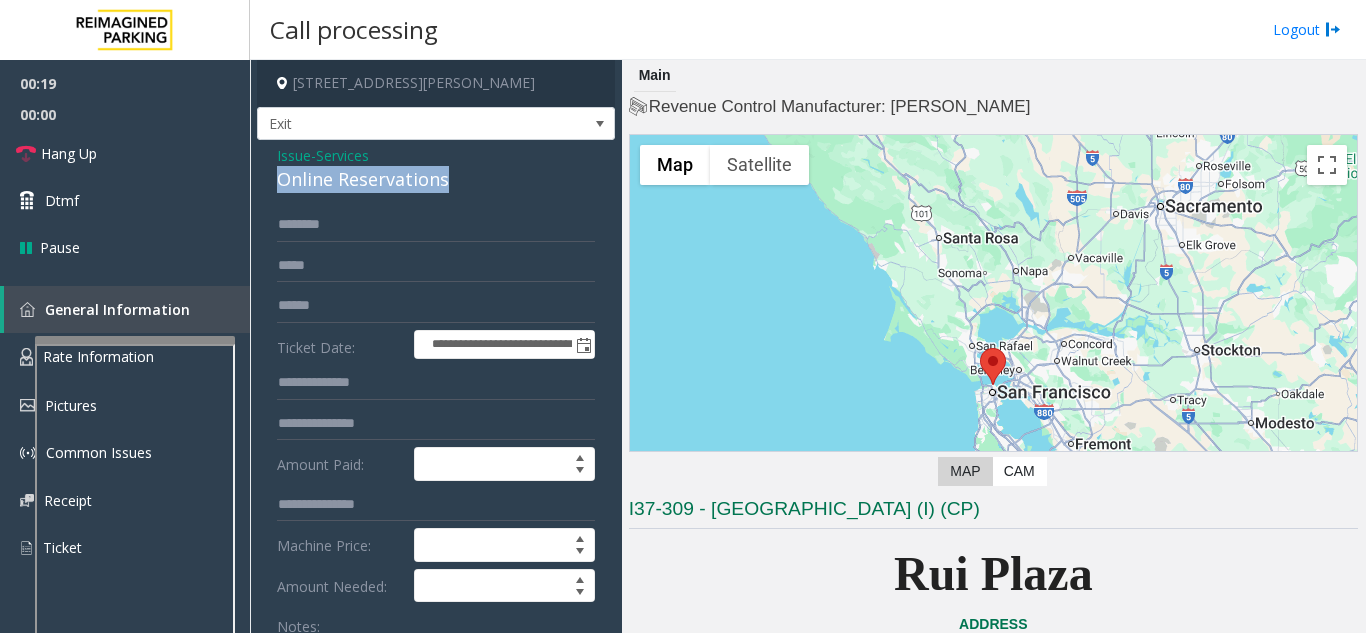 click on "Online Reservations" 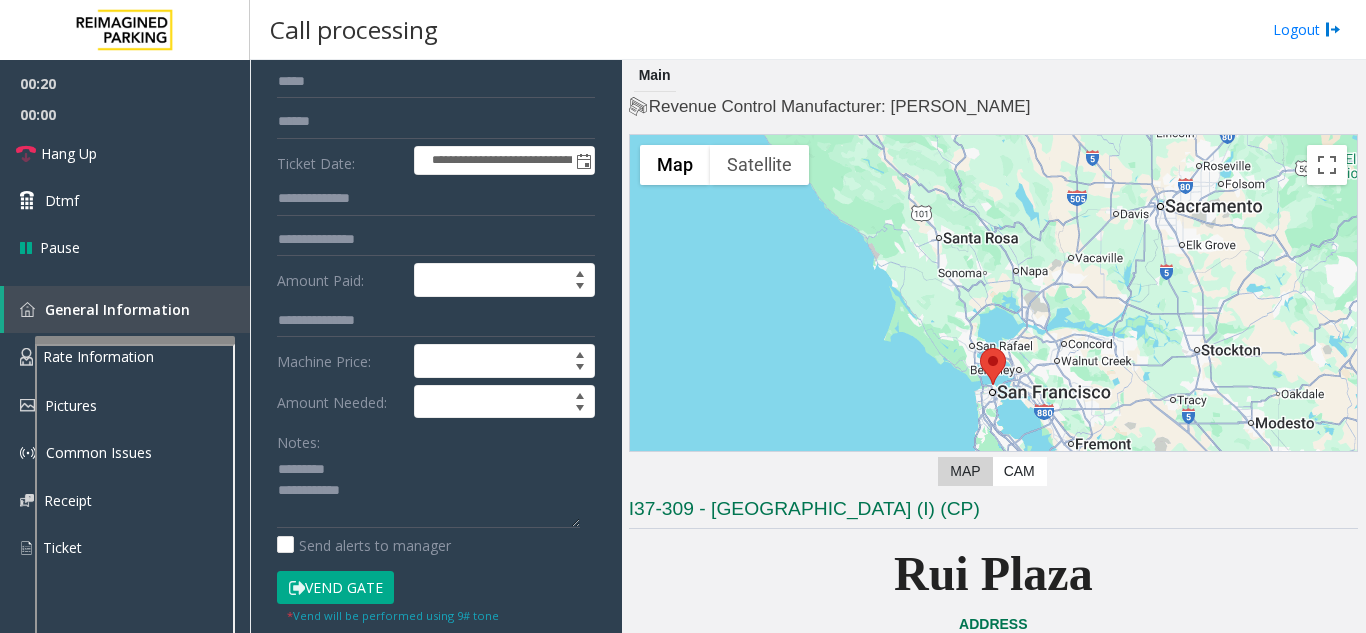 scroll, scrollTop: 200, scrollLeft: 0, axis: vertical 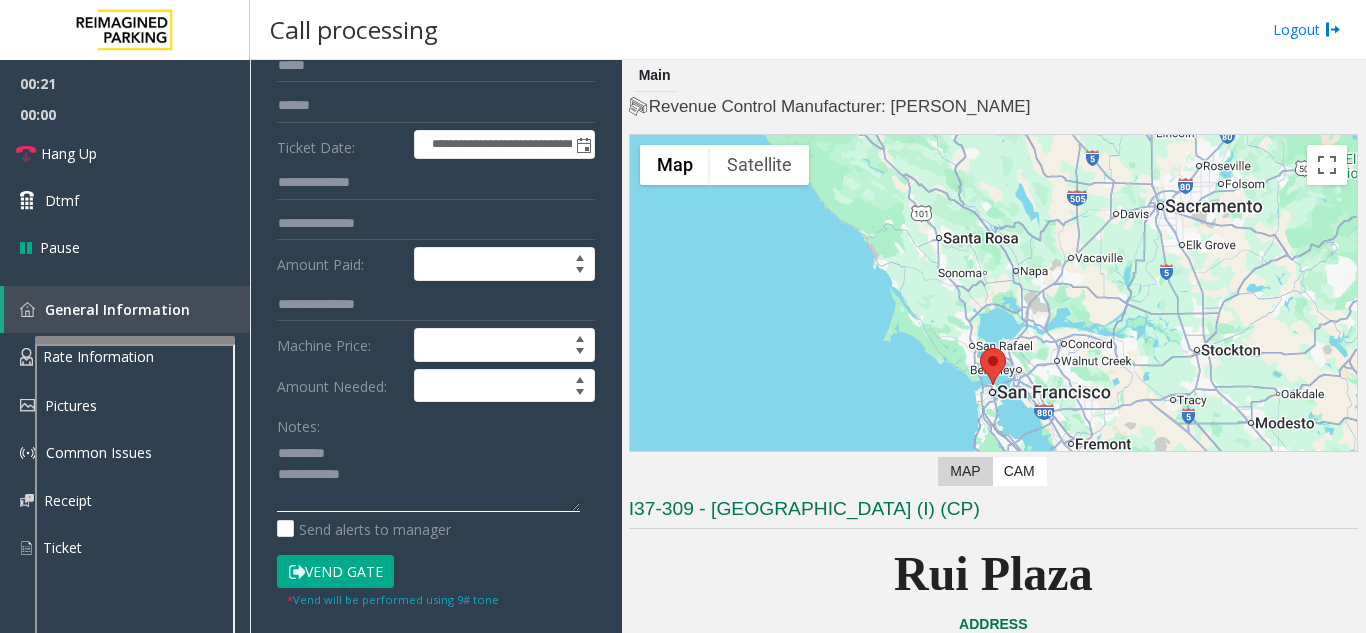 click 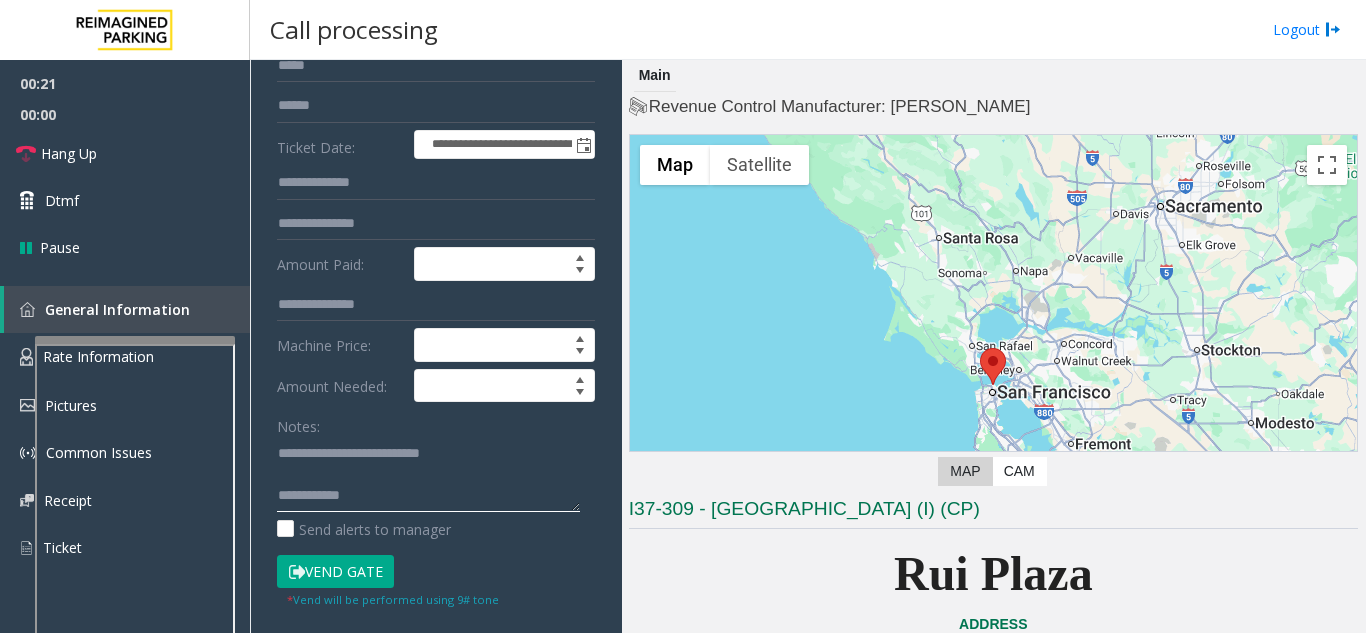 click 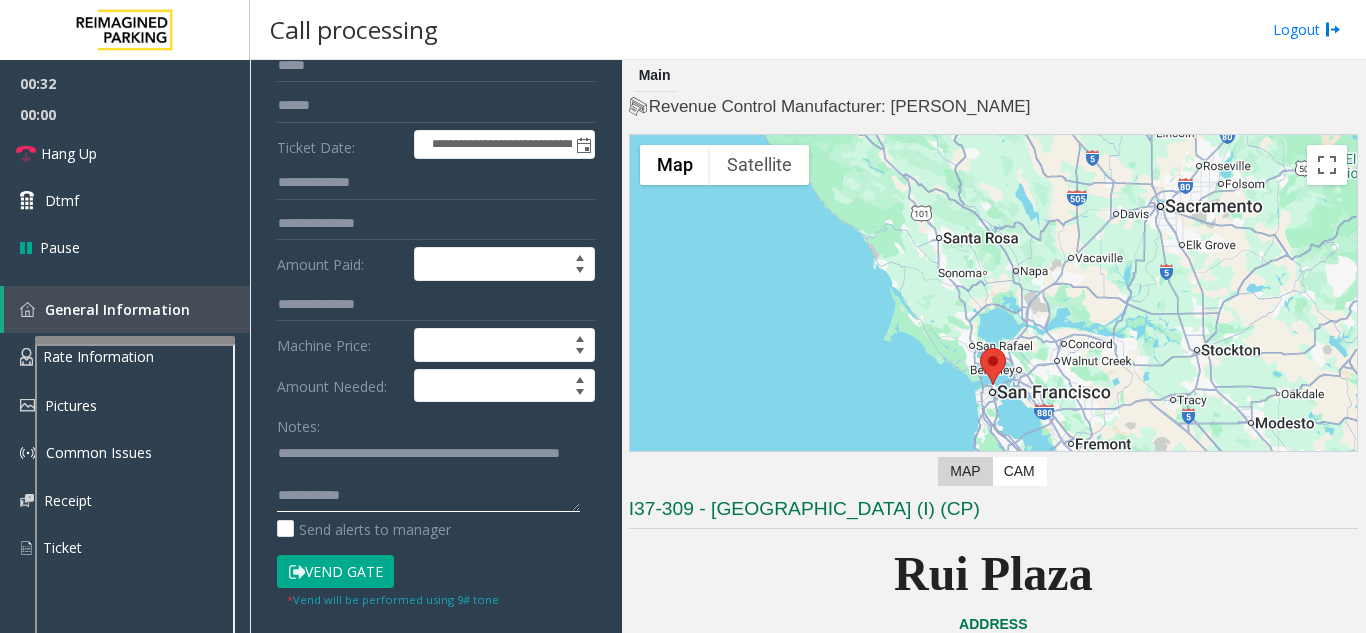 click 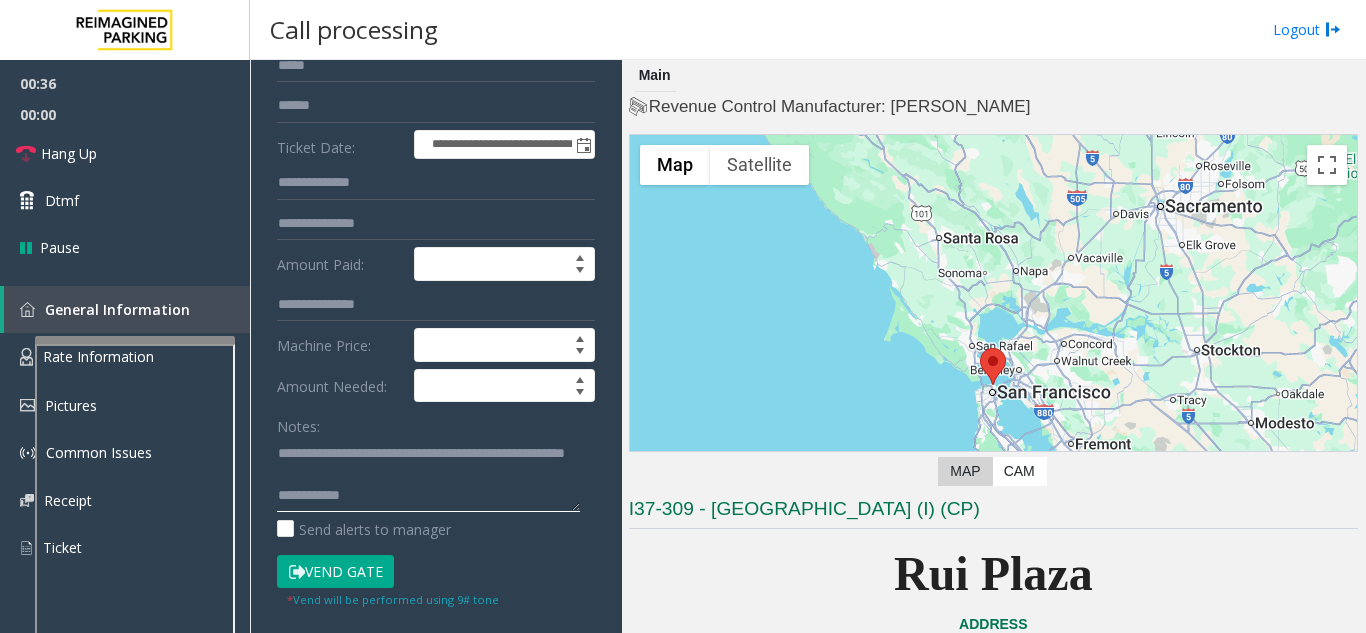 scroll, scrollTop: 21, scrollLeft: 0, axis: vertical 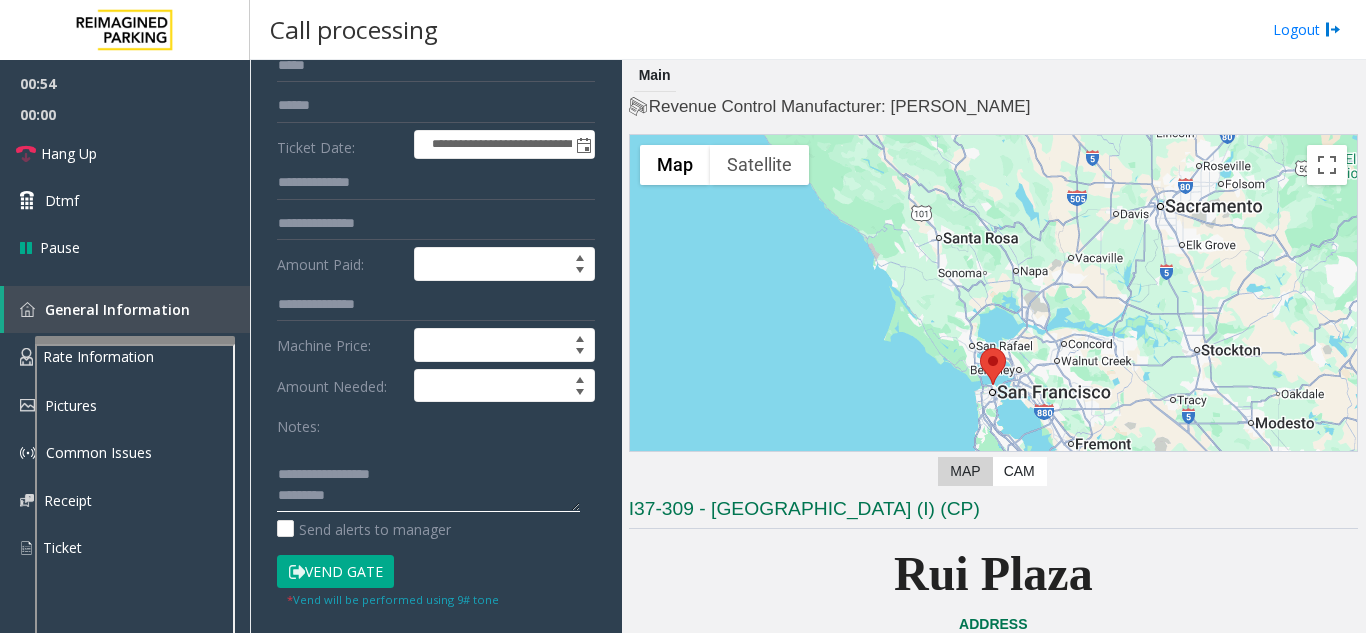 click 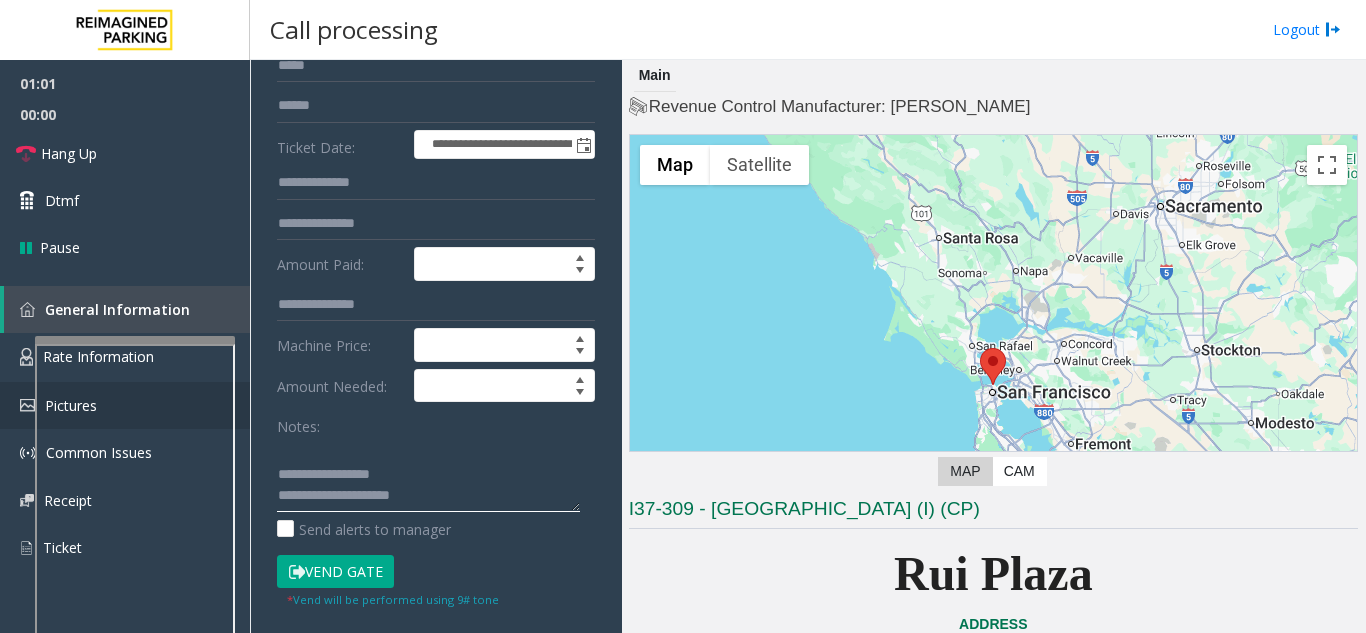 type on "**********" 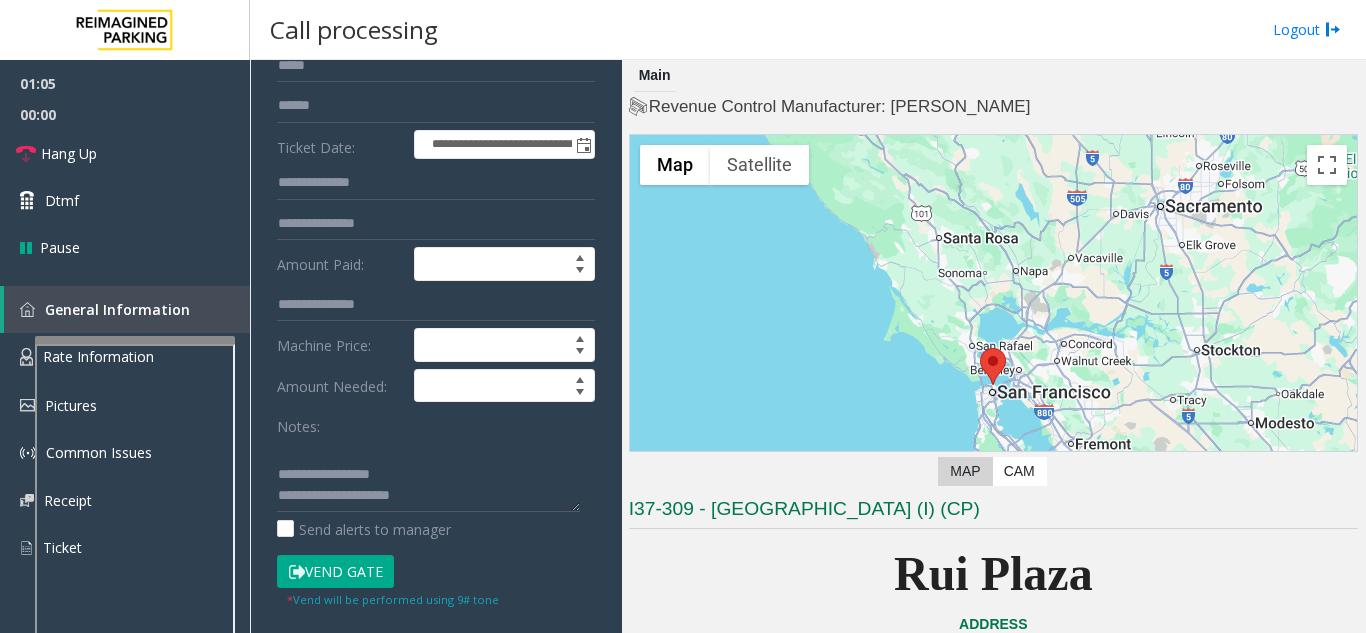 scroll, scrollTop: 0, scrollLeft: 0, axis: both 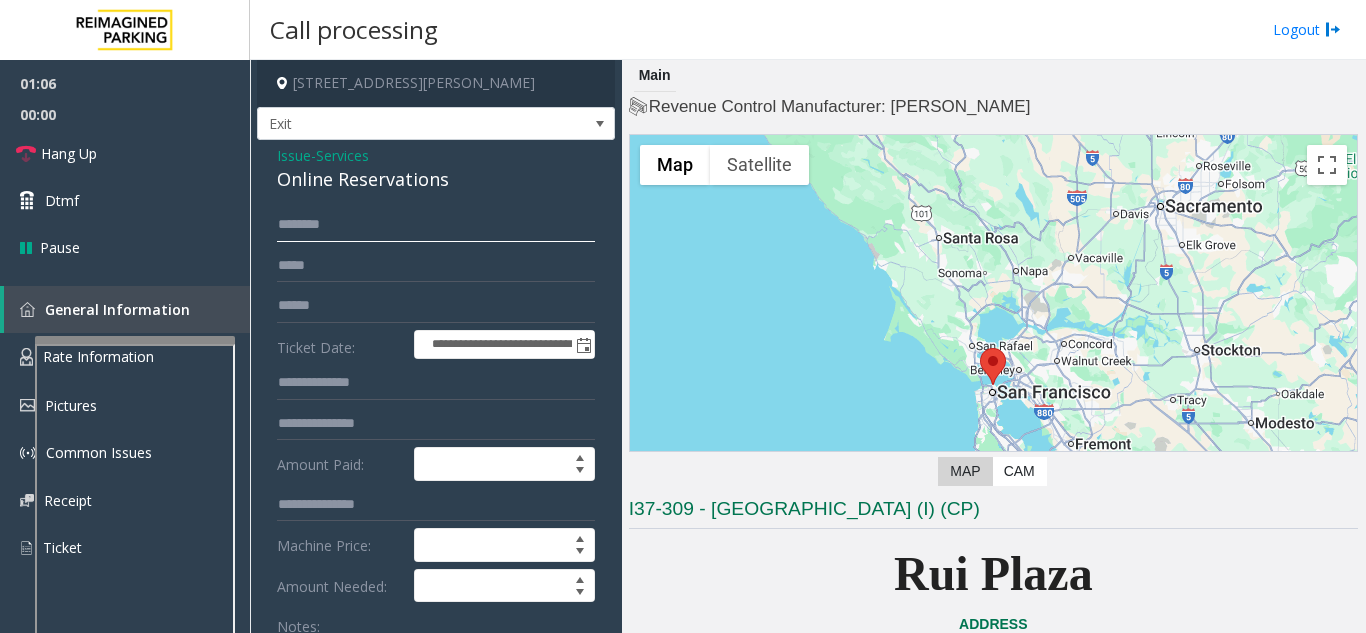 click 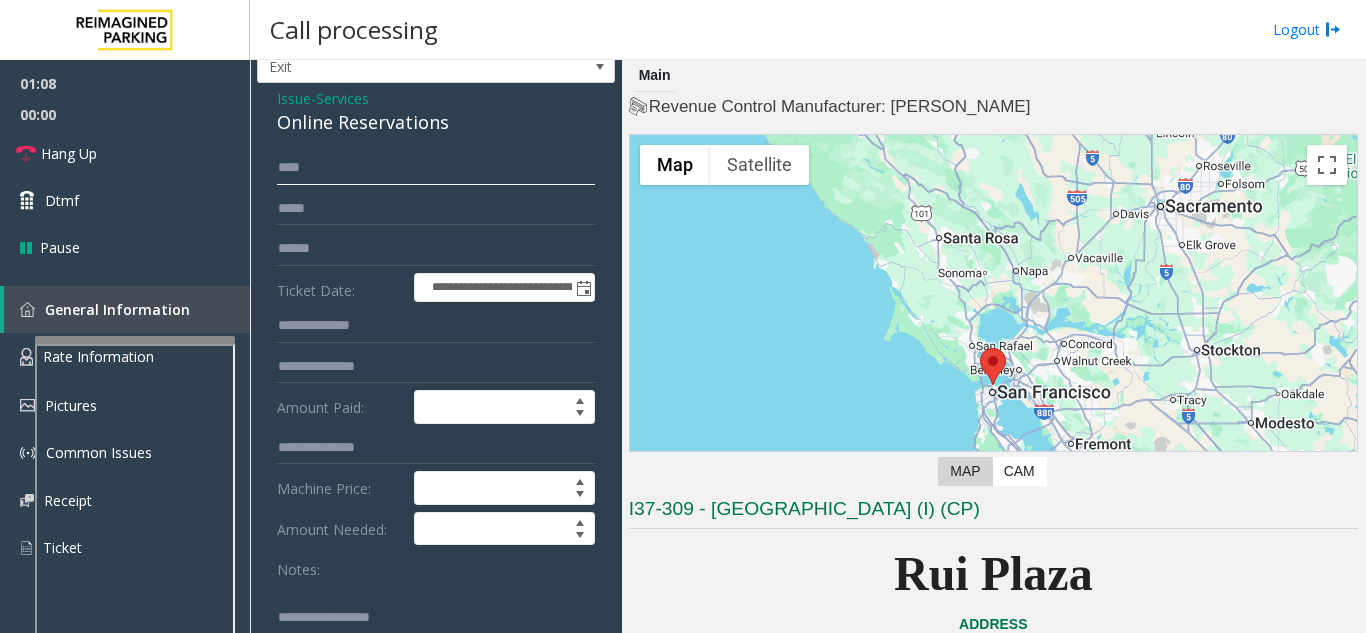 scroll, scrollTop: 300, scrollLeft: 0, axis: vertical 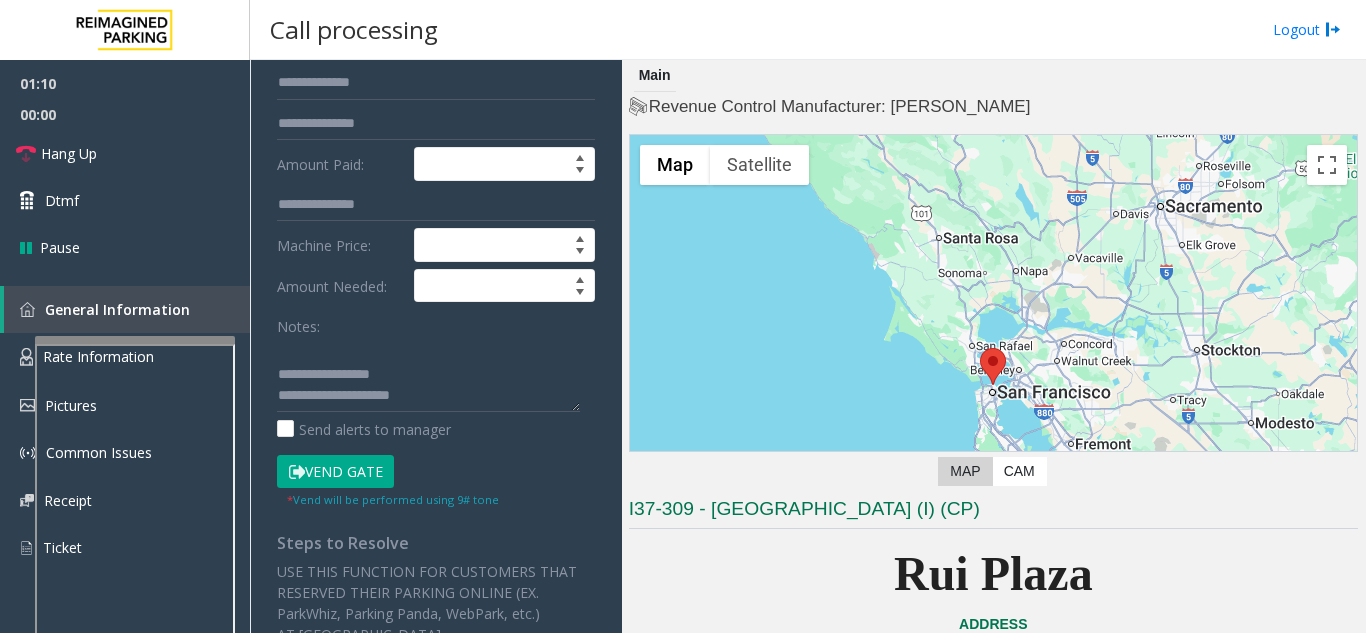 type on "****" 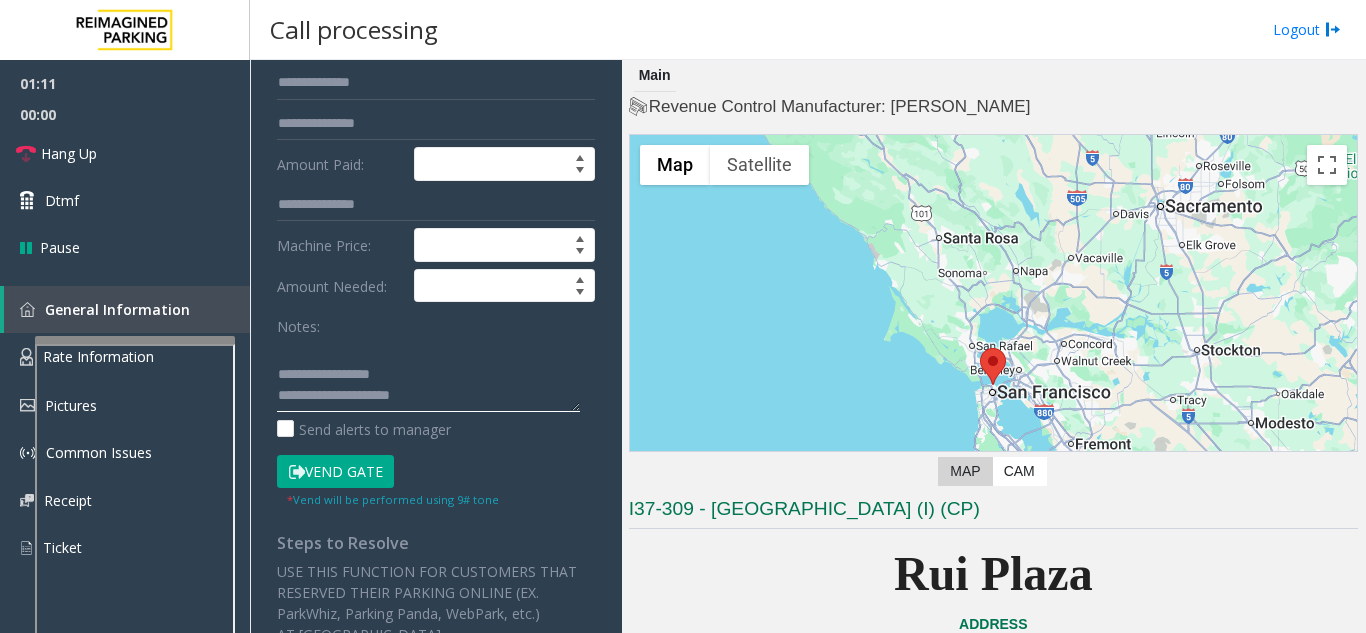 drag, startPoint x: 362, startPoint y: 377, endPoint x: 411, endPoint y: 382, distance: 49.25444 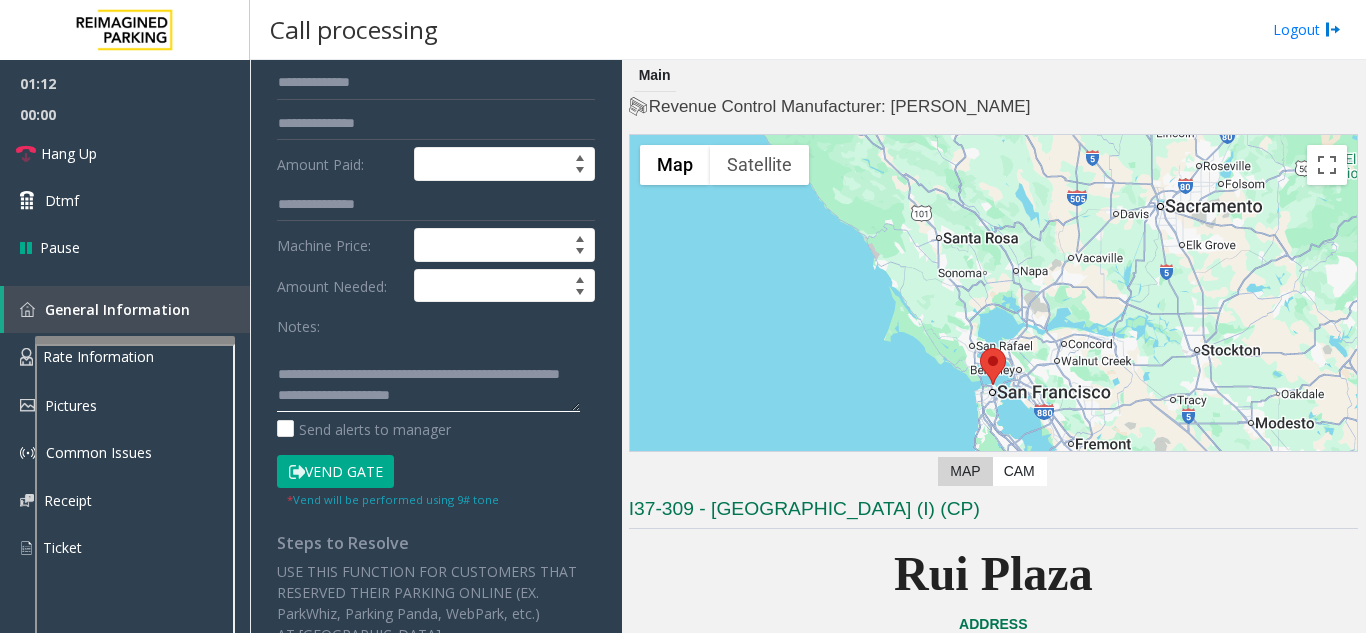 type on "**********" 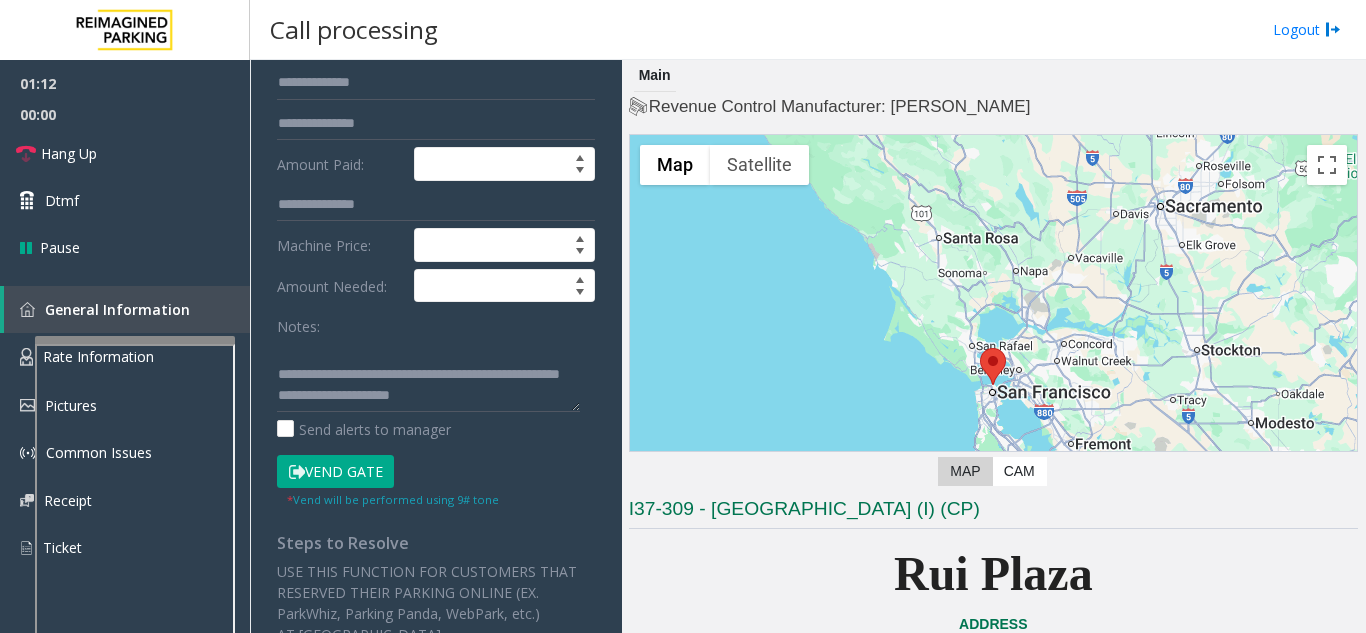 click on "Vend Gate" 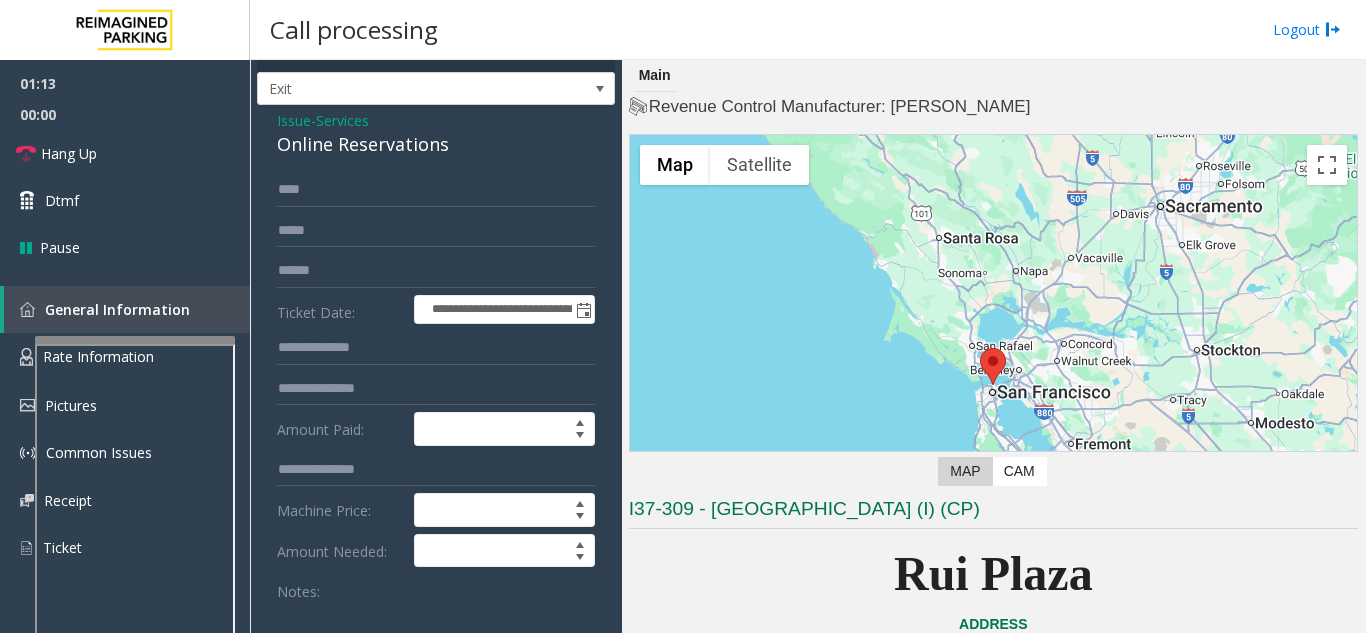 scroll, scrollTop: 0, scrollLeft: 0, axis: both 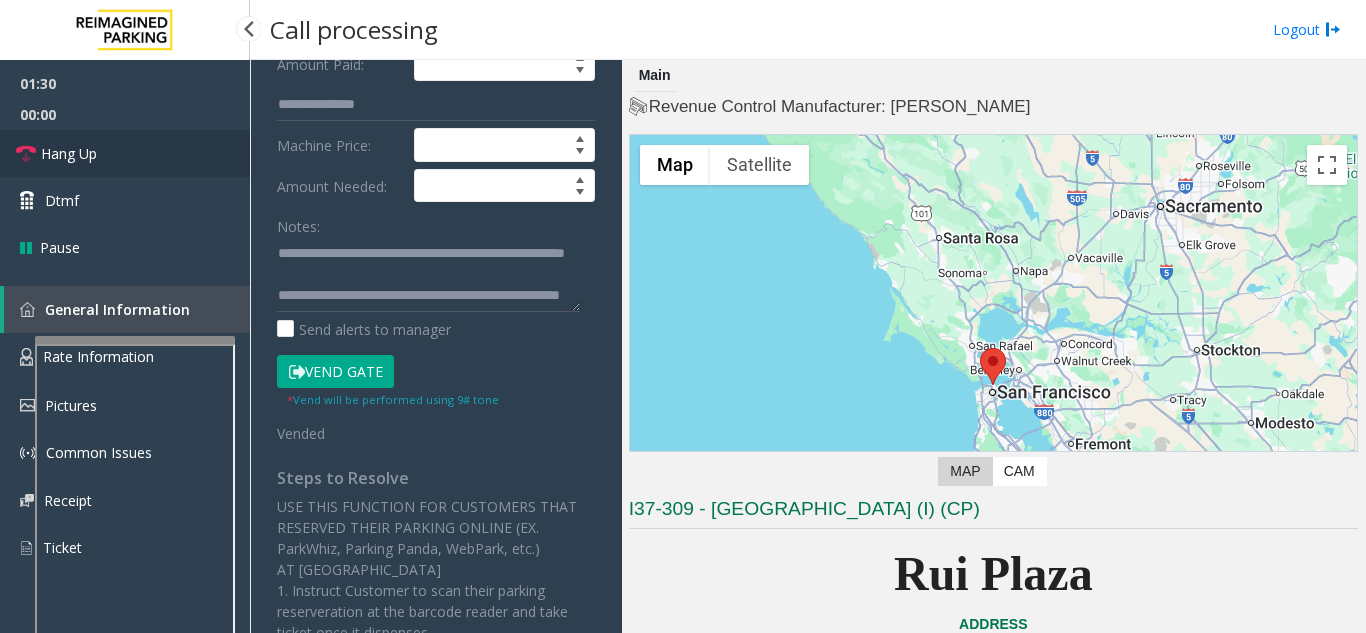click on "Hang Up" at bounding box center [125, 153] 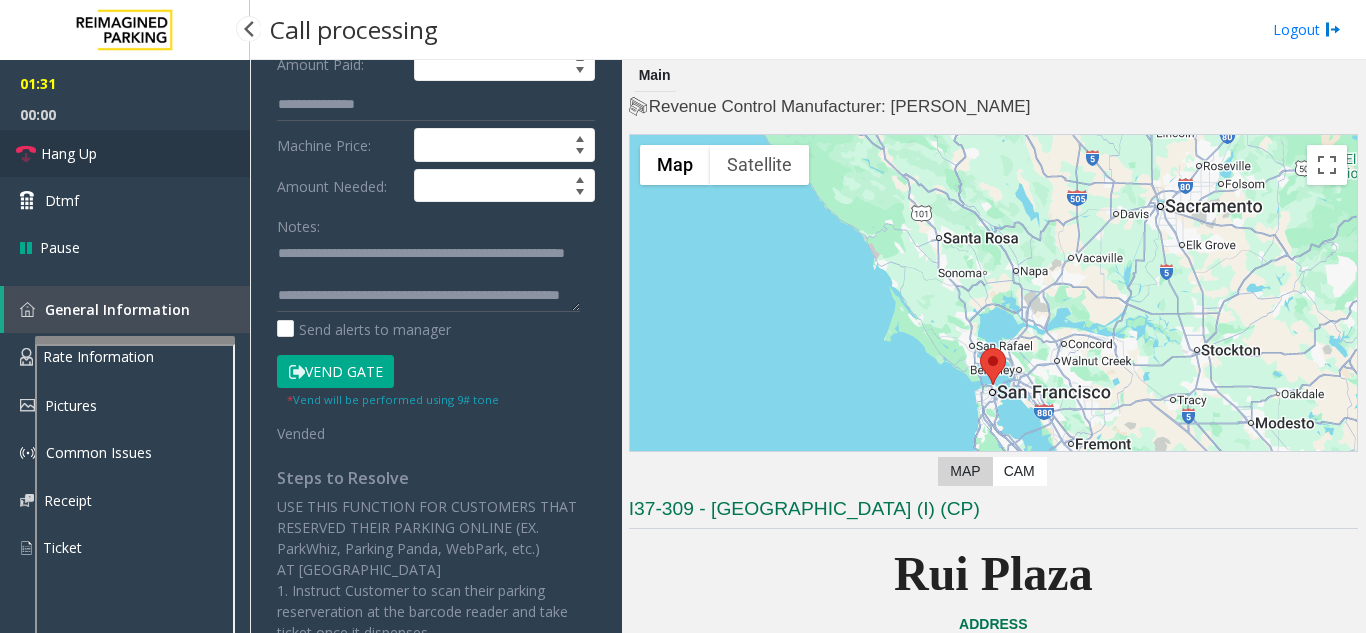 click on "Hang Up" at bounding box center (125, 153) 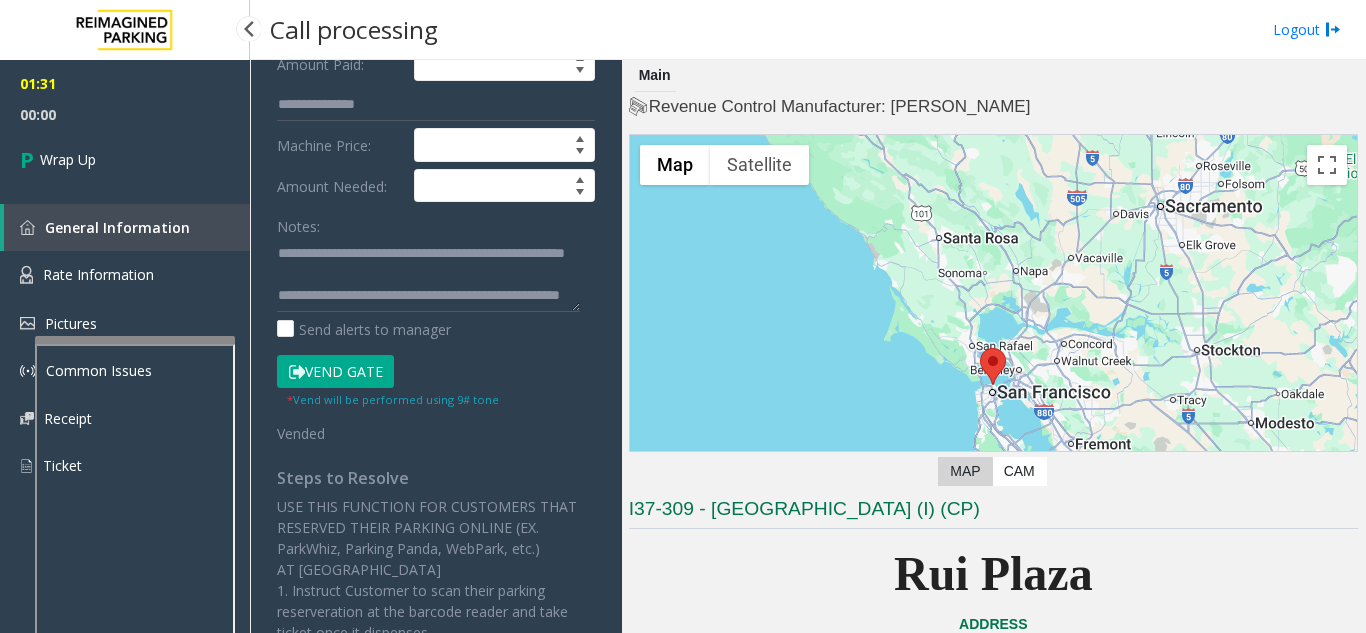 click on "Wrap Up" at bounding box center [125, 159] 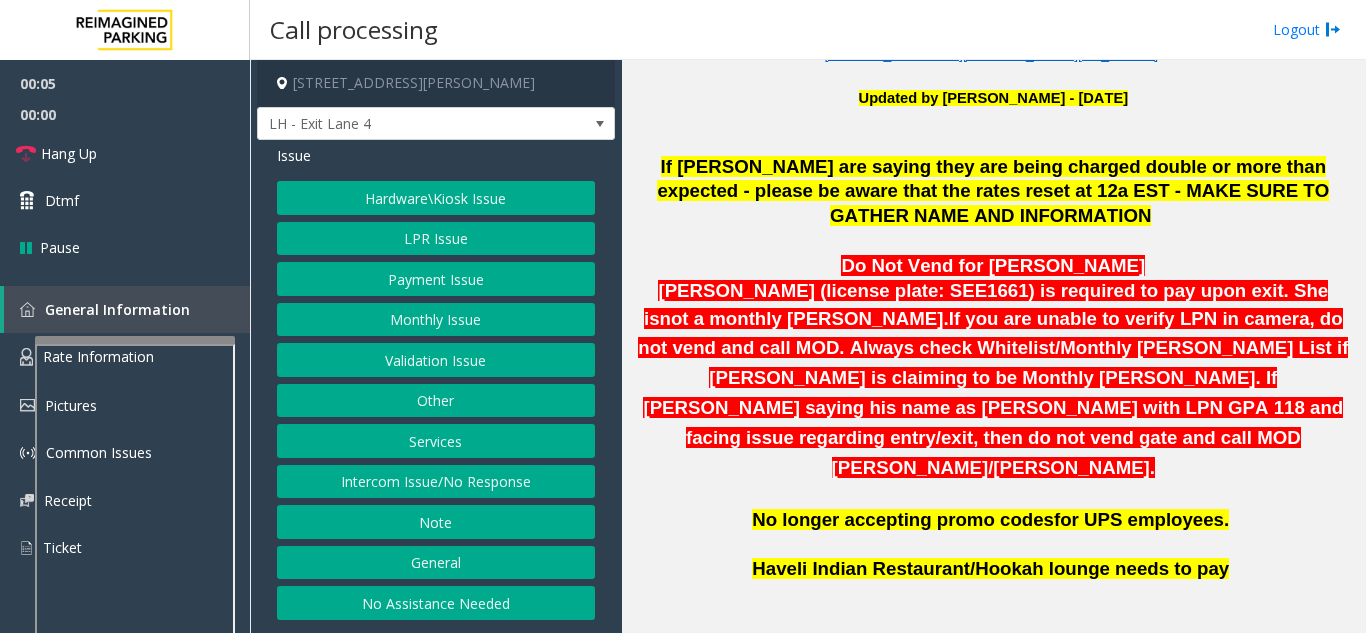 scroll, scrollTop: 700, scrollLeft: 0, axis: vertical 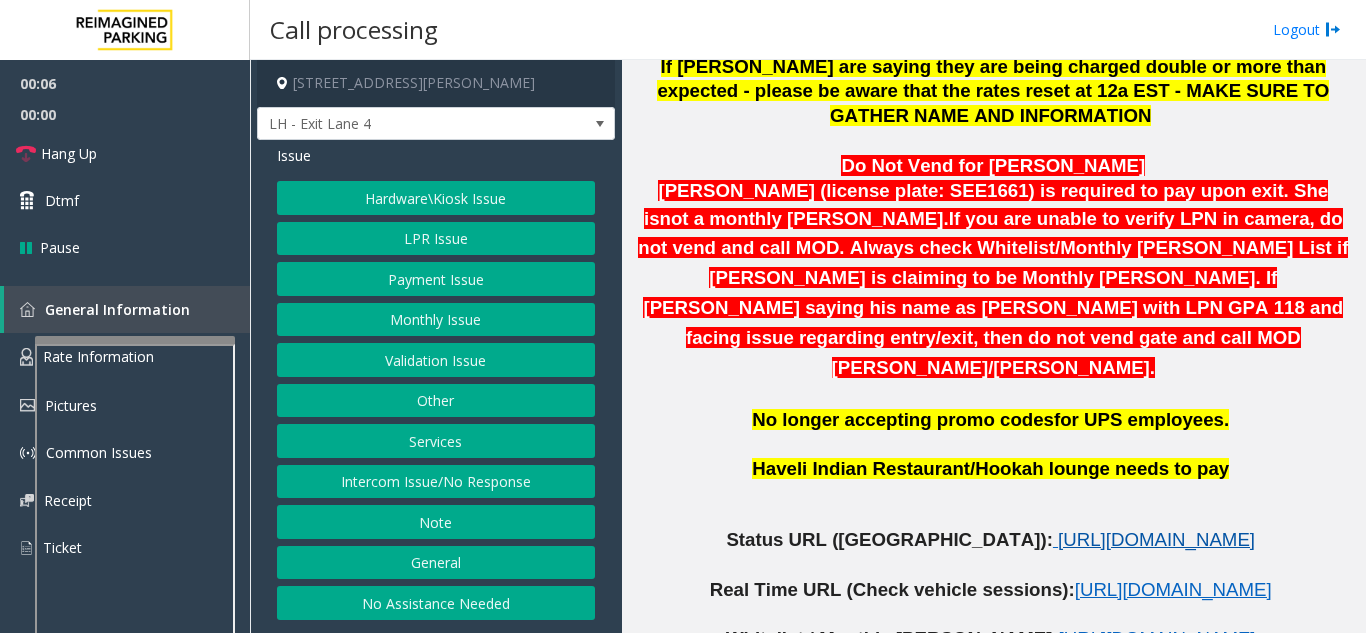 click on "https://www.parkjockey.com/en-us/manage/1633/status" 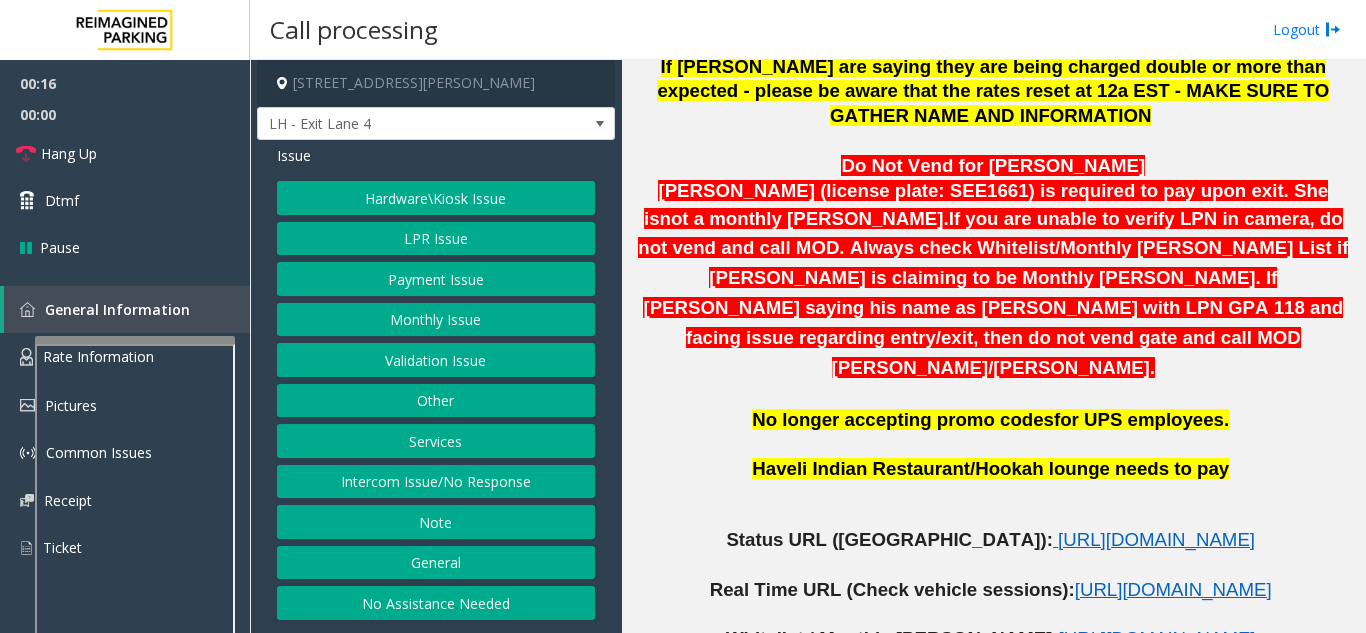 click on "Services" 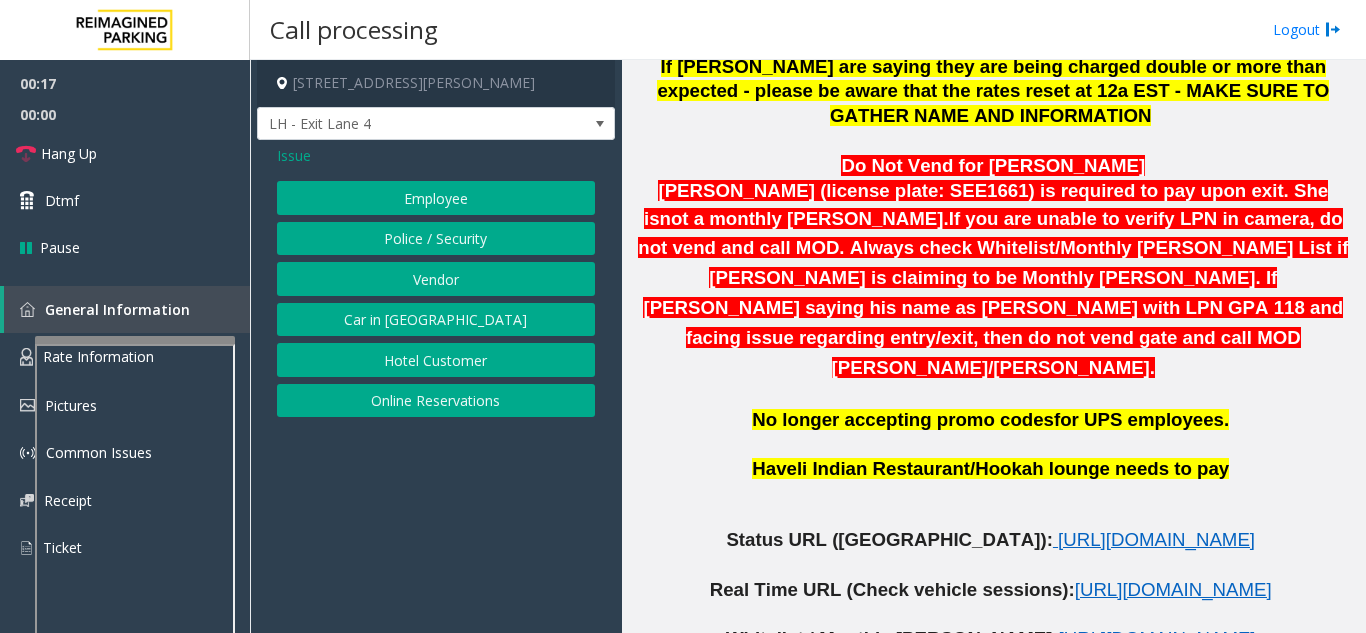 click on "Online Reservations" 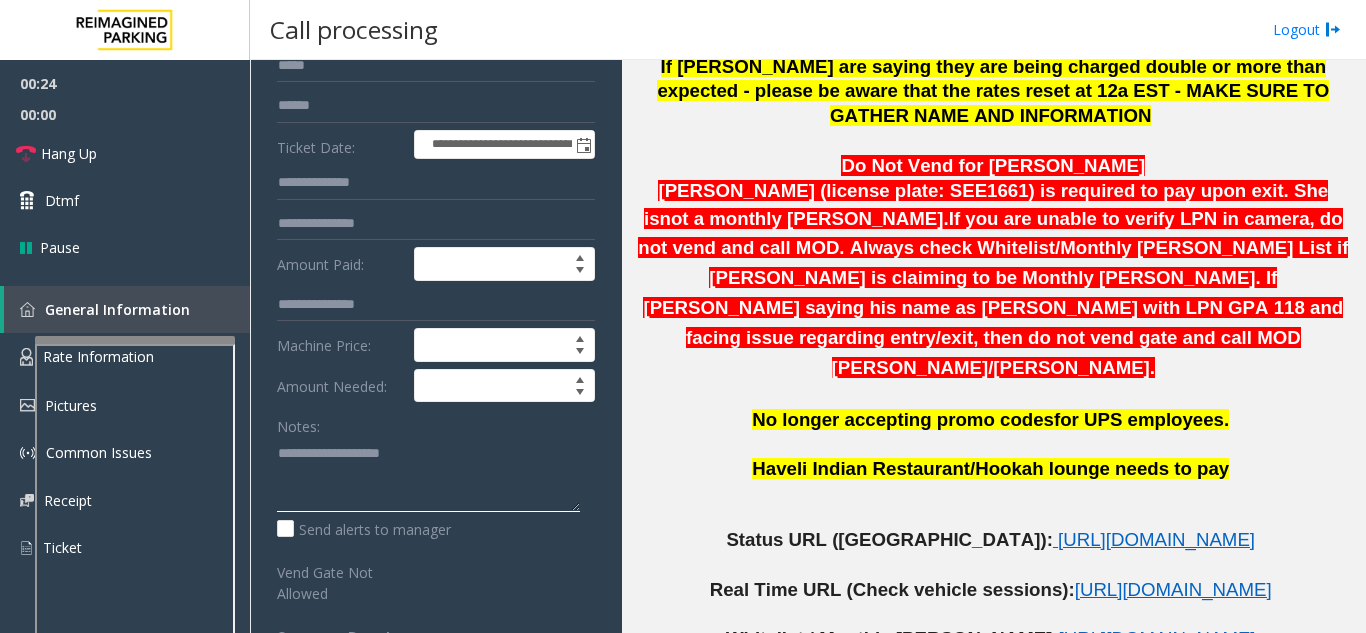 paste on "**********" 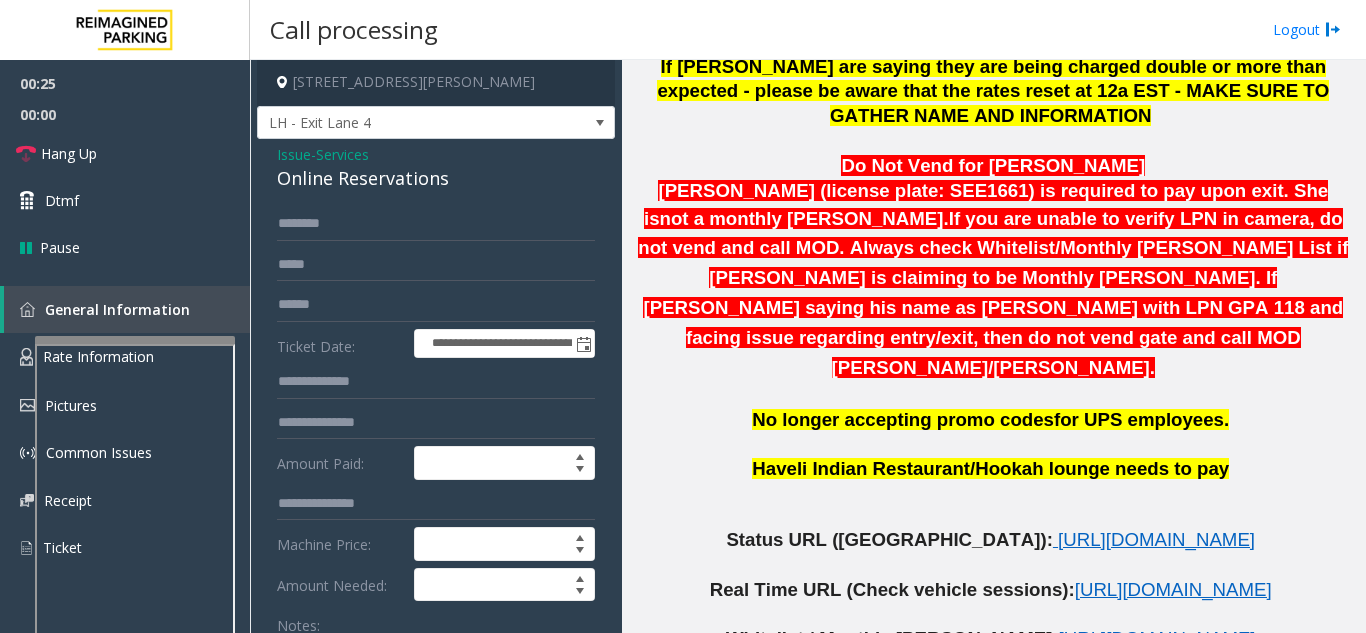 scroll, scrollTop: 0, scrollLeft: 0, axis: both 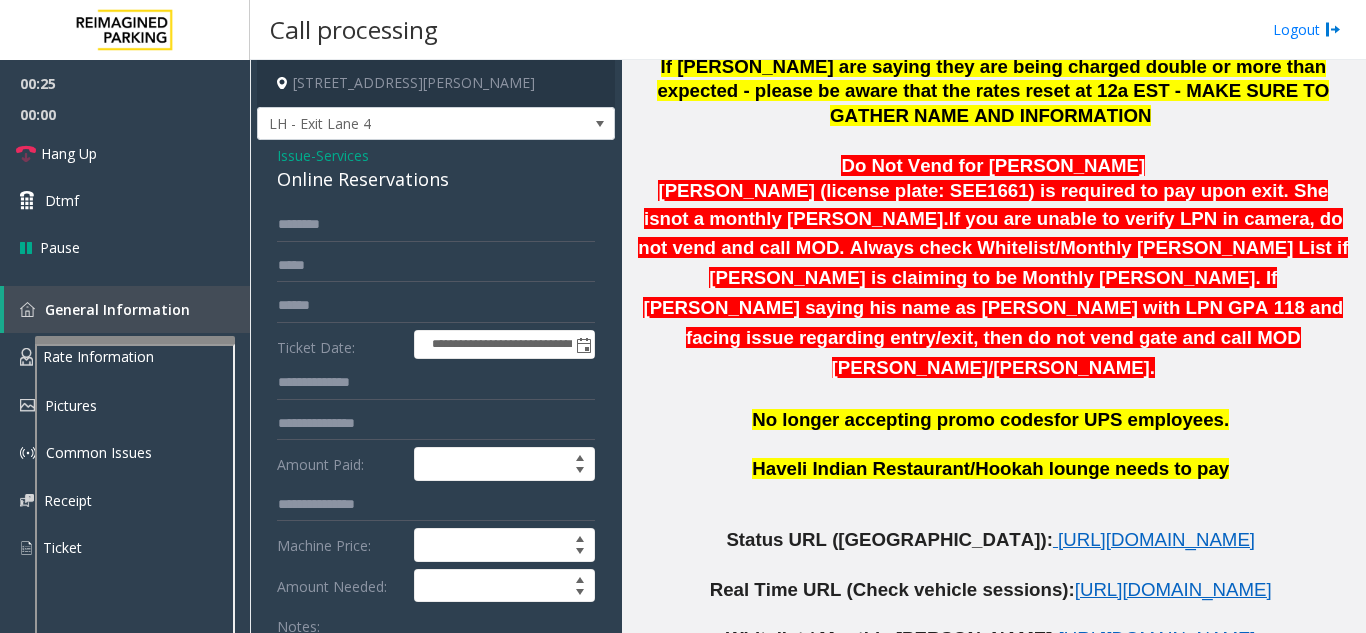 click on "Online Reservations" 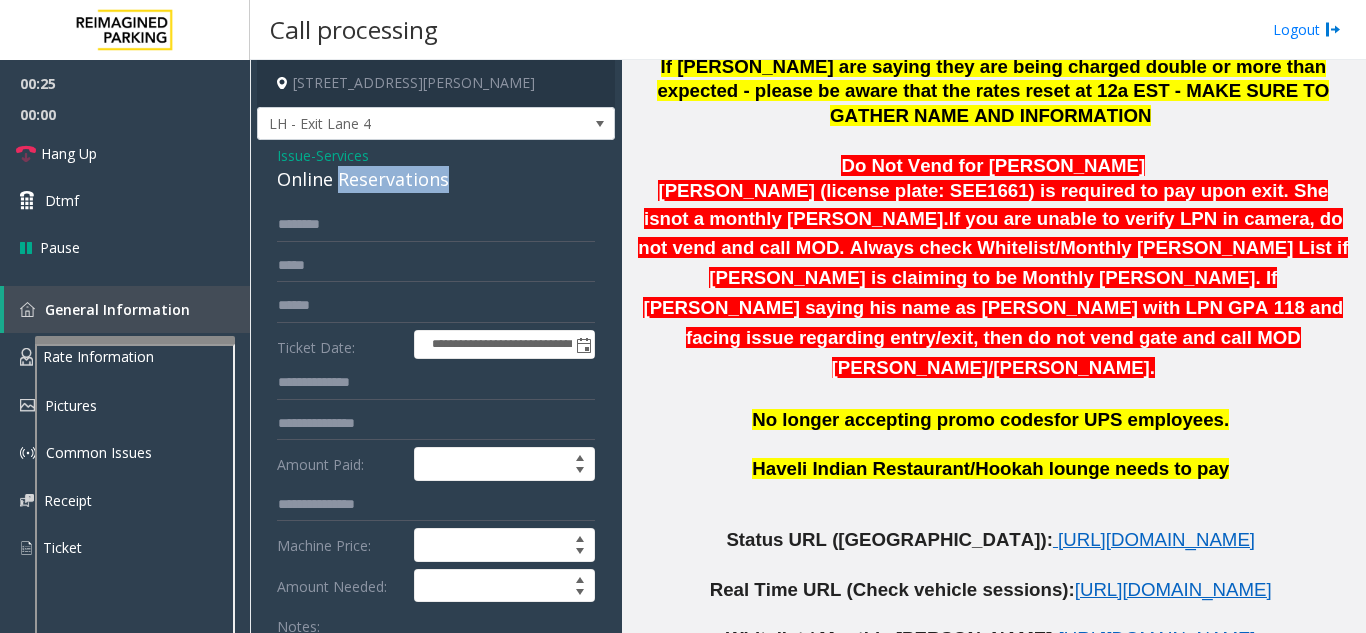 click on "Online Reservations" 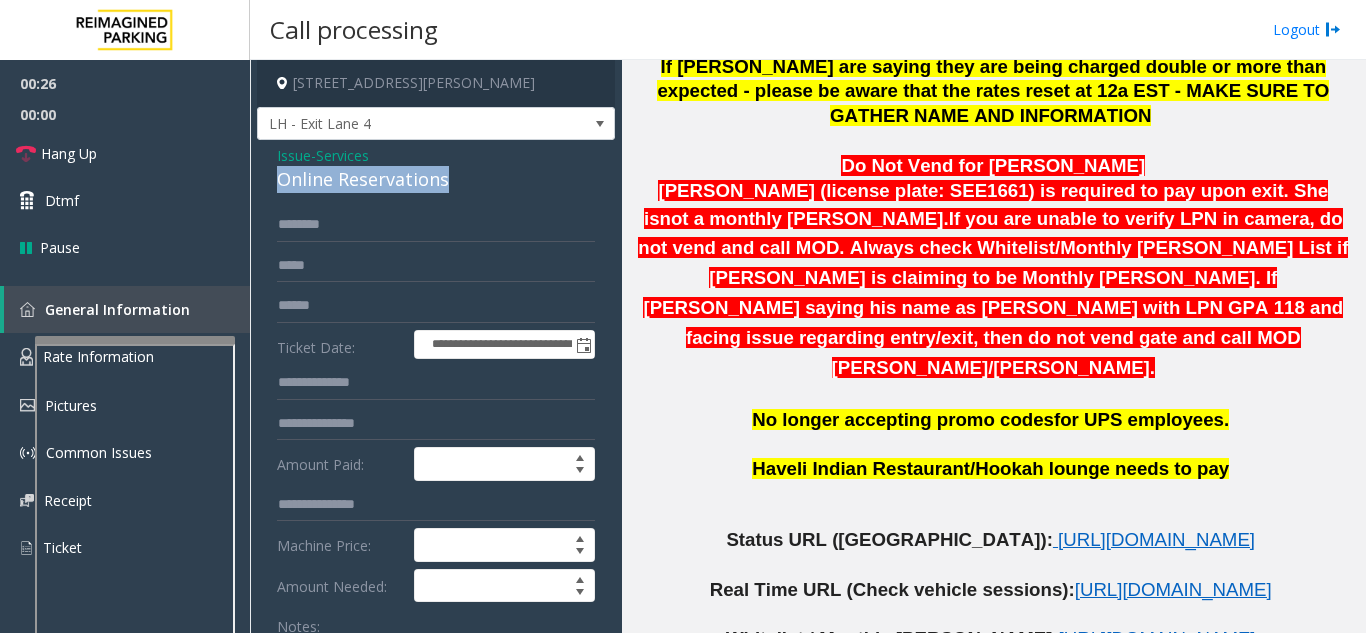 click on "Online Reservations" 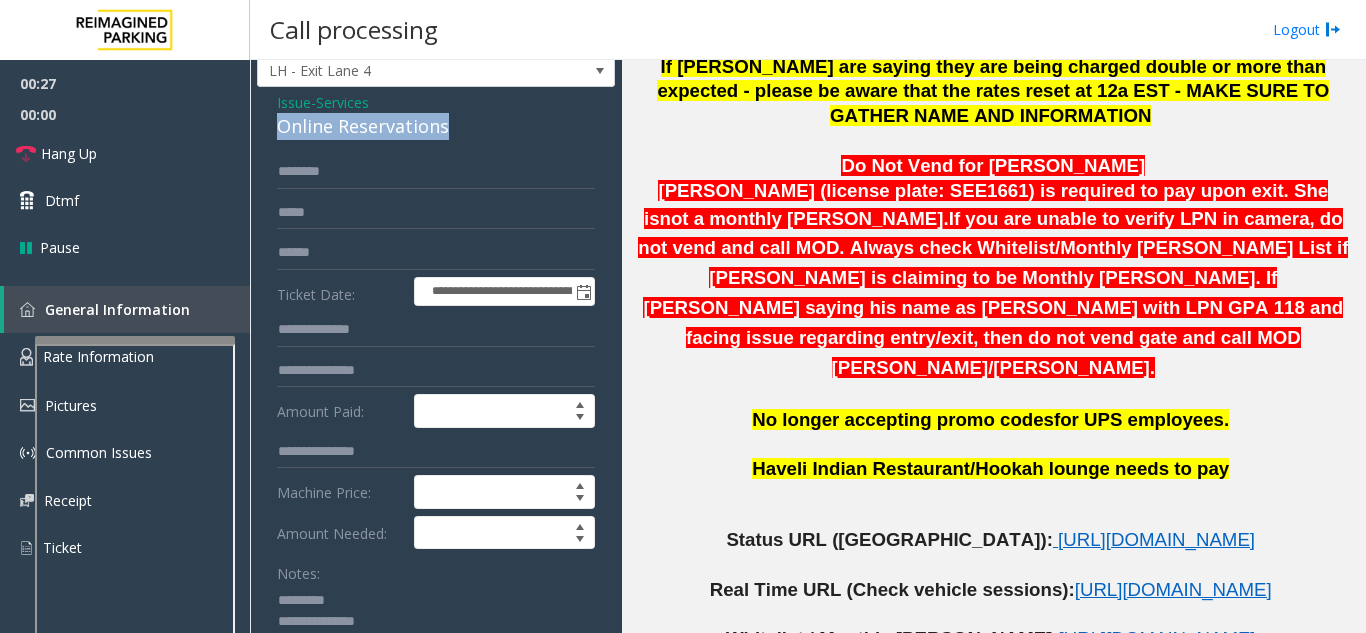scroll, scrollTop: 100, scrollLeft: 0, axis: vertical 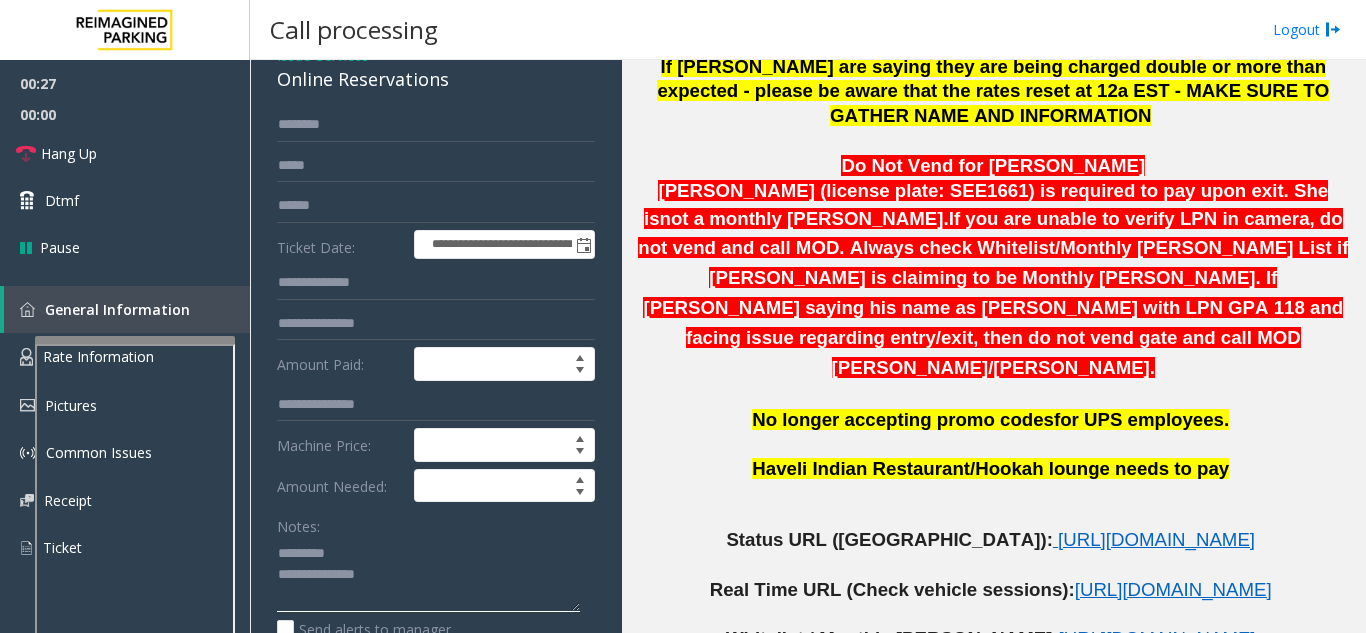 click 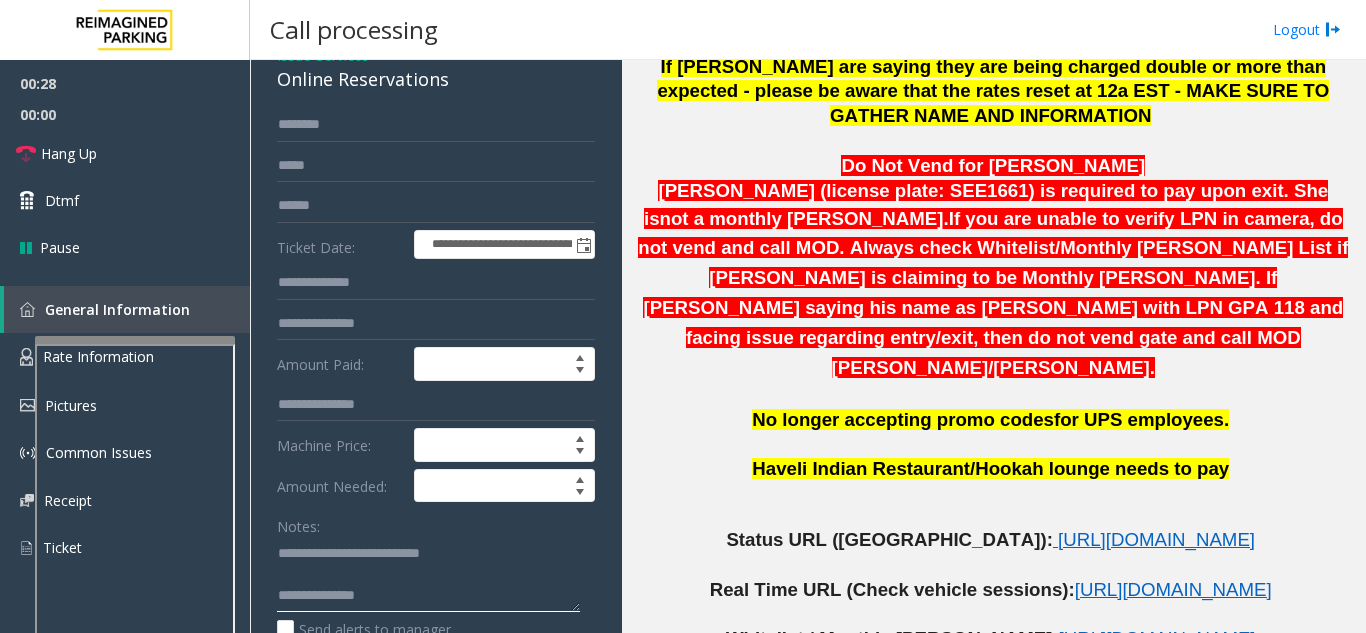 click 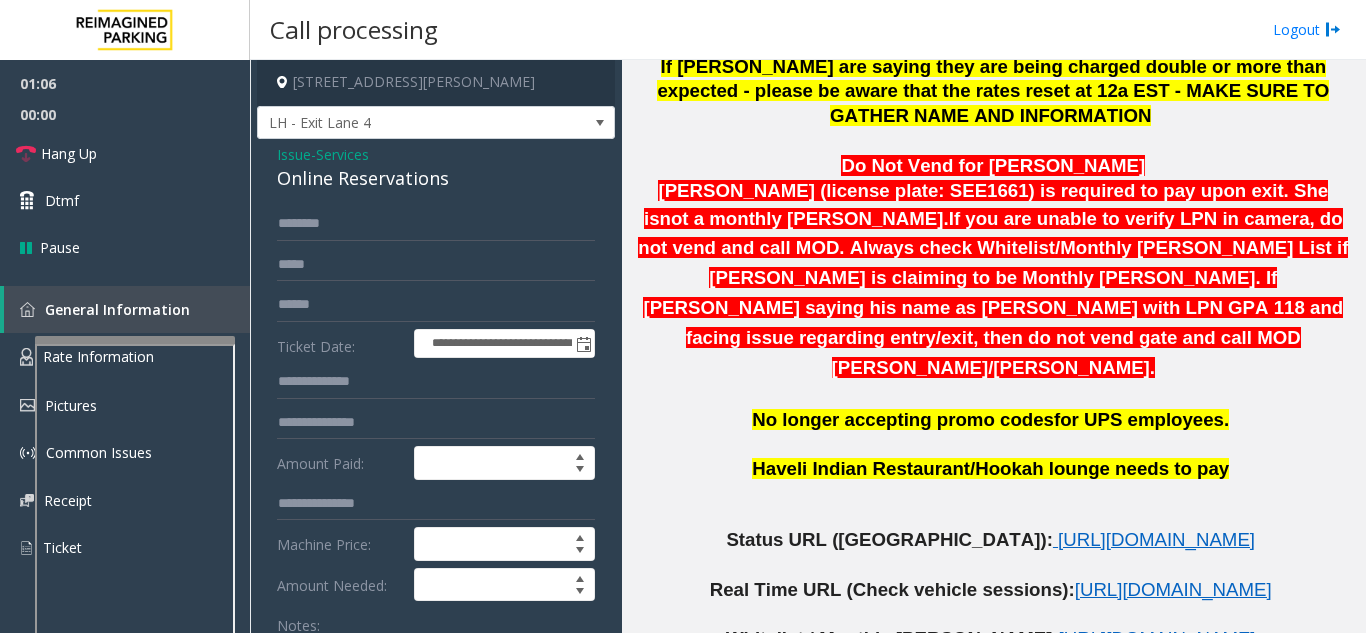 scroll, scrollTop: 0, scrollLeft: 0, axis: both 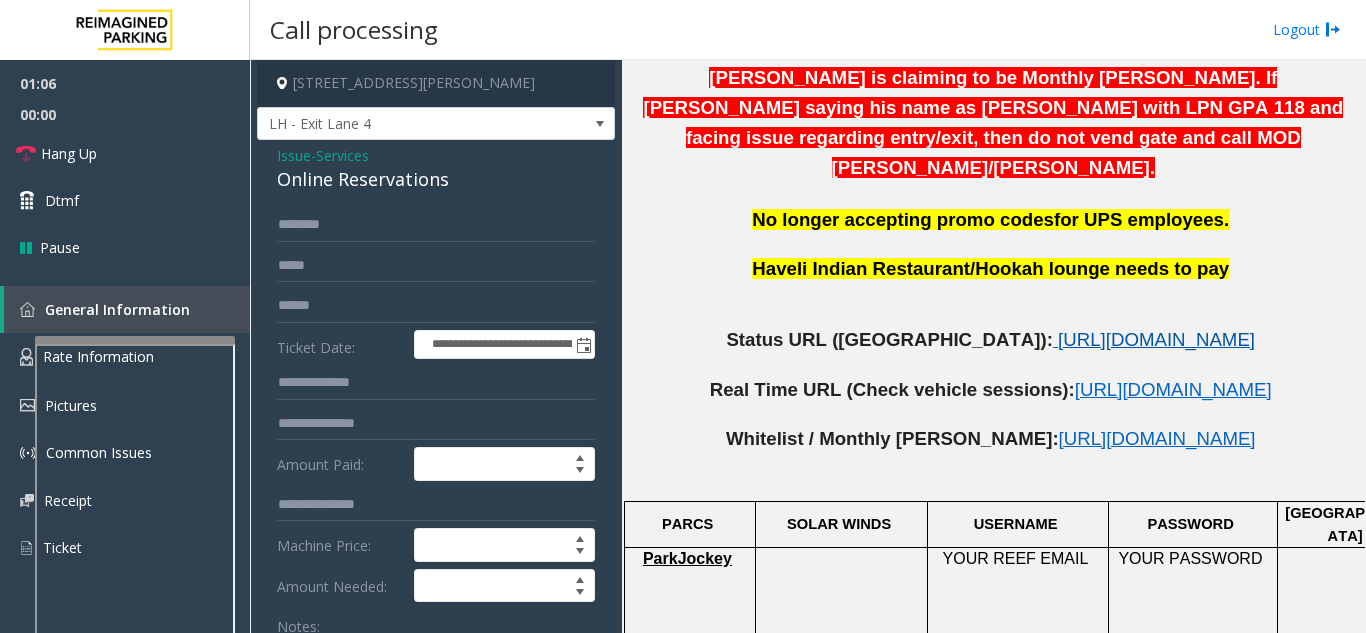 click on "https://www.parkjockey.com/en-us/manage/1633/status" 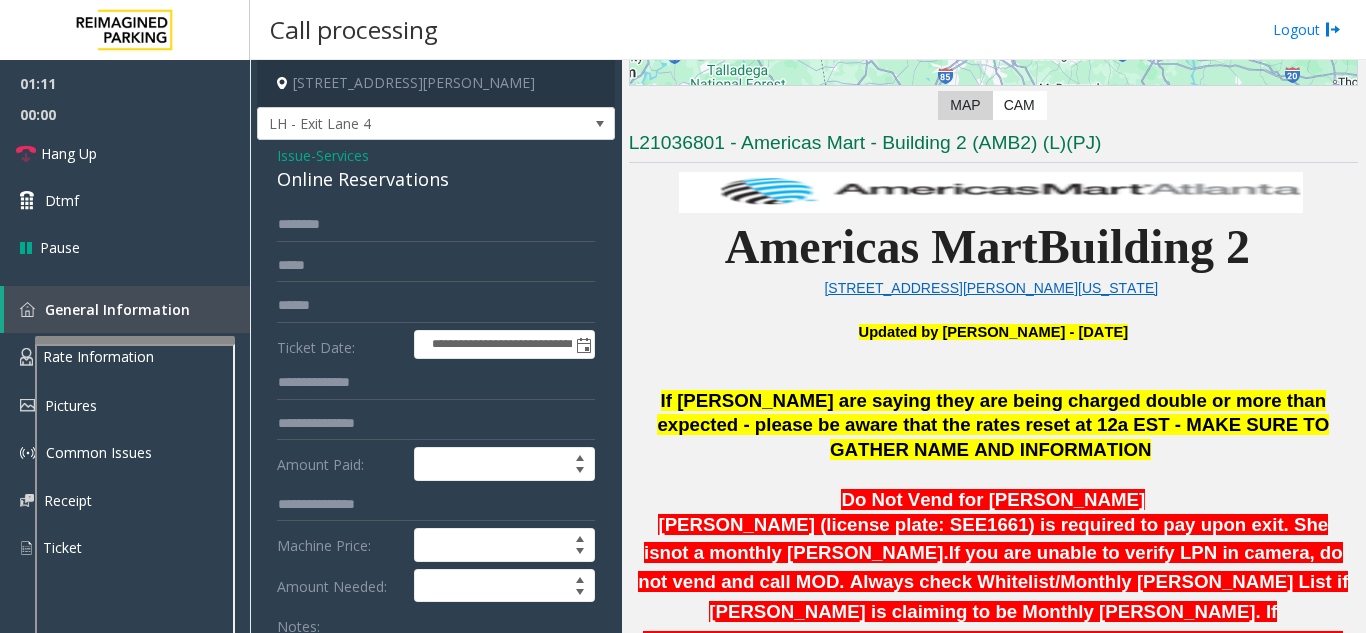 scroll, scrollTop: 100, scrollLeft: 0, axis: vertical 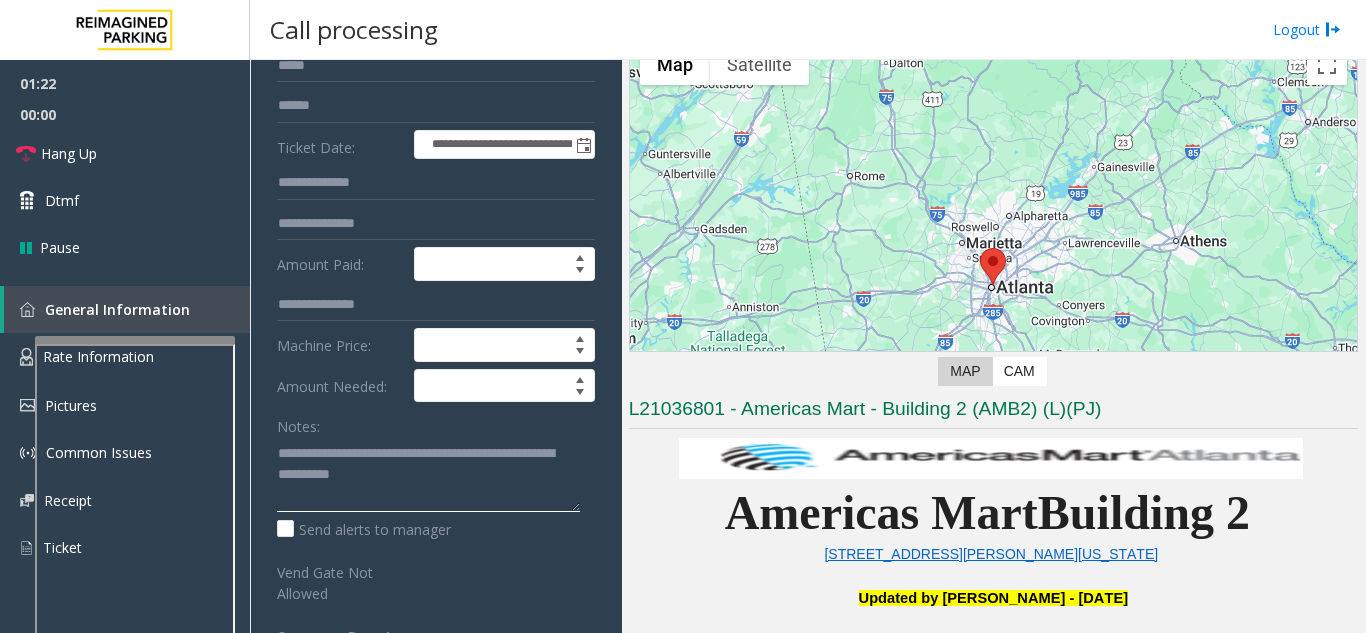 click 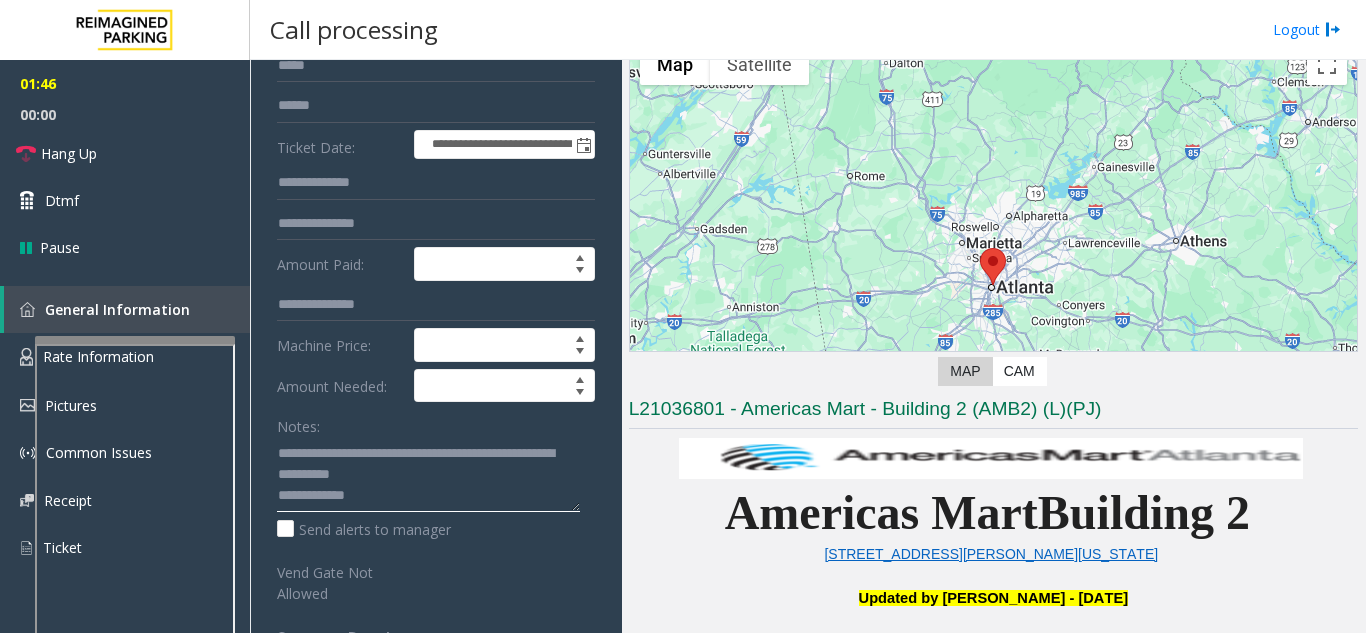 scroll, scrollTop: 200, scrollLeft: 0, axis: vertical 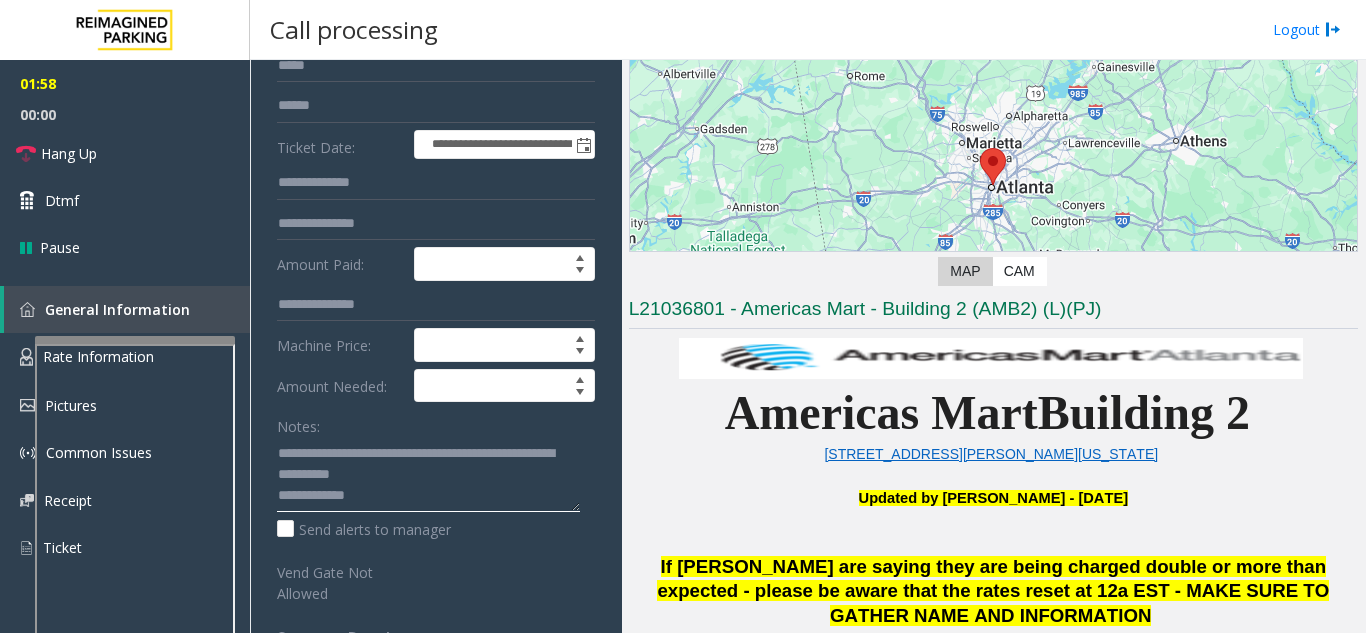 click 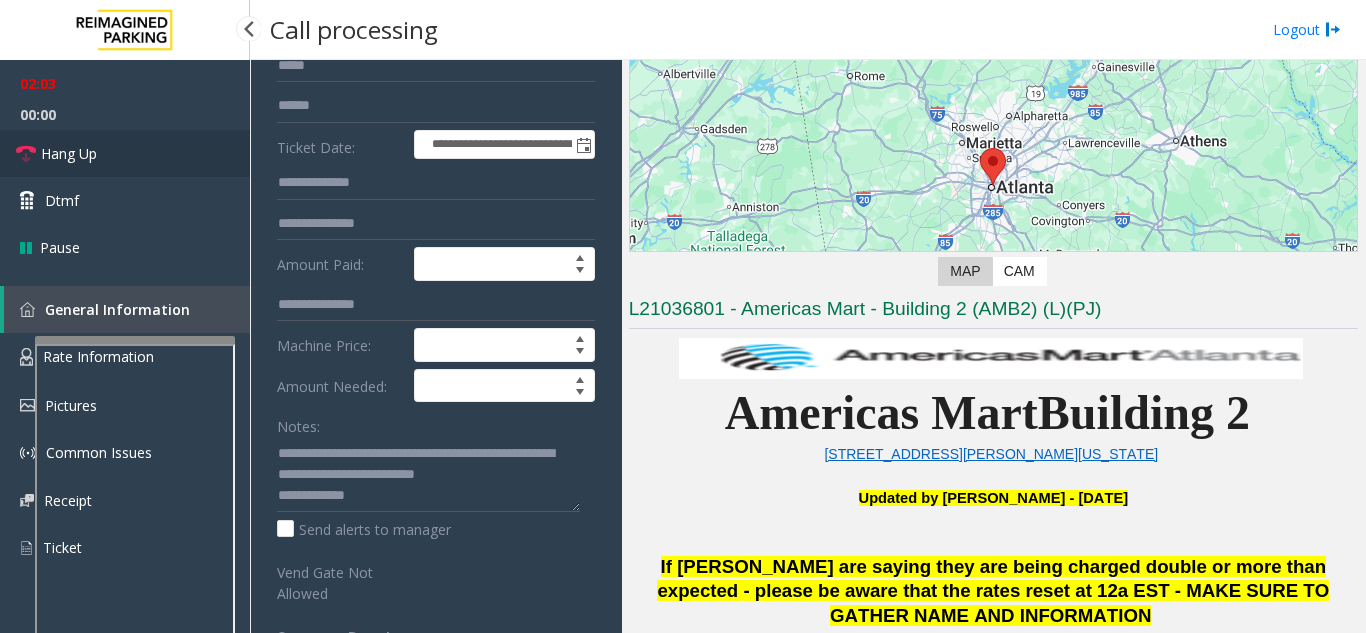 click on "Hang Up" at bounding box center (125, 153) 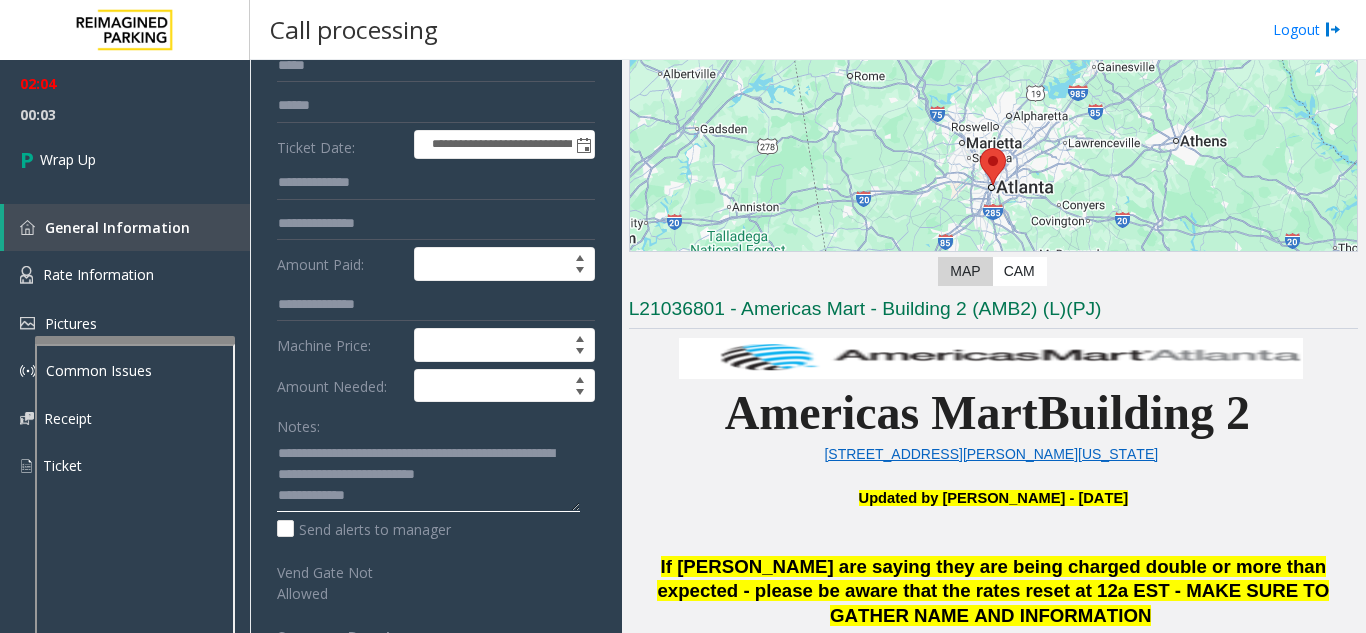 drag, startPoint x: 427, startPoint y: 484, endPoint x: 412, endPoint y: 490, distance: 16.155495 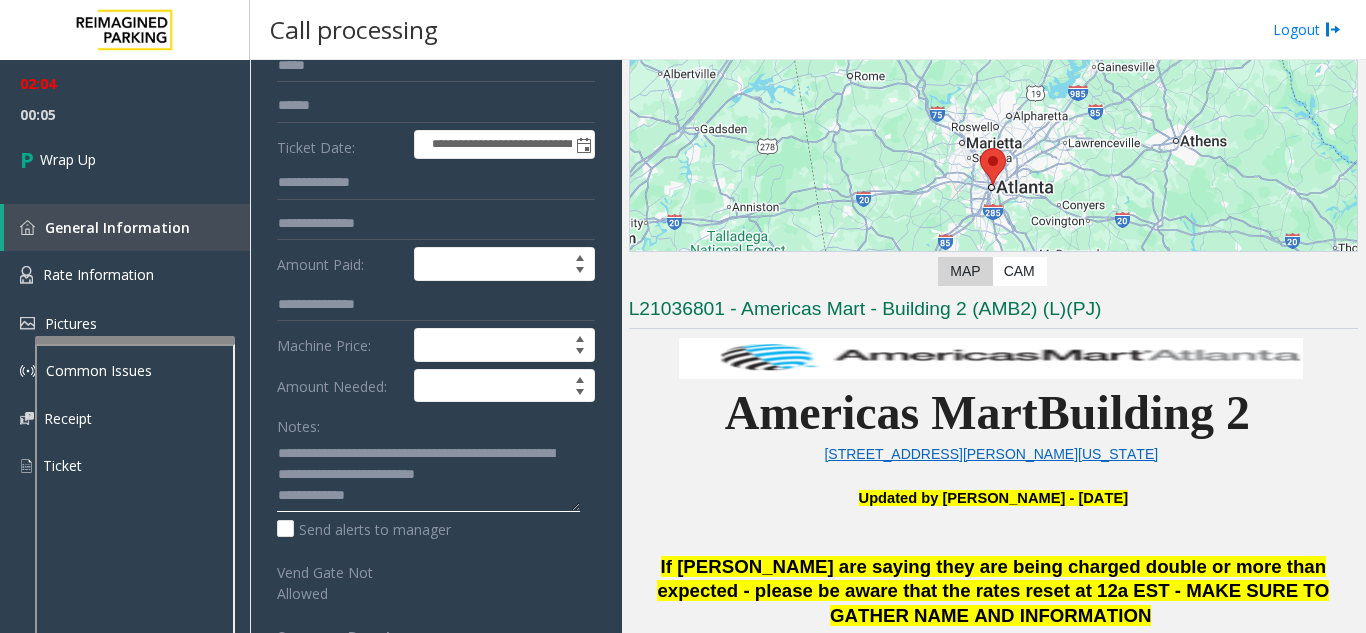 drag, startPoint x: 396, startPoint y: 481, endPoint x: 476, endPoint y: 476, distance: 80.1561 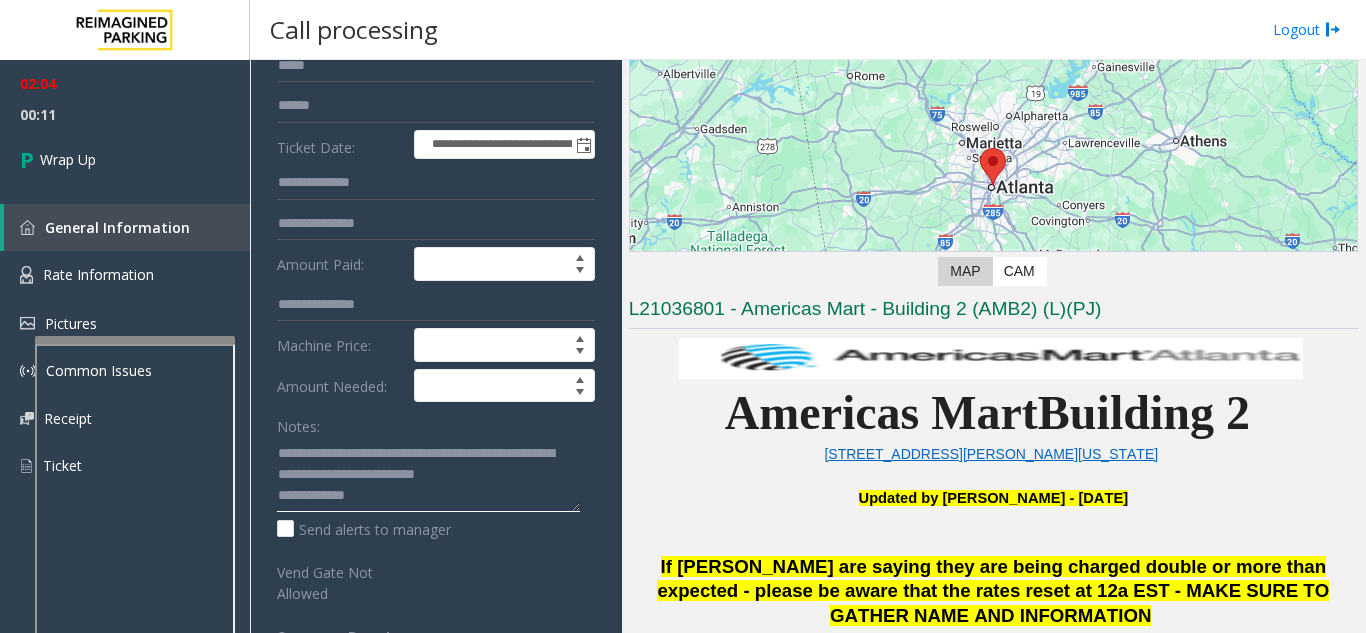 drag, startPoint x: 422, startPoint y: 478, endPoint x: 444, endPoint y: 490, distance: 25.059929 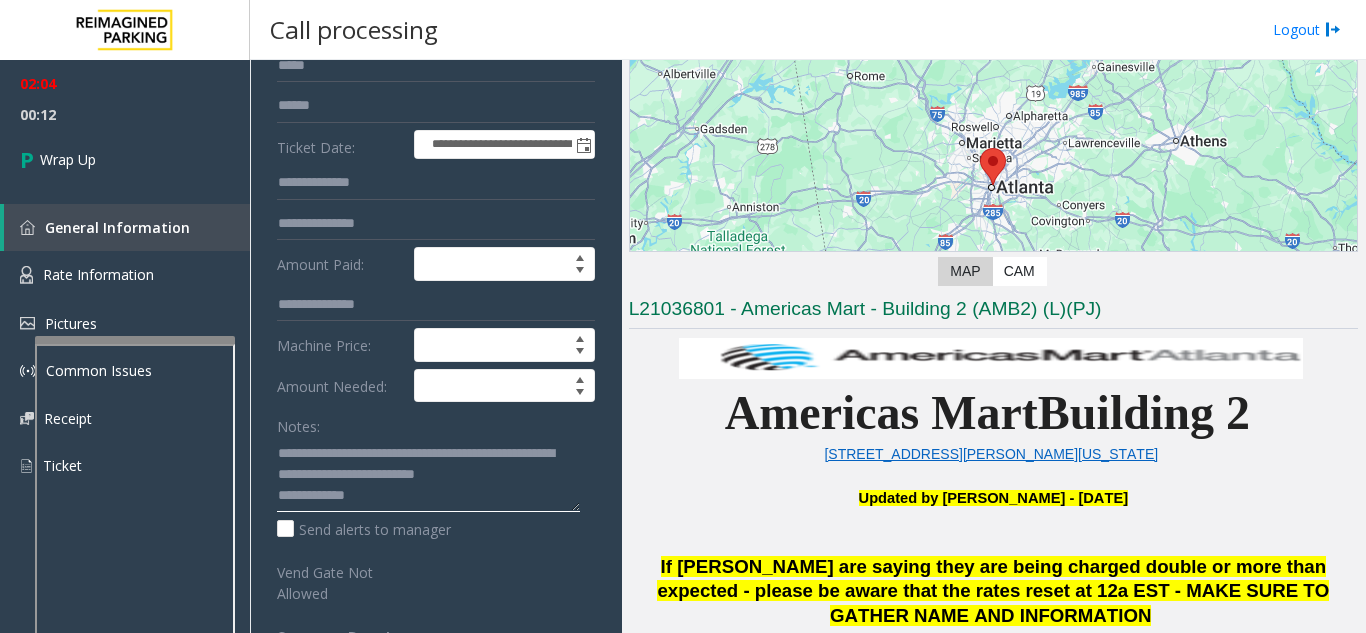 click 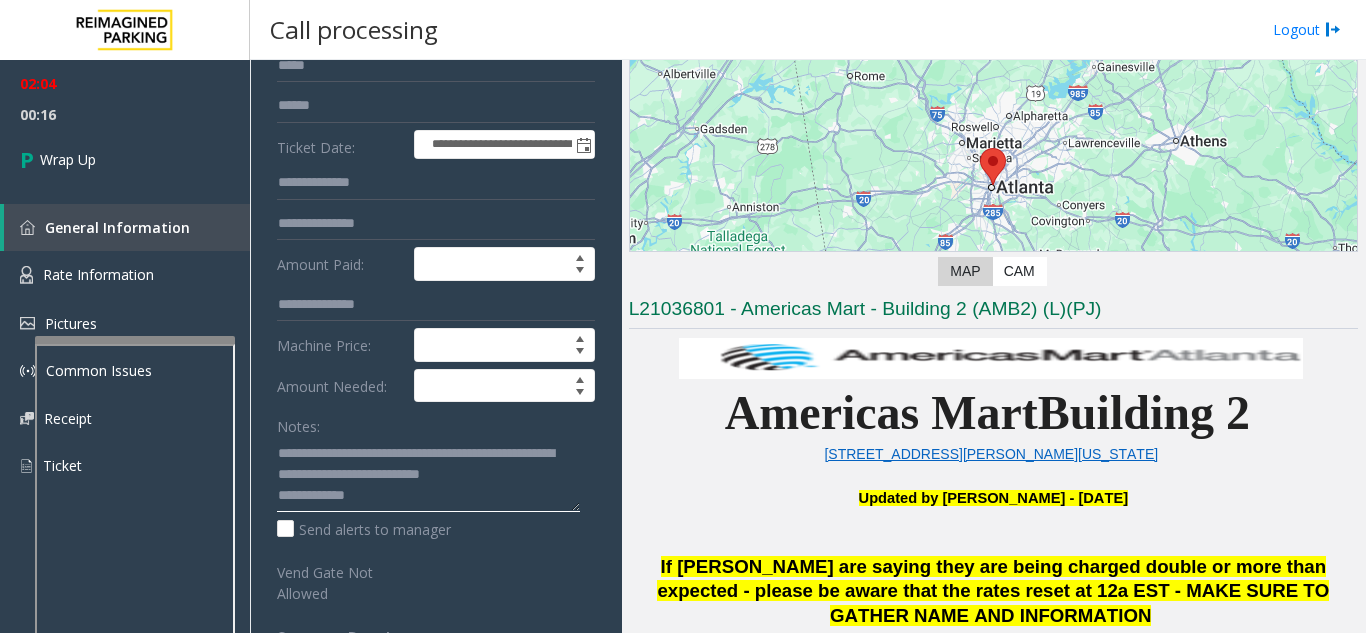click 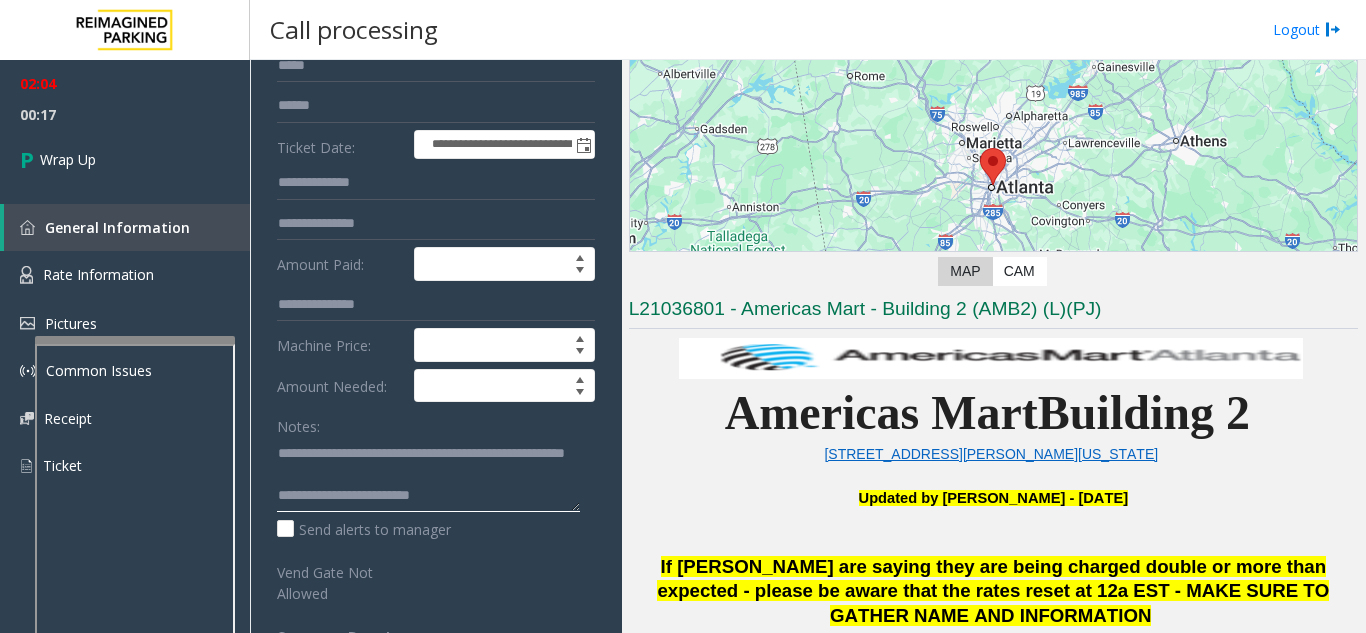 scroll, scrollTop: 15, scrollLeft: 0, axis: vertical 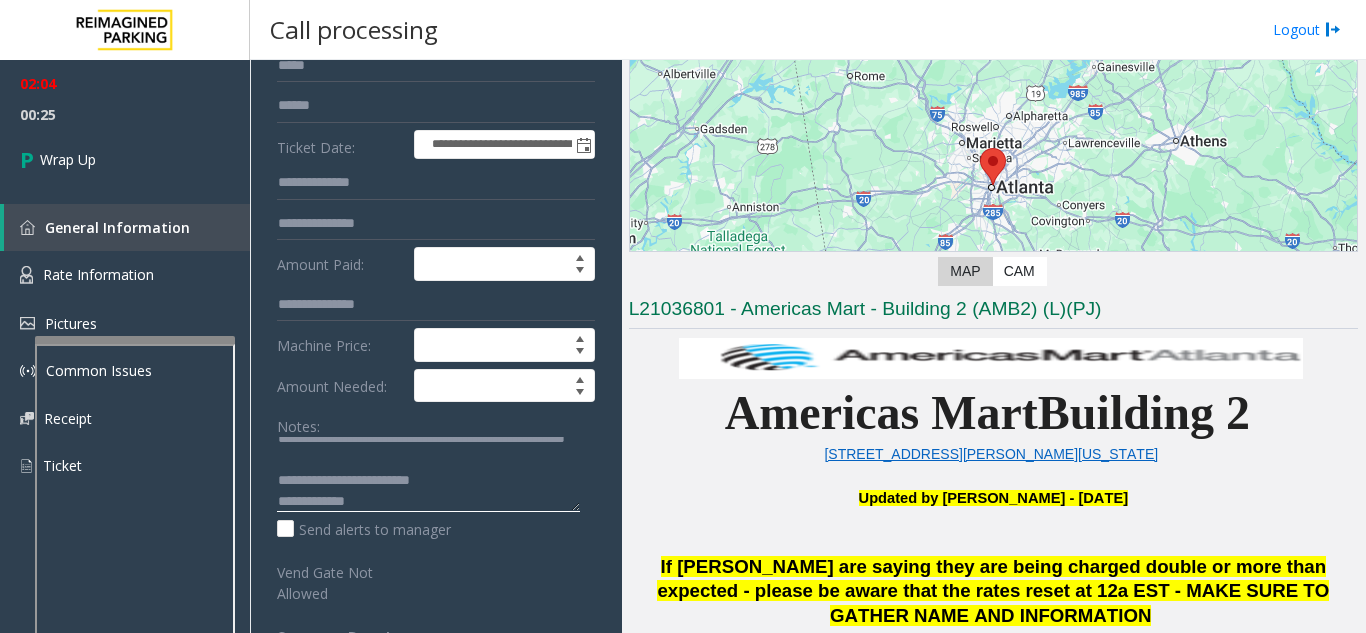 click 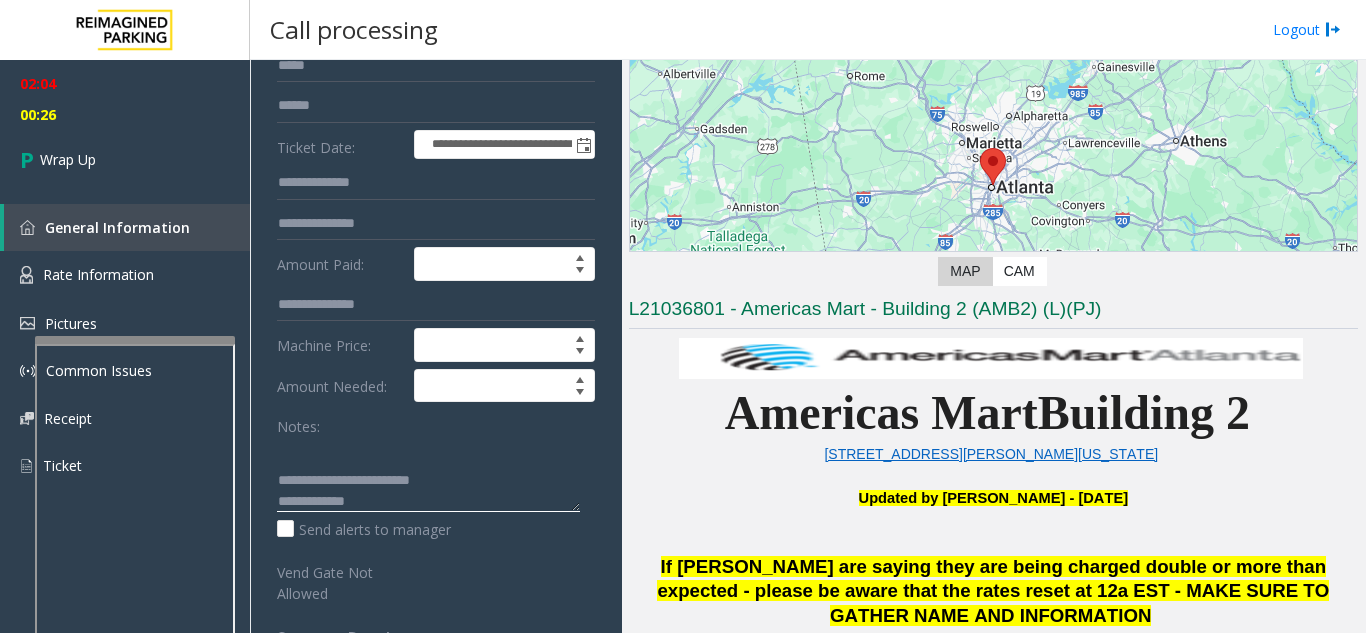 paste on "**********" 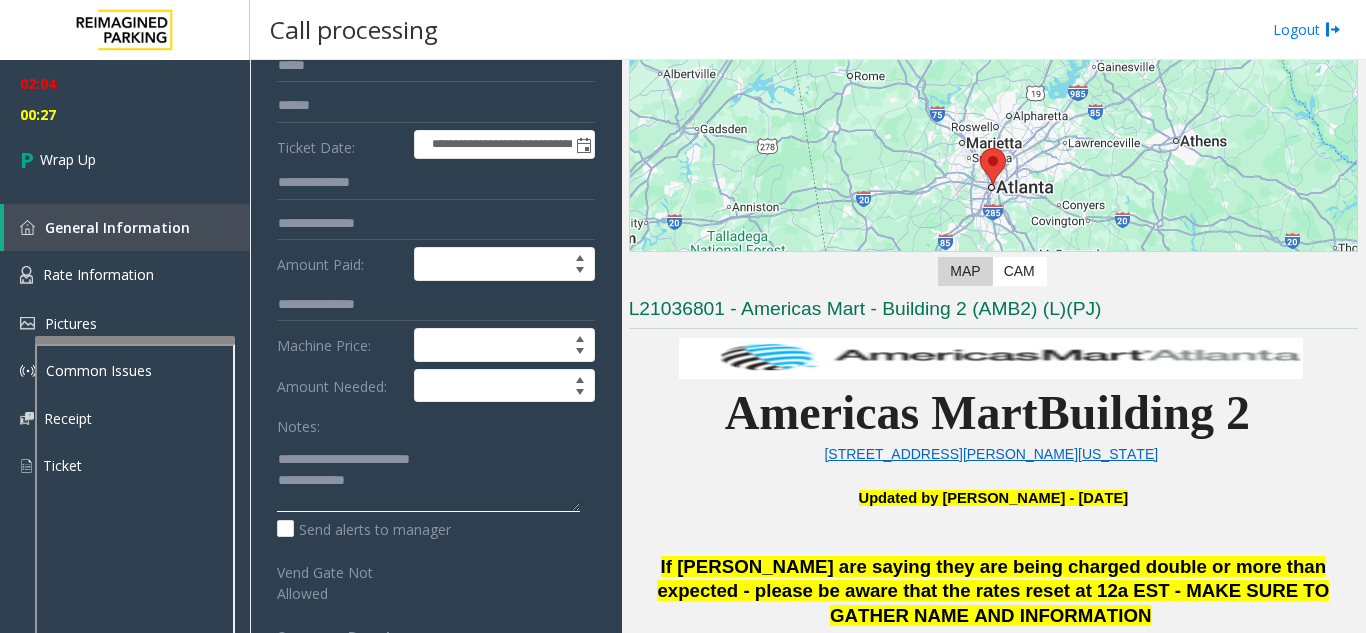 scroll, scrollTop: 0, scrollLeft: 0, axis: both 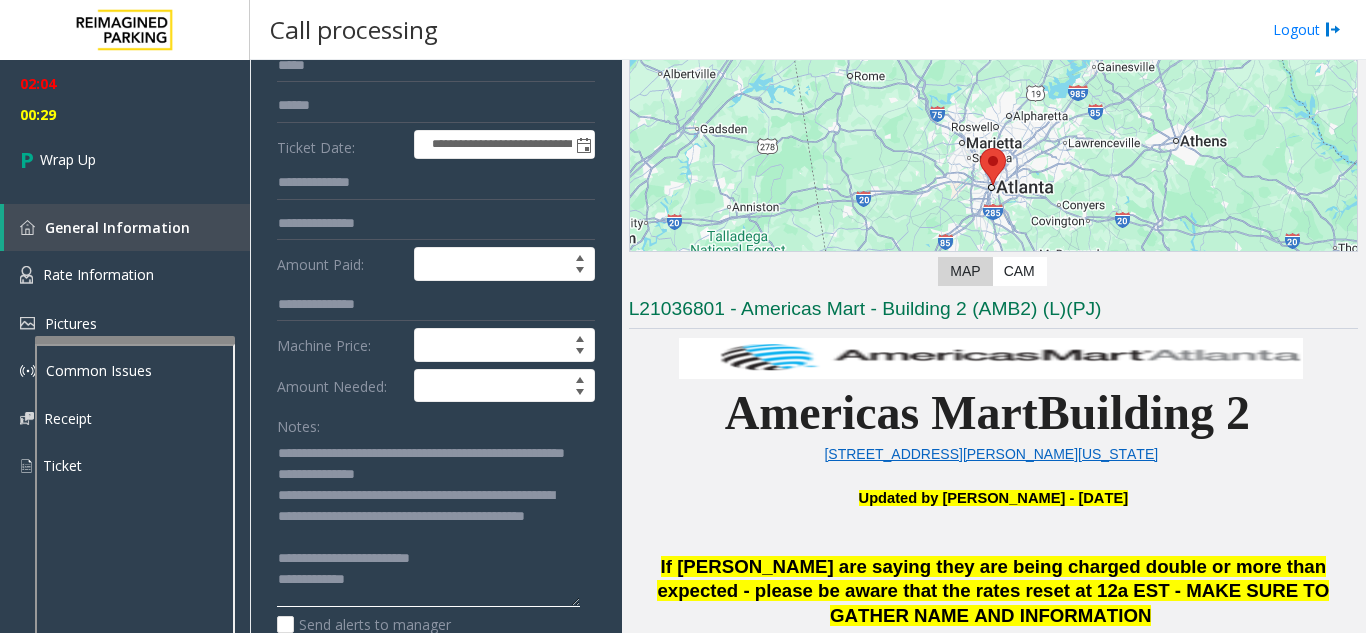 drag, startPoint x: 578, startPoint y: 506, endPoint x: 555, endPoint y: 596, distance: 92.89241 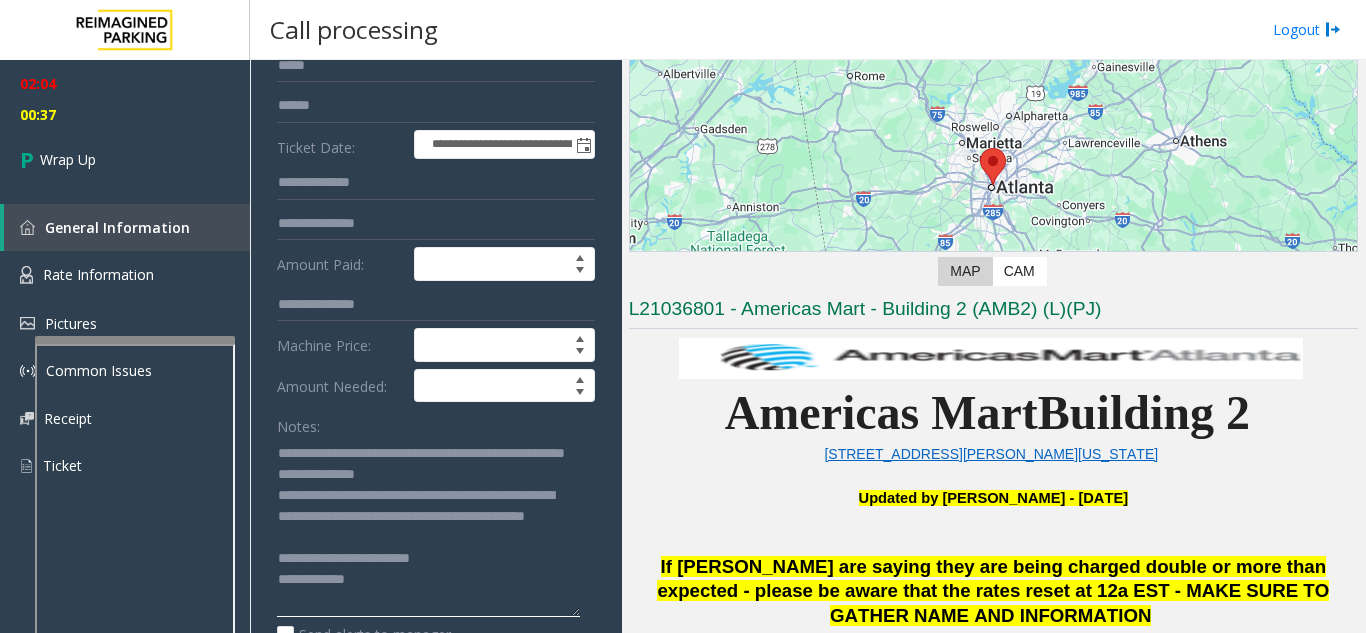 drag, startPoint x: 277, startPoint y: 524, endPoint x: 375, endPoint y: 540, distance: 99.29753 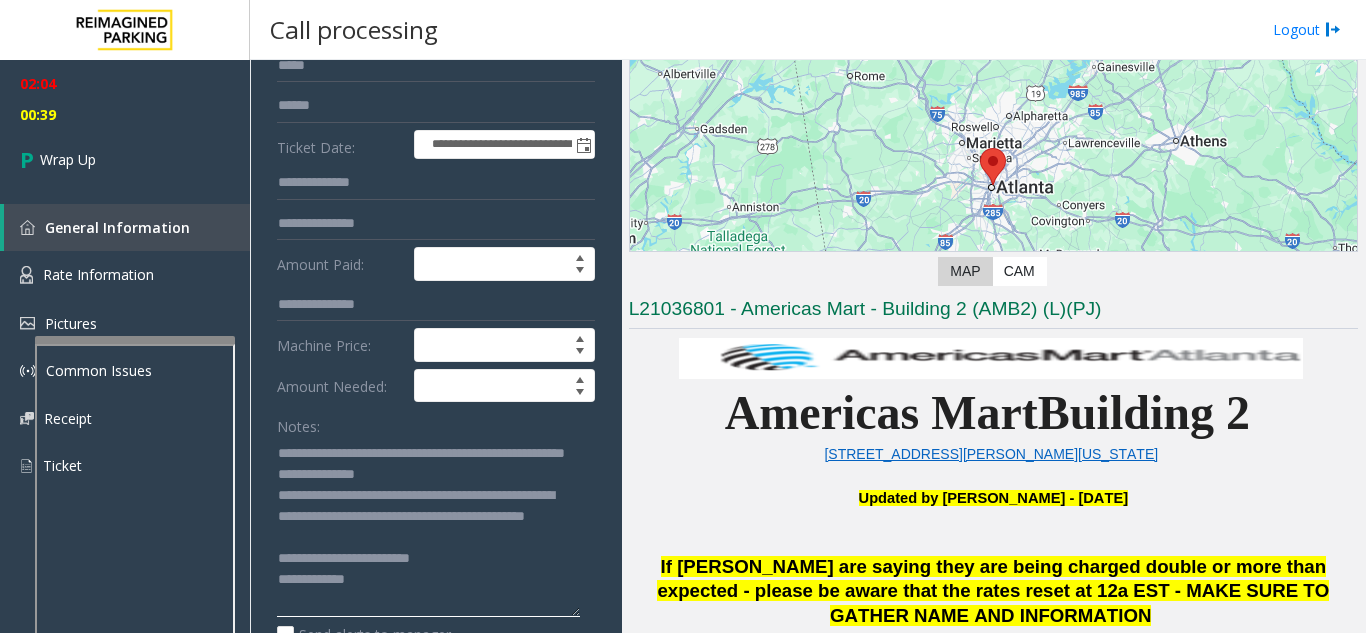 click 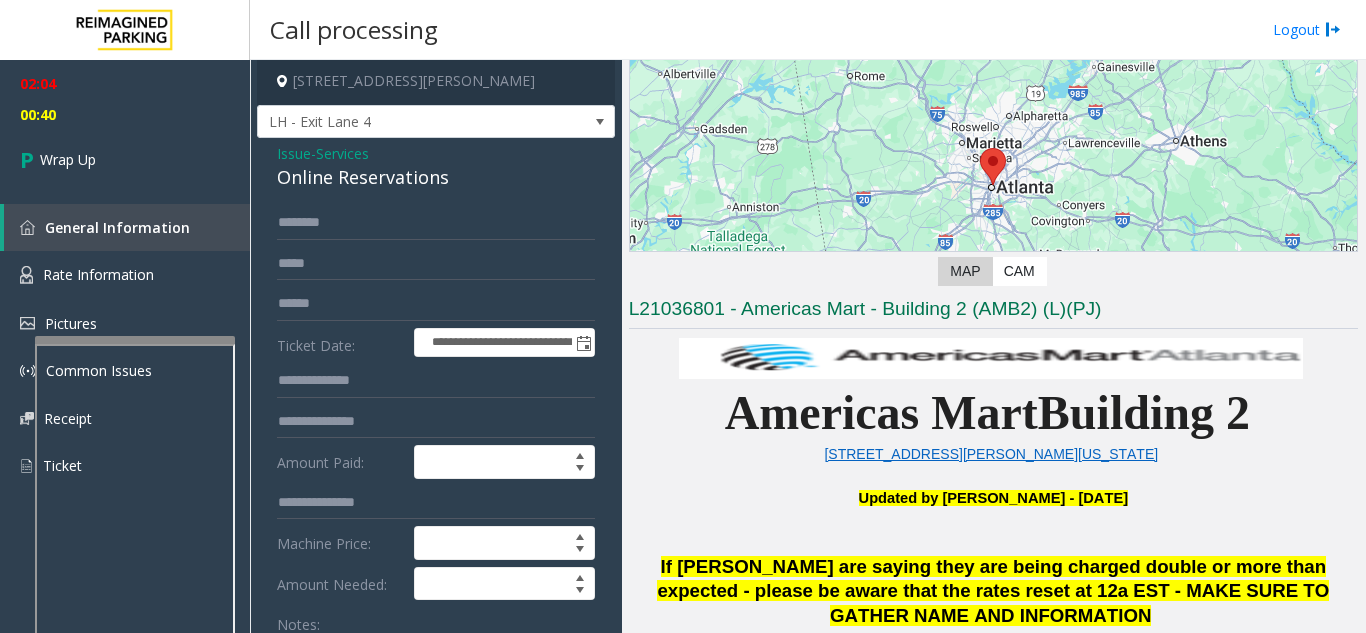 scroll, scrollTop: 0, scrollLeft: 0, axis: both 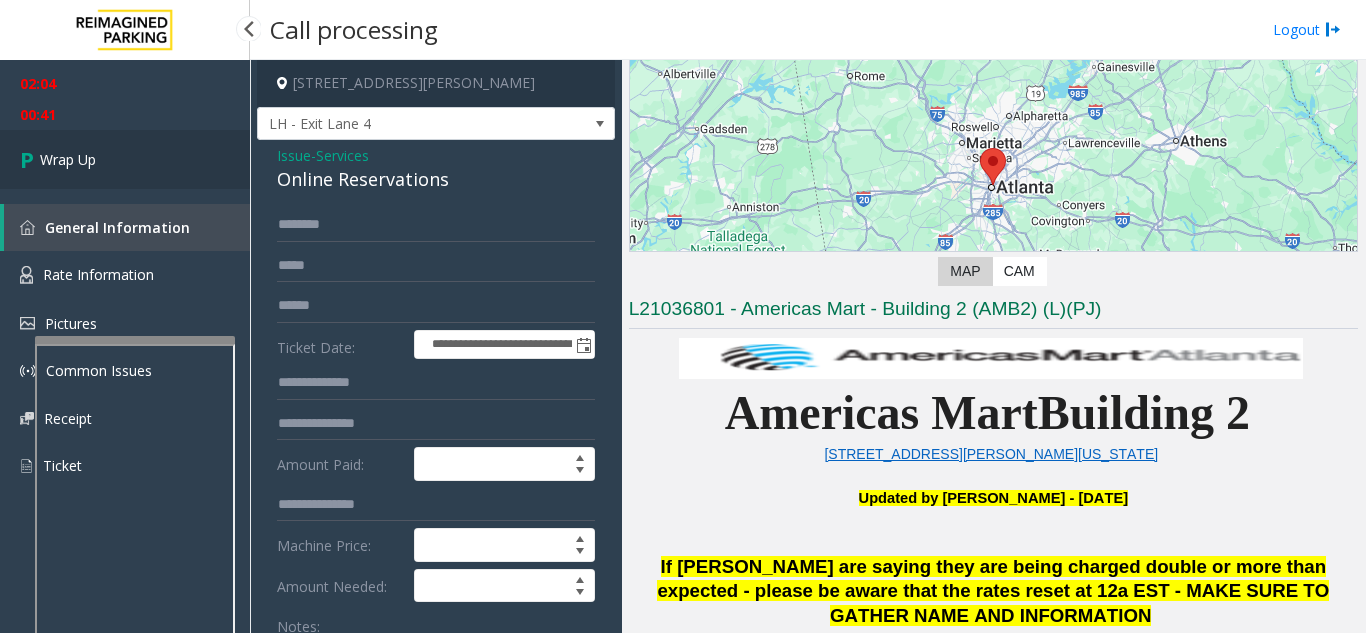 type on "**********" 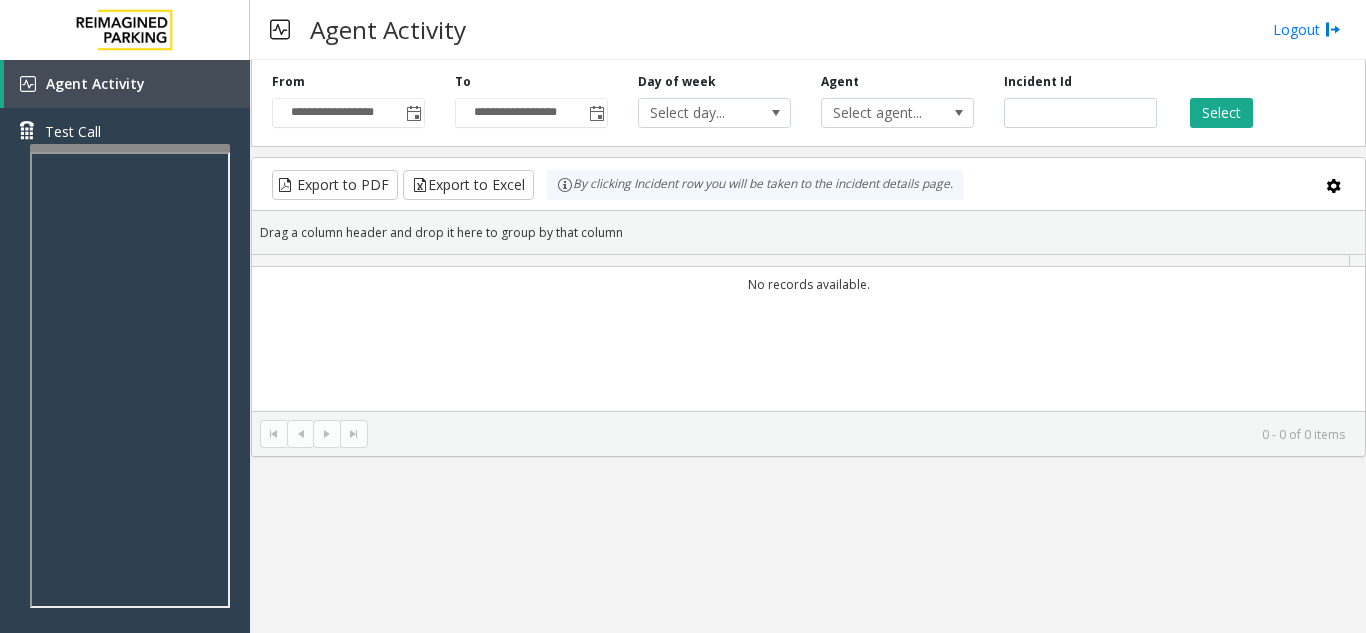 scroll, scrollTop: 0, scrollLeft: 0, axis: both 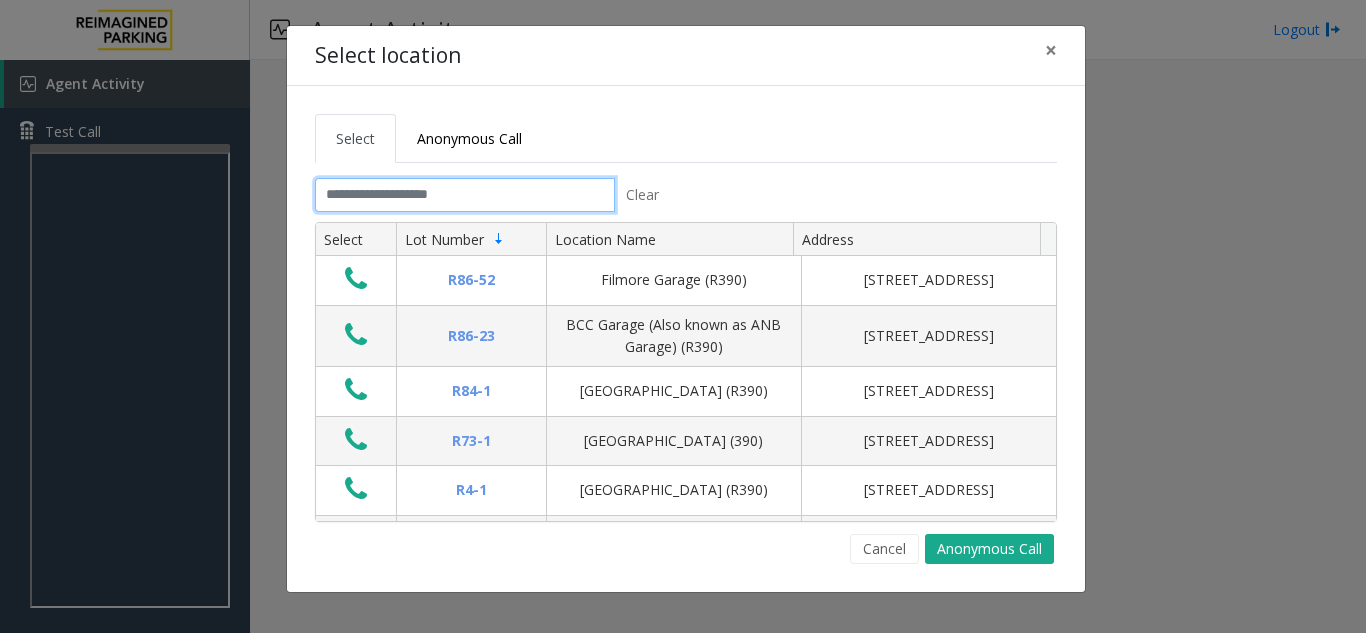 click 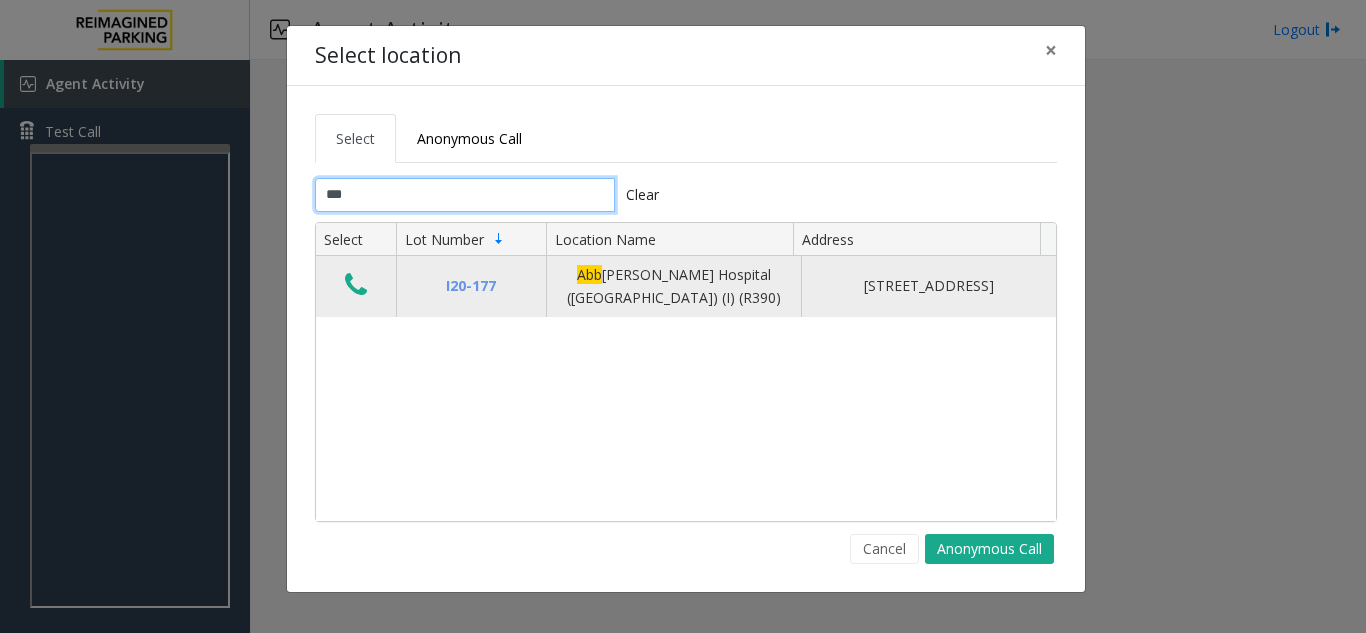 type on "***" 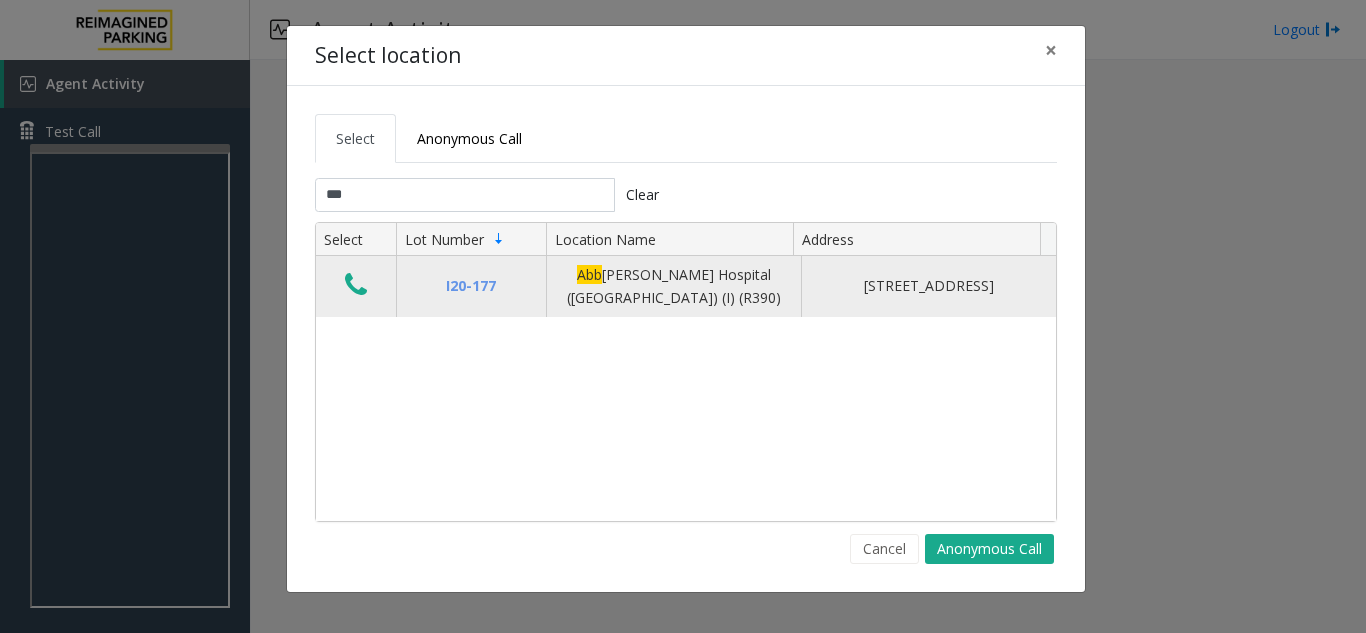 click 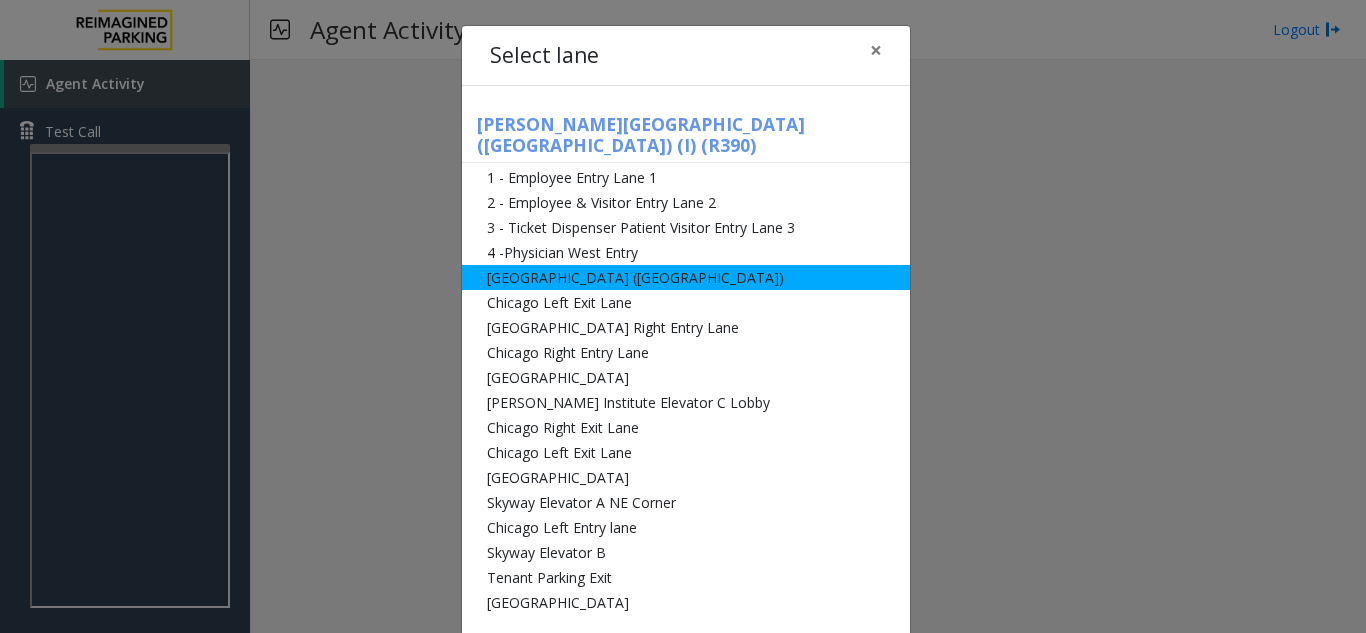 click on "[GEOGRAPHIC_DATA] ([GEOGRAPHIC_DATA])" 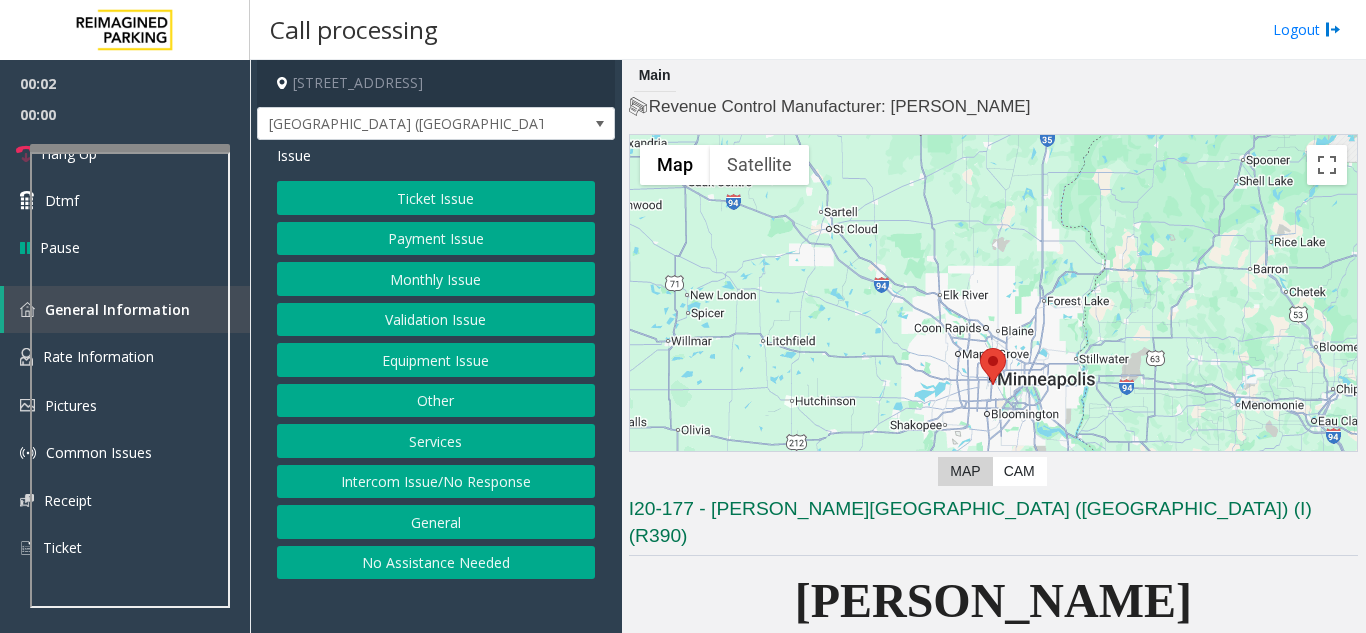 click on "Ticket Issue" 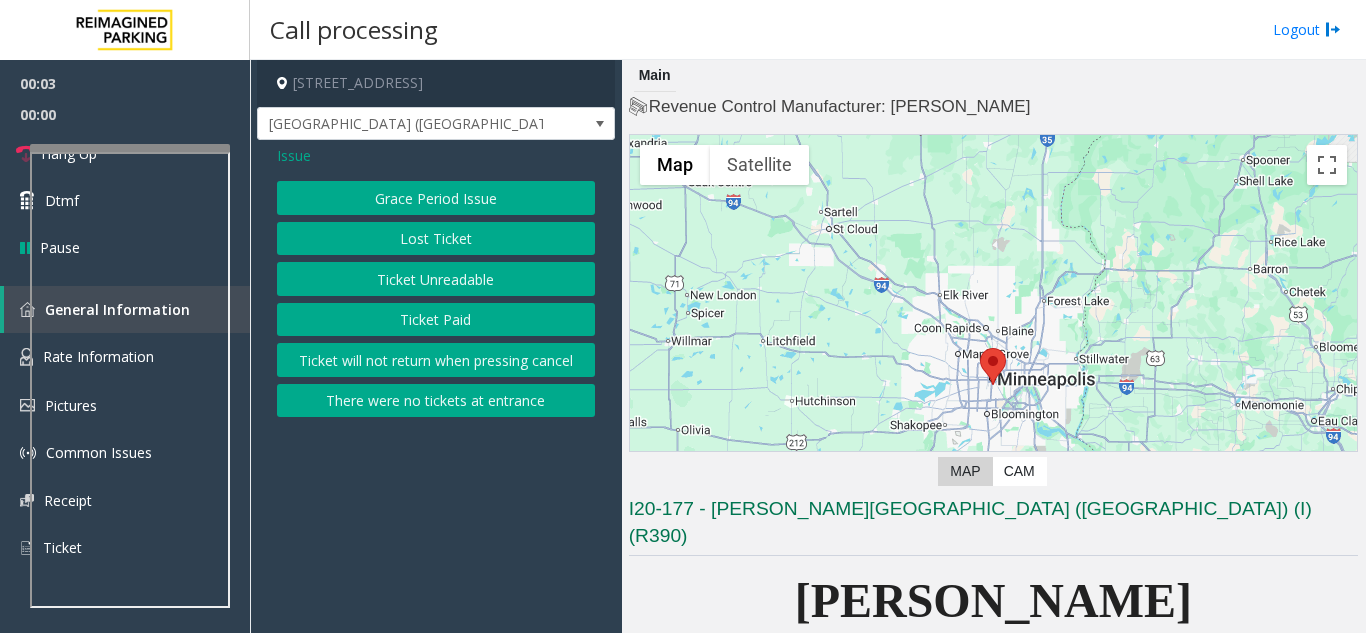click on "Lost Ticket" 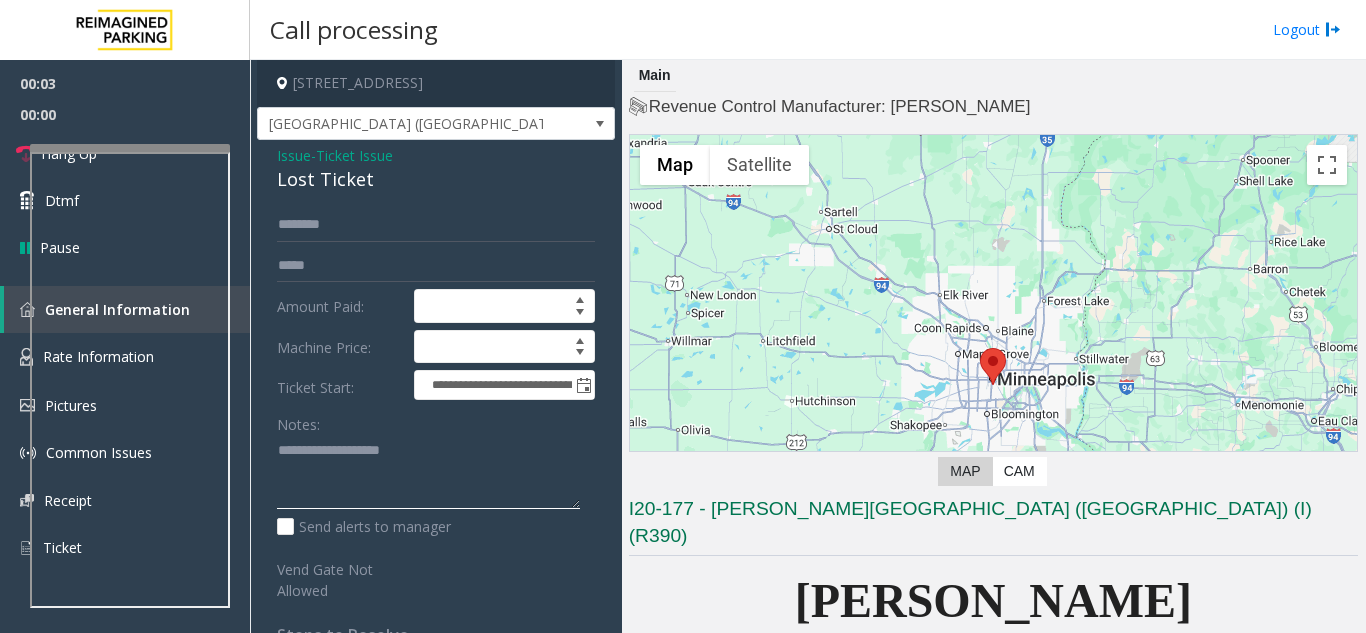 click 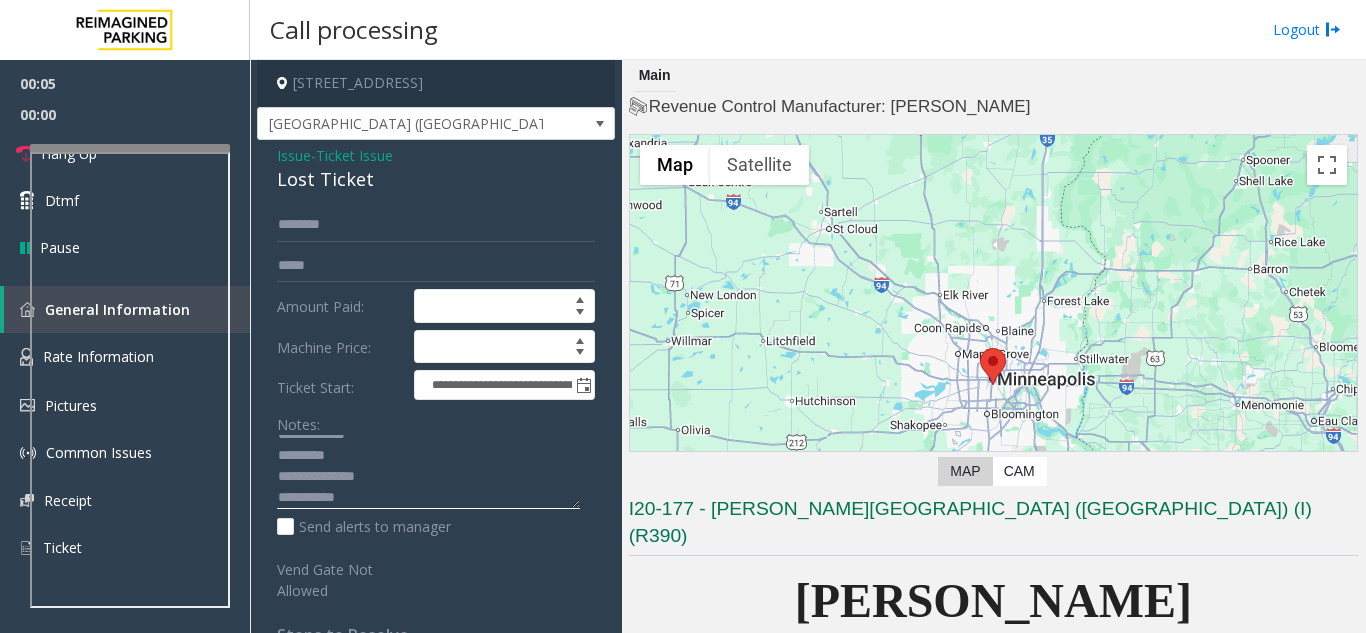 scroll, scrollTop: 126, scrollLeft: 0, axis: vertical 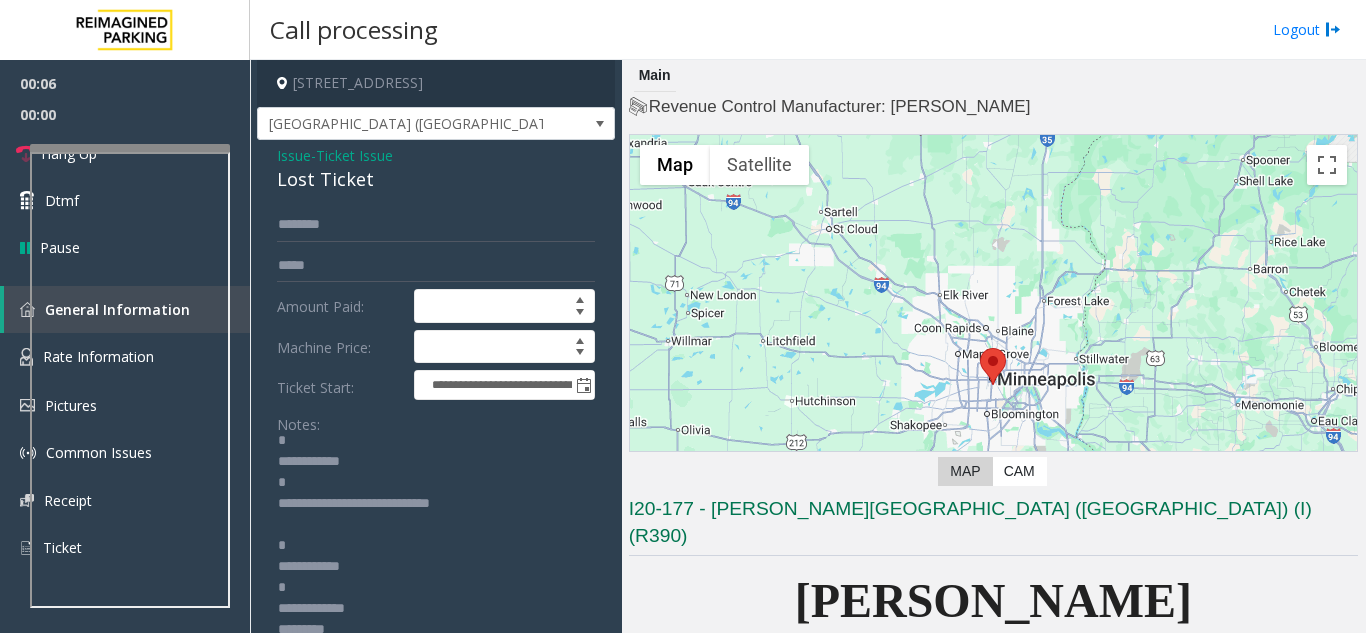 drag, startPoint x: 577, startPoint y: 501, endPoint x: 537, endPoint y: 624, distance: 129.34064 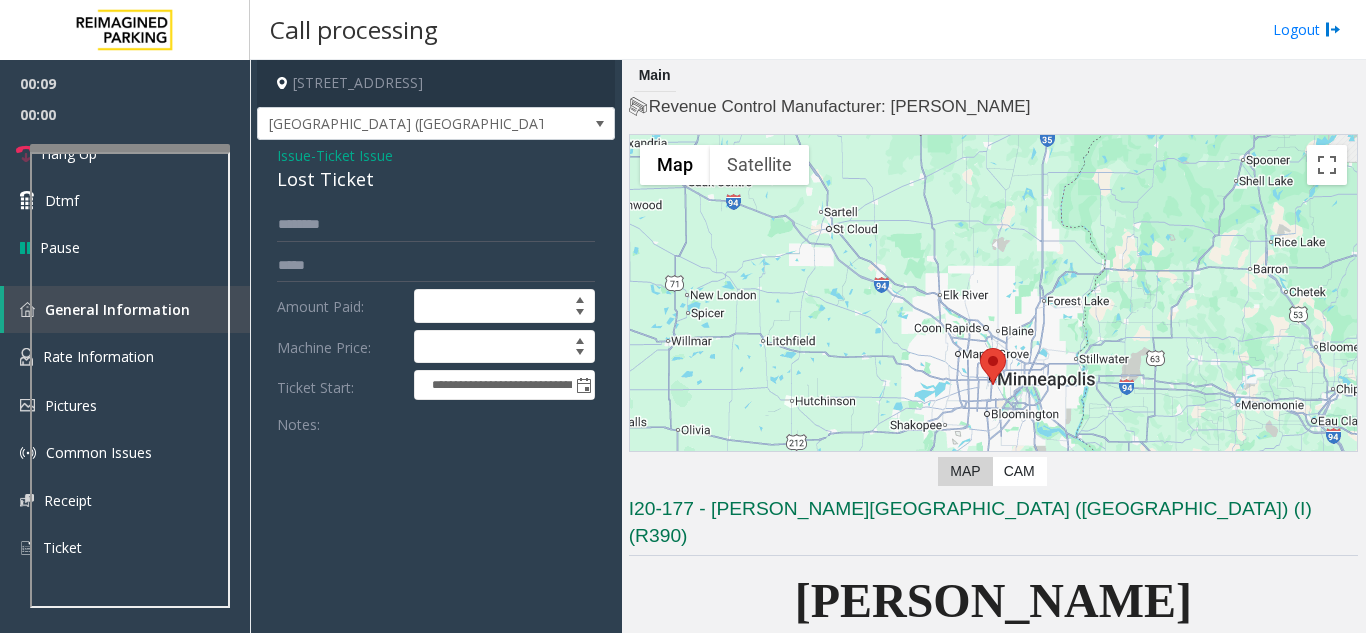 scroll, scrollTop: 0, scrollLeft: 0, axis: both 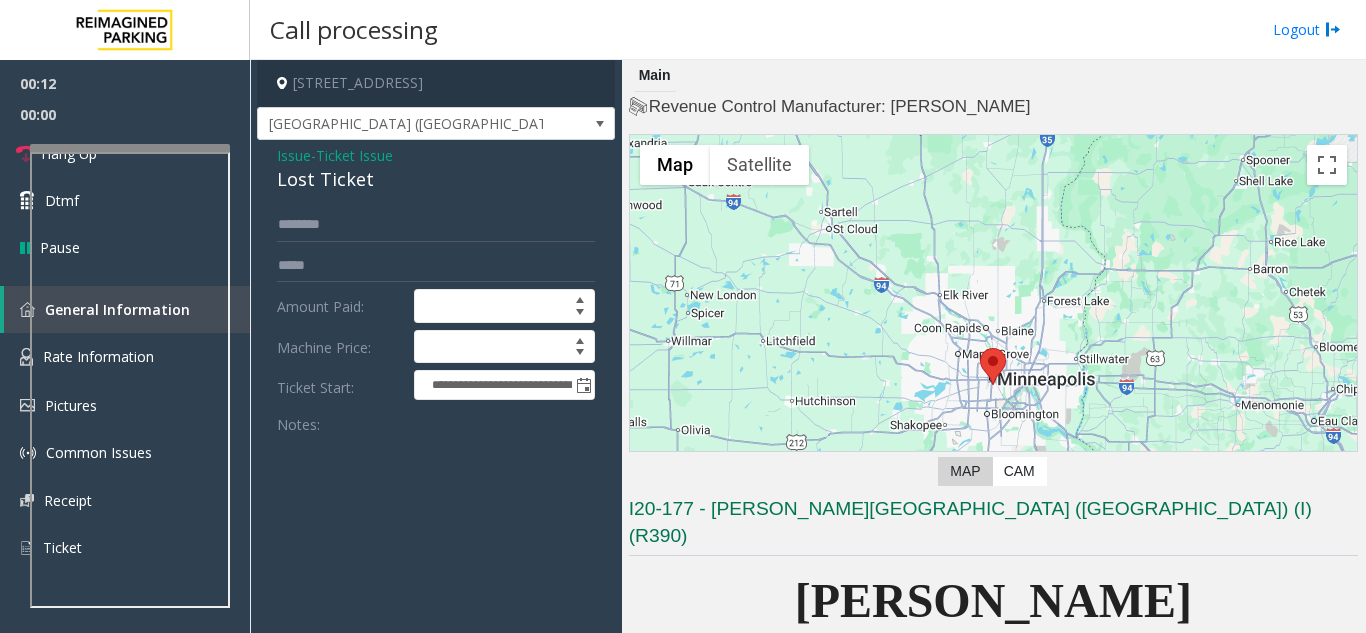 click 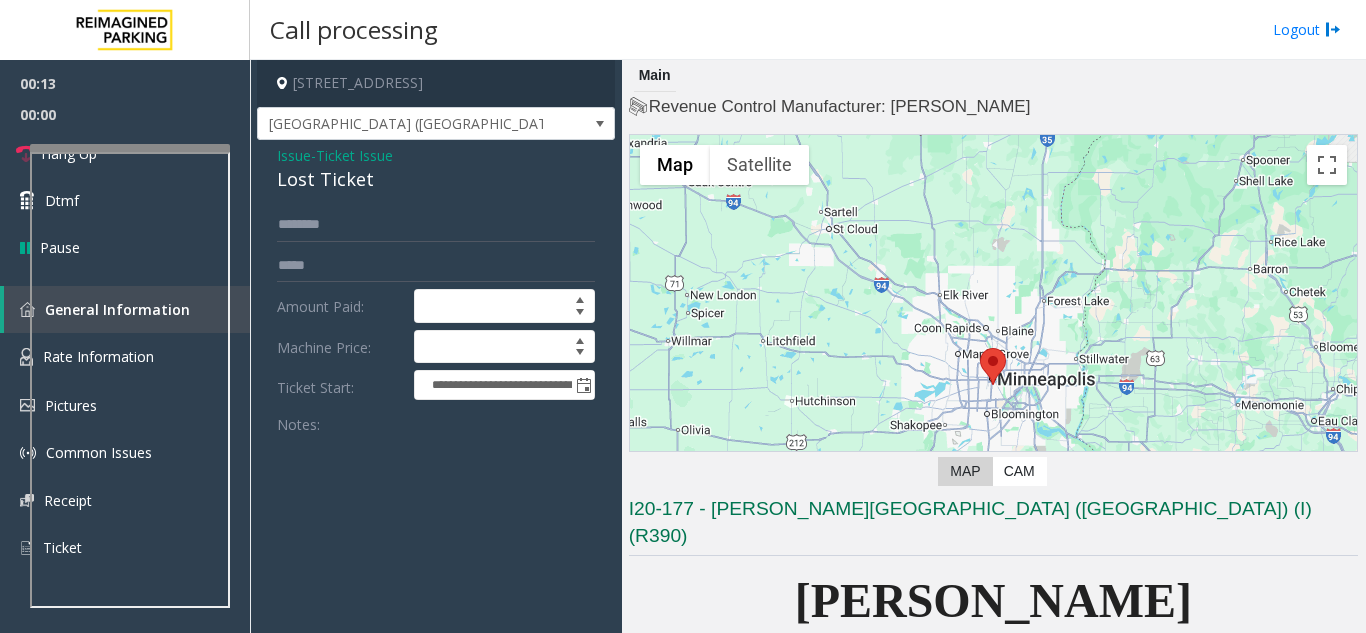 paste on "**********" 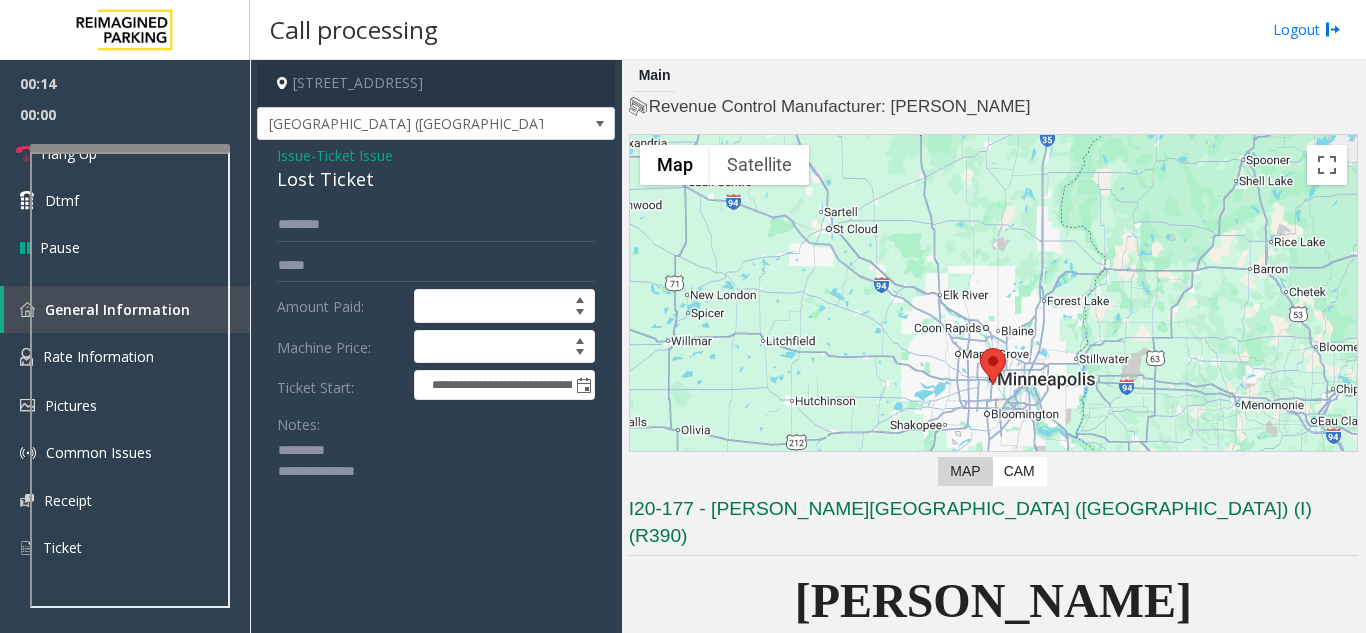 click on "Lost Ticket" 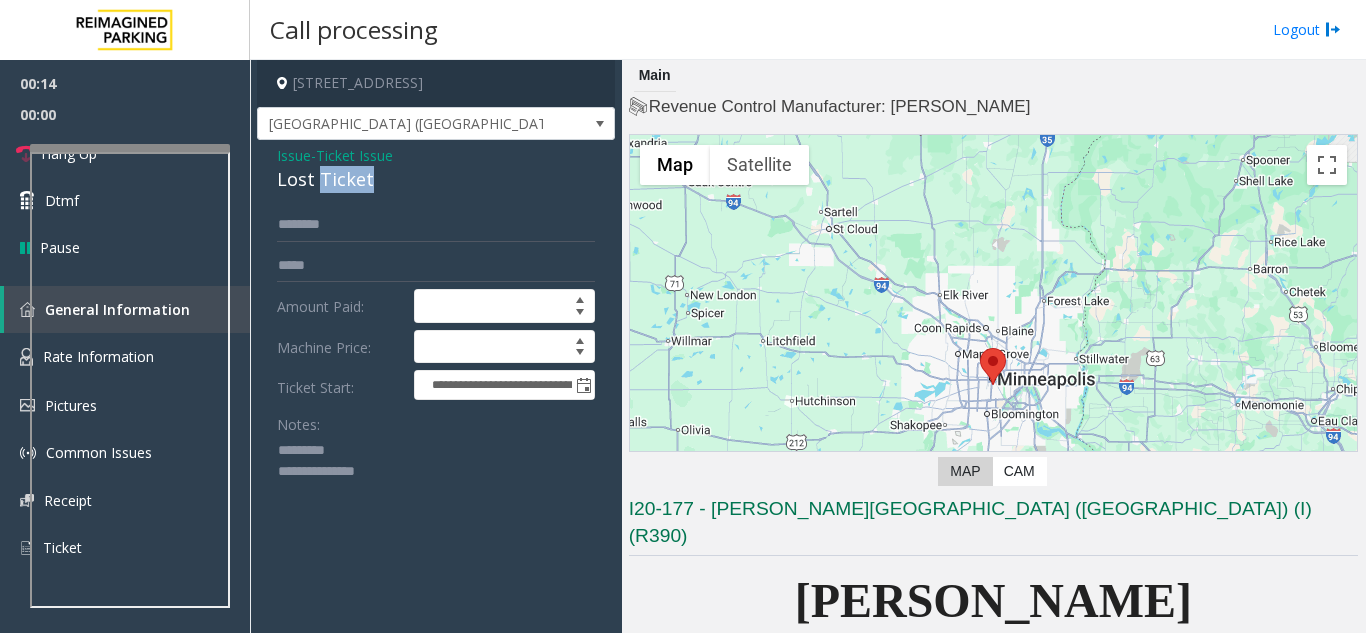 click on "Lost Ticket" 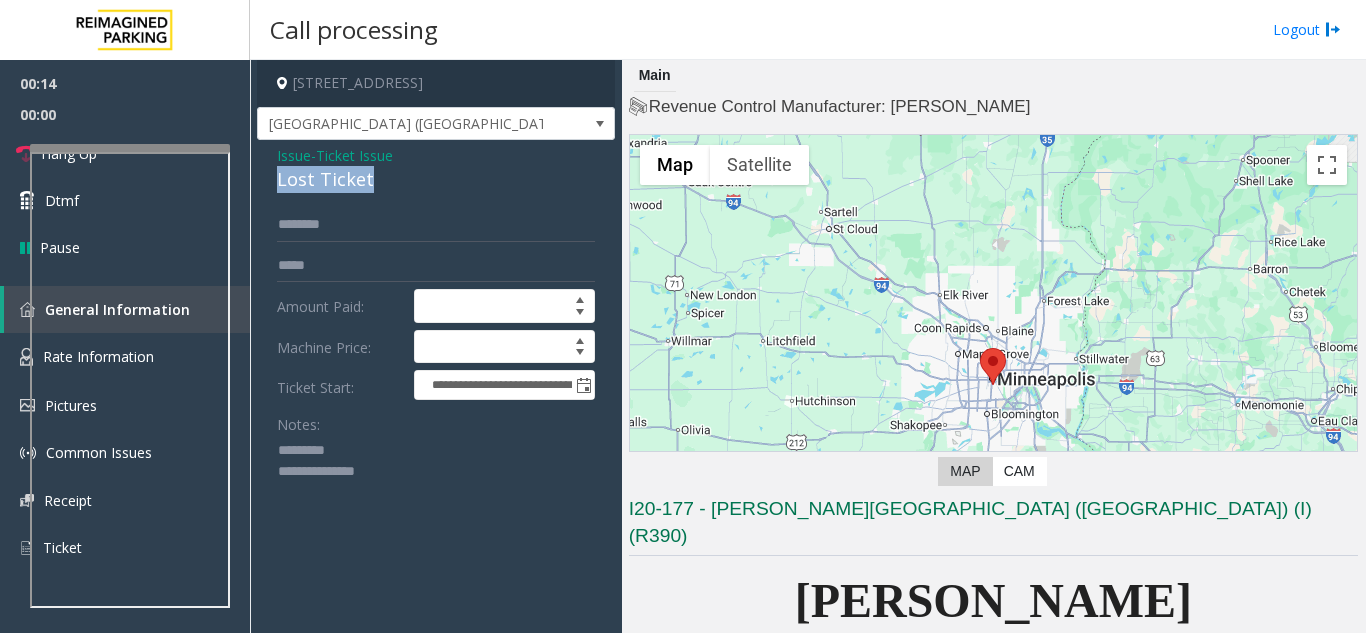 click on "Lost Ticket" 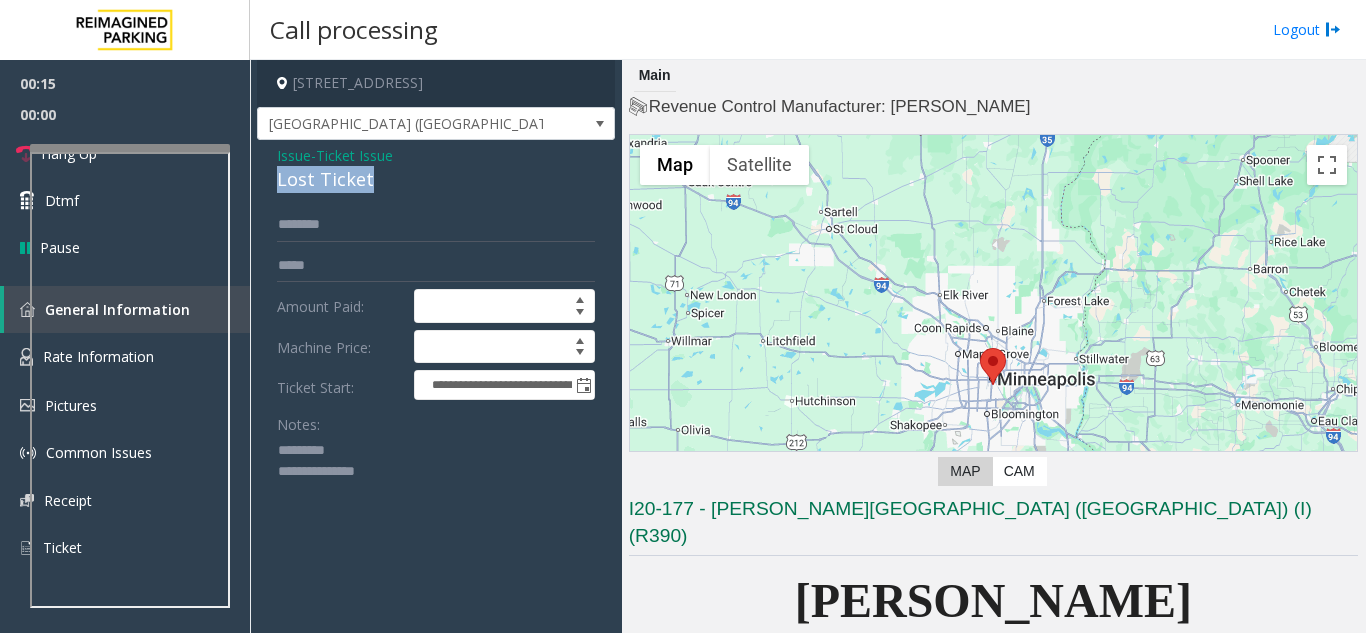 copy on "Lost Ticket" 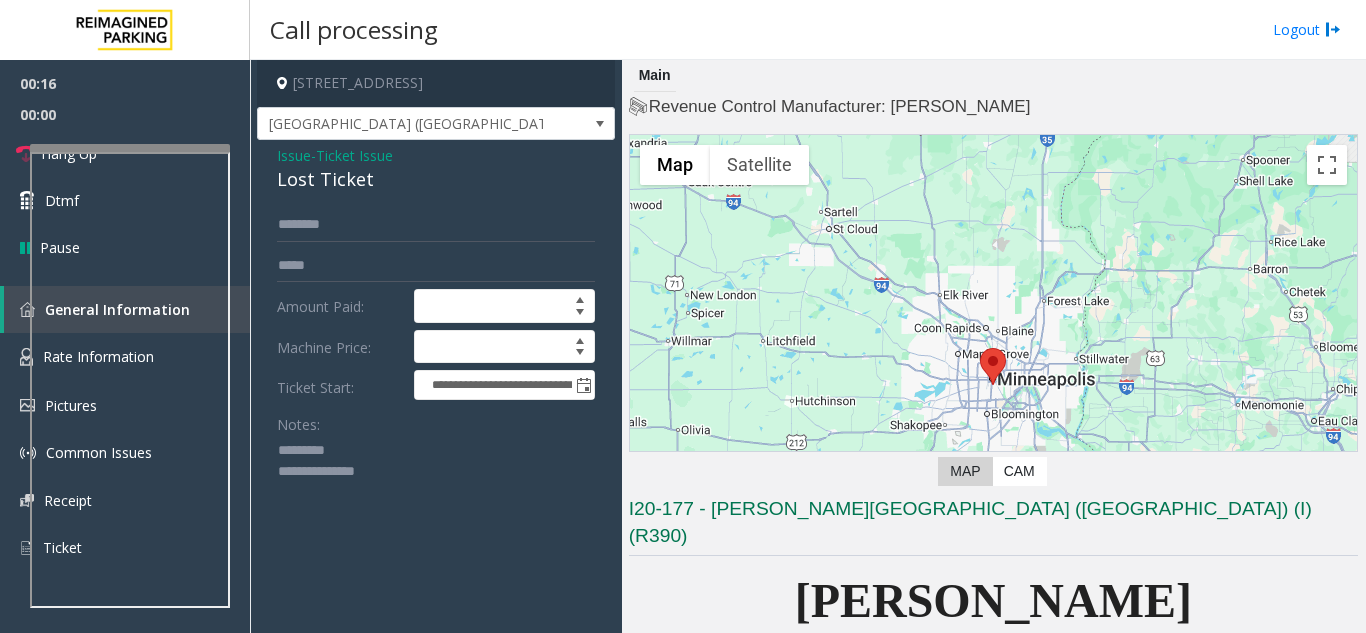 click 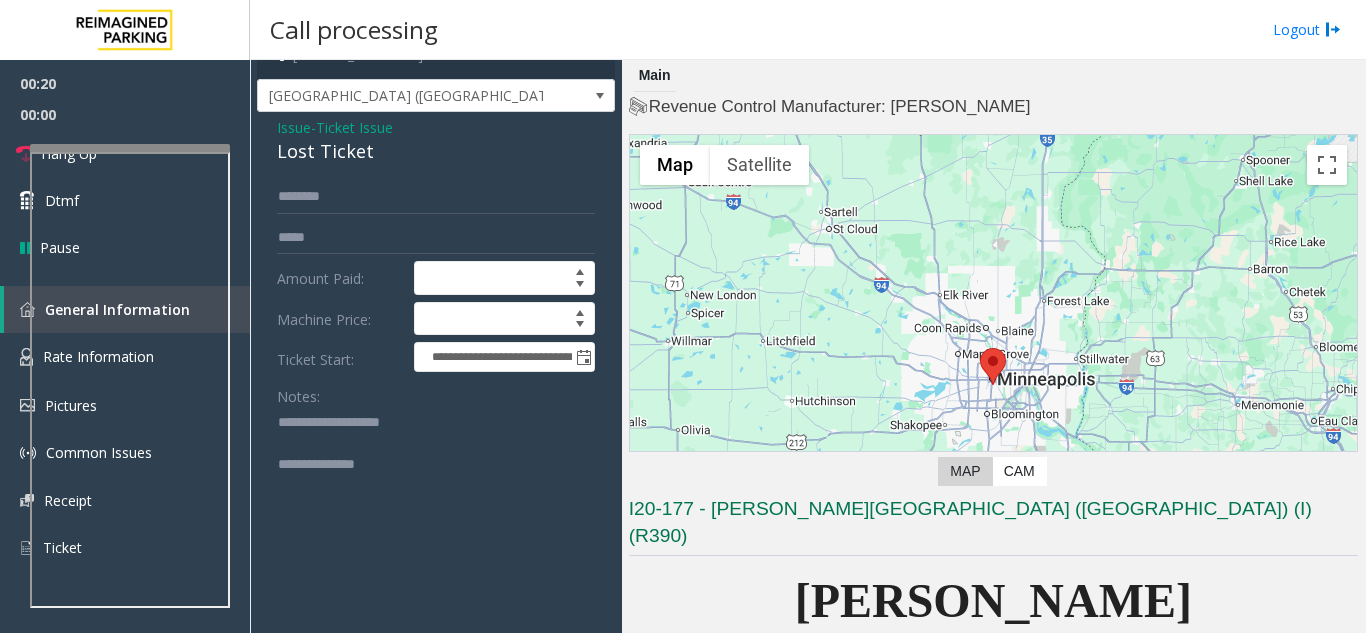 scroll, scrollTop: 0, scrollLeft: 0, axis: both 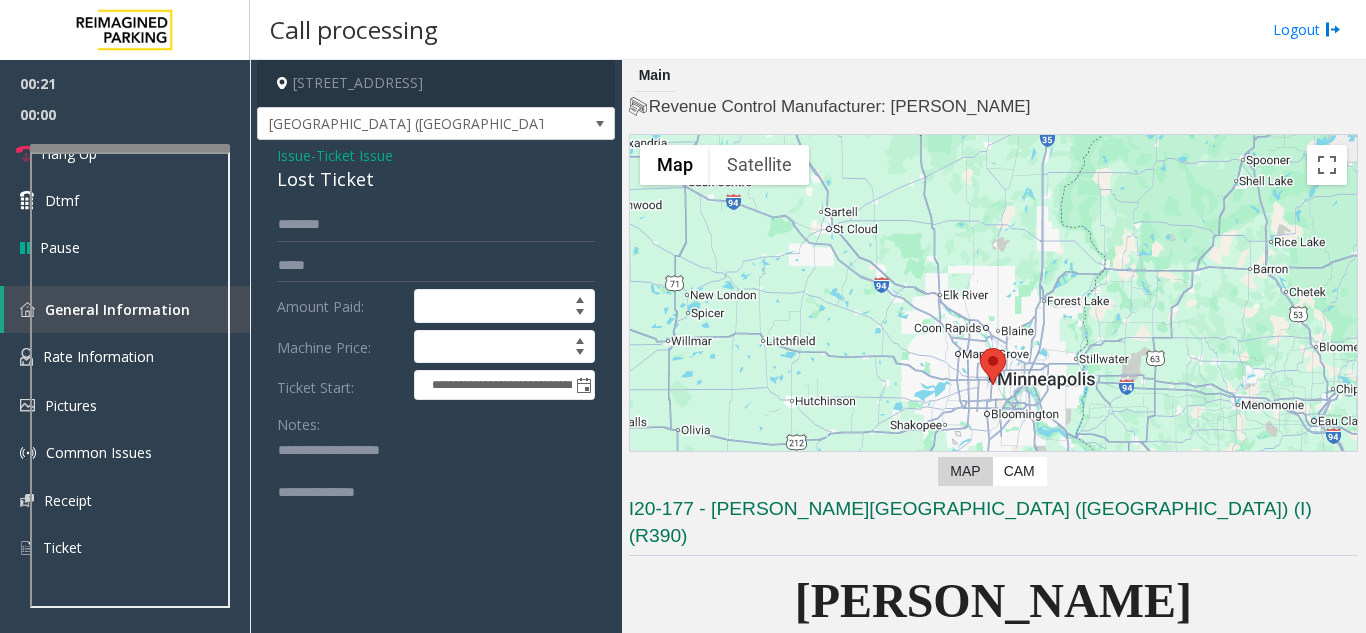 type on "**********" 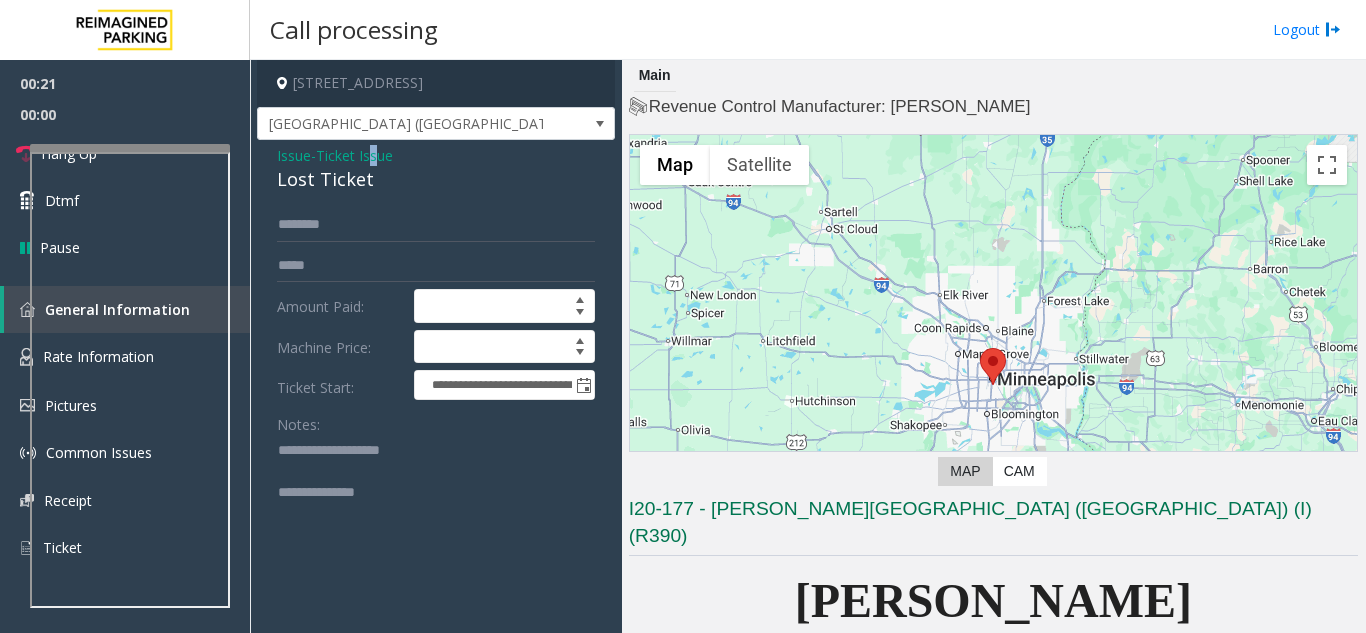 click on "Ticket Issue" 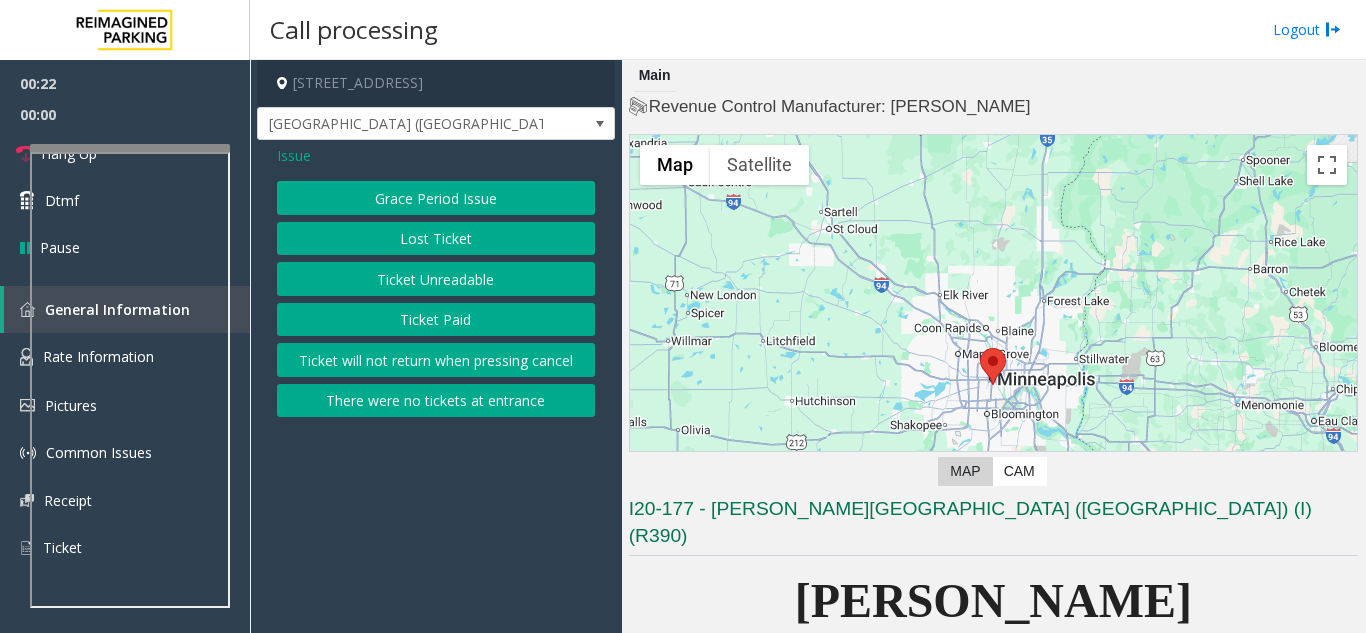 click on "Ticket Unreadable" 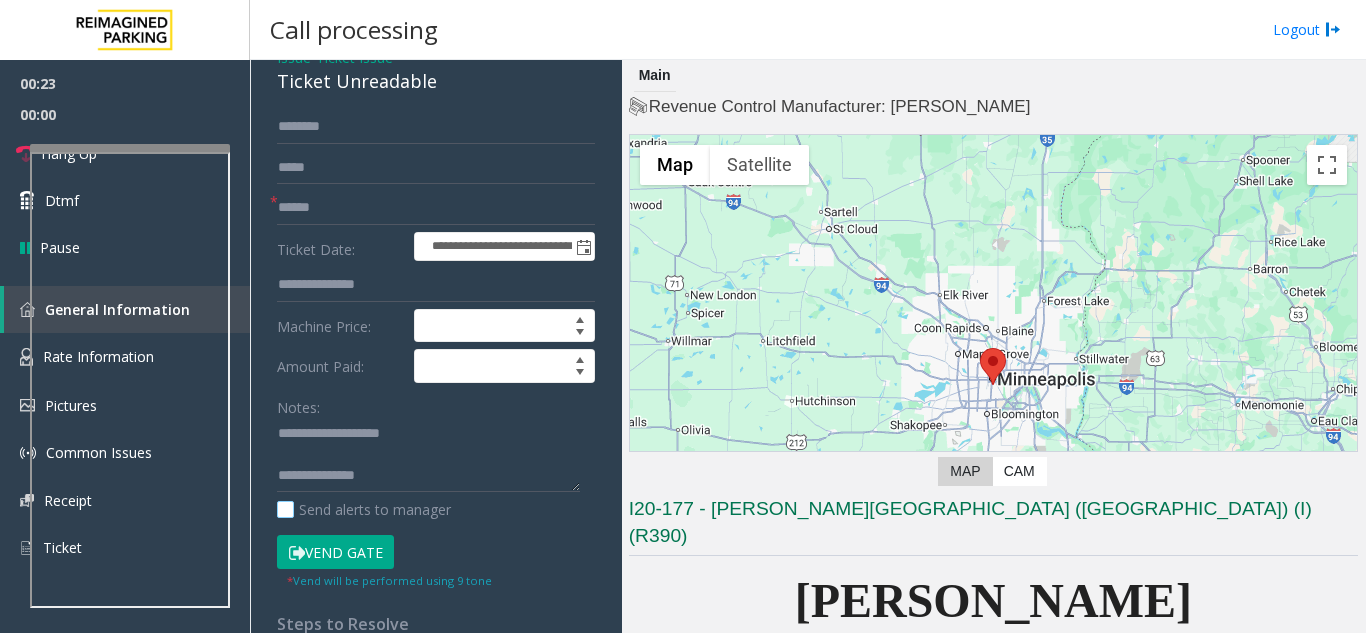 scroll, scrollTop: 100, scrollLeft: 0, axis: vertical 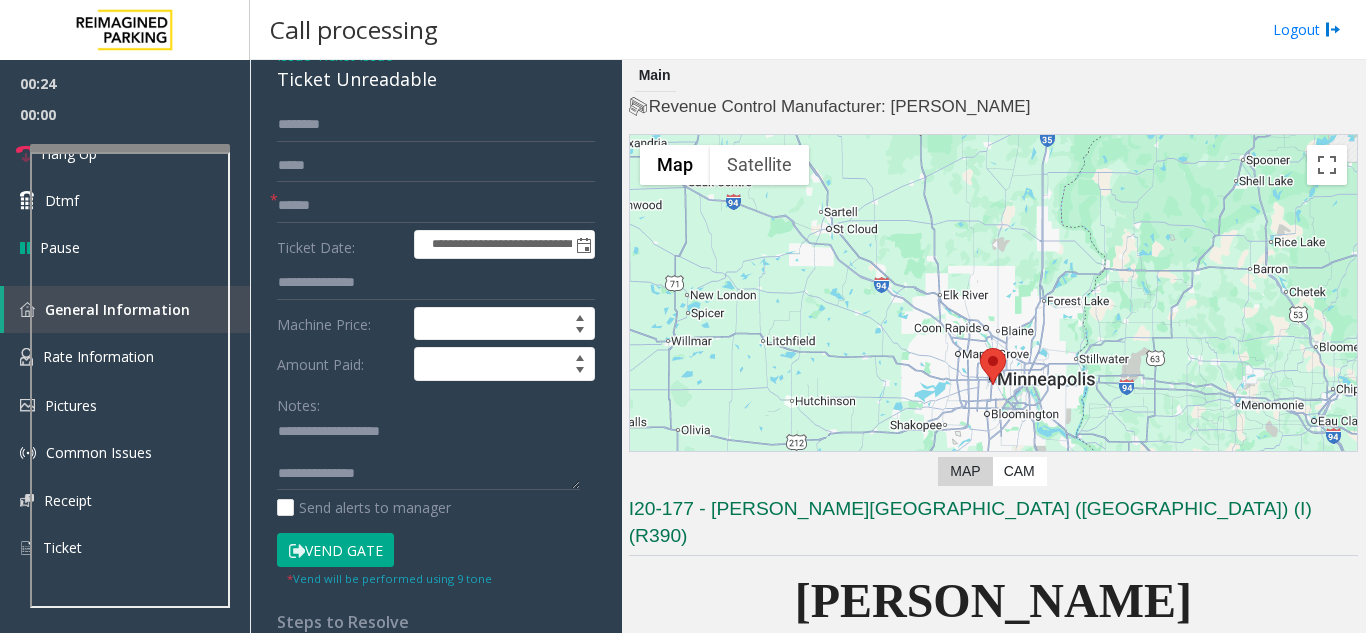 drag, startPoint x: 336, startPoint y: 559, endPoint x: 359, endPoint y: 553, distance: 23.769728 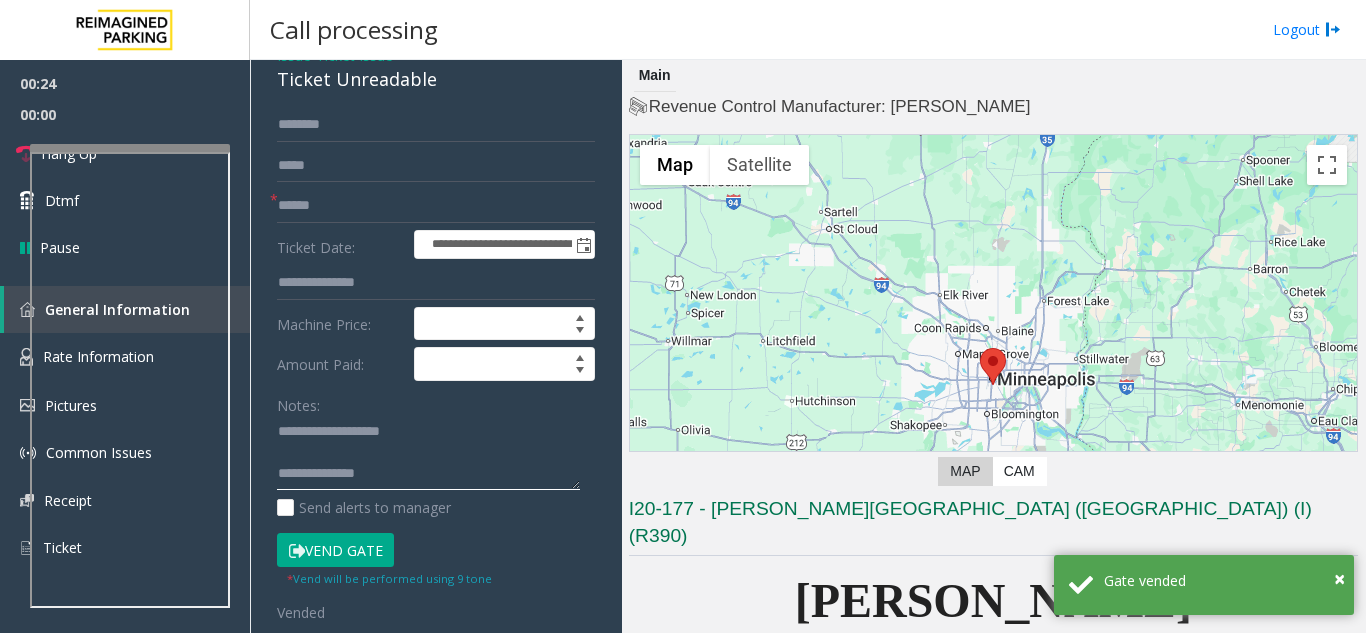click 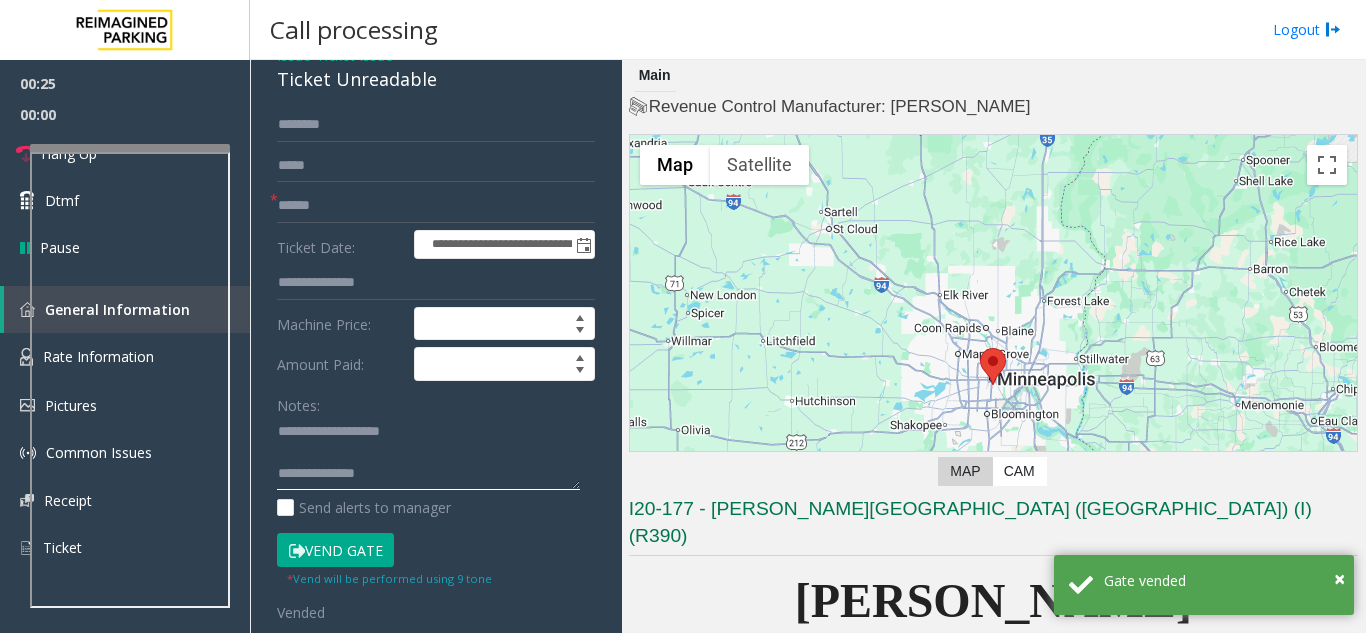 click 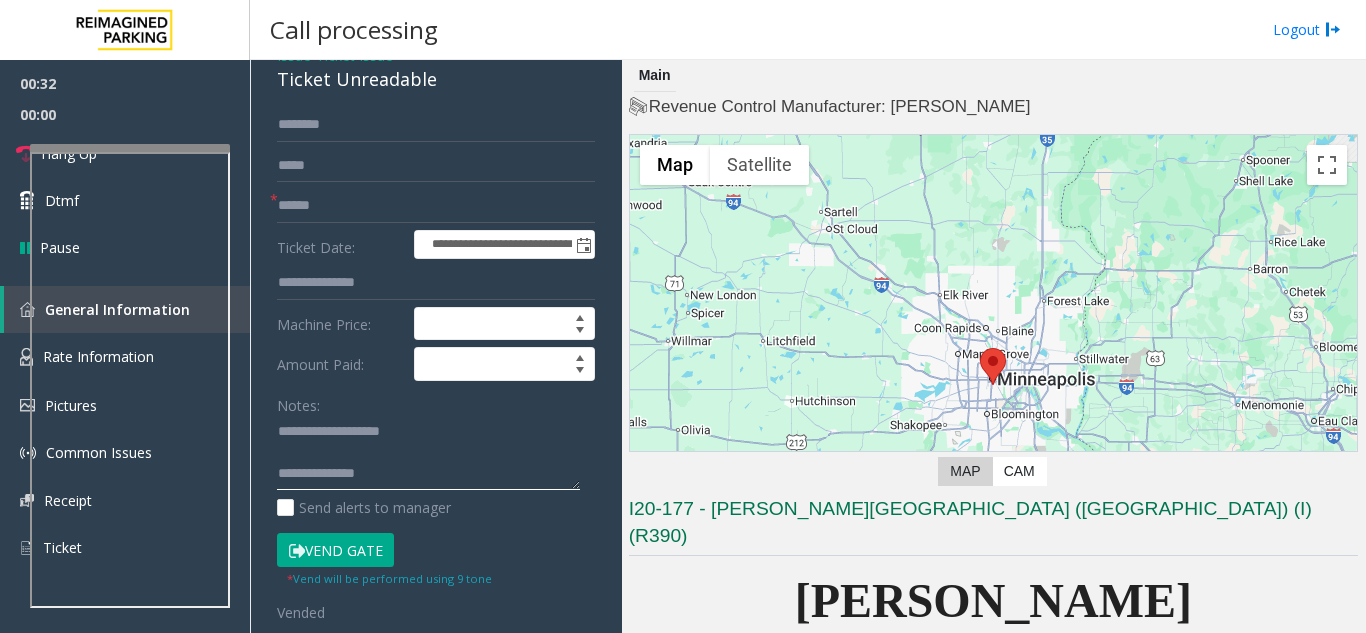 click at bounding box center [130, 148] 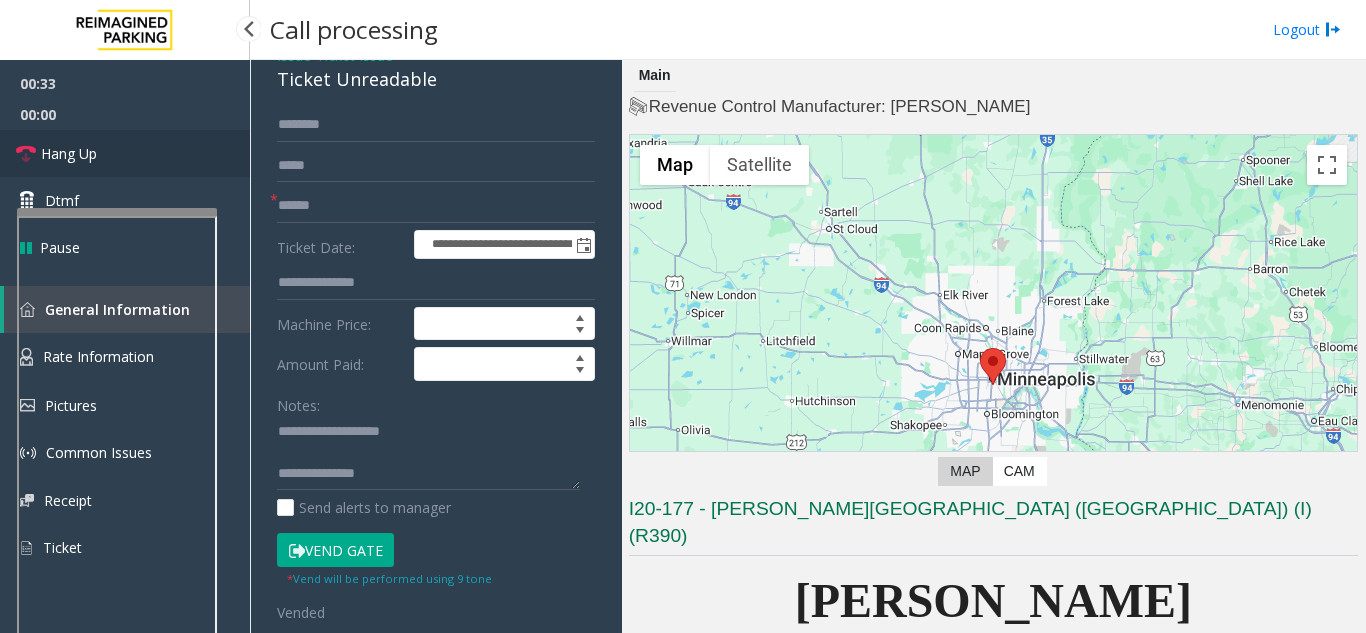 click on "Hang Up" at bounding box center (125, 153) 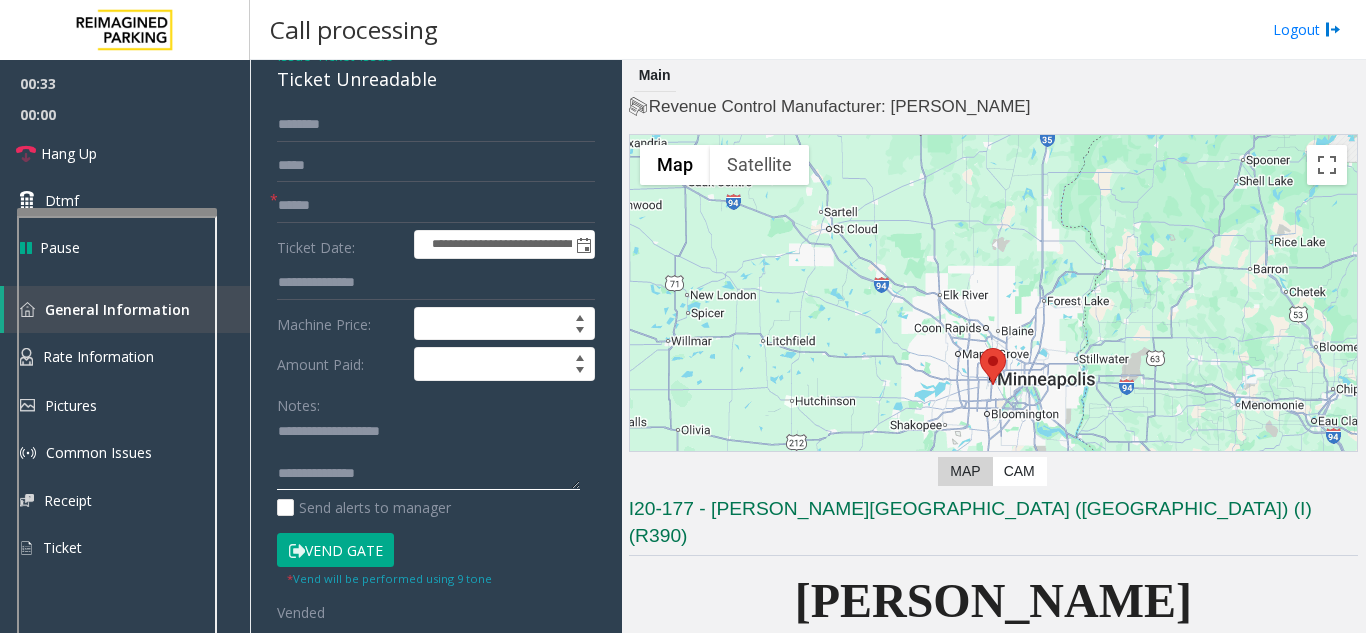 click 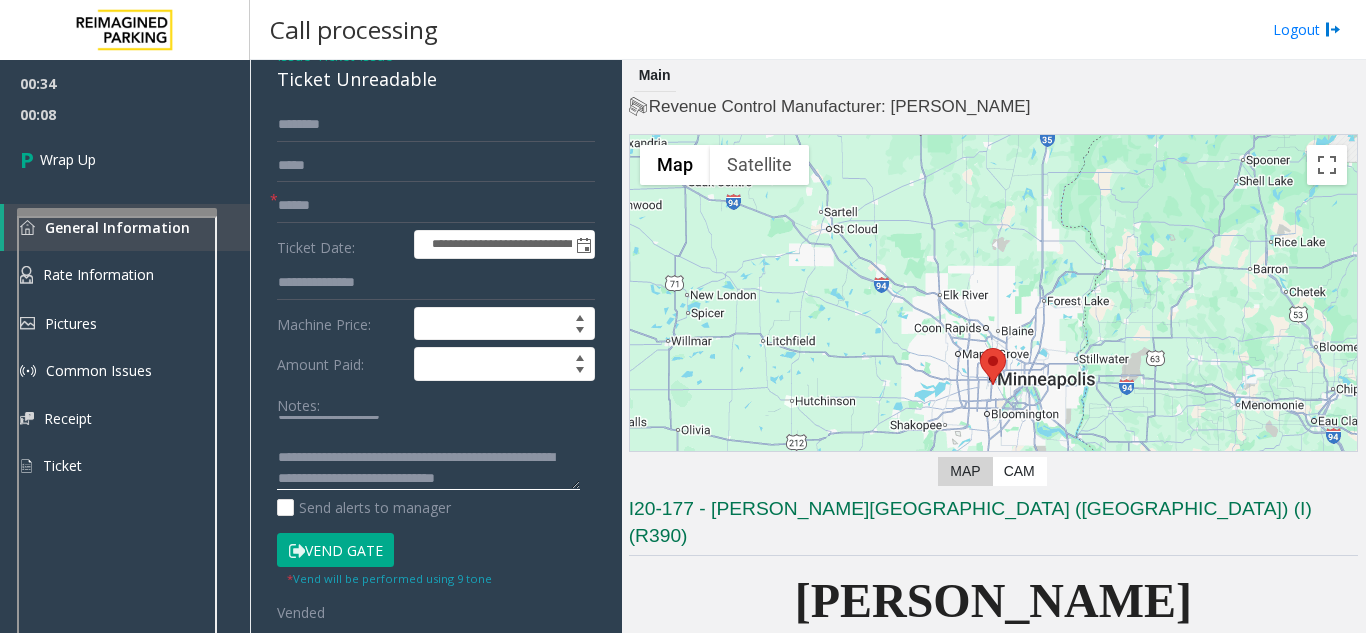 scroll, scrollTop: 37, scrollLeft: 0, axis: vertical 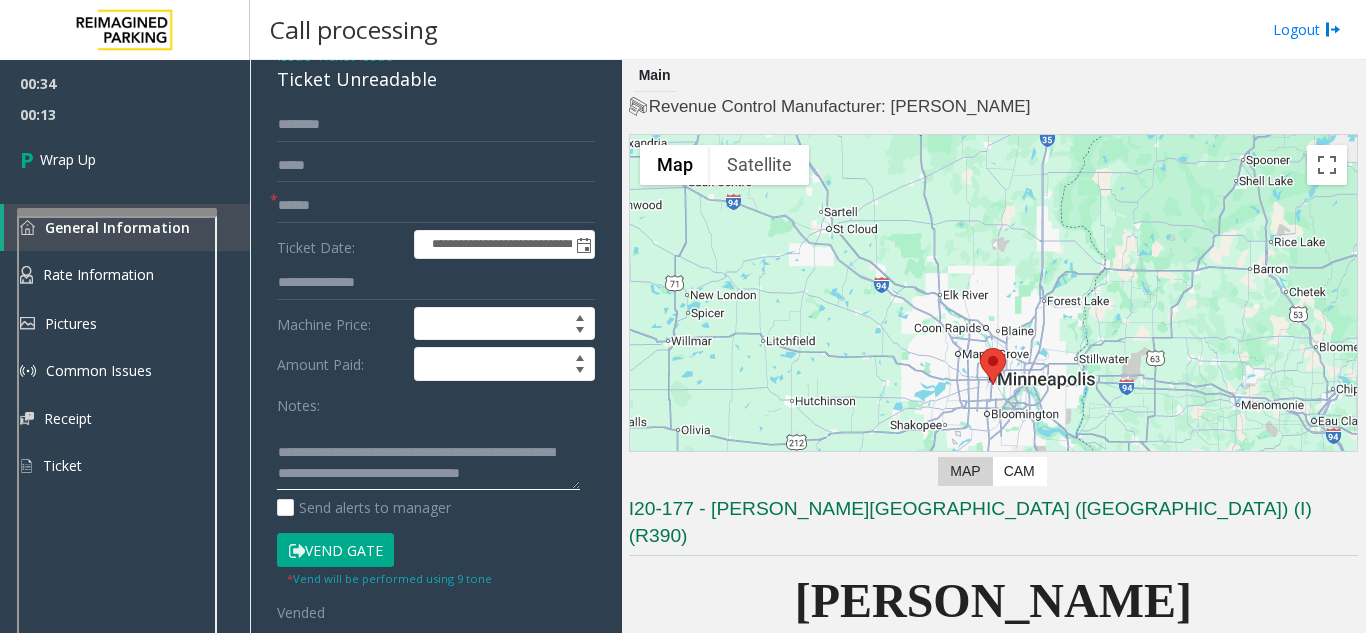 drag, startPoint x: 363, startPoint y: 432, endPoint x: 428, endPoint y: 459, distance: 70.38466 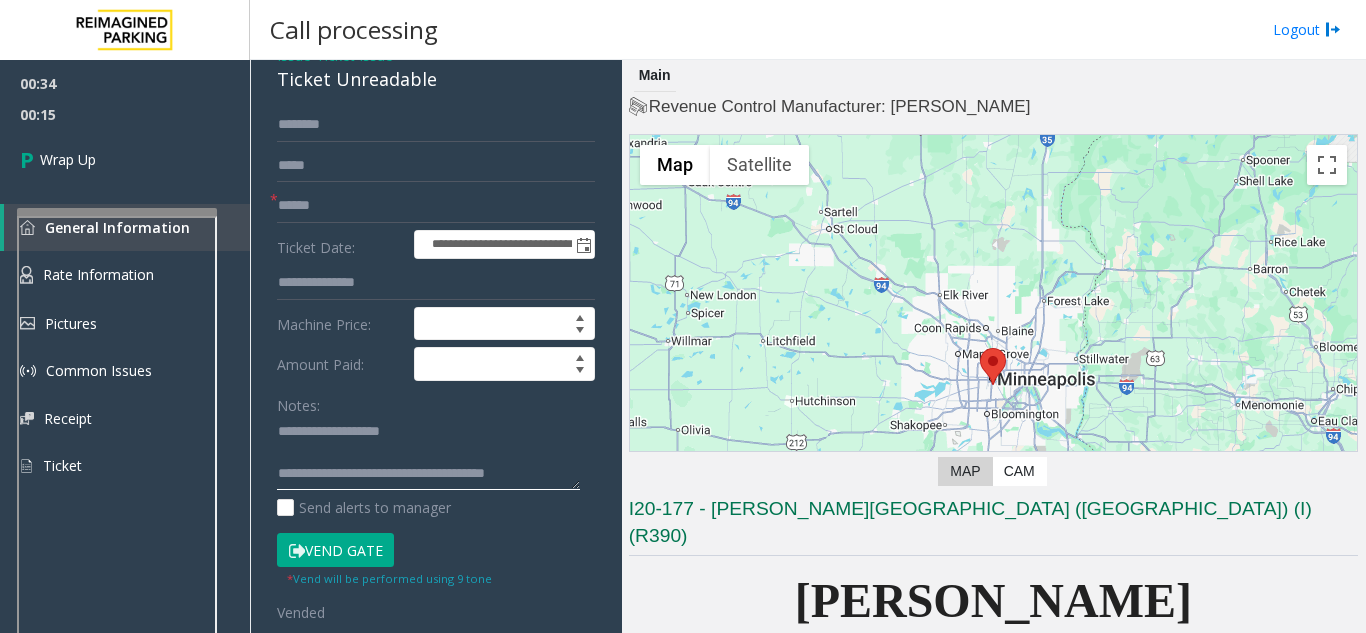 scroll, scrollTop: 0, scrollLeft: 0, axis: both 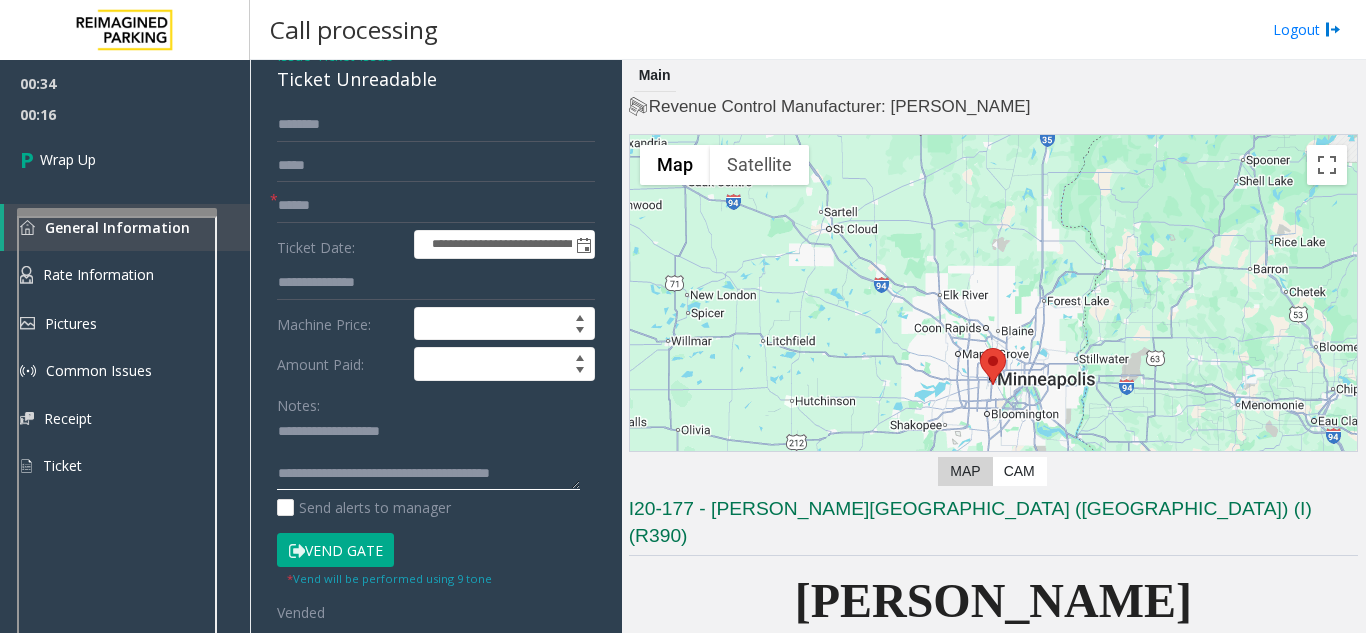 paste on "**********" 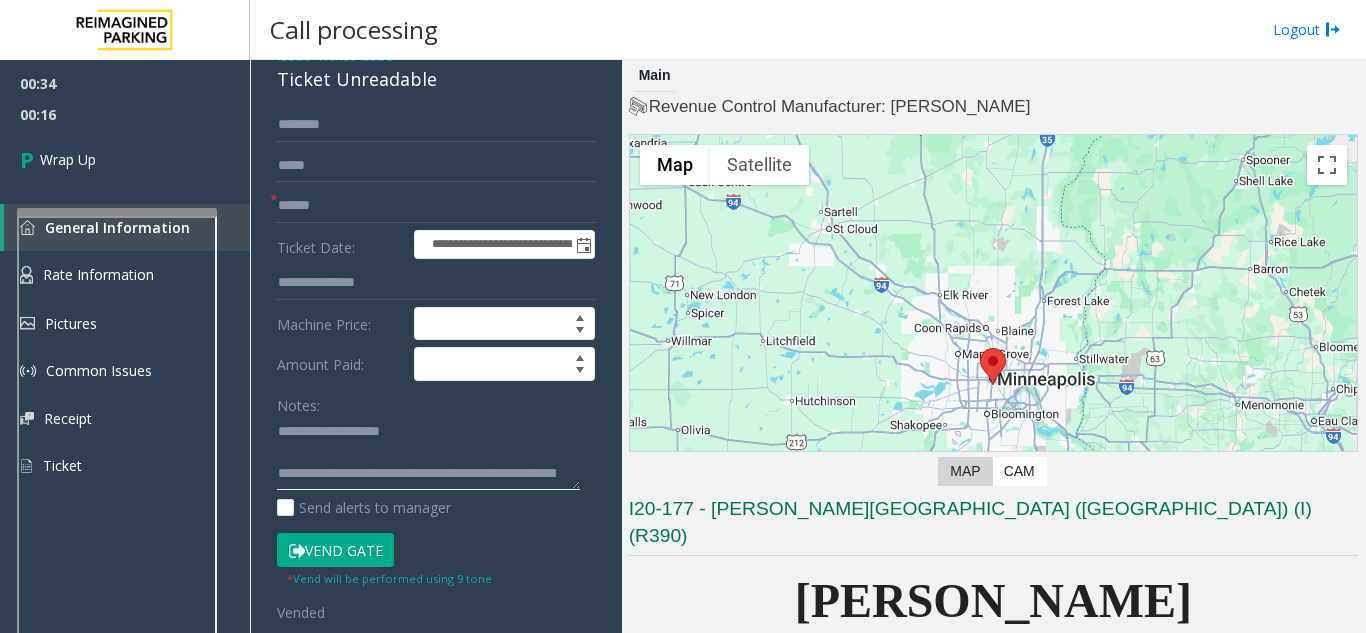 scroll, scrollTop: 37, scrollLeft: 0, axis: vertical 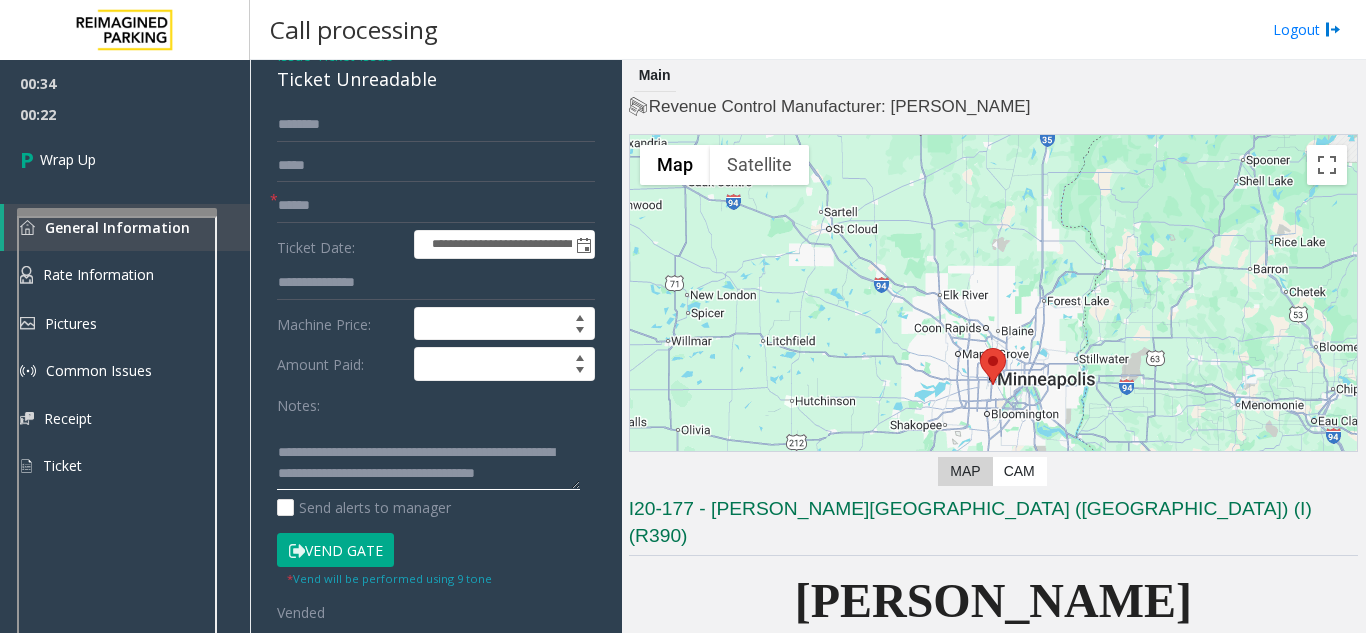 click 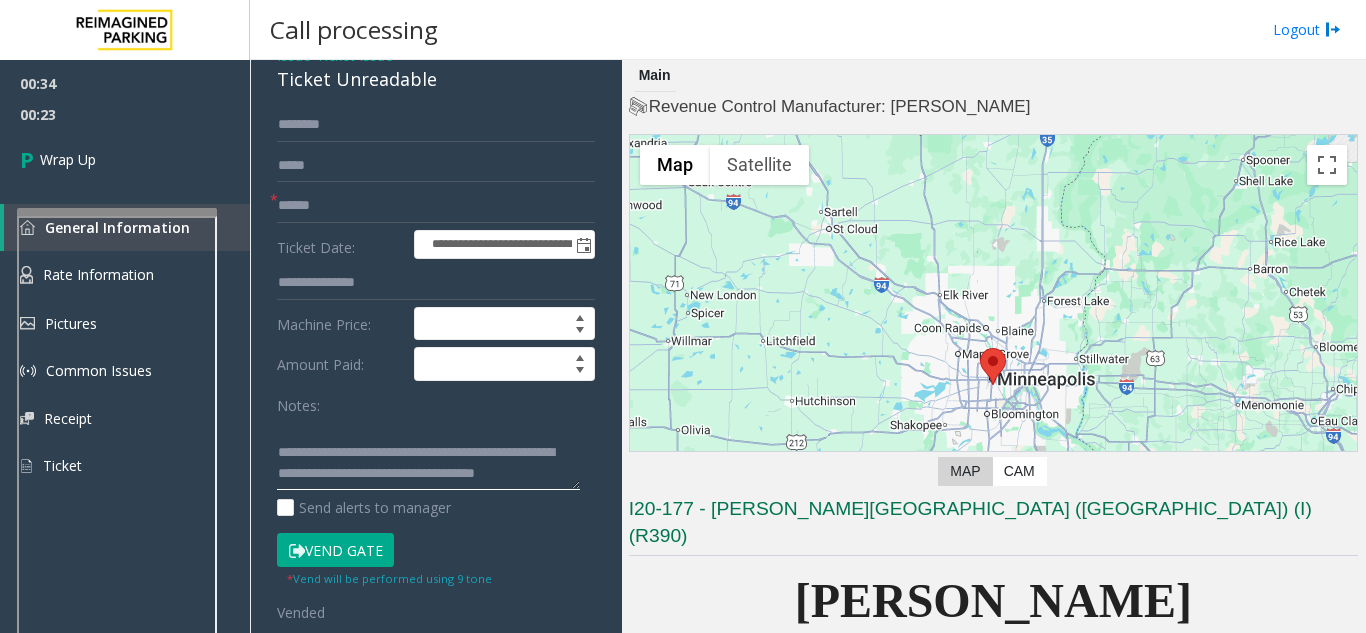 click 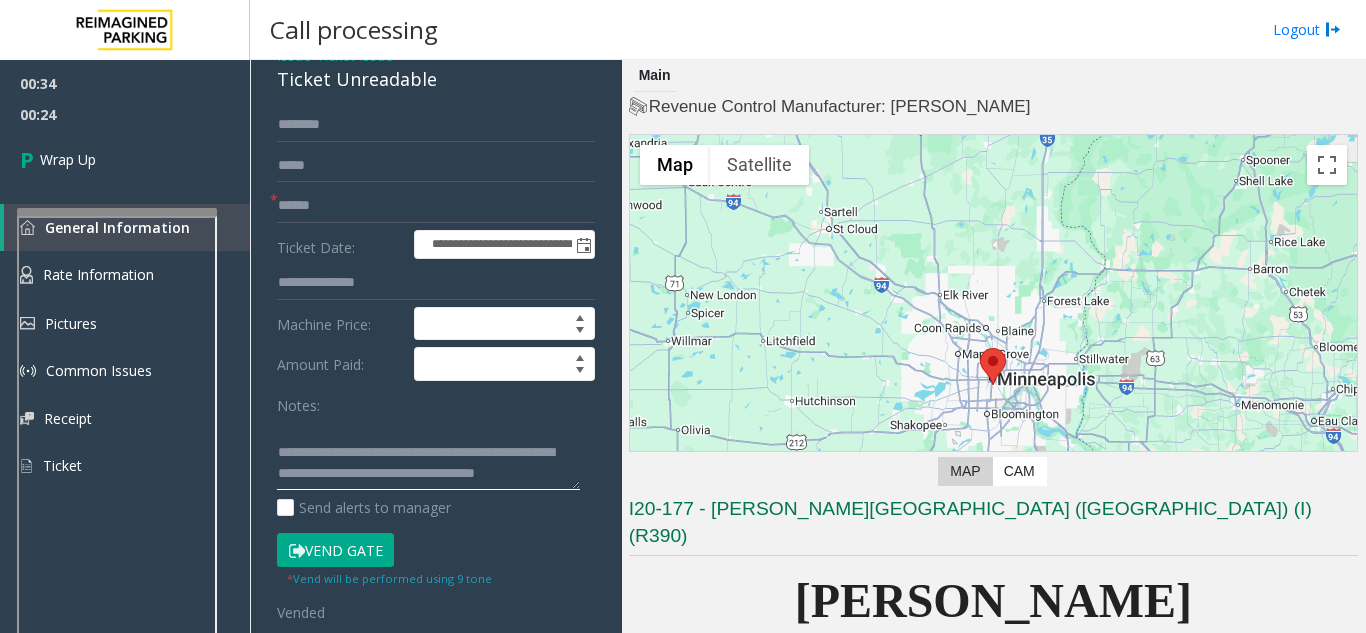 click 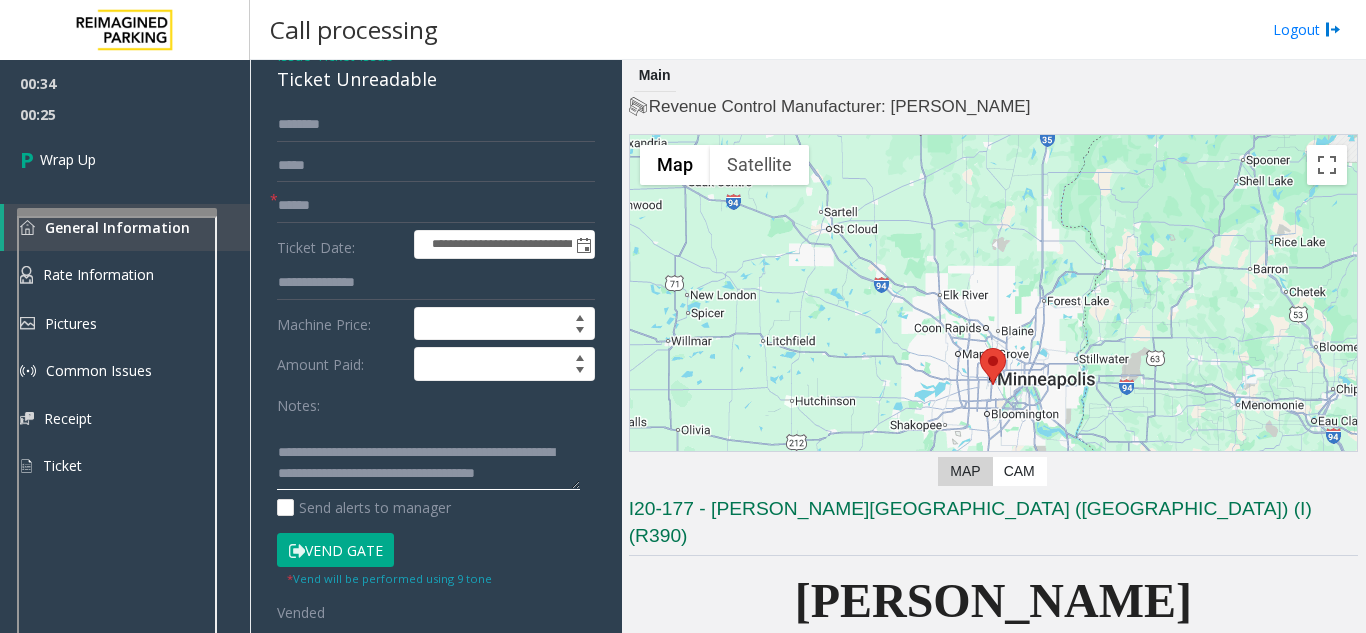 click 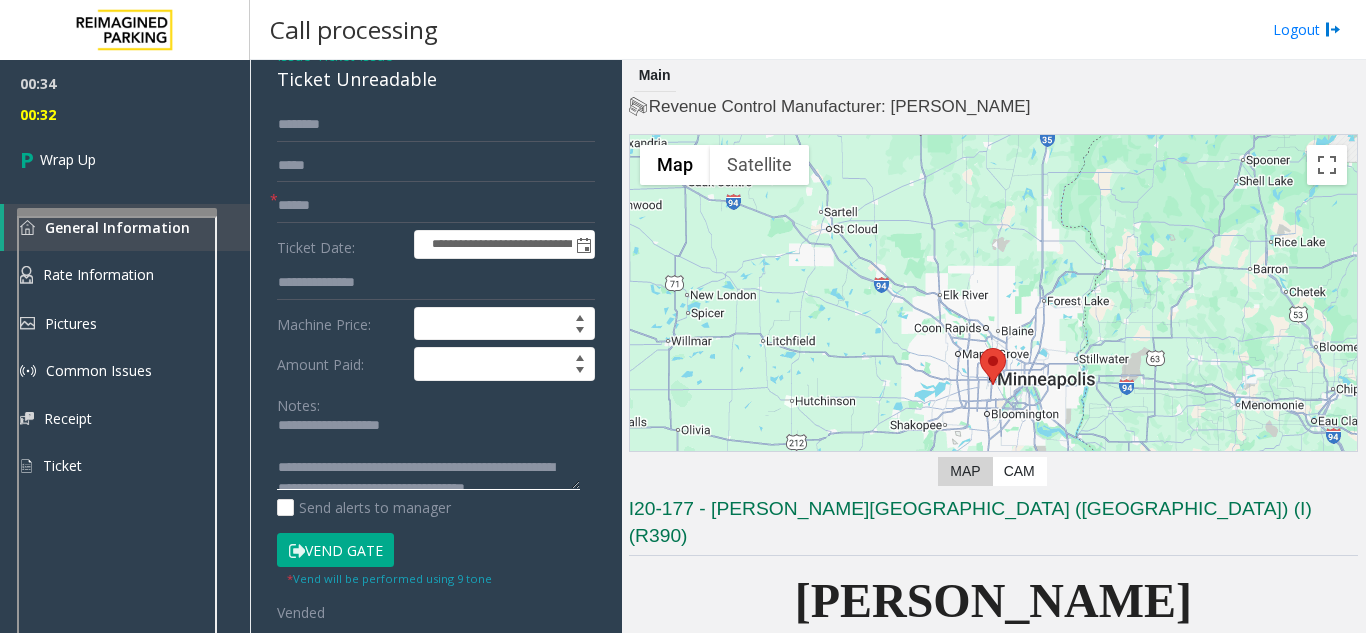 scroll, scrollTop: 0, scrollLeft: 0, axis: both 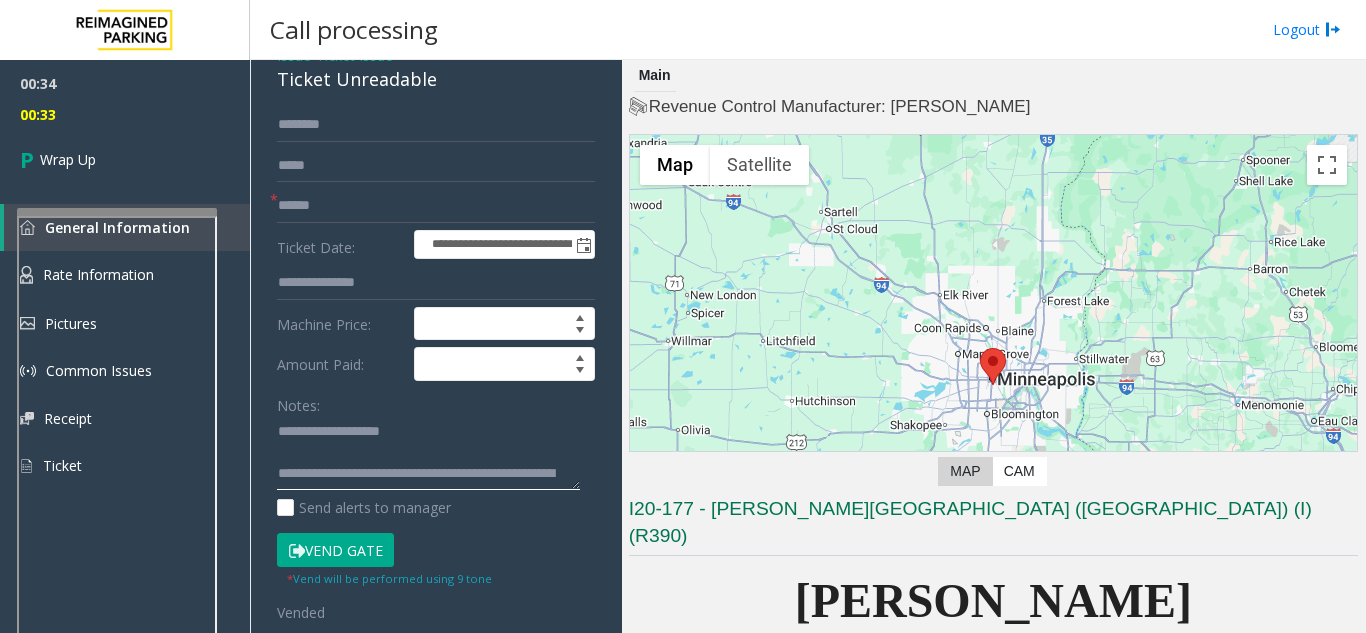 drag, startPoint x: 370, startPoint y: 435, endPoint x: 527, endPoint y: 471, distance: 161.07452 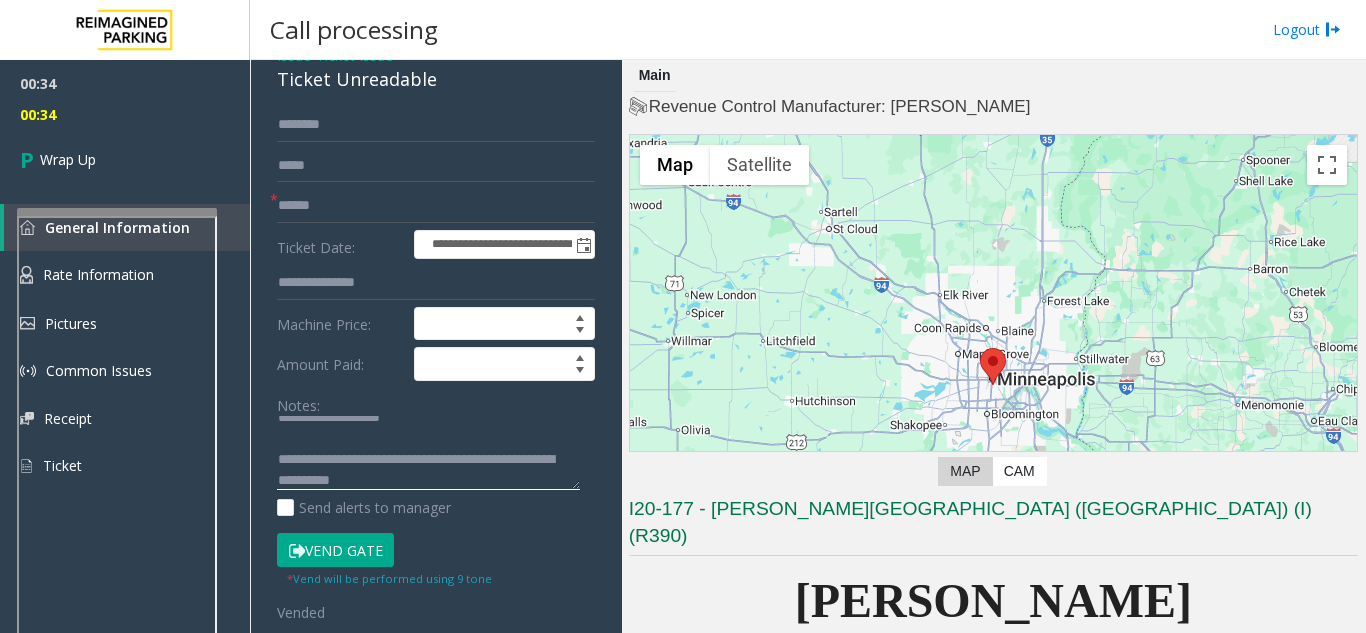 scroll, scrollTop: 21, scrollLeft: 0, axis: vertical 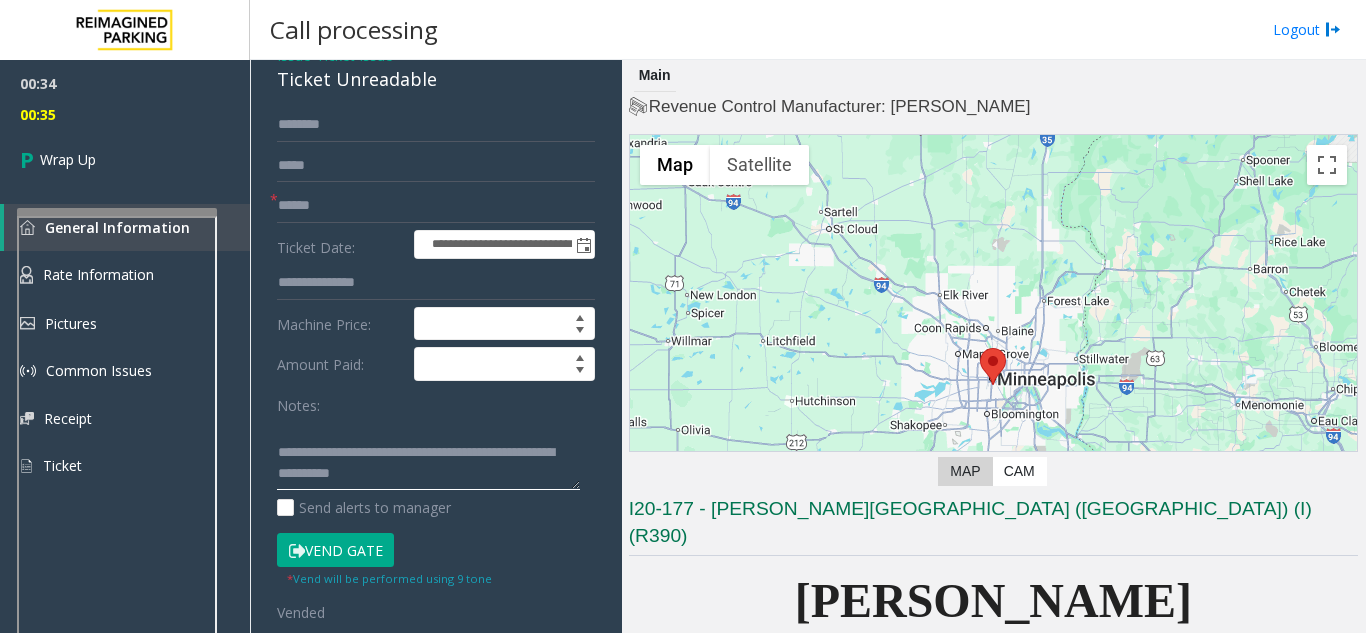 click 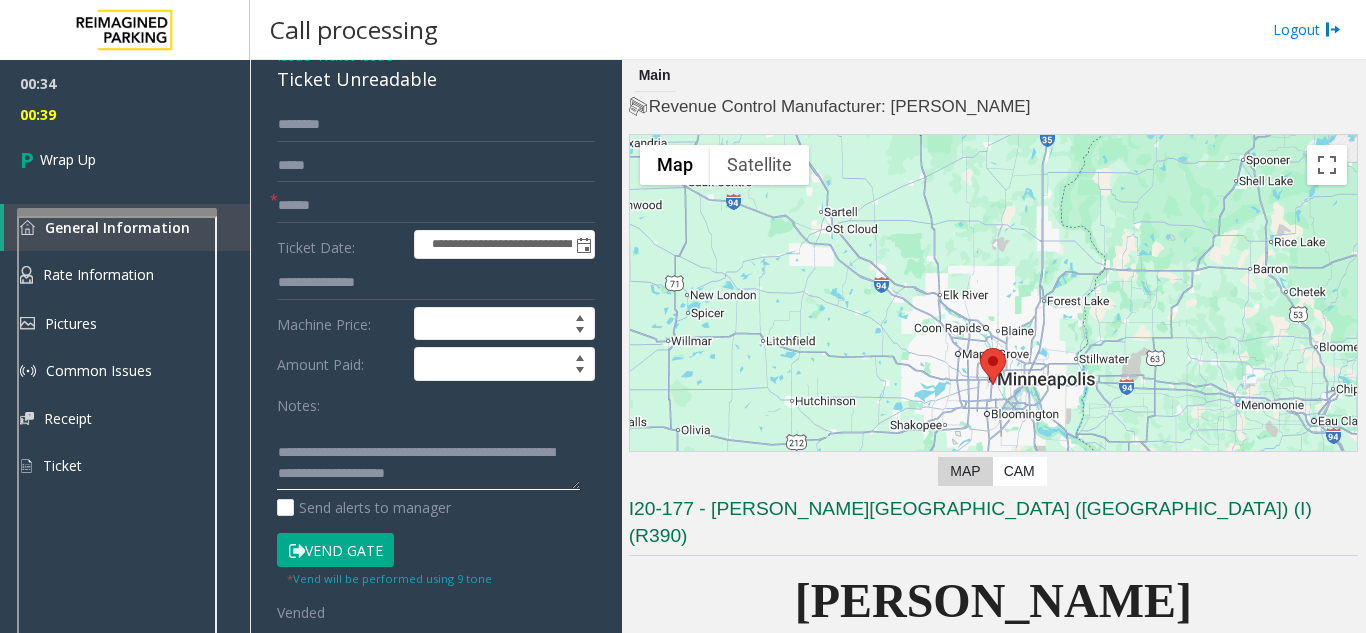 type on "**********" 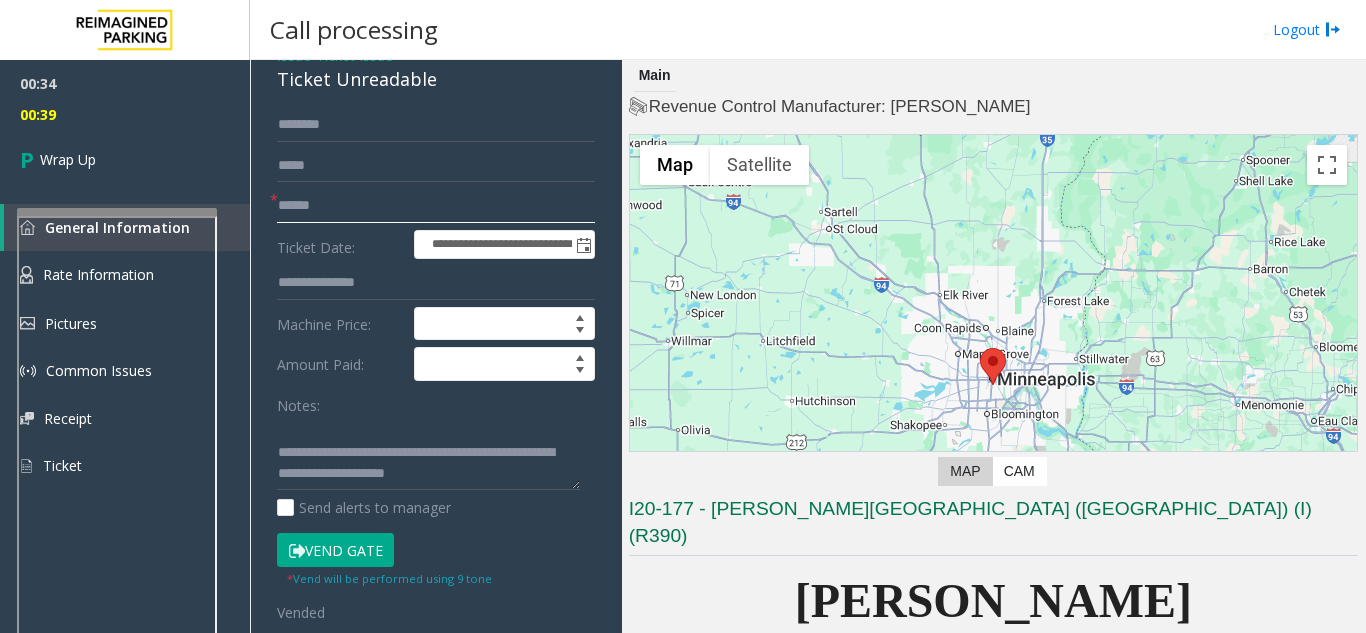 click 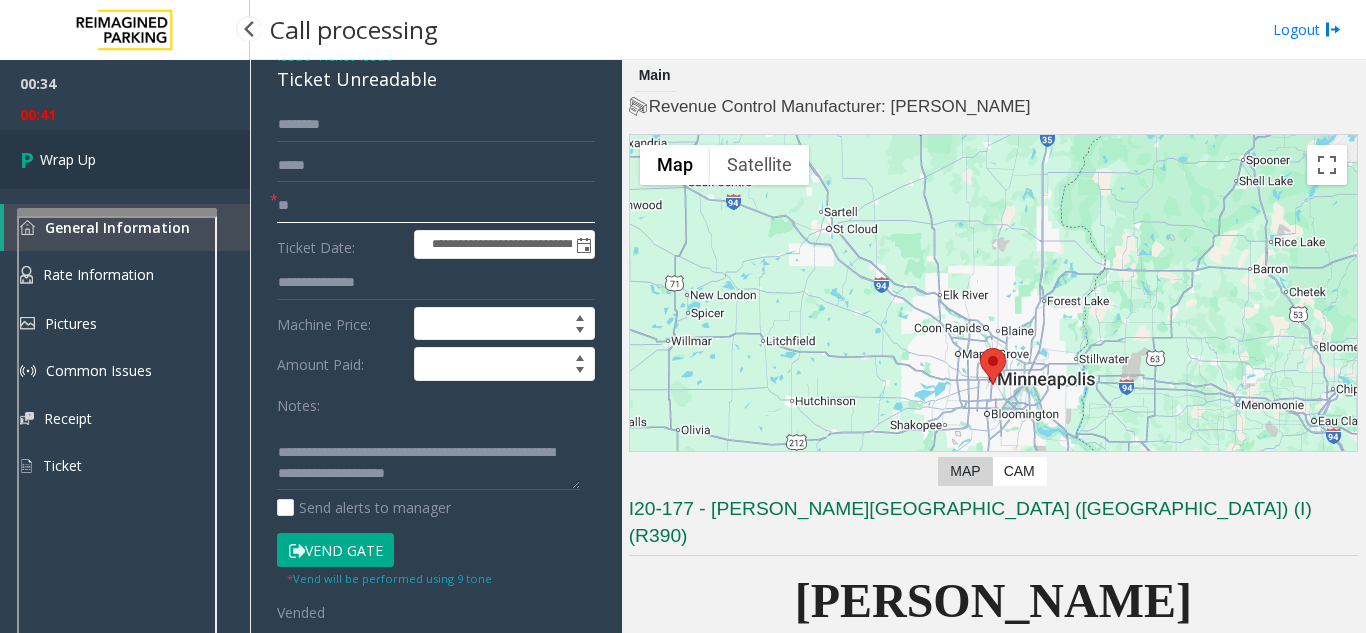 type on "**" 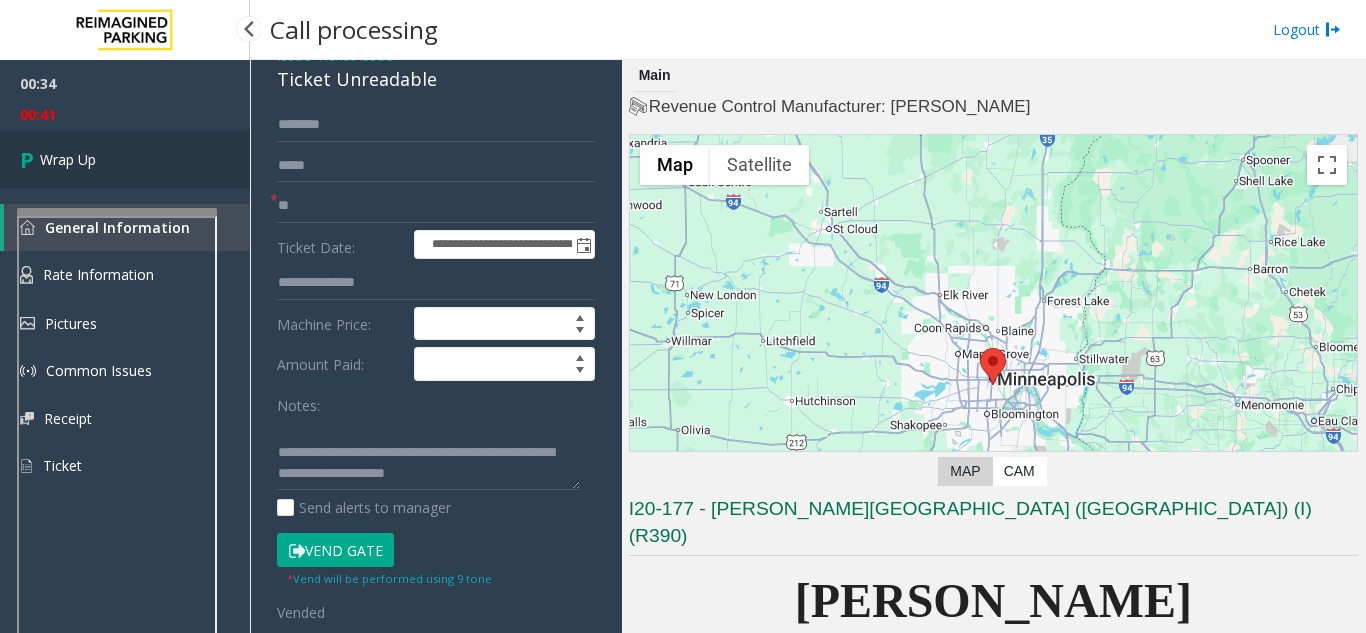 click on "Wrap Up" at bounding box center [125, 159] 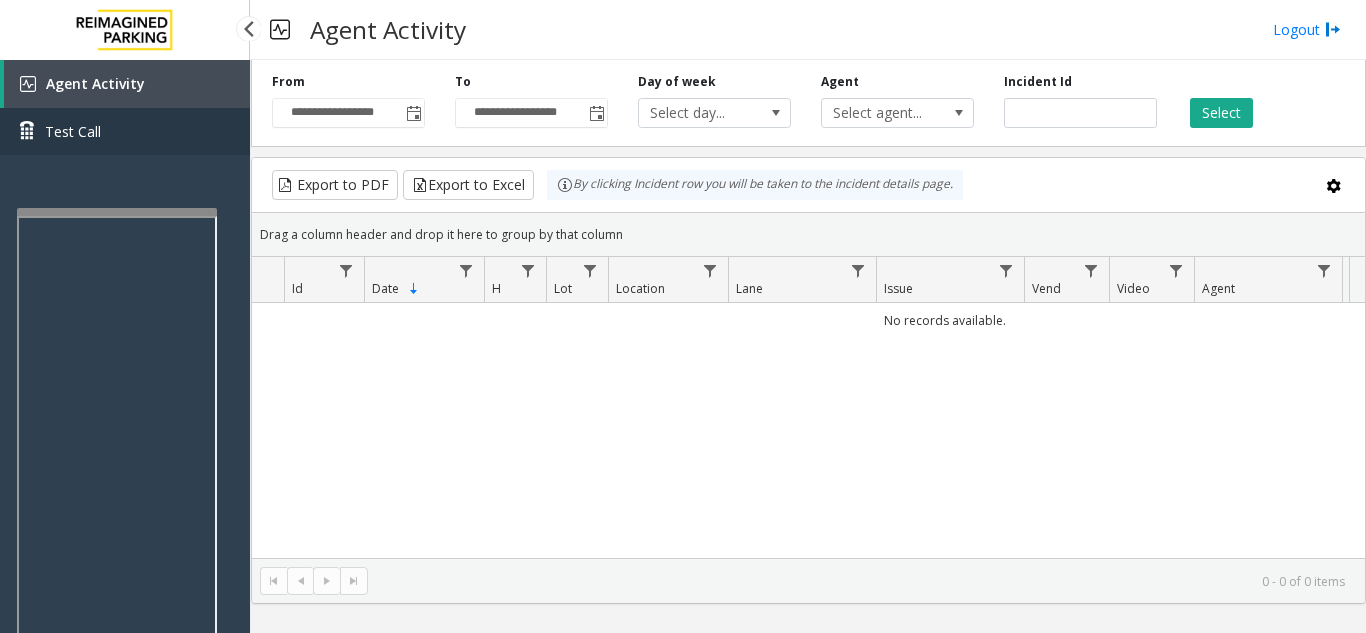click on "Test Call" at bounding box center (125, 131) 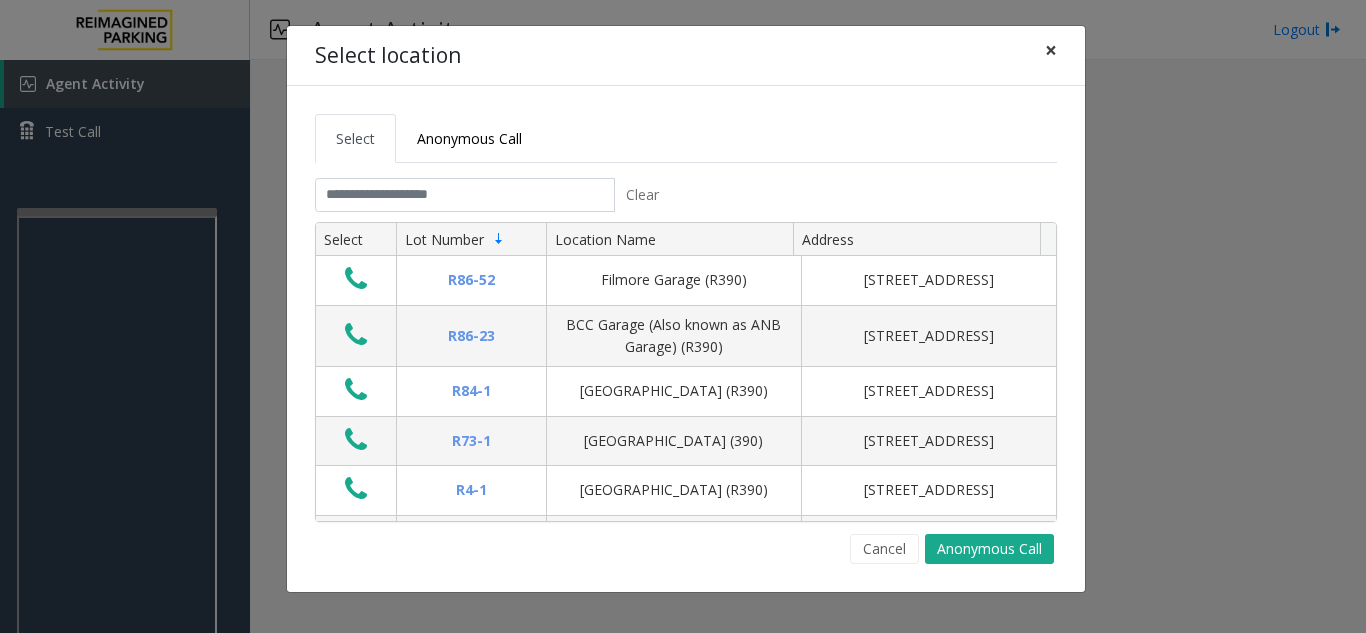 click on "×" 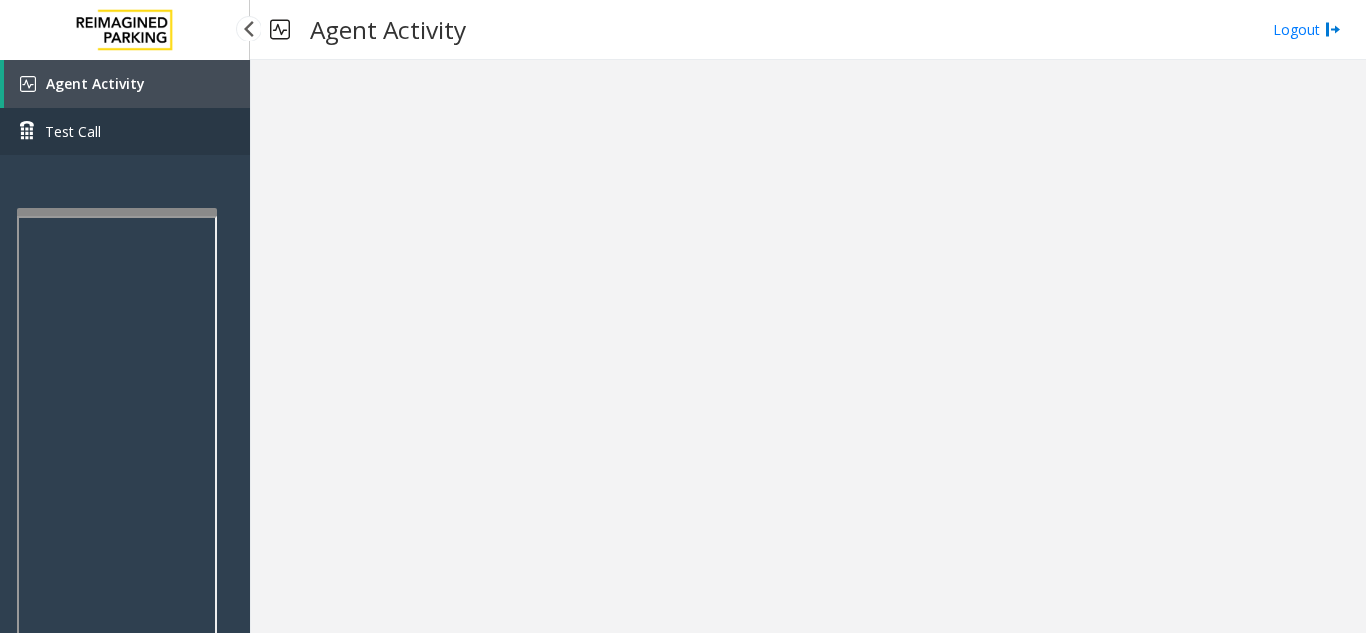 click on "Test Call" at bounding box center (125, 131) 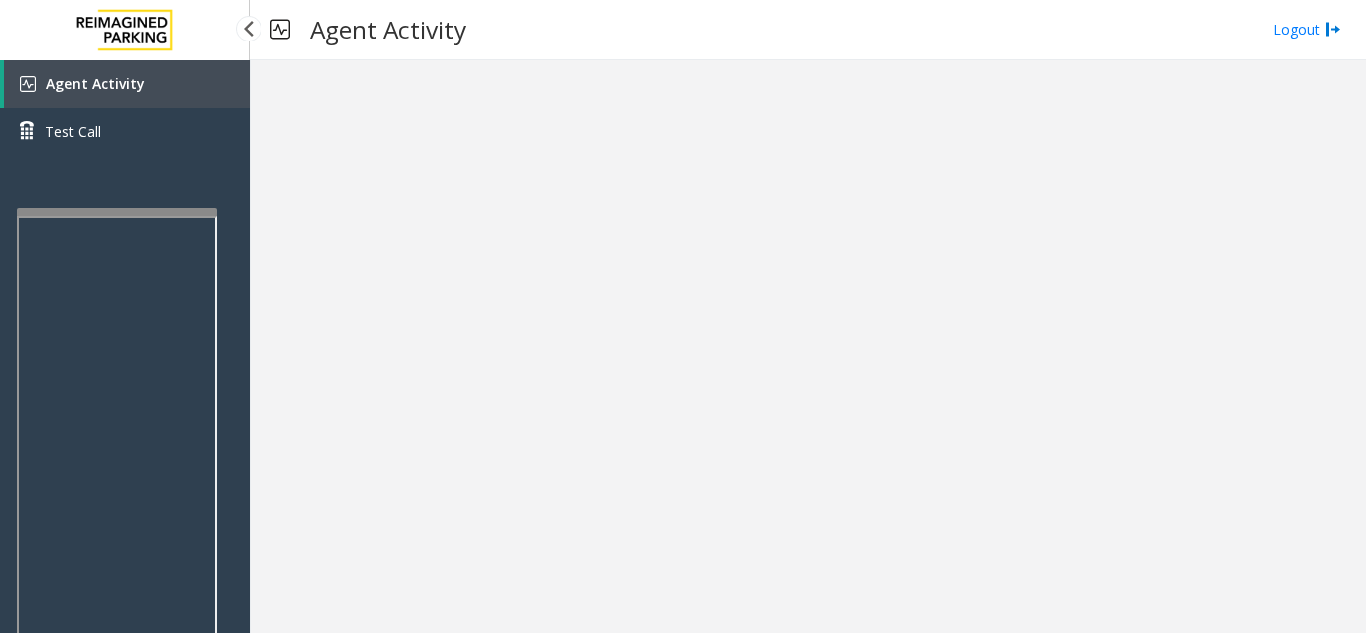 click on "Agent Activity" at bounding box center [95, 83] 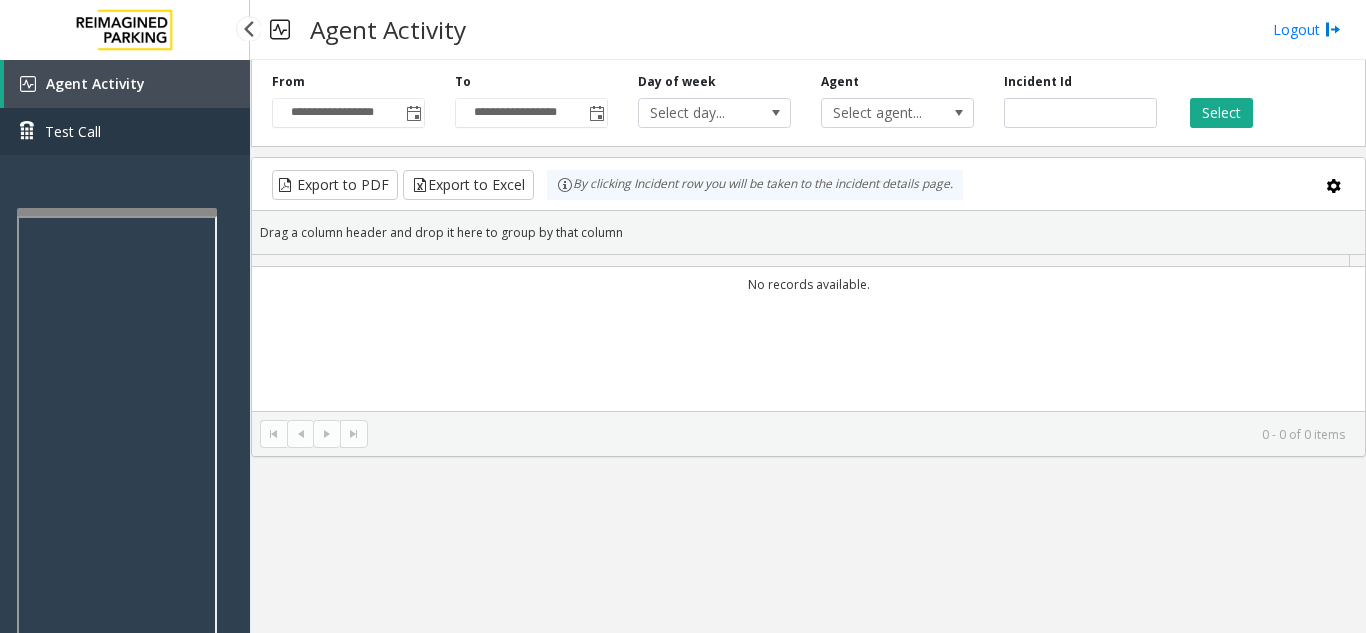 click on "Test Call" at bounding box center [125, 131] 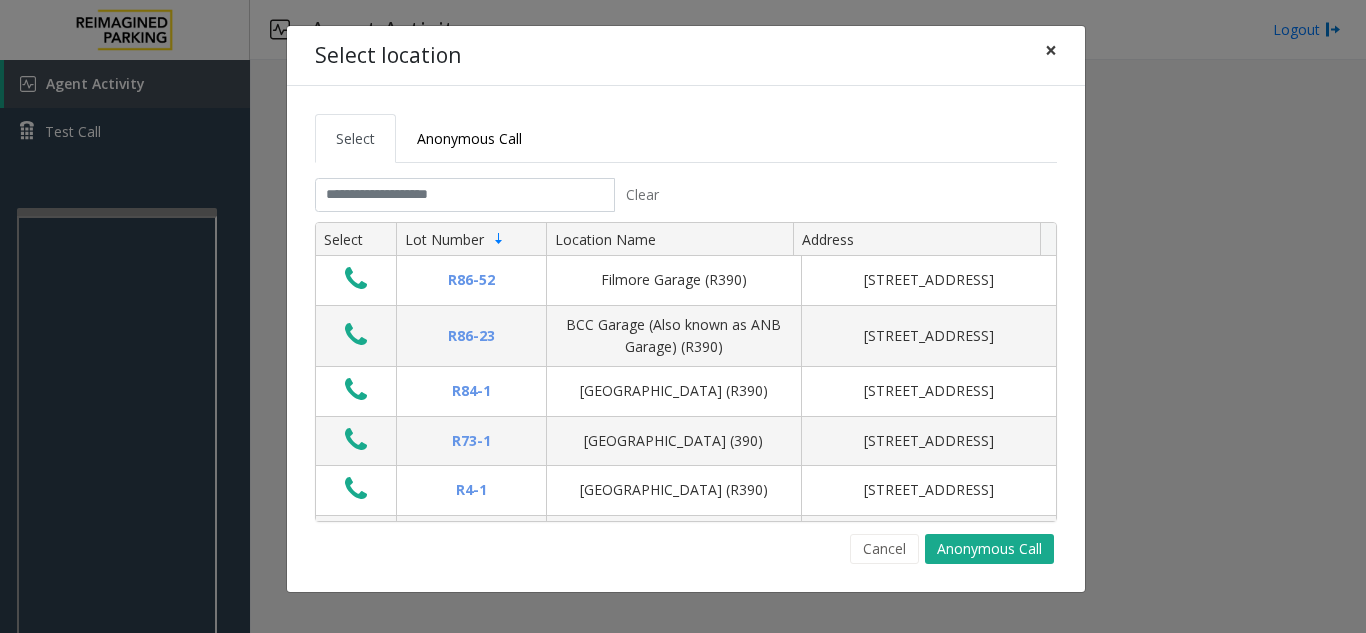 click on "×" 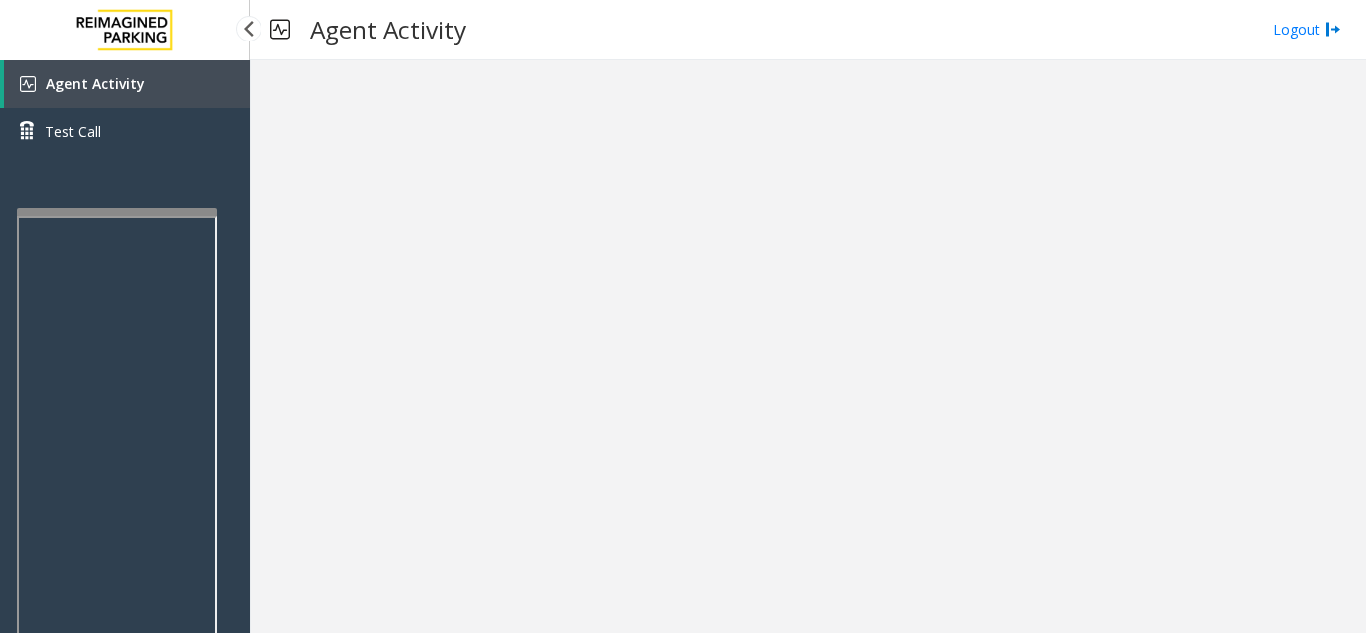 click on "Agent Activity" at bounding box center [95, 83] 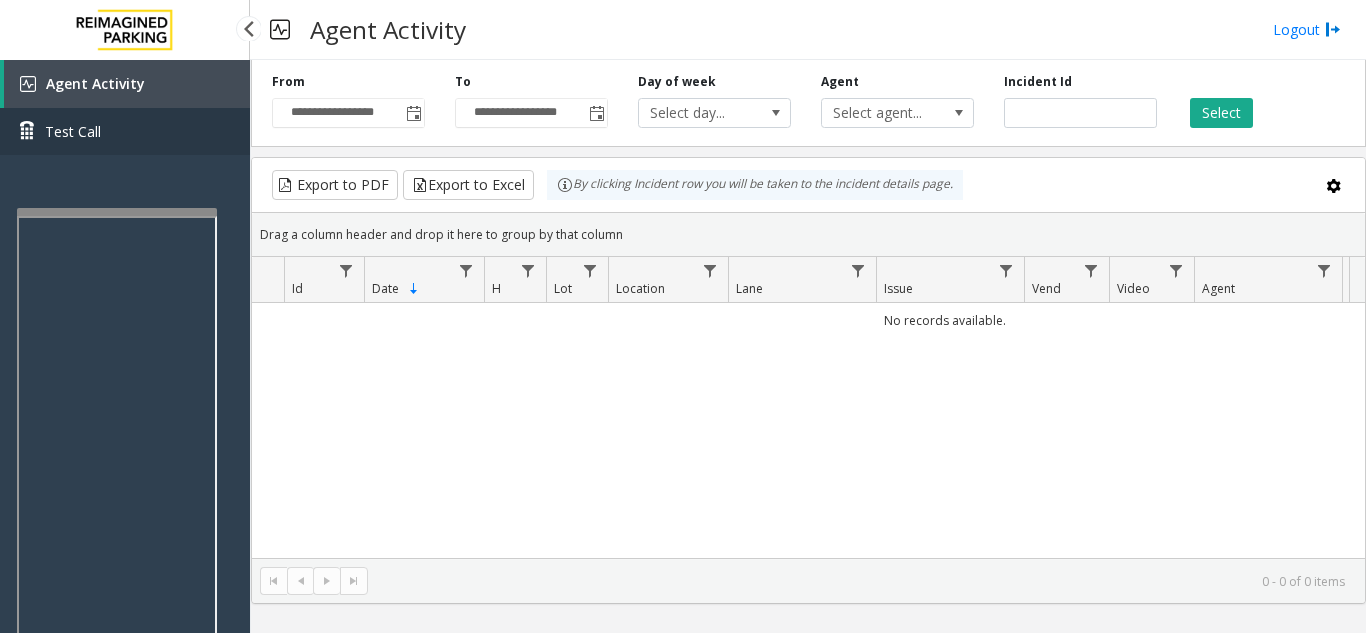 click on "Test Call" at bounding box center (125, 131) 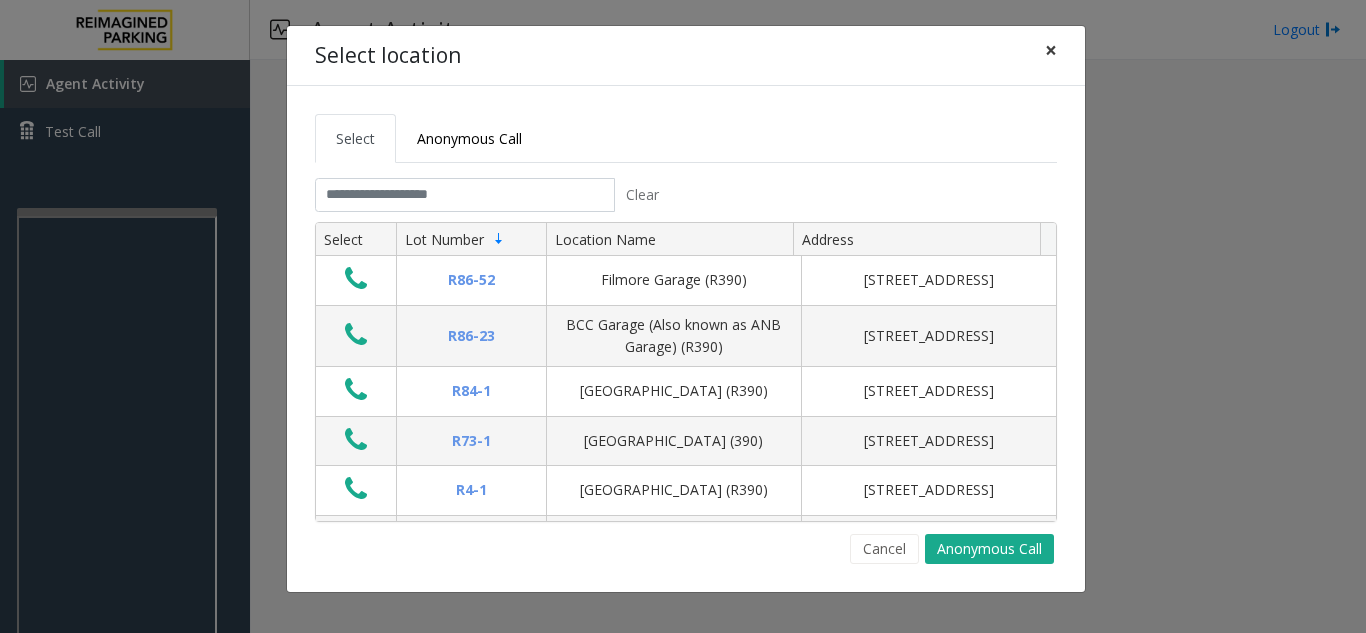 click on "×" 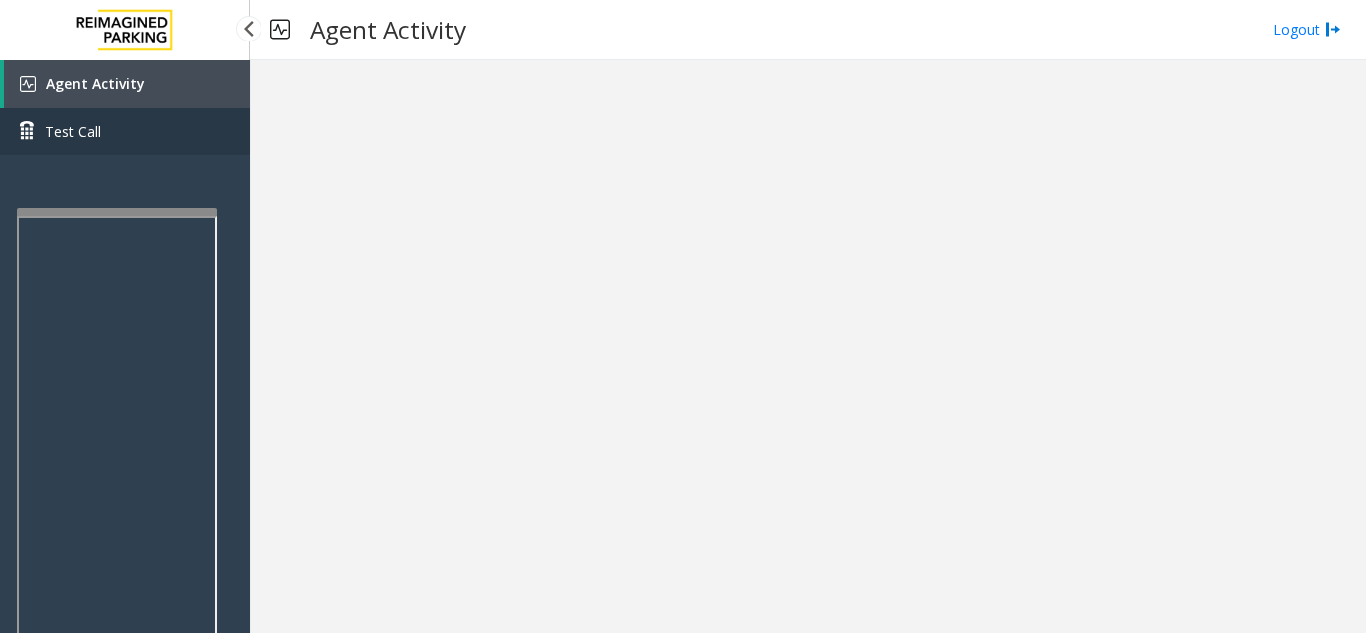 click on "Test Call" at bounding box center (125, 131) 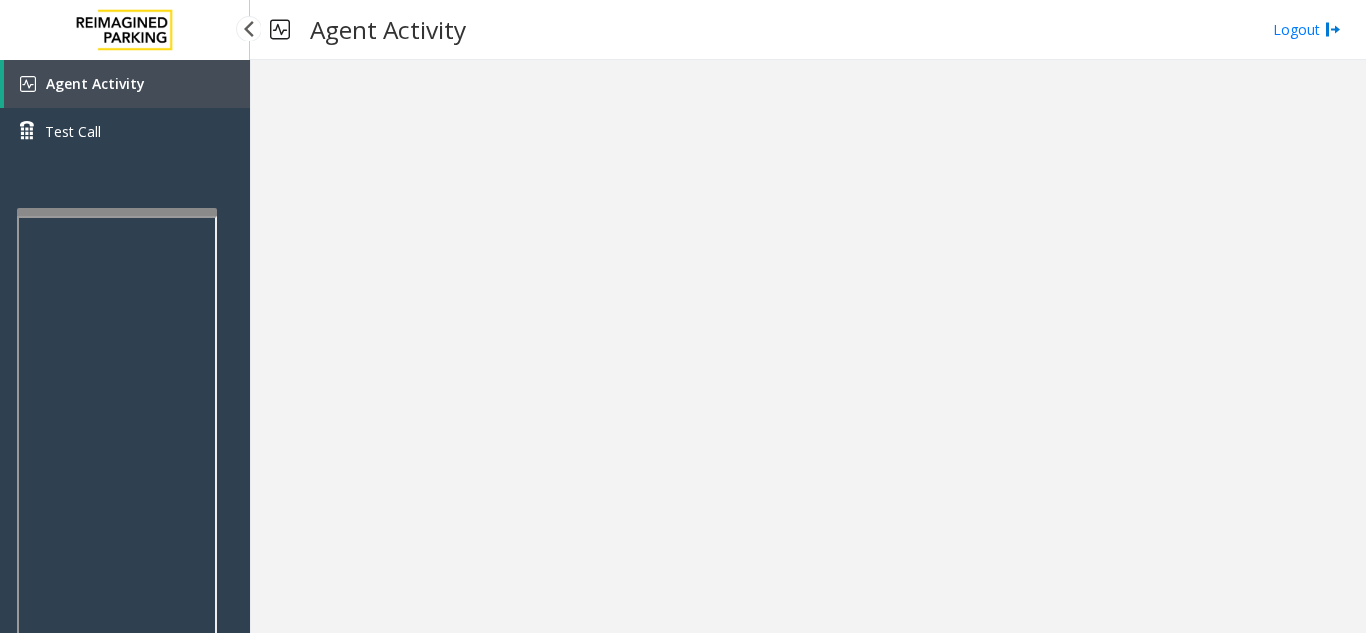 click on "Agent Activity" at bounding box center (95, 83) 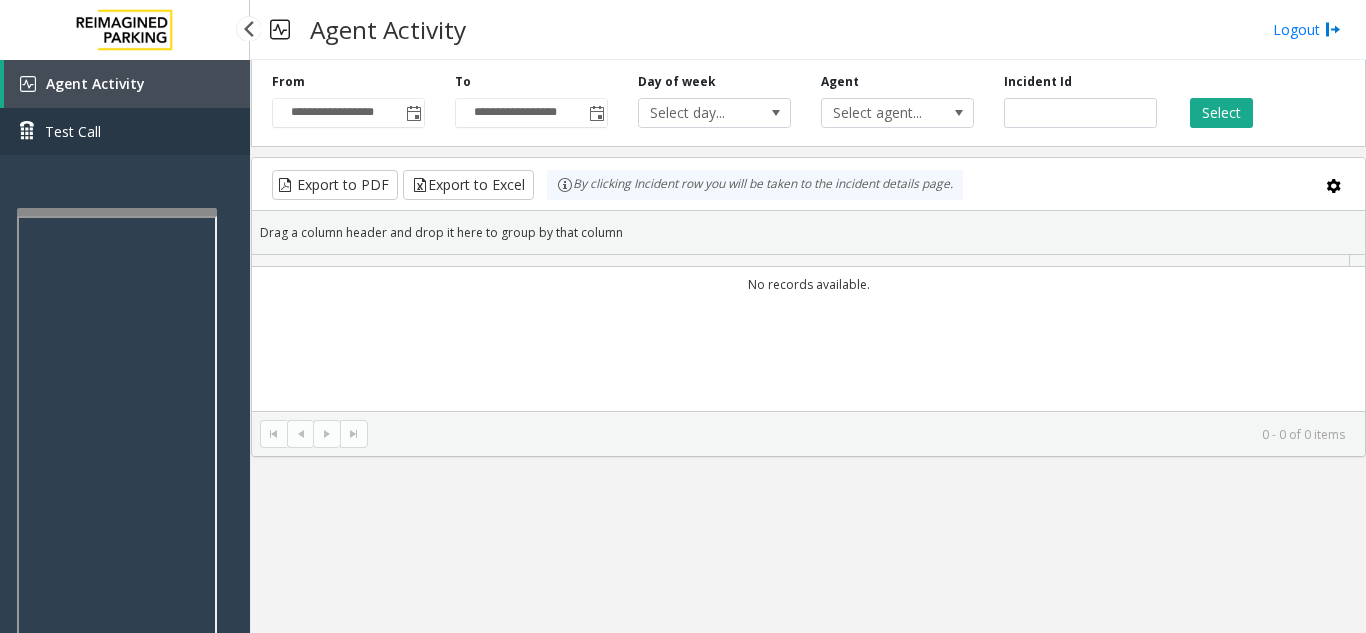 click on "Test Call" at bounding box center [125, 131] 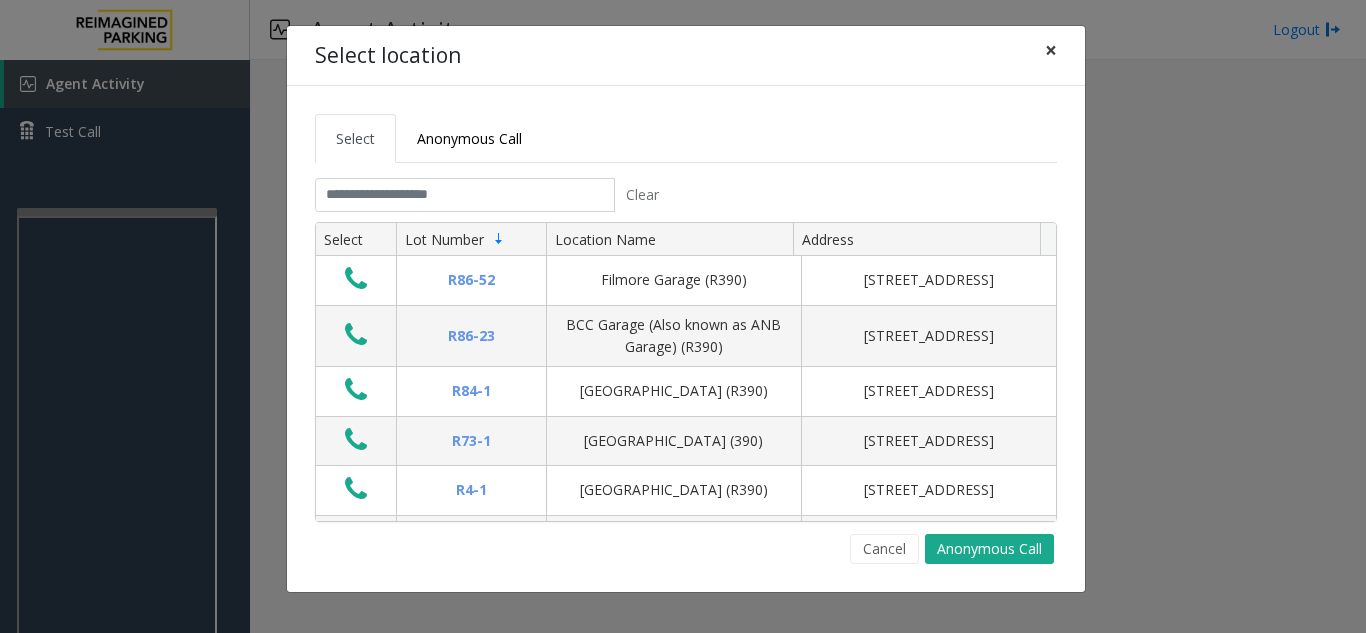drag, startPoint x: 1059, startPoint y: 54, endPoint x: 909, endPoint y: 37, distance: 150.96027 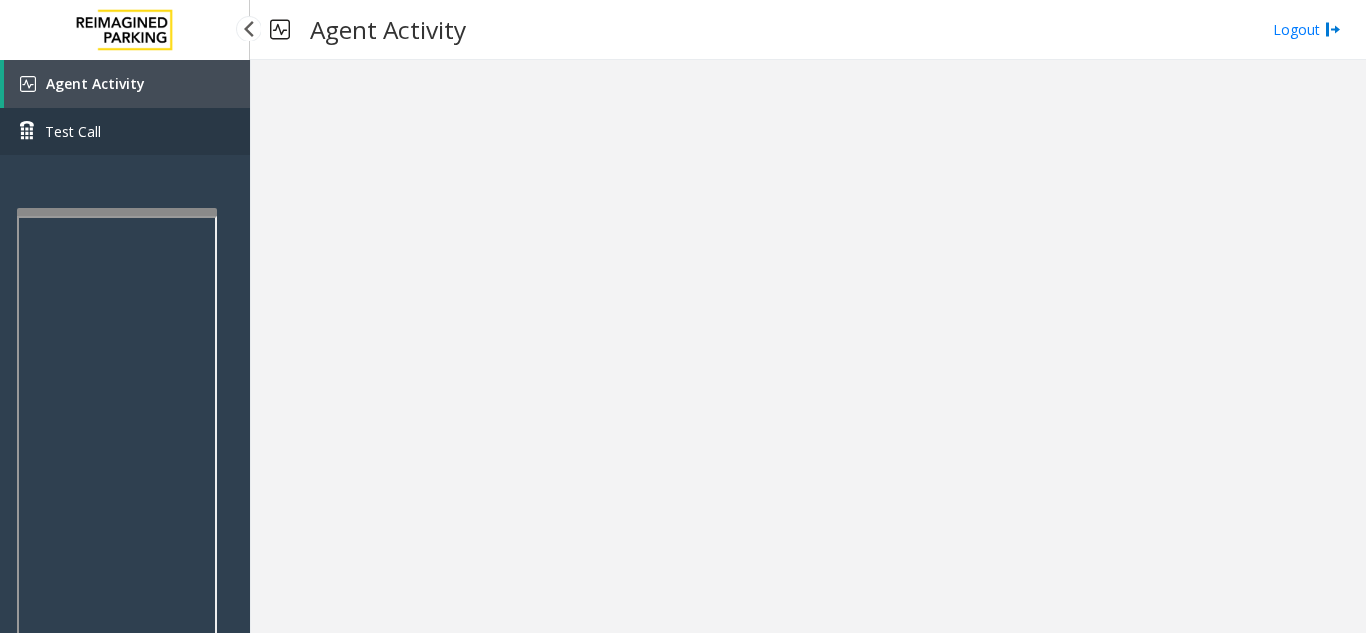 click on "Test Call" at bounding box center [125, 131] 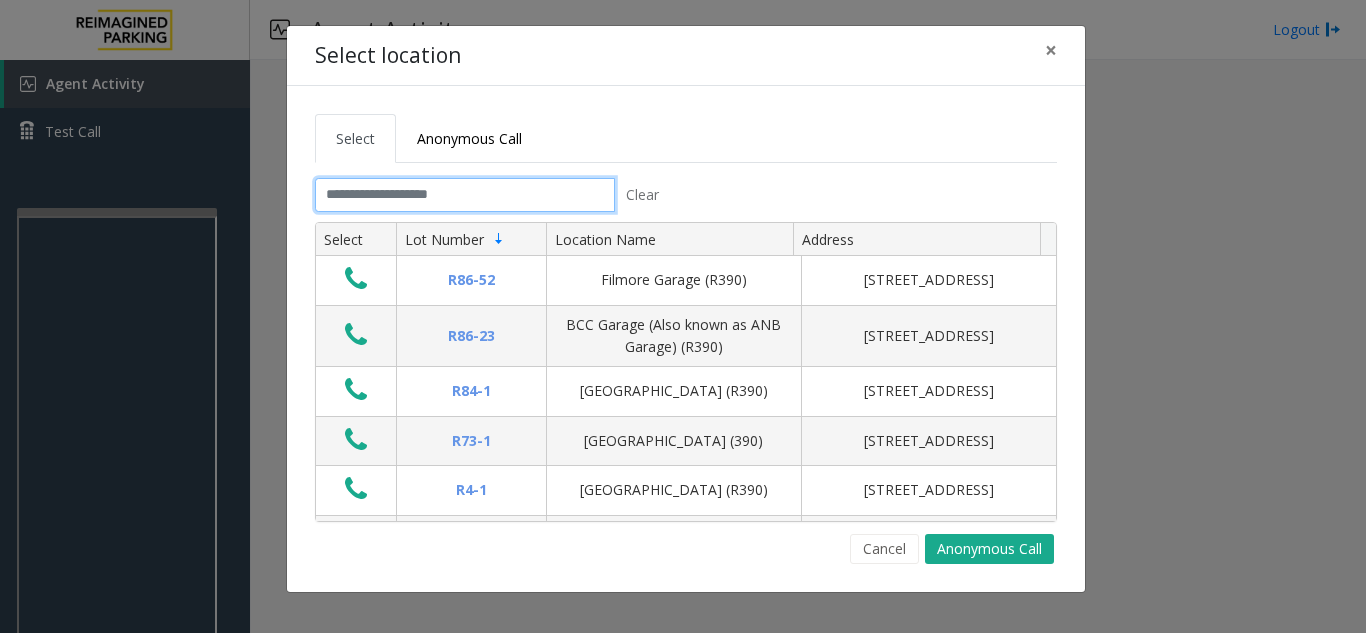 click 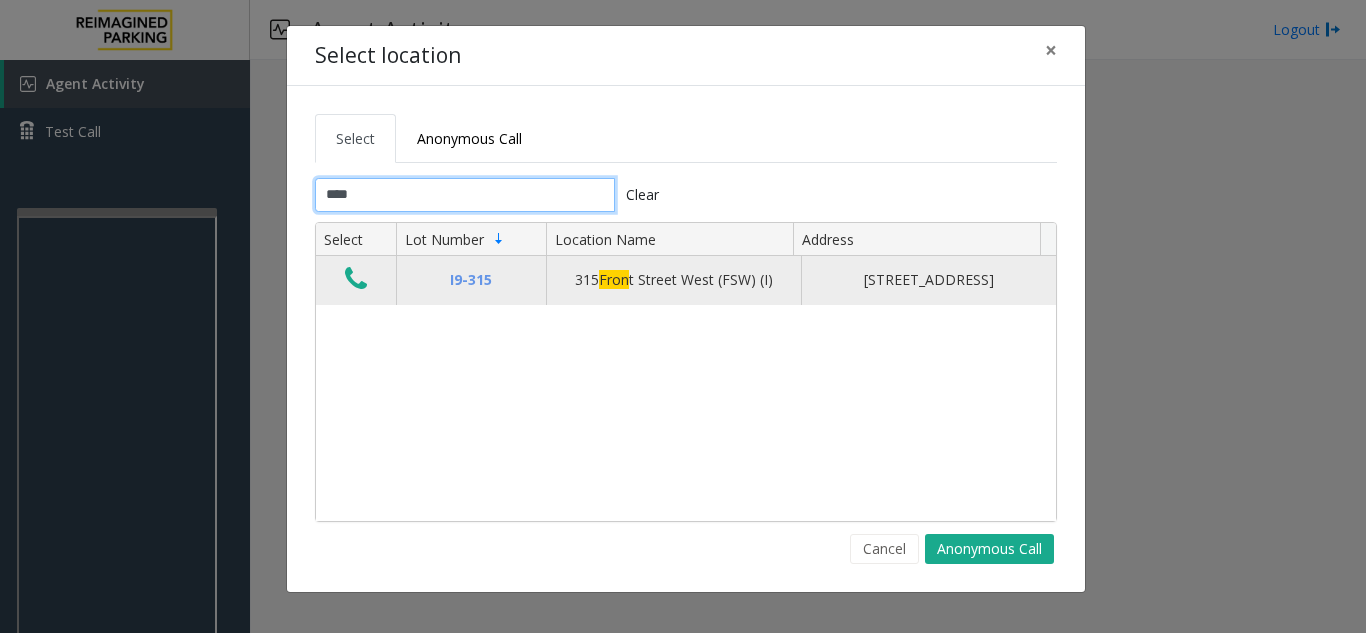 type on "****" 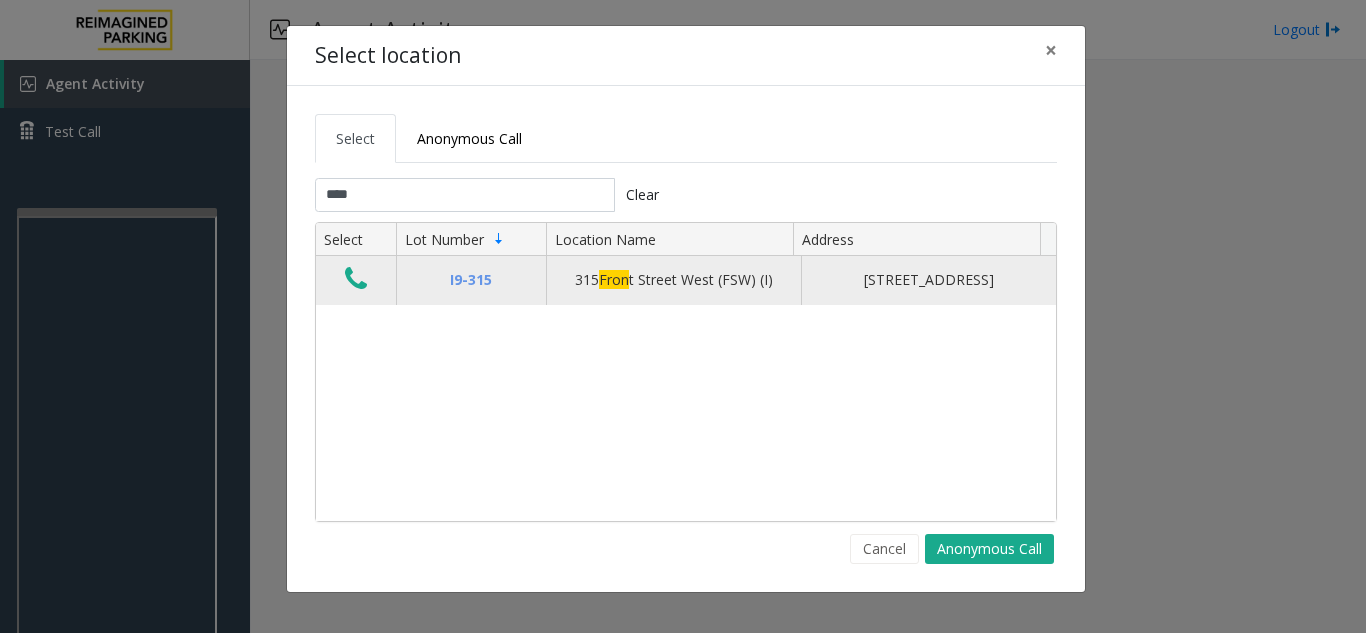 click 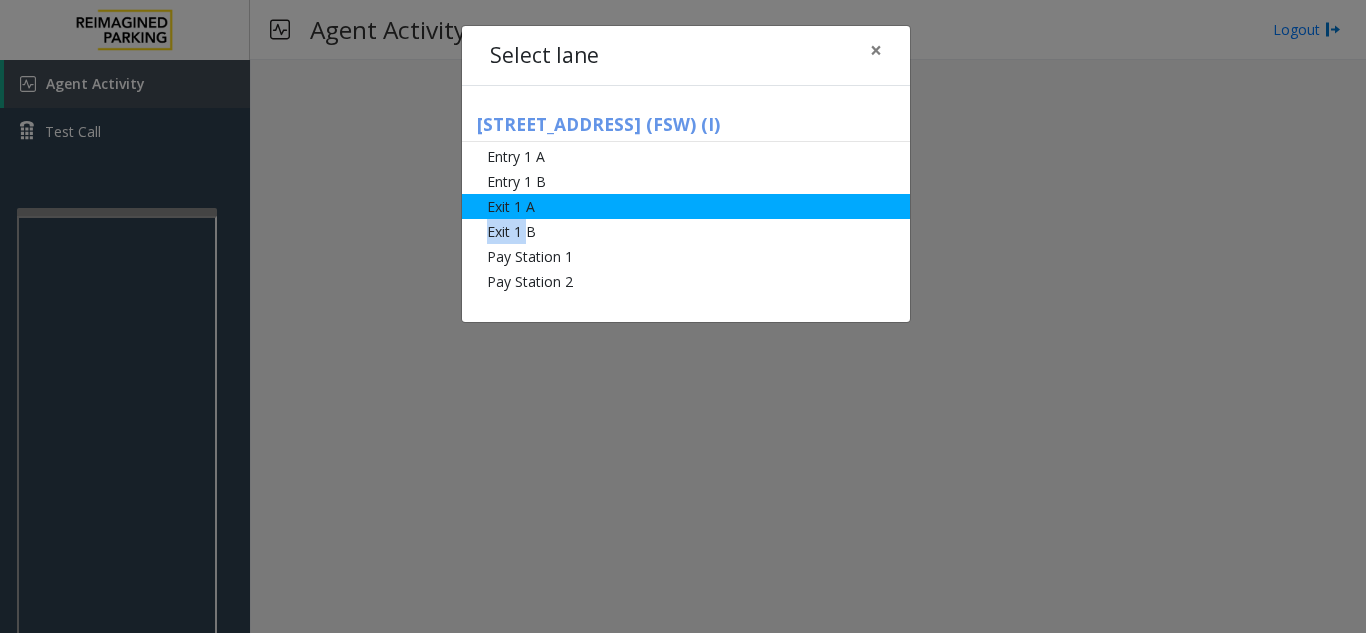 drag, startPoint x: 524, startPoint y: 234, endPoint x: 535, endPoint y: 218, distance: 19.416489 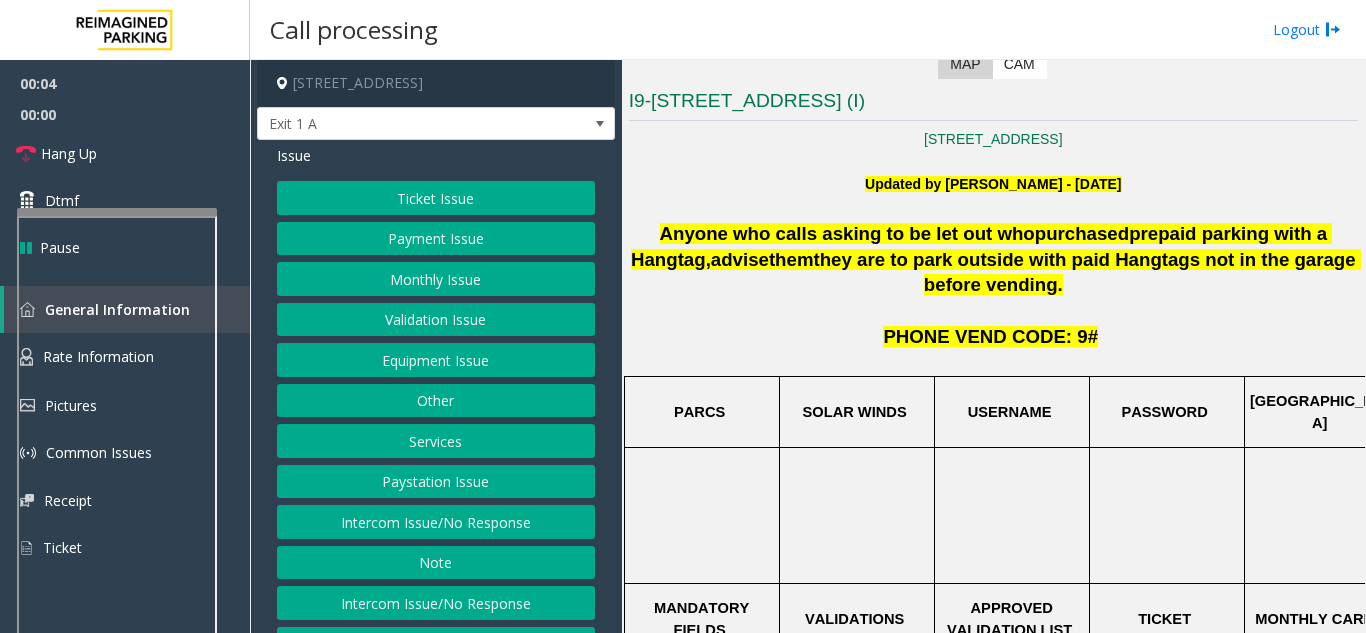 scroll, scrollTop: 600, scrollLeft: 0, axis: vertical 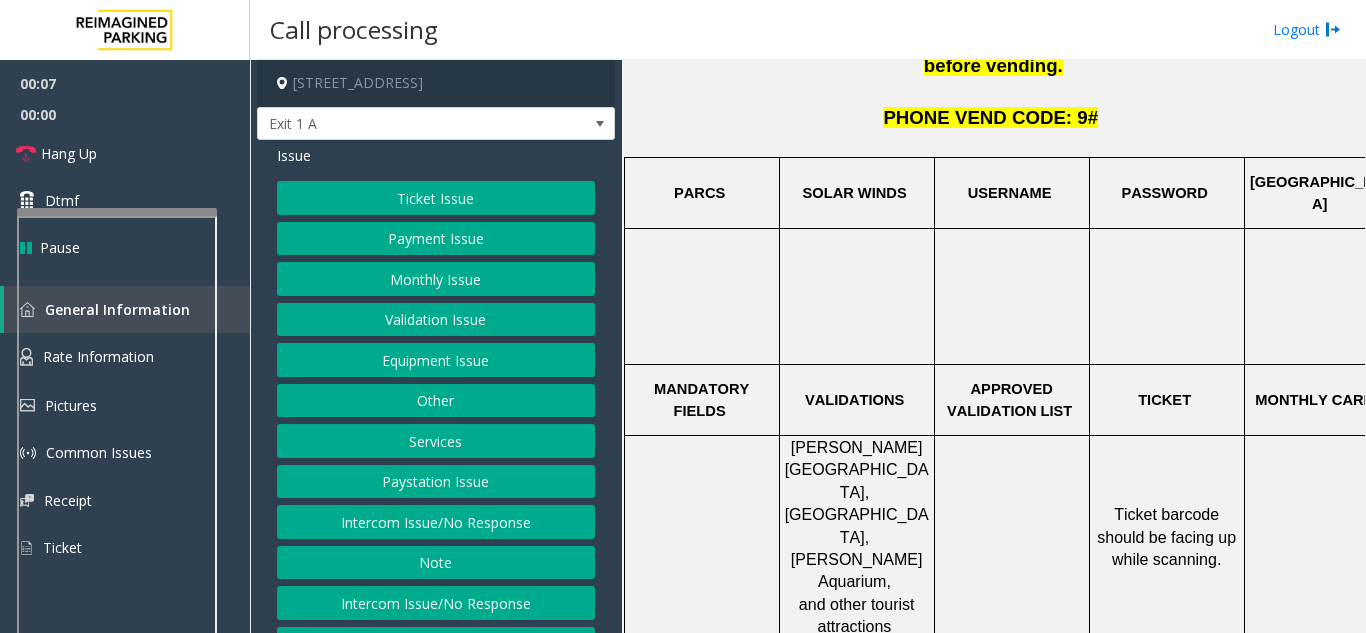 click on "Ticket Issue" 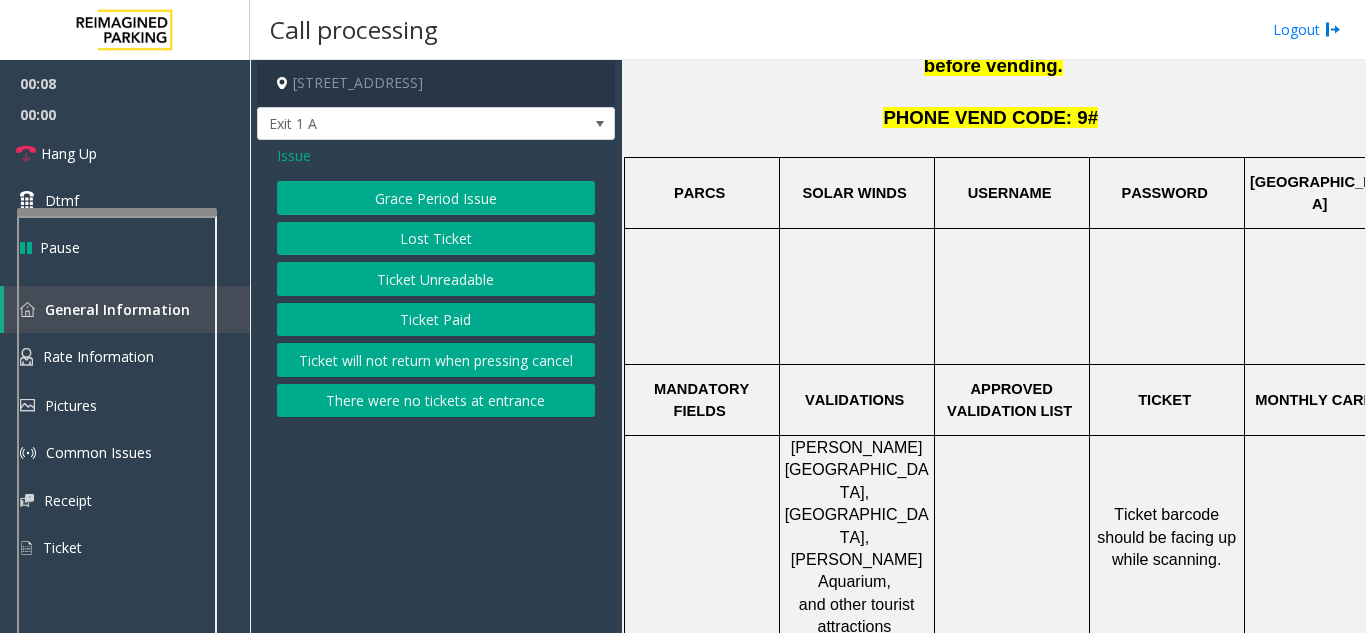 click on "Ticket Paid" 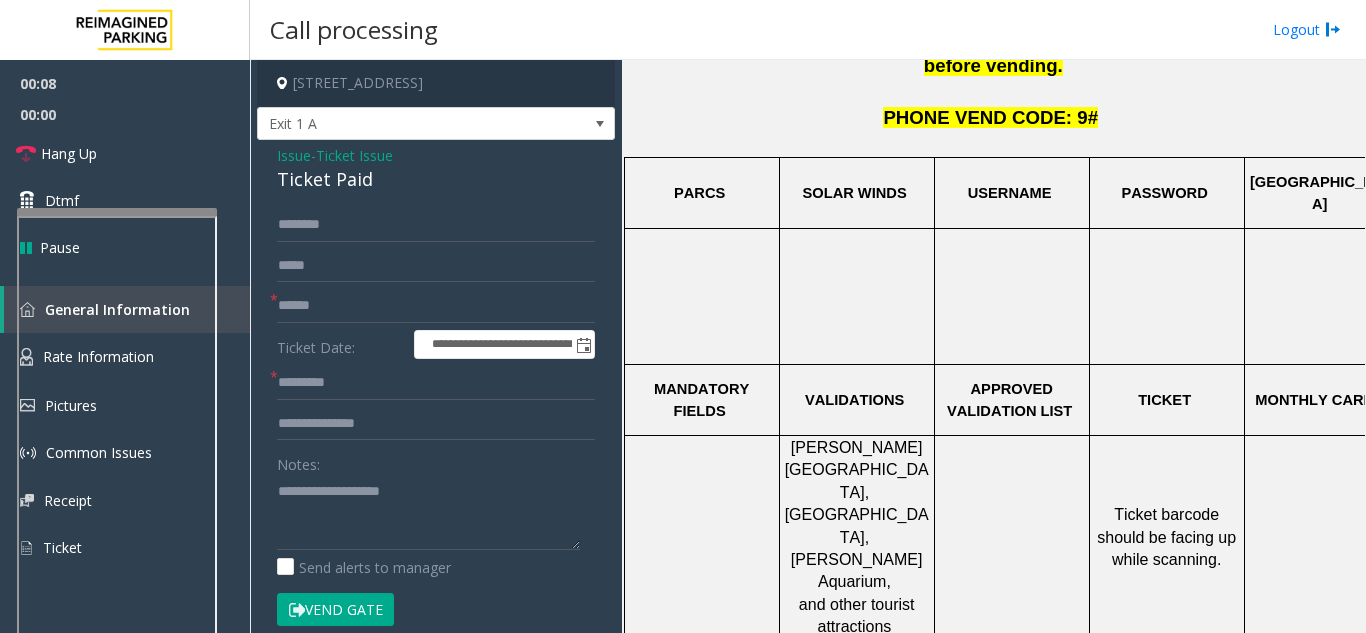scroll, scrollTop: 100, scrollLeft: 0, axis: vertical 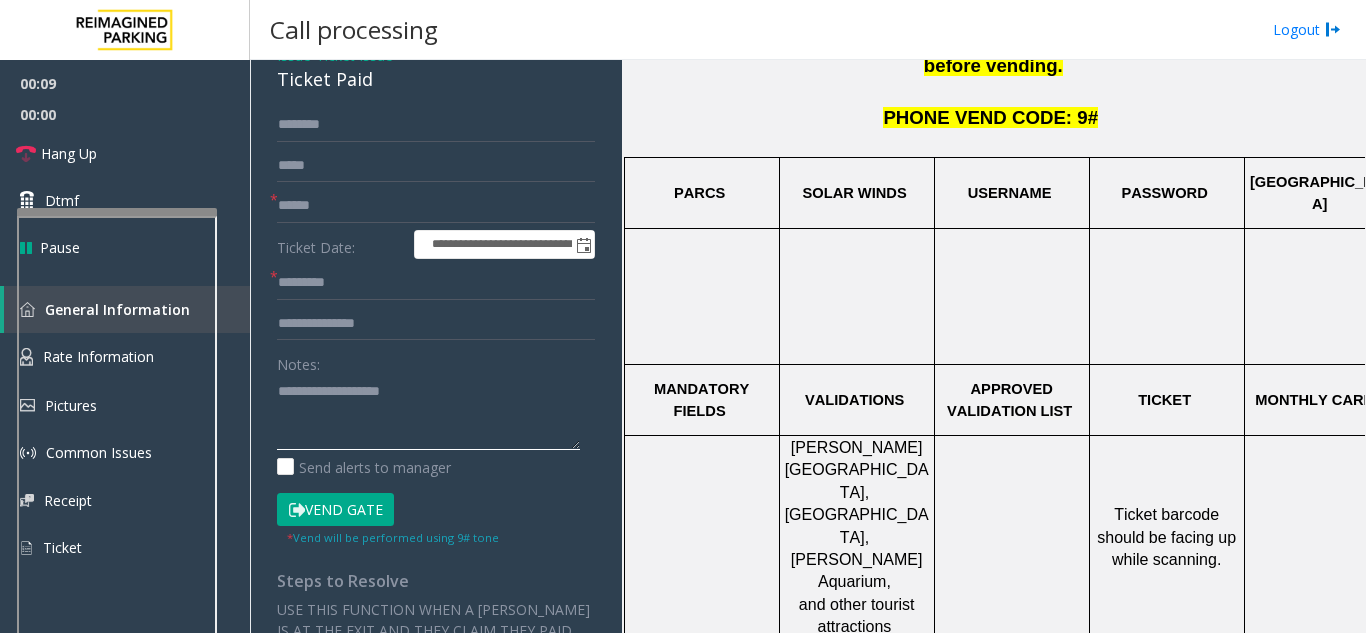 click 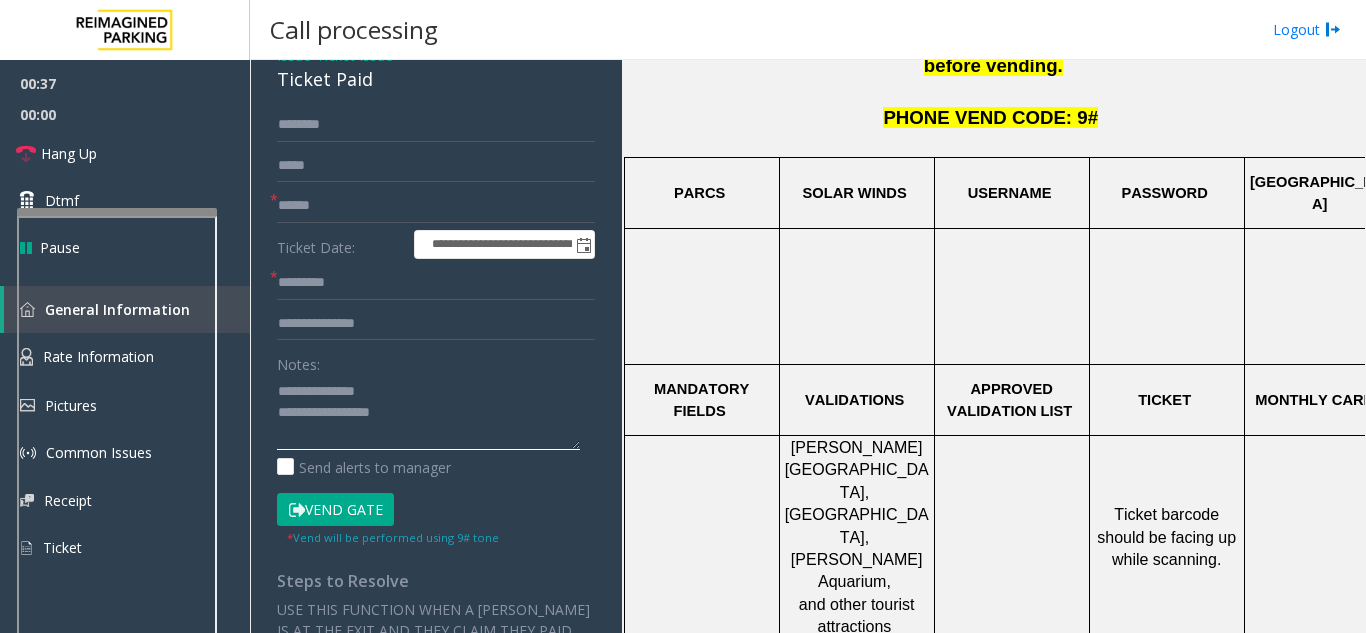 click 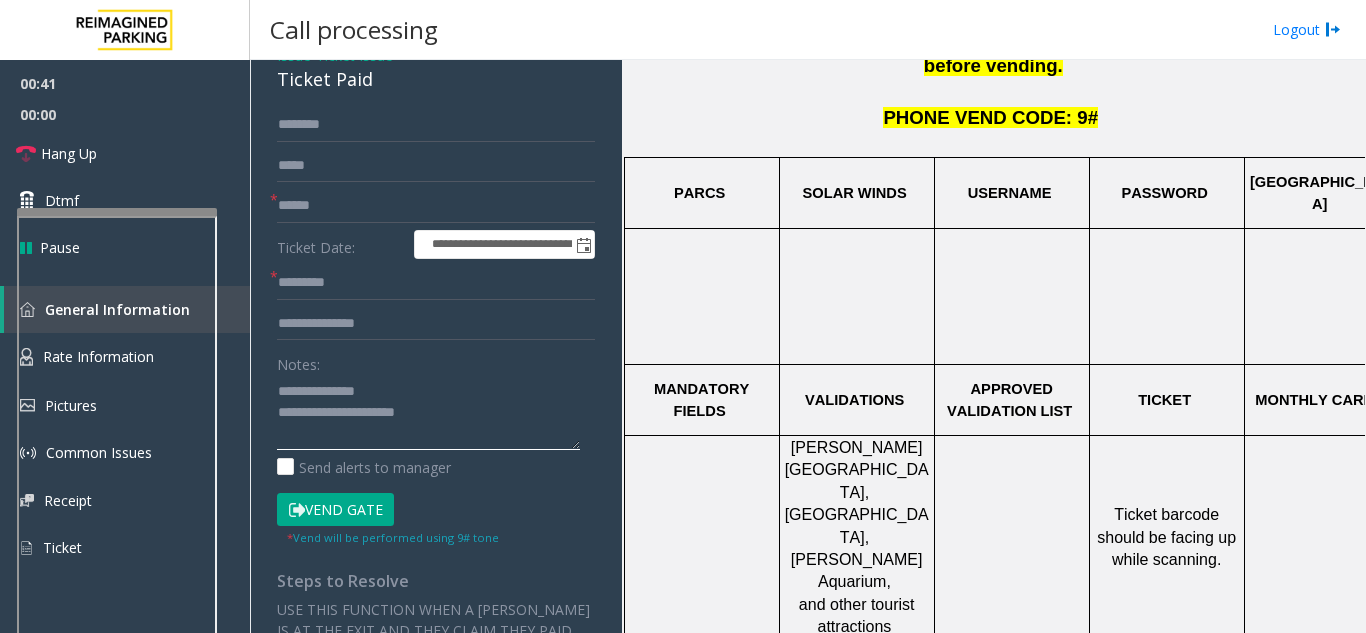 paste on "**********" 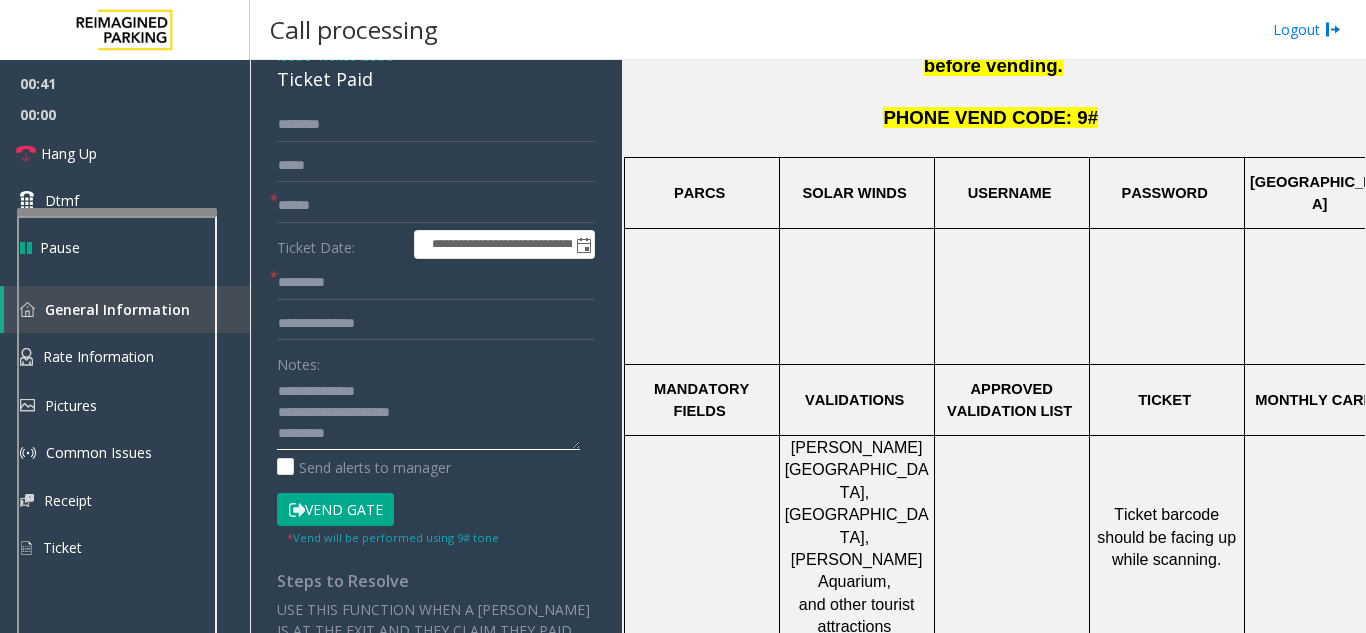 scroll, scrollTop: 15, scrollLeft: 0, axis: vertical 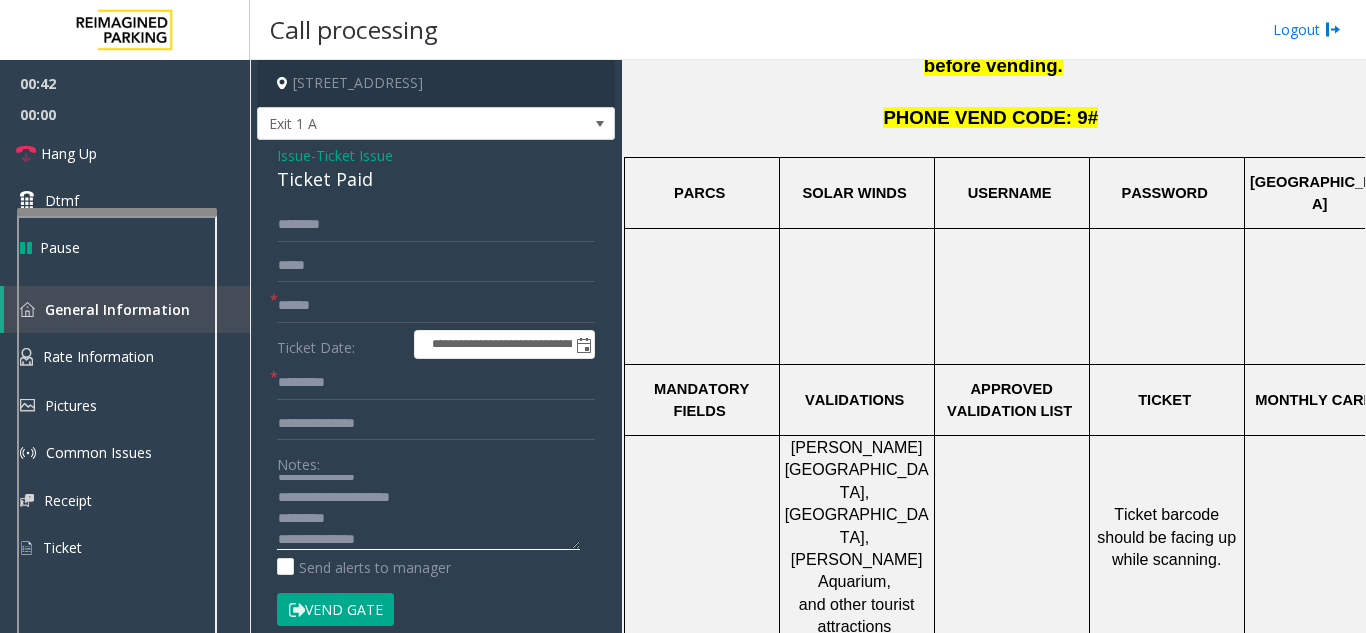 type on "**********" 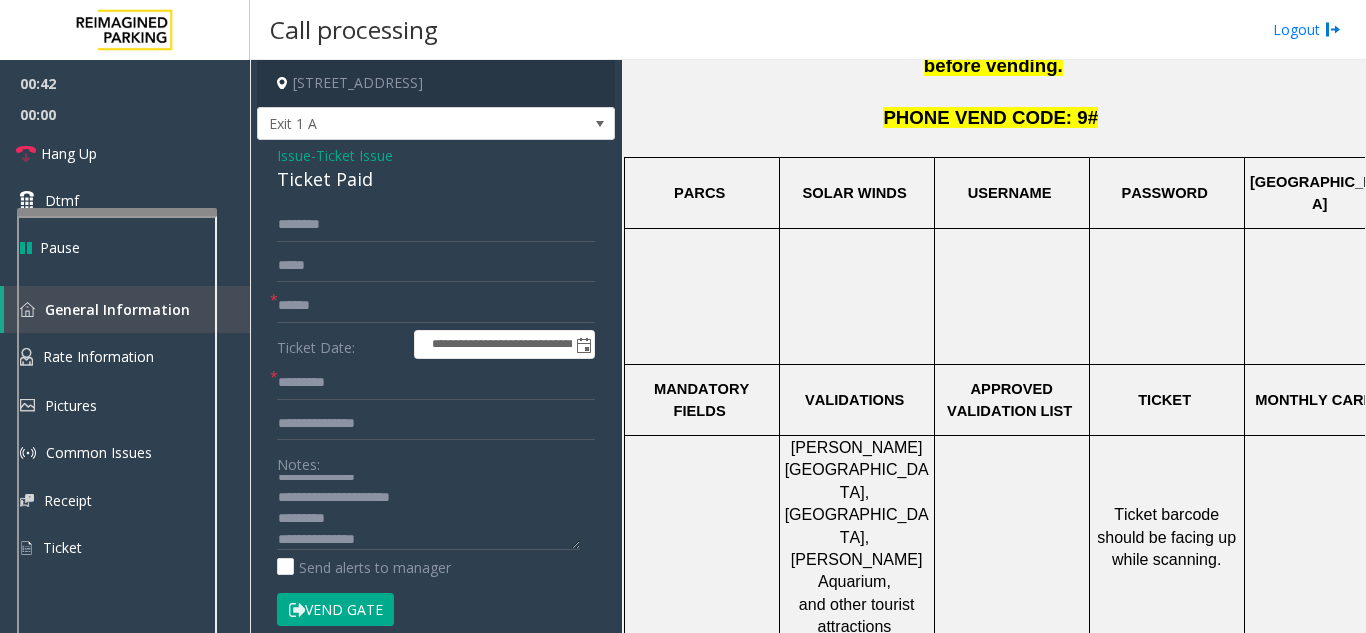 click on "Ticket Paid" 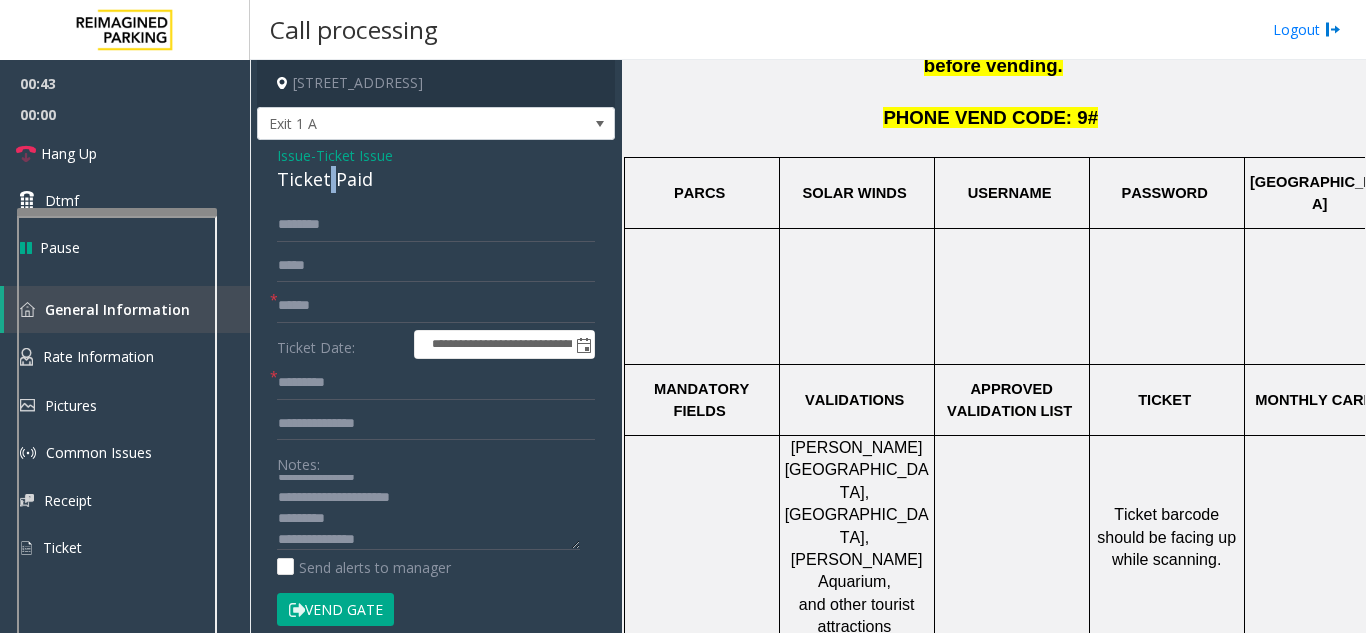 click on "Ticket Paid" 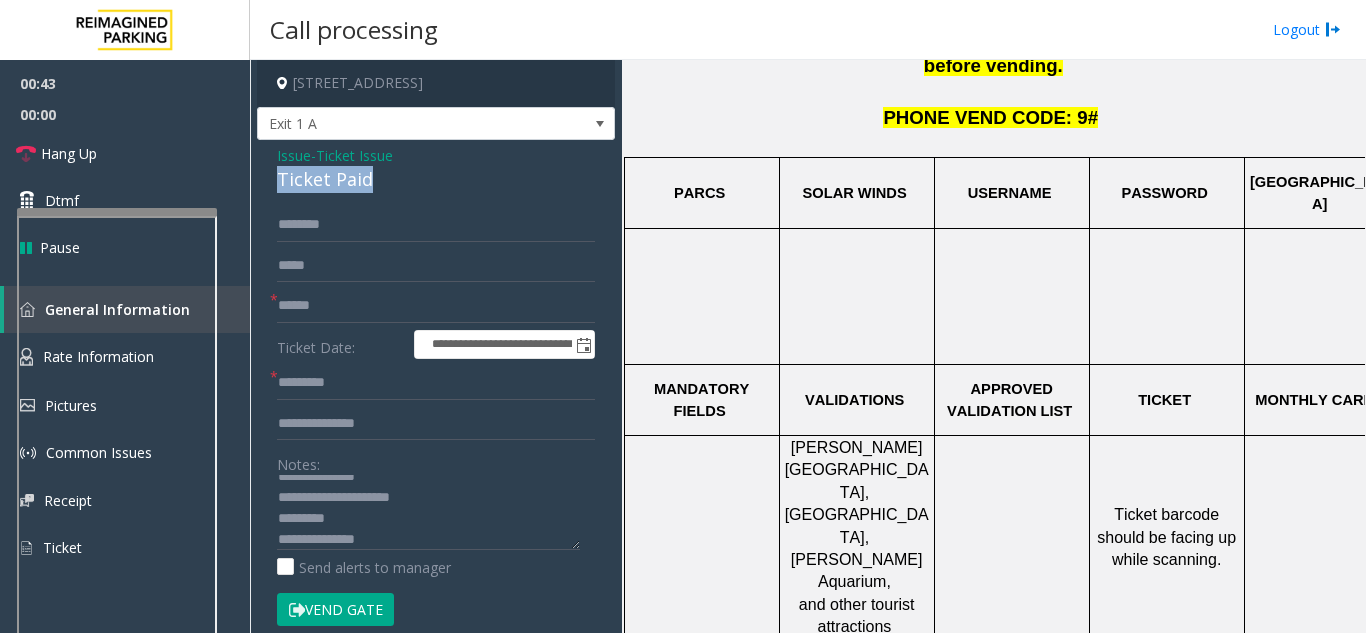 click on "Ticket Paid" 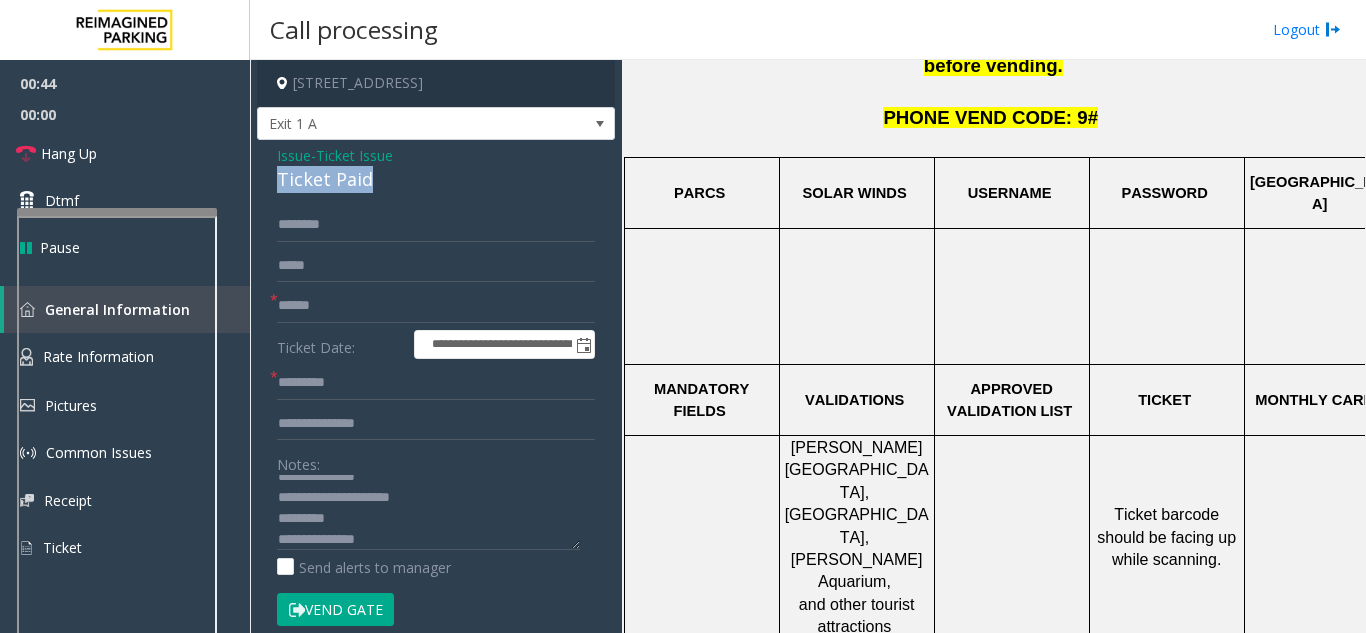 copy on "Ticket Paid" 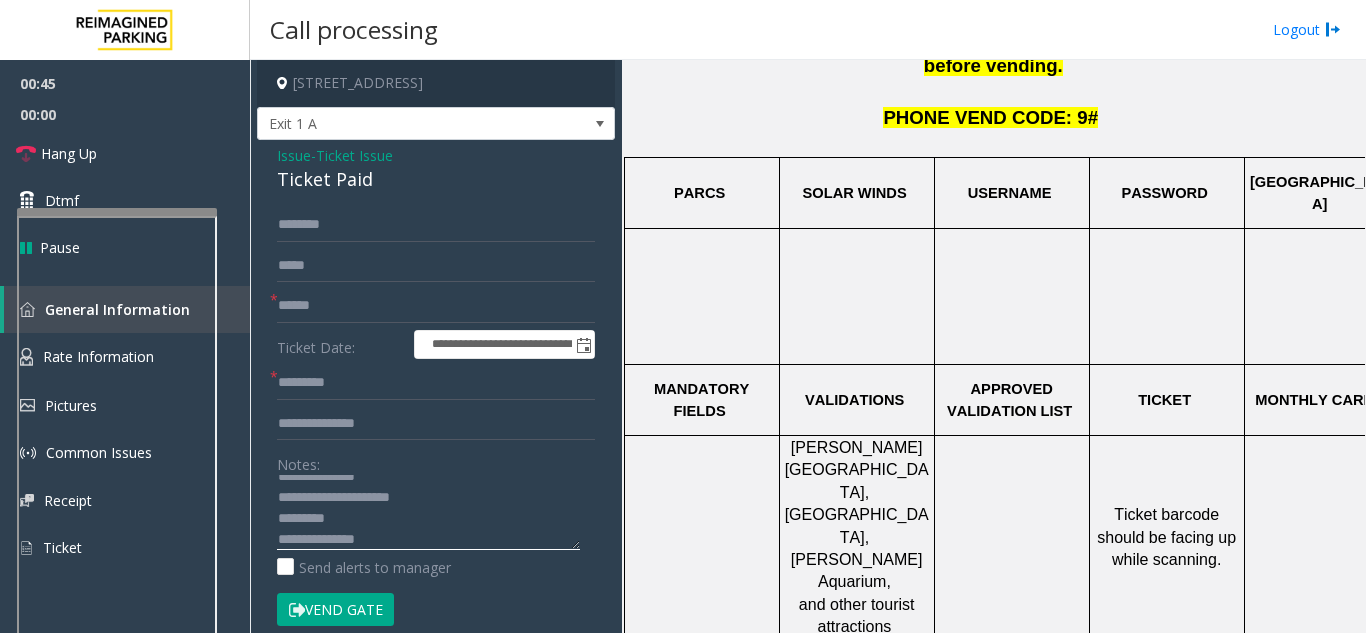 click 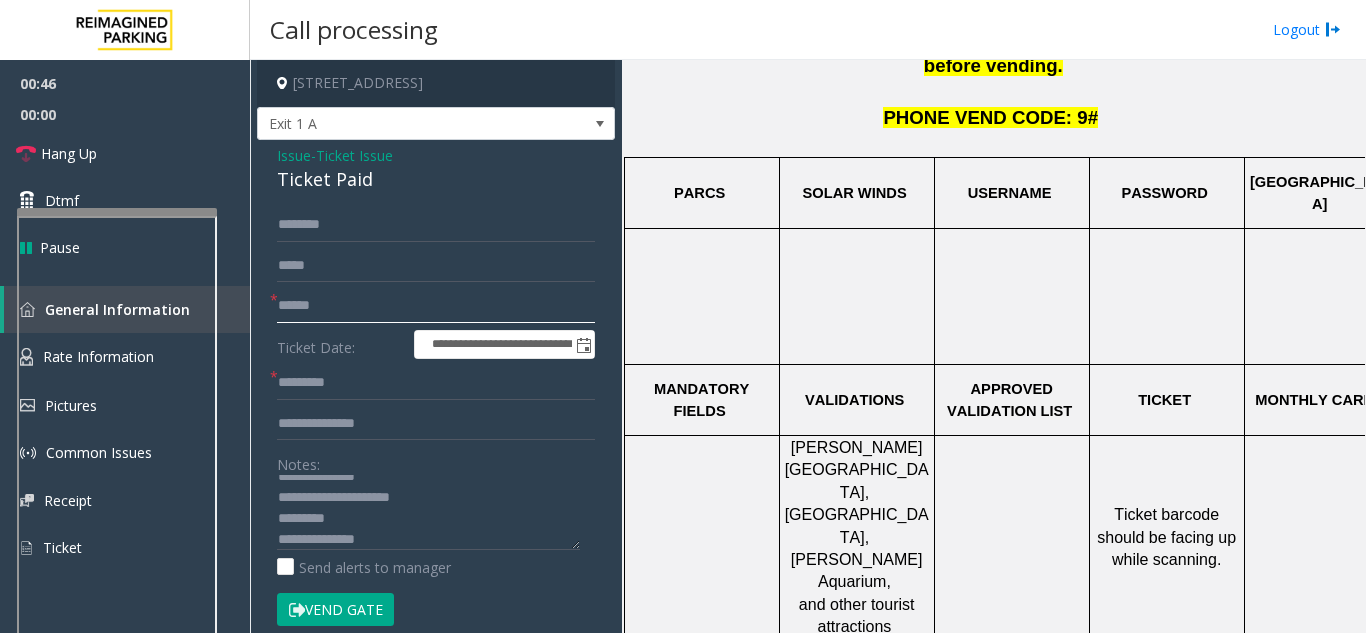 click 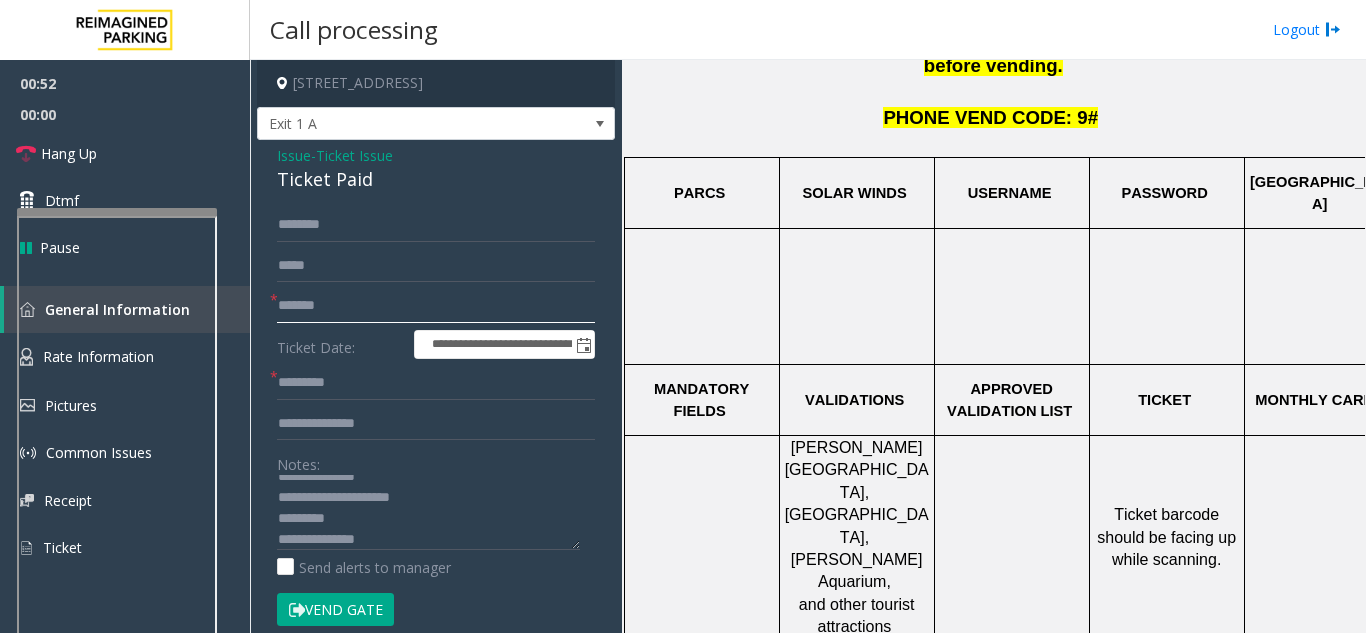 type on "*******" 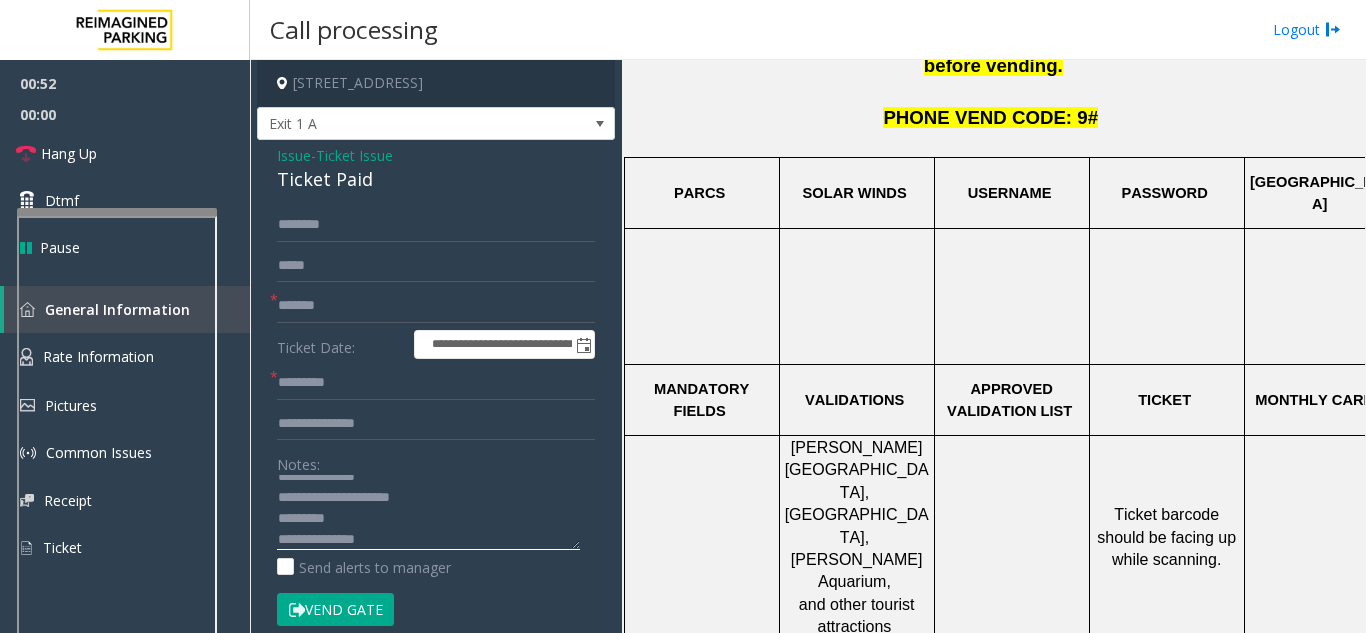 click 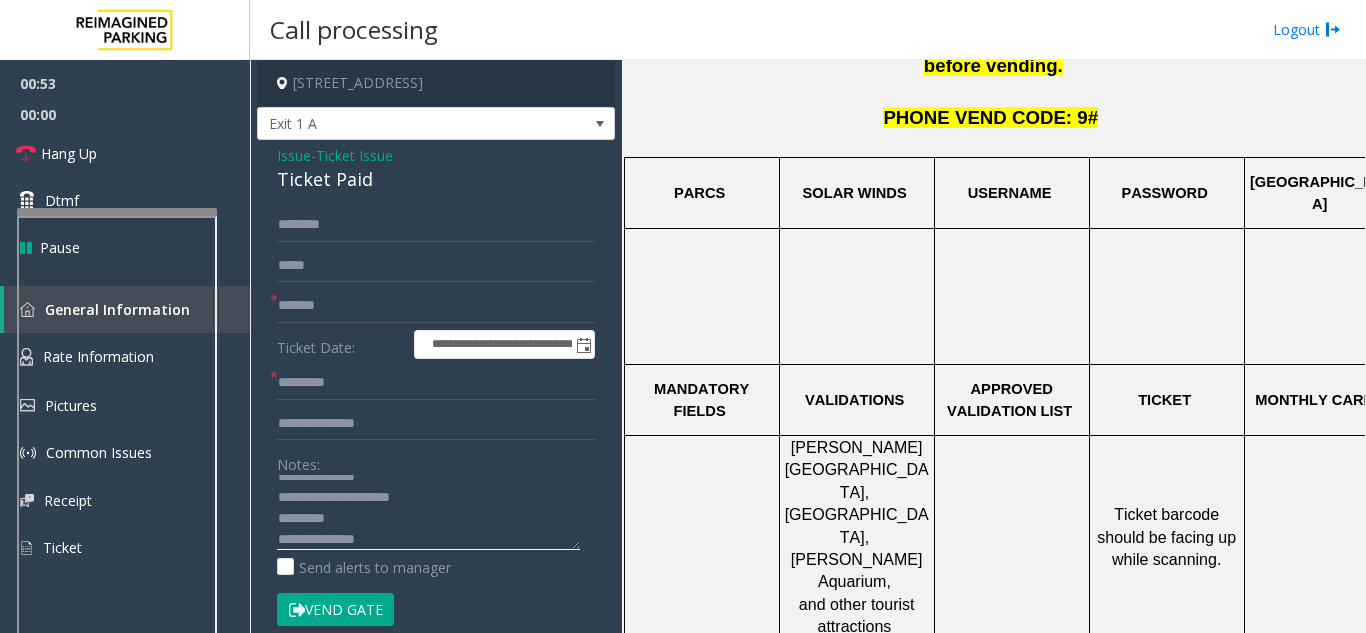 paste on "**********" 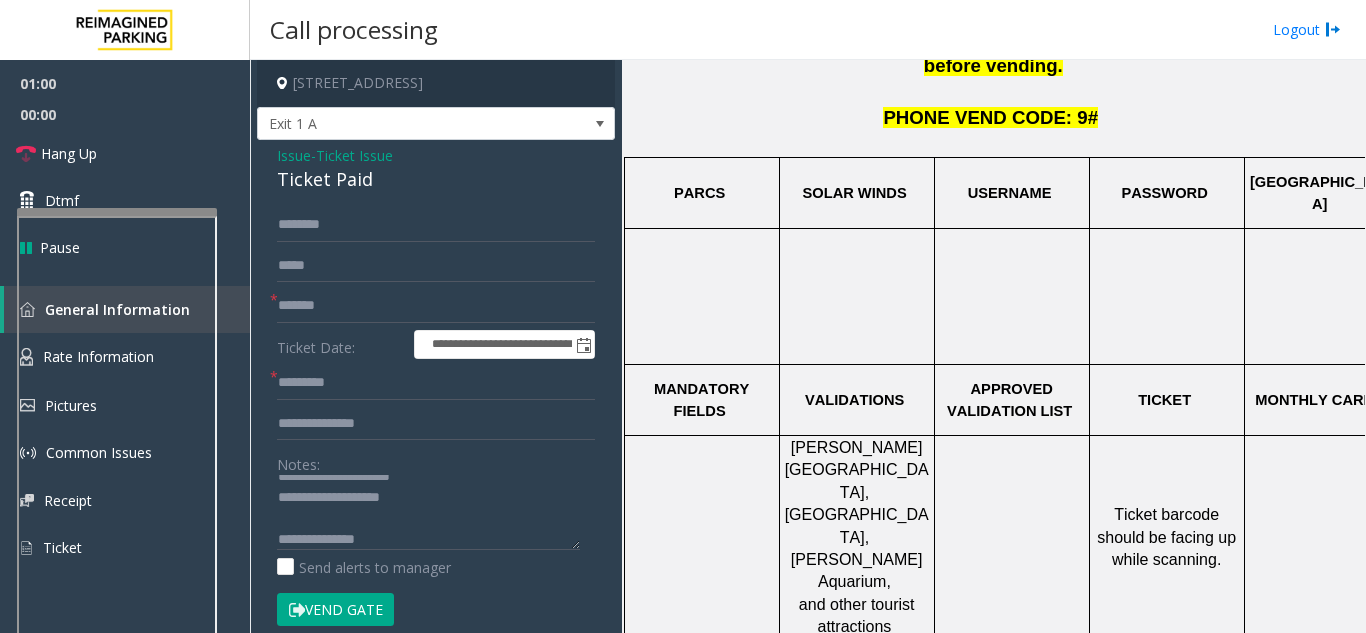 scroll, scrollTop: 42, scrollLeft: 0, axis: vertical 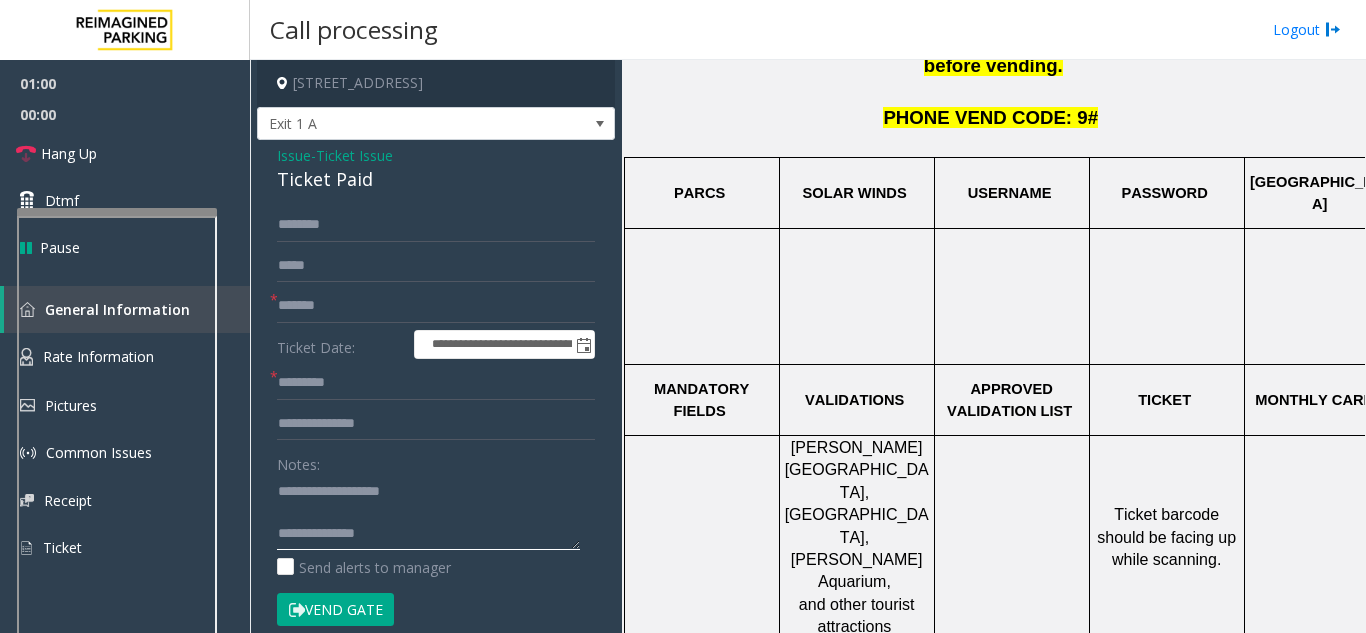 click 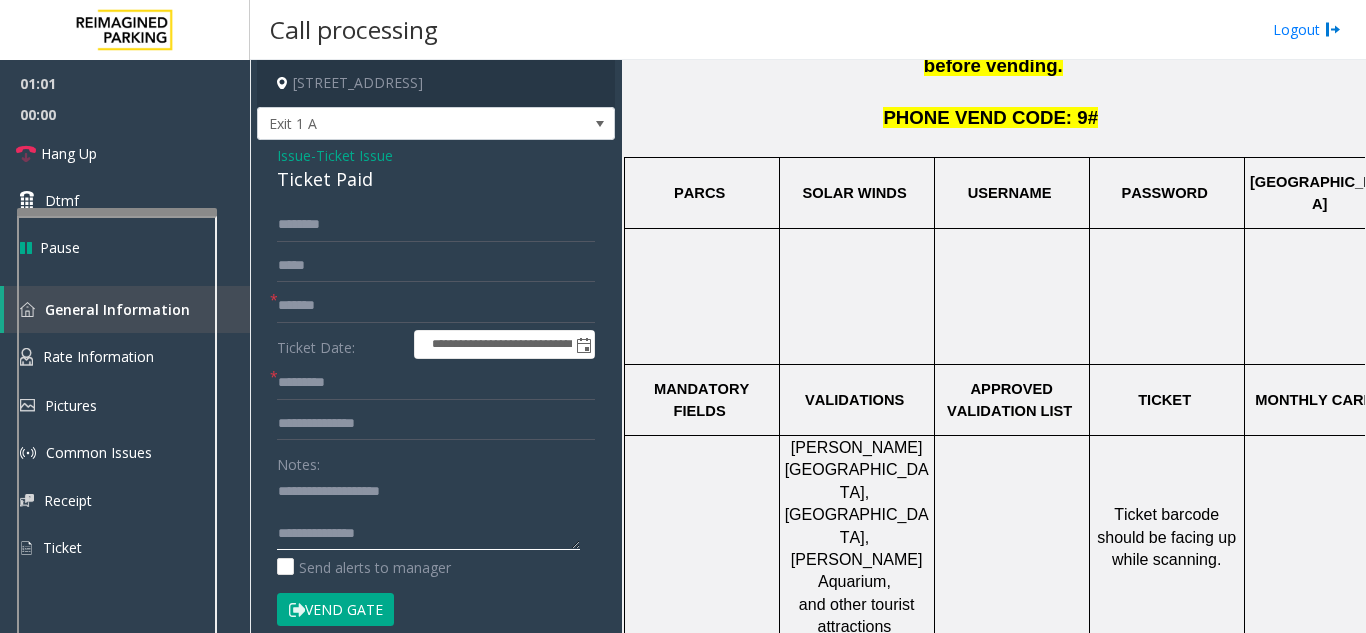 paste on "**********" 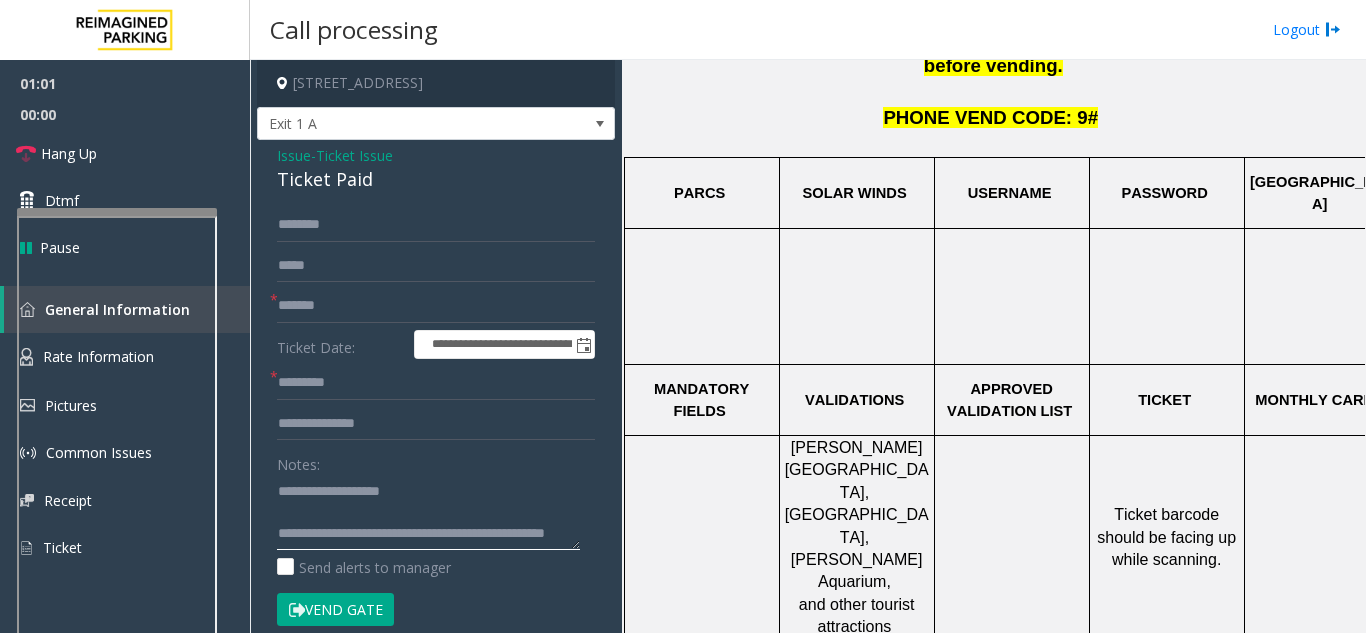 scroll, scrollTop: 57, scrollLeft: 0, axis: vertical 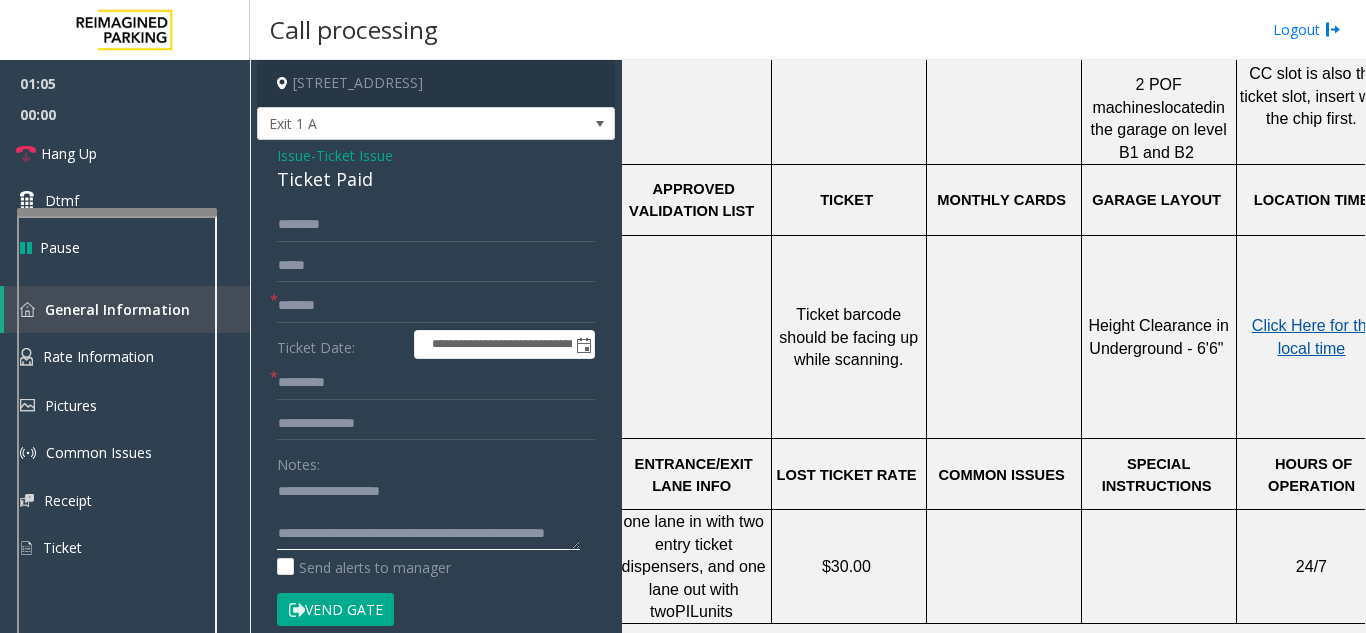 type on "**********" 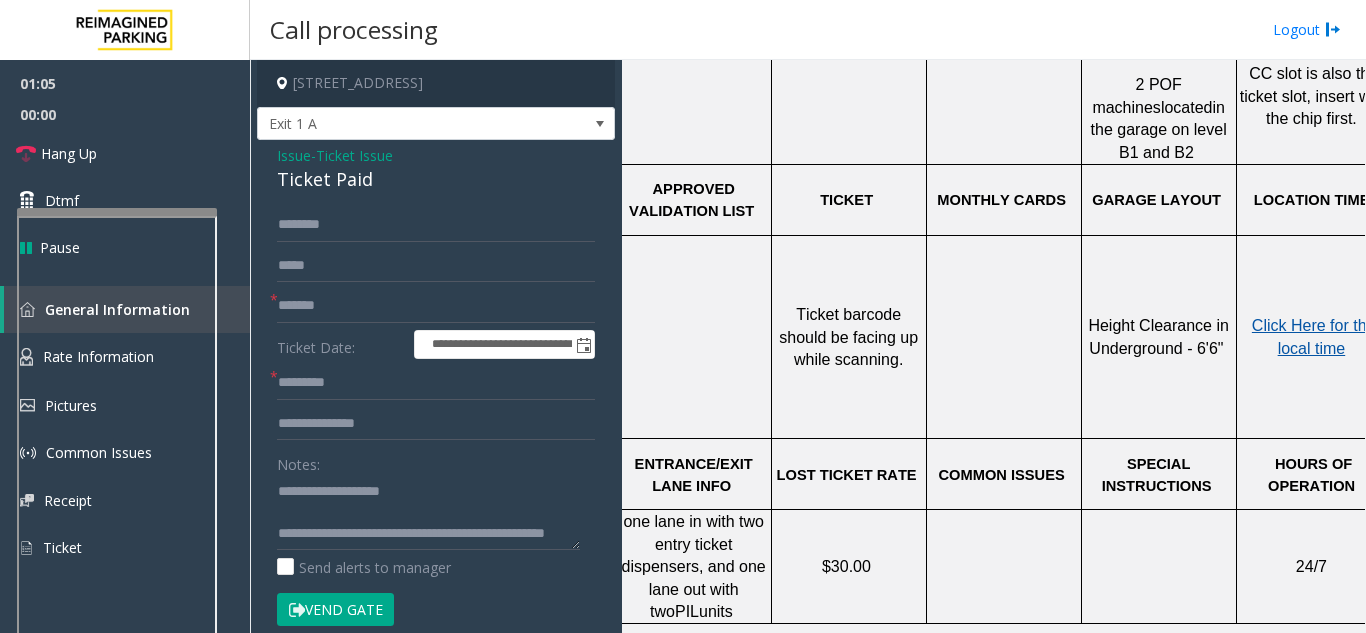 click on "Click Here for the local time" 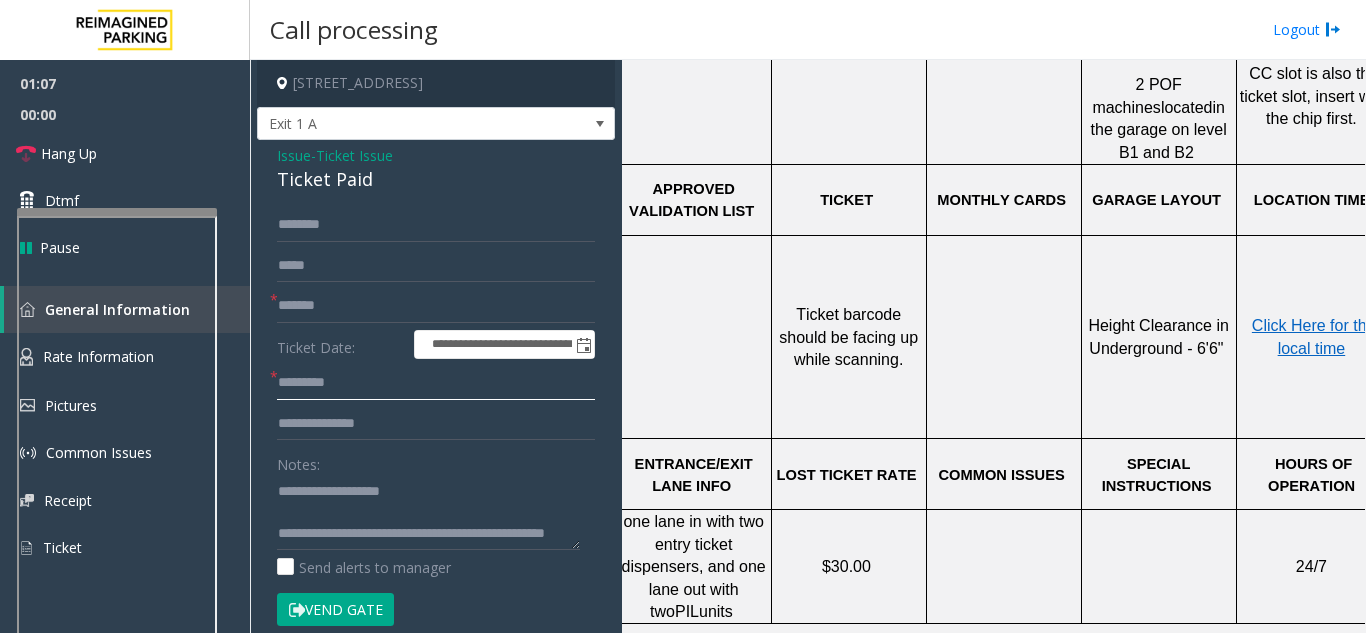 click 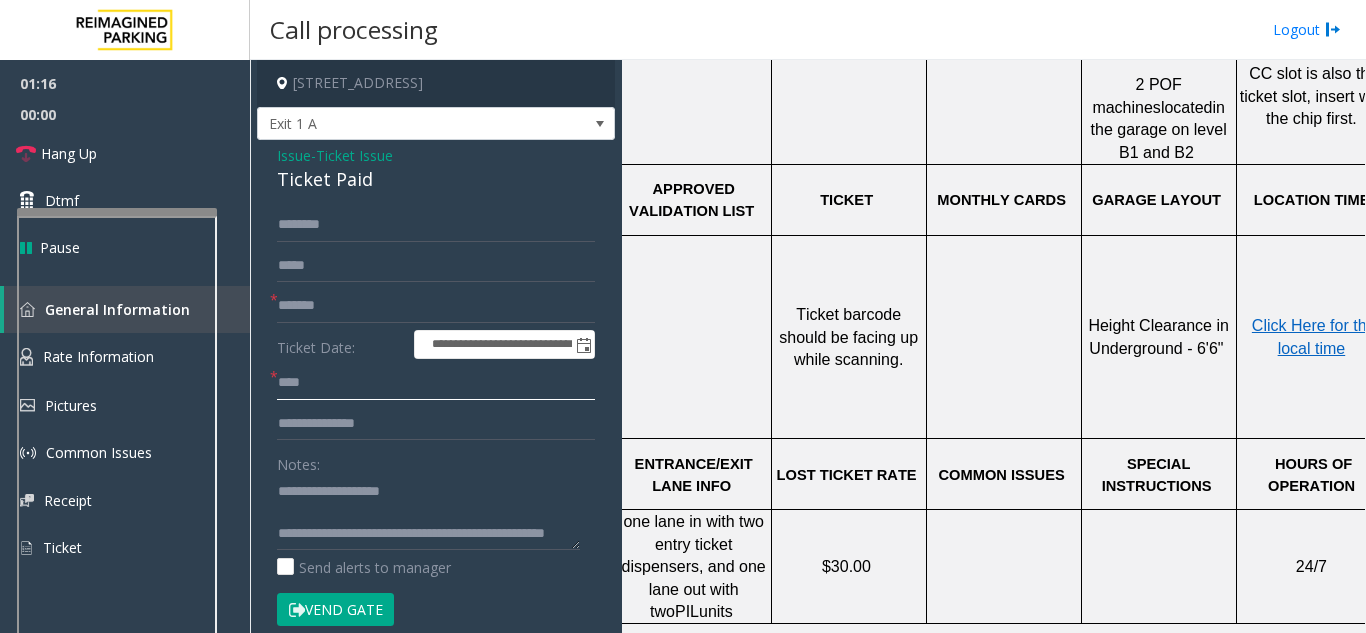 type on "****" 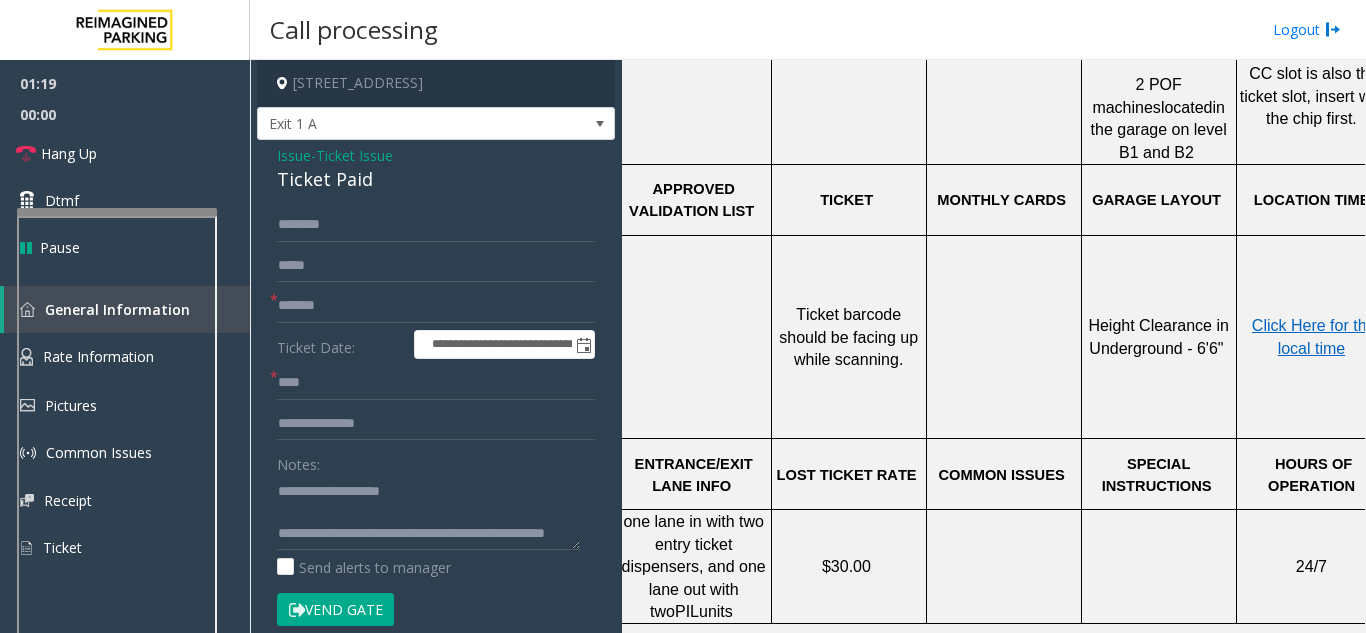 click on "Vend Gate" 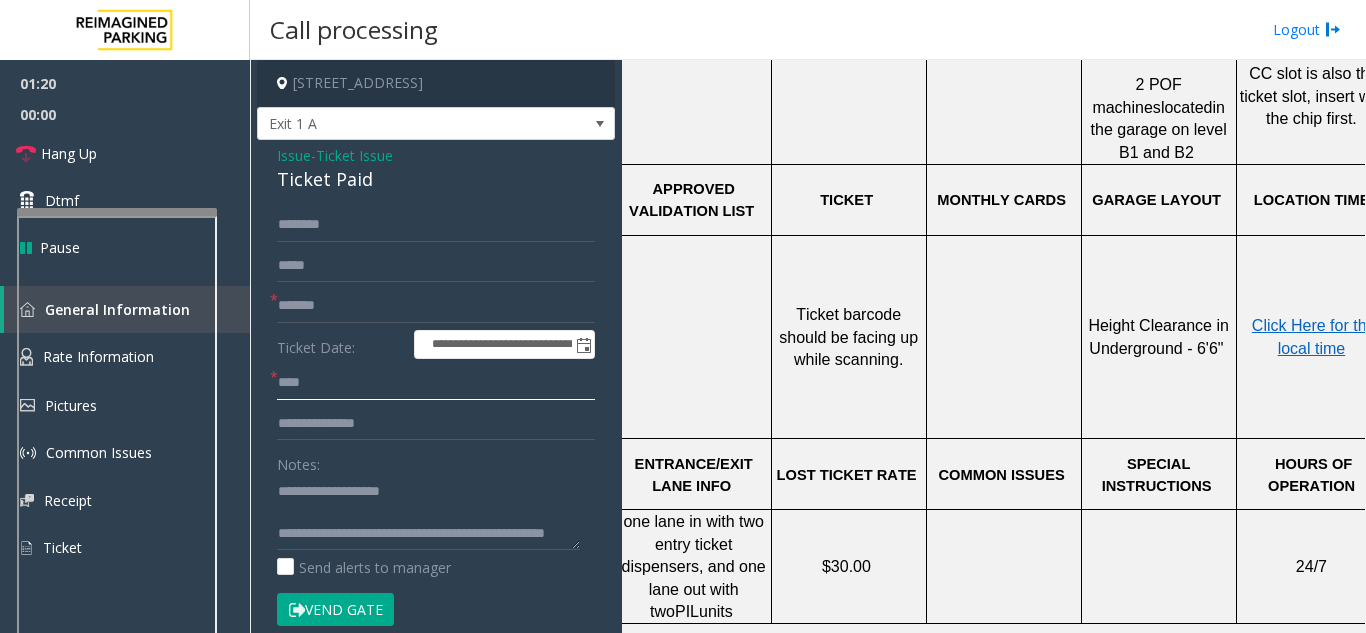 drag, startPoint x: 310, startPoint y: 372, endPoint x: 271, endPoint y: 375, distance: 39.115215 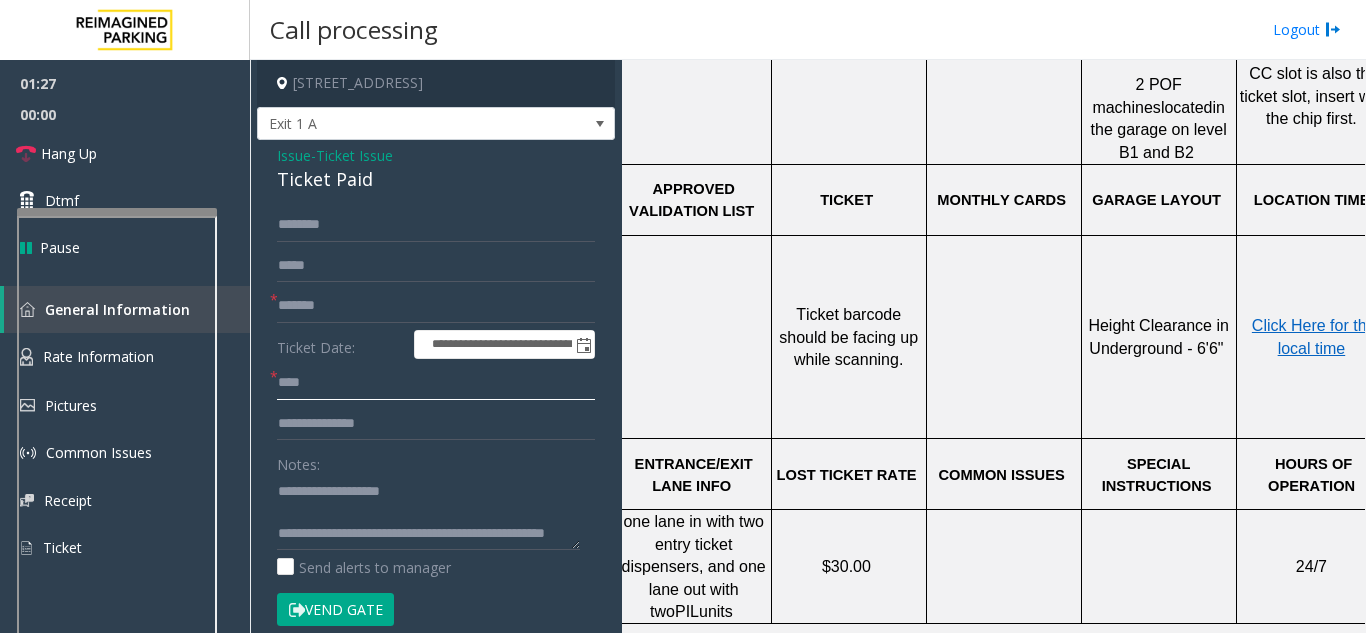 scroll, scrollTop: 63, scrollLeft: 0, axis: vertical 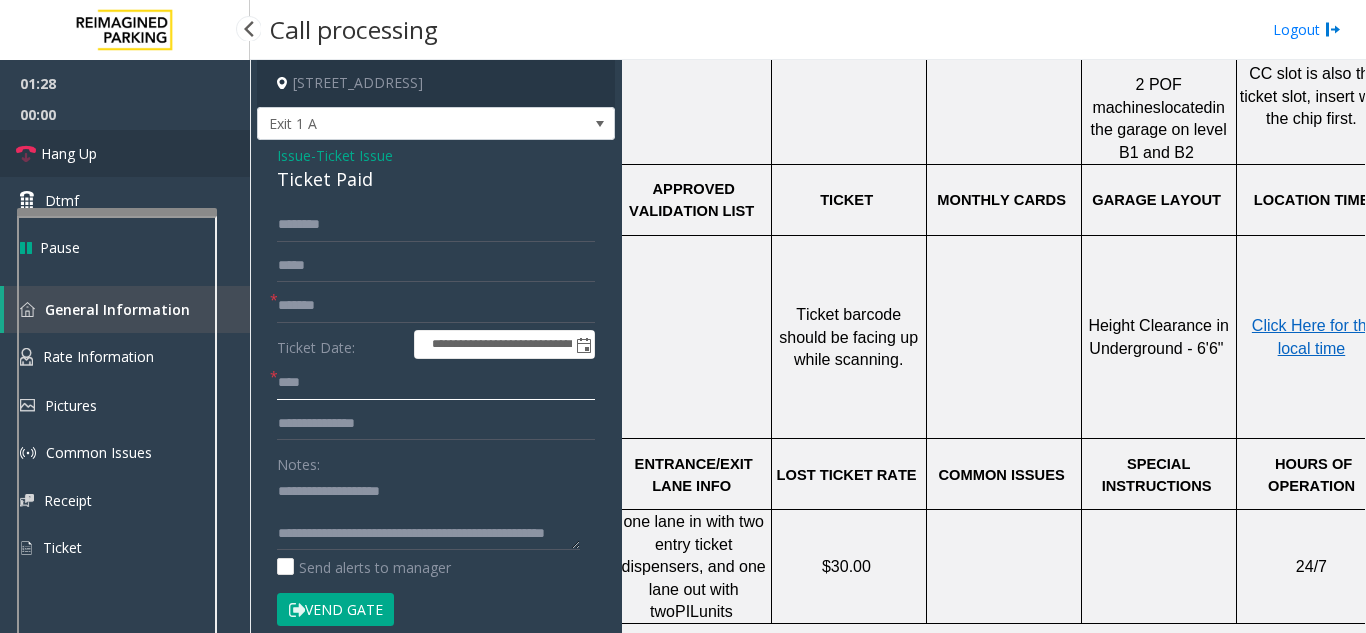 type on "****" 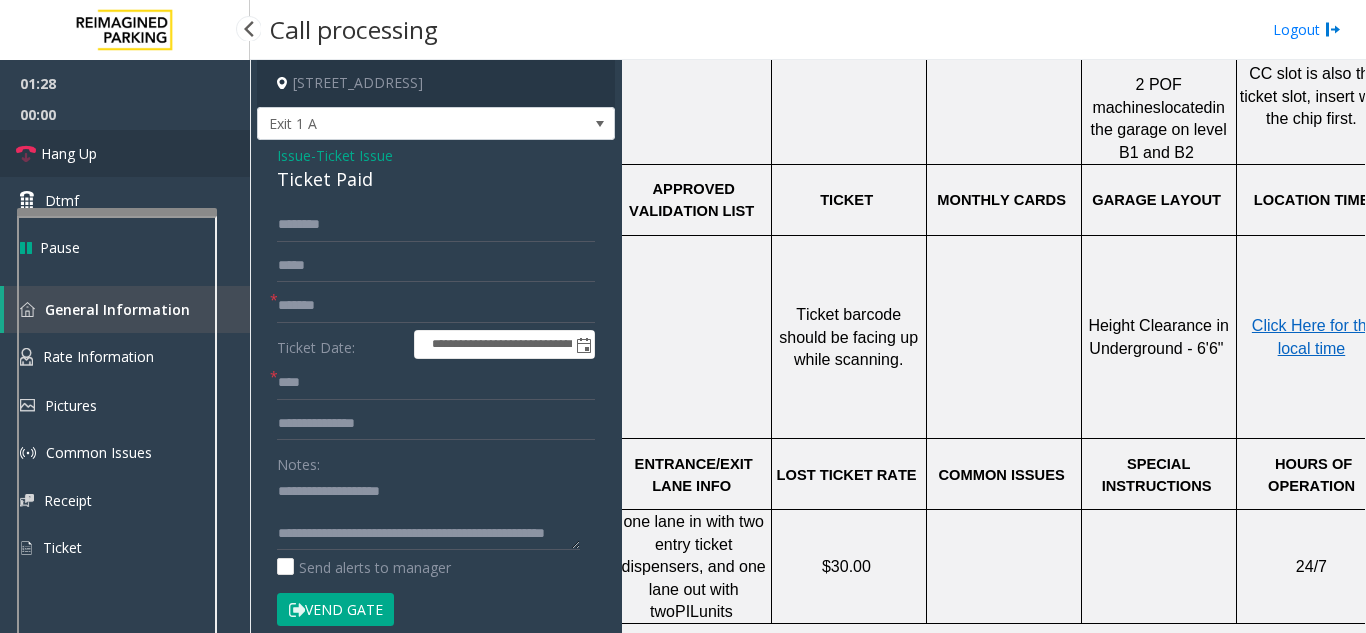click on "Hang Up" at bounding box center [125, 153] 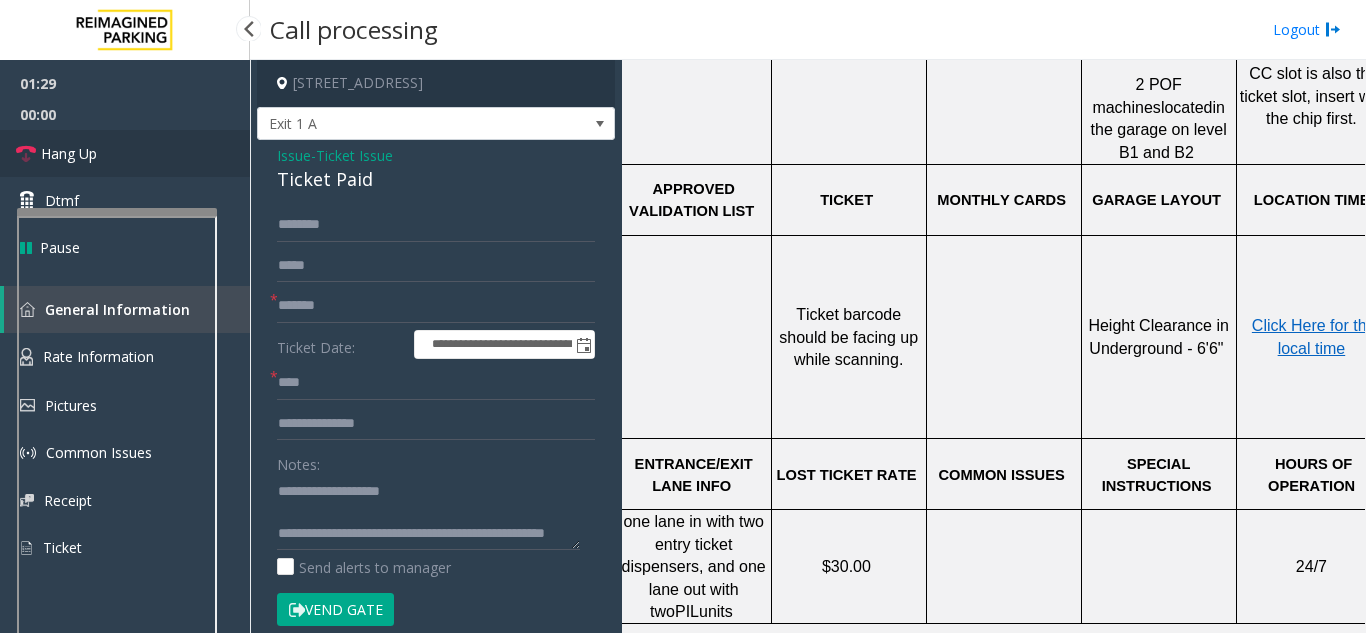 click on "Hang Up" at bounding box center [125, 153] 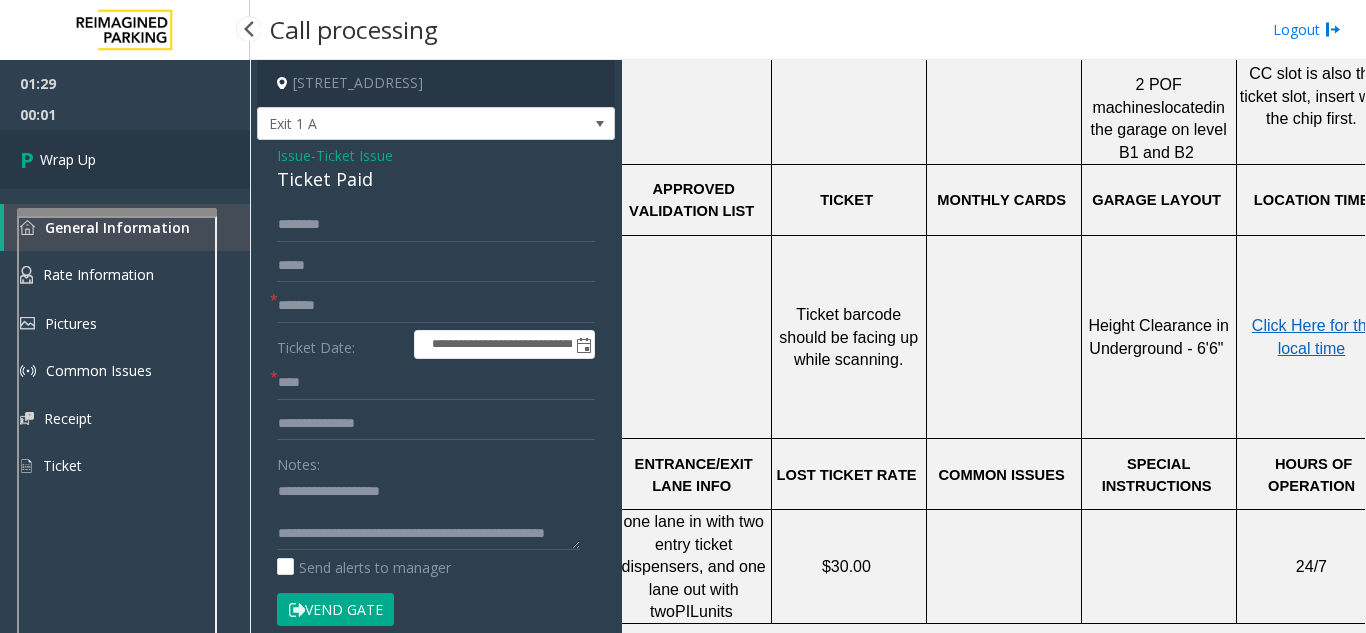 click on "Wrap Up" at bounding box center [125, 159] 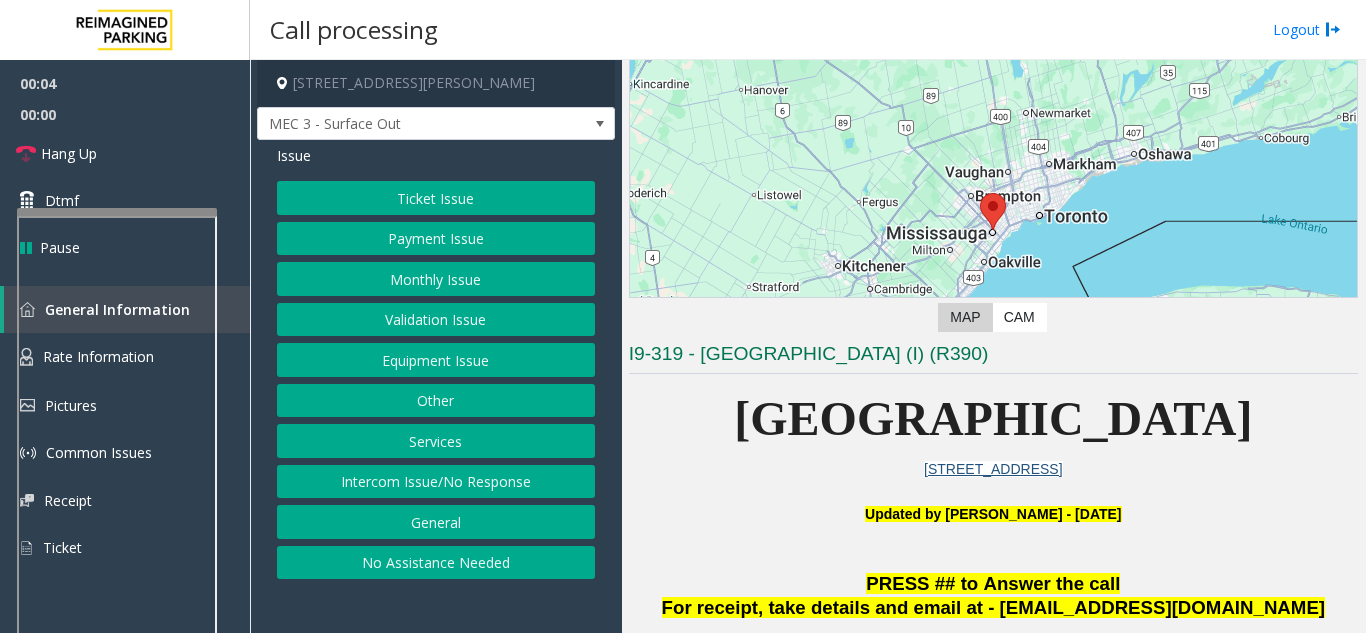 scroll, scrollTop: 300, scrollLeft: 0, axis: vertical 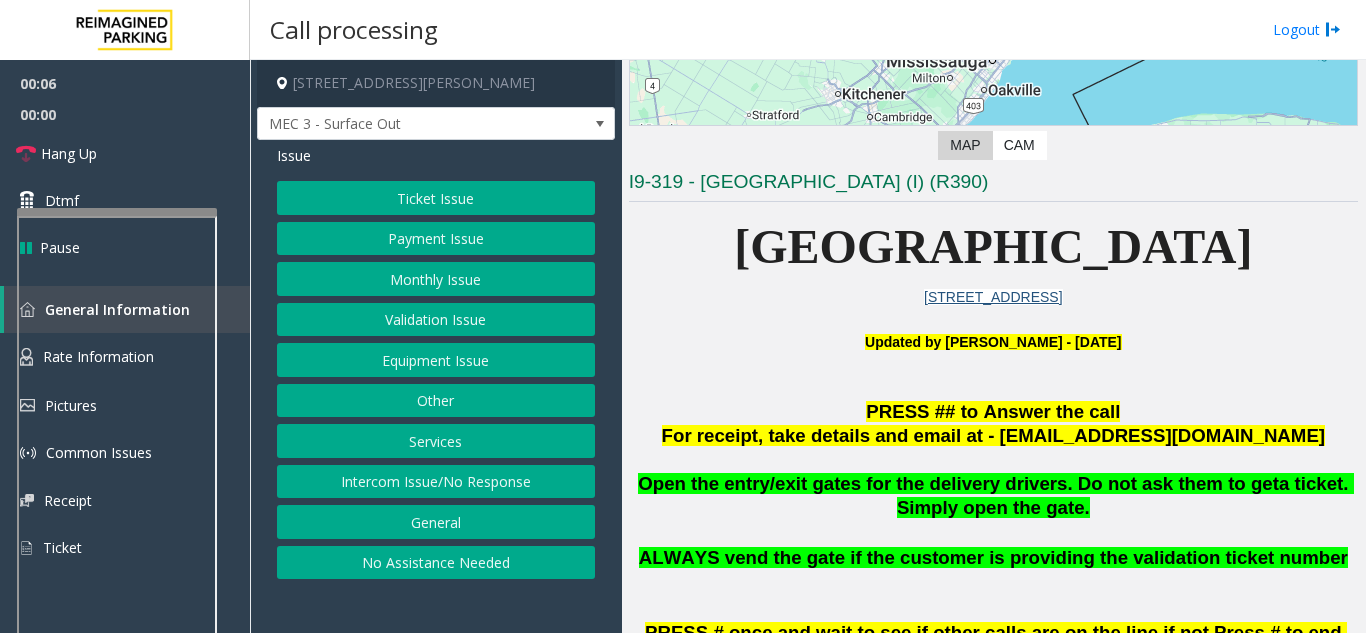 click on "Other" 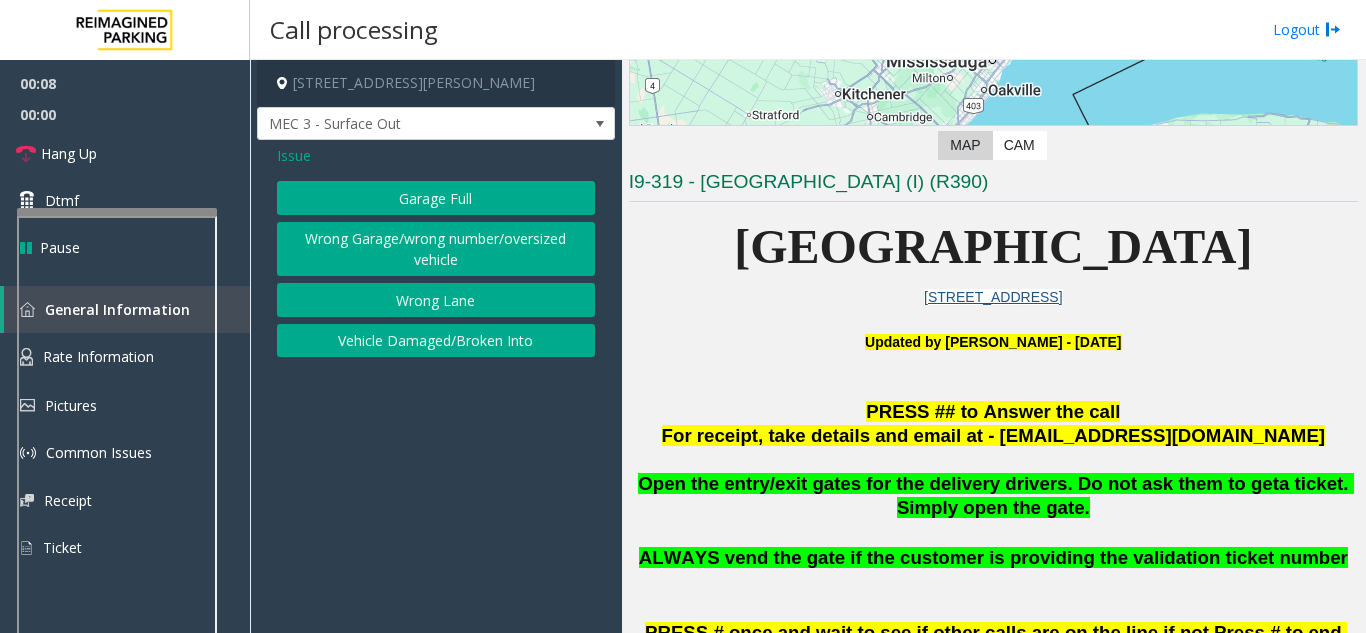 click on "Issue" 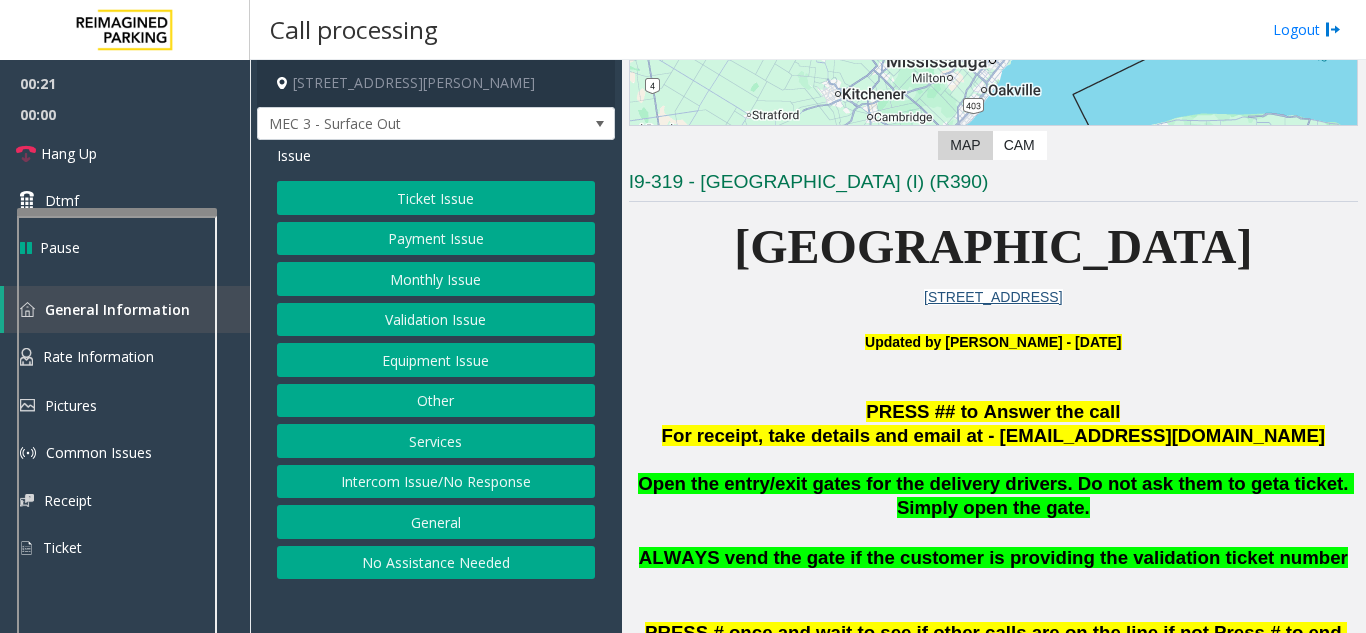 click on "Equipment Issue" 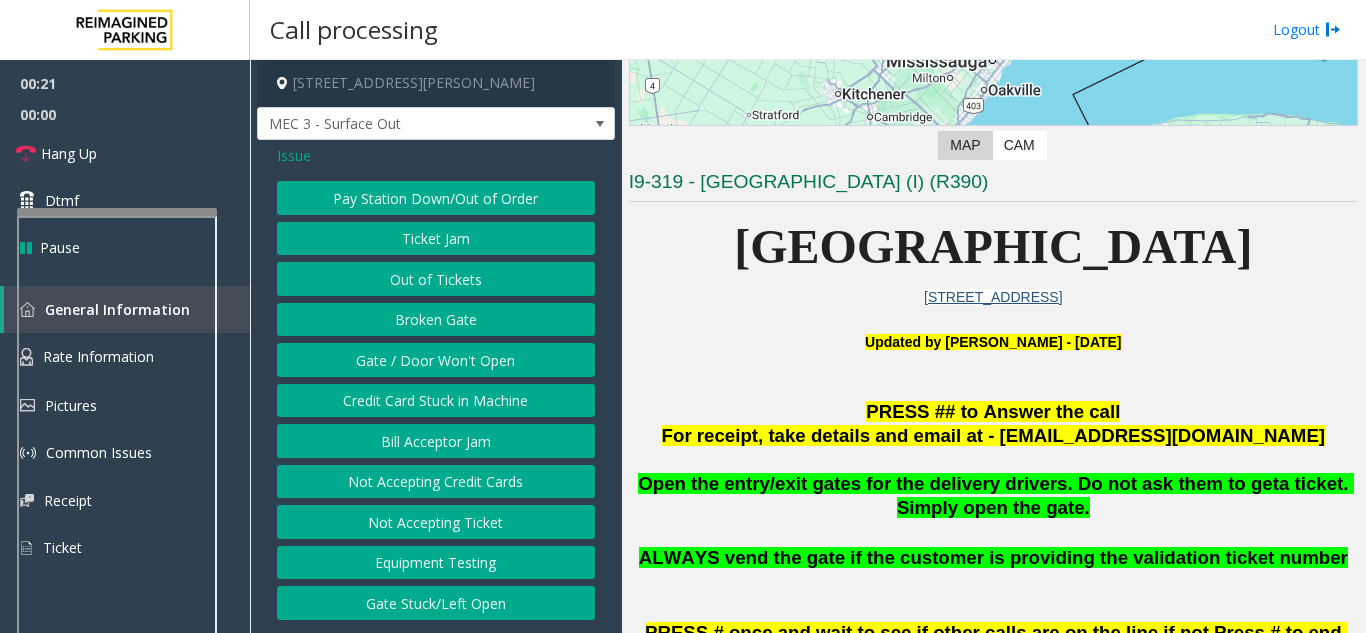 click on "Gate / Door Won't Open" 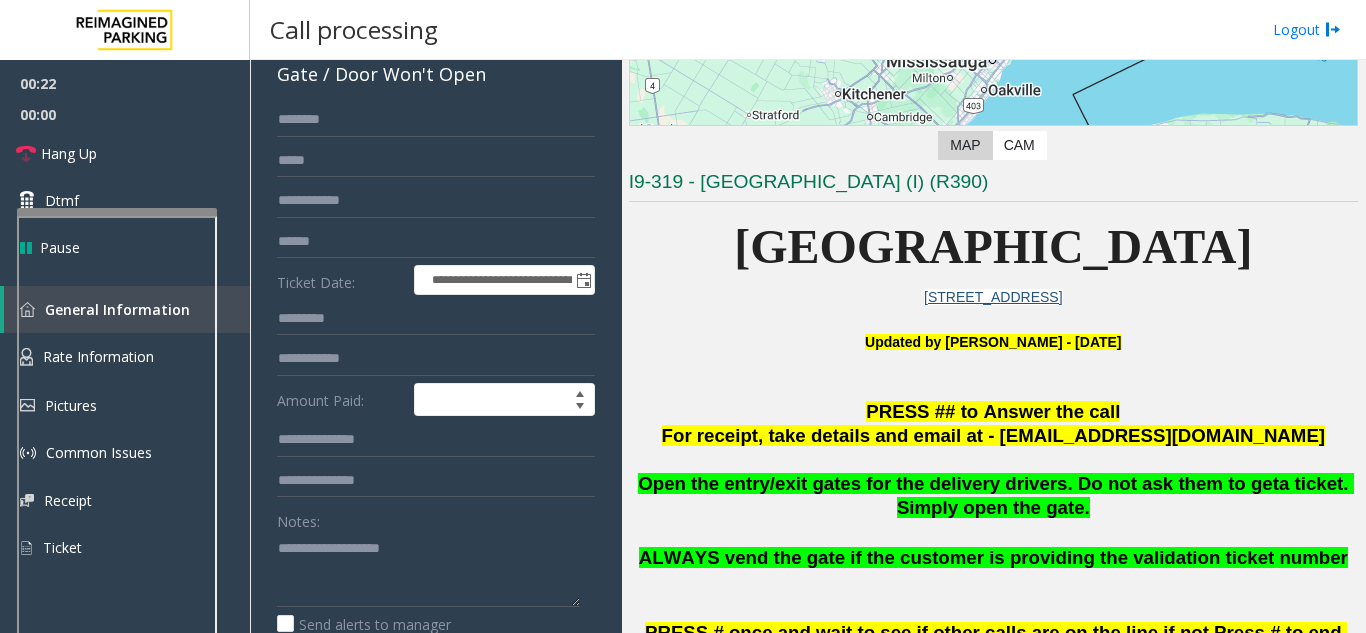 scroll, scrollTop: 200, scrollLeft: 0, axis: vertical 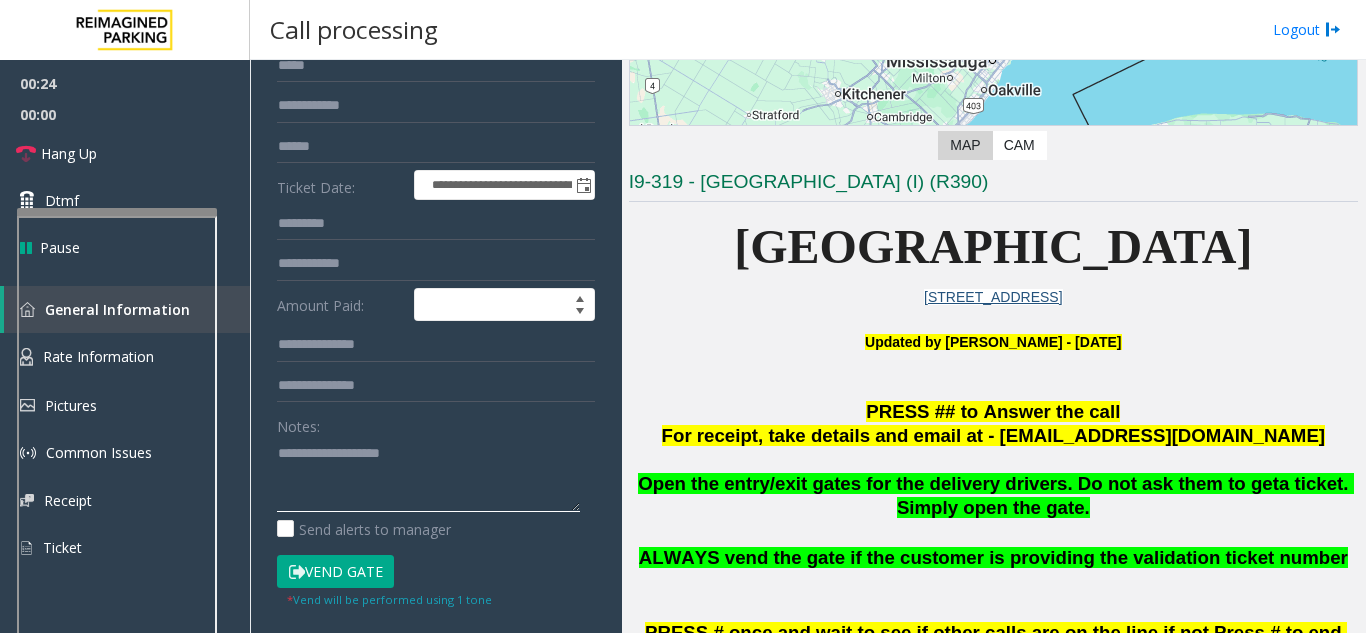 paste on "**********" 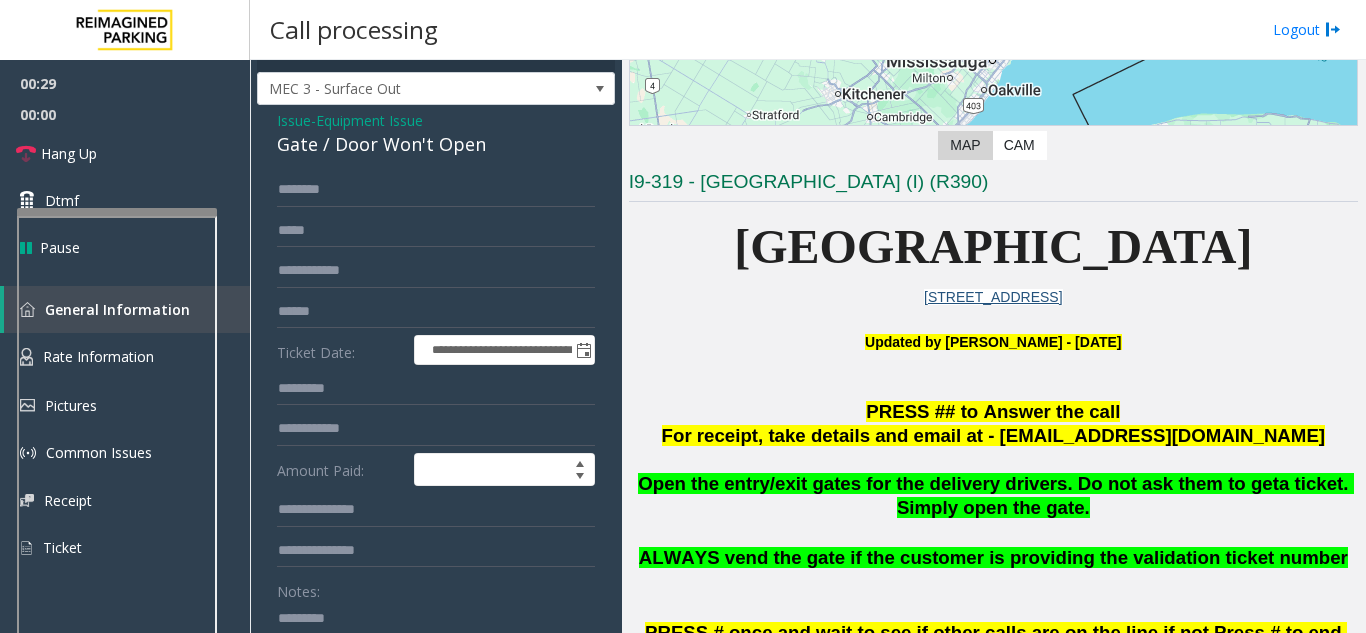 scroll, scrollTop: 0, scrollLeft: 0, axis: both 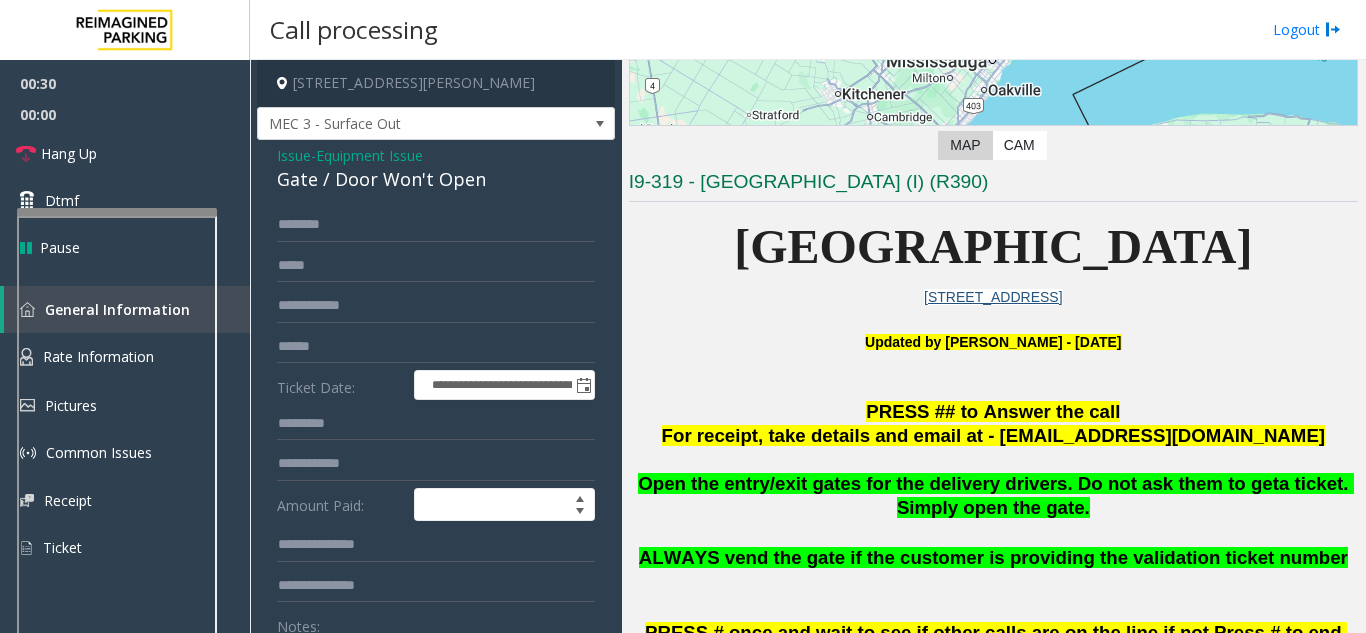 click on "Gate / Door Won't Open" 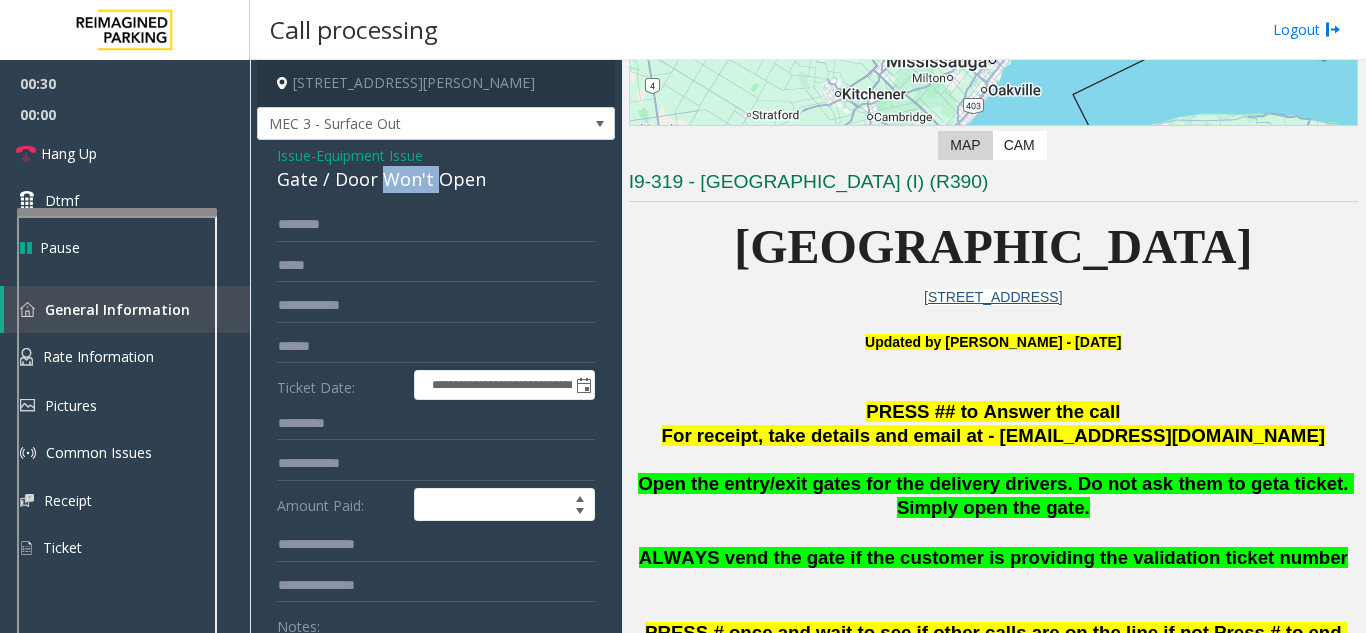 click on "Gate / Door Won't Open" 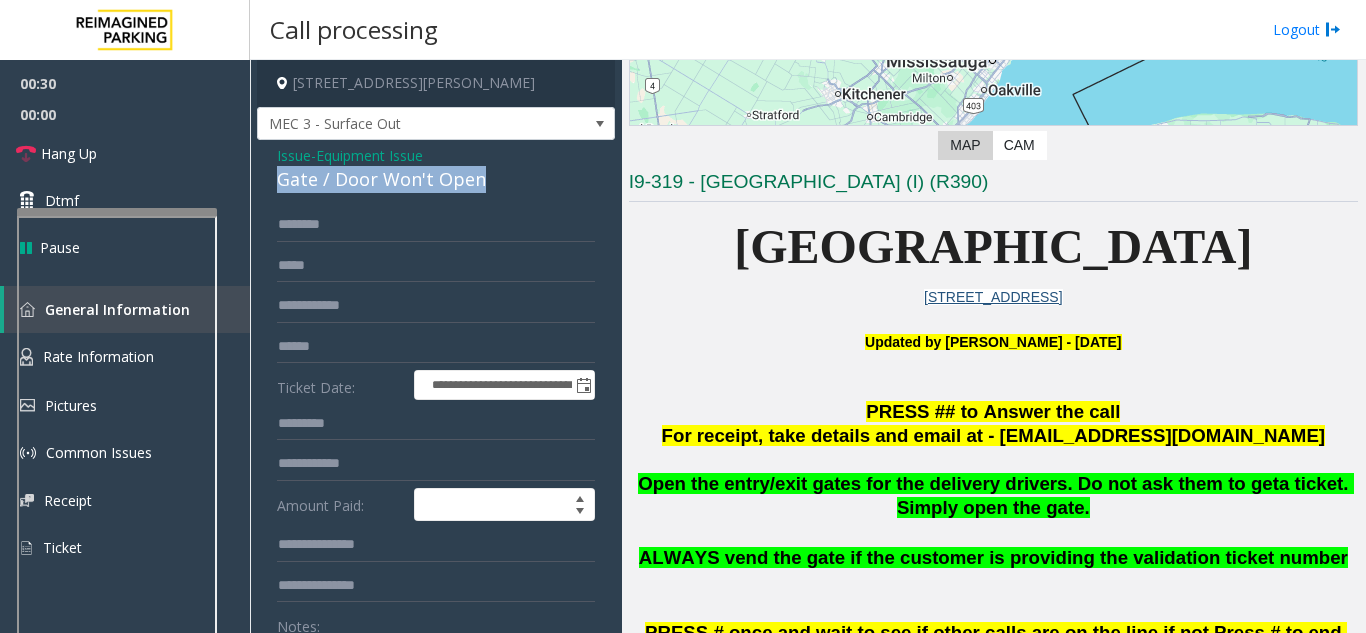 click on "Gate / Door Won't Open" 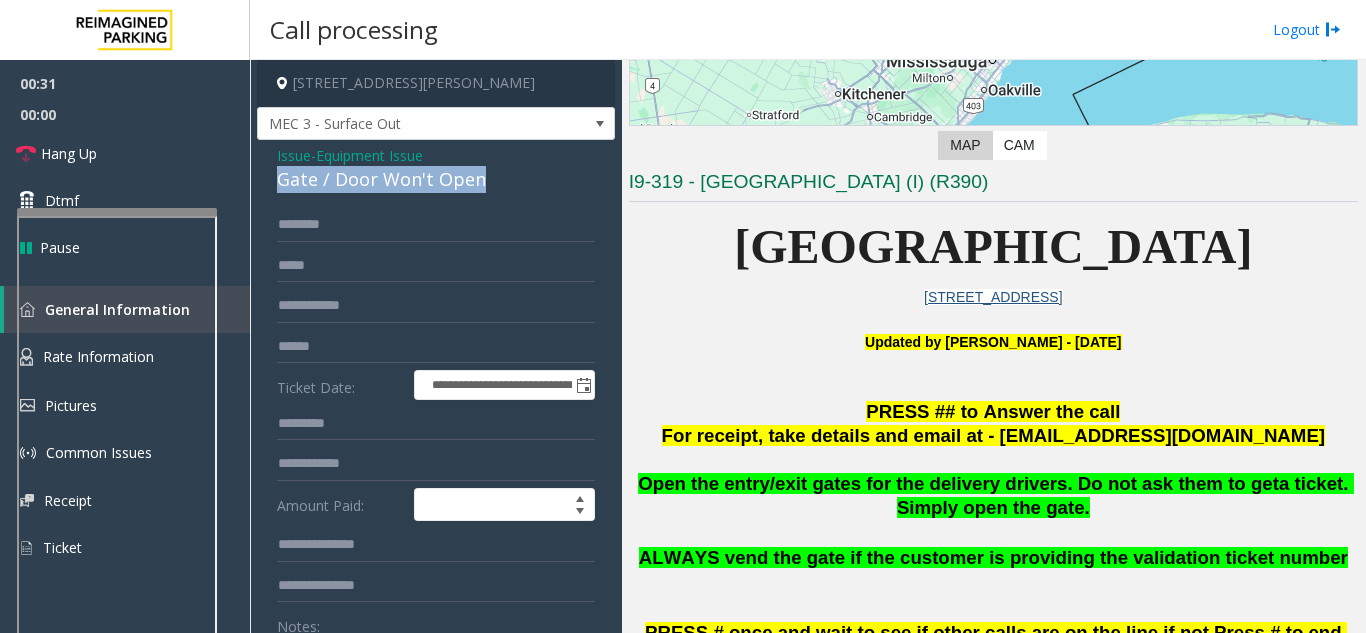 copy on "Gate / Door Won't Open" 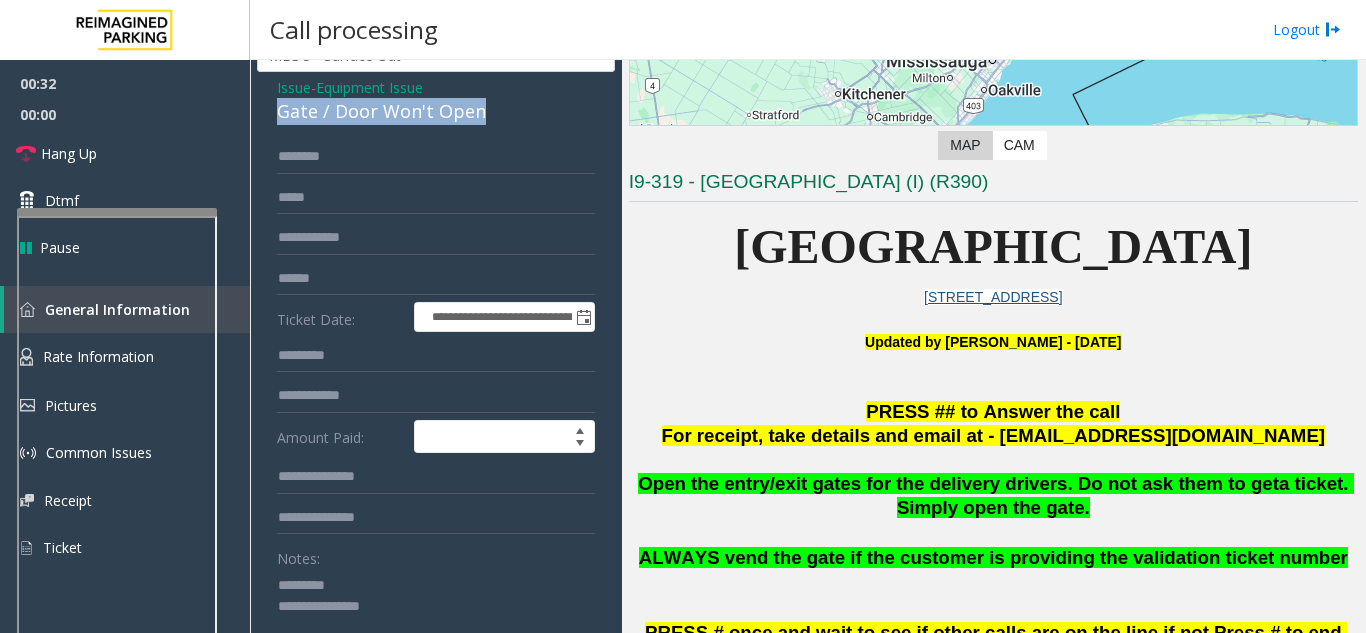 scroll, scrollTop: 200, scrollLeft: 0, axis: vertical 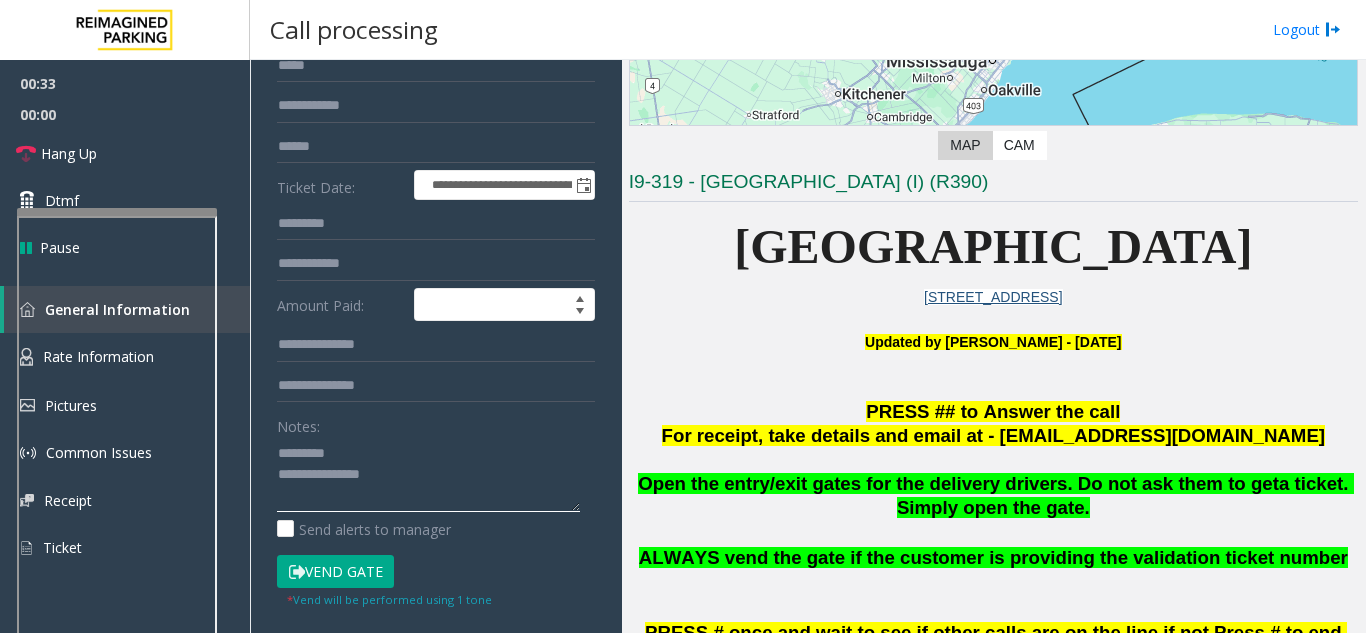 paste on "**********" 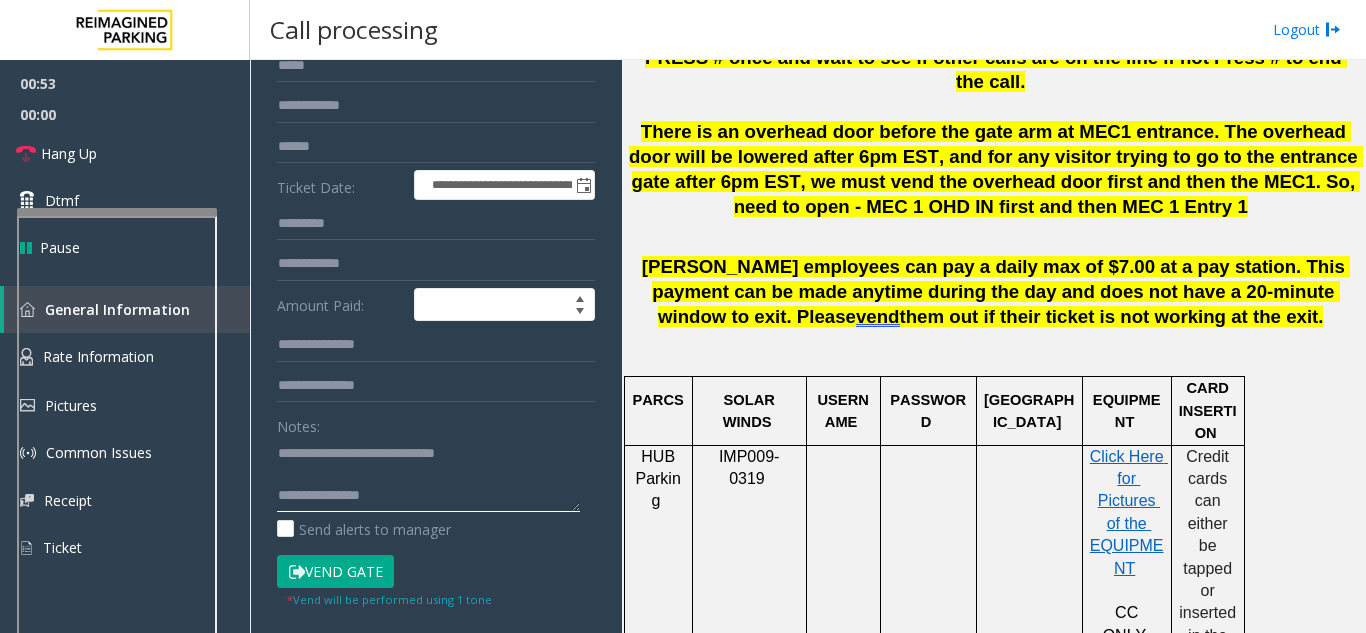 scroll, scrollTop: 900, scrollLeft: 0, axis: vertical 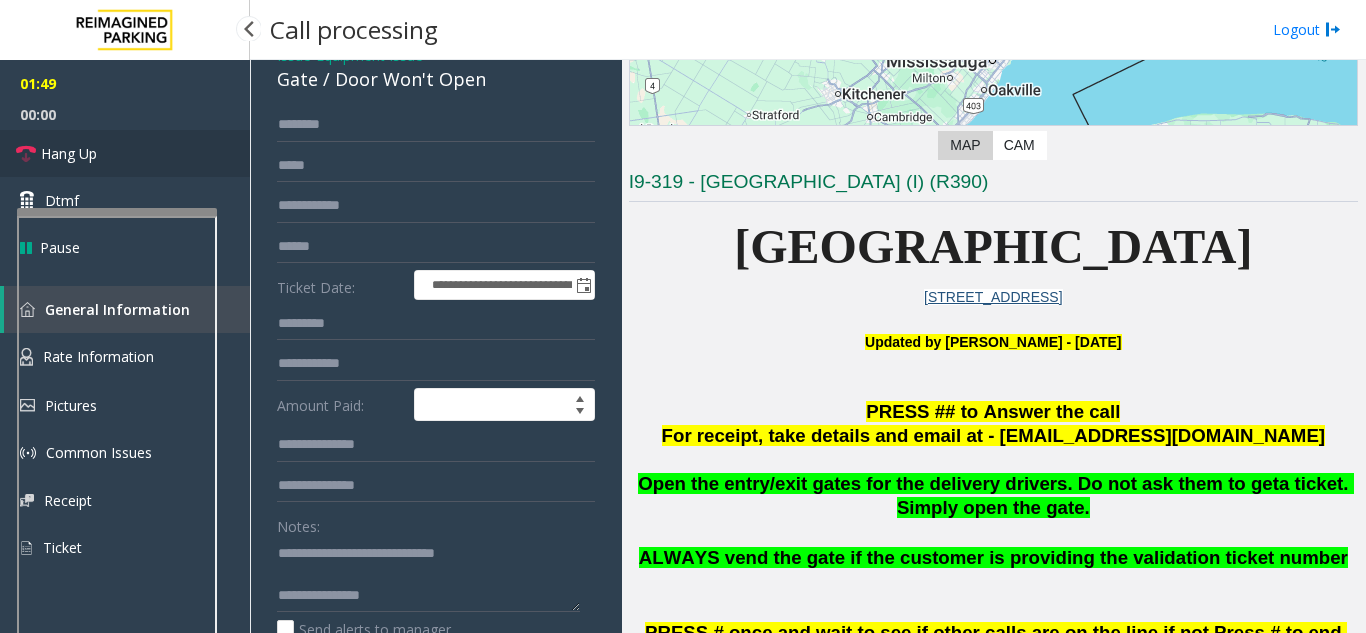 click on "Hang Up" at bounding box center (125, 153) 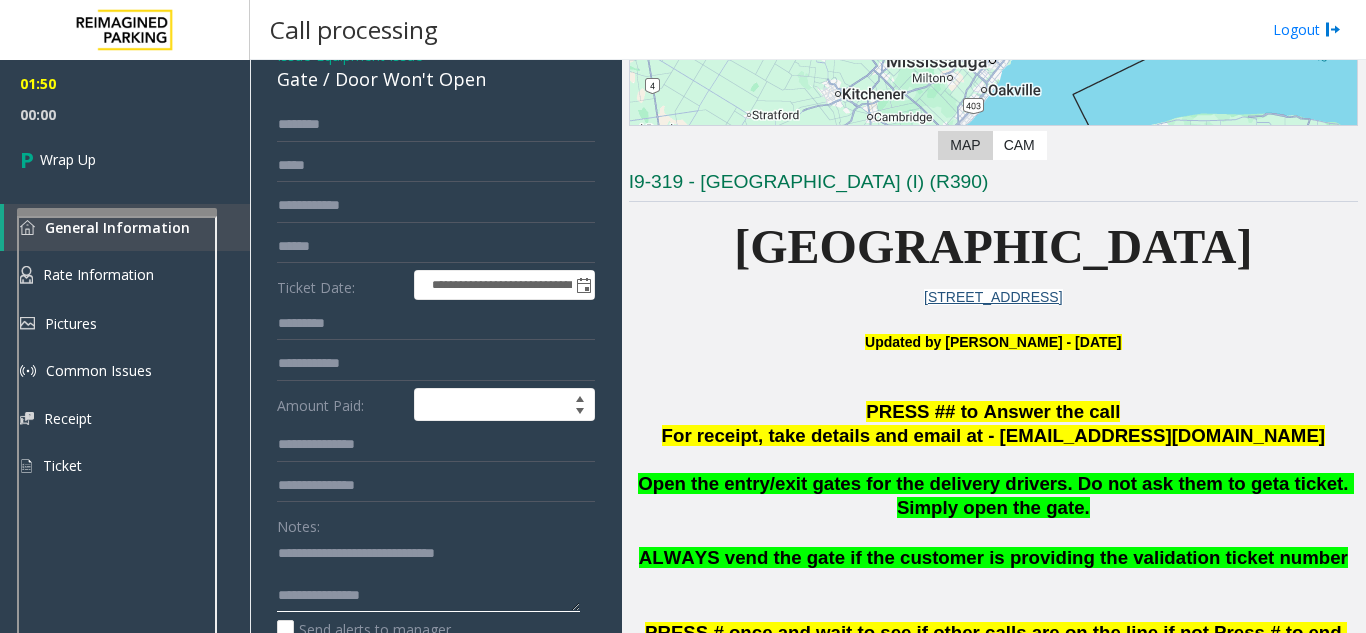 paste on "**********" 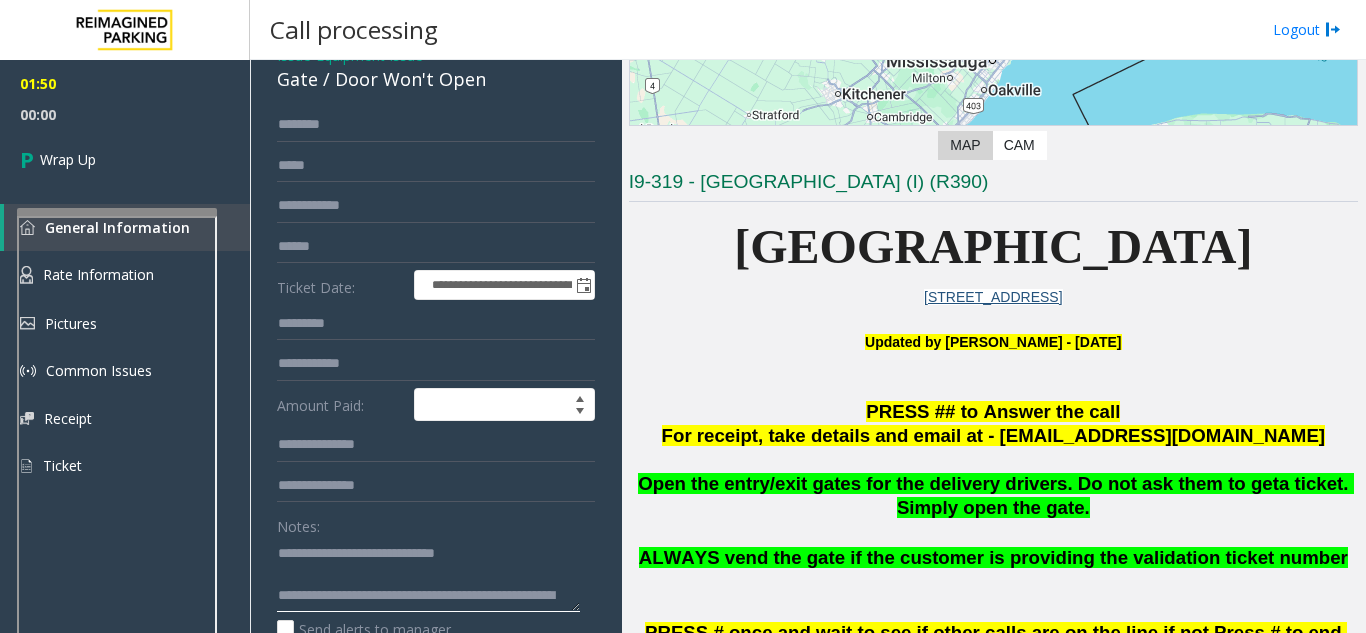 scroll, scrollTop: 57, scrollLeft: 0, axis: vertical 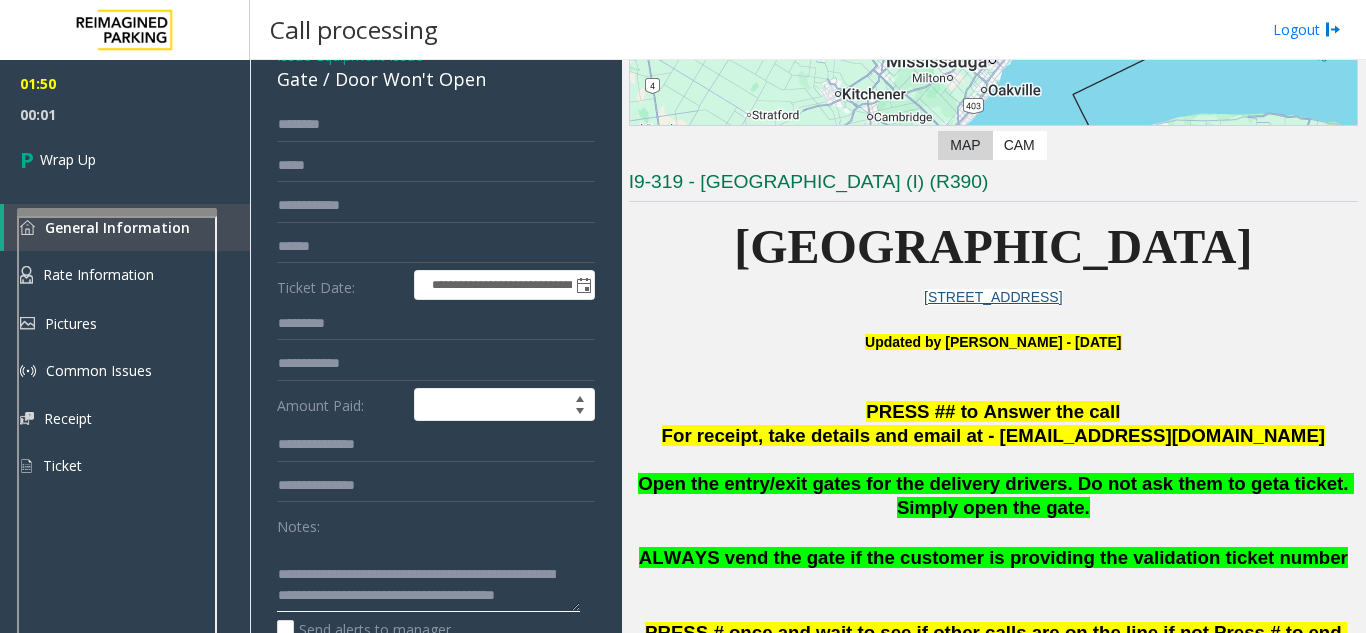type on "**********" 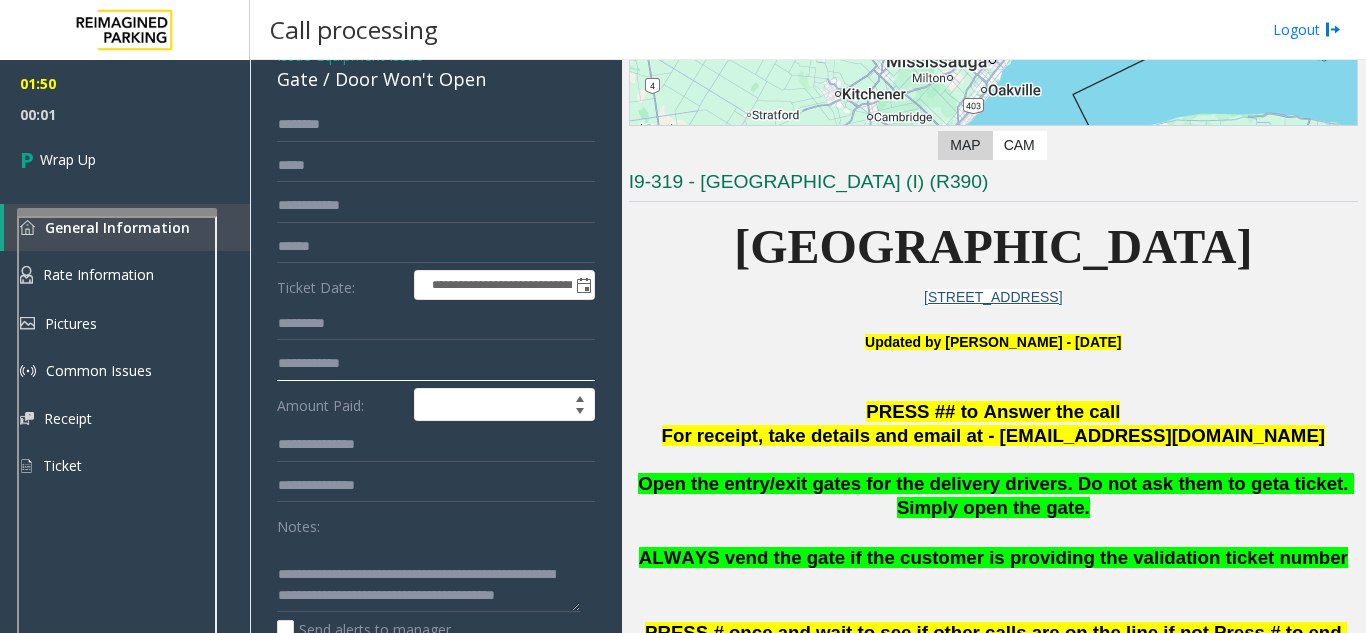 click 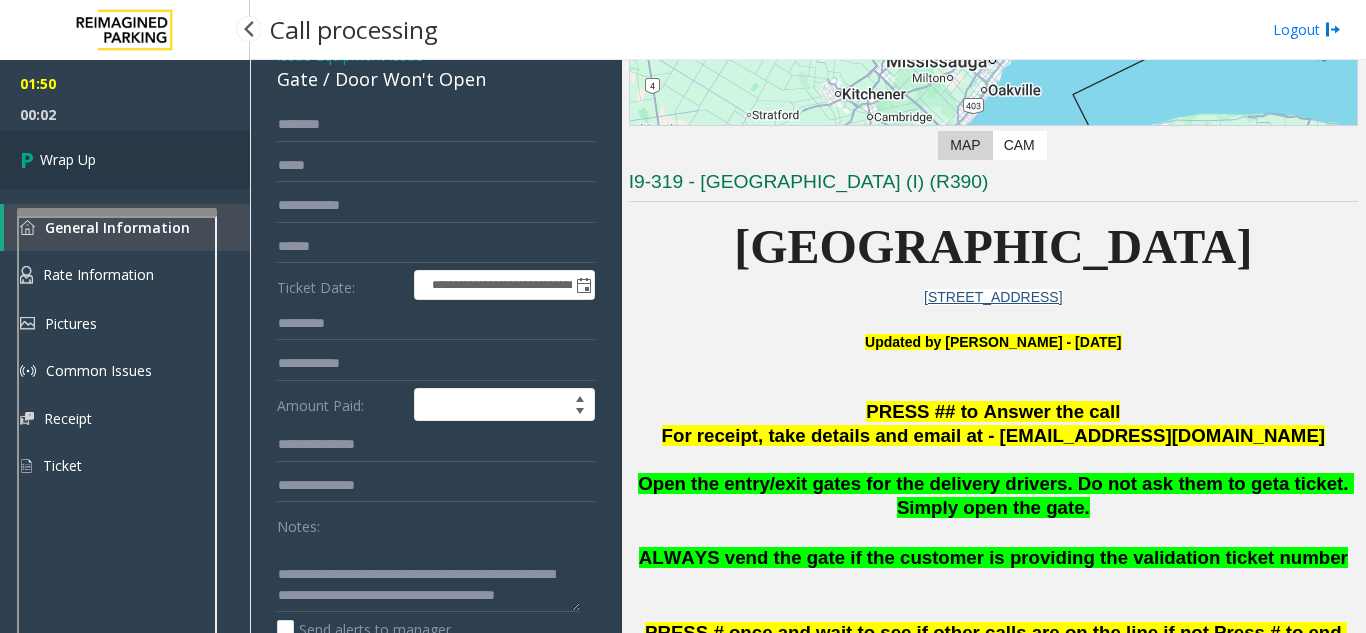 click on "Wrap Up" at bounding box center [125, 159] 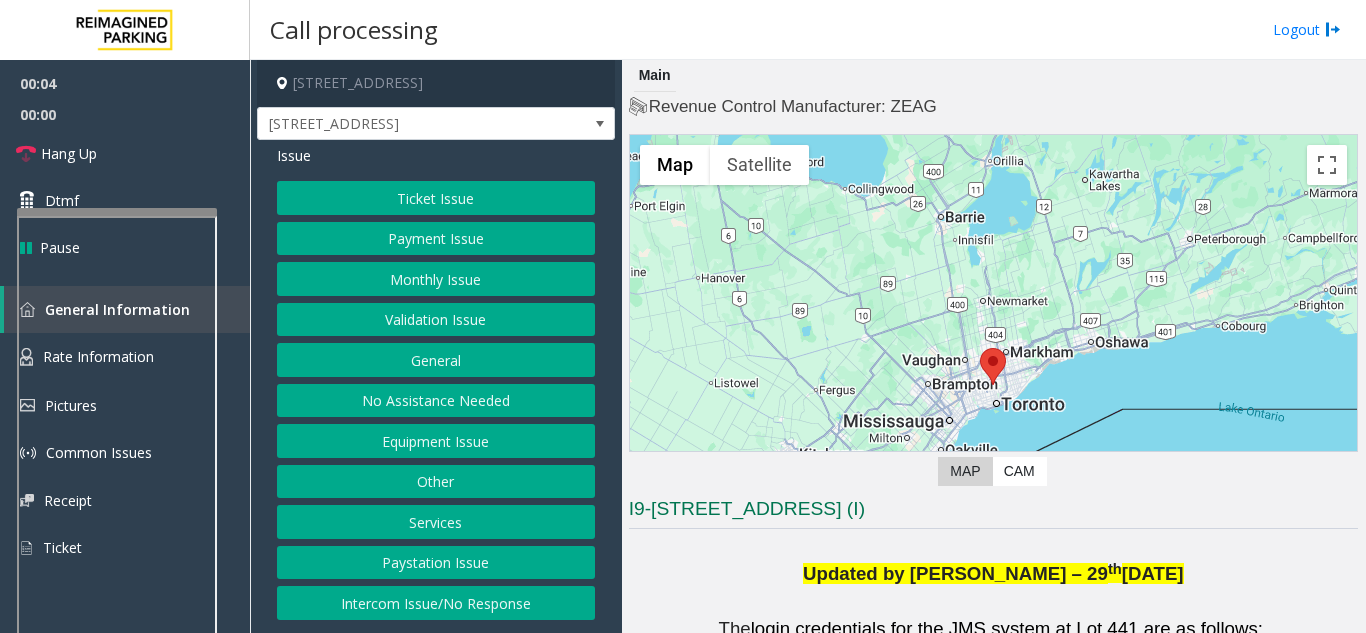 click on "Validation Issue" 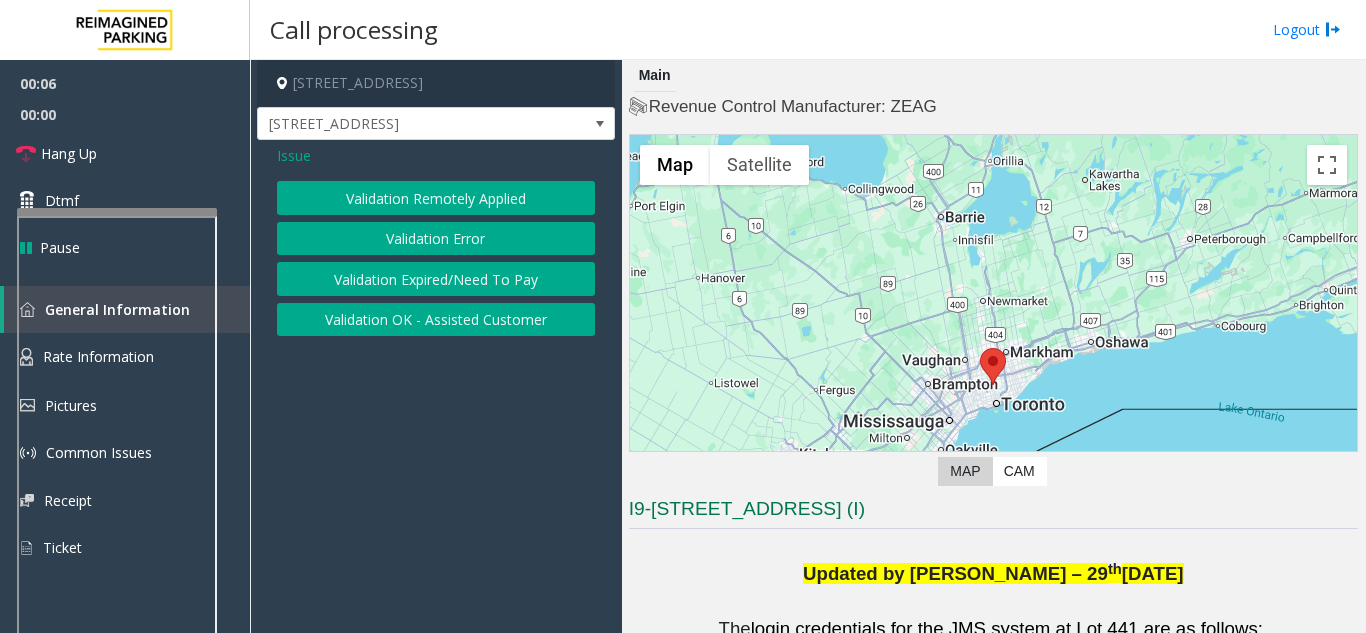 click on "Validation Error" 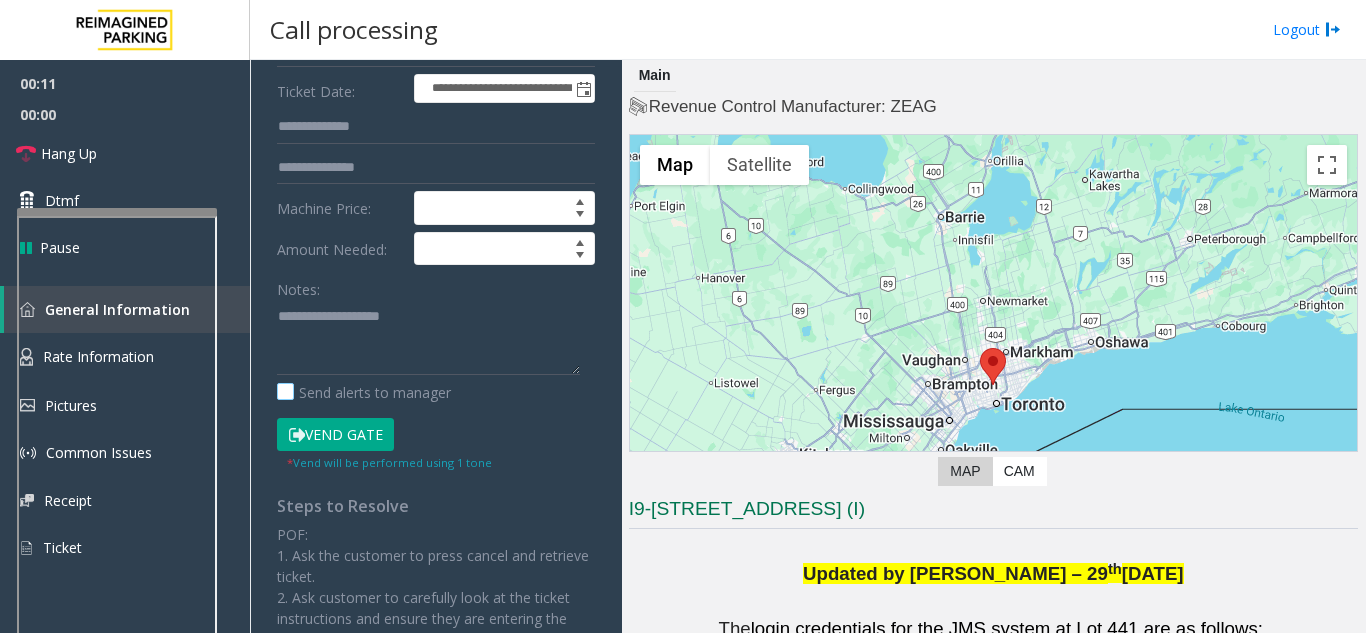 scroll, scrollTop: 300, scrollLeft: 0, axis: vertical 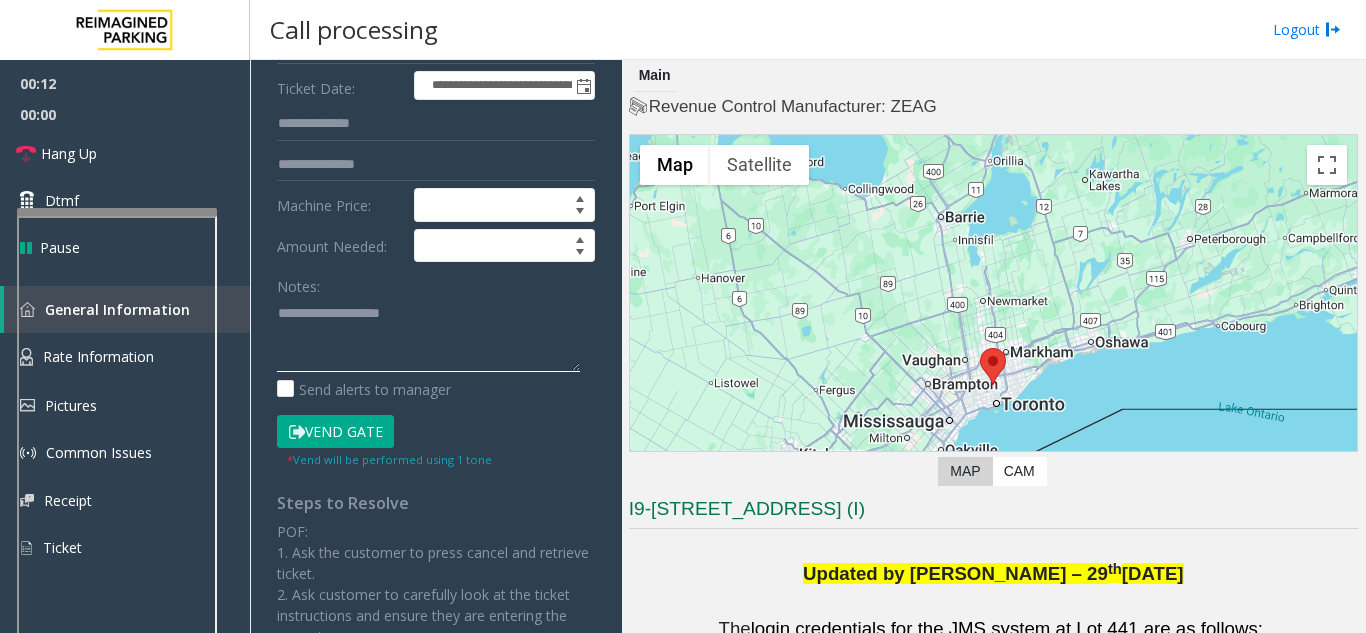 click 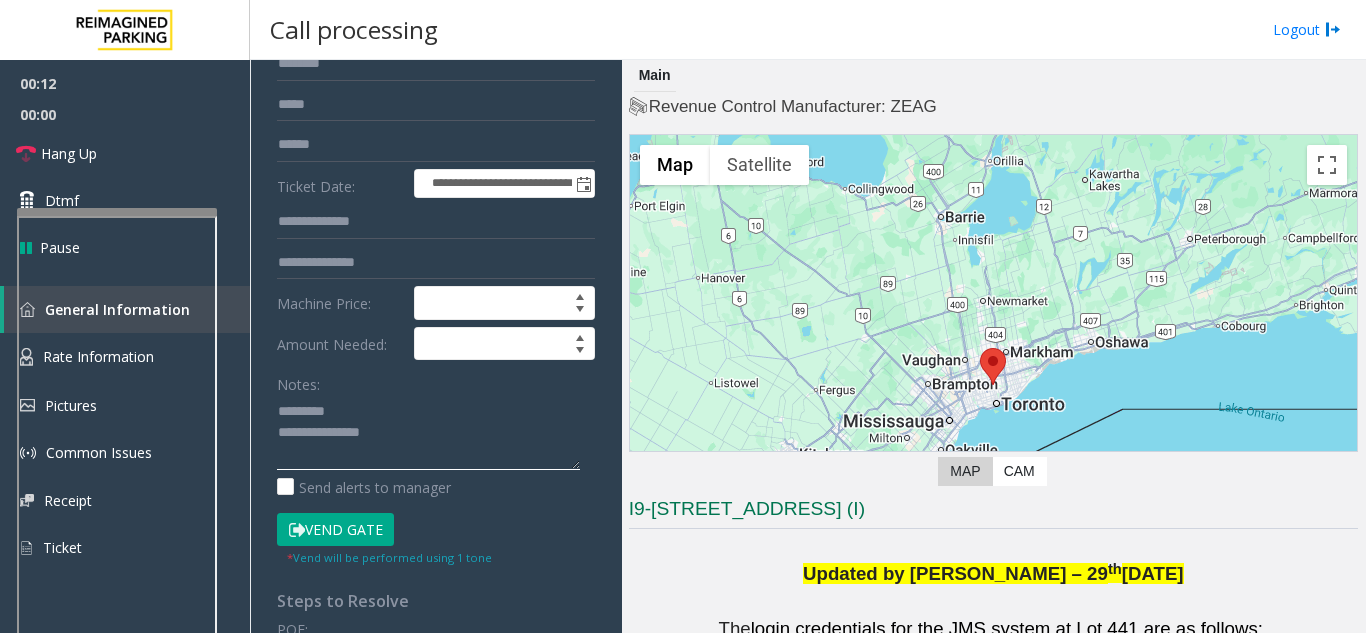 scroll, scrollTop: 0, scrollLeft: 0, axis: both 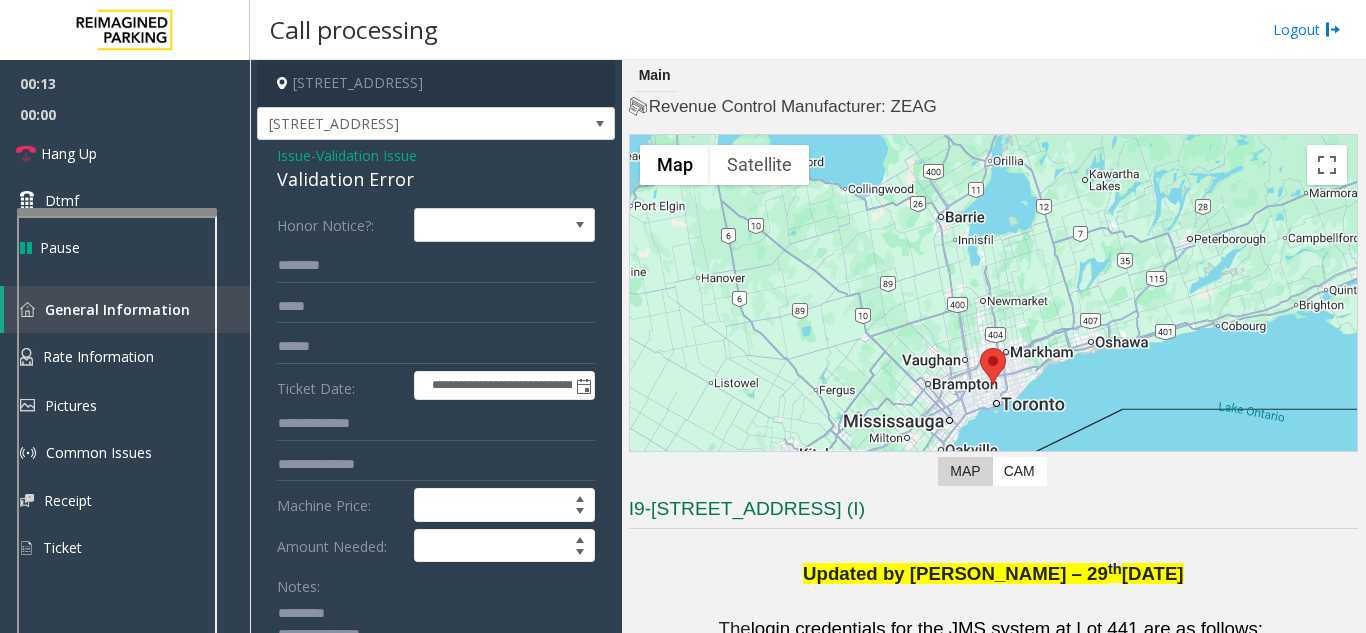 type on "**********" 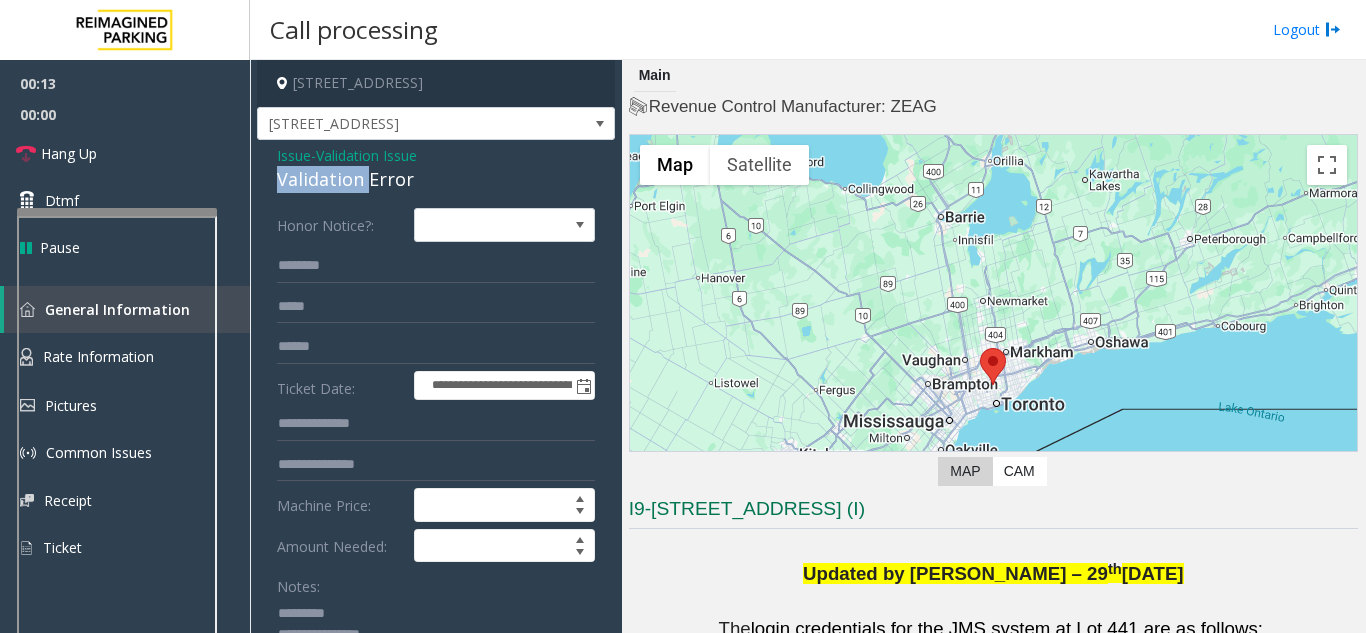click on "Validation Error" 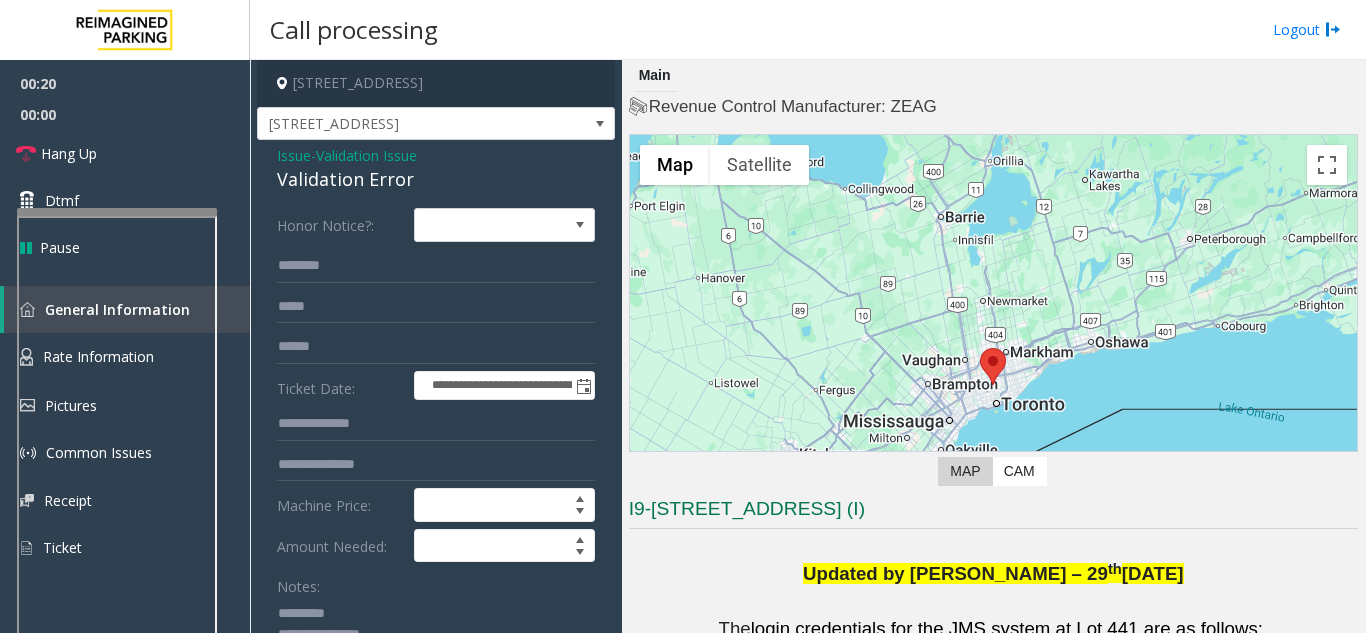 click on "Validation Issue" 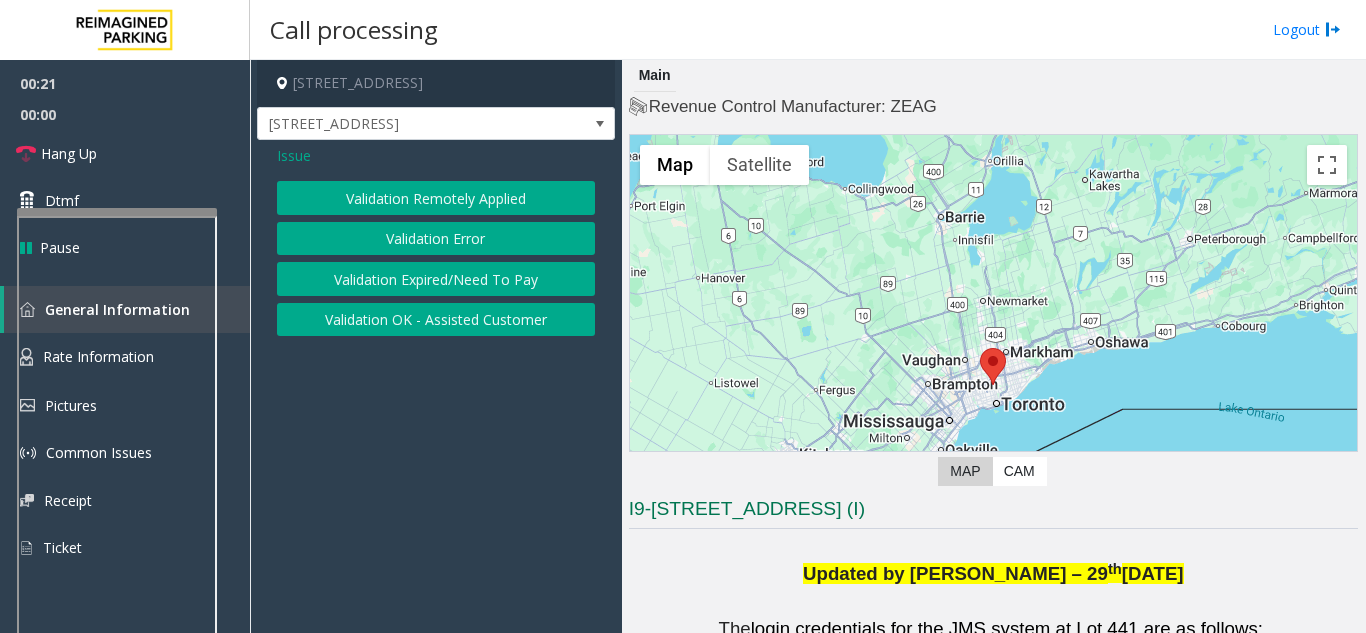 click on "Issue" 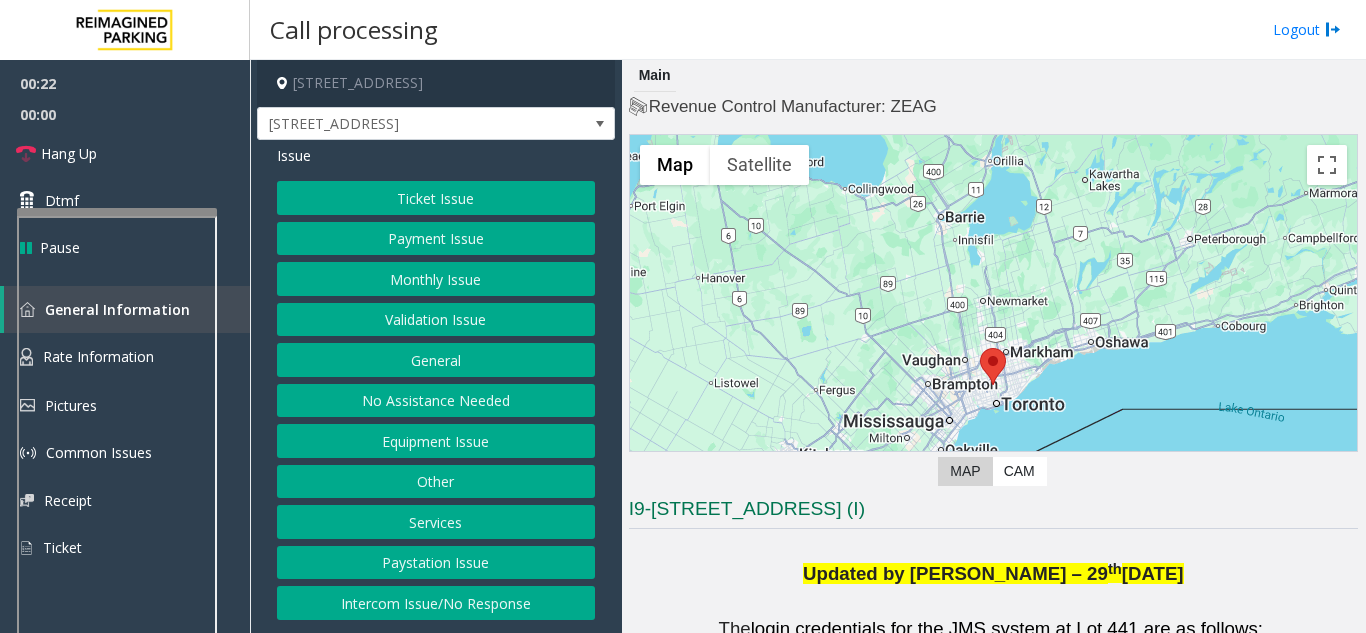 click on "Equipment Issue" 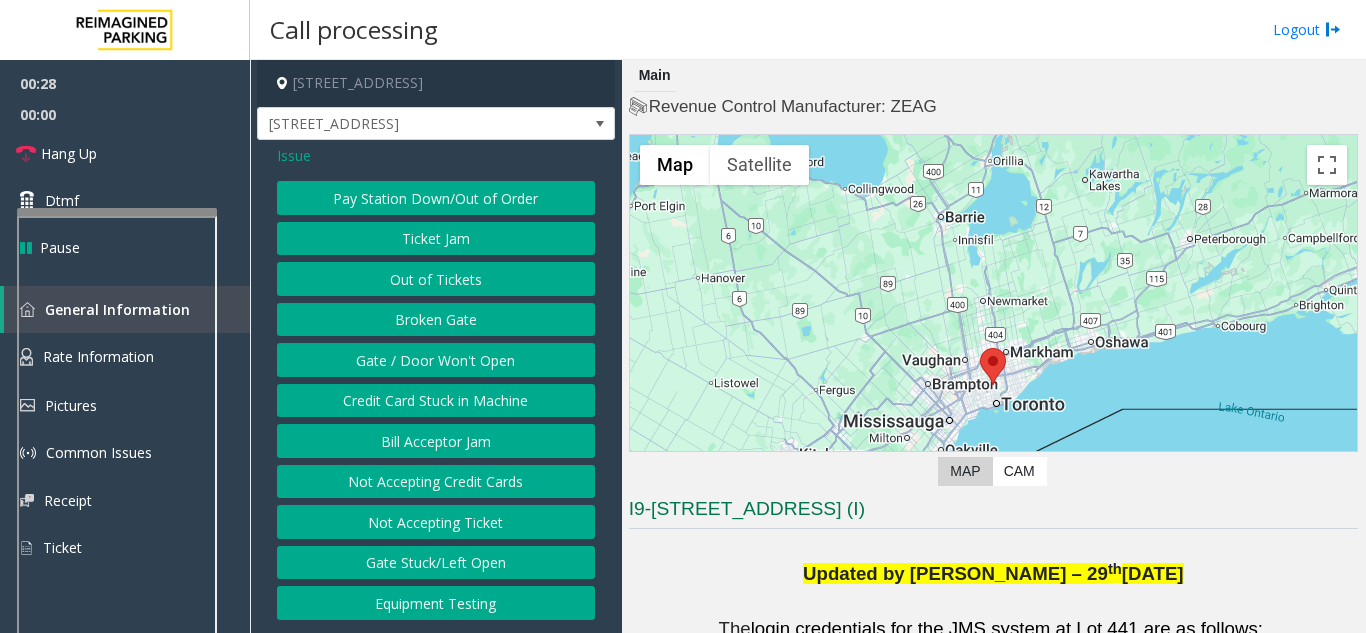 click on "Issue  Pay Station Down/Out of Order   Ticket Jam   Out of Tickets   [GEOGRAPHIC_DATA] / Door Won't Open   Credit Card Stuck in Machine   Bill Acceptor Jam   Not Accepting Credit Cards   Not Accepting Ticket   Gate Stuck/Left Open   Equipment Testing" 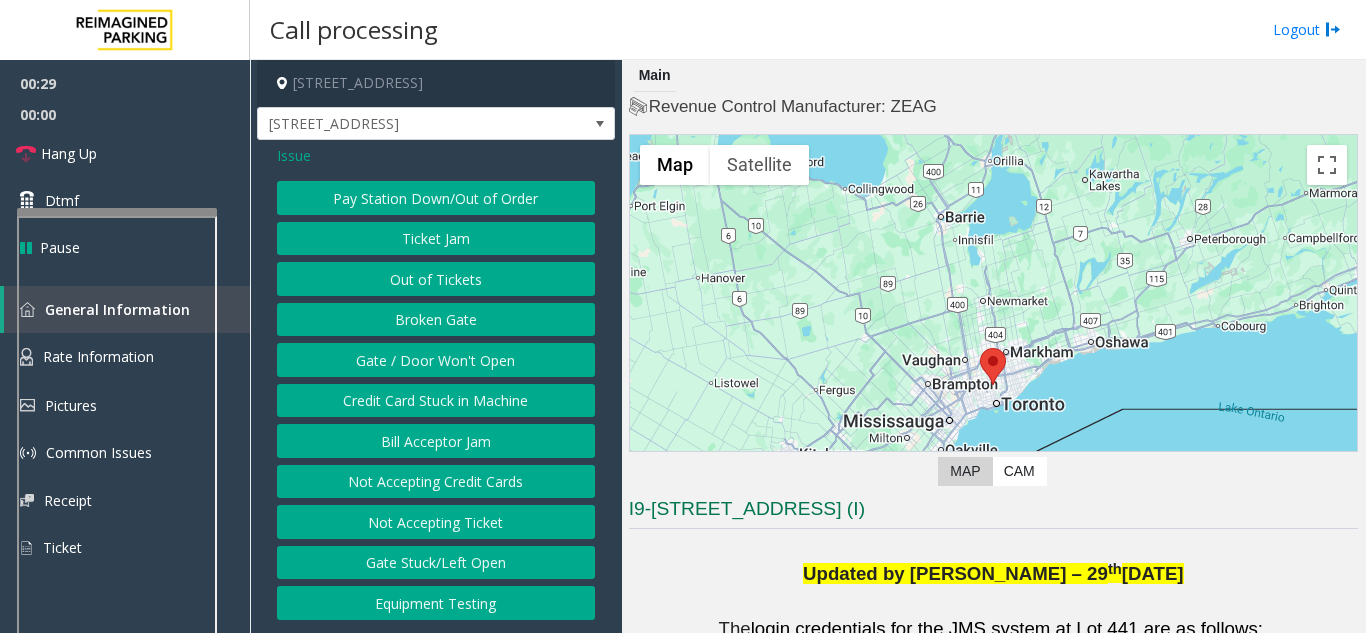 click on "Issue" 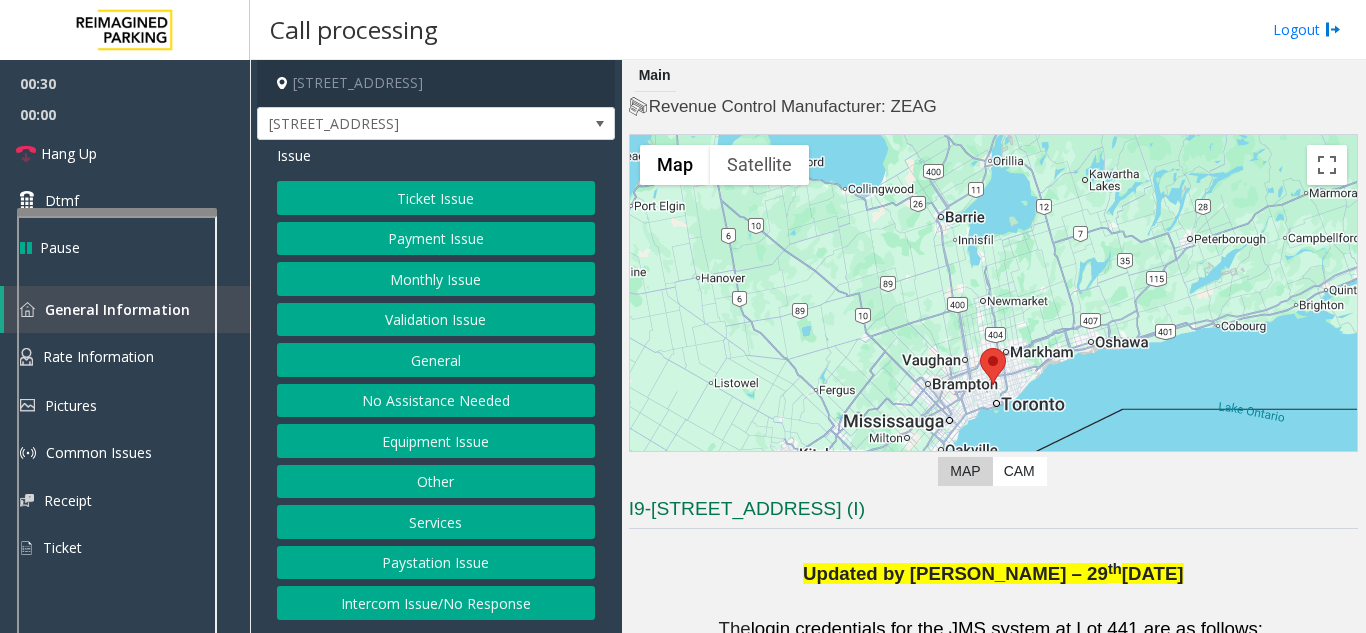 click on "Other" 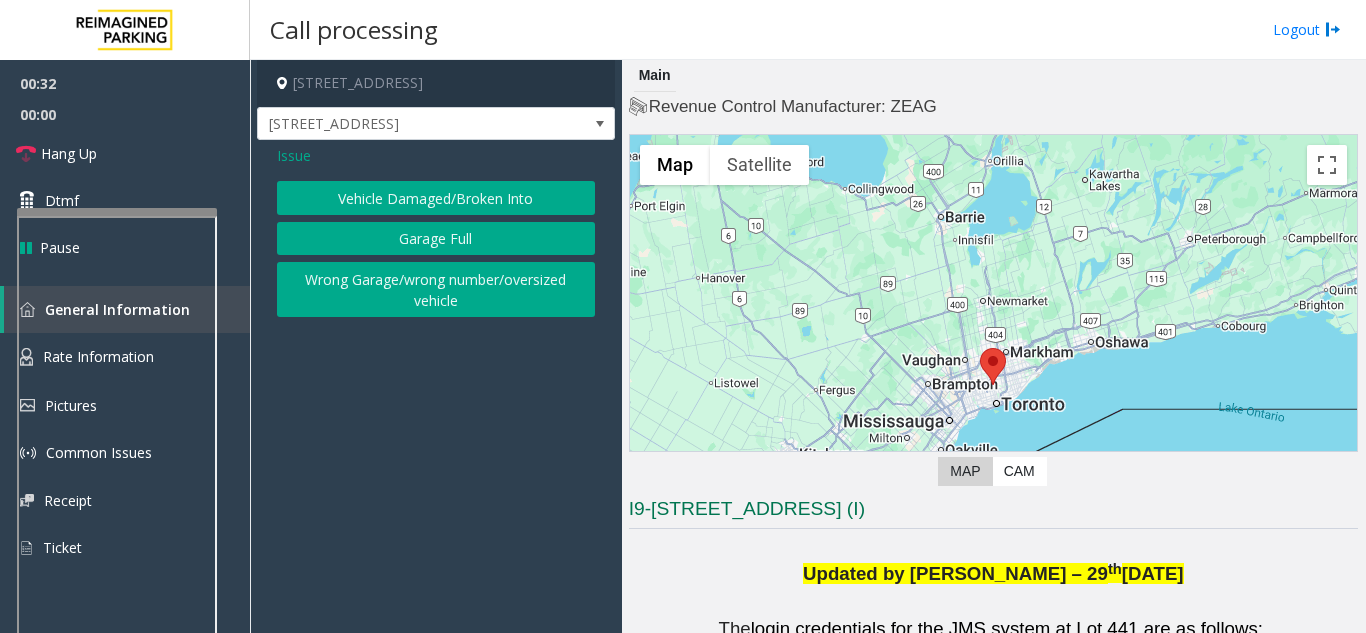 click on "Issue" 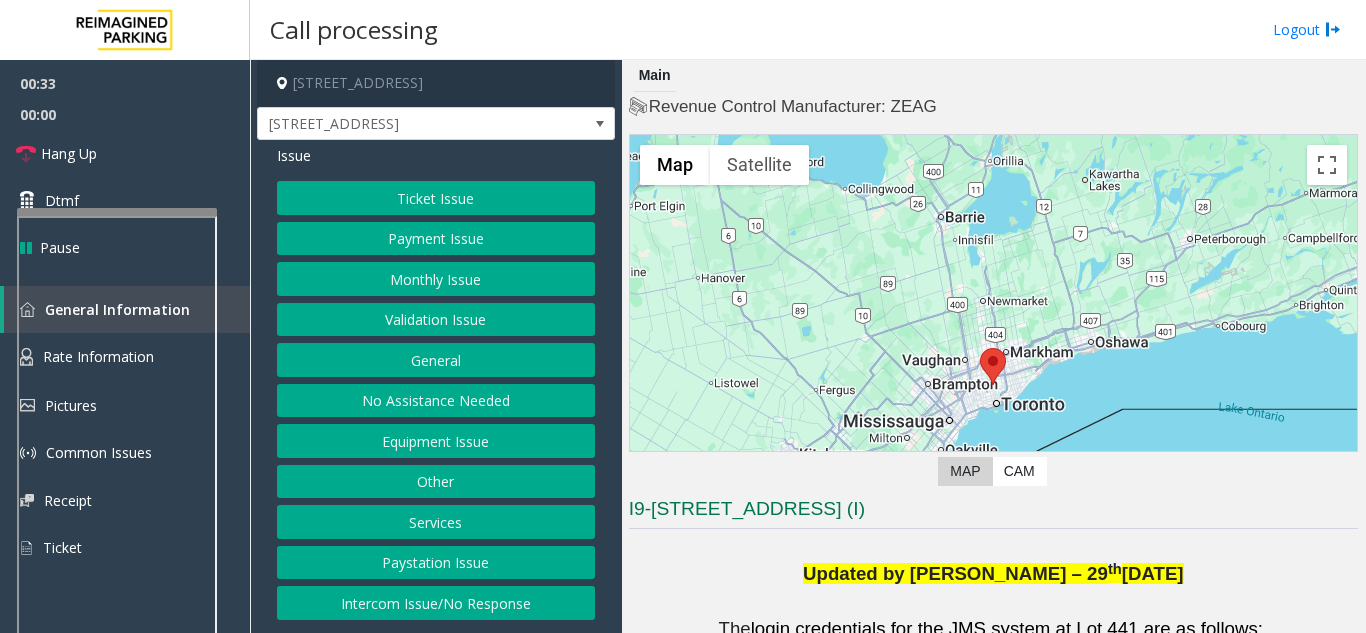 click on "Services" 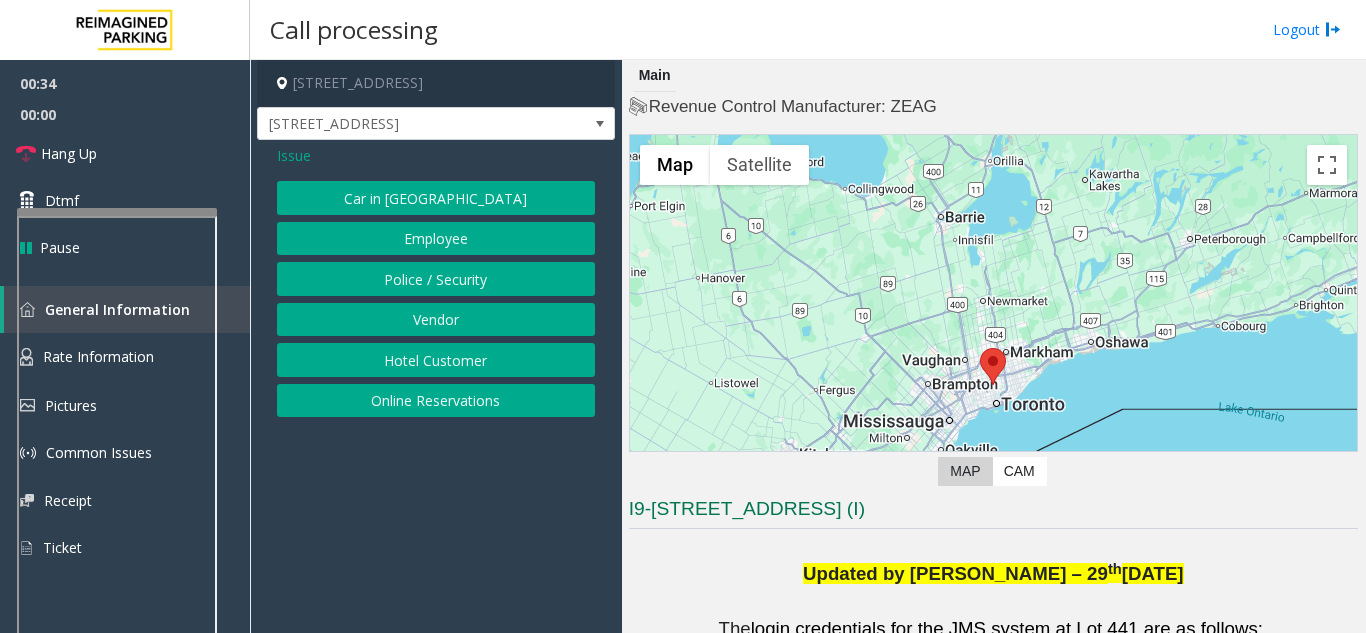 click on "Vendor" 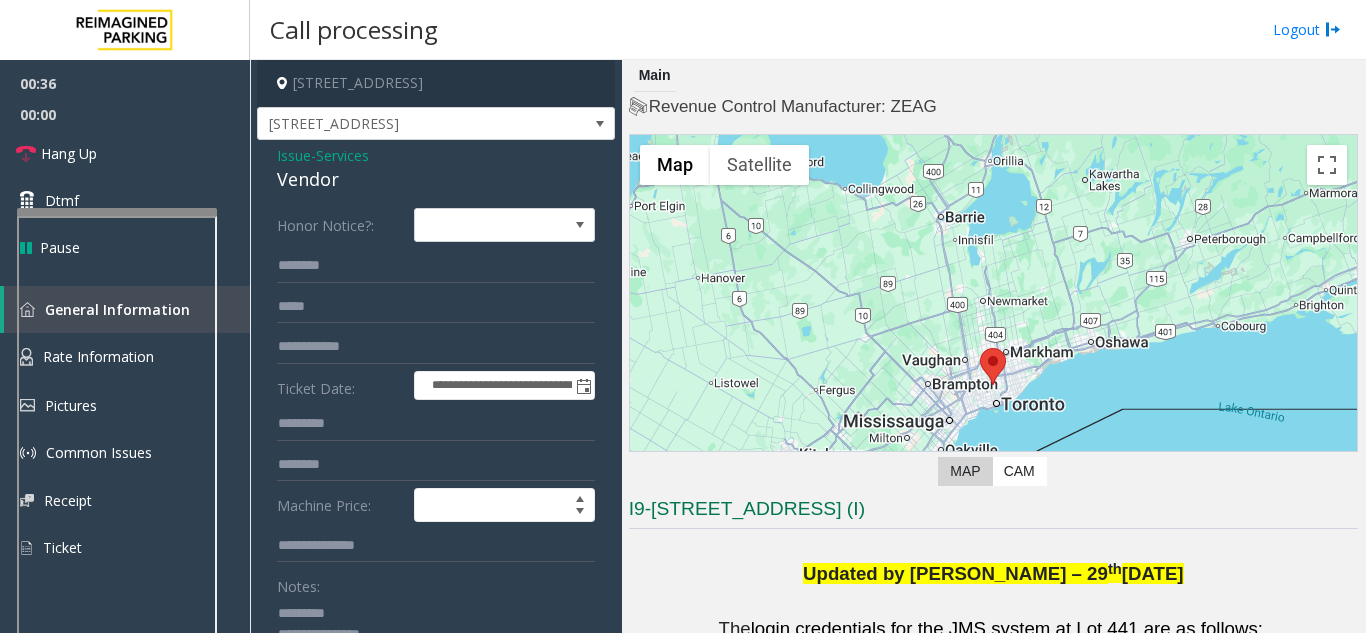 click on "Vendor" 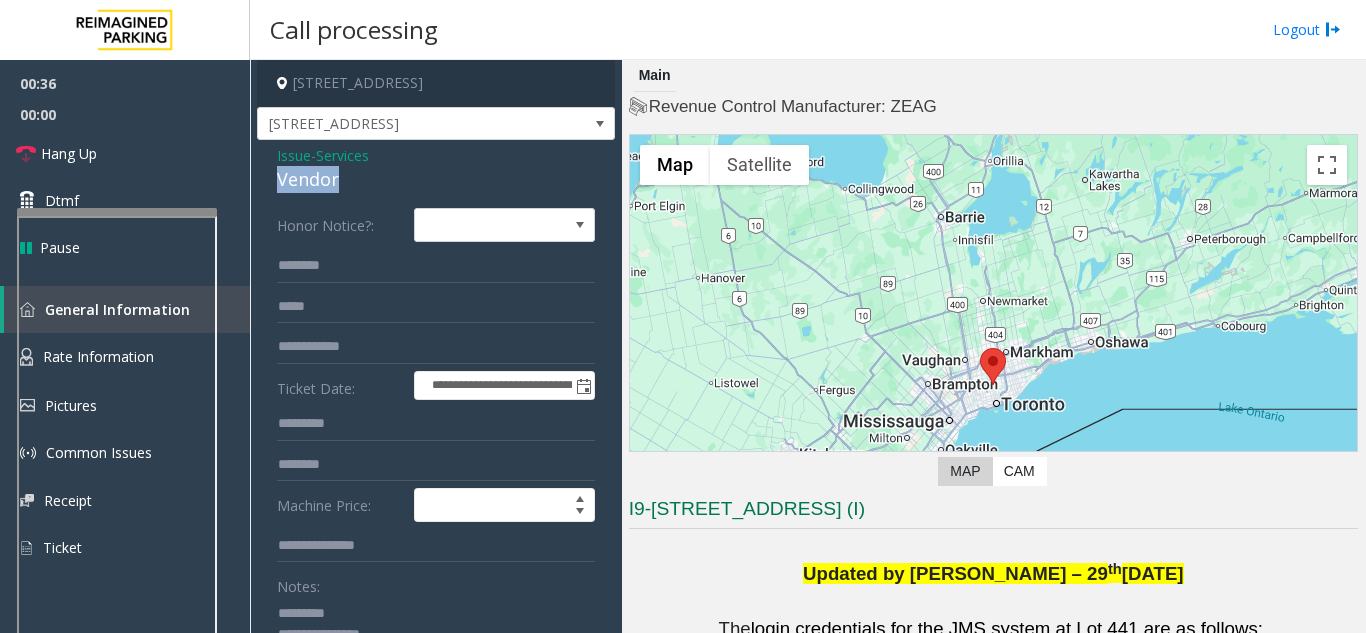 click on "Vendor" 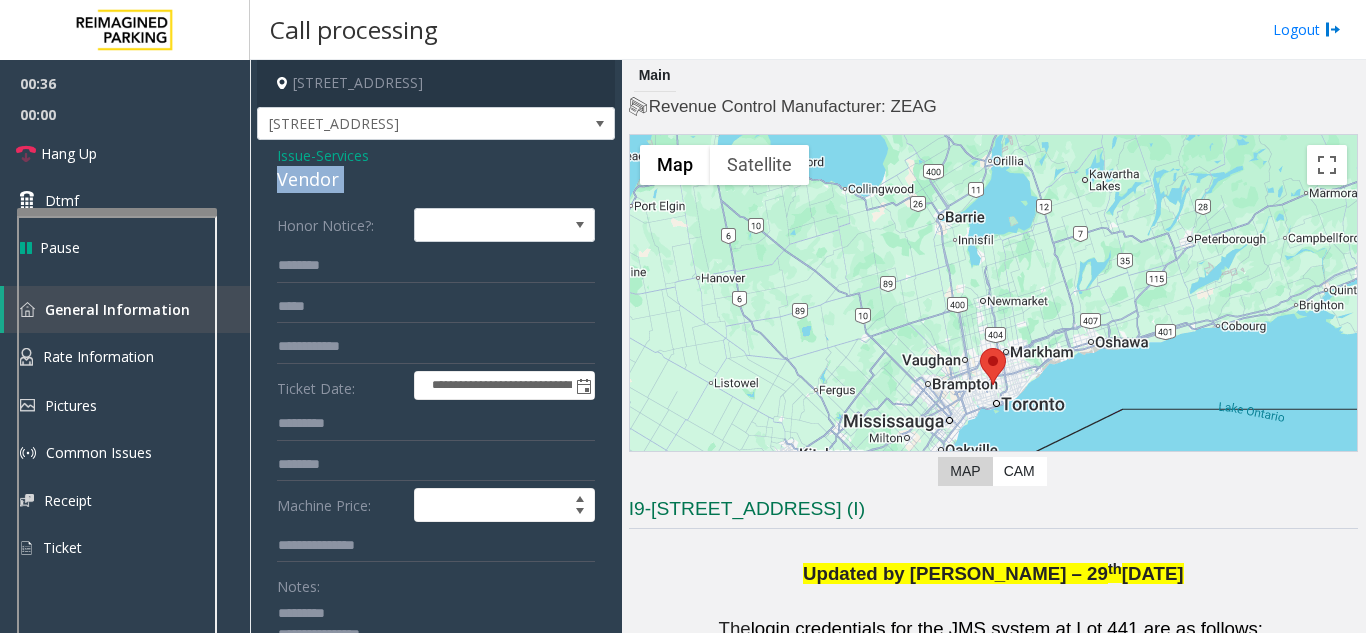 click on "Vendor" 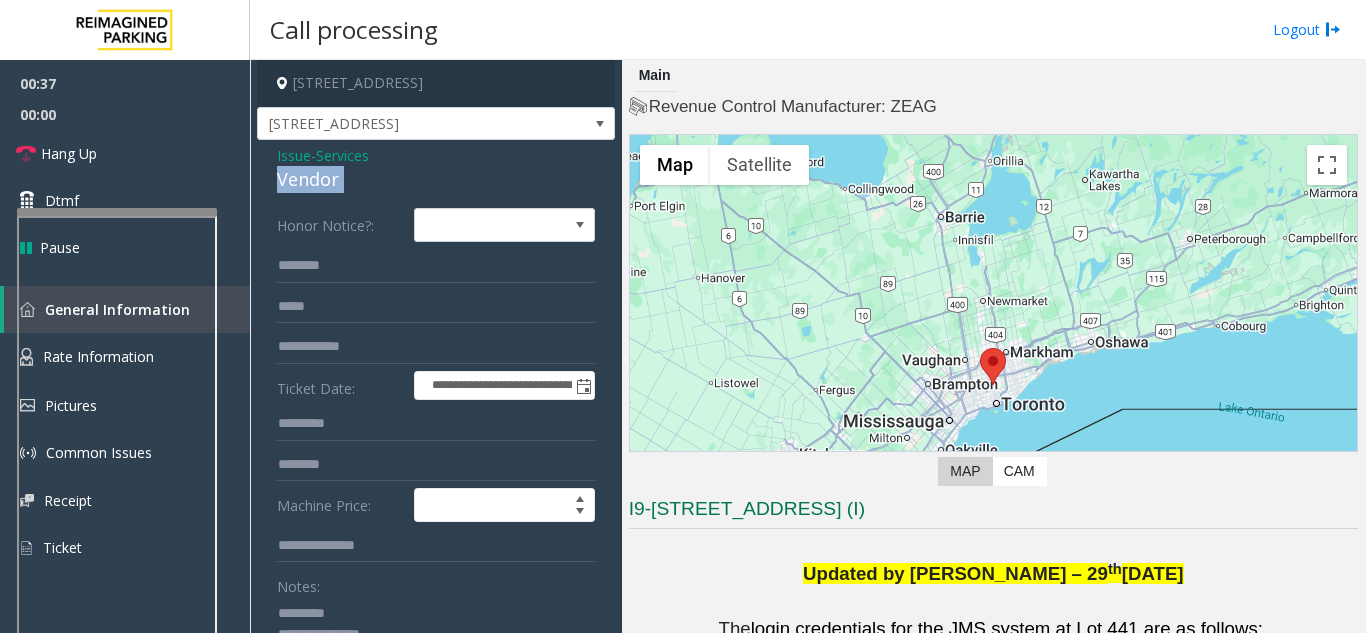 copy on "Vendor" 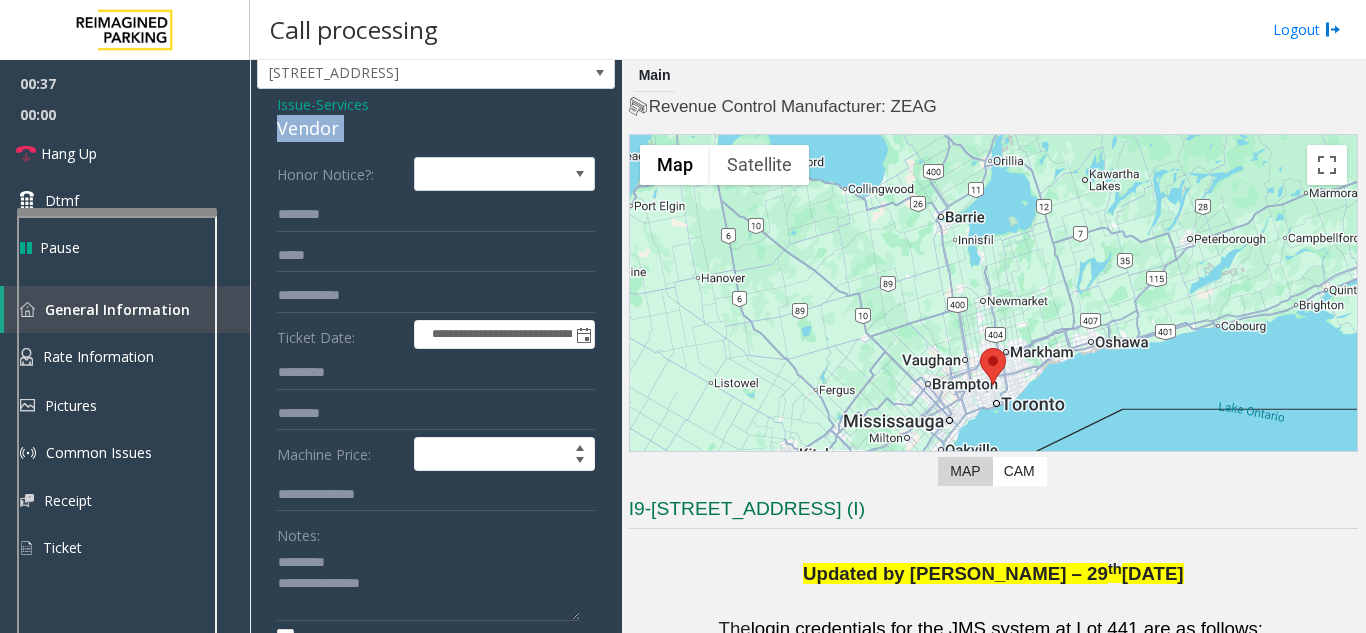 scroll, scrollTop: 100, scrollLeft: 0, axis: vertical 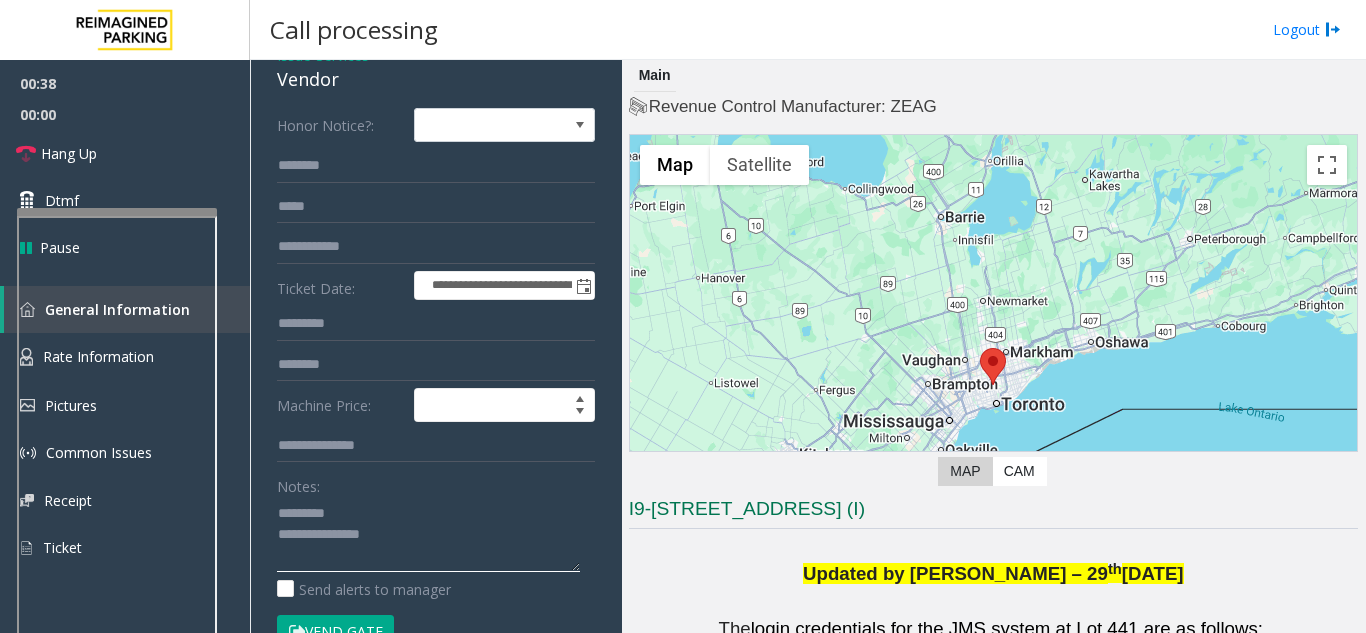click 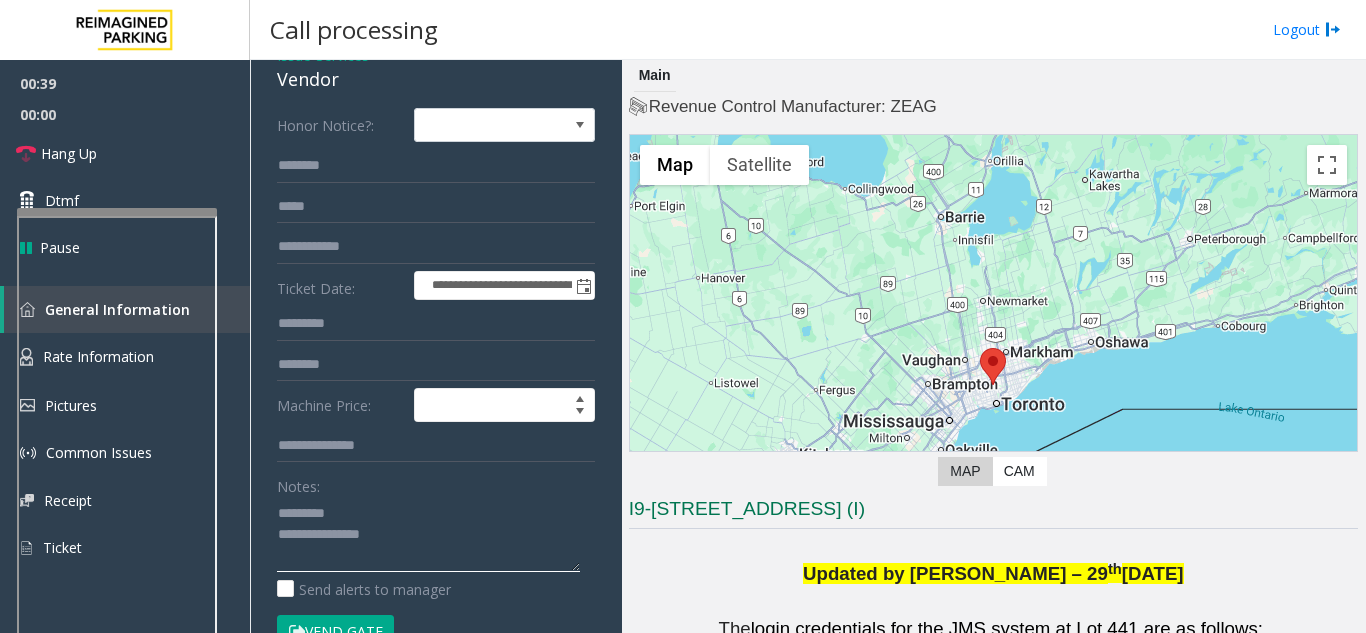 paste on "******" 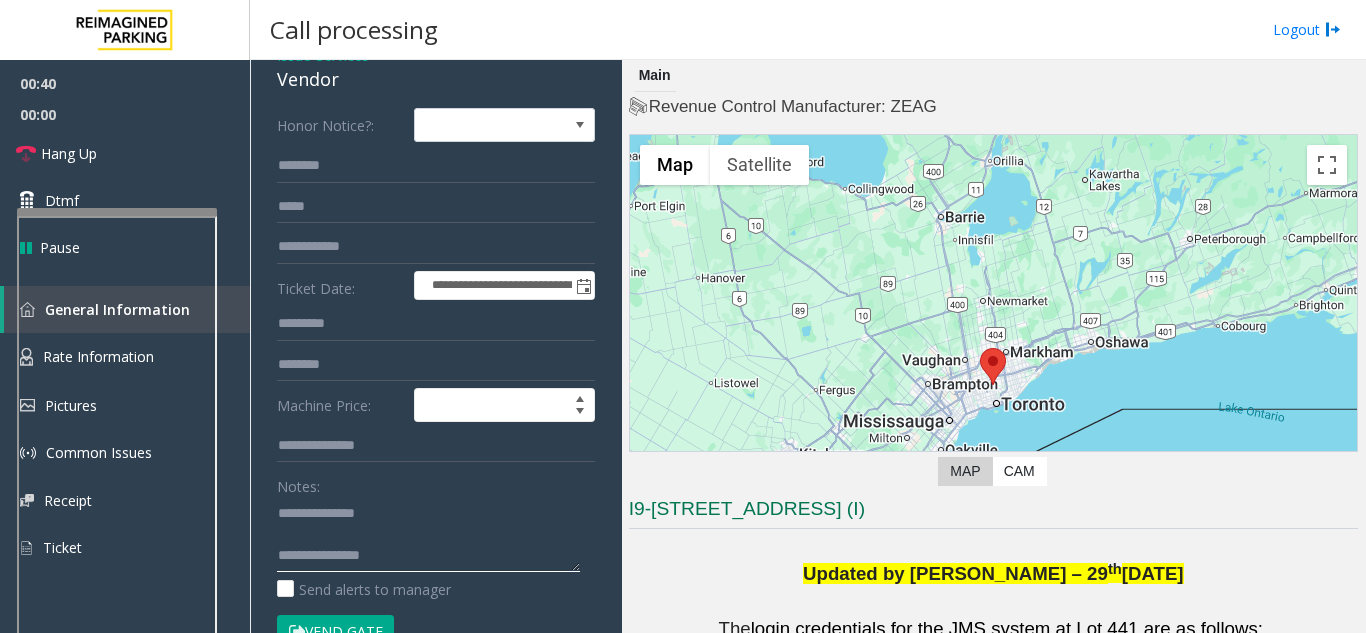 drag, startPoint x: 481, startPoint y: 504, endPoint x: 470, endPoint y: 510, distance: 12.529964 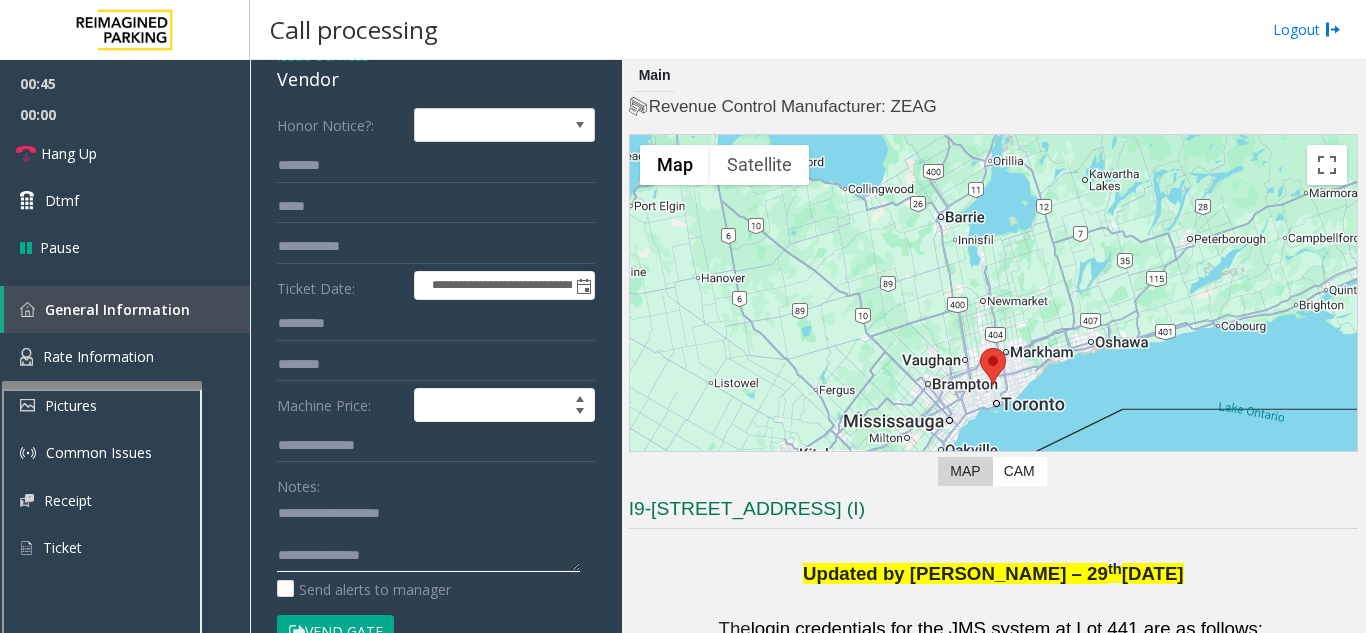 click at bounding box center [102, 615] 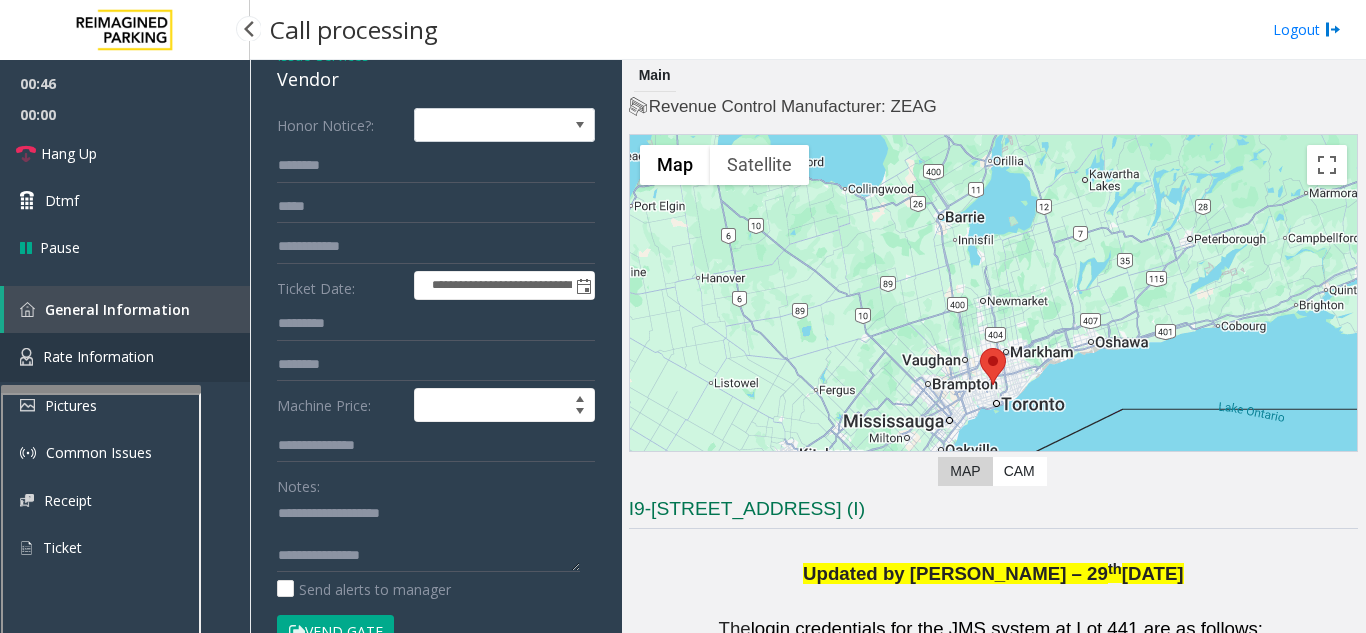 click on "Rate Information" at bounding box center [98, 356] 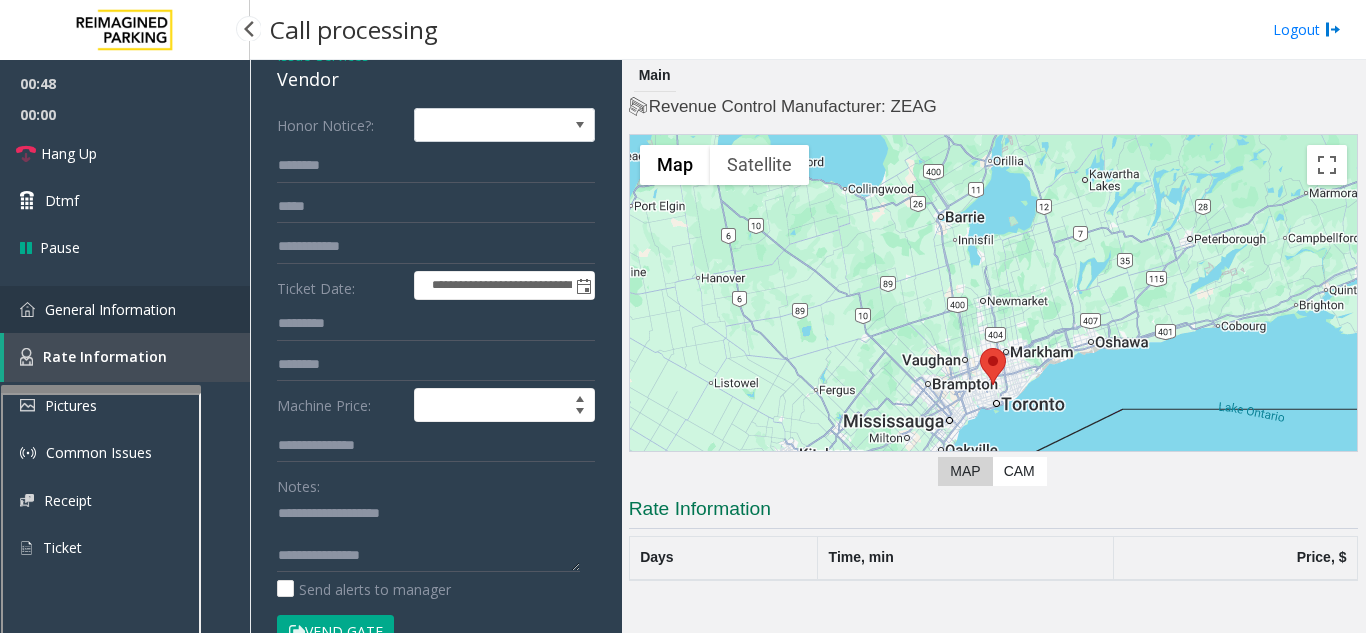 click on "General Information" at bounding box center (110, 309) 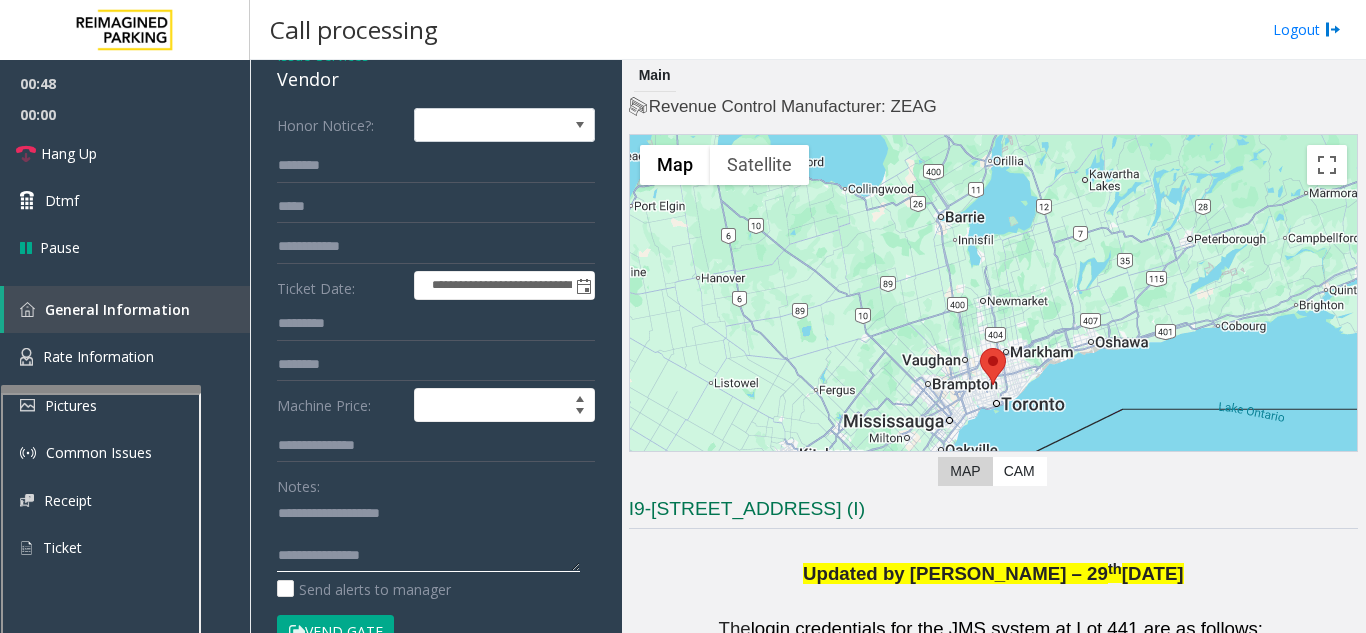 click 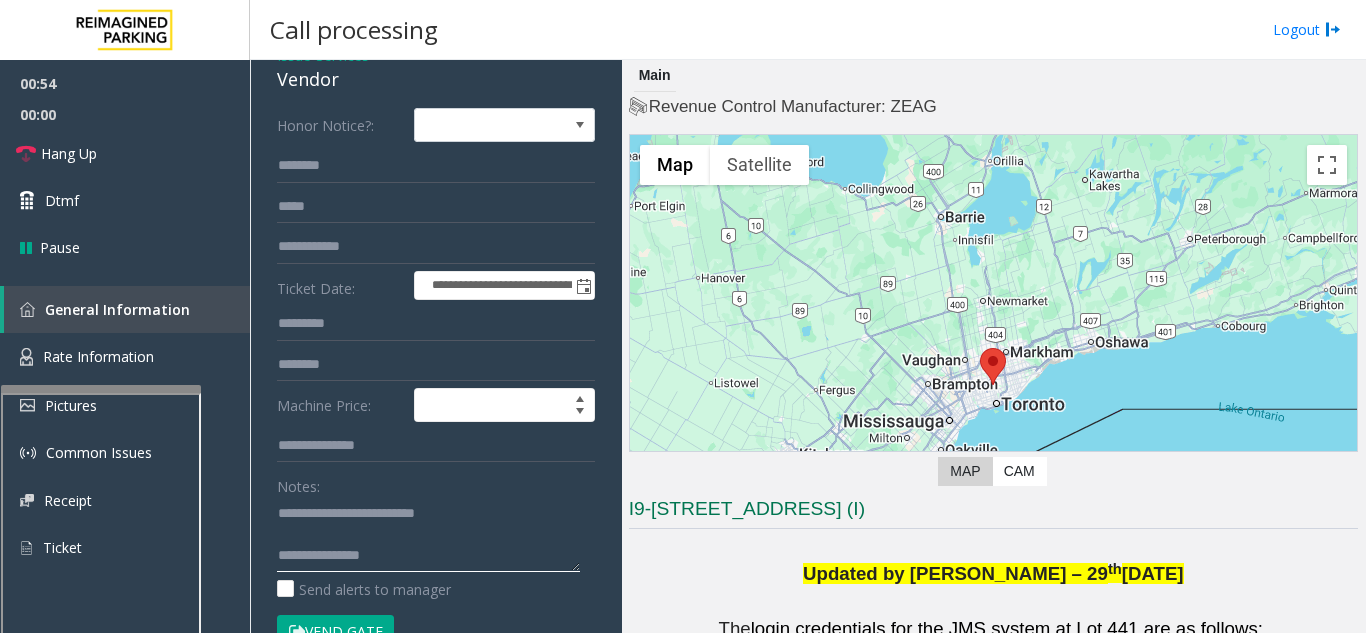 click 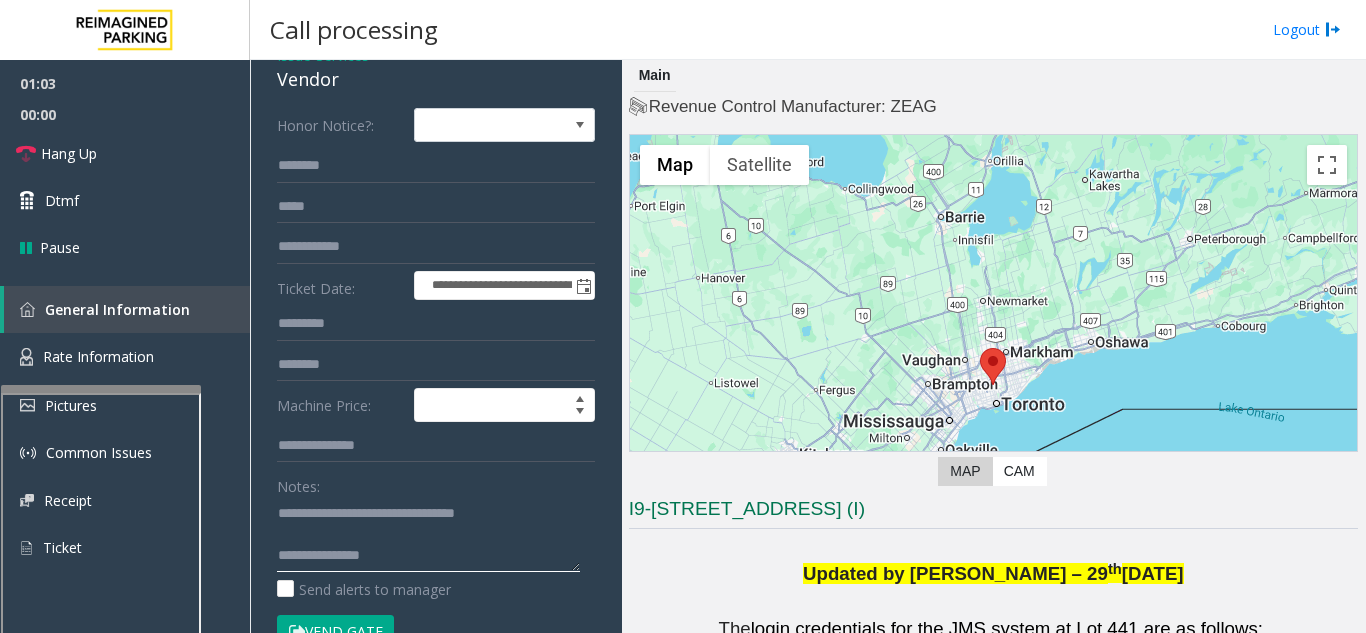 click 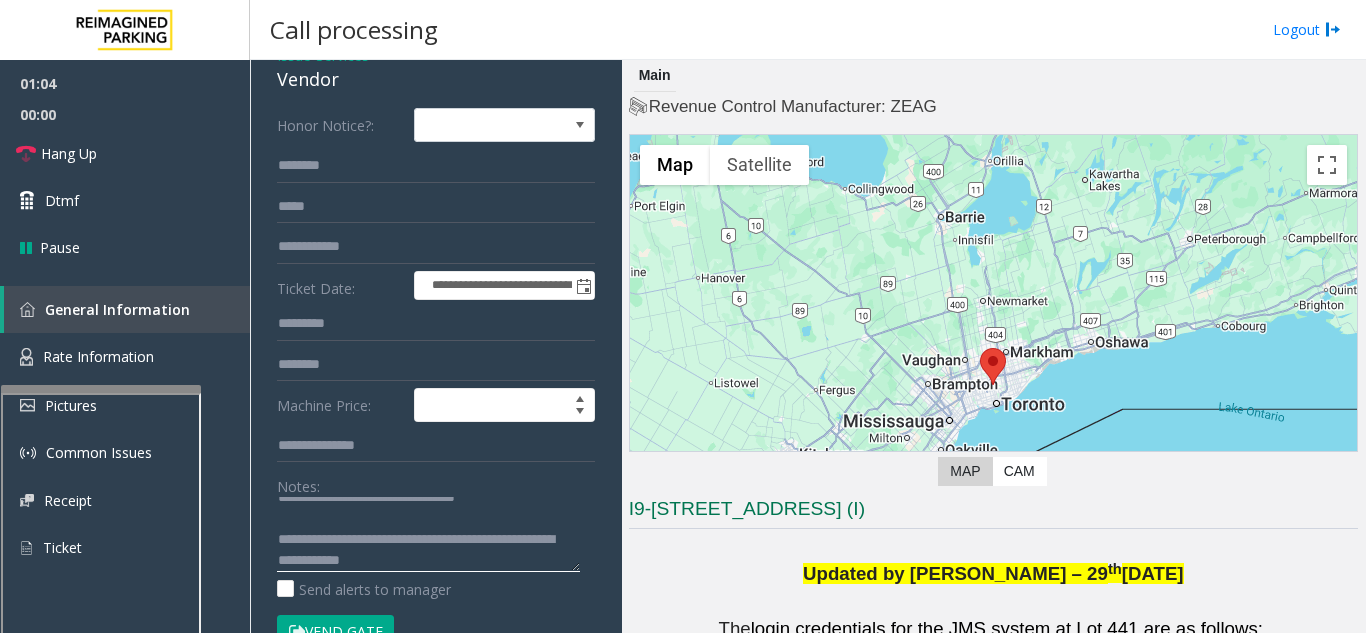 scroll, scrollTop: 0, scrollLeft: 0, axis: both 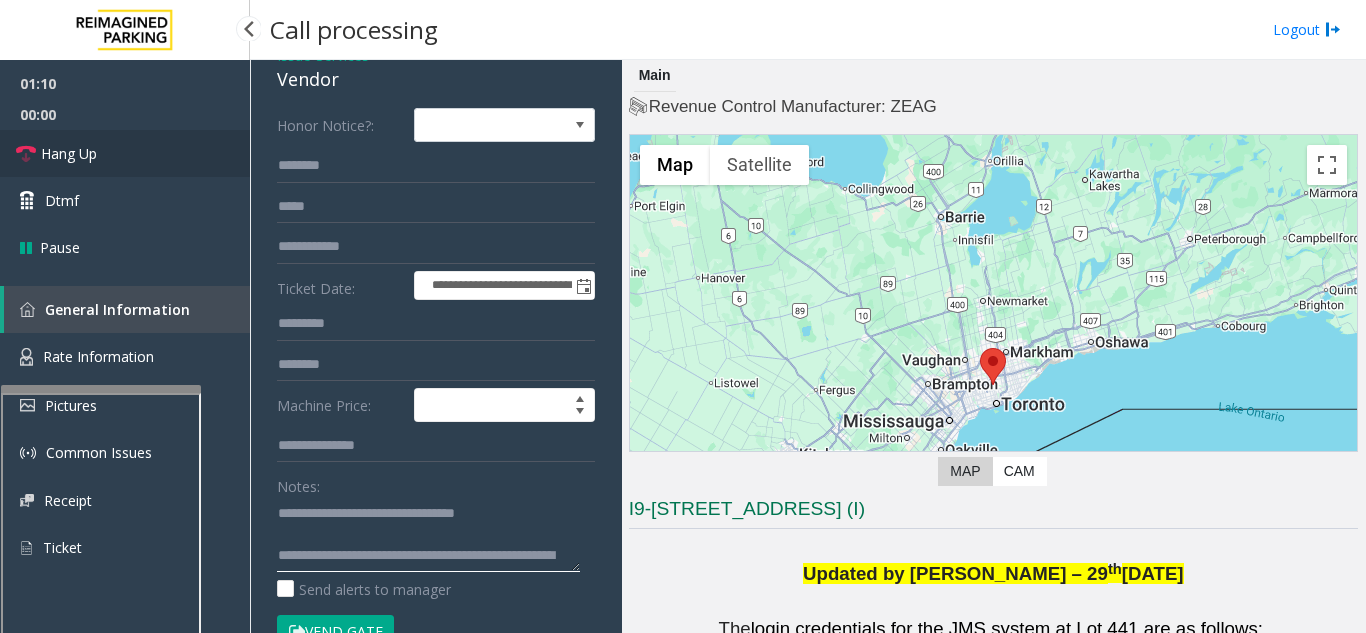 type on "**********" 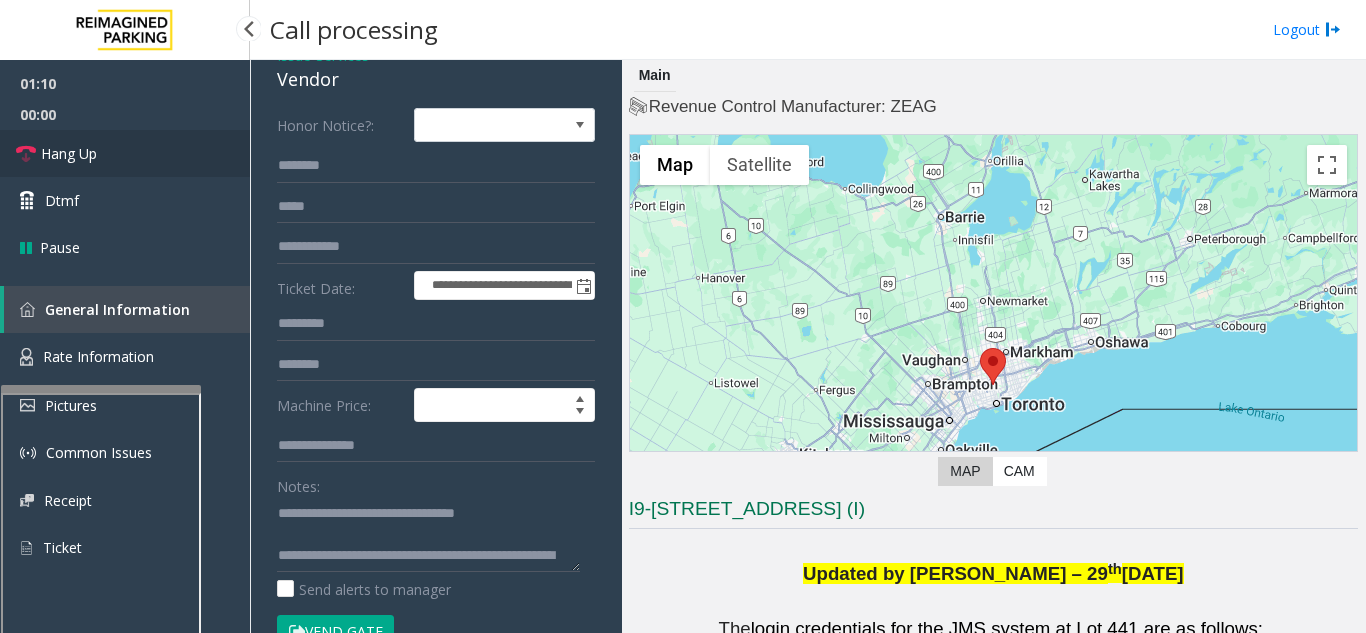 click on "Hang Up" at bounding box center [125, 153] 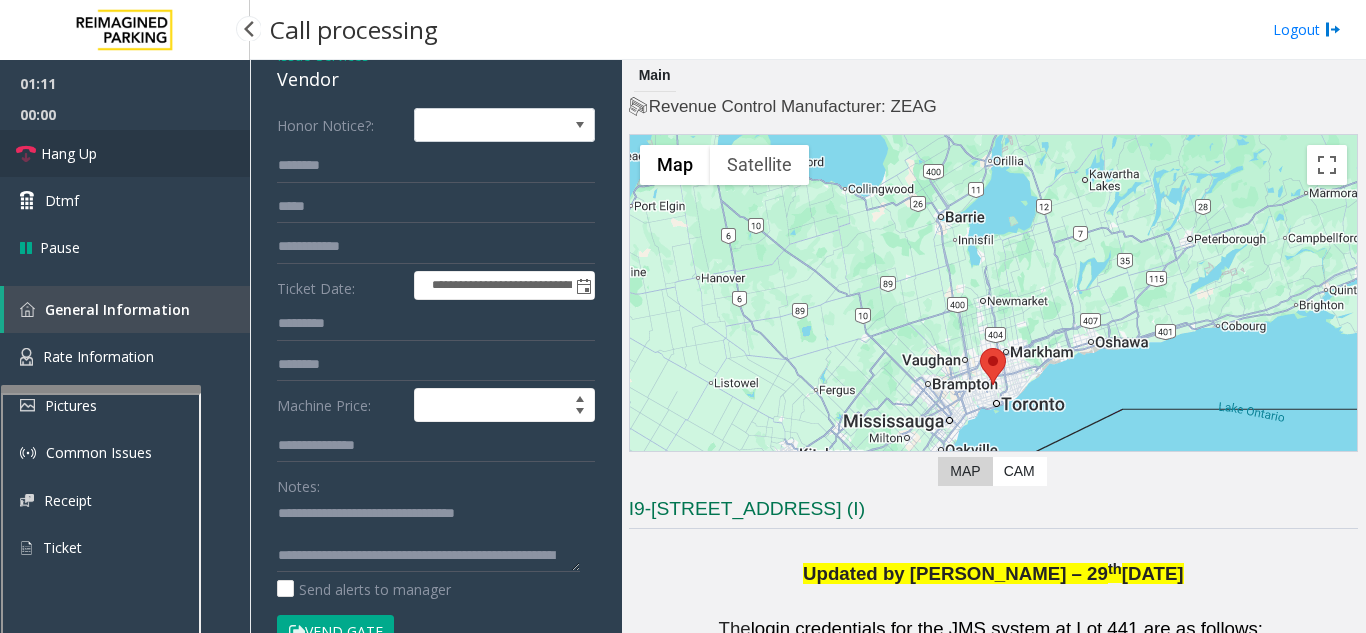 click on "Hang Up" at bounding box center [125, 153] 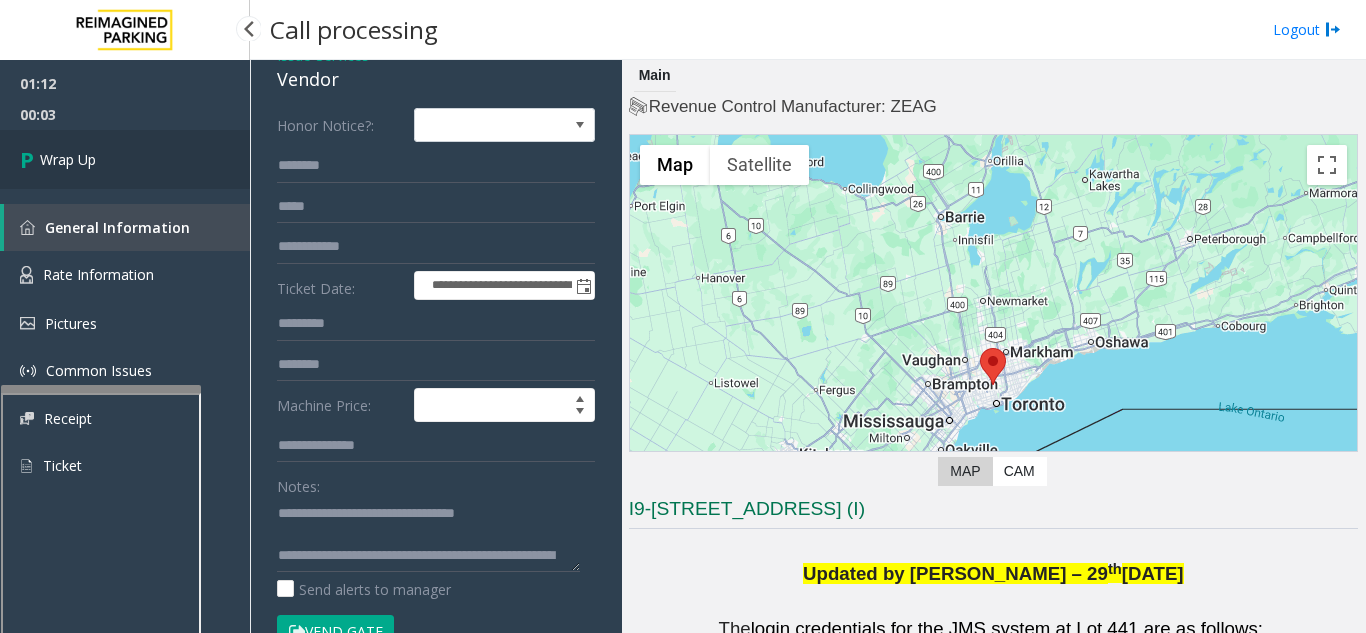 click on "Wrap Up" at bounding box center (125, 159) 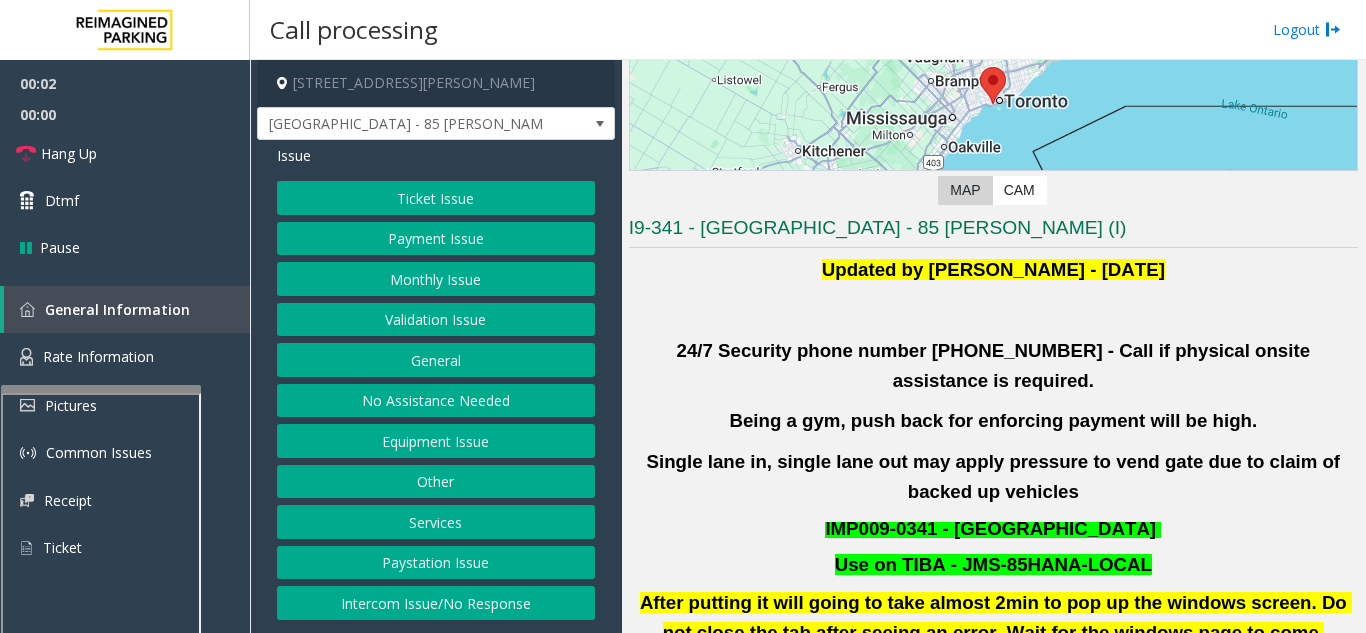 scroll, scrollTop: 500, scrollLeft: 0, axis: vertical 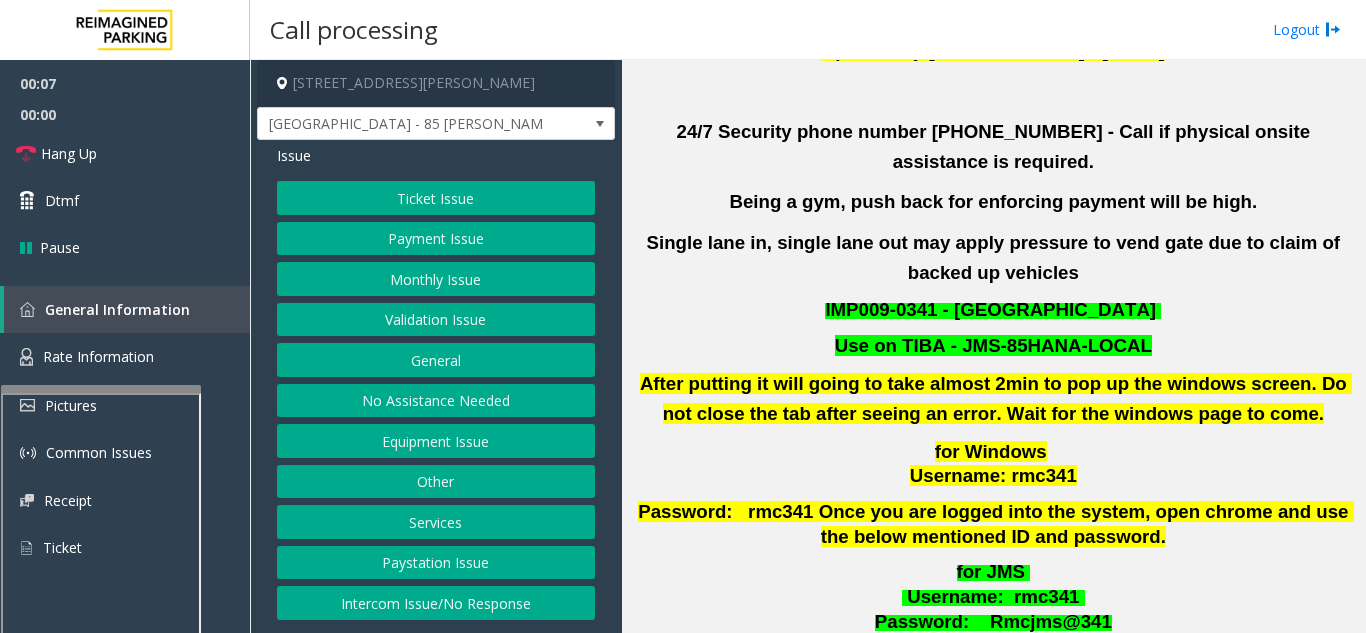 click on "Validation Issue" 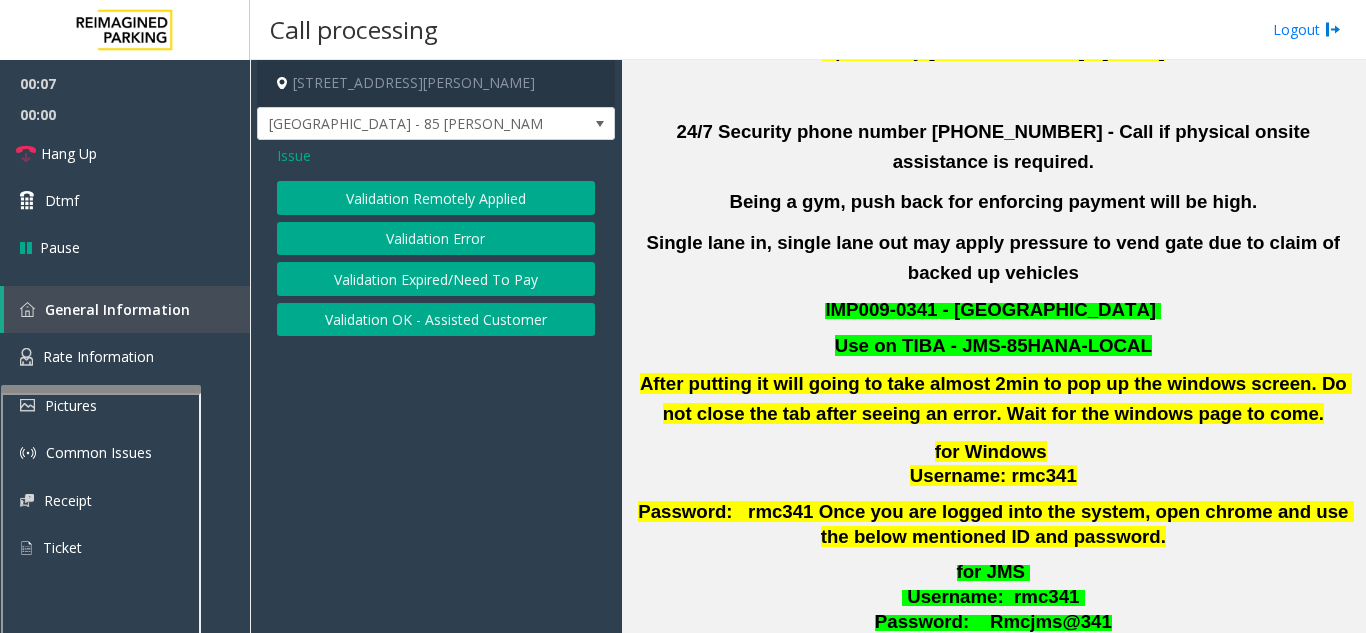 click on "Validation Error" 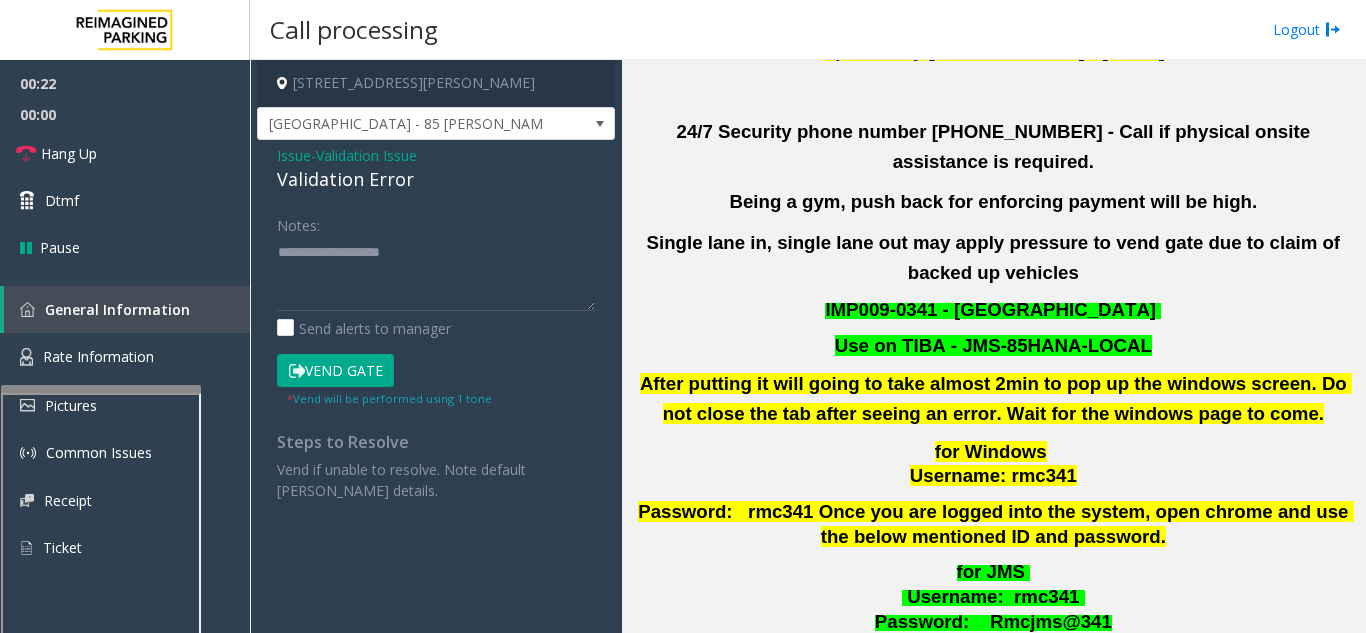 click on "Issue" 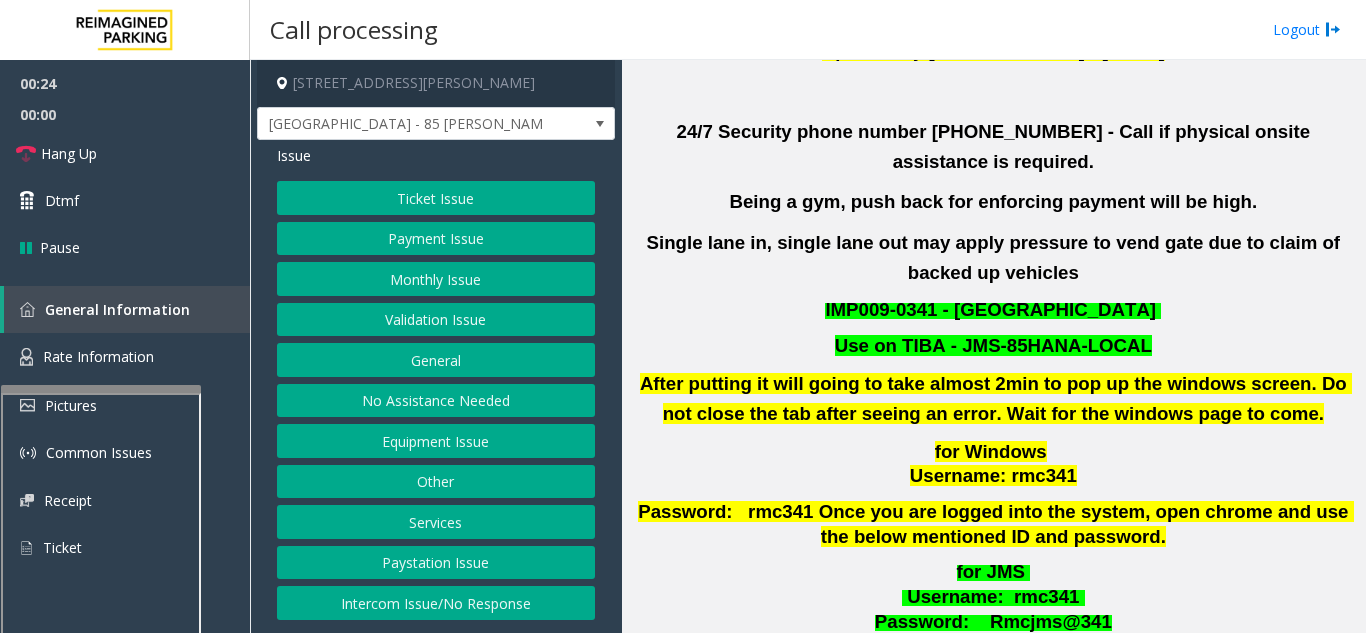 click on "Equipment Issue" 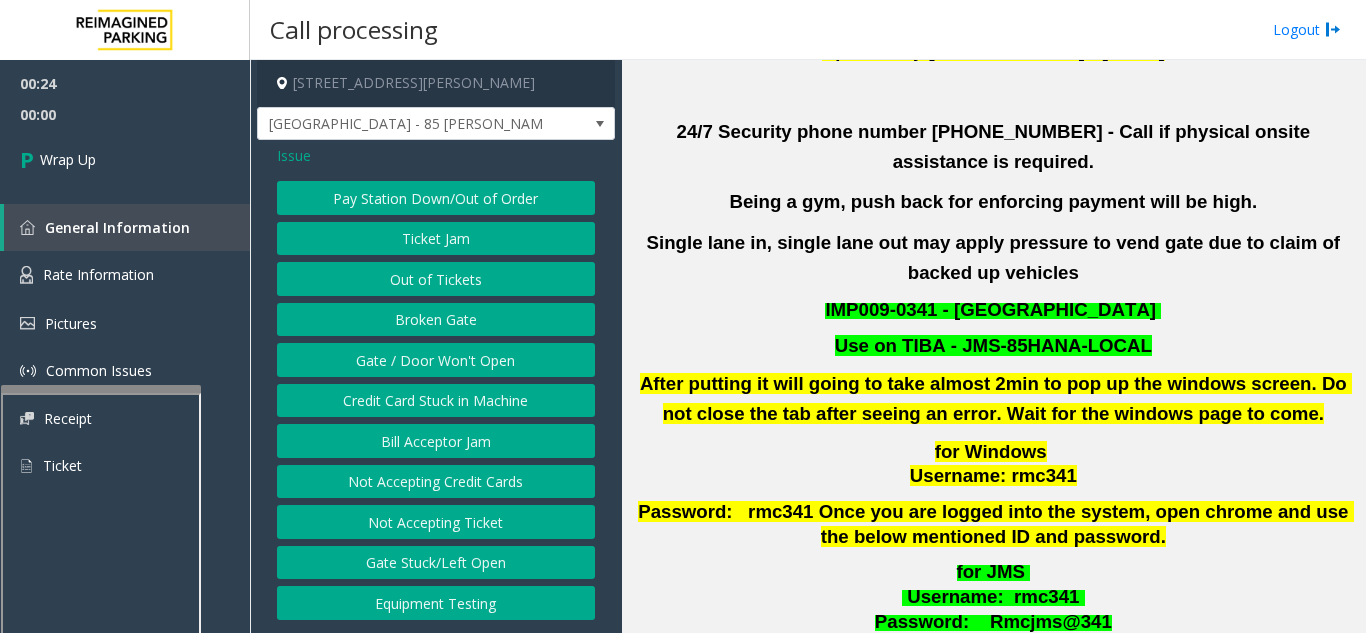 click on "Gate / Door Won't Open" 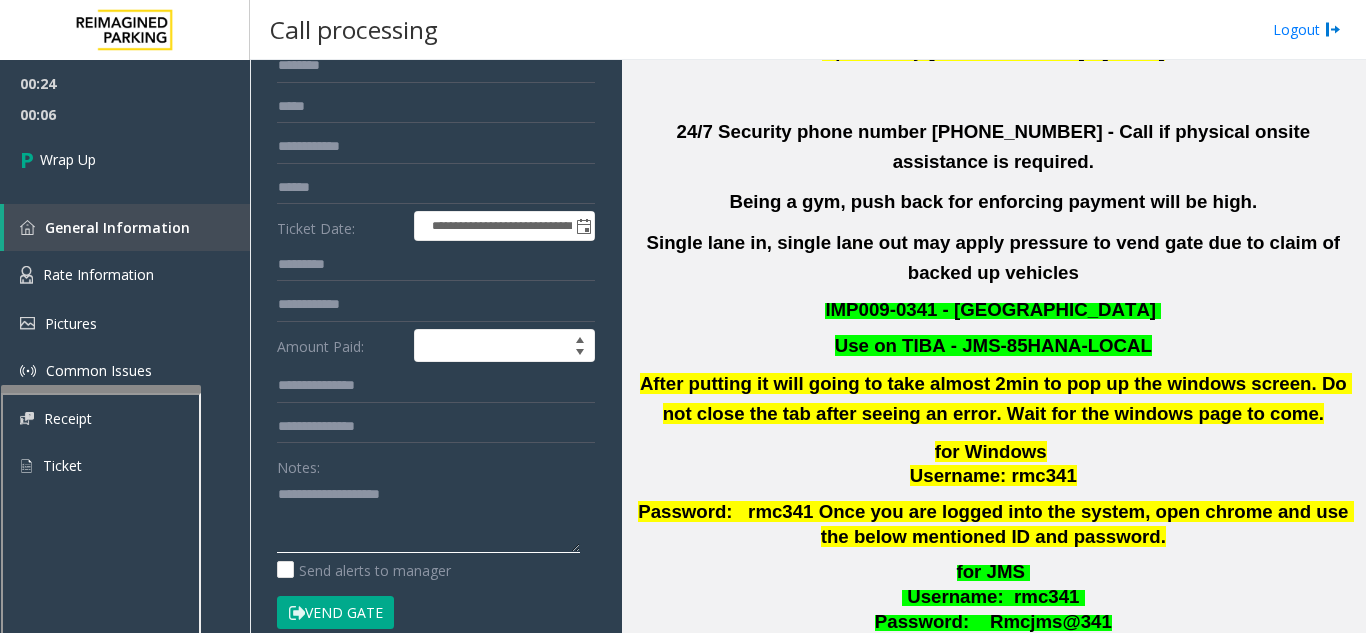 click 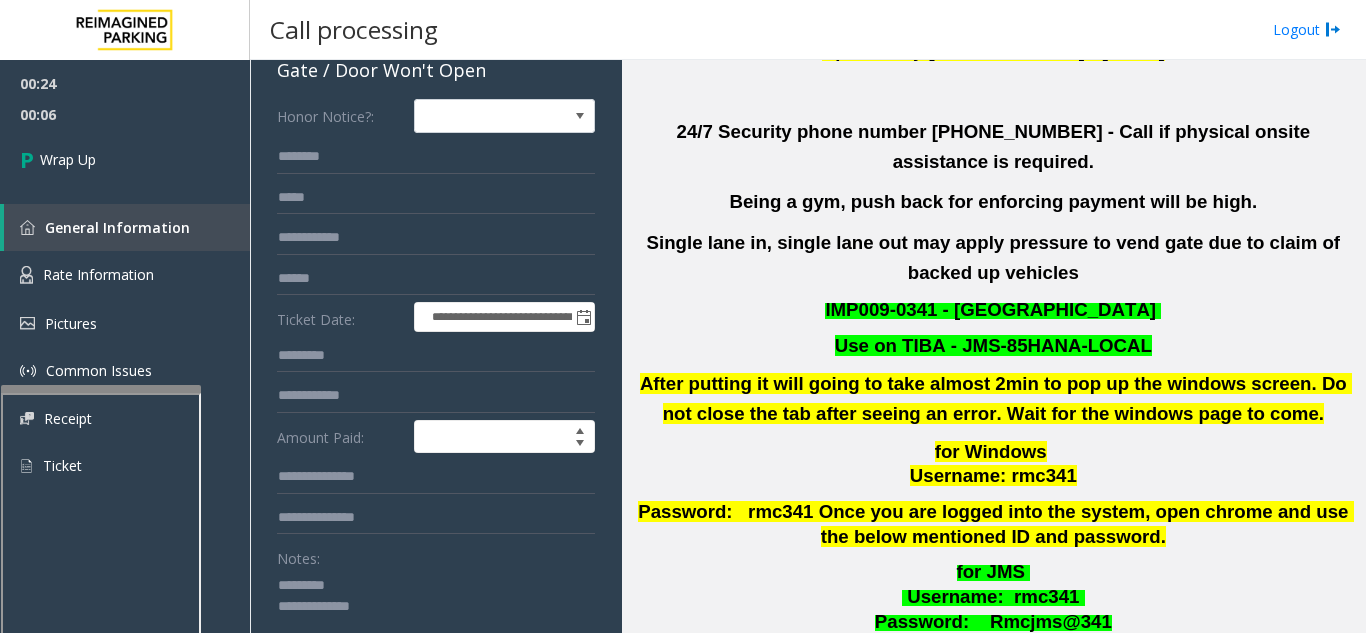 scroll, scrollTop: 0, scrollLeft: 0, axis: both 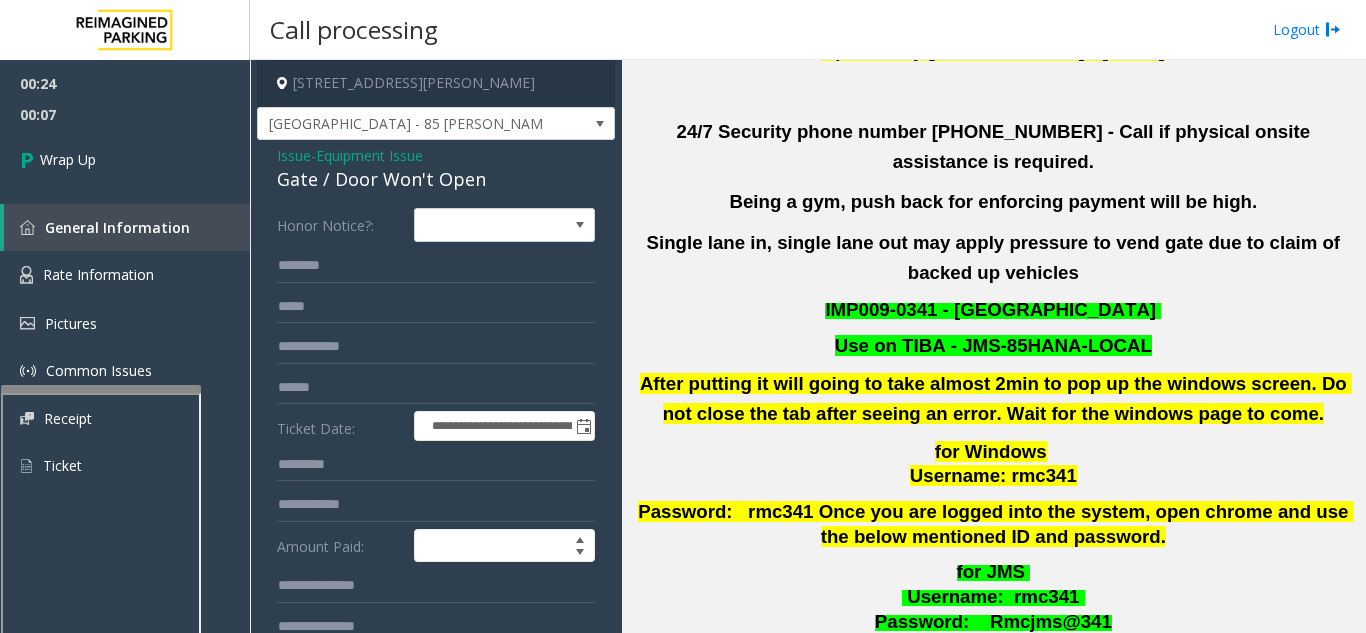click on "**********" 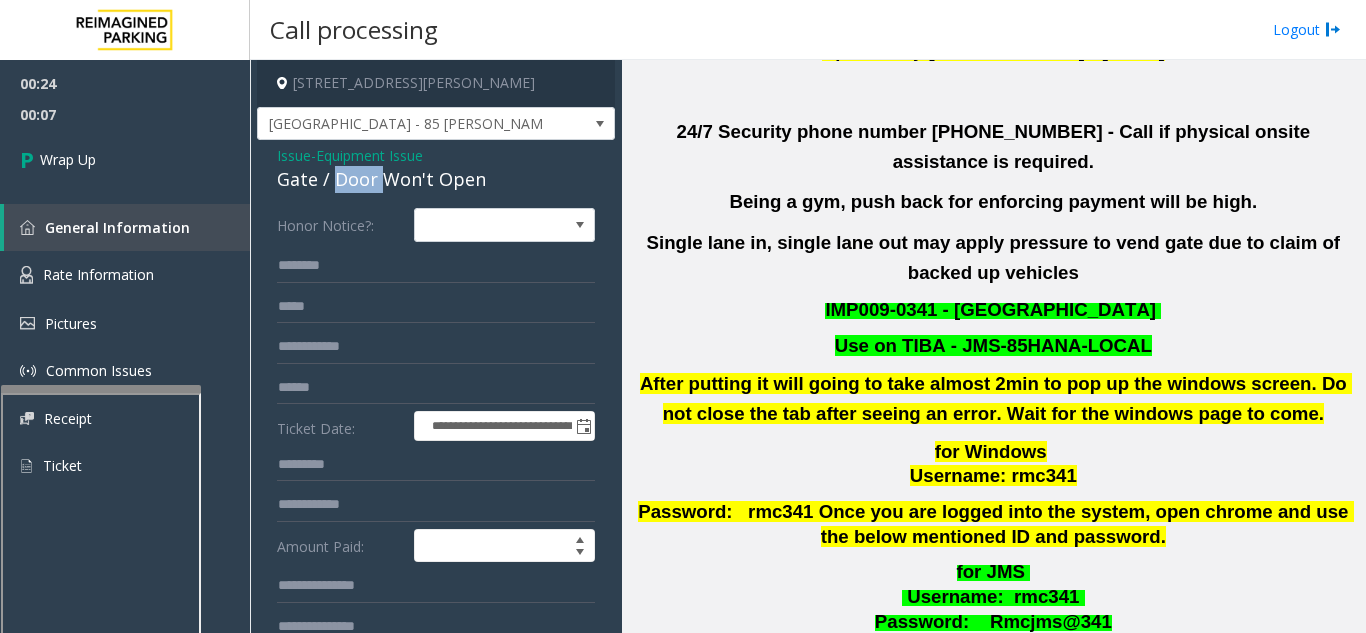 click on "Gate / Door Won't Open" 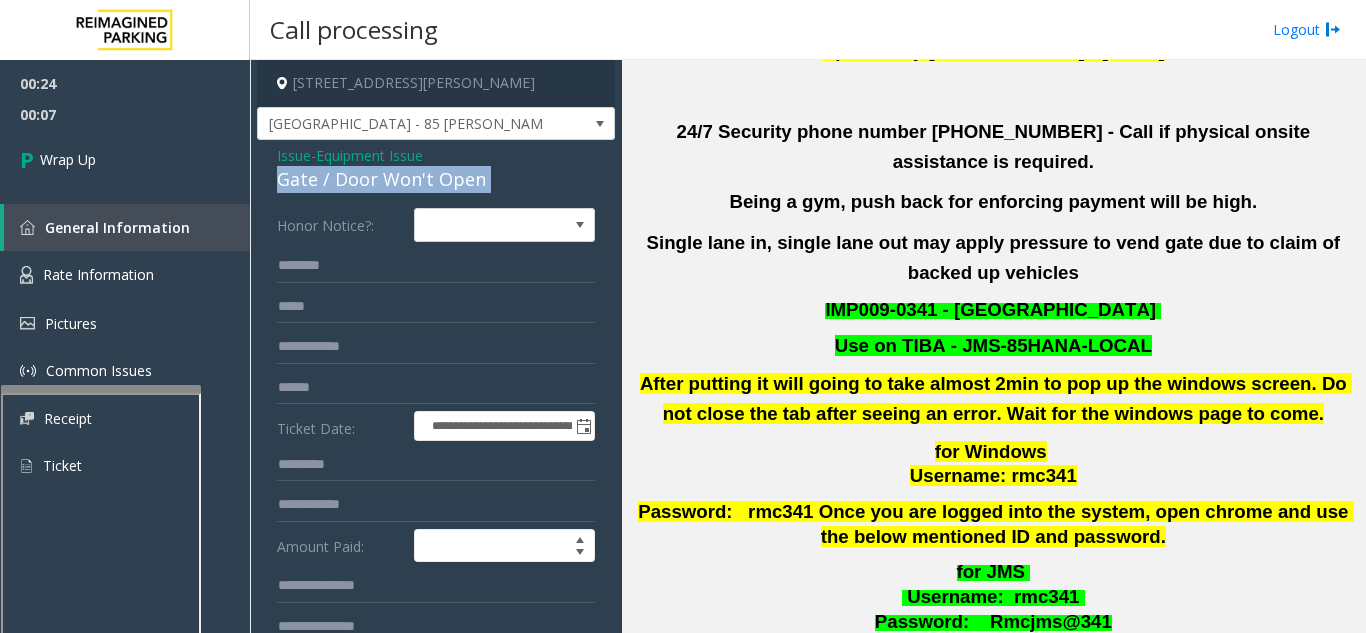 click on "Gate / Door Won't Open" 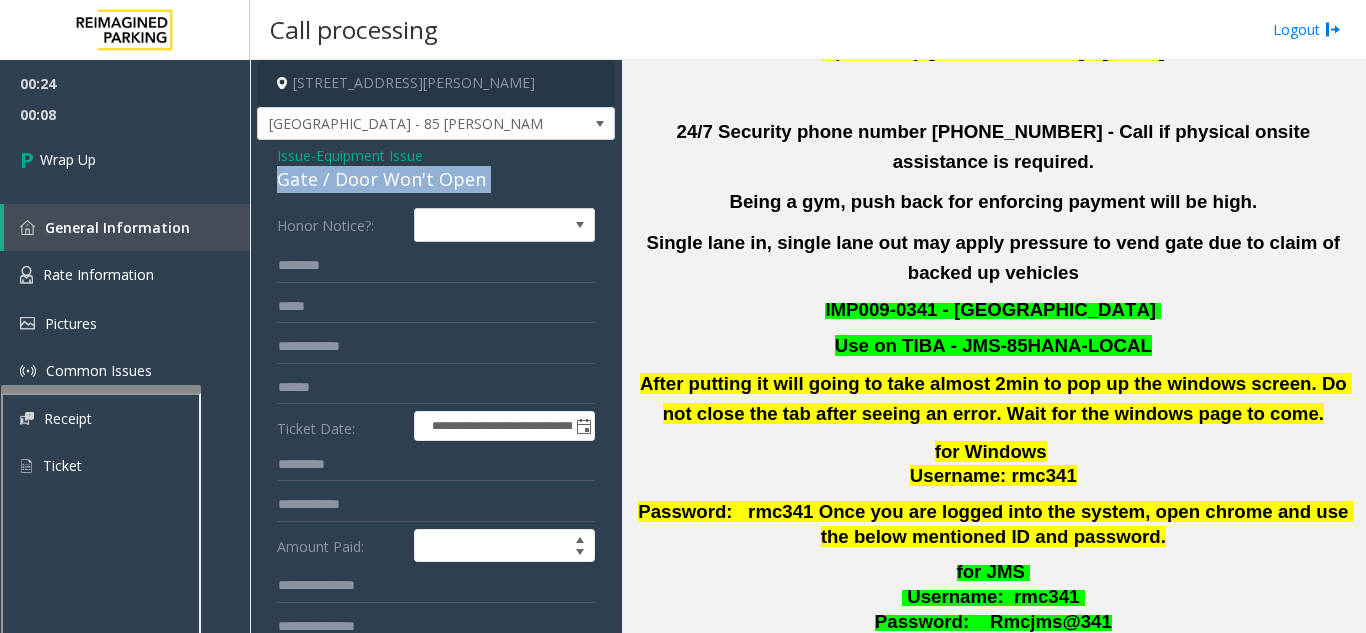 copy on "Gate / Door Won't Open" 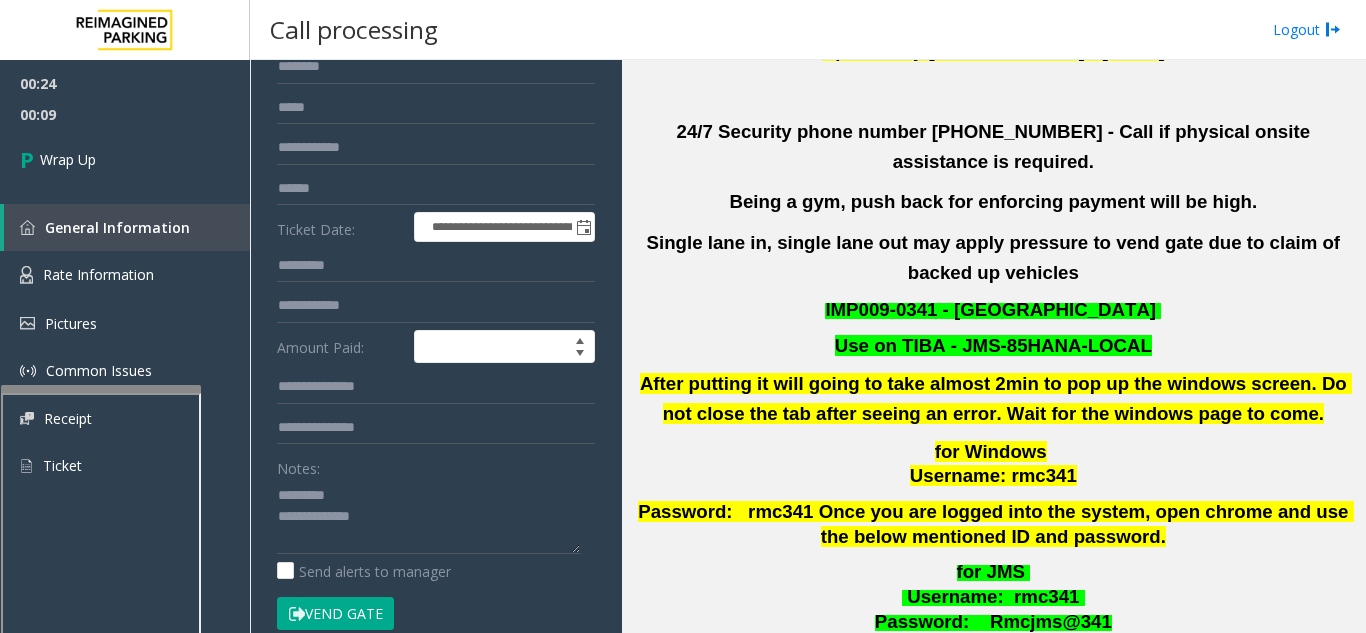 scroll, scrollTop: 200, scrollLeft: 0, axis: vertical 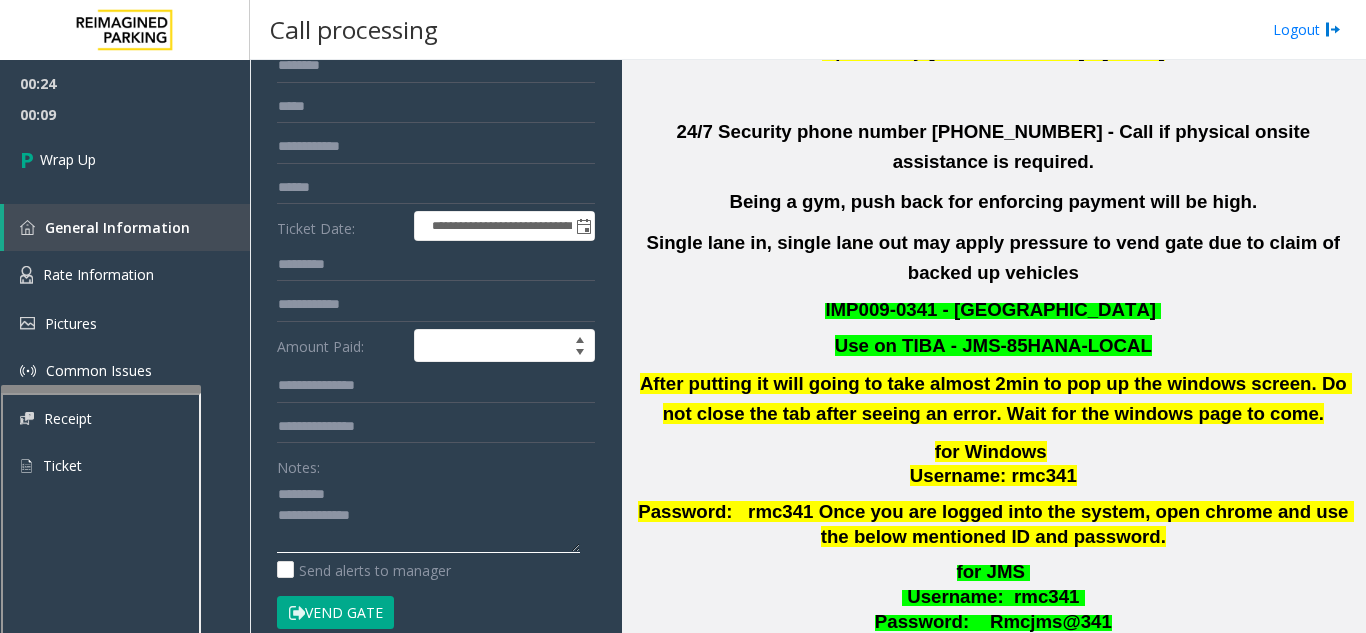 click 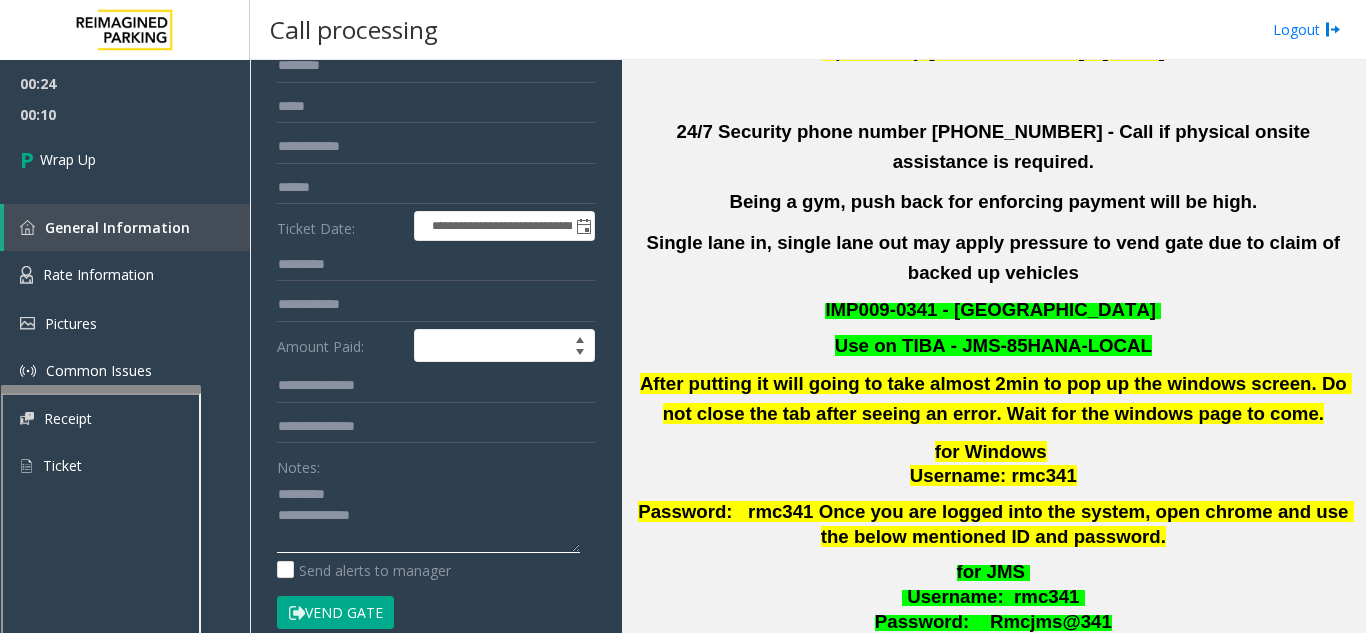 paste on "**********" 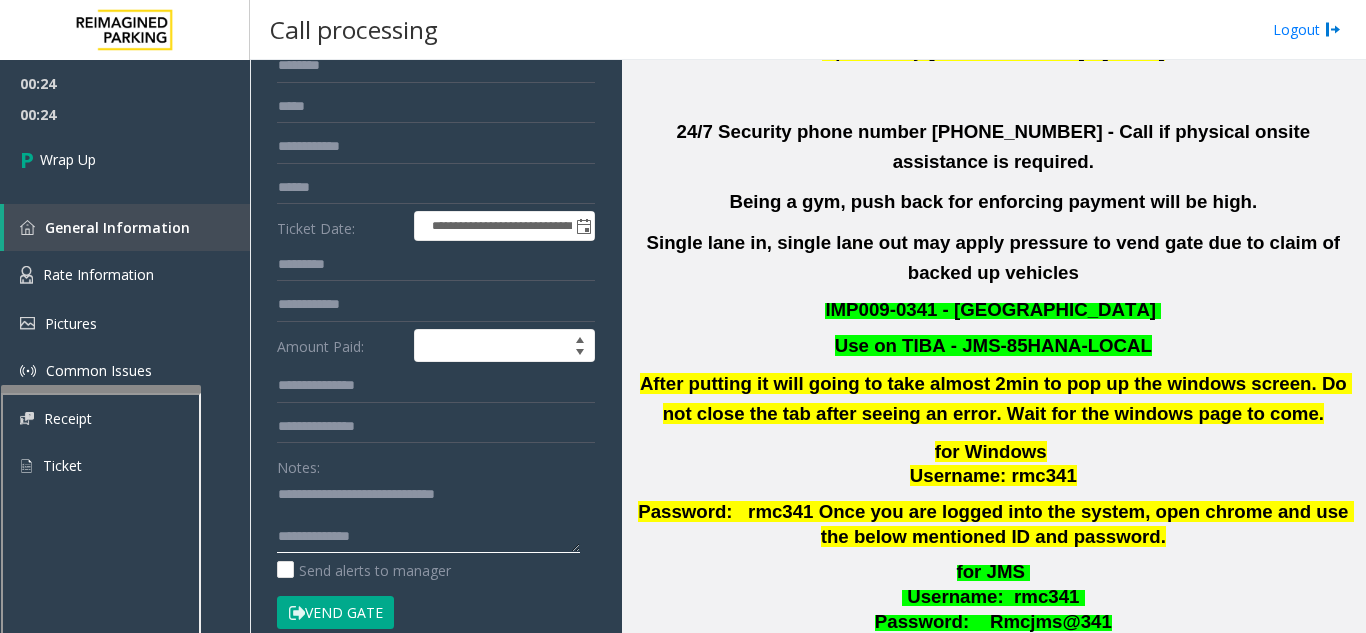 click 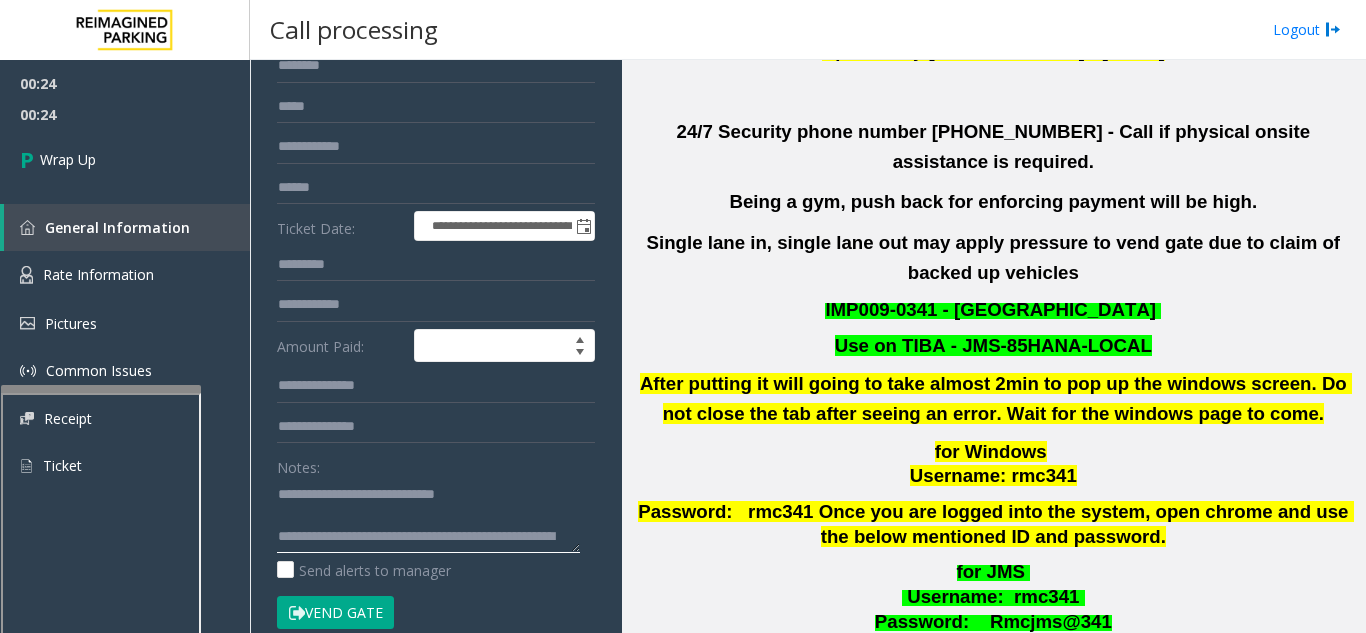 scroll, scrollTop: 36, scrollLeft: 0, axis: vertical 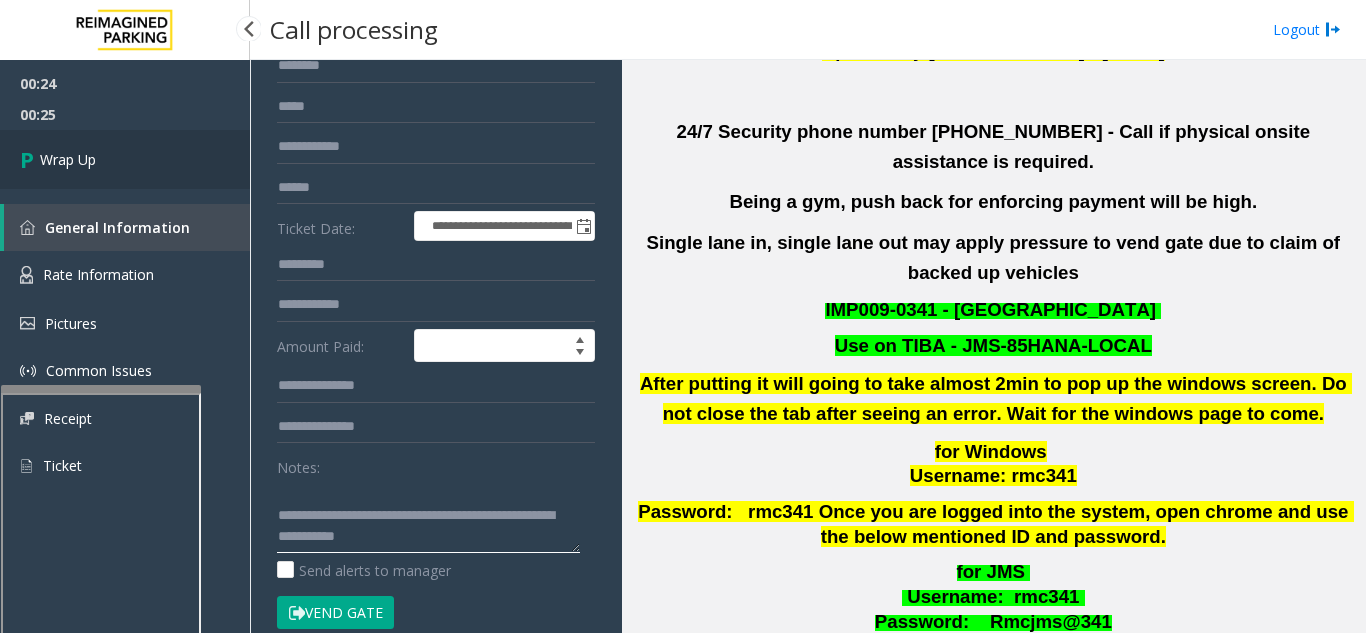type on "**********" 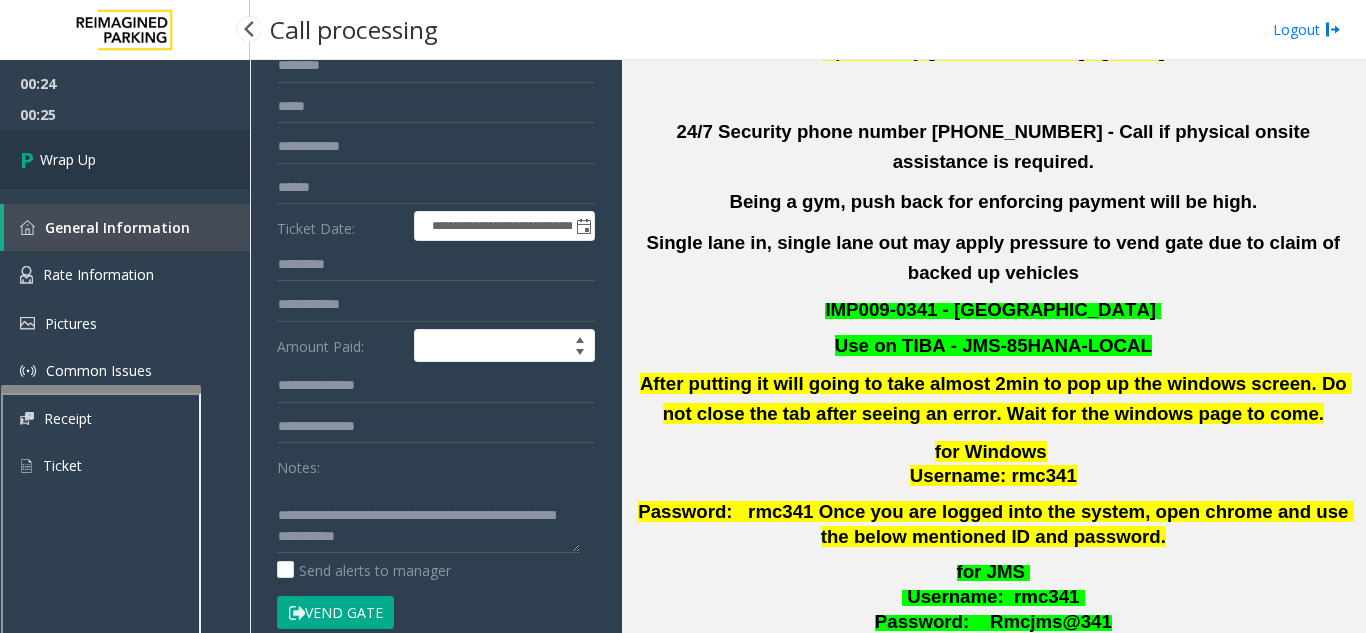 click on "Wrap Up" at bounding box center [125, 159] 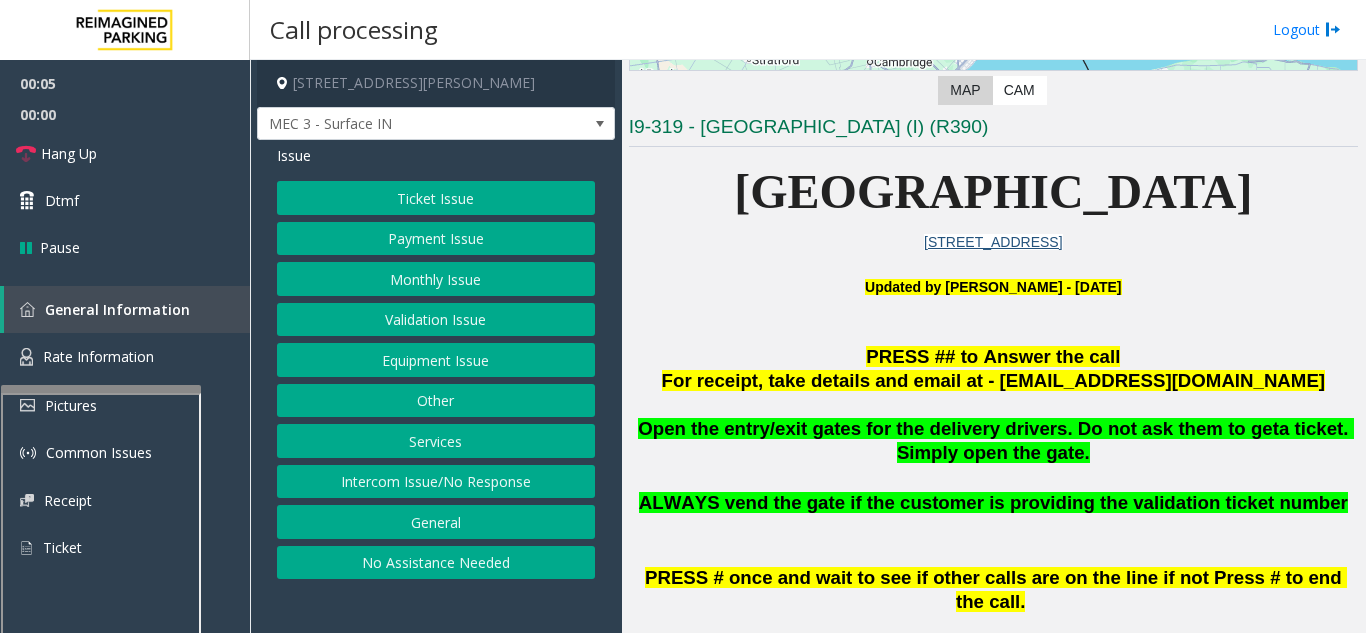 scroll, scrollTop: 400, scrollLeft: 0, axis: vertical 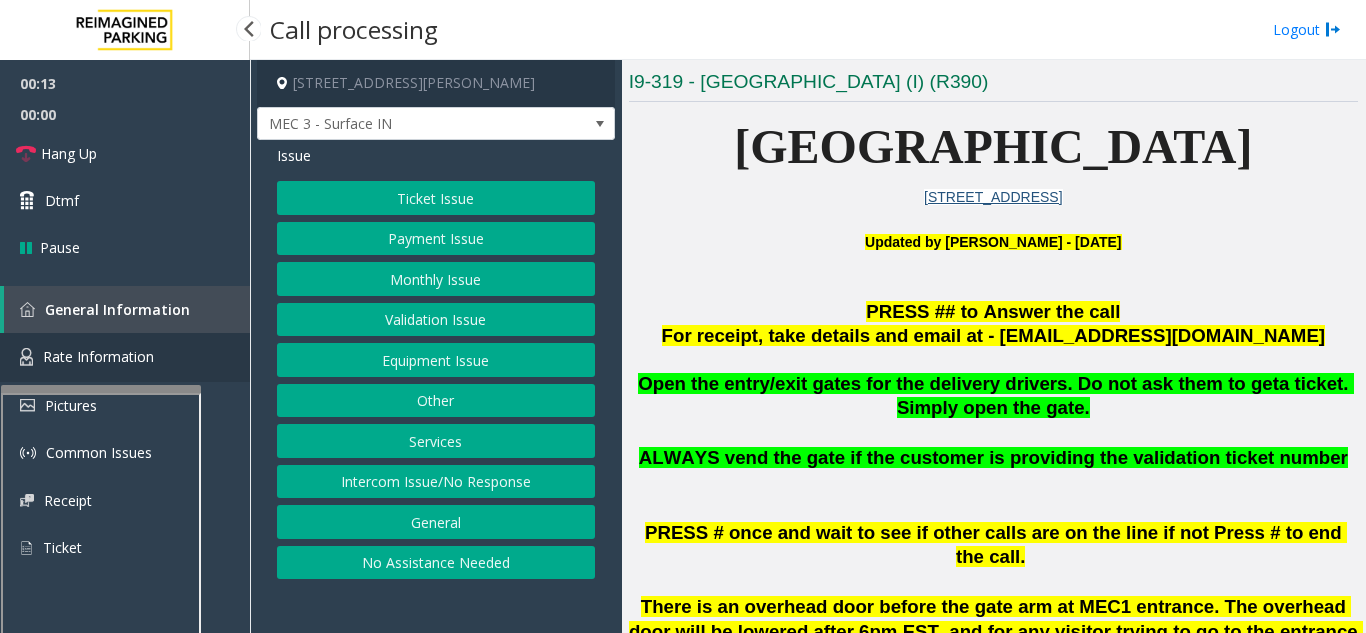 click on "Rate Information" at bounding box center (98, 356) 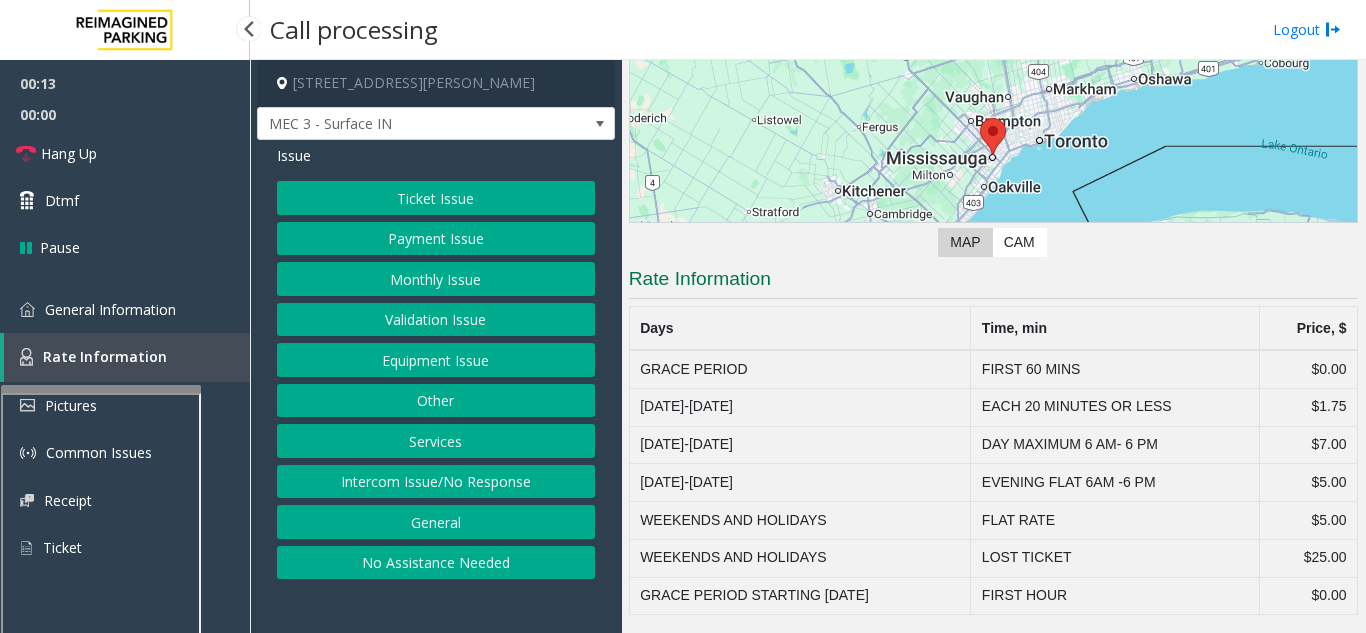 scroll, scrollTop: 203, scrollLeft: 0, axis: vertical 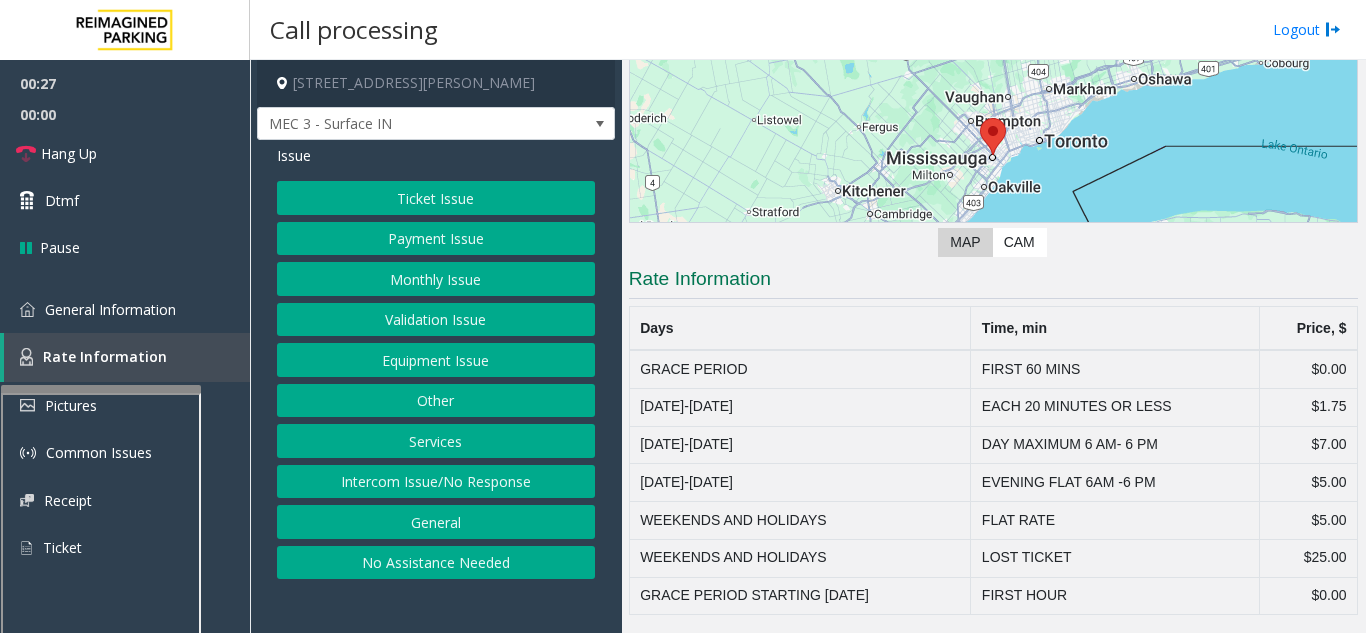 click on "Equipment Issue" 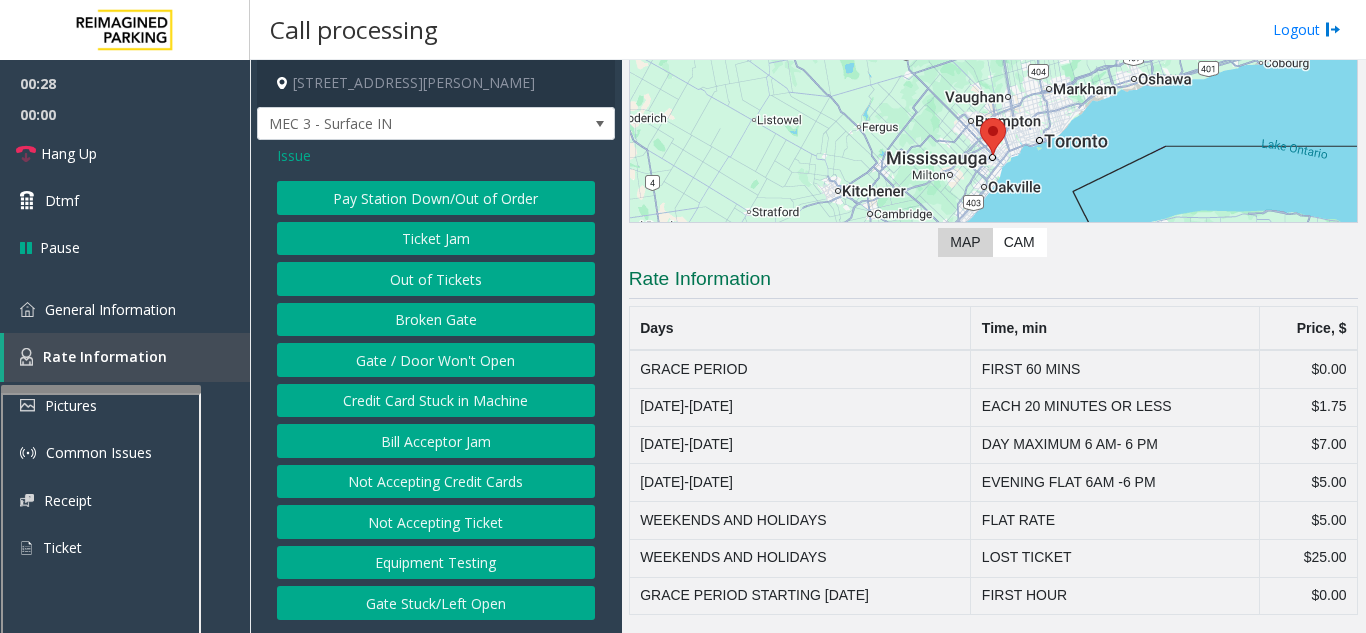 click on "Gate / Door Won't Open" 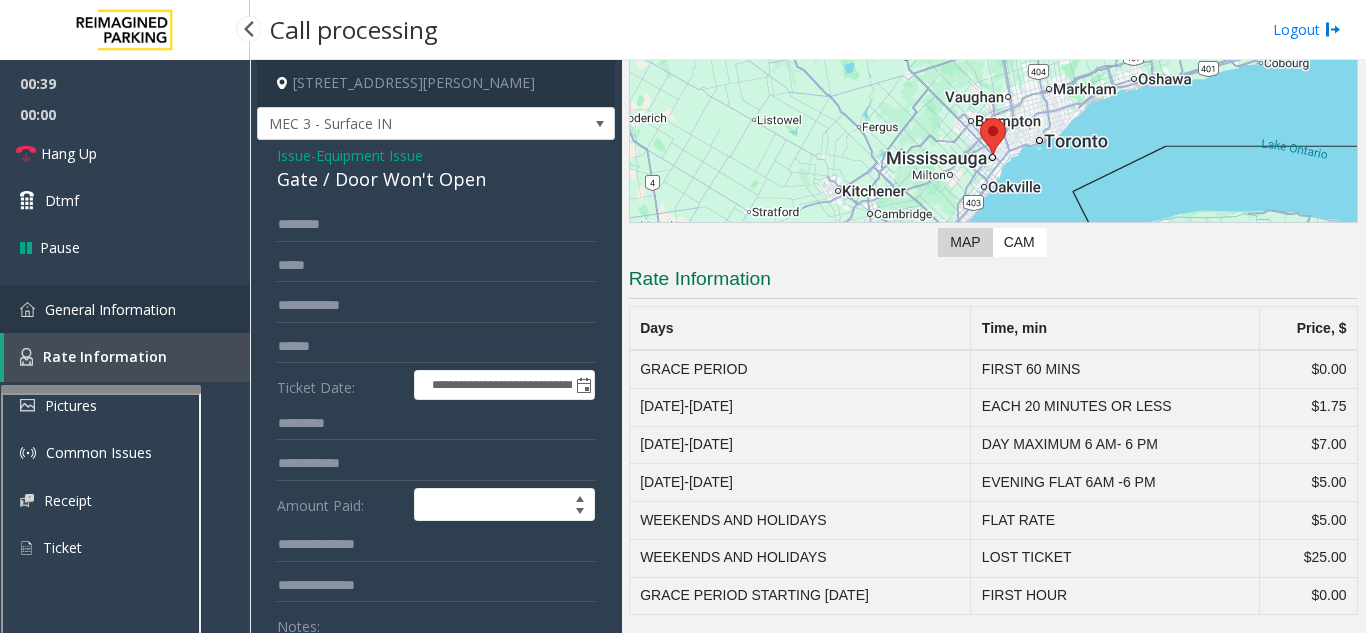 click on "General Information" at bounding box center [125, 309] 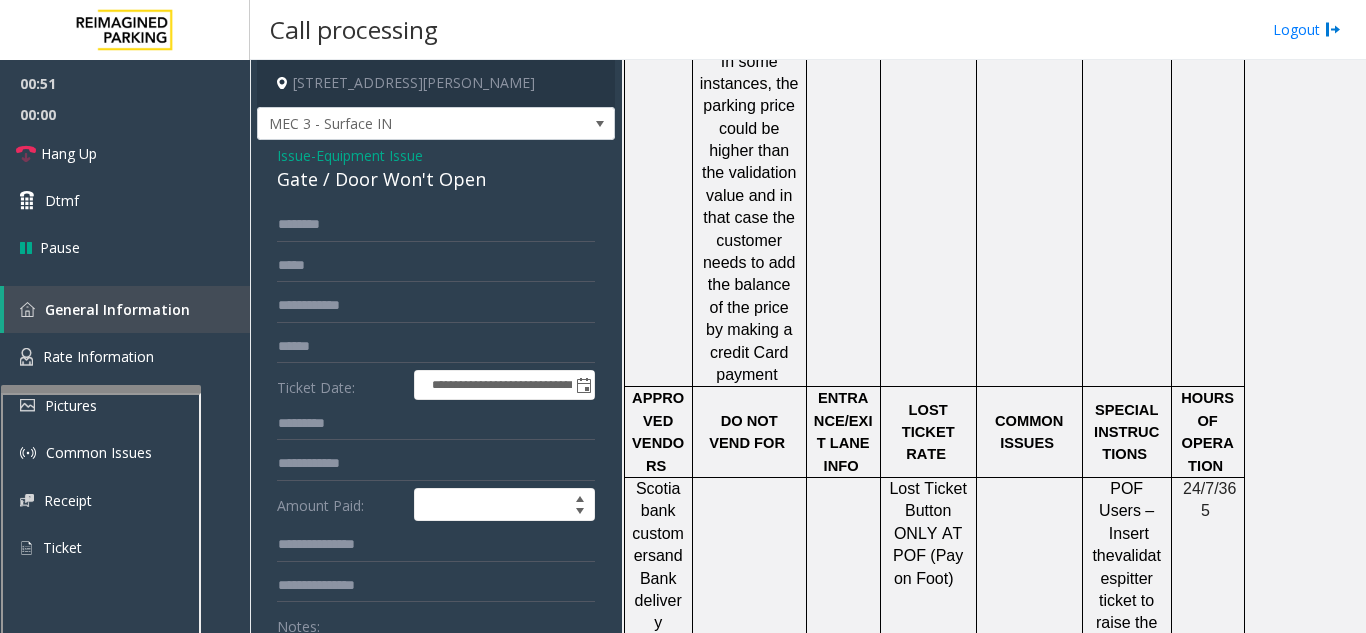 scroll, scrollTop: 2300, scrollLeft: 0, axis: vertical 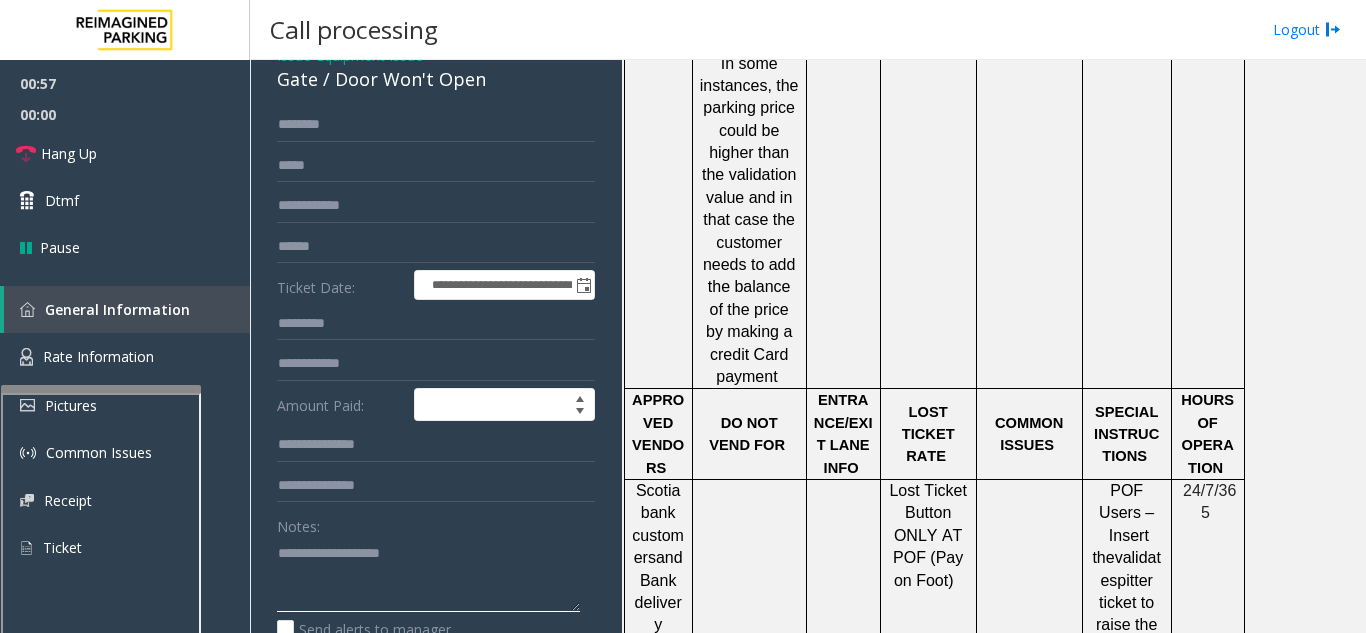 drag, startPoint x: 332, startPoint y: 572, endPoint x: 368, endPoint y: 635, distance: 72.56032 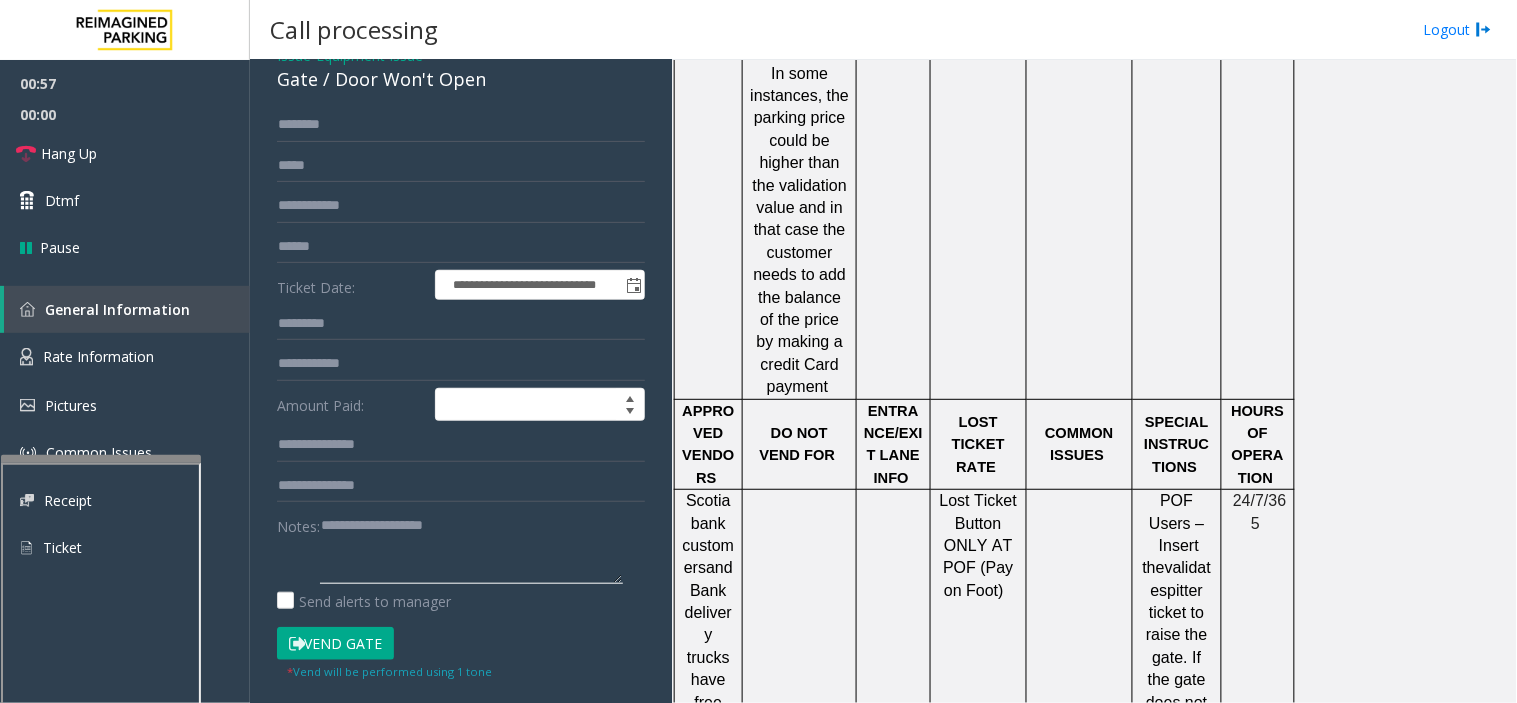 scroll, scrollTop: 100, scrollLeft: 0, axis: vertical 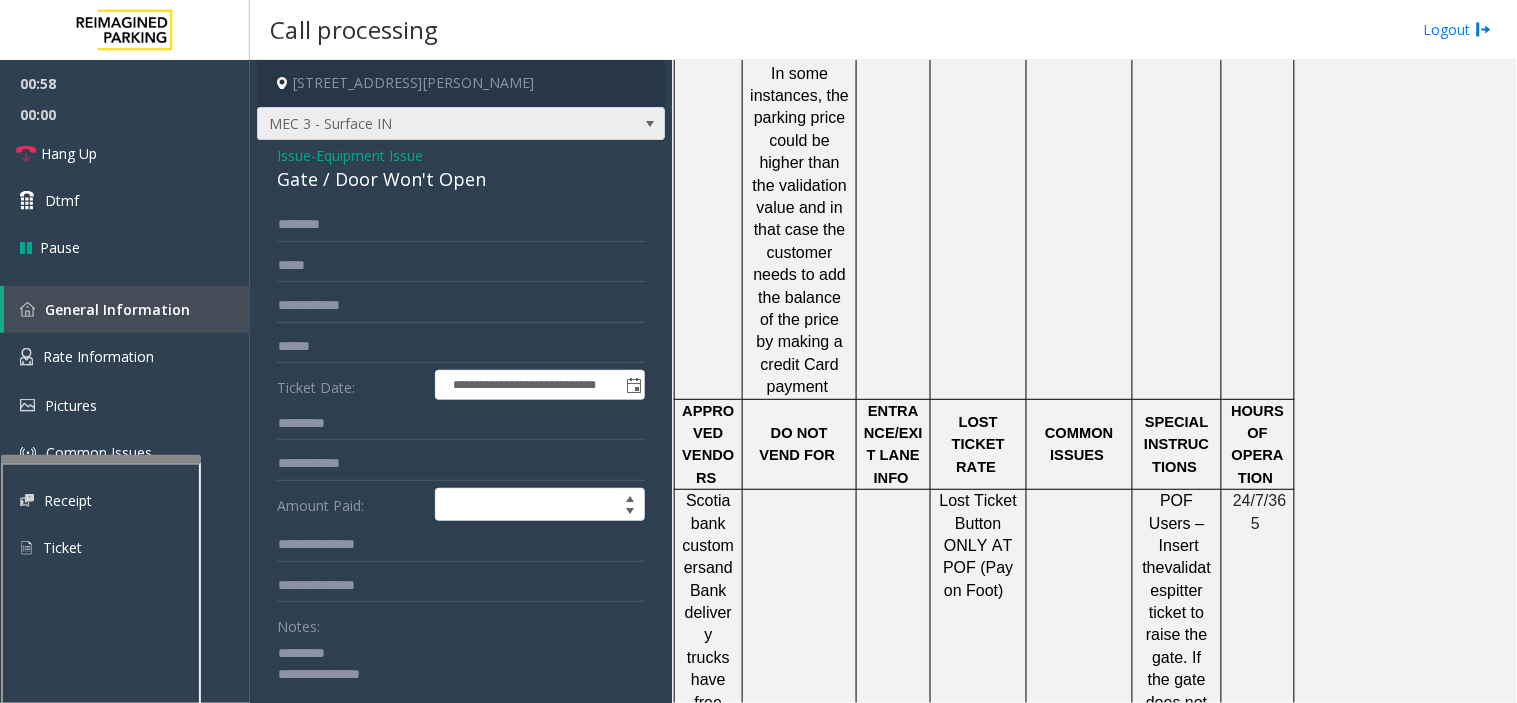 type on "**********" 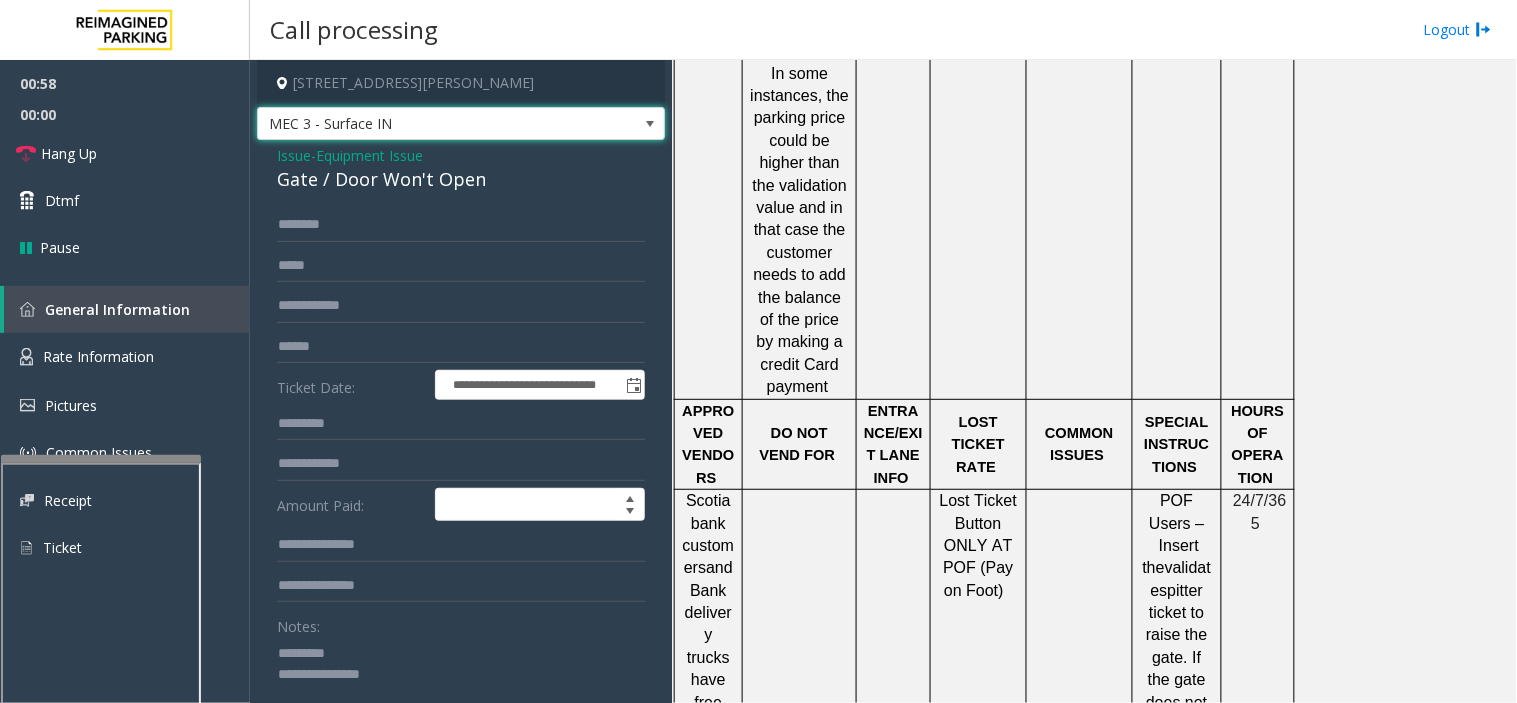 click on "MEC 3 - Surface IN" at bounding box center [420, 124] 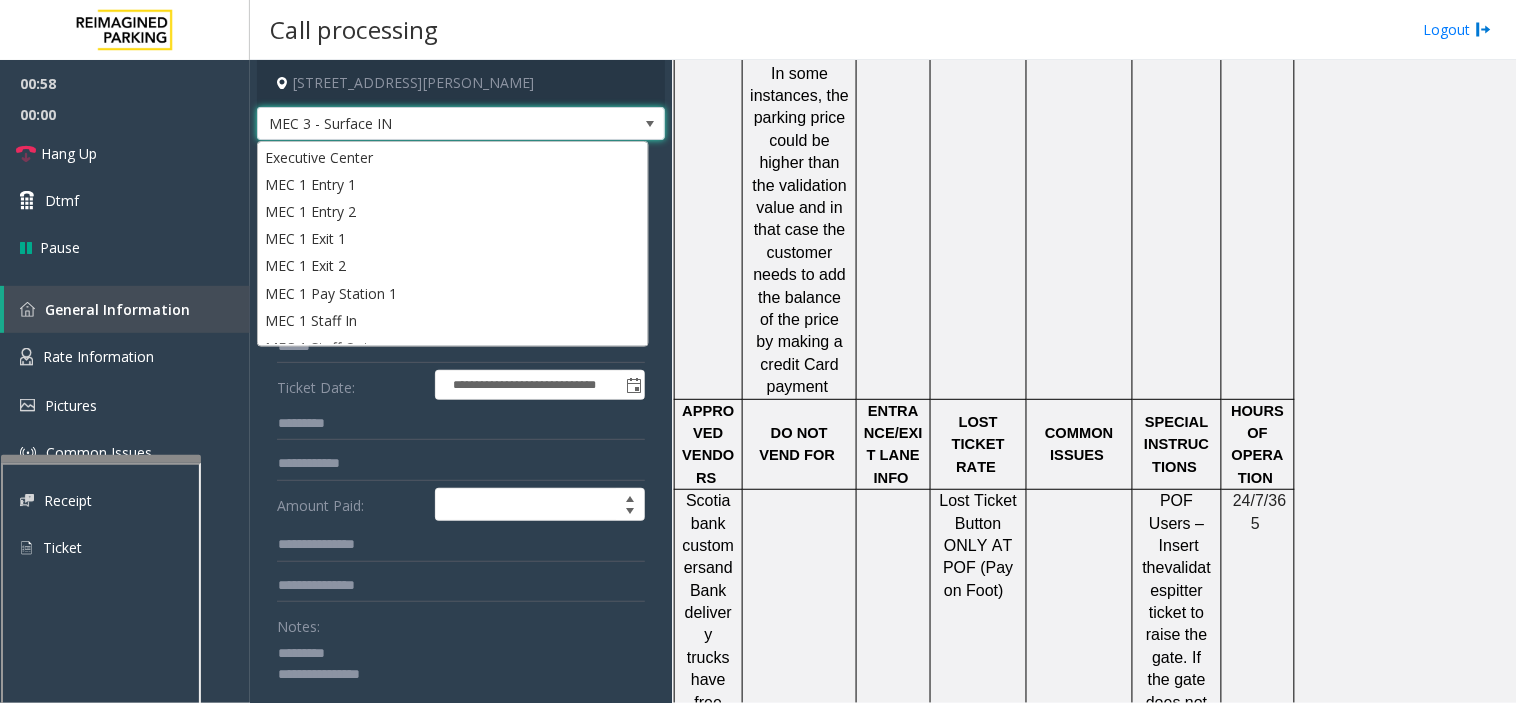 scroll, scrollTop: 650, scrollLeft: 0, axis: vertical 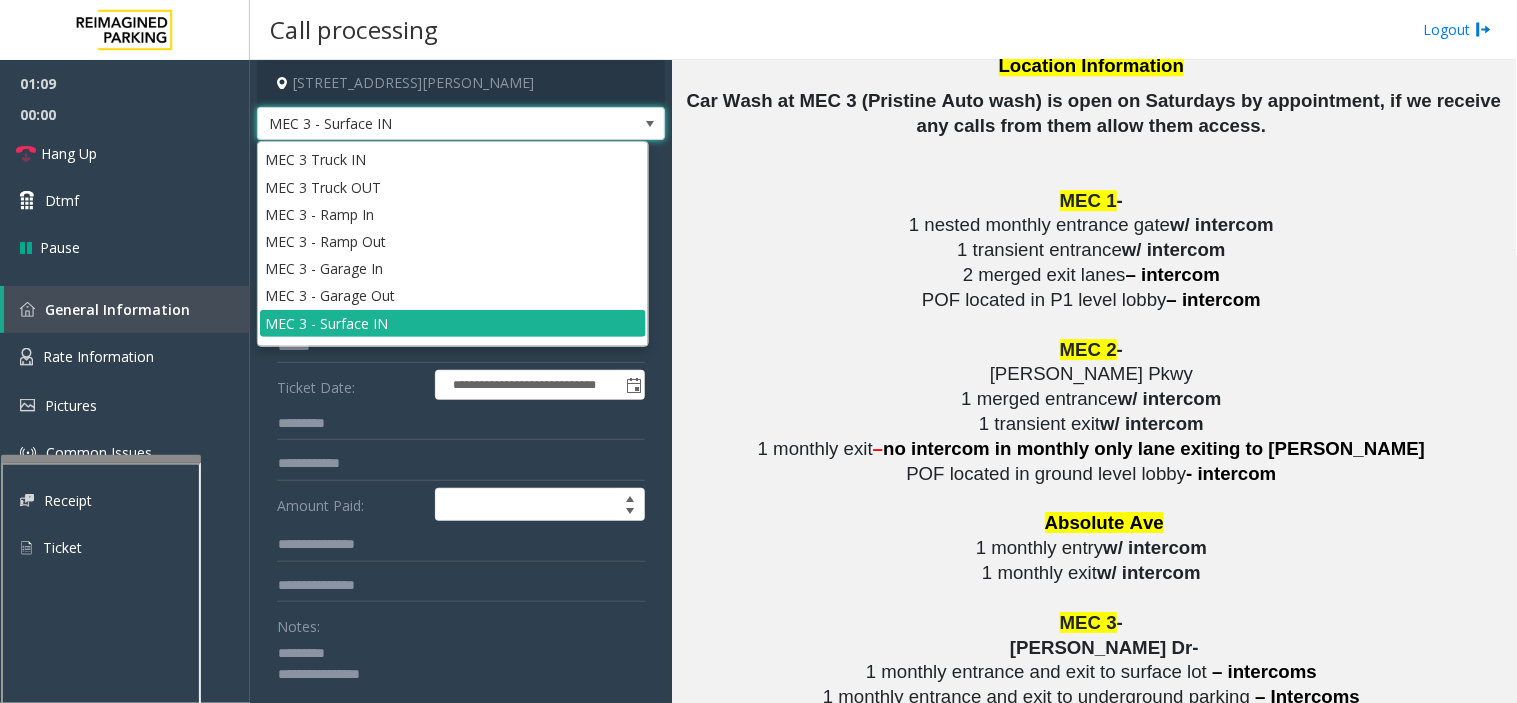 click at bounding box center (1094, 747) 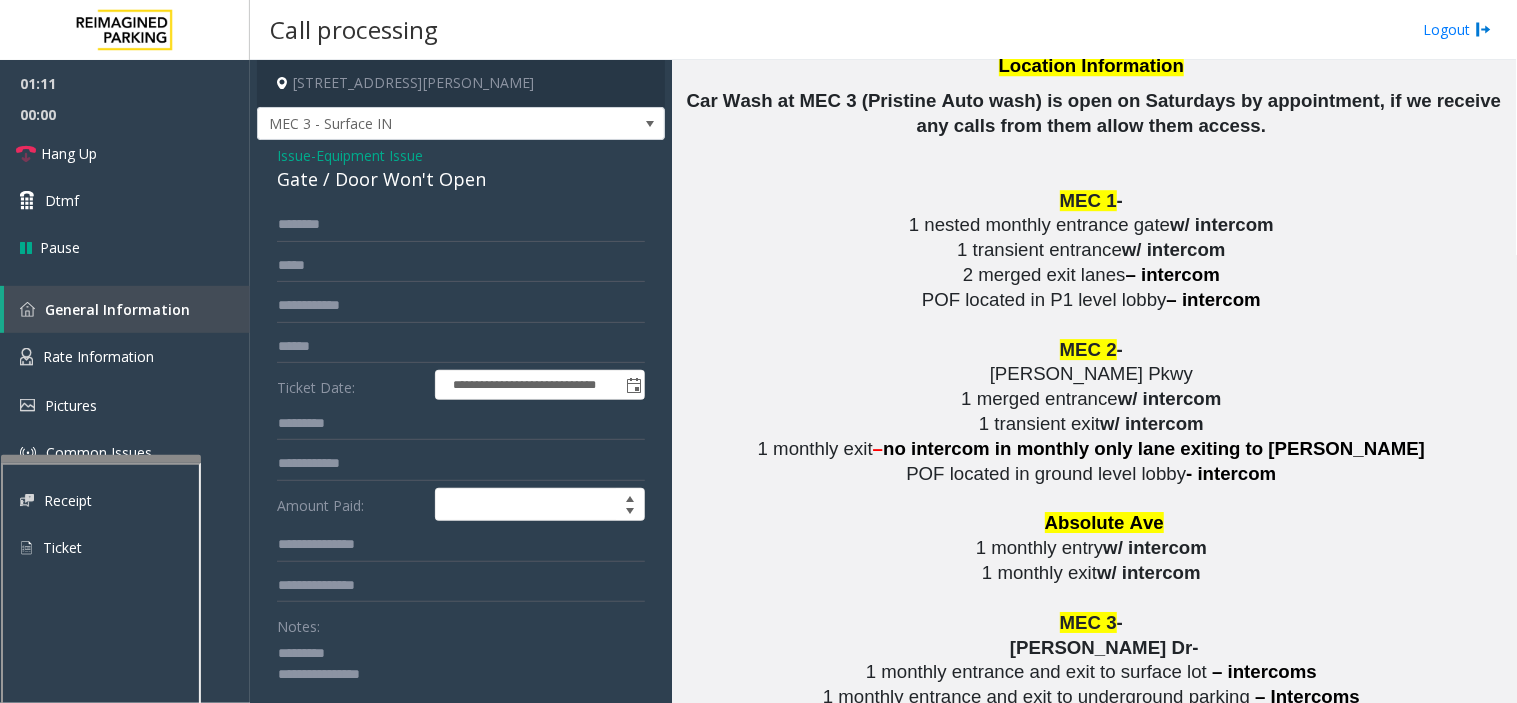 click on "Gate / Door Won't Open" 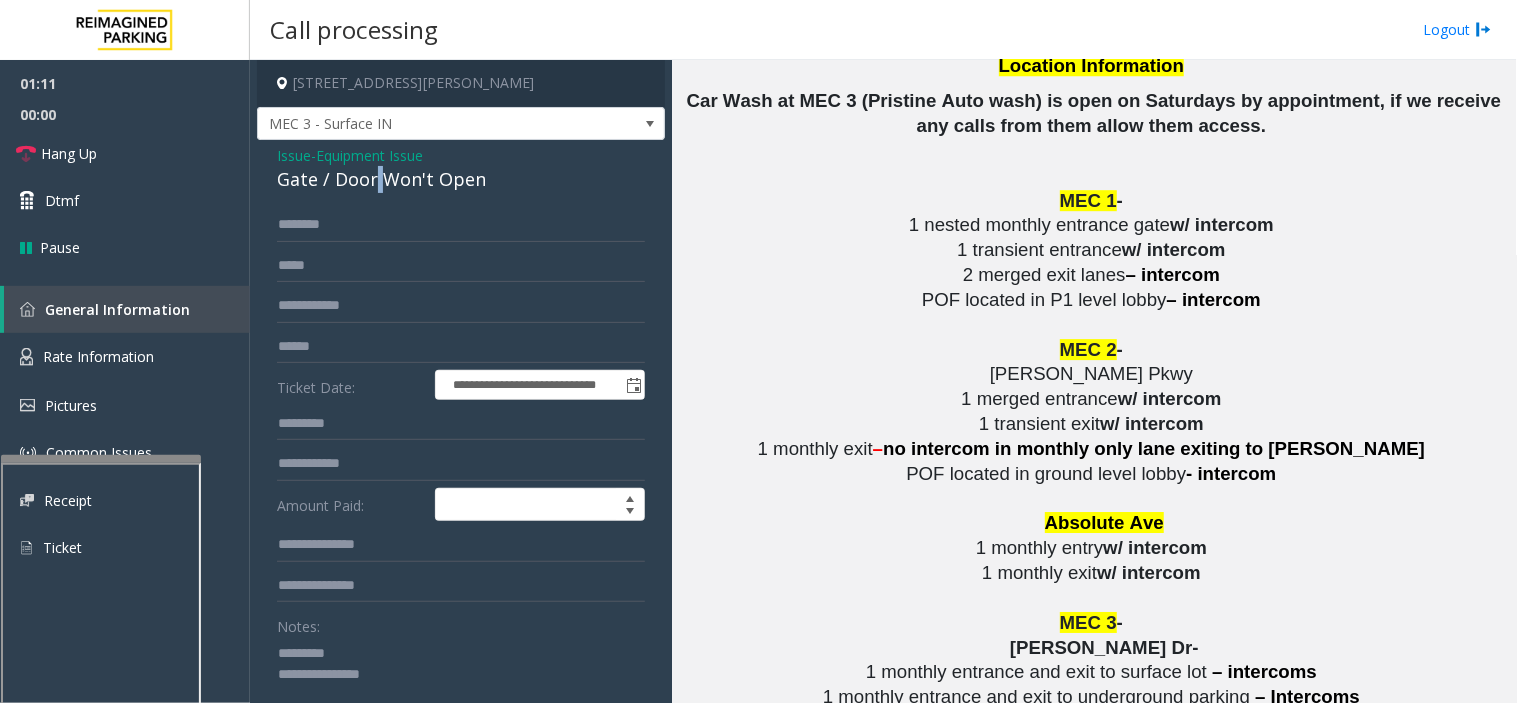 click on "Gate / Door Won't Open" 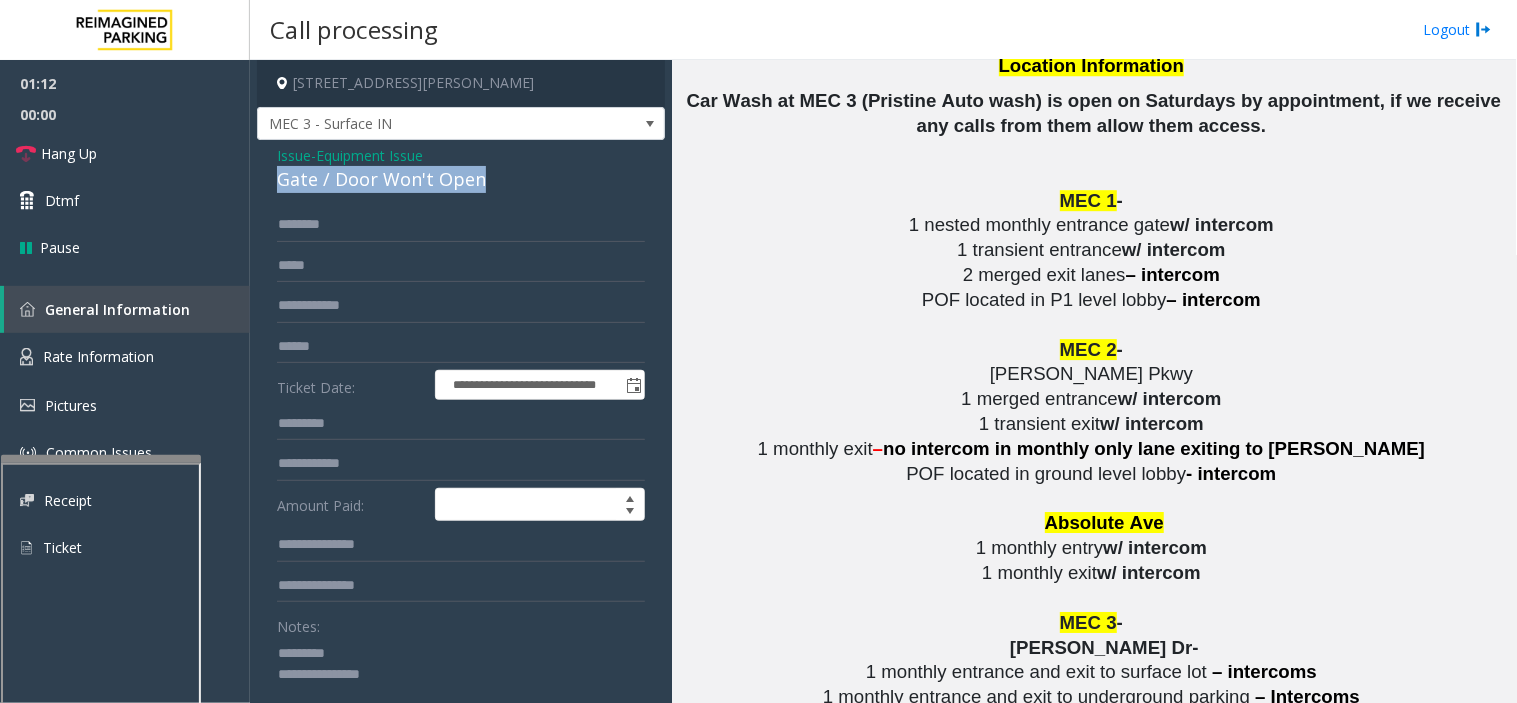 click on "Gate / Door Won't Open" 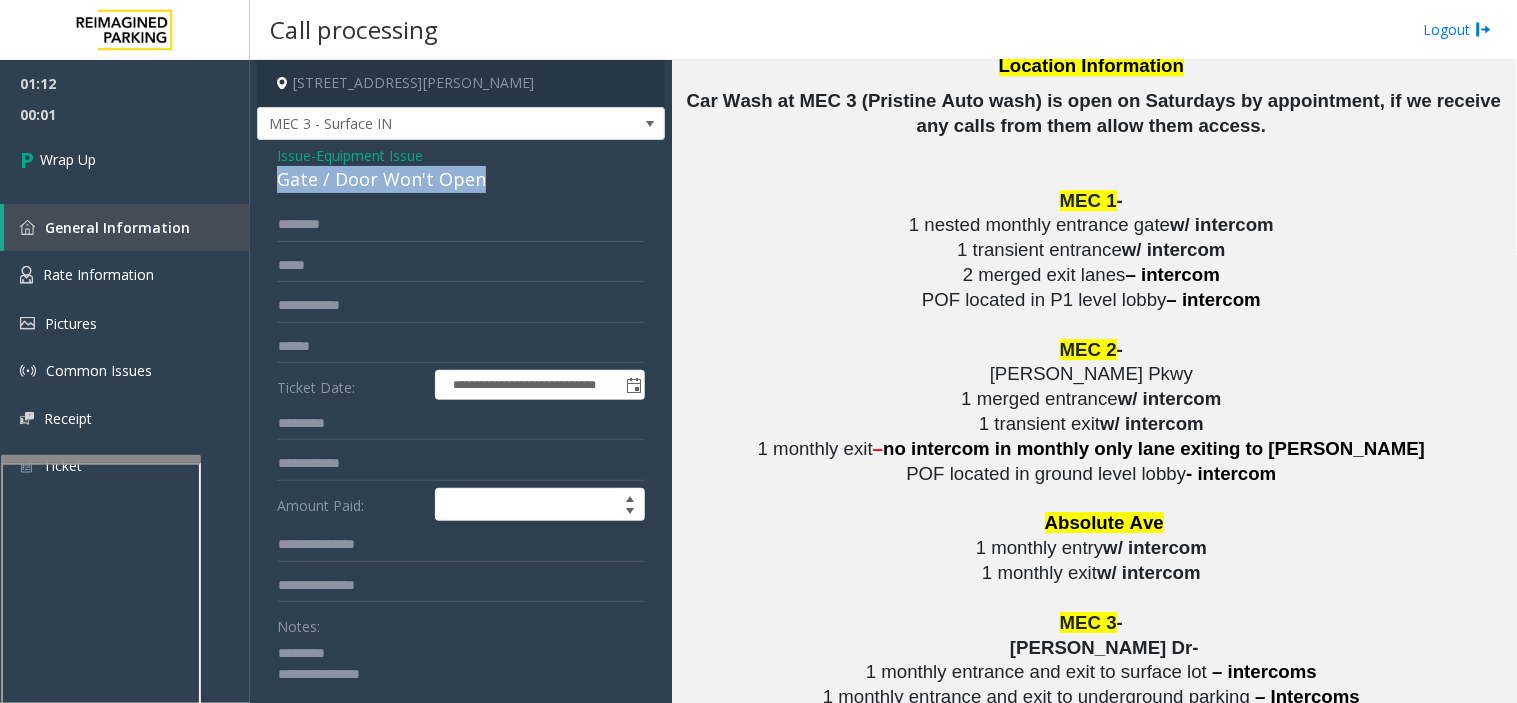 copy on "Gate / Door Won't Open" 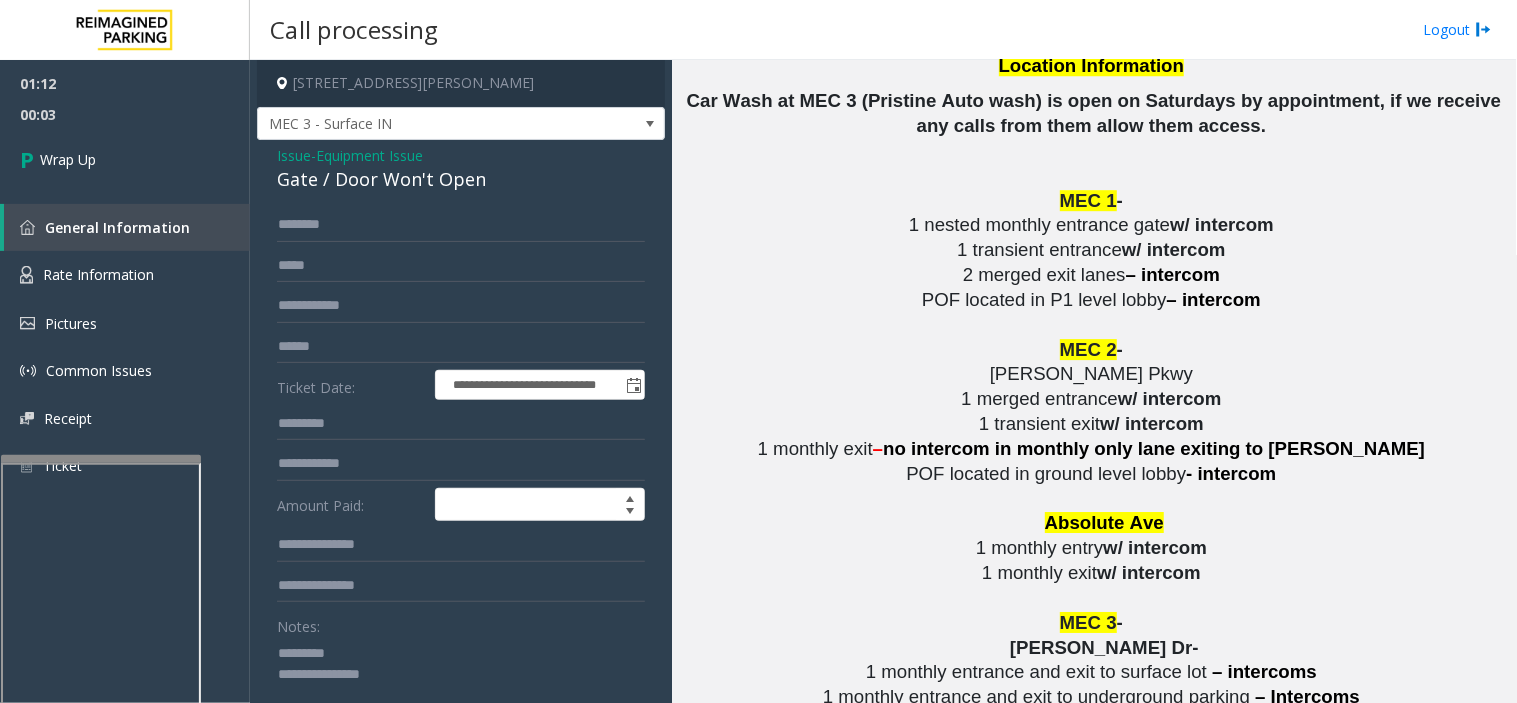 click on "Equipment Issue" 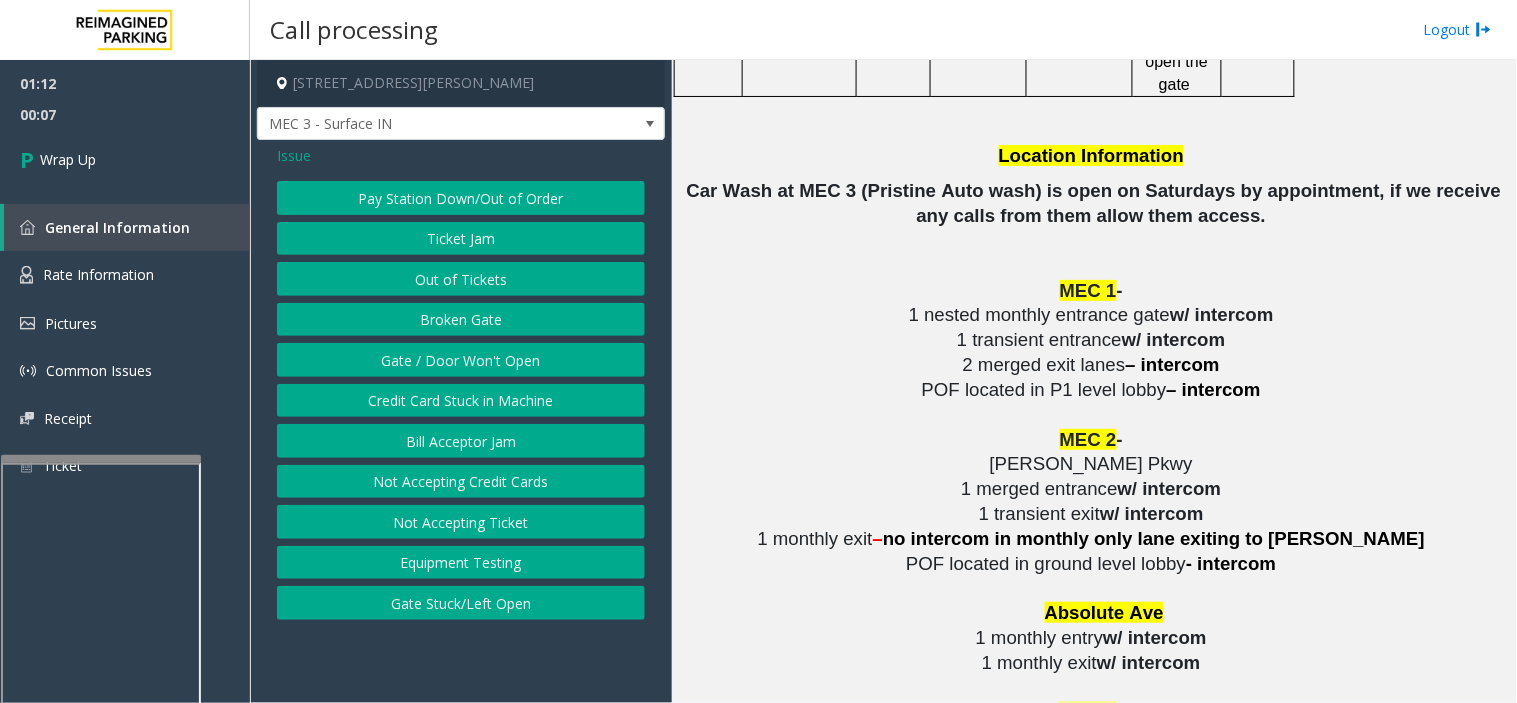 scroll, scrollTop: 3077, scrollLeft: 0, axis: vertical 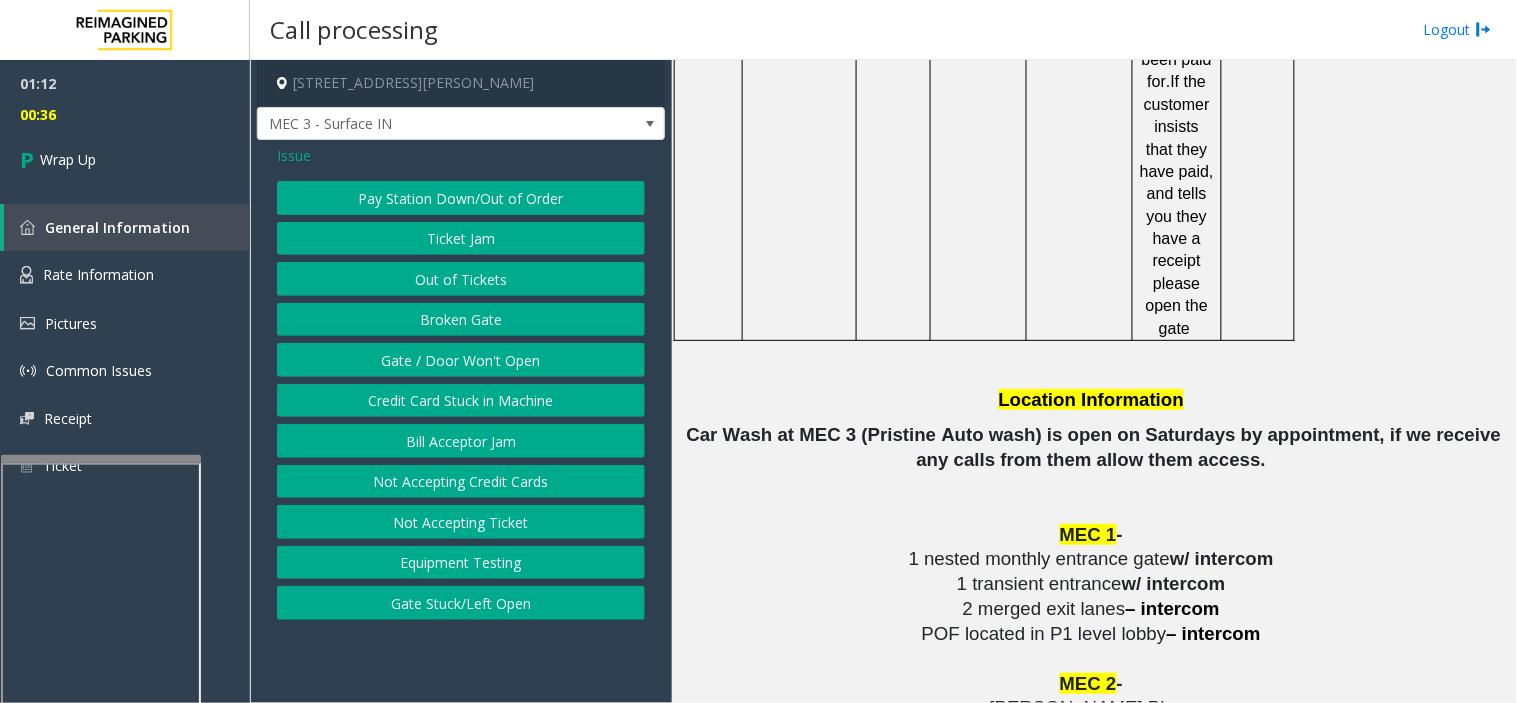 click on "Gate / Door Won't Open" 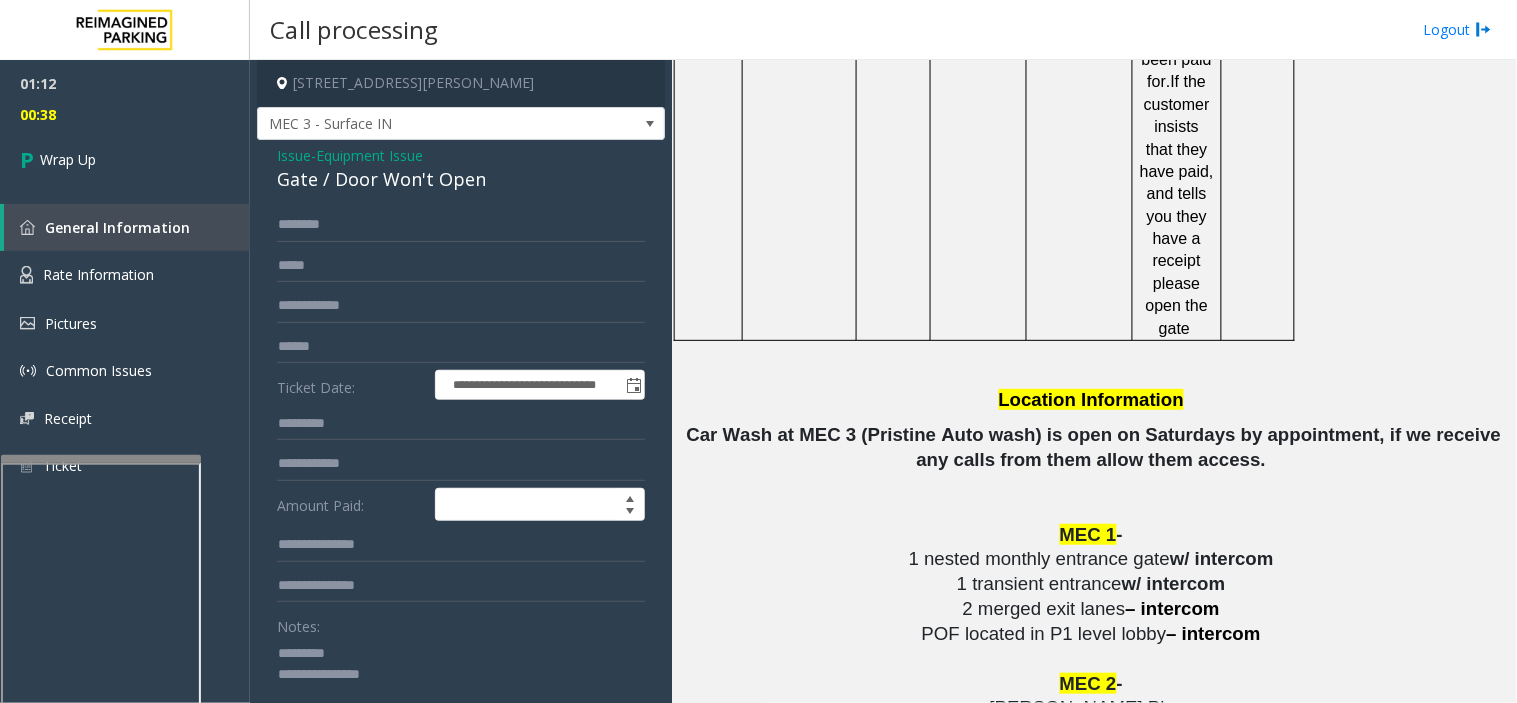 click on "Equipment Issue" 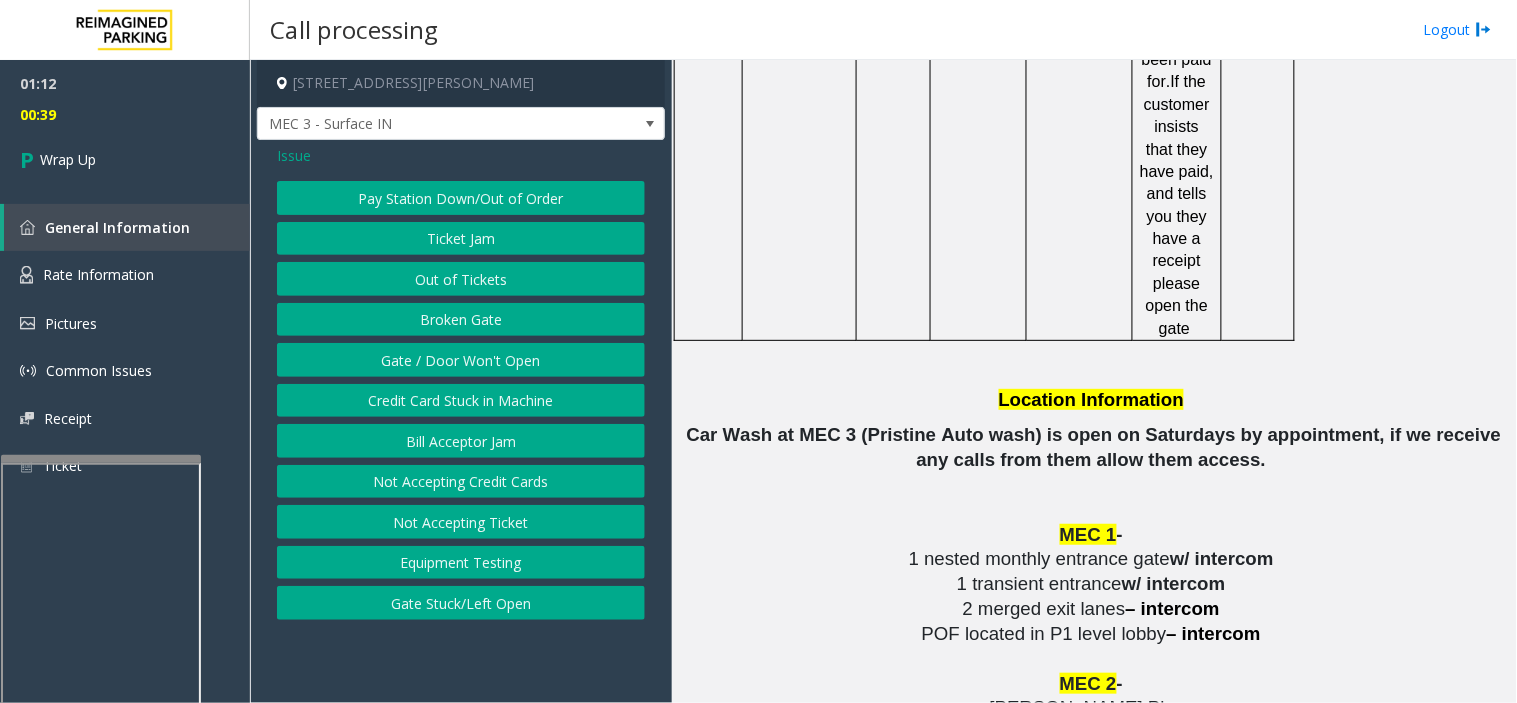 click on "Issue" 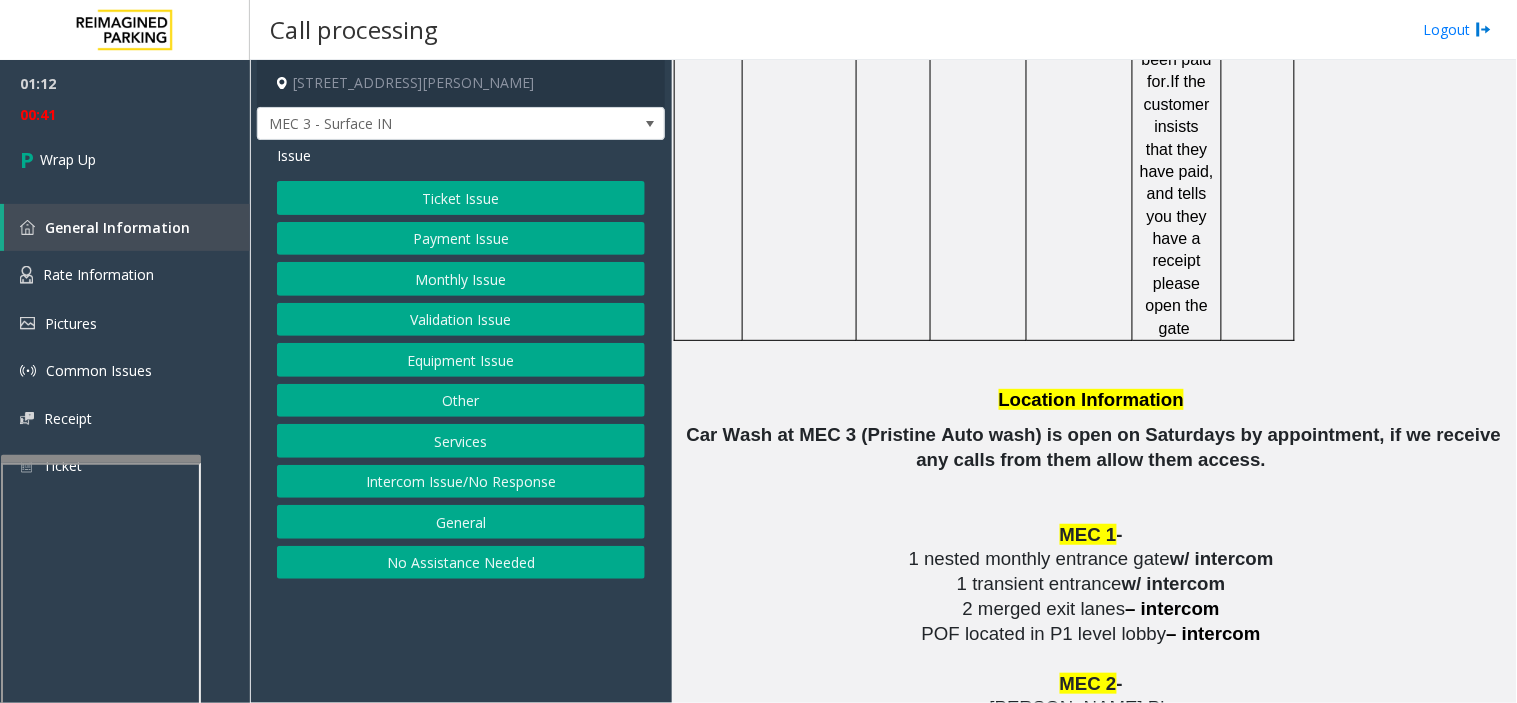 click on "Other" 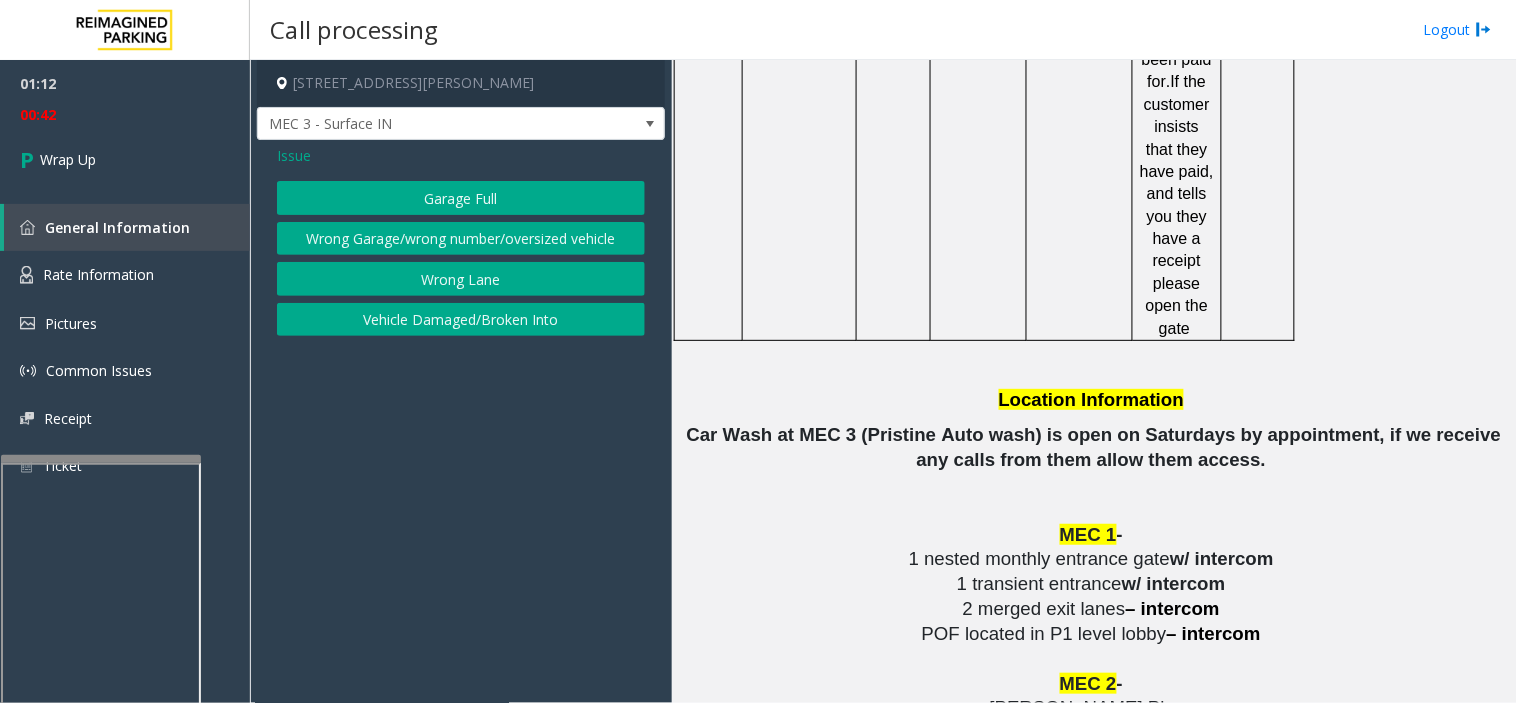 click on "Wrong Lane" 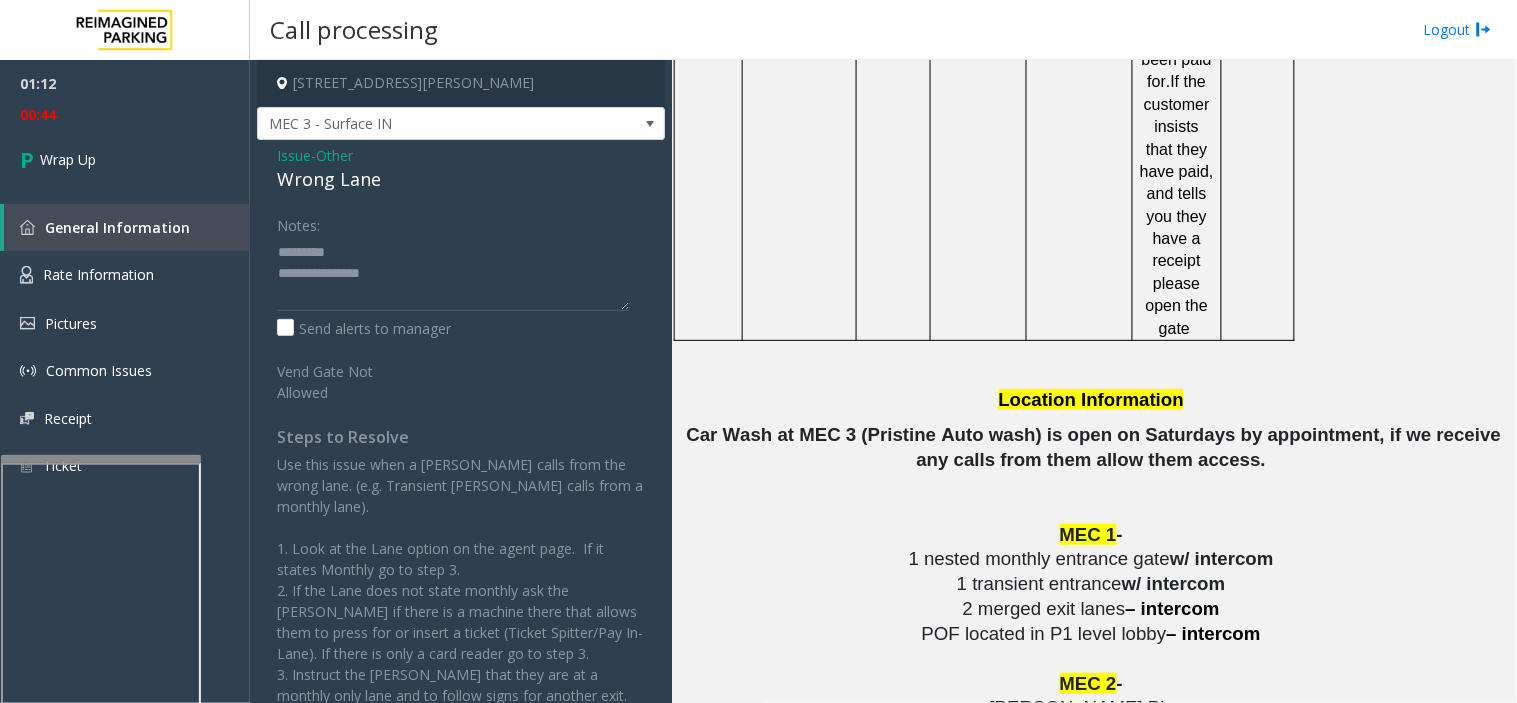 click on "Wrong Lane" 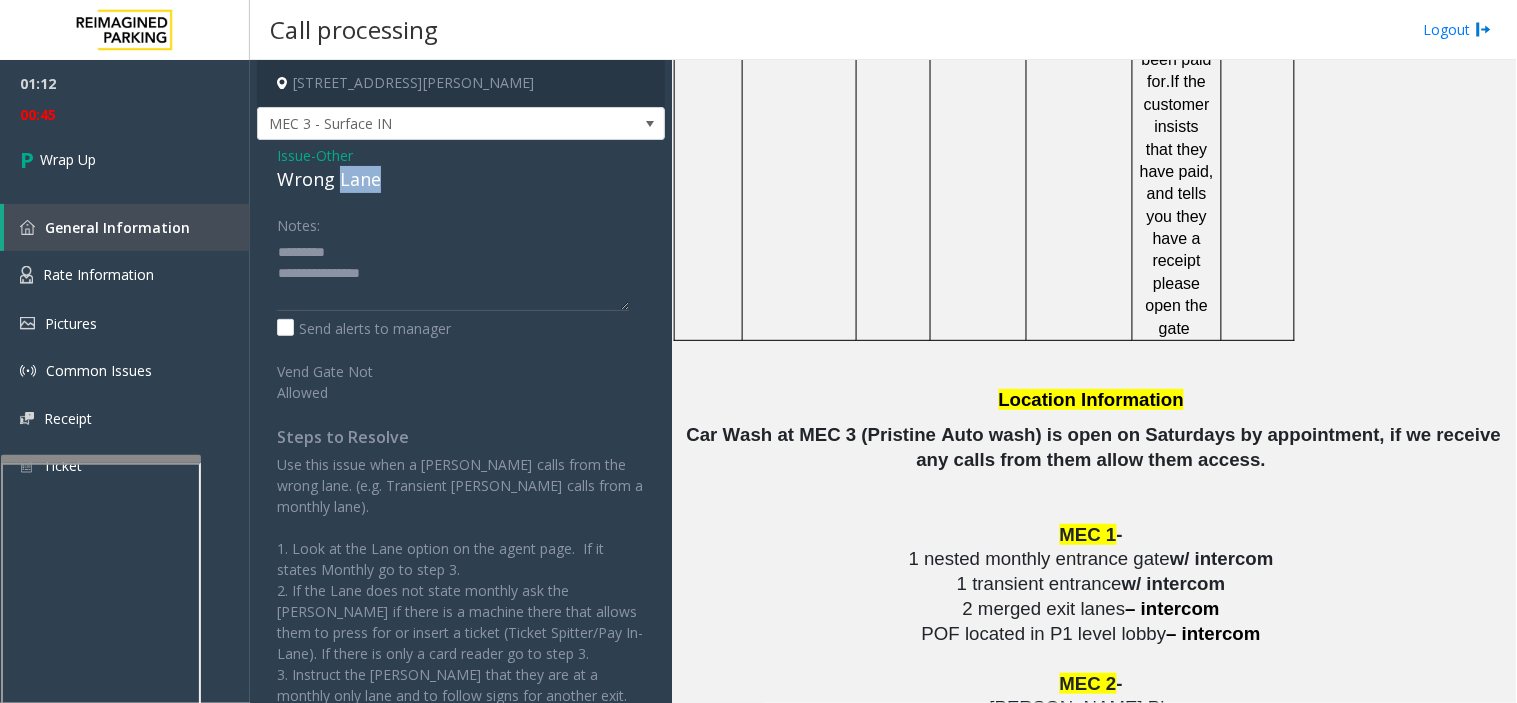 click on "Wrong Lane" 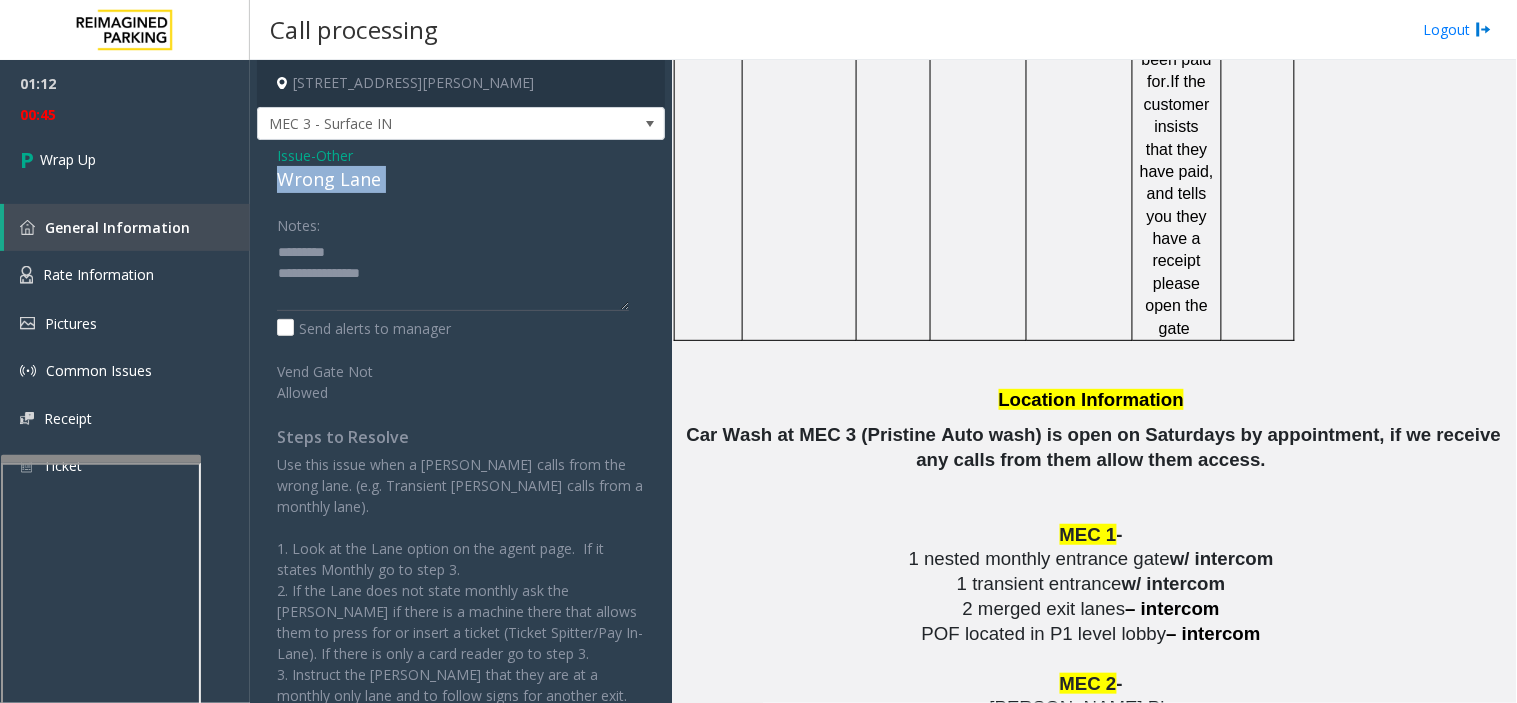 click on "Wrong Lane" 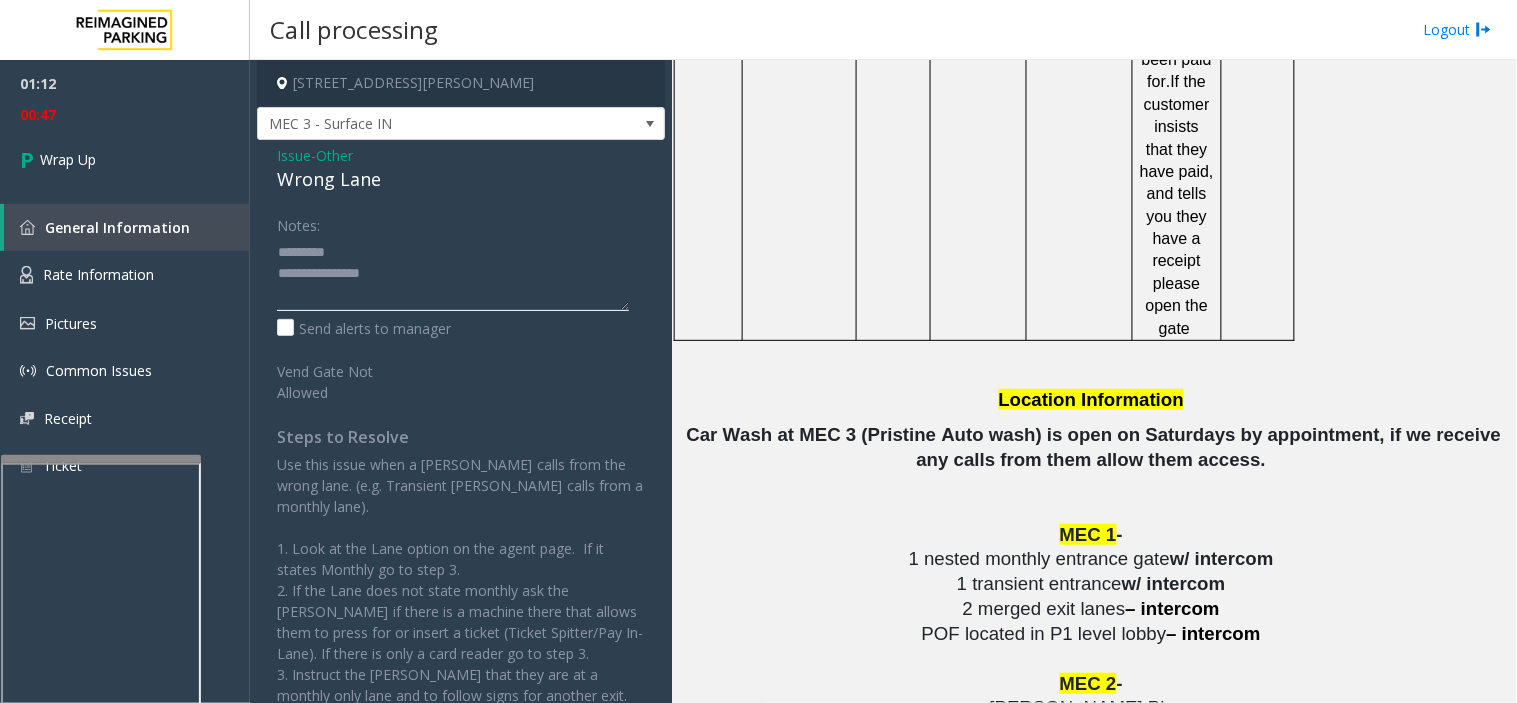 click 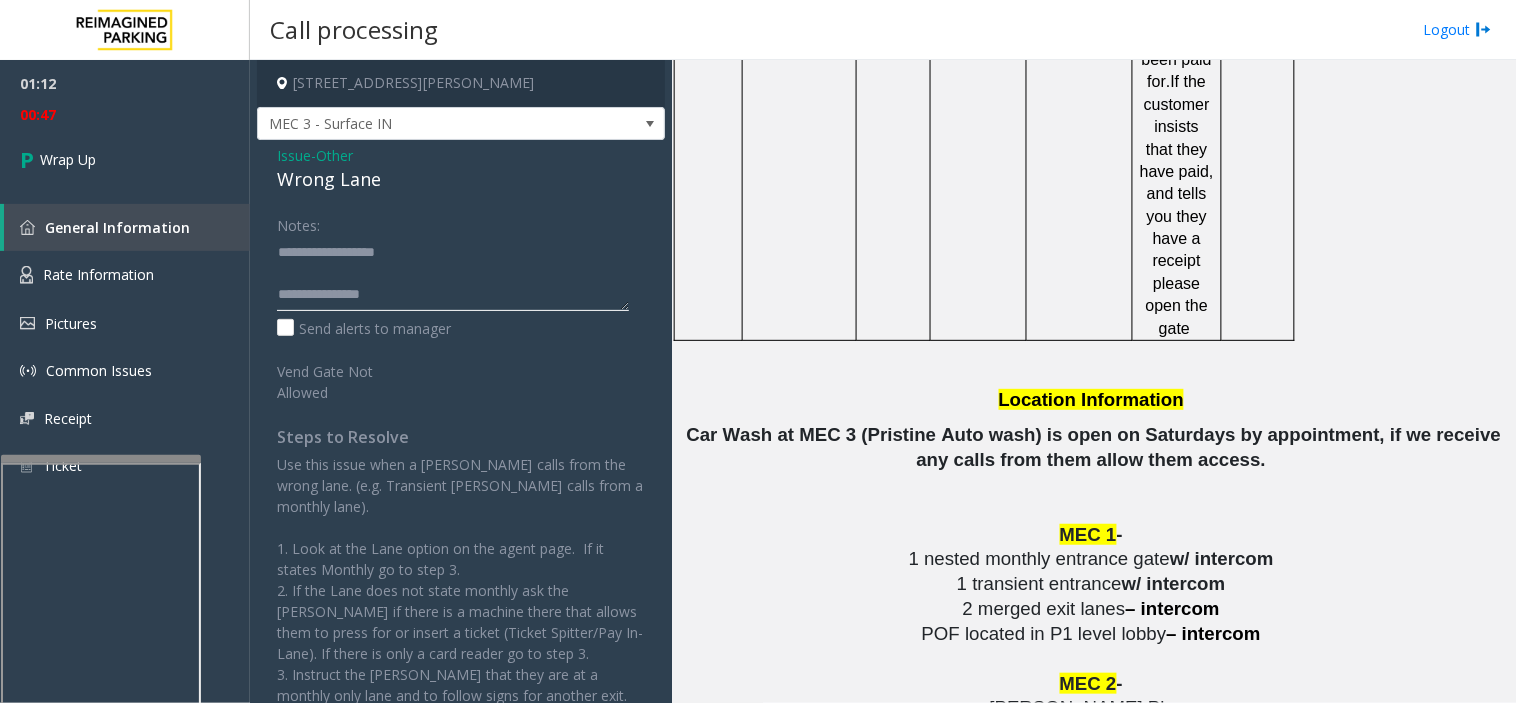 click 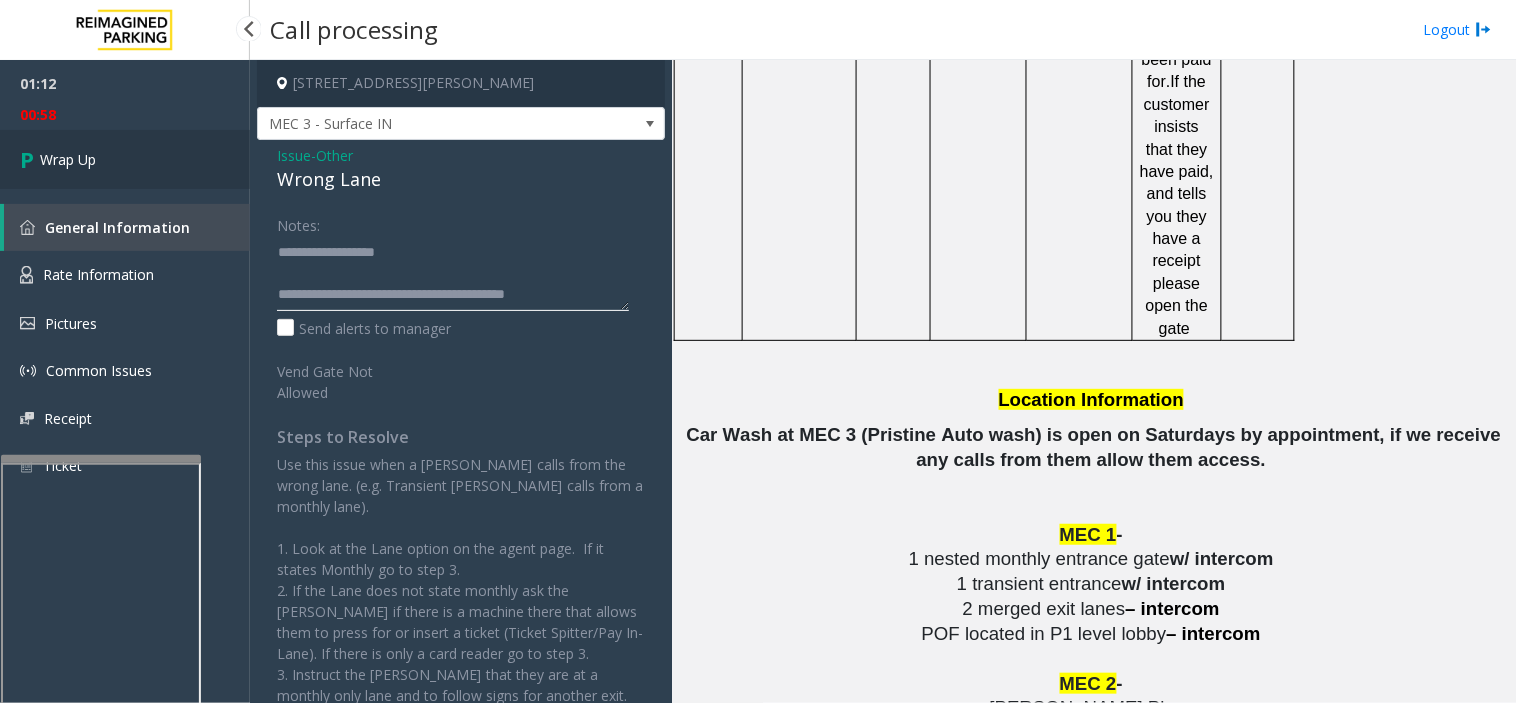 type on "**********" 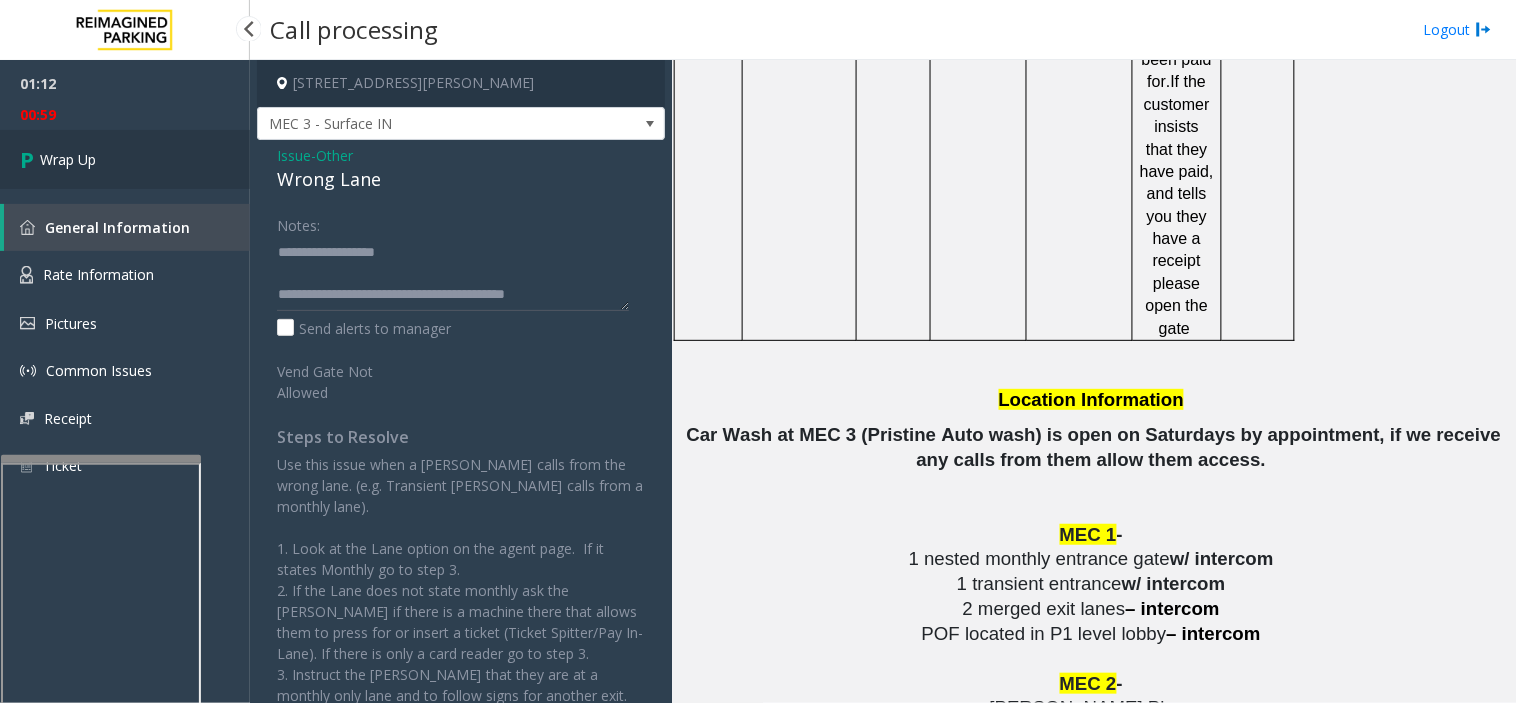 click on "Wrap Up" at bounding box center [125, 159] 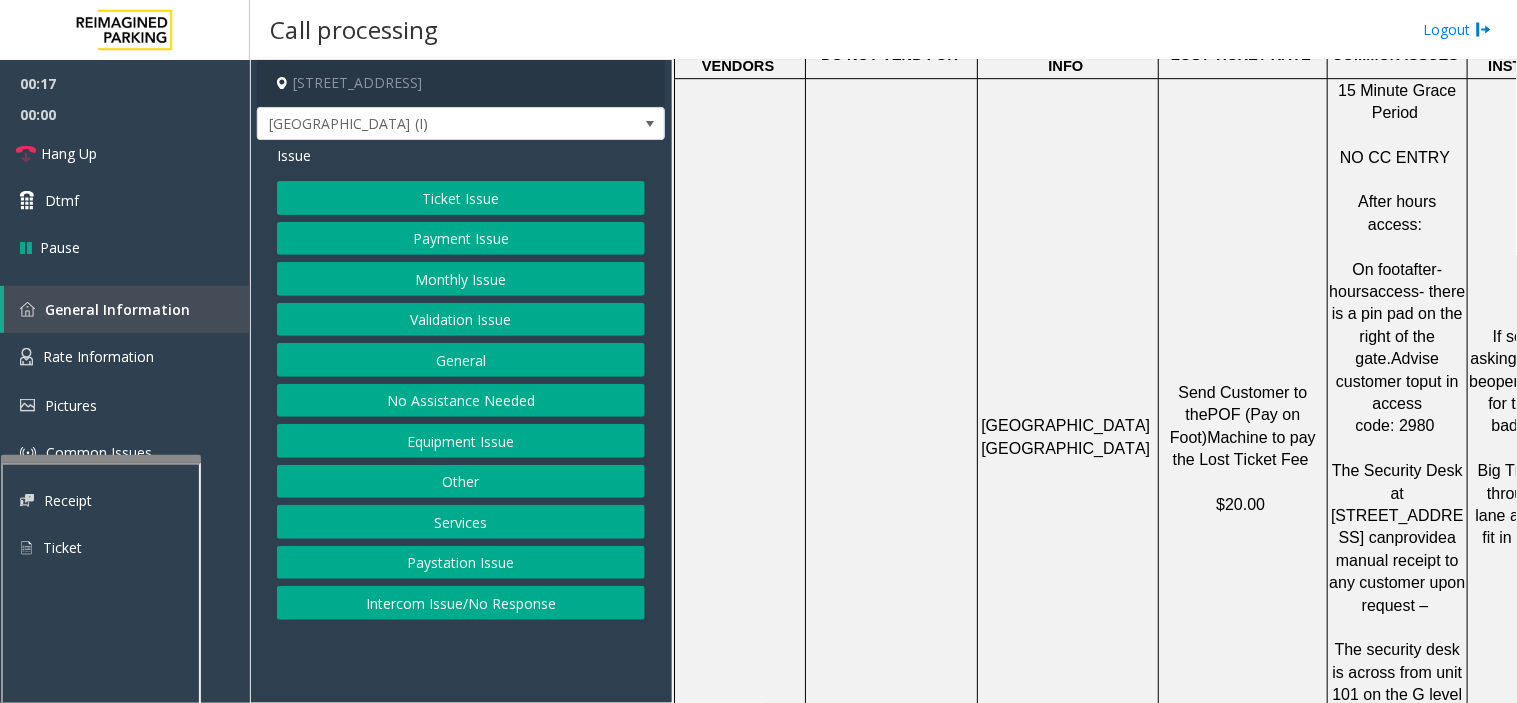 scroll, scrollTop: 1444, scrollLeft: 0, axis: vertical 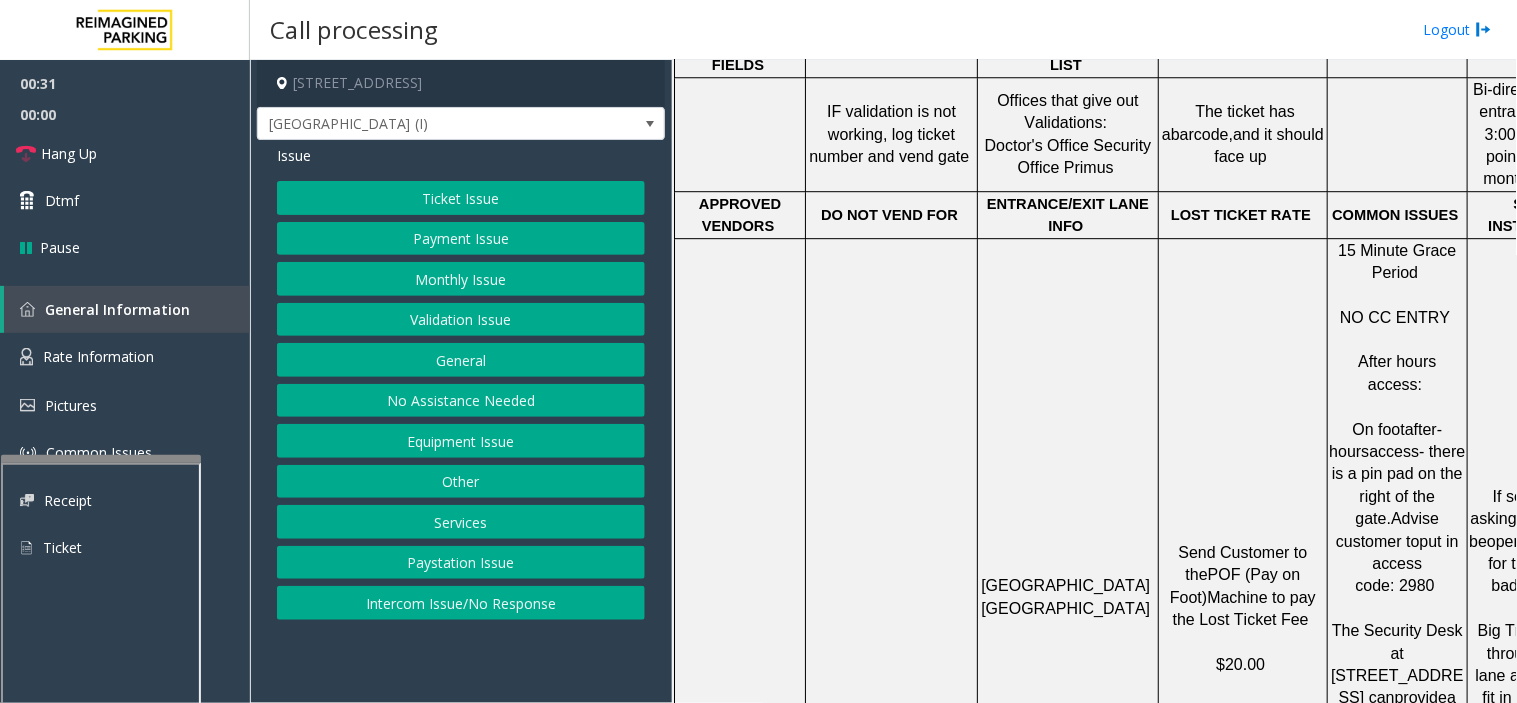 click on "No Assistance Needed" 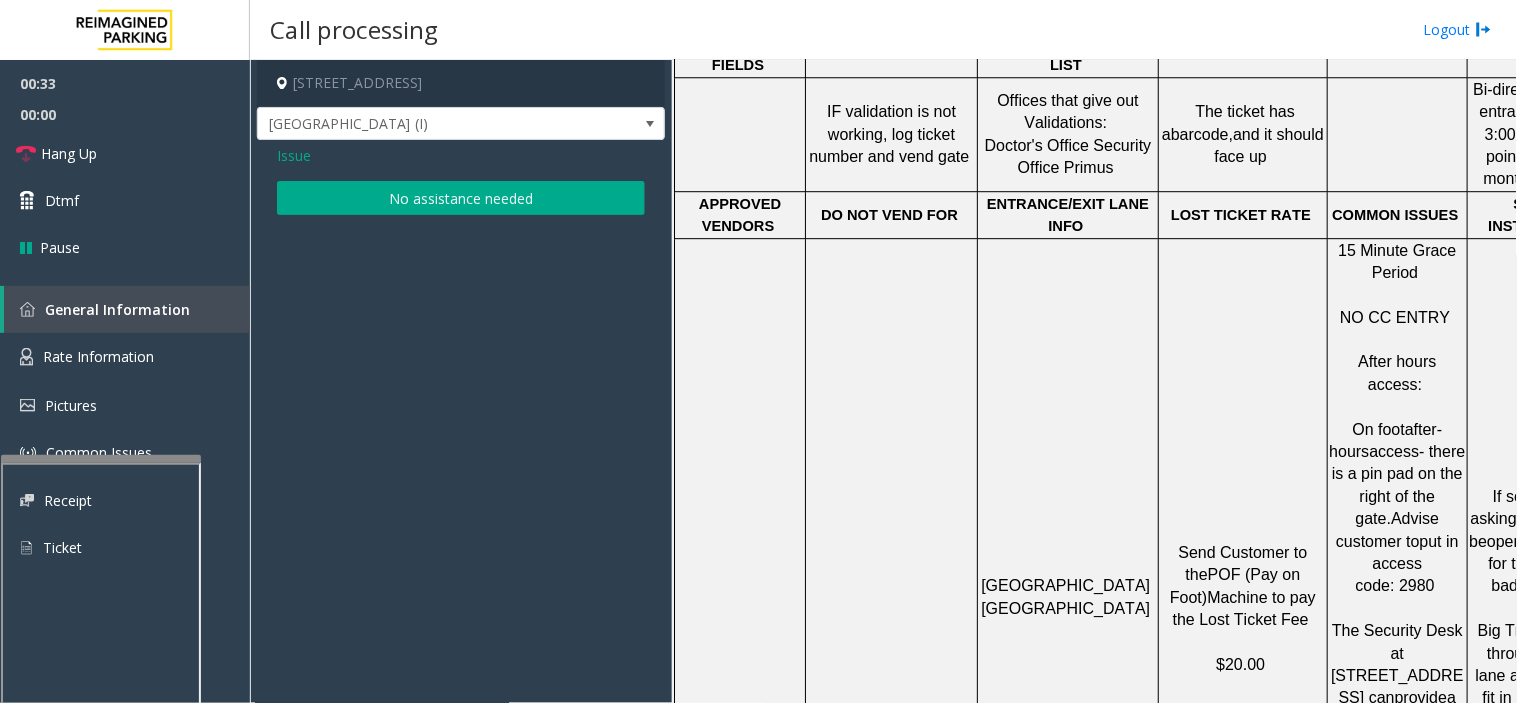 click on "No assistance needed" 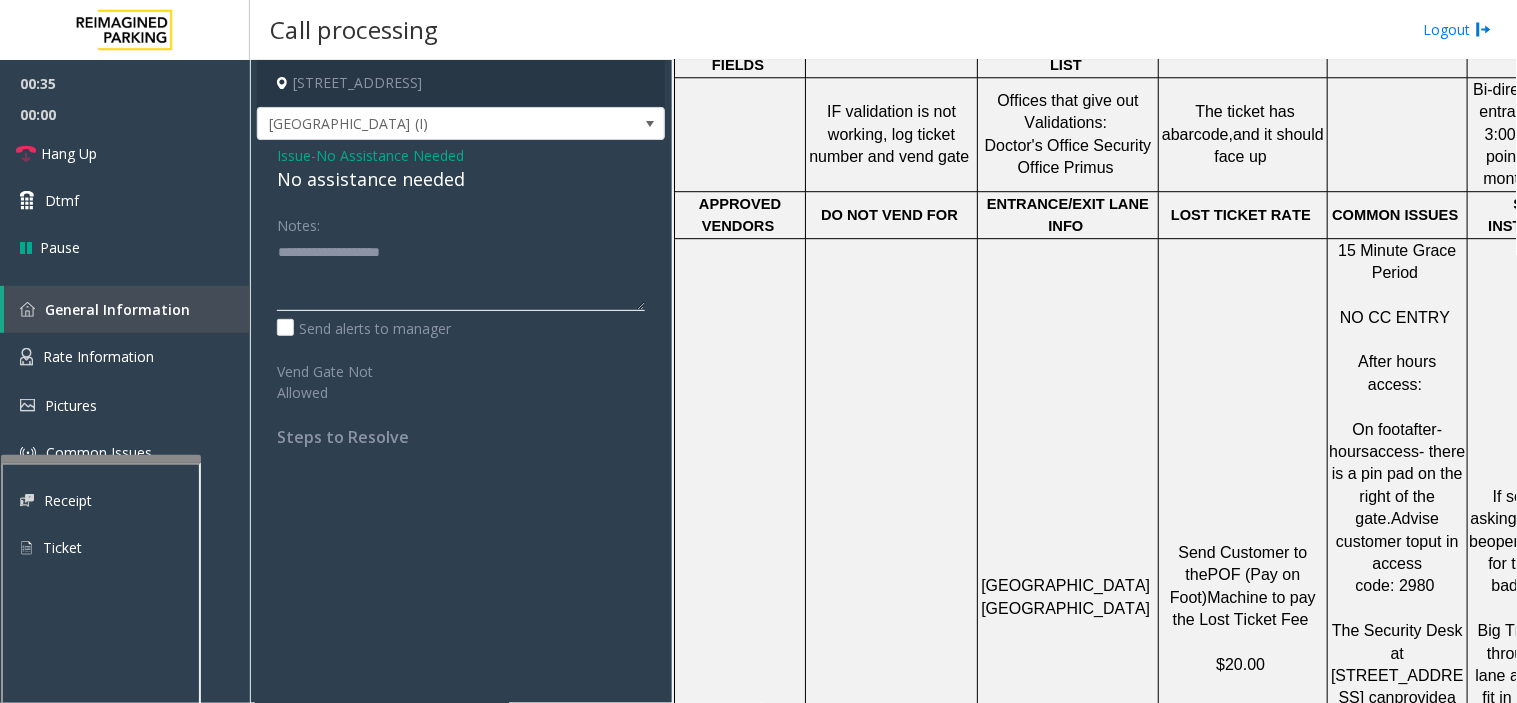click 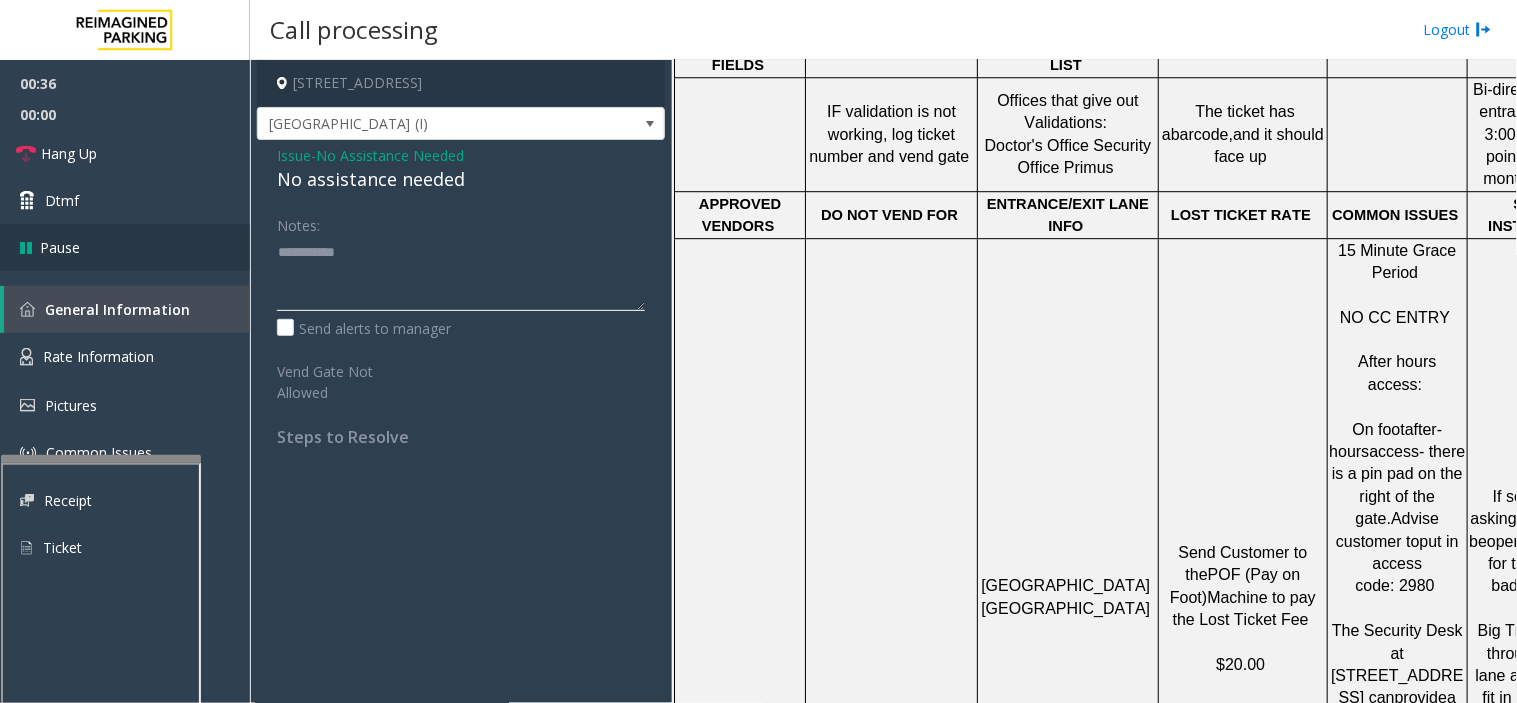 drag, startPoint x: 280, startPoint y: 256, endPoint x: 216, endPoint y: 258, distance: 64.03124 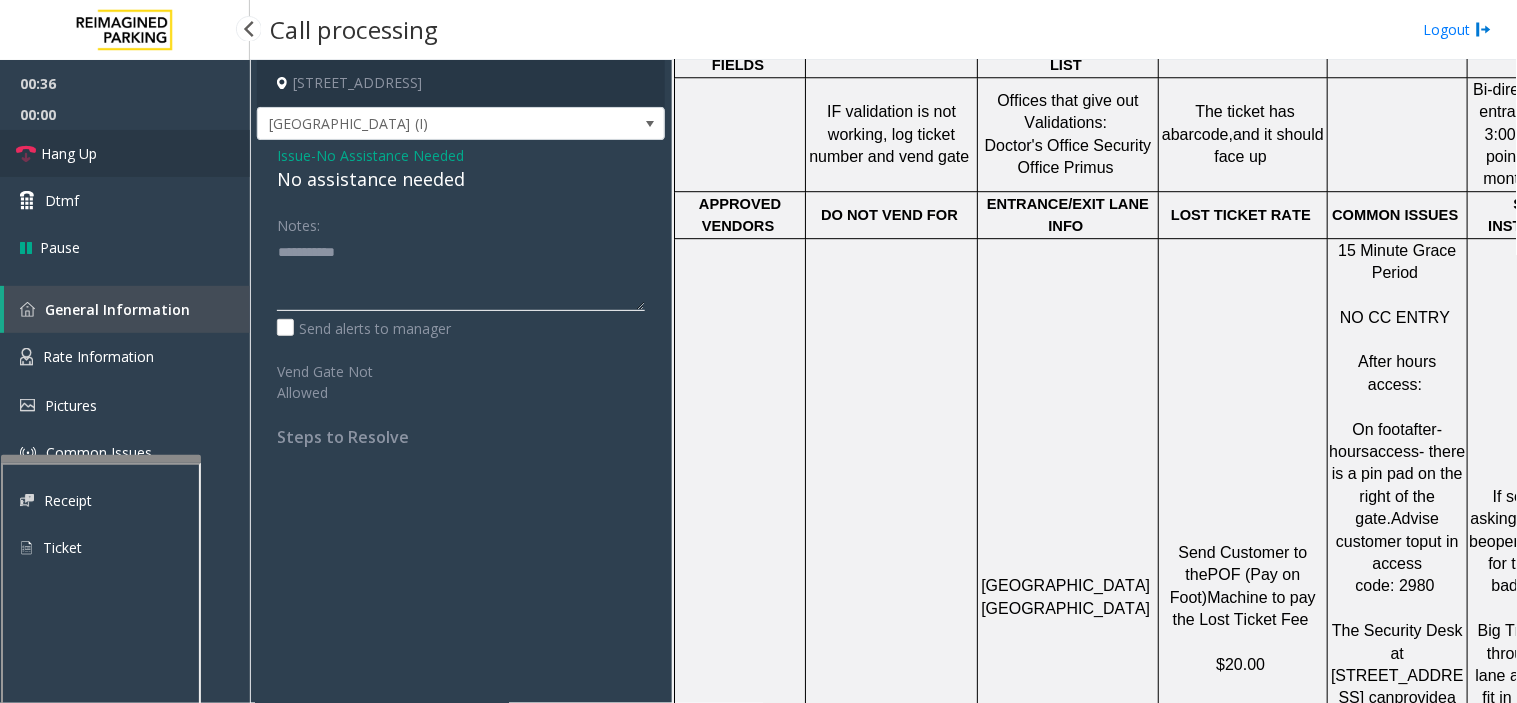 type on "**********" 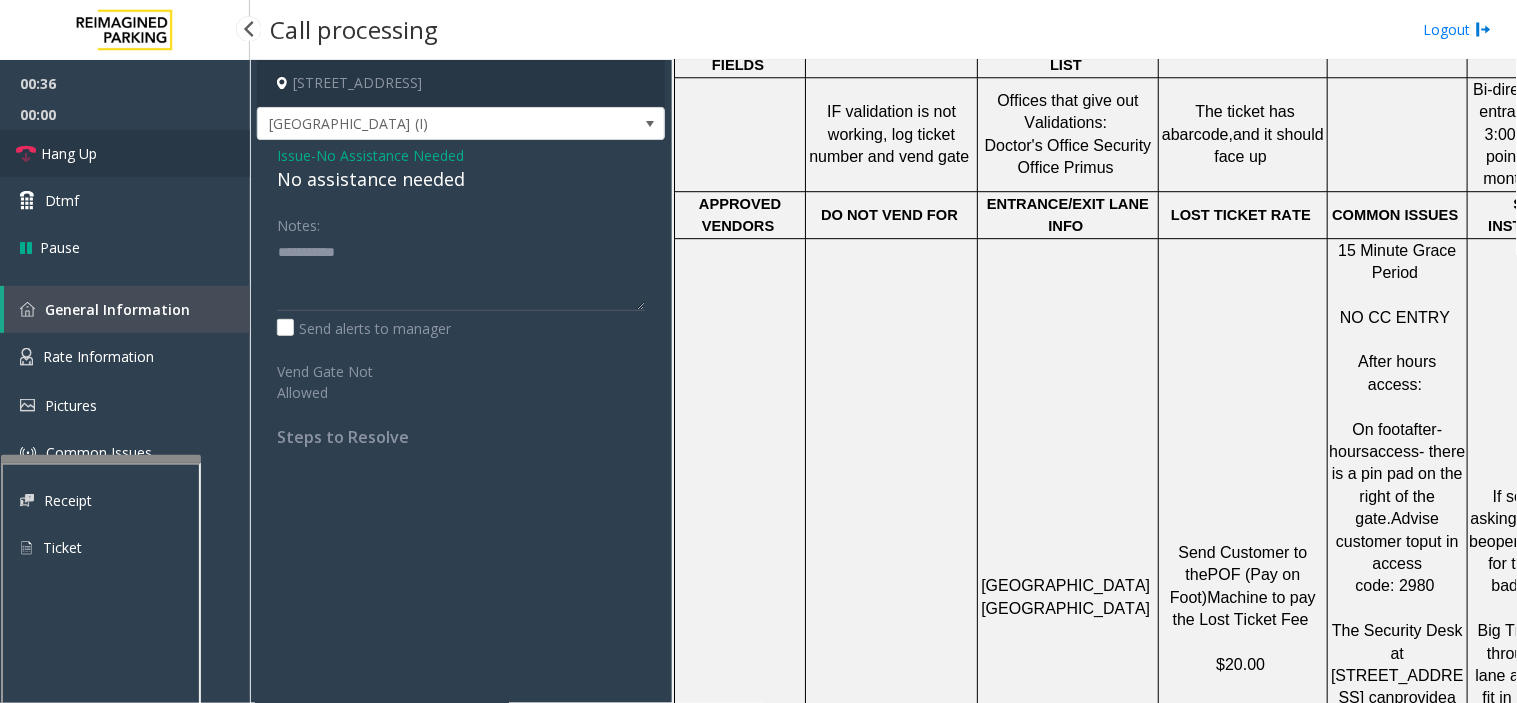 click on "Hang Up" at bounding box center [125, 153] 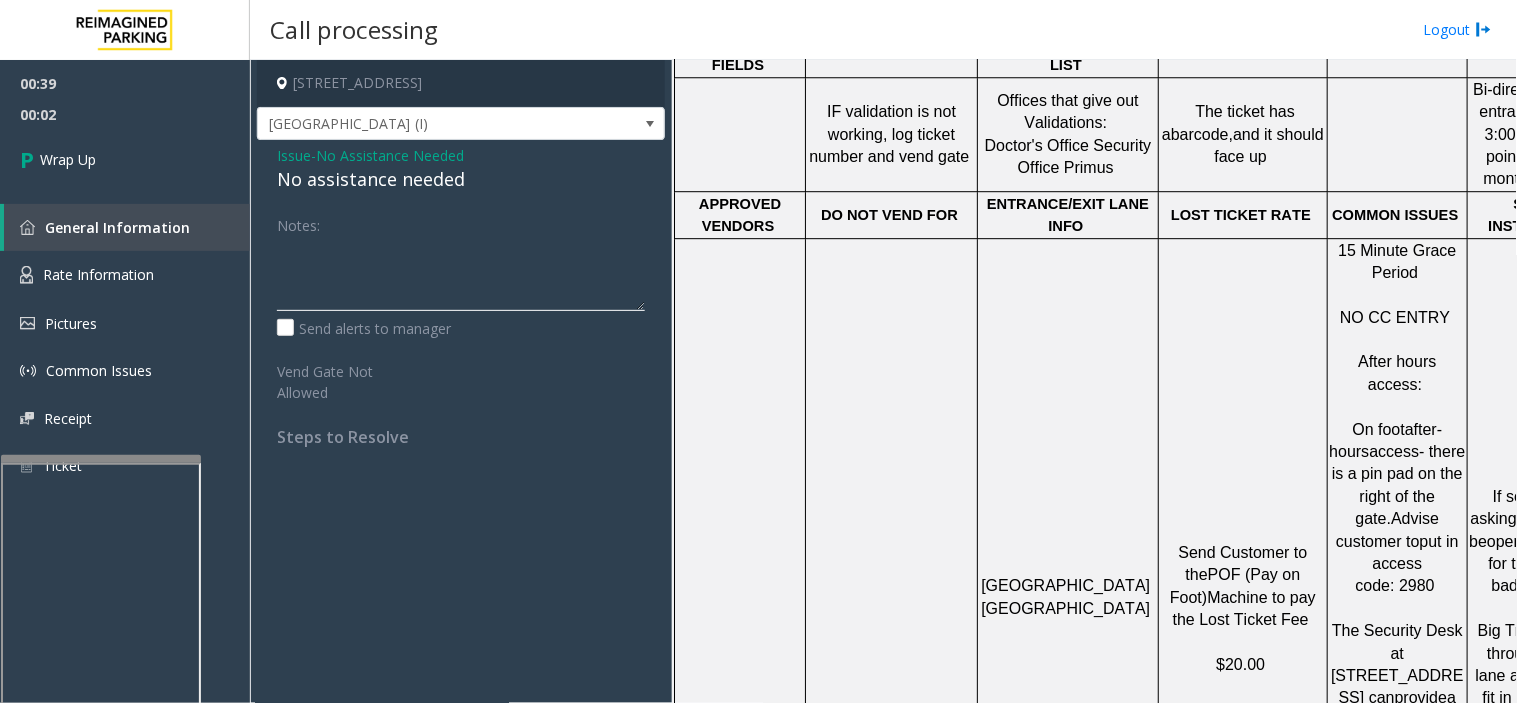 click 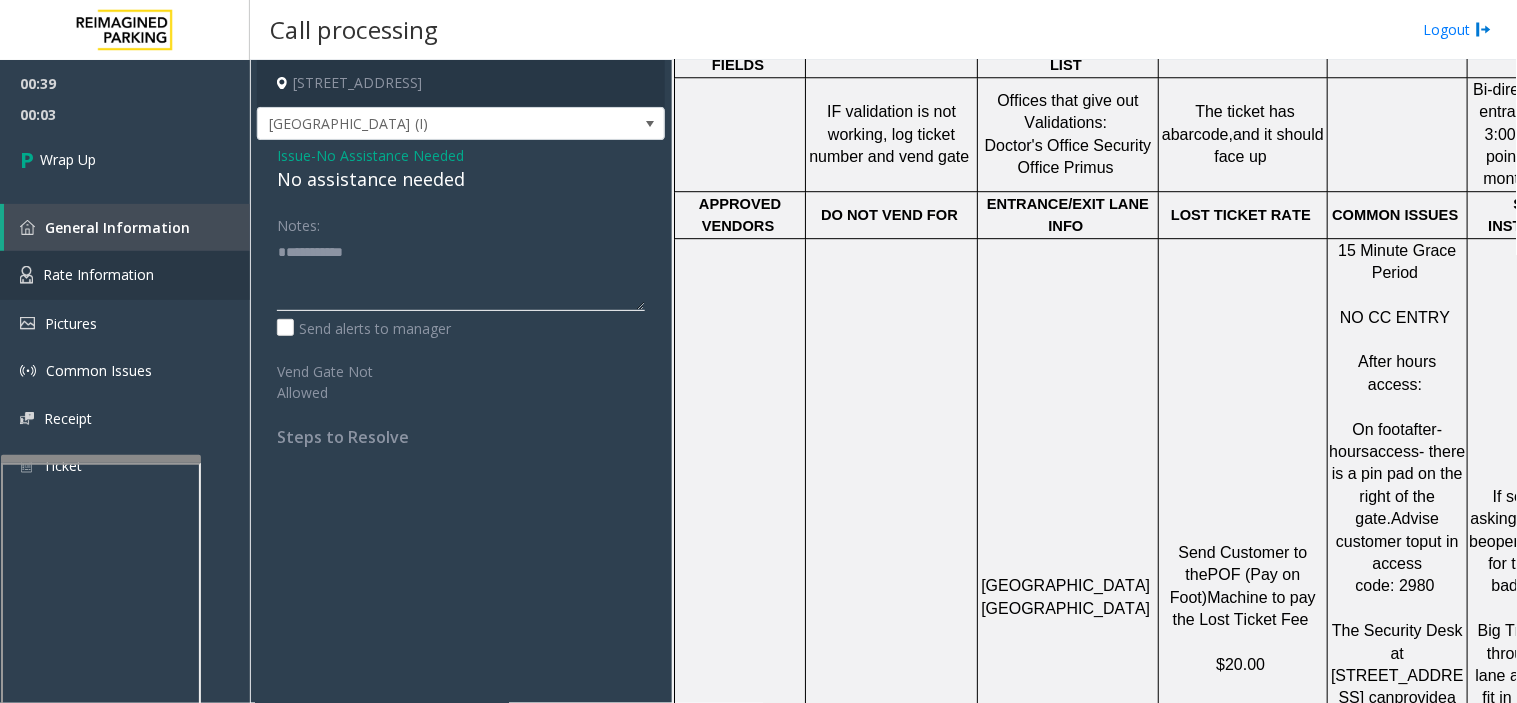 drag, startPoint x: 383, startPoint y: 291, endPoint x: 186, endPoint y: 271, distance: 198.01262 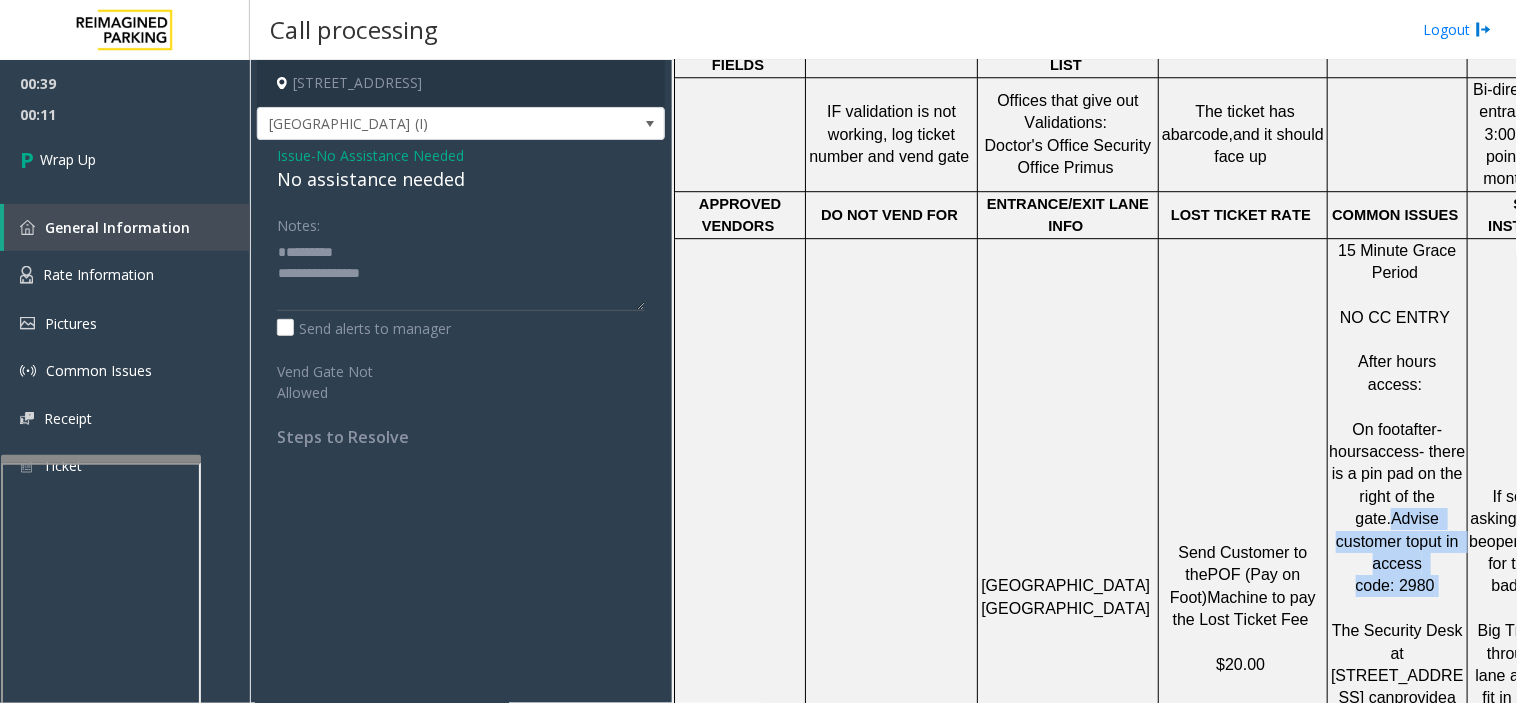 drag, startPoint x: 1405, startPoint y: 400, endPoint x: 1458, endPoint y: 435, distance: 63.51378 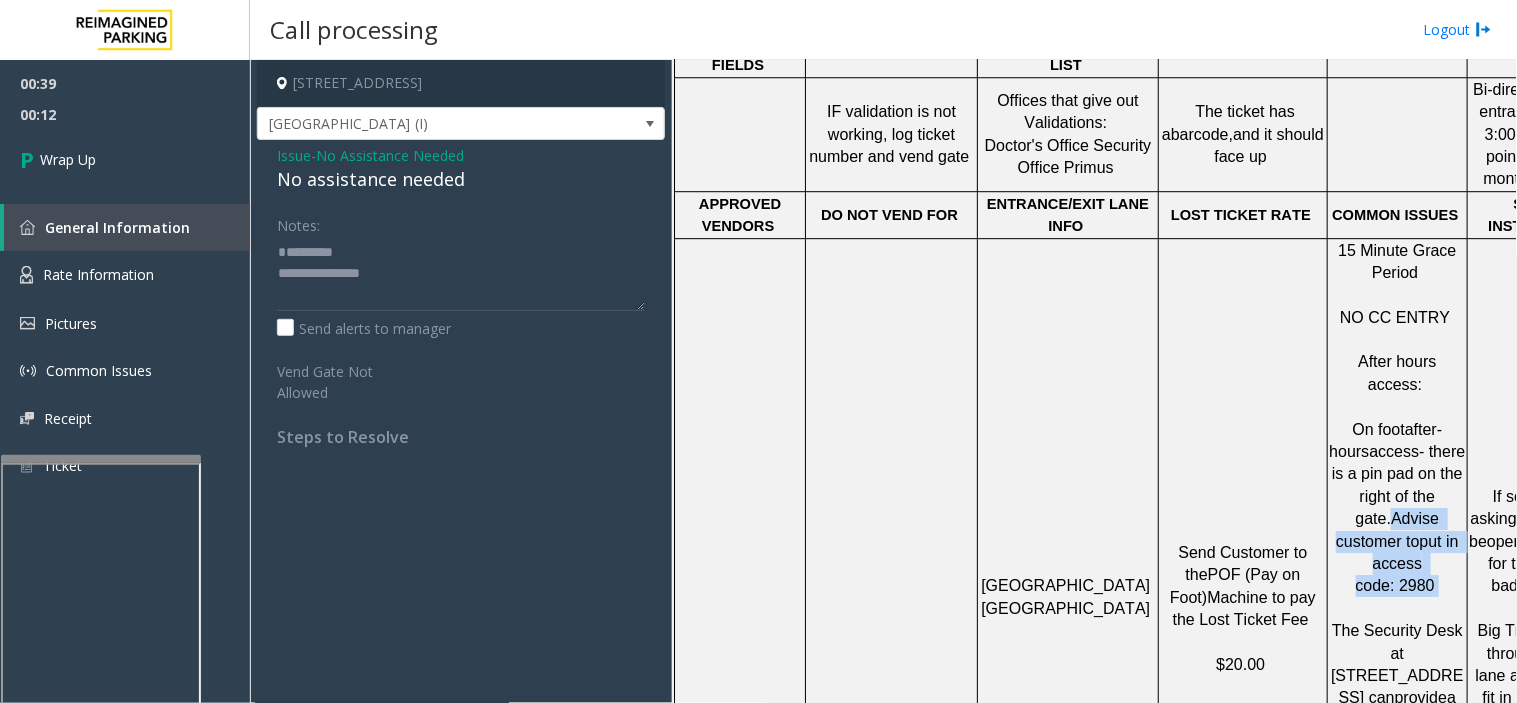 copy on "Advise customer to  put in access code: 2980" 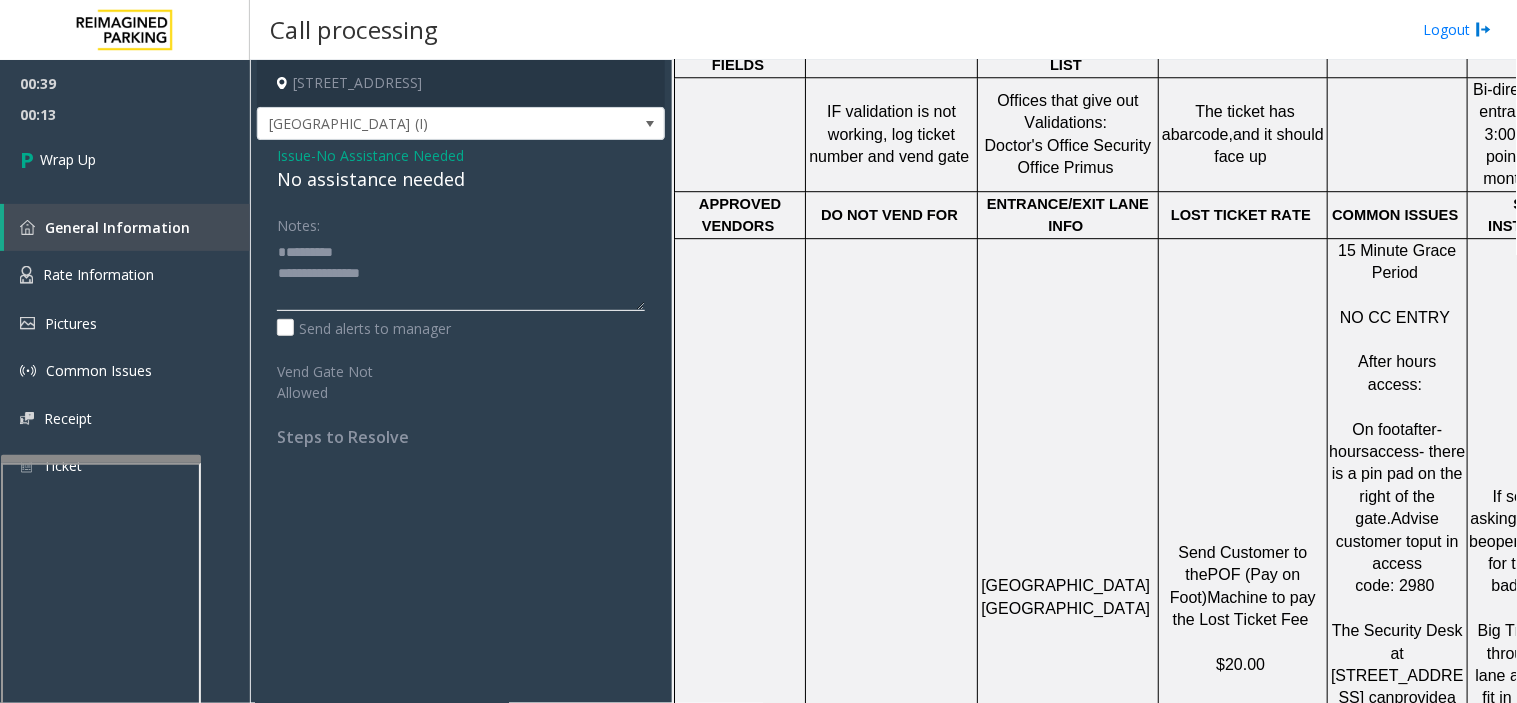 click 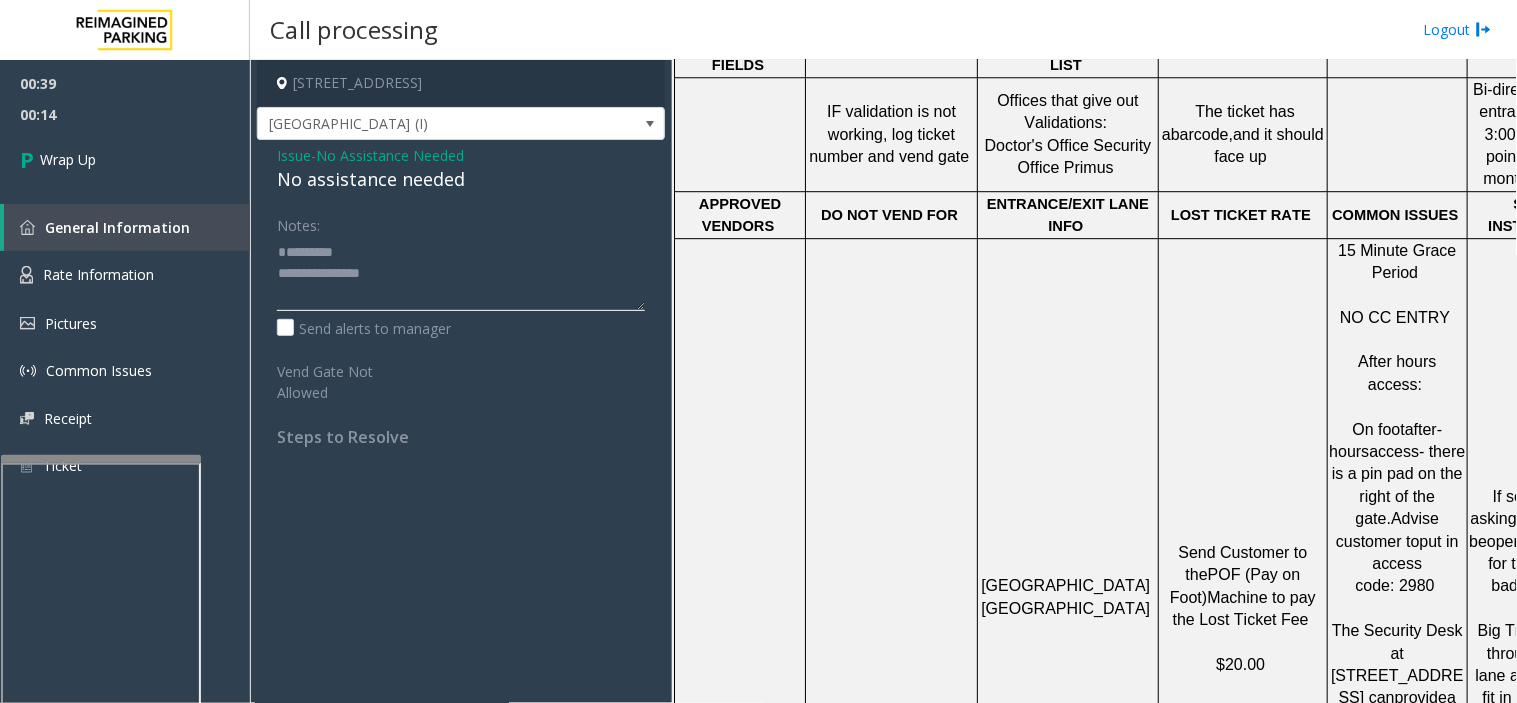 click 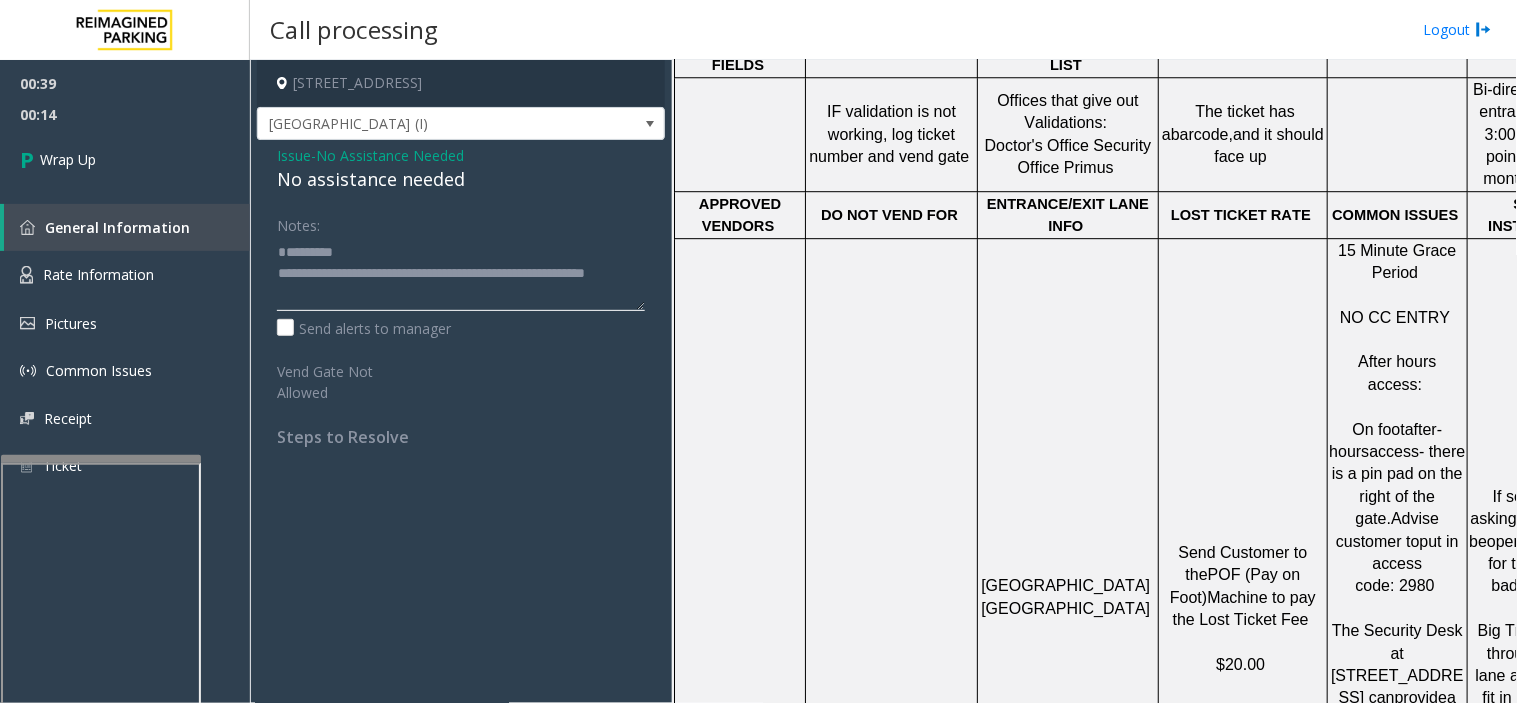 scroll, scrollTop: 14, scrollLeft: 0, axis: vertical 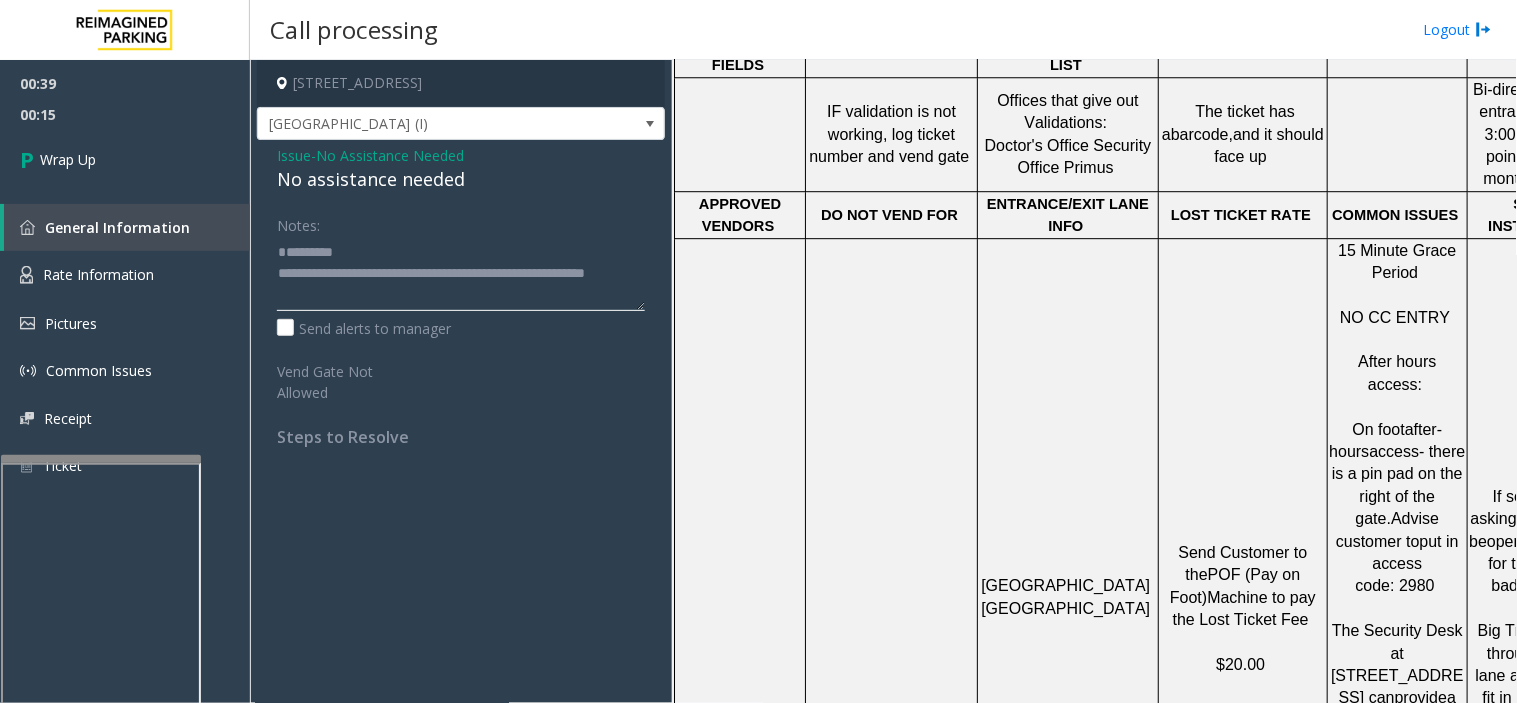 type on "**********" 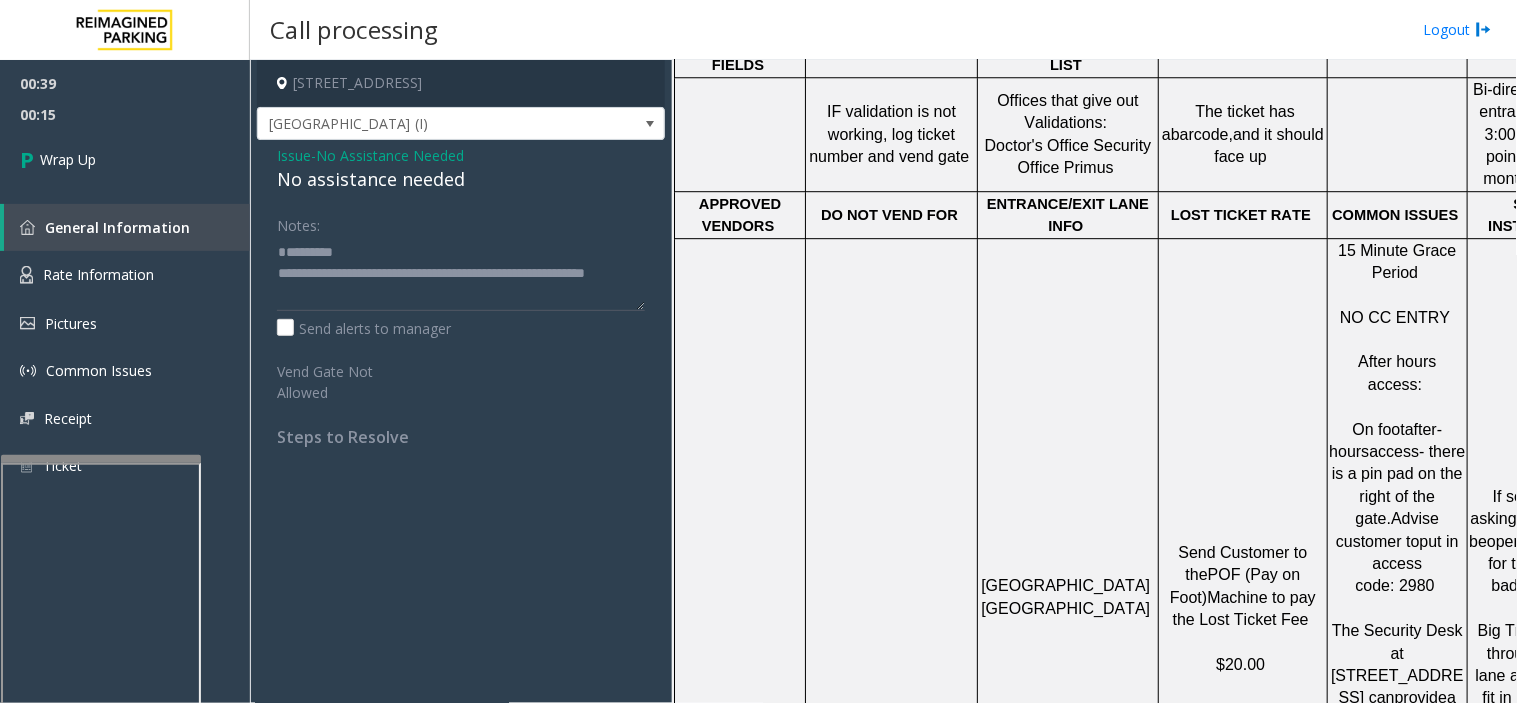 click on "No Assistance Needed" 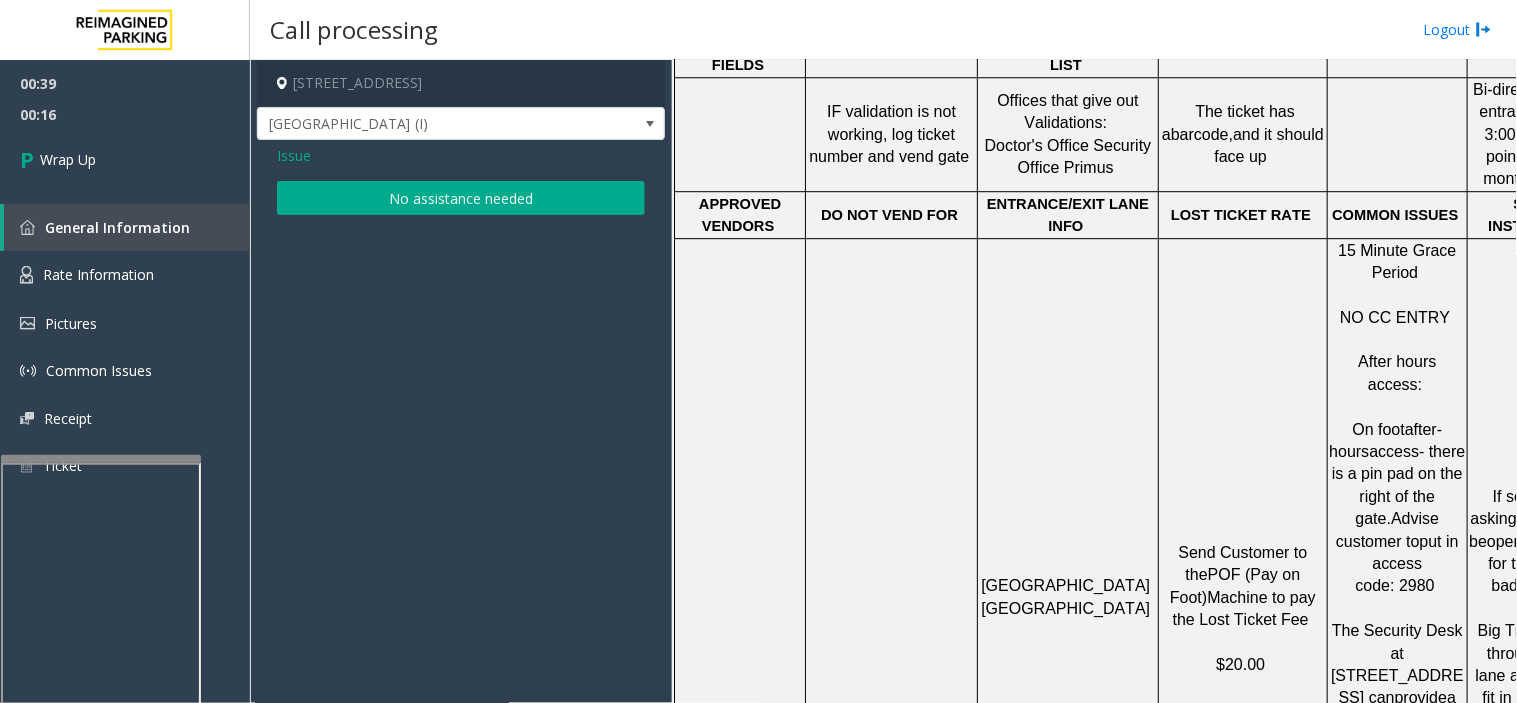 click on "Issue" 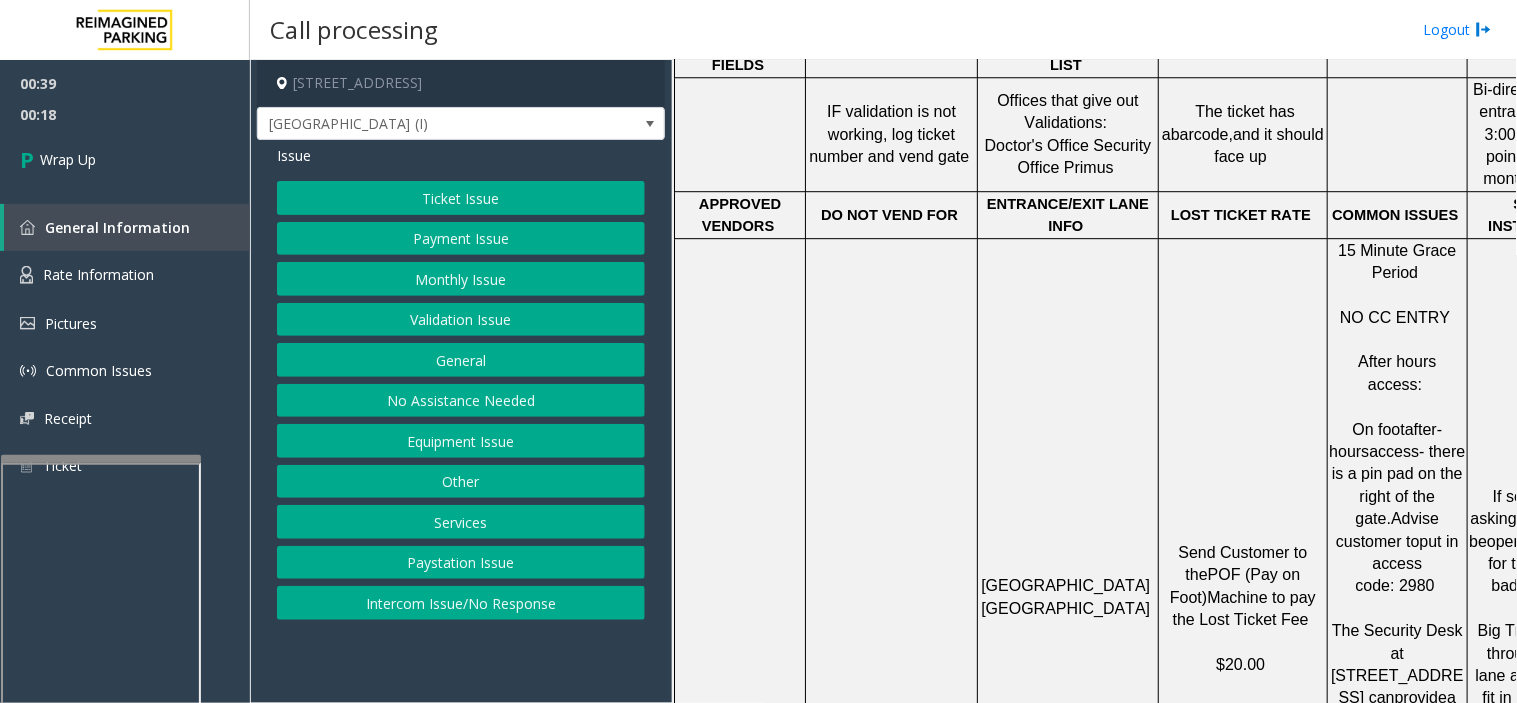click on "General" 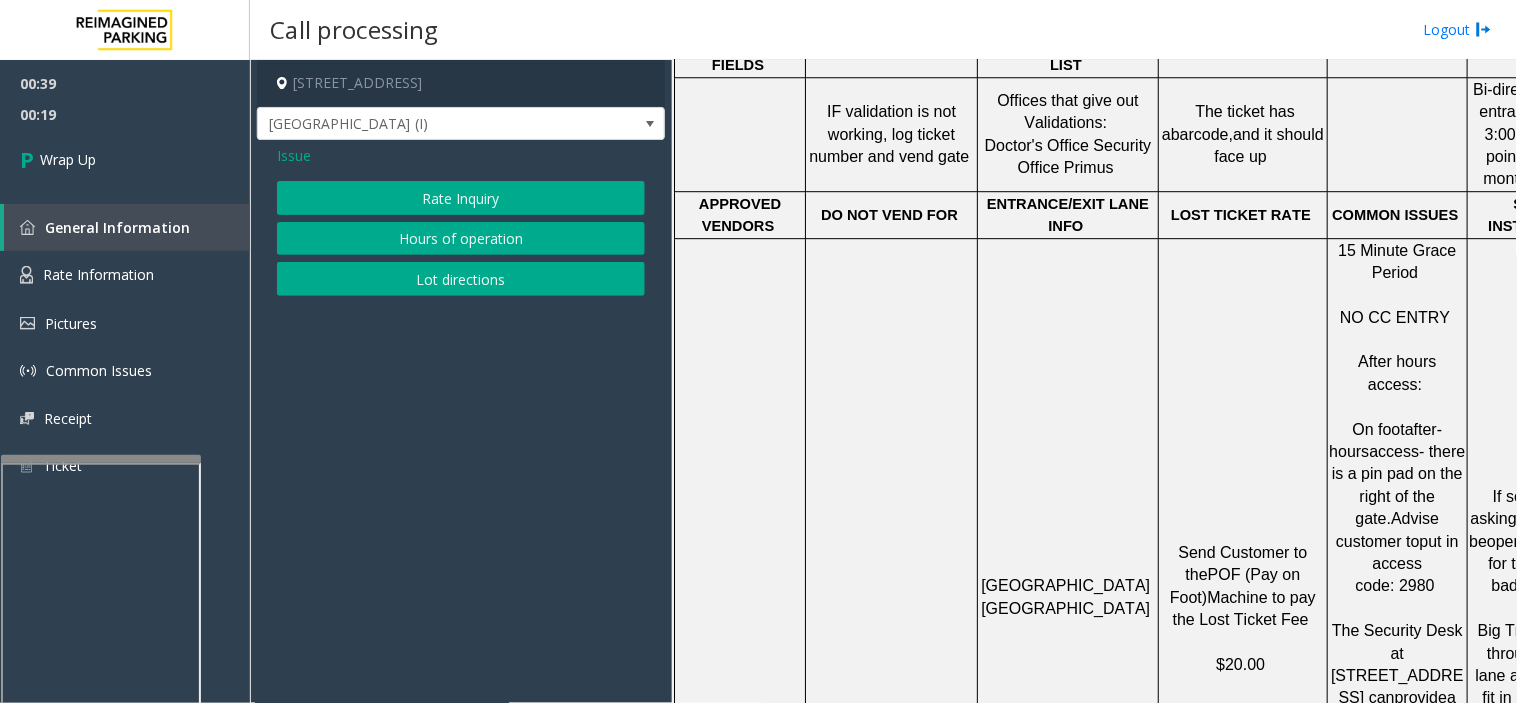 click on "Issue" 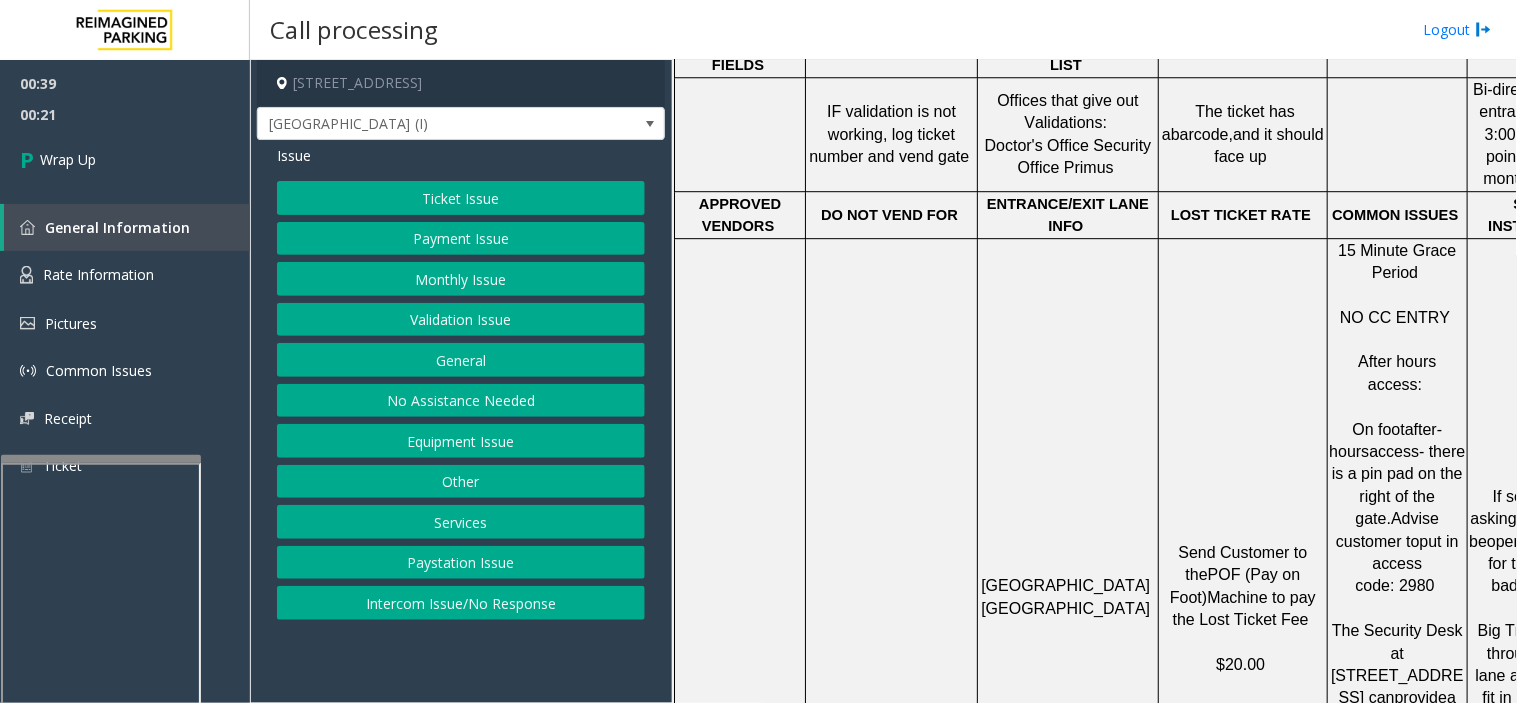 drag, startPoint x: 475, startPoint y: 397, endPoint x: 414, endPoint y: 264, distance: 146.32156 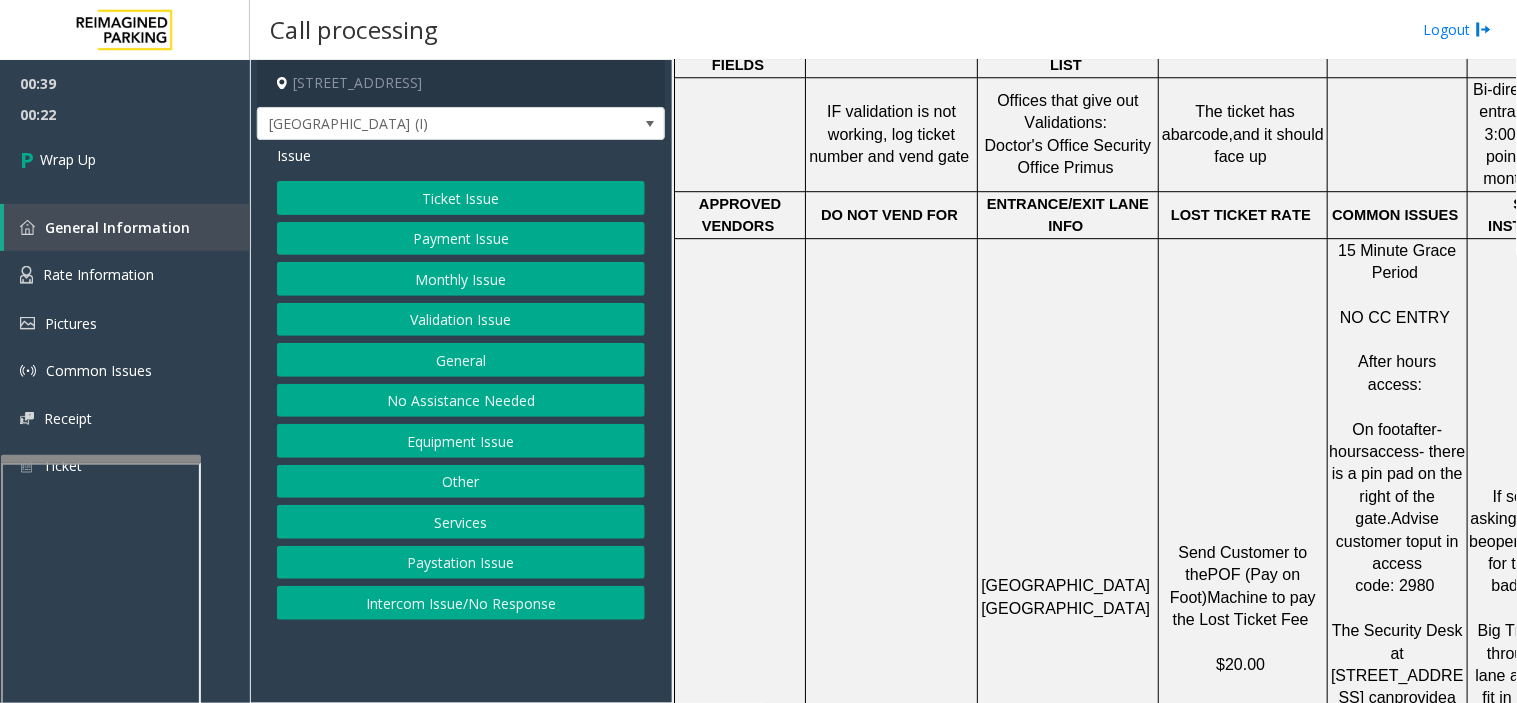 click on "Issue" 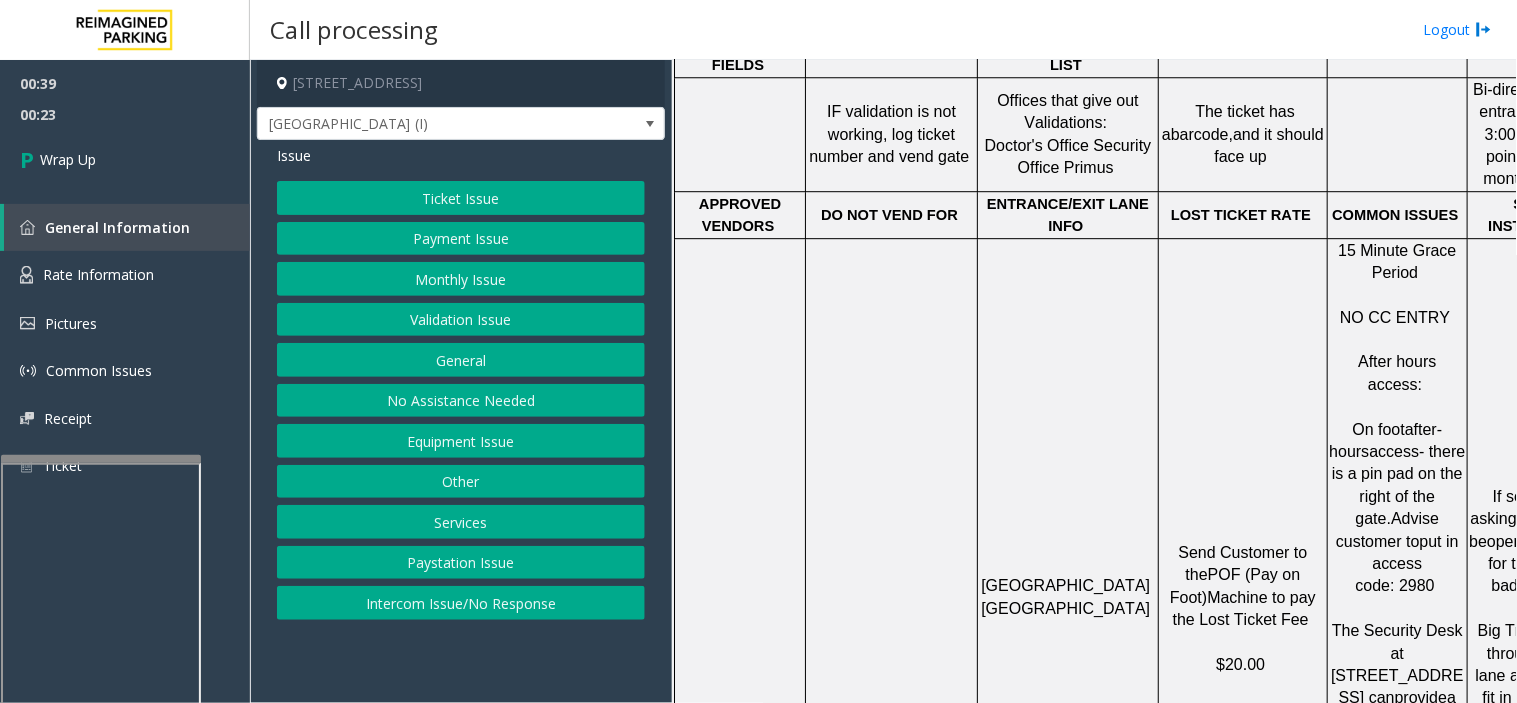 click on "Equipment Issue" 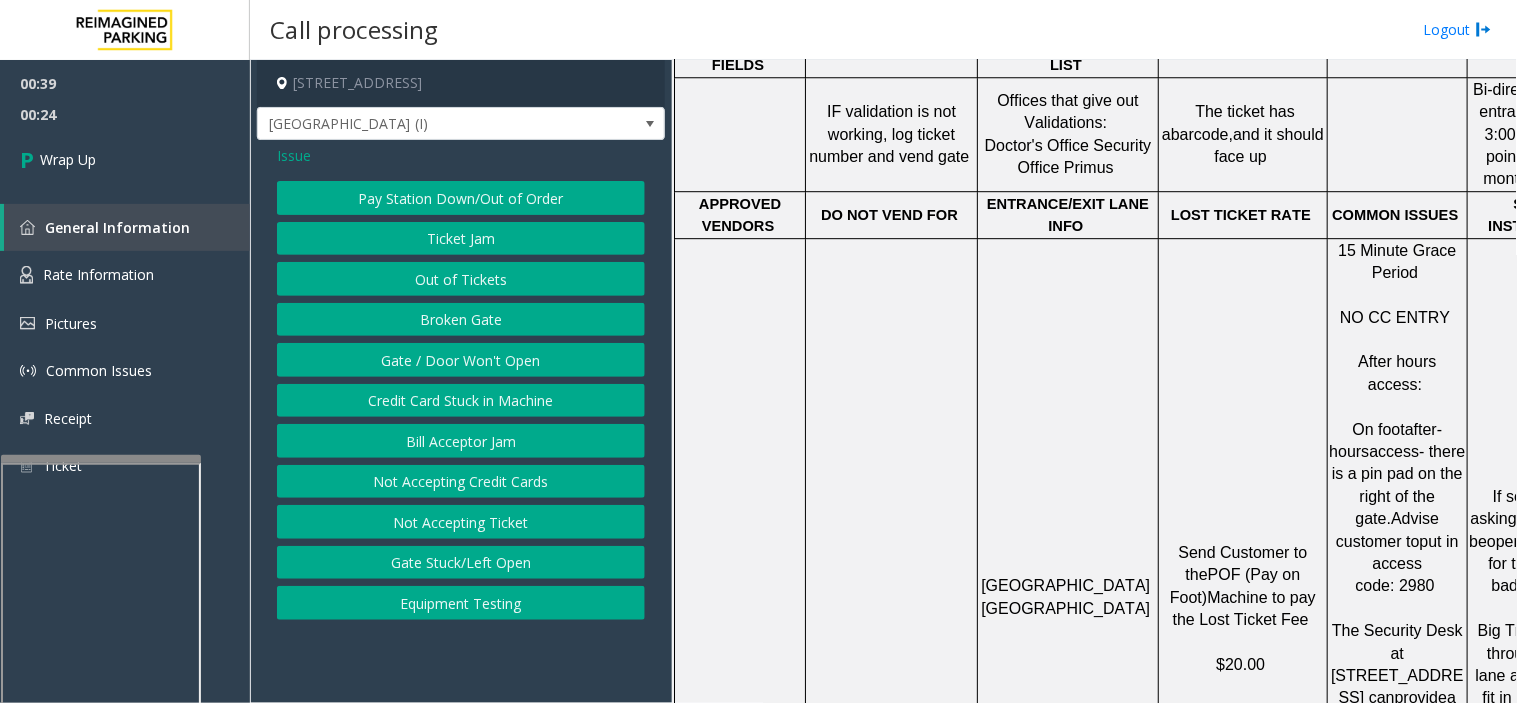 click on "Gate / Door Won't Open" 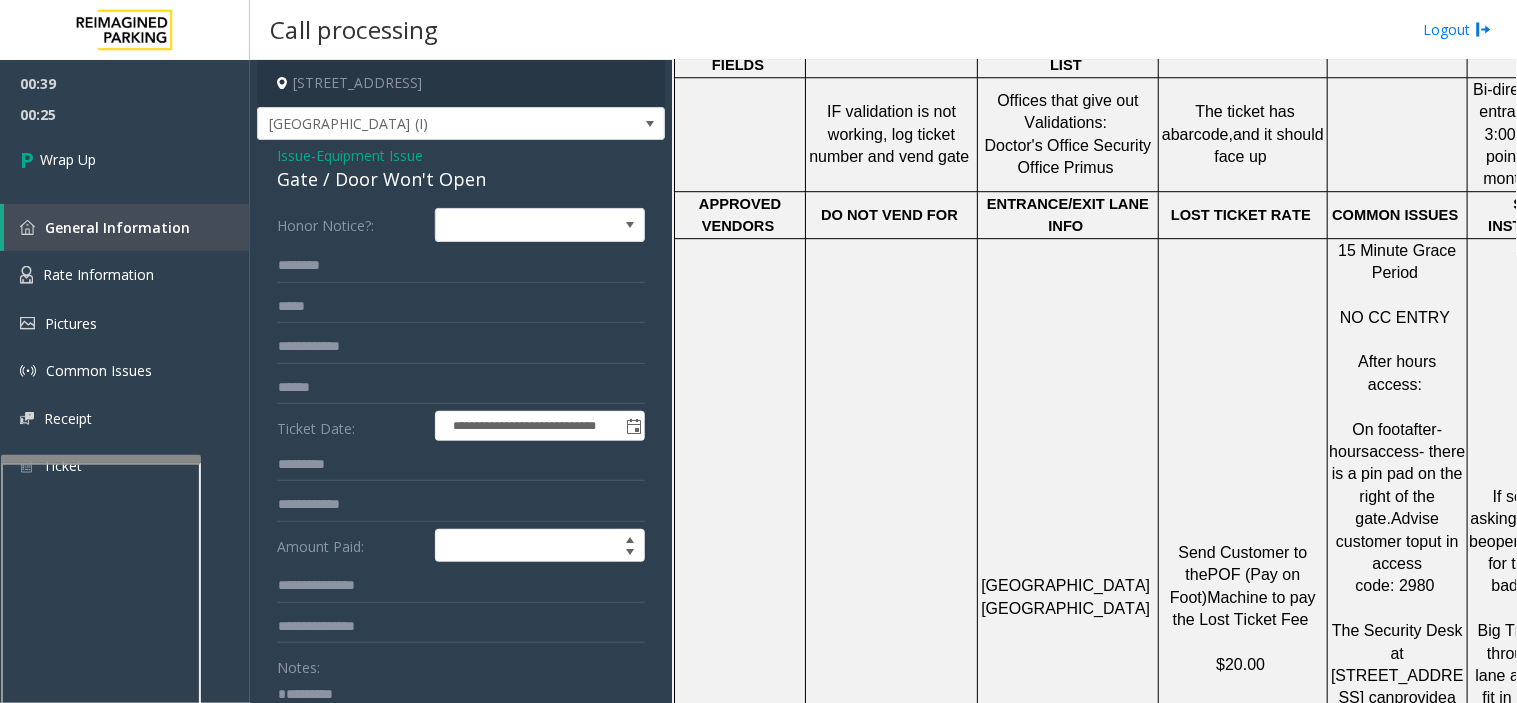 click on "Gate / Door Won't Open" 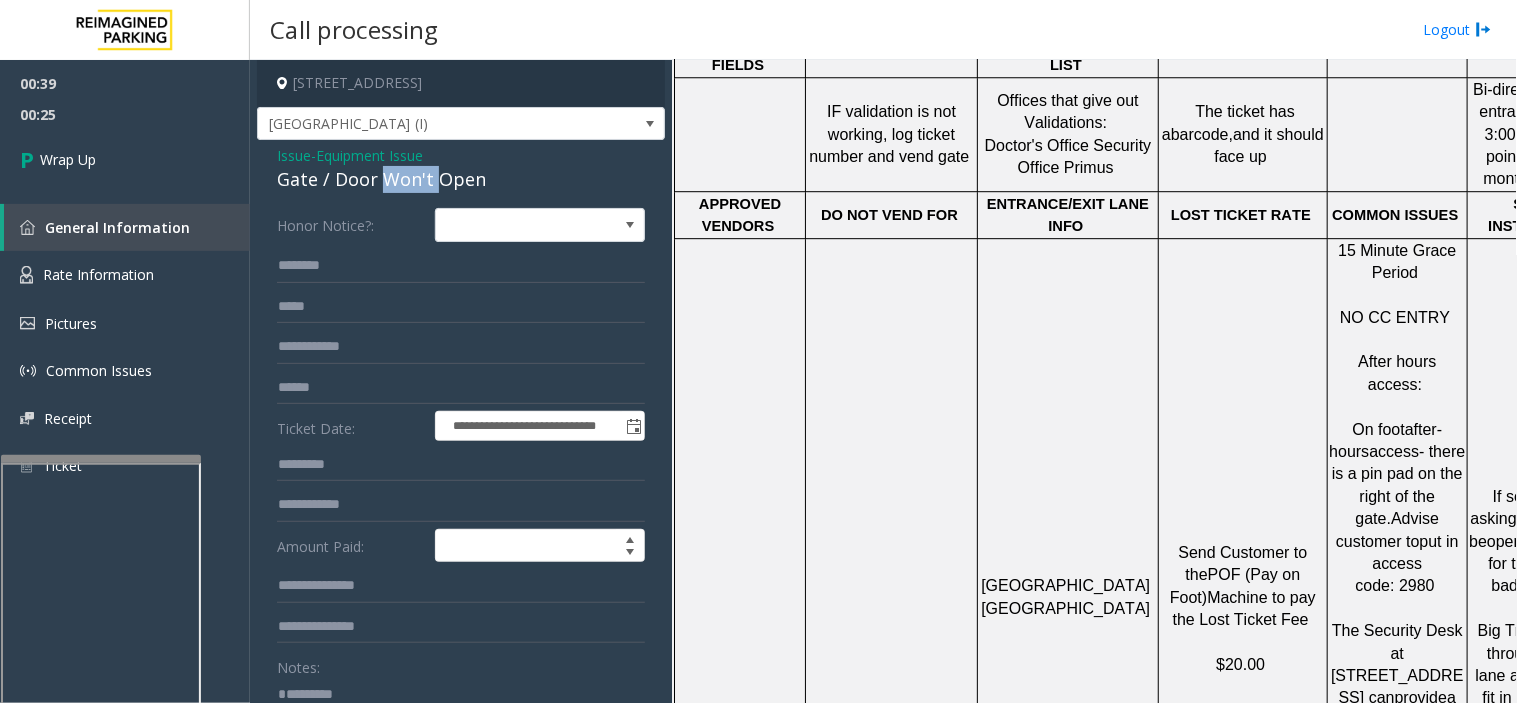 click on "Gate / Door Won't Open" 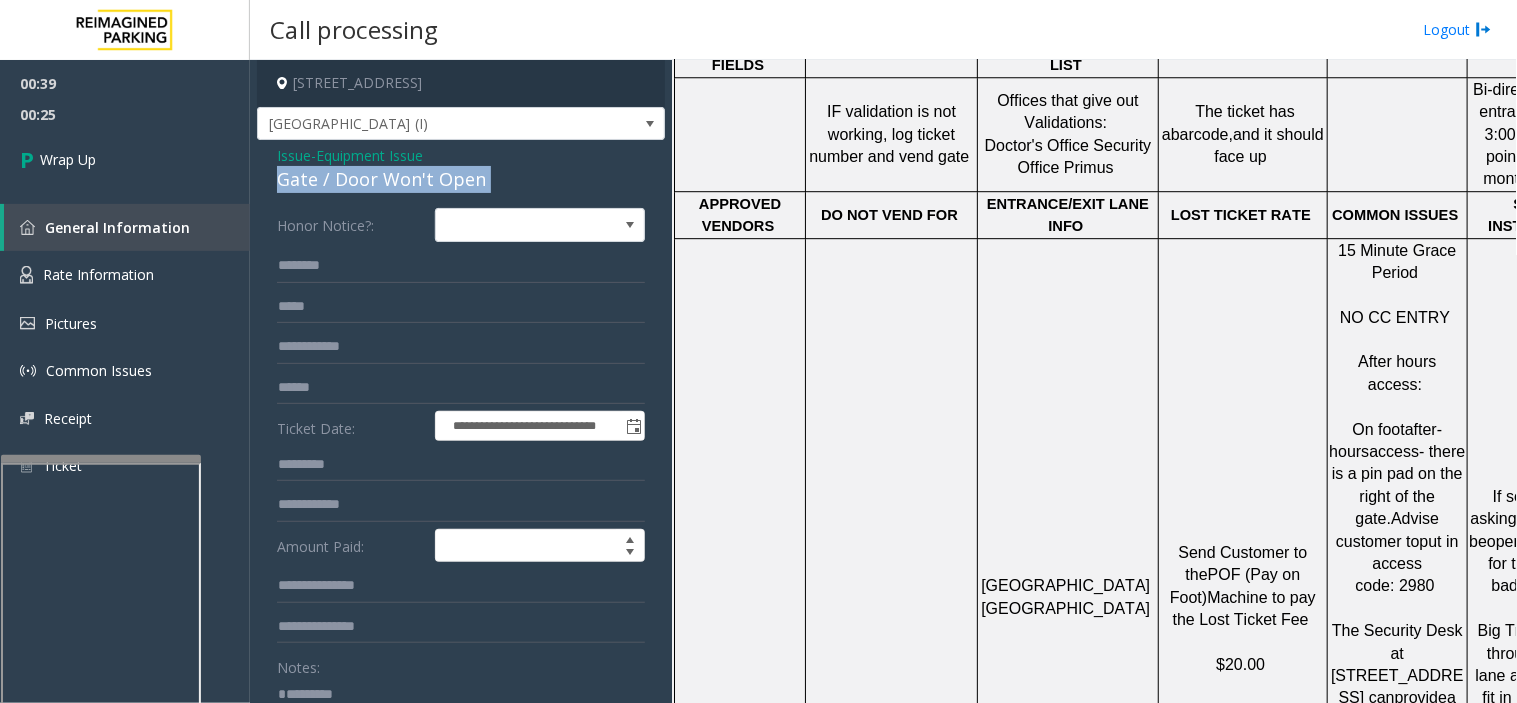 click on "Gate / Door Won't Open" 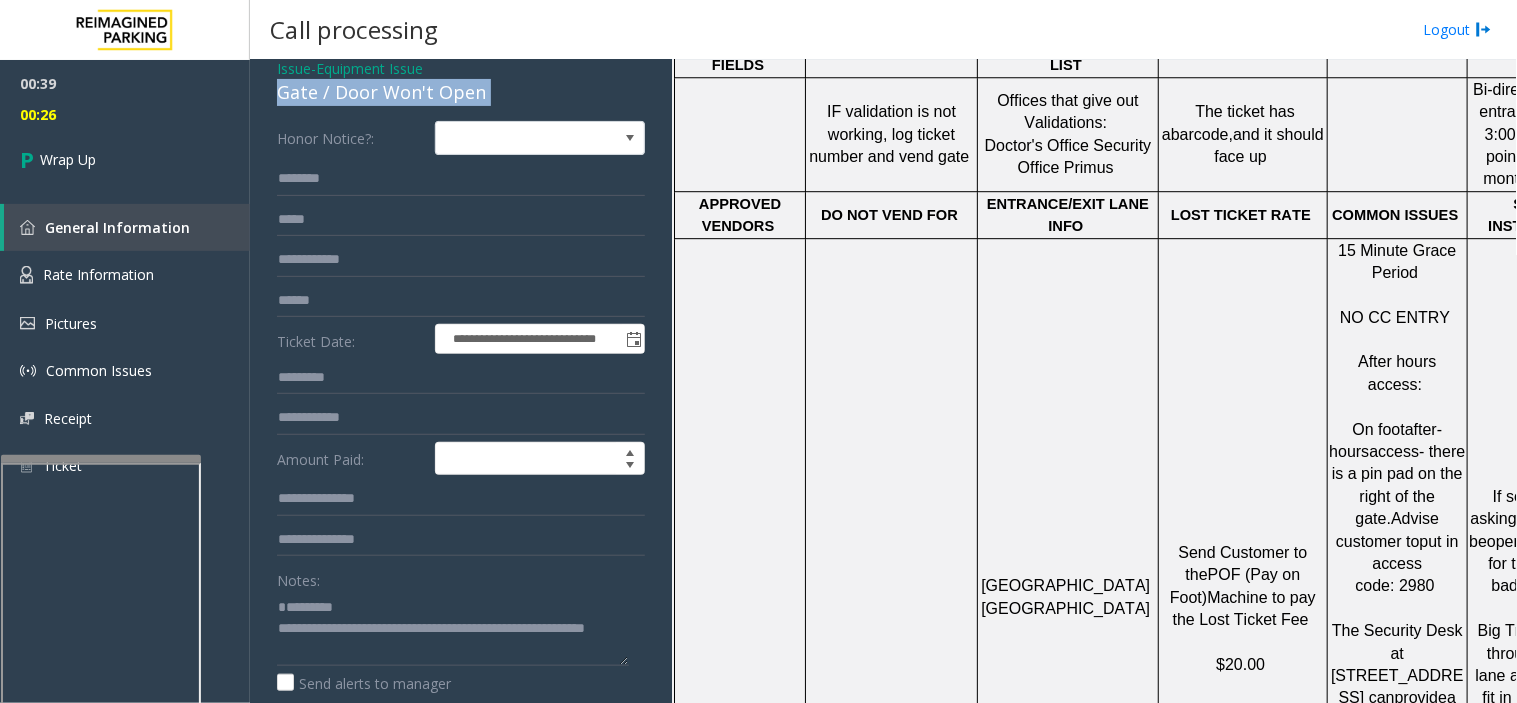 scroll, scrollTop: 222, scrollLeft: 0, axis: vertical 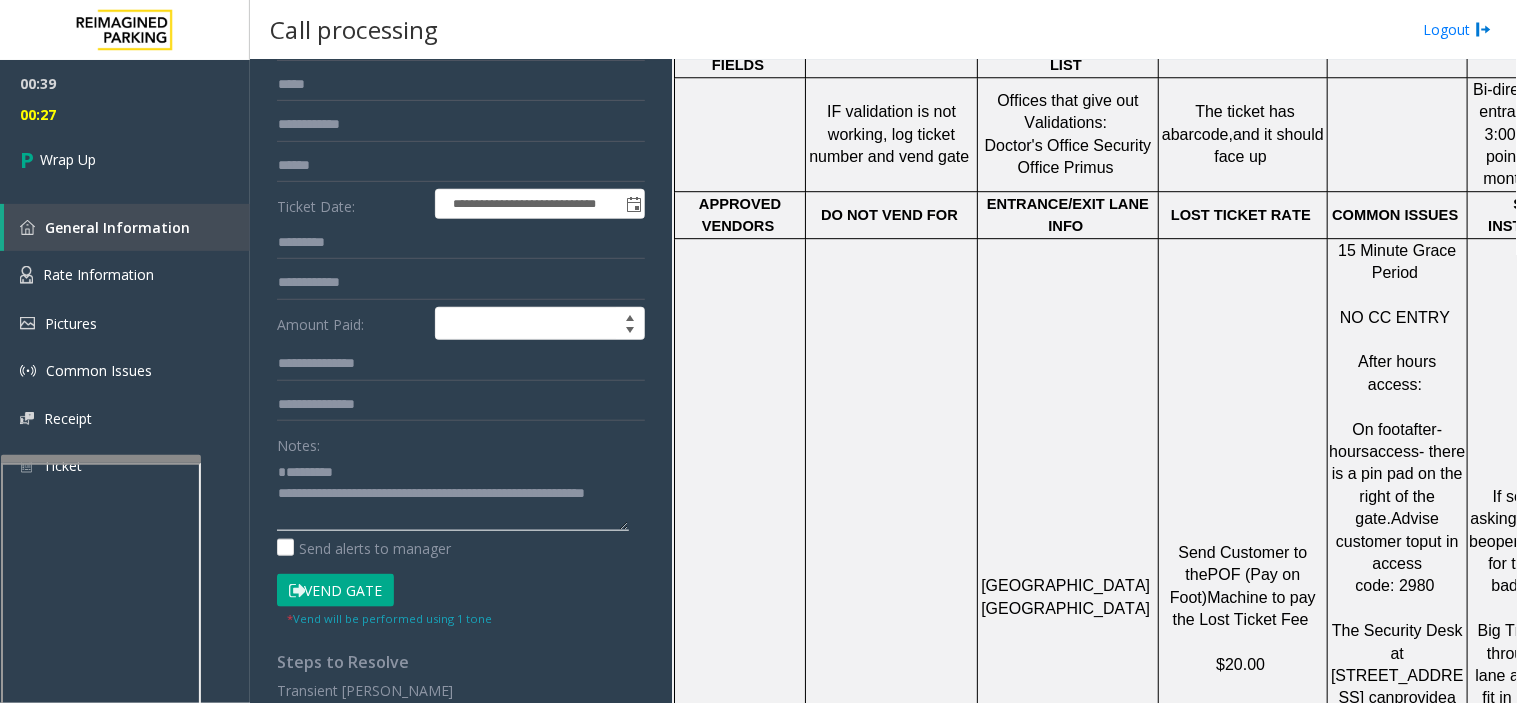 click 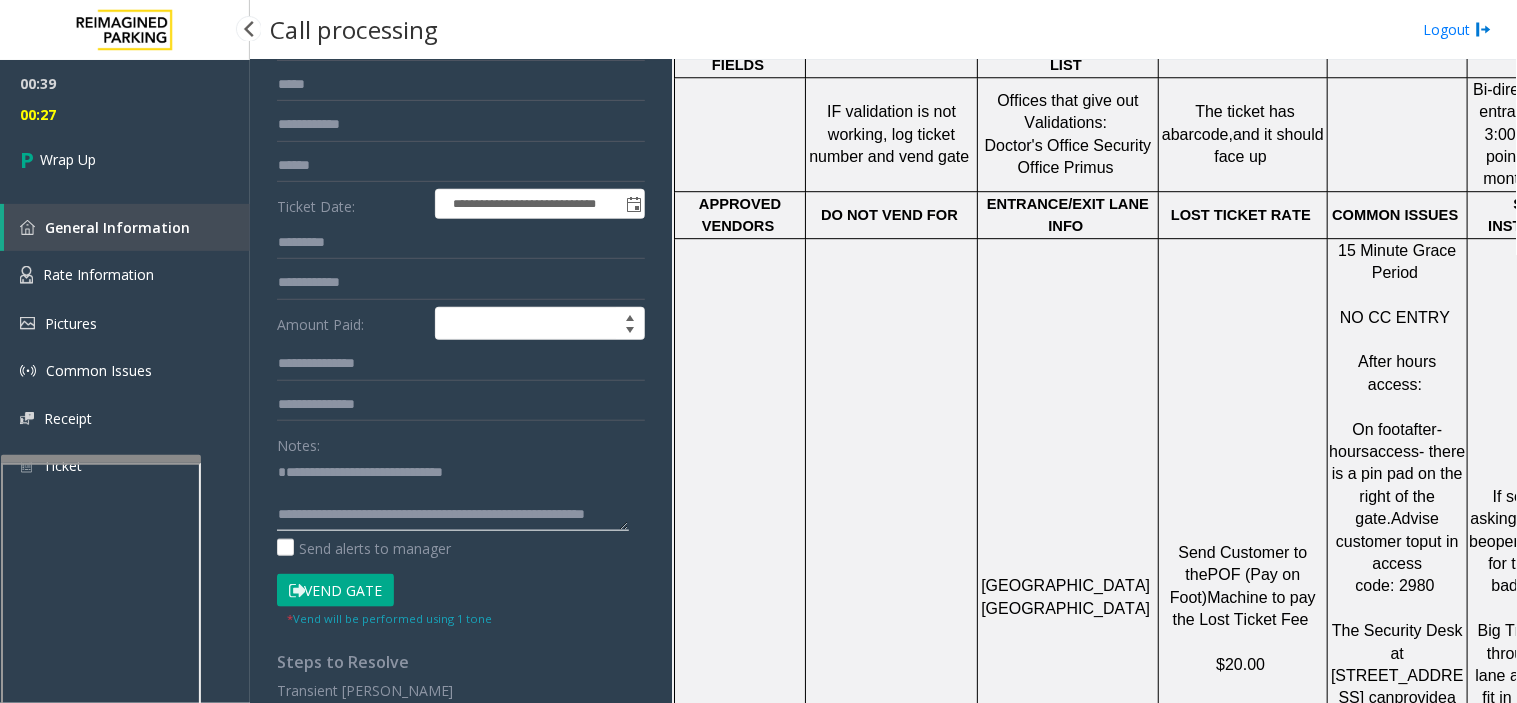 type on "**********" 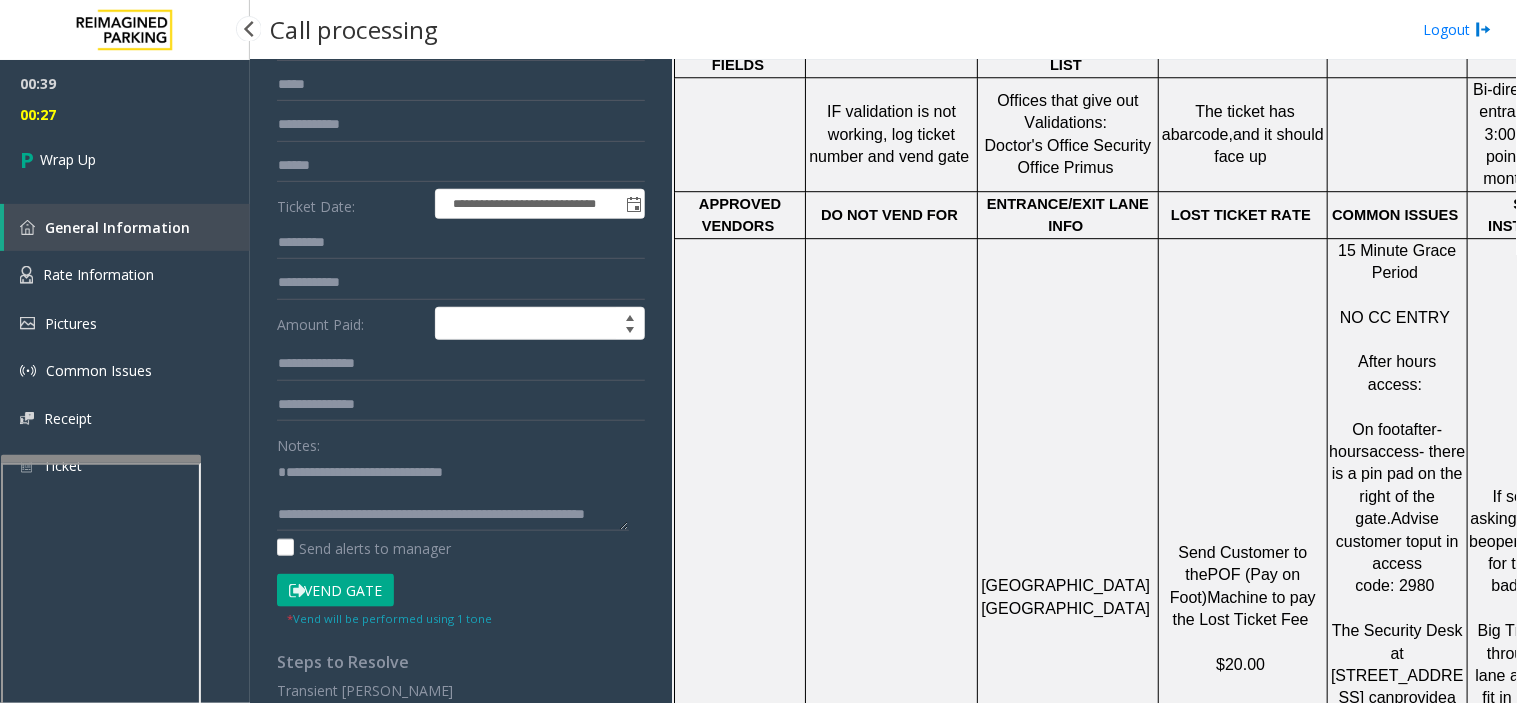 click on "00:27" at bounding box center [125, 114] 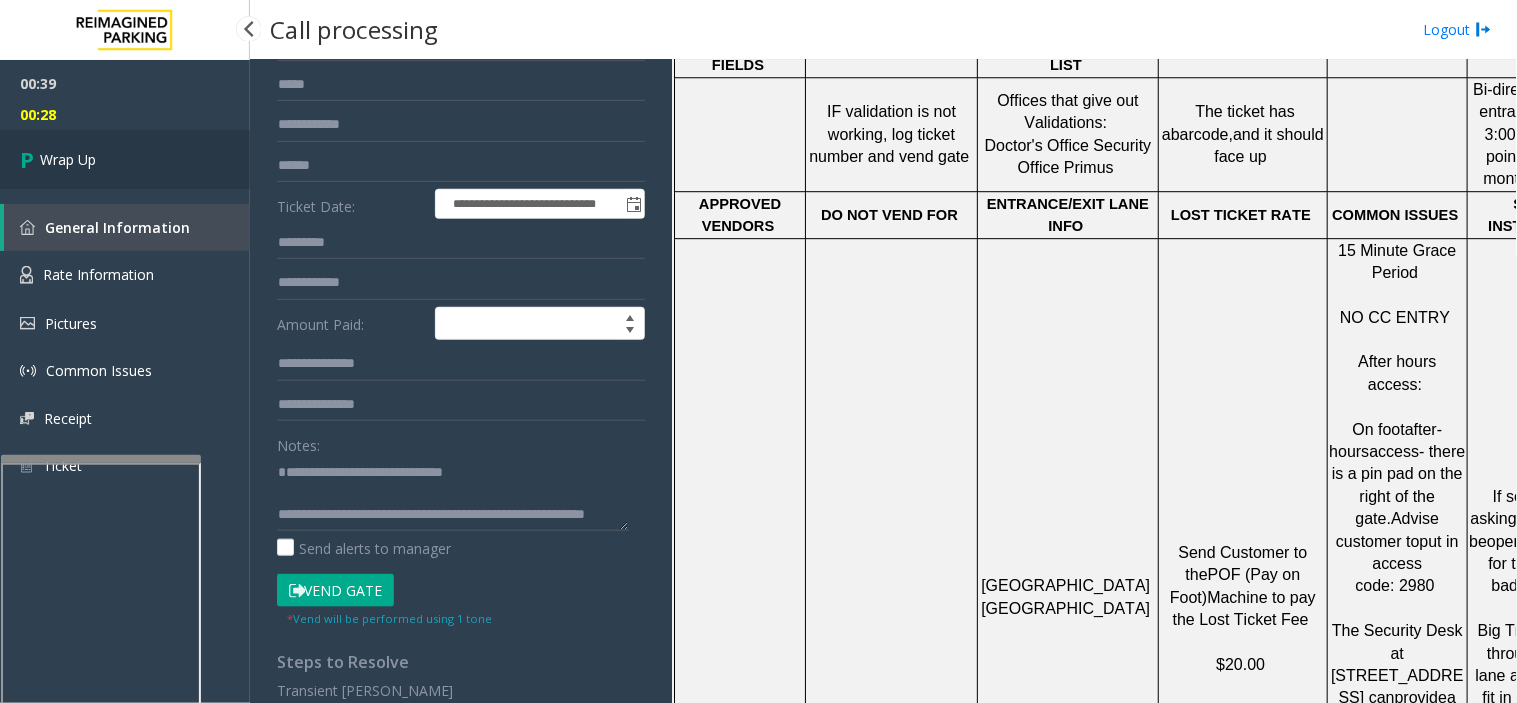 click on "Wrap Up" at bounding box center [125, 159] 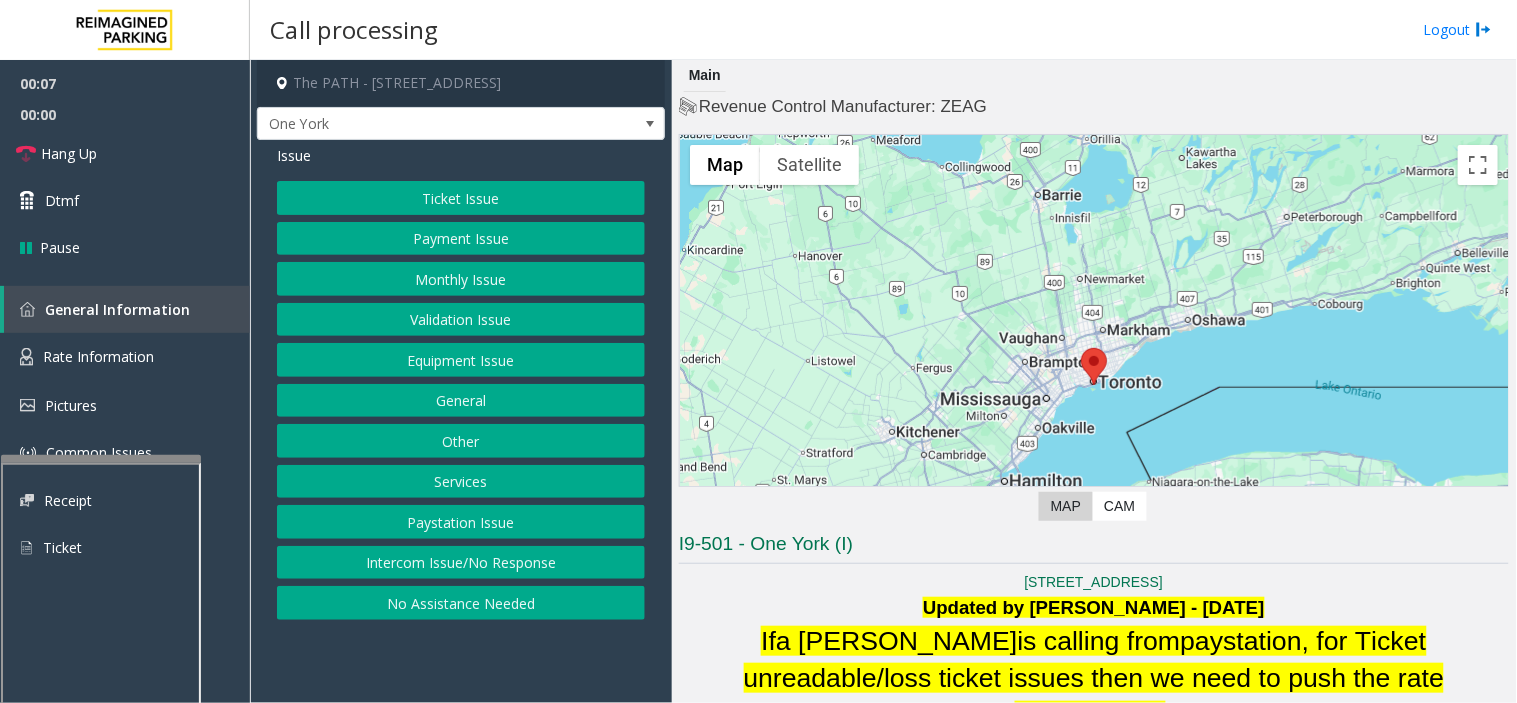 click on "Validation Issue" 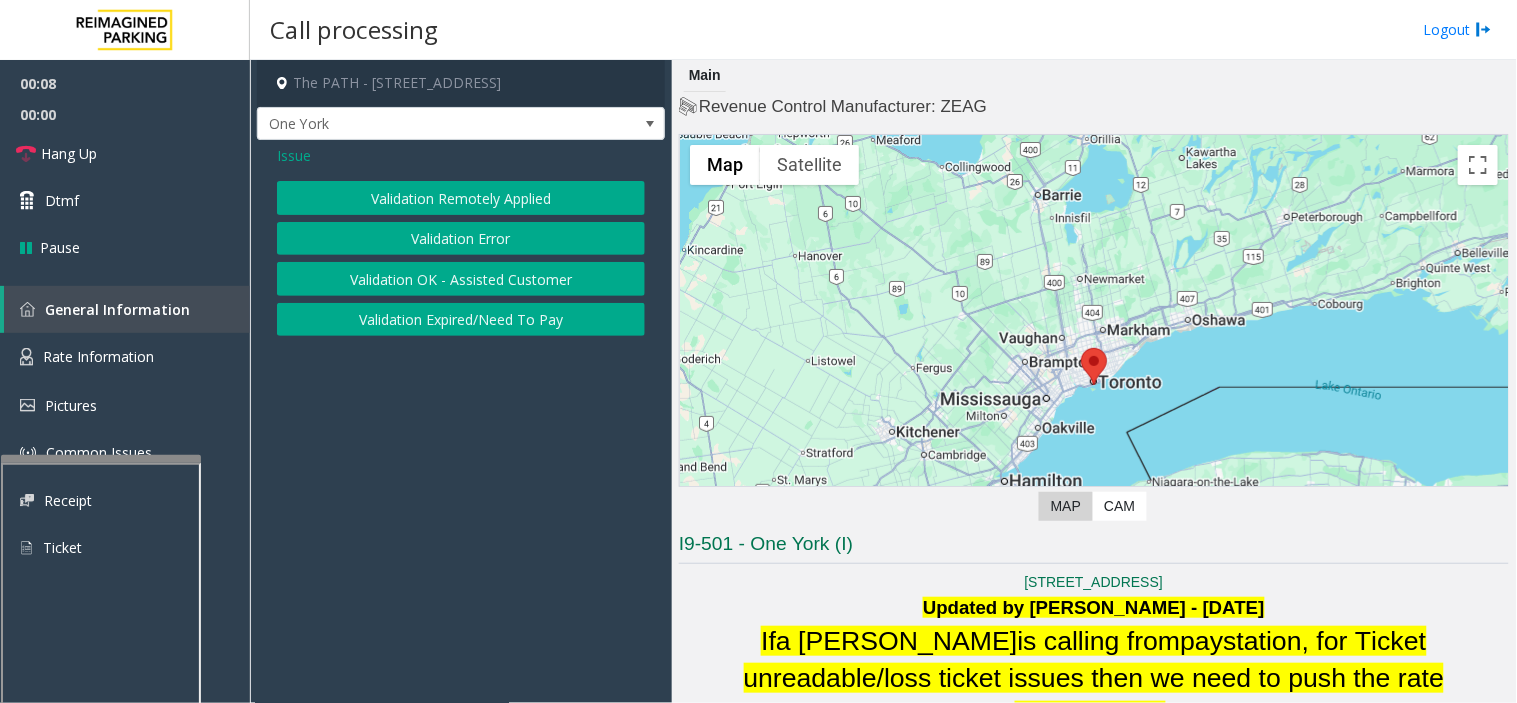 drag, startPoint x: 424, startPoint y: 234, endPoint x: 36, endPoint y: 156, distance: 395.76254 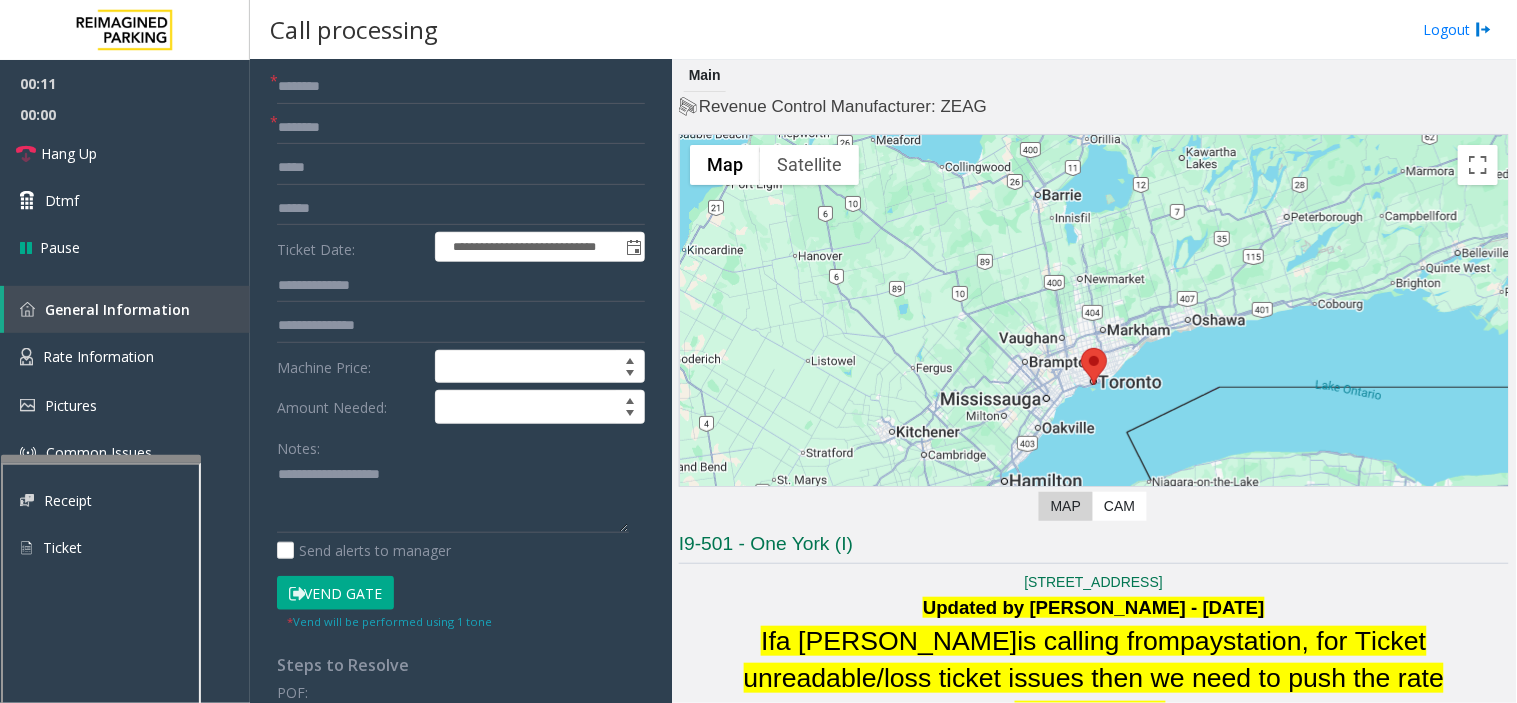 scroll, scrollTop: 222, scrollLeft: 0, axis: vertical 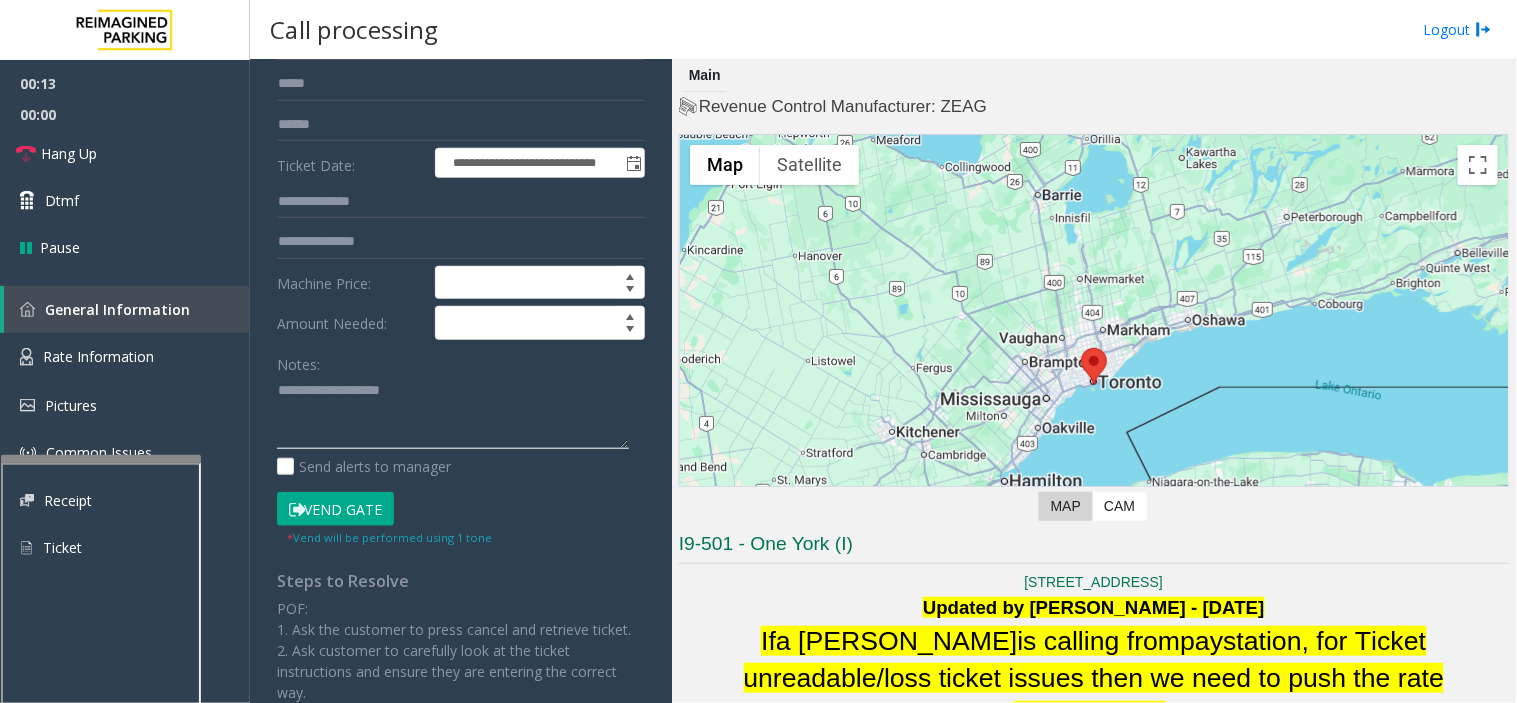 paste on "**********" 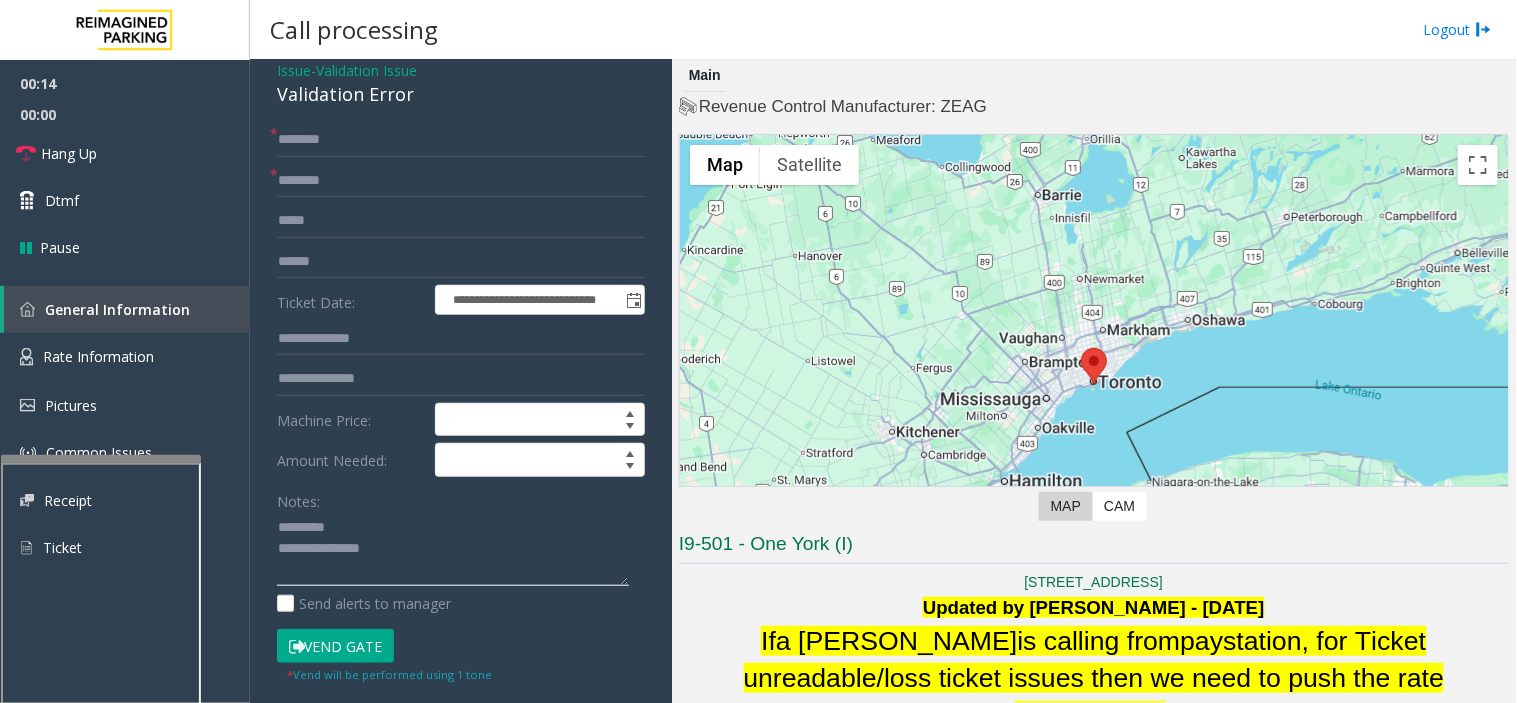 scroll, scrollTop: 0, scrollLeft: 0, axis: both 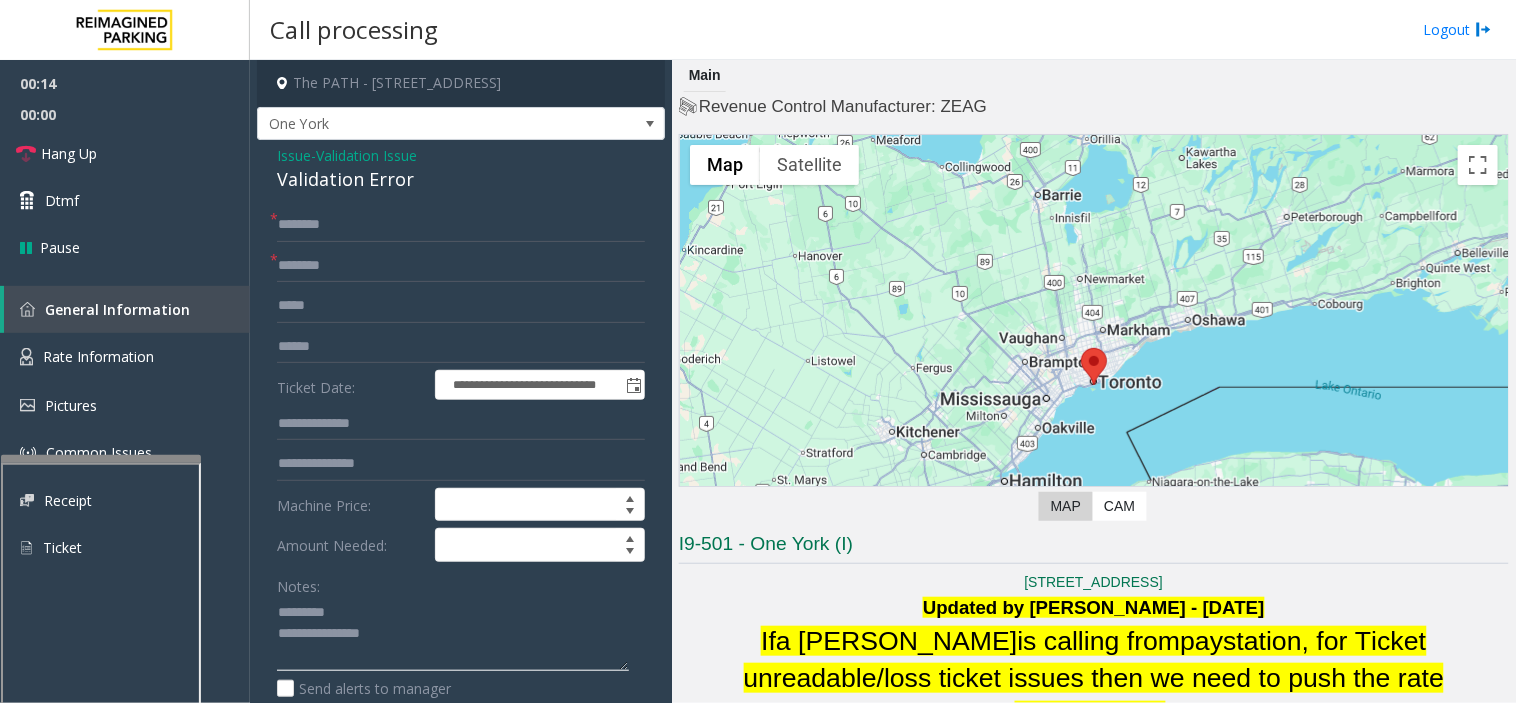type on "**********" 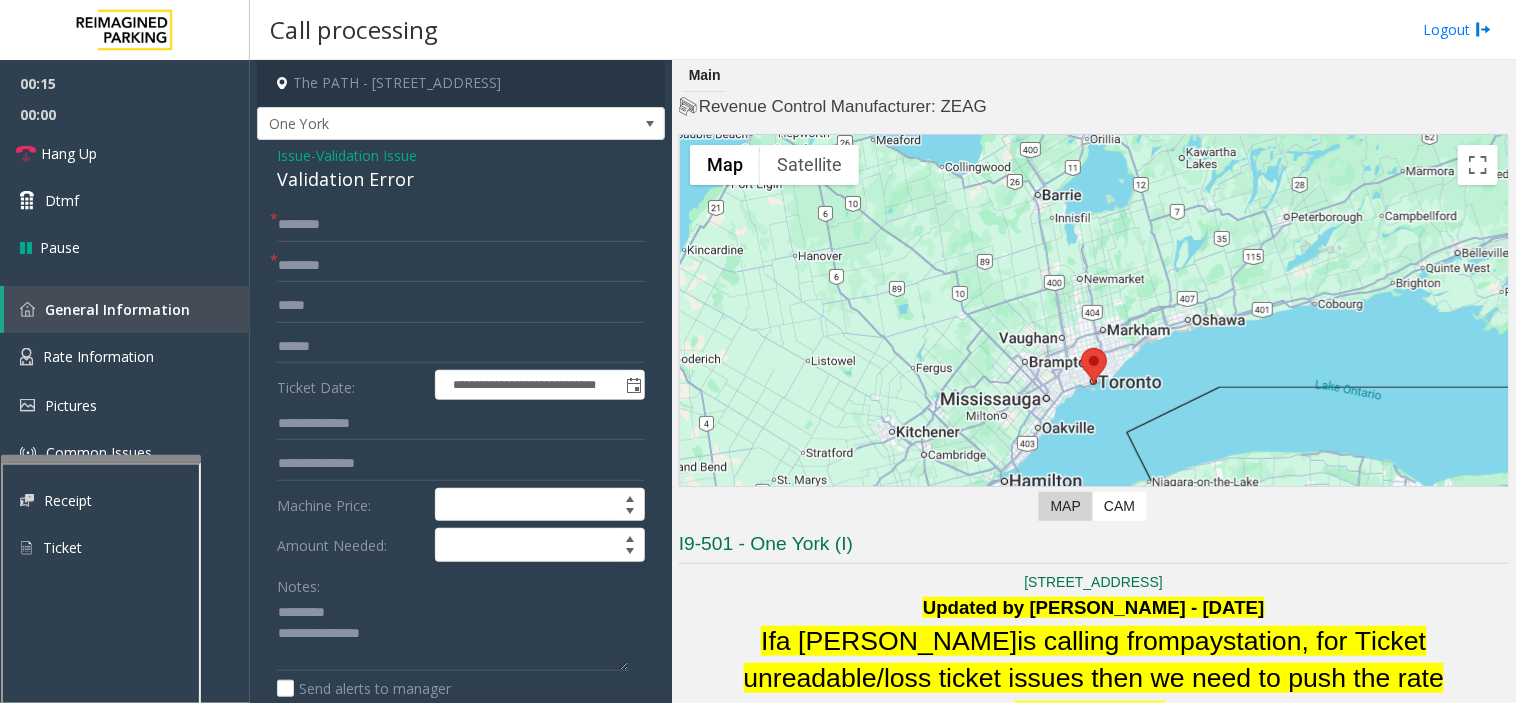 click on "Validation Error" 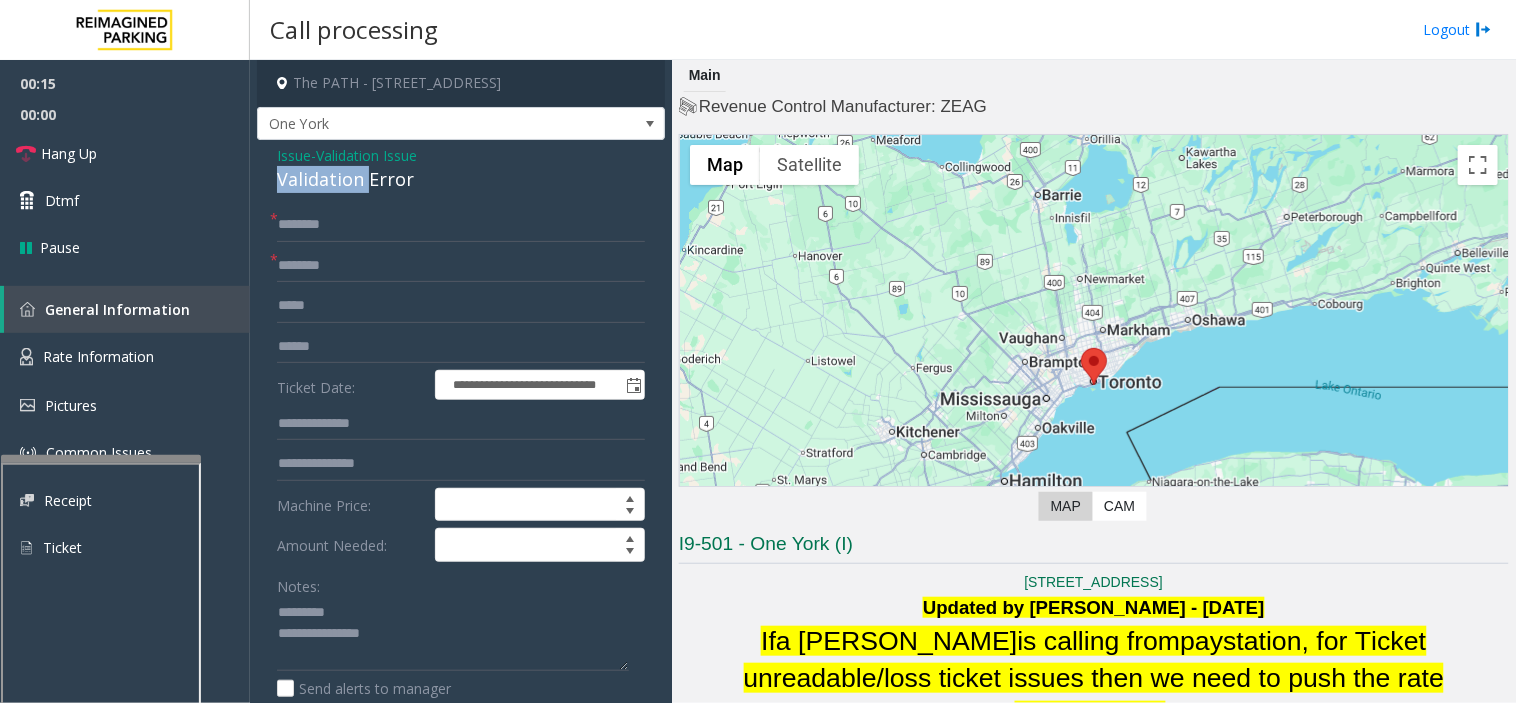 click on "Validation Error" 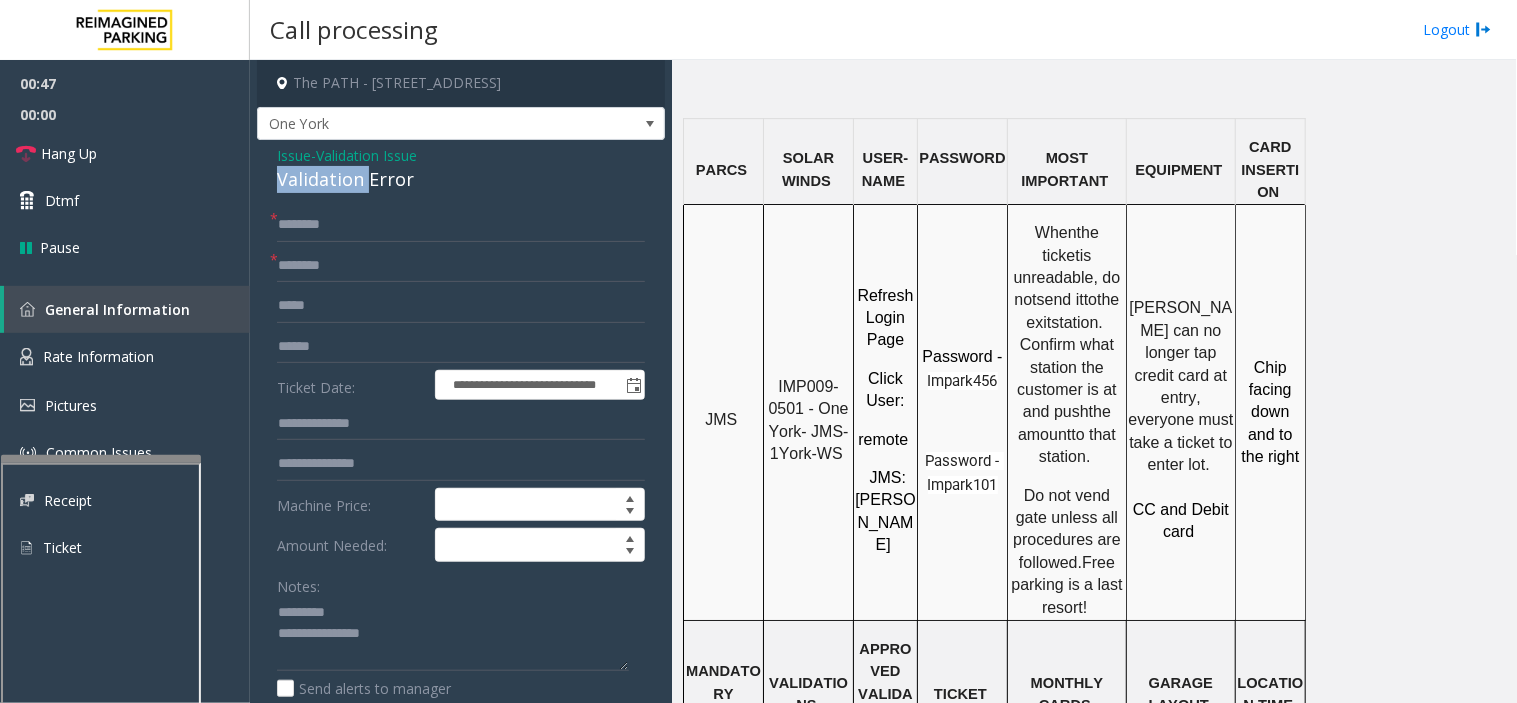 scroll, scrollTop: 1444, scrollLeft: 0, axis: vertical 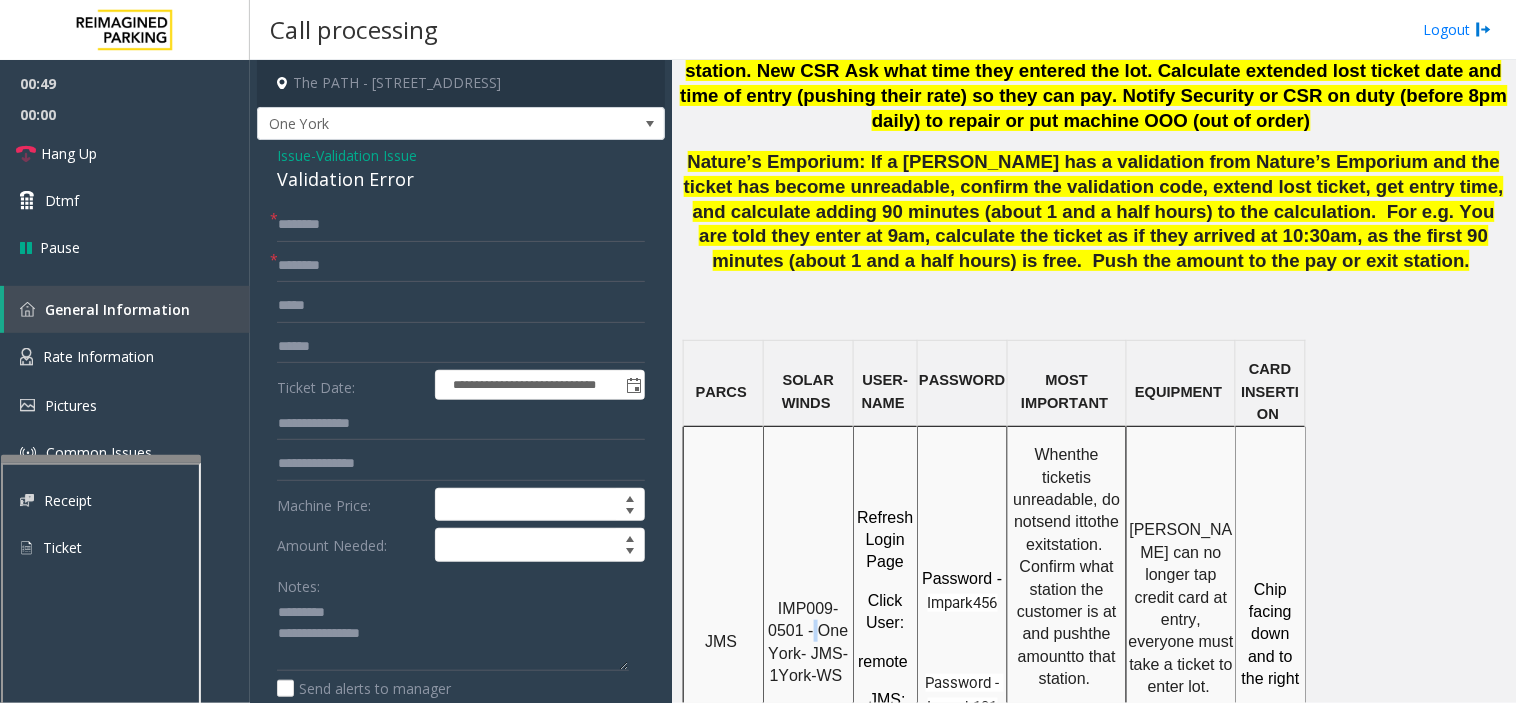click on "IMP009-0501 - One York- JMS-1York-WS" 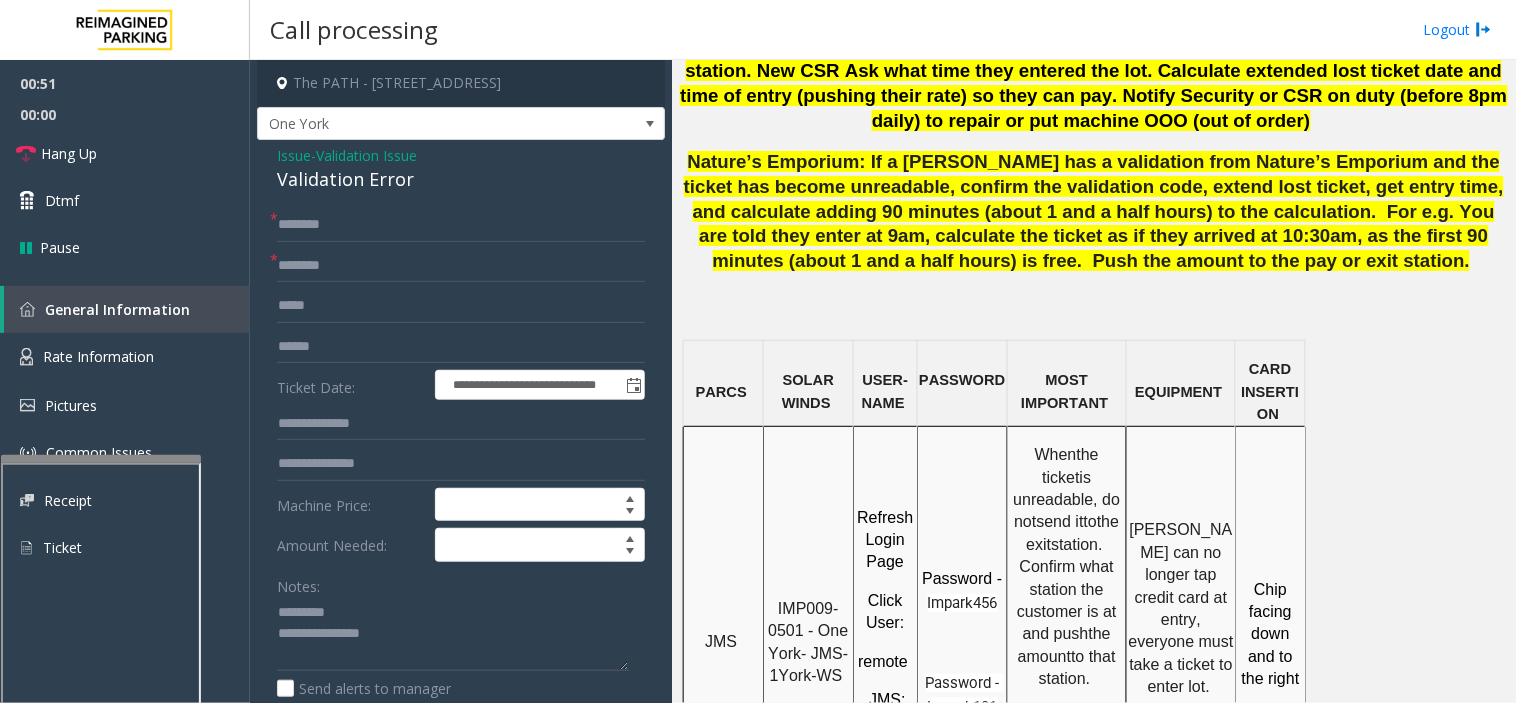 click on "IMP009-0501 - One York- JMS-1York-WS" 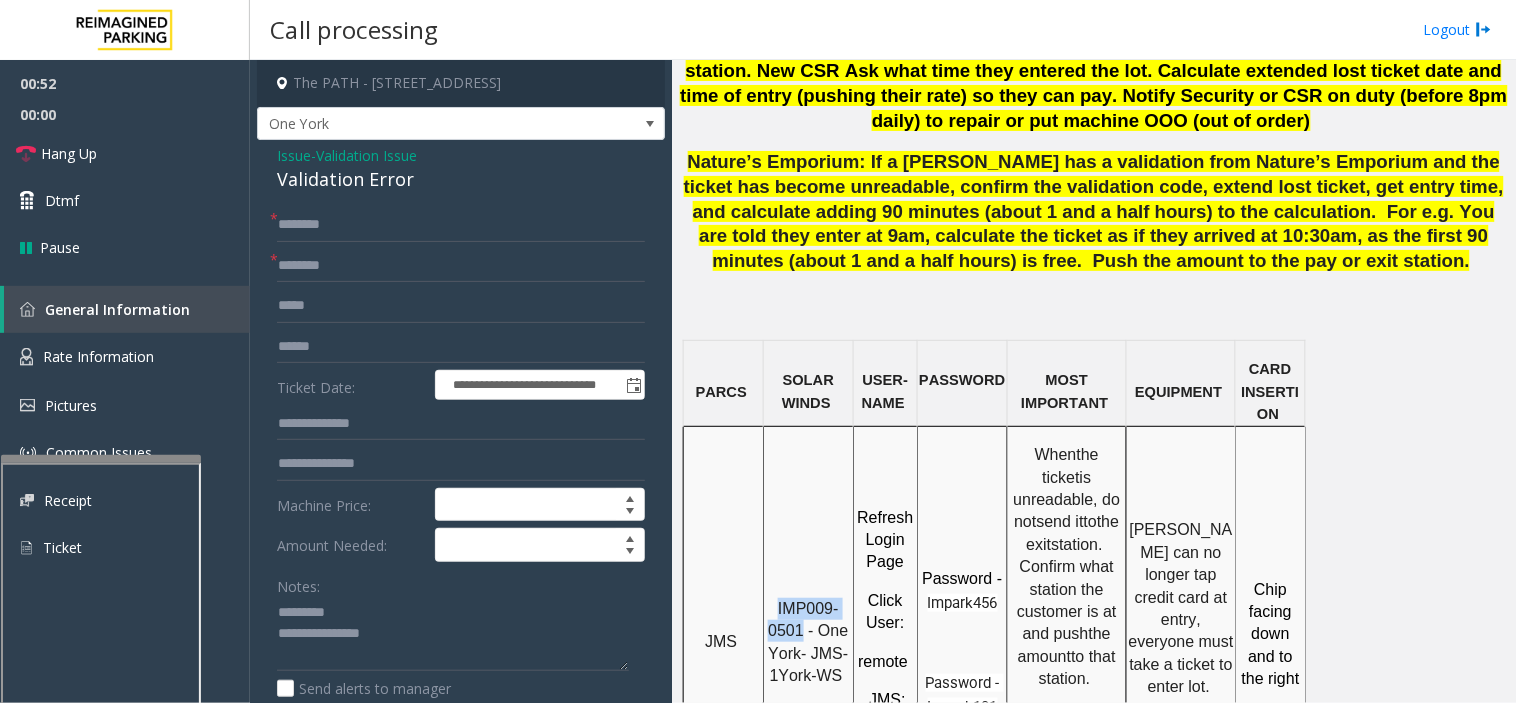 drag, startPoint x: 776, startPoint y: 527, endPoint x: 803, endPoint y: 557, distance: 40.36087 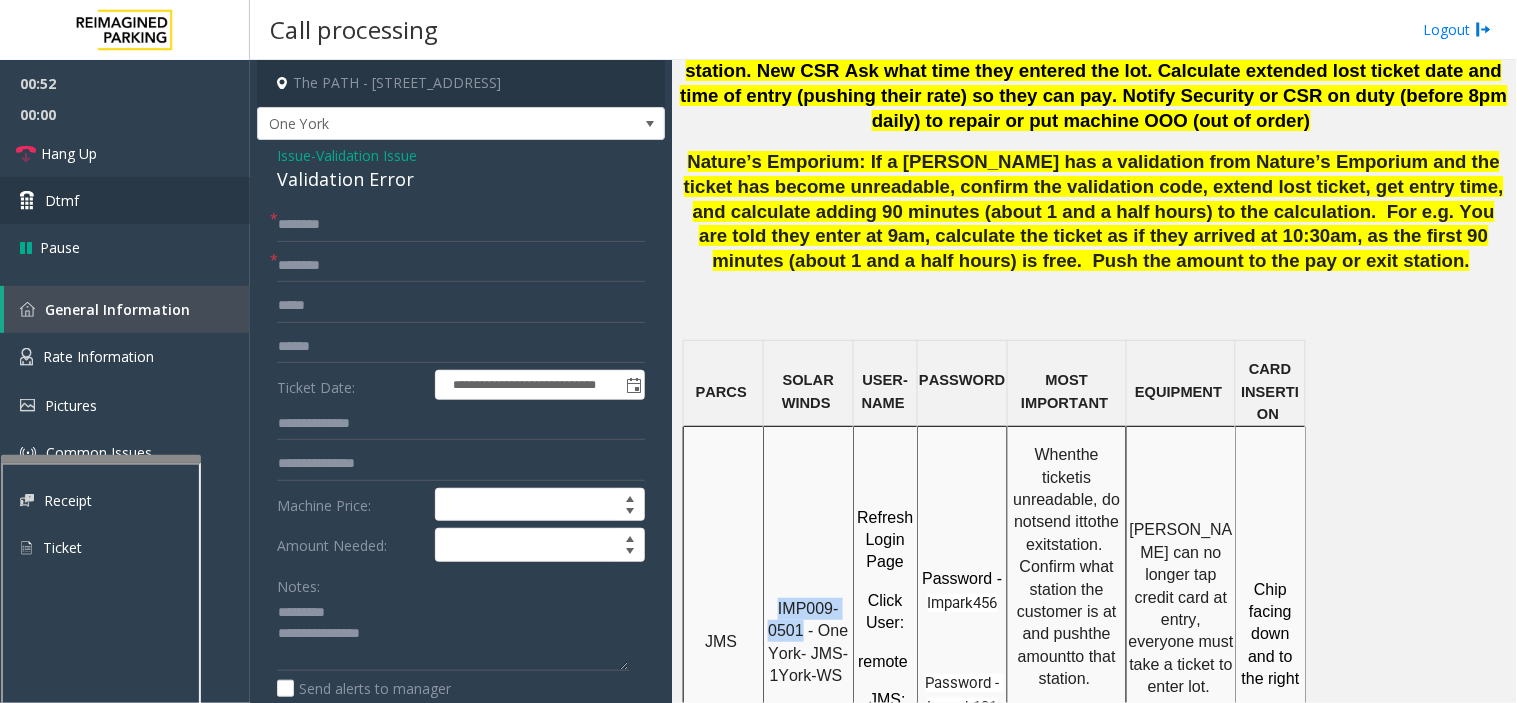 copy on "IMP009-0501" 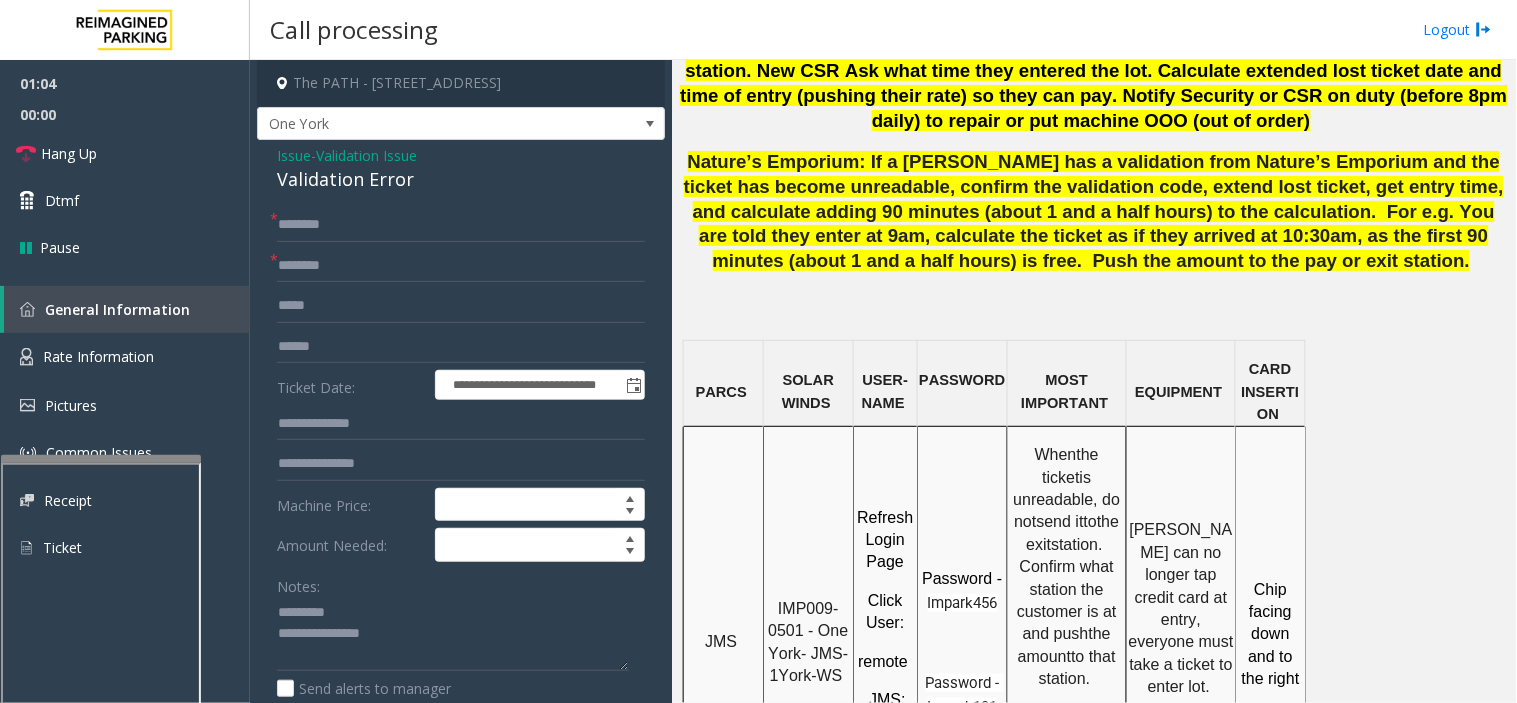 click on "Validation Issue" 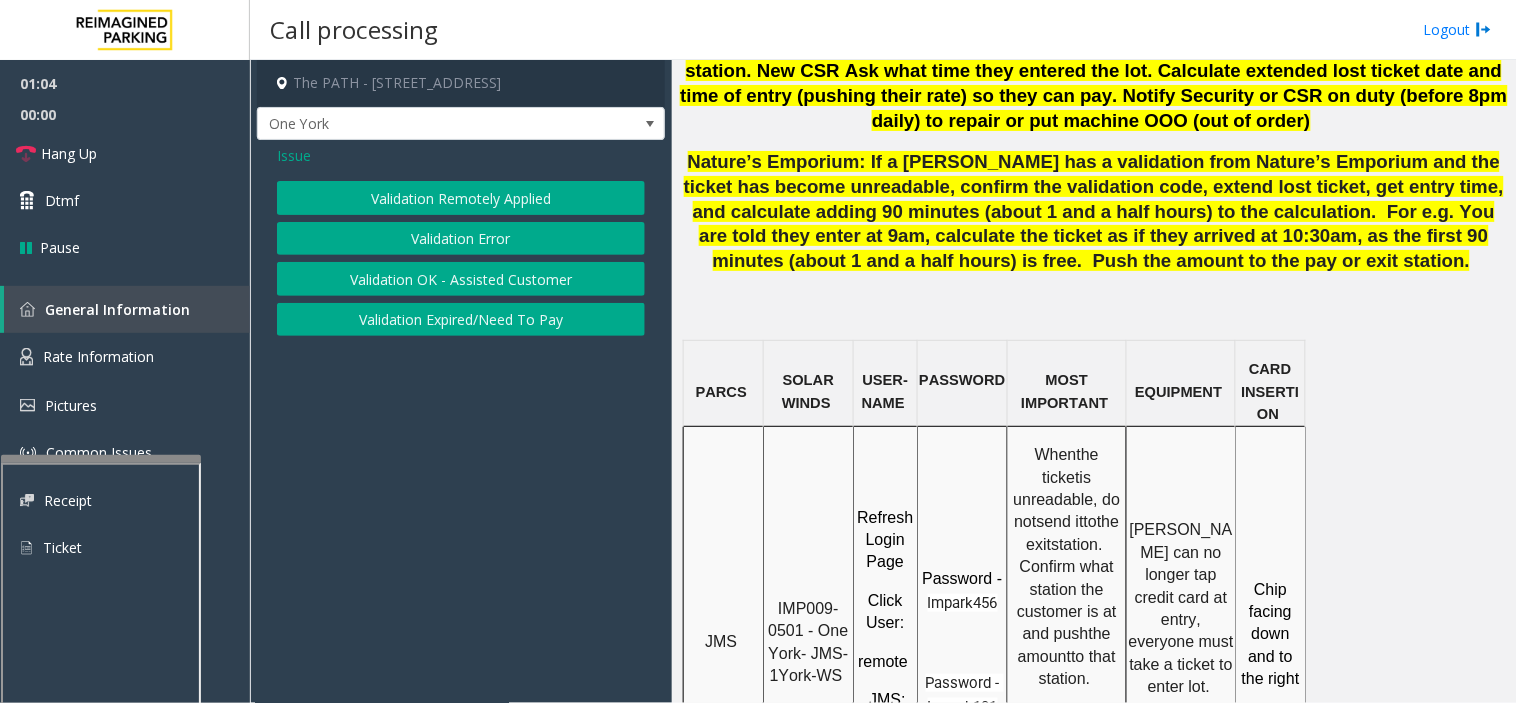 click on "Issue" 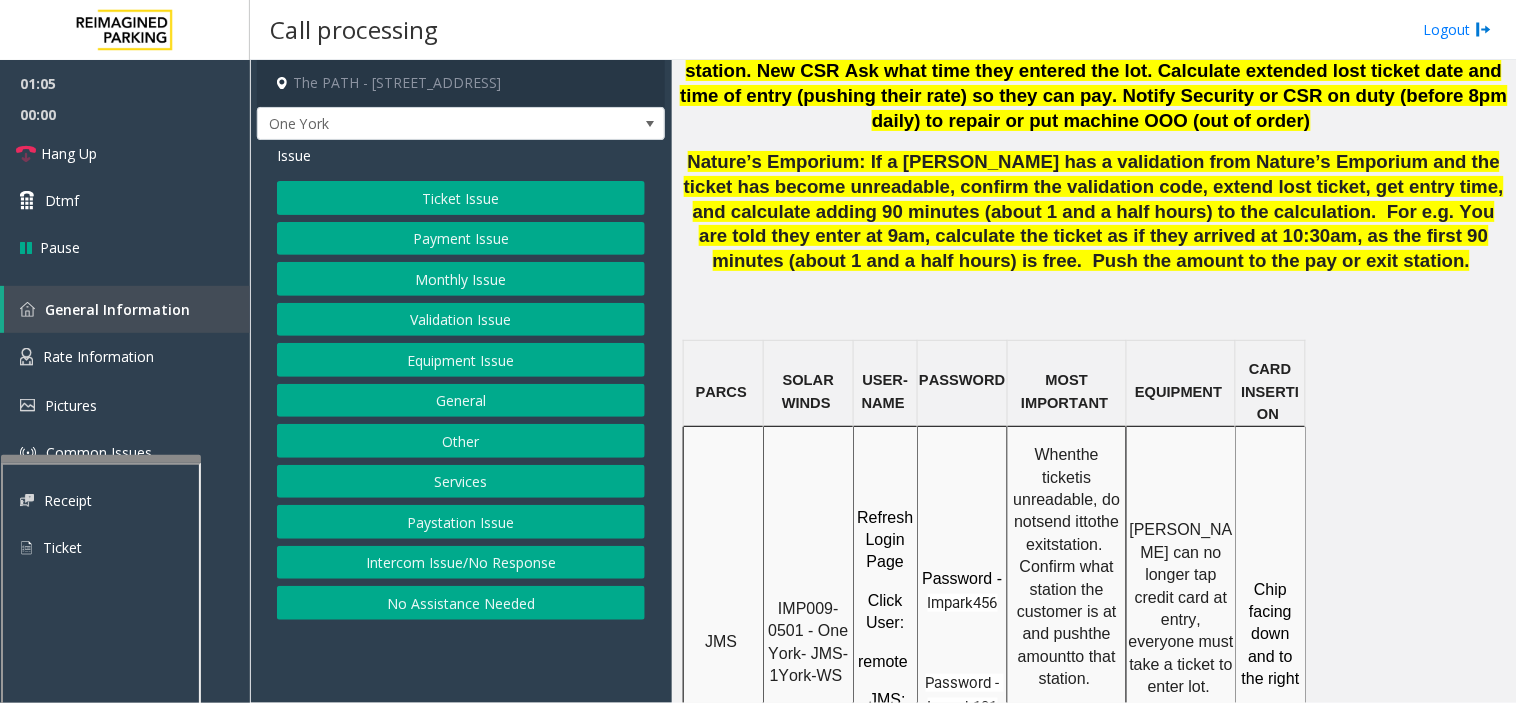 click on "Ticket Issue" 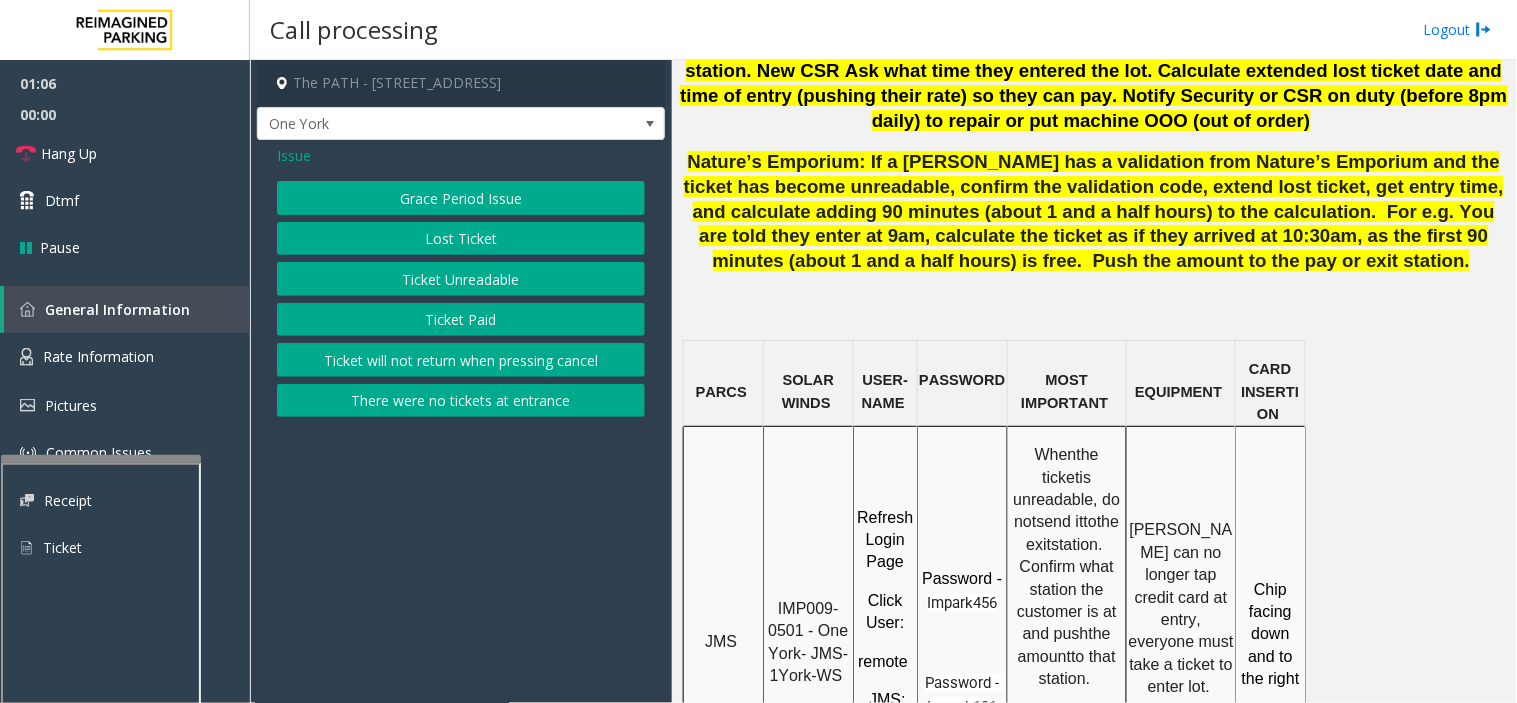 click on "Ticket Unreadable" 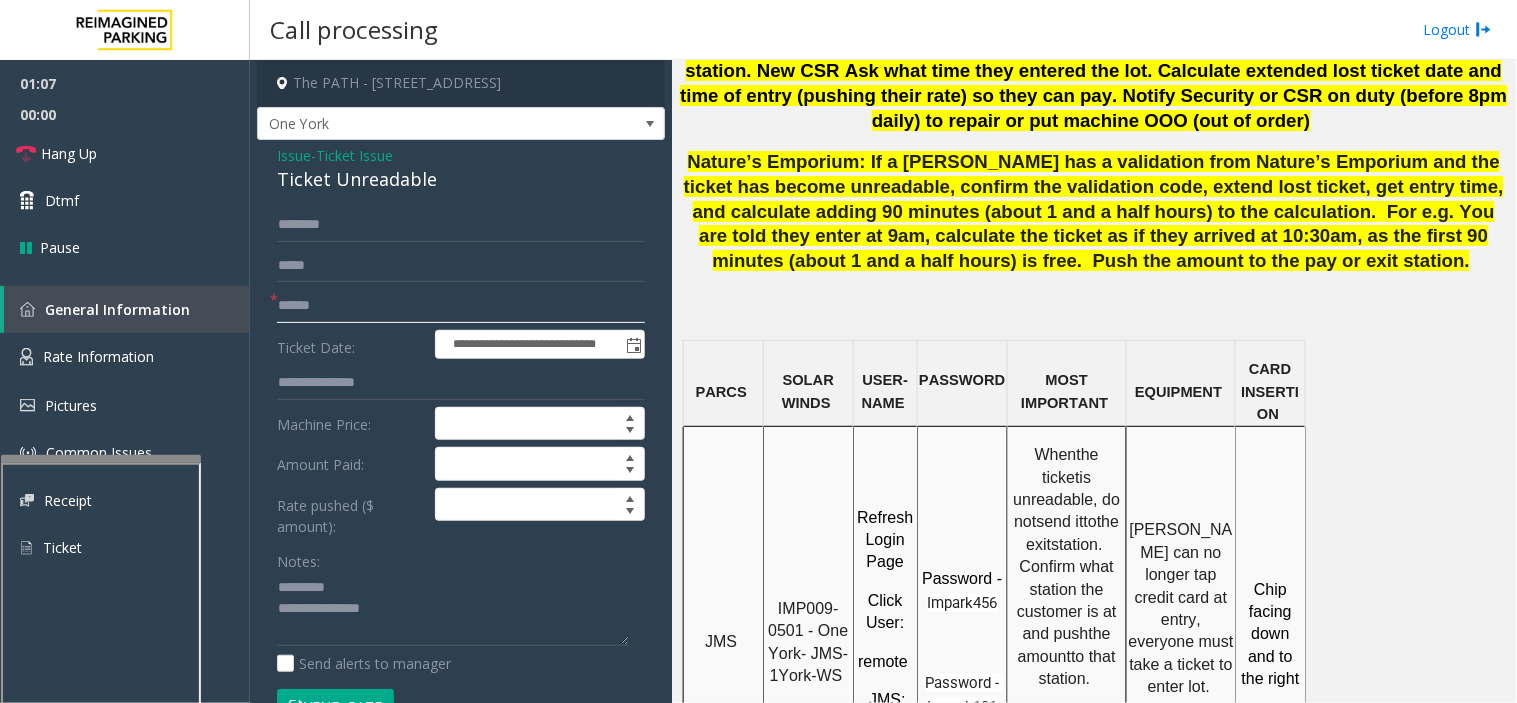 click 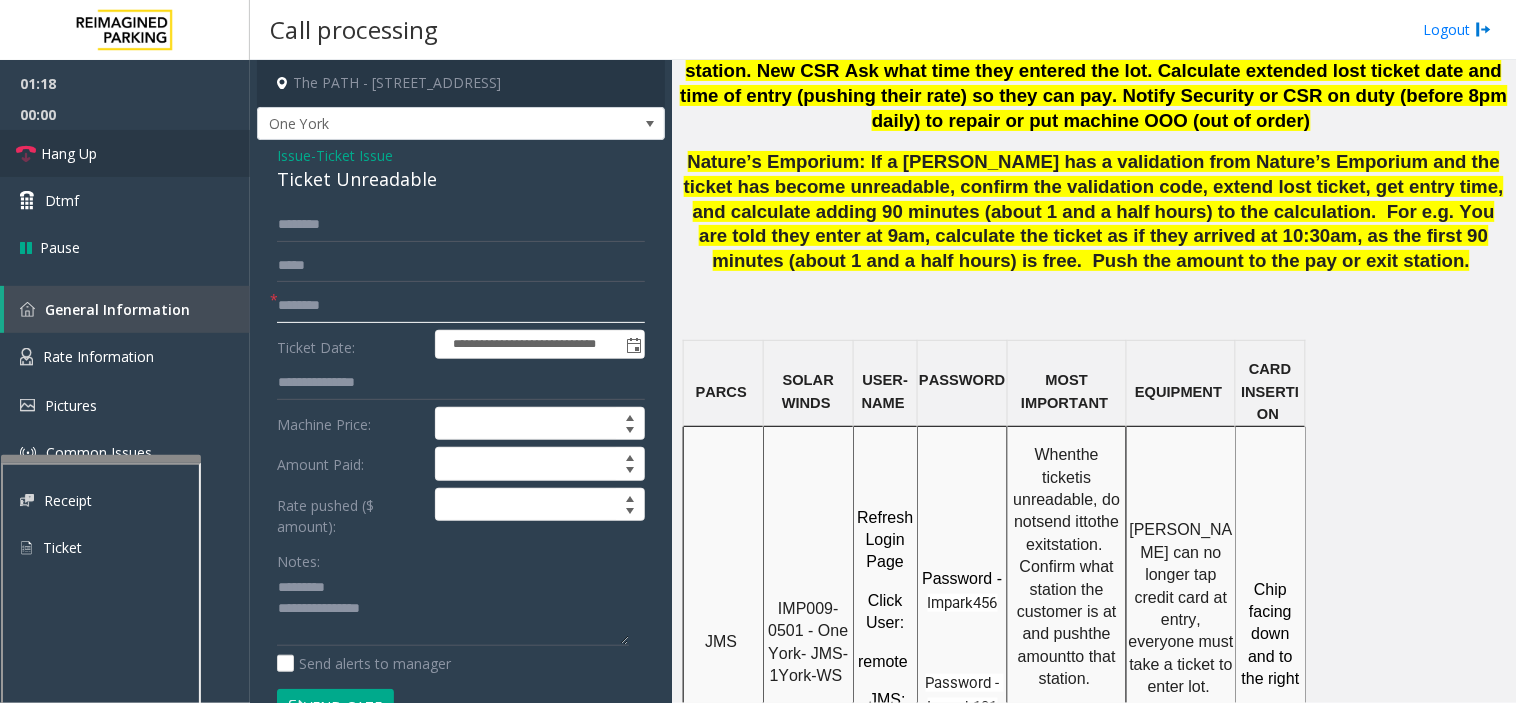 type on "********" 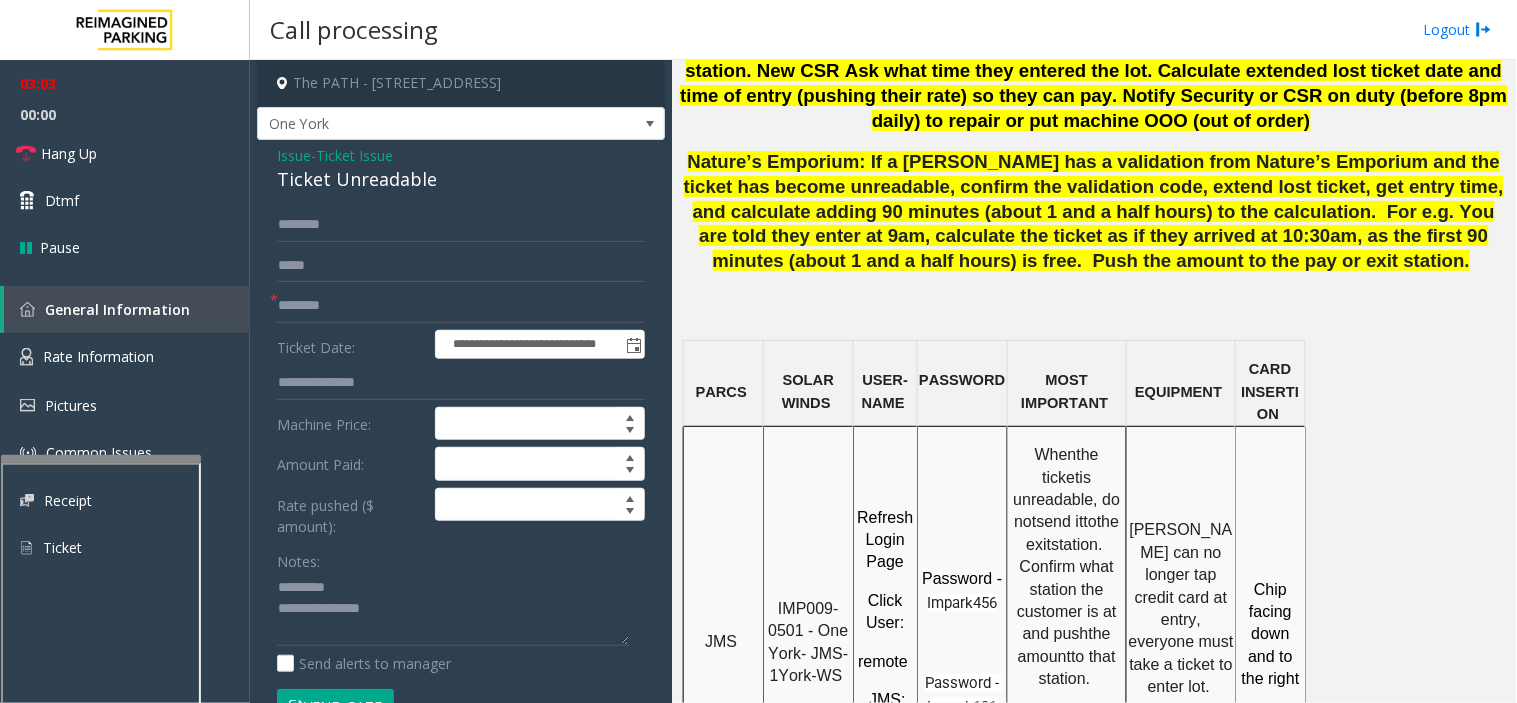 click on "Ticket Unreadable" 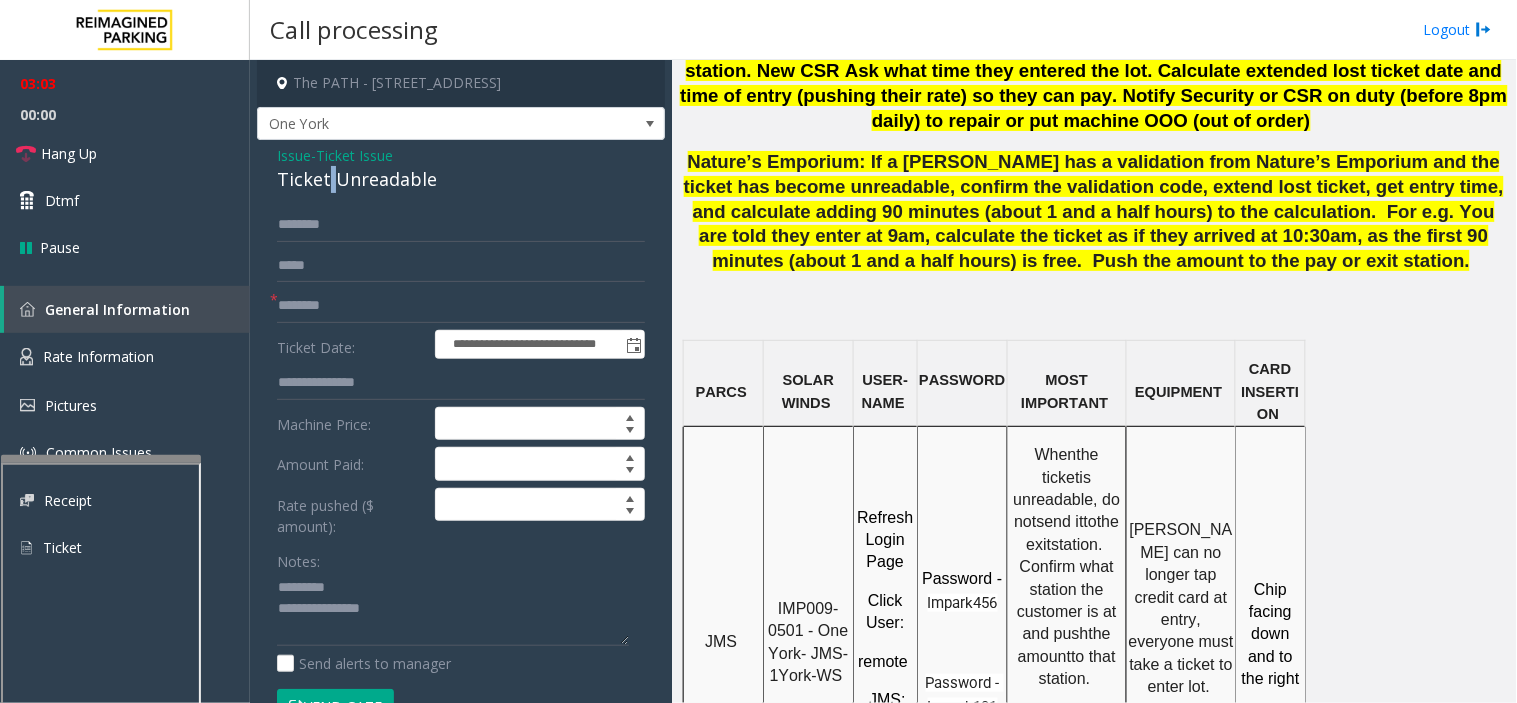 click on "Ticket Unreadable" 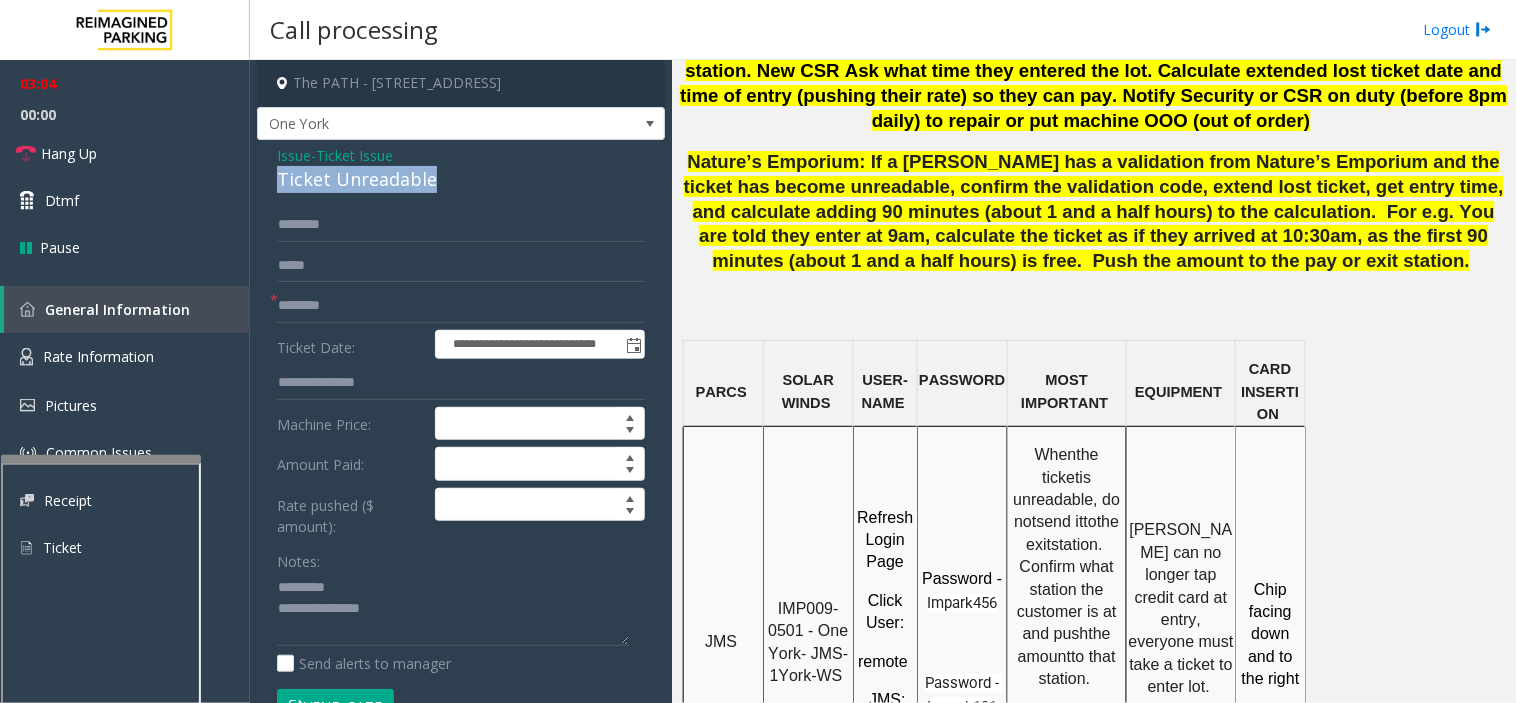 click on "Ticket Unreadable" 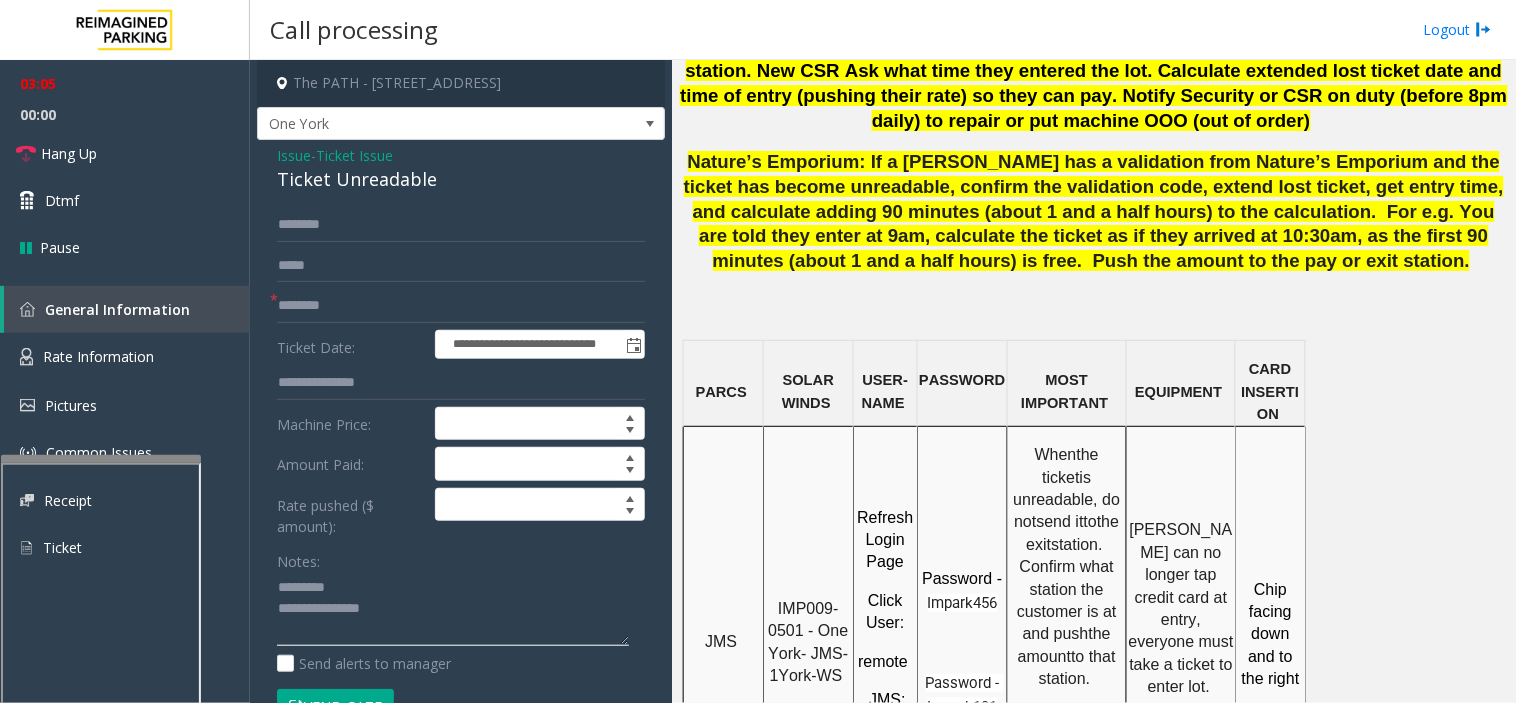 click 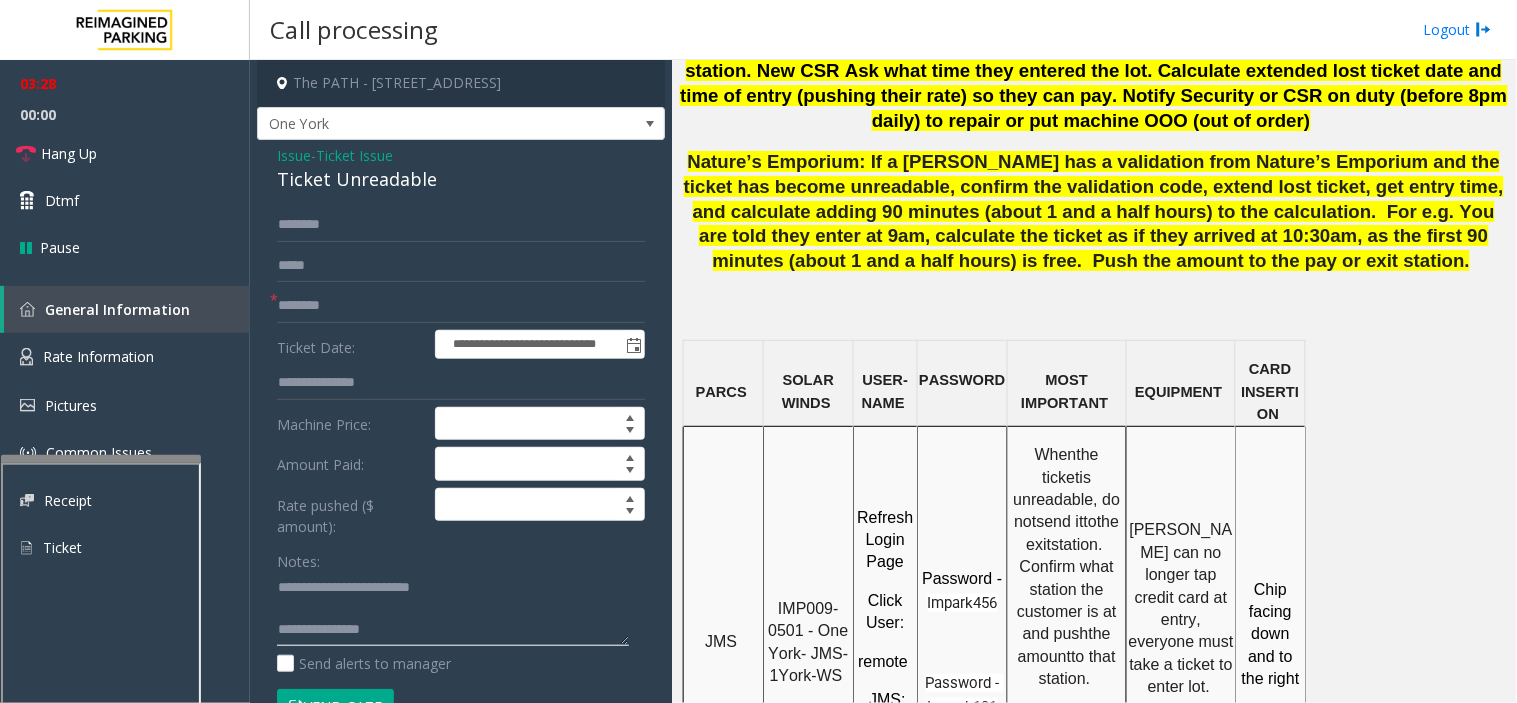 click 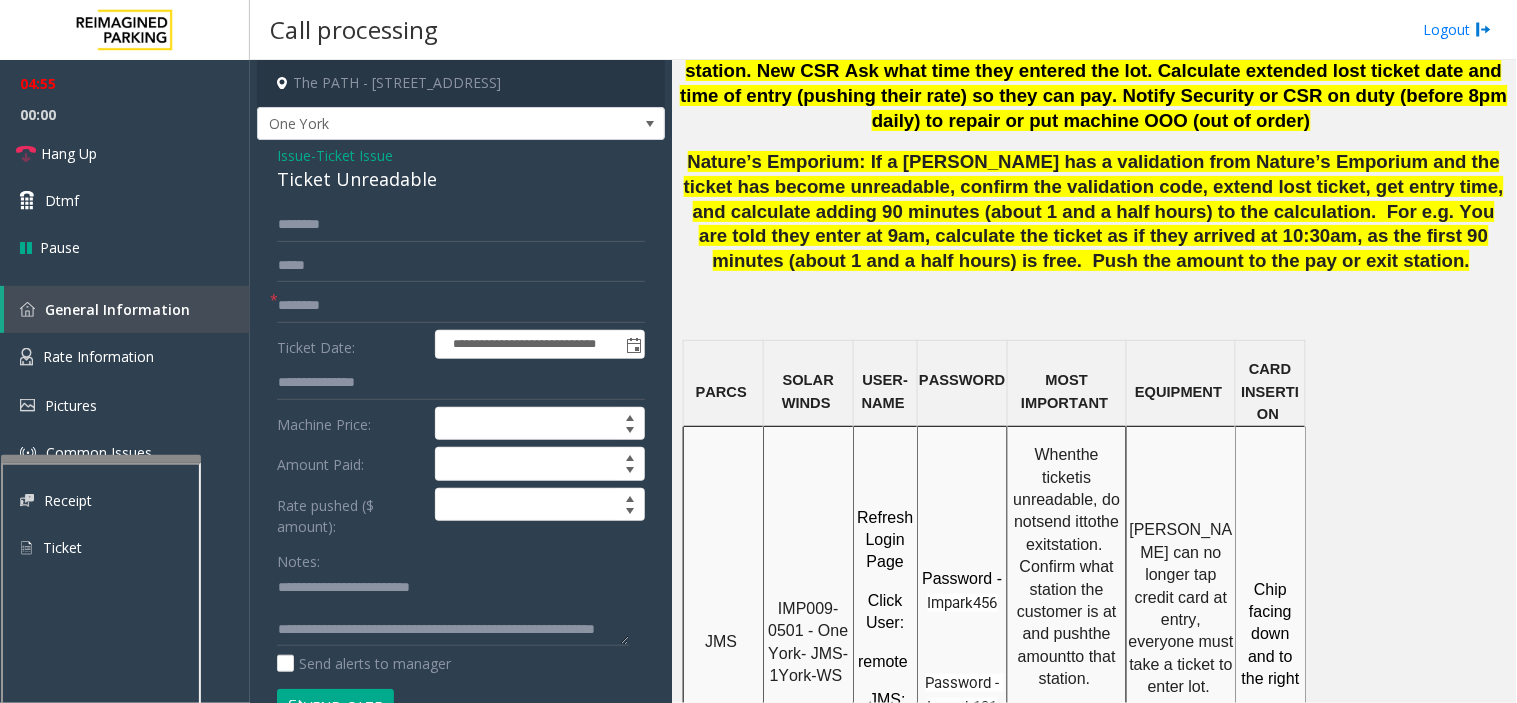 scroll, scrollTop: 42, scrollLeft: 0, axis: vertical 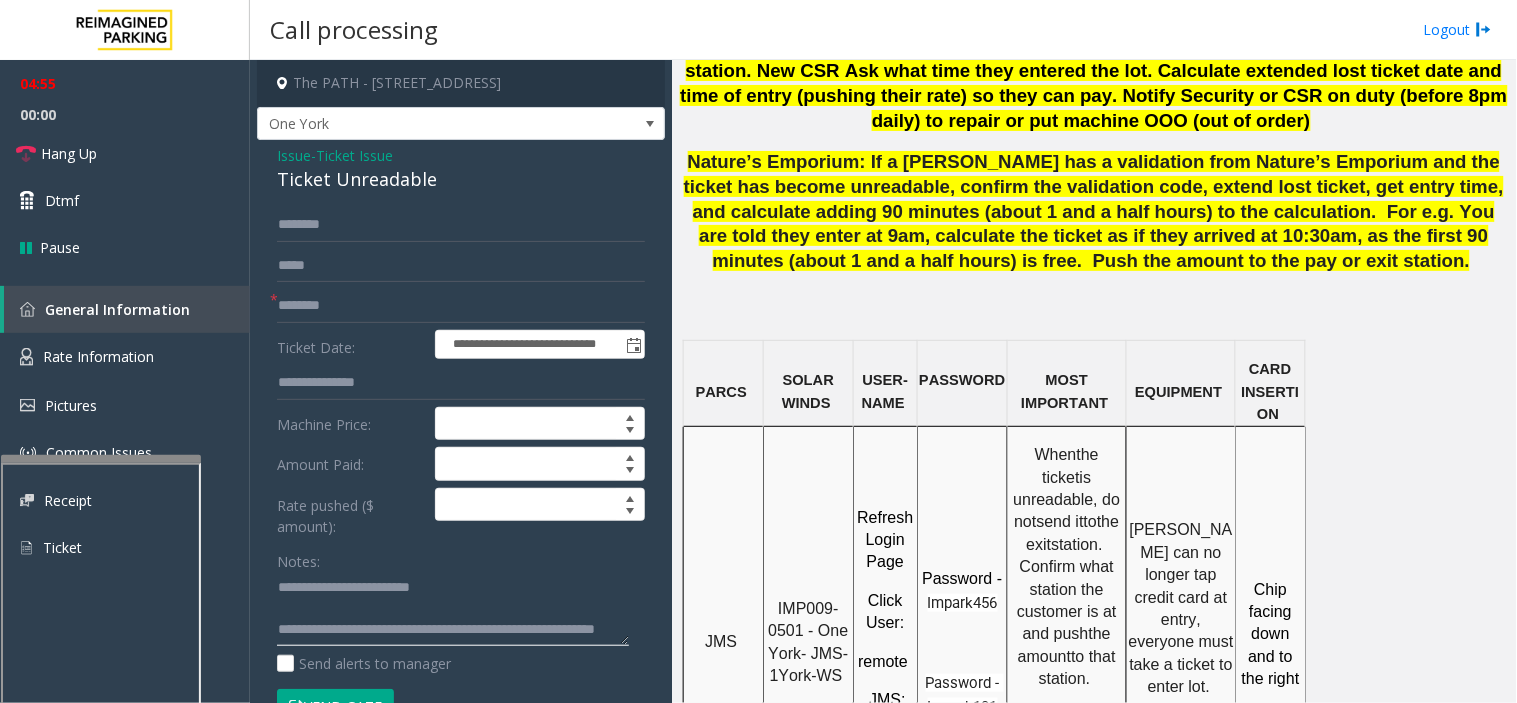 click 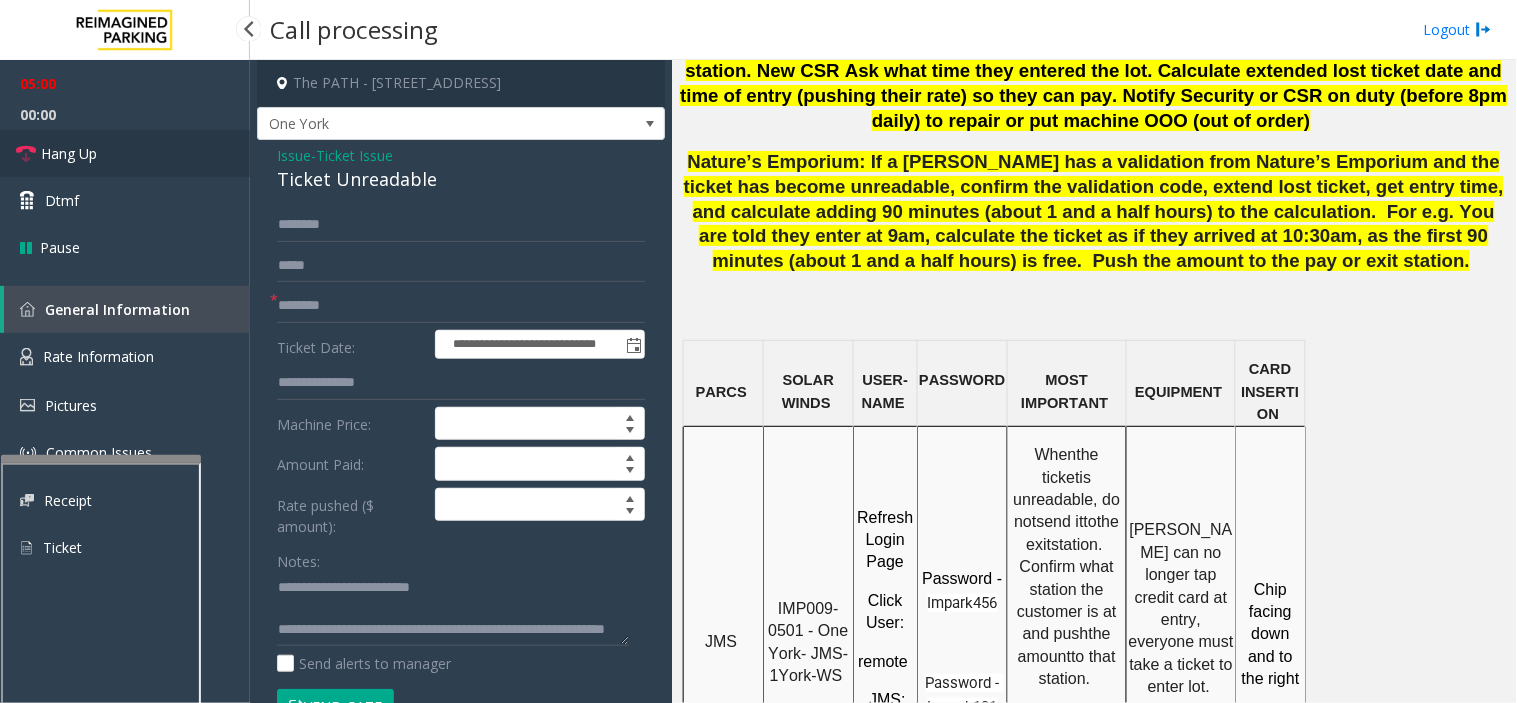 click on "Hang Up" at bounding box center [125, 153] 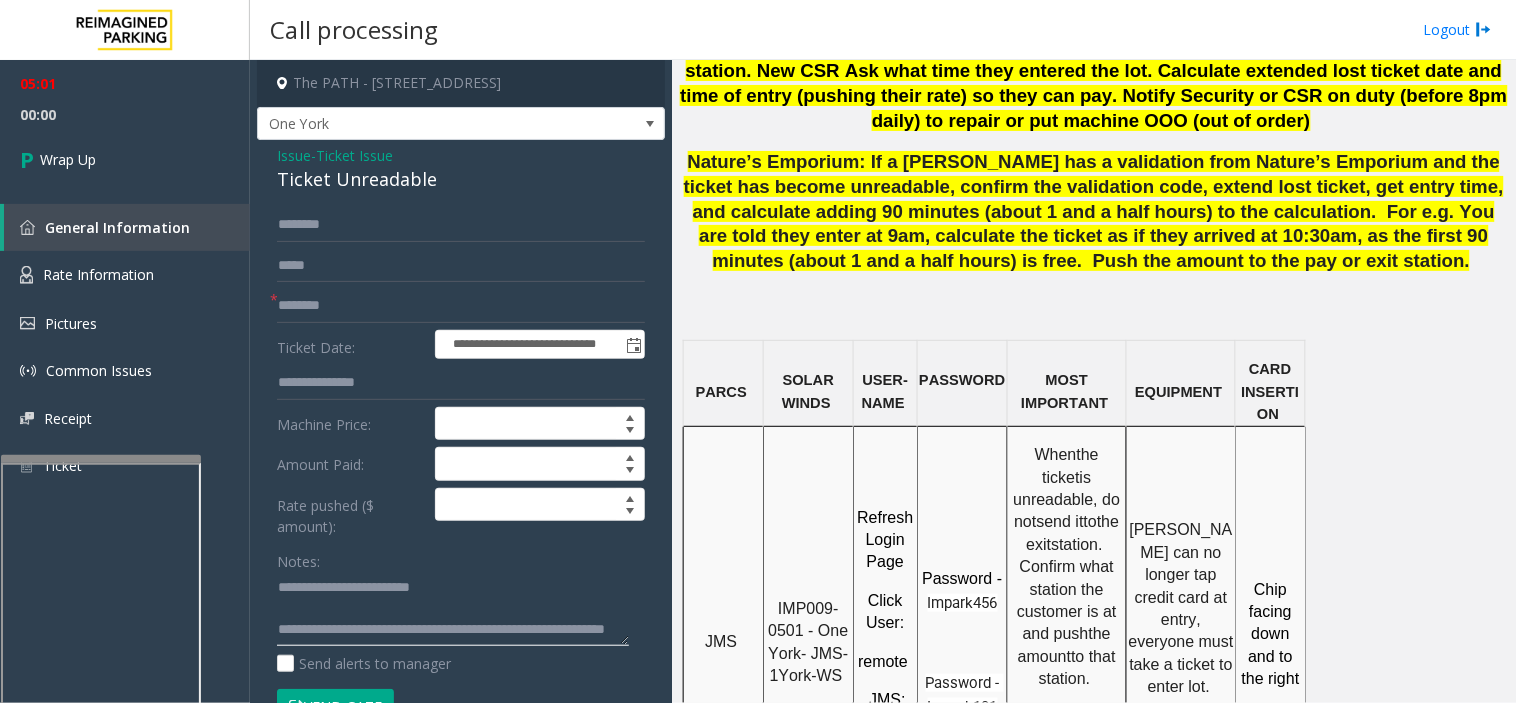 click 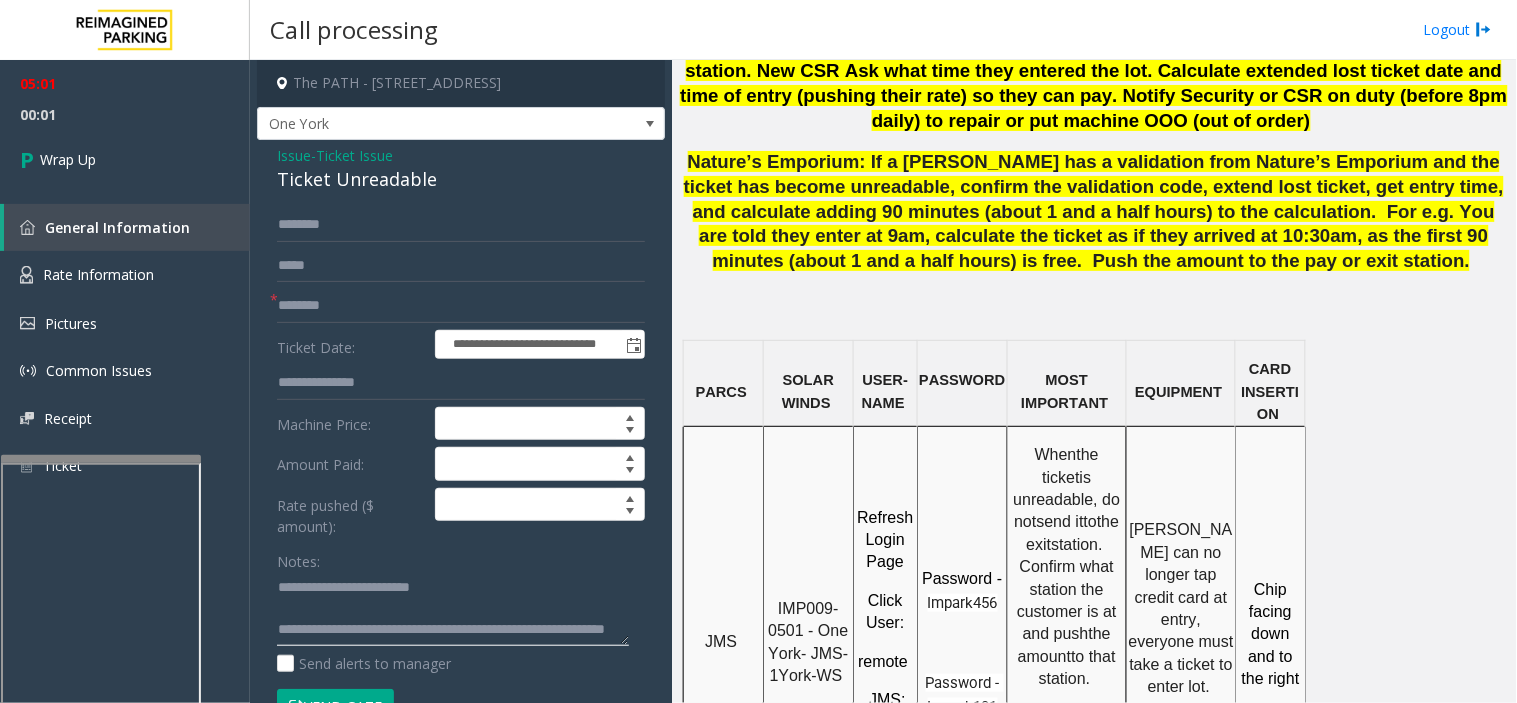 click 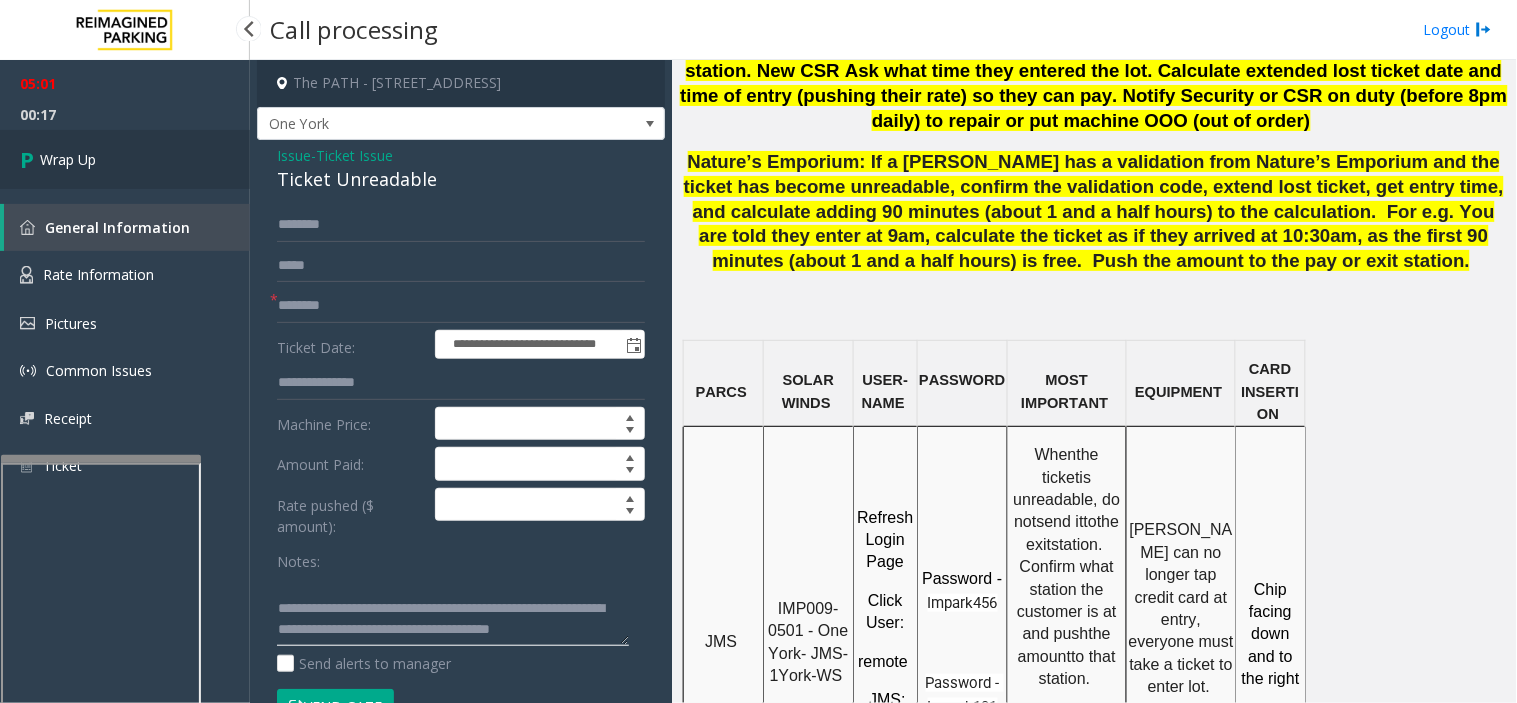 type on "**********" 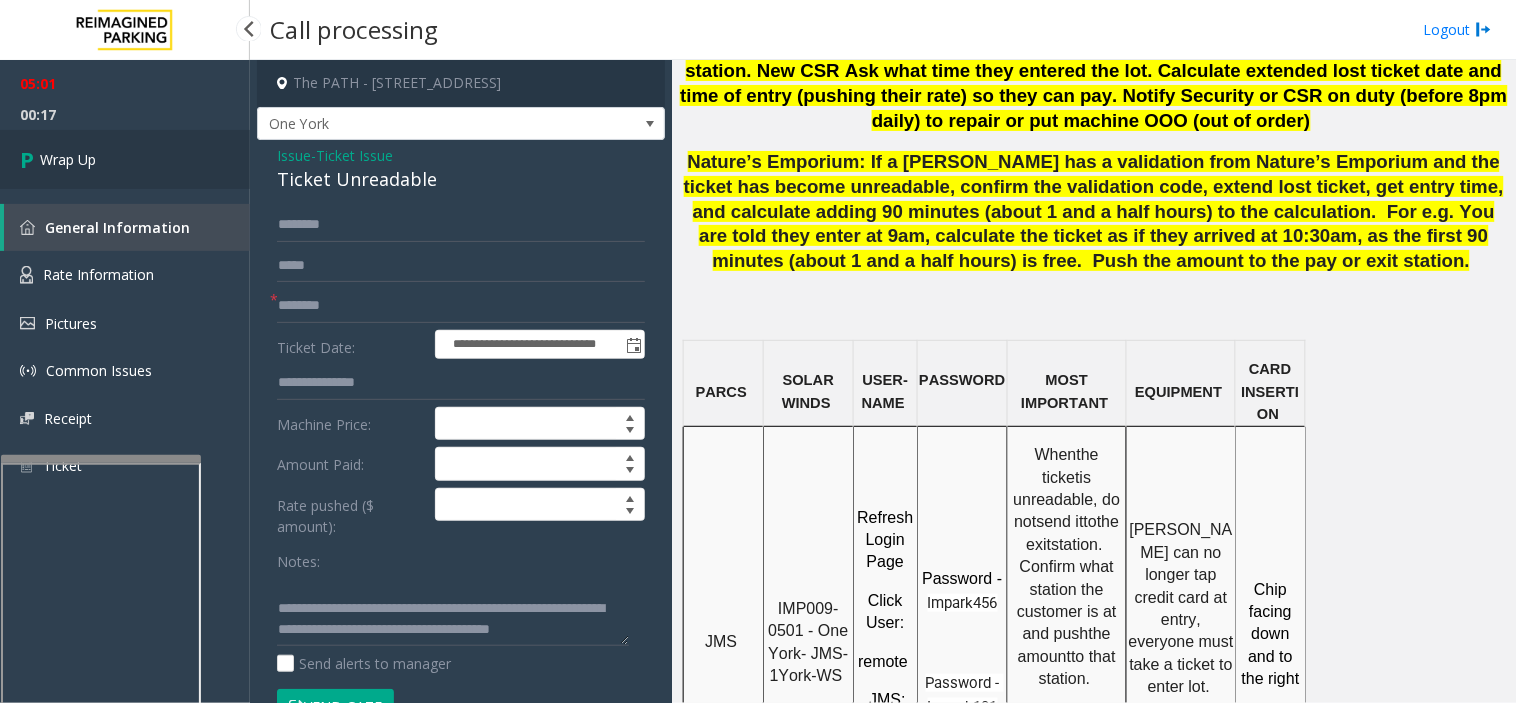 click on "Wrap Up" at bounding box center (125, 159) 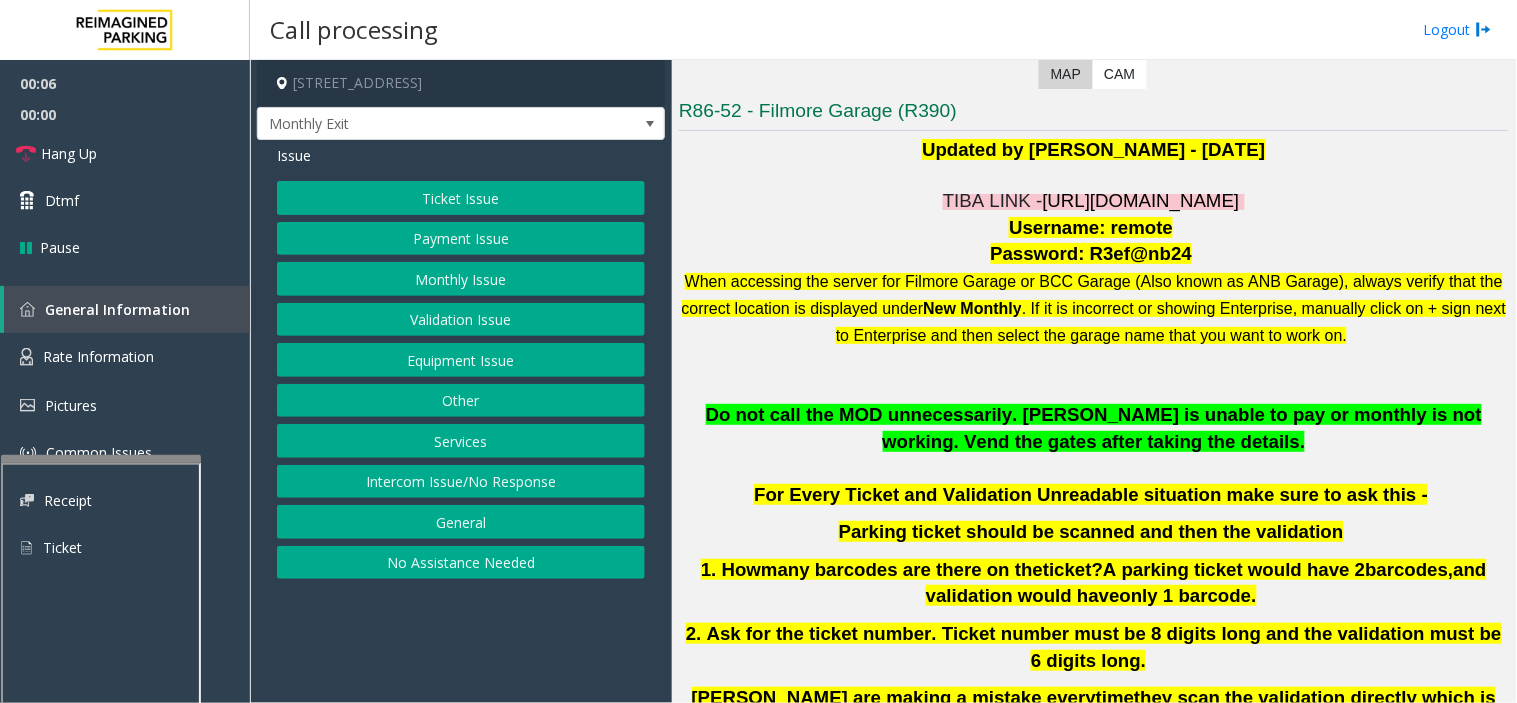 scroll, scrollTop: 444, scrollLeft: 0, axis: vertical 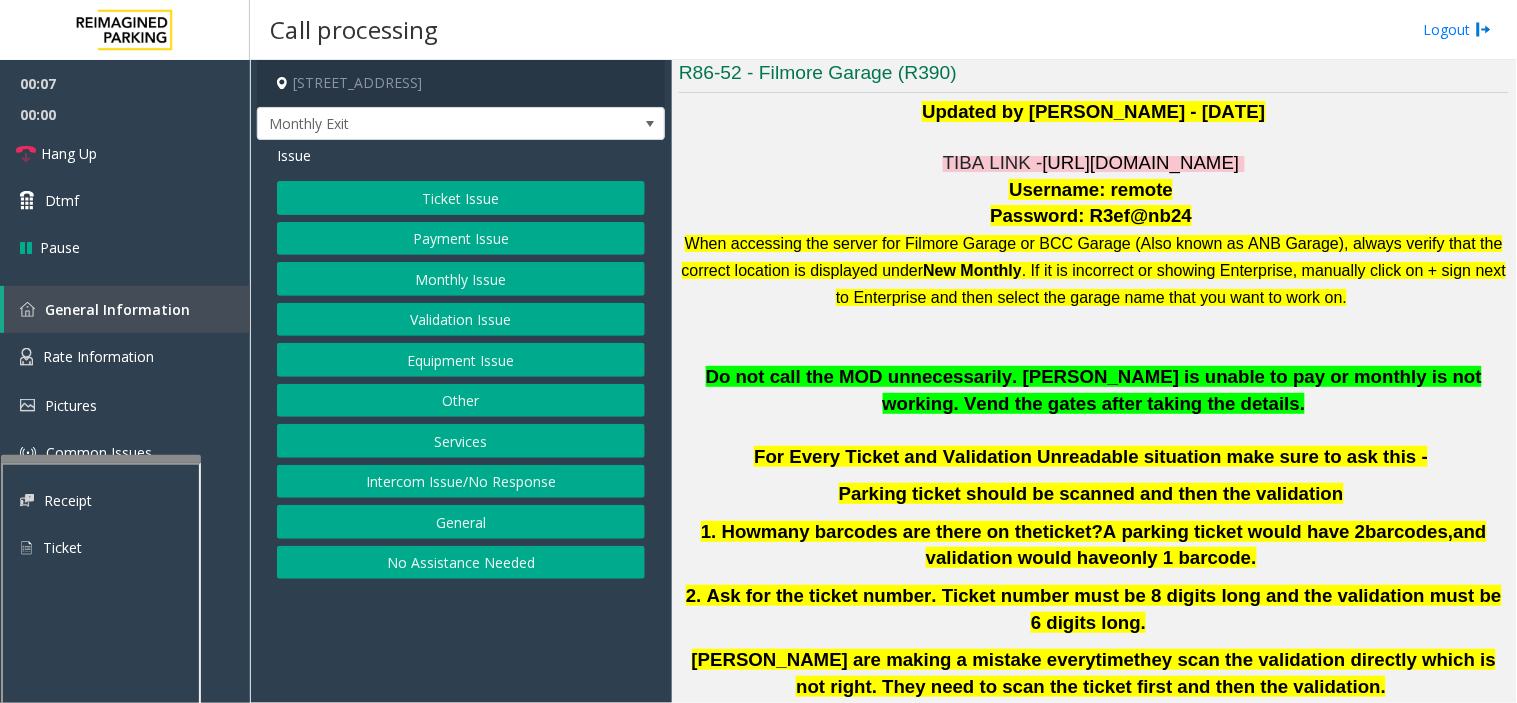 click on "[URL][DOMAIN_NAME]" 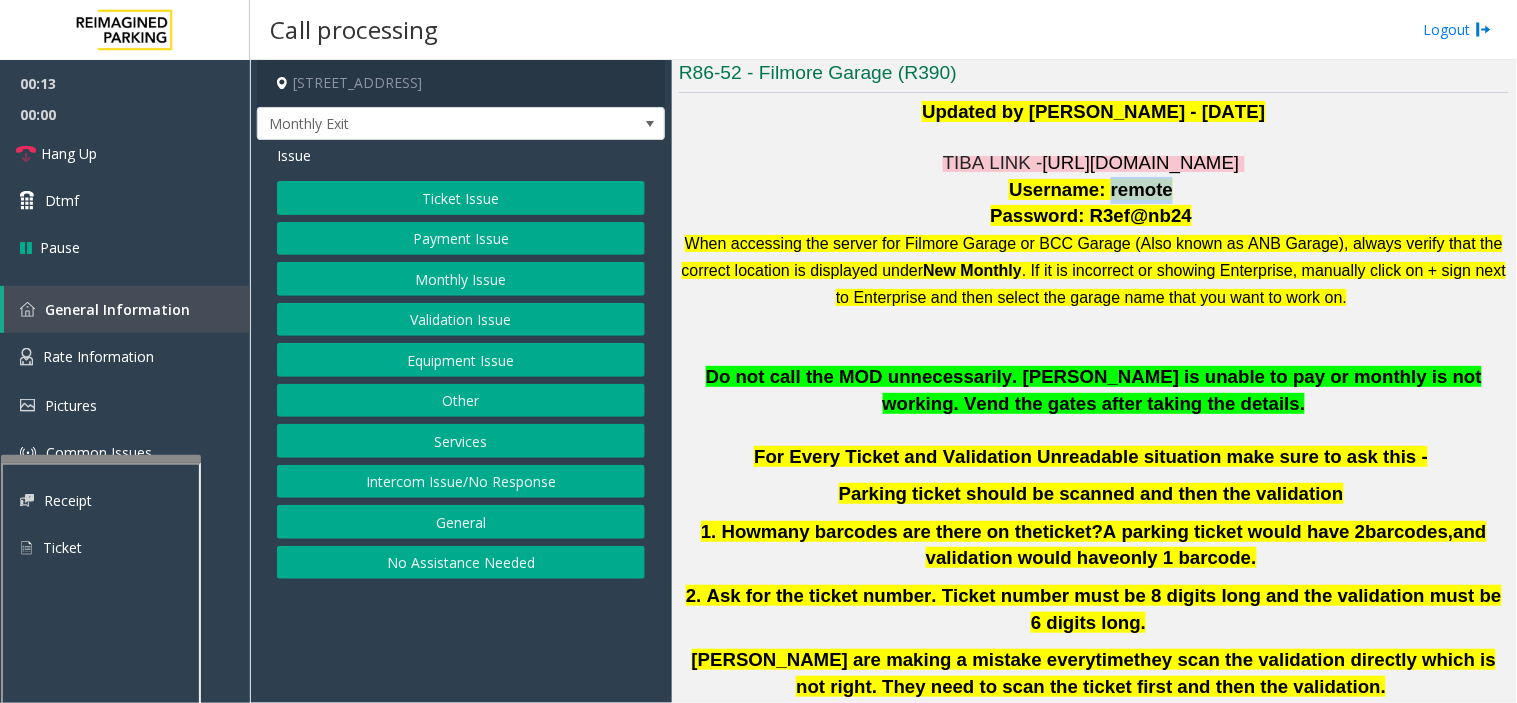 drag, startPoint x: 1100, startPoint y: 191, endPoint x: 1153, endPoint y: 187, distance: 53.15073 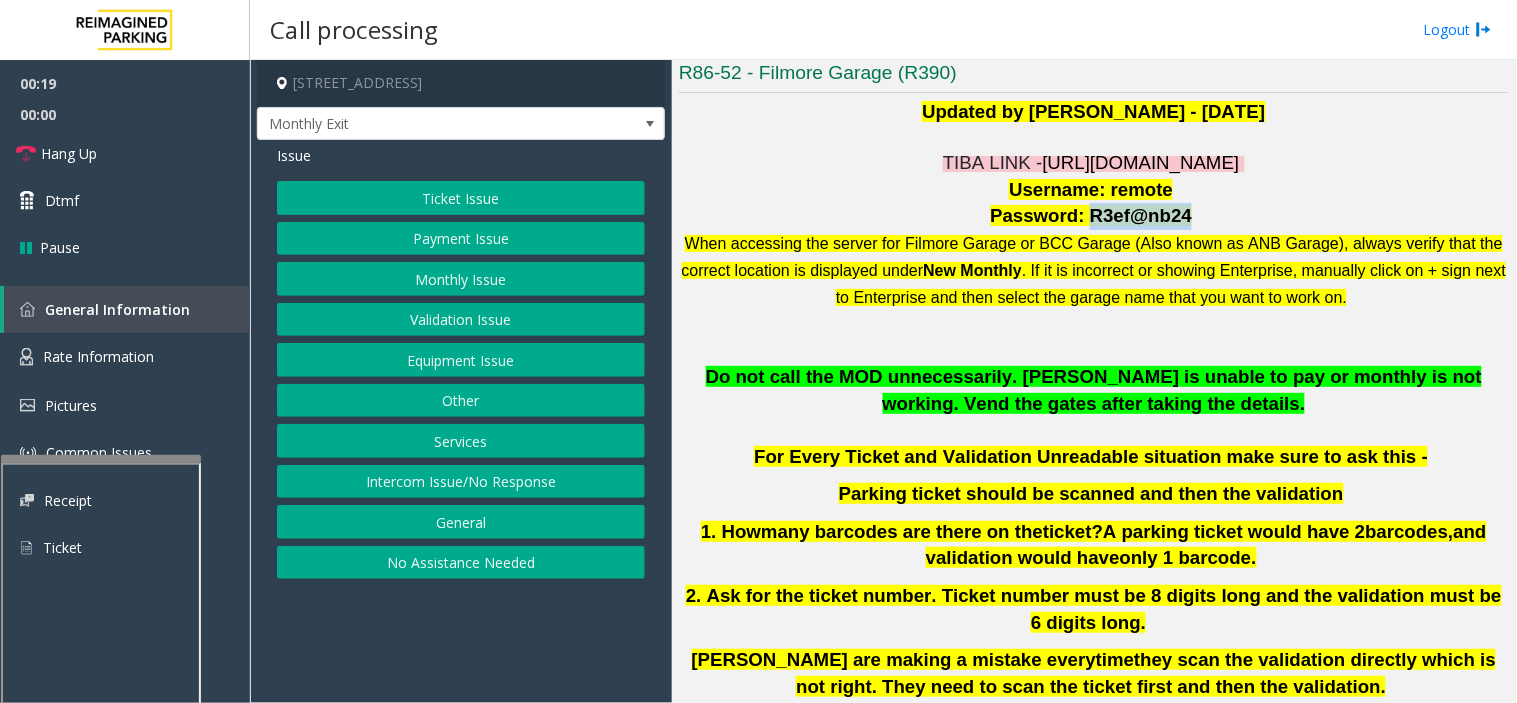 drag, startPoint x: 1081, startPoint y: 217, endPoint x: 1170, endPoint y: 211, distance: 89.20202 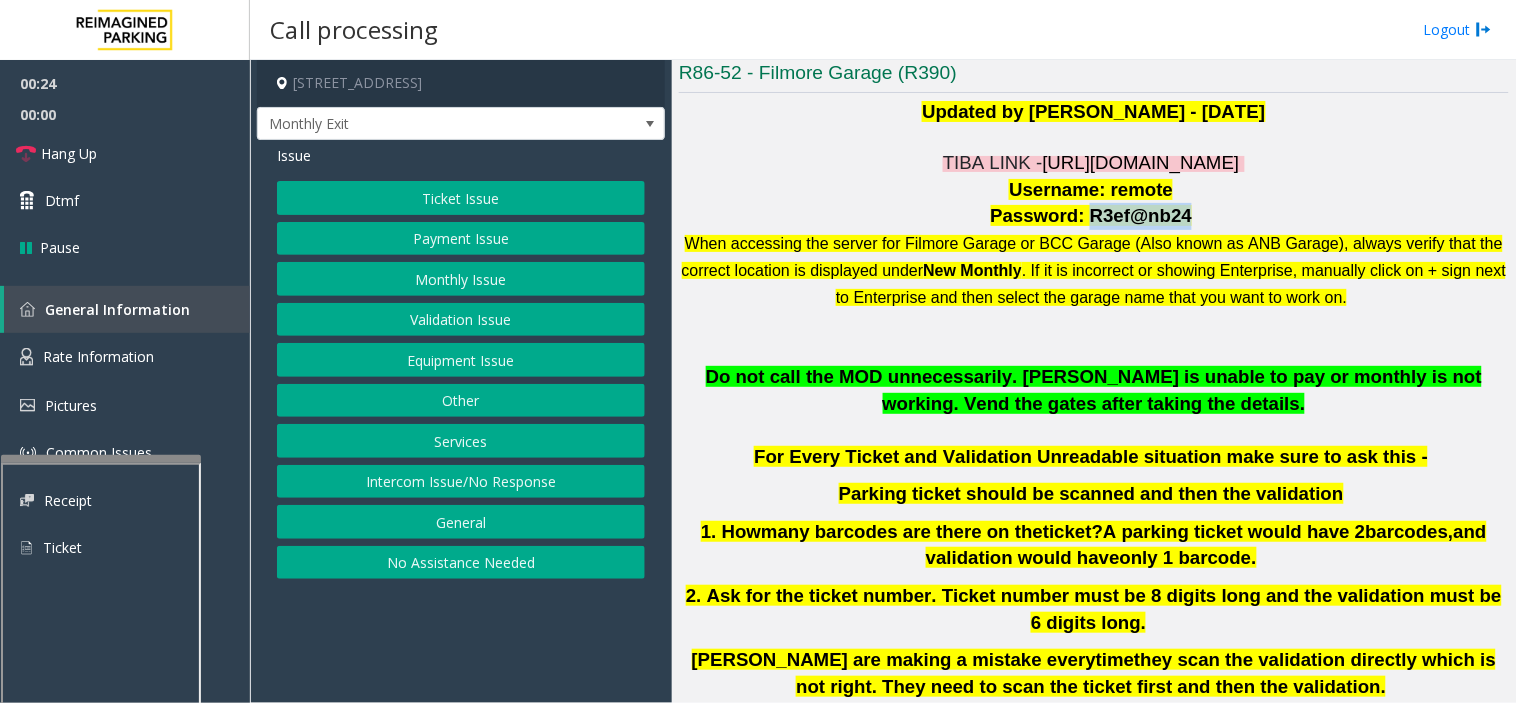 click on "Monthly Issue" 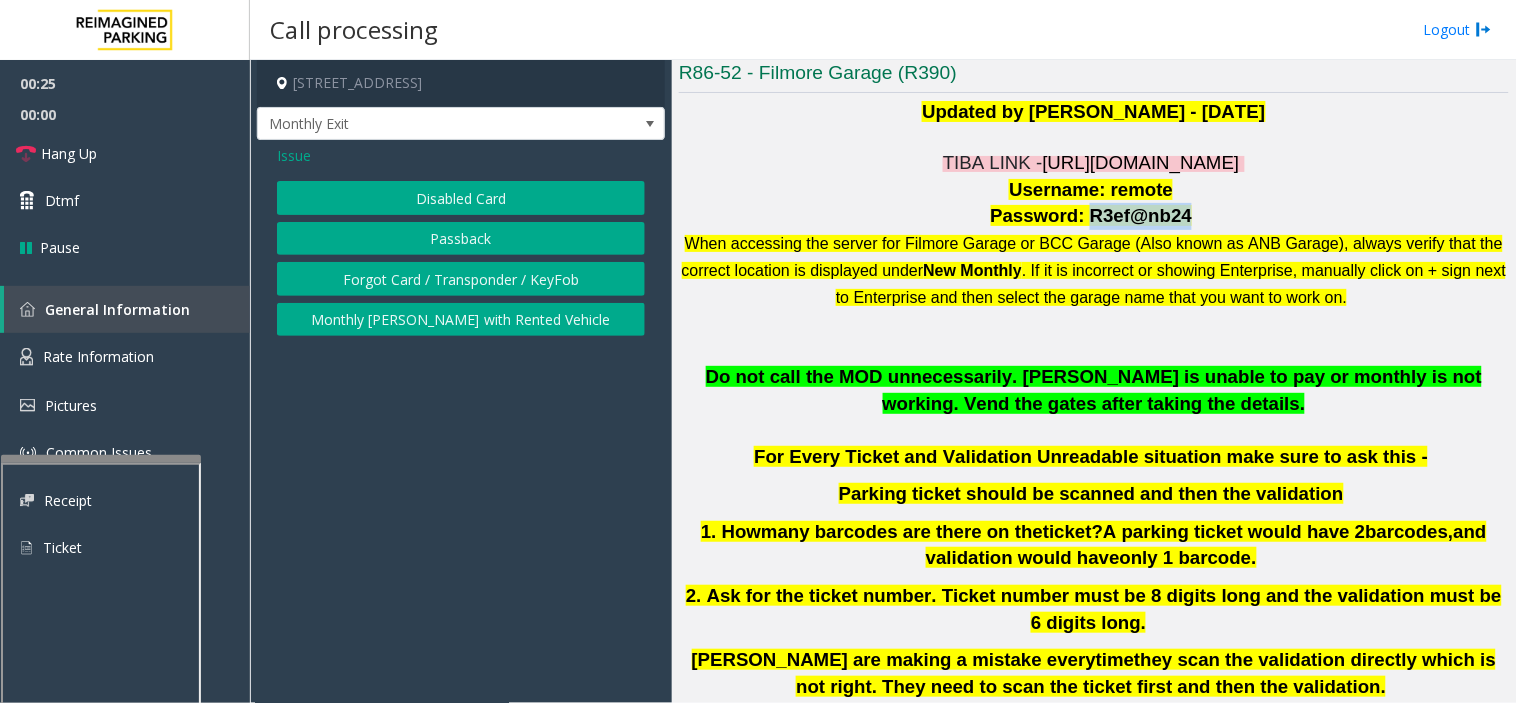 click on "Disabled Card" 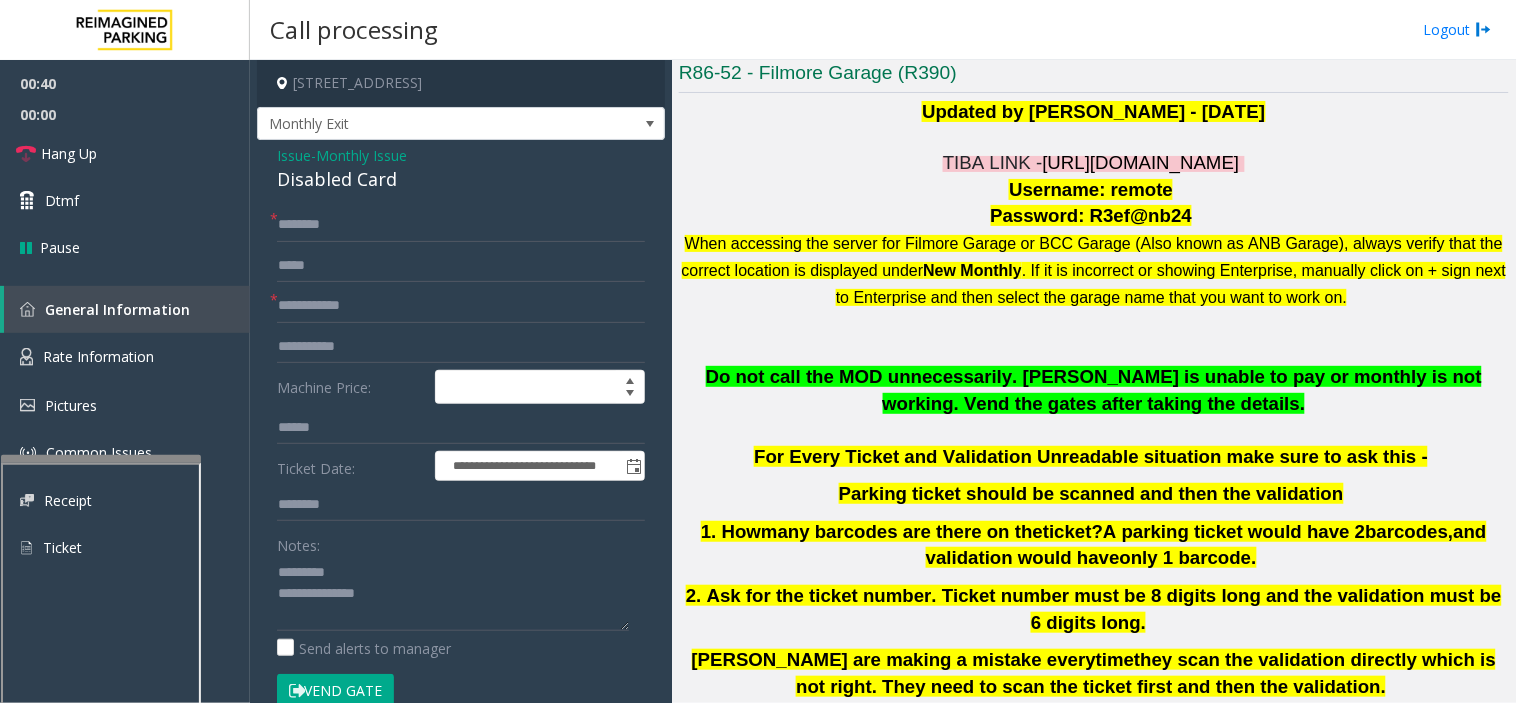 click on "Disabled Card" 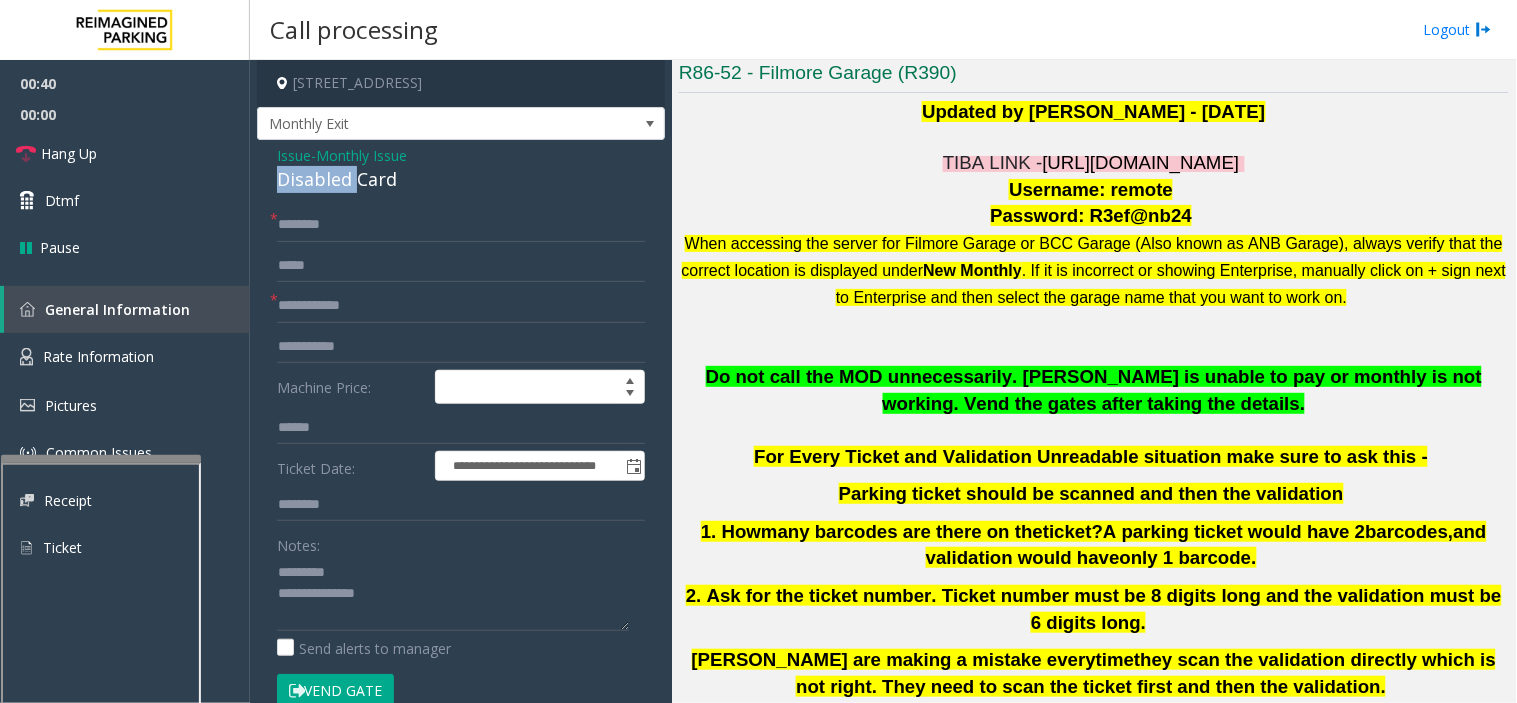 click on "Disabled Card" 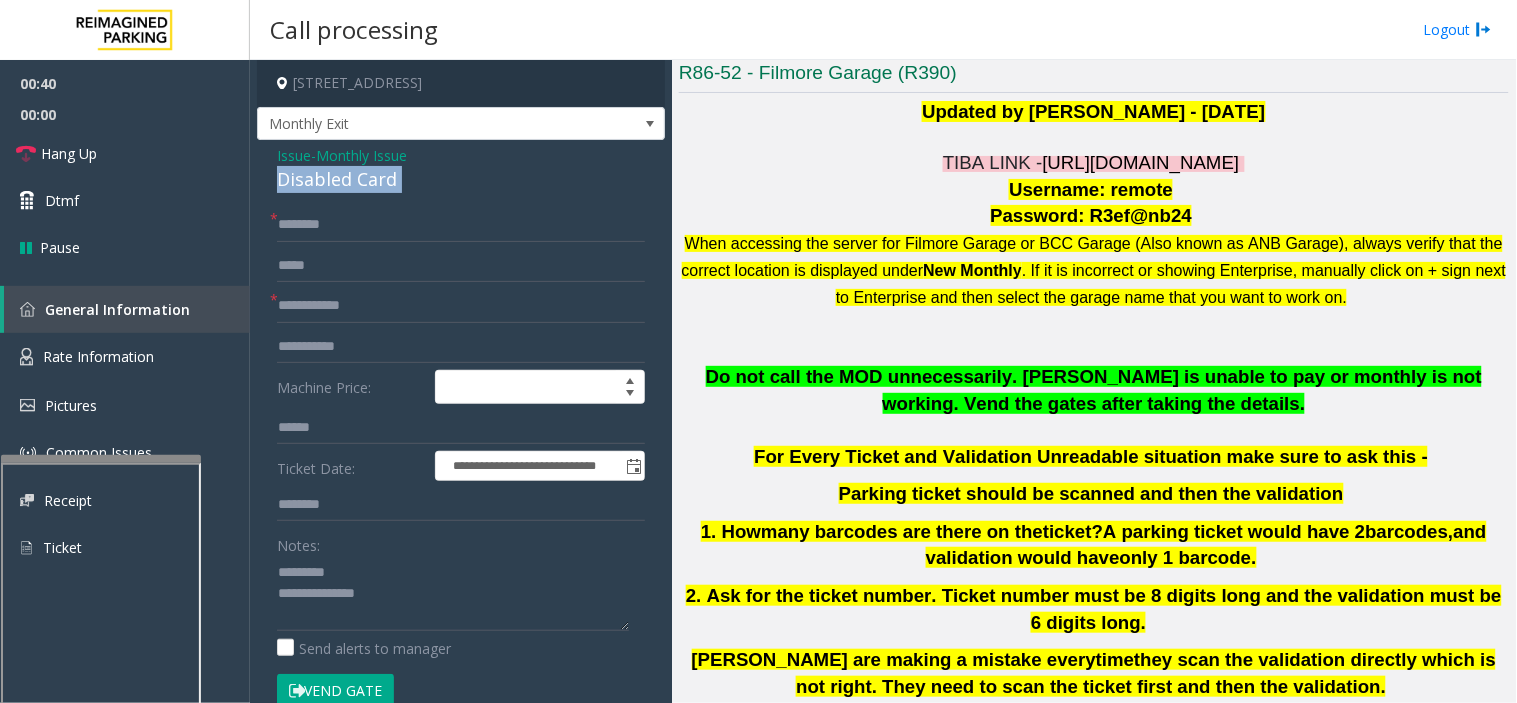 click on "Disabled Card" 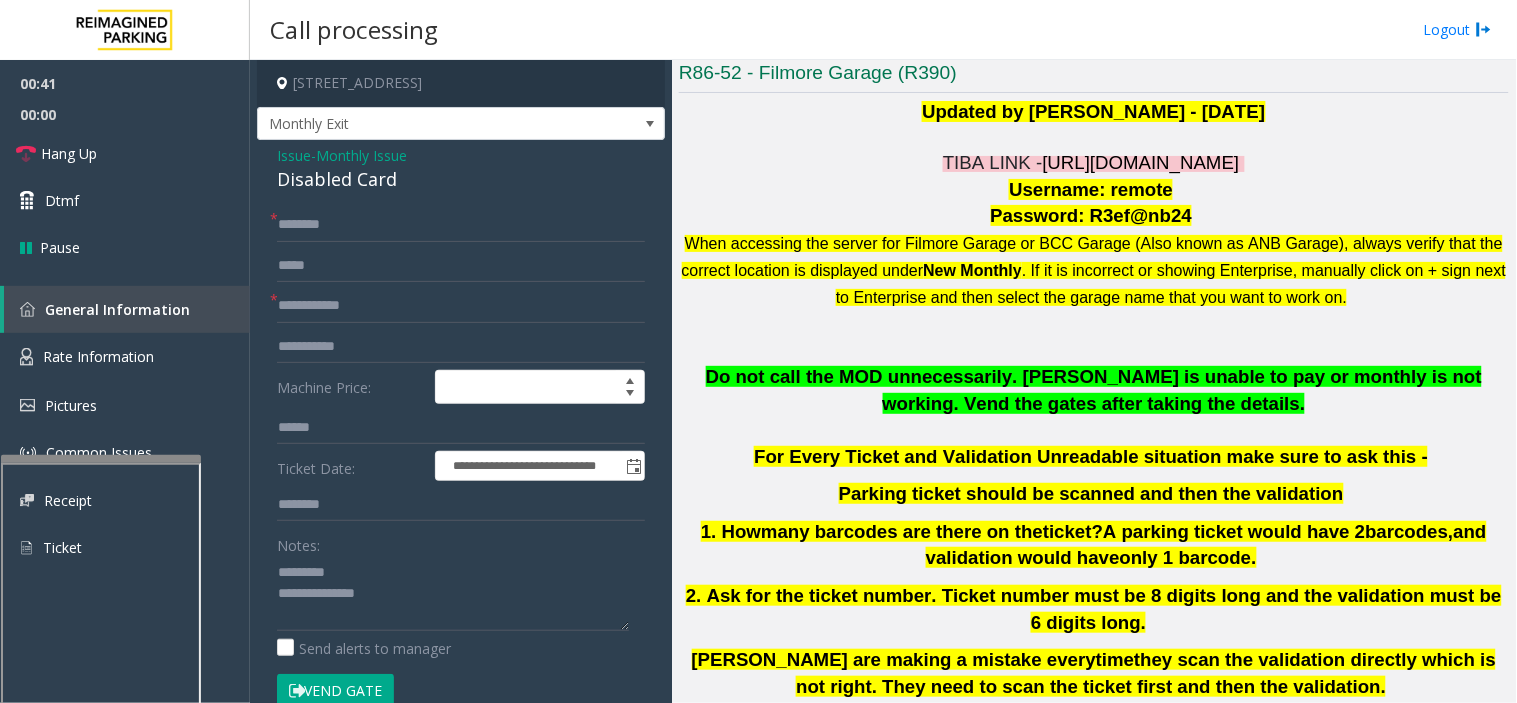 click on "Notes:" 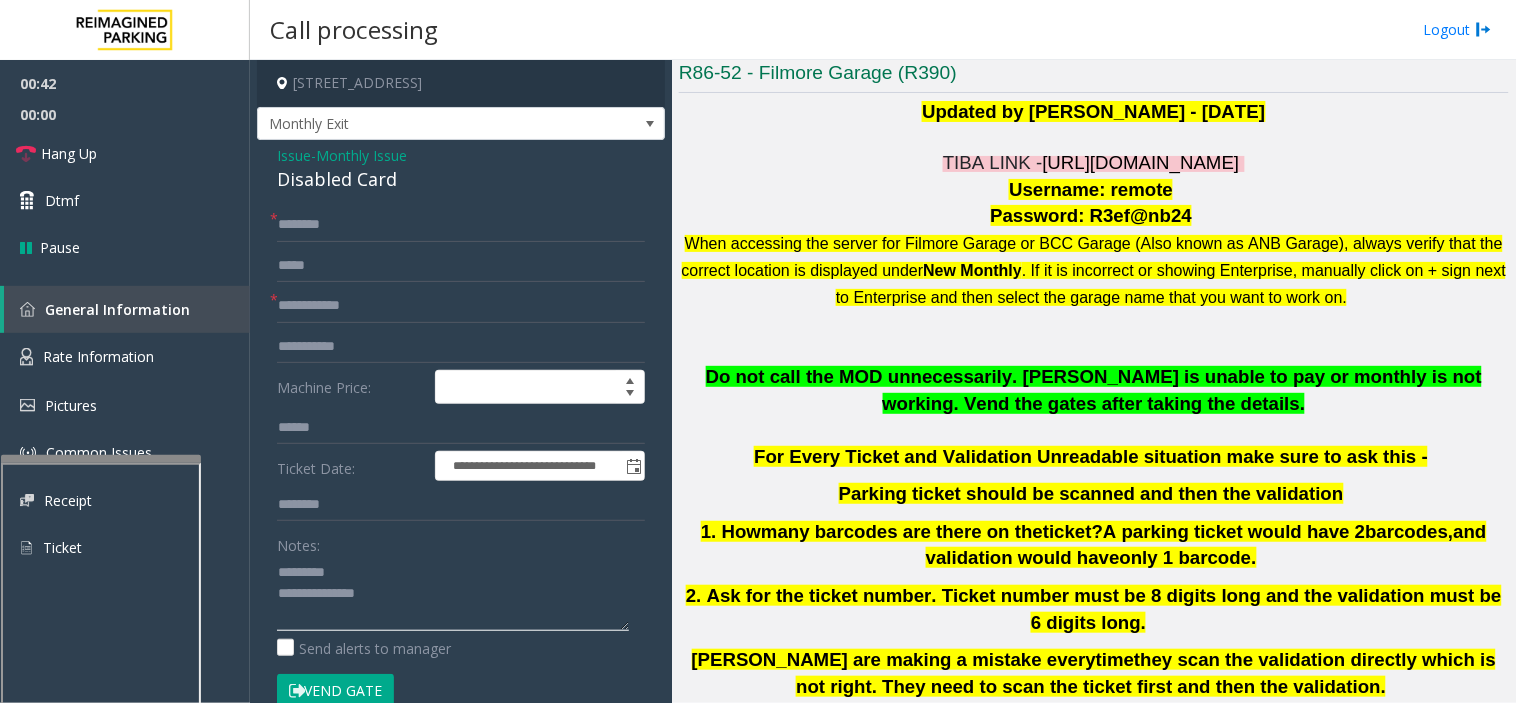 click 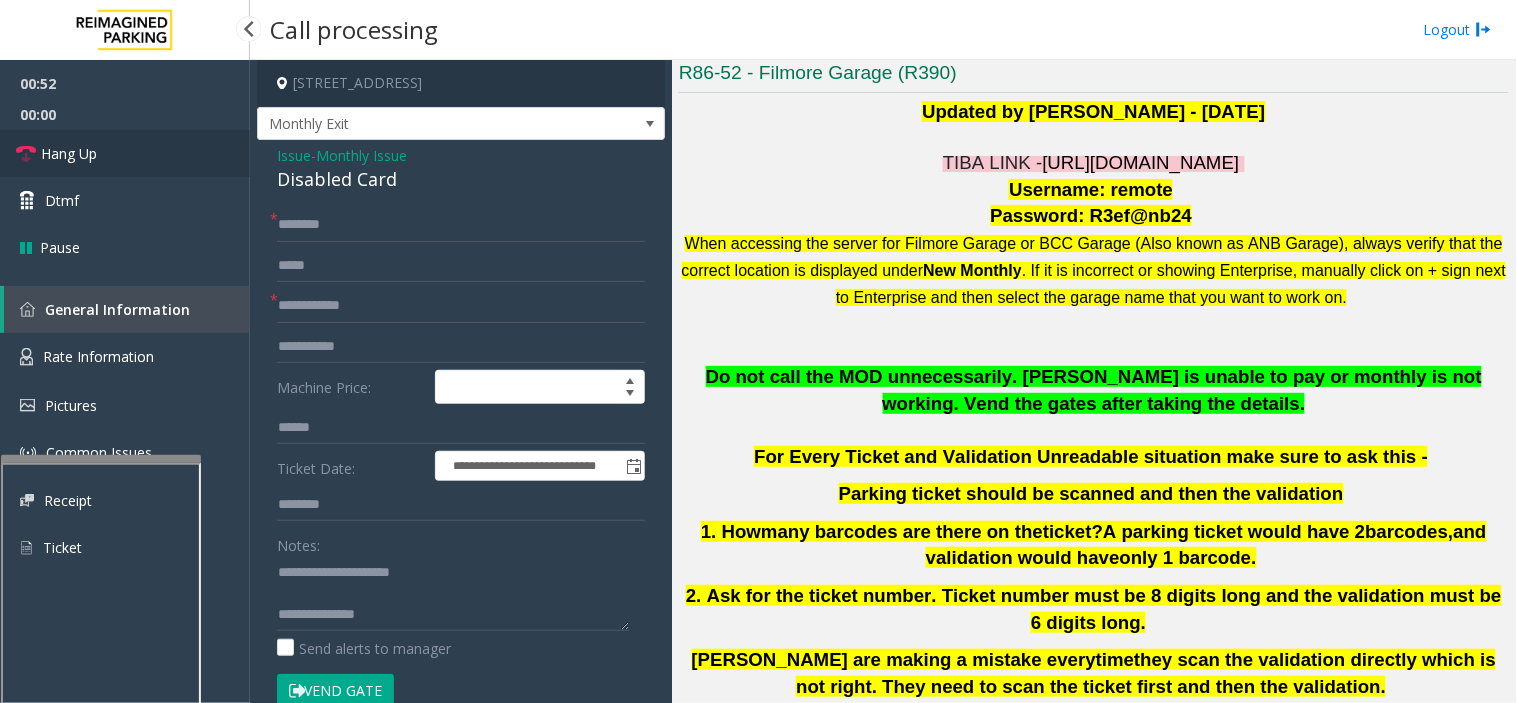 click on "Hang Up" at bounding box center [125, 153] 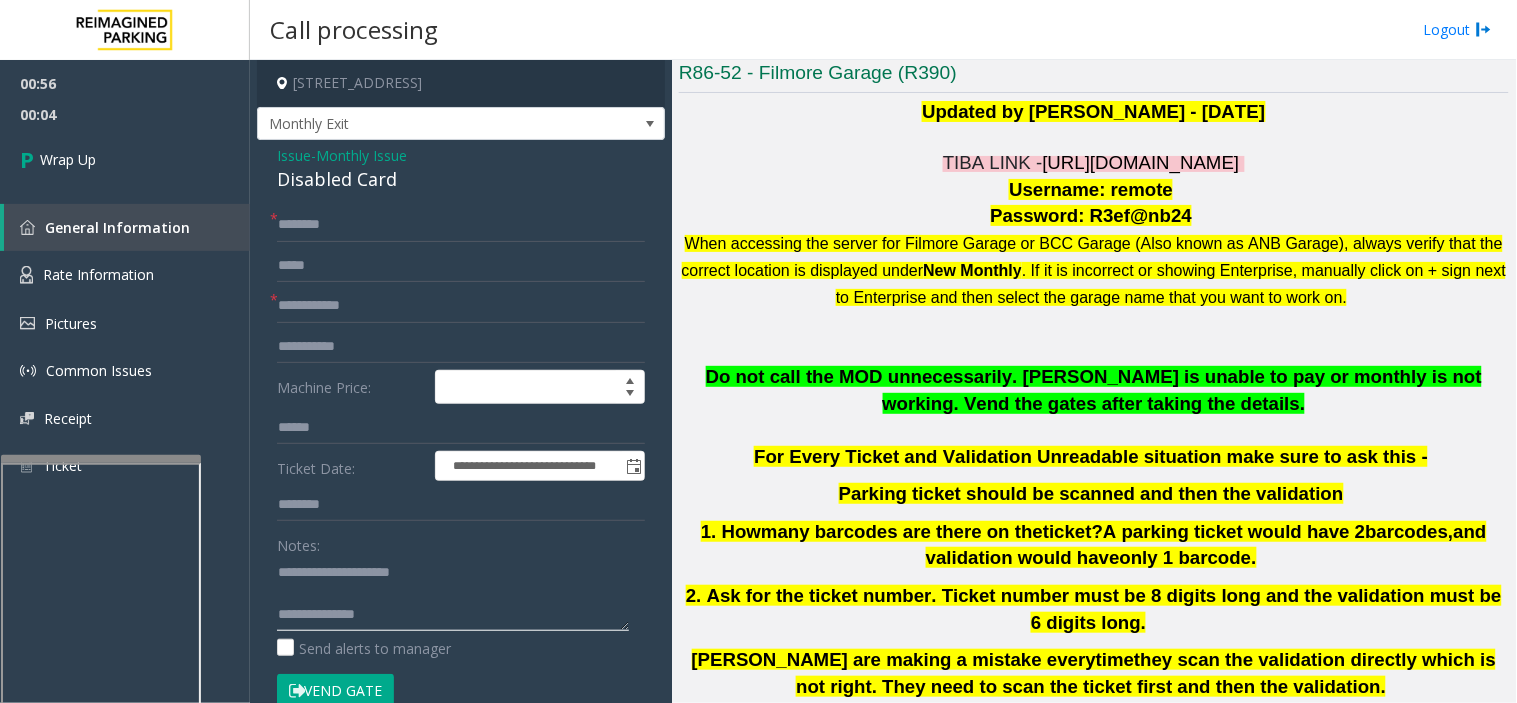 click 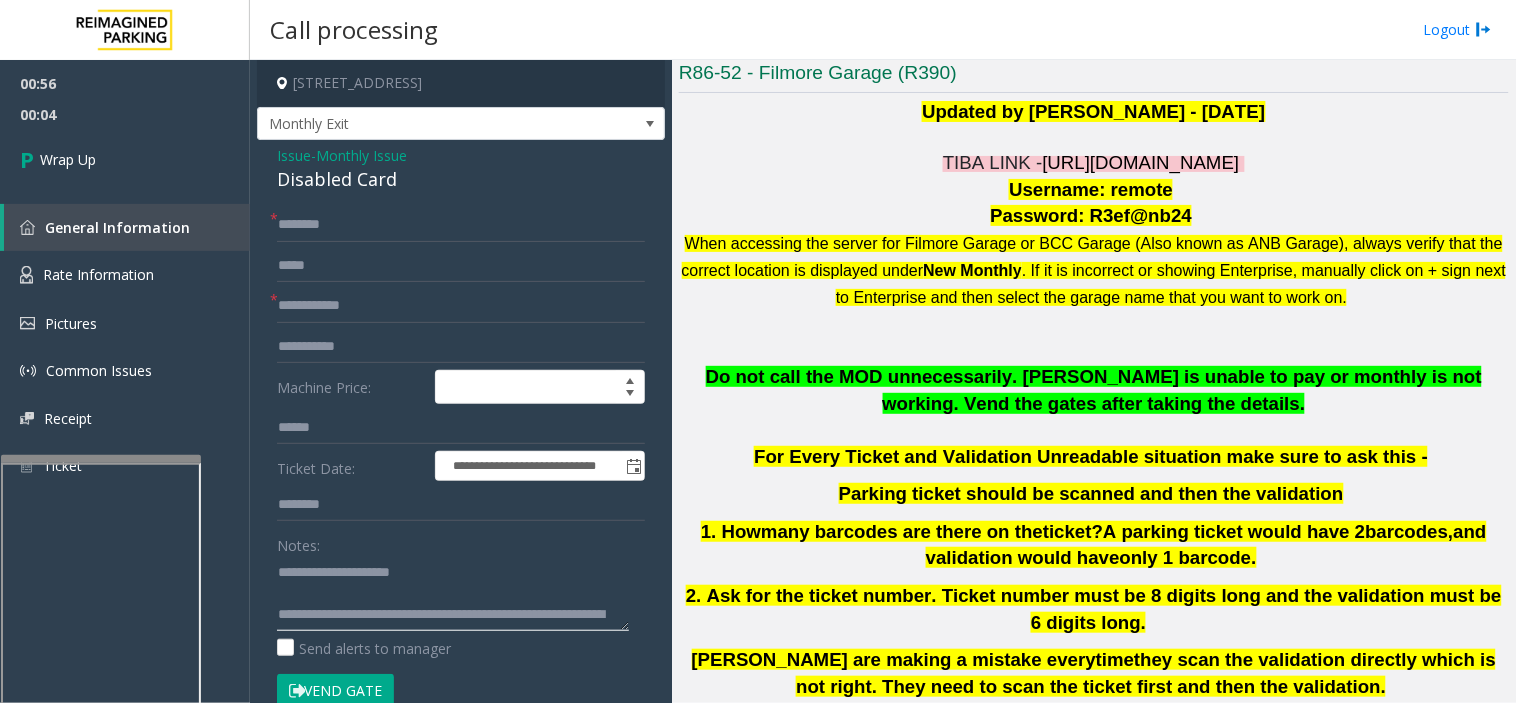 scroll, scrollTop: 35, scrollLeft: 0, axis: vertical 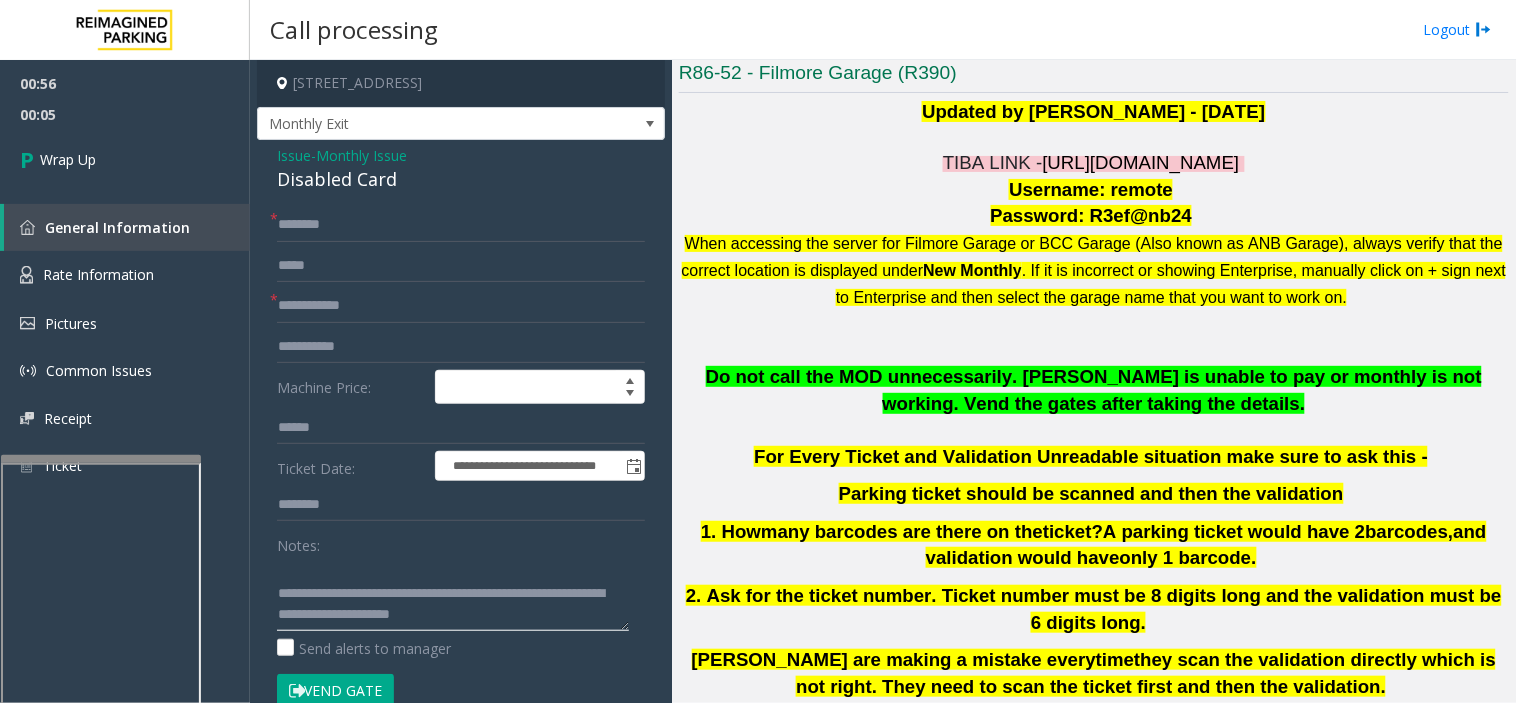 type on "**********" 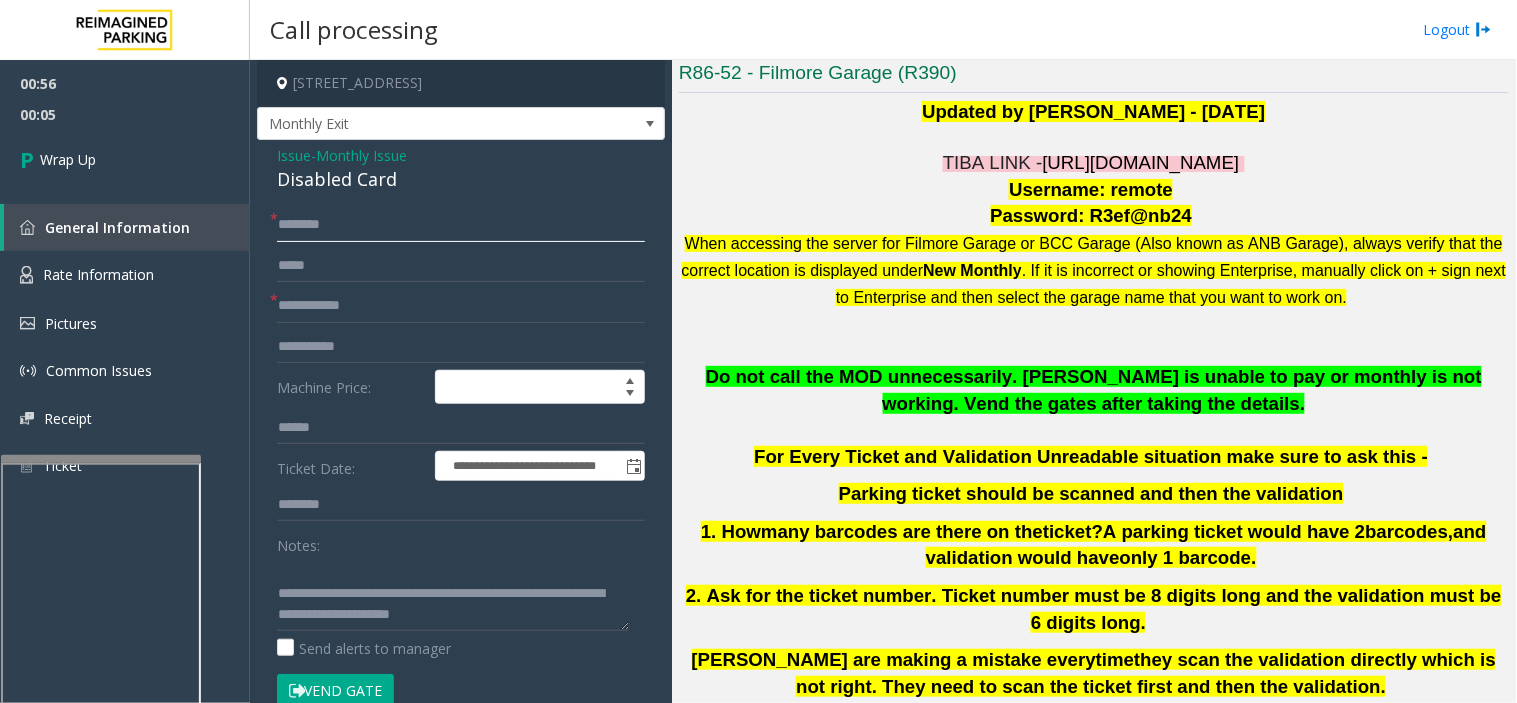 click 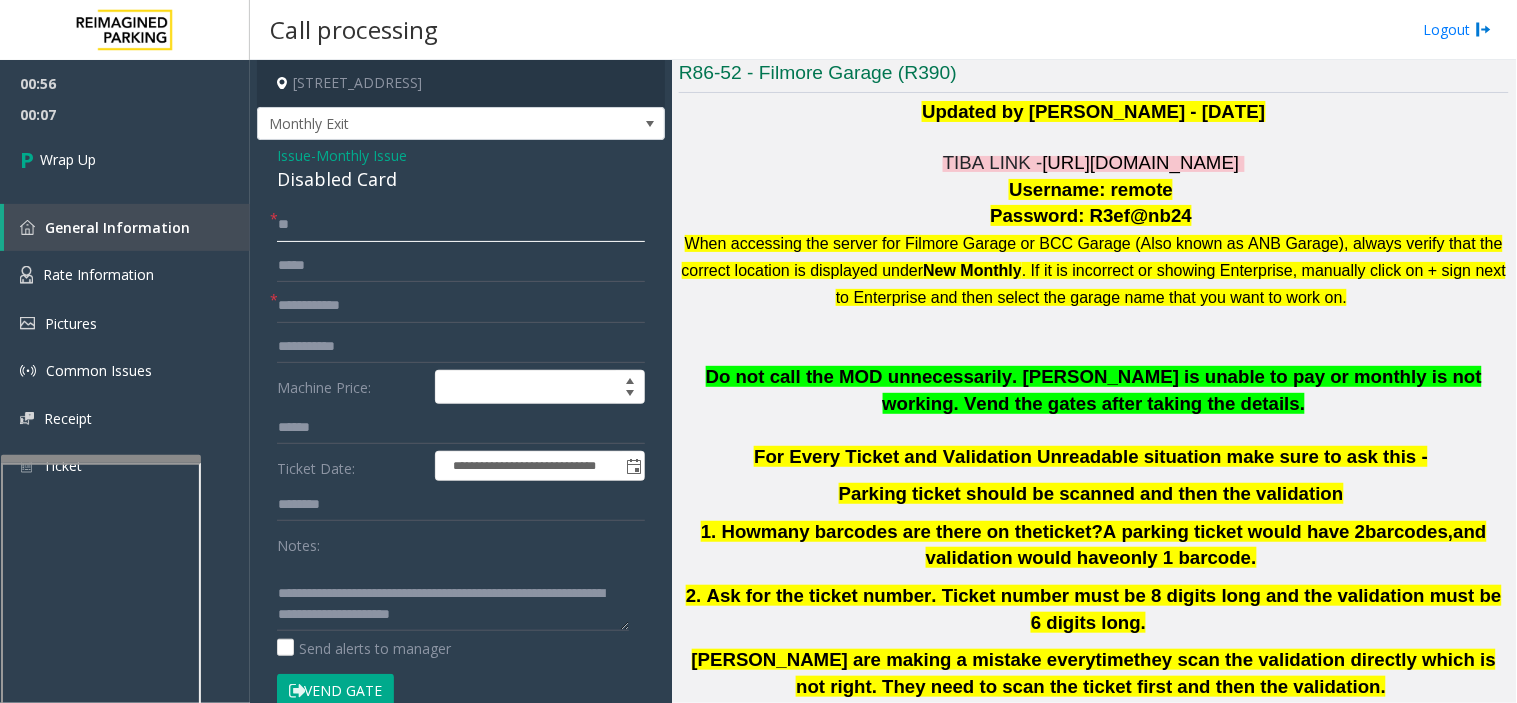 type on "**" 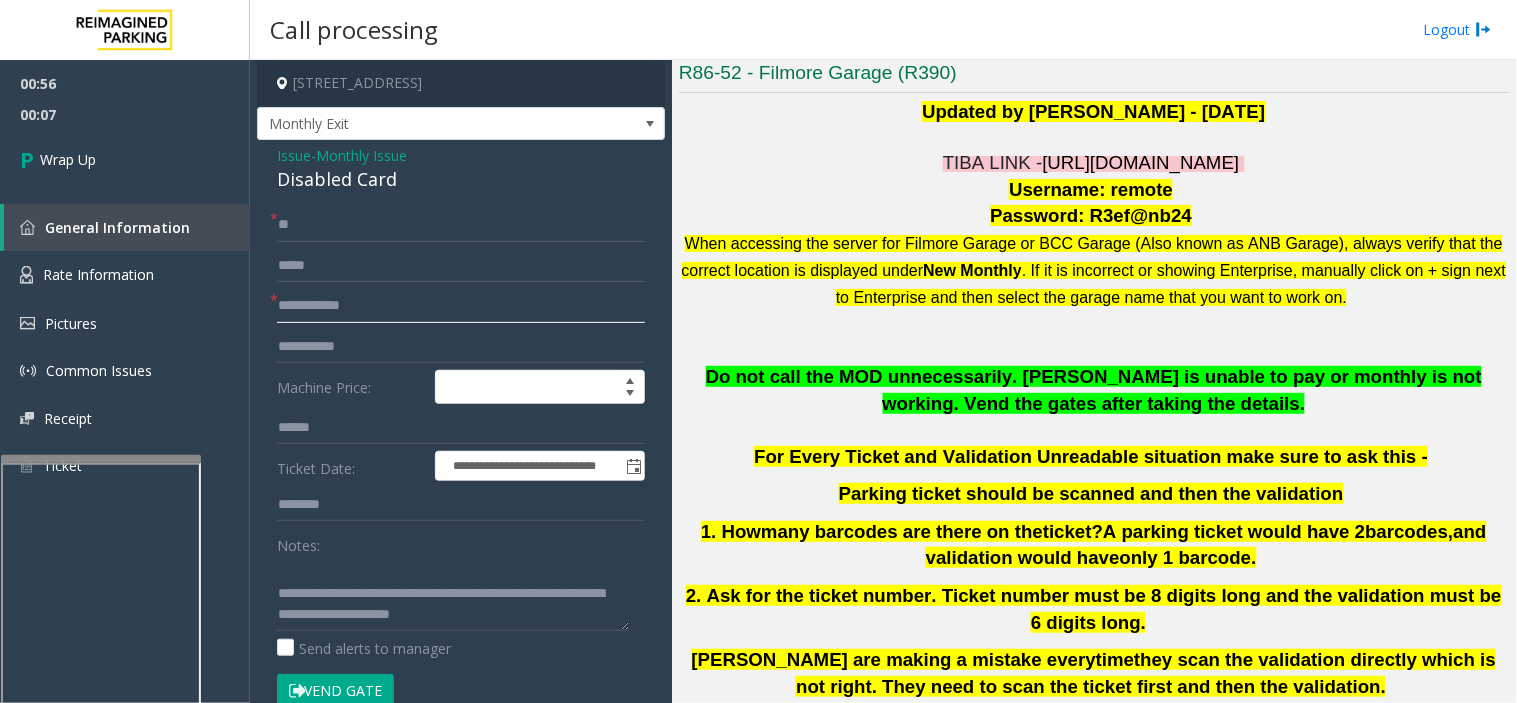 click 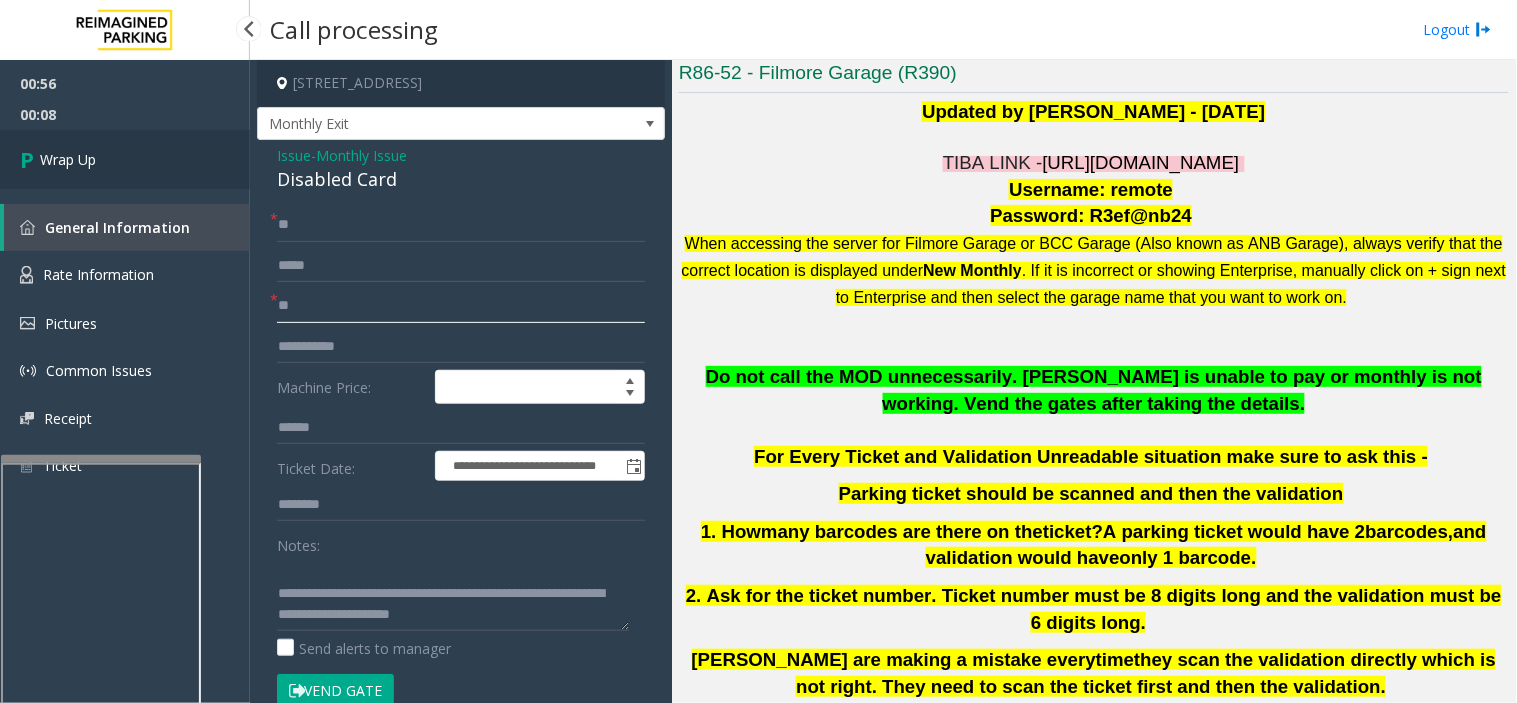 type on "**" 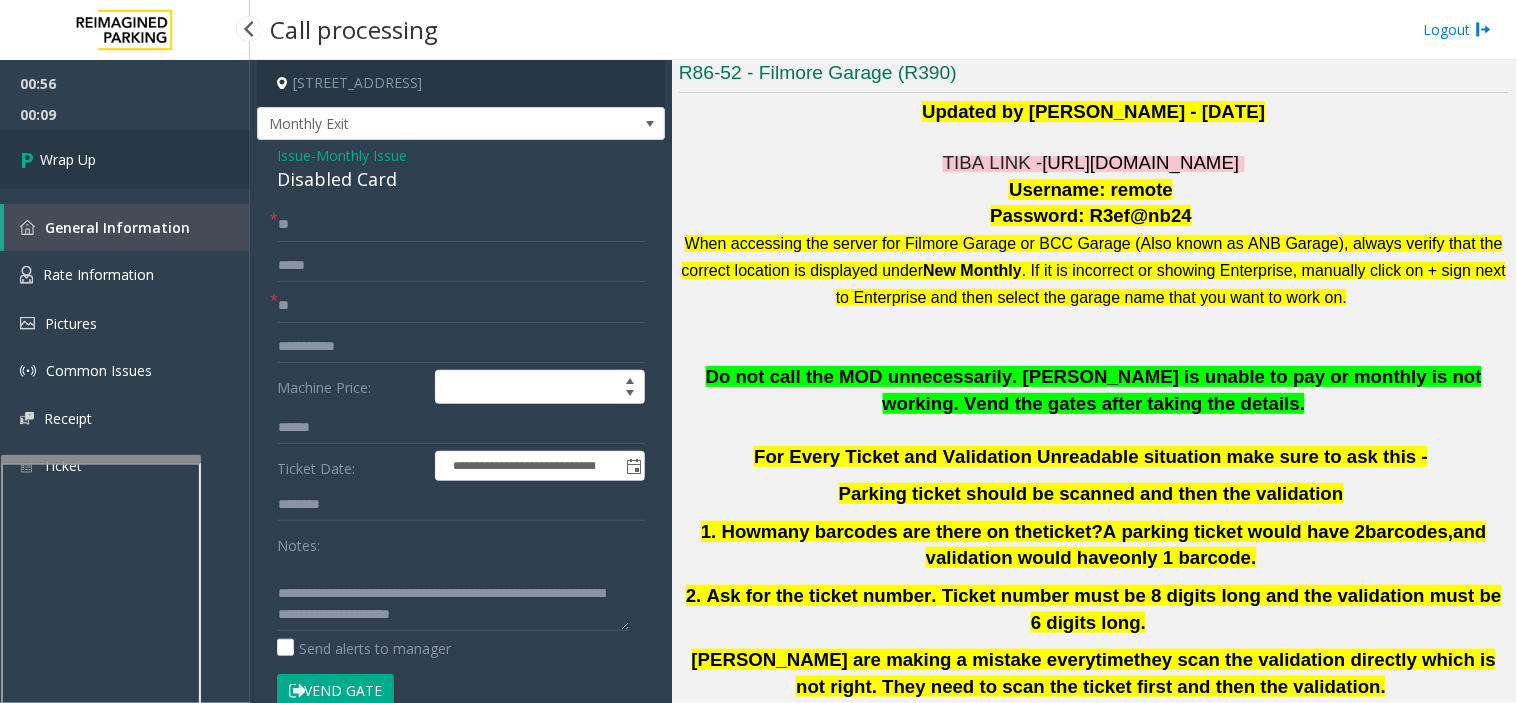 click on "Wrap Up" at bounding box center [125, 159] 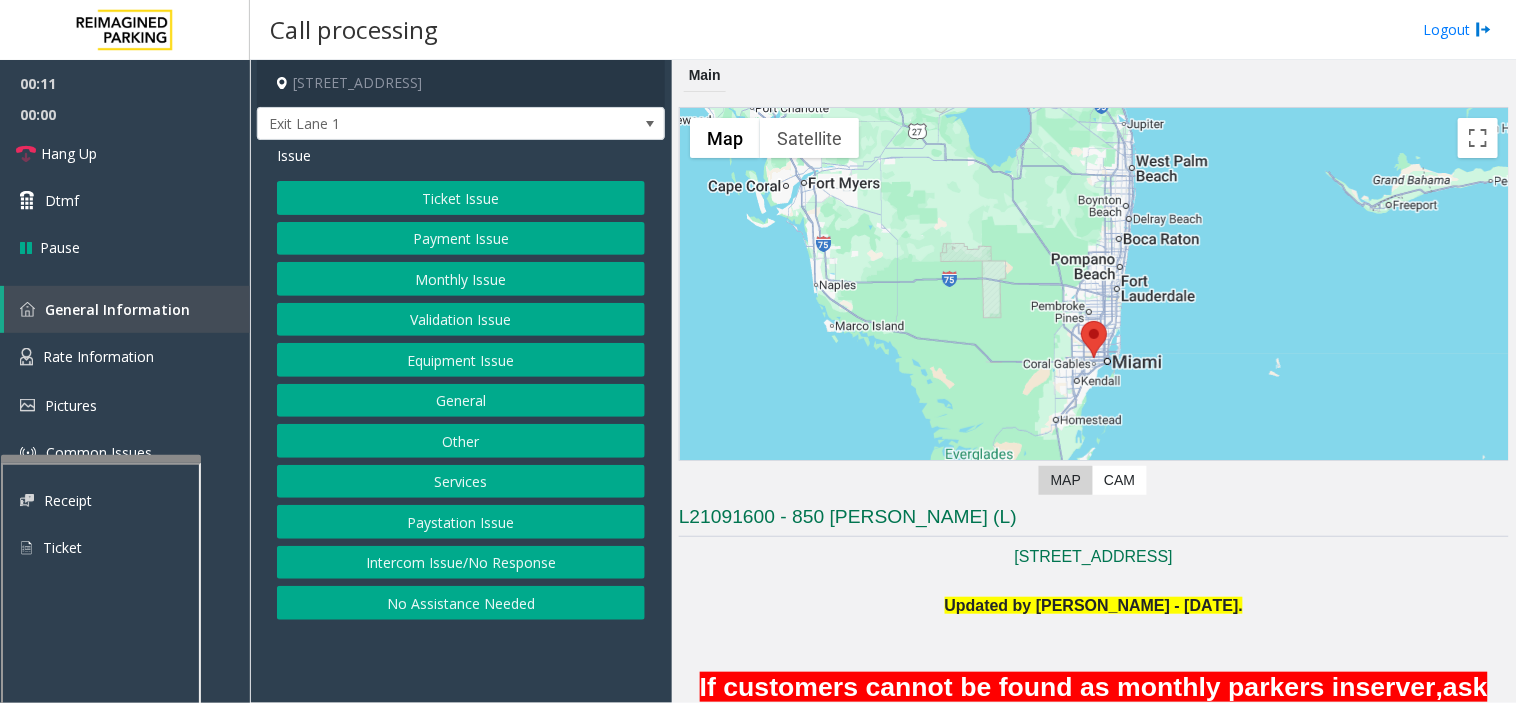 click on "Equipment Issue" 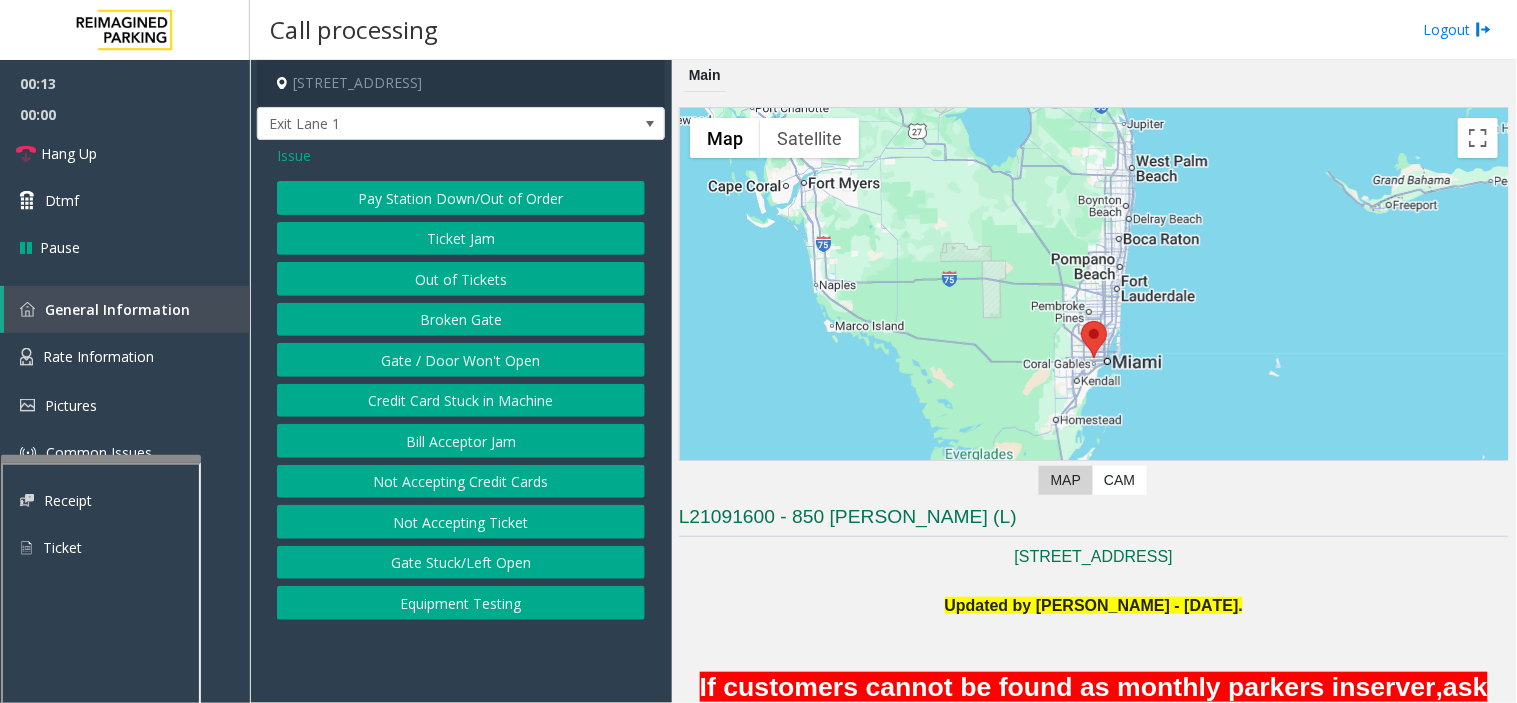 click on "Issue" 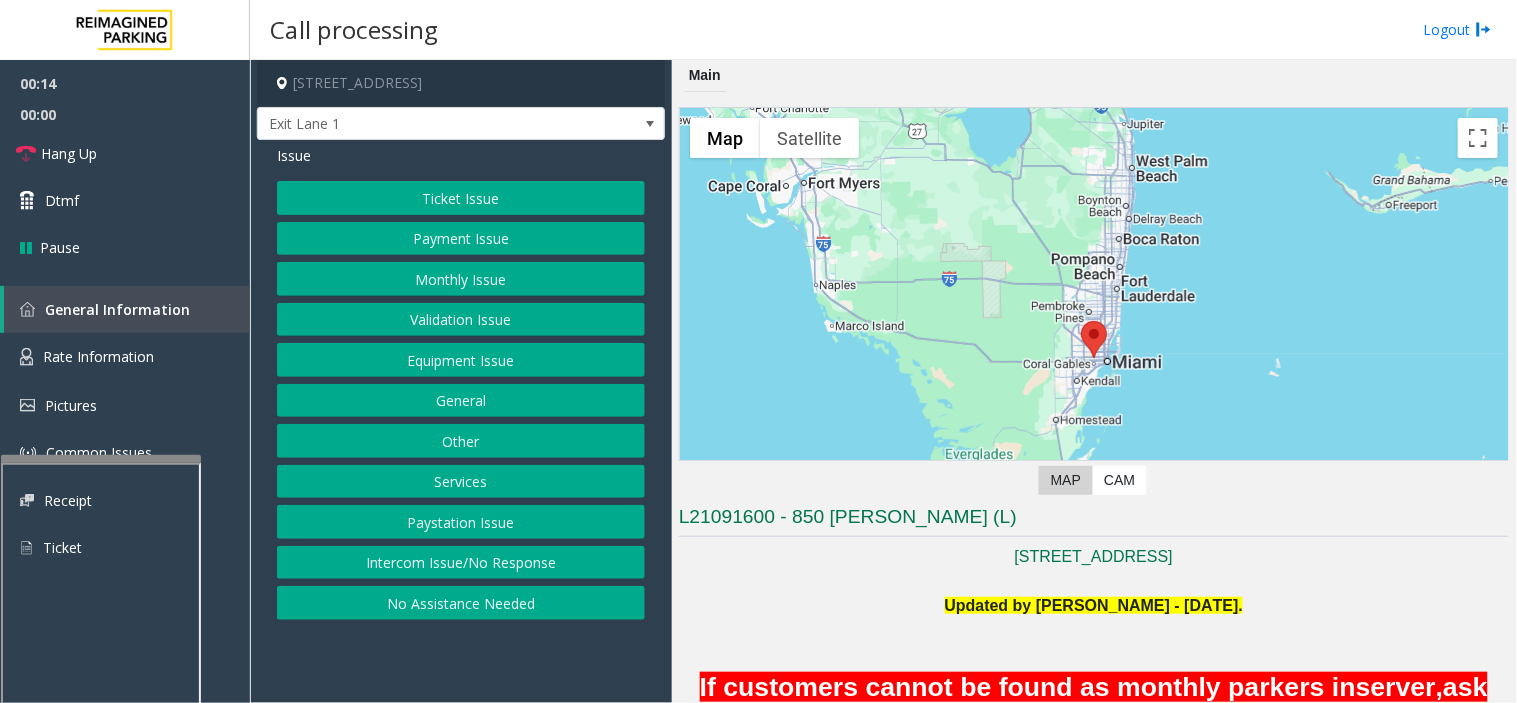 click on "No Assistance Needed" 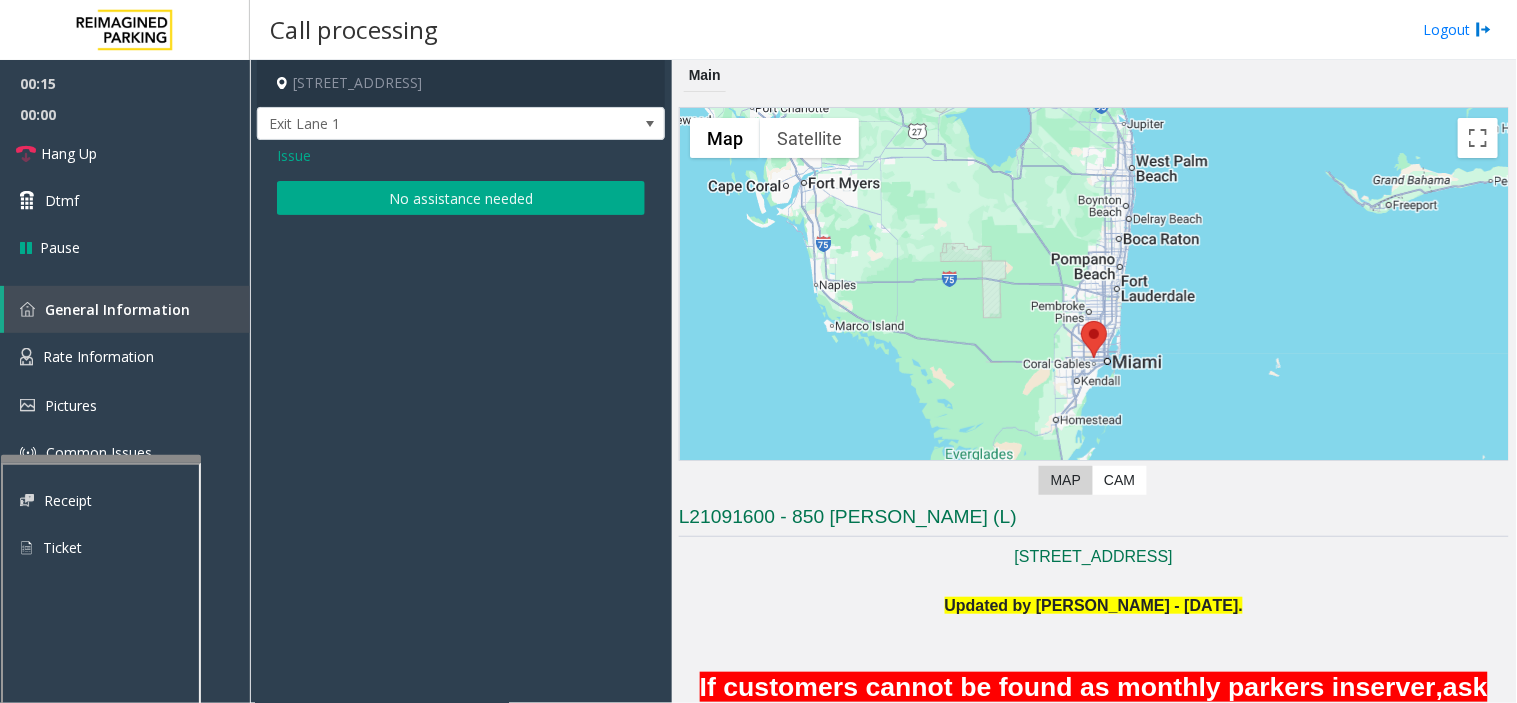 click on "No assistance needed" 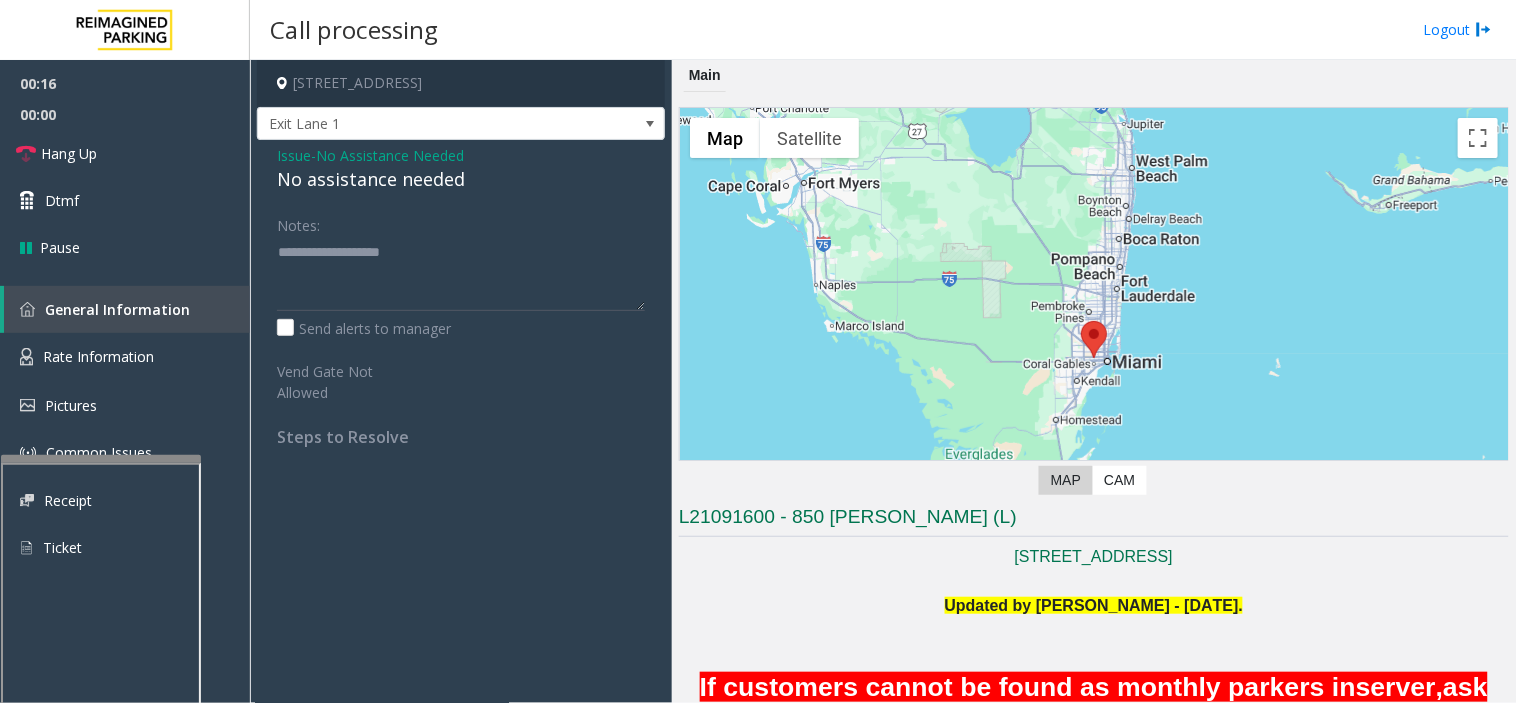 click on "No assistance needed" 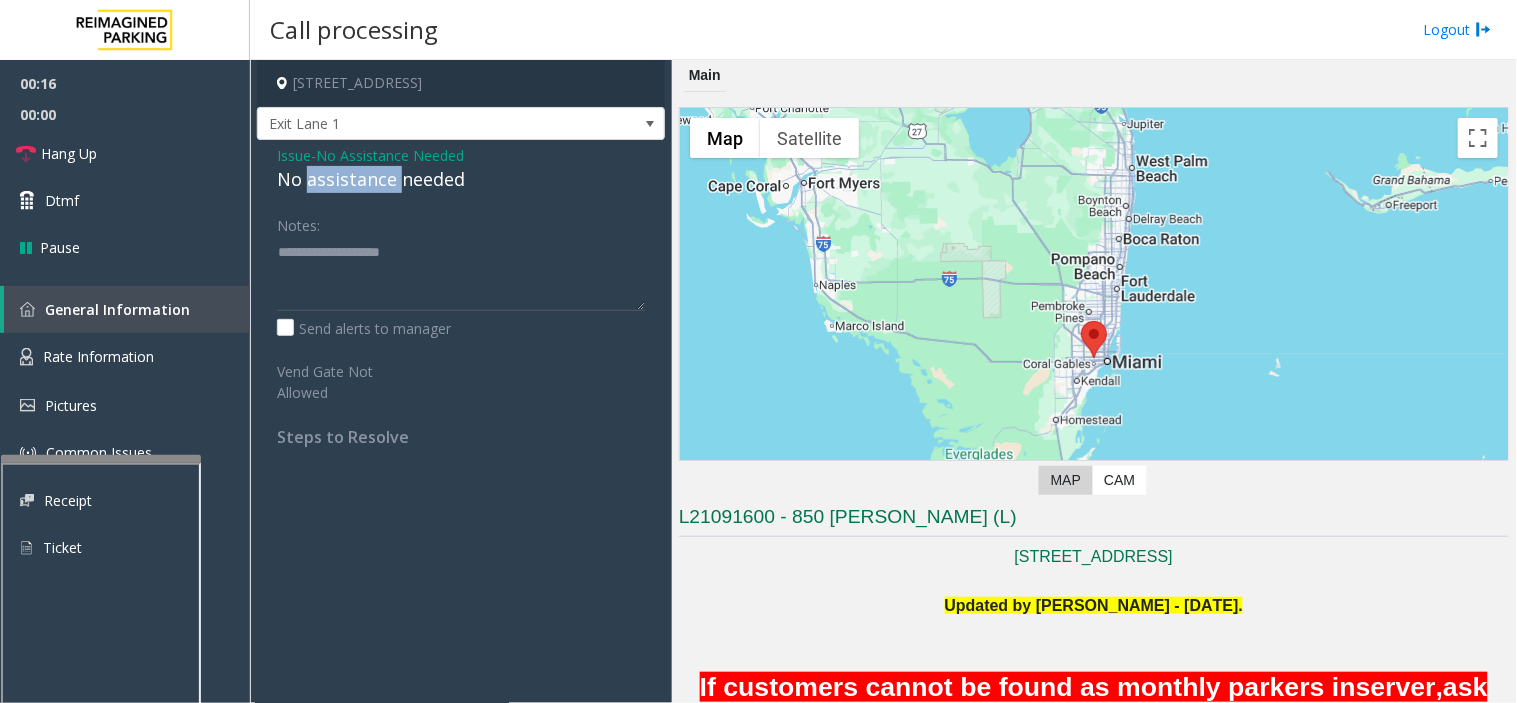 click on "No assistance needed" 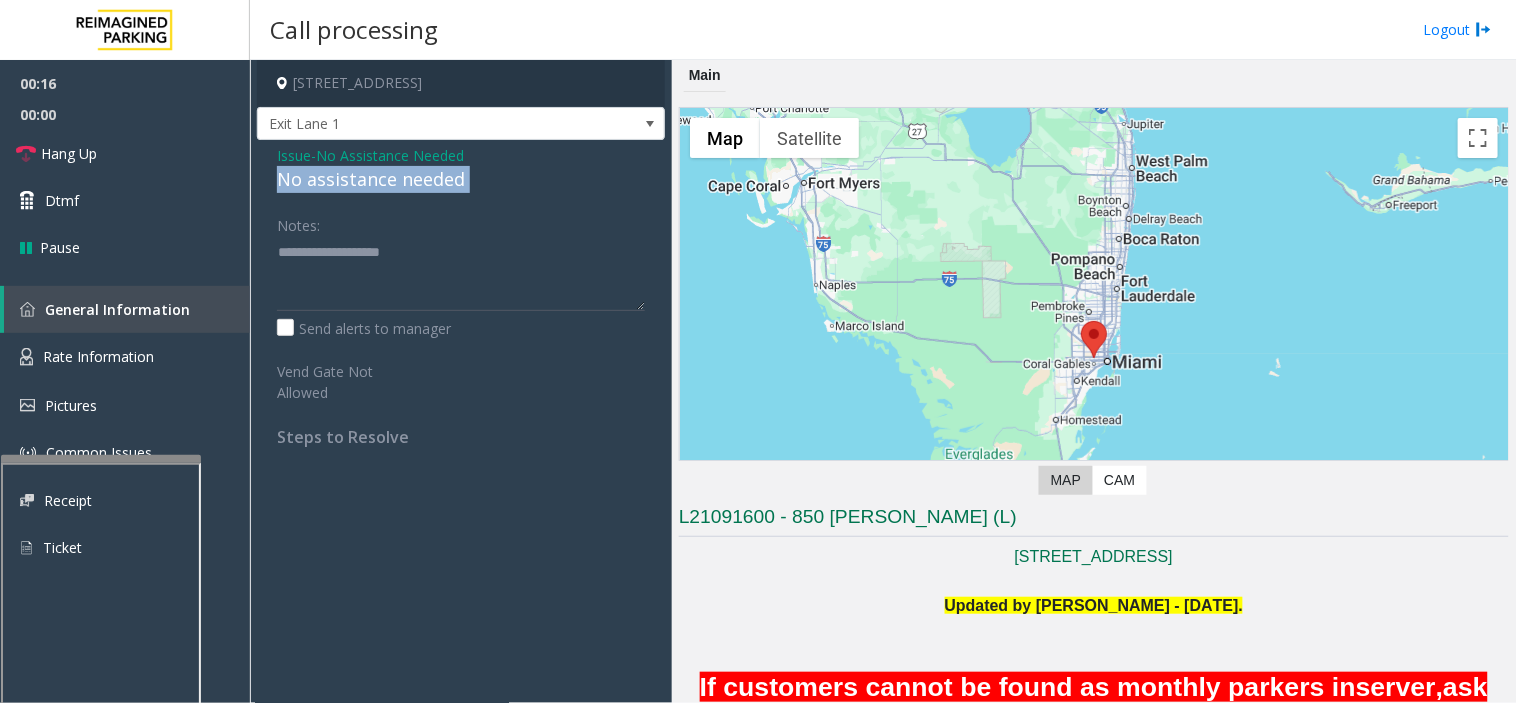 click on "No assistance needed" 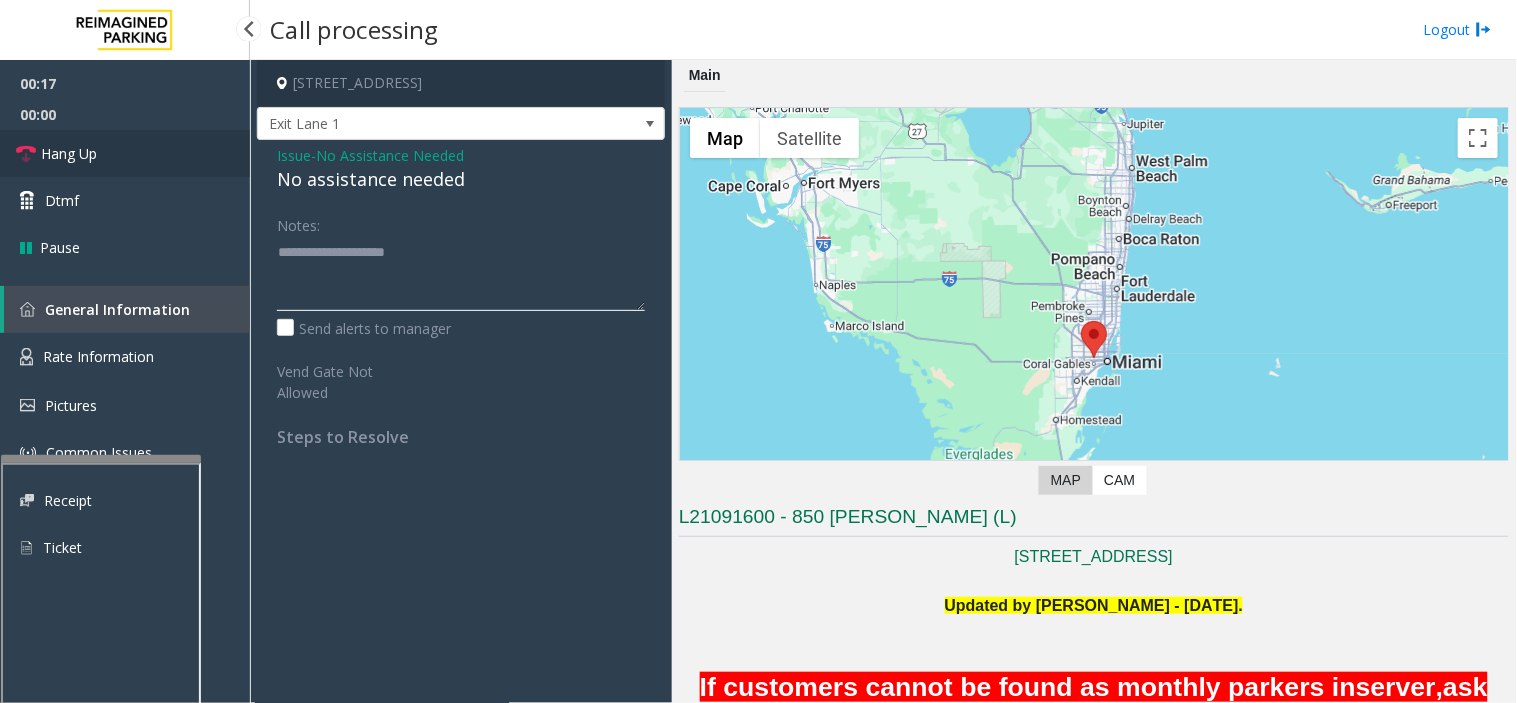 type on "**********" 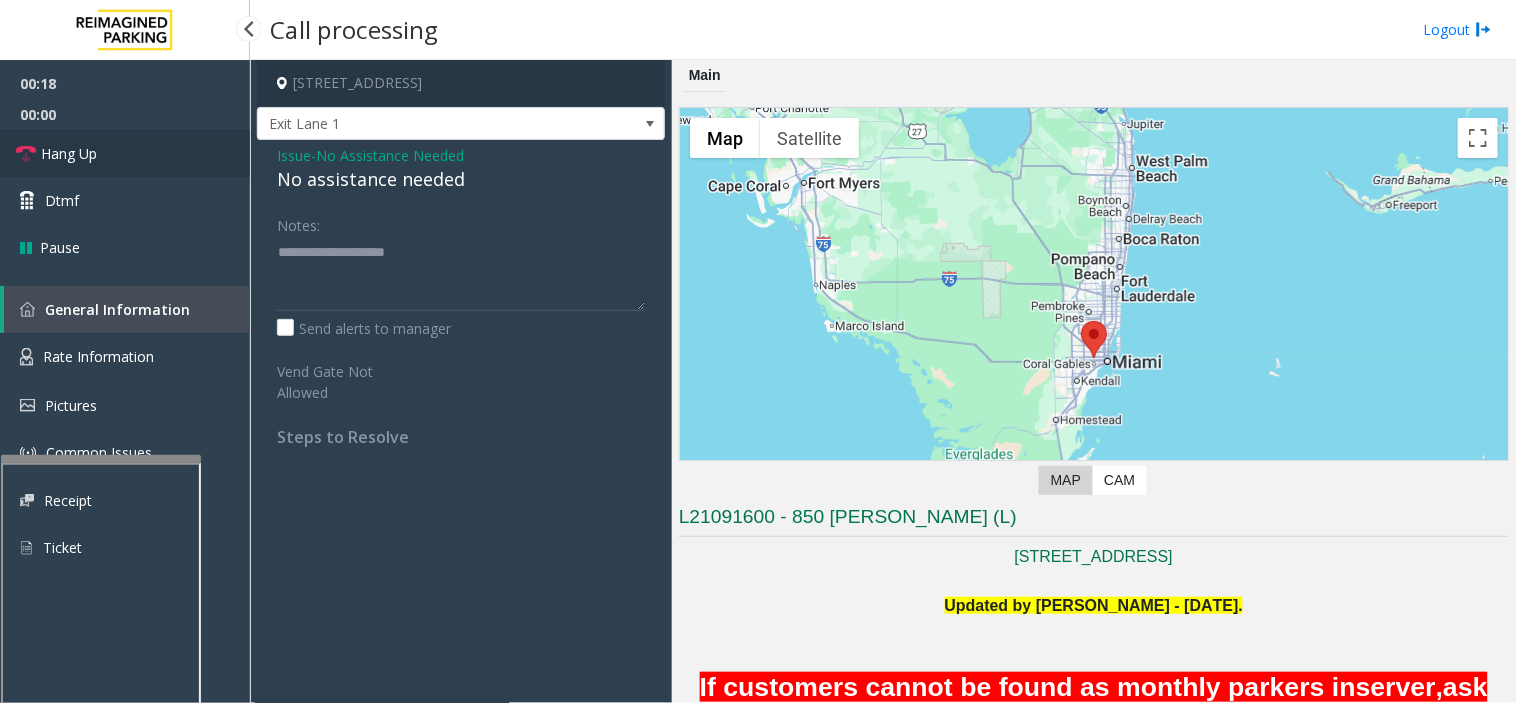 click on "Hang Up" at bounding box center [125, 153] 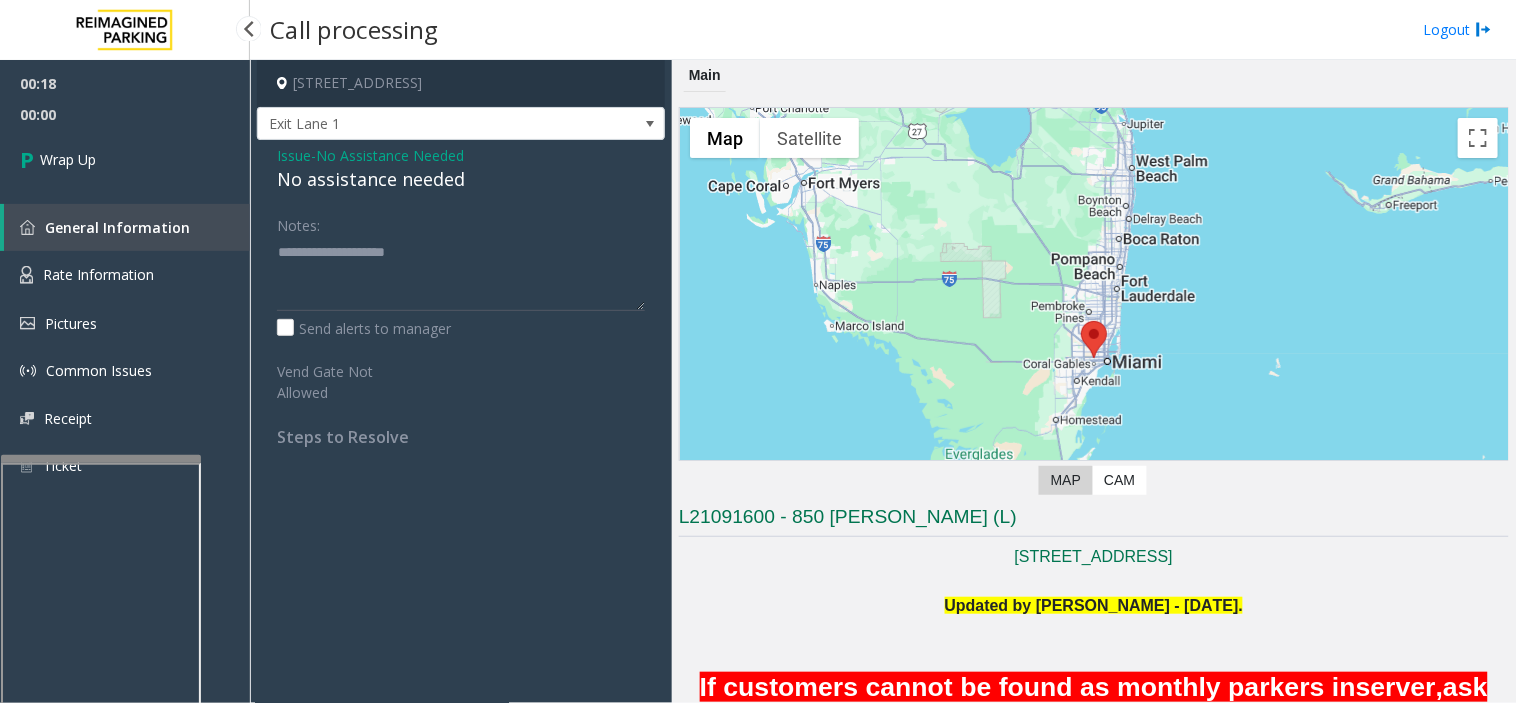 click on "Wrap Up" at bounding box center (125, 159) 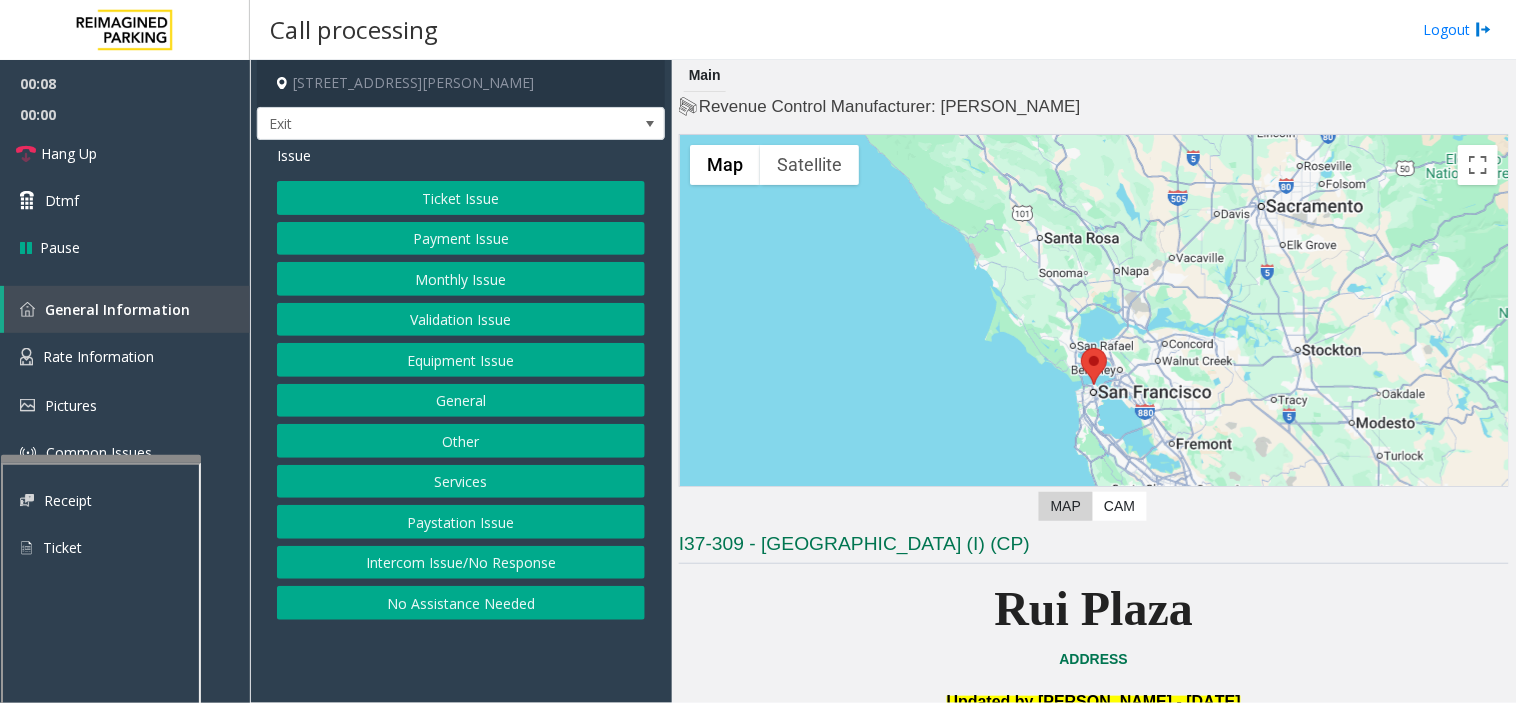 click on "Ticket Issue" 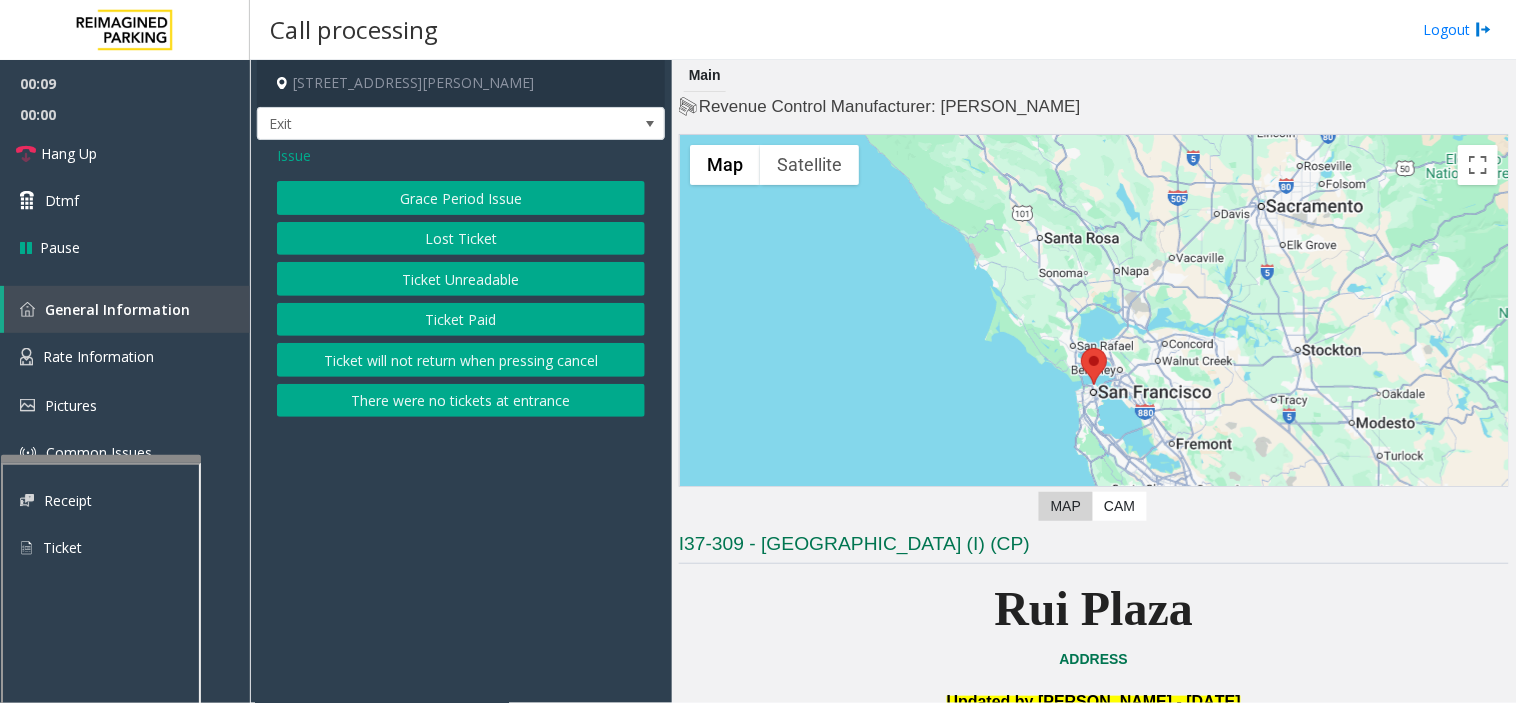 click on "Ticket Unreadable" 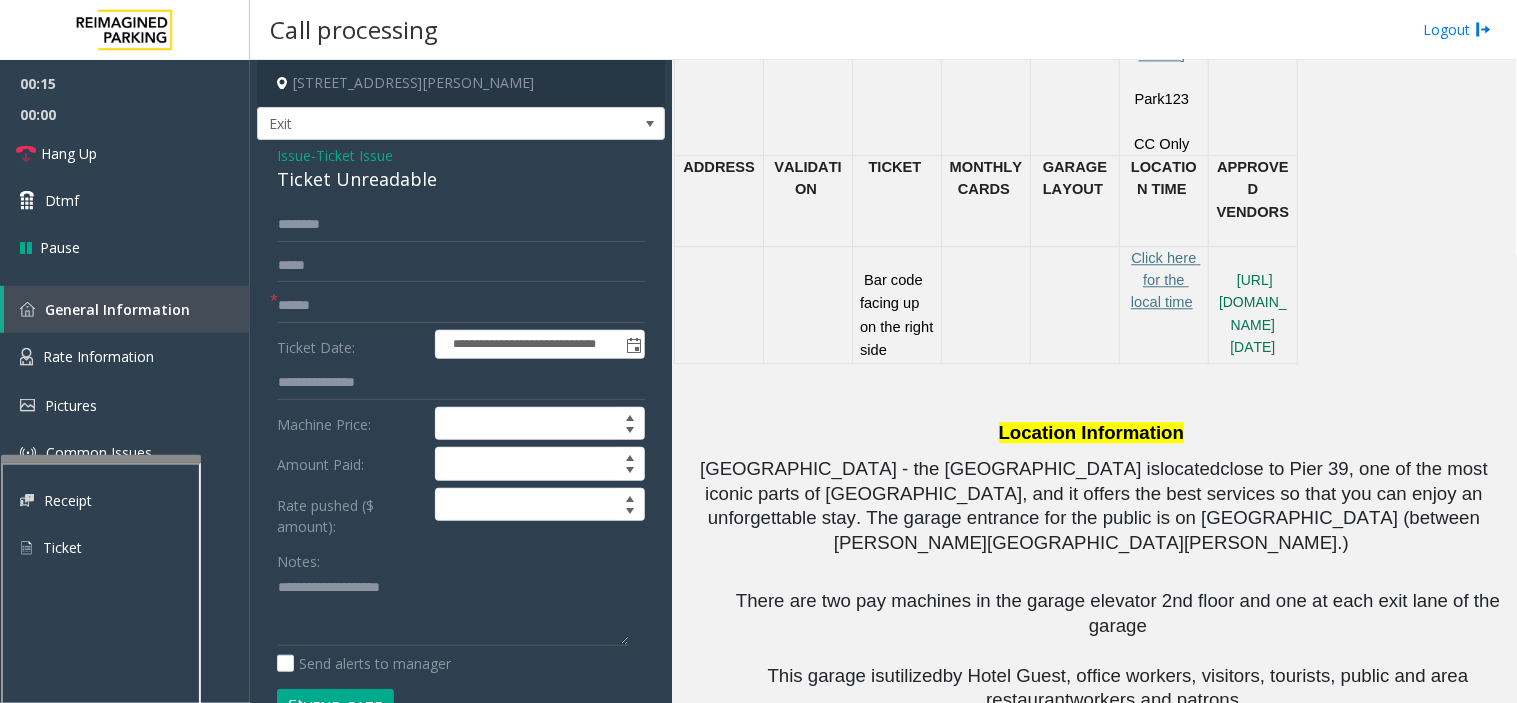 scroll, scrollTop: 1222, scrollLeft: 0, axis: vertical 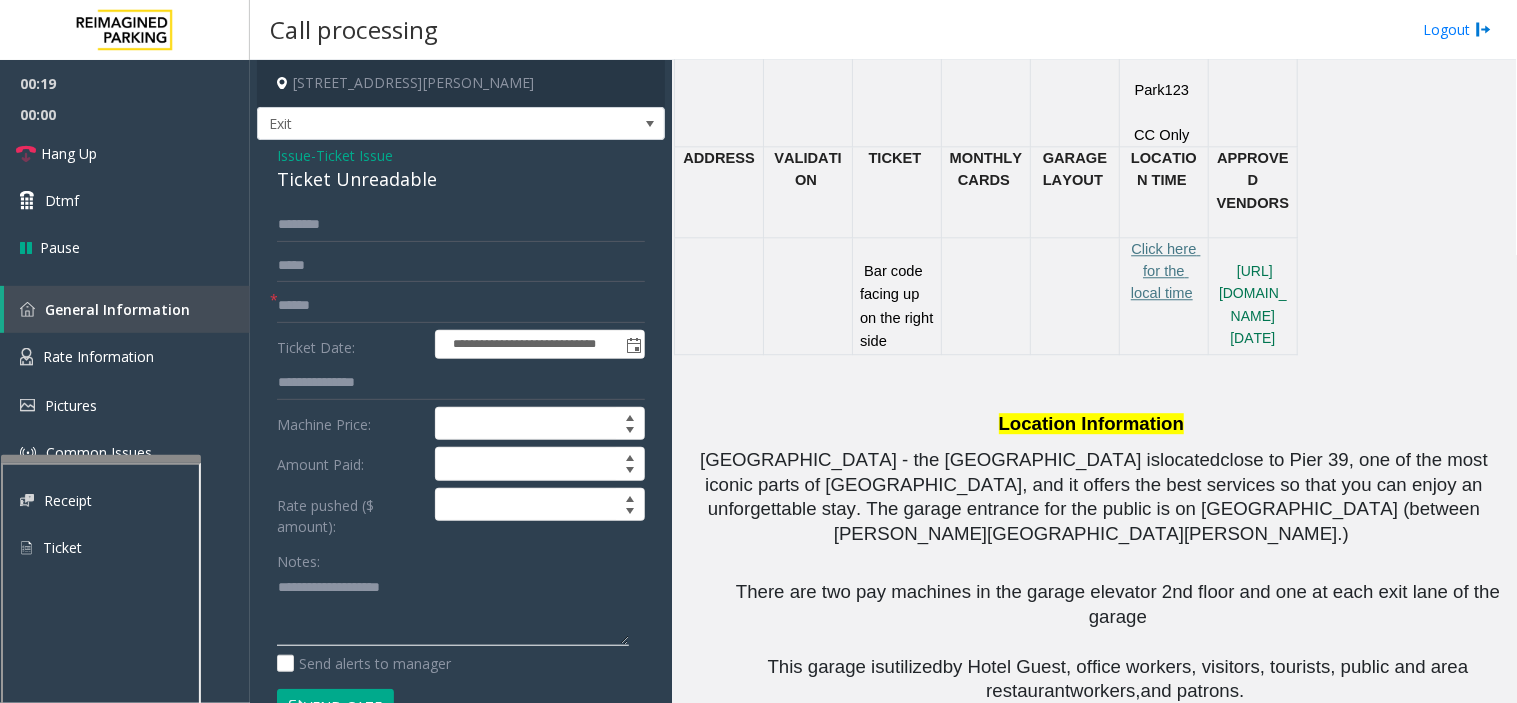 paste on "**********" 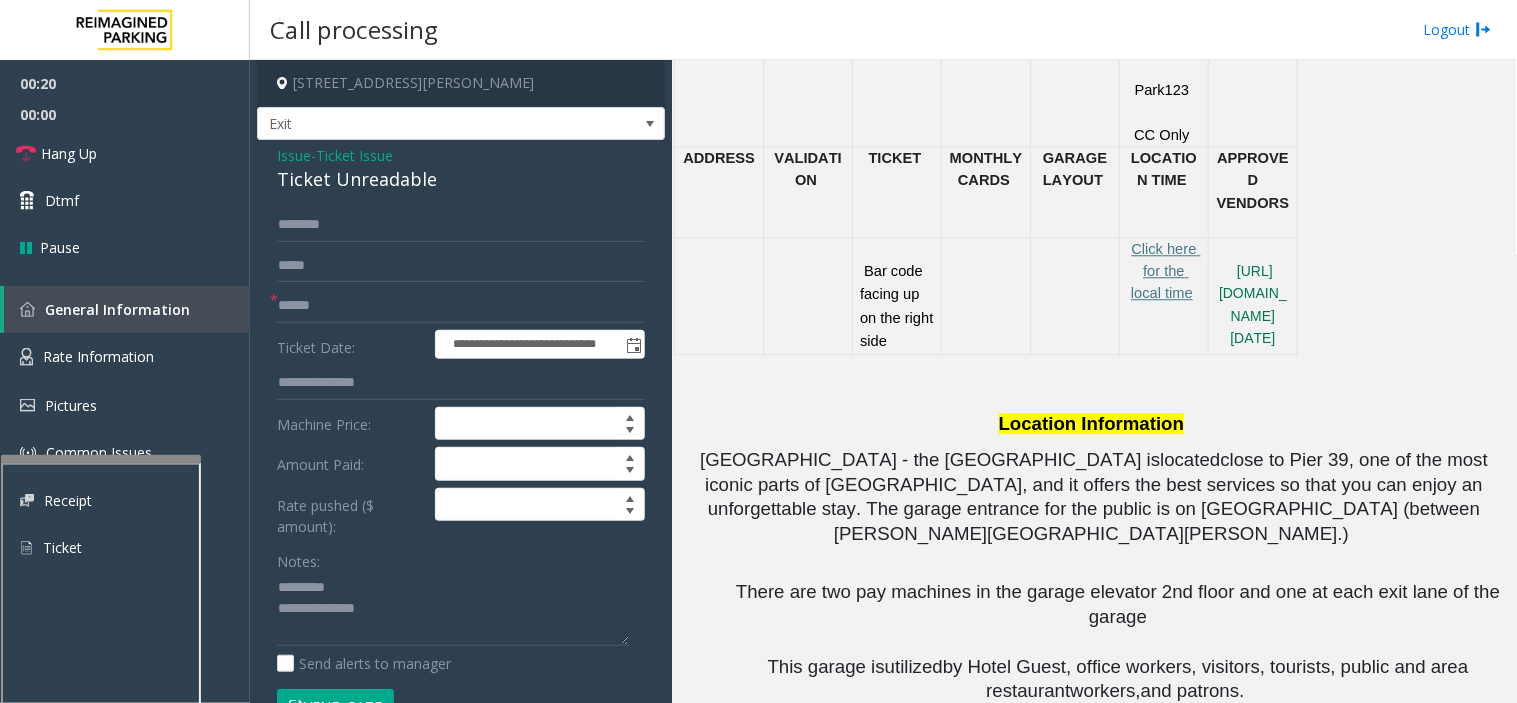 click on "Ticket Unreadable" 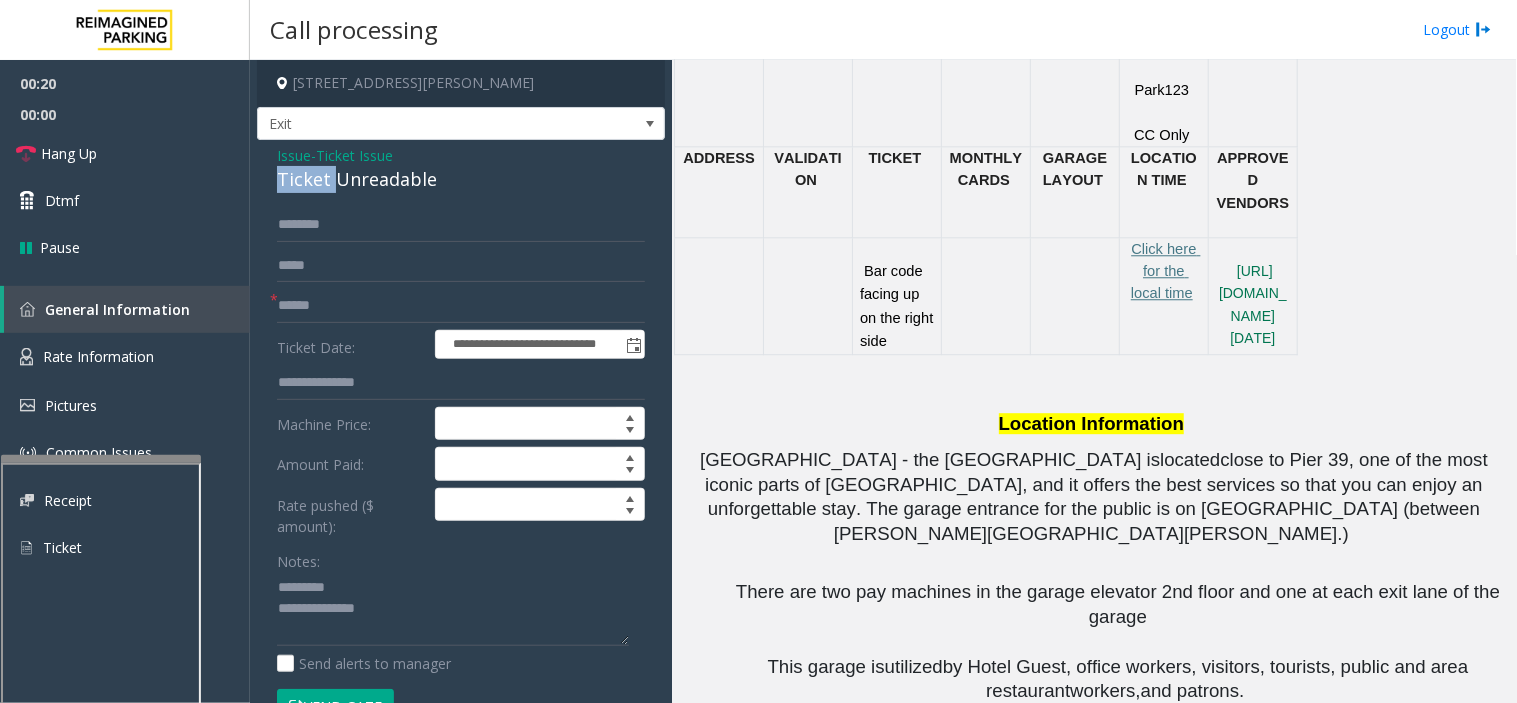 click on "Ticket Unreadable" 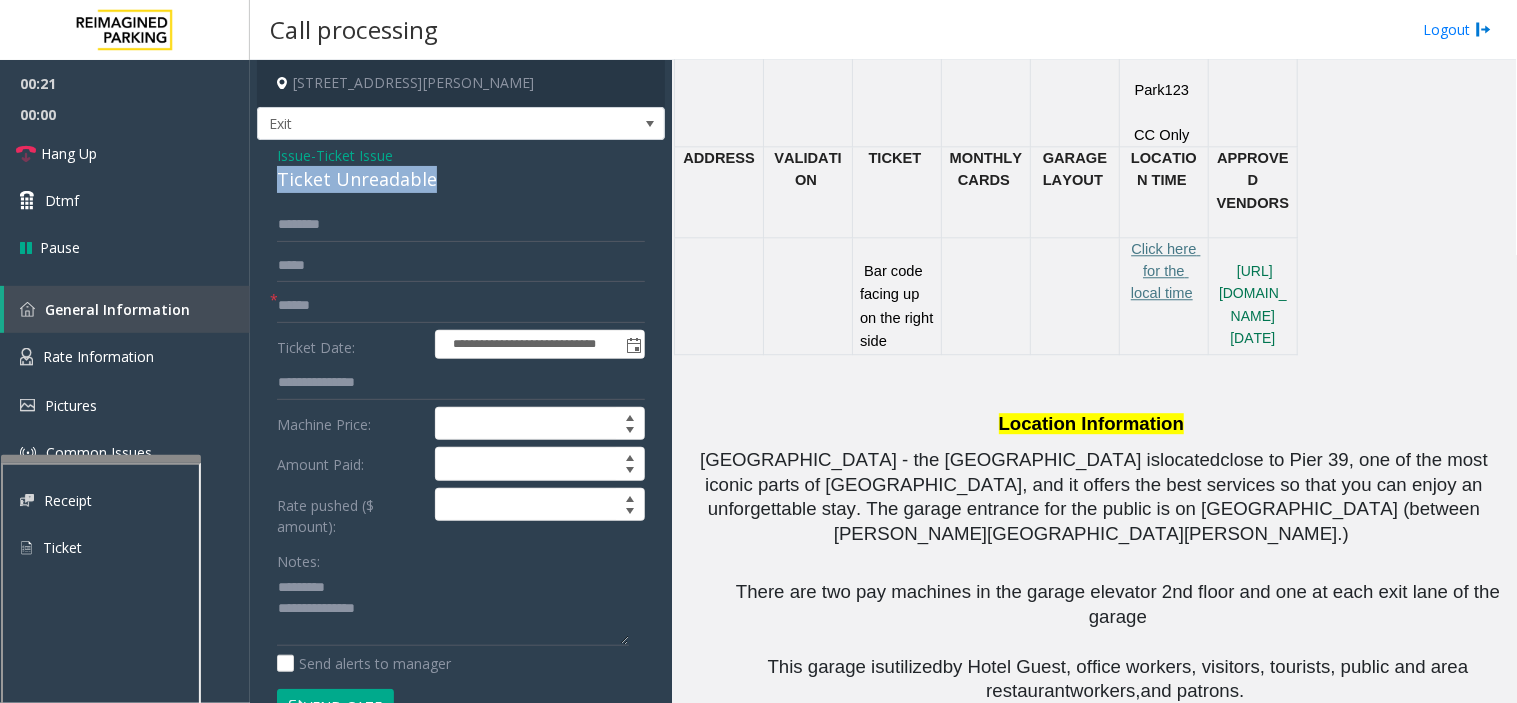 click on "Ticket Unreadable" 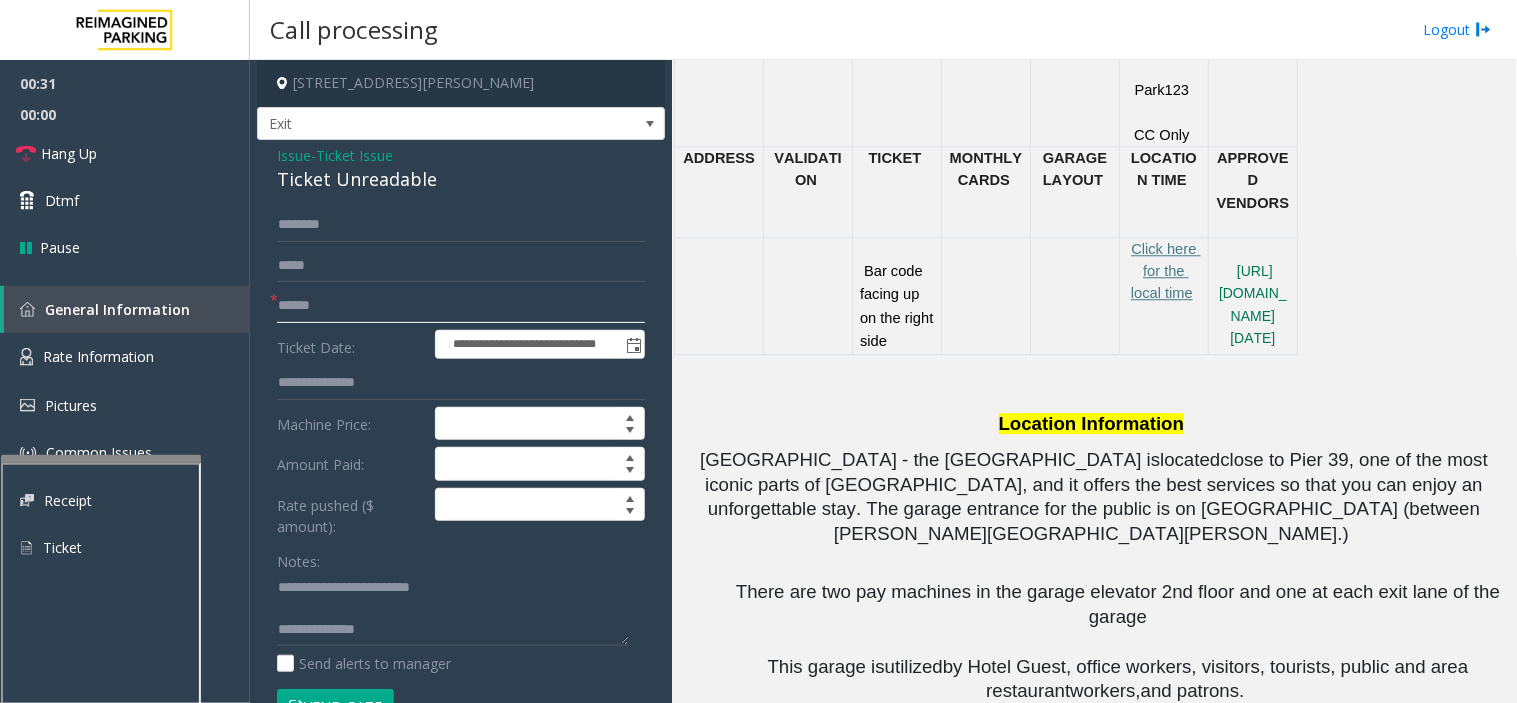 click 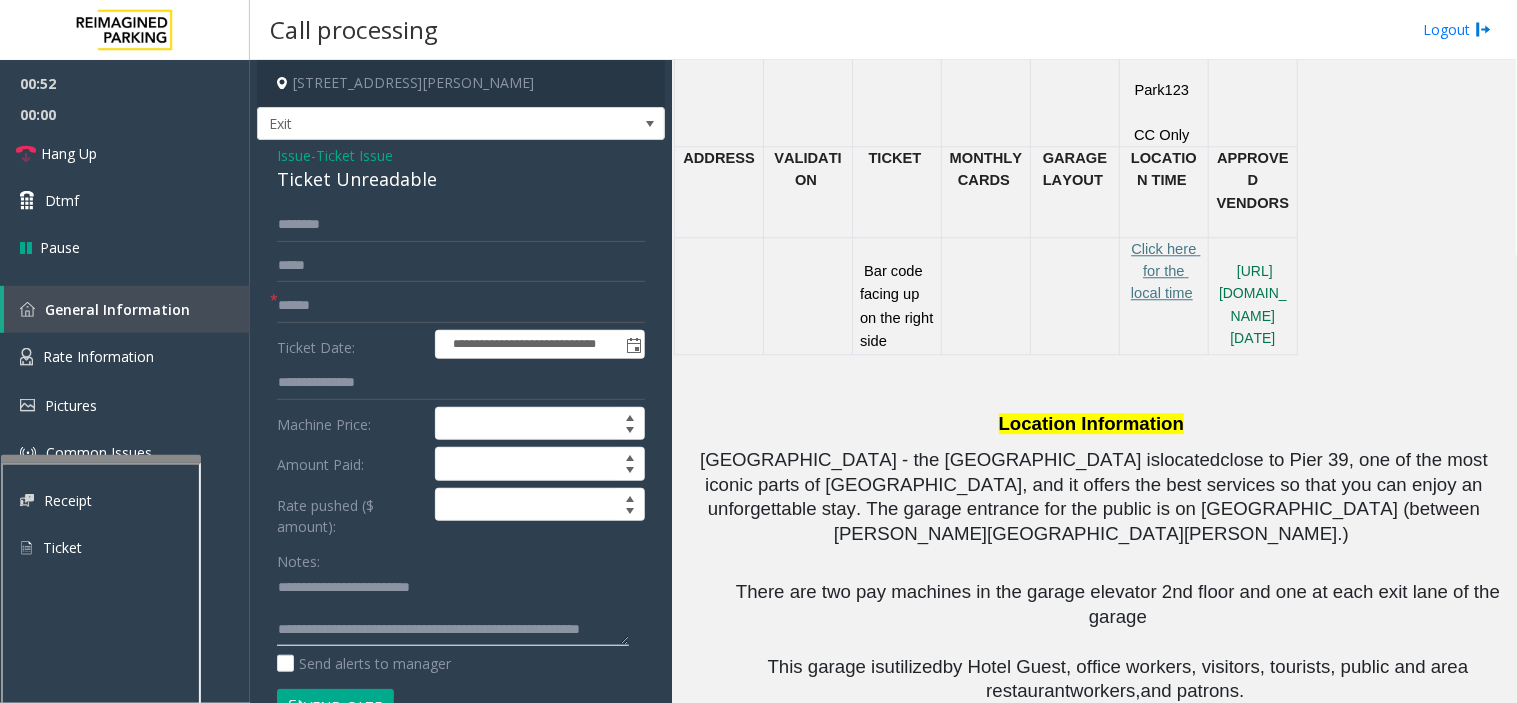 type on "**********" 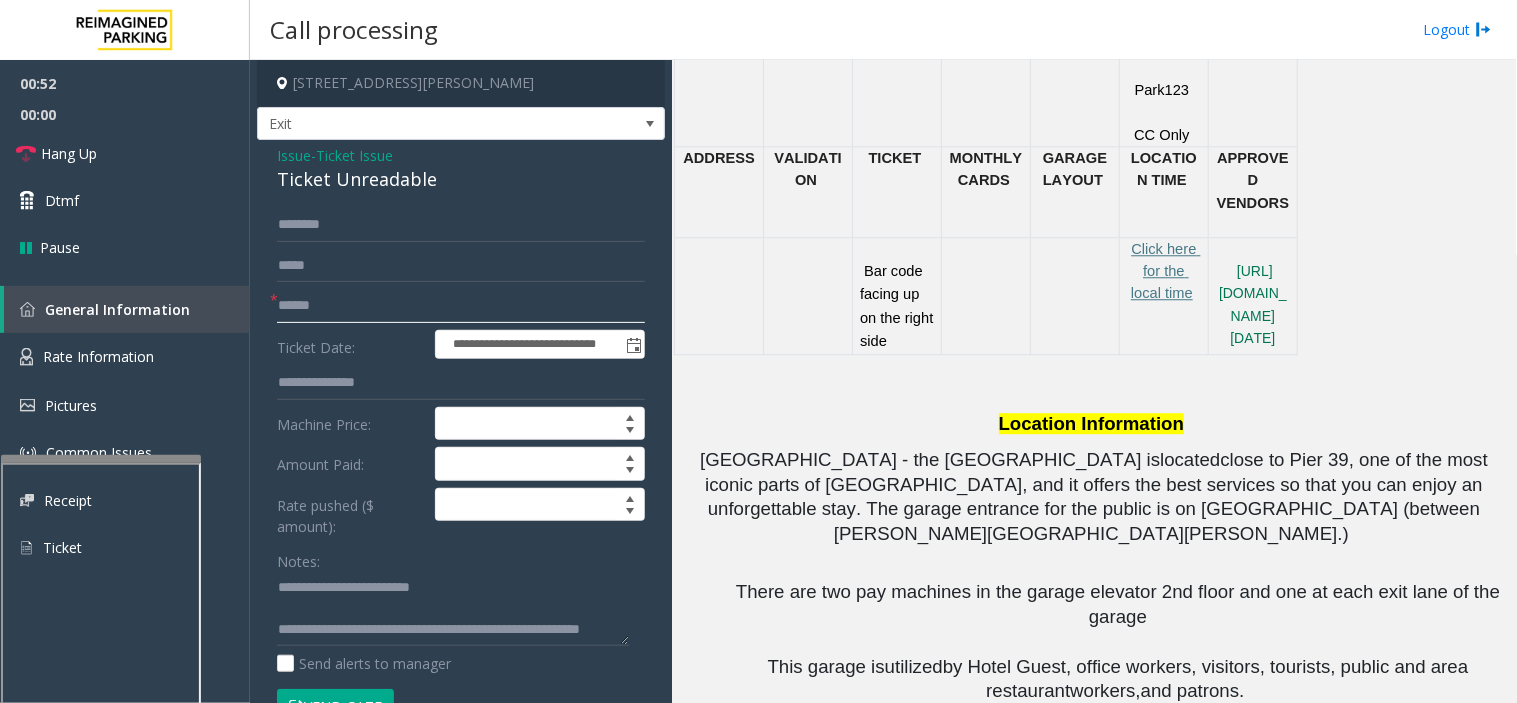 click 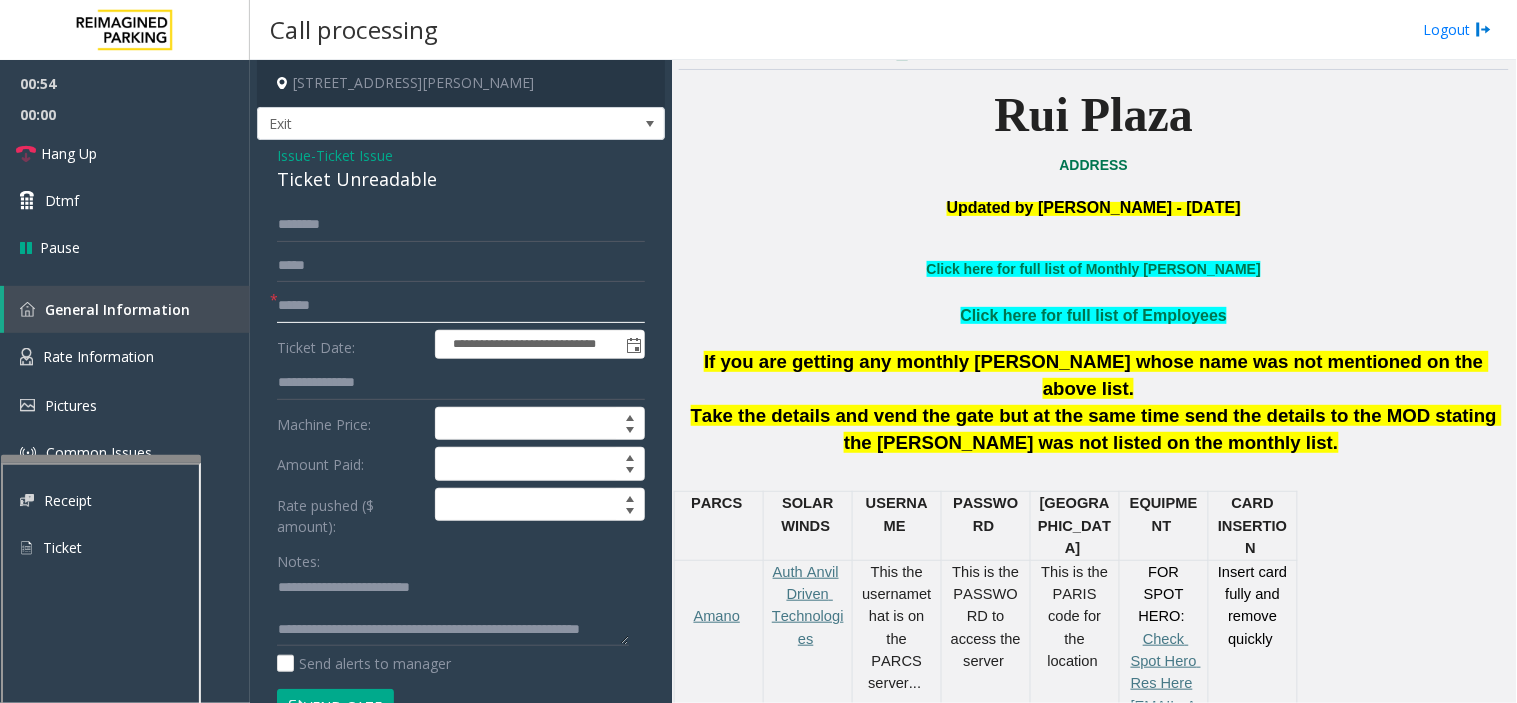 scroll, scrollTop: 444, scrollLeft: 0, axis: vertical 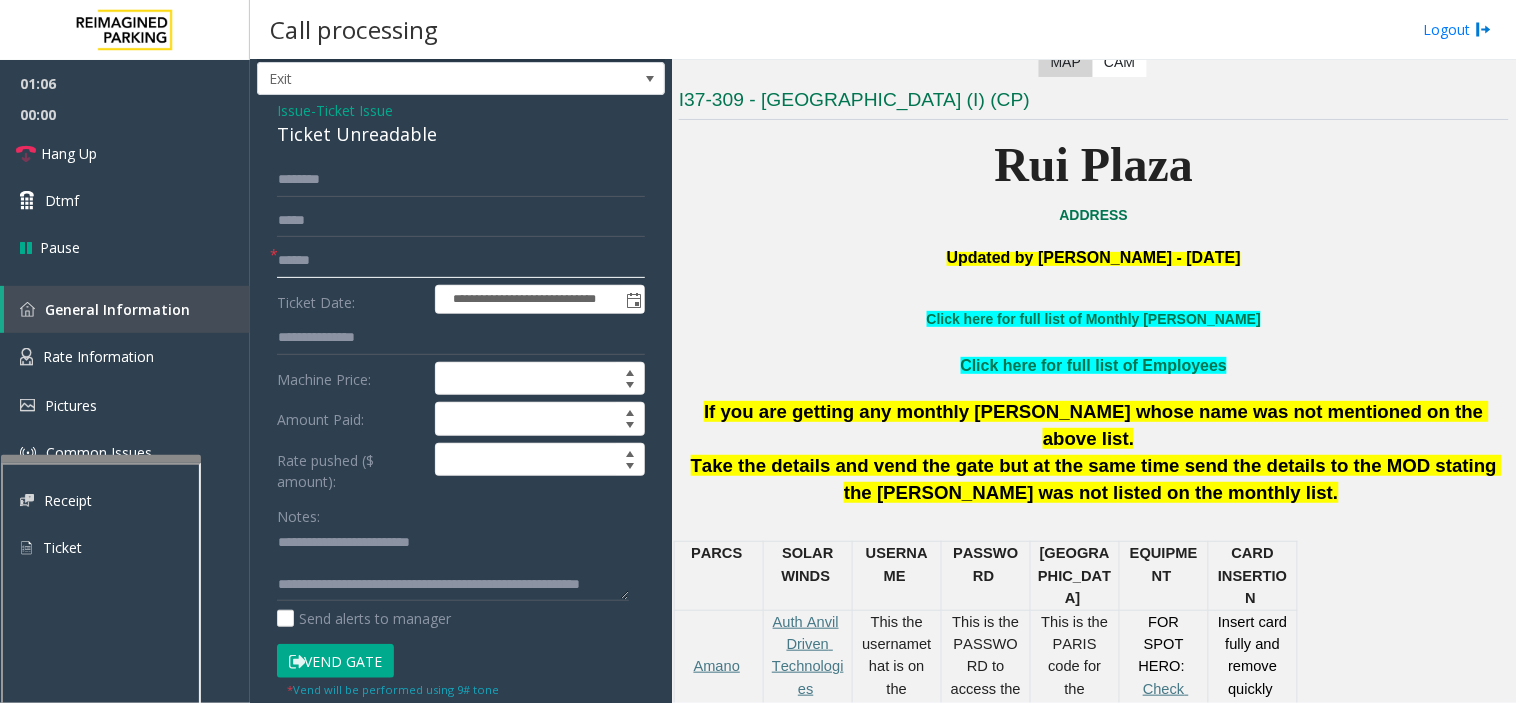 type on "******" 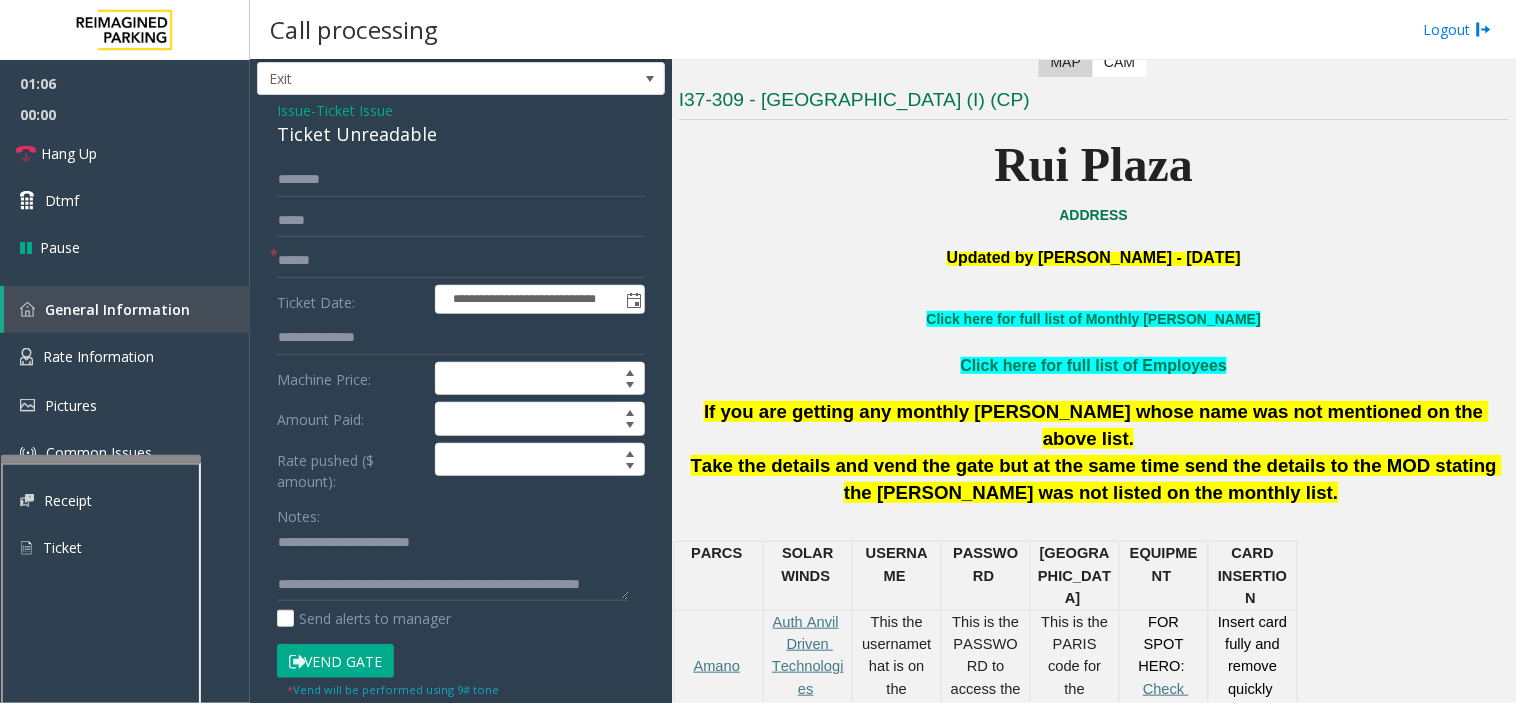 click on "Vend Gate" 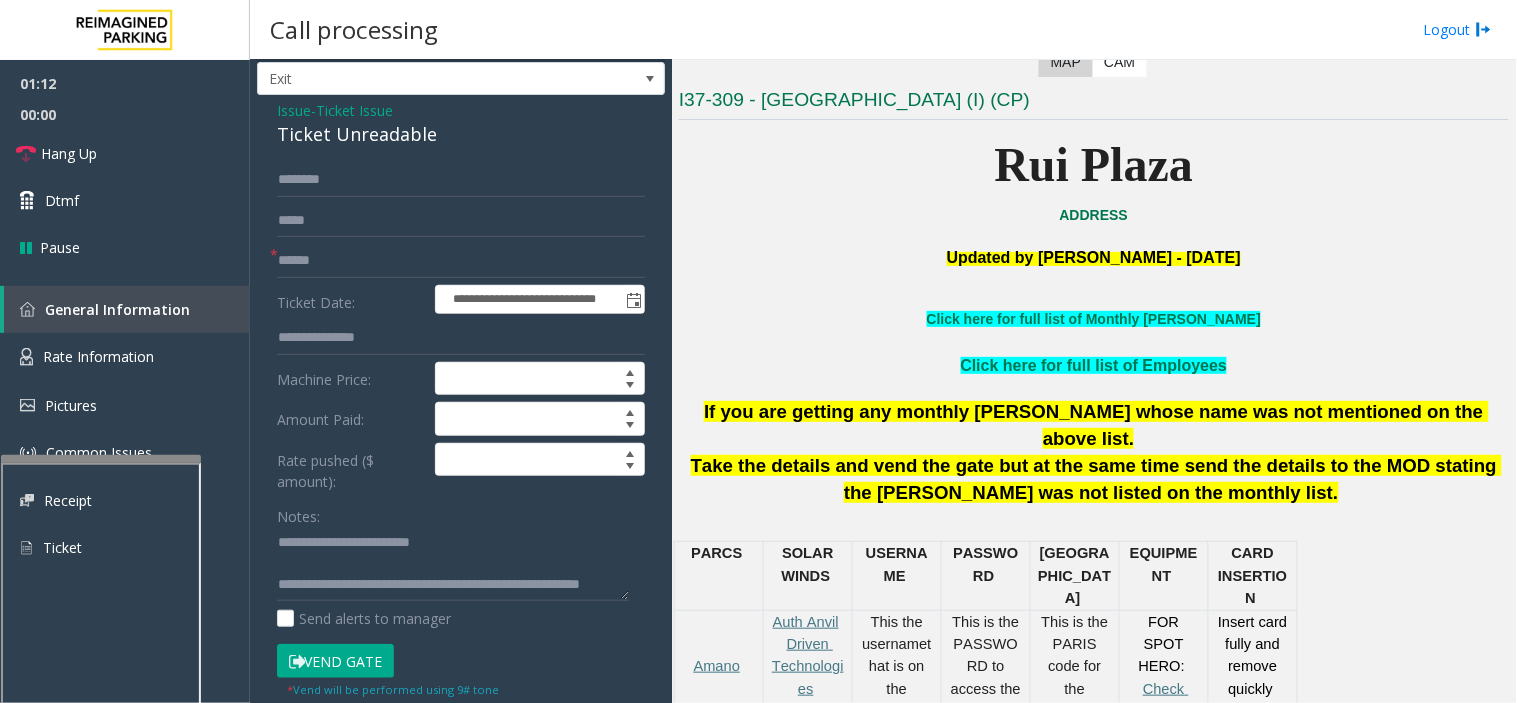 scroll, scrollTop: 0, scrollLeft: 0, axis: both 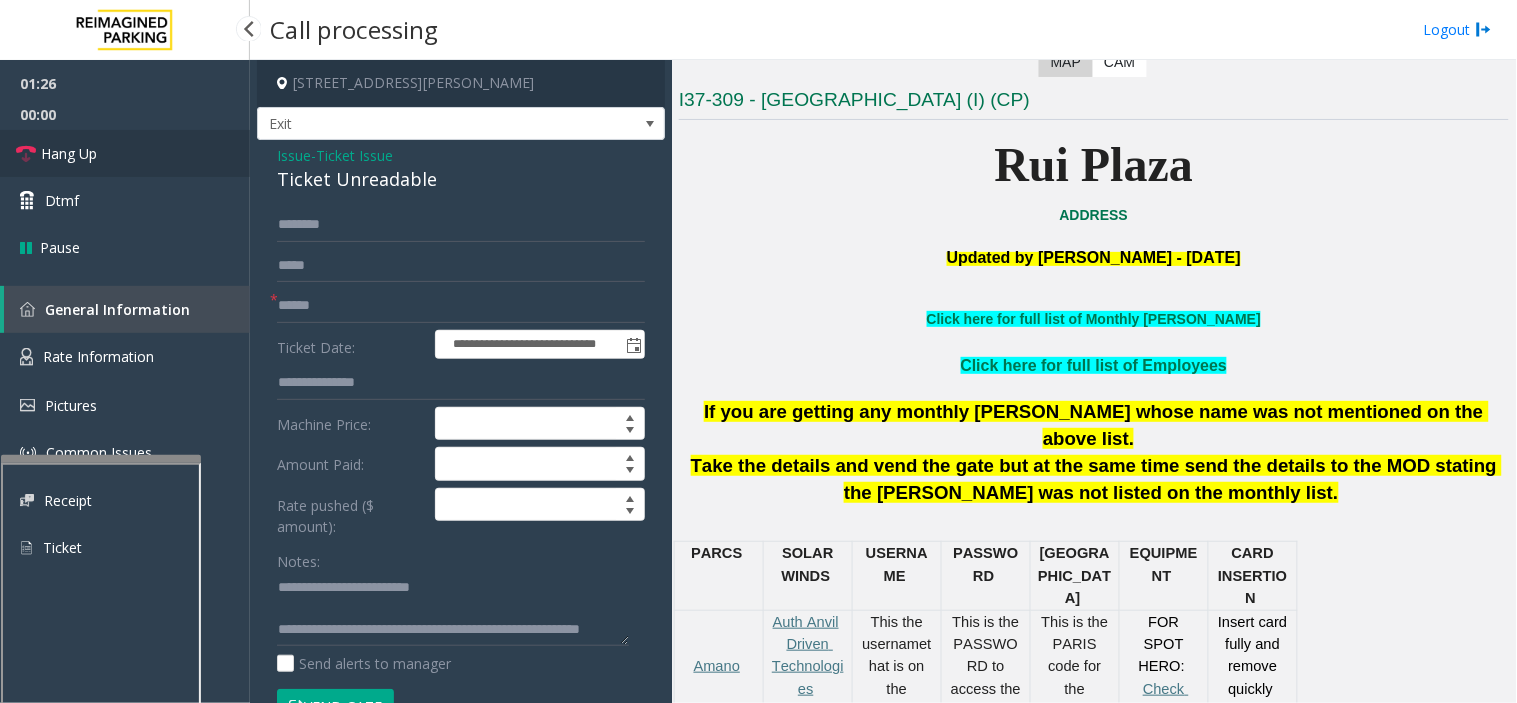 click on "Hang Up" at bounding box center (125, 153) 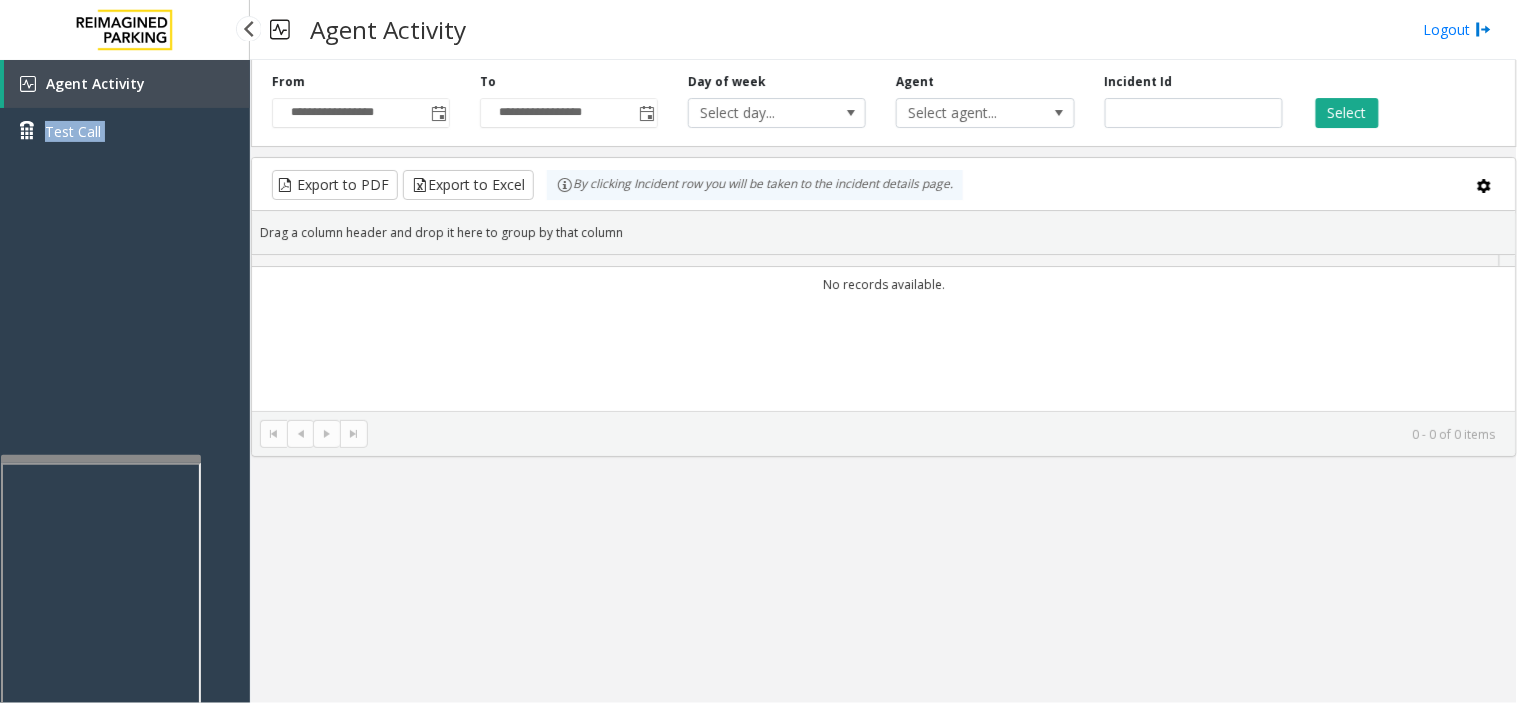 click on "Agent Activity Test Call" at bounding box center [125, 115] 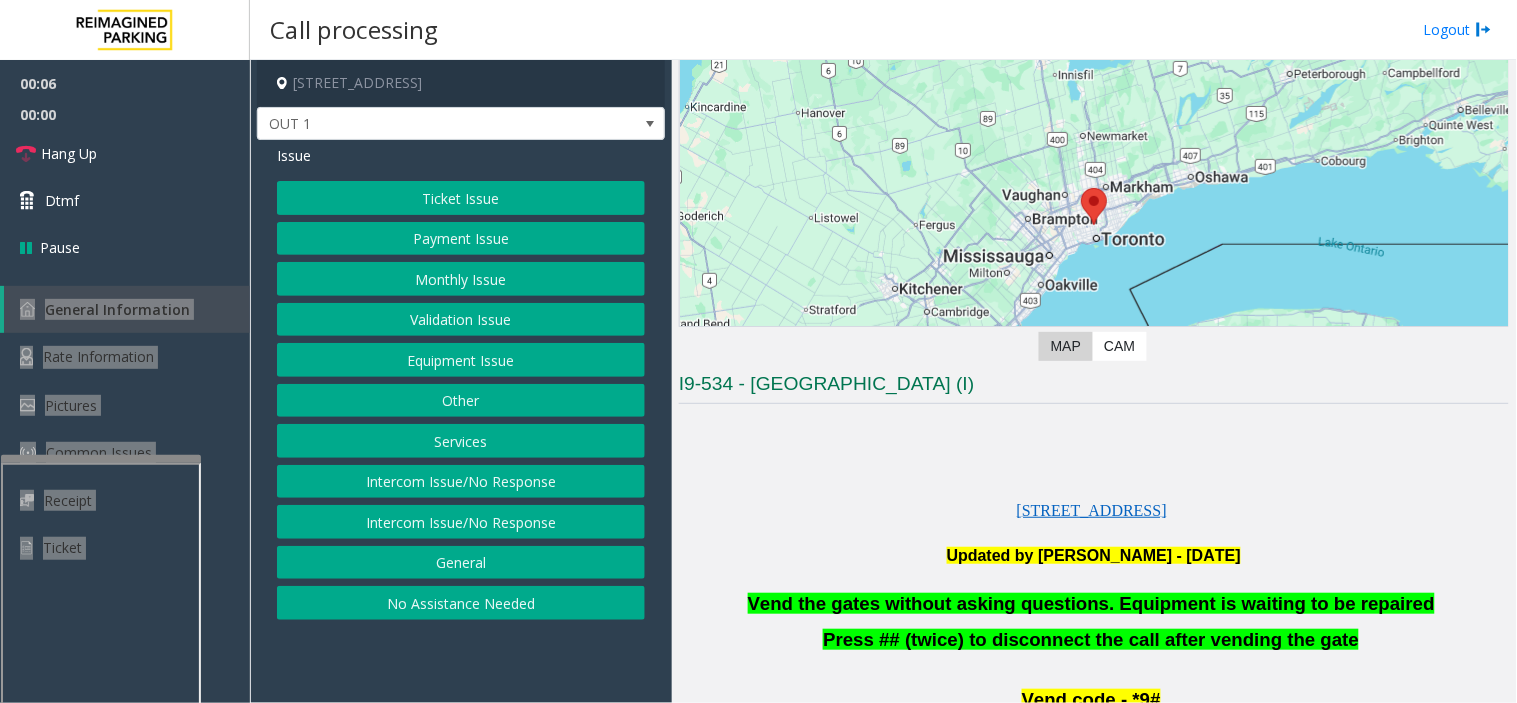 scroll, scrollTop: 333, scrollLeft: 0, axis: vertical 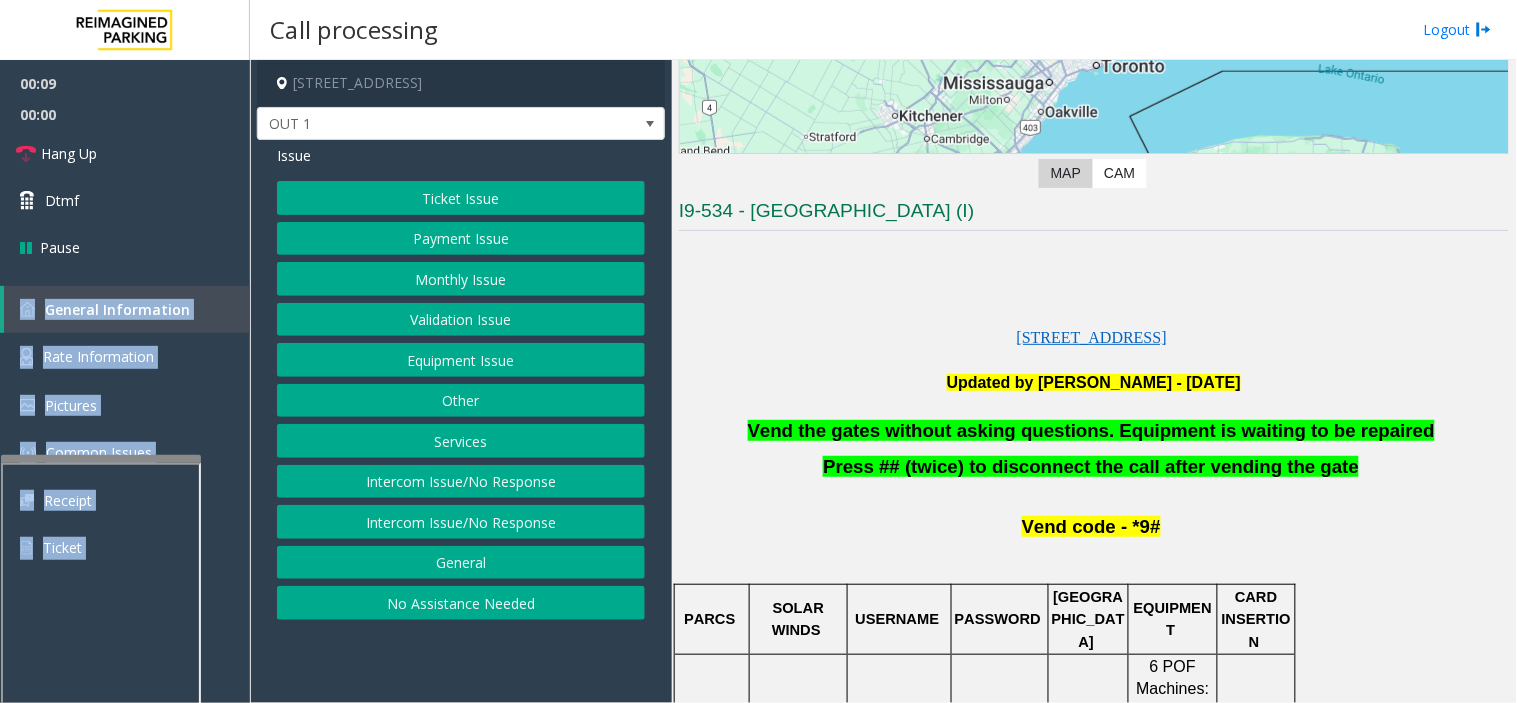 click on "Validation Issue" 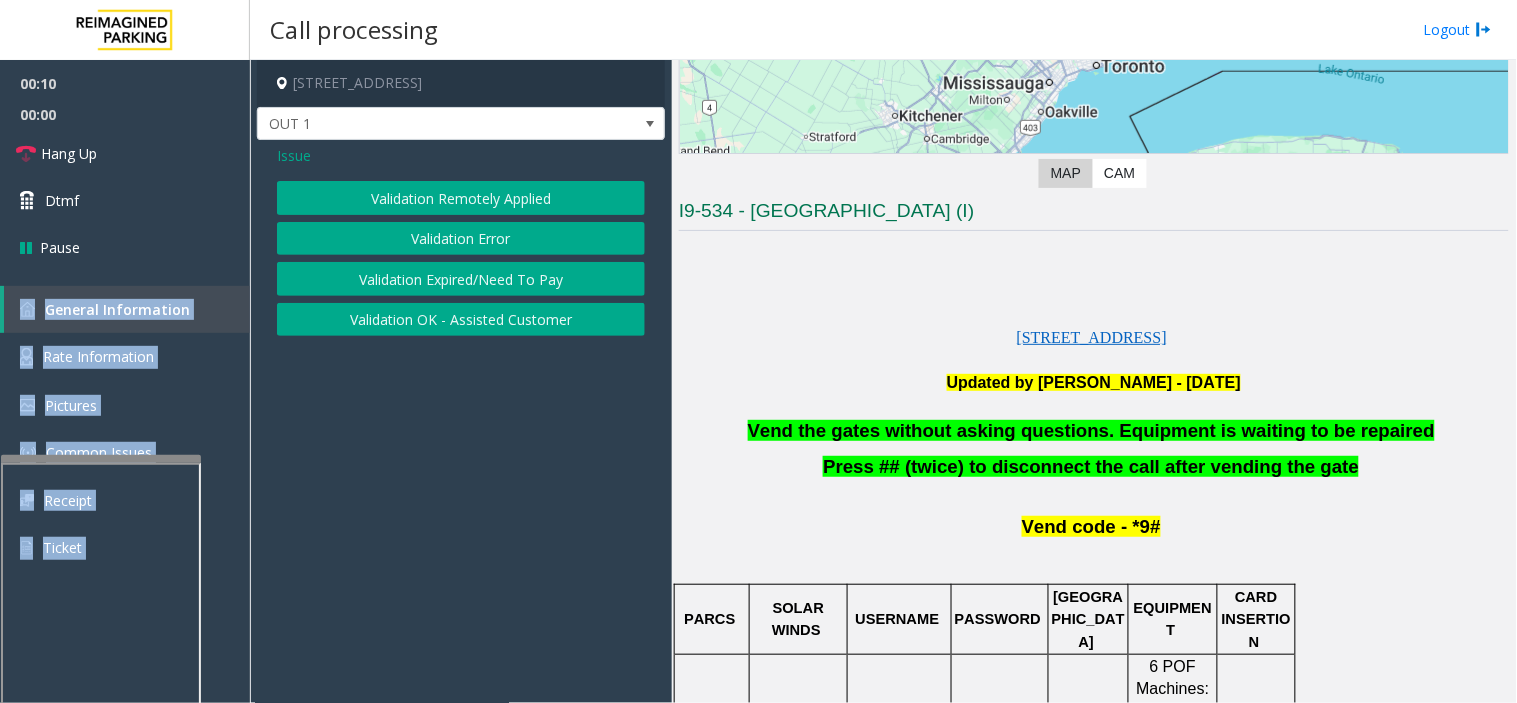click on "Validation Error" 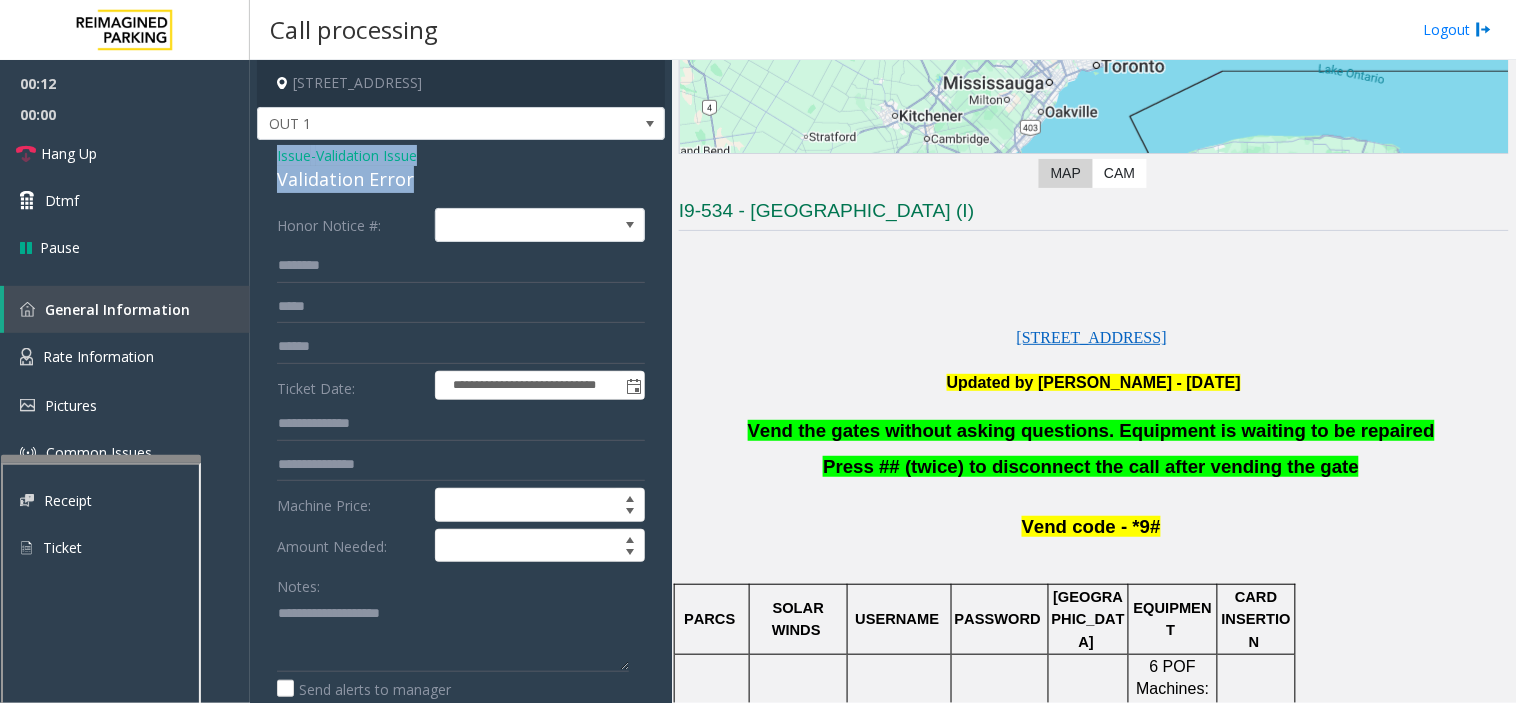 drag, startPoint x: 421, startPoint y: 181, endPoint x: 274, endPoint y: 157, distance: 148.9463 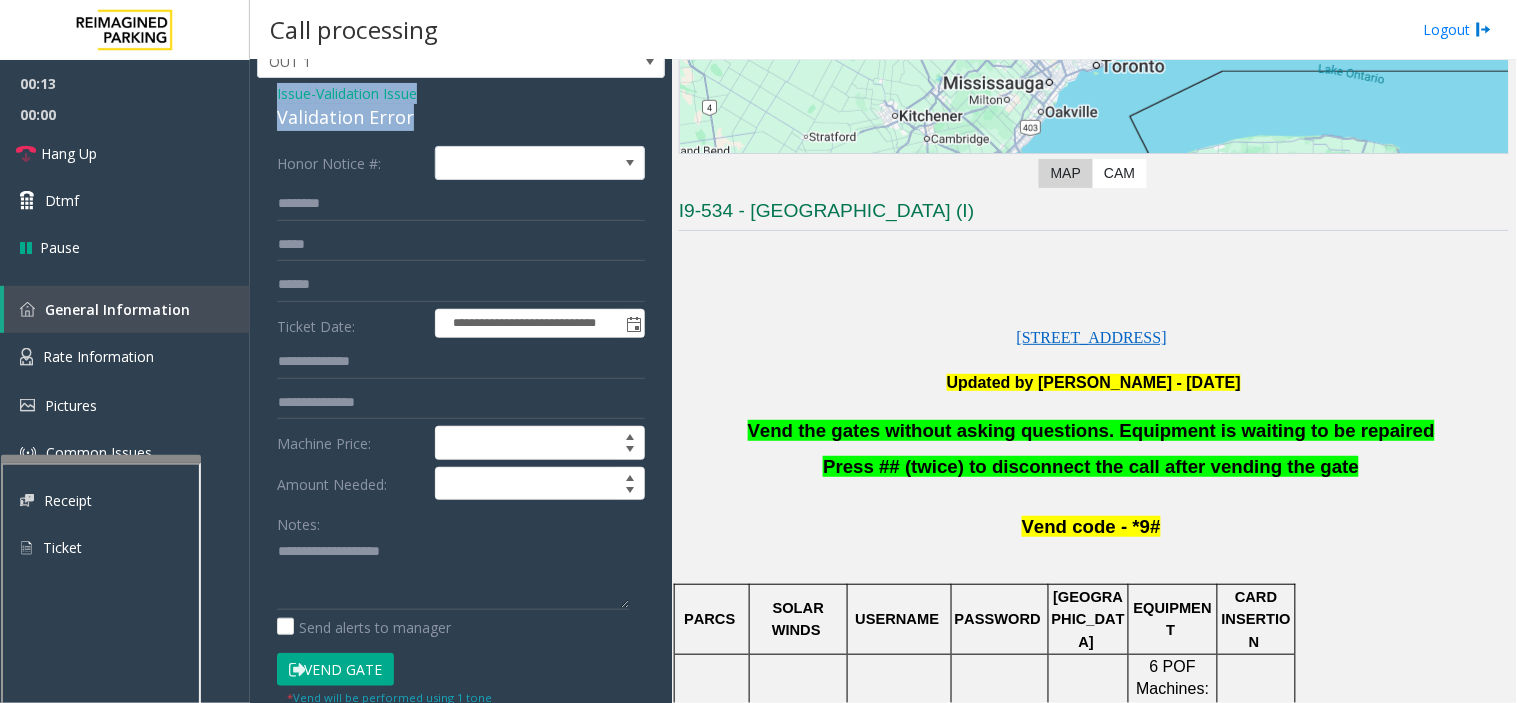 scroll, scrollTop: 111, scrollLeft: 0, axis: vertical 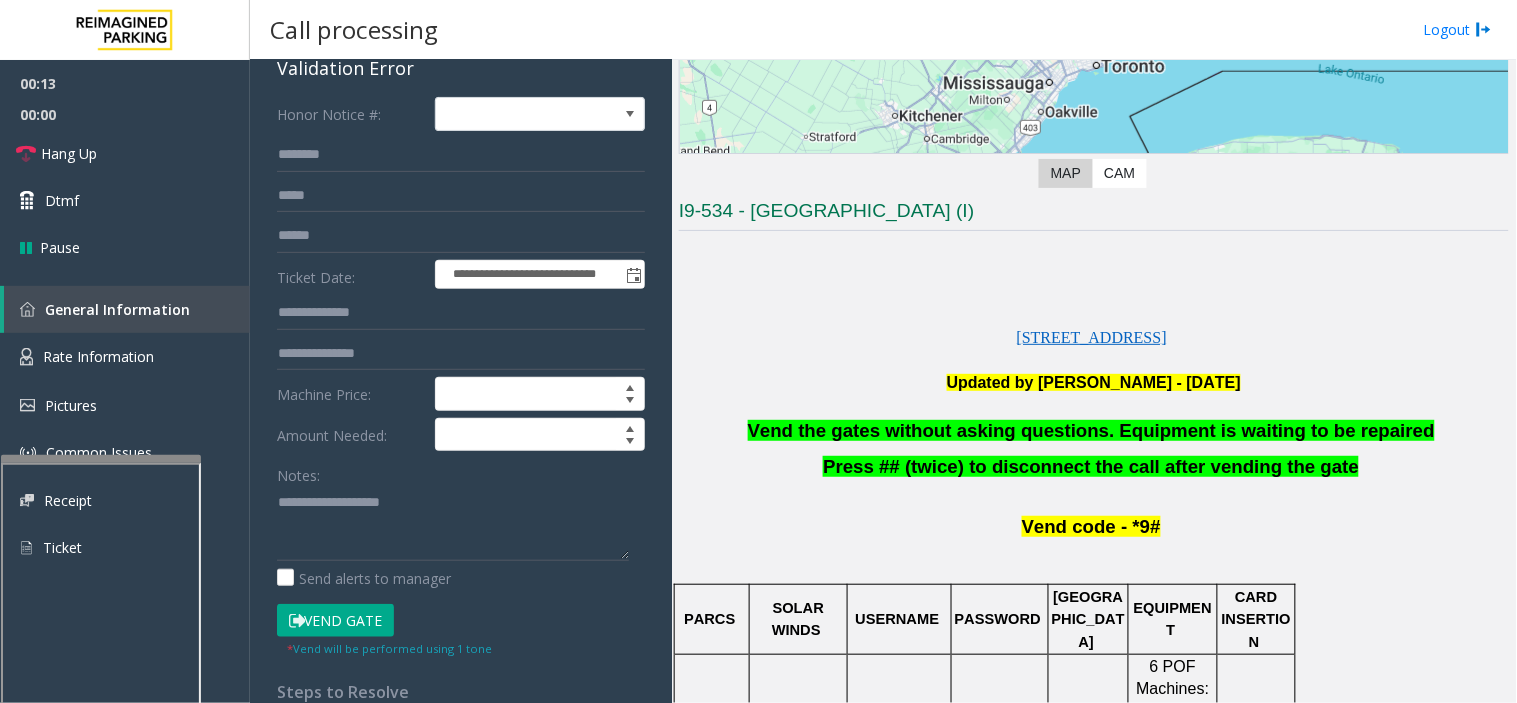 click on "Notes:" 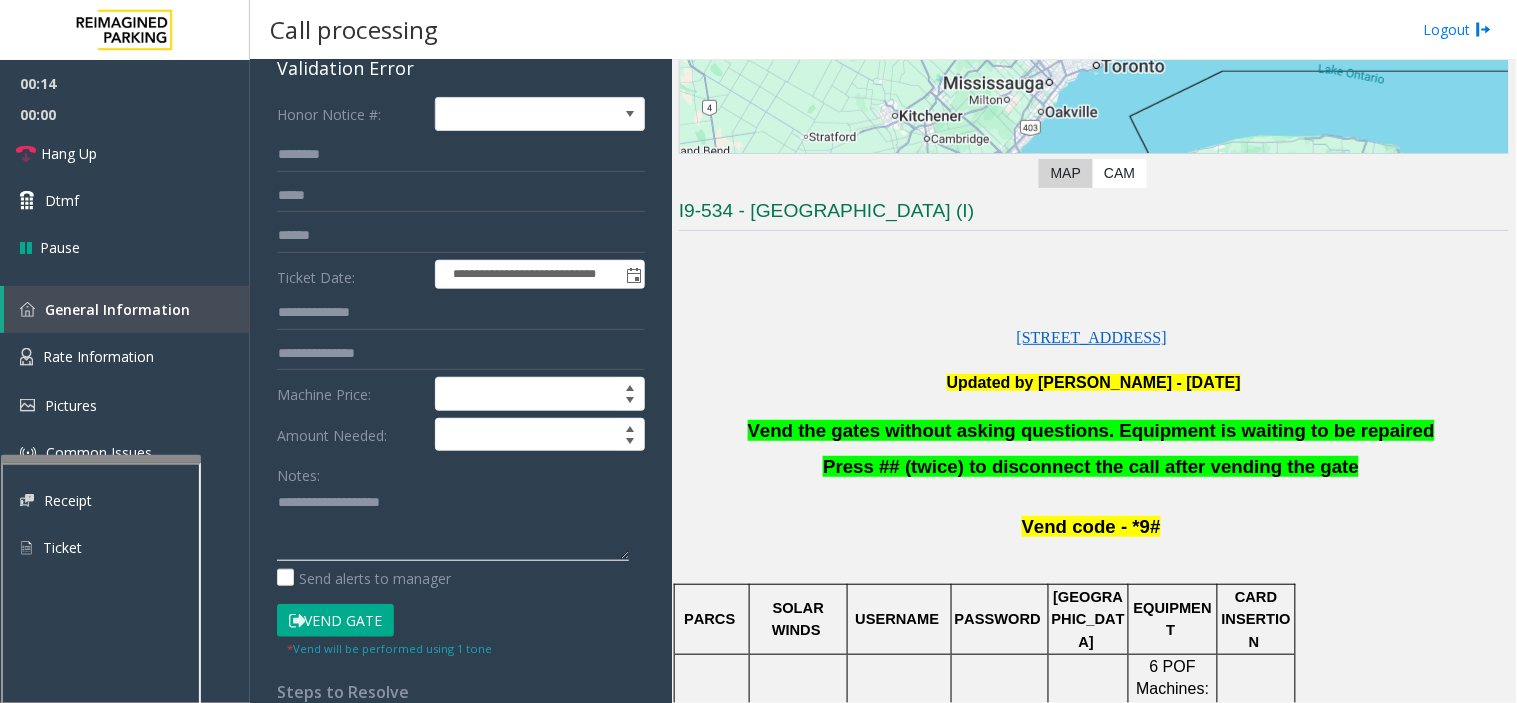 click 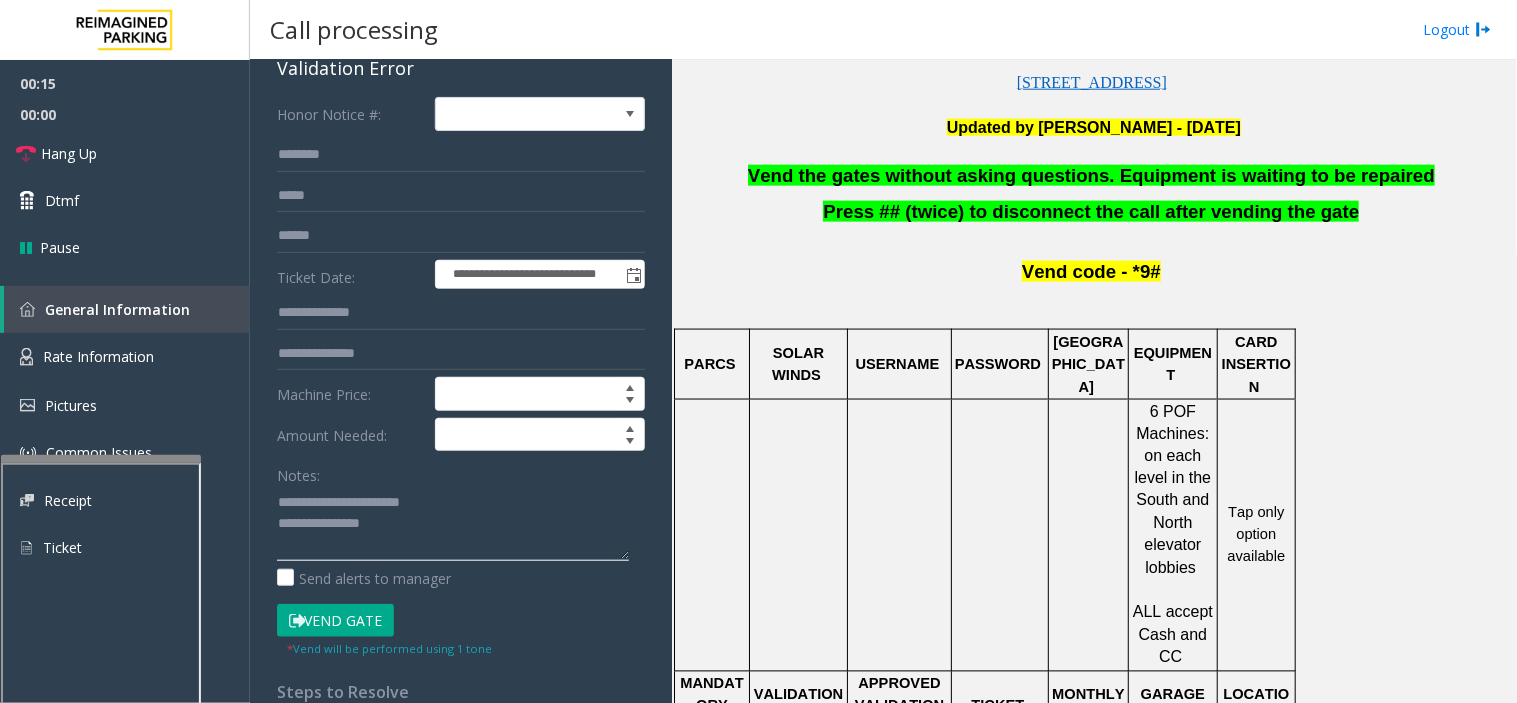 scroll, scrollTop: 777, scrollLeft: 0, axis: vertical 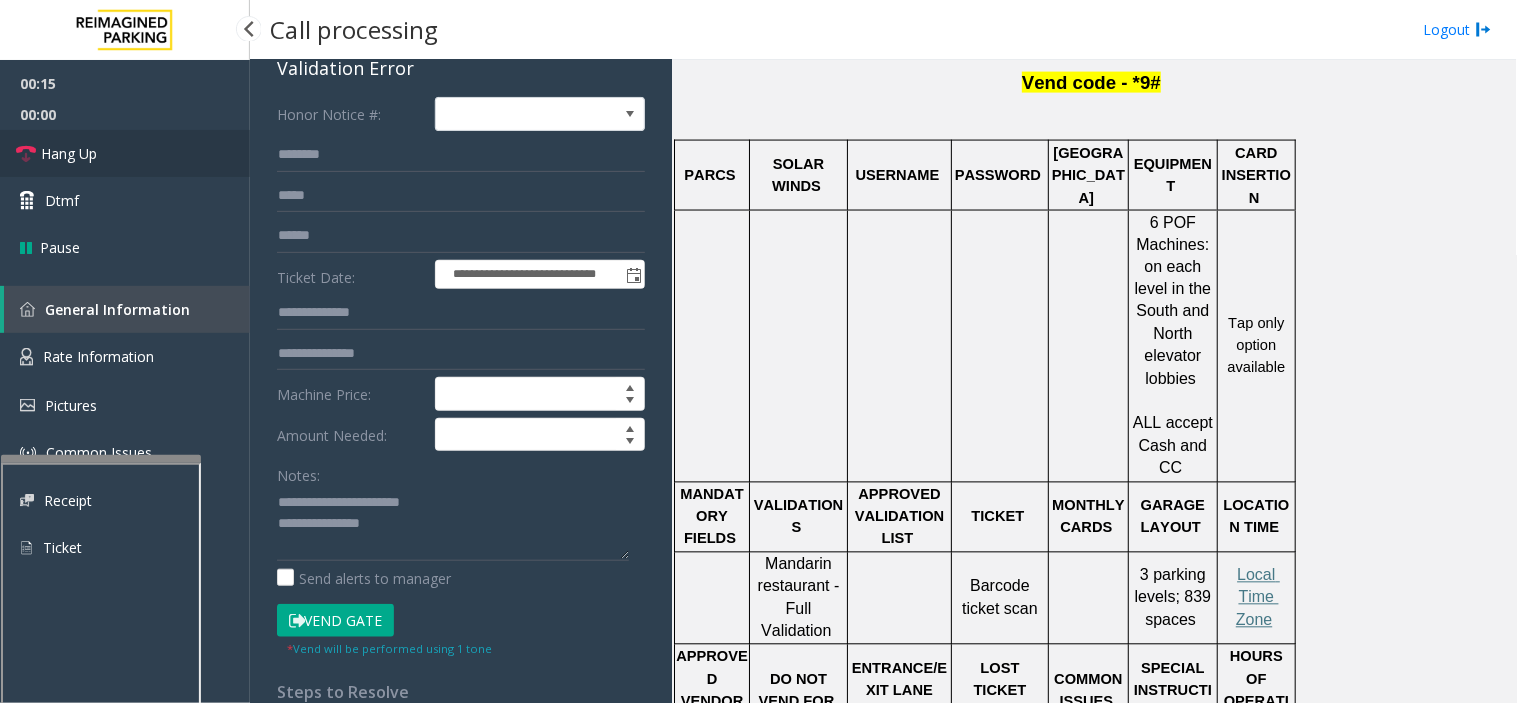 click on "Hang Up" at bounding box center (125, 153) 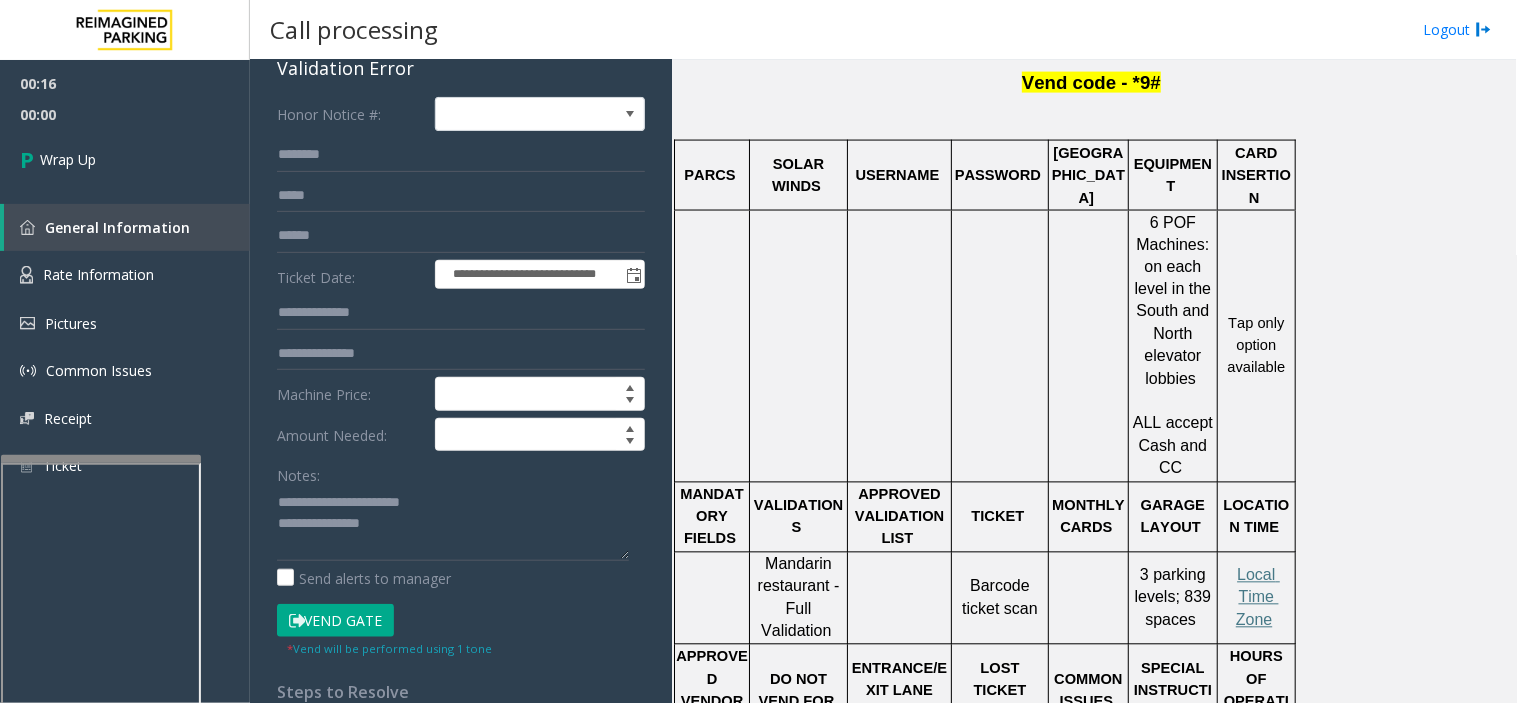scroll, scrollTop: 888, scrollLeft: 0, axis: vertical 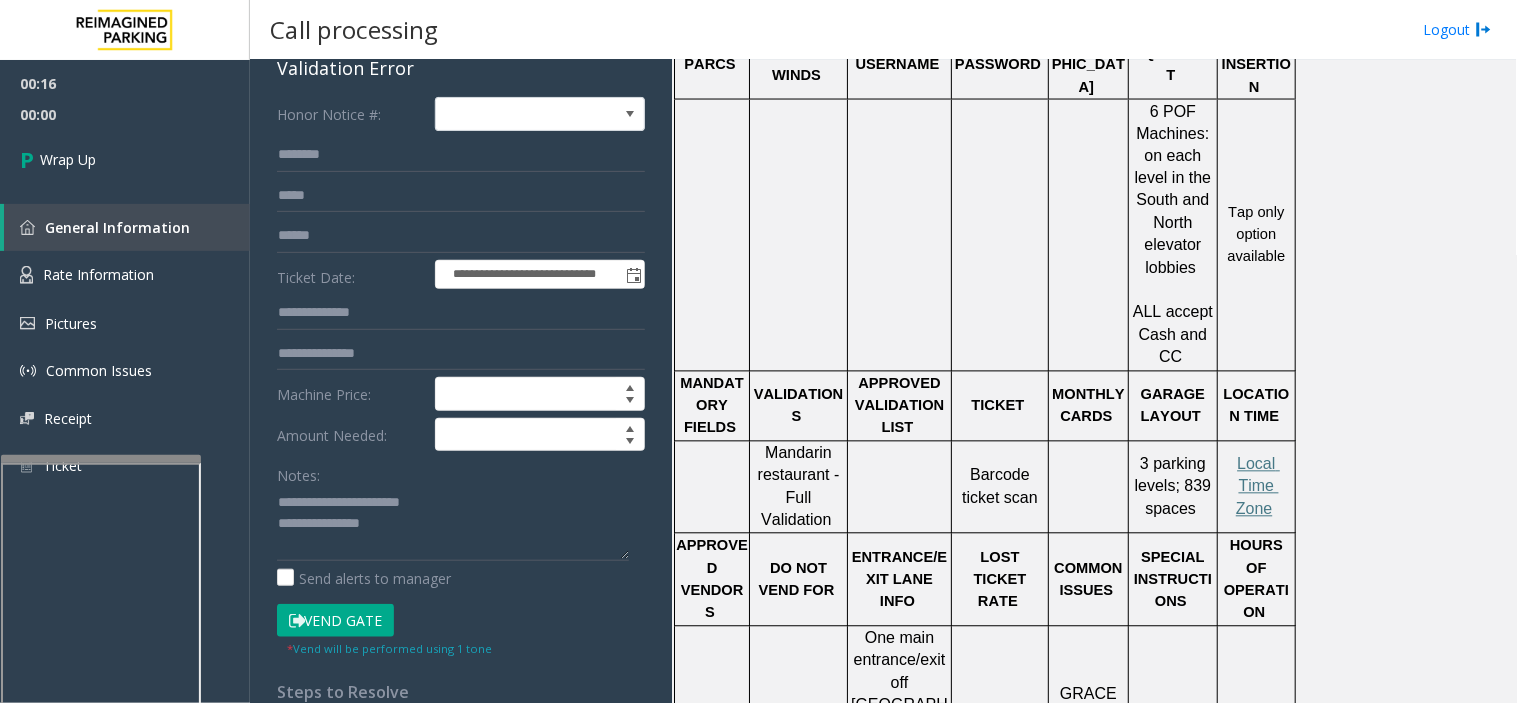 click on "Mandarin restaurant - Full Validation" 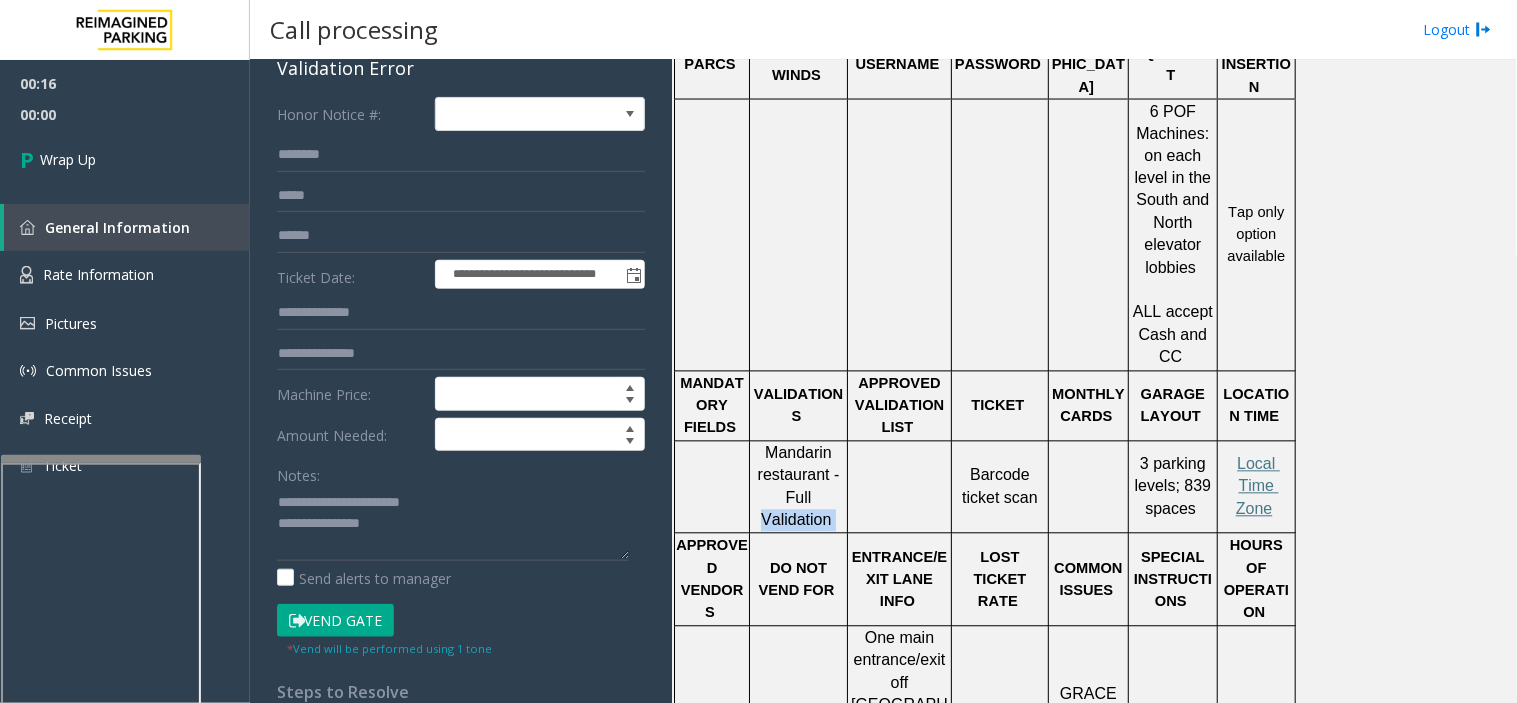 click on "Mandarin restaurant - Full Validation" 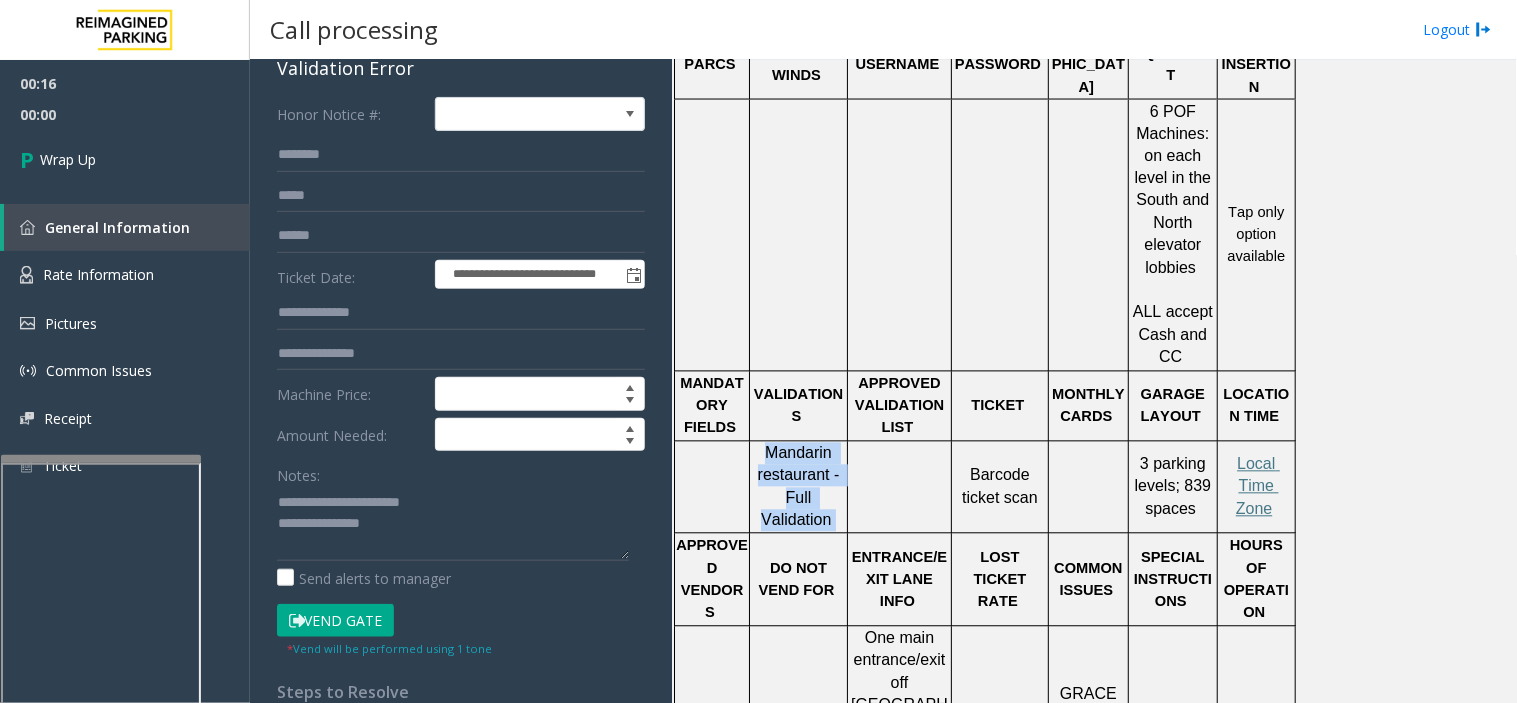 click on "Mandarin restaurant - Full Validation" 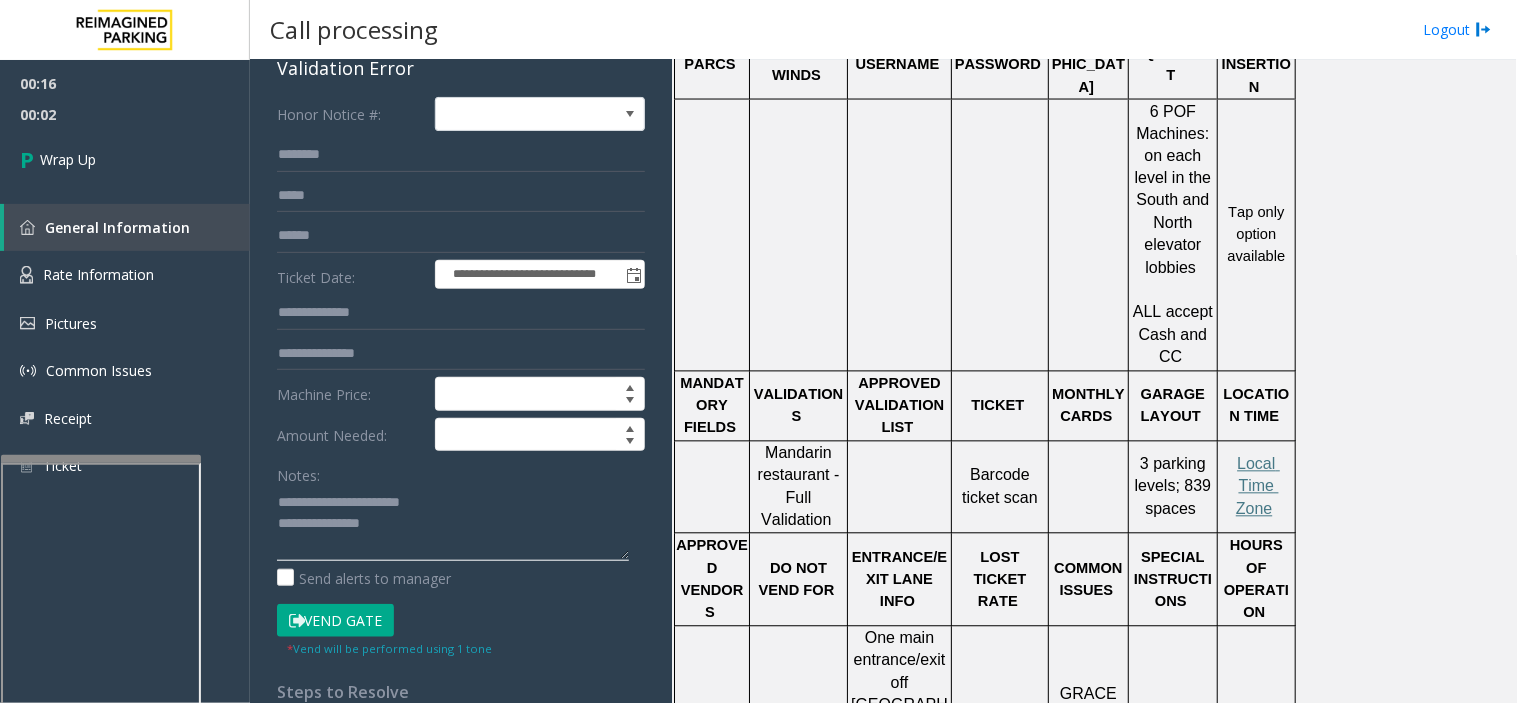 click 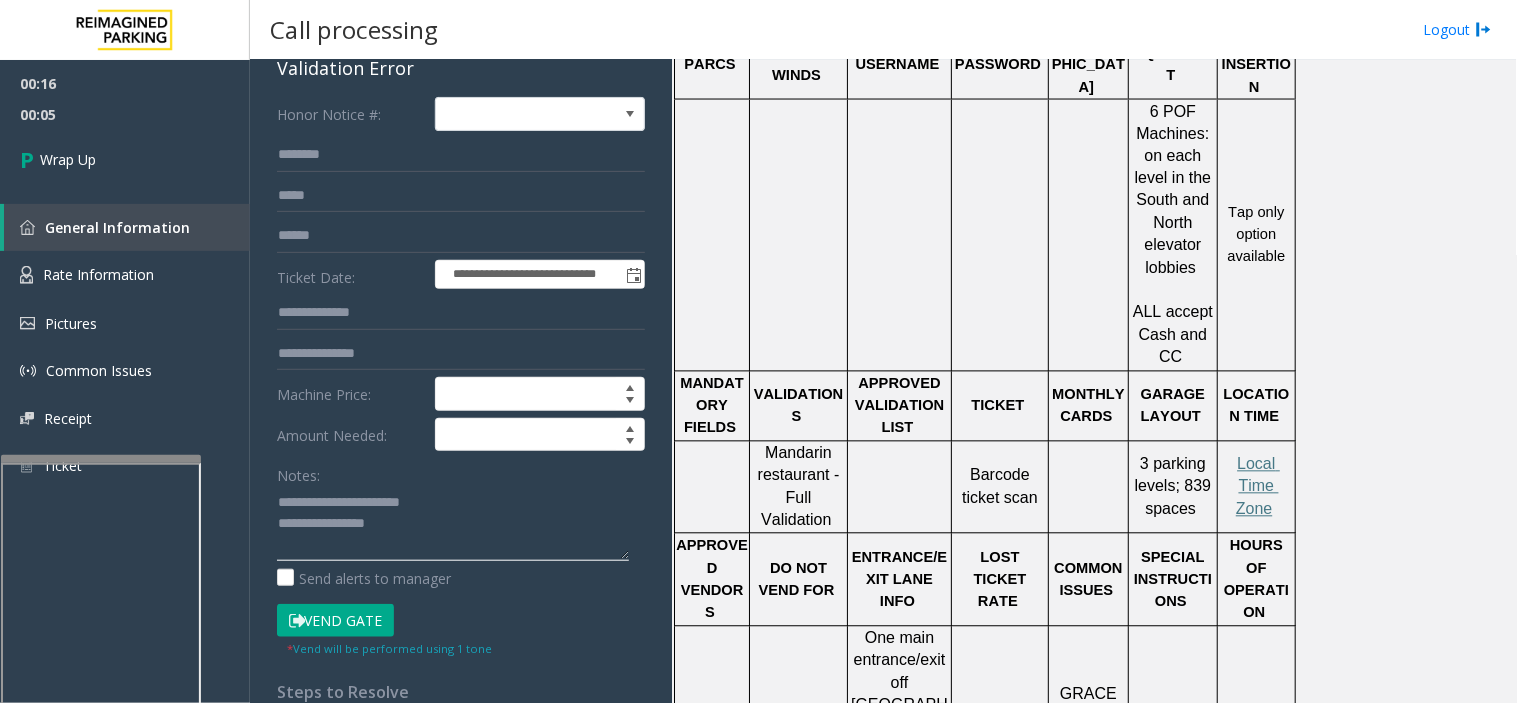 paste on "**********" 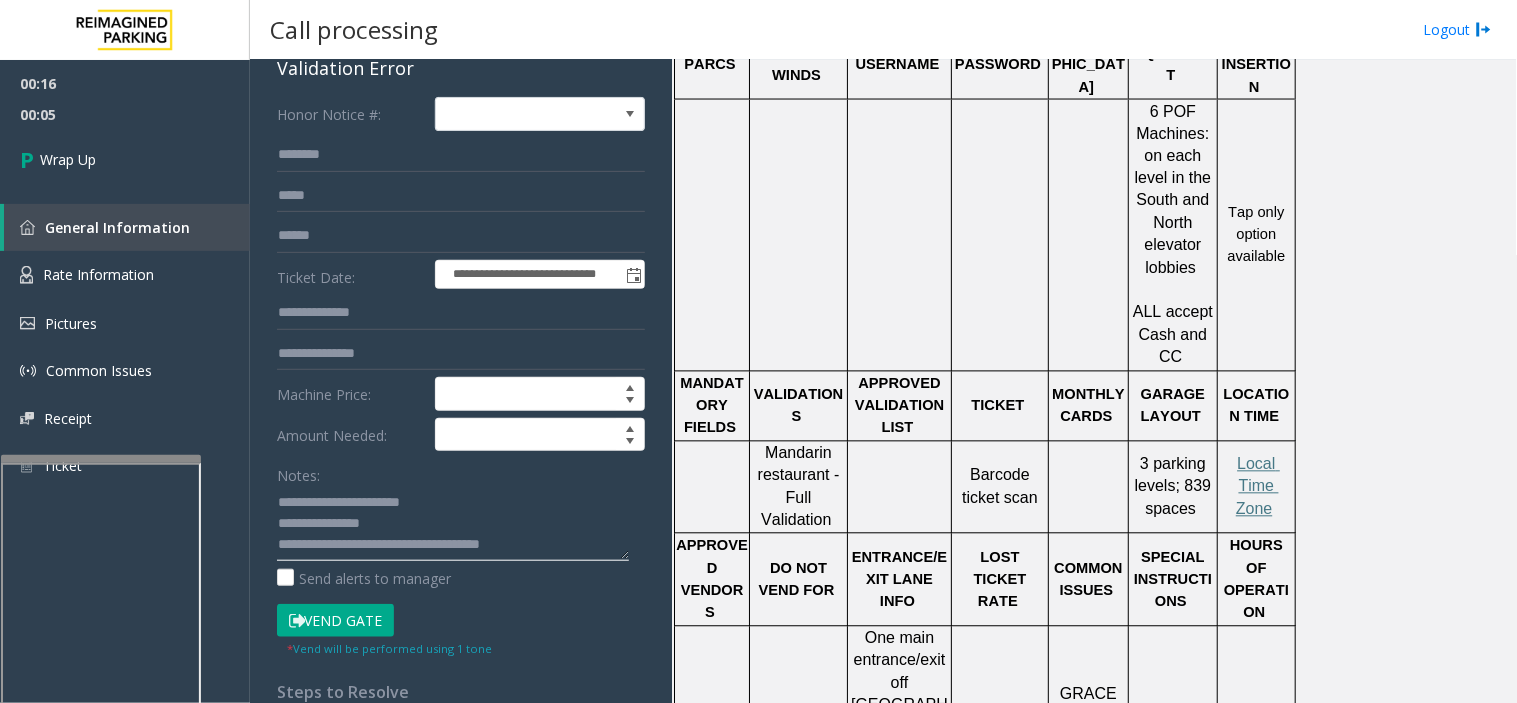 scroll, scrollTop: 35, scrollLeft: 0, axis: vertical 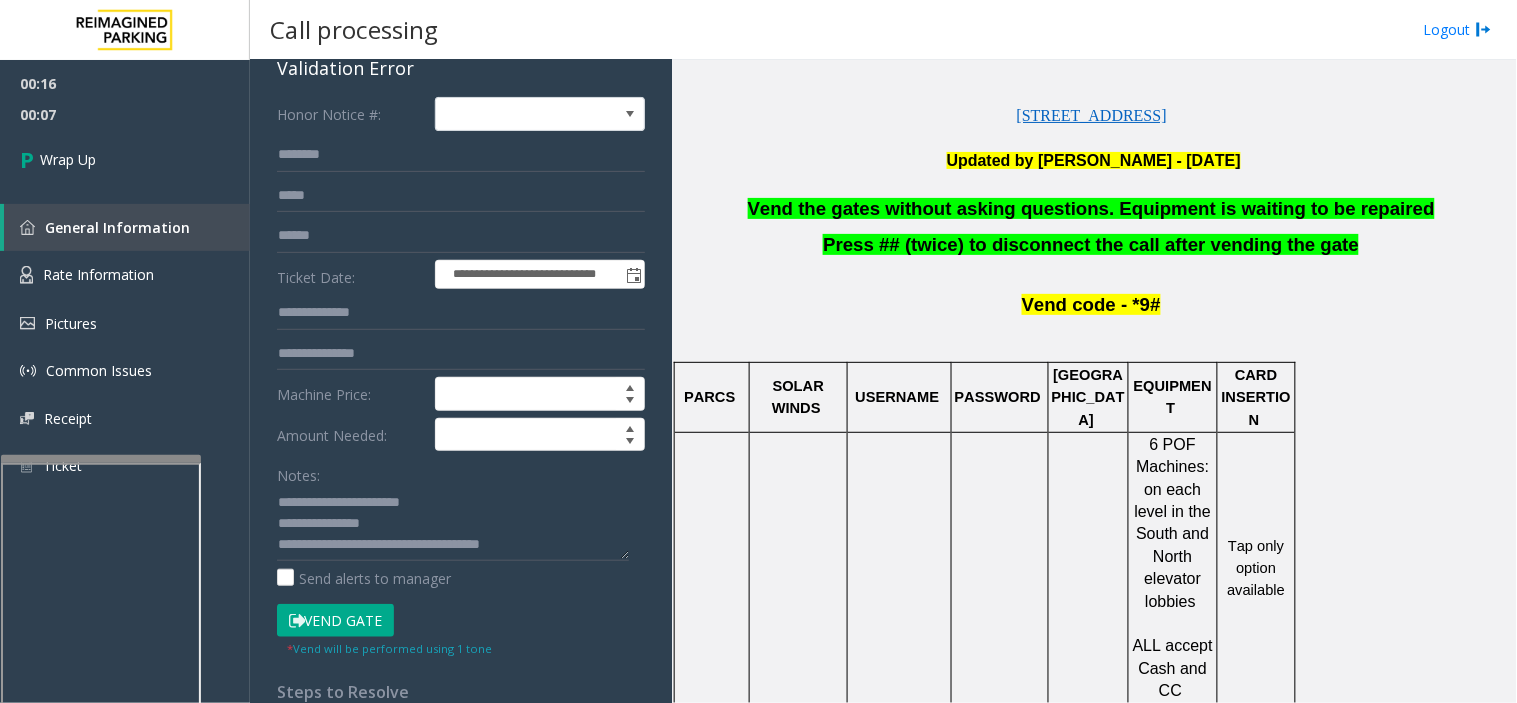 click on "Vend the gates without asking questions. Equipment is waiting to be repaired" 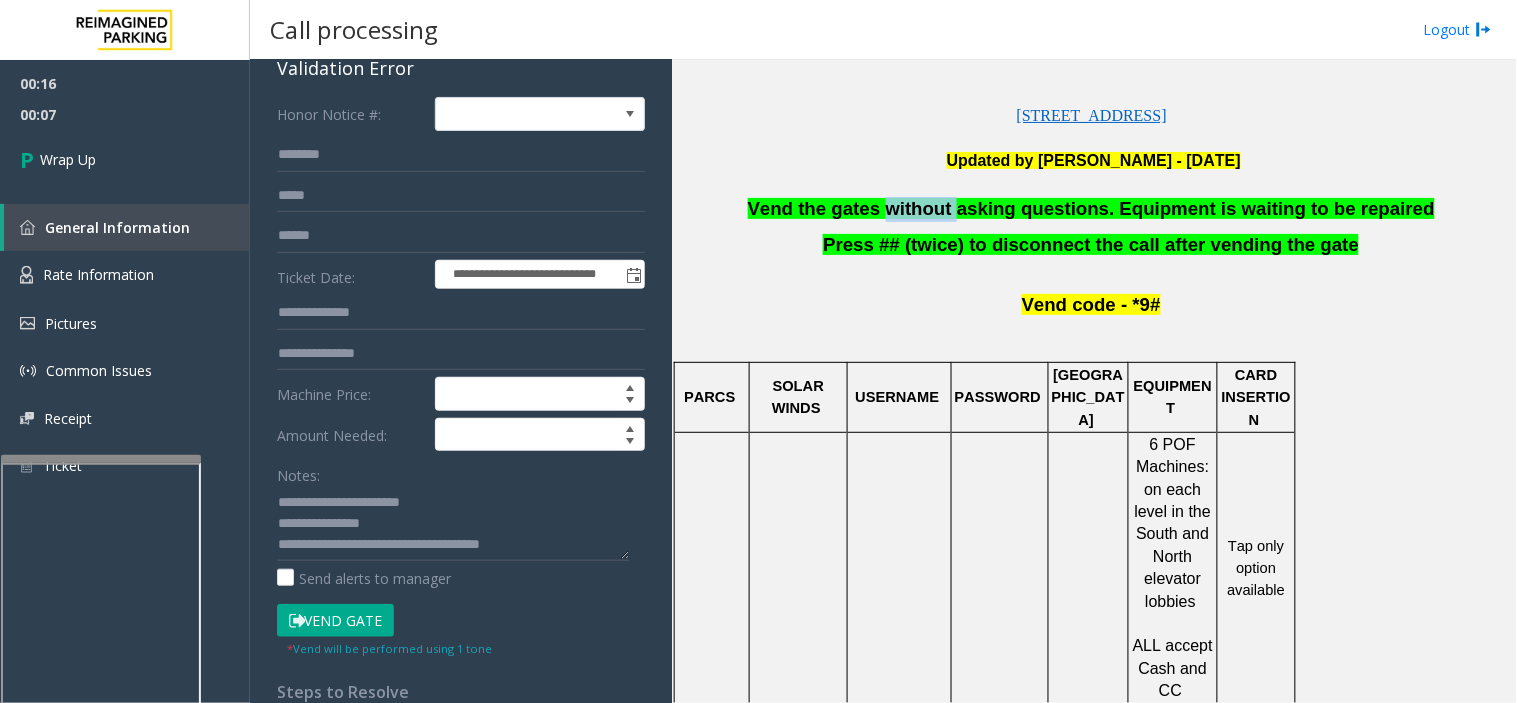 click on "Vend the gates without asking questions. Equipment is waiting to be repaired" 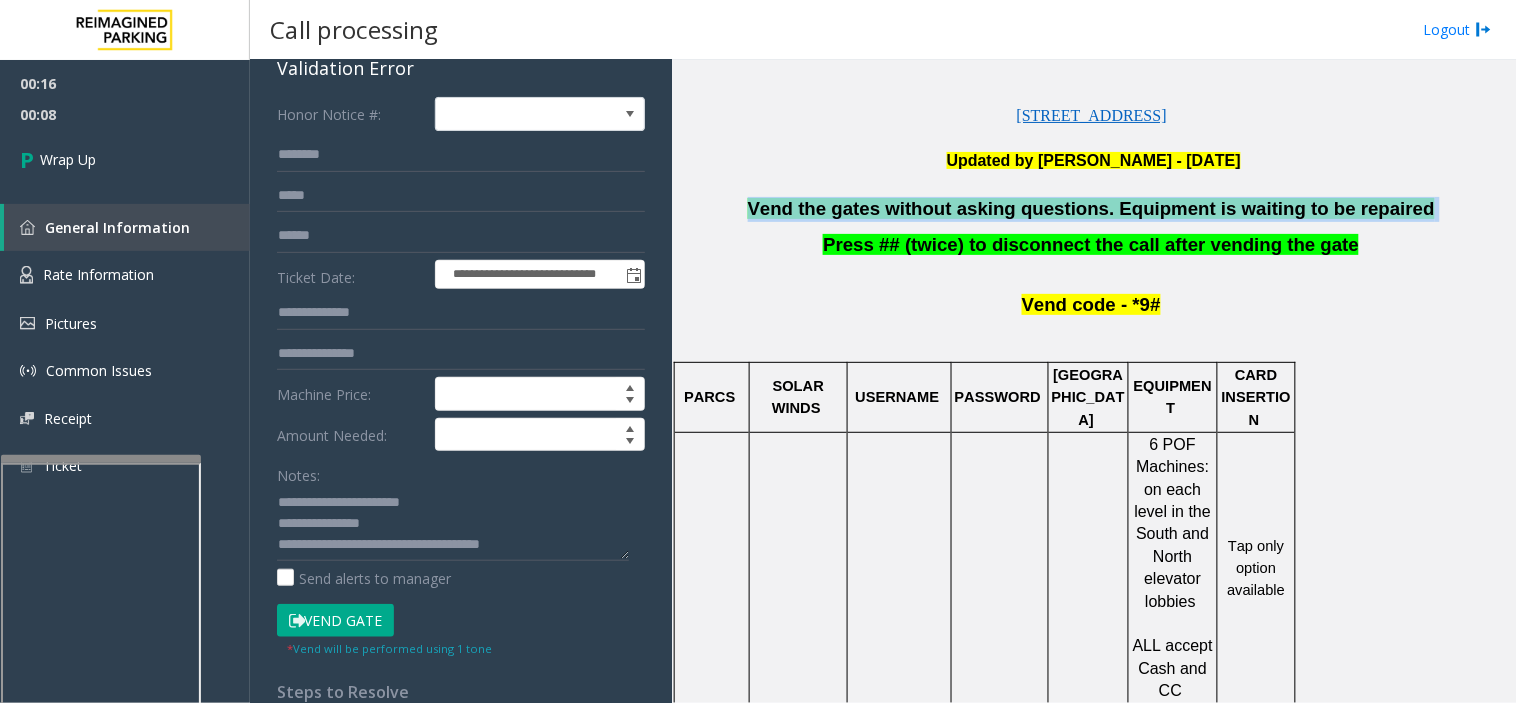 click on "Vend the gates without asking questions. Equipment is waiting to be repaired" 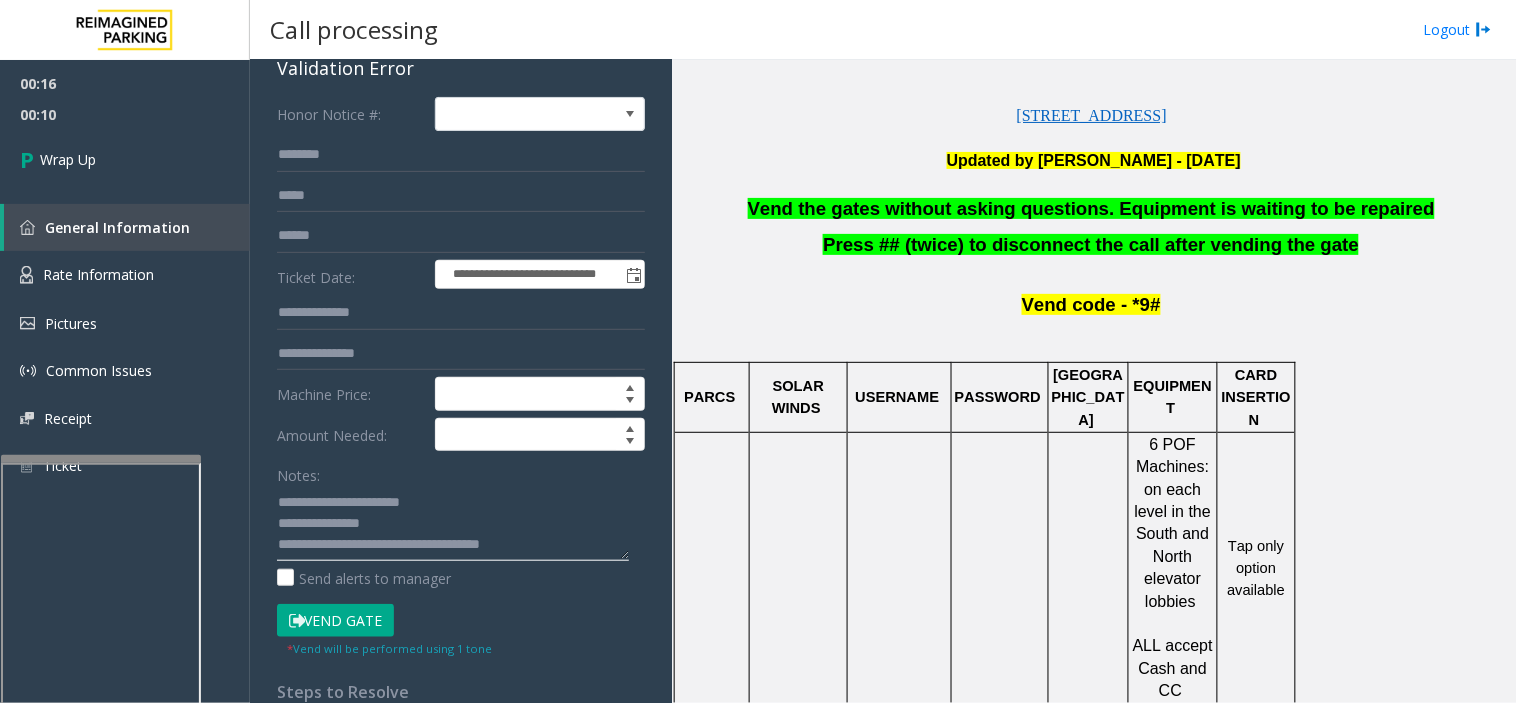 click 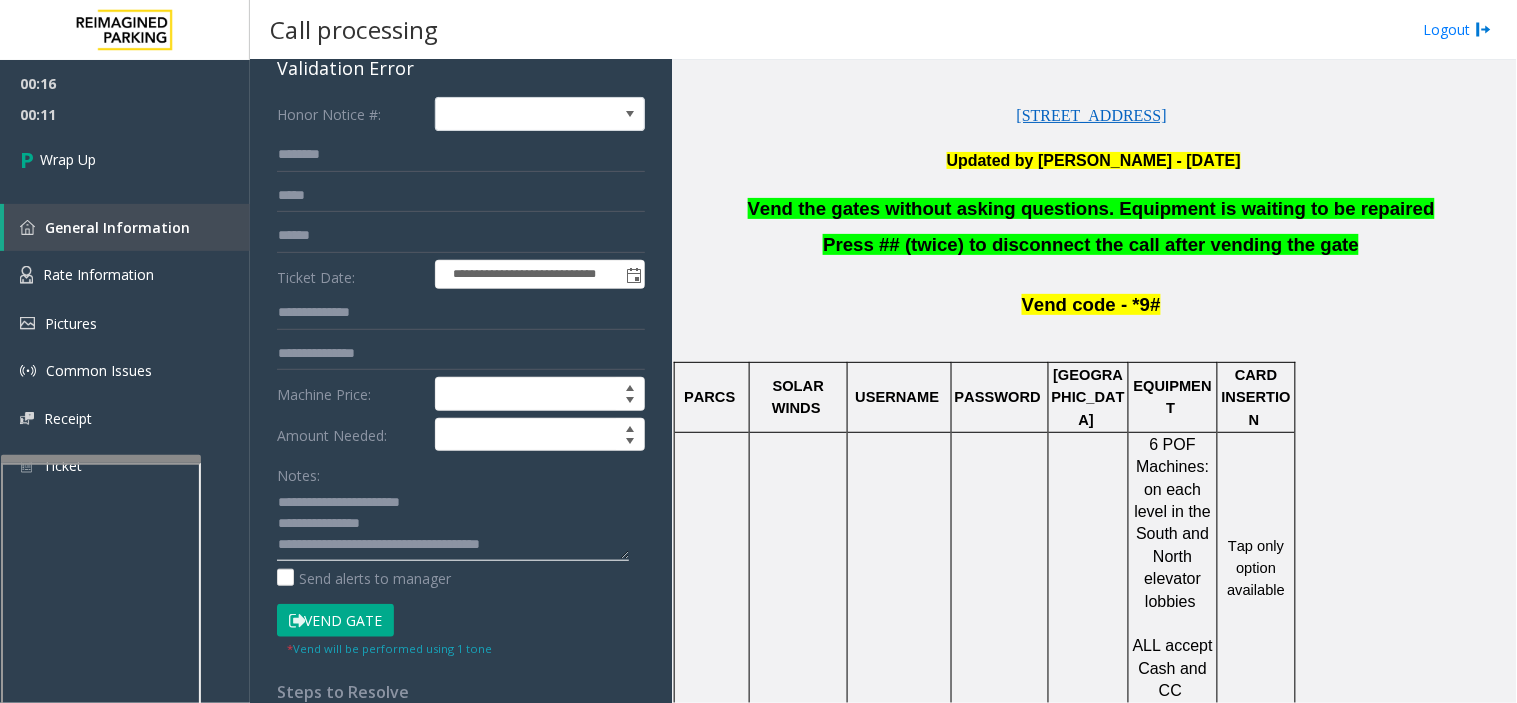 click 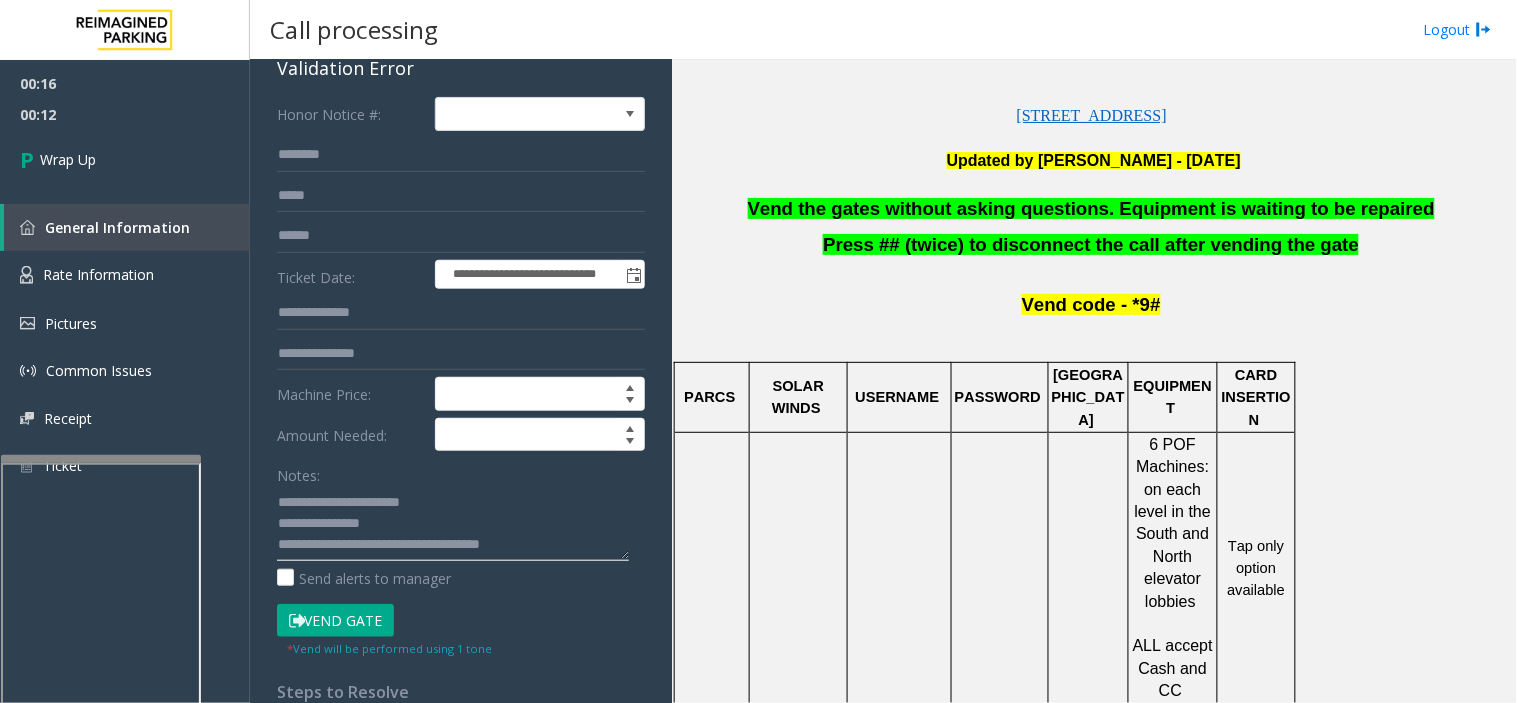 click 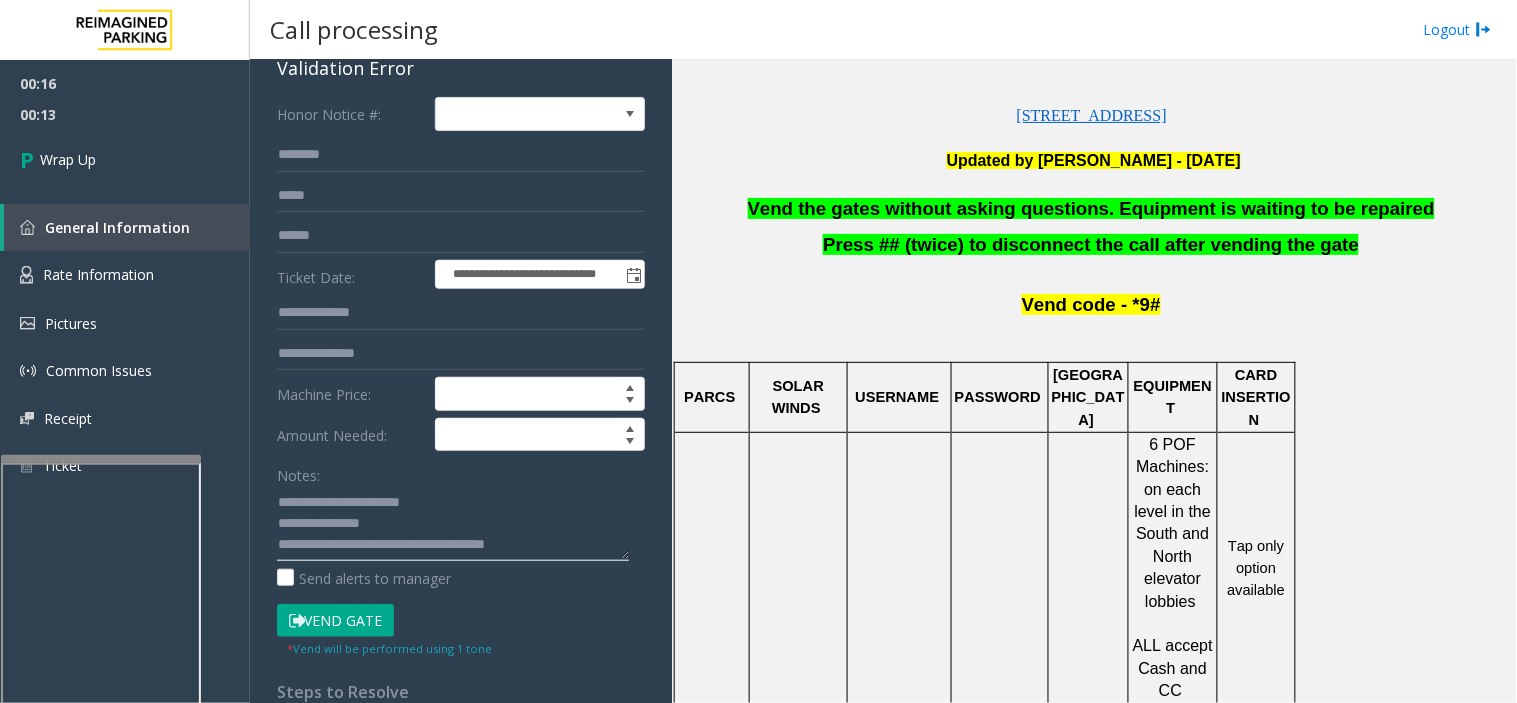 paste on "**********" 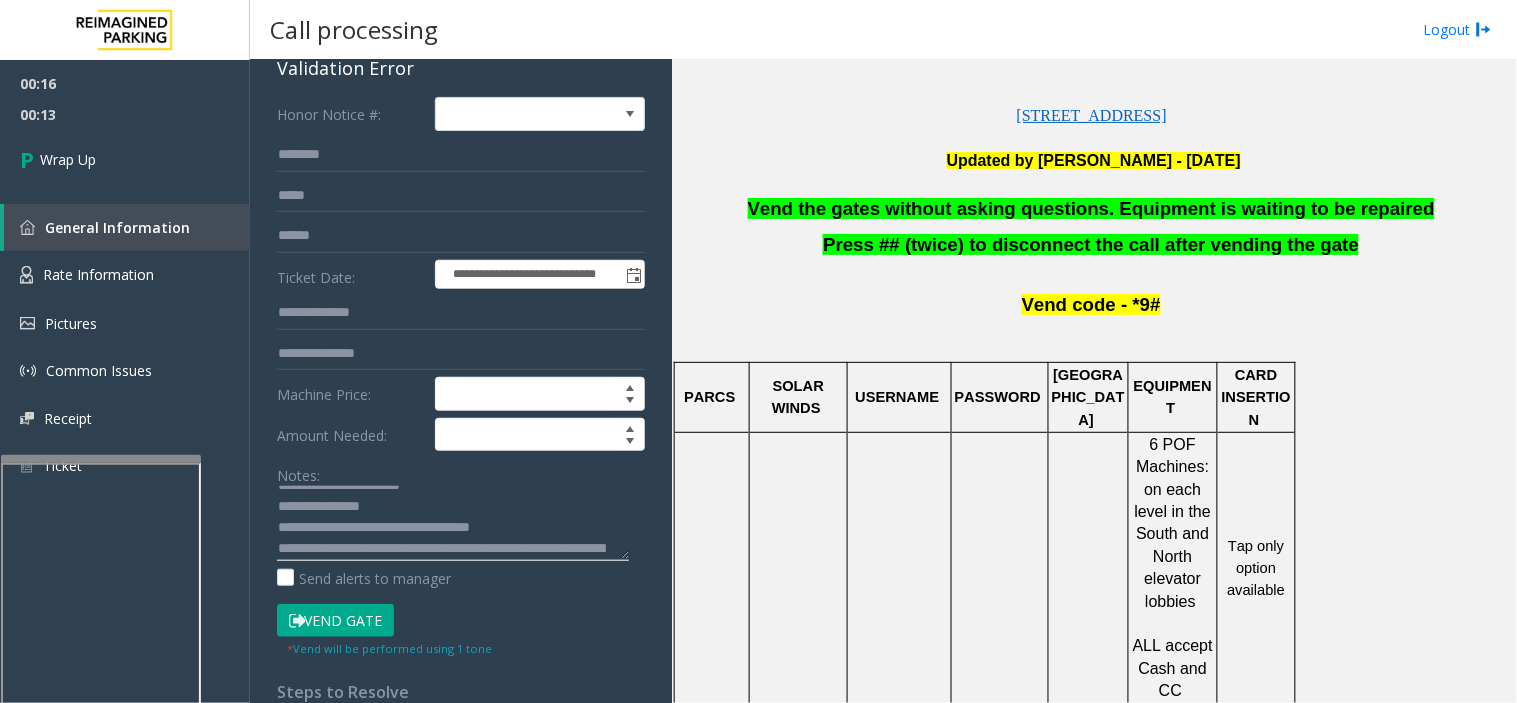 scroll, scrollTop: 77, scrollLeft: 0, axis: vertical 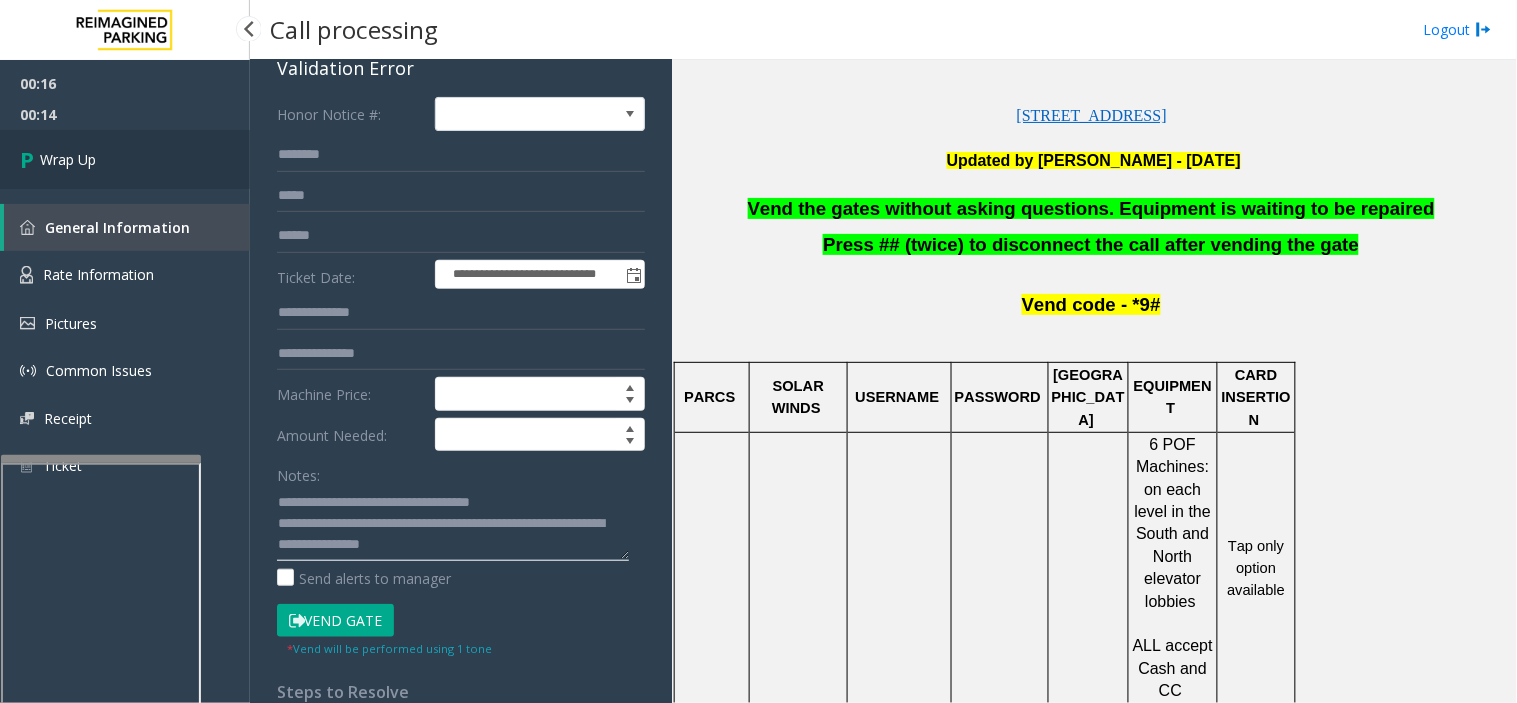 type on "**********" 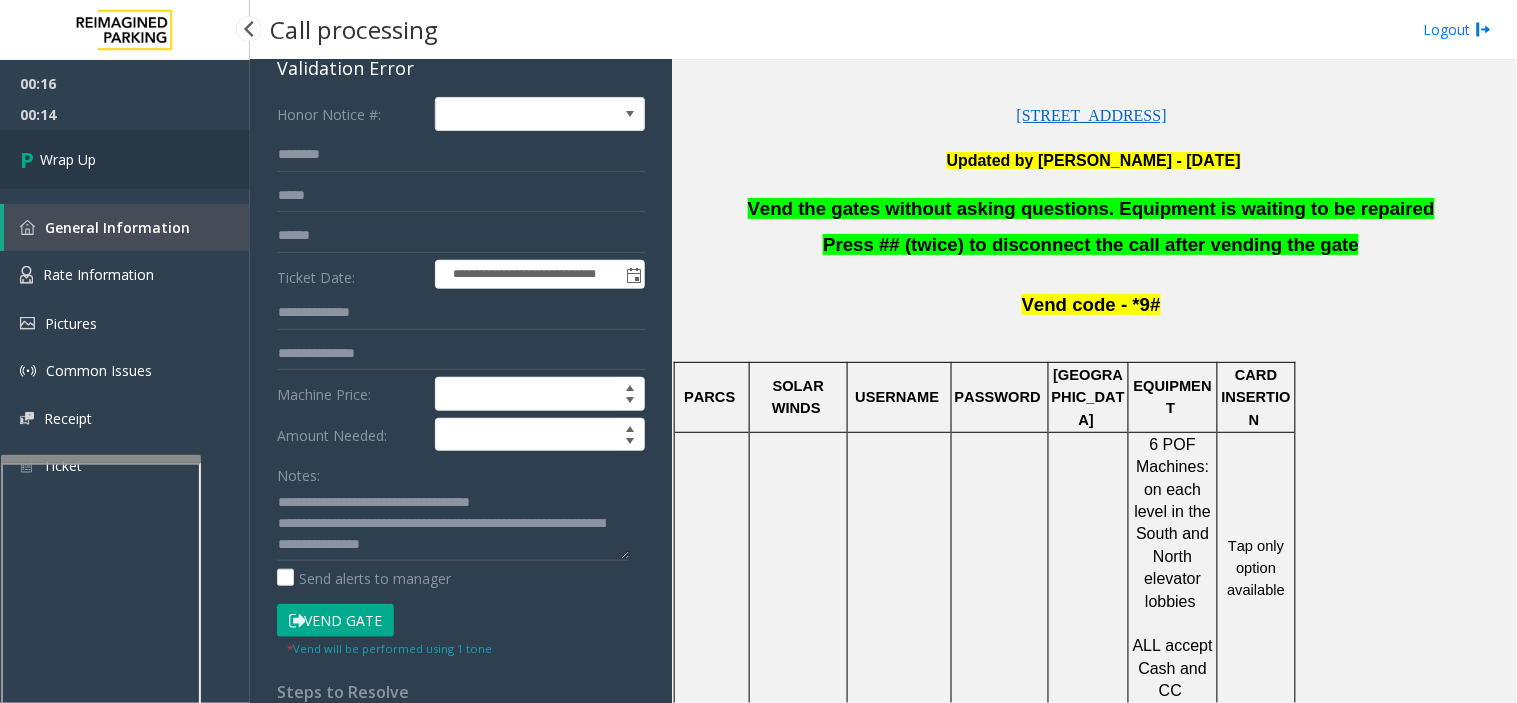 click on "Wrap Up" at bounding box center [125, 159] 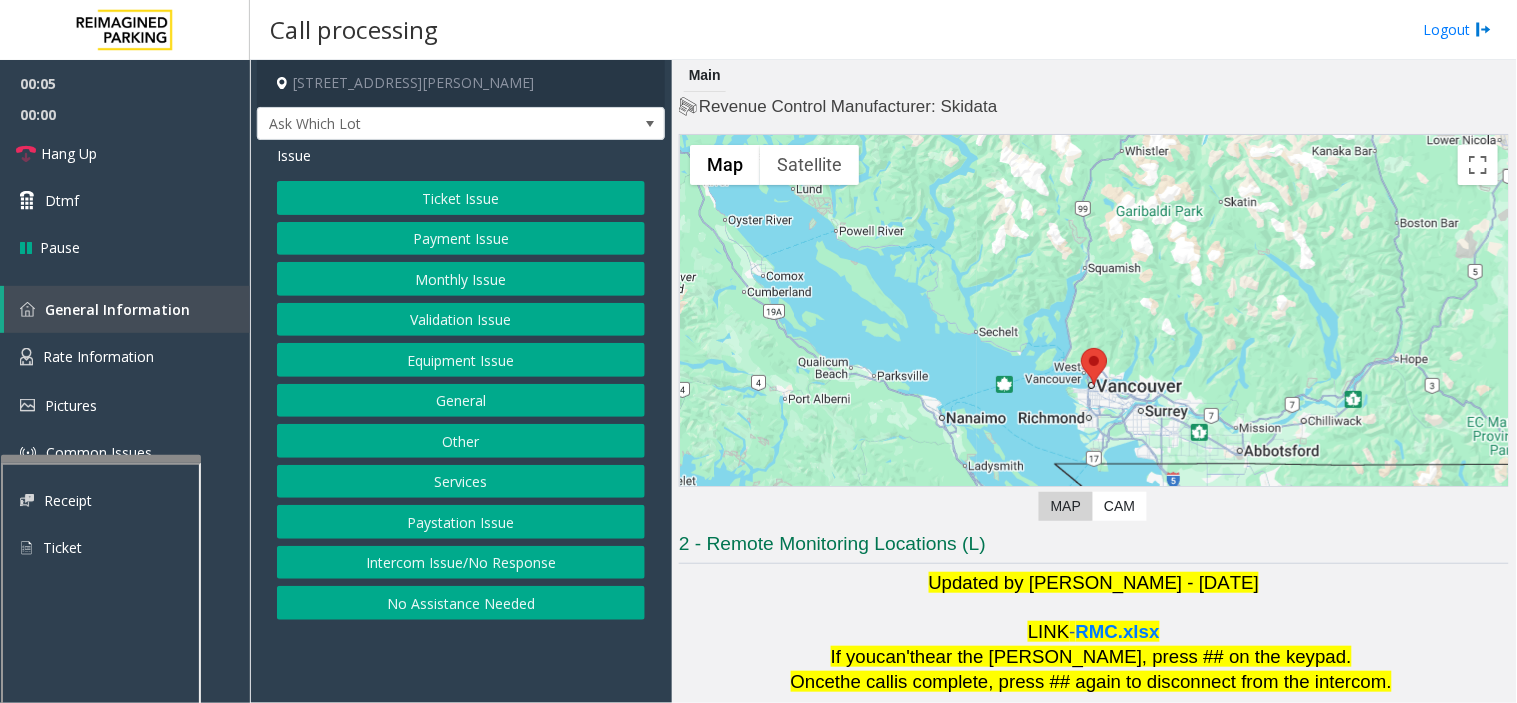 click on "Intercom Issue/No Response" 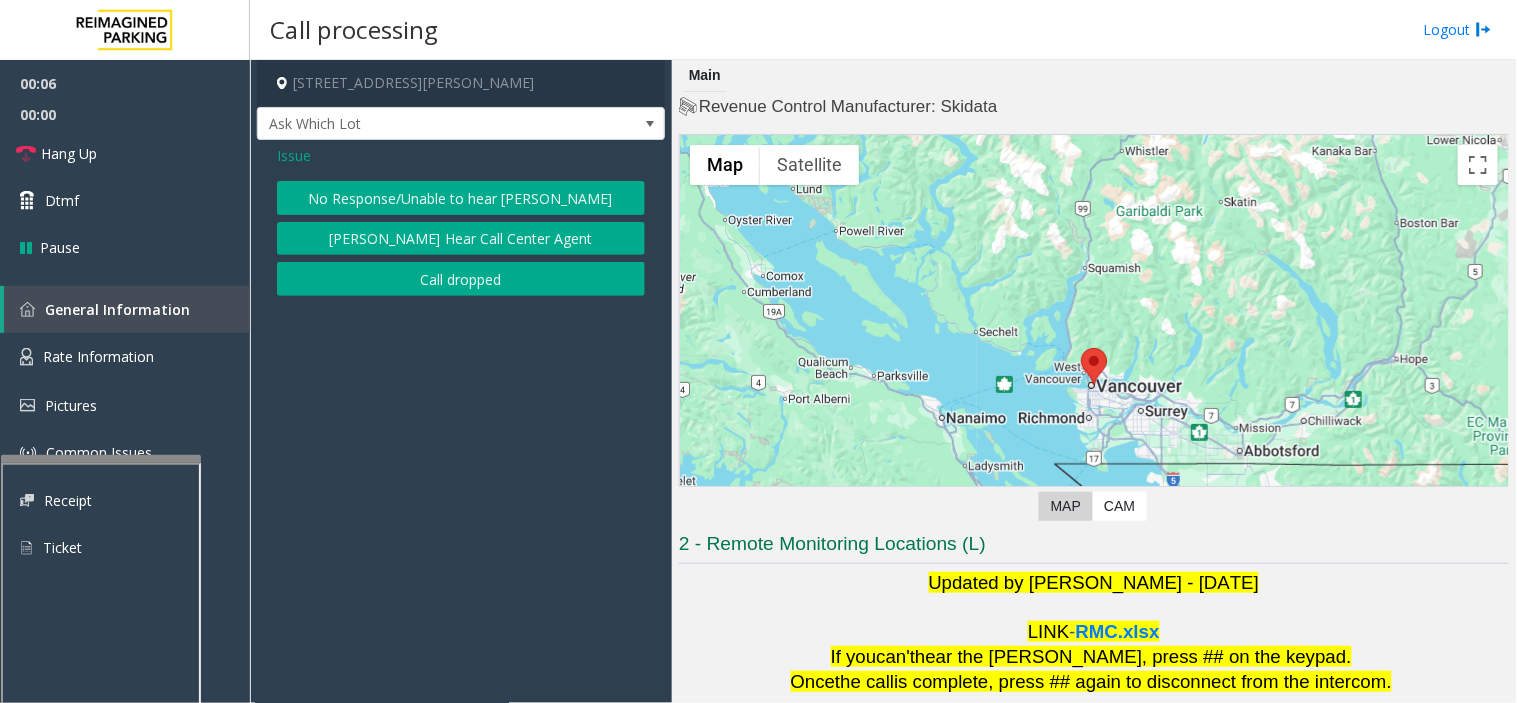 click on "No Response/Unable to hear [PERSON_NAME]" 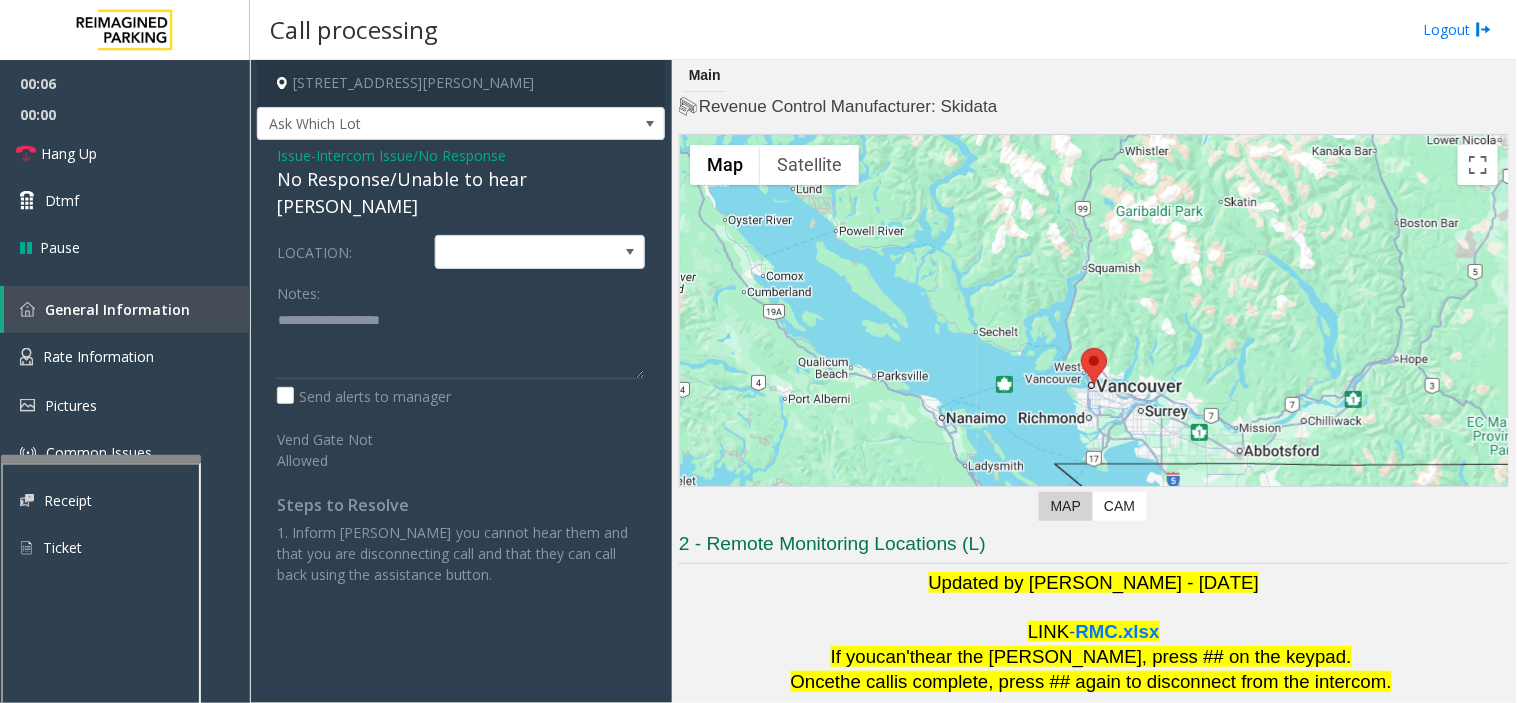 click on "No Response/Unable to hear [PERSON_NAME]" 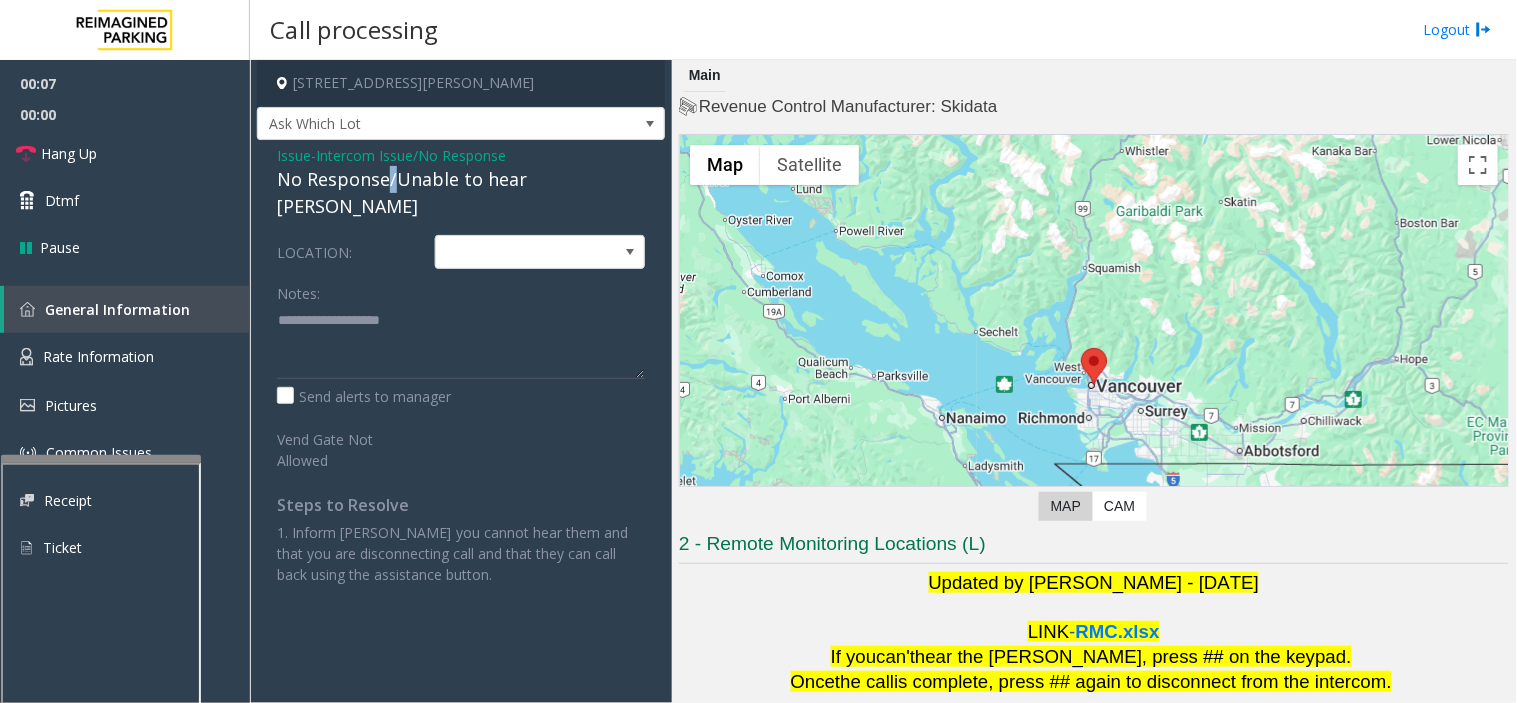 click on "No Response/Unable to hear [PERSON_NAME]" 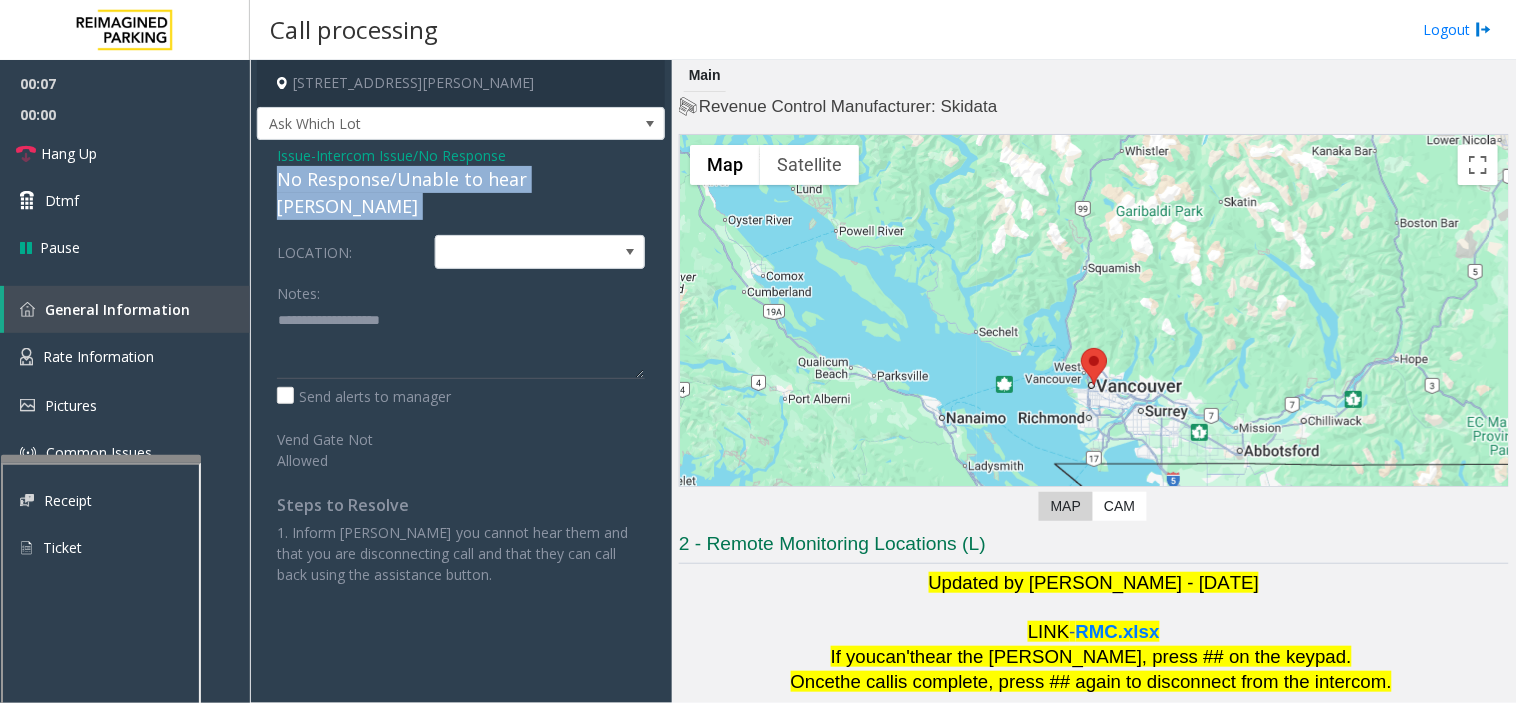 click on "No Response/Unable to hear [PERSON_NAME]" 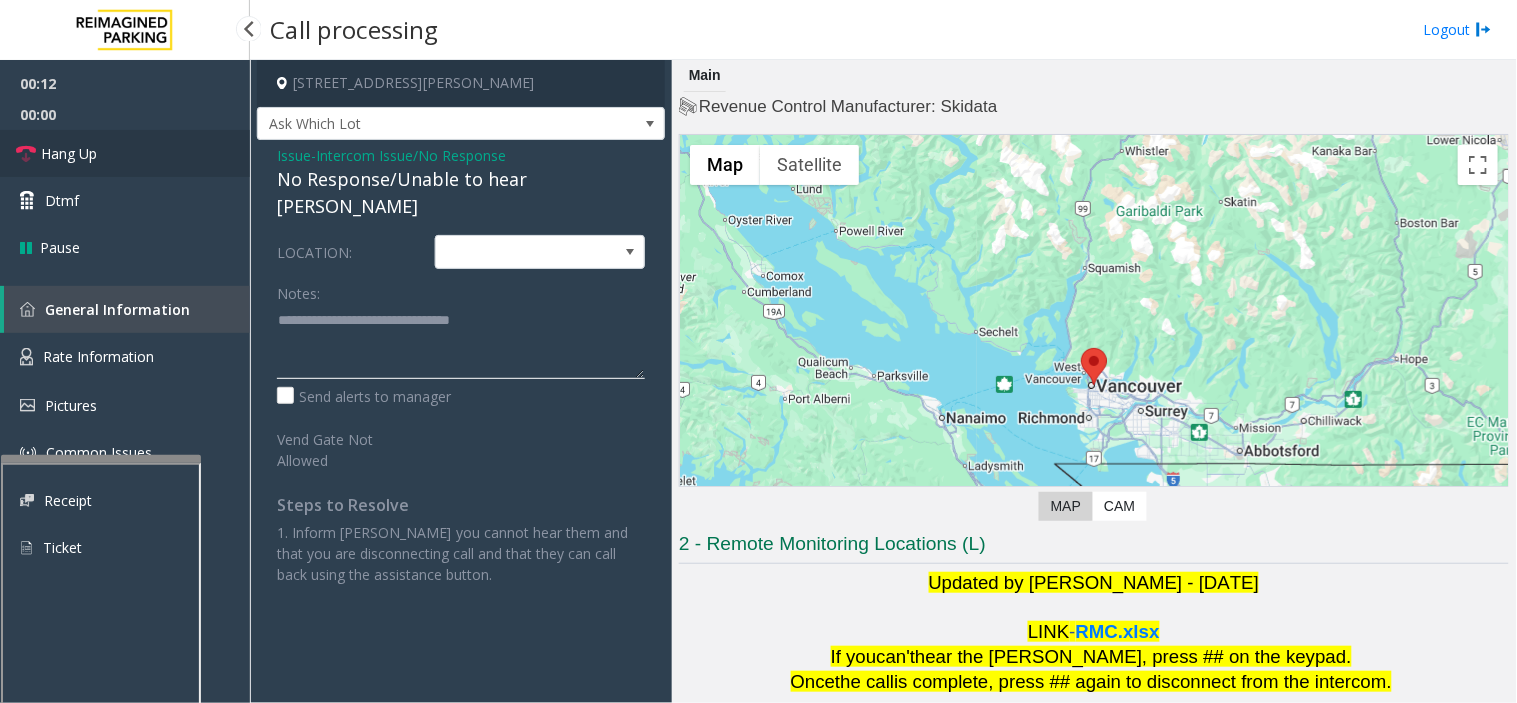 type on "**********" 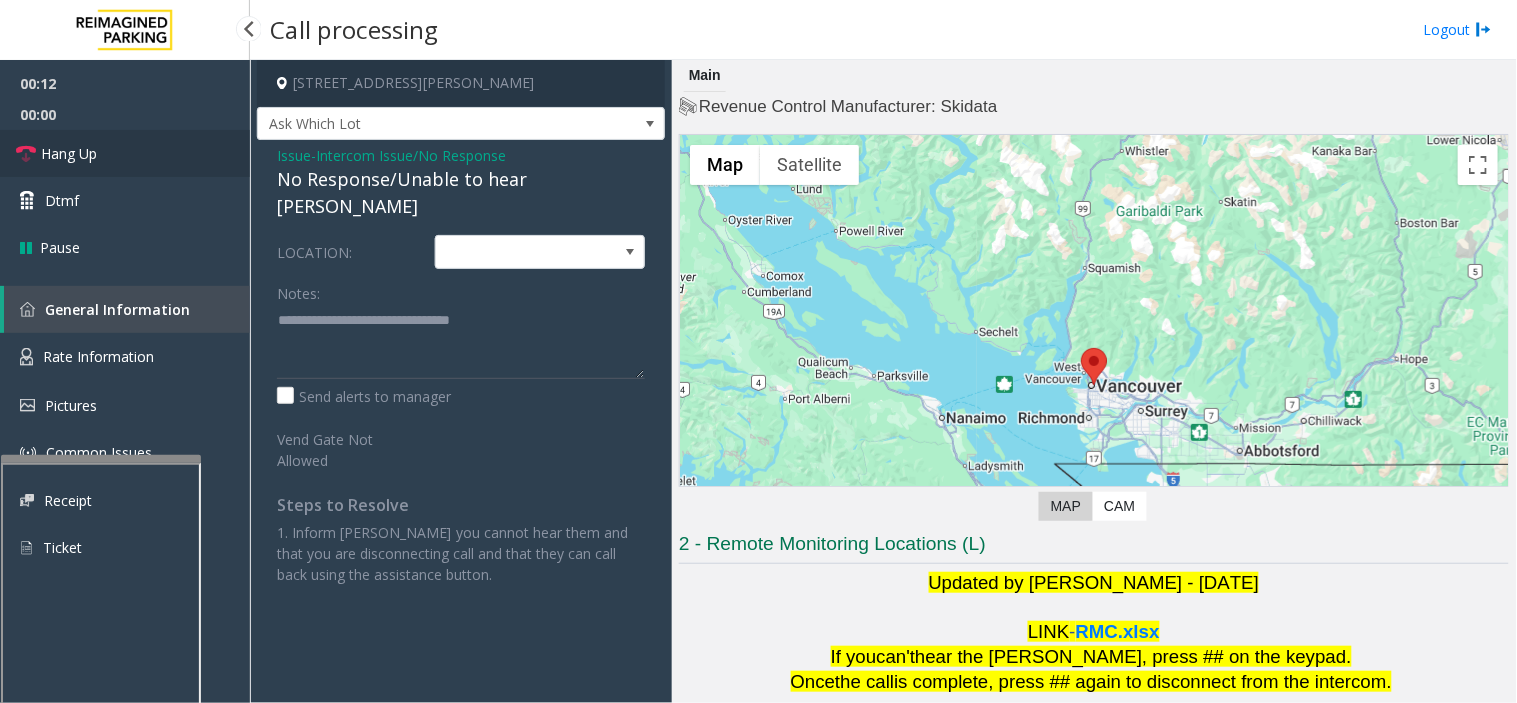 click on "Hang Up" at bounding box center (125, 153) 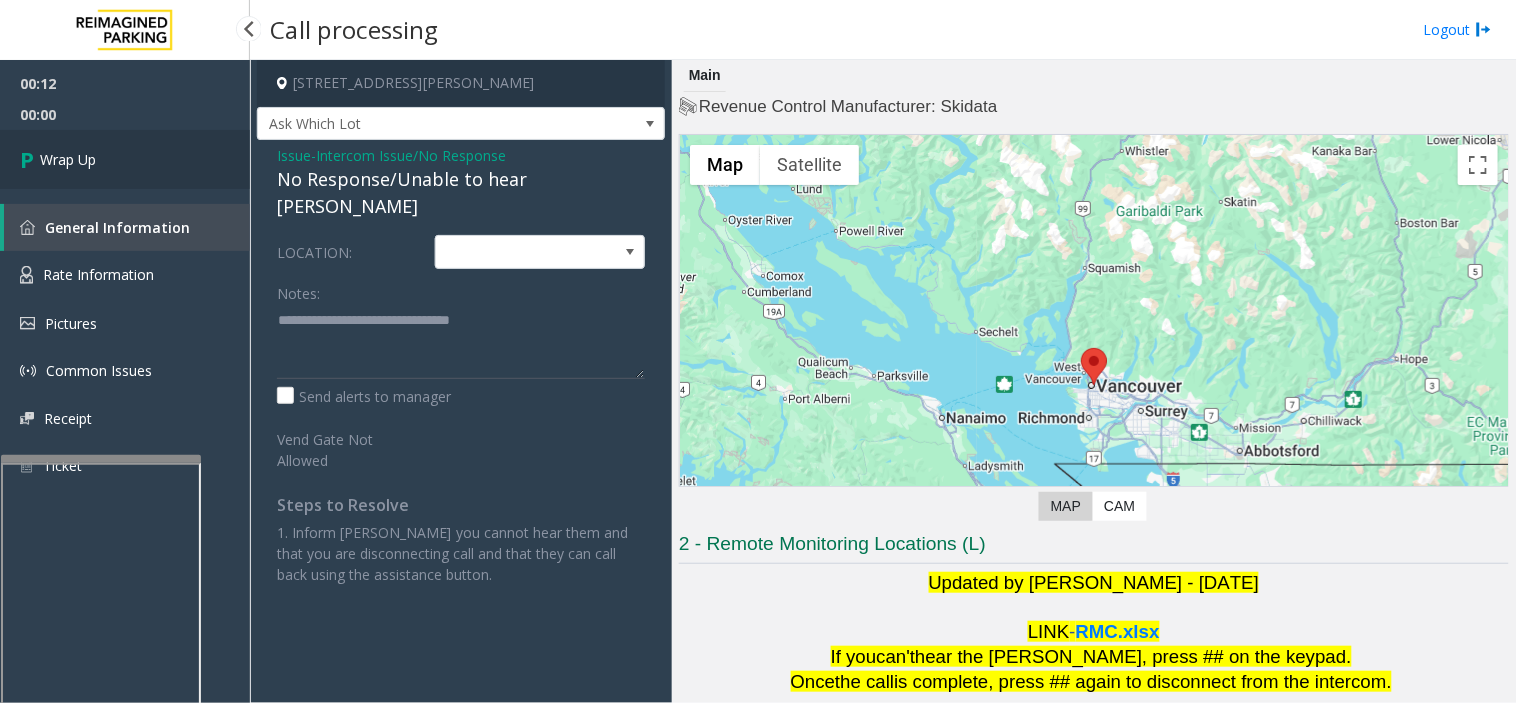 click on "Wrap Up" at bounding box center [125, 159] 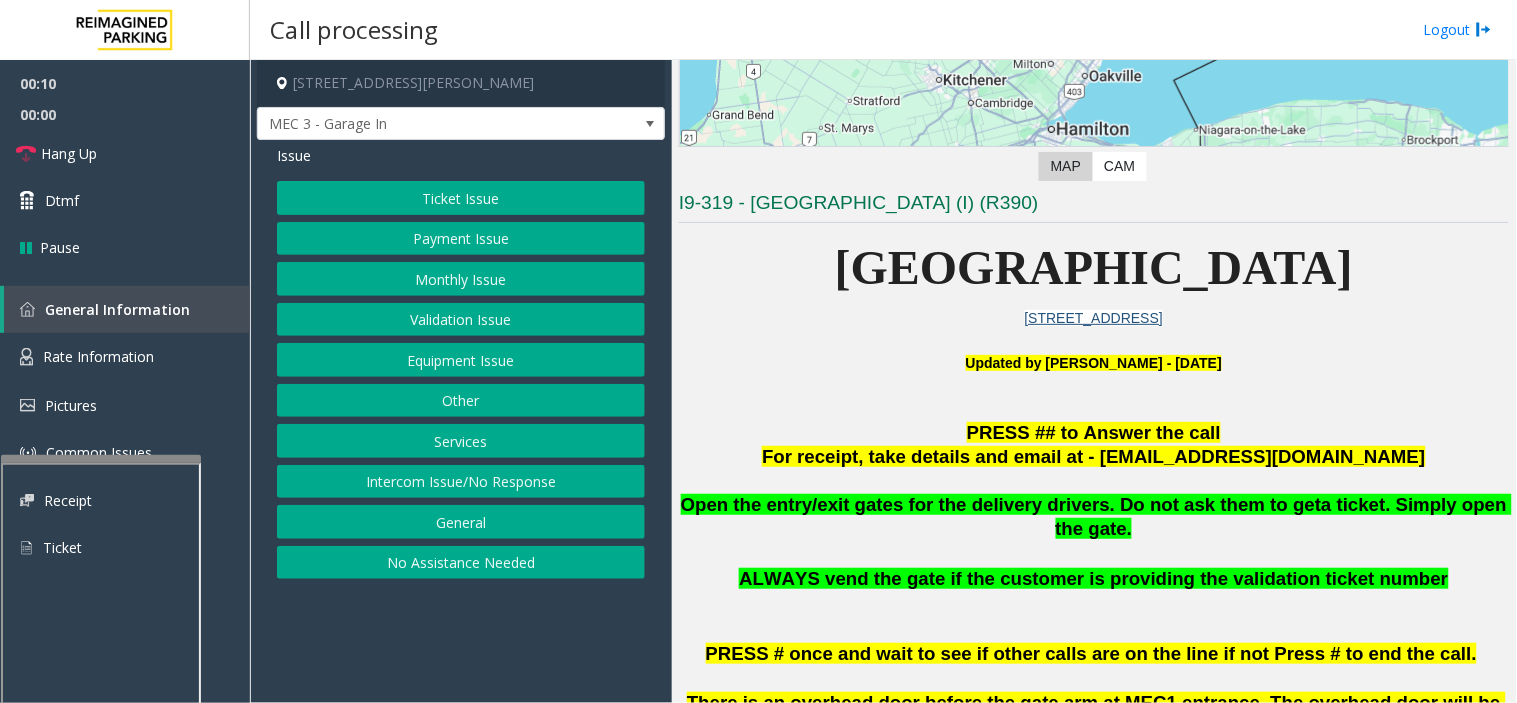 scroll, scrollTop: 444, scrollLeft: 0, axis: vertical 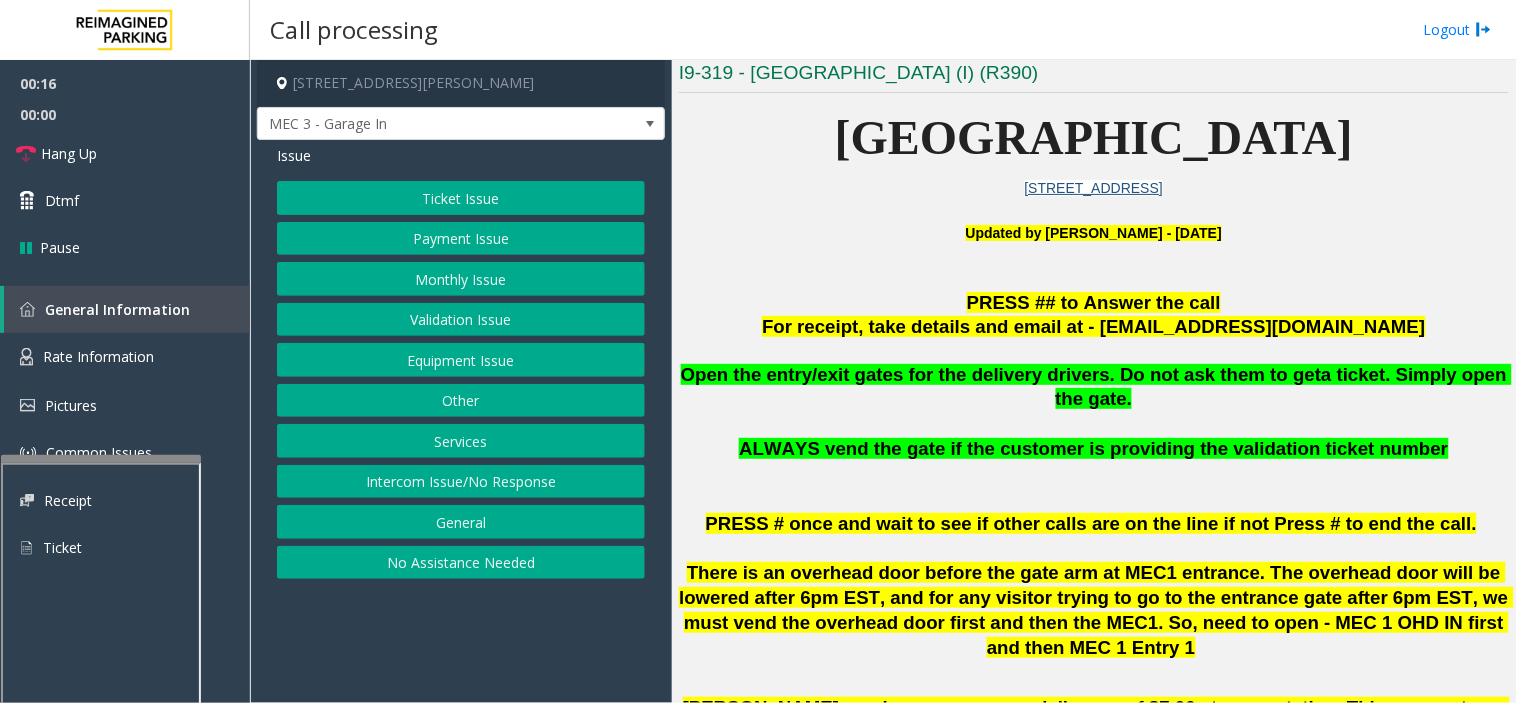 click on "Other" 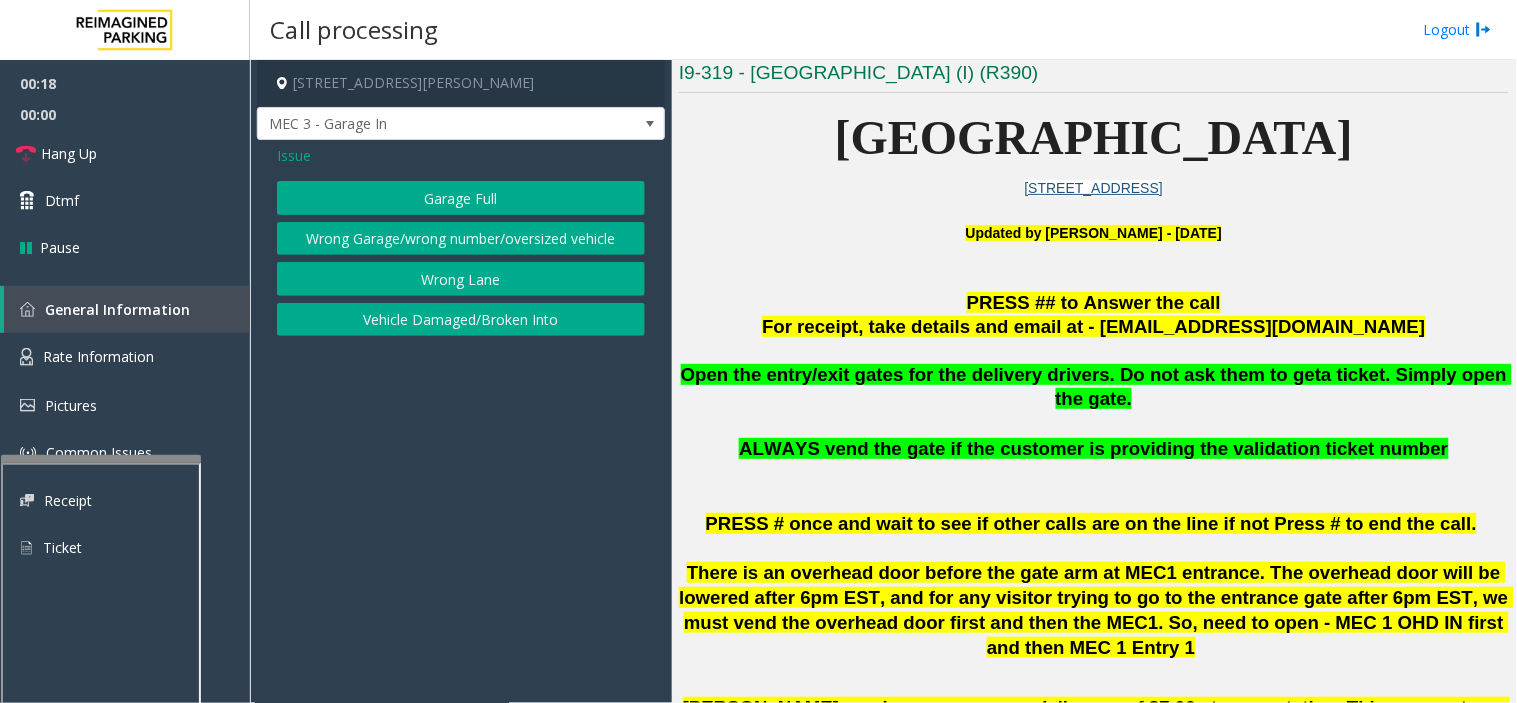click on "Issue" 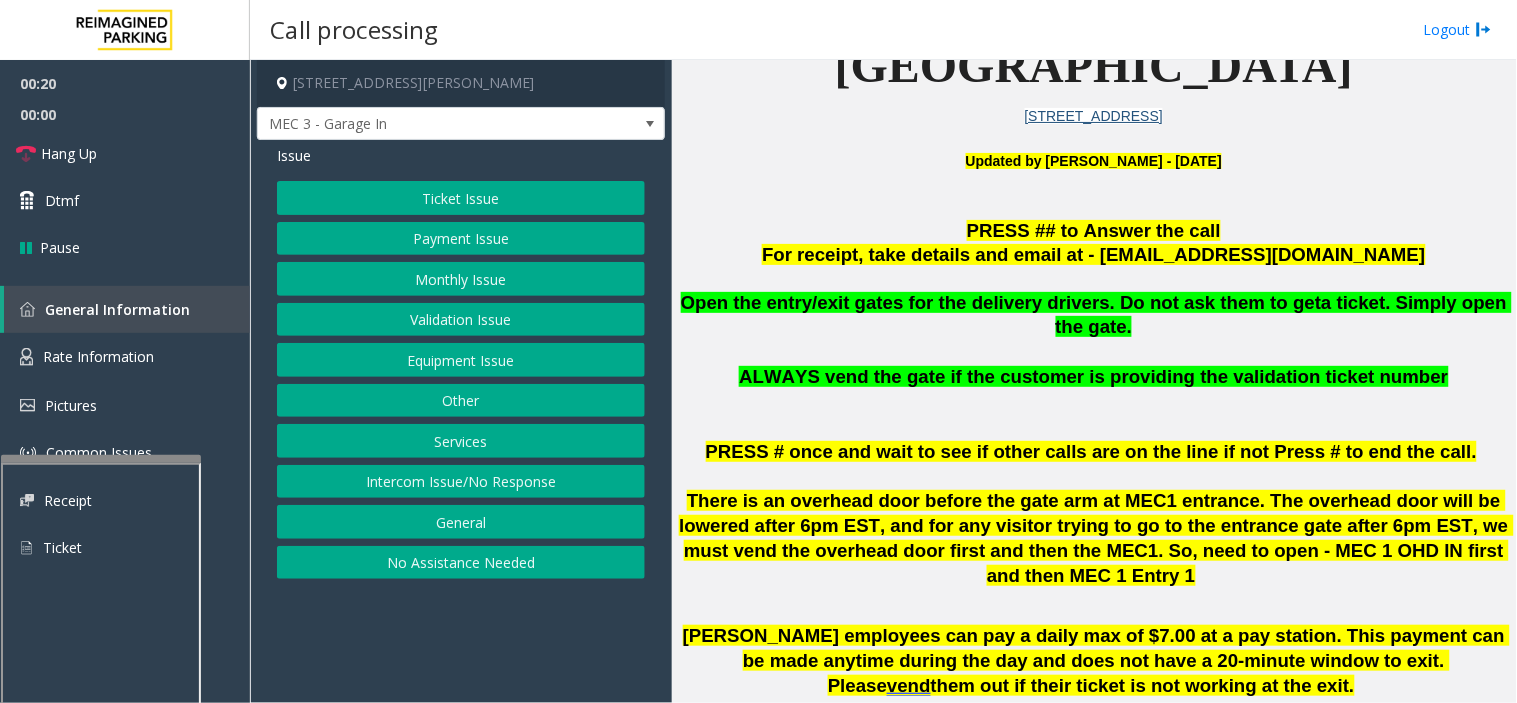 scroll, scrollTop: 555, scrollLeft: 0, axis: vertical 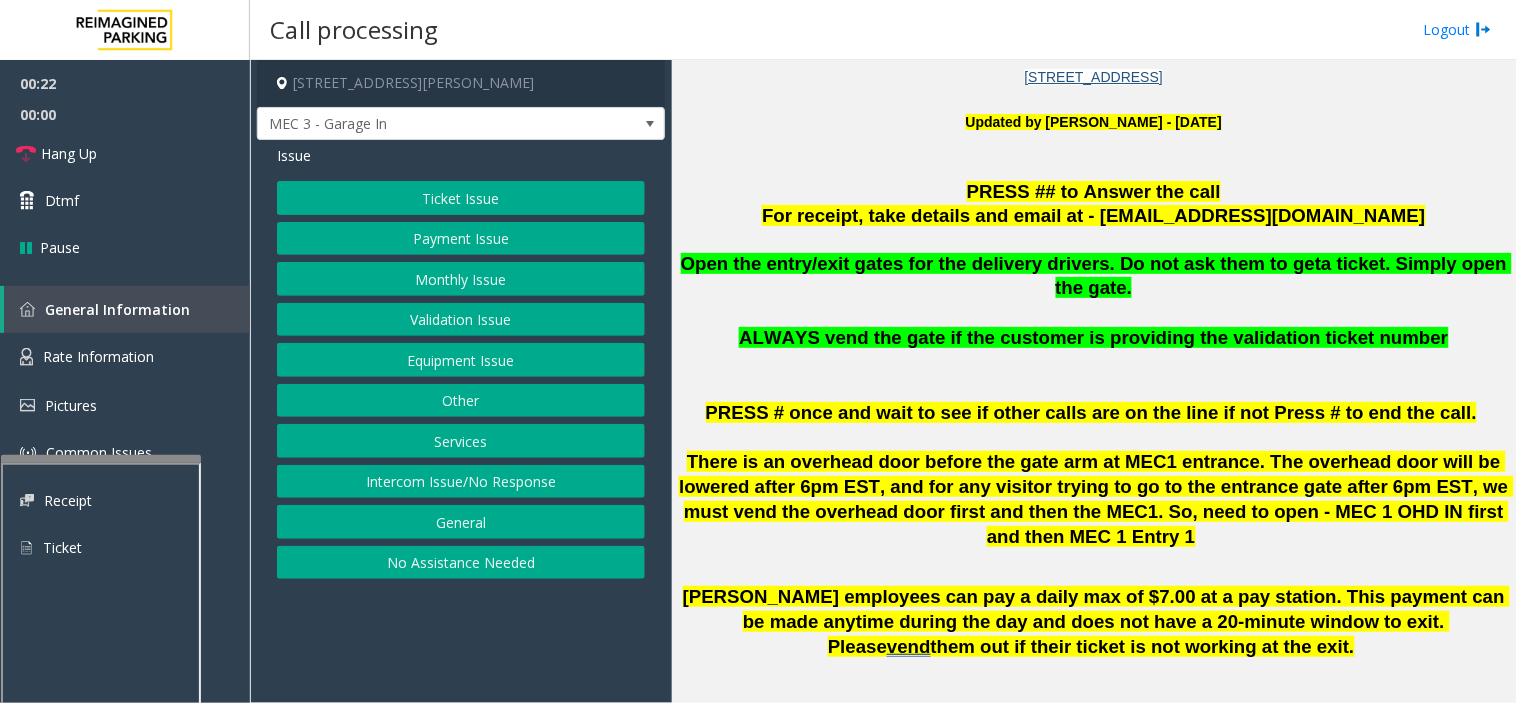 click on "Services" 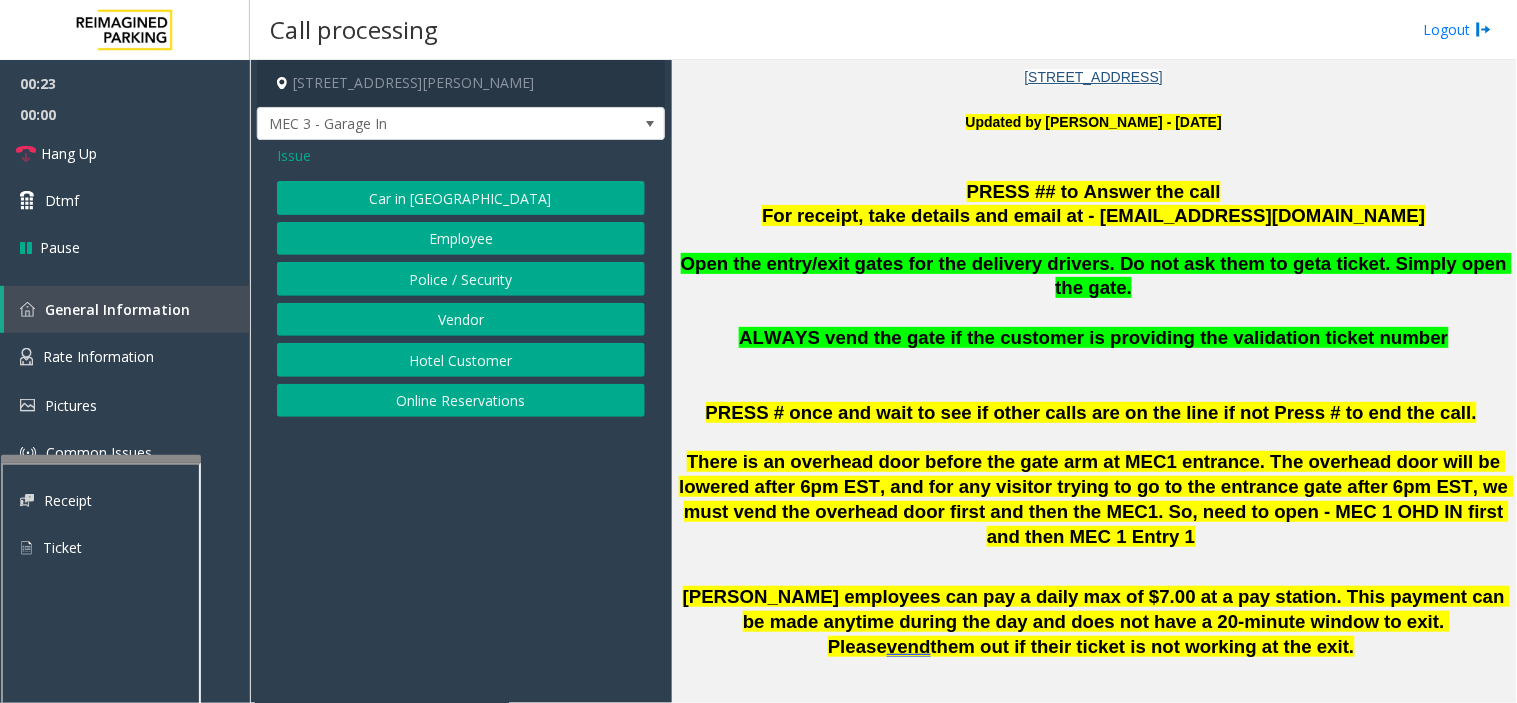 click on "Hotel Customer" 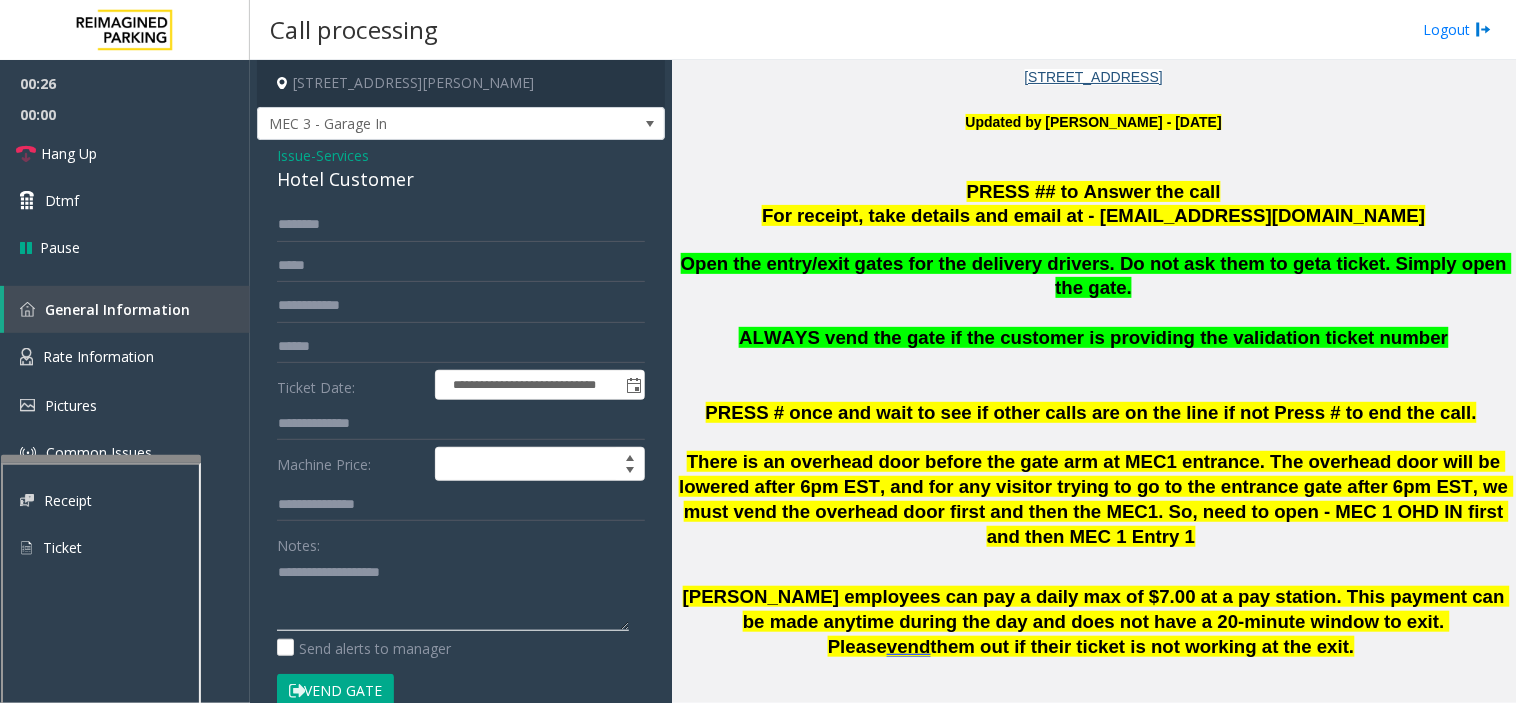 click 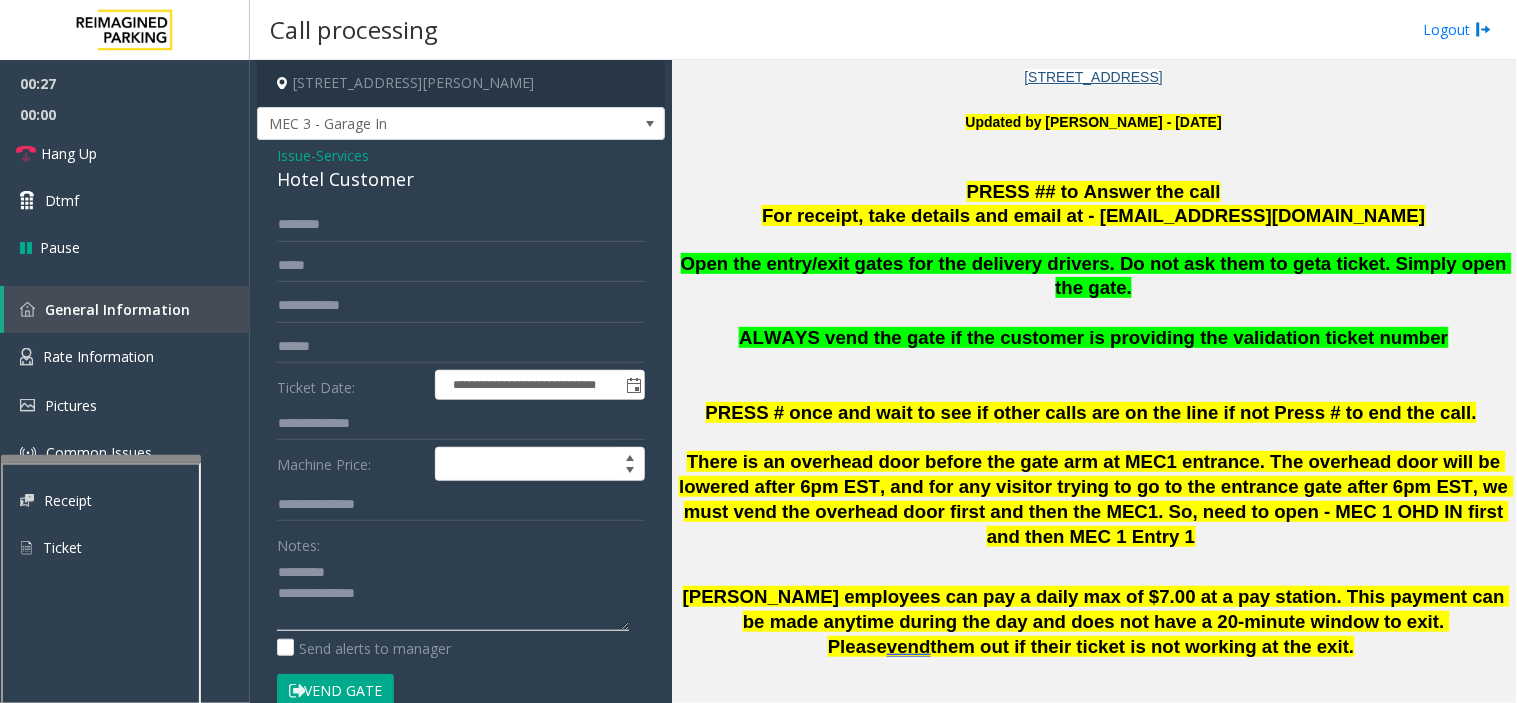 type on "**********" 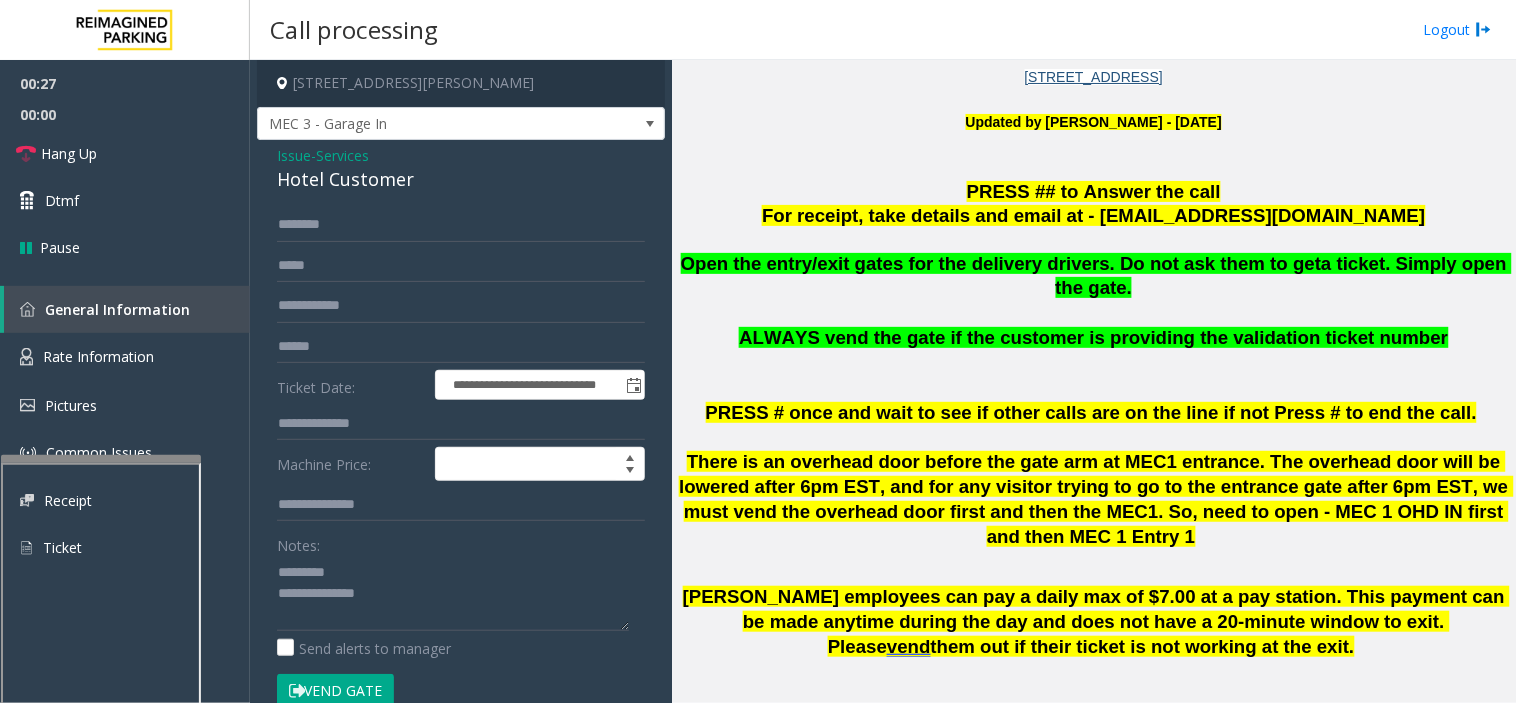 click on "Hotel Customer" 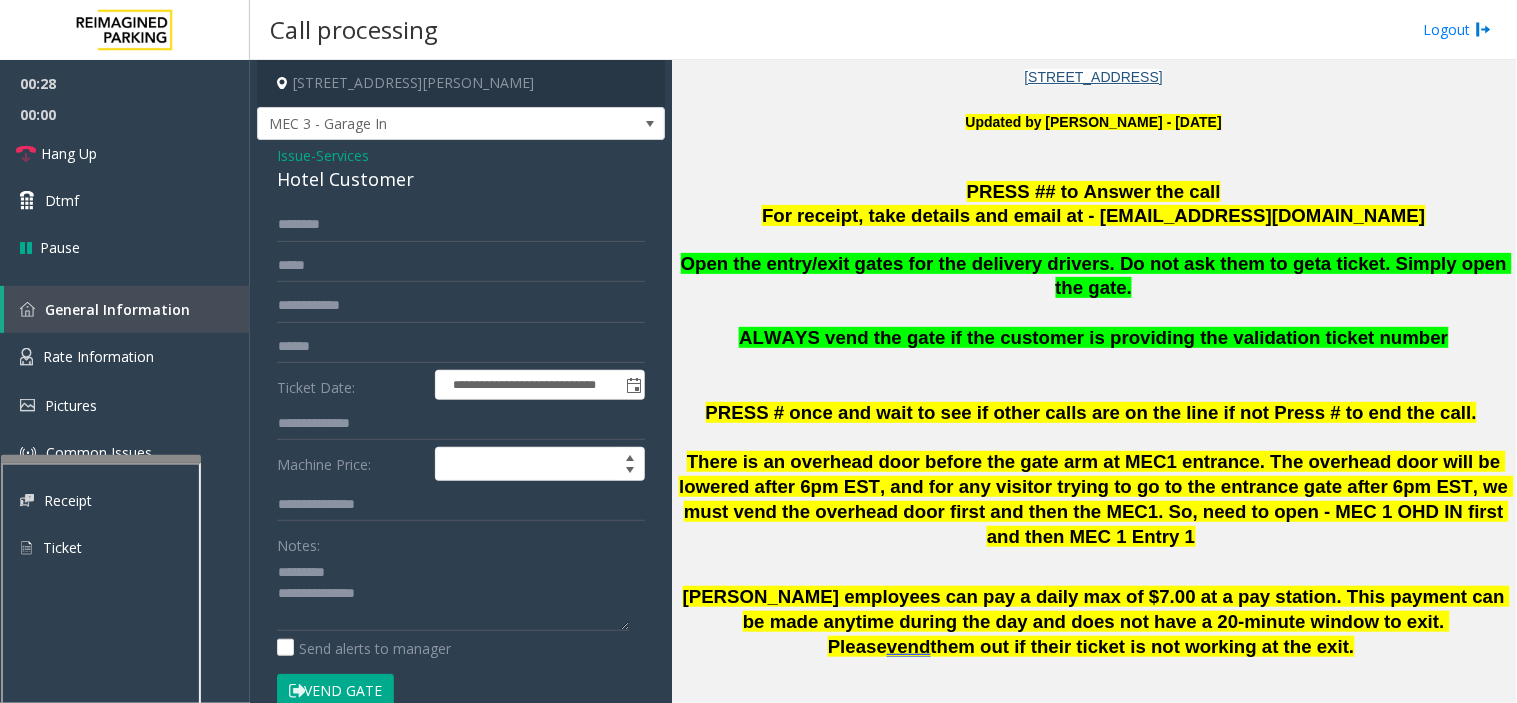 click on "-  Services" 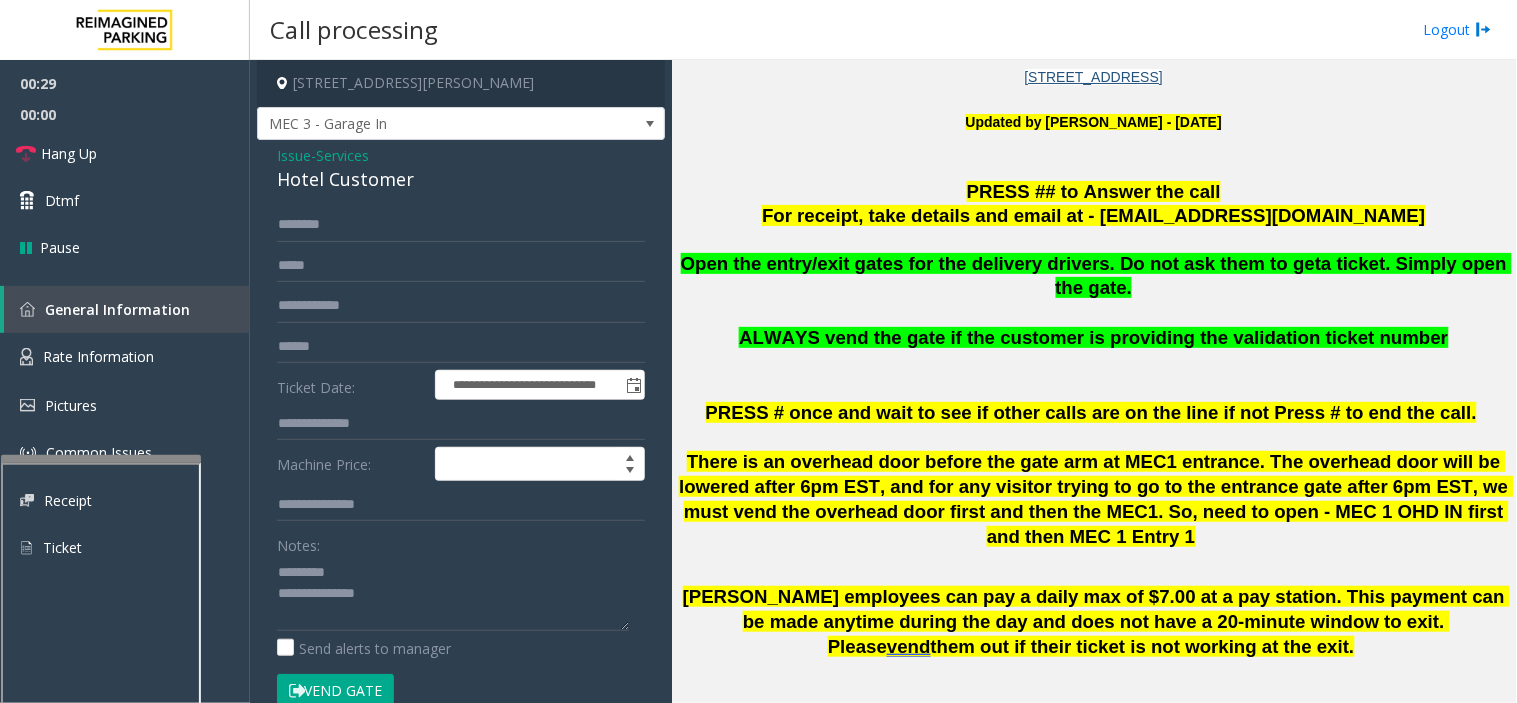 click on "Services" 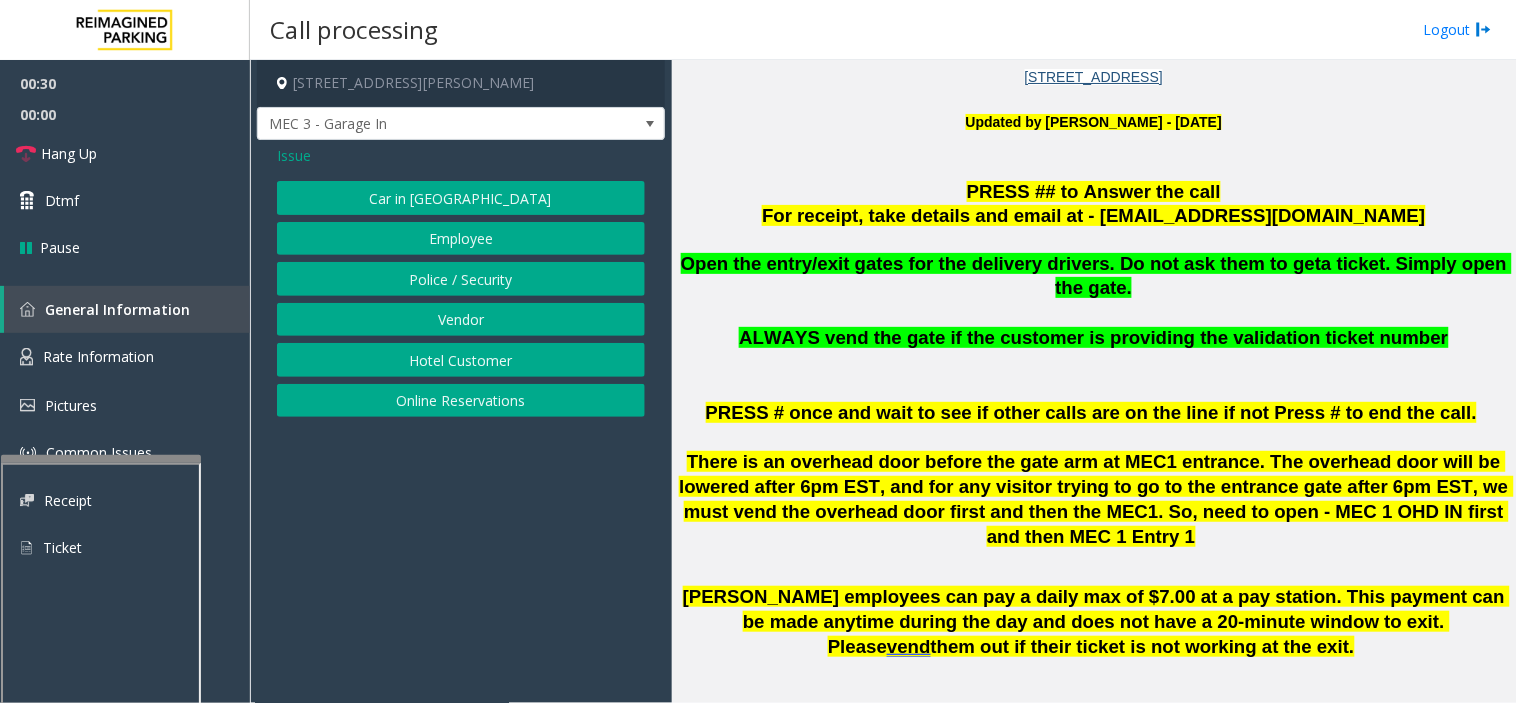 click on "Issue" 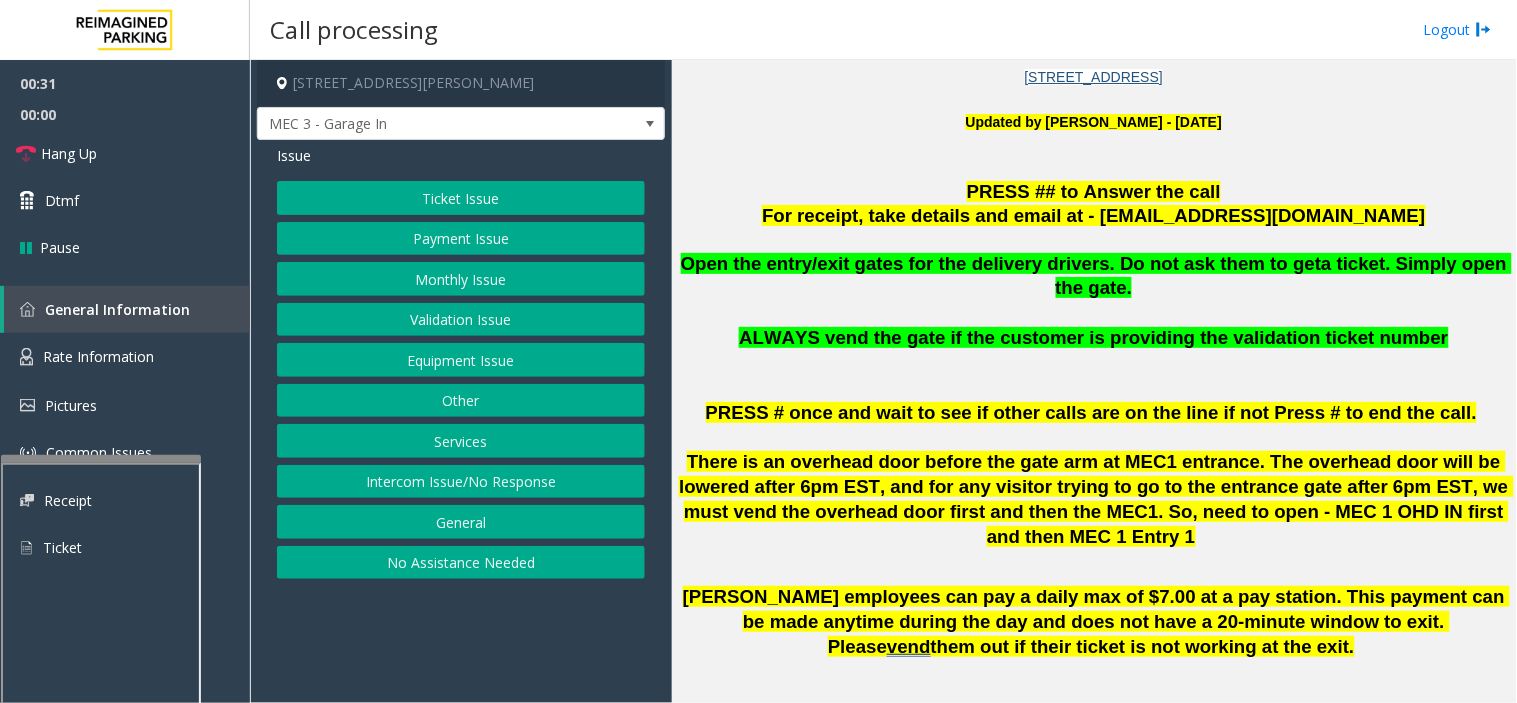 click on "Monthly Issue" 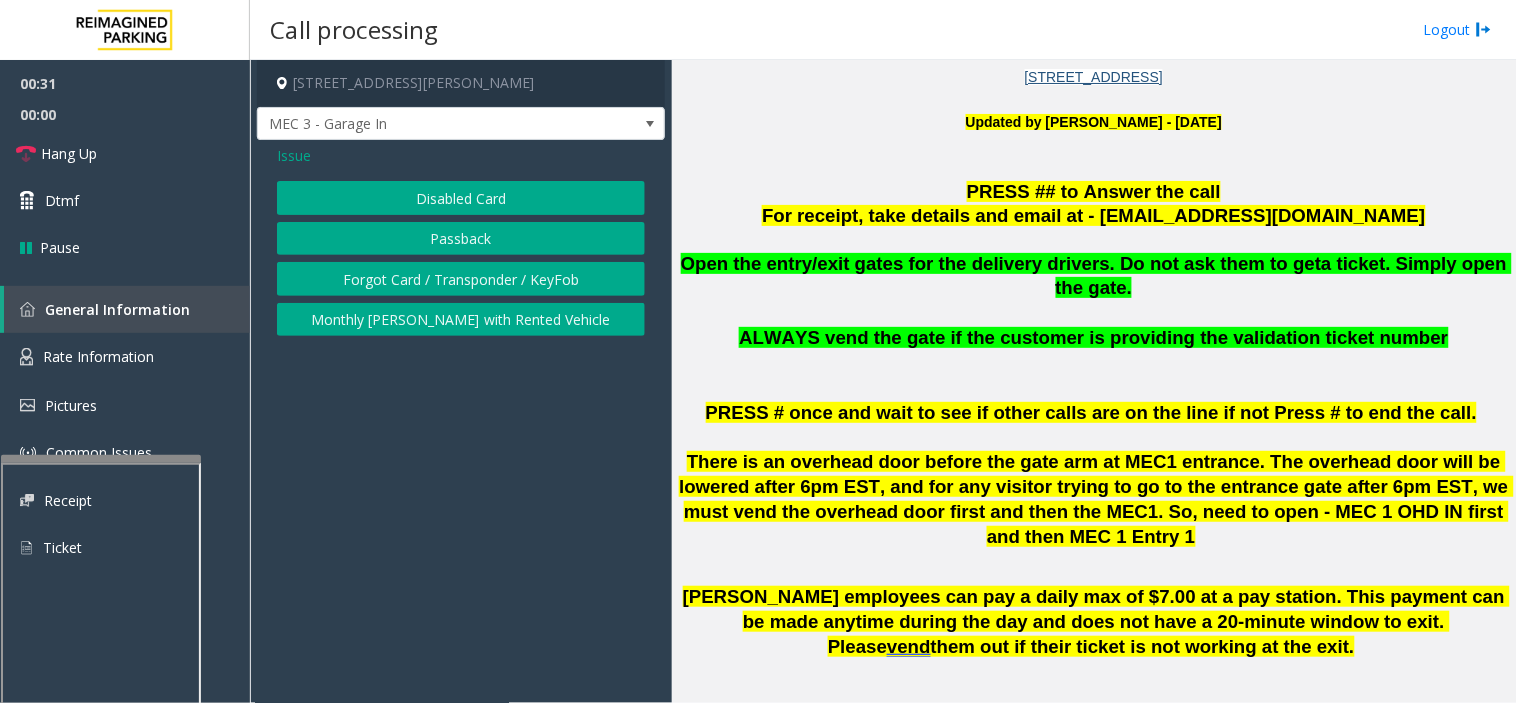 click on "Disabled Card" 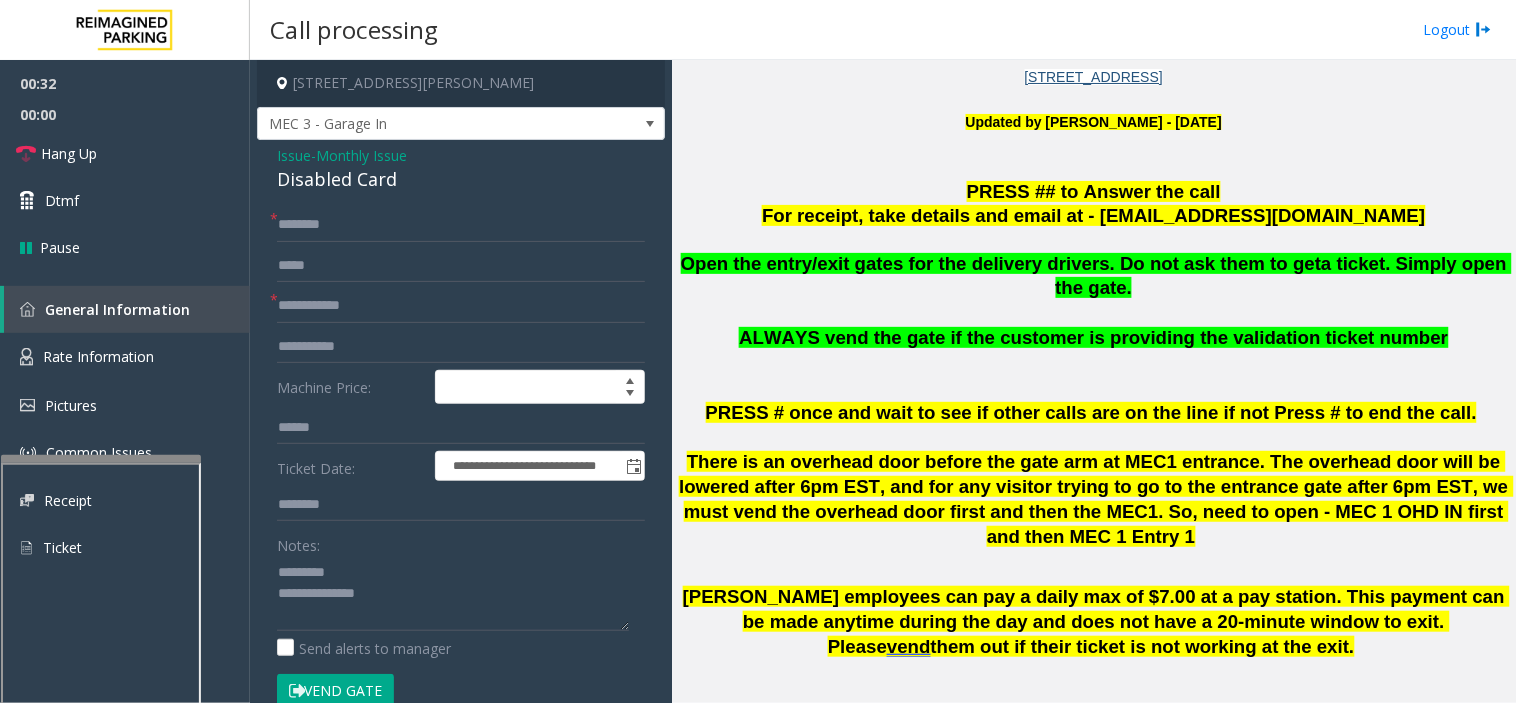 click on "Disabled Card" 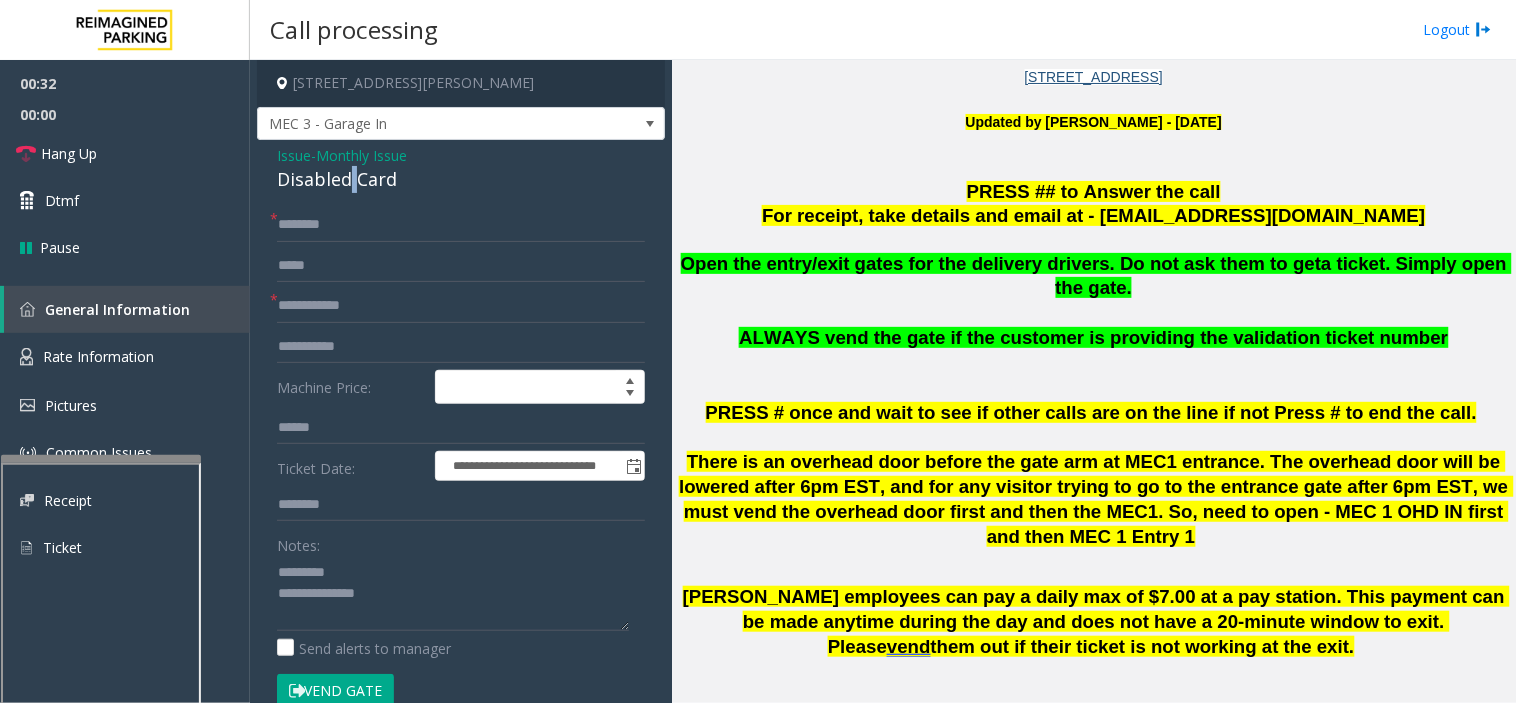 click on "Disabled Card" 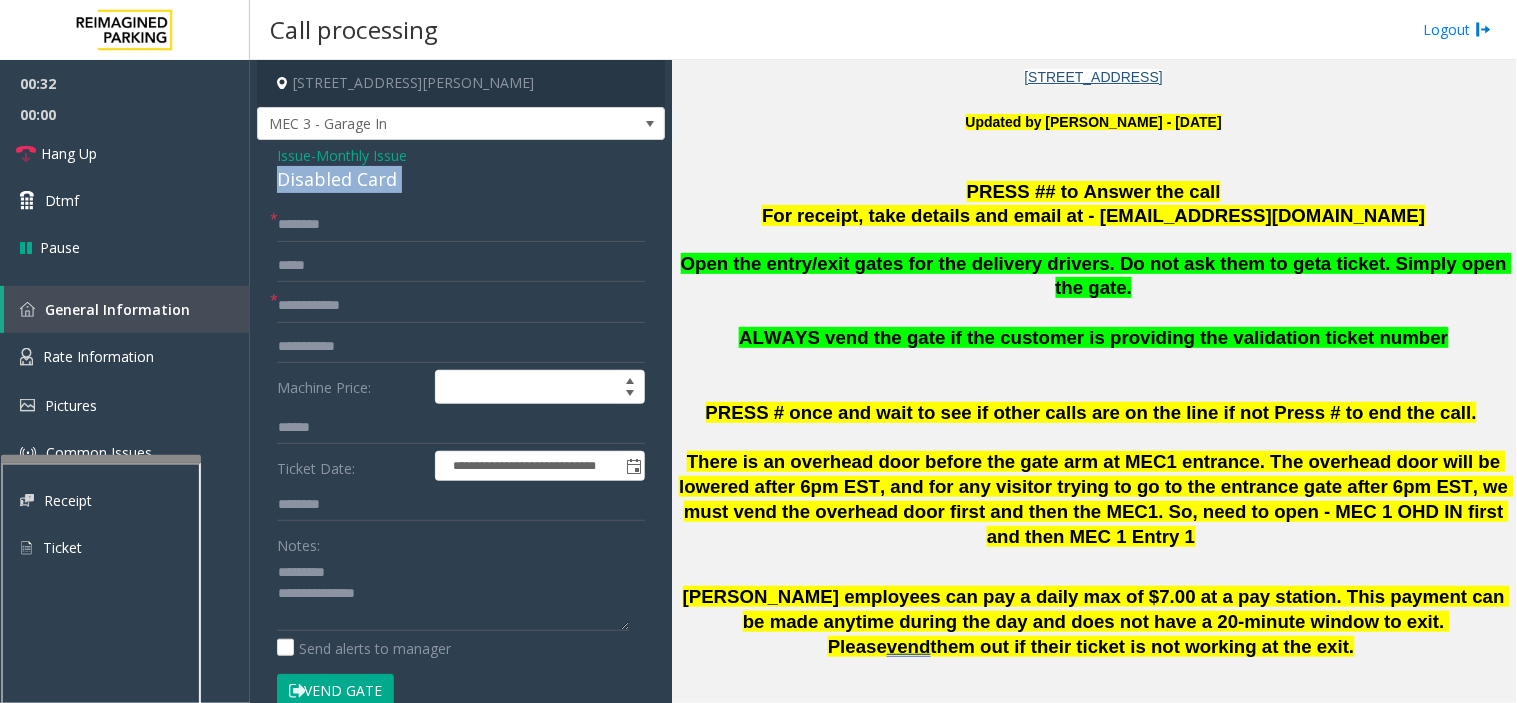 click on "Disabled Card" 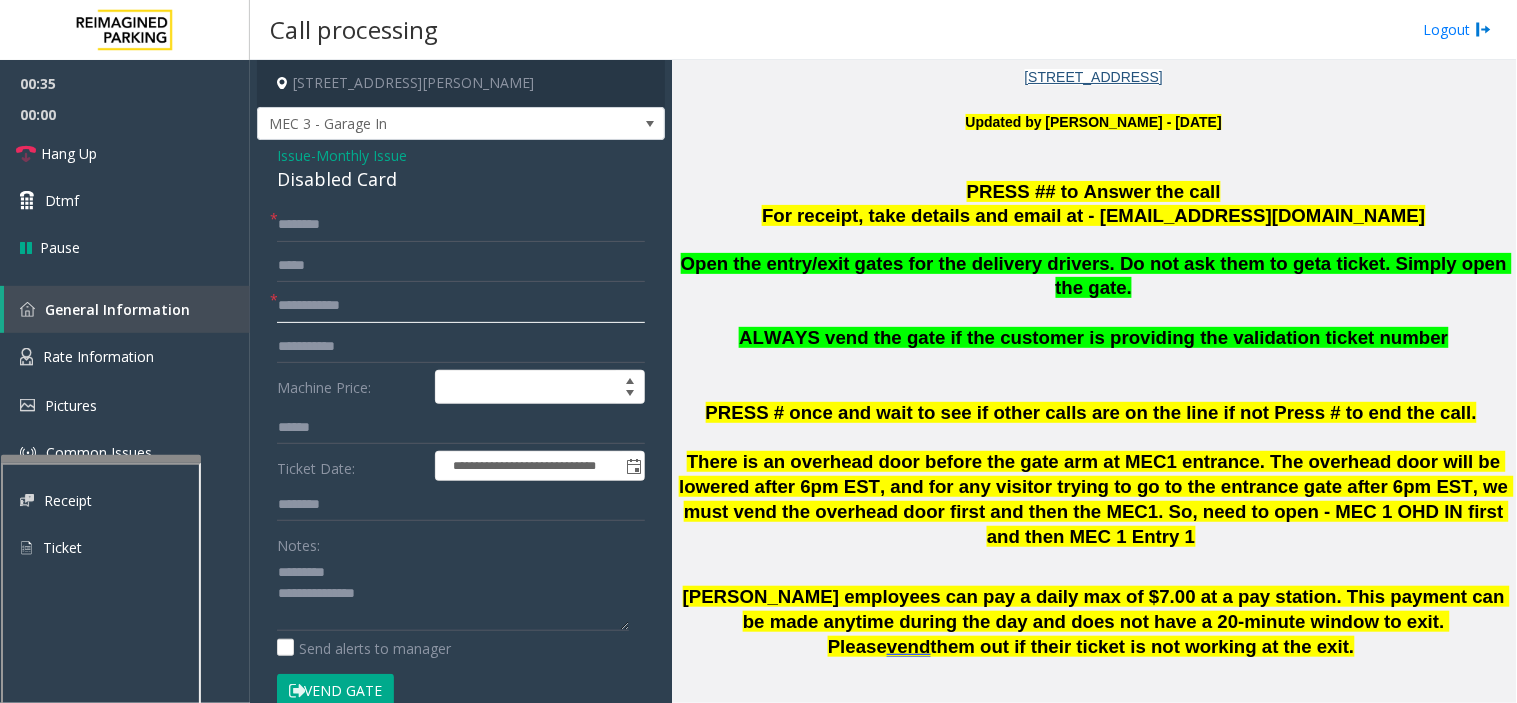 click 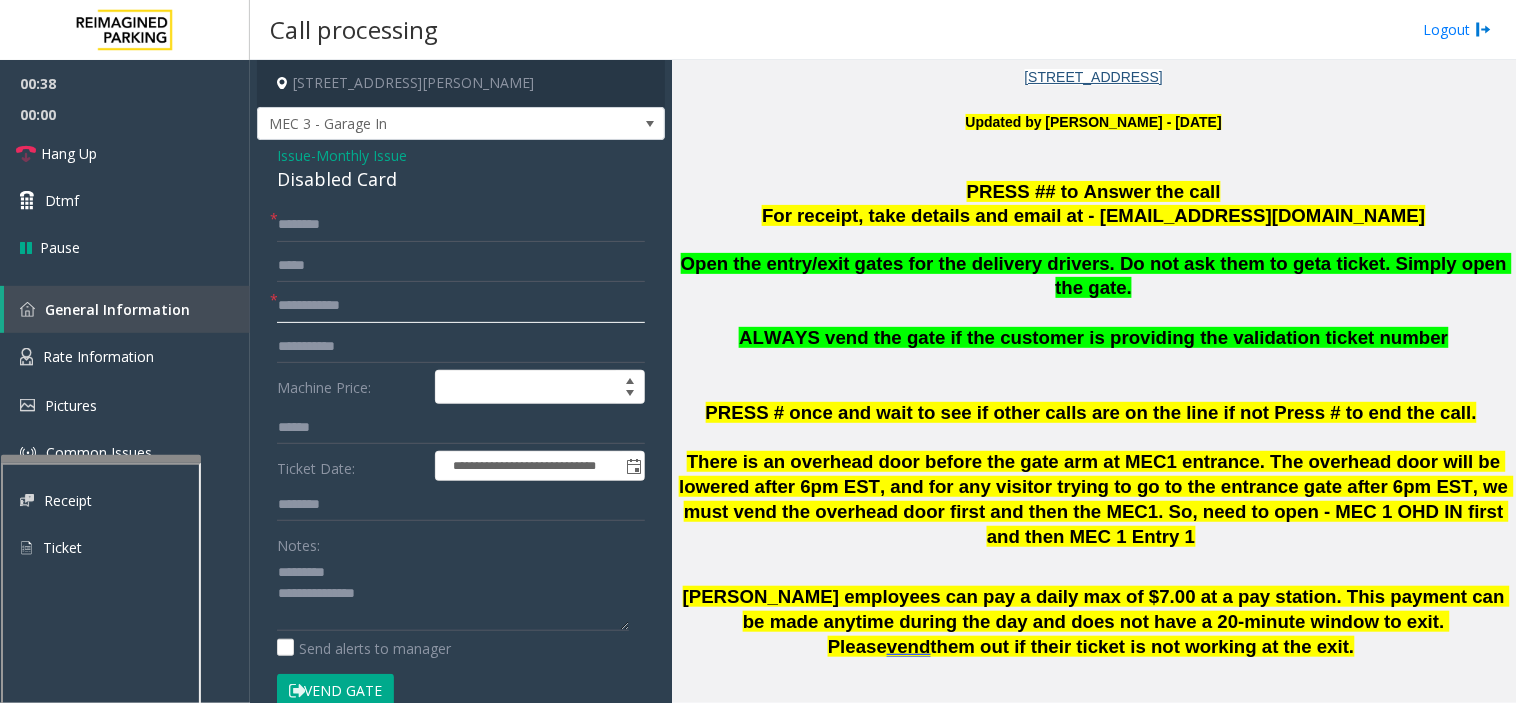 click 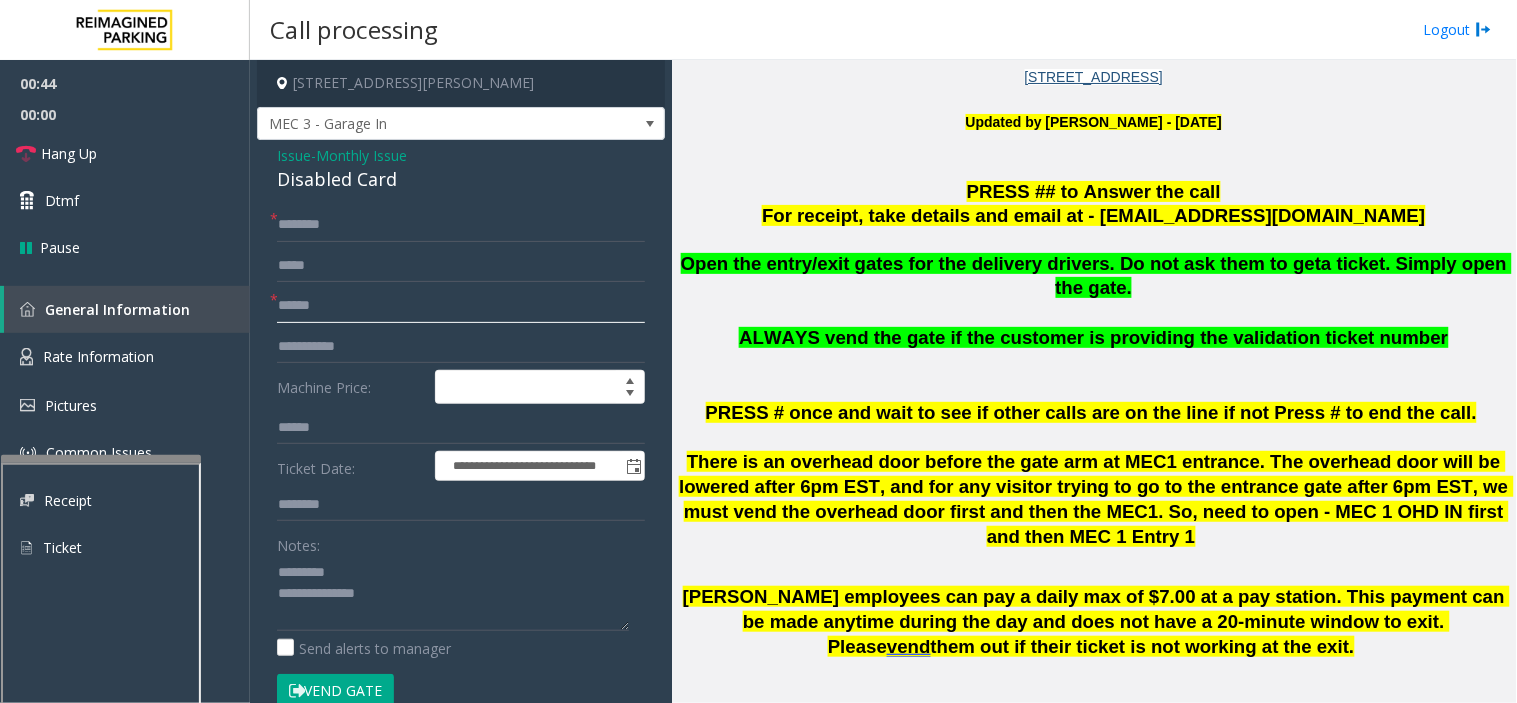 type on "******" 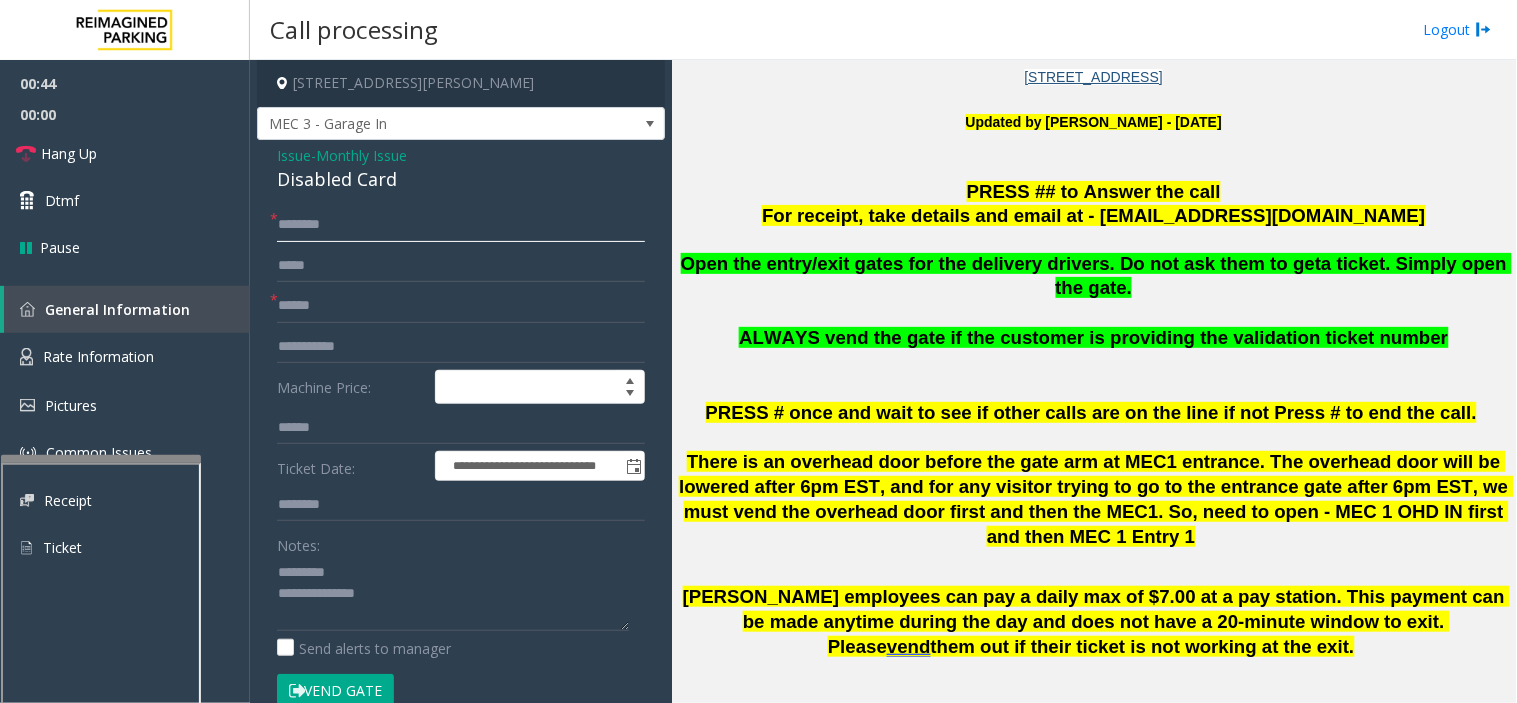 click 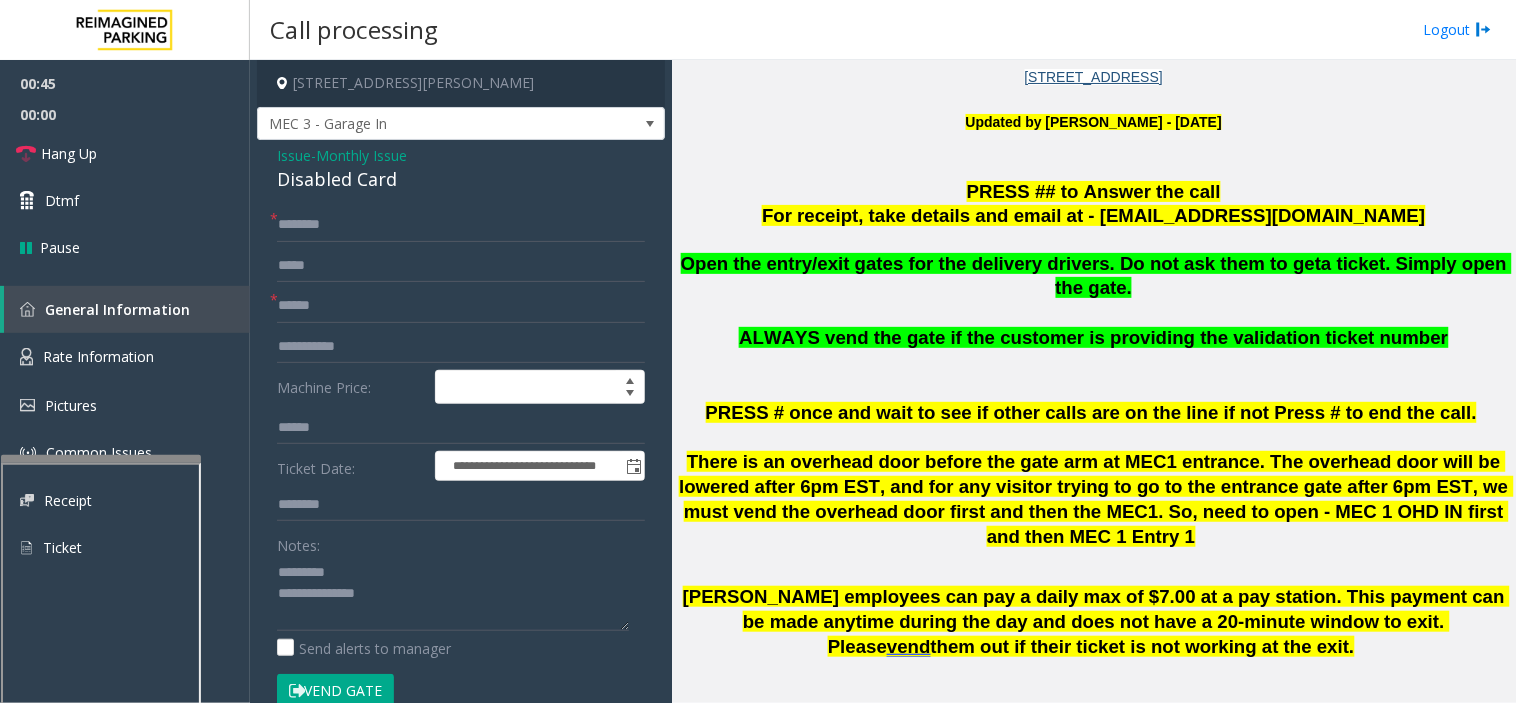 click on "Monthly Issue" 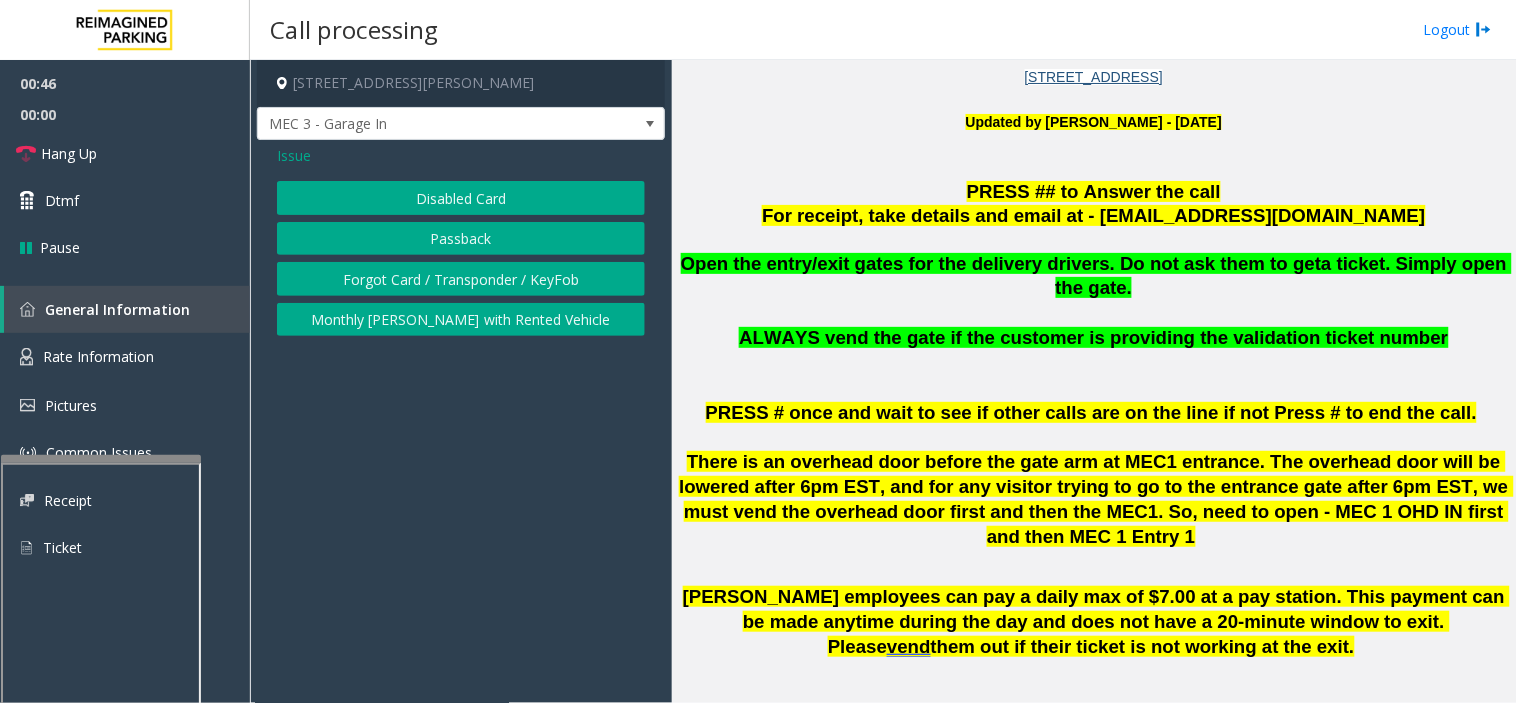 click on "Forgot Card / Transponder / KeyFob" 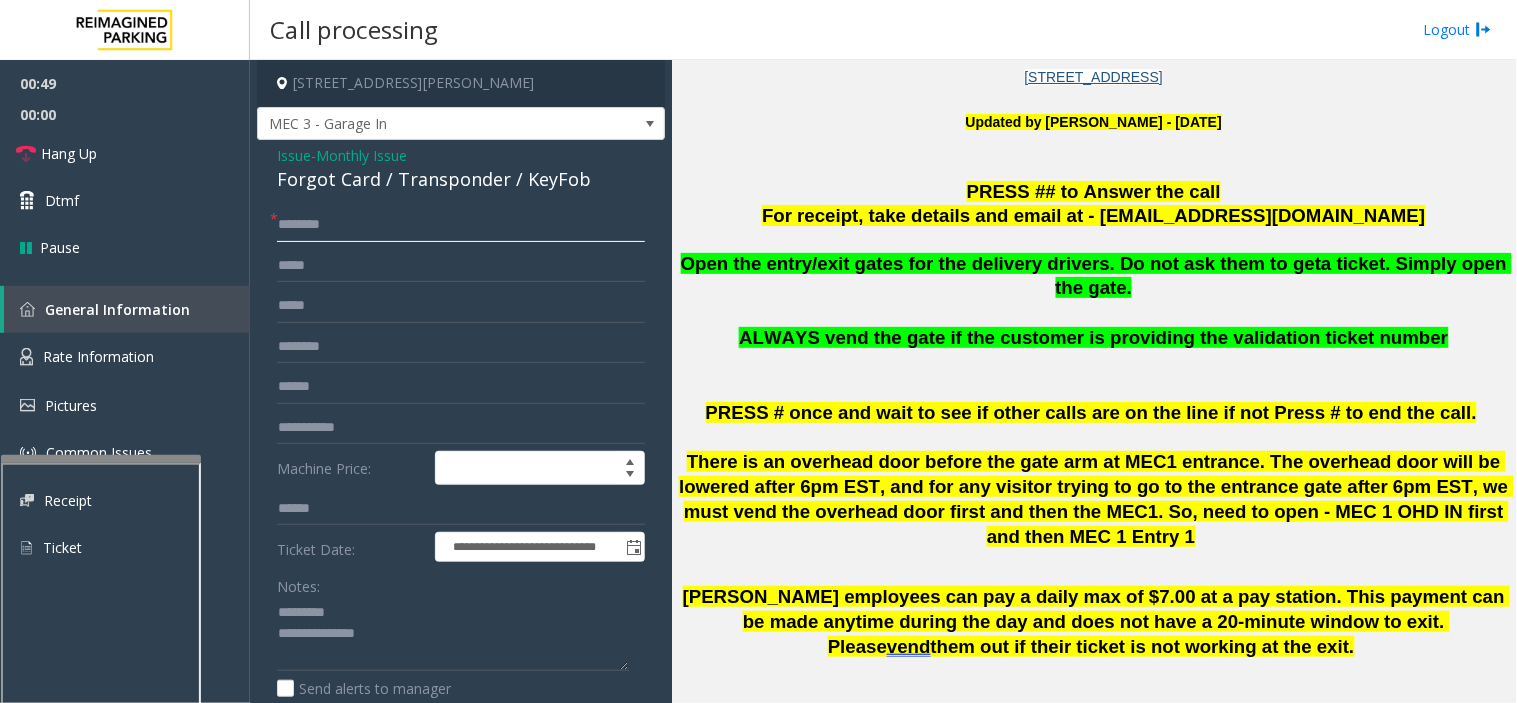 click 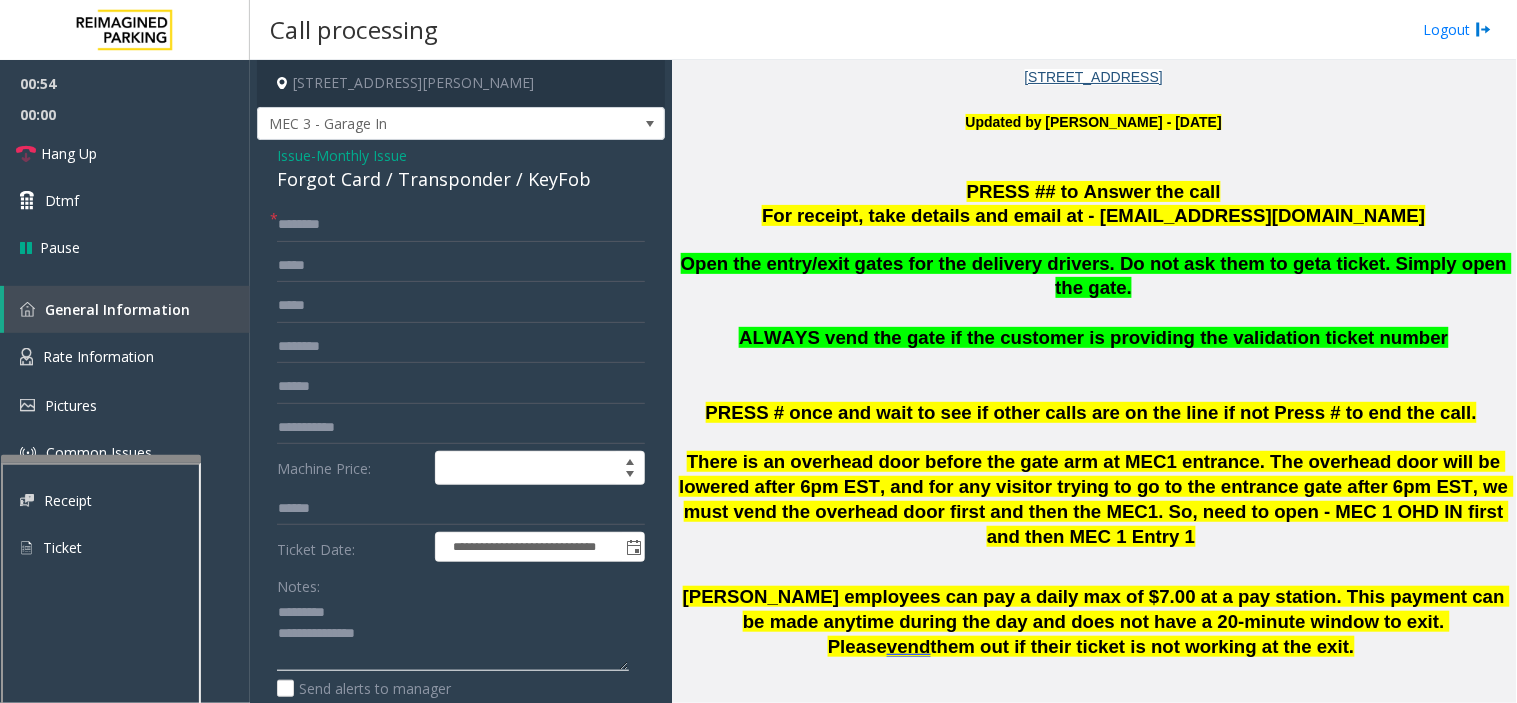 click 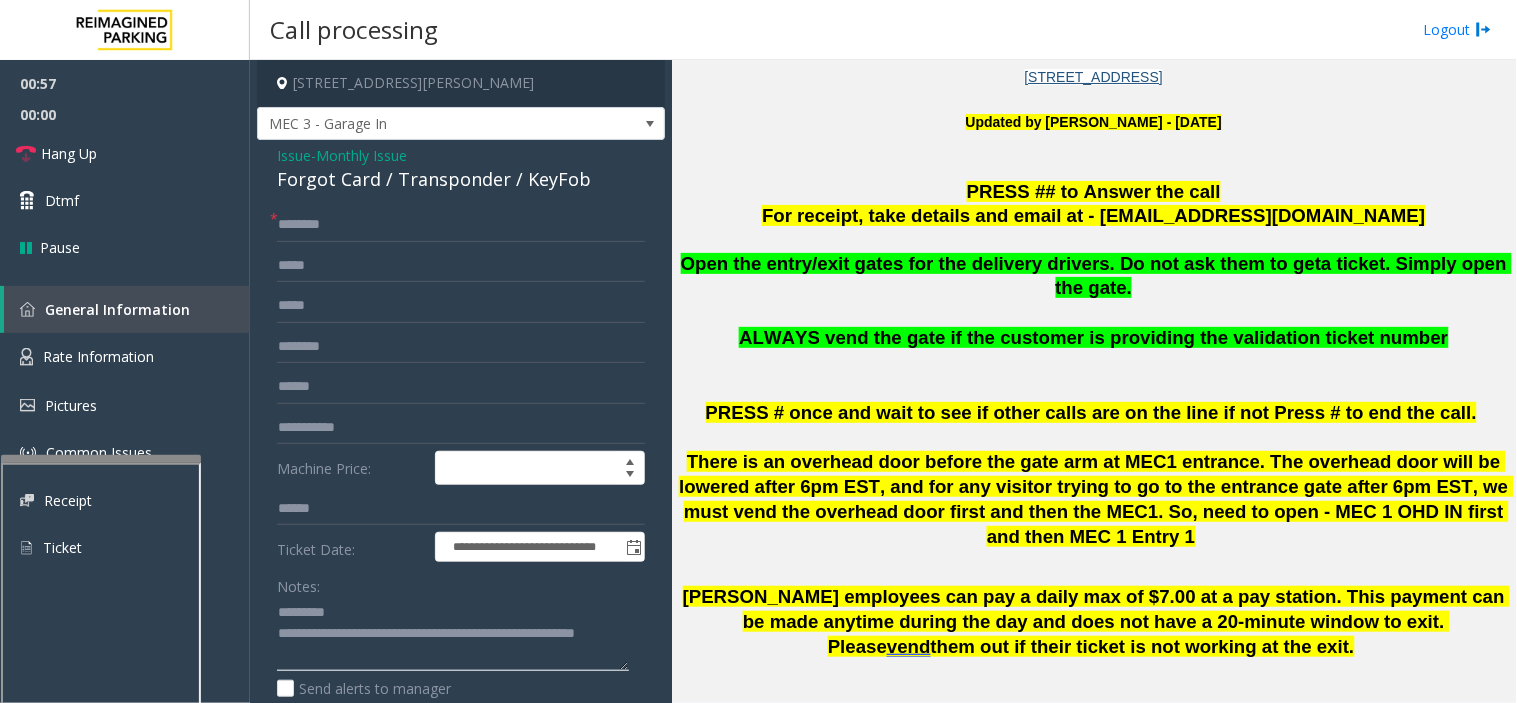type on "**********" 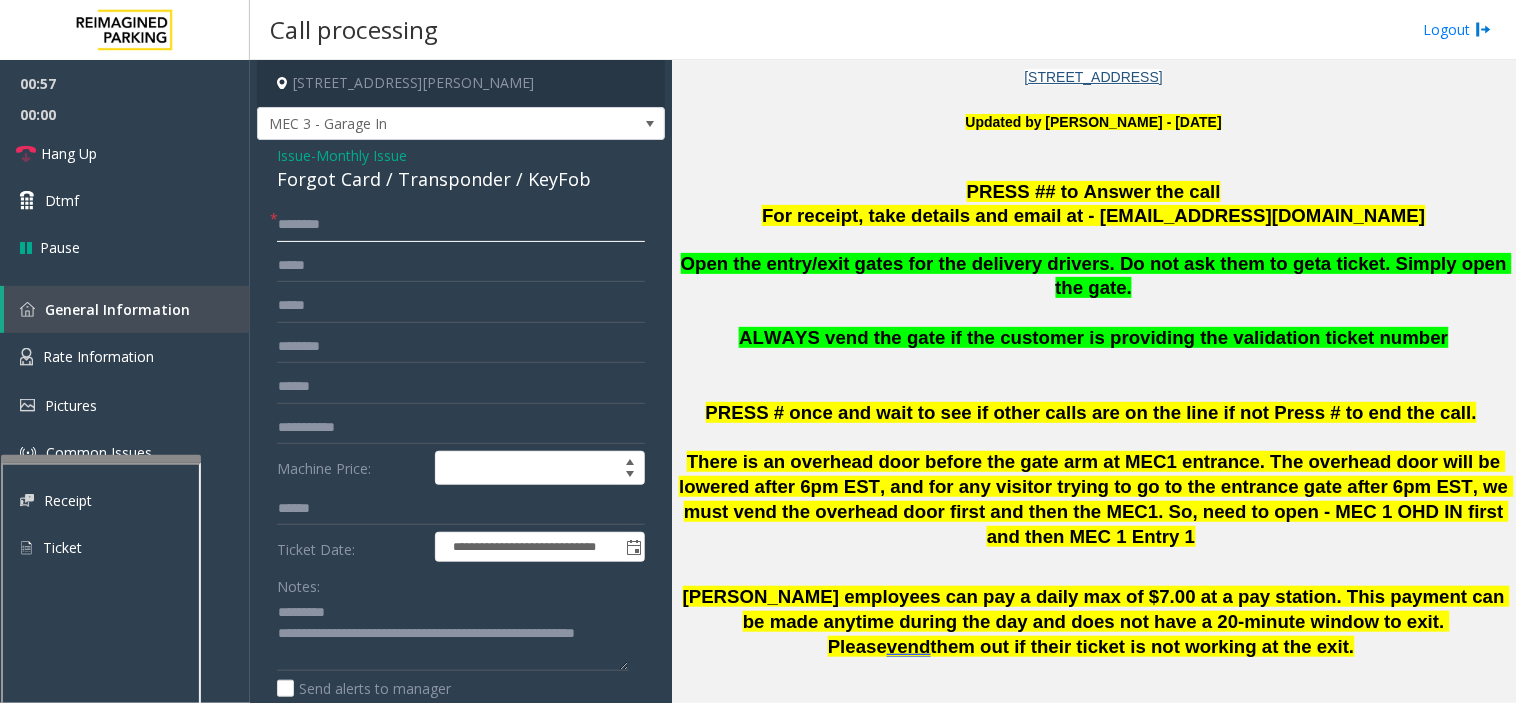 click 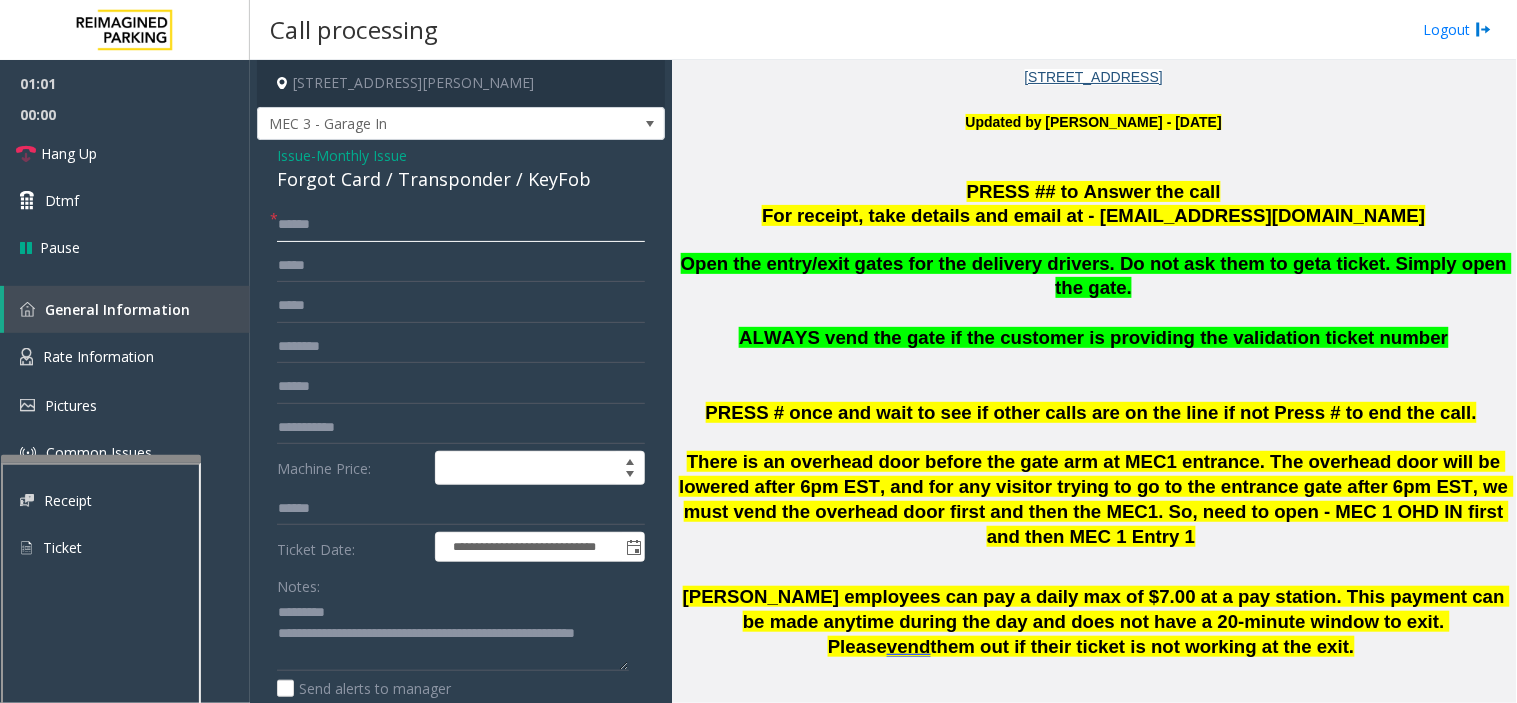 type on "*****" 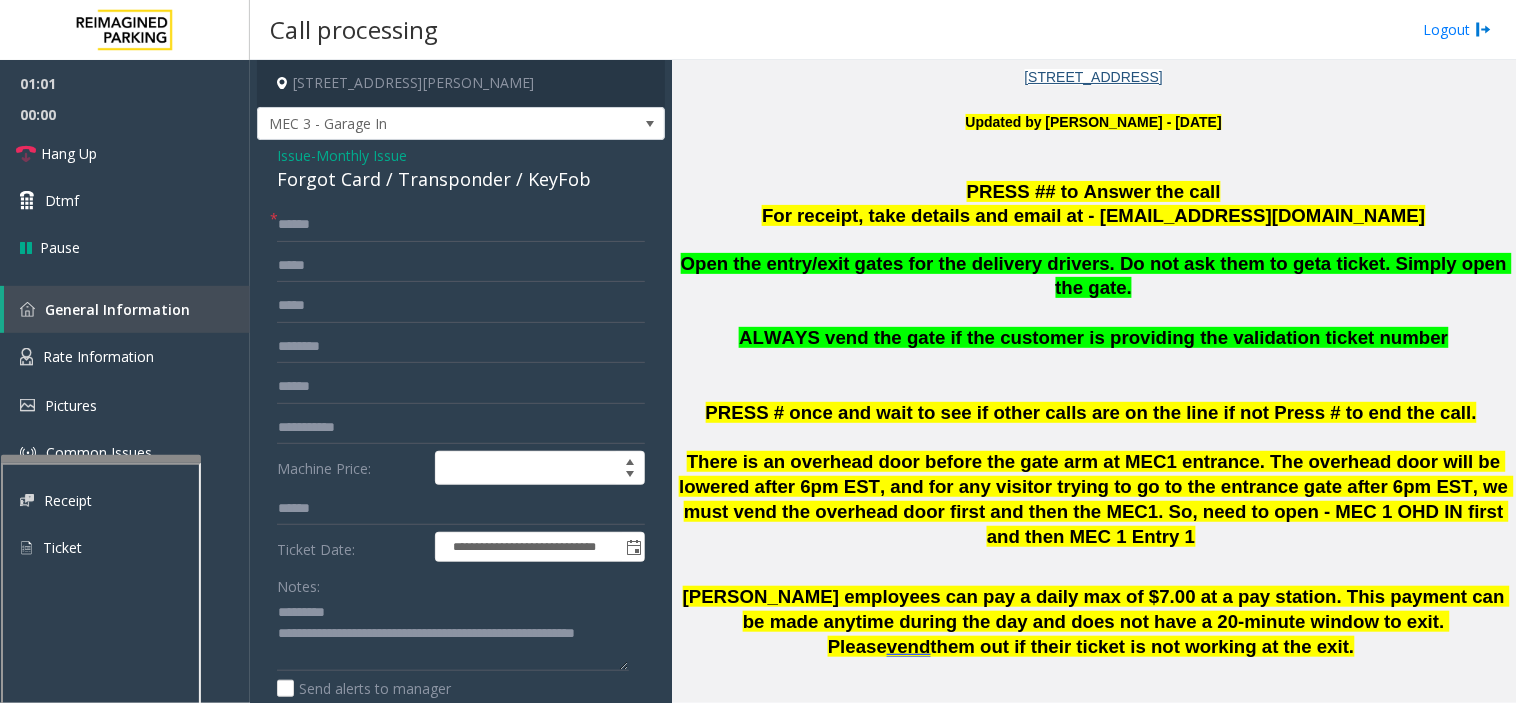 drag, startPoint x: 277, startPoint y: 221, endPoint x: 266, endPoint y: 222, distance: 11.045361 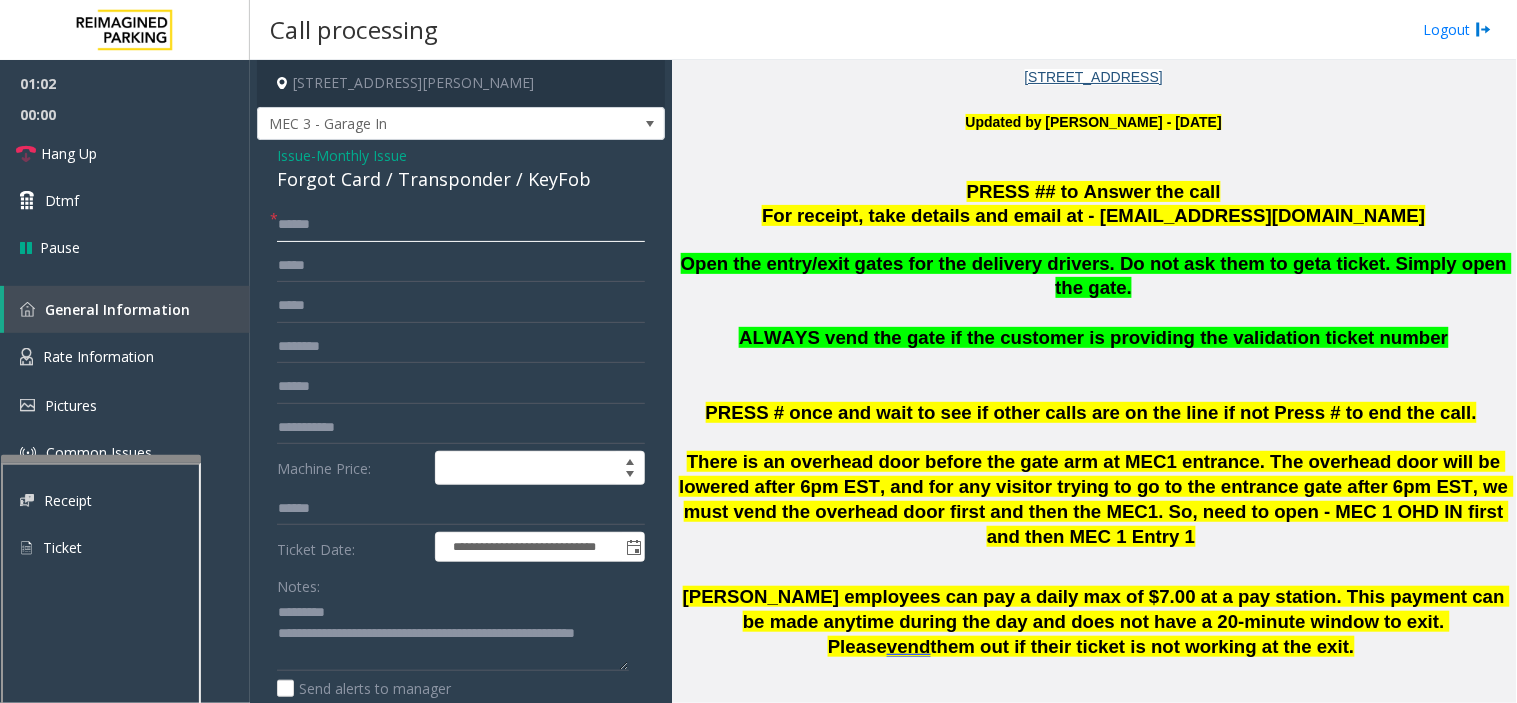 click on "*****" 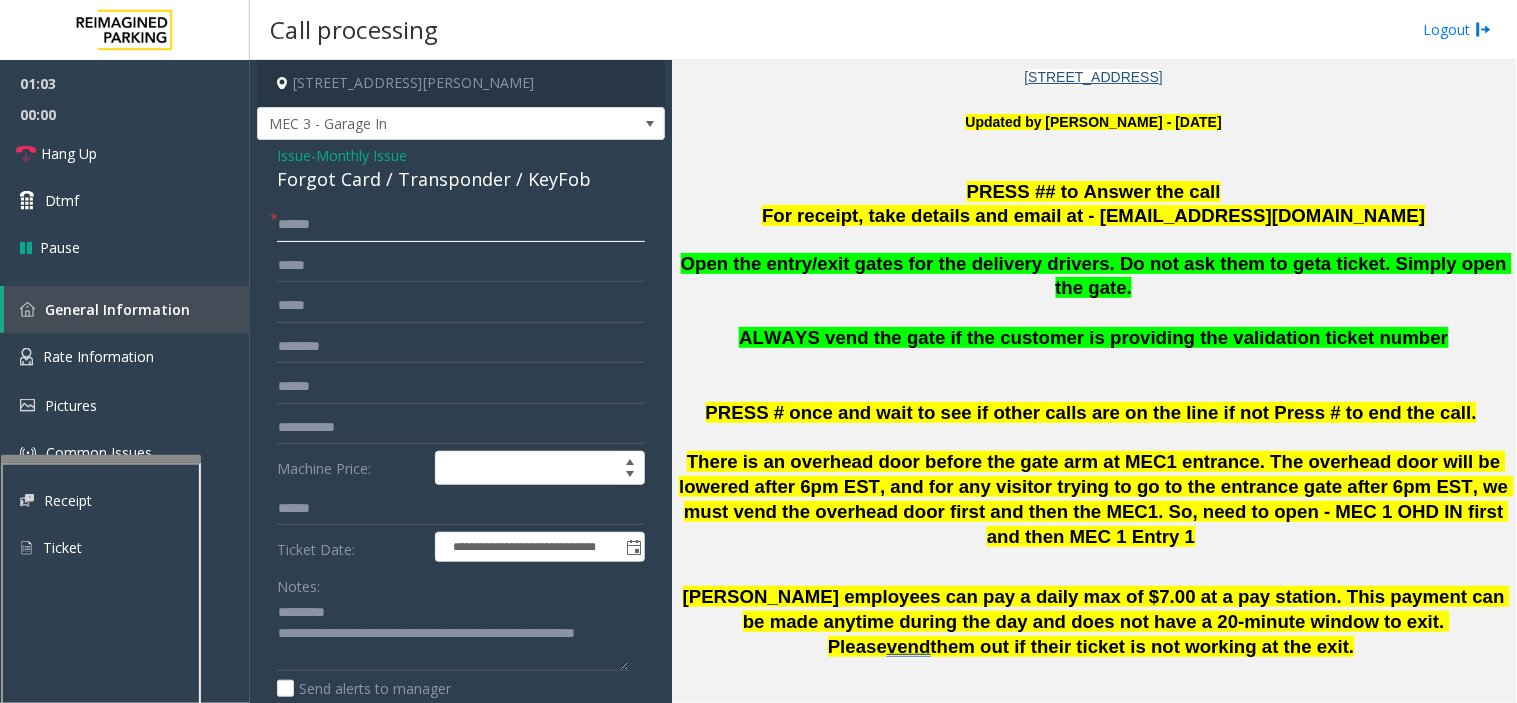 click on "*****" 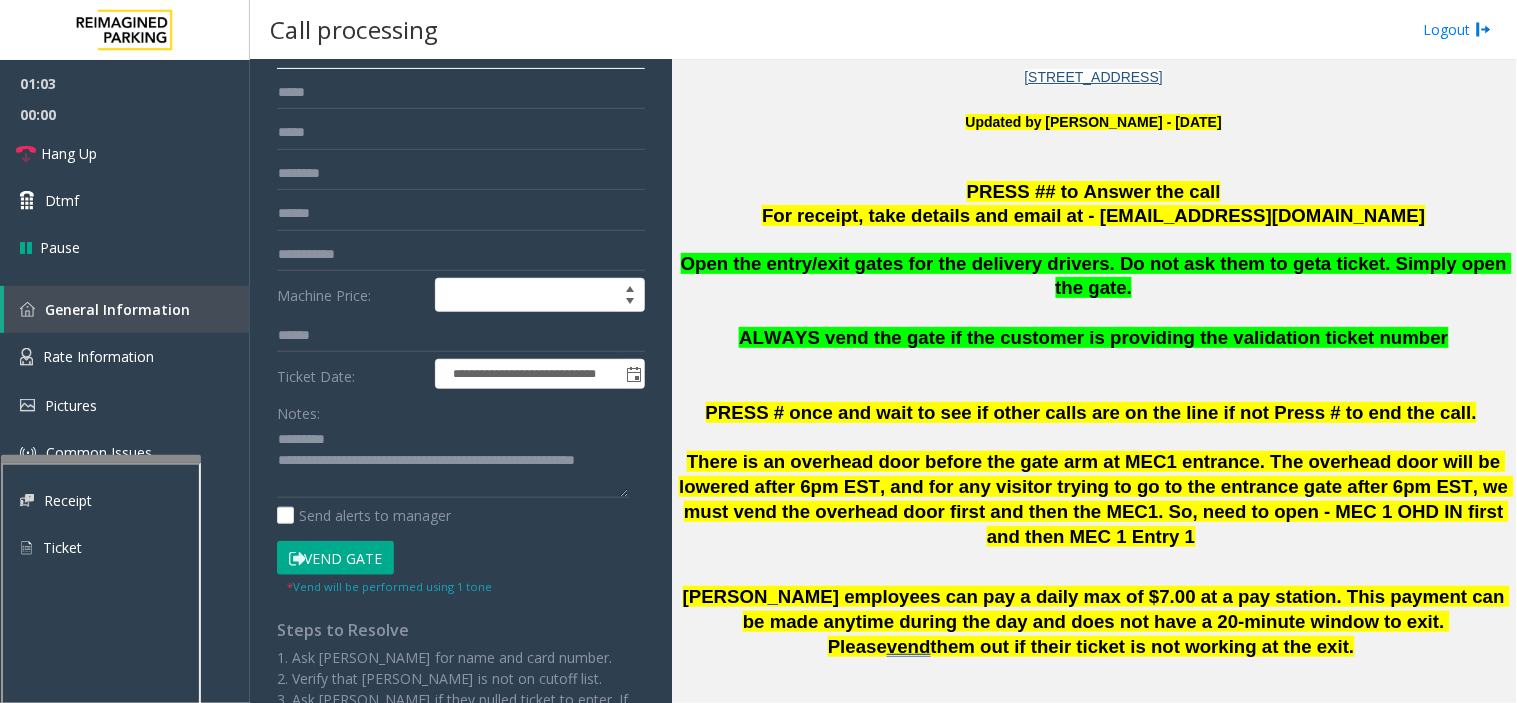 scroll, scrollTop: 333, scrollLeft: 0, axis: vertical 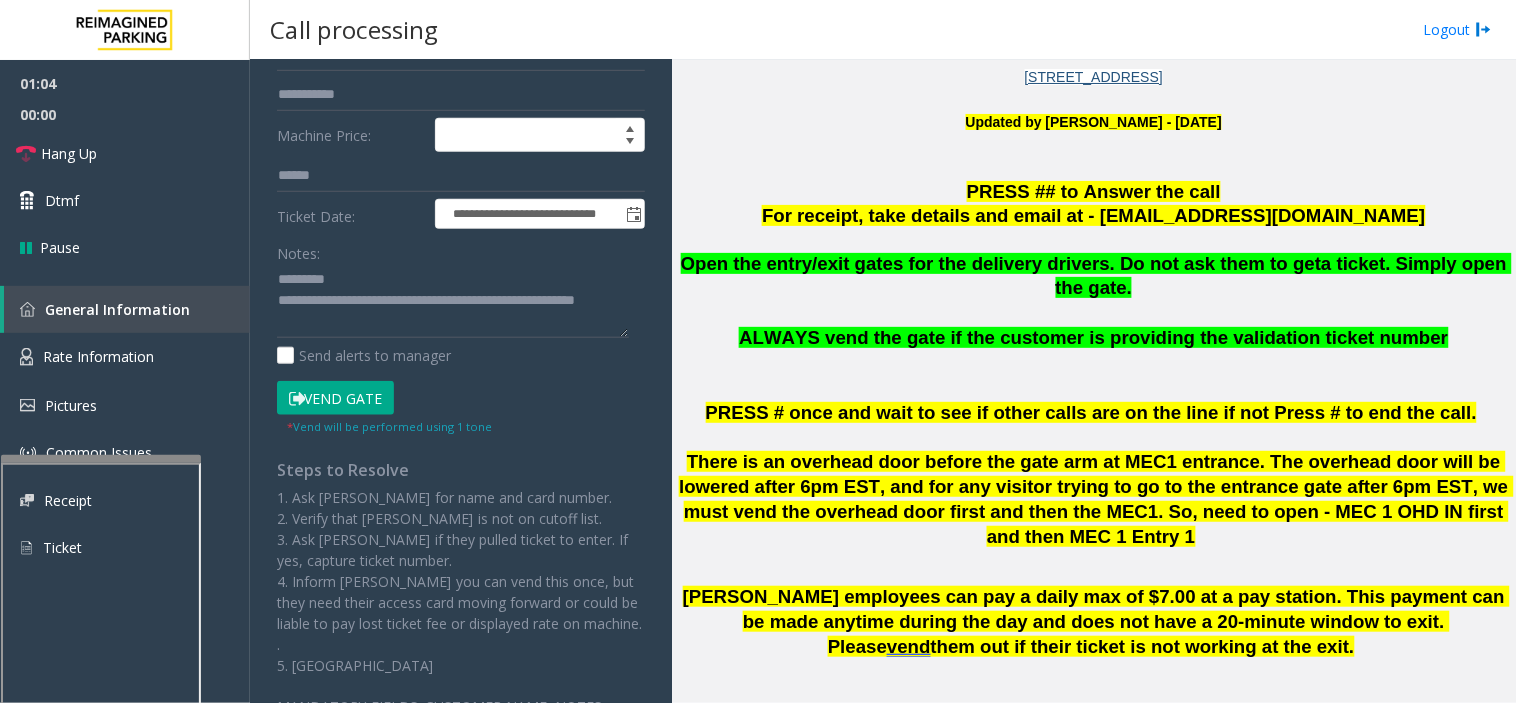click on "Vend Gate" 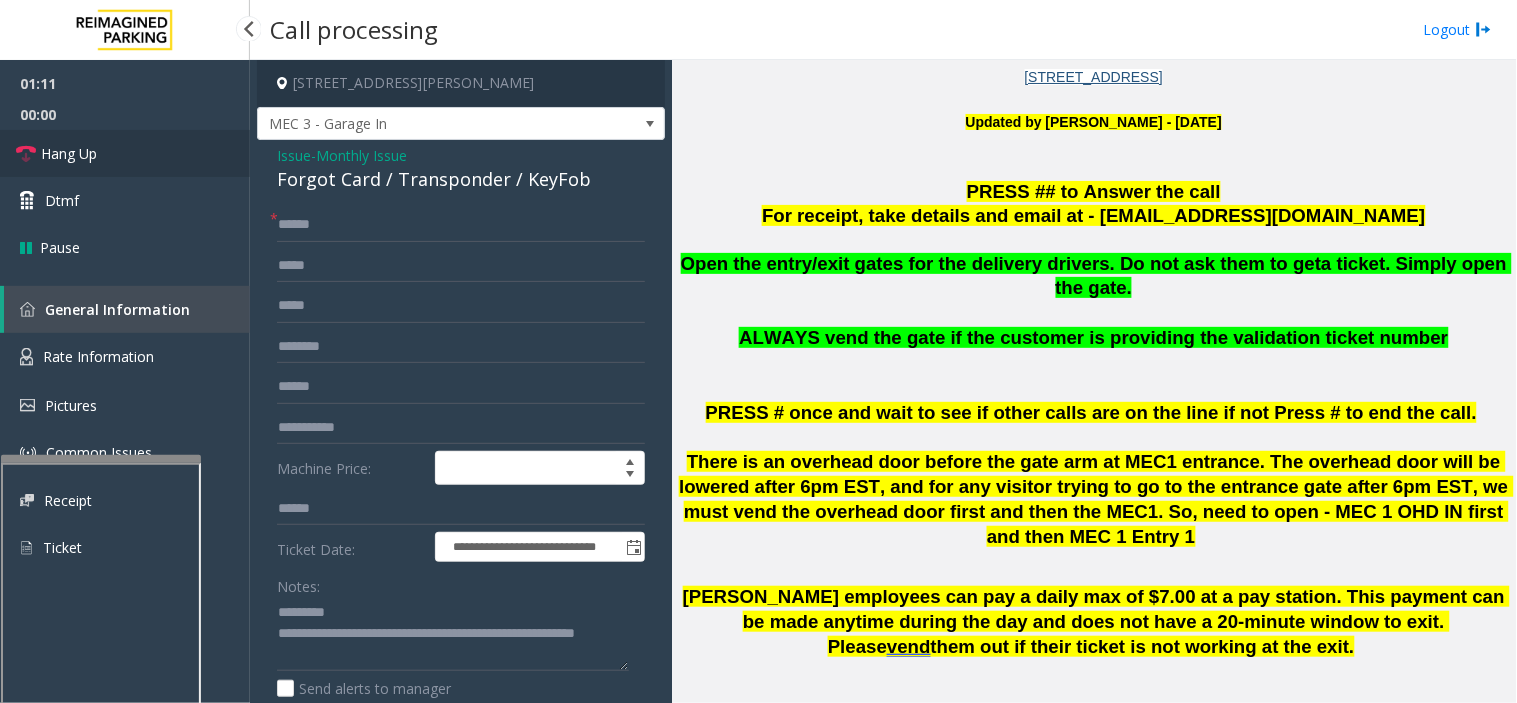 click on "Hang Up" at bounding box center (69, 153) 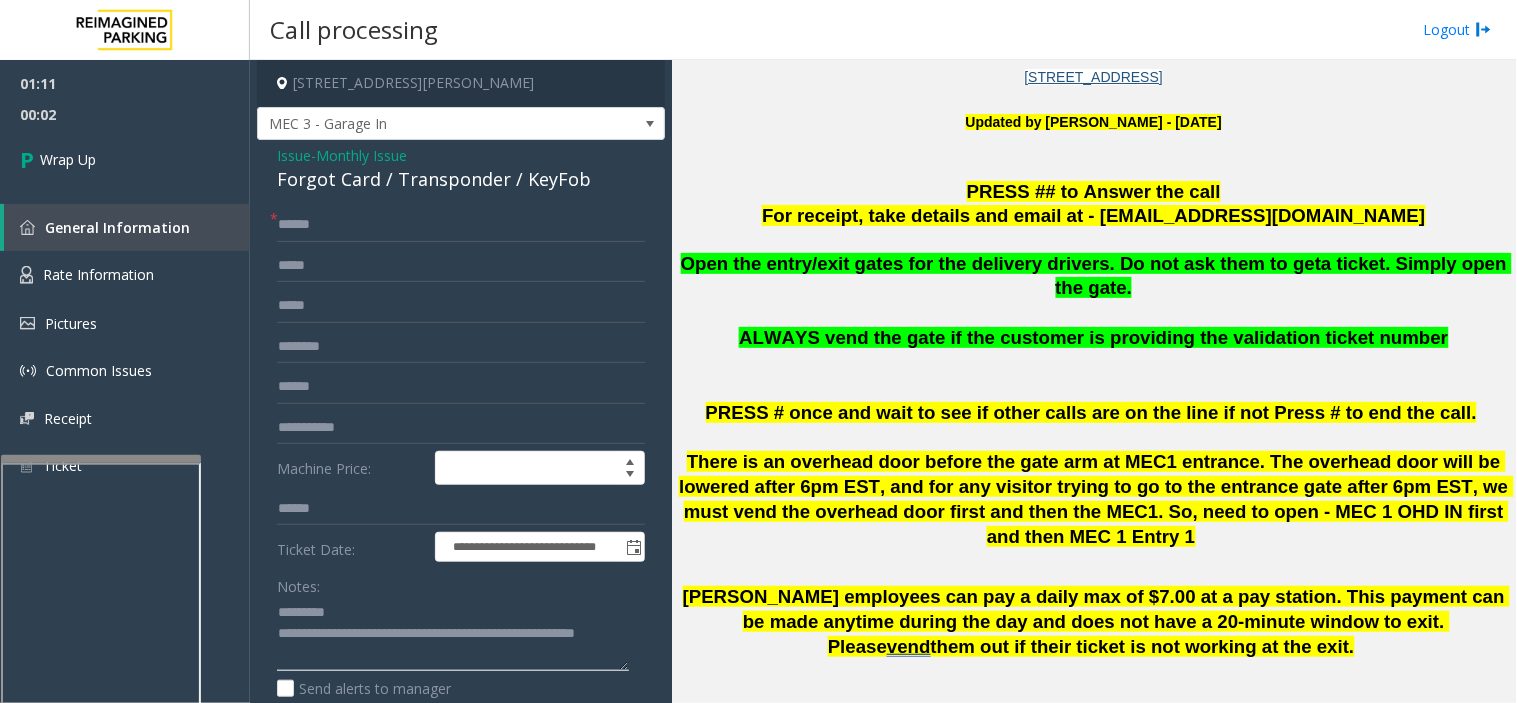 click 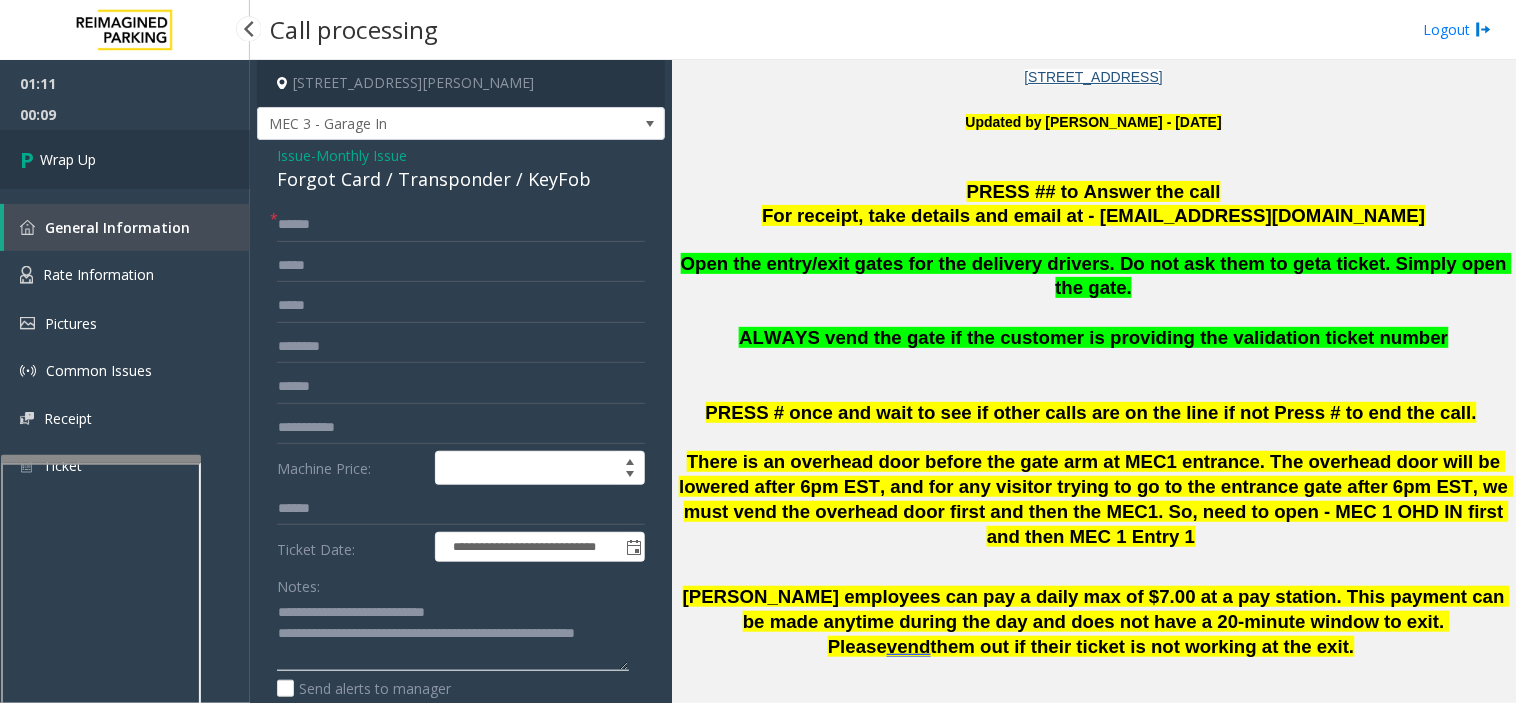 type on "**********" 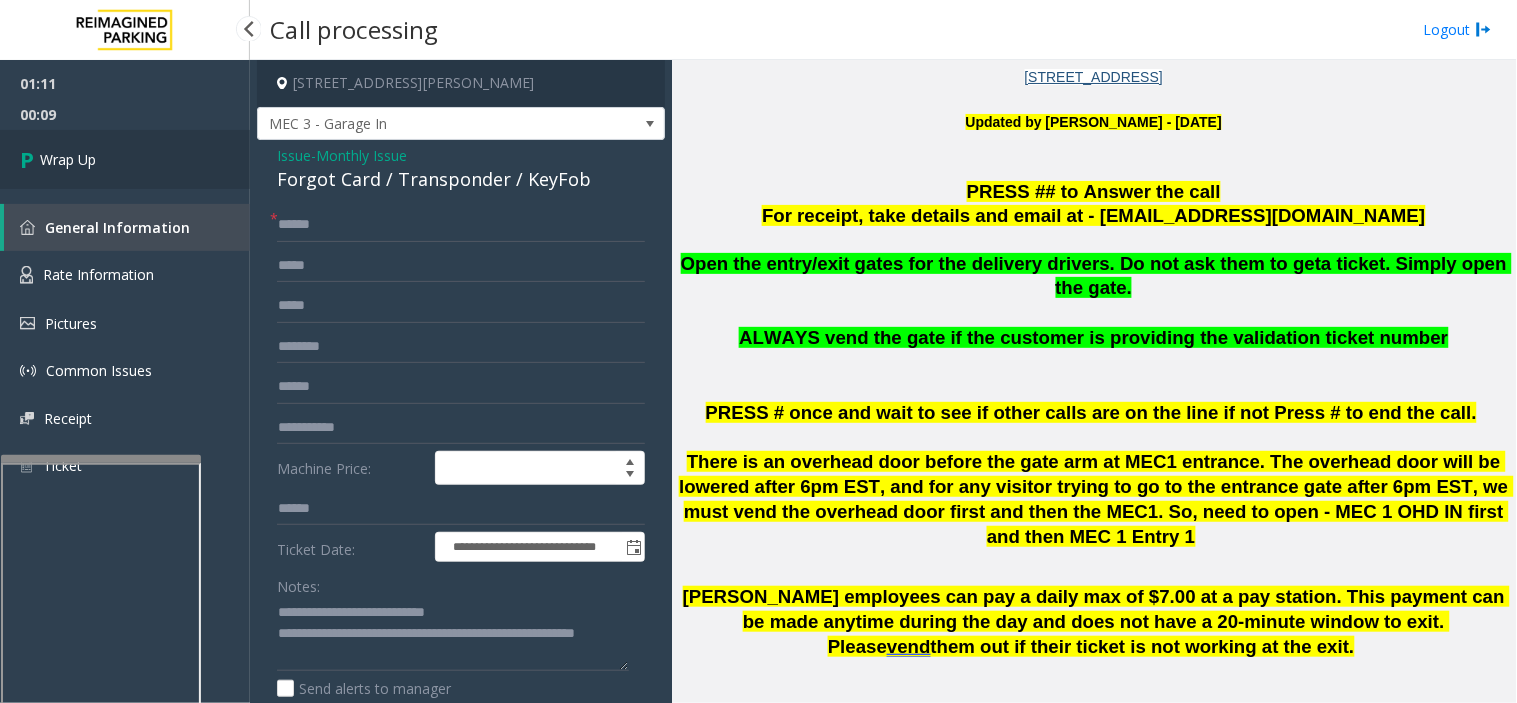 click on "Wrap Up" at bounding box center [125, 159] 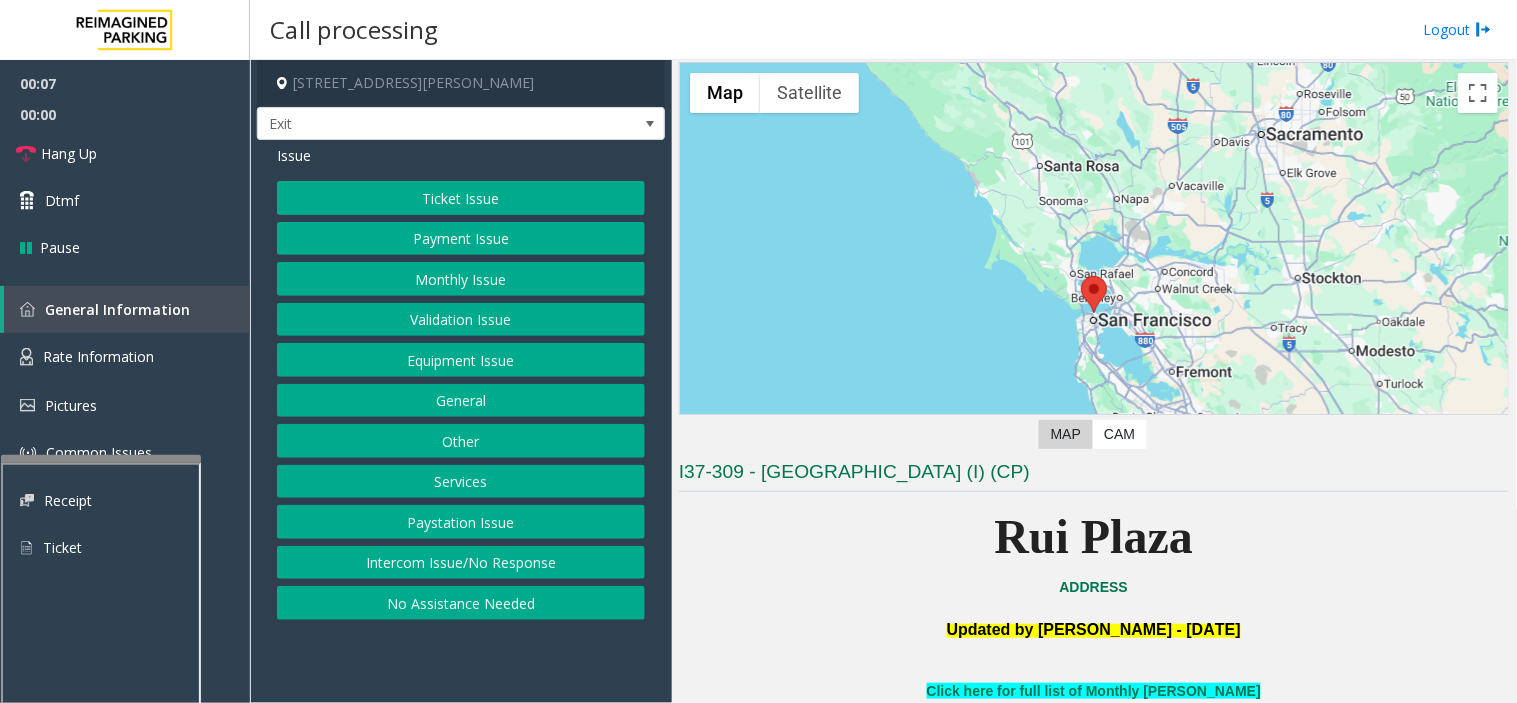 scroll, scrollTop: 111, scrollLeft: 0, axis: vertical 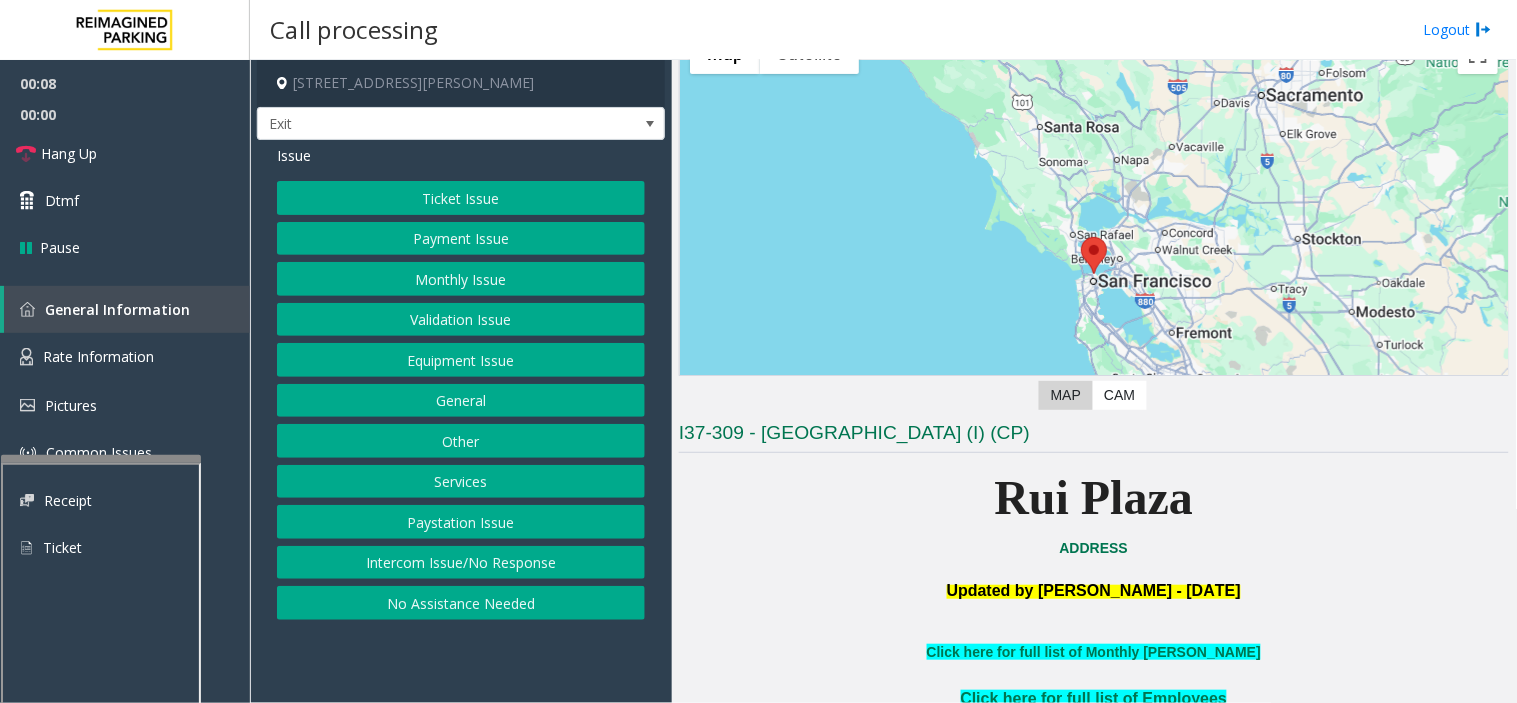 click on "Payment Issue" 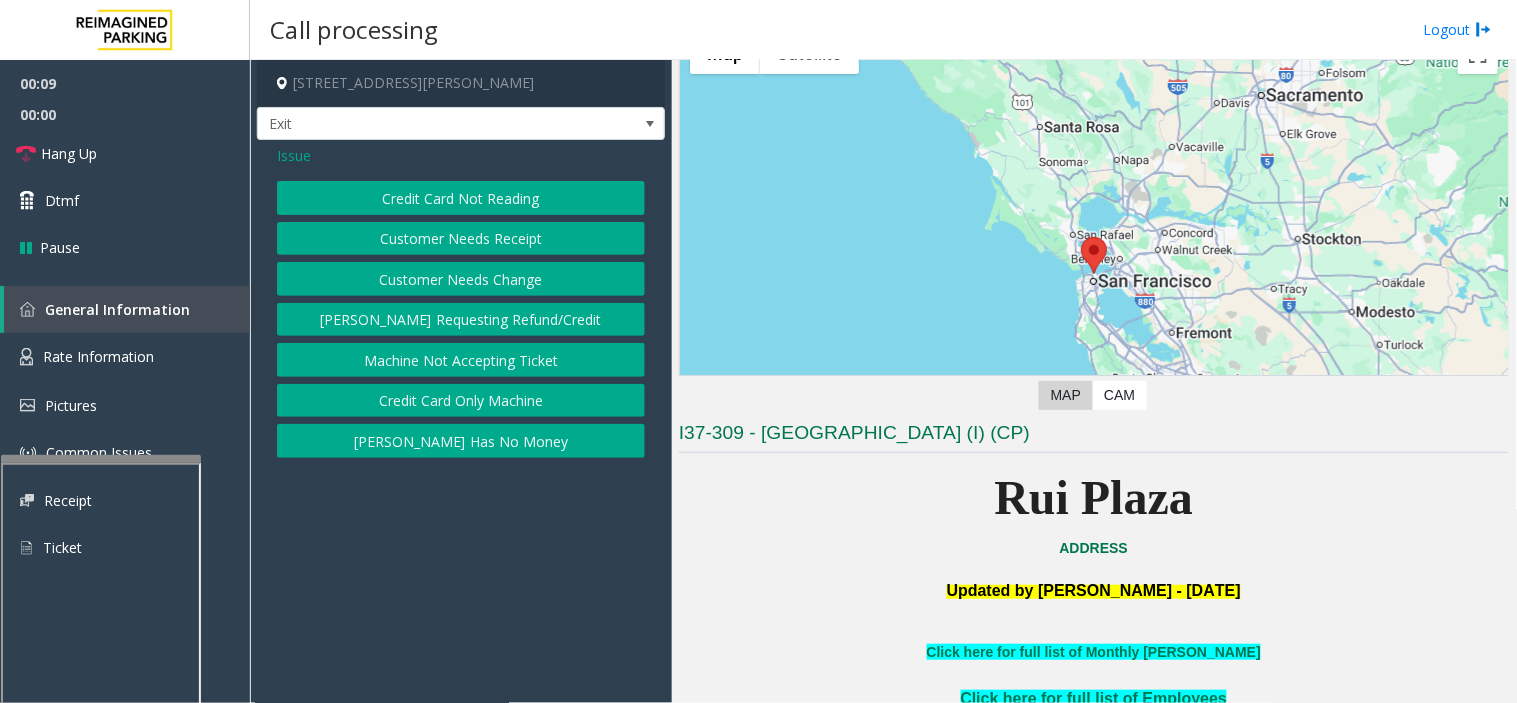 click on "Credit Card Not Reading" 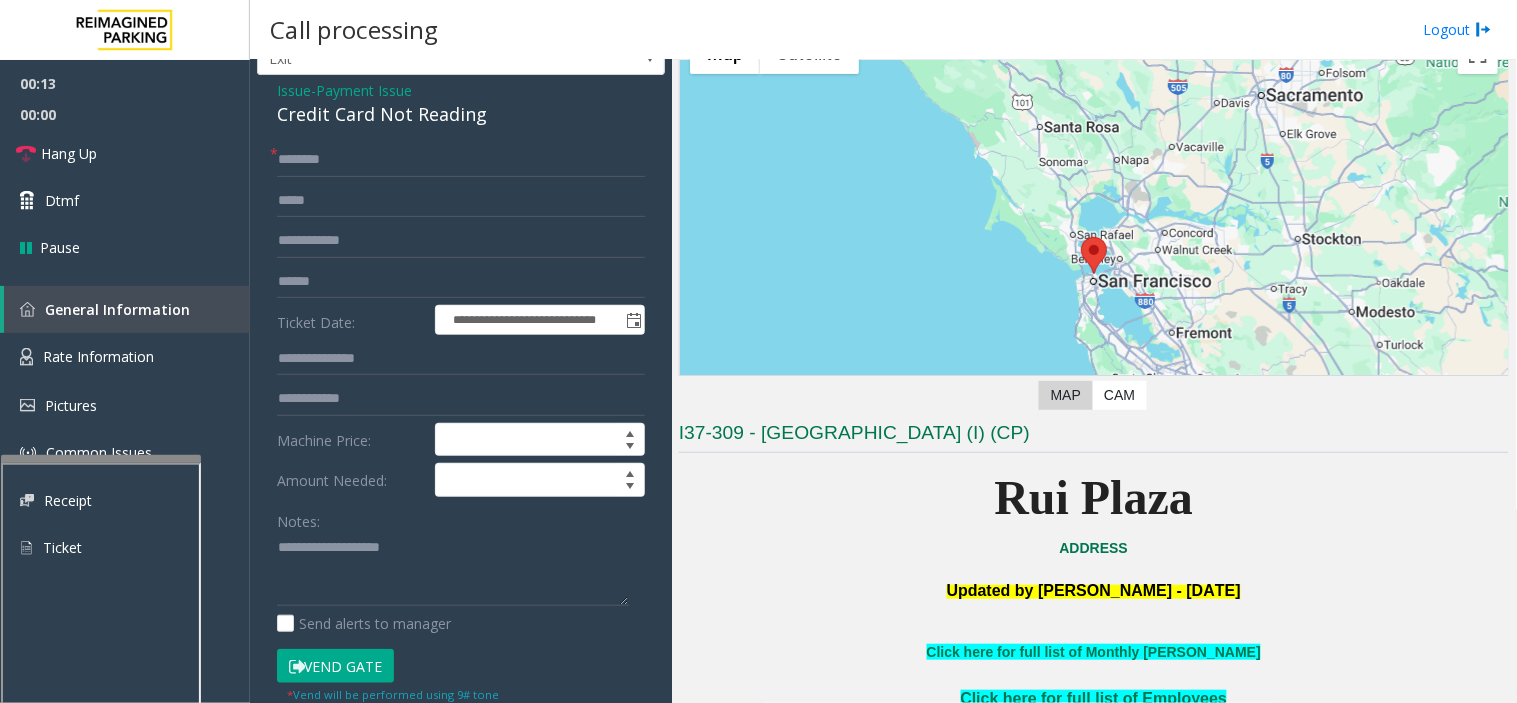 scroll, scrollTop: 333, scrollLeft: 0, axis: vertical 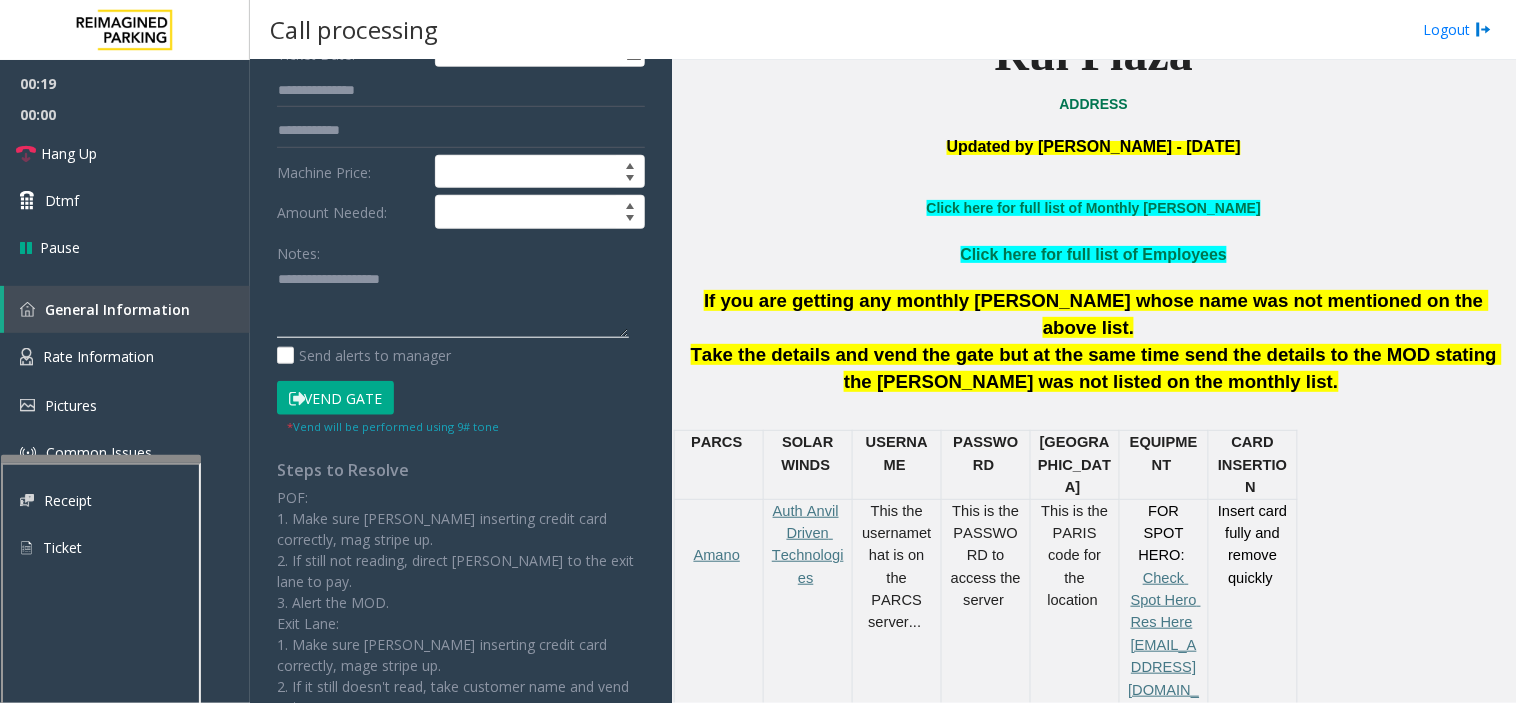 paste on "**********" 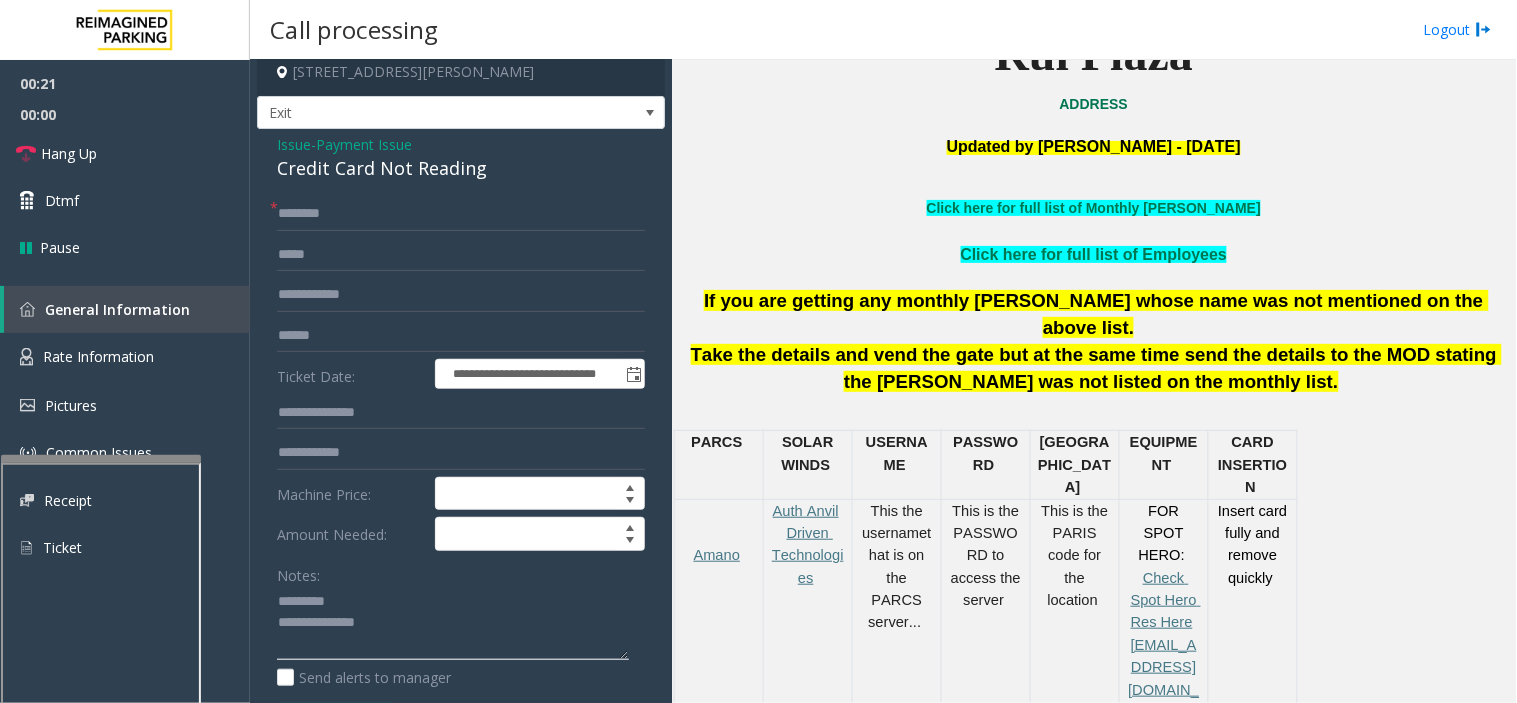 scroll, scrollTop: 0, scrollLeft: 0, axis: both 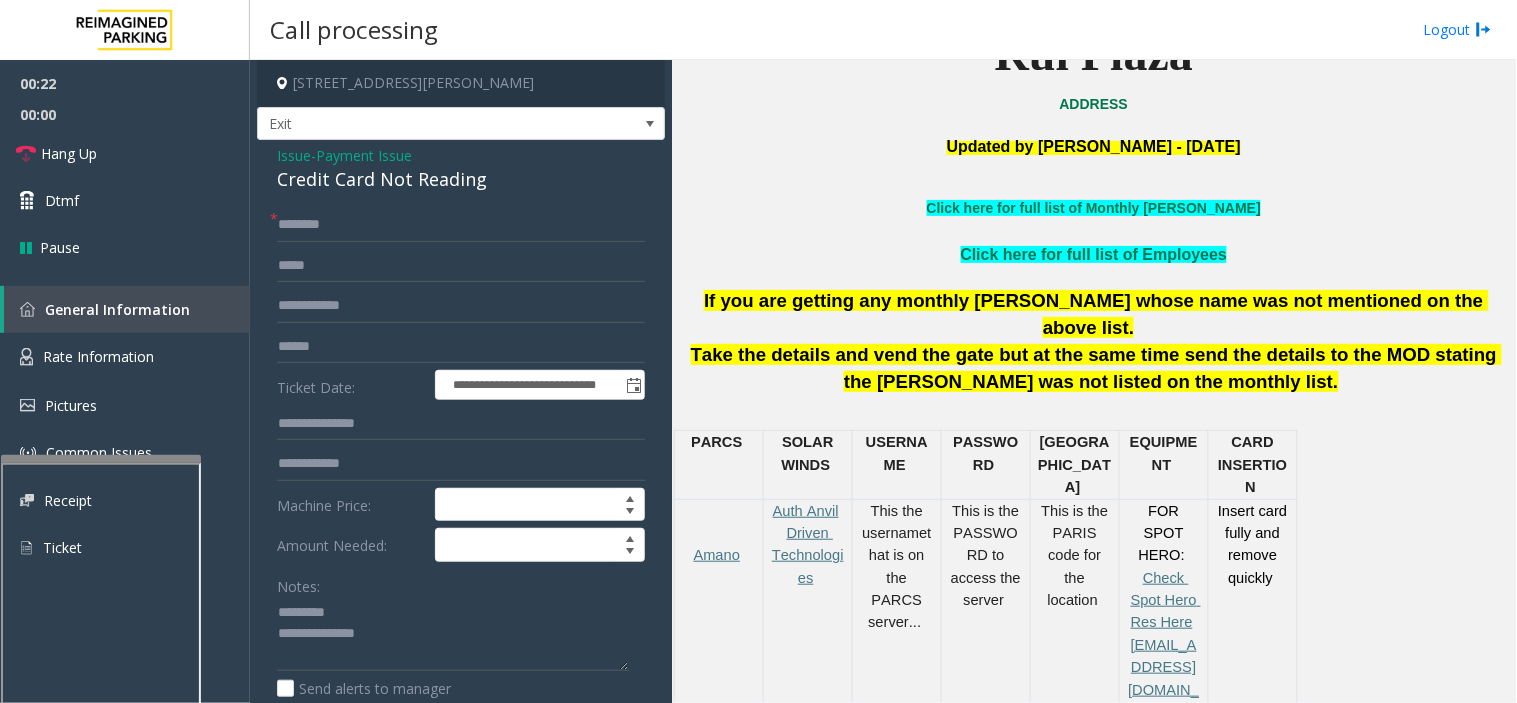 click on "Credit Card Not Reading" 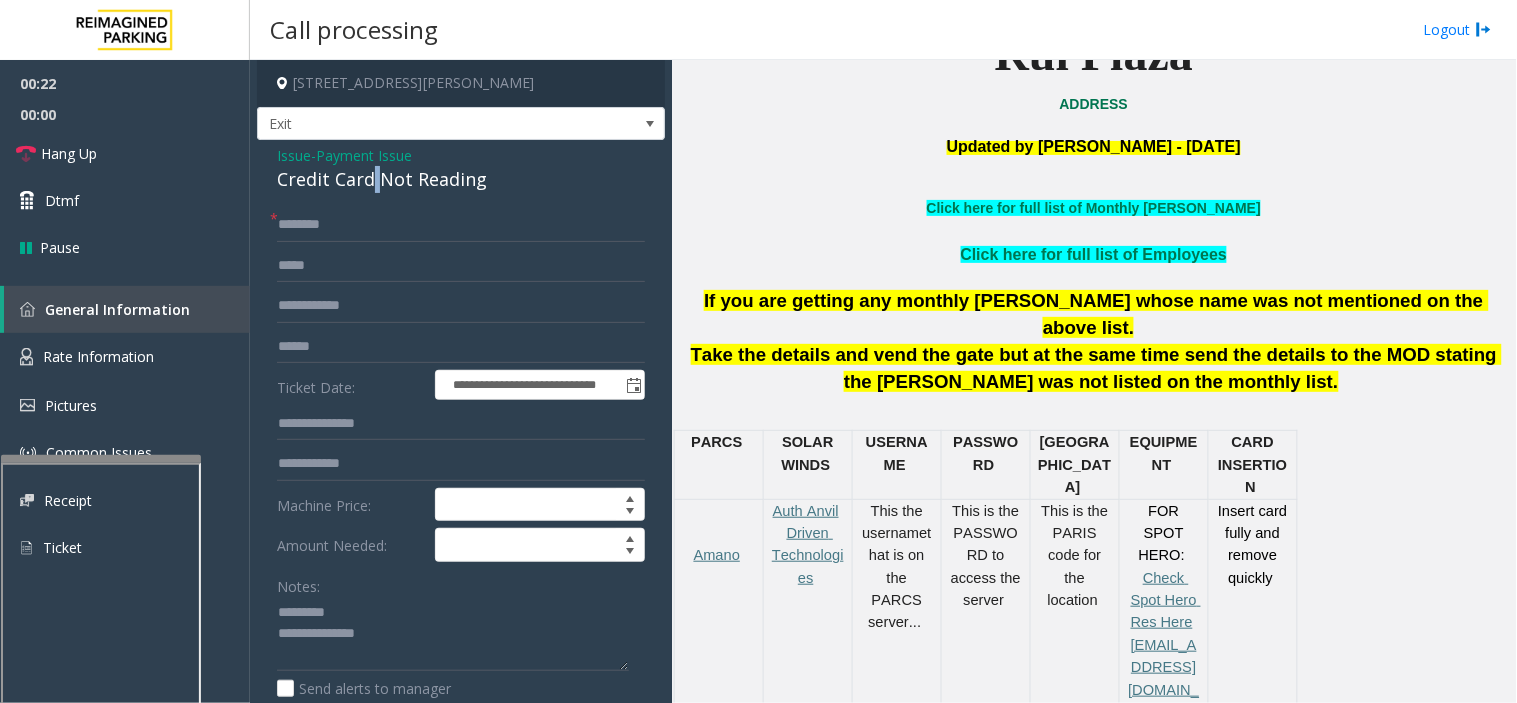 click on "Credit Card Not Reading" 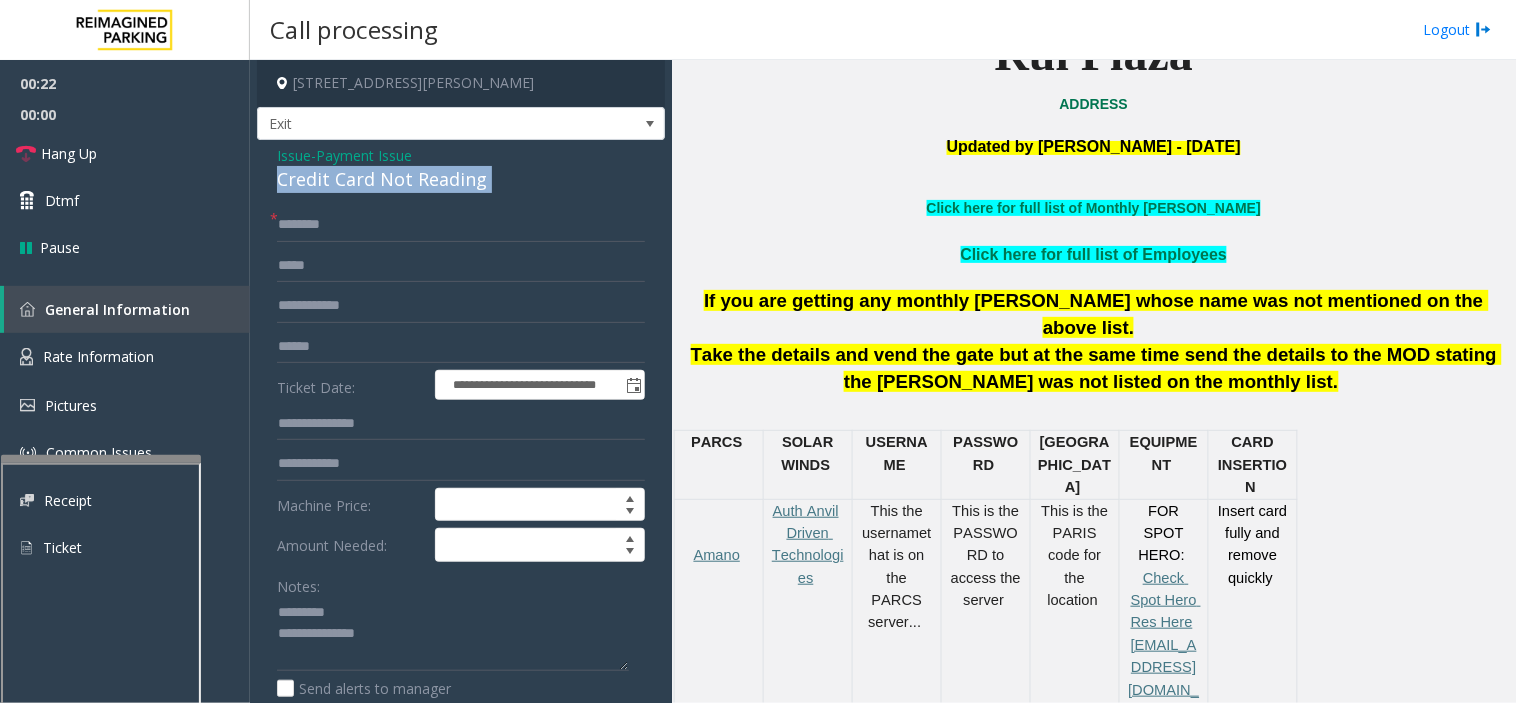 click on "Credit Card Not Reading" 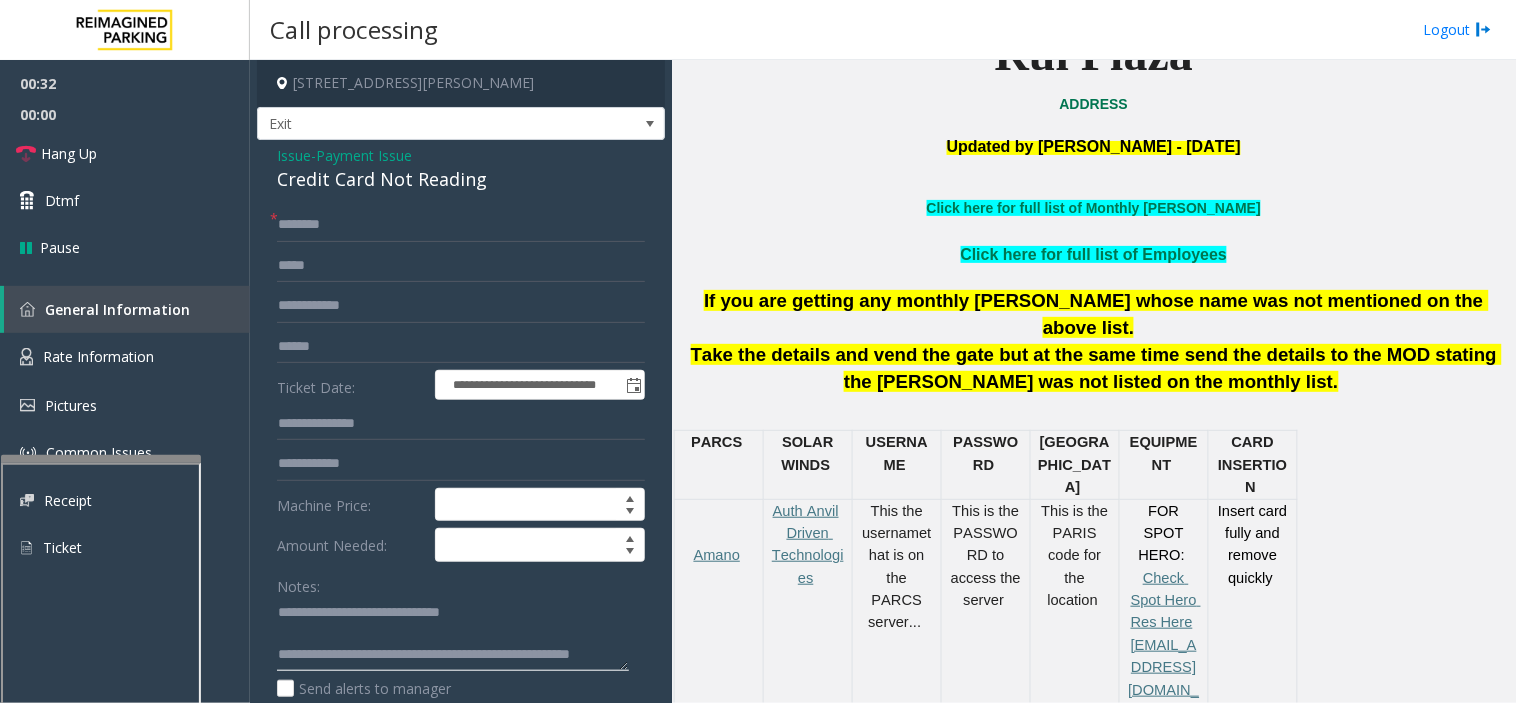 type on "**********" 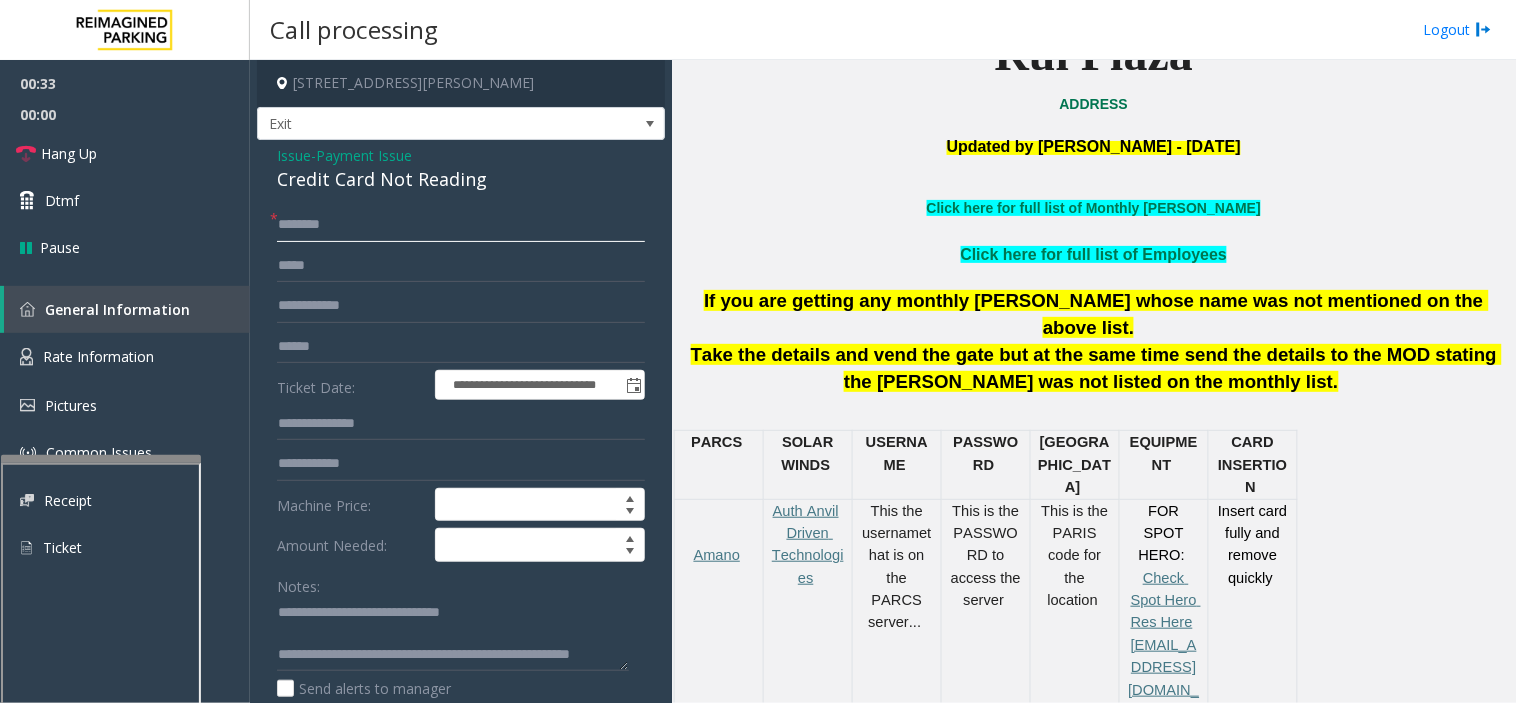 click 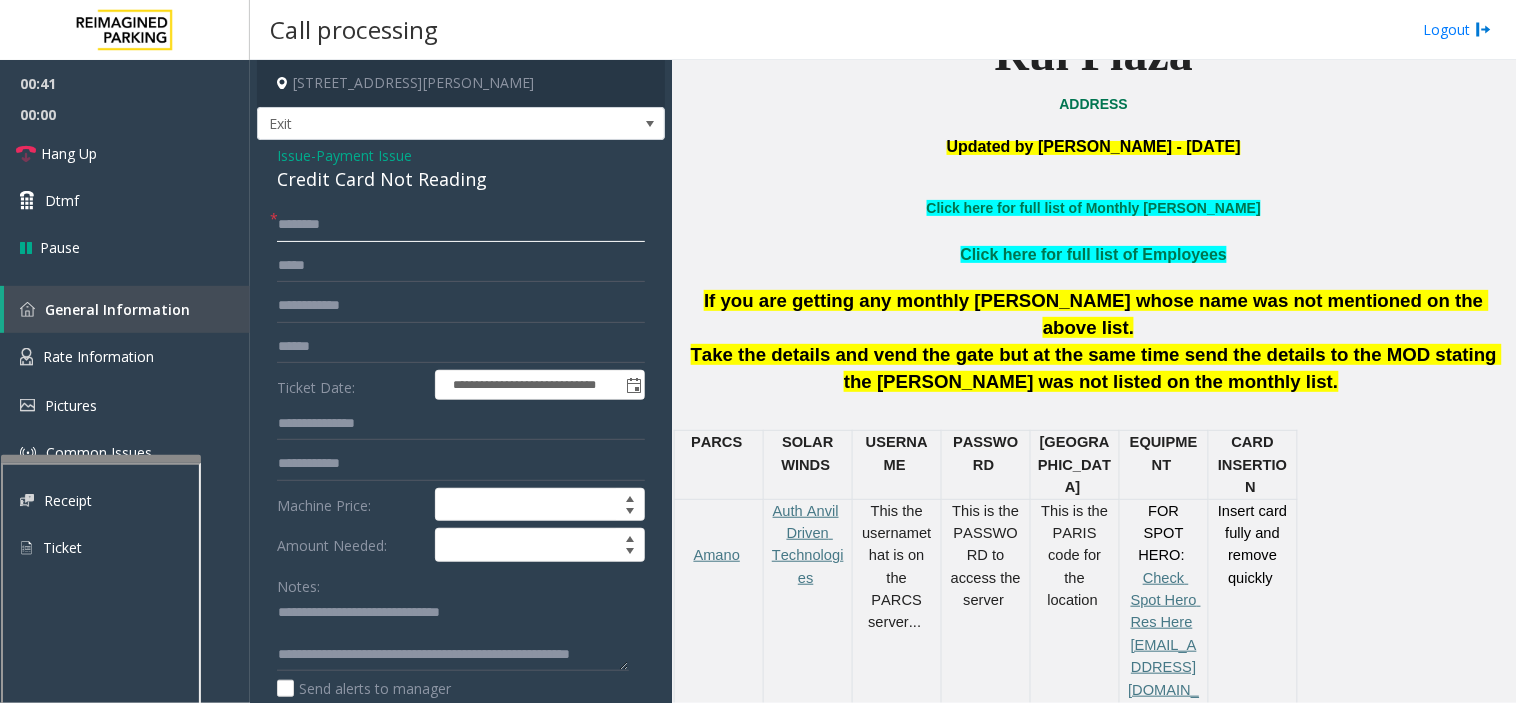 type on "*******" 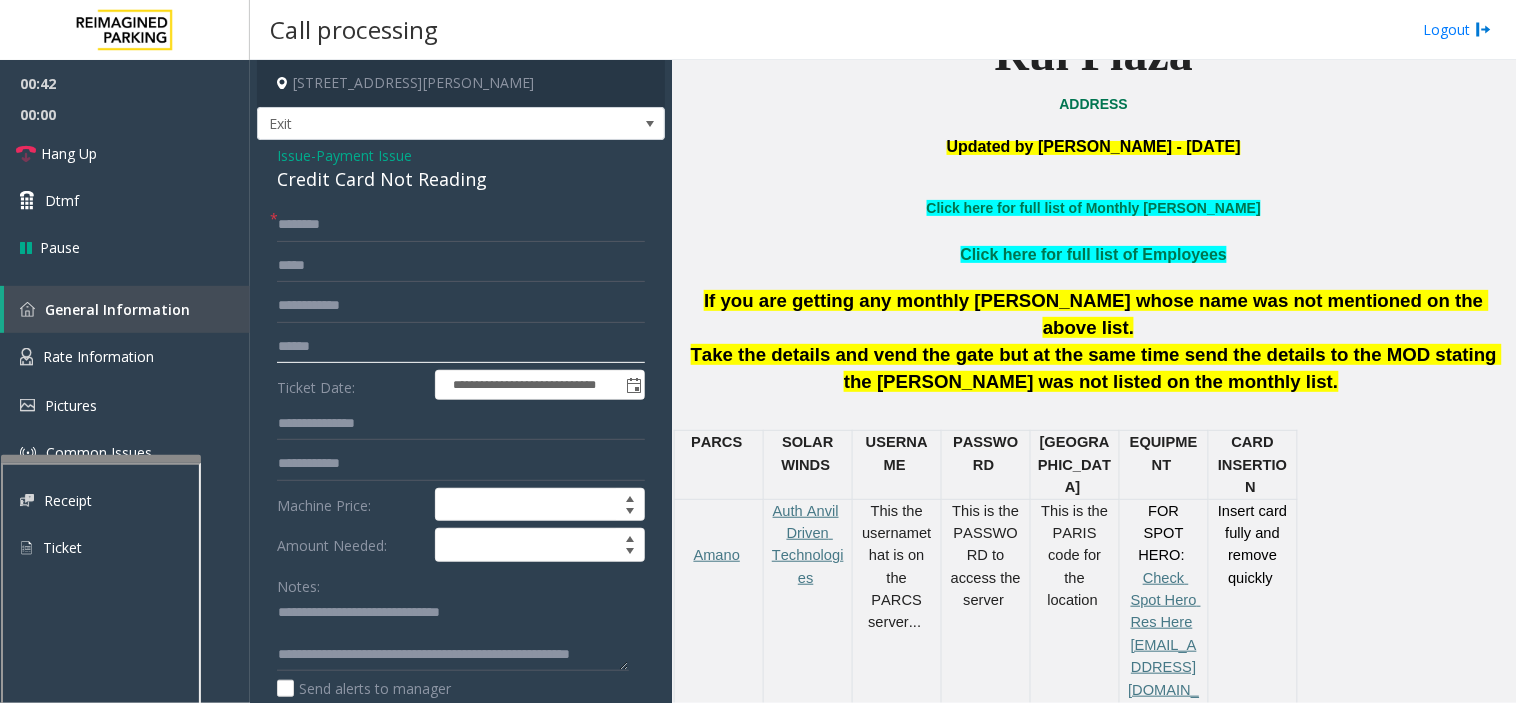 click 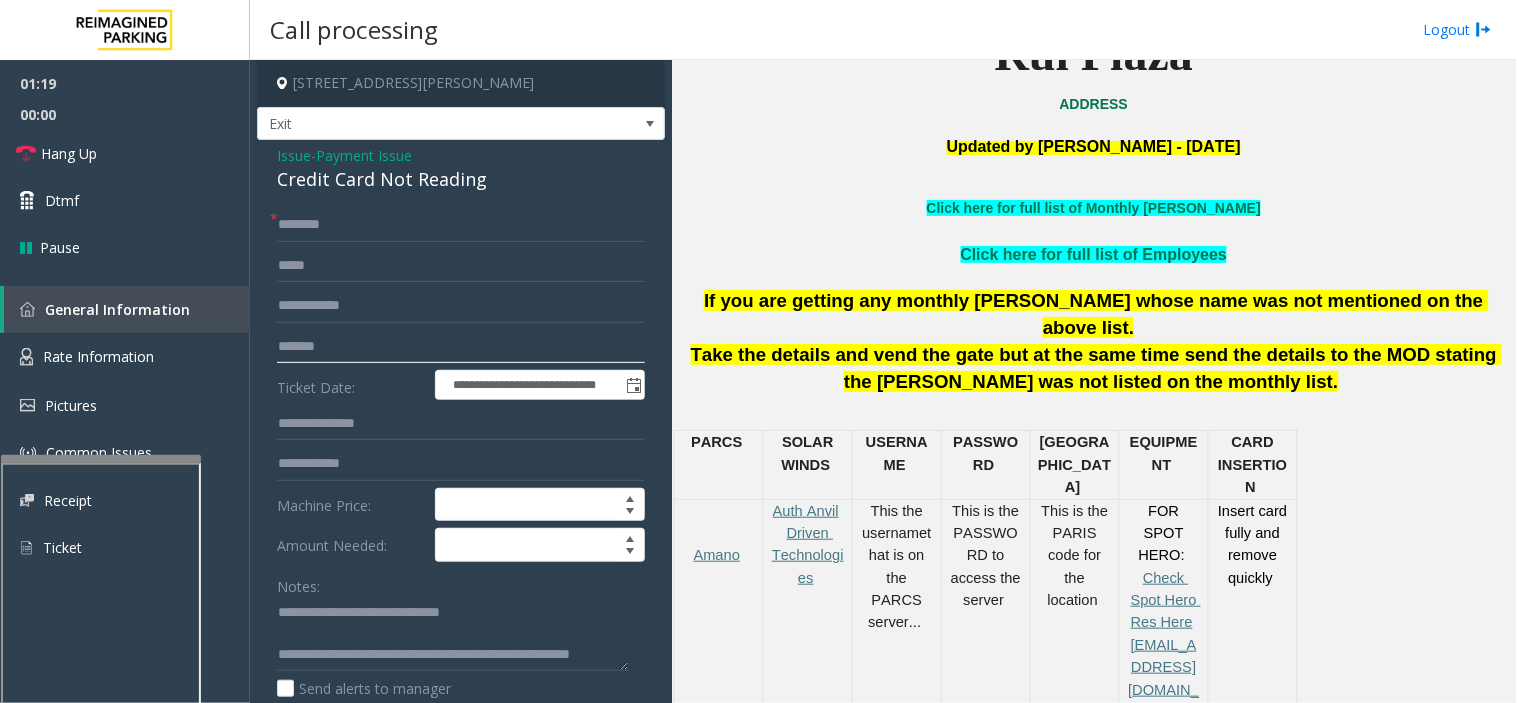 click on "*******" 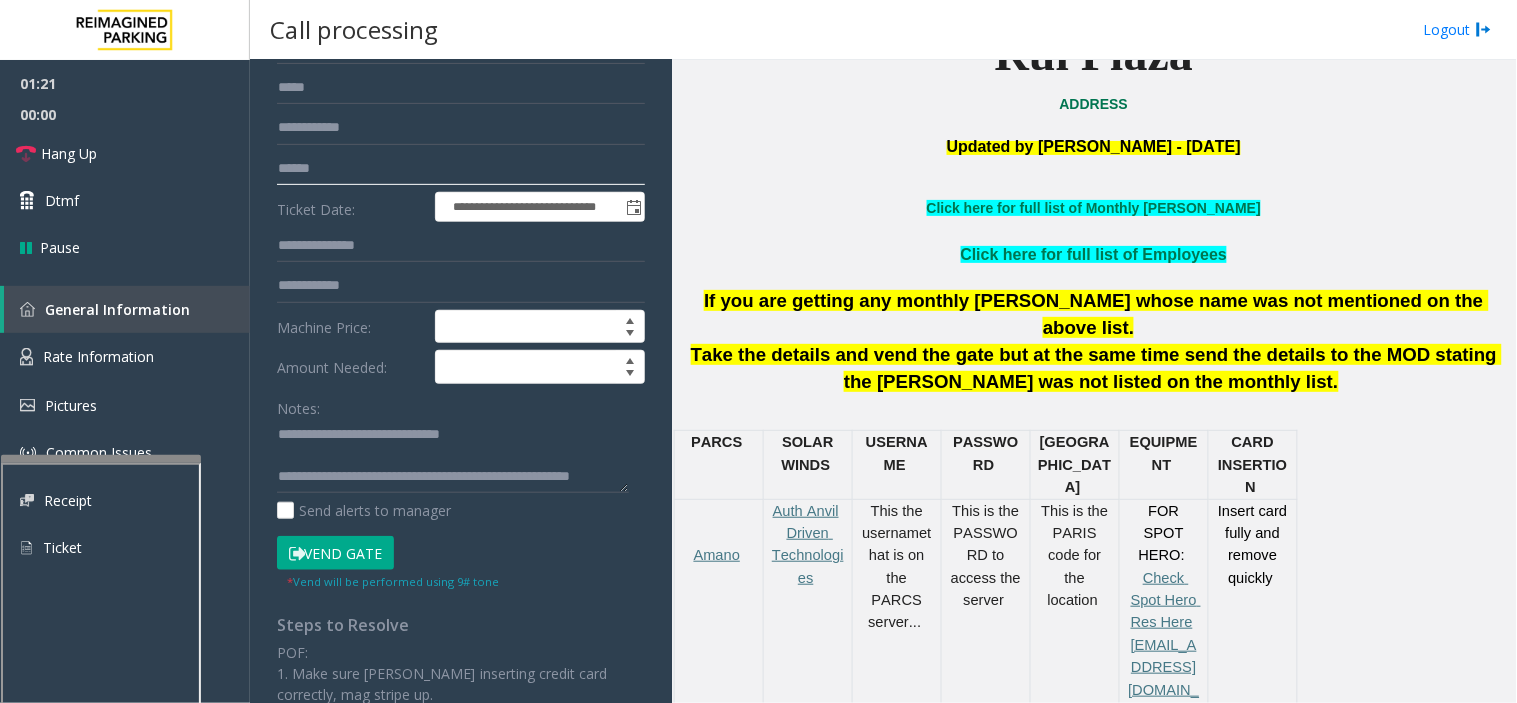scroll, scrollTop: 222, scrollLeft: 0, axis: vertical 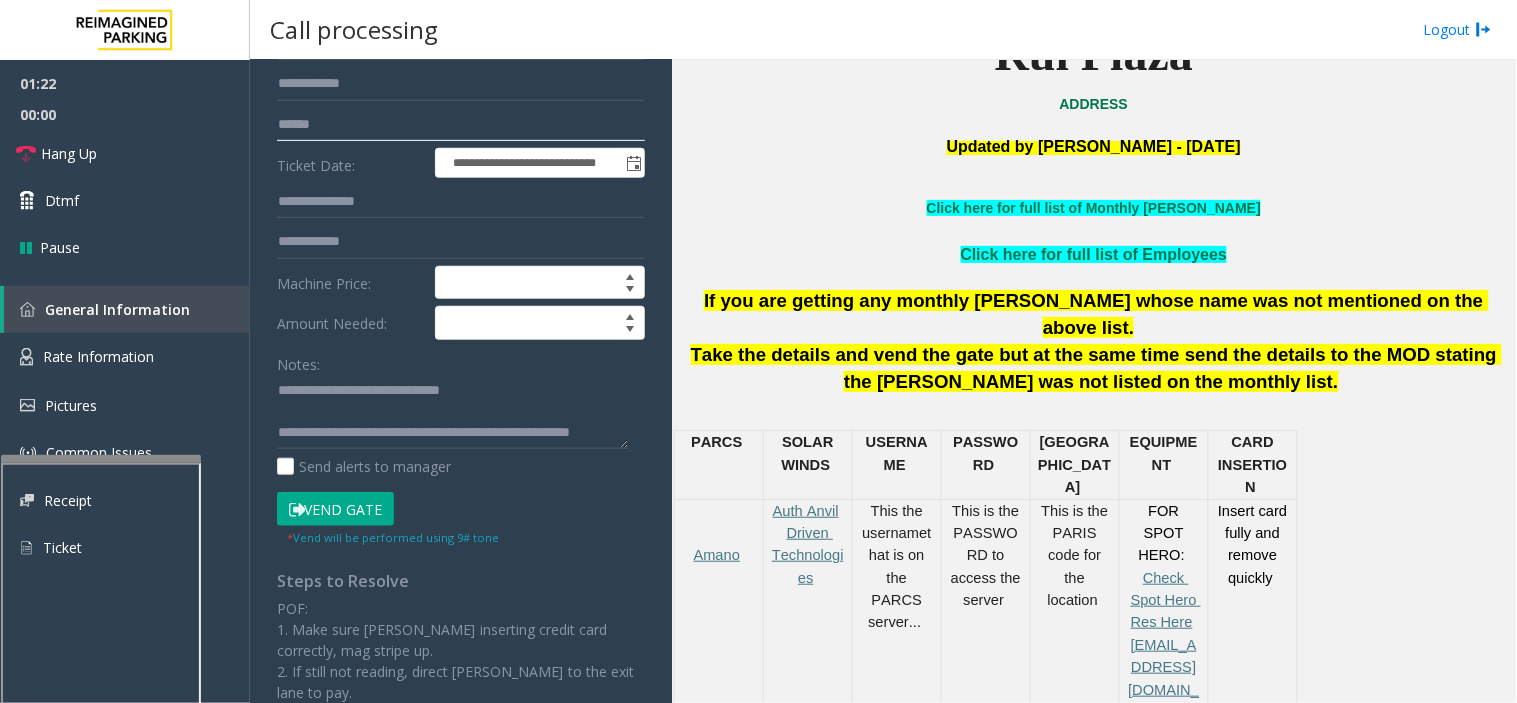 type on "******" 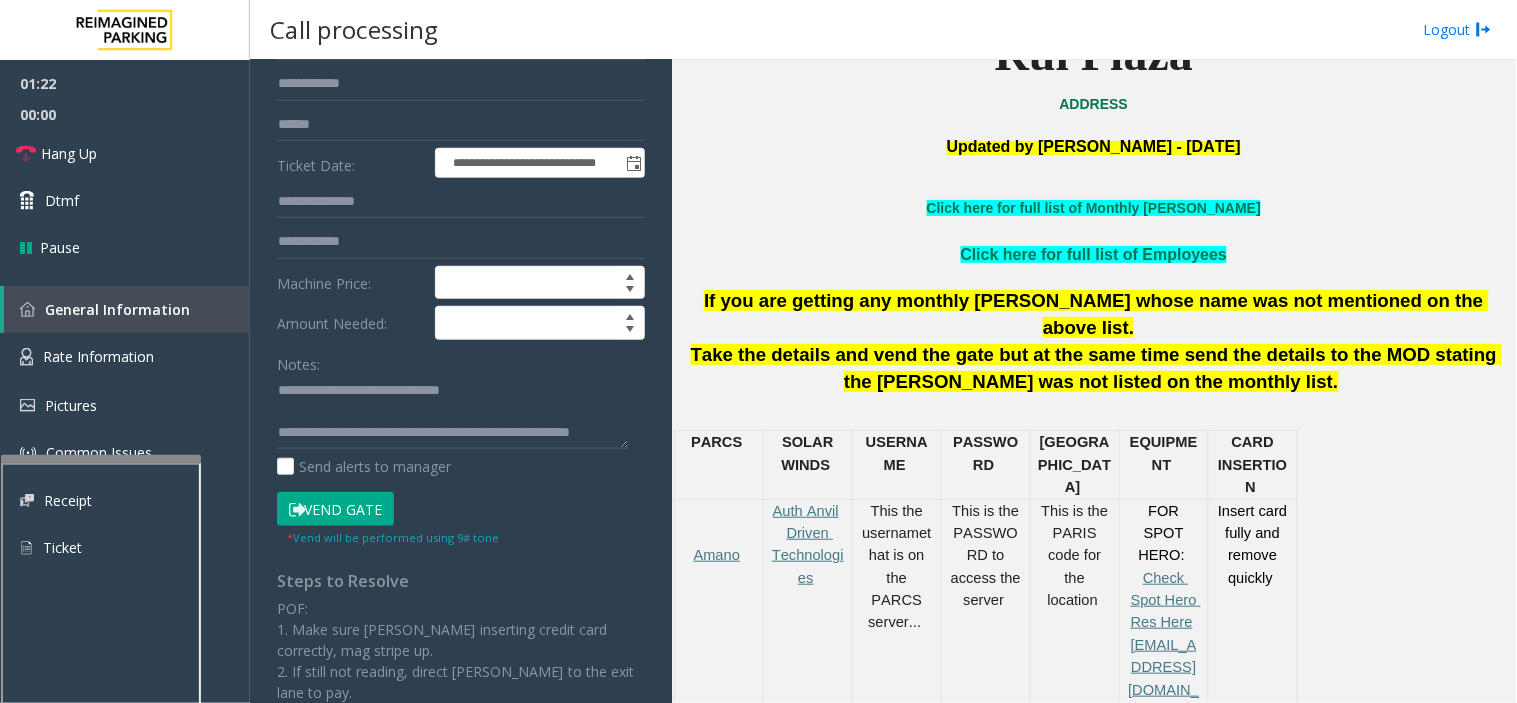 click on "Vend Gate" 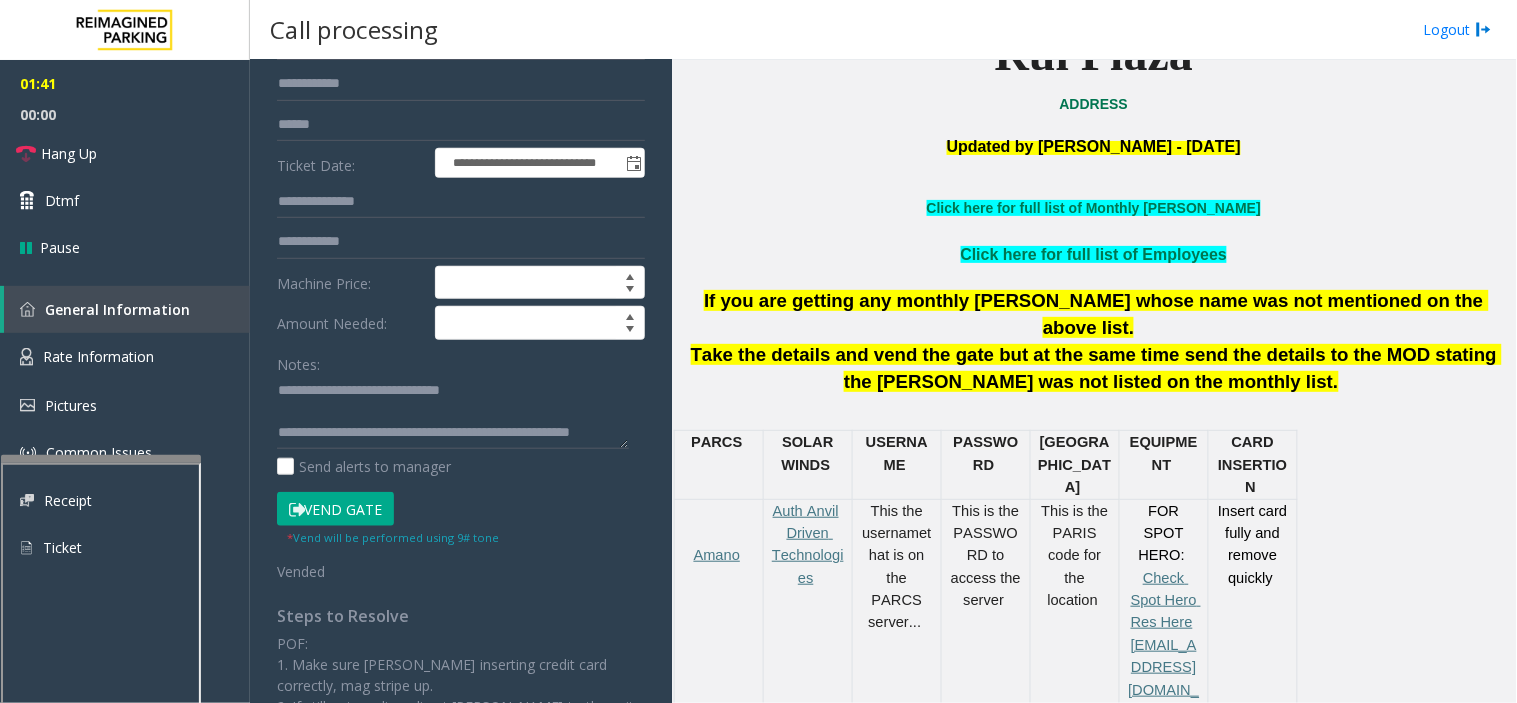 click on "Vend Gate" 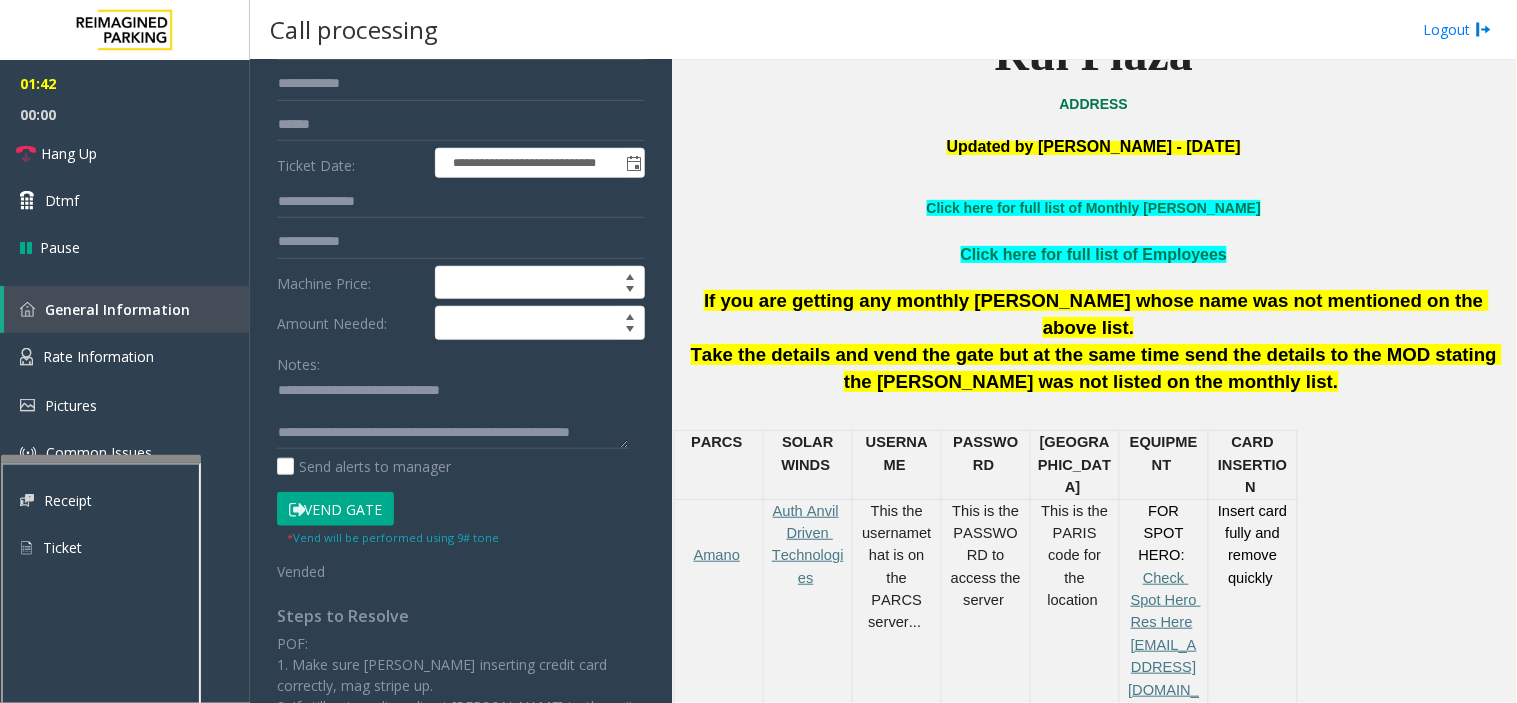 click on "Vend Gate" 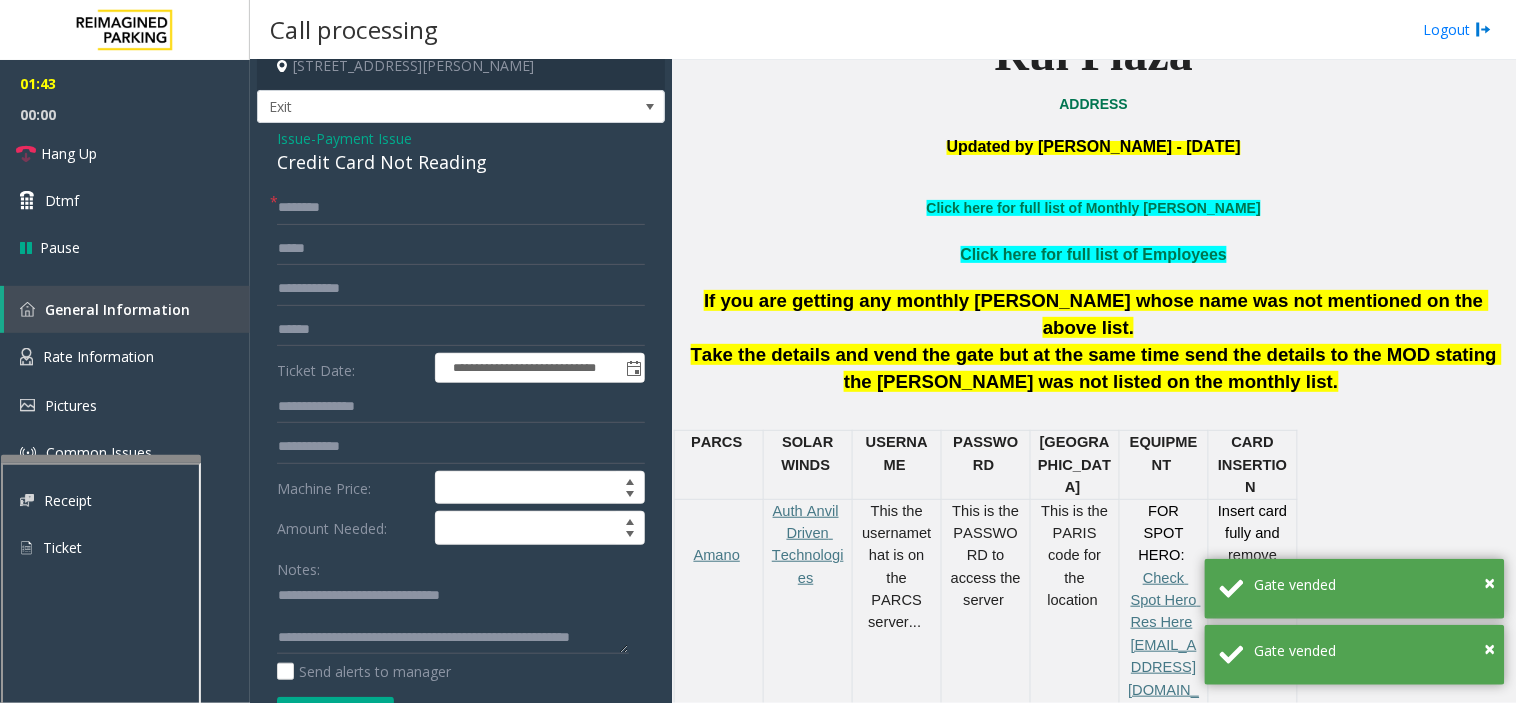 scroll, scrollTop: 0, scrollLeft: 0, axis: both 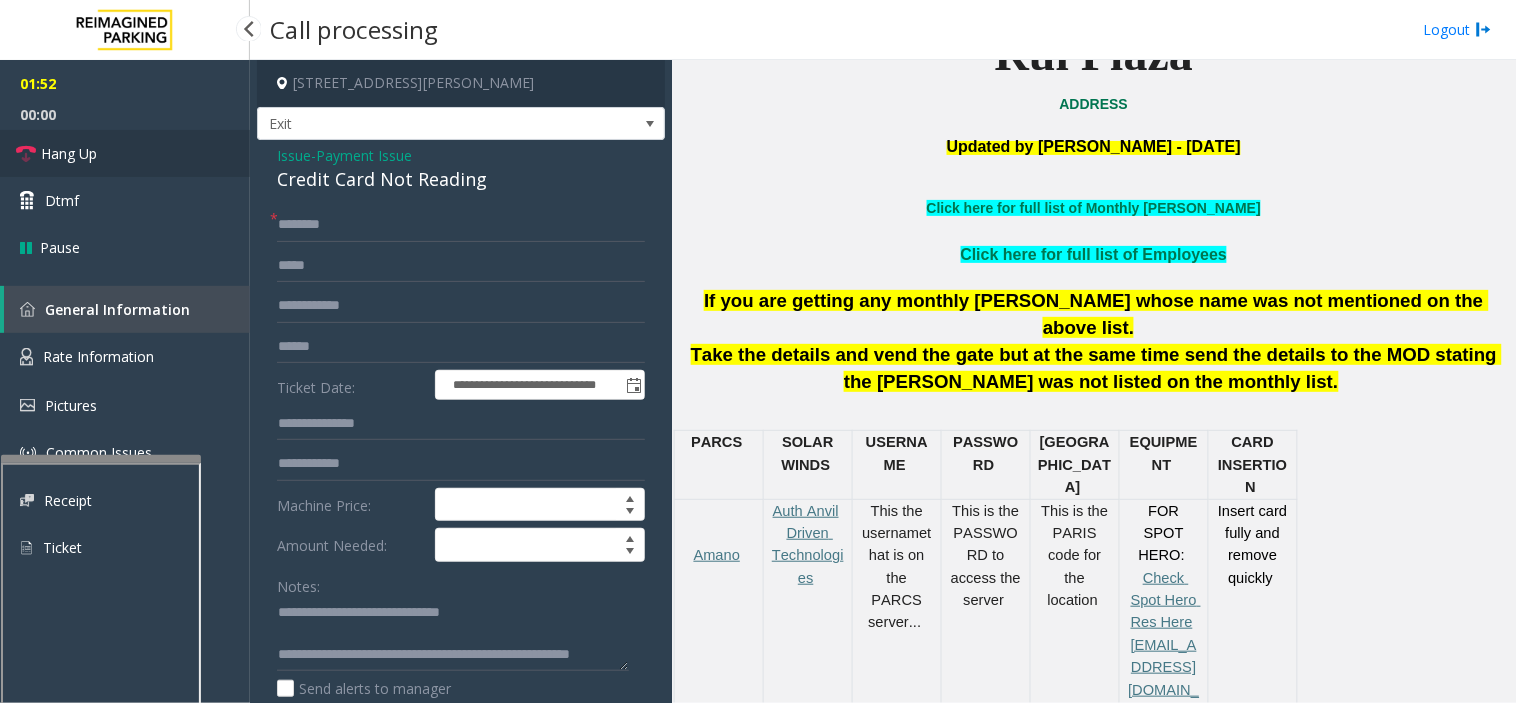 click on "Hang Up" at bounding box center (125, 153) 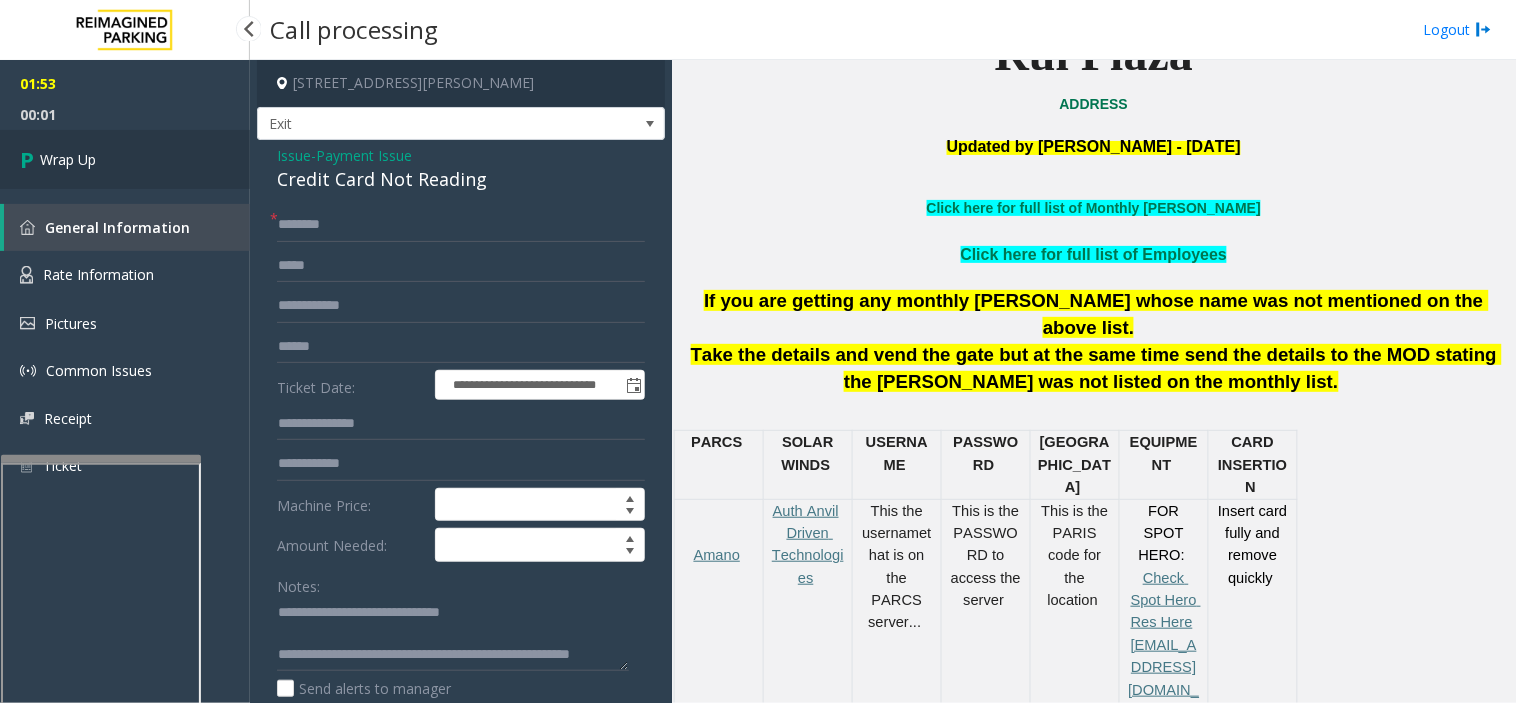 click on "Wrap Up" at bounding box center (125, 159) 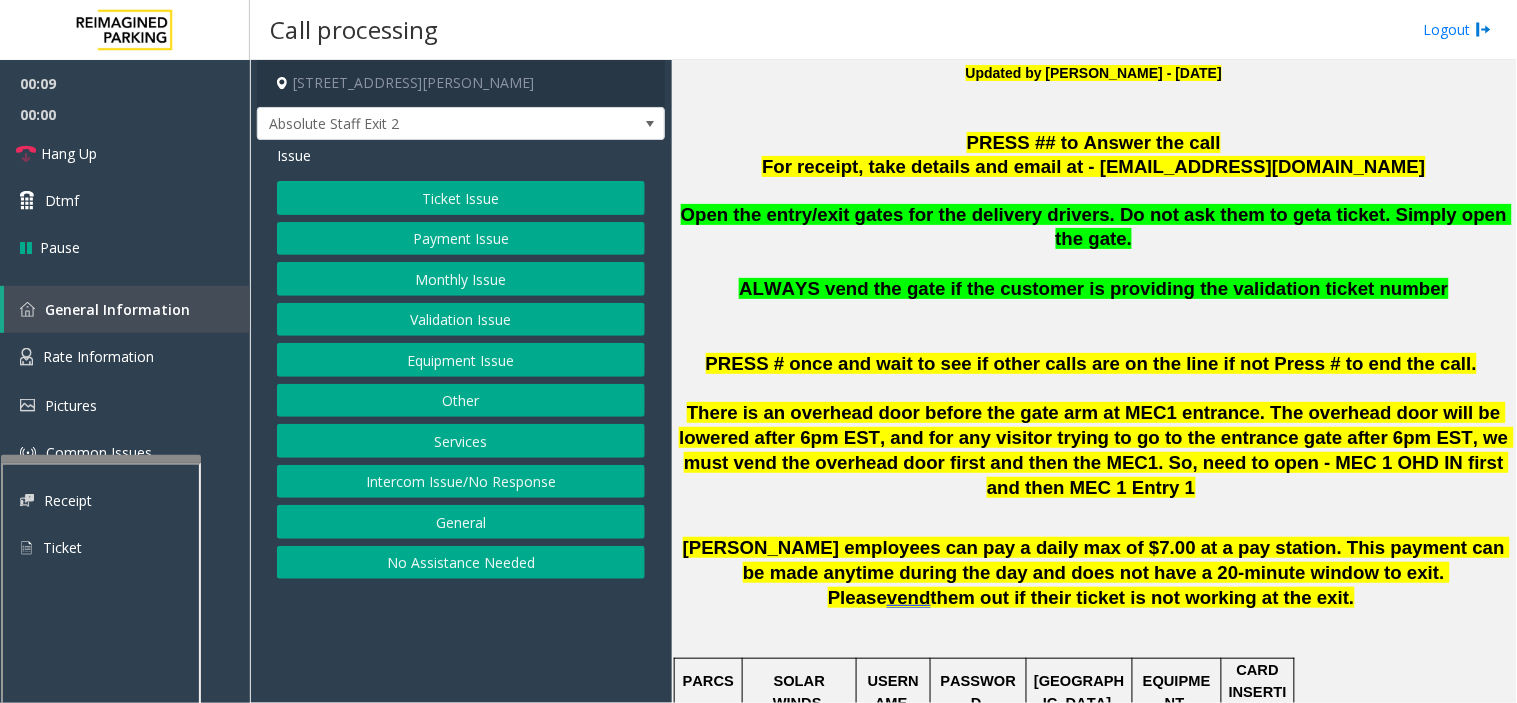 scroll, scrollTop: 555, scrollLeft: 0, axis: vertical 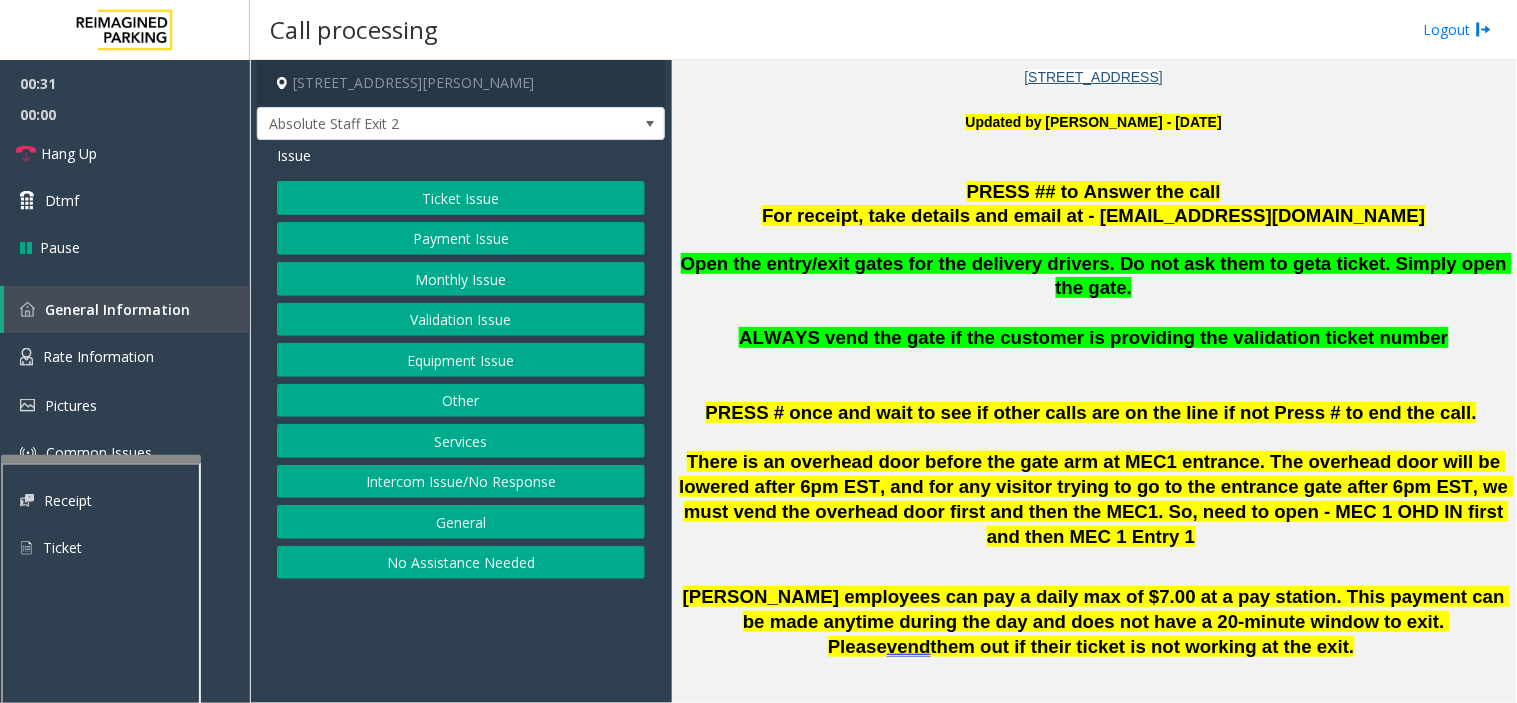 click on "Ticket Issue" 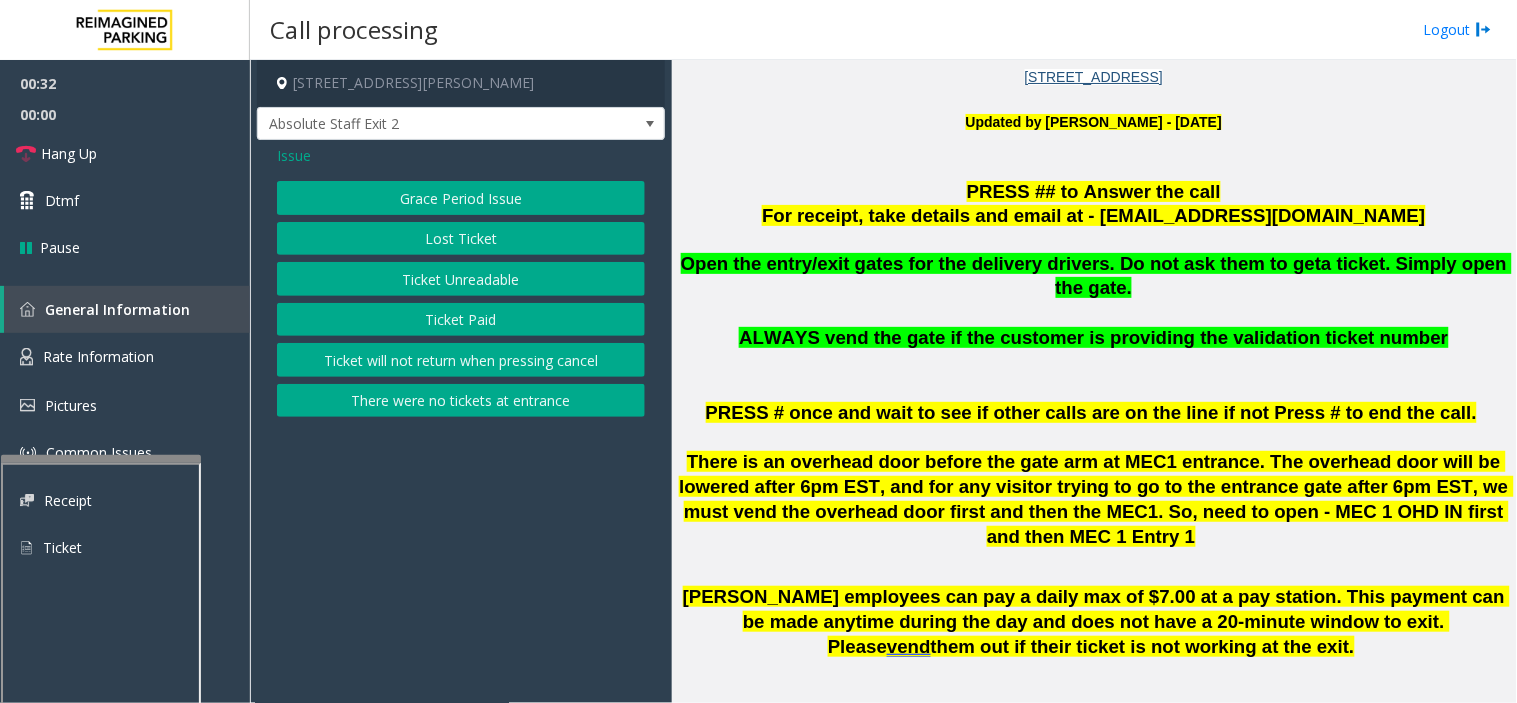 click on "There were no tickets at entrance" 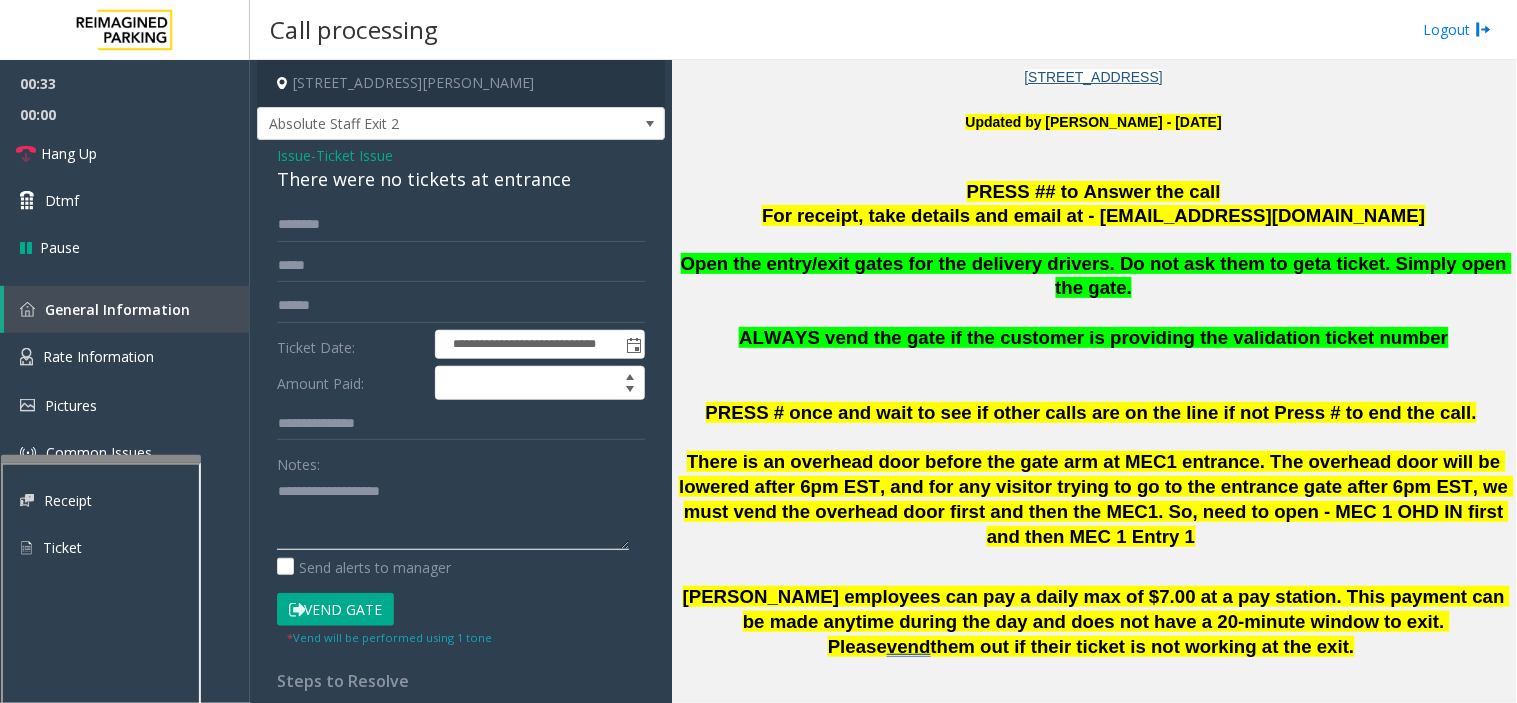 click 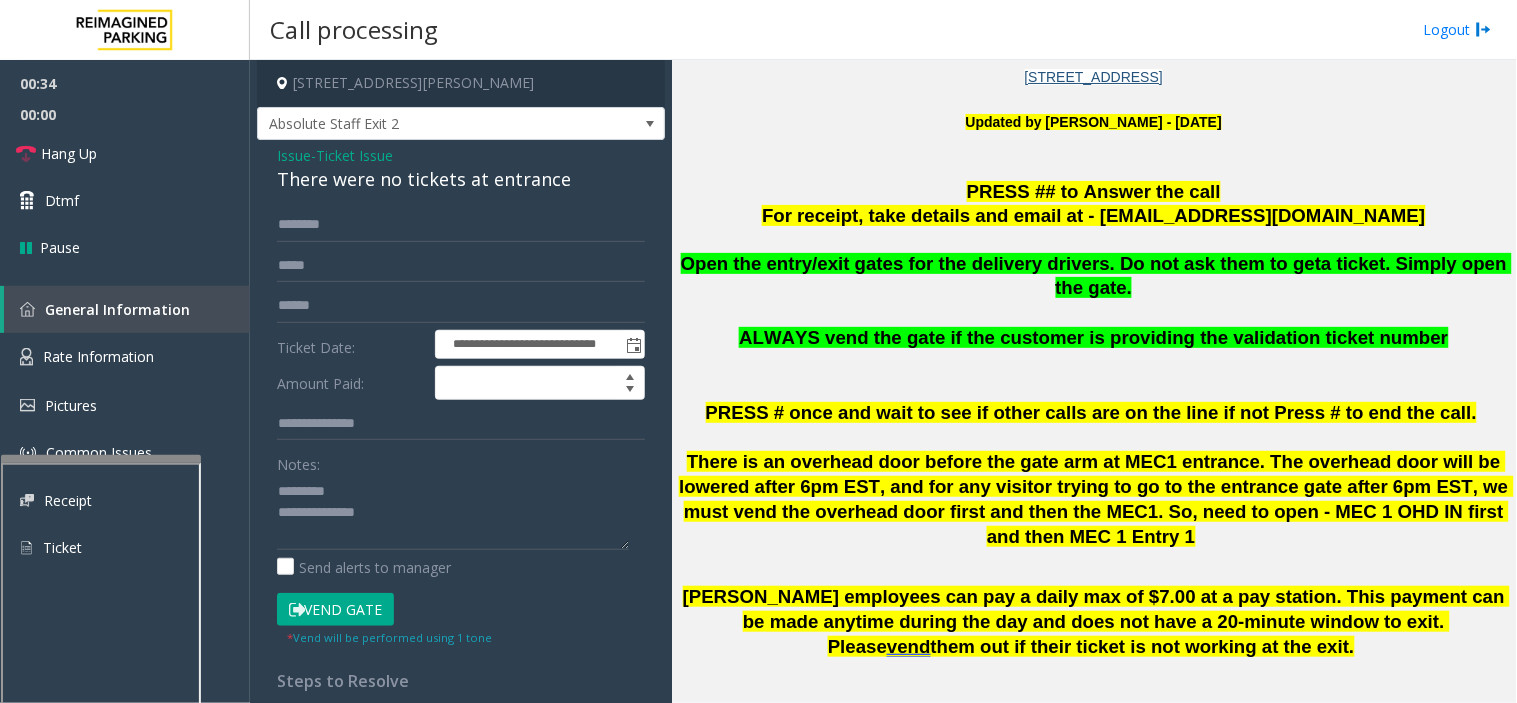 click on "**********" 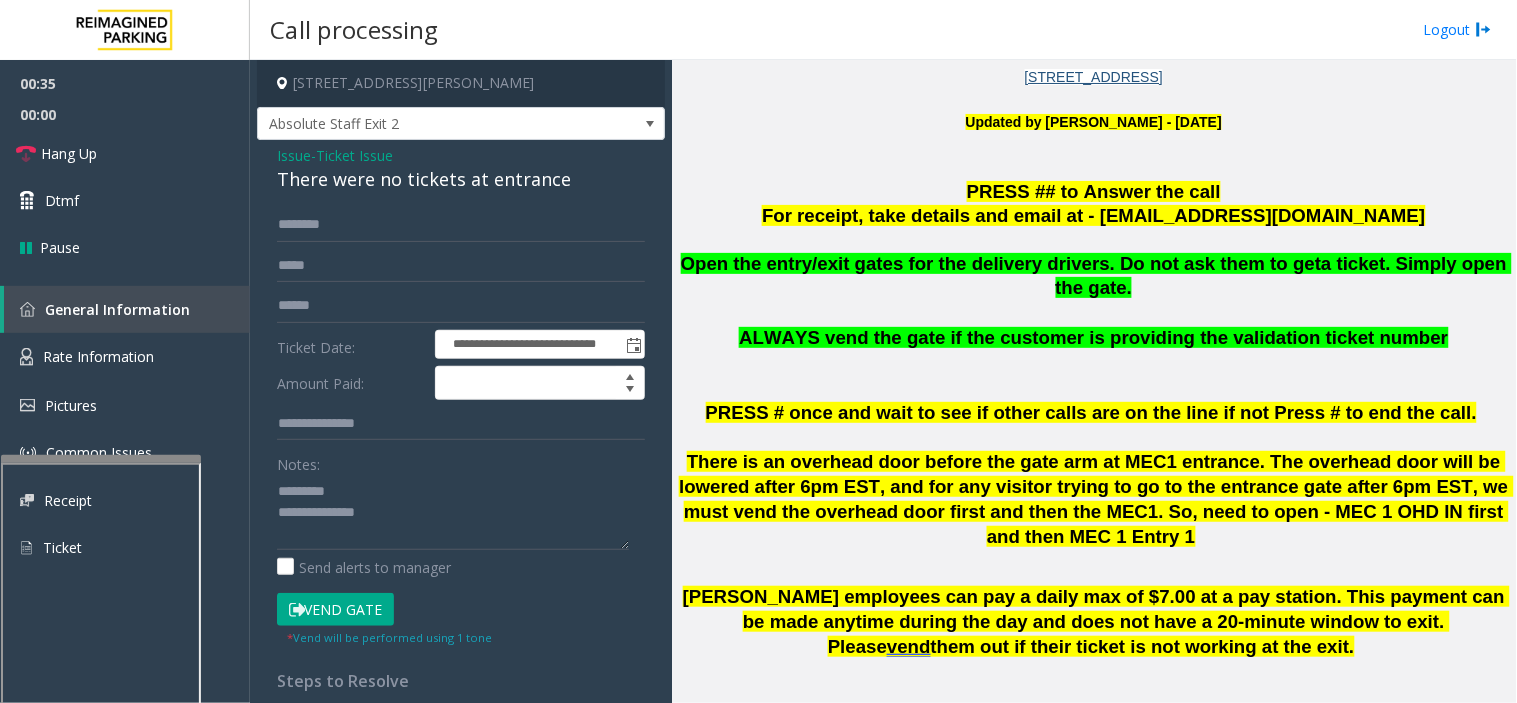 click on "There were no tickets at entrance" 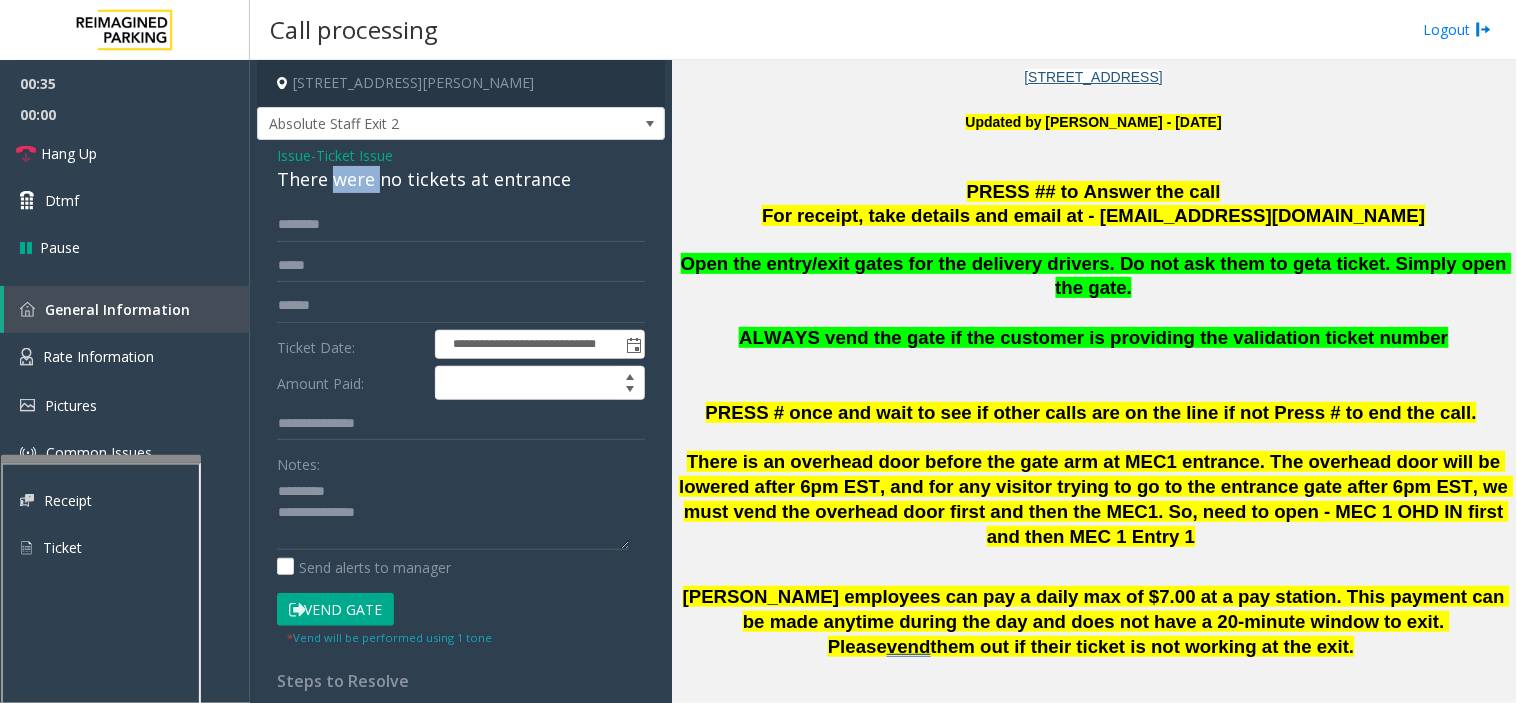 click on "There were no tickets at entrance" 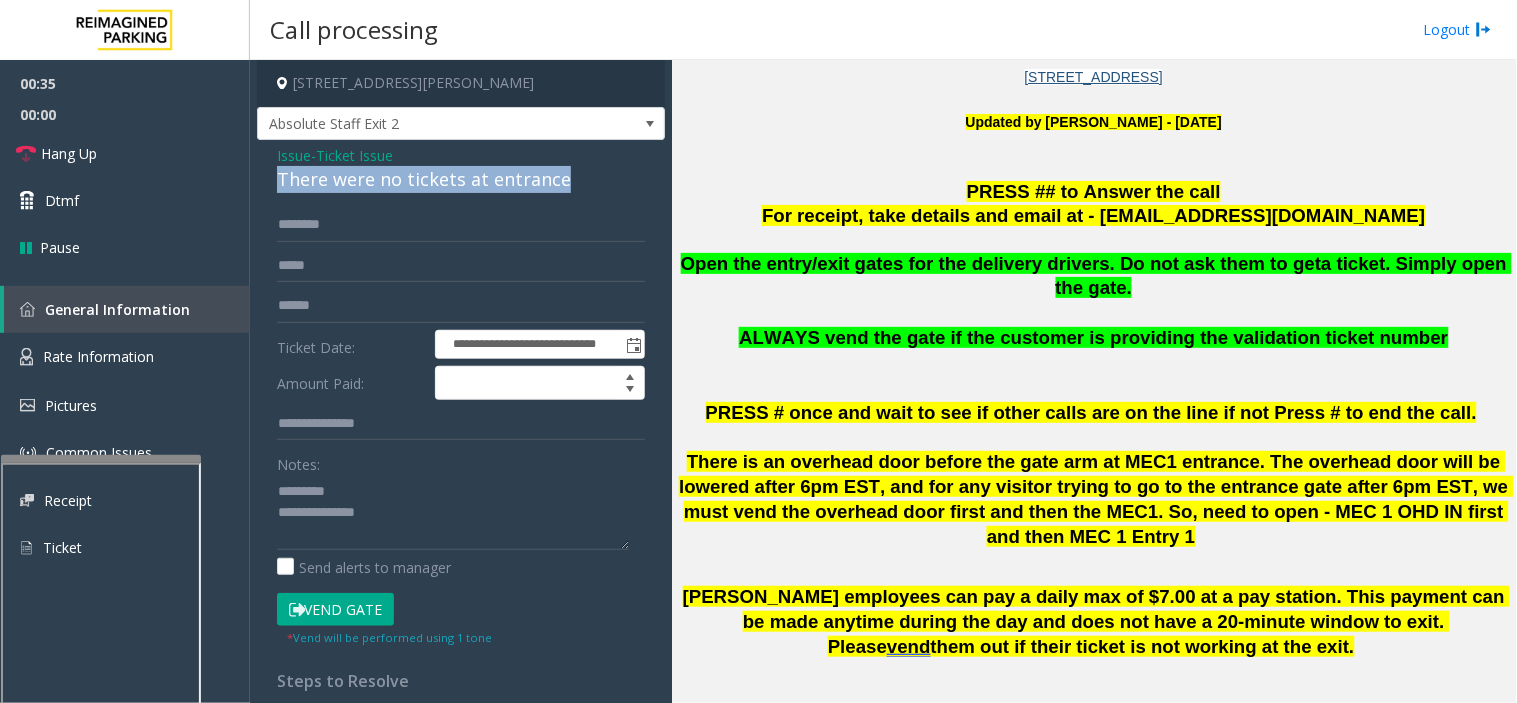 click on "There were no tickets at entrance" 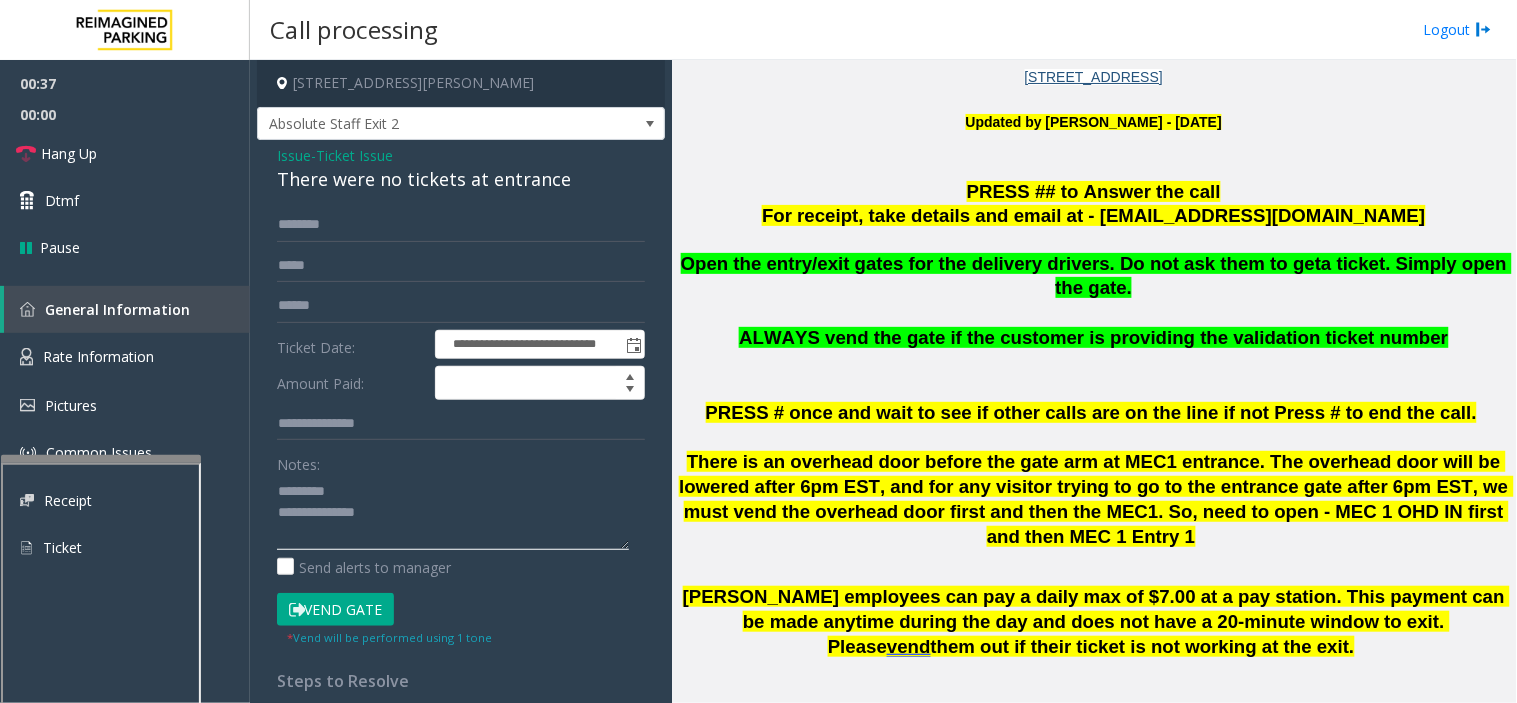 click 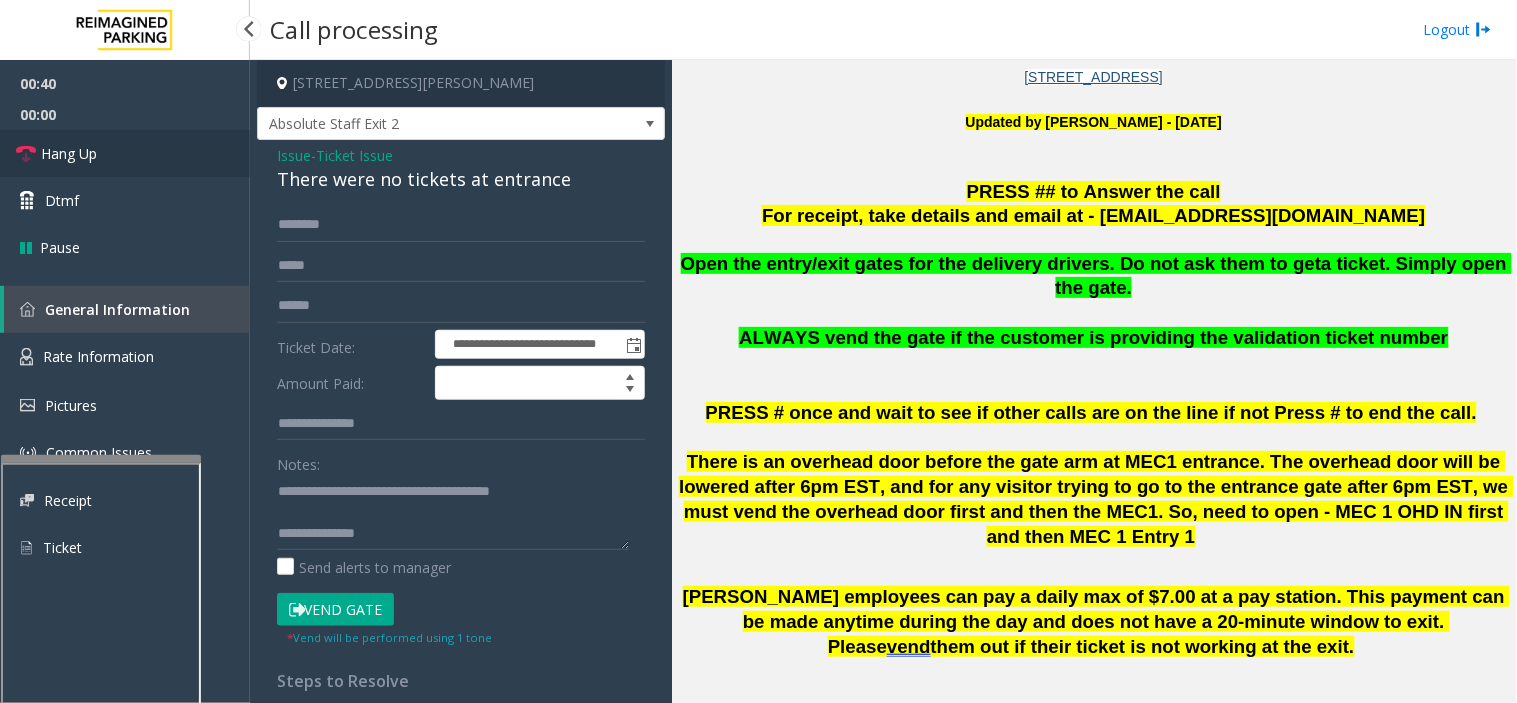click on "Hang Up" at bounding box center (125, 153) 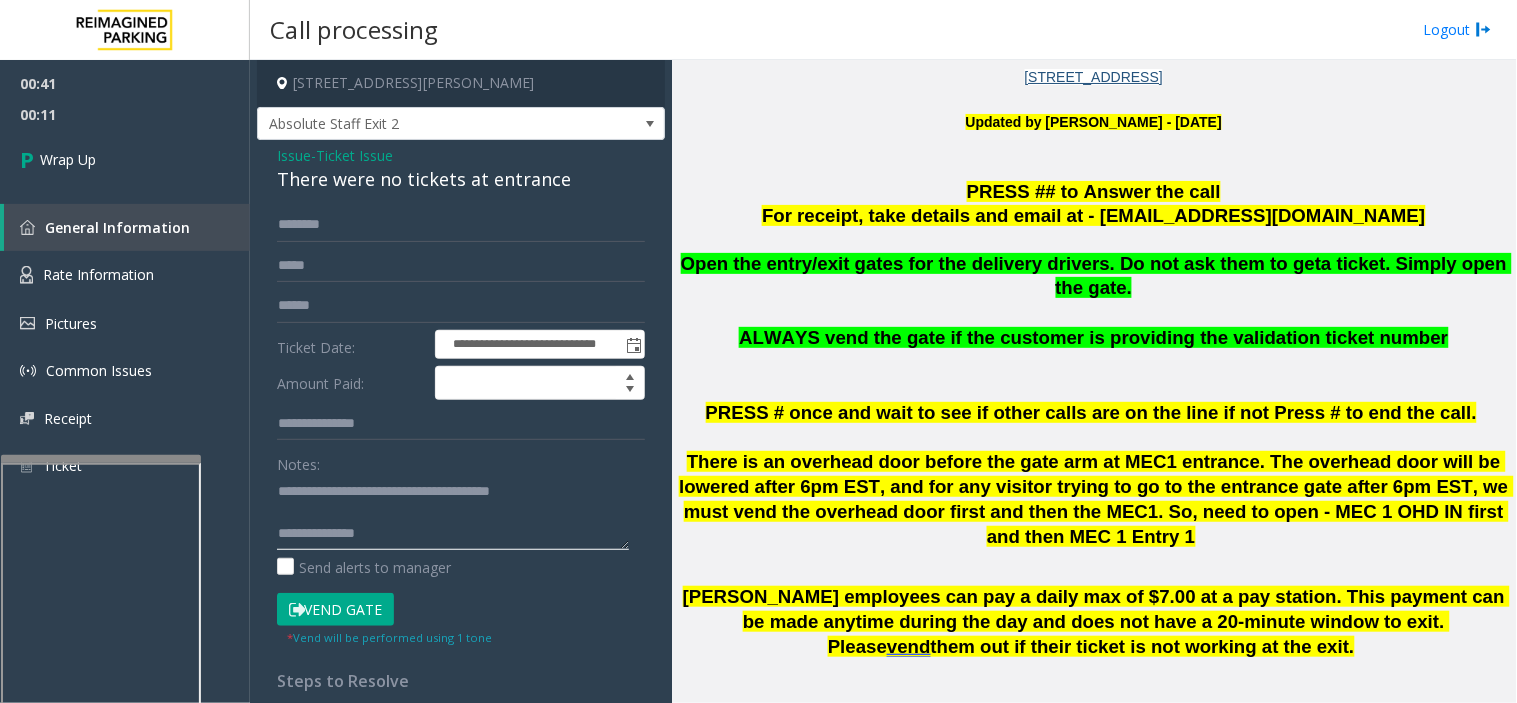 click 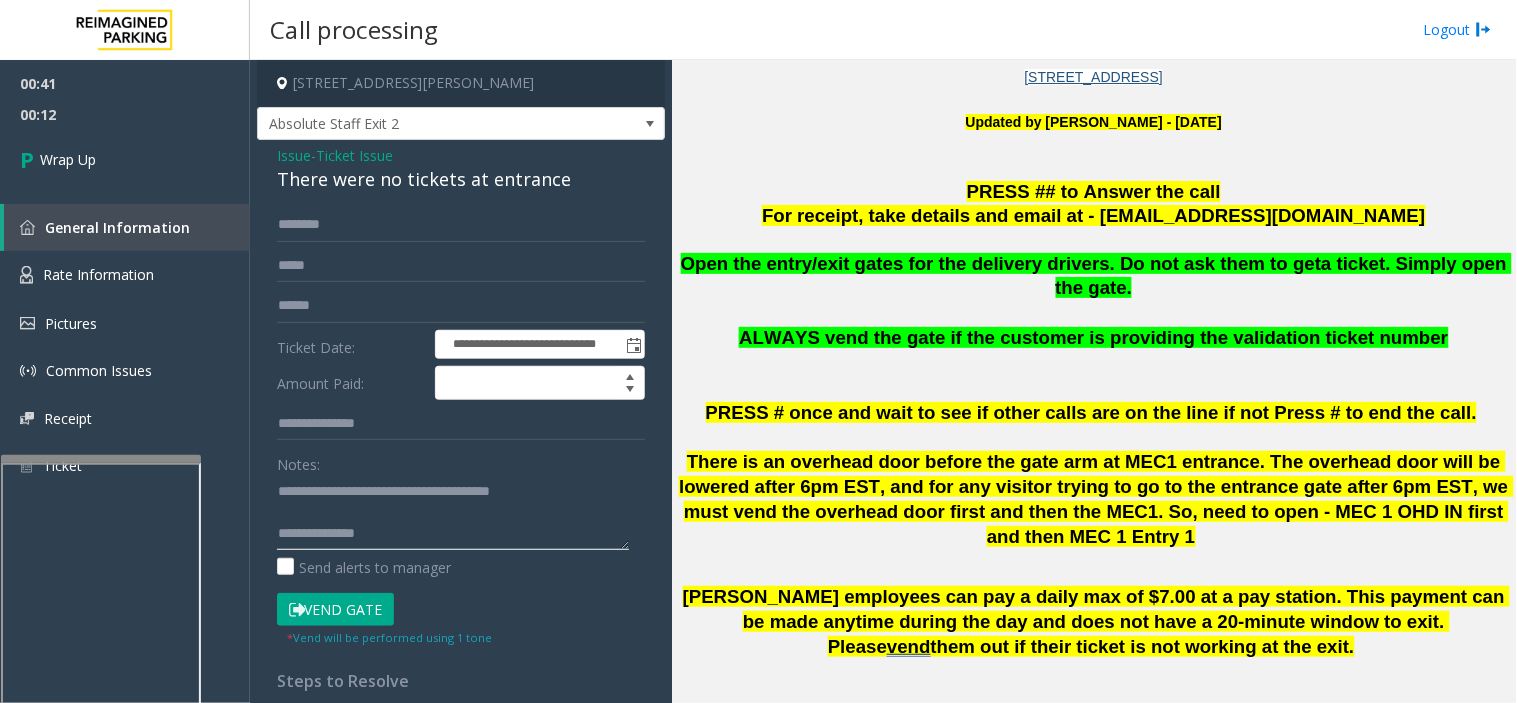 click 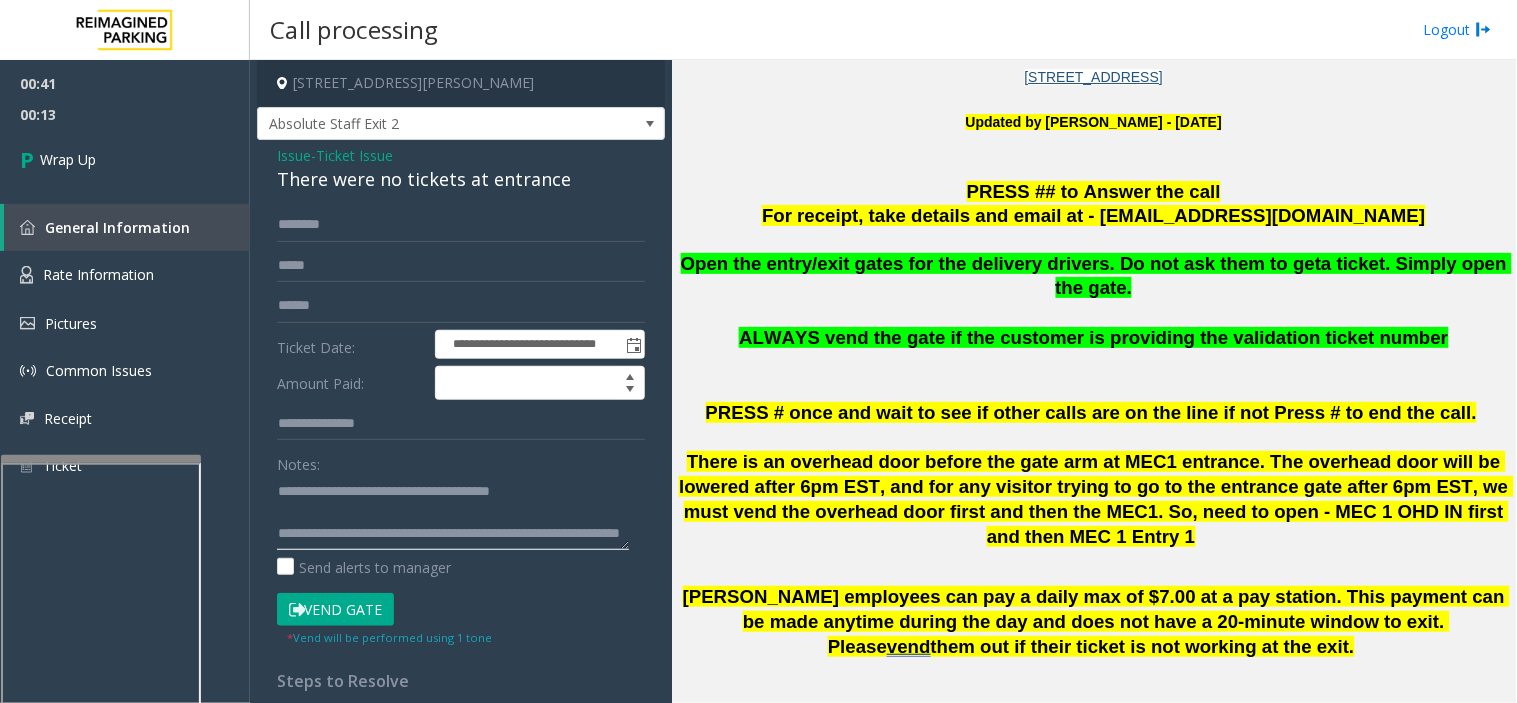 scroll, scrollTop: 35, scrollLeft: 0, axis: vertical 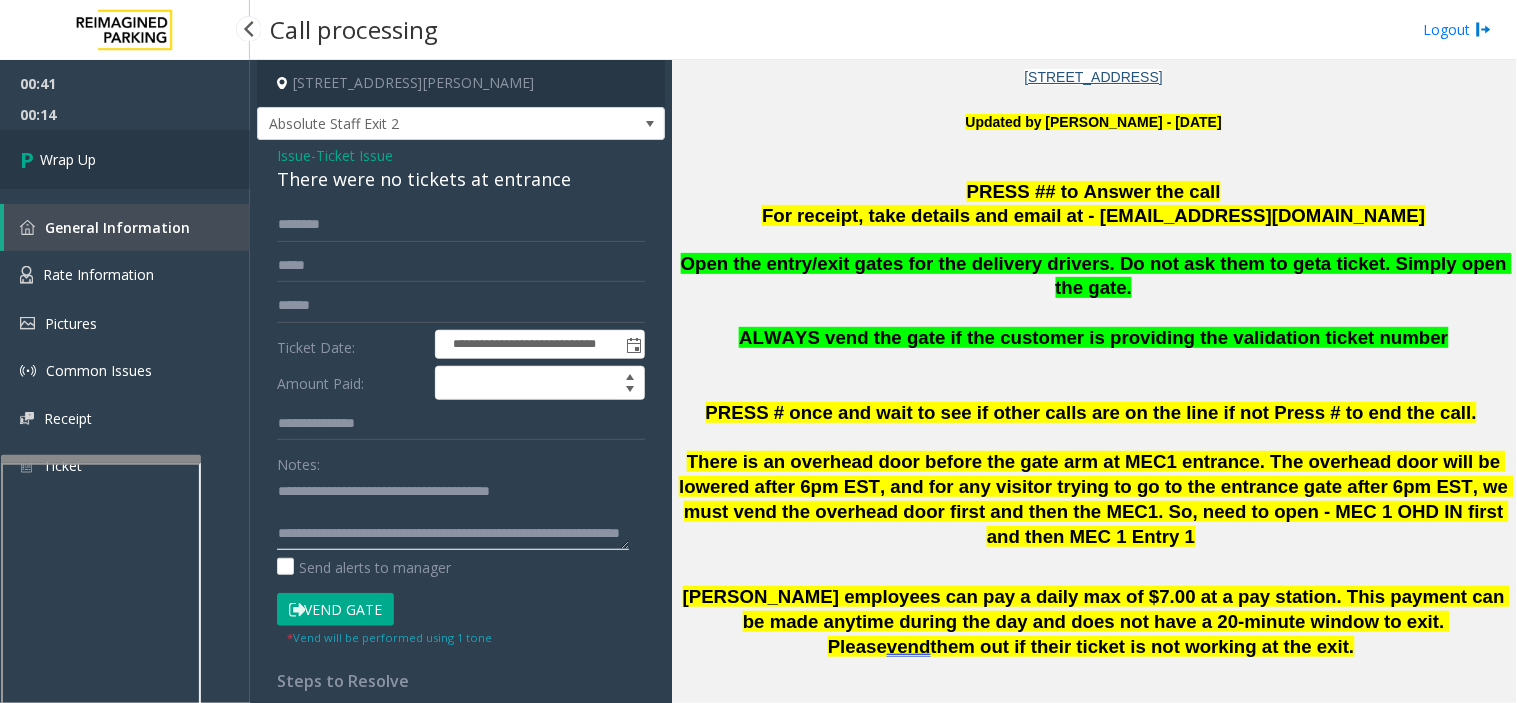 type on "**********" 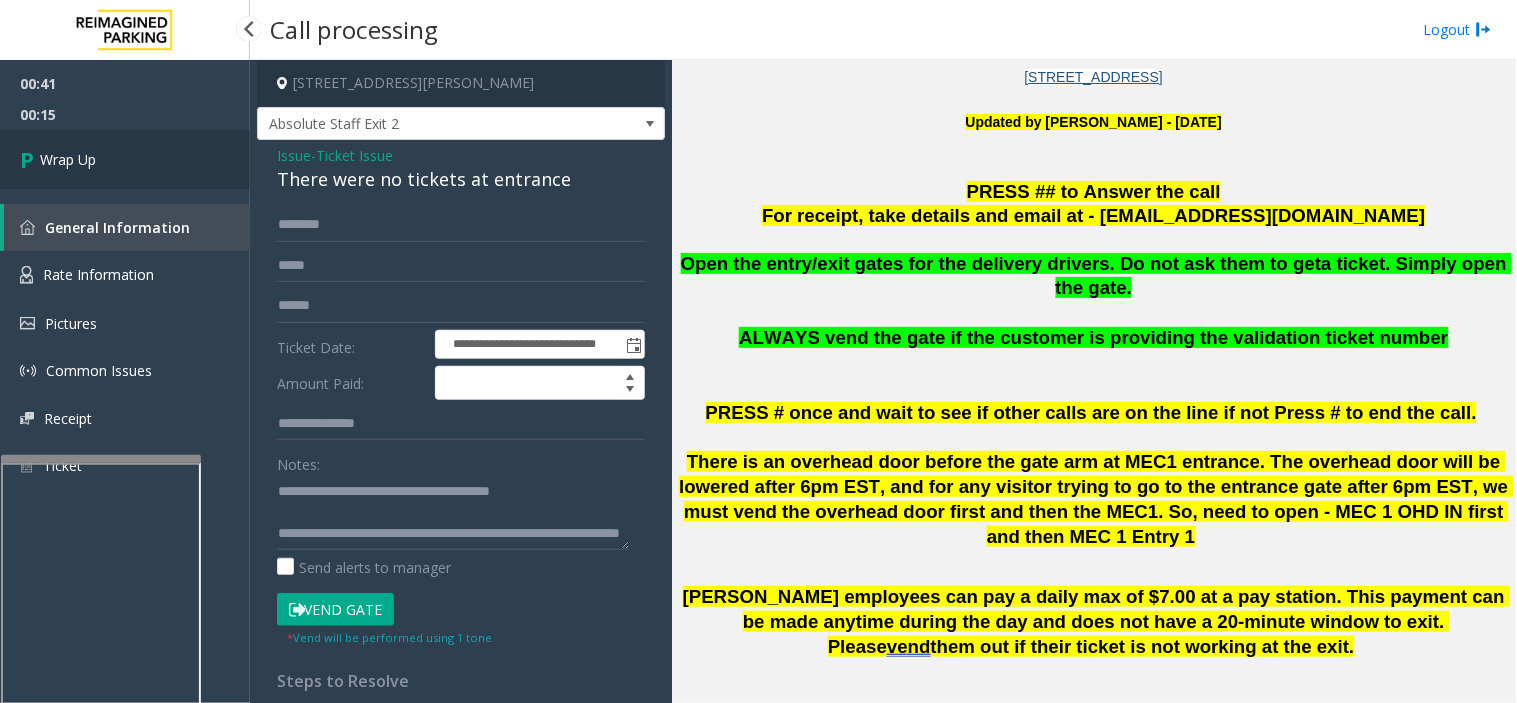 click on "Wrap Up" at bounding box center [125, 159] 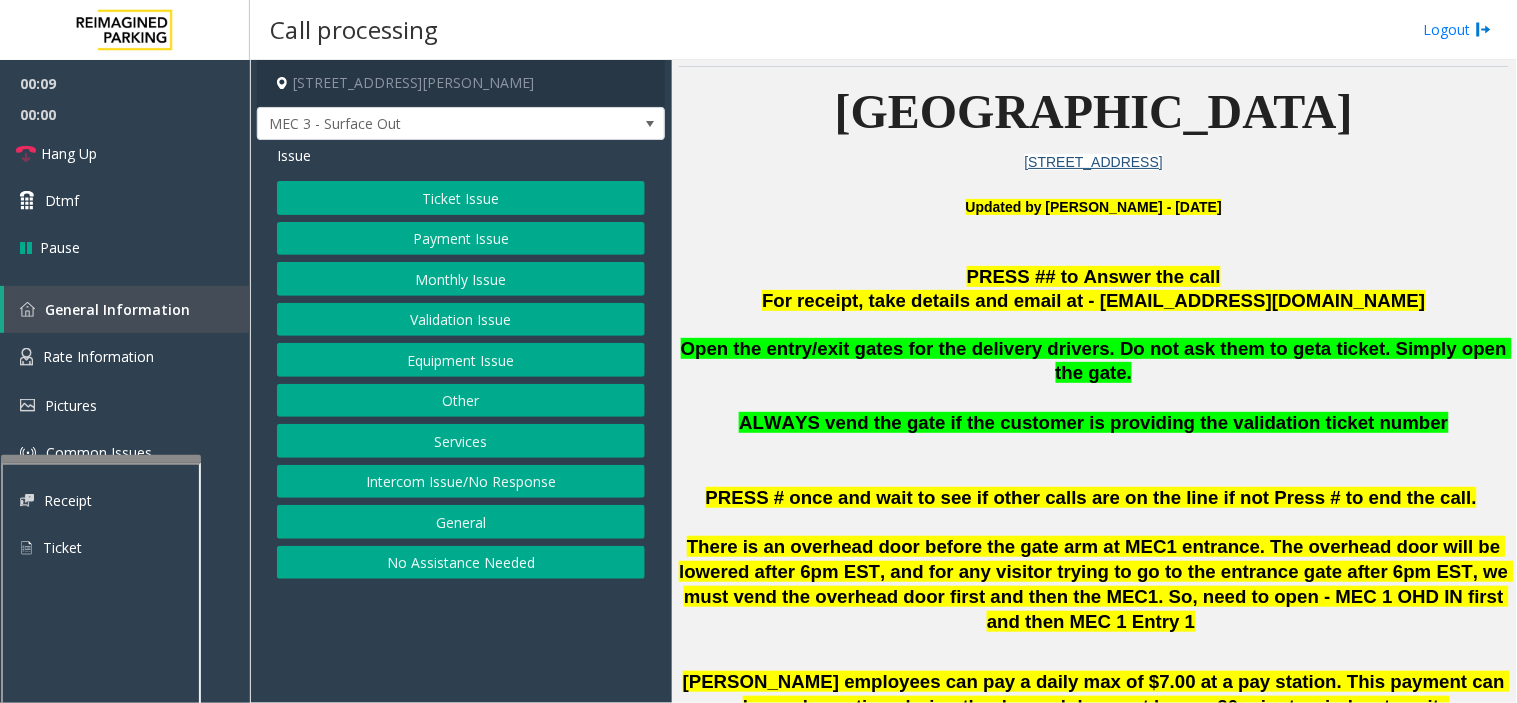 scroll, scrollTop: 444, scrollLeft: 0, axis: vertical 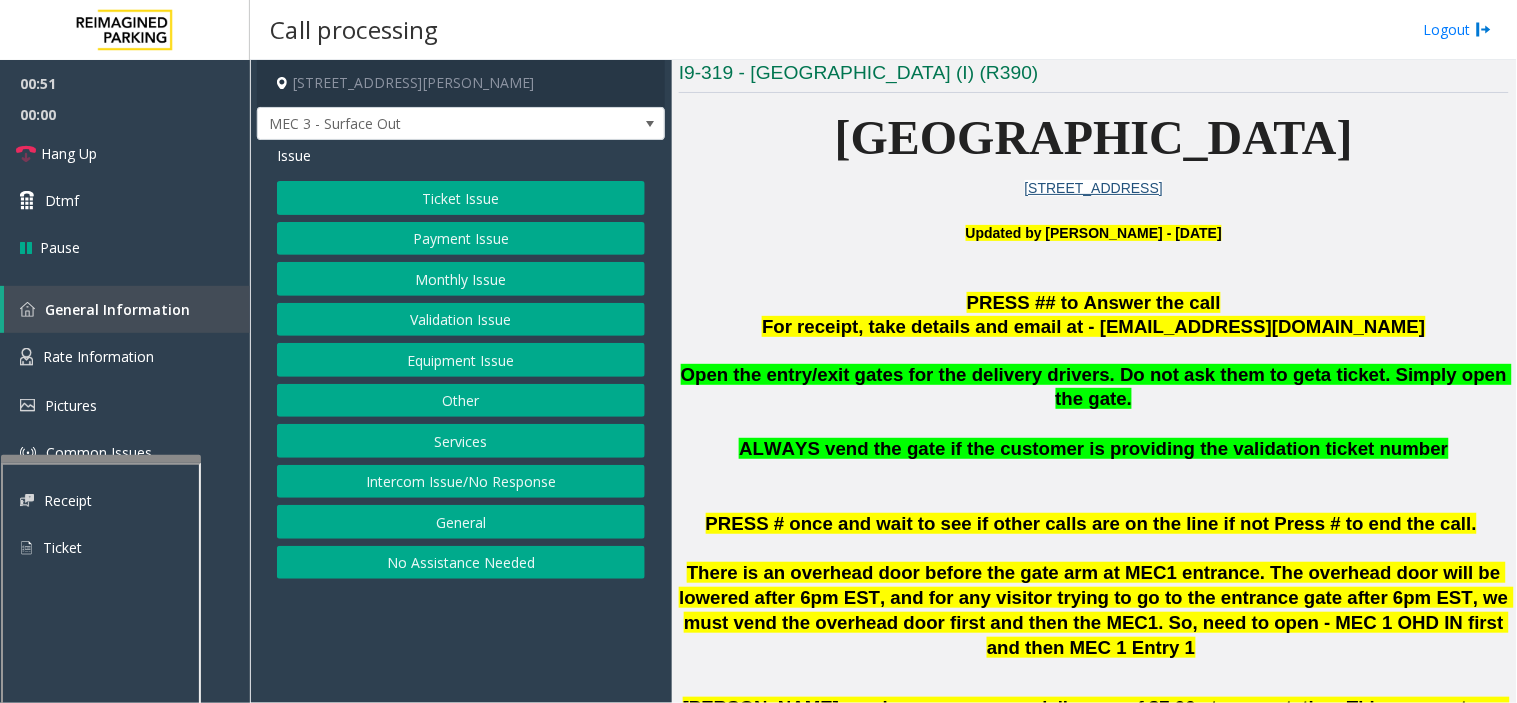 click on "Equipment Issue" 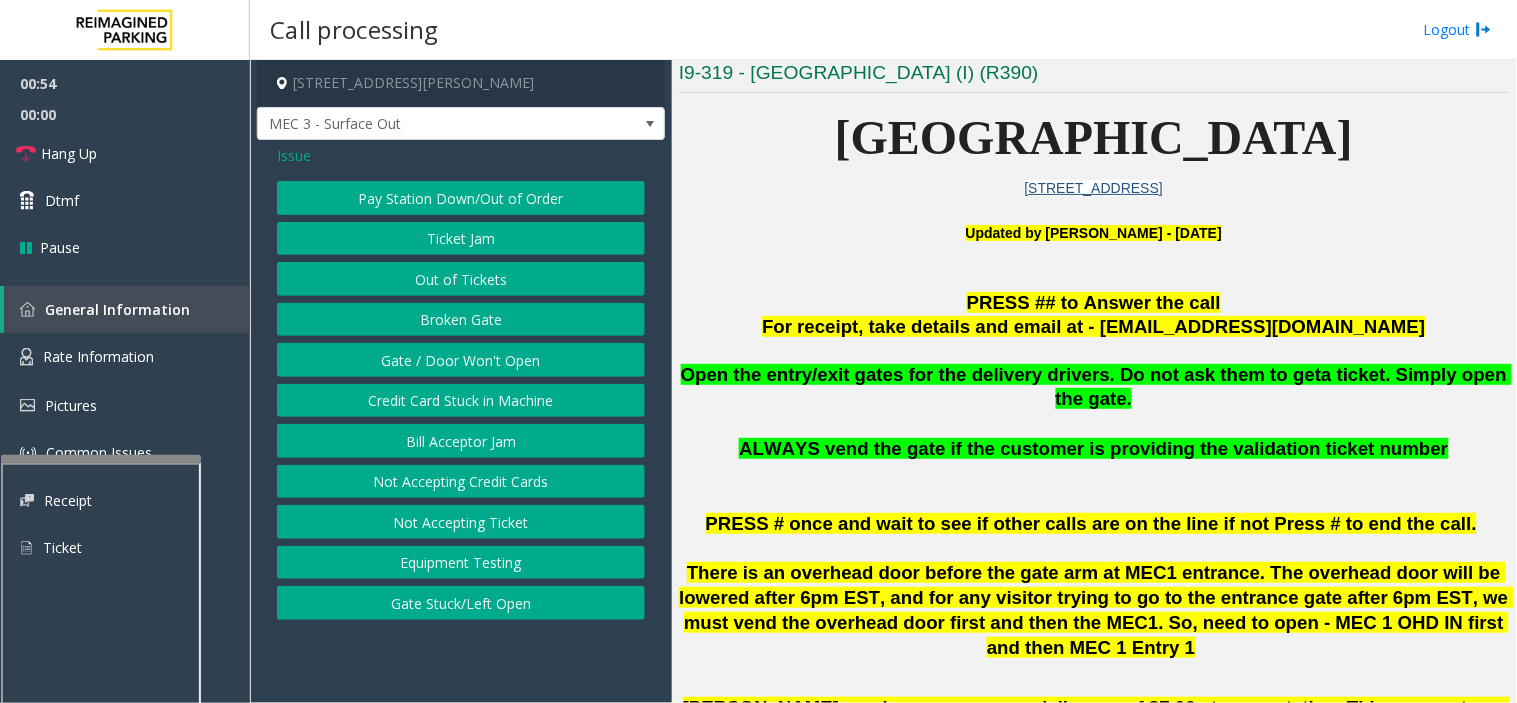 click on "Issue" 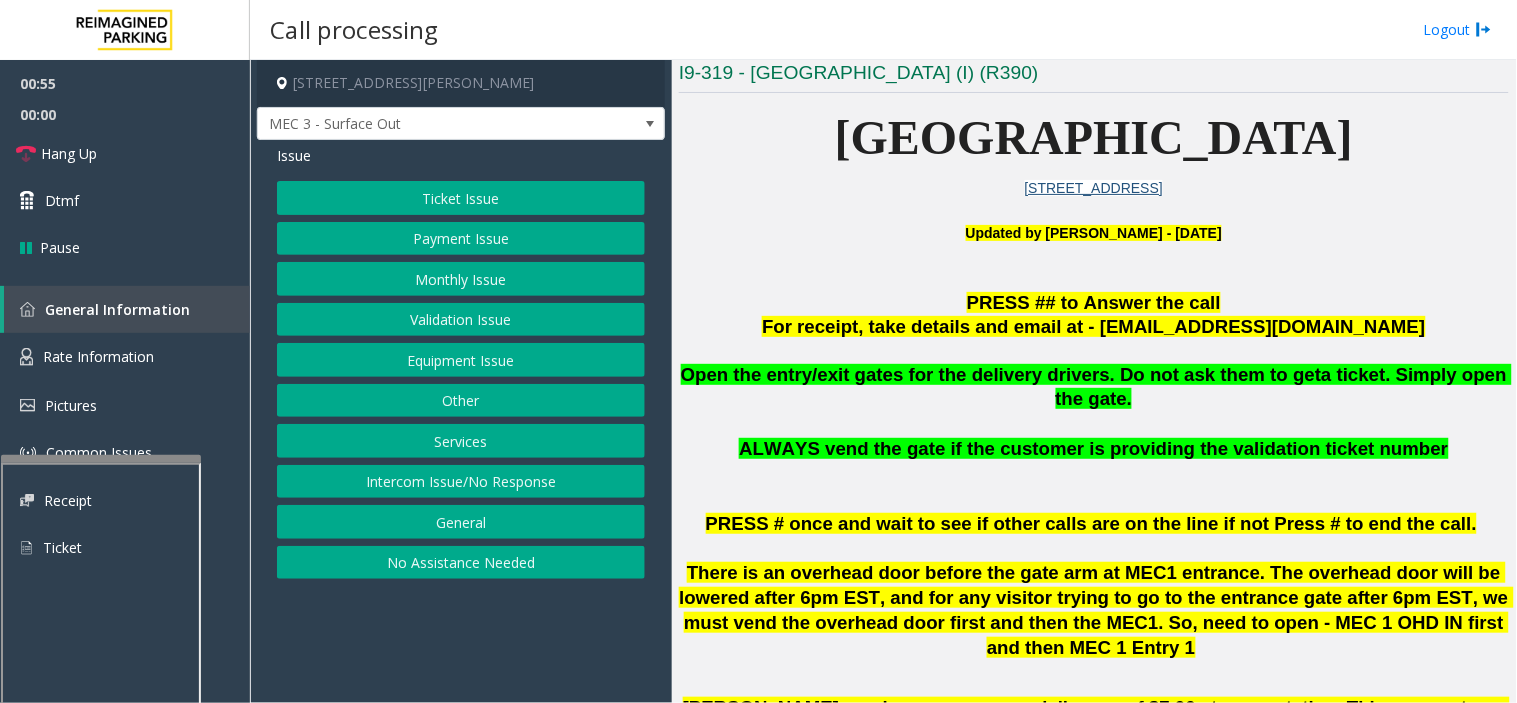 click on "Intercom Issue/No Response" 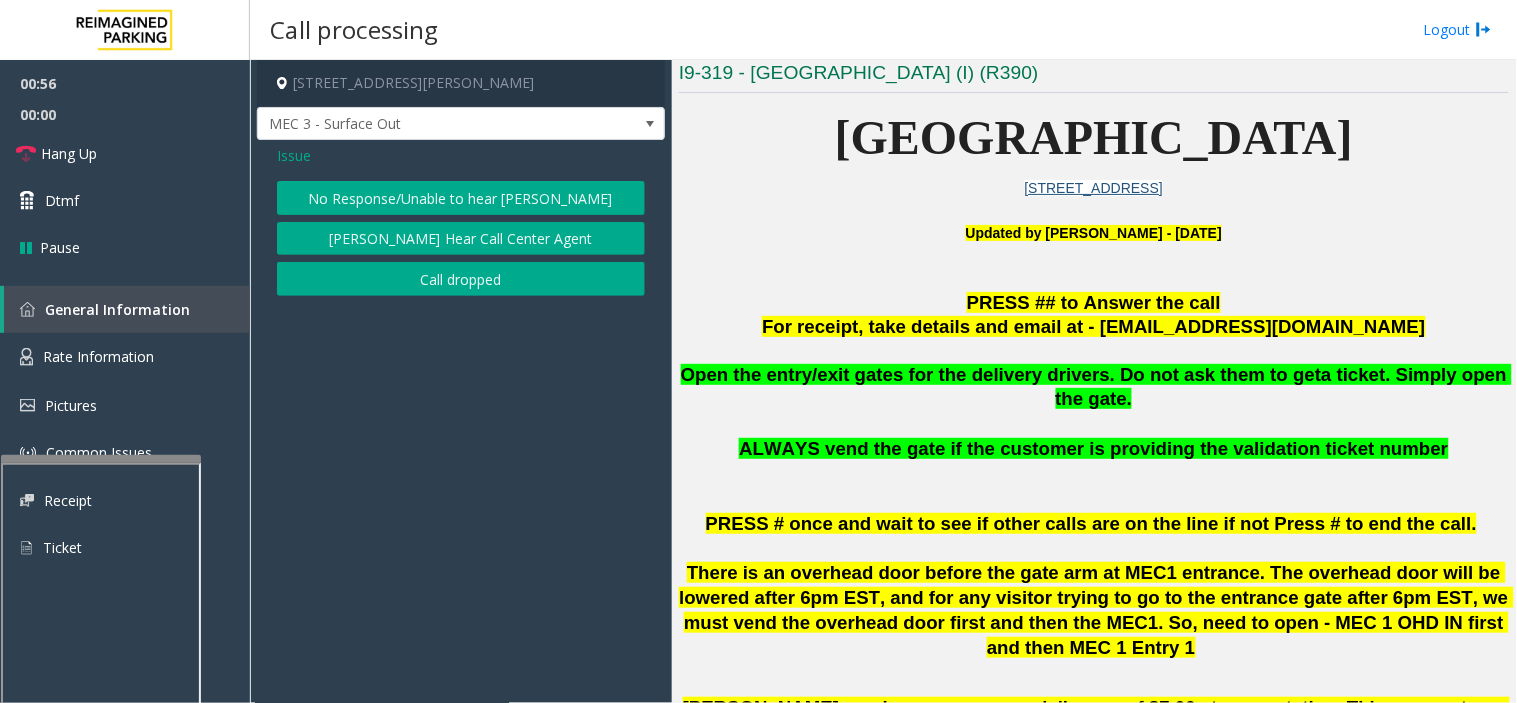 click on "No Response/Unable to hear [PERSON_NAME]" 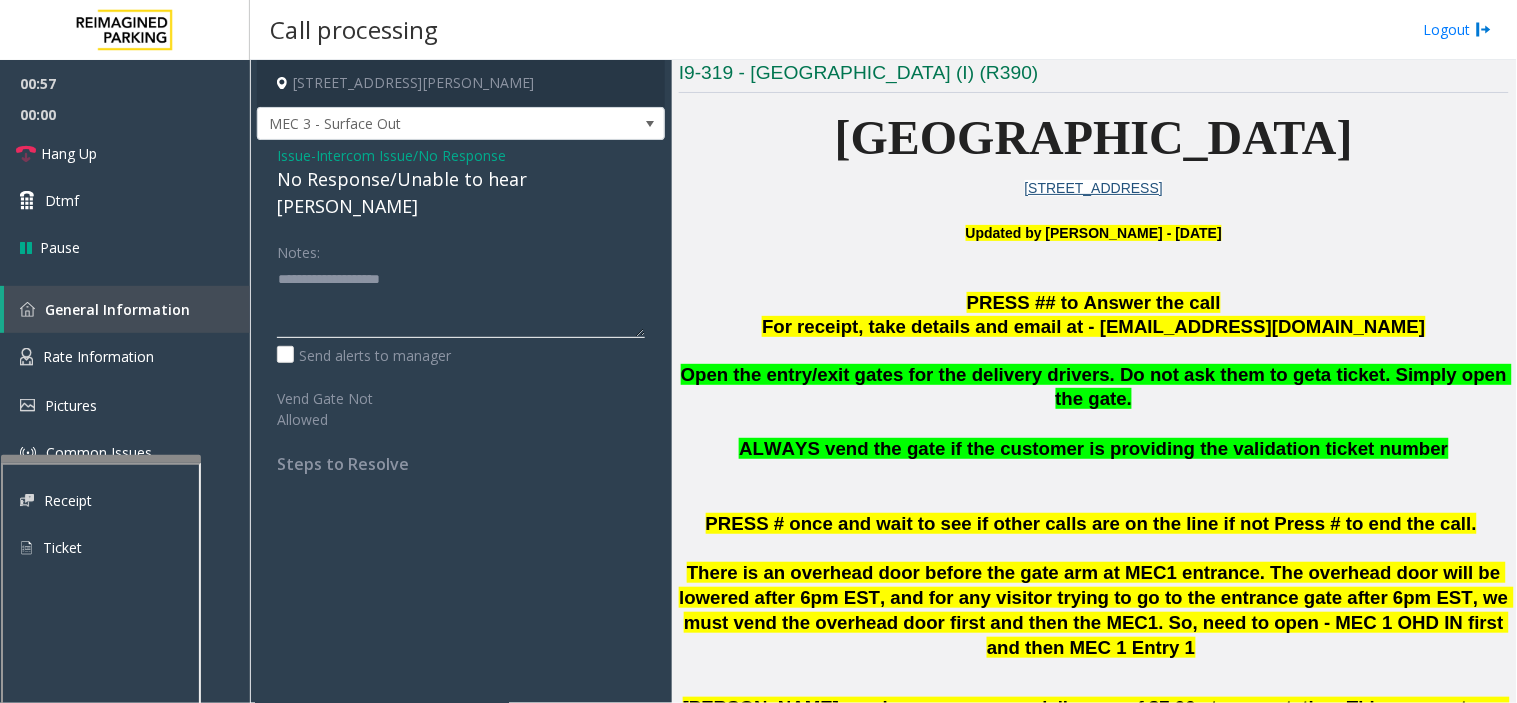 click 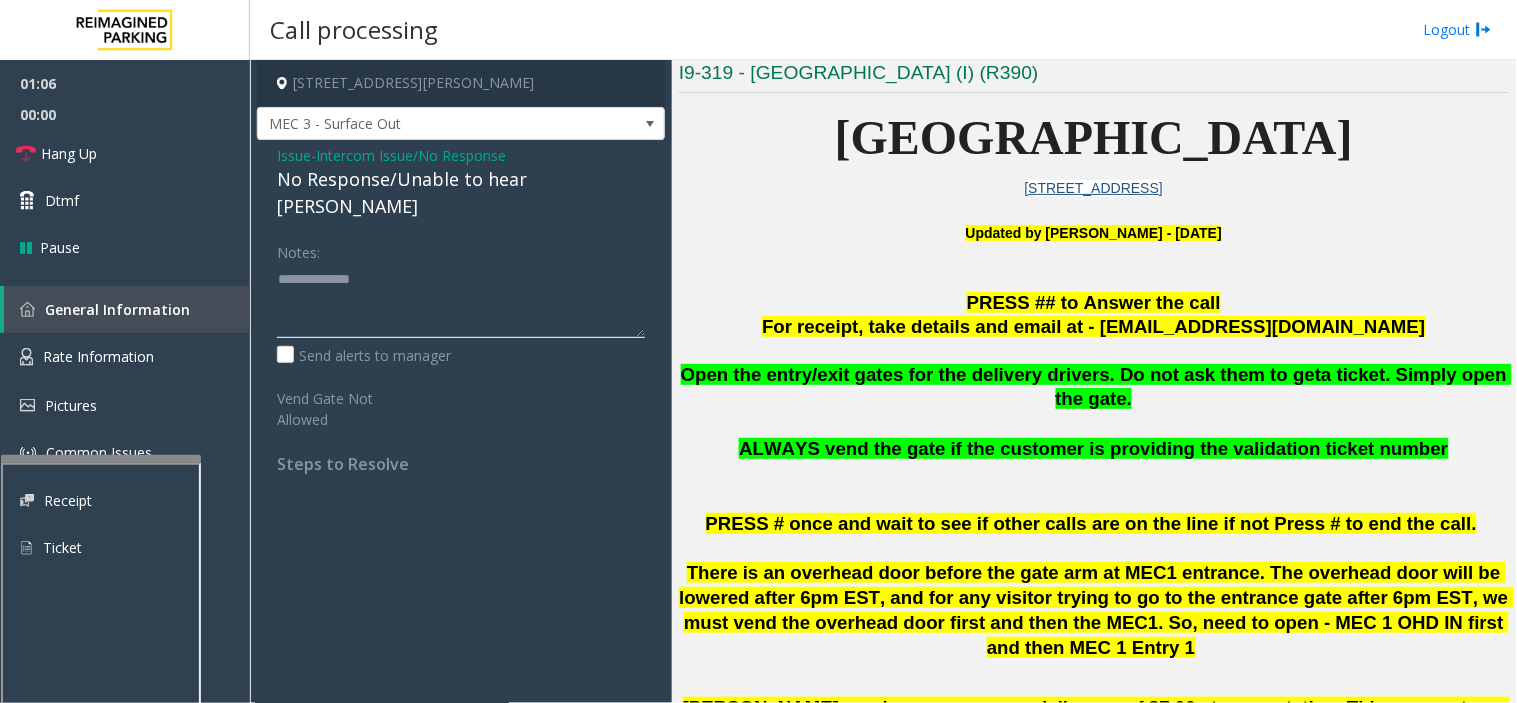click 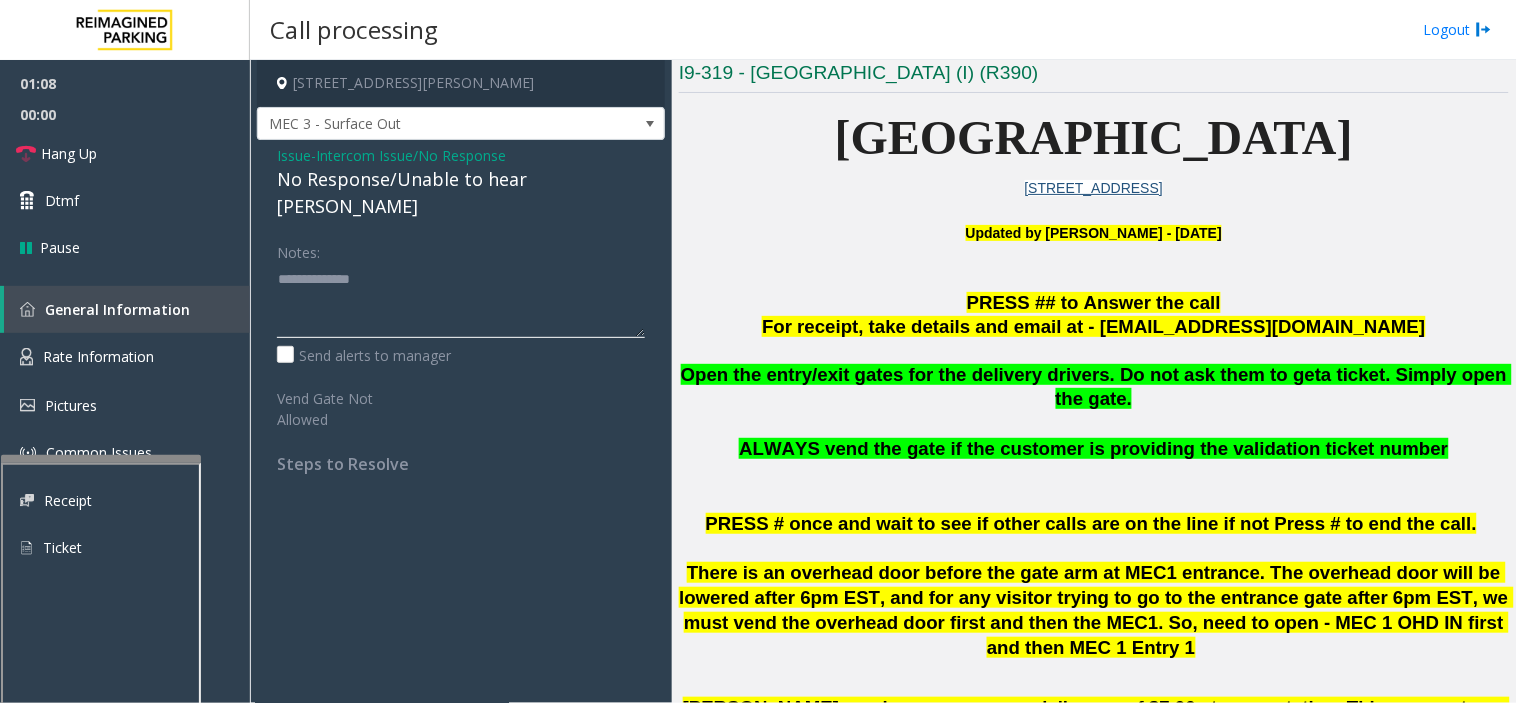 drag, startPoint x: 347, startPoint y: 252, endPoint x: 393, endPoint y: 254, distance: 46.043457 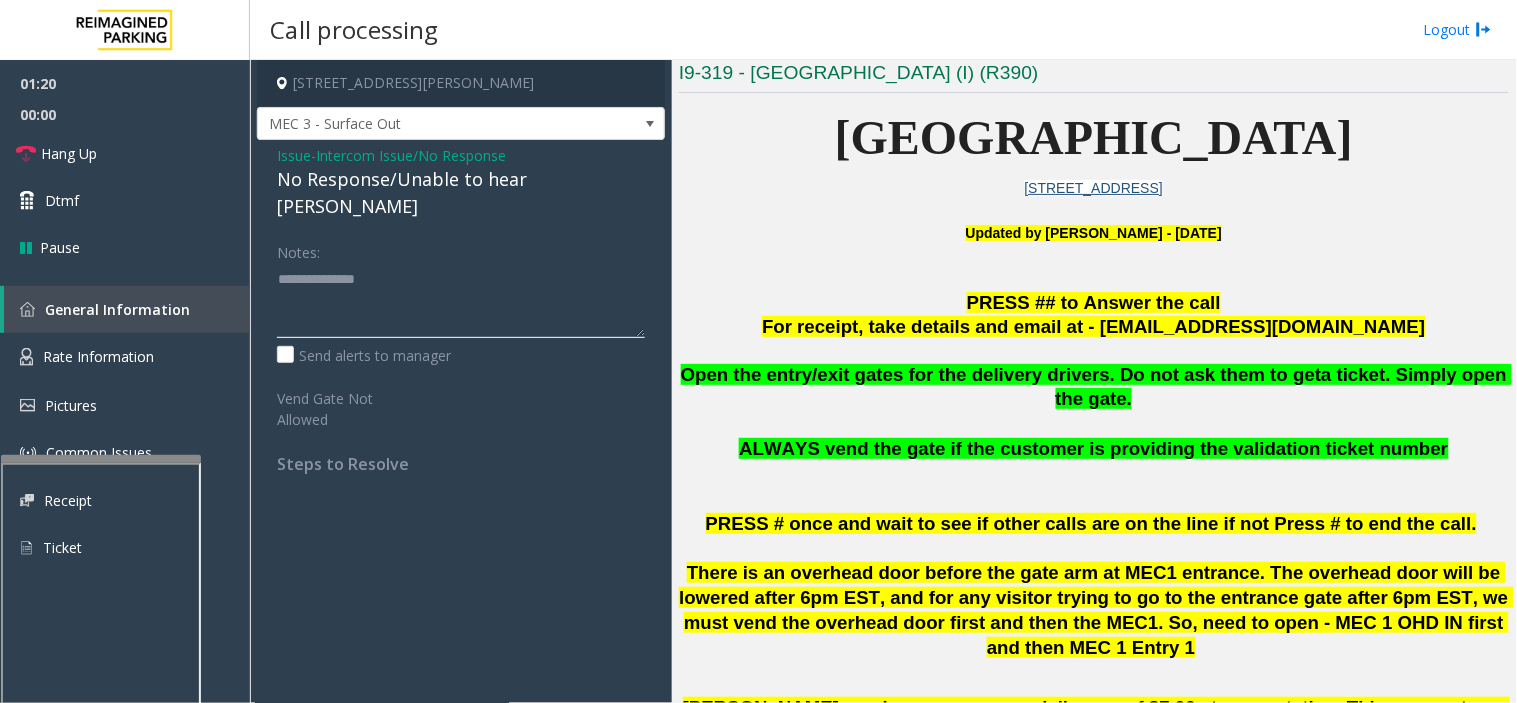 type on "**********" 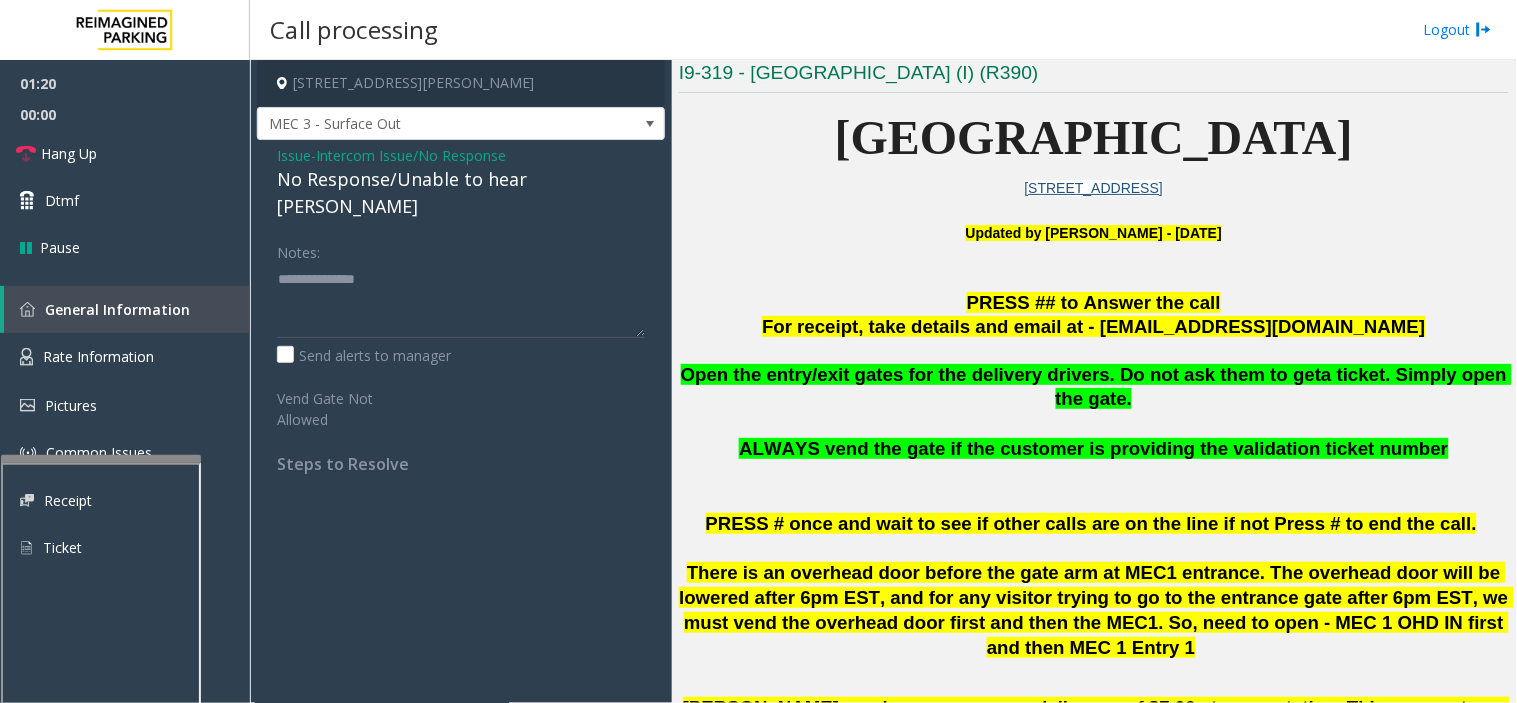 click on "Intercom Issue/No Response" 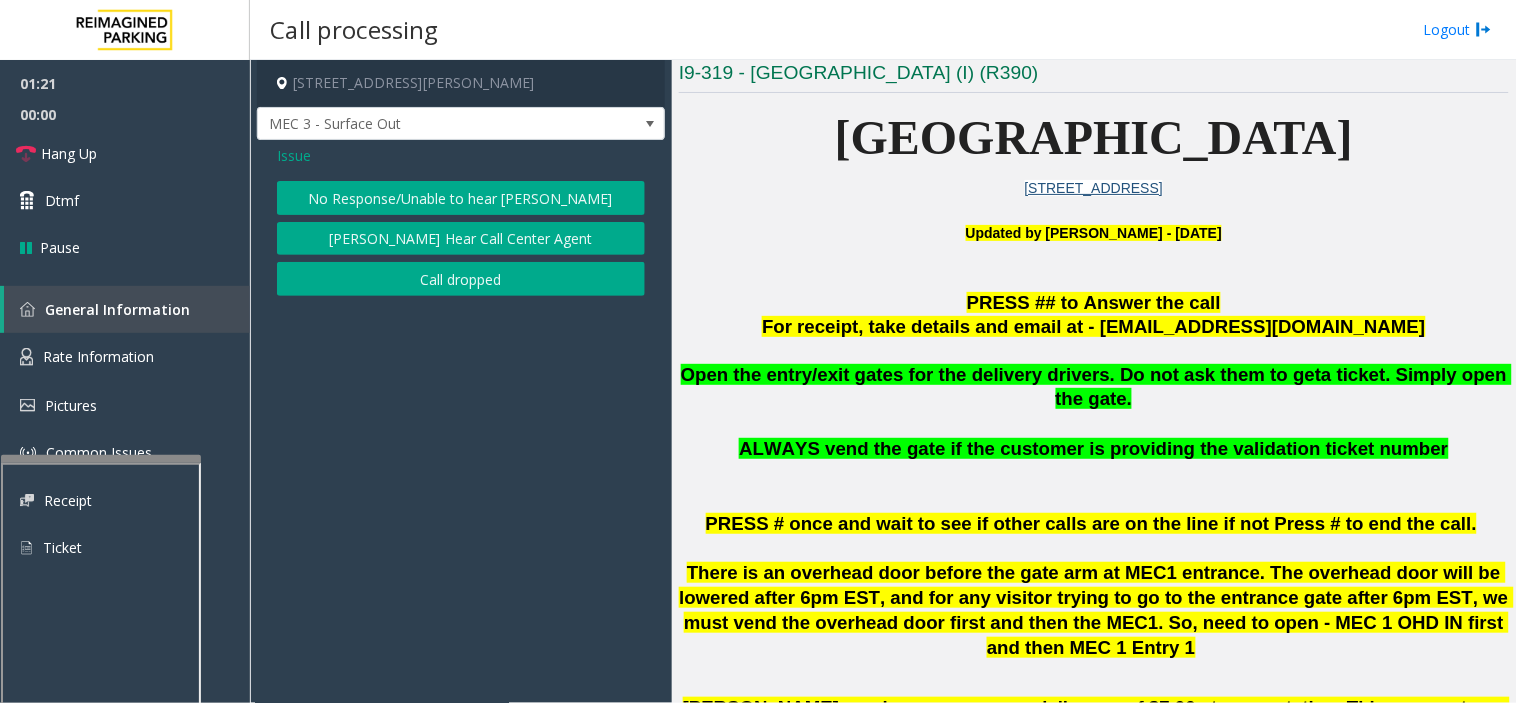 click on "Issue" 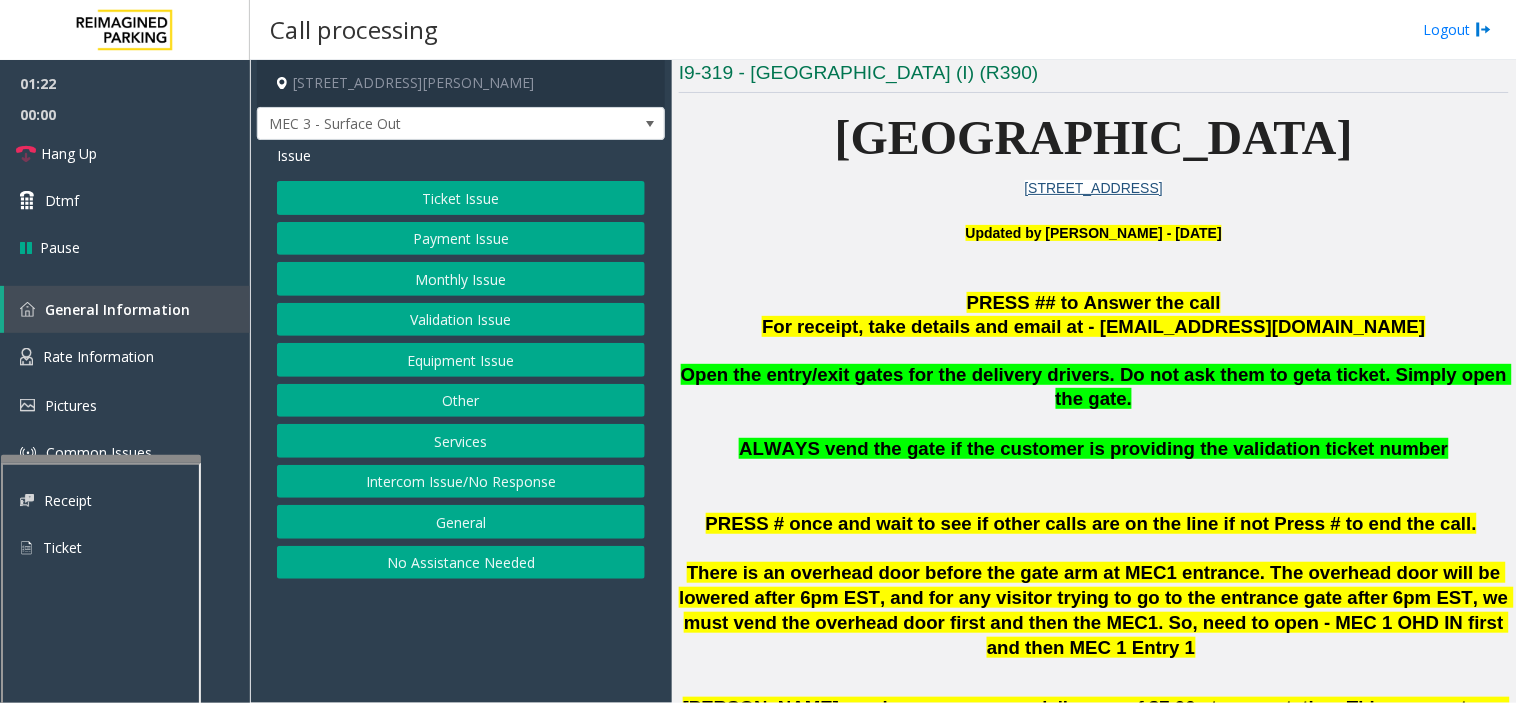 click on "Ticket Issue" 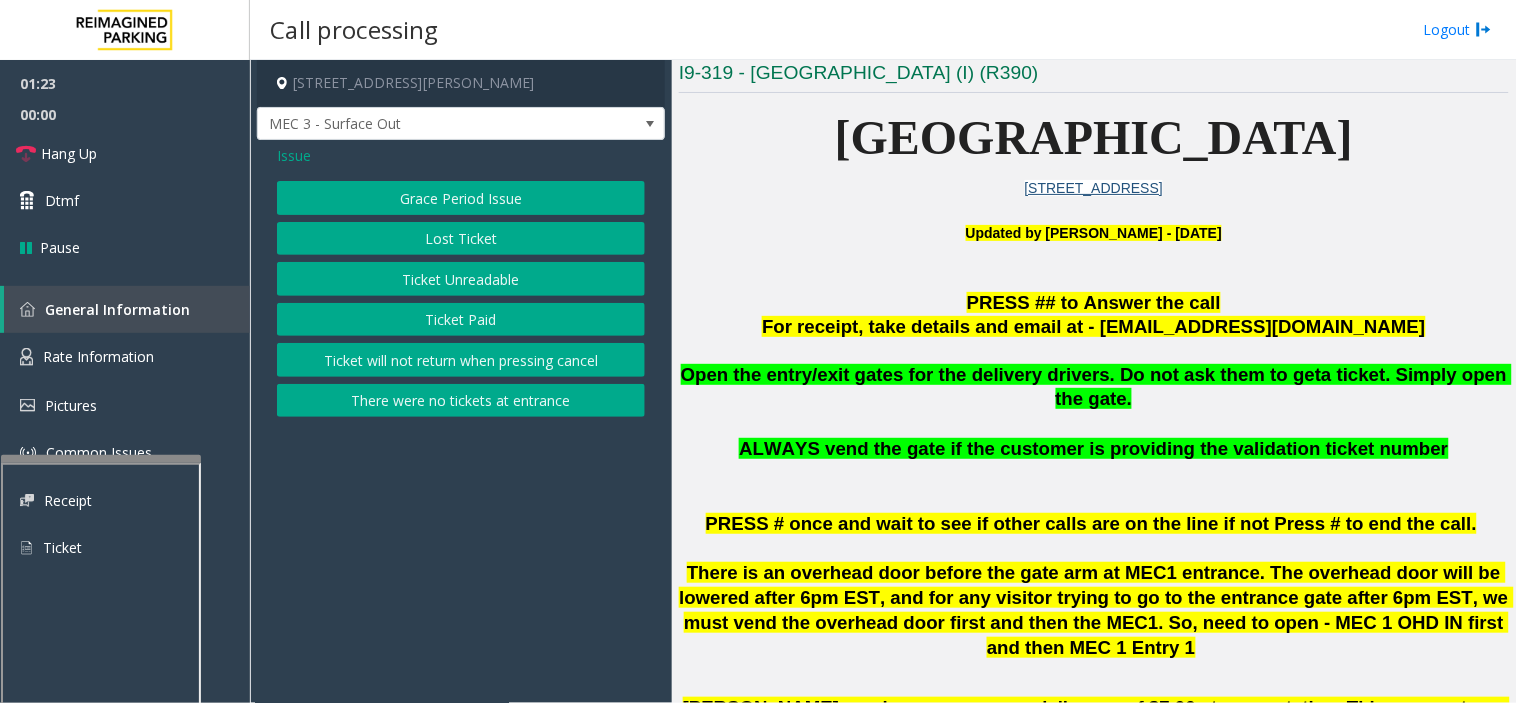 click on "Ticket Unreadable" 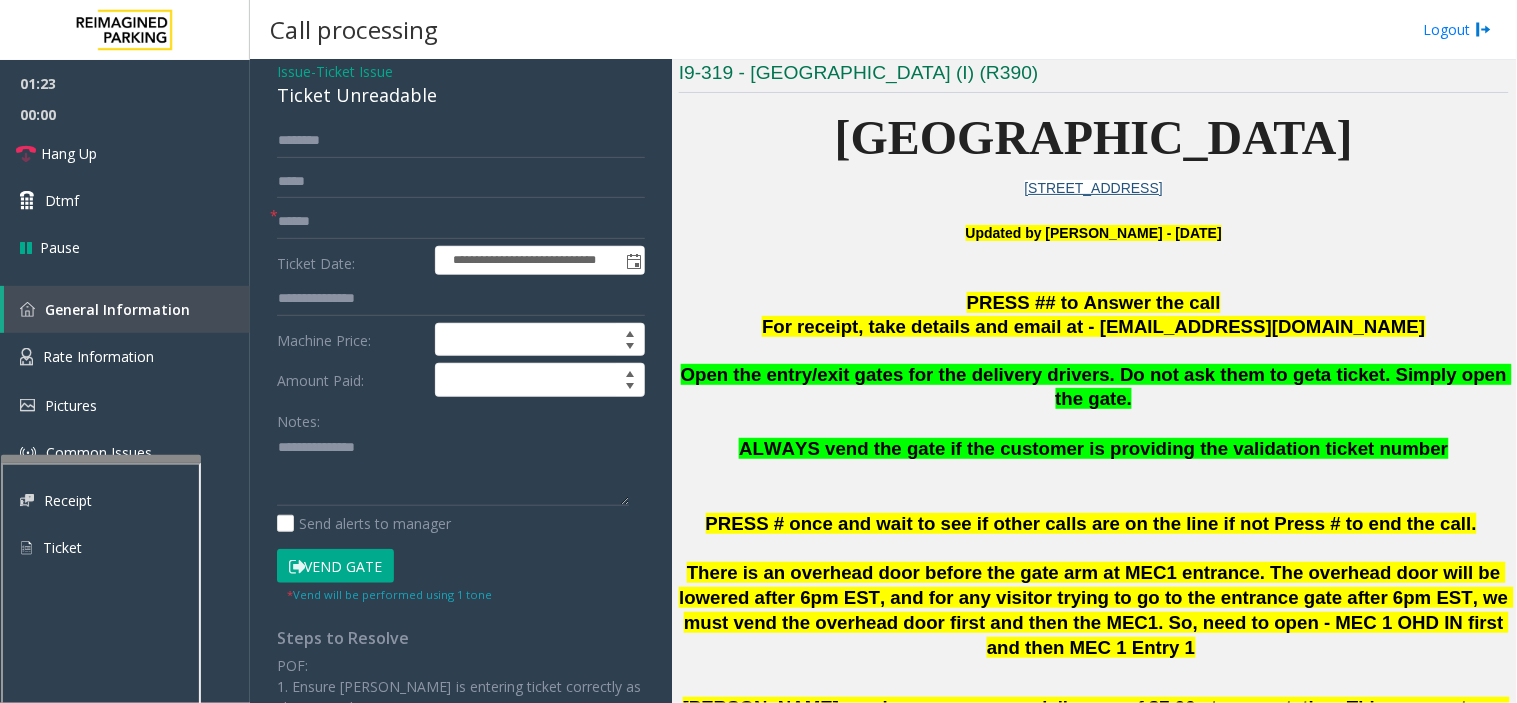 scroll, scrollTop: 222, scrollLeft: 0, axis: vertical 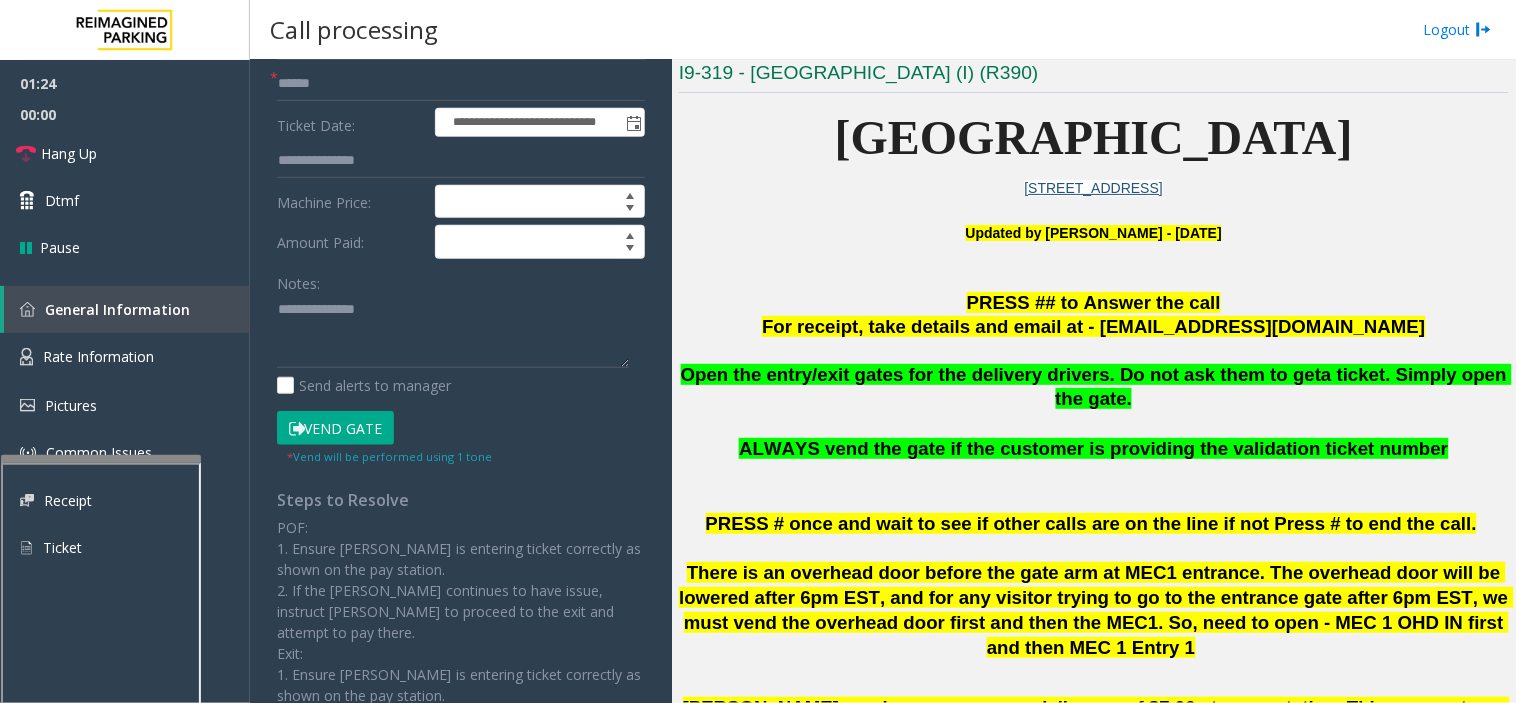 click on "Vend Gate" 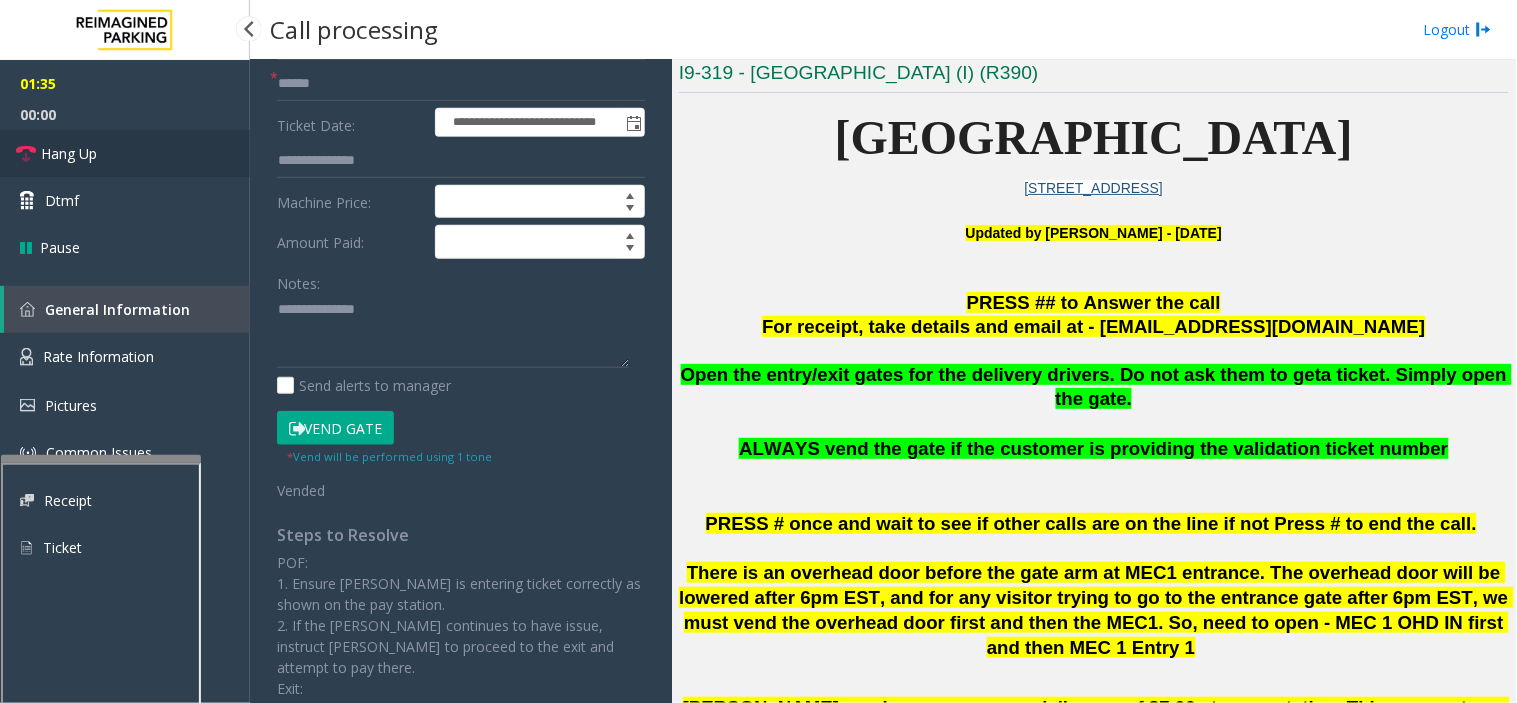 click on "Hang Up" at bounding box center [125, 153] 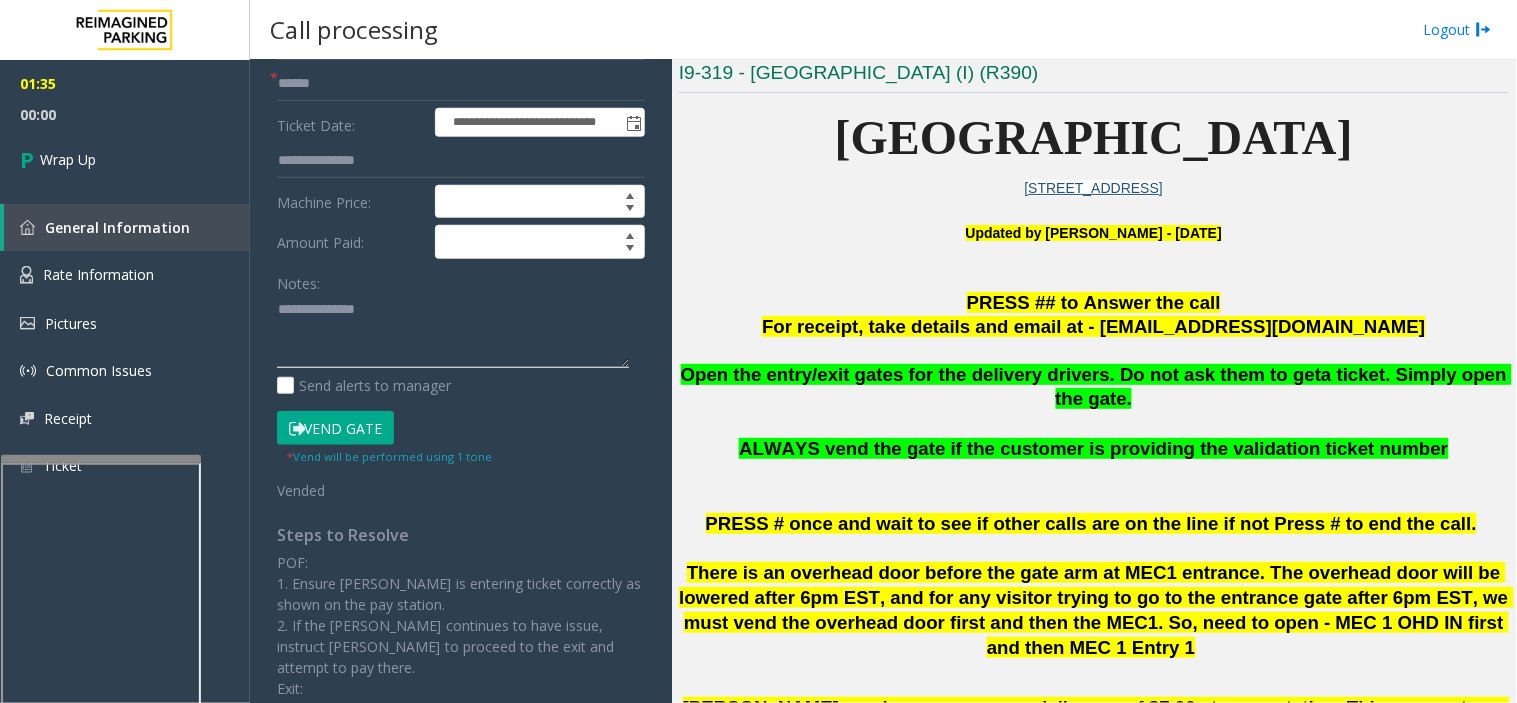 click 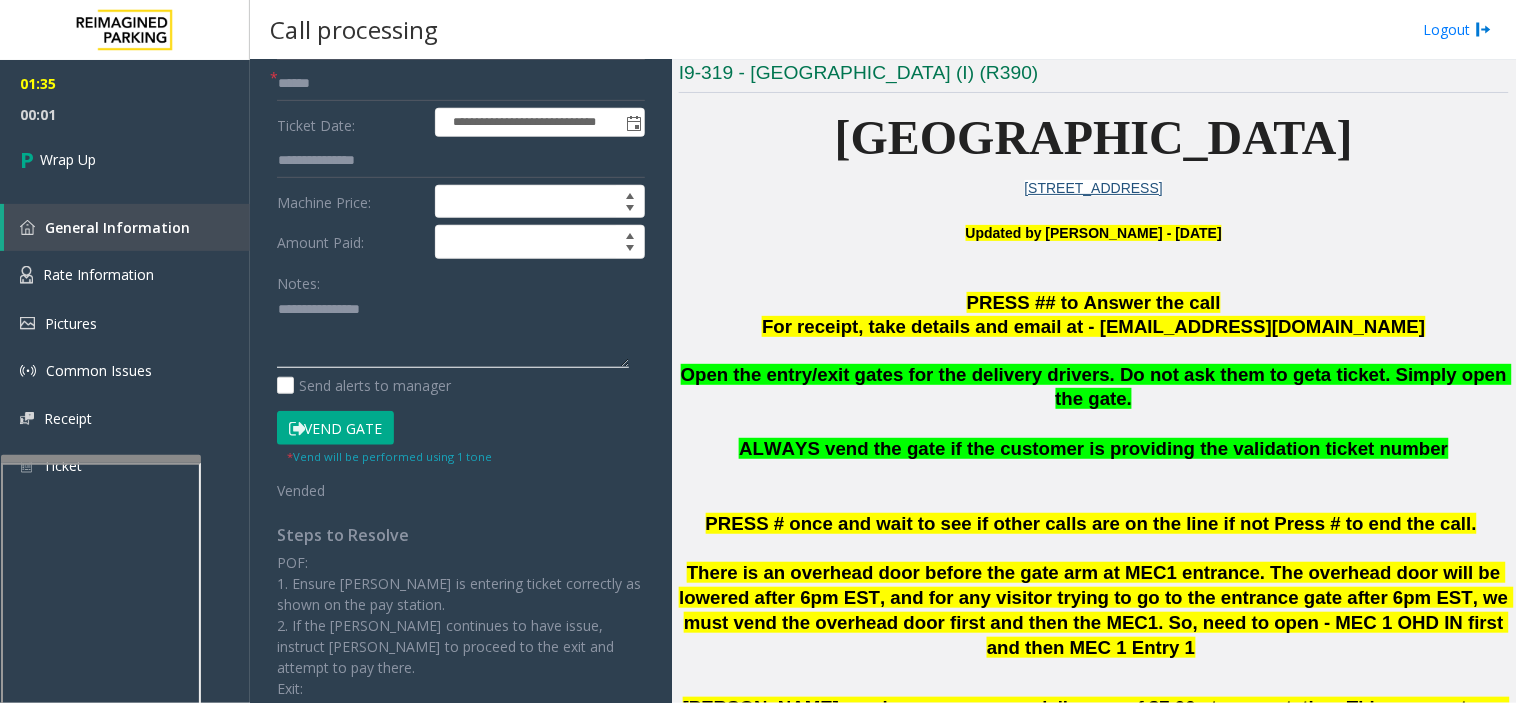 paste on "**********" 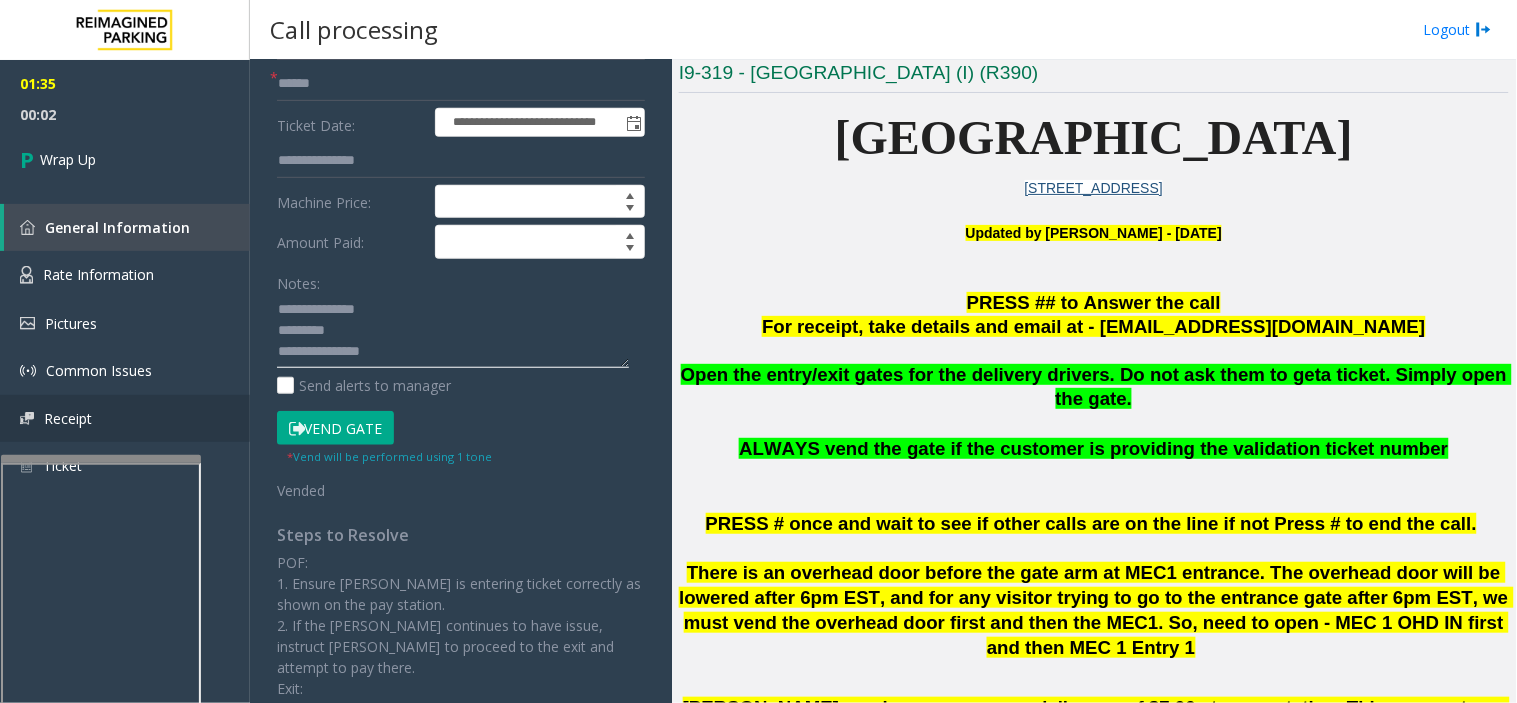 scroll, scrollTop: 0, scrollLeft: 0, axis: both 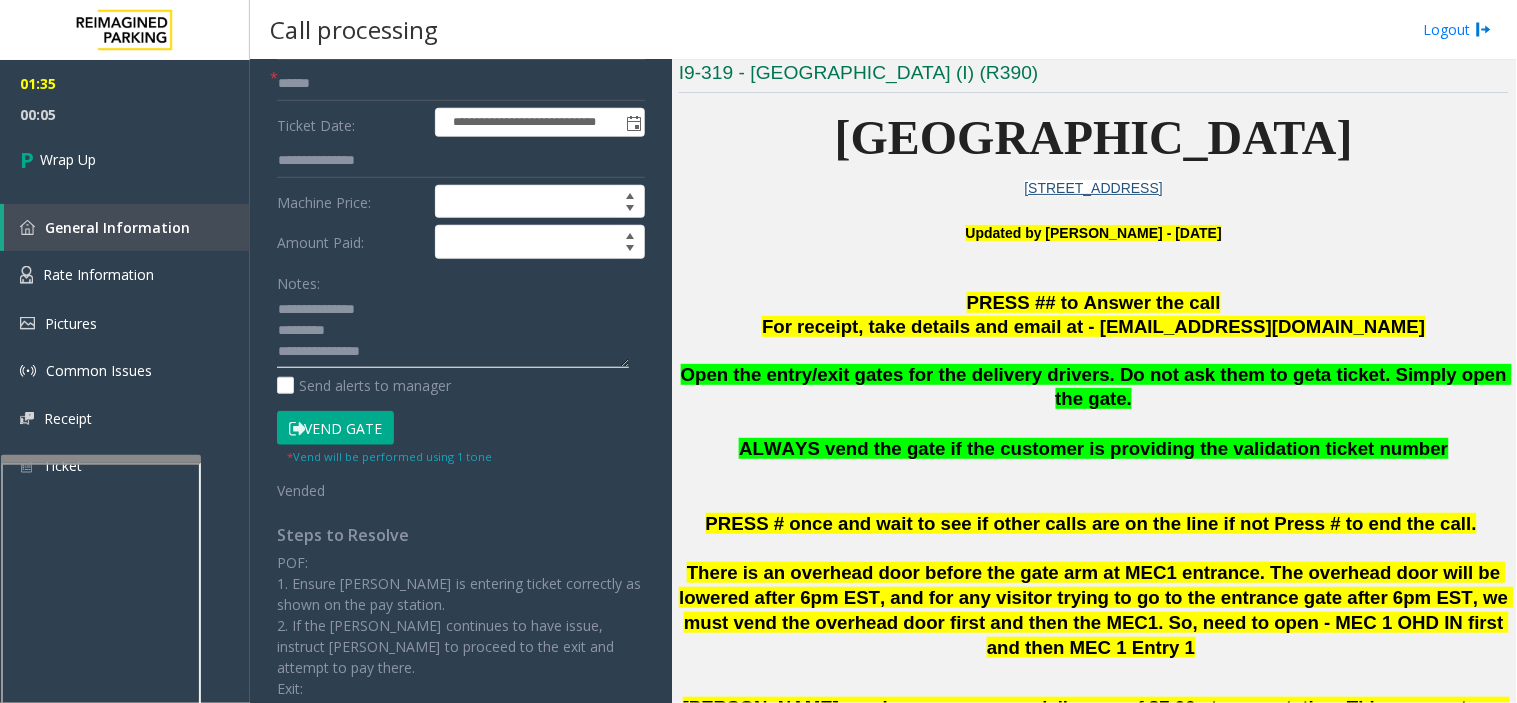 click 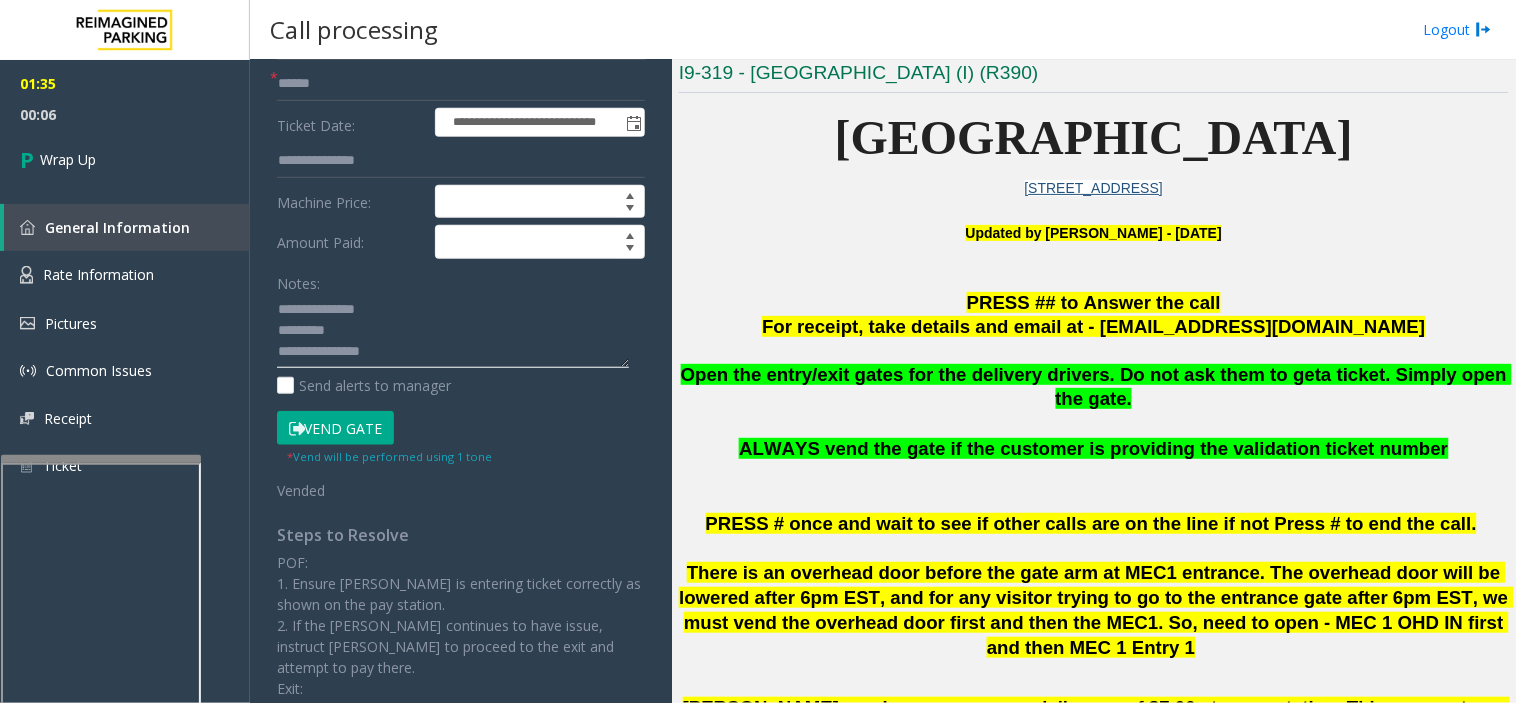 paste on "**********" 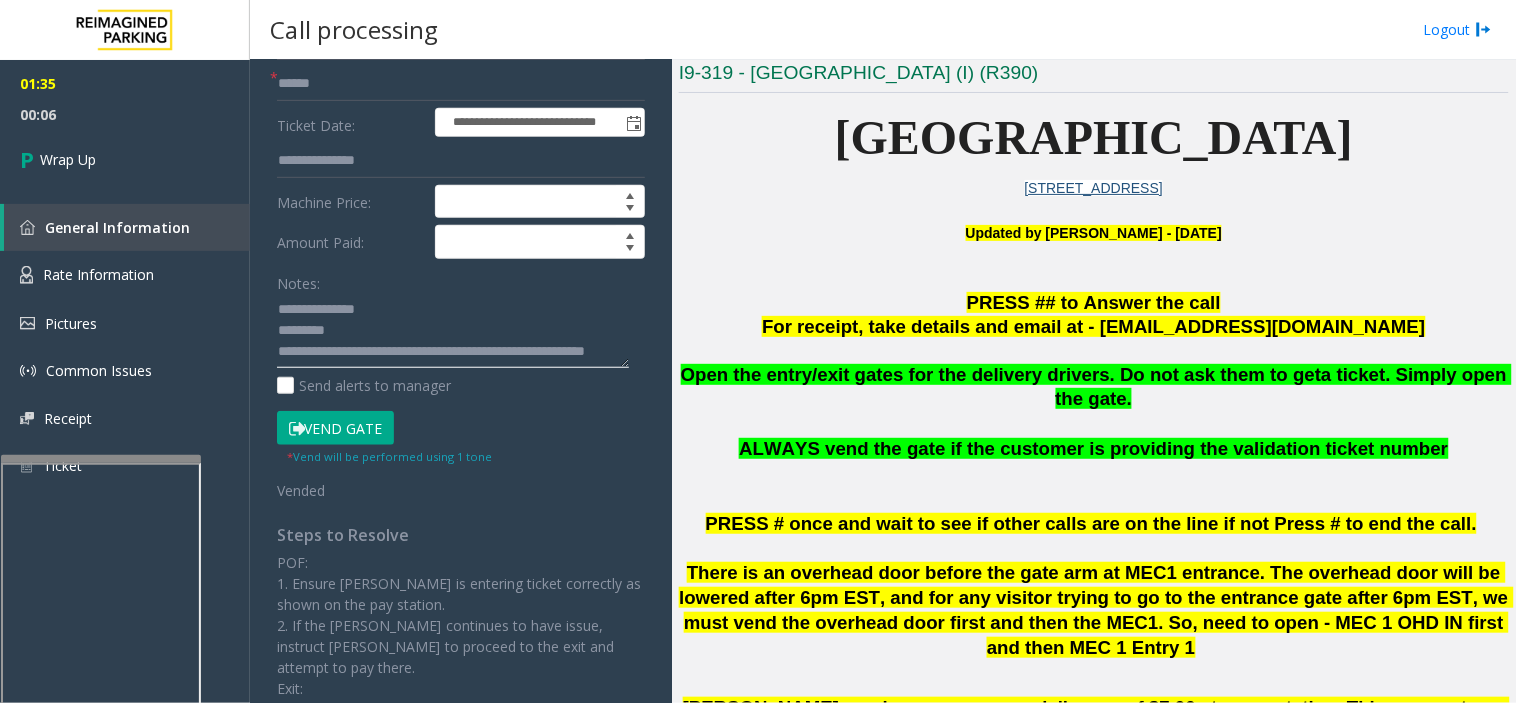 scroll, scrollTop: 0, scrollLeft: 0, axis: both 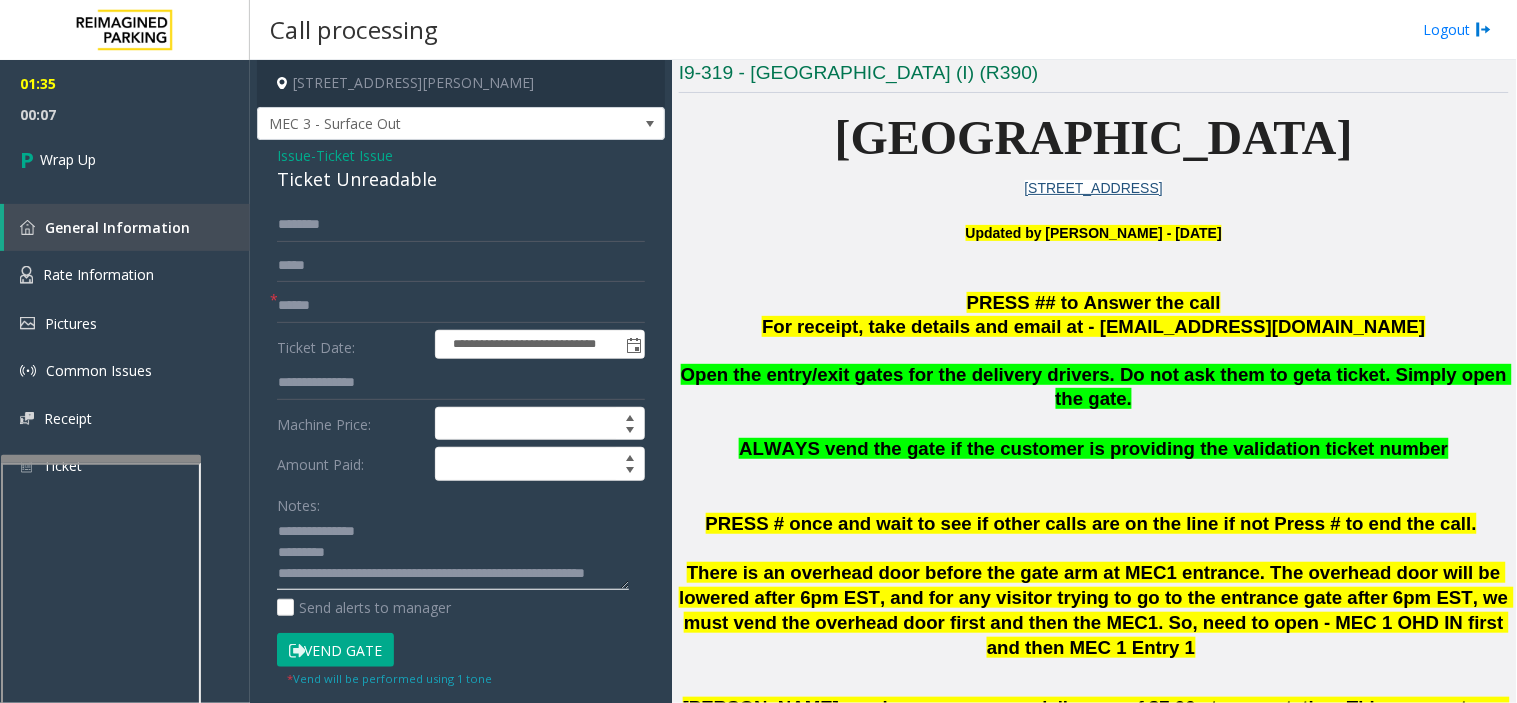 type on "**********" 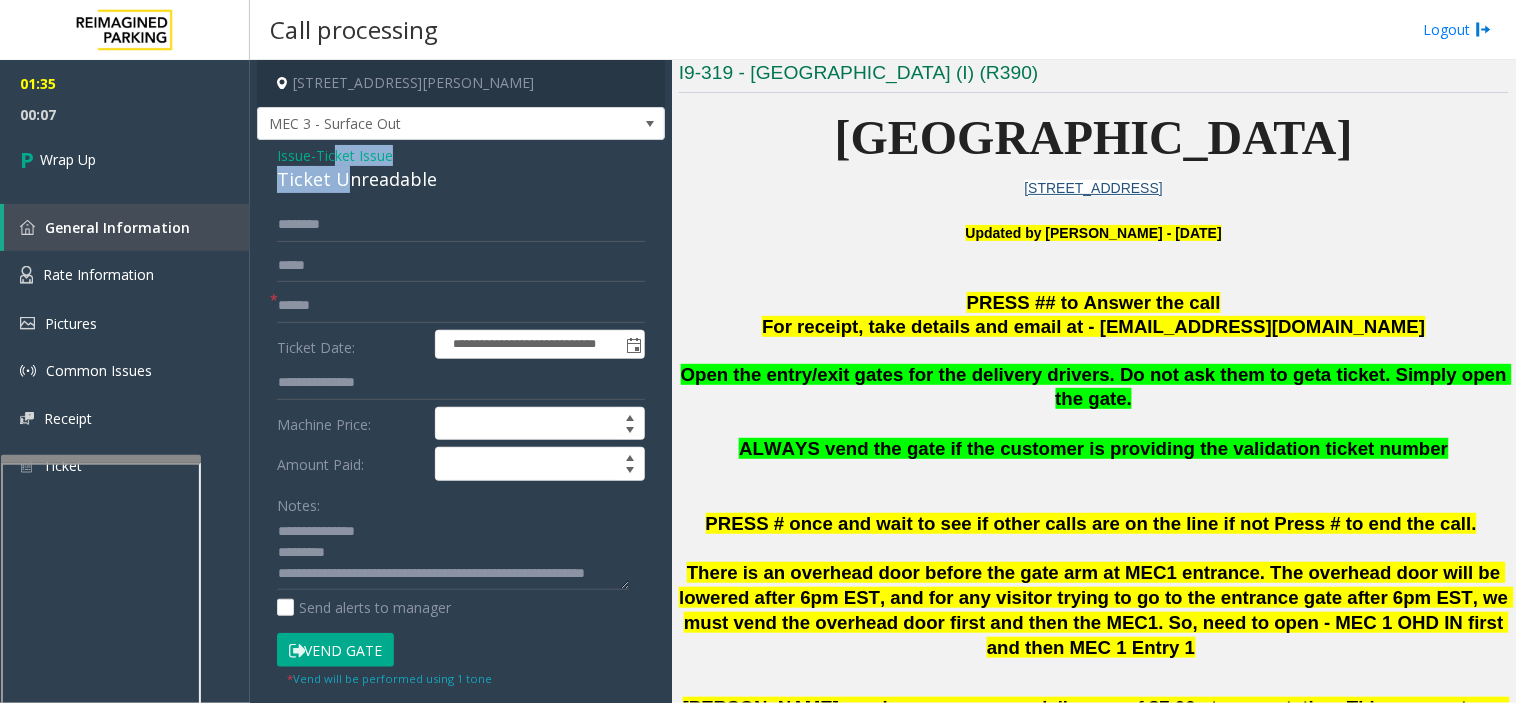 click on "Issue  -  Ticket Issue Ticket Unreadable" 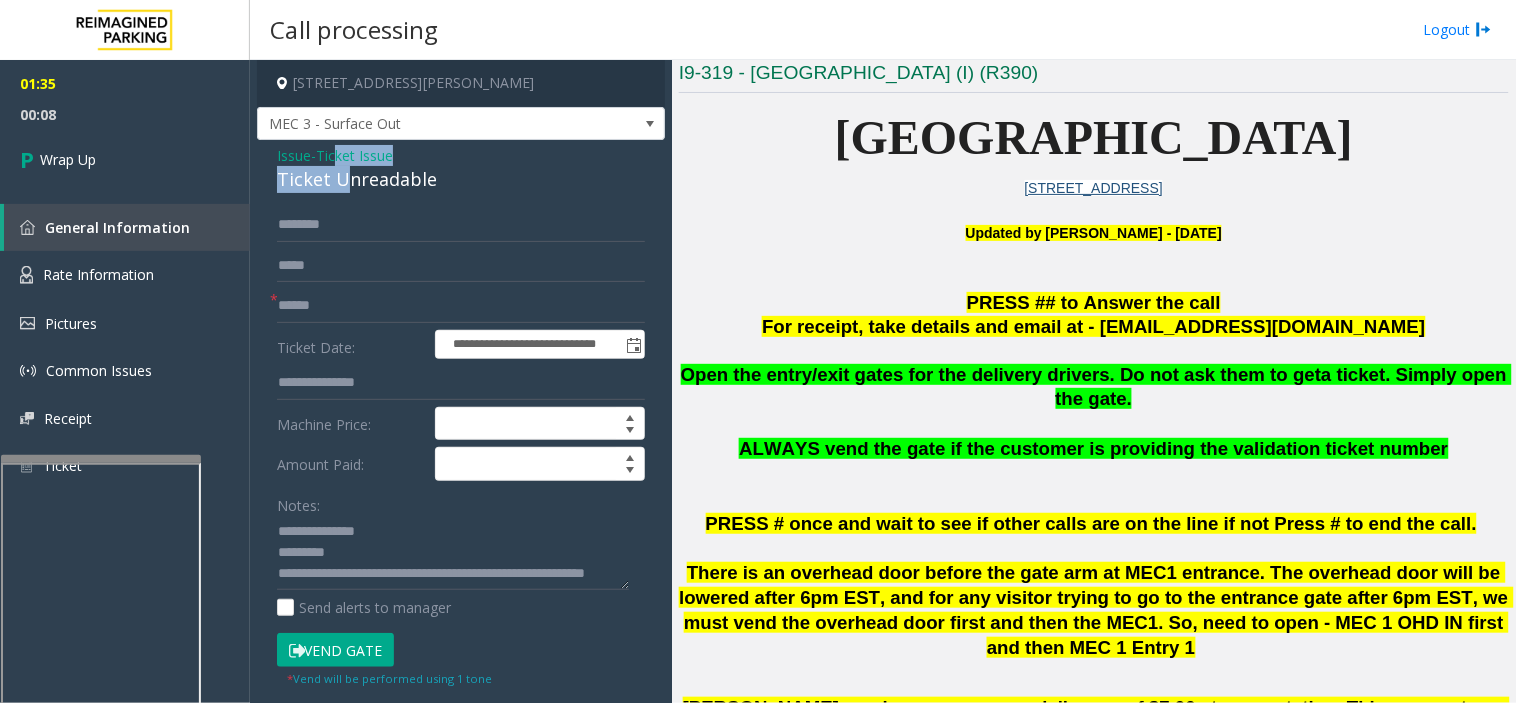 click on "Ticket Issue" 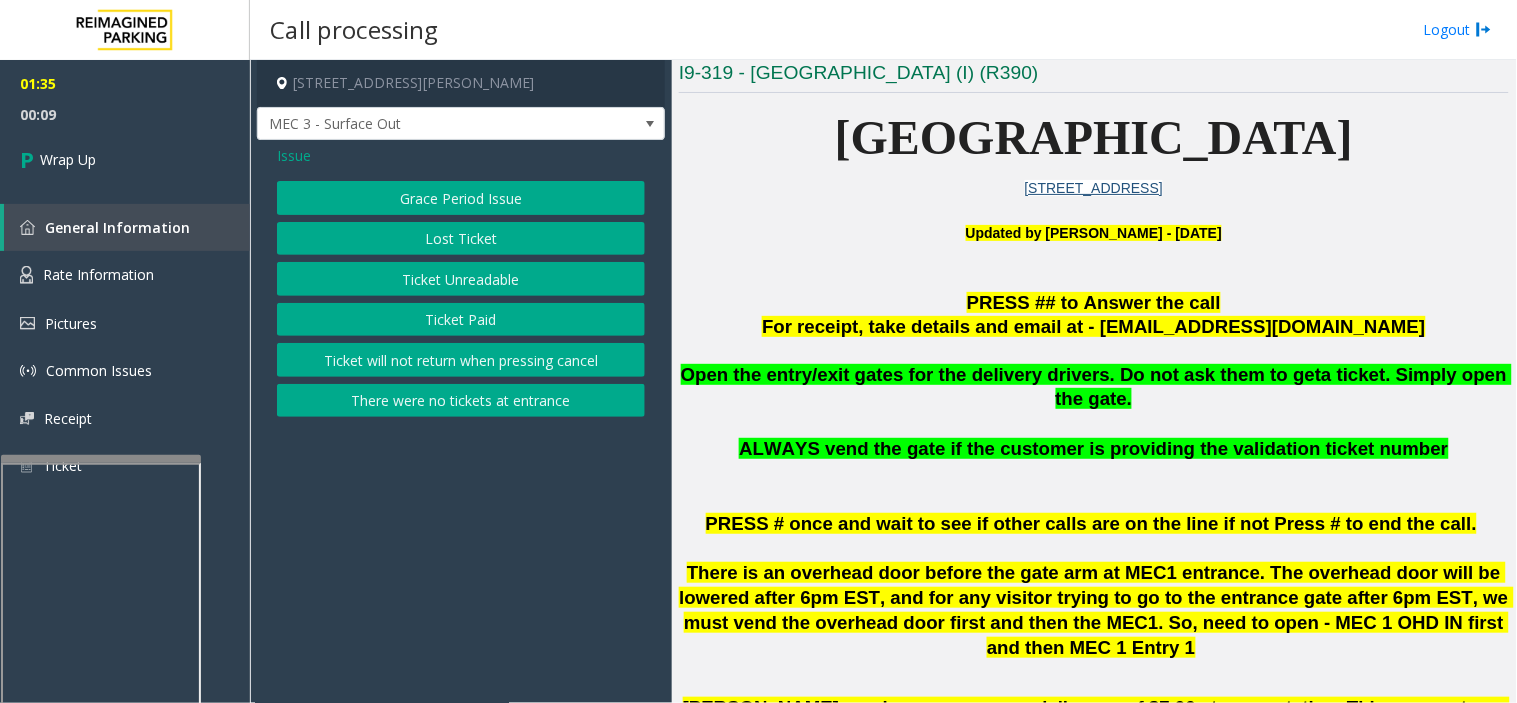 click on "Issue" 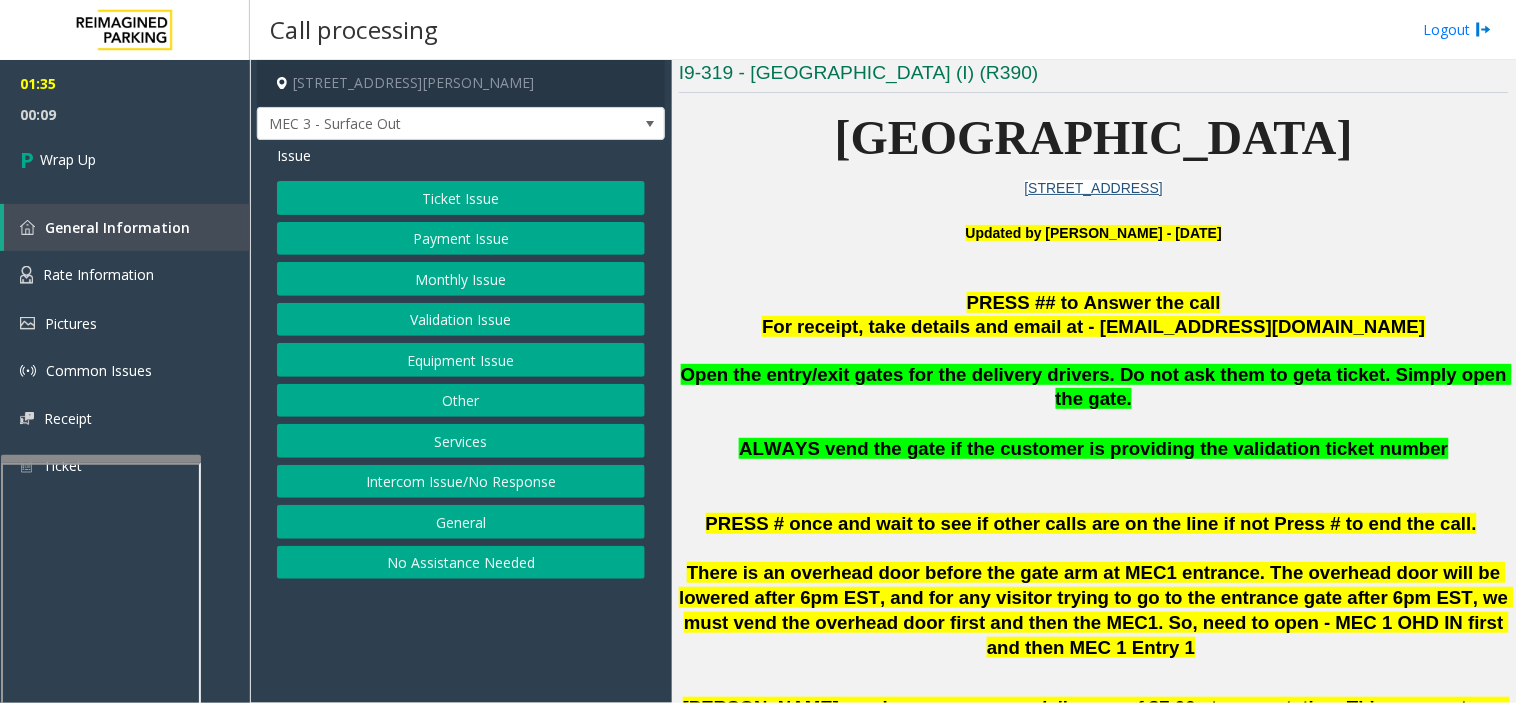 click on "Equipment Issue" 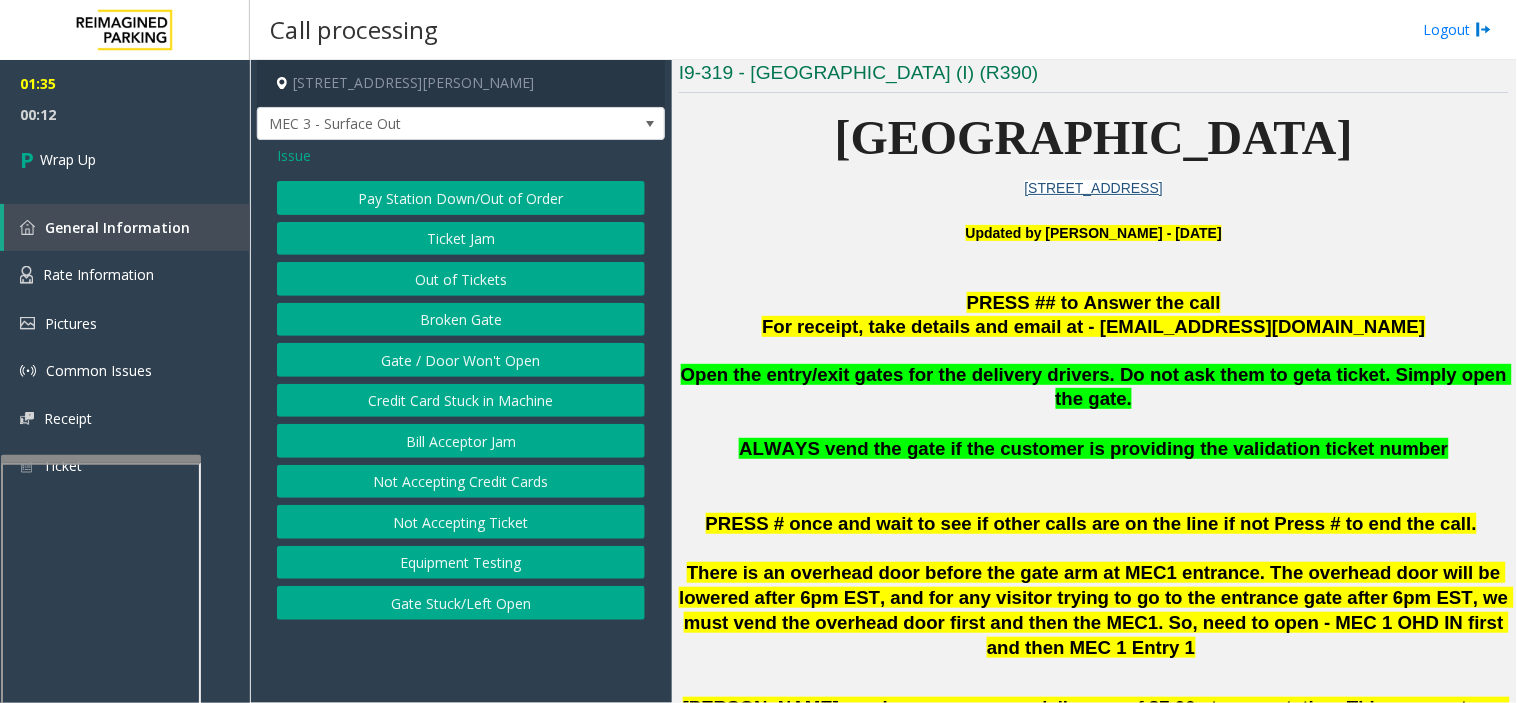click on "Pay Station Down/Out of Order   Ticket Jam   Out of Tickets   [GEOGRAPHIC_DATA] / Door Won't Open   Credit Card Stuck in Machine   Bill Acceptor Jam   Not Accepting Credit Cards   Not Accepting Ticket   Equipment Testing   Gate Stuck/Left Open" 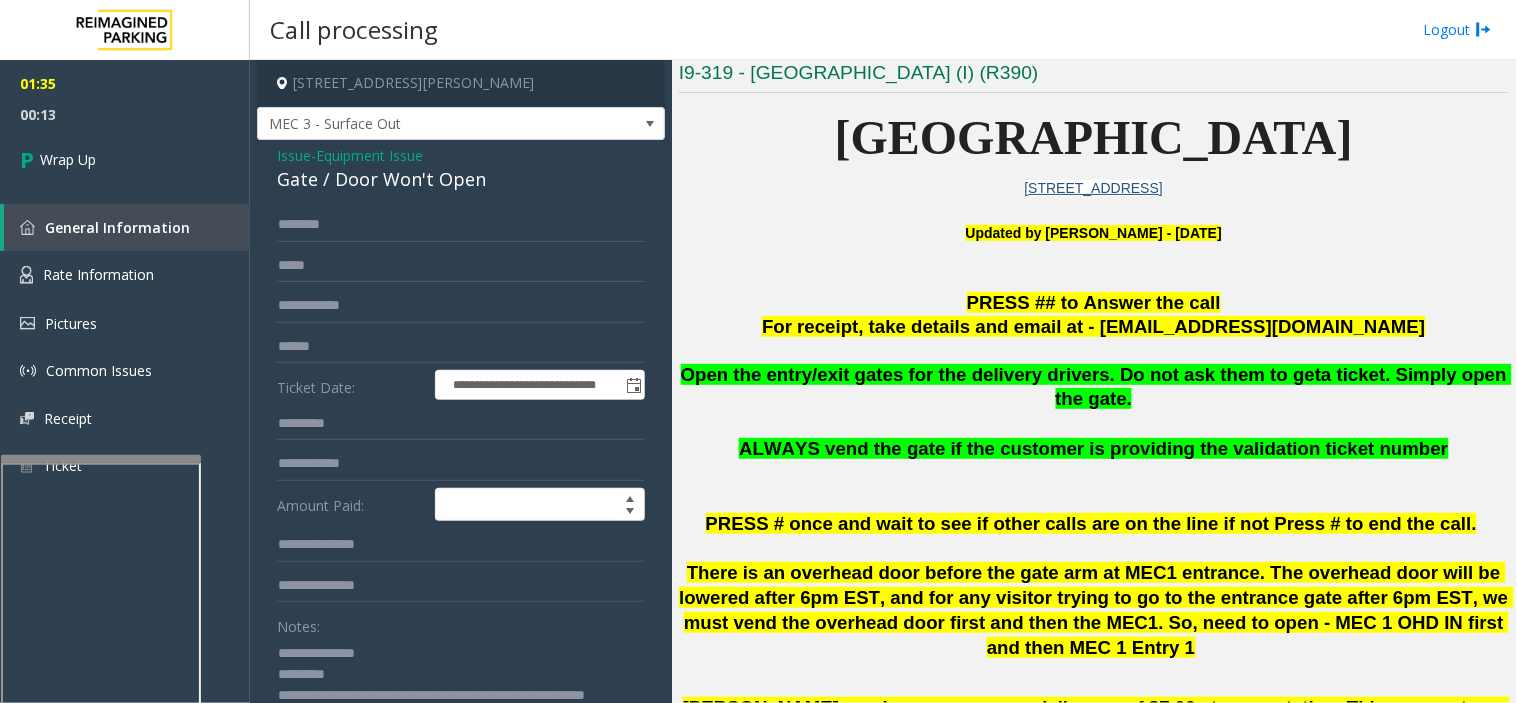 click on "Gate / Door Won't Open" 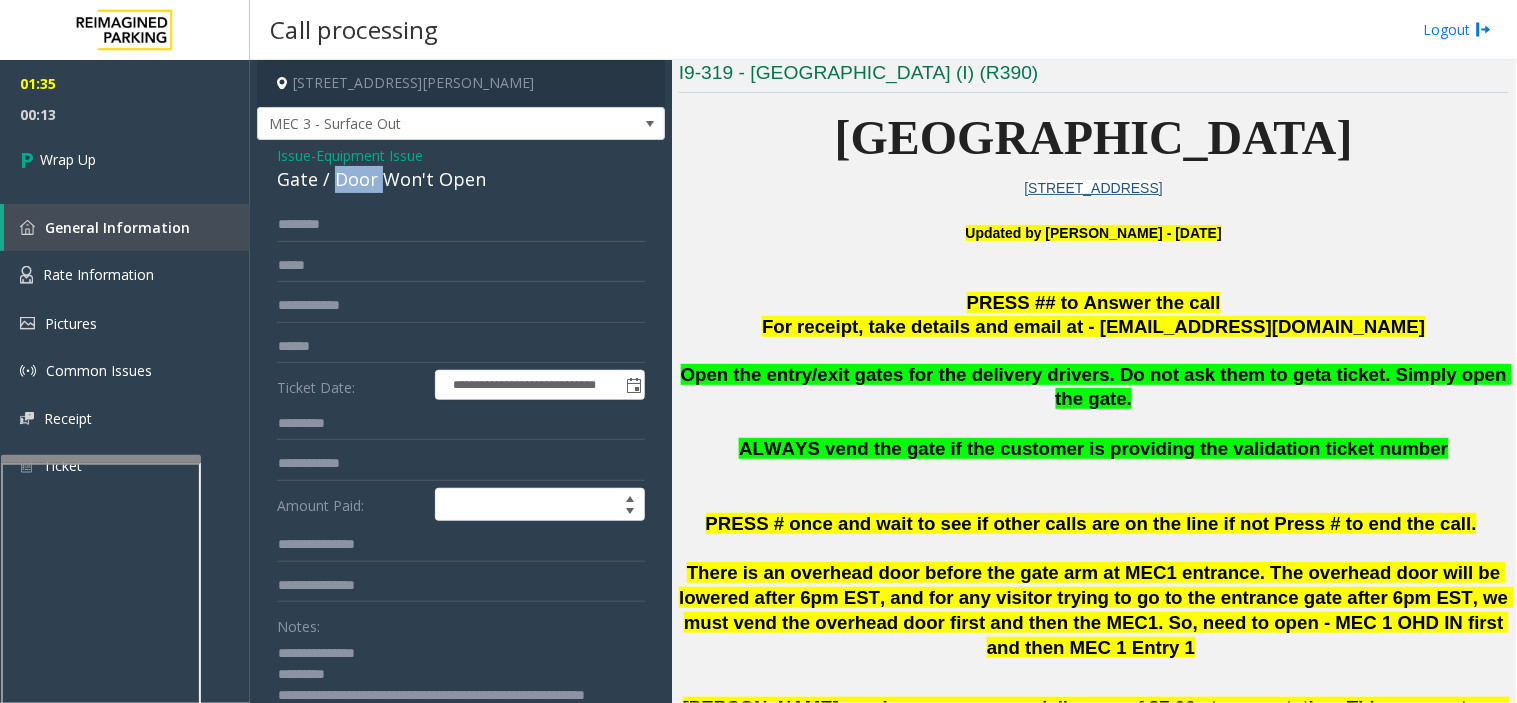 click on "Gate / Door Won't Open" 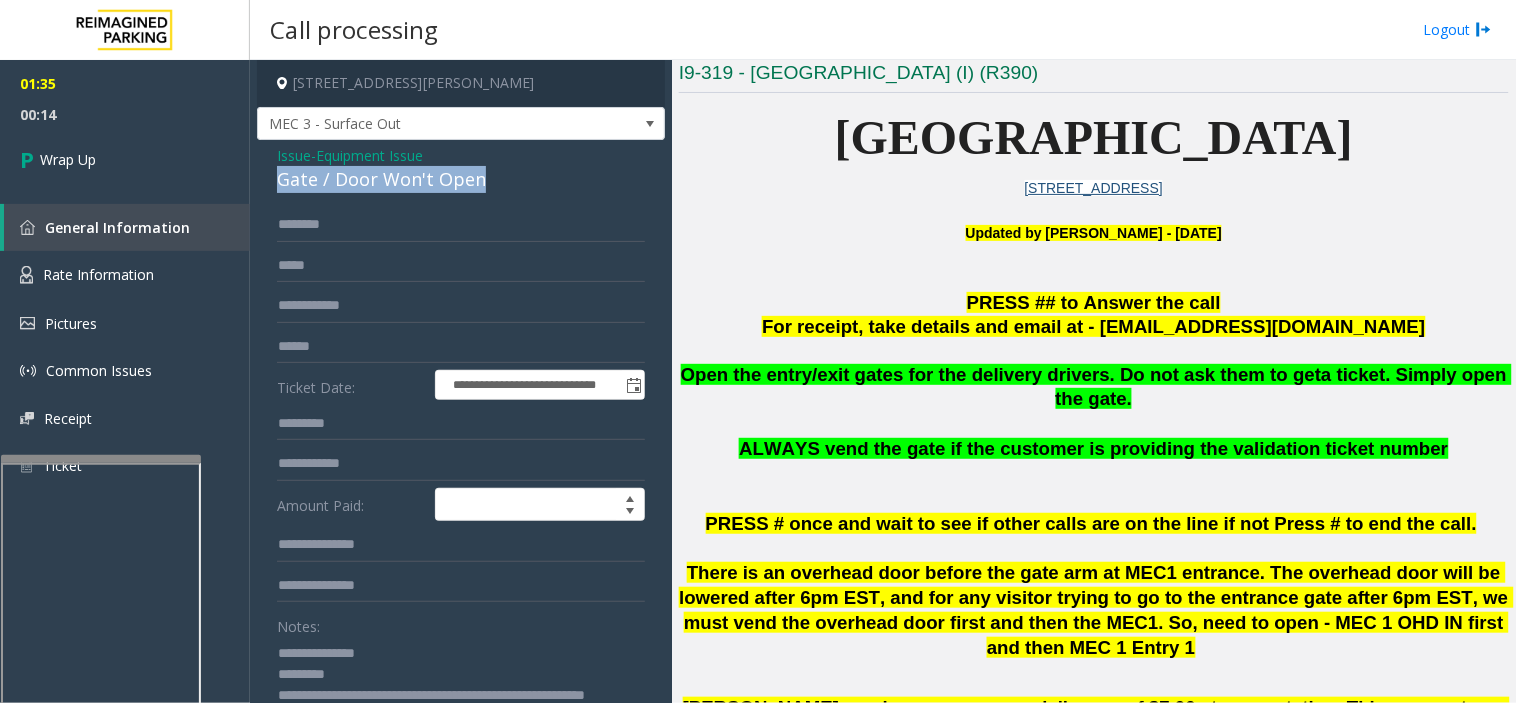 click on "Gate / Door Won't Open" 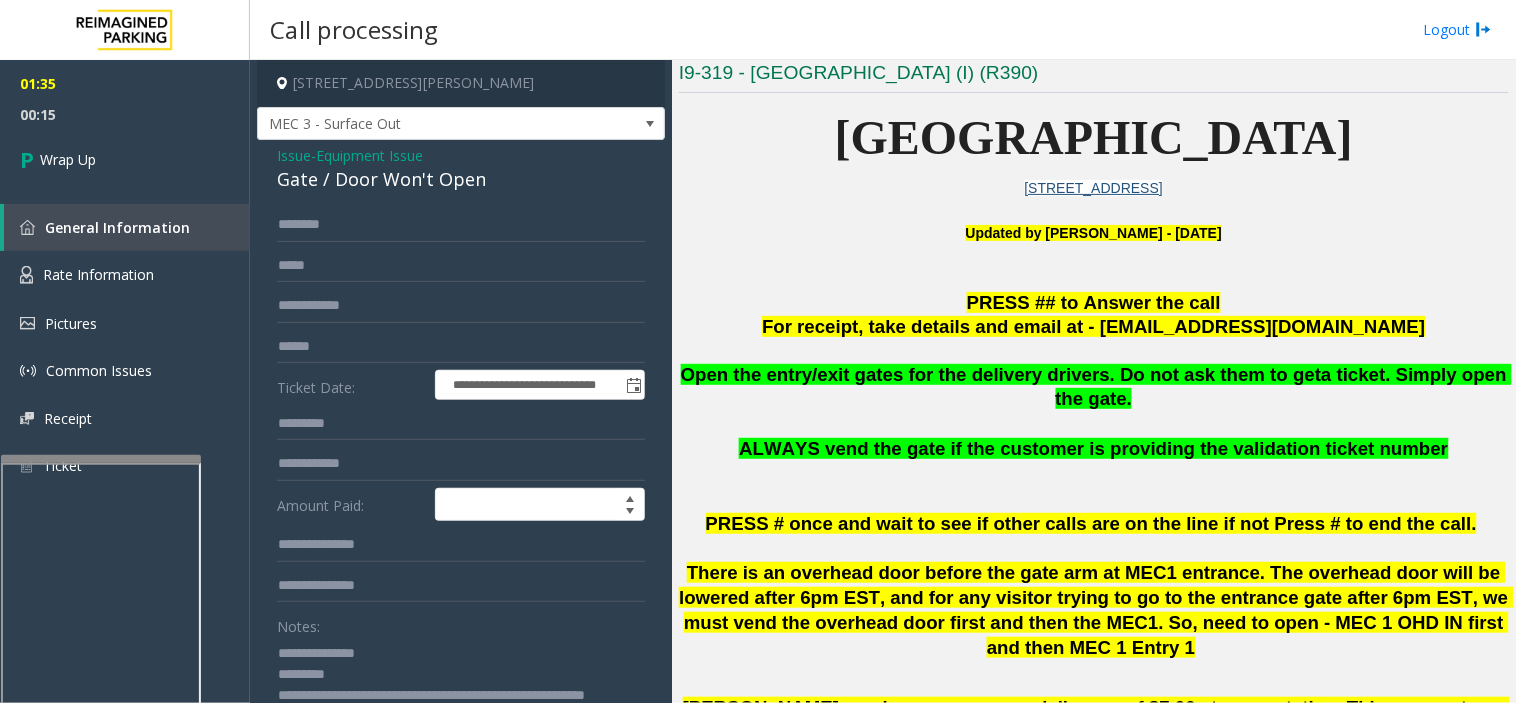 click 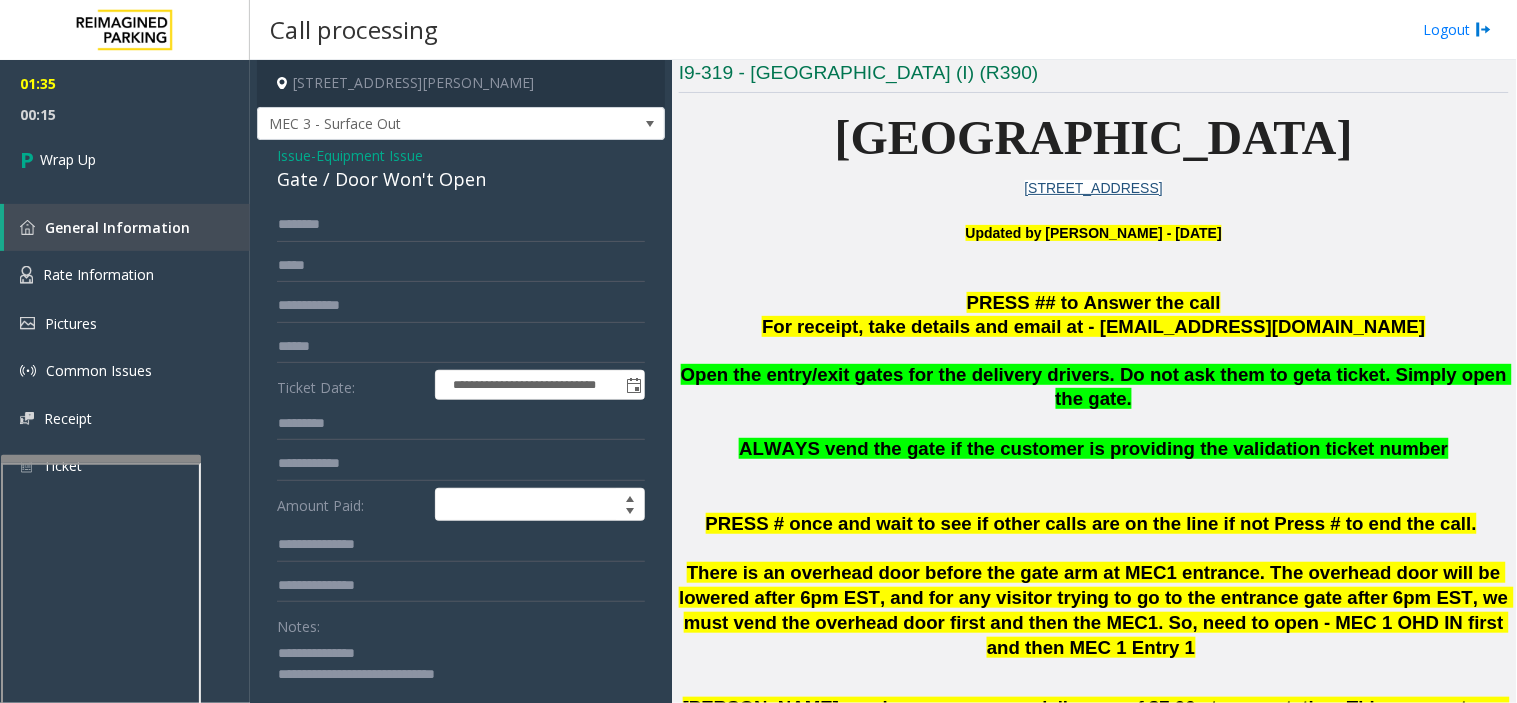 scroll, scrollTop: 1, scrollLeft: 0, axis: vertical 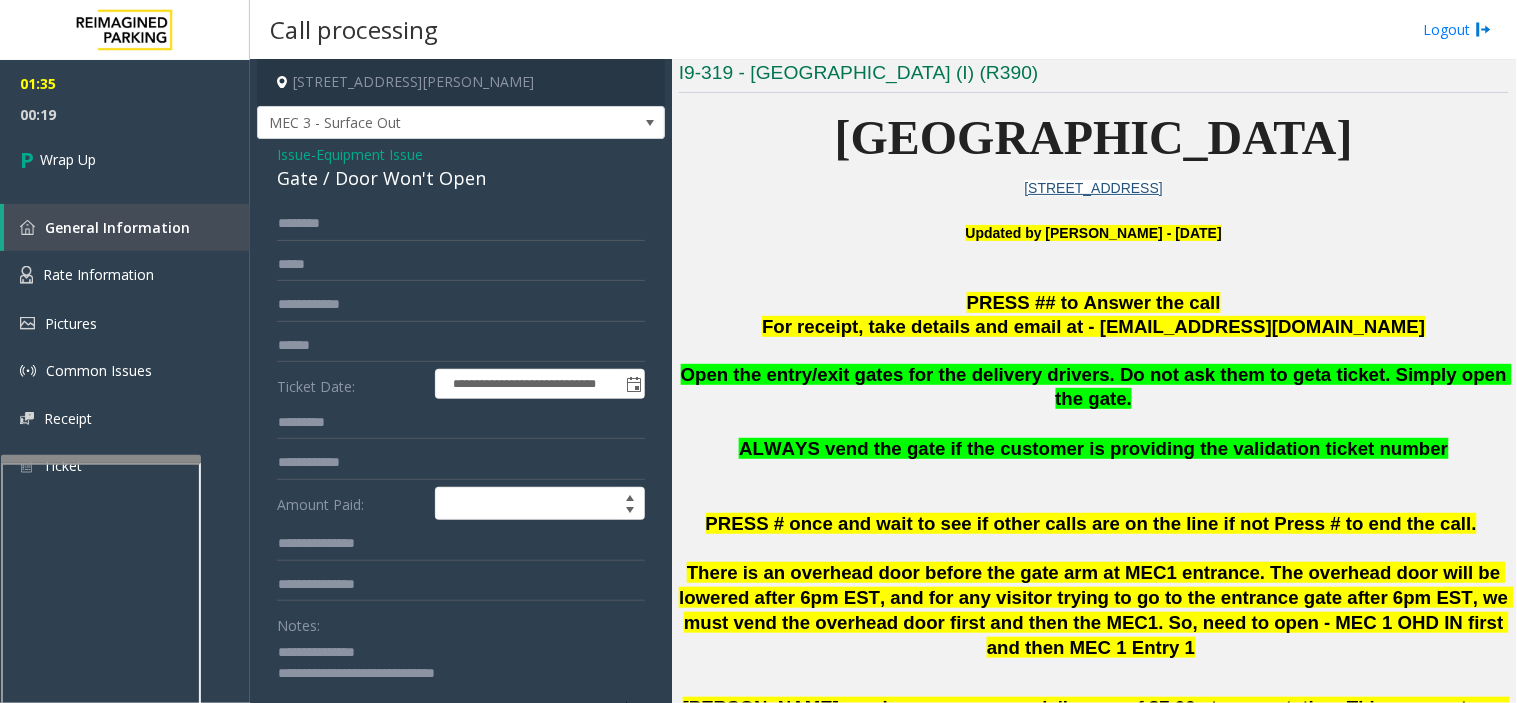 drag, startPoint x: 330, startPoint y: 653, endPoint x: 402, endPoint y: 653, distance: 72 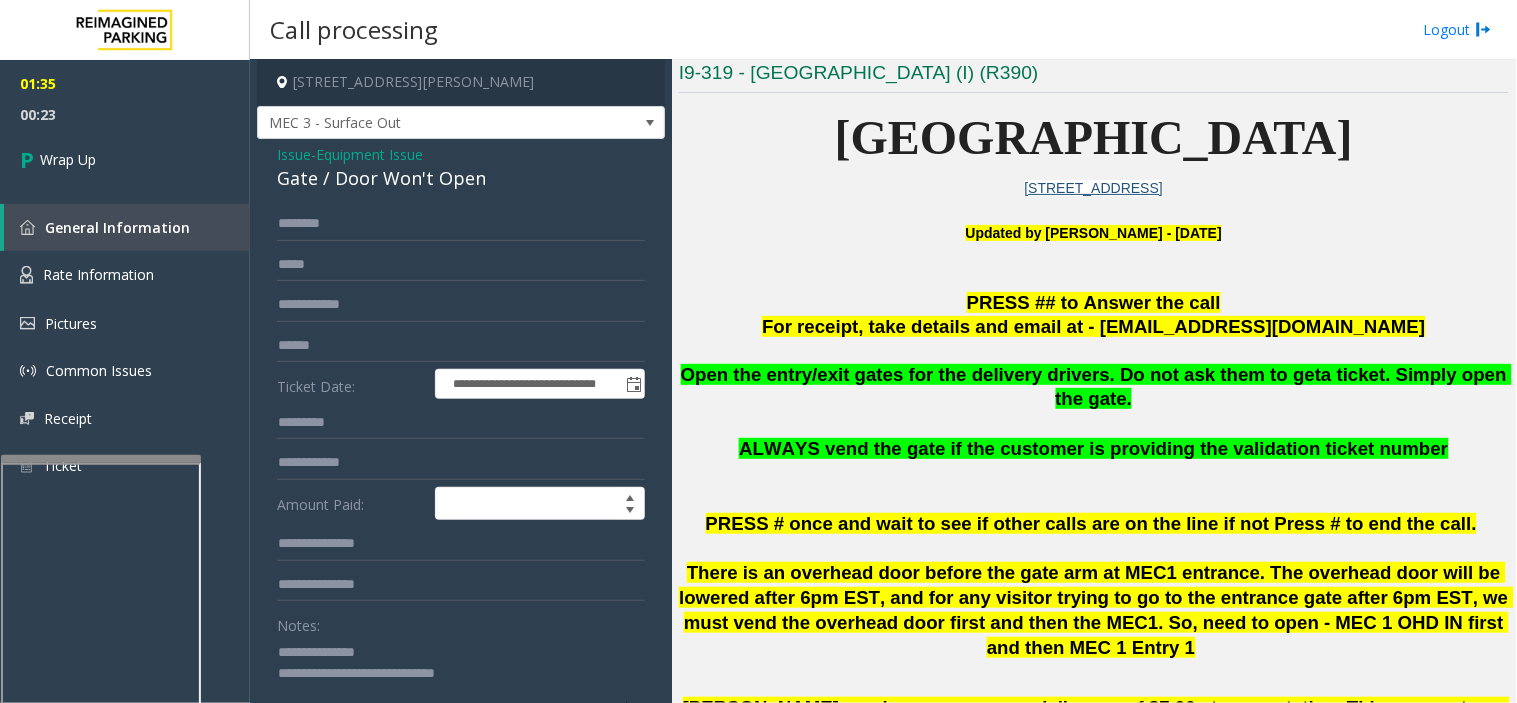 drag, startPoint x: 365, startPoint y: 652, endPoint x: 471, endPoint y: 680, distance: 109.63576 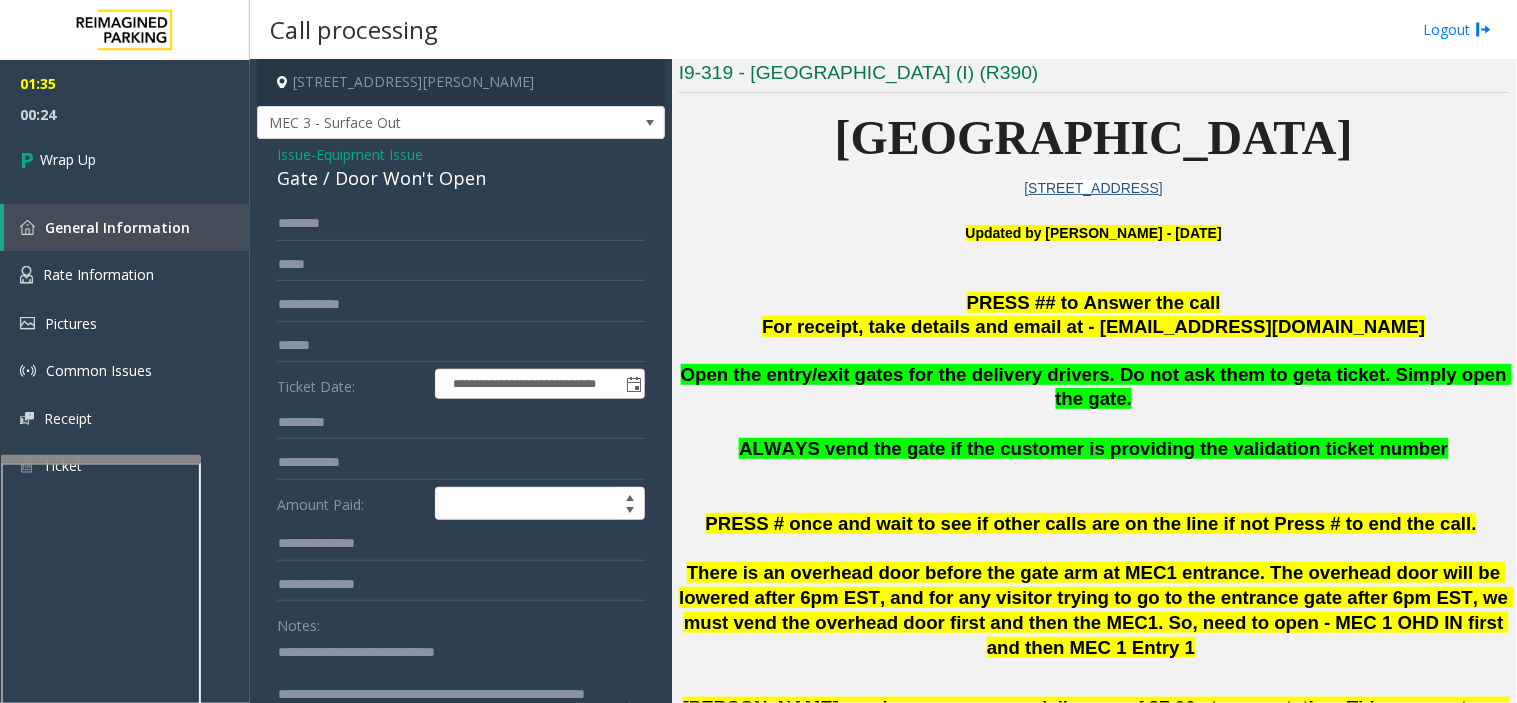 scroll, scrollTop: 0, scrollLeft: 0, axis: both 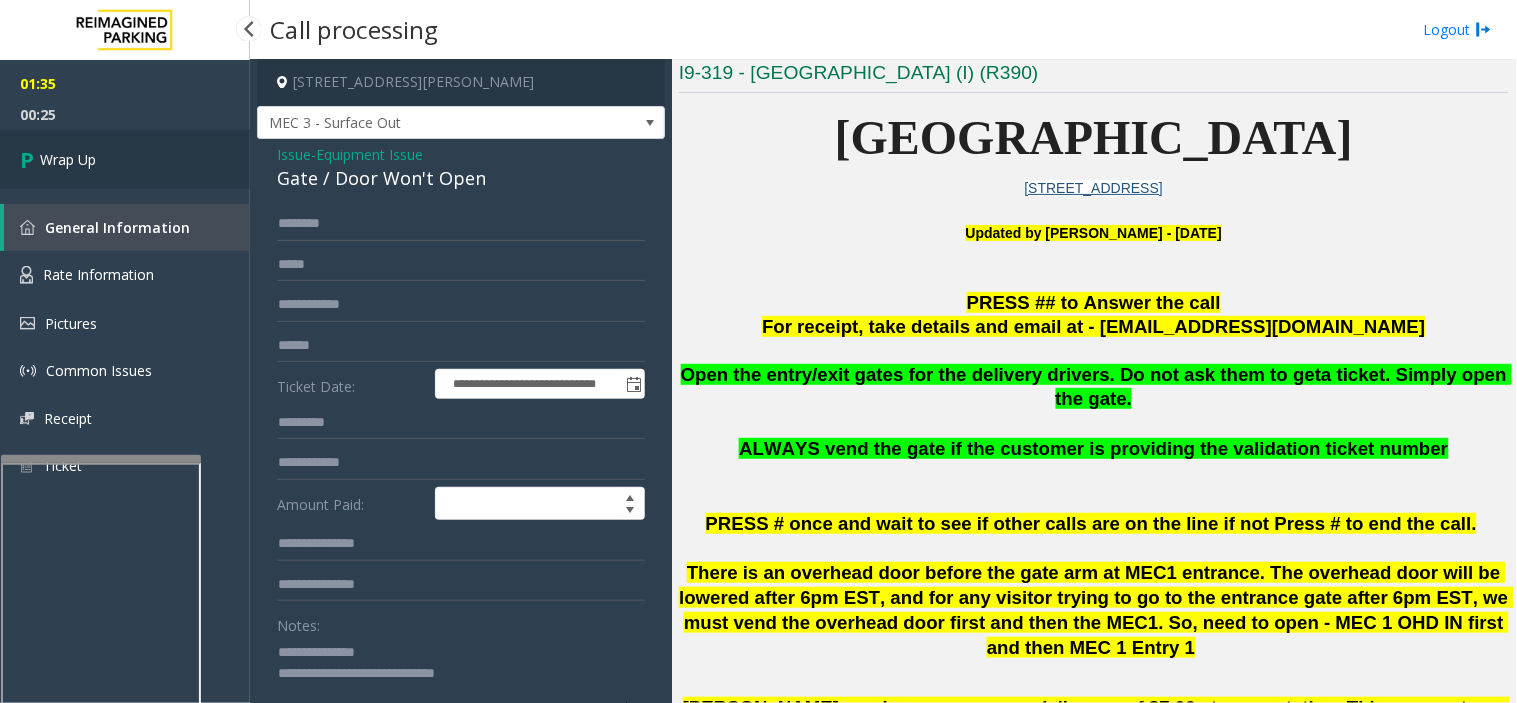 type on "**********" 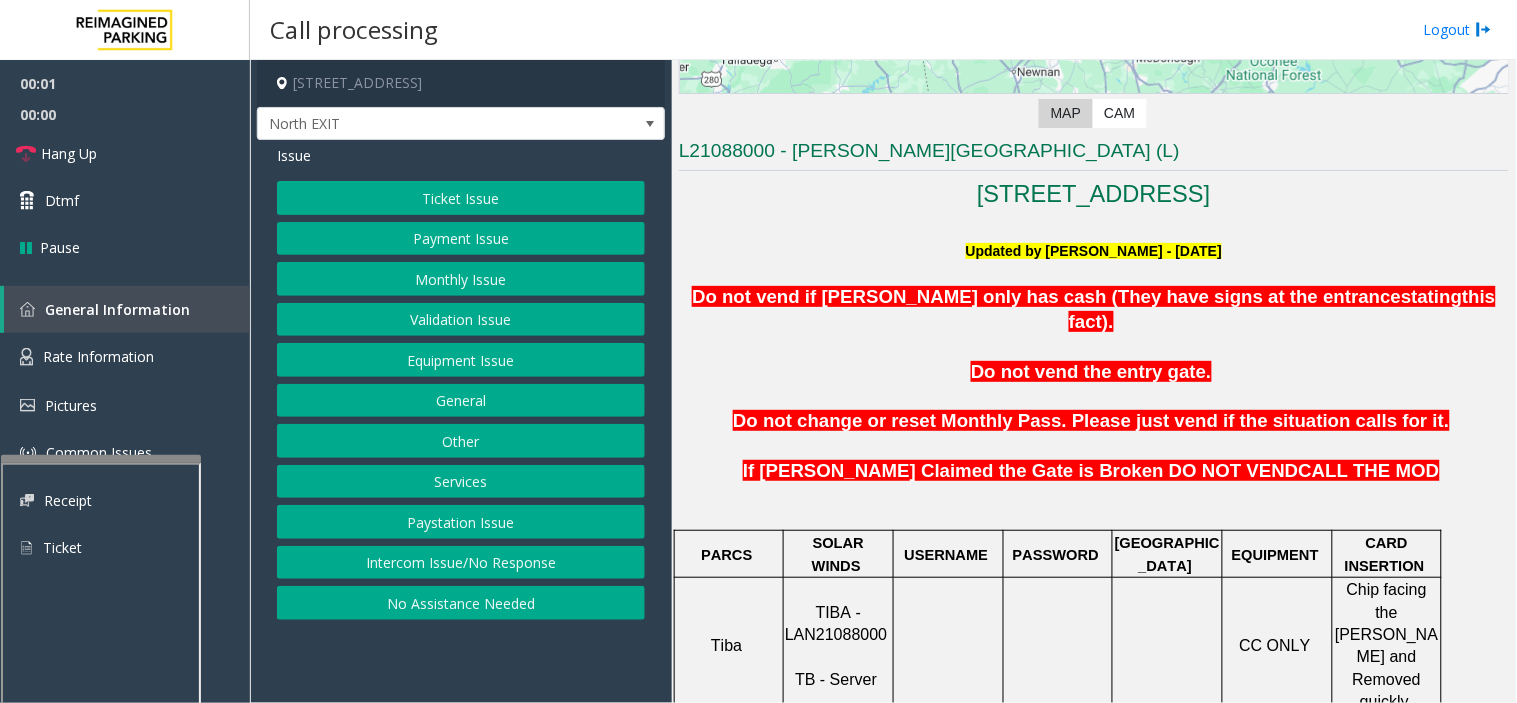 scroll, scrollTop: 444, scrollLeft: 0, axis: vertical 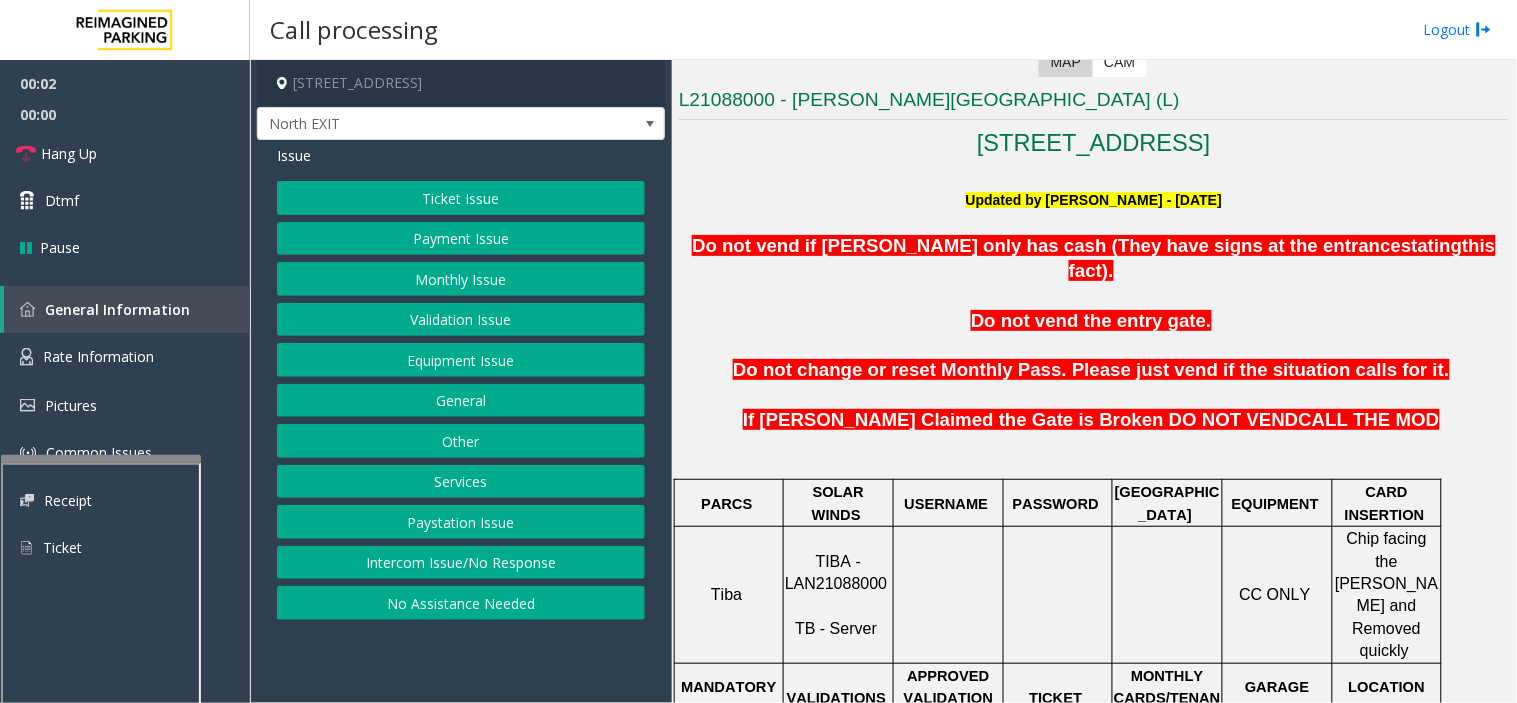 click on "TIBA - LAN21088000" 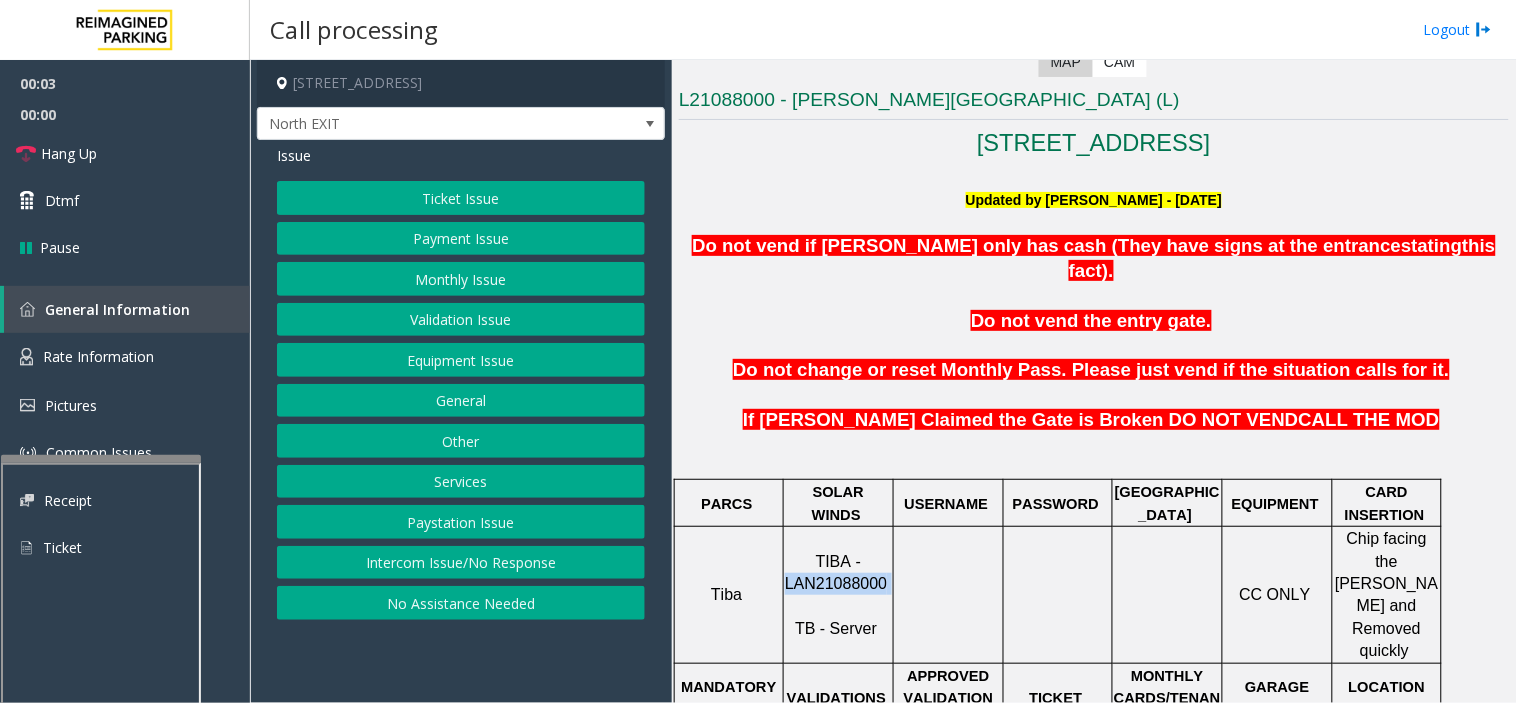 click on "TIBA - LAN21088000" 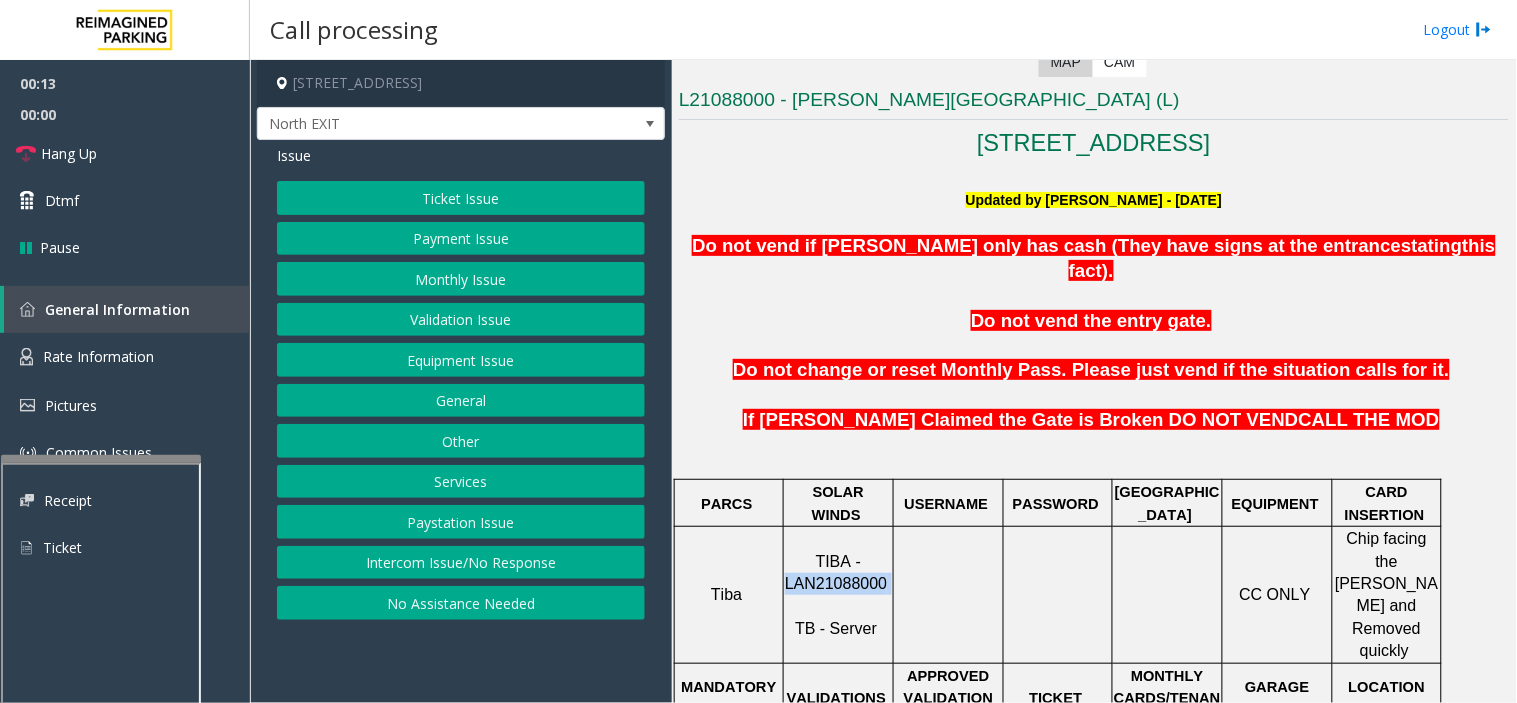 click on "Validation Issue" 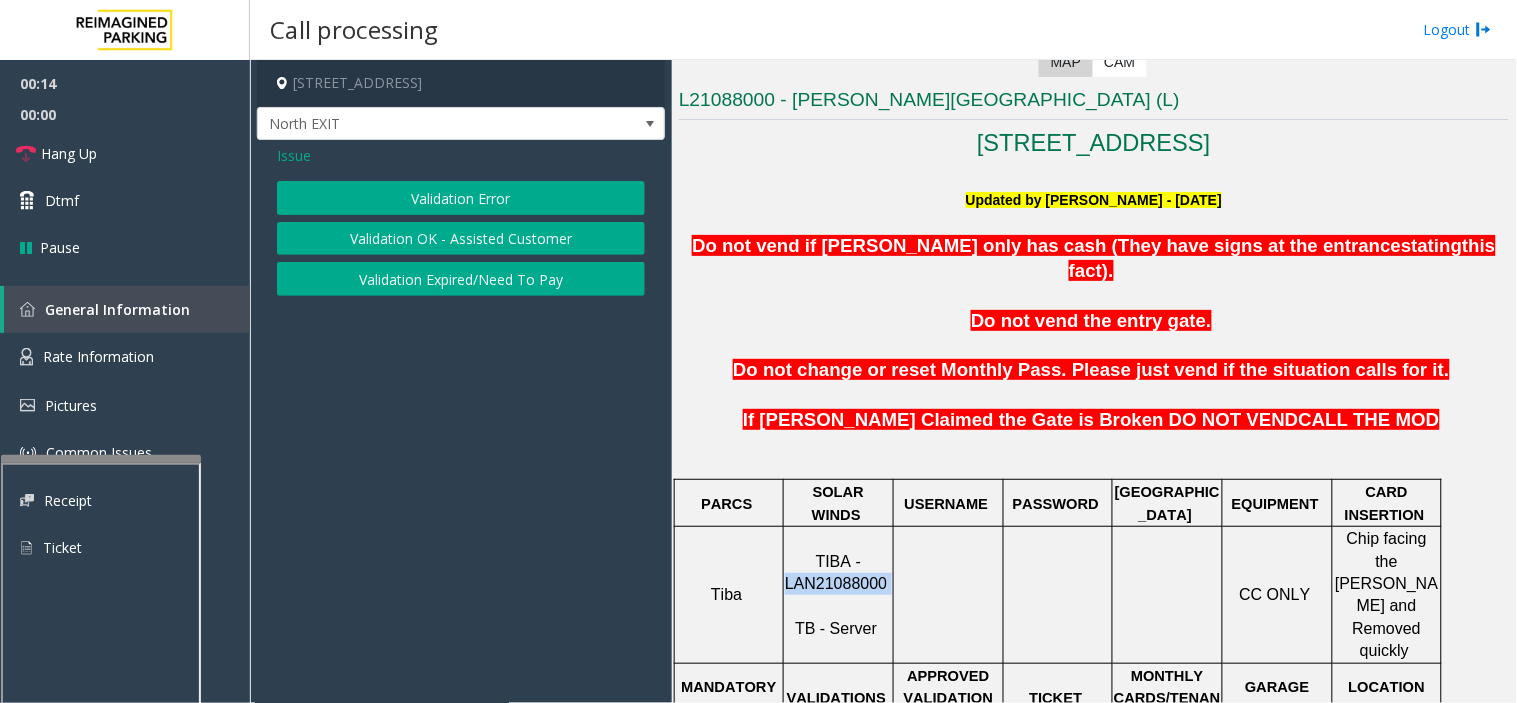 click on "Validation Error" 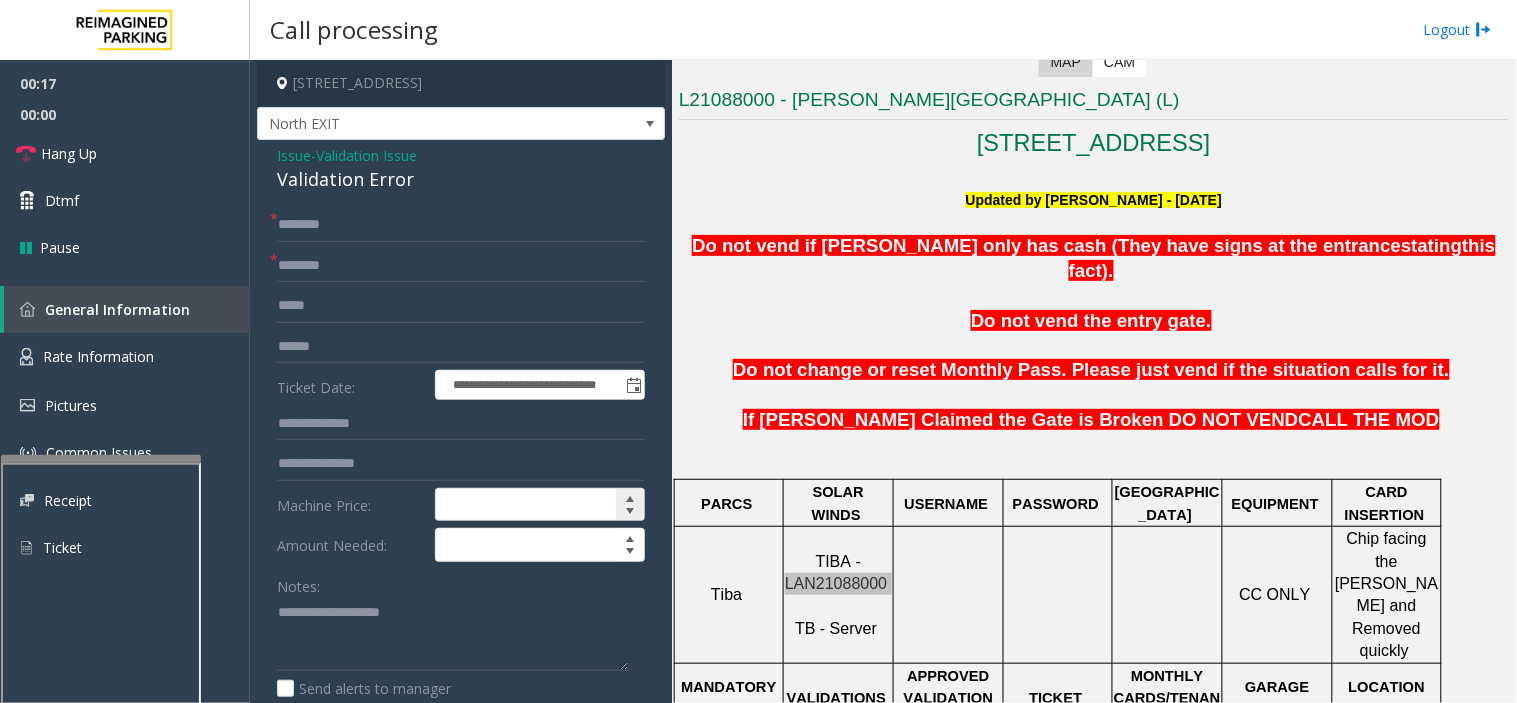 scroll, scrollTop: 111, scrollLeft: 0, axis: vertical 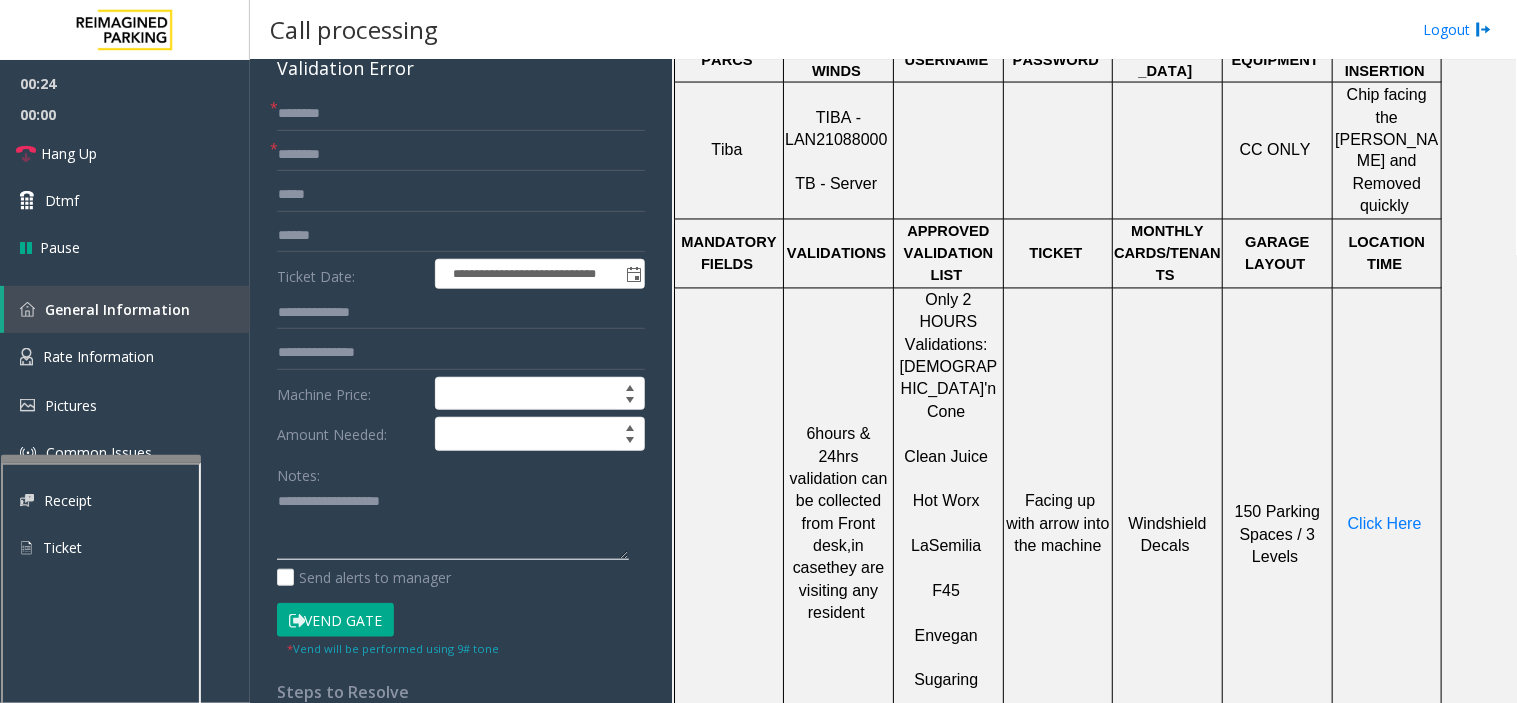paste on "**********" 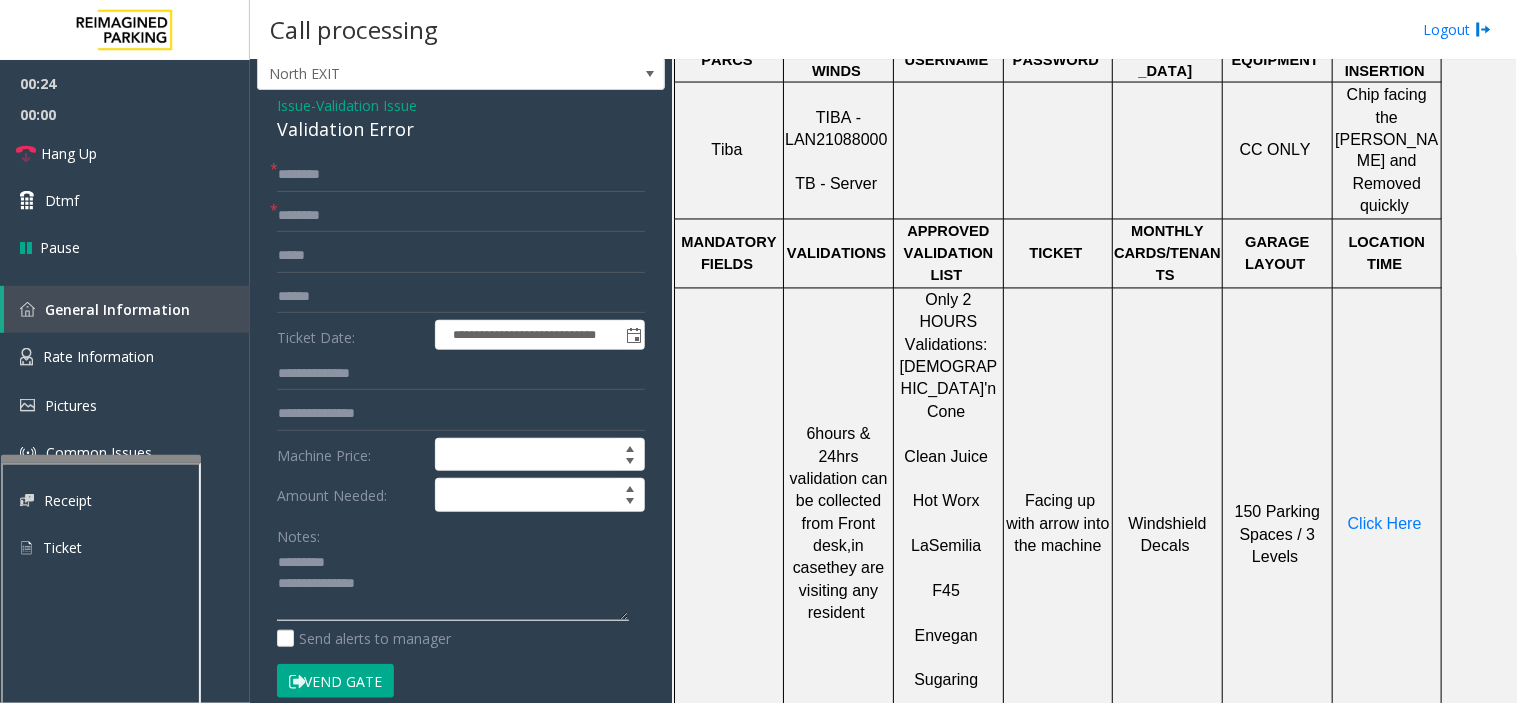 scroll, scrollTop: 0, scrollLeft: 0, axis: both 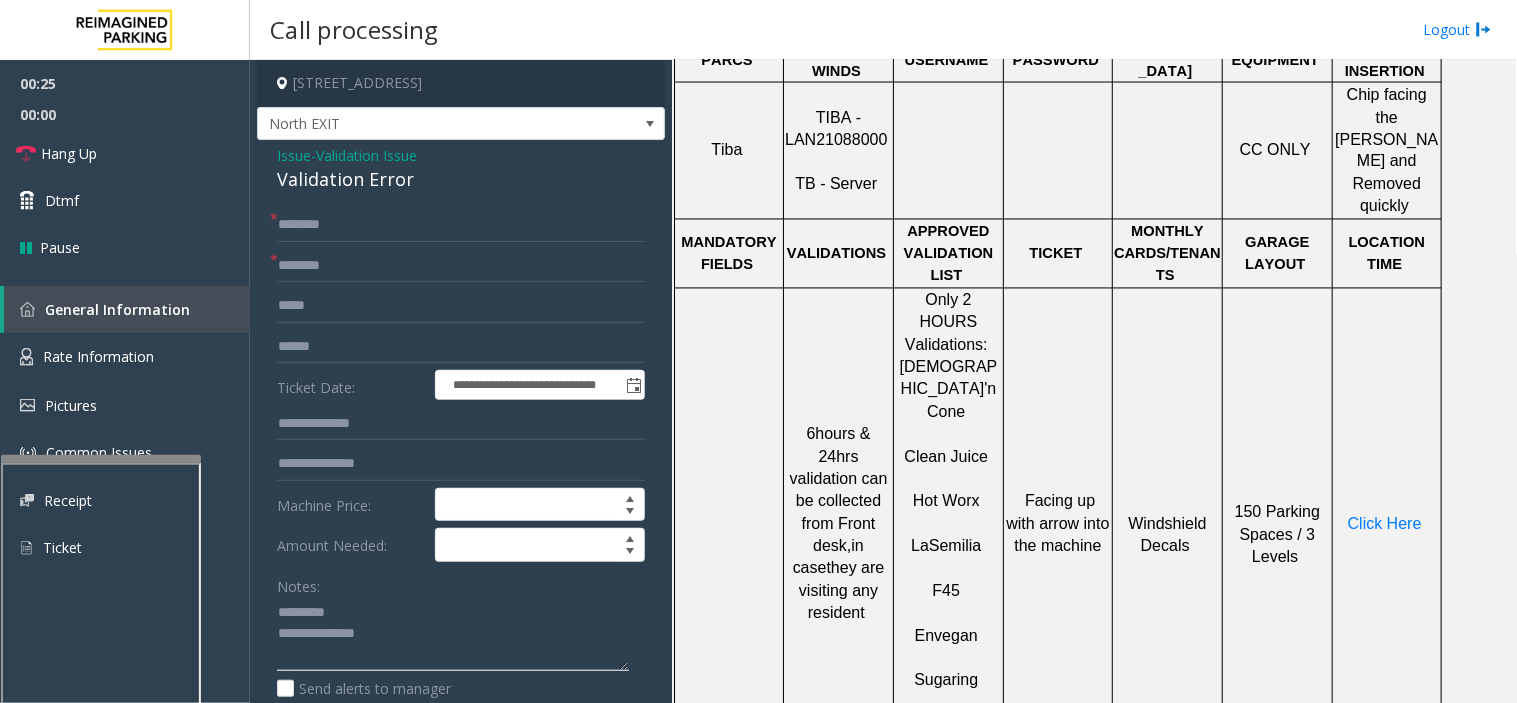 type on "**********" 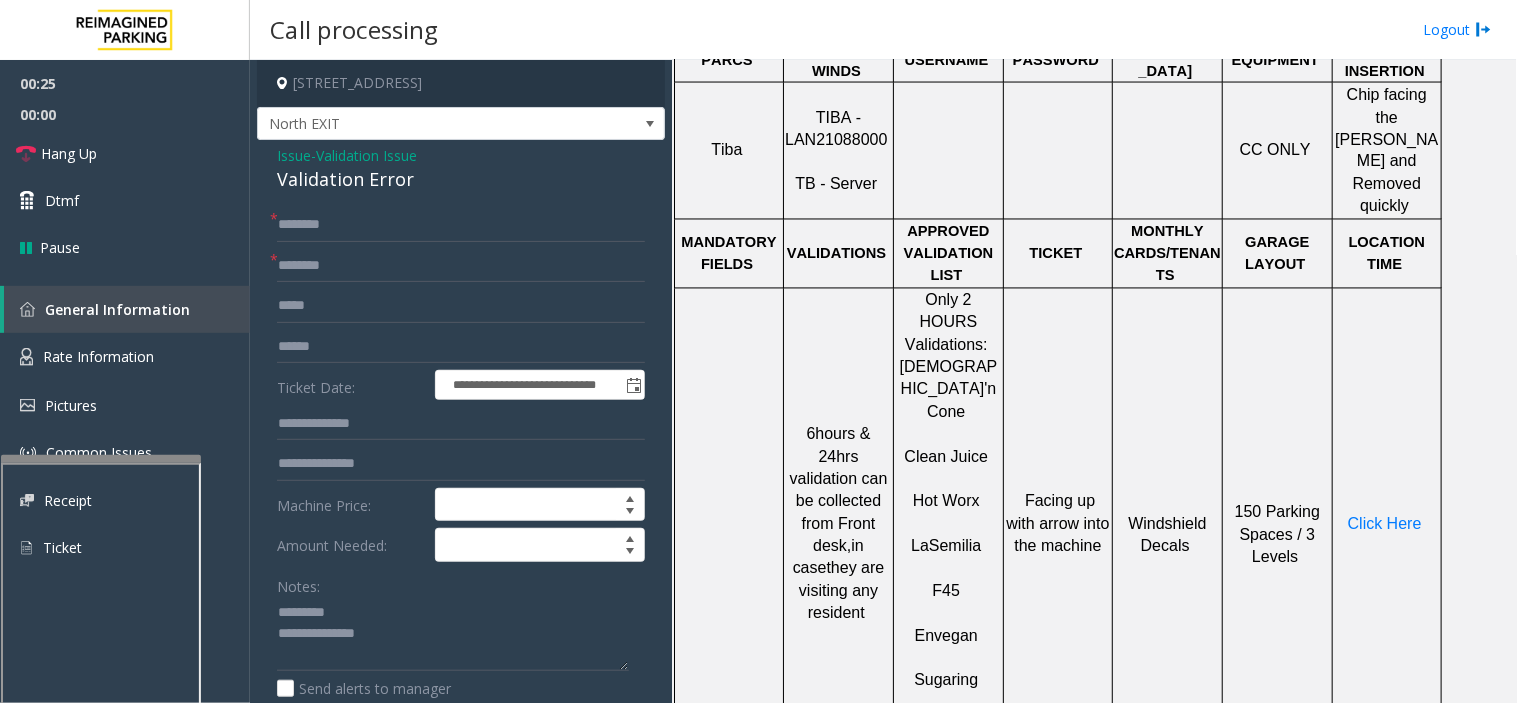 click on "Validation Issue" 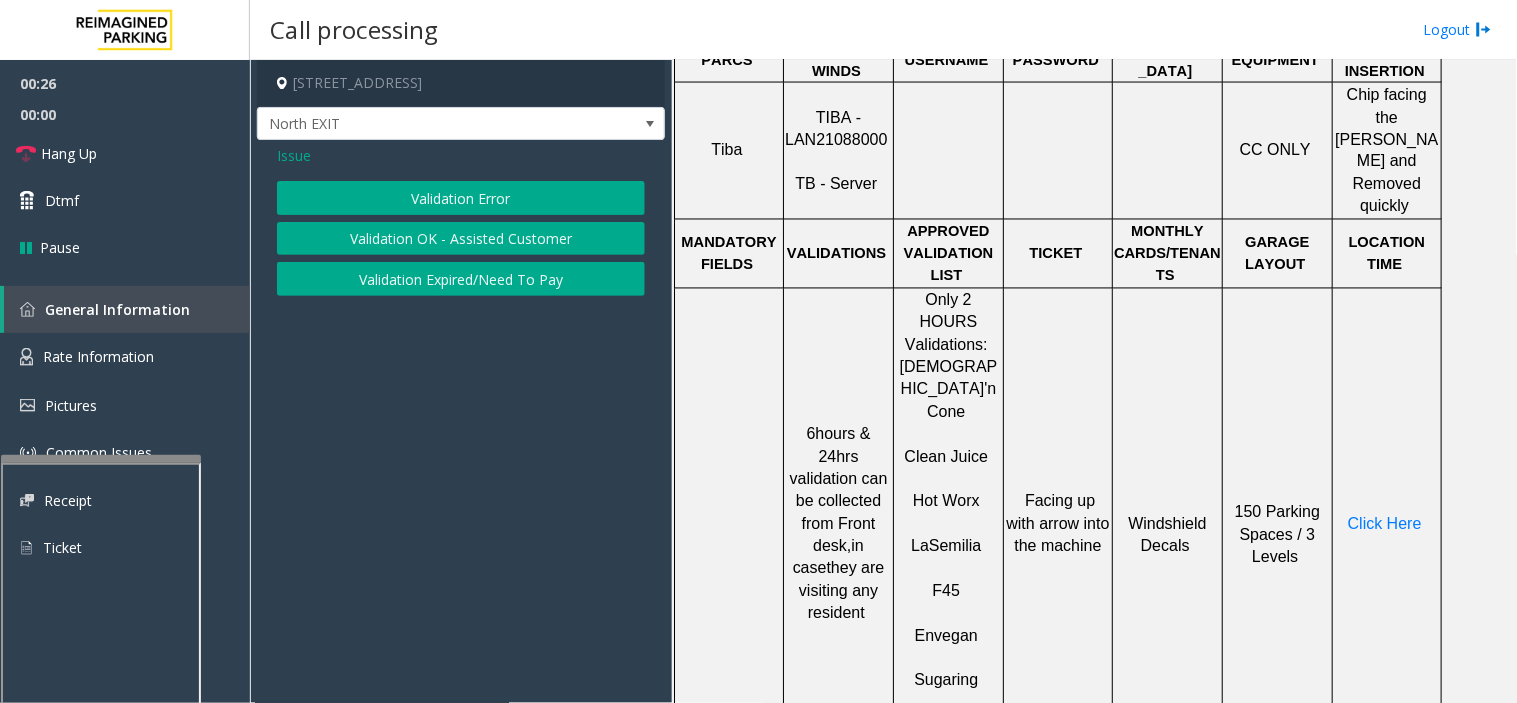 click on "Validation Error" 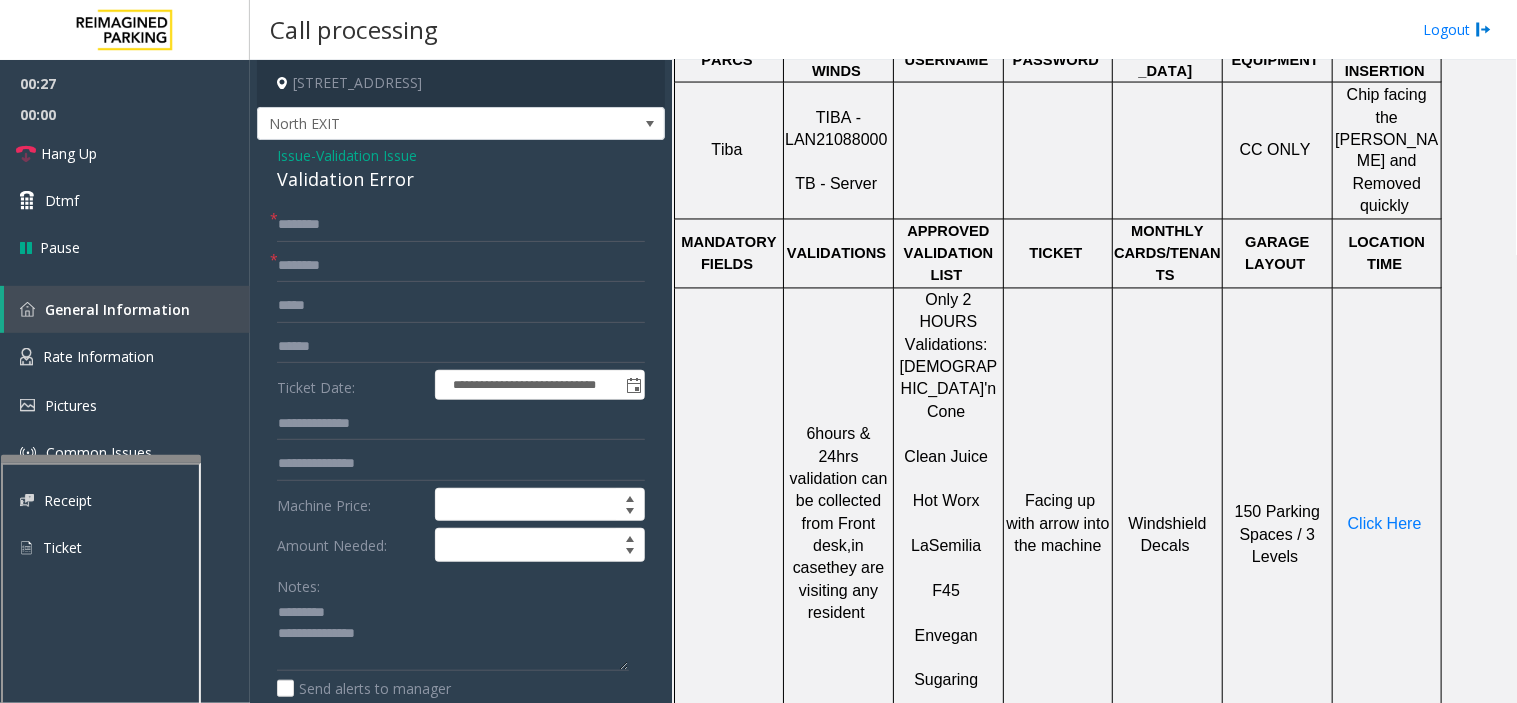 click on "Validation Error" 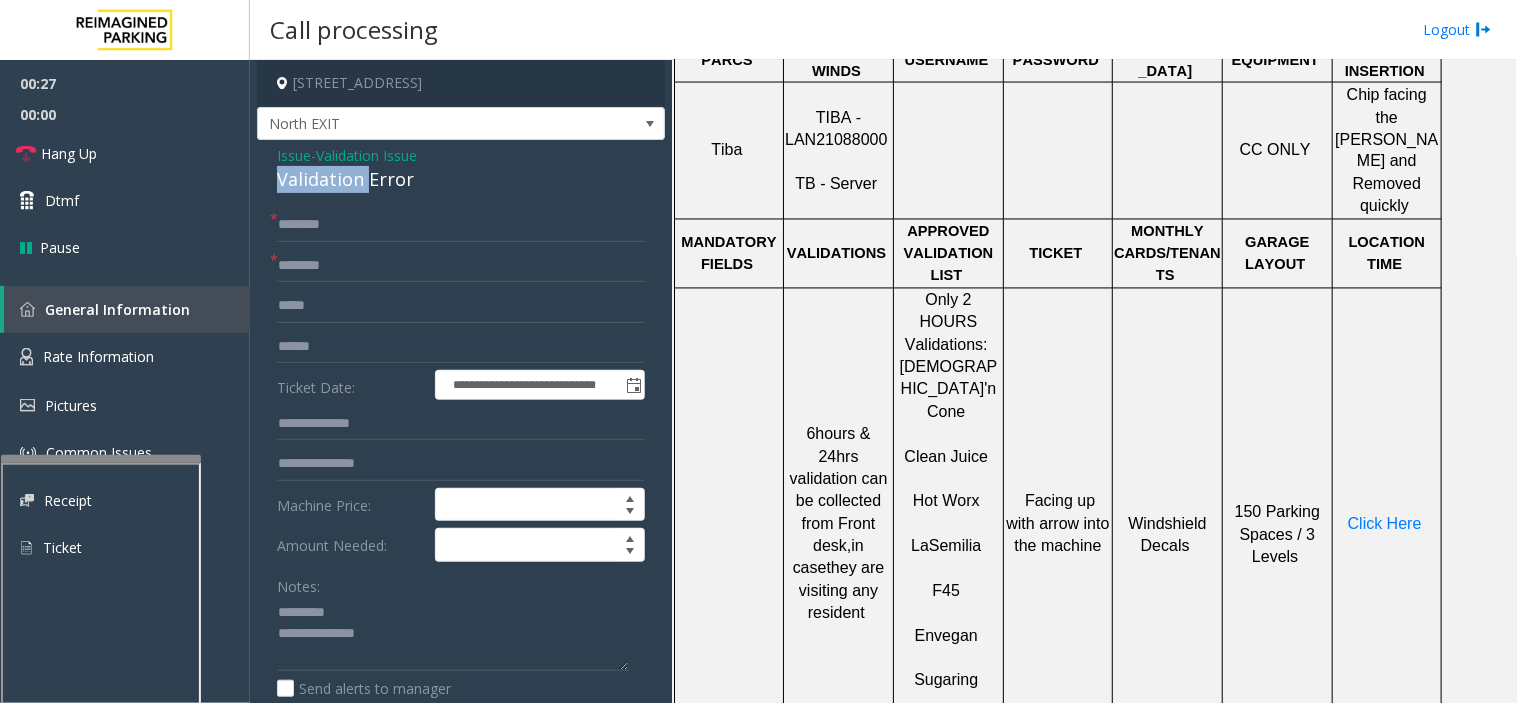 click on "Validation Error" 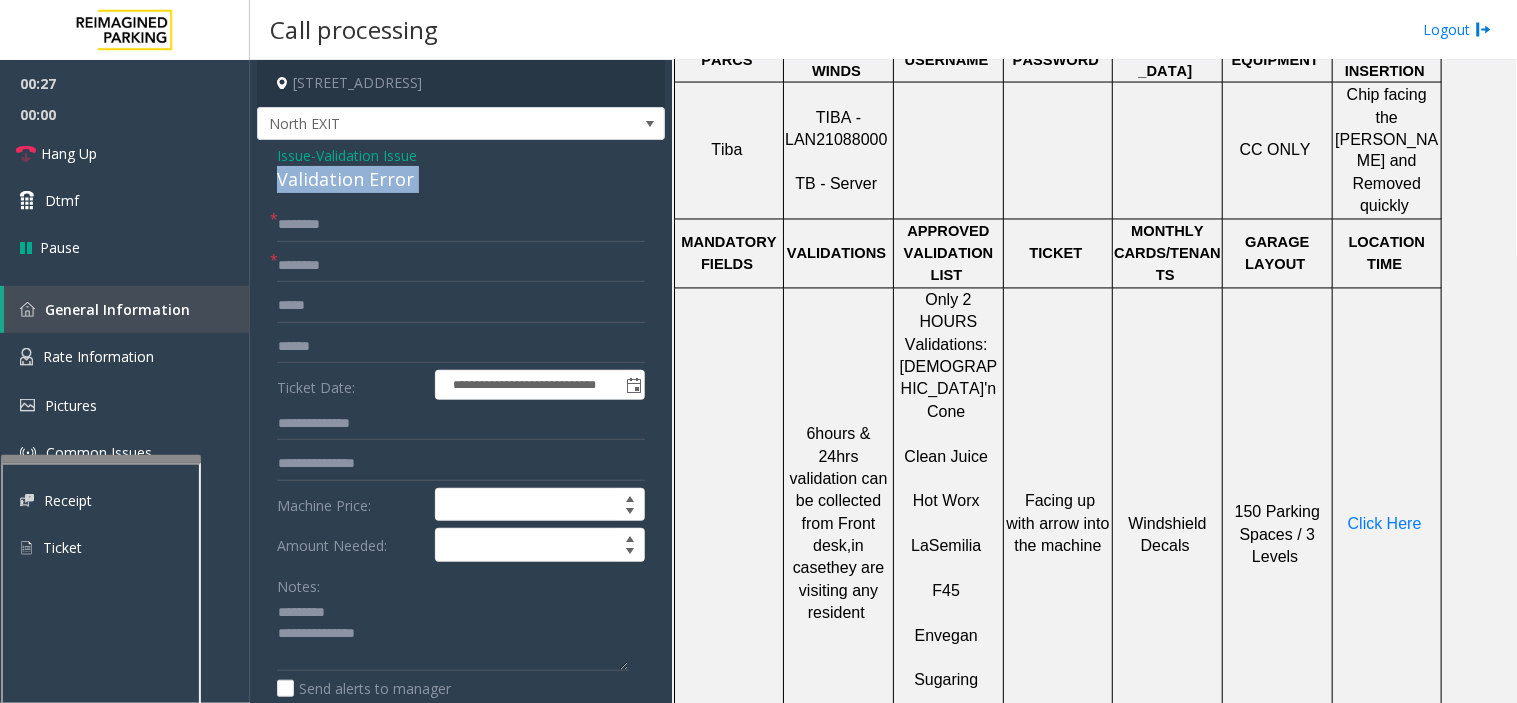 click on "Validation Error" 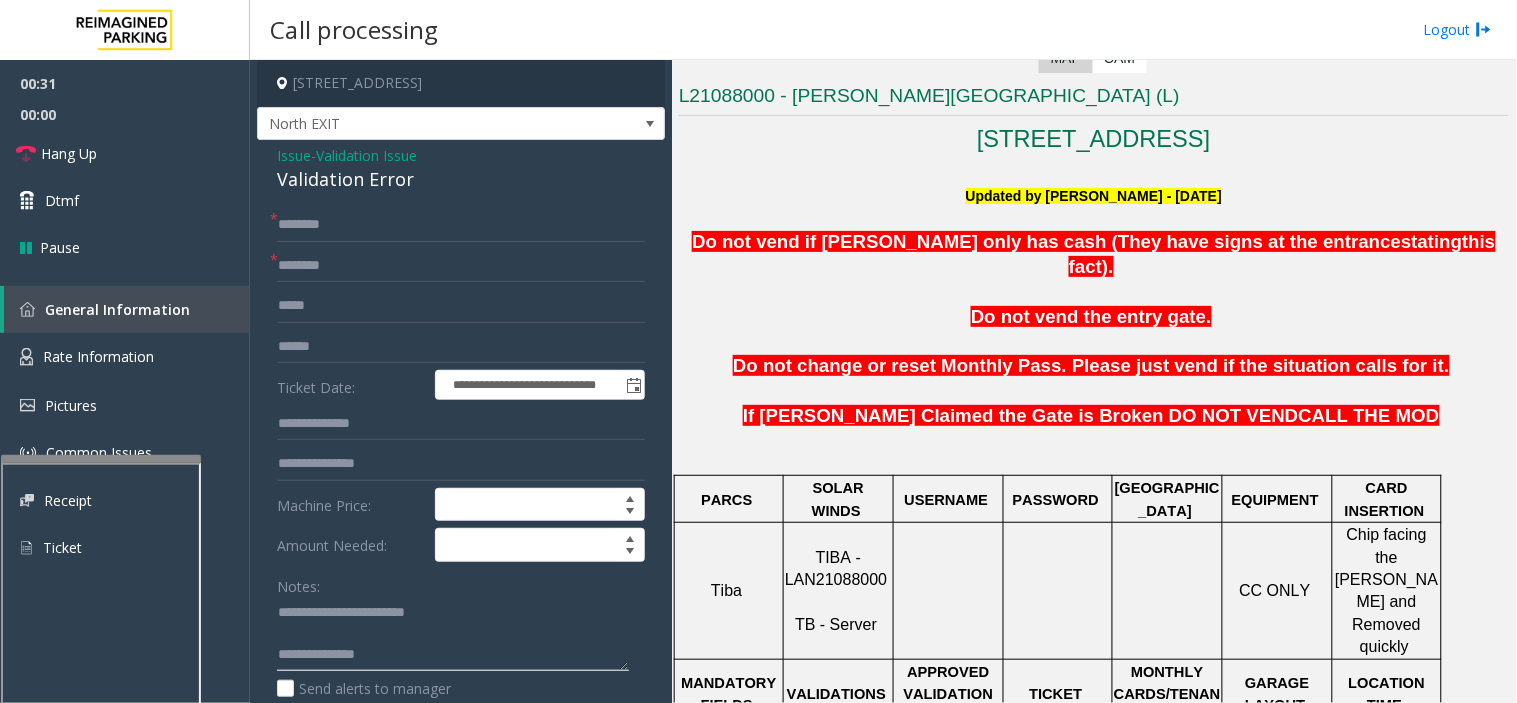 scroll, scrollTop: 333, scrollLeft: 0, axis: vertical 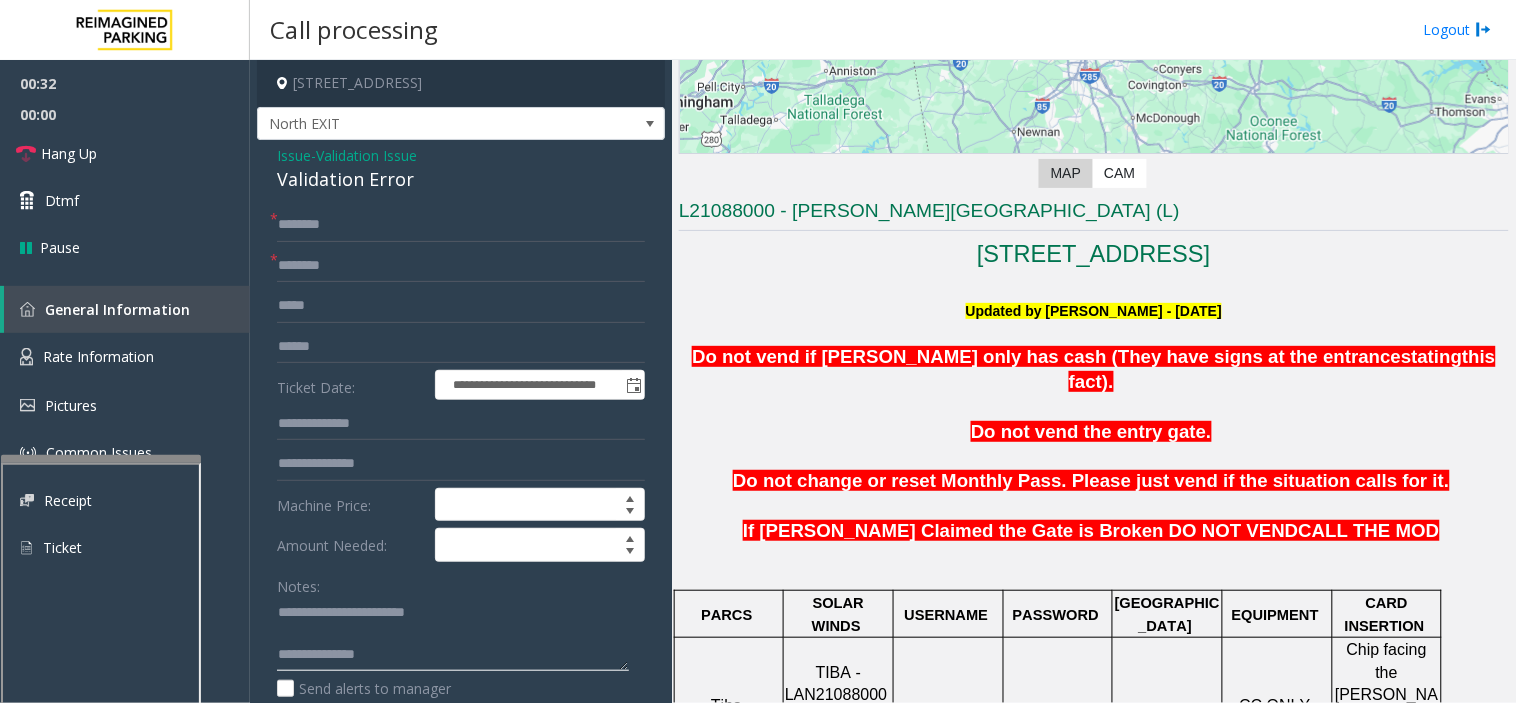 type on "**********" 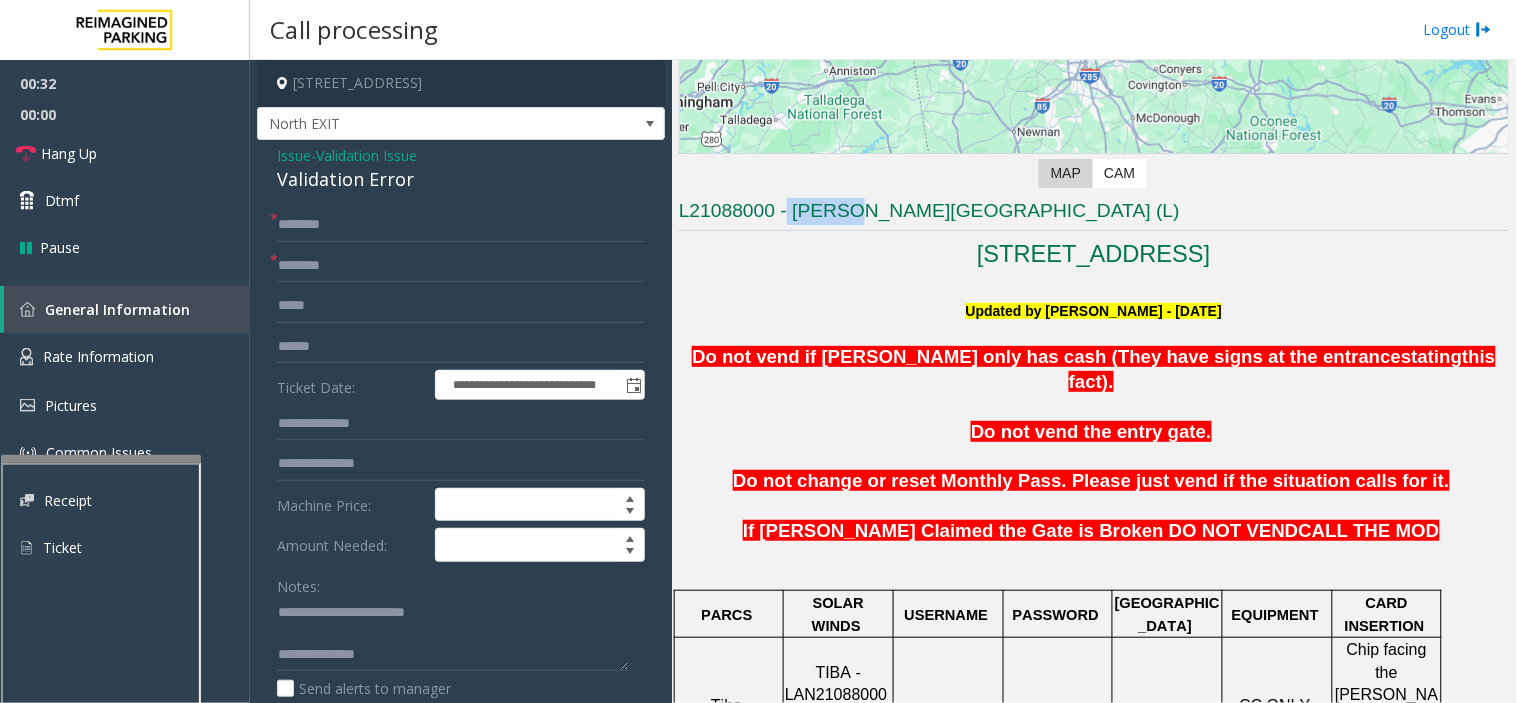 drag, startPoint x: 790, startPoint y: 214, endPoint x: 857, endPoint y: 206, distance: 67.47592 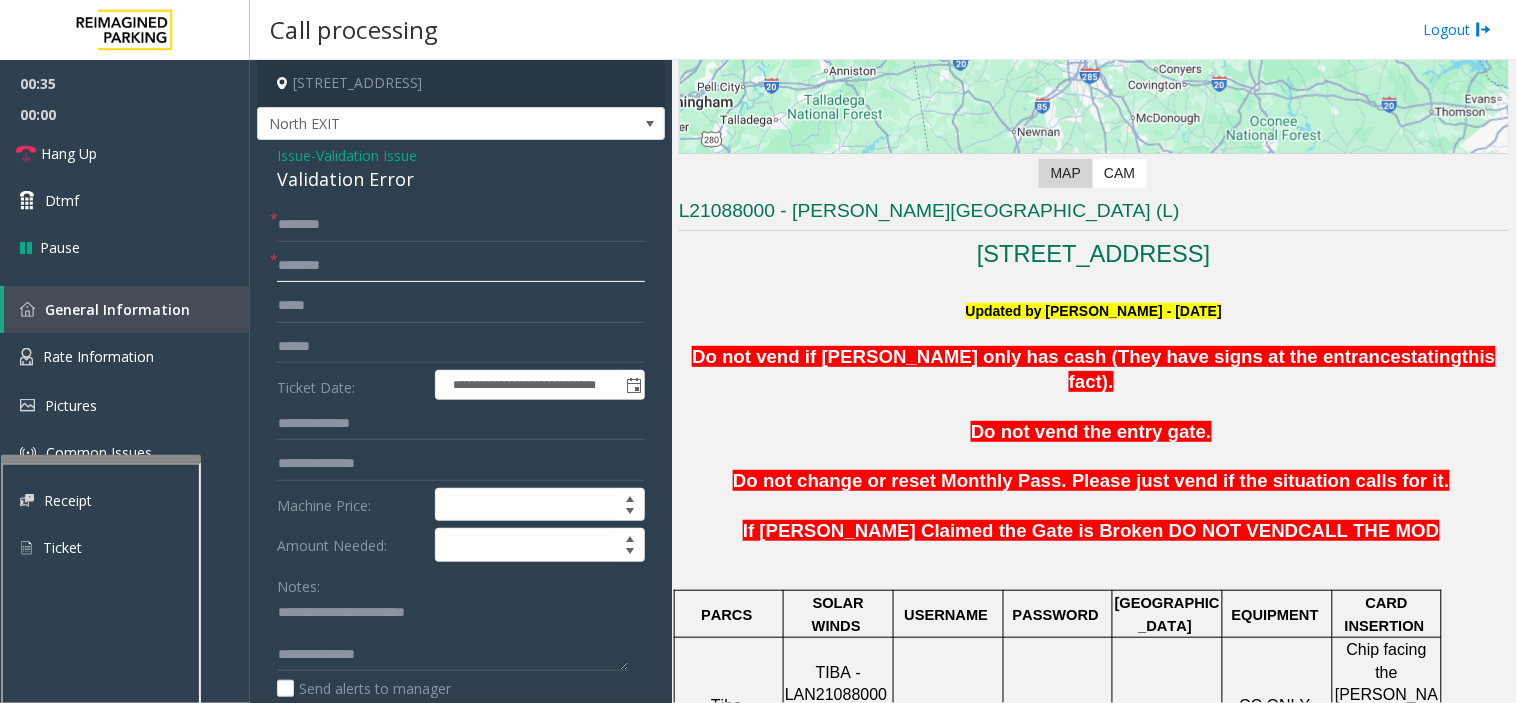 paste on "******" 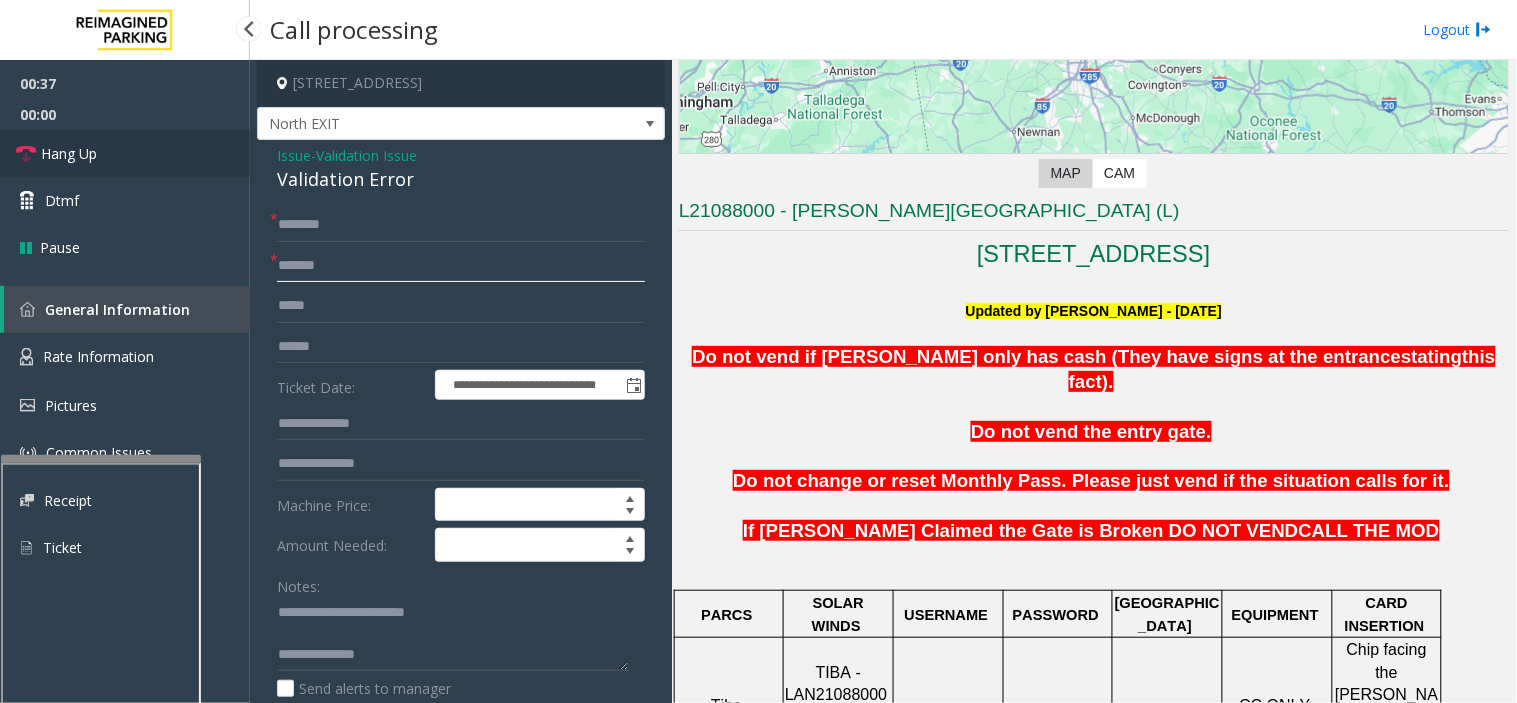 type on "******" 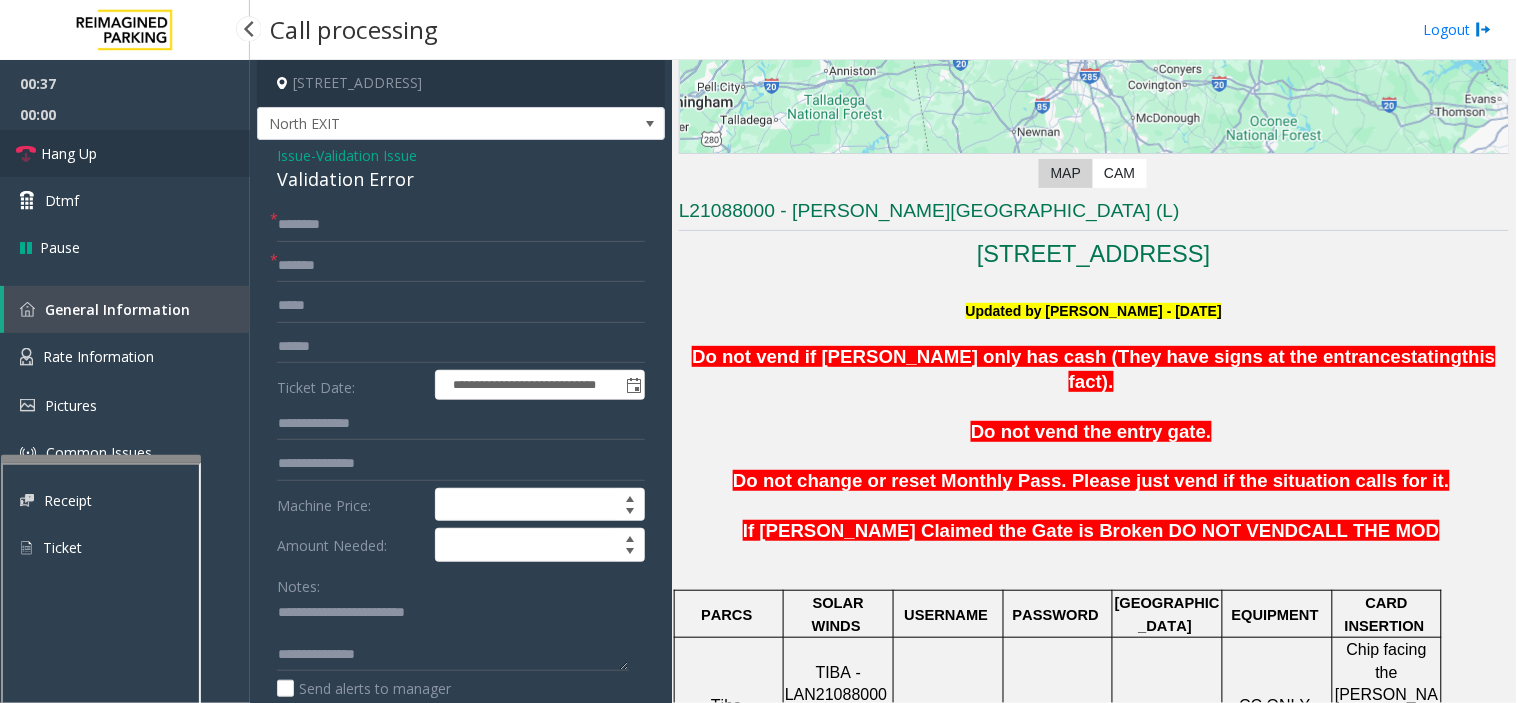 click on "Hang Up" at bounding box center (125, 153) 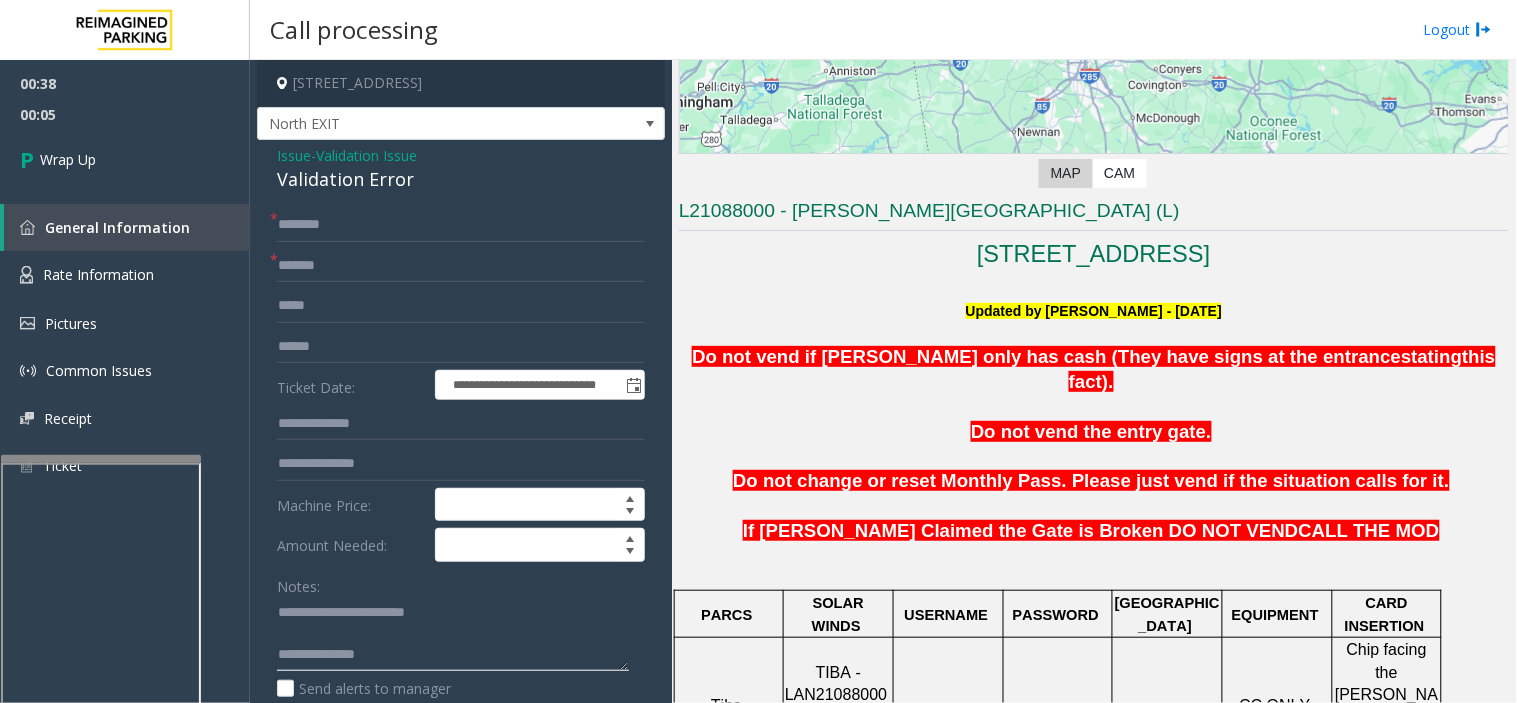 click 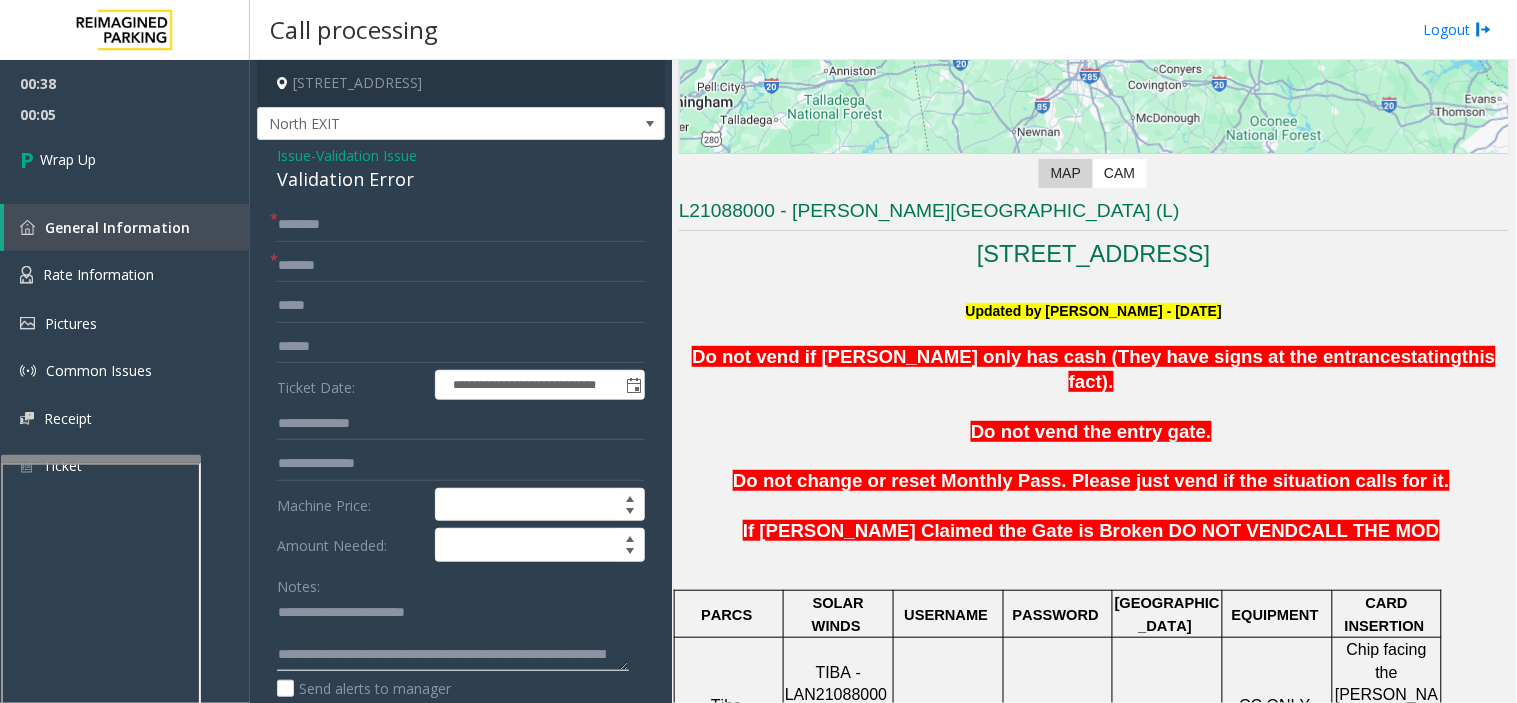 scroll, scrollTop: 35, scrollLeft: 0, axis: vertical 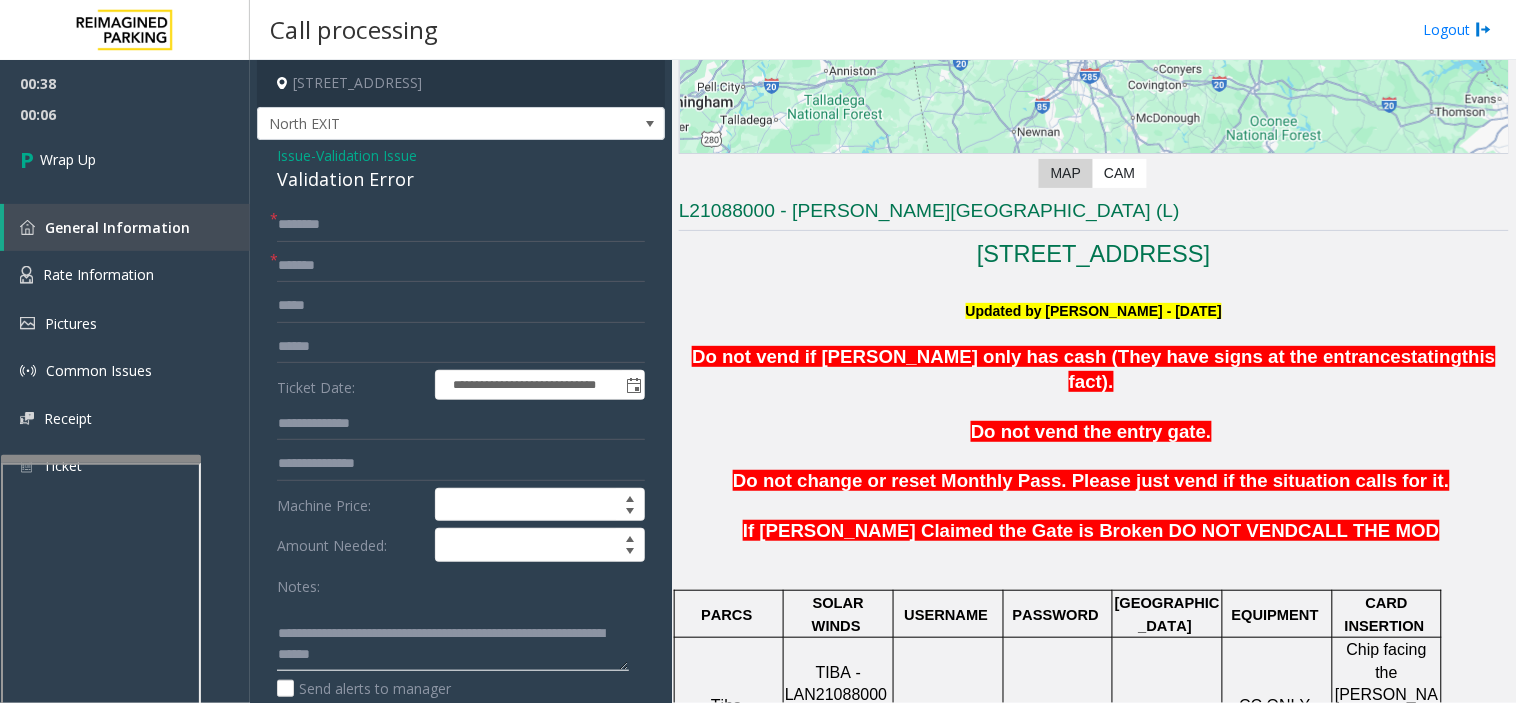 type on "**********" 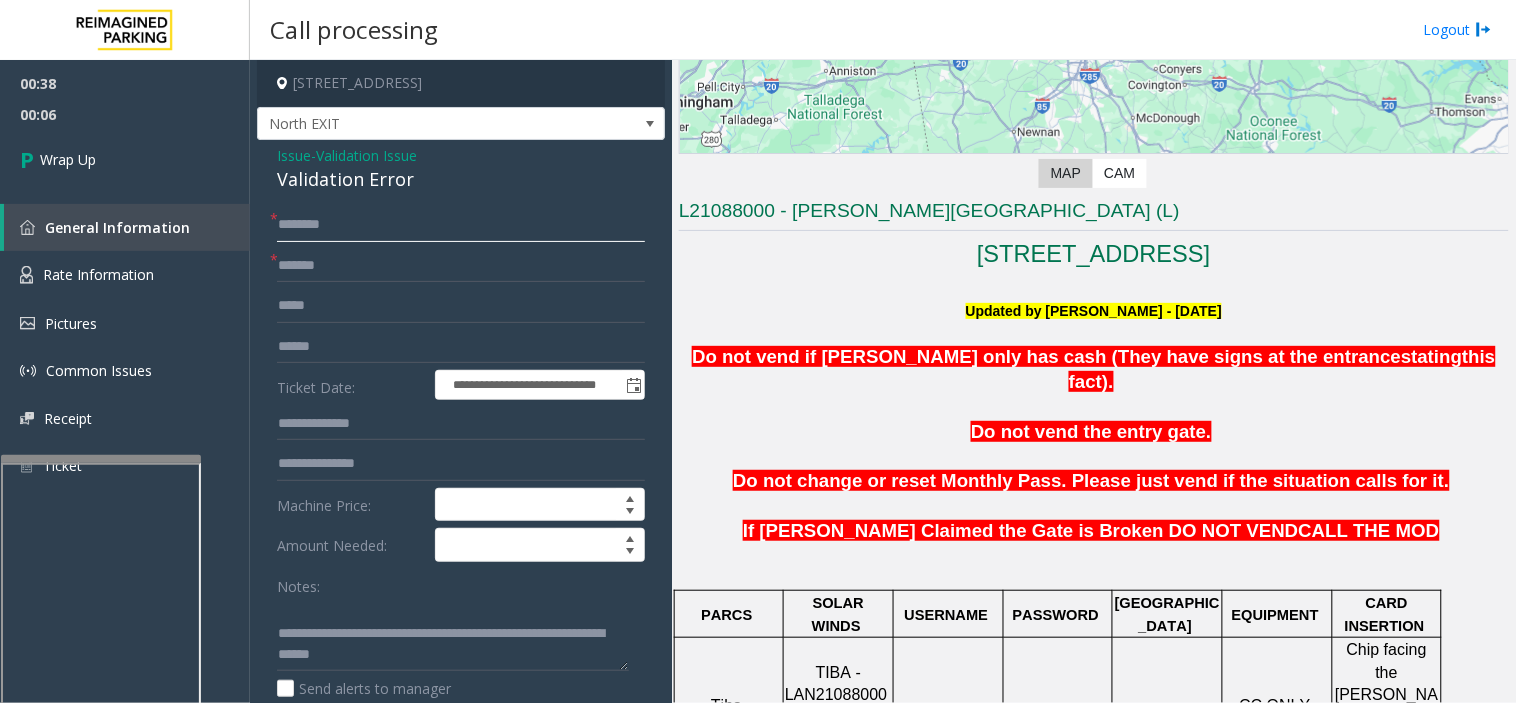 click 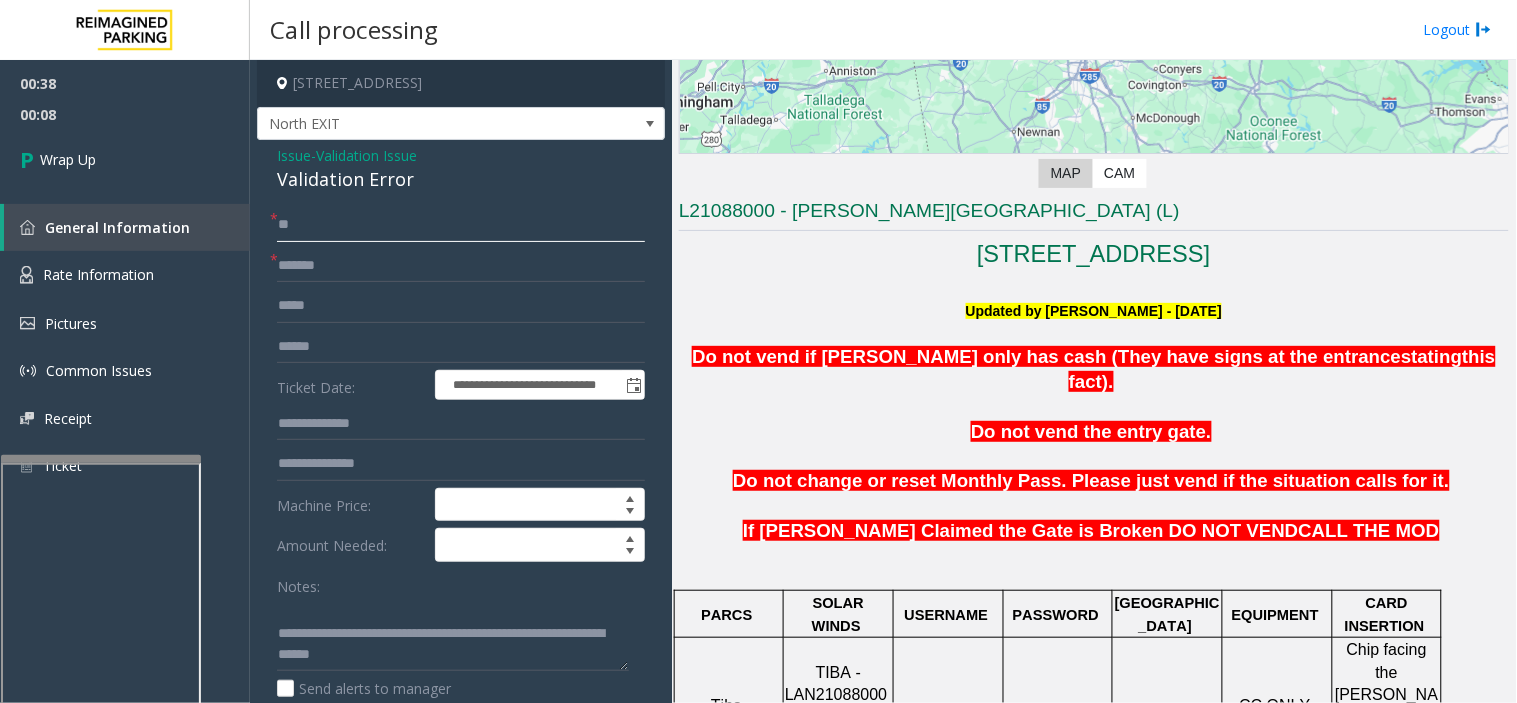 type on "**" 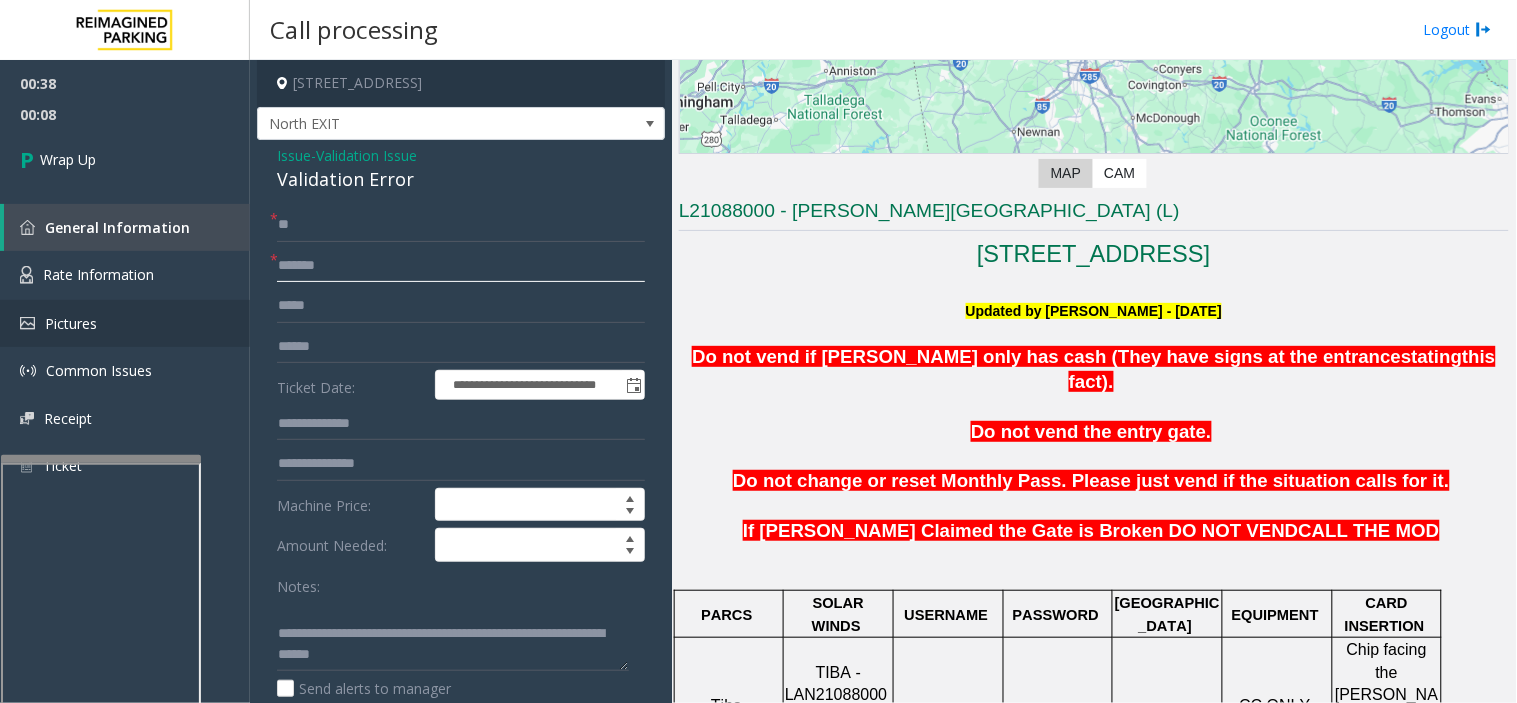 drag, startPoint x: 353, startPoint y: 276, endPoint x: 138, endPoint y: 330, distance: 221.67769 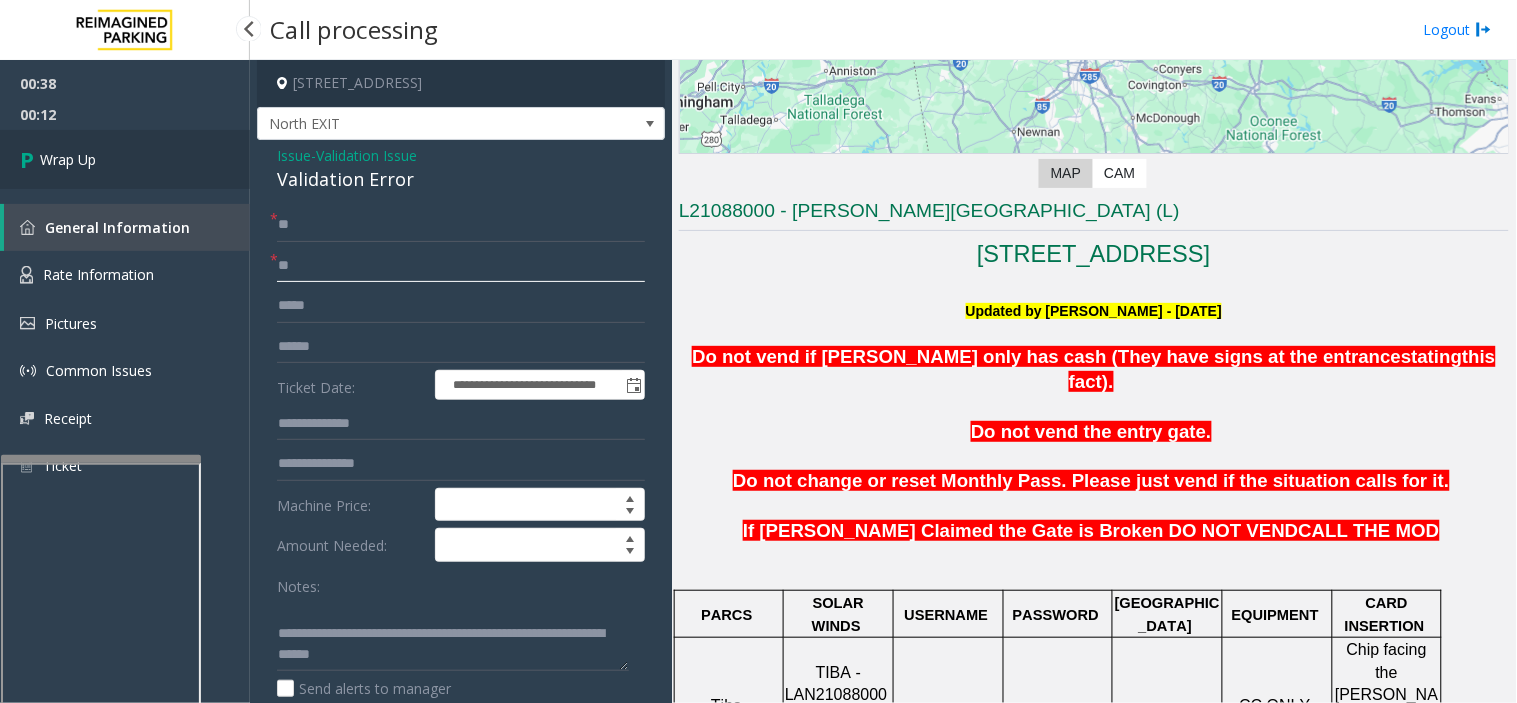 type on "**" 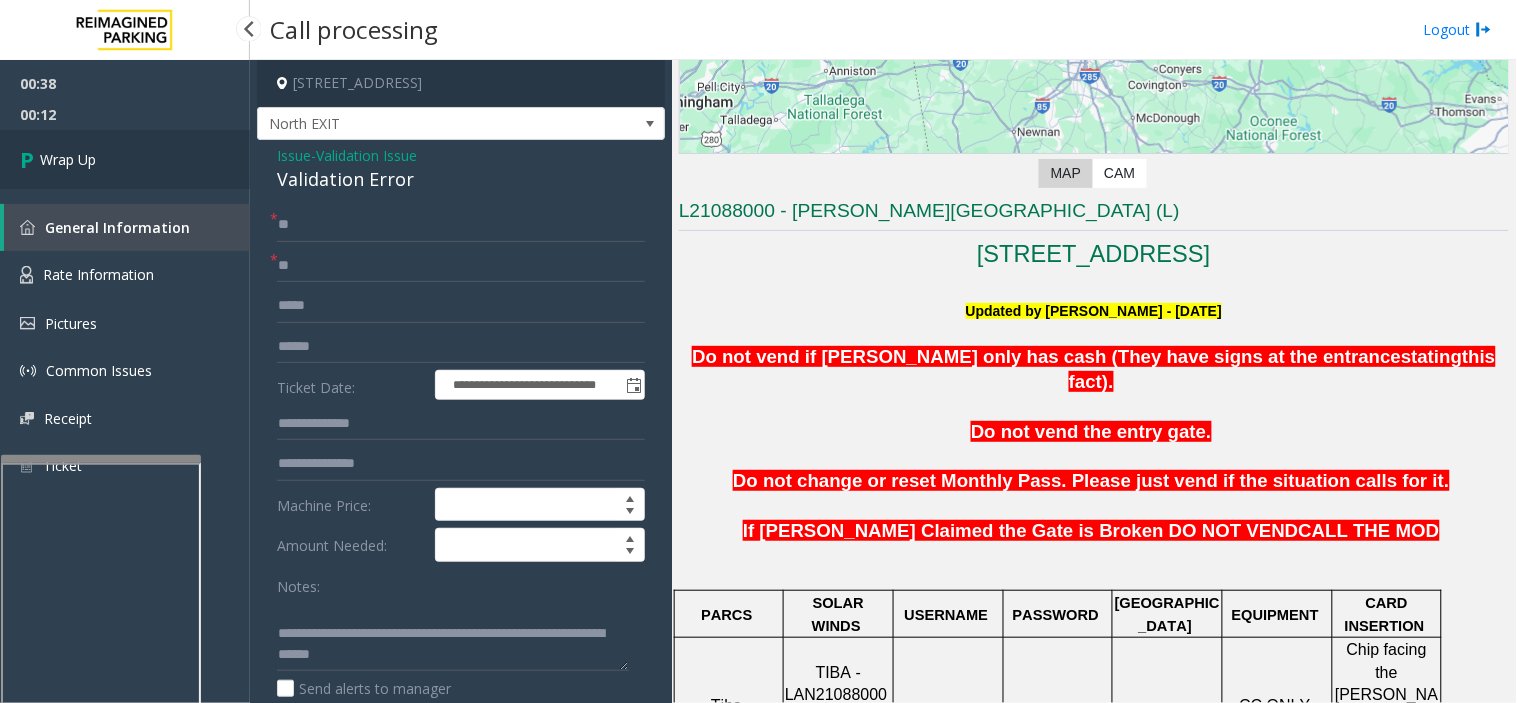 click on "Wrap Up" at bounding box center [125, 159] 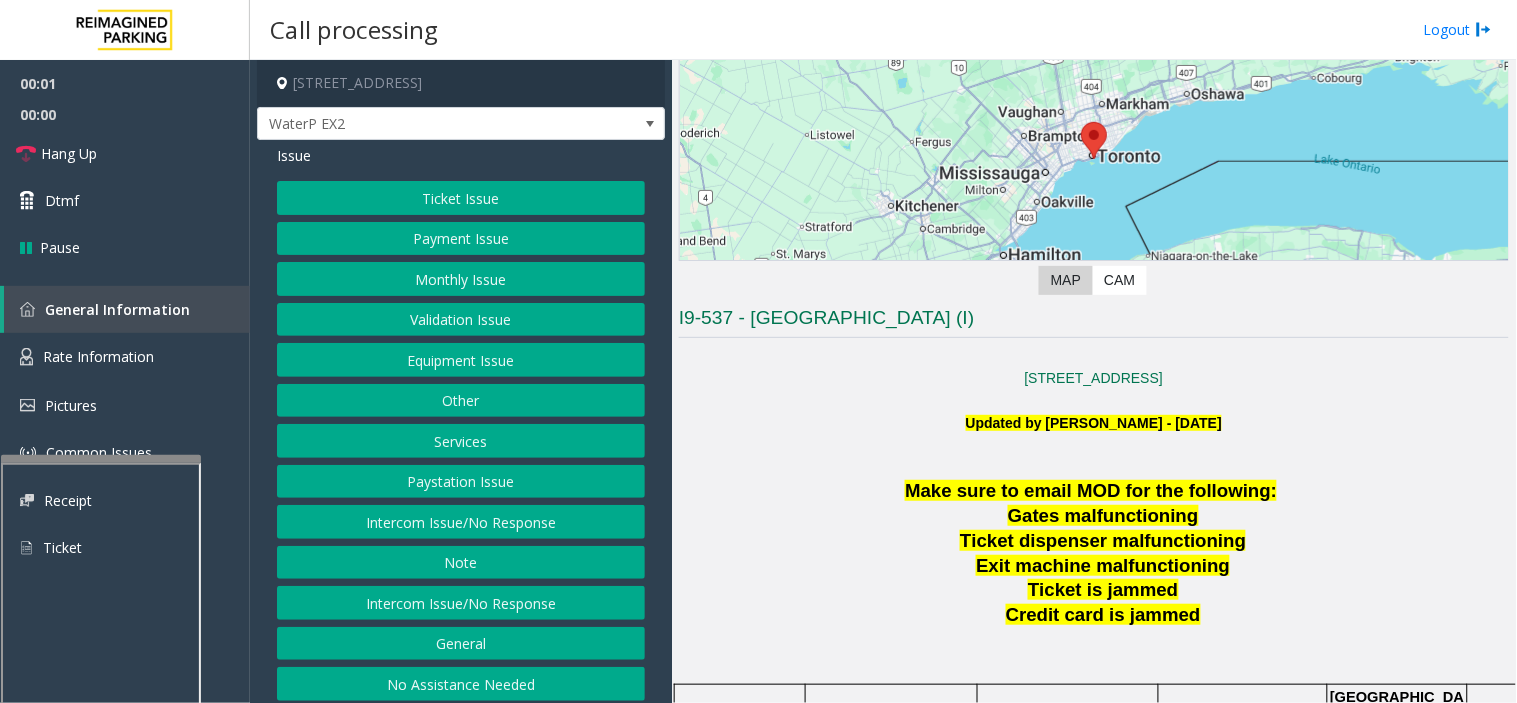 scroll, scrollTop: 333, scrollLeft: 0, axis: vertical 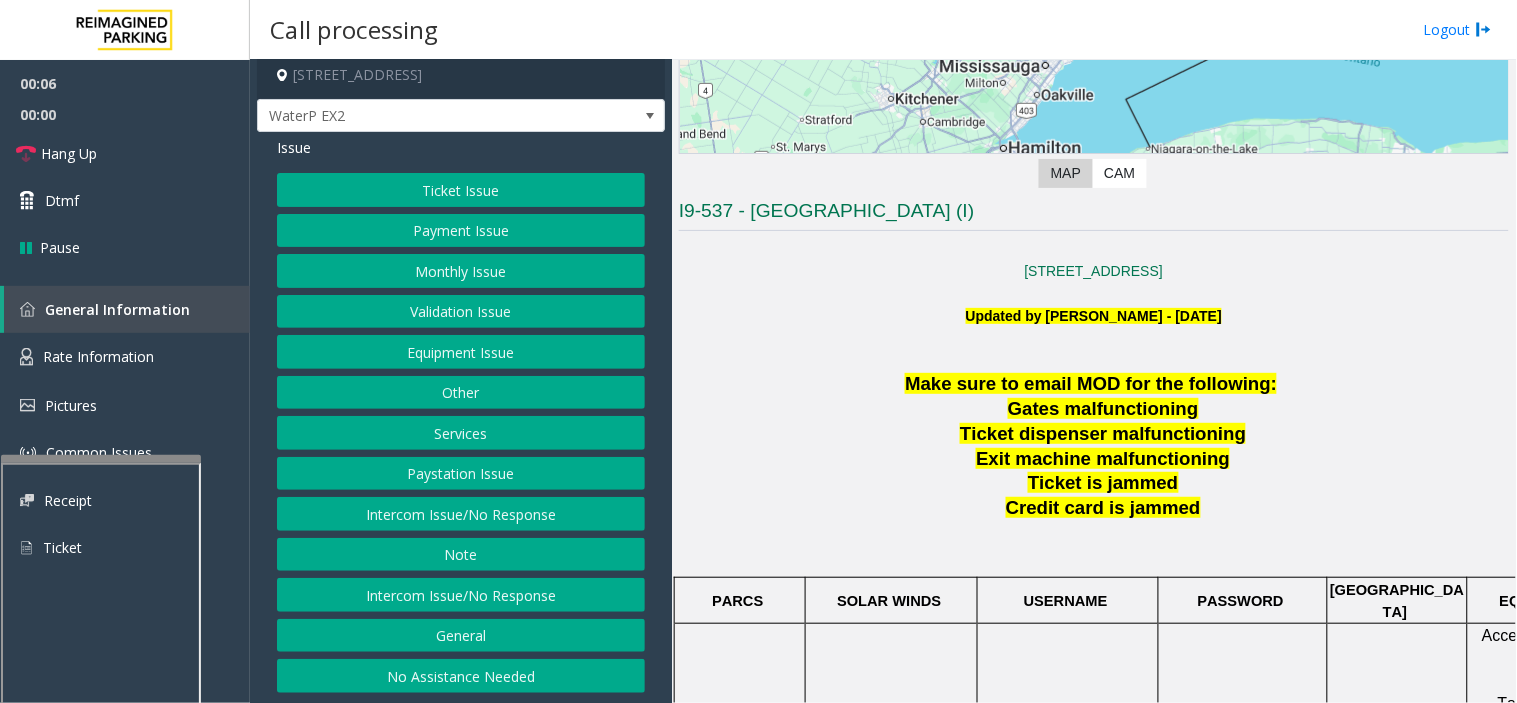 click on "Ticket Issue" 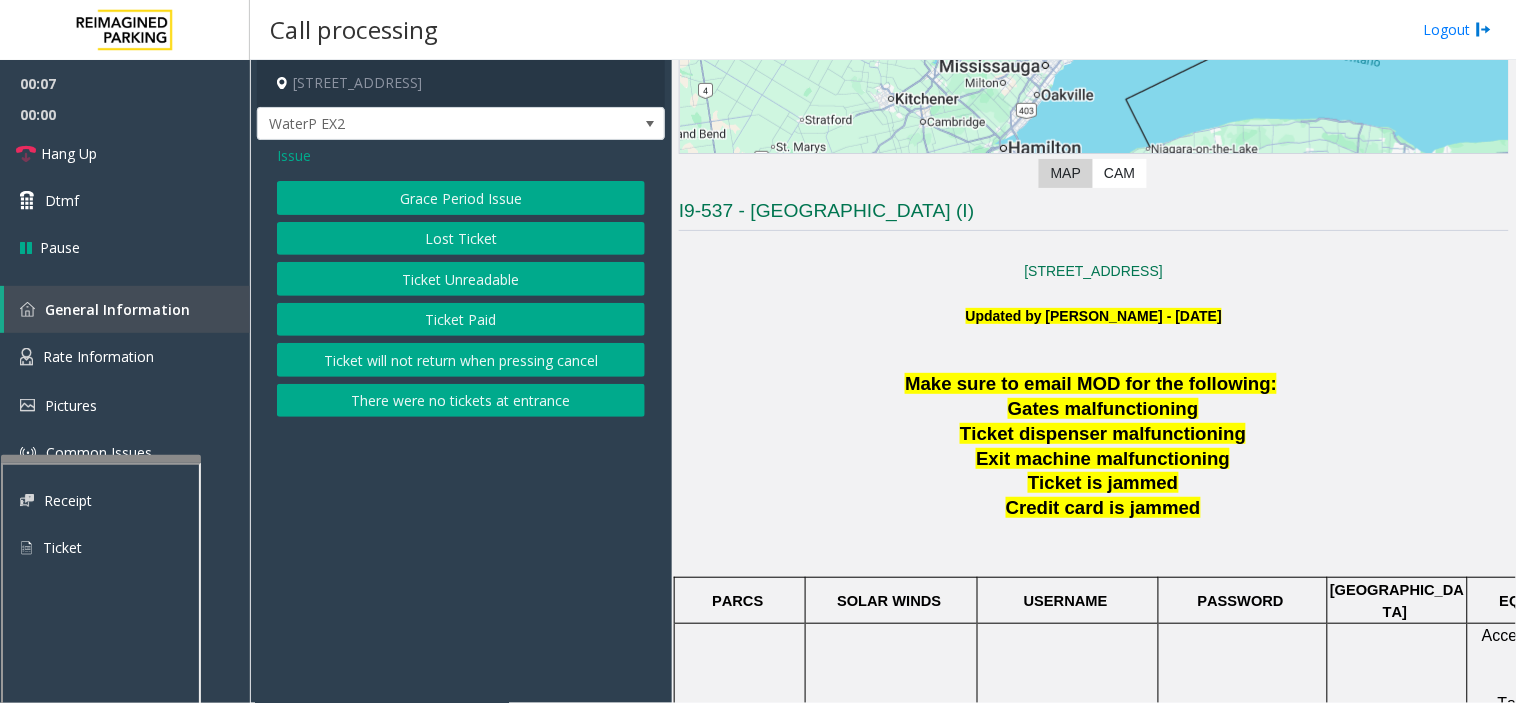 click on "Ticket Unreadable" 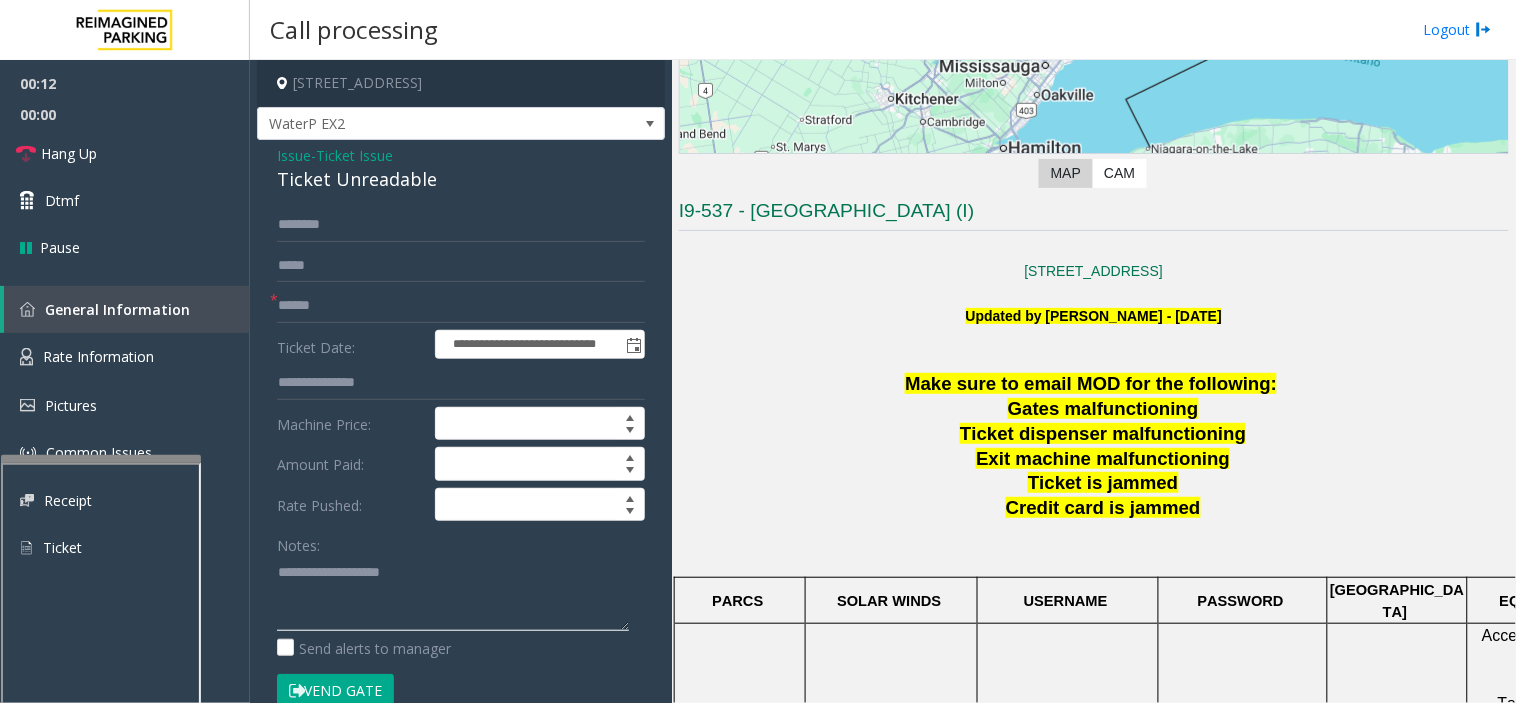paste on "**********" 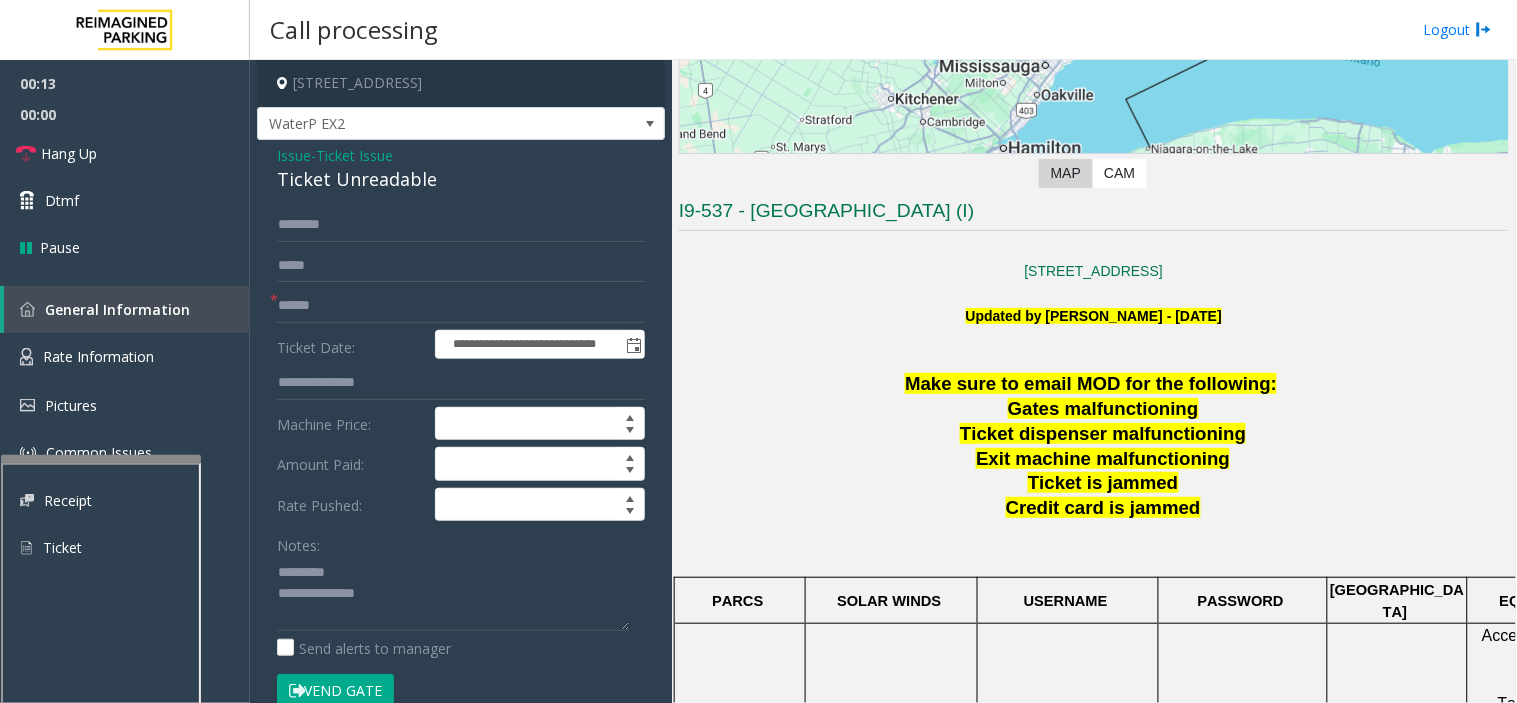 click on "Ticket Unreadable" 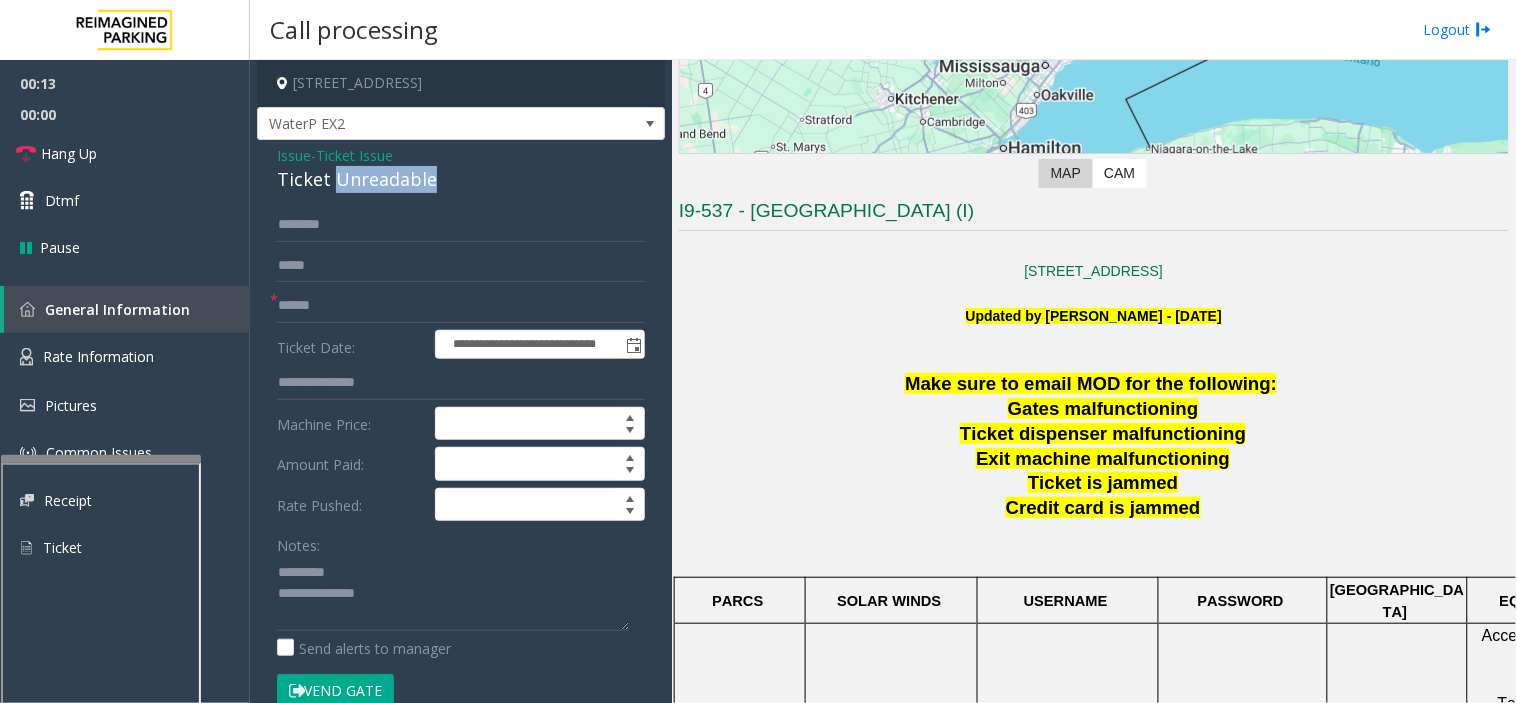 click on "Ticket Unreadable" 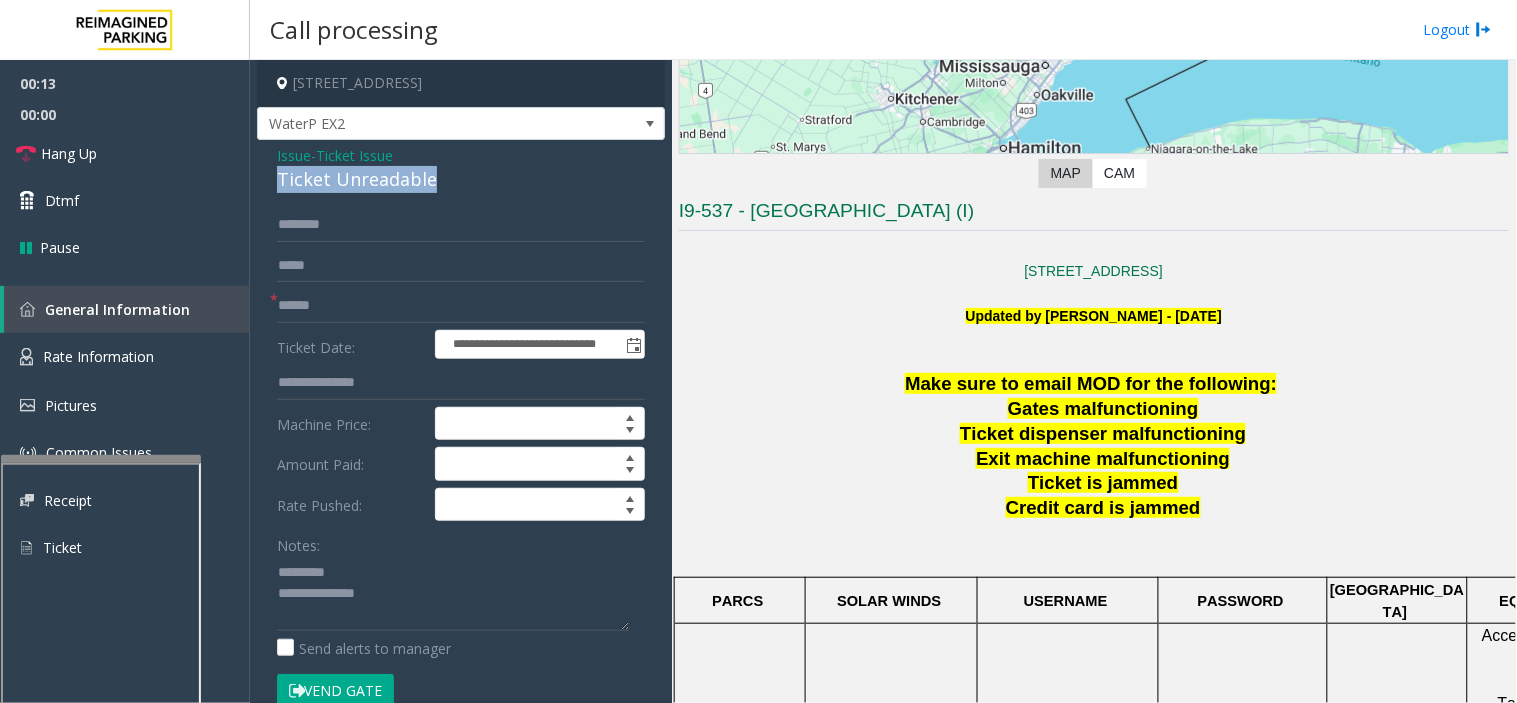 click on "Ticket Unreadable" 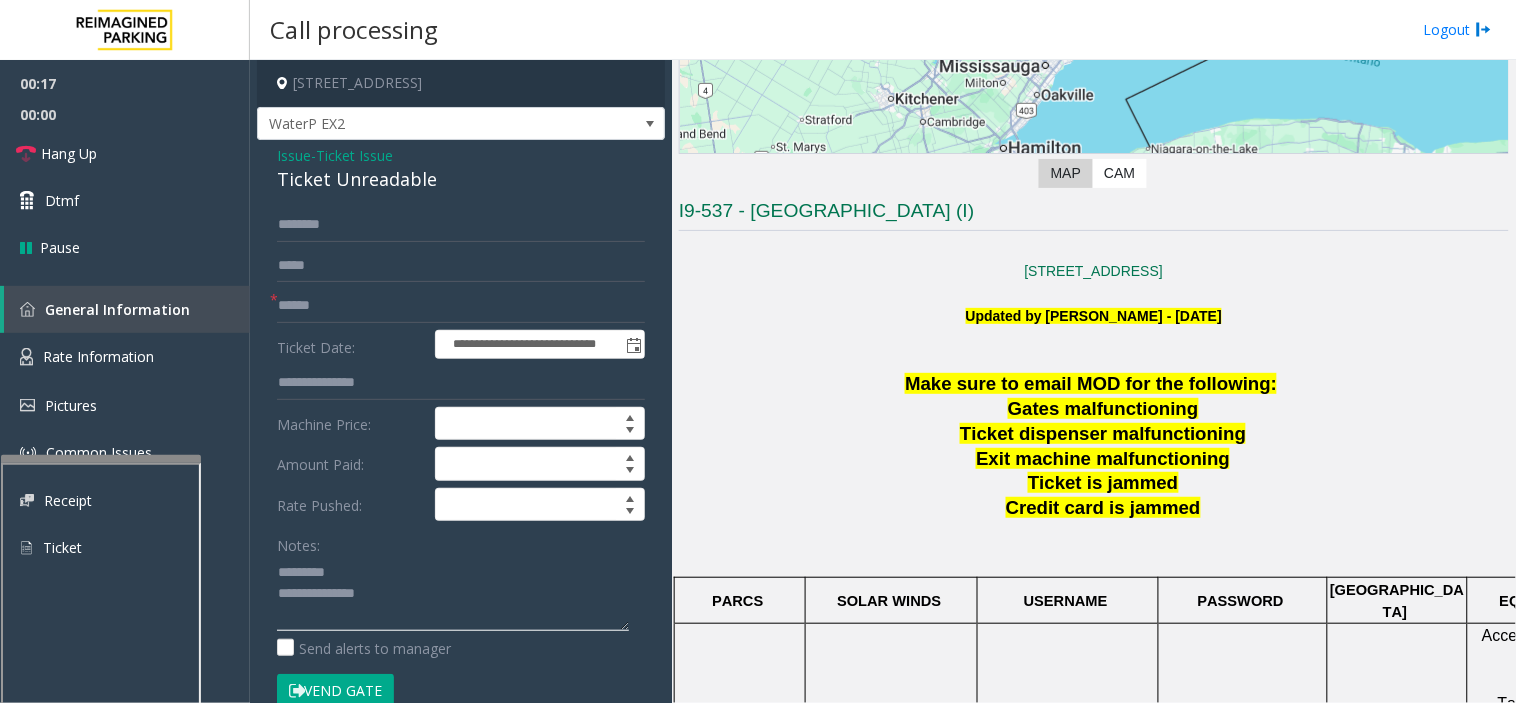 paste on "**********" 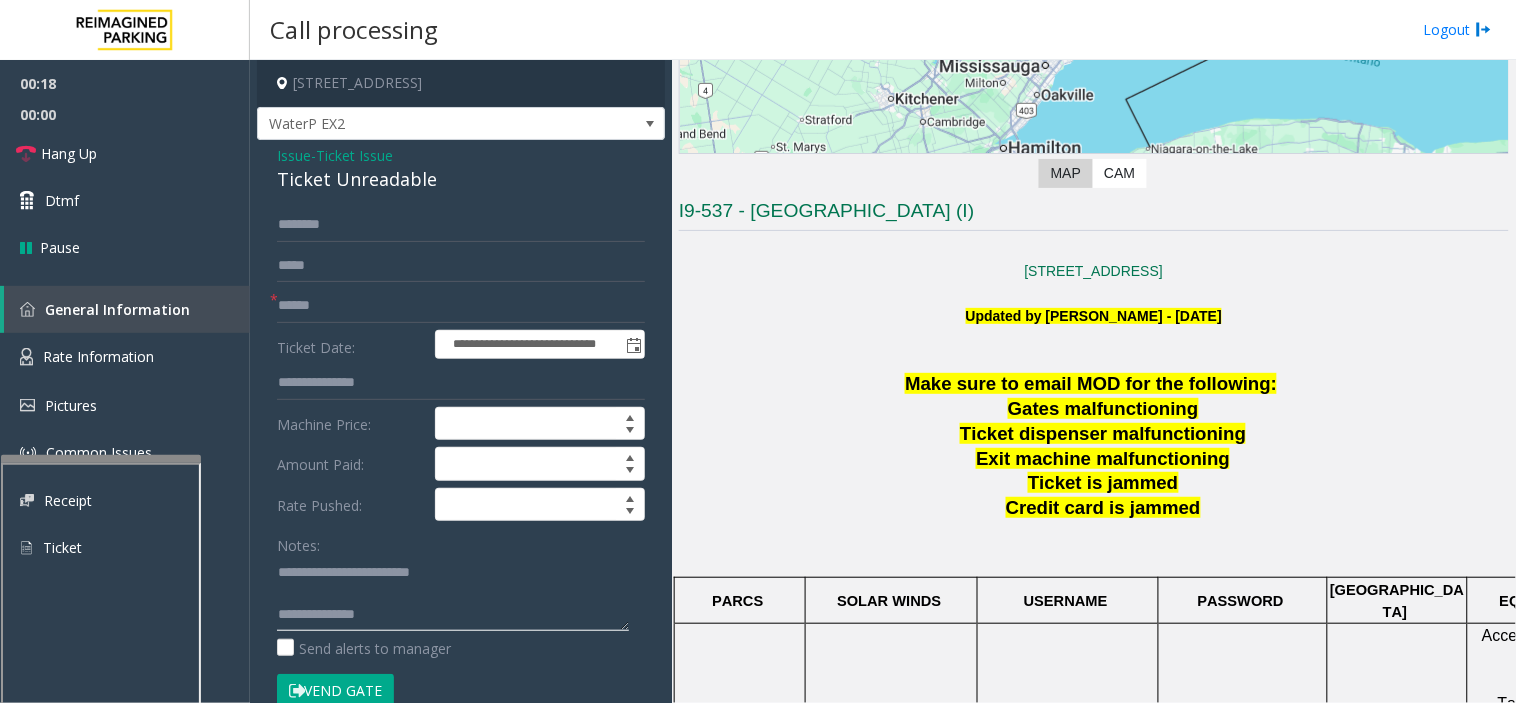 type on "**********" 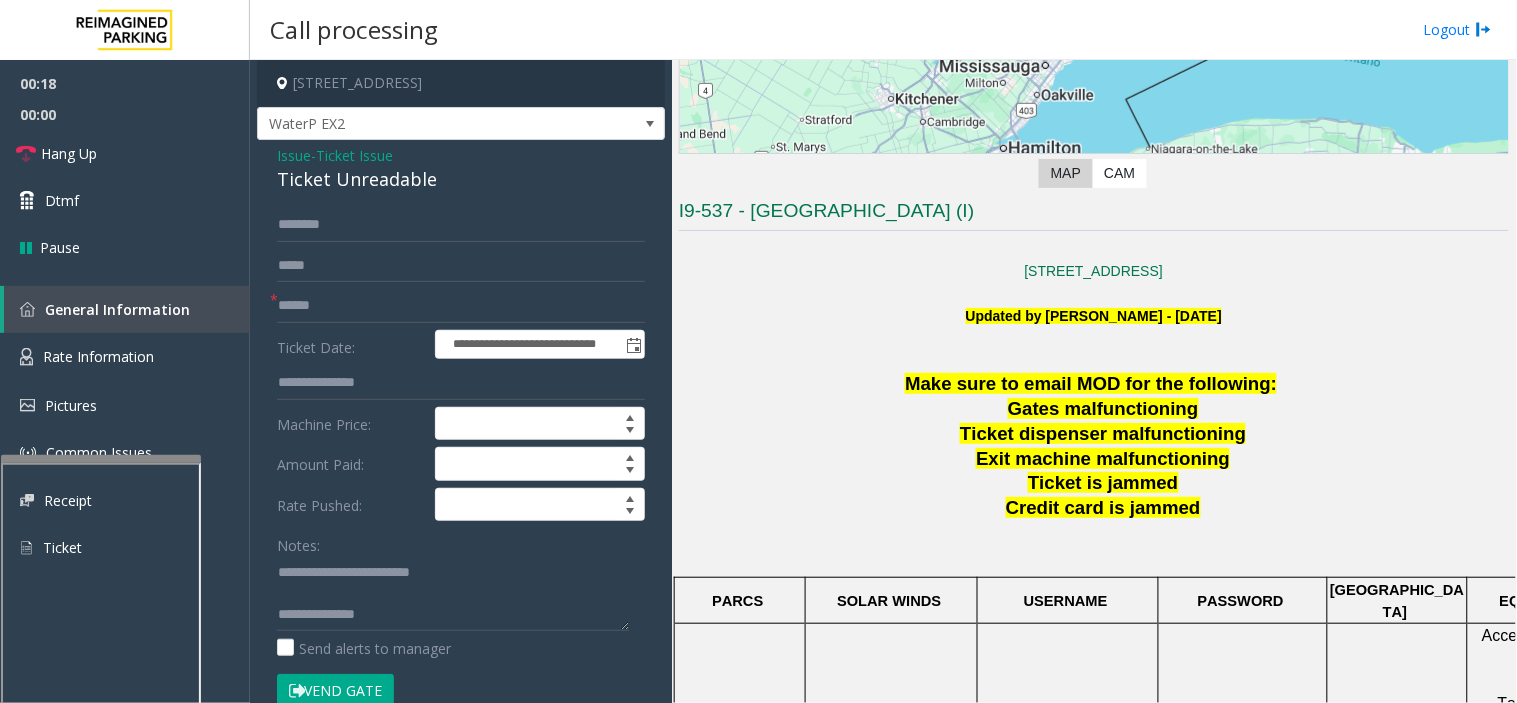 click on "**********" 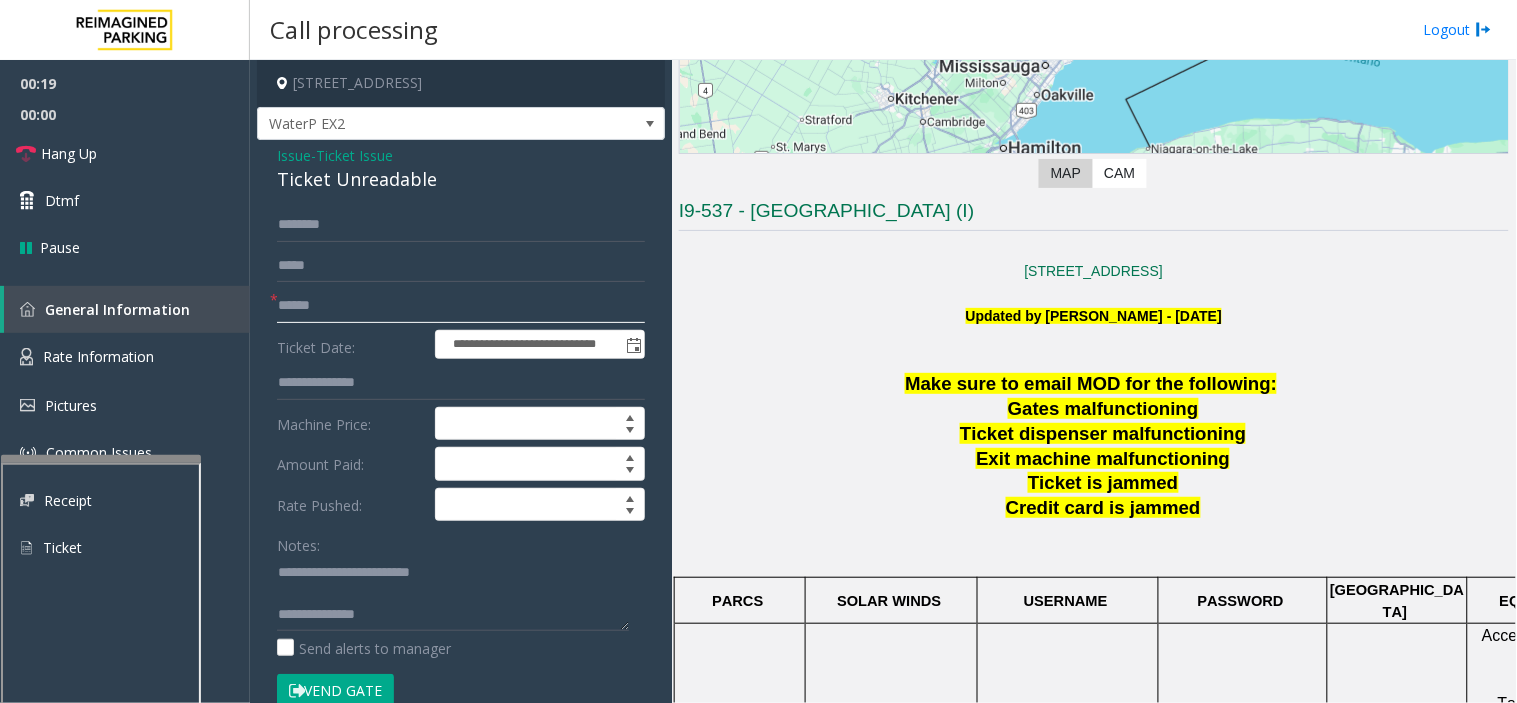 click 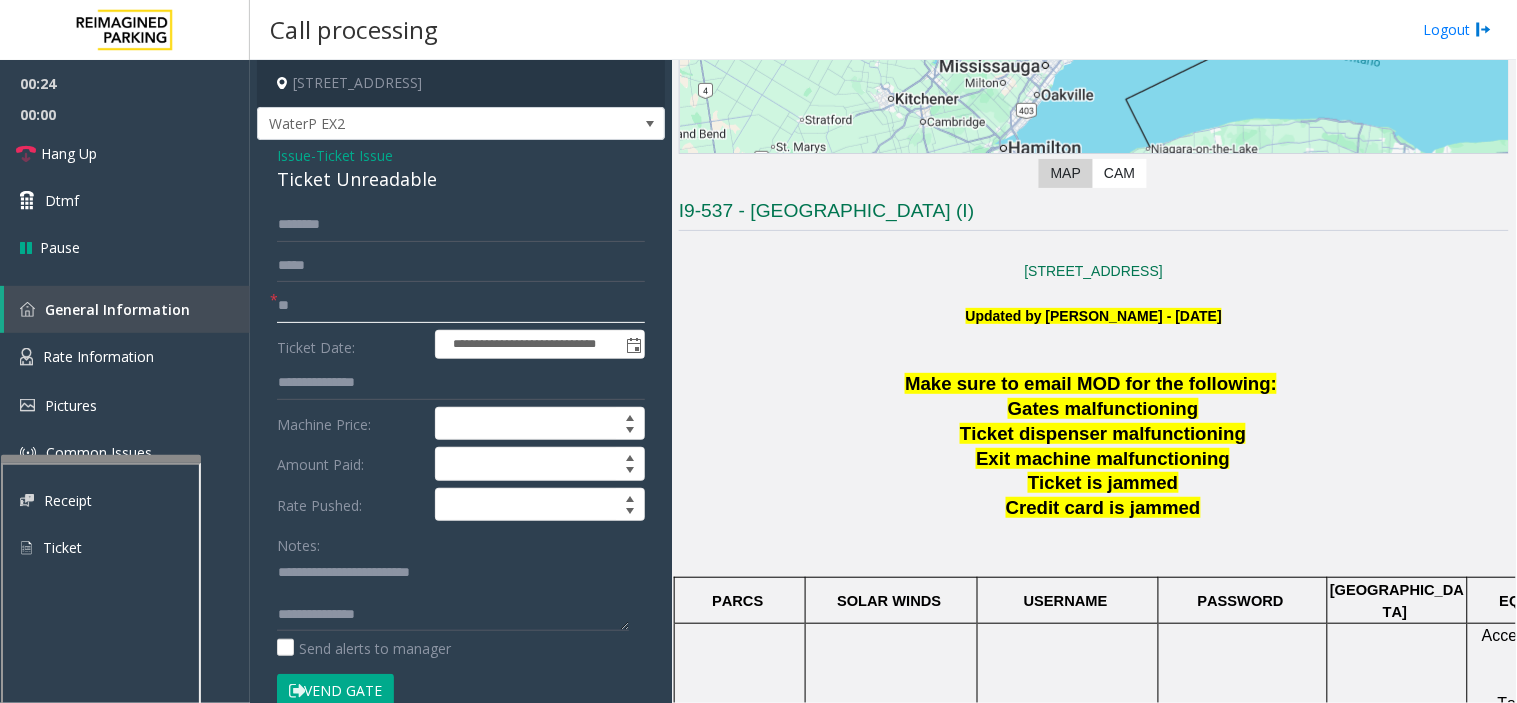 type on "*" 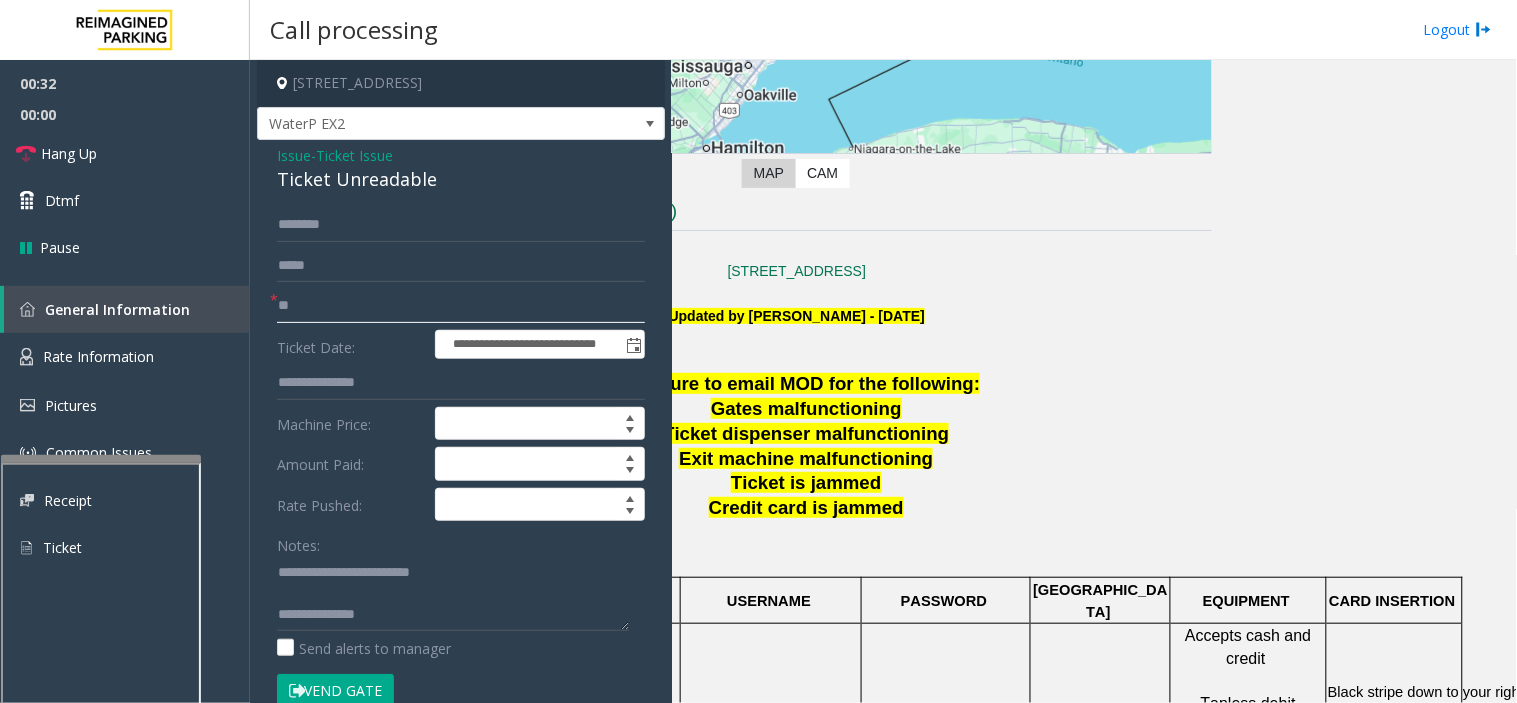 scroll, scrollTop: 333, scrollLeft: 312, axis: both 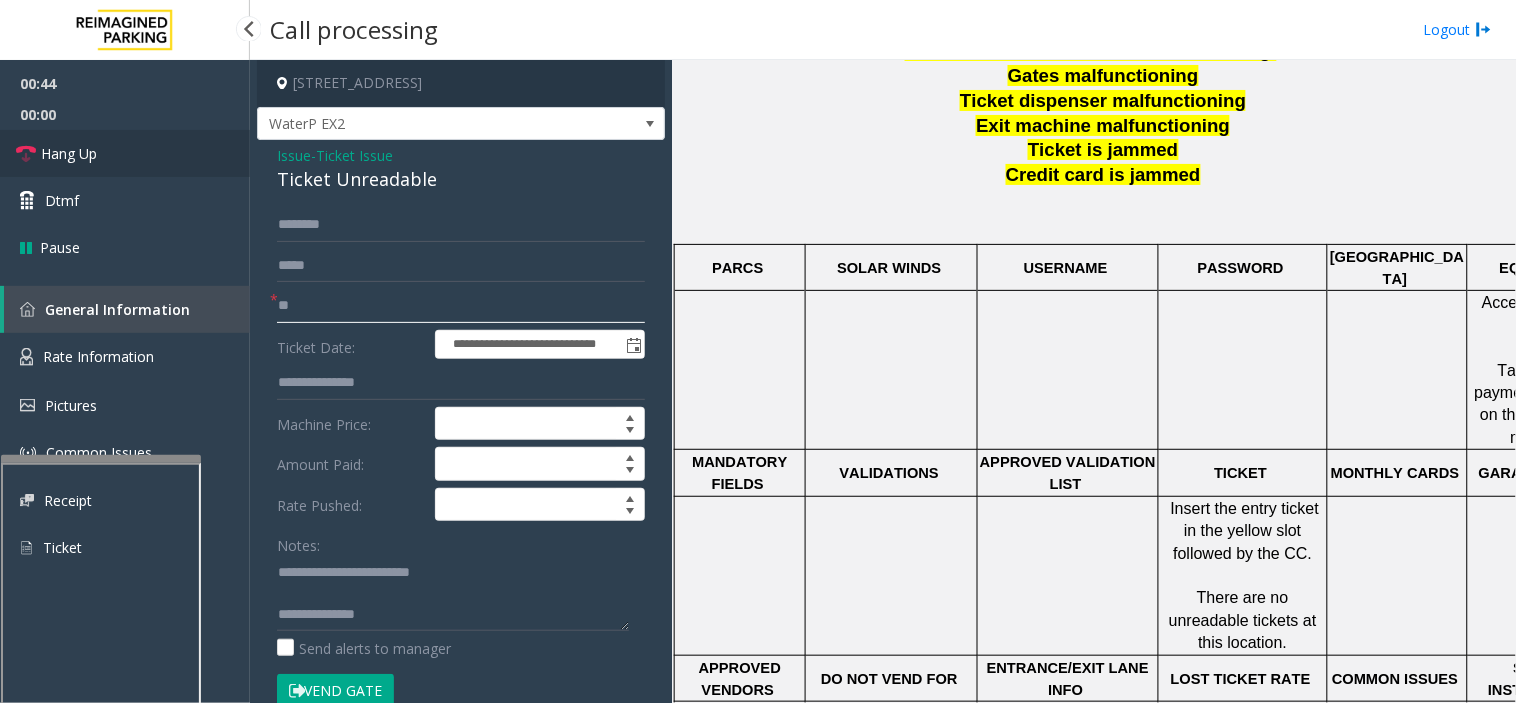 type on "**" 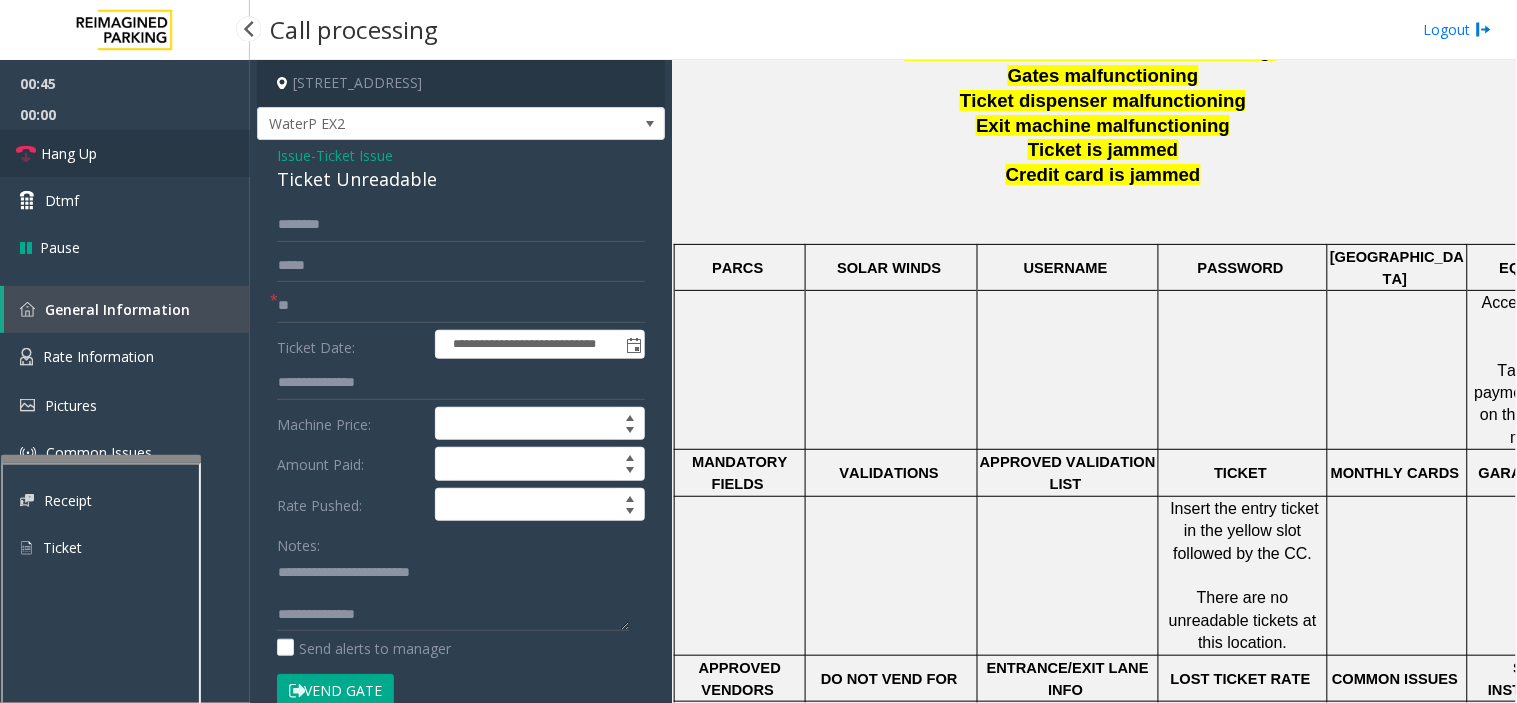 click on "Hang Up" at bounding box center (125, 153) 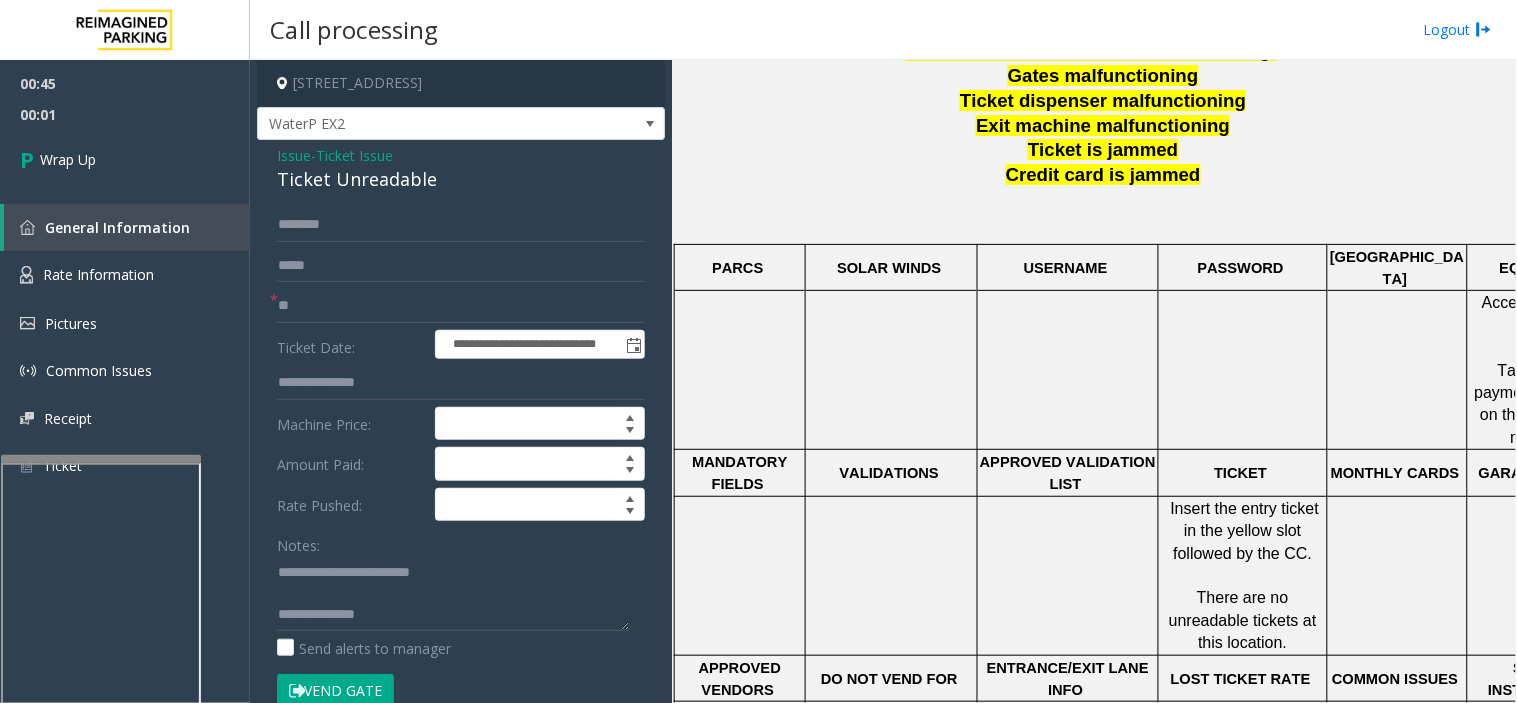 click on "Ticket Issue" 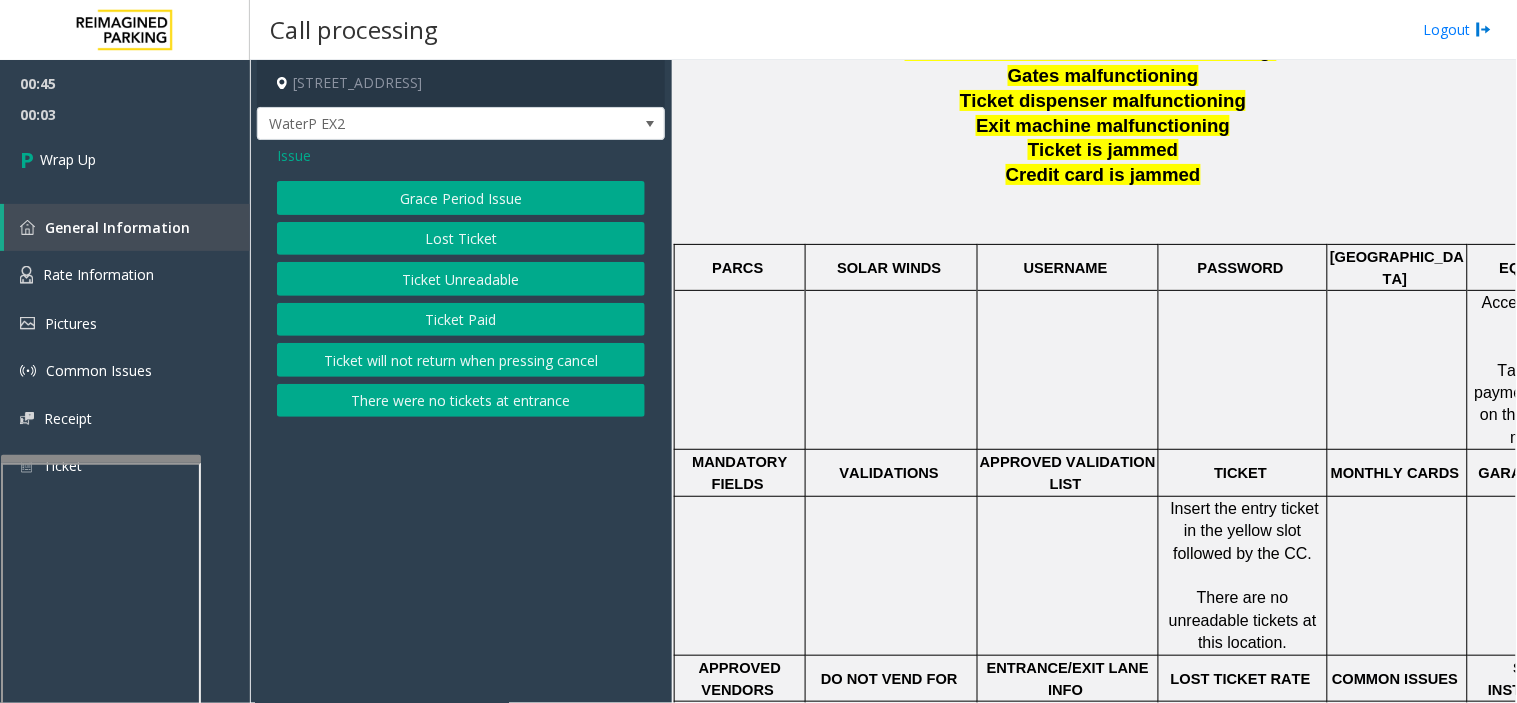 click on "Issue" 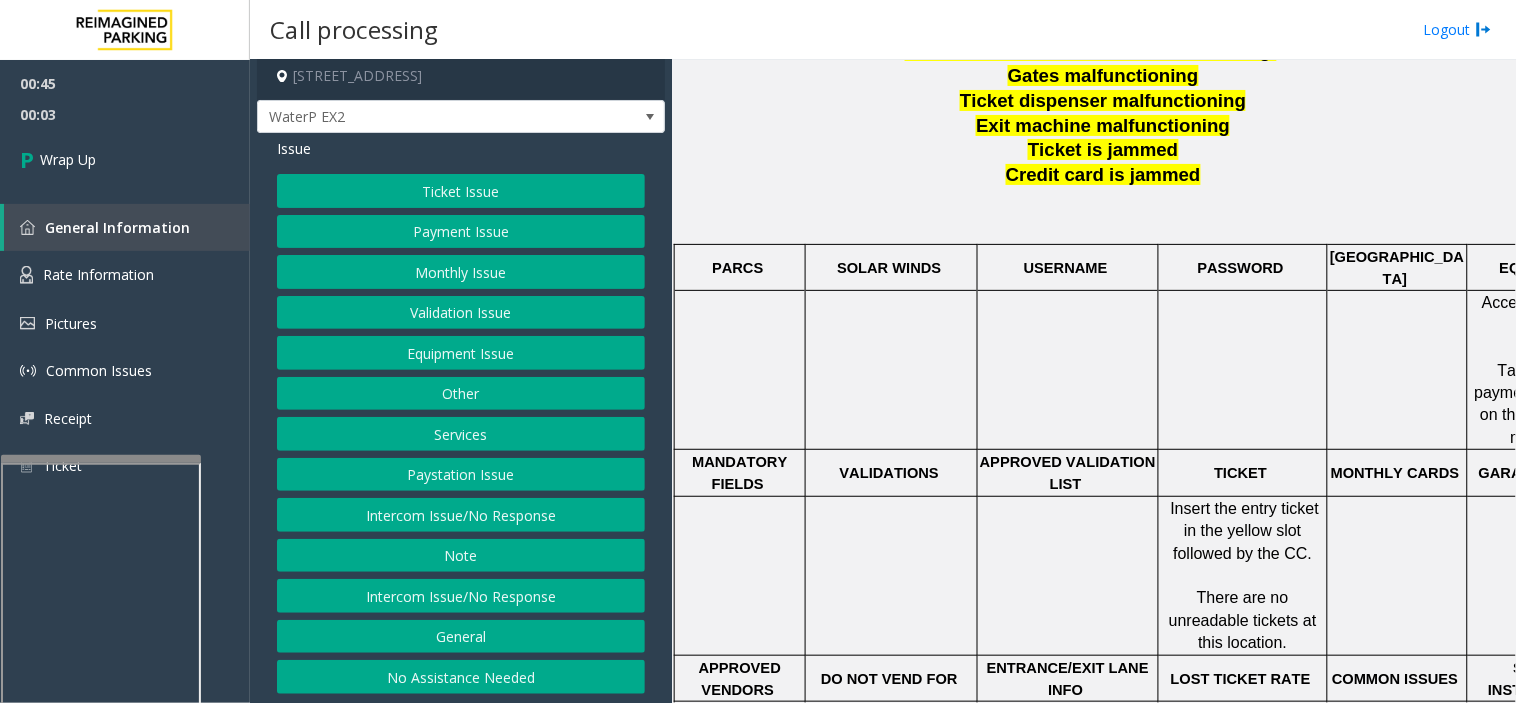 scroll, scrollTop: 10, scrollLeft: 0, axis: vertical 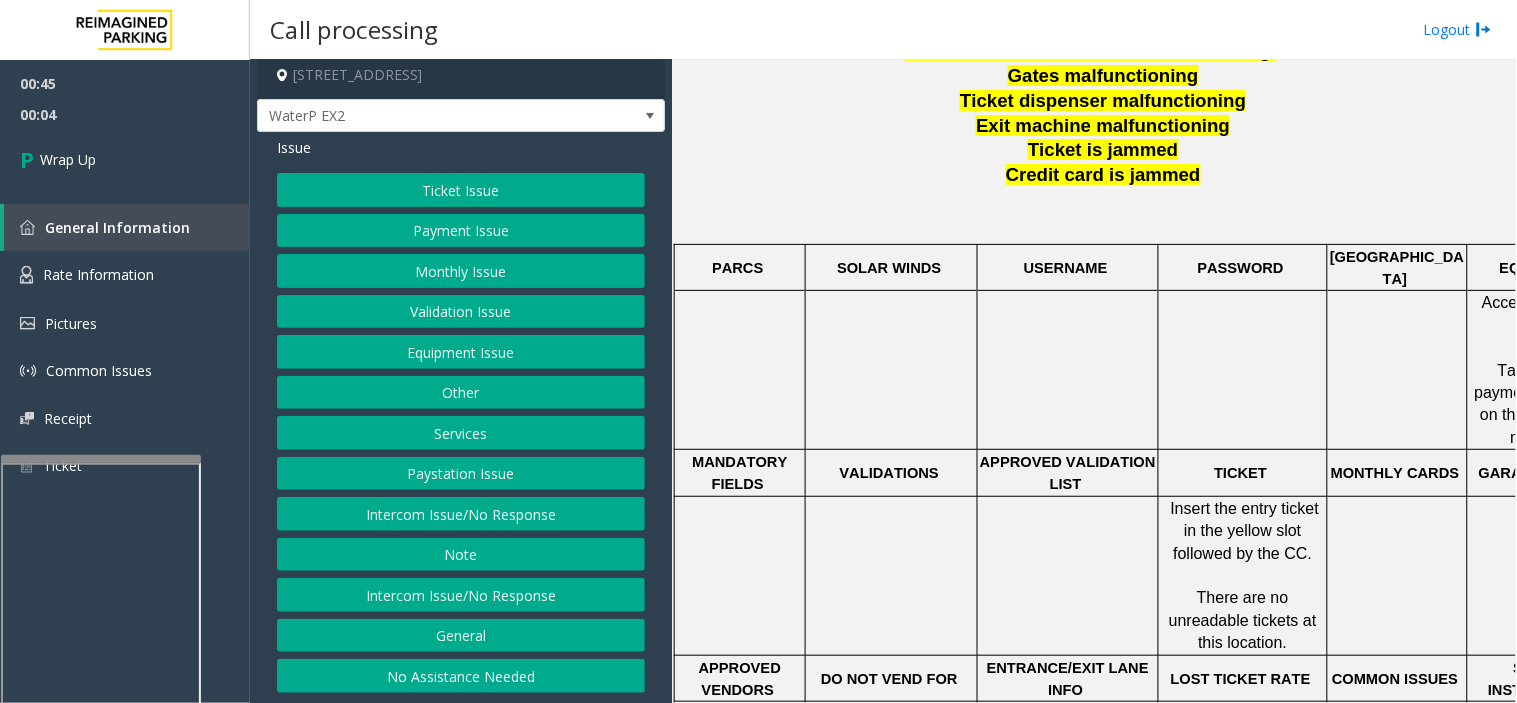click on "No Assistance Needed" 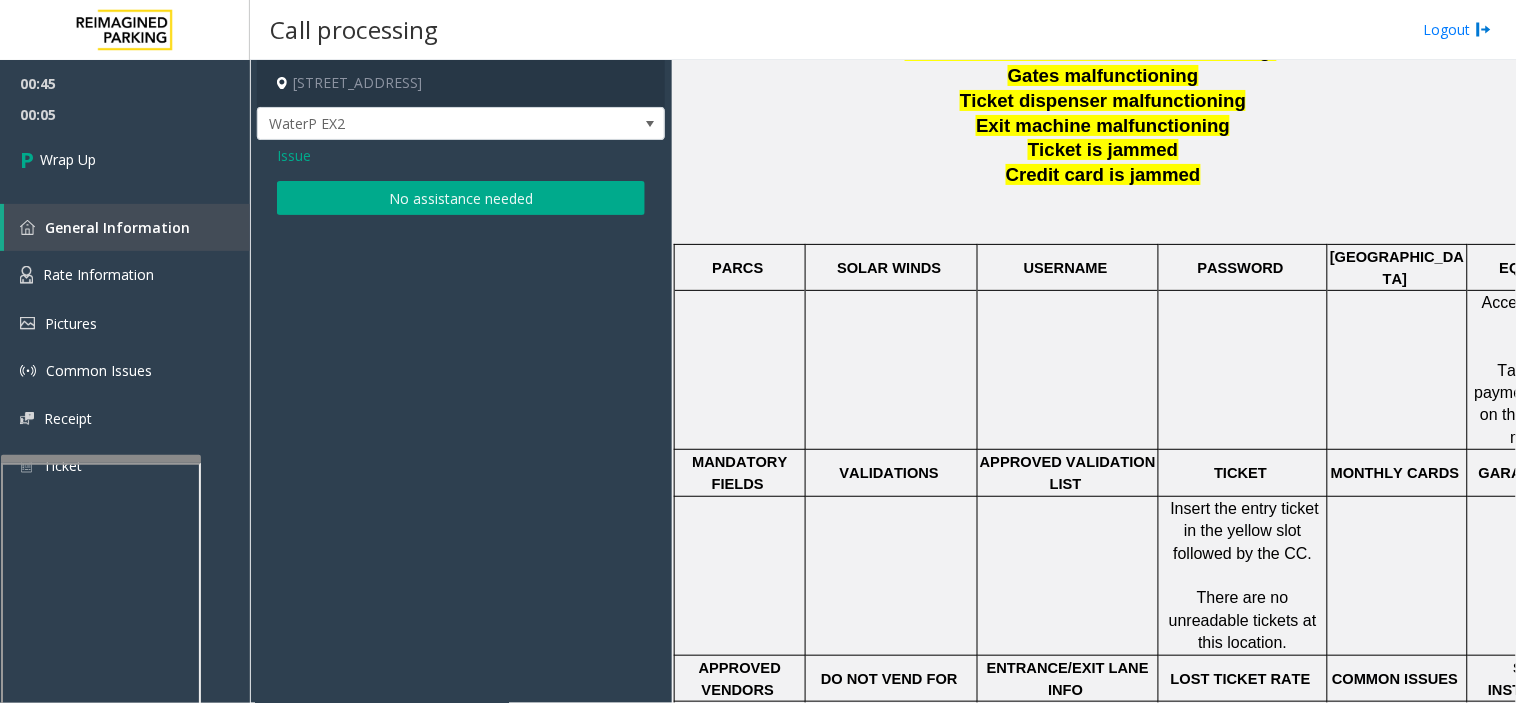 click on "Issue  No assistance needed" 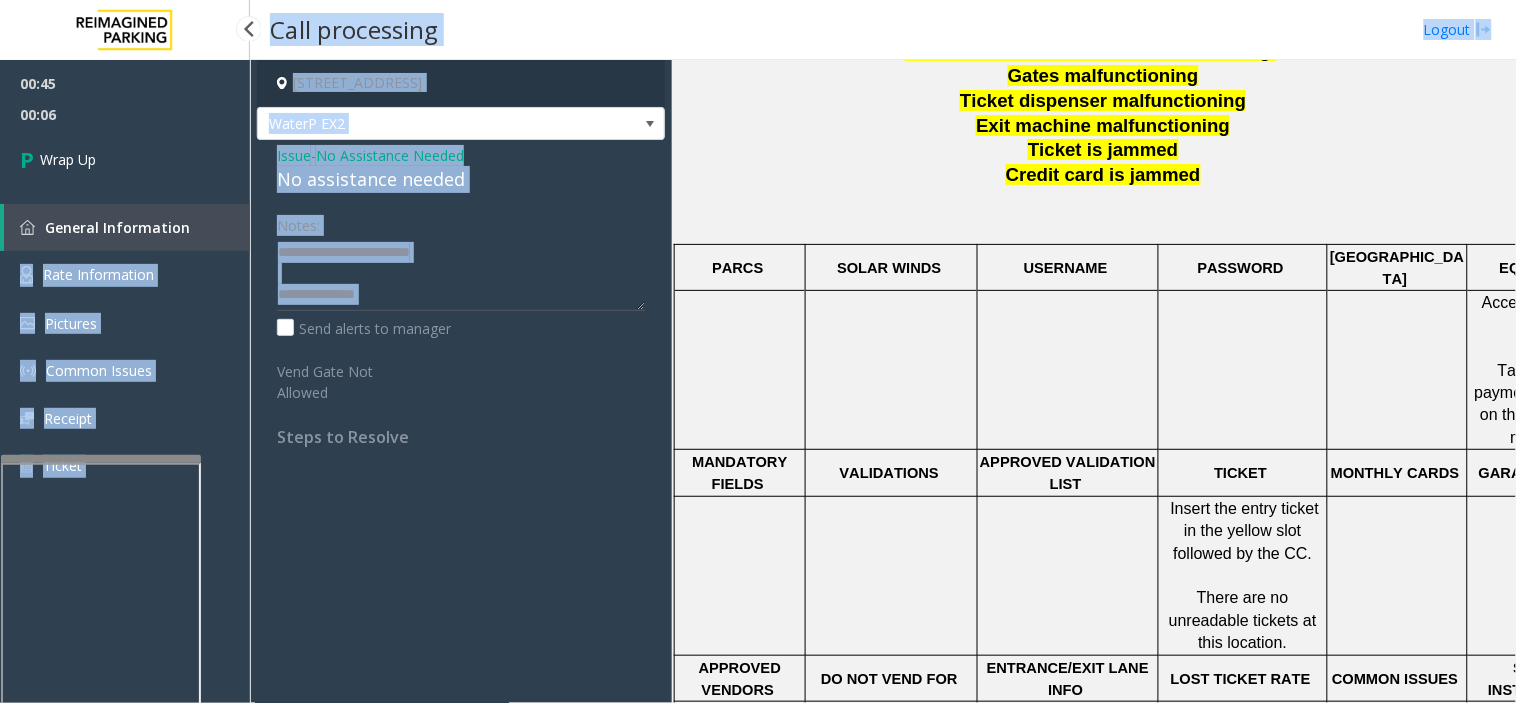 drag, startPoint x: 401, startPoint y: 312, endPoint x: 223, endPoint y: 236, distance: 193.54585 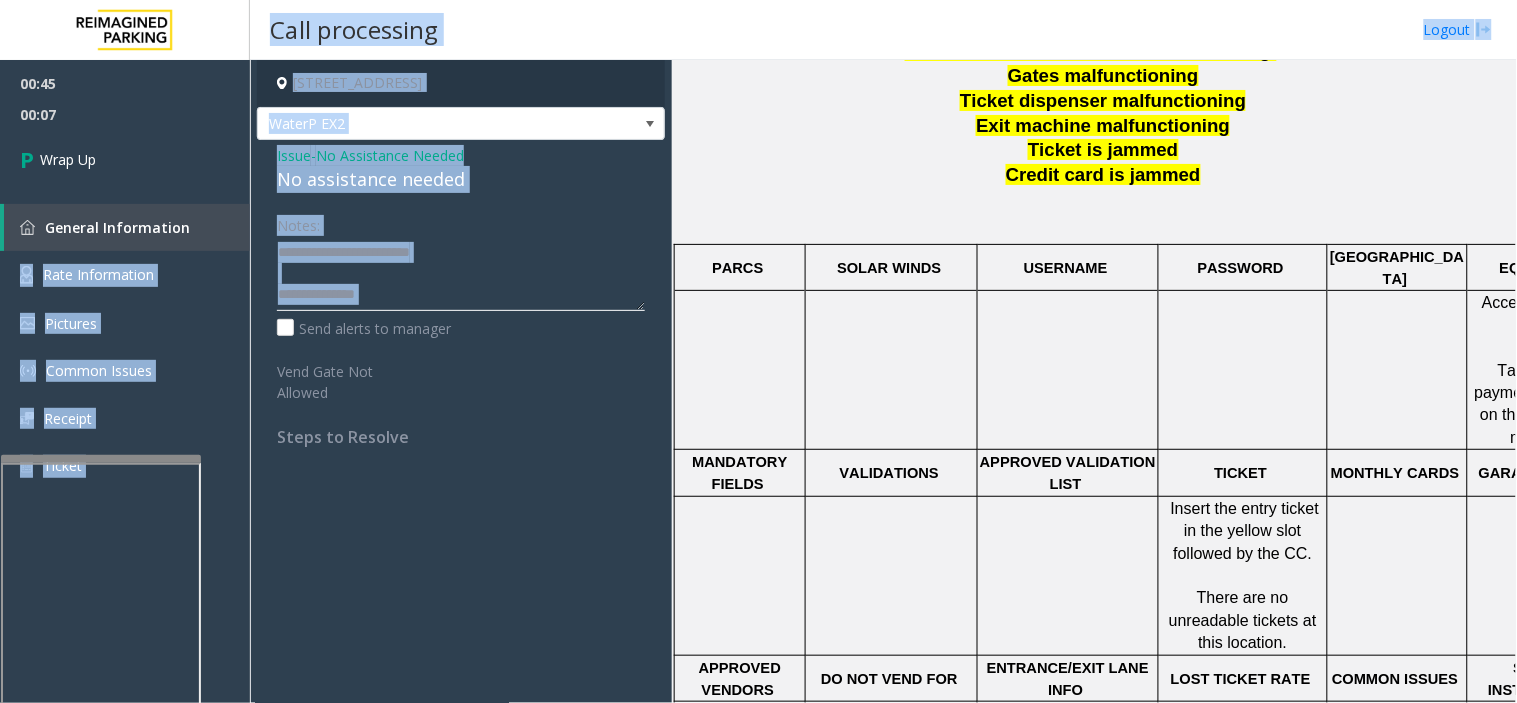 click 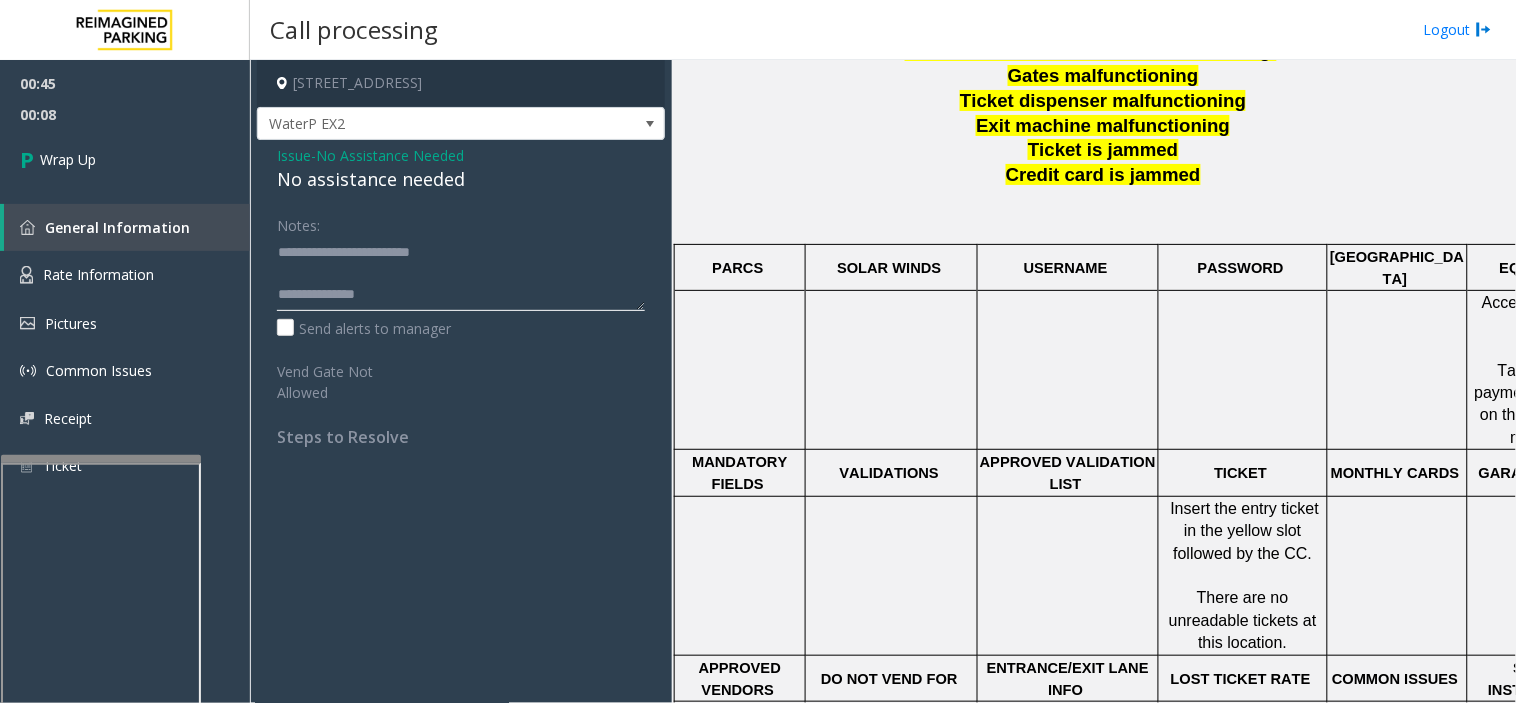 drag, startPoint x: 416, startPoint y: 302, endPoint x: 264, endPoint y: 254, distance: 159.39886 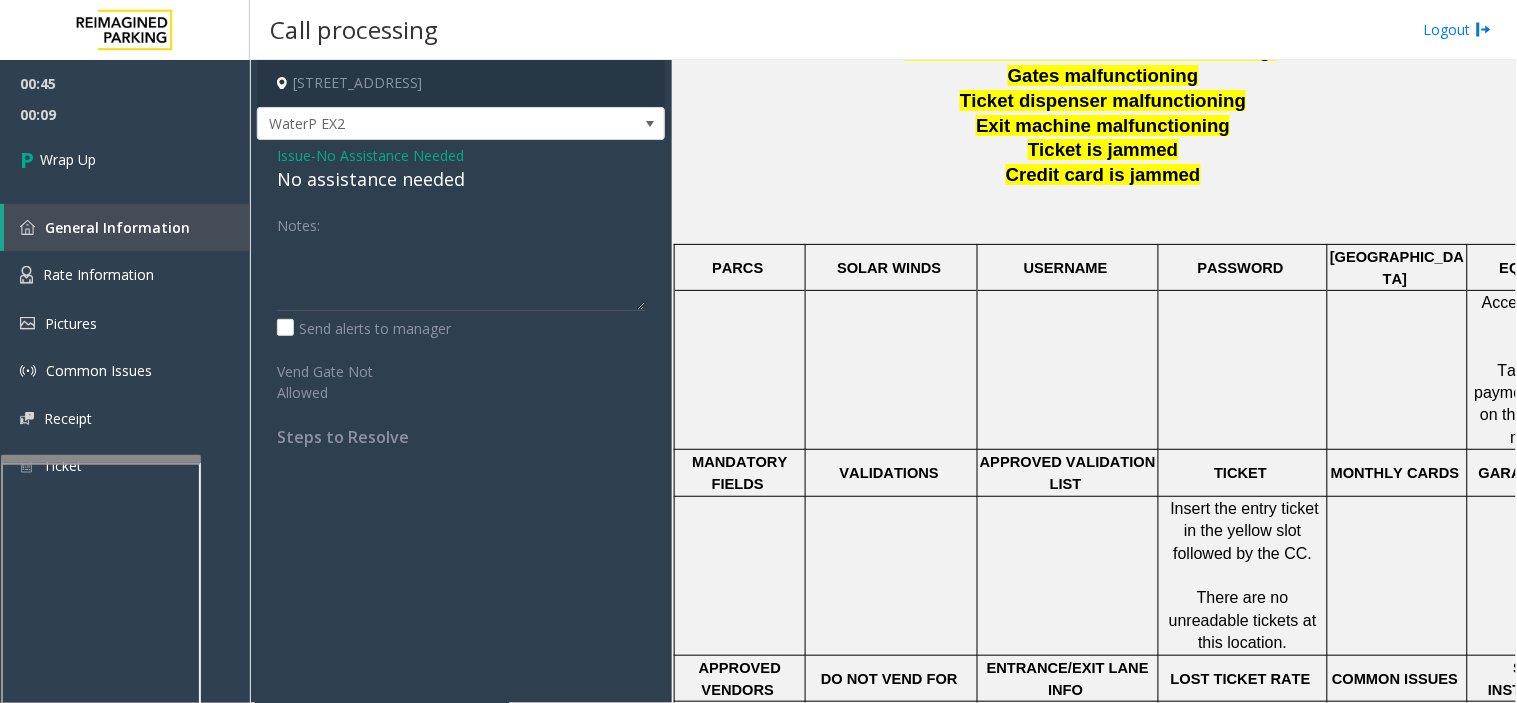 click on "No assistance needed" 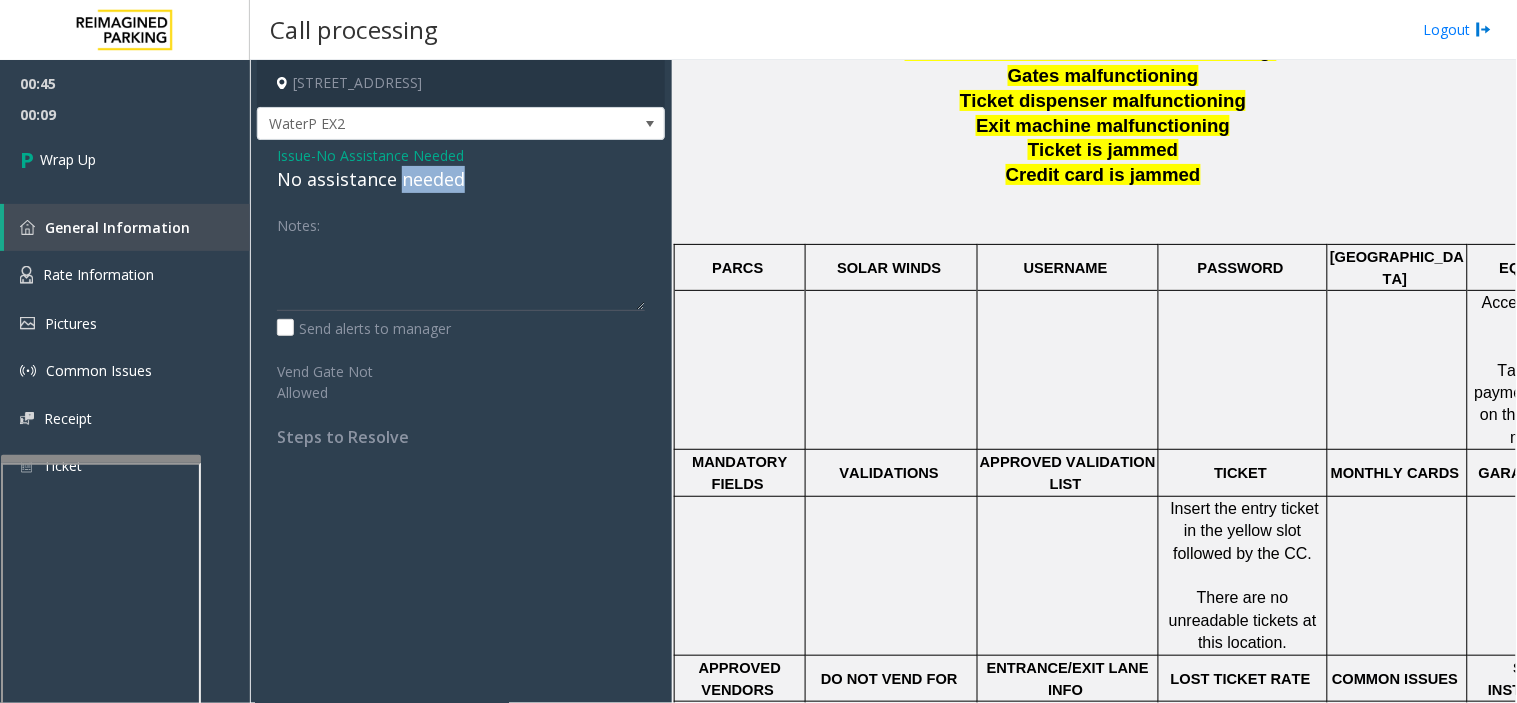 click on "No assistance needed" 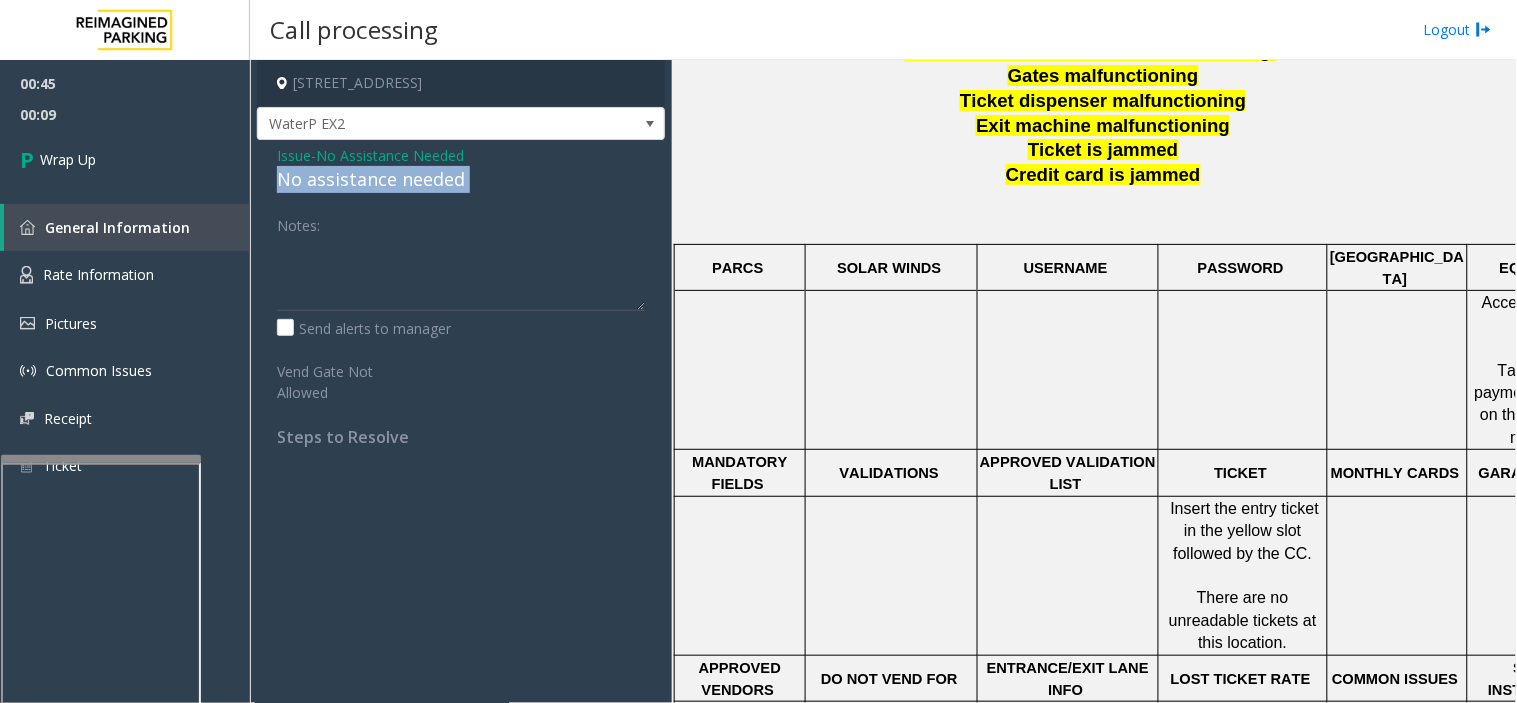 click on "No assistance needed" 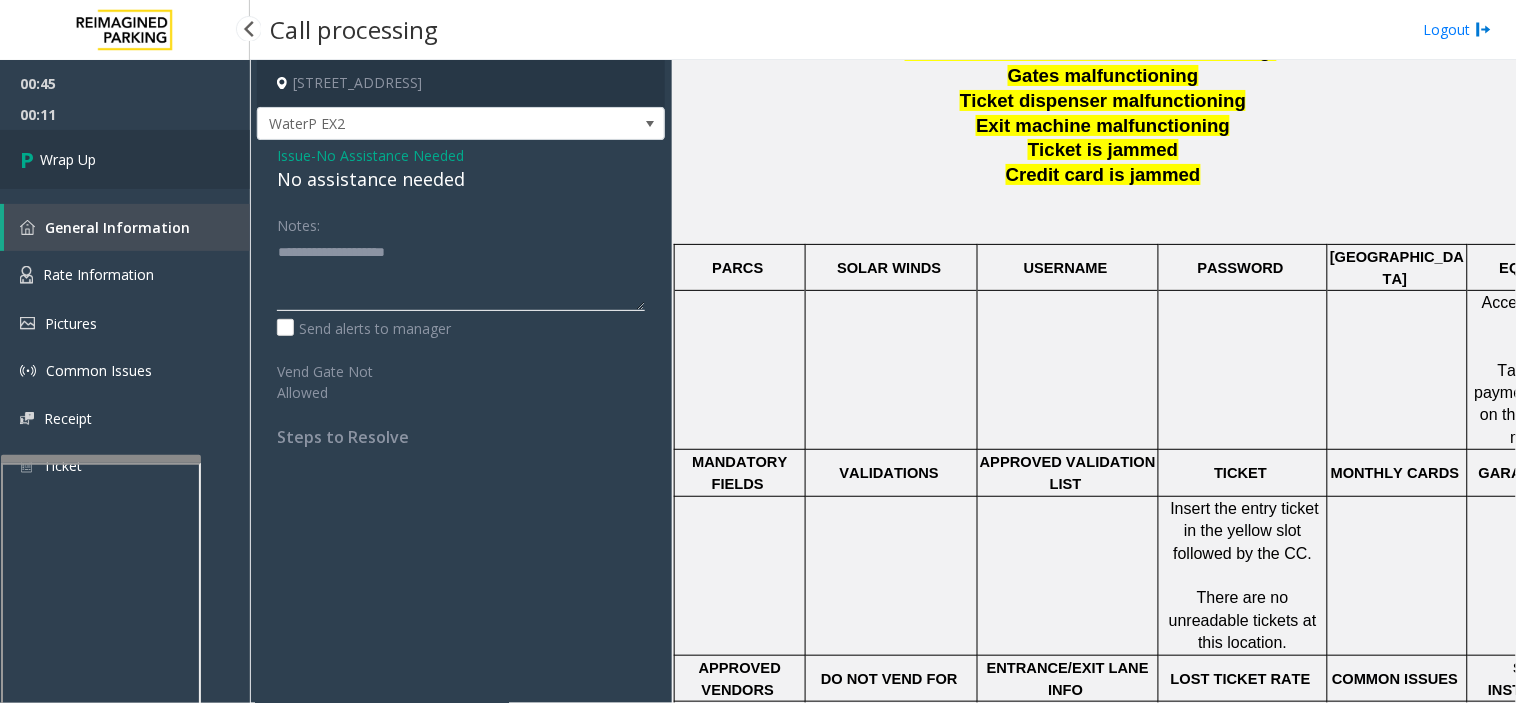 type on "**********" 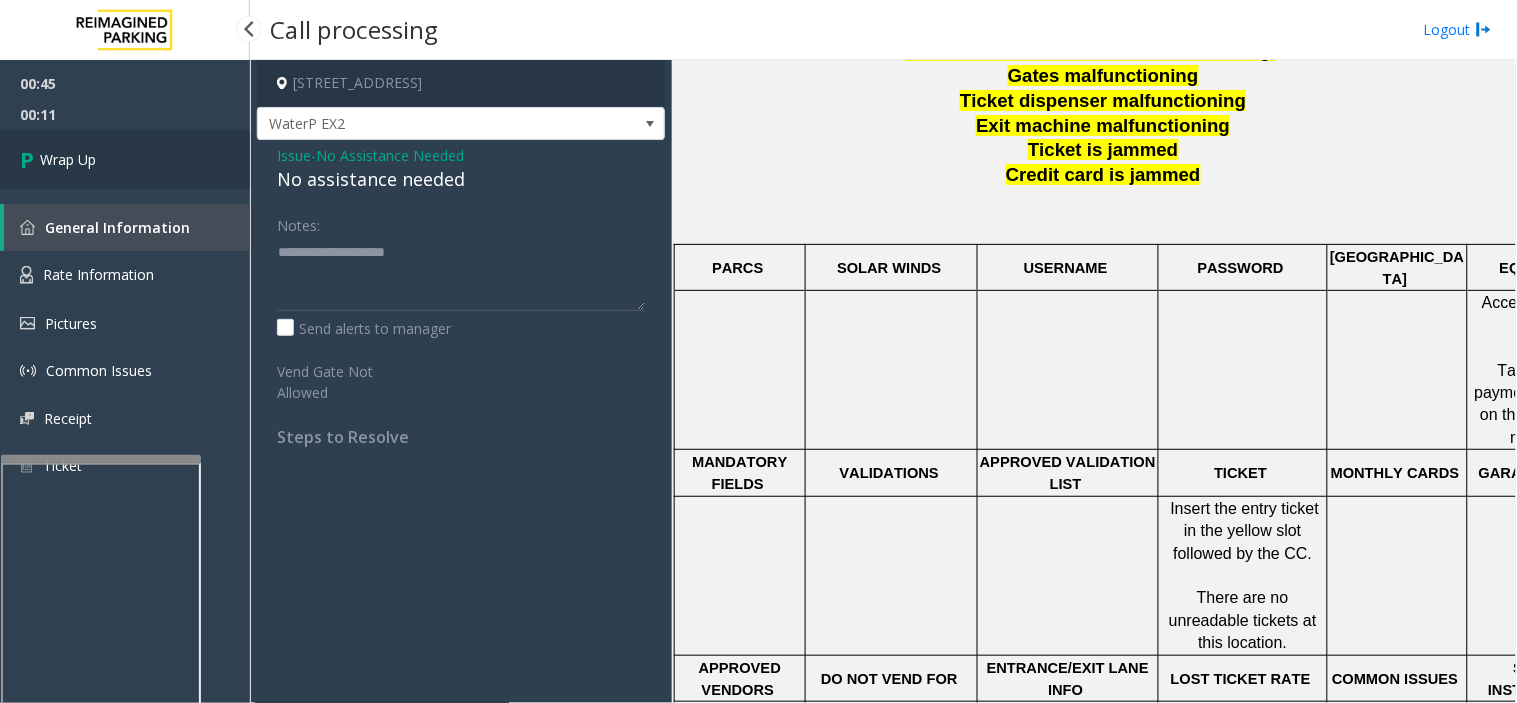 click on "Wrap Up" at bounding box center [125, 159] 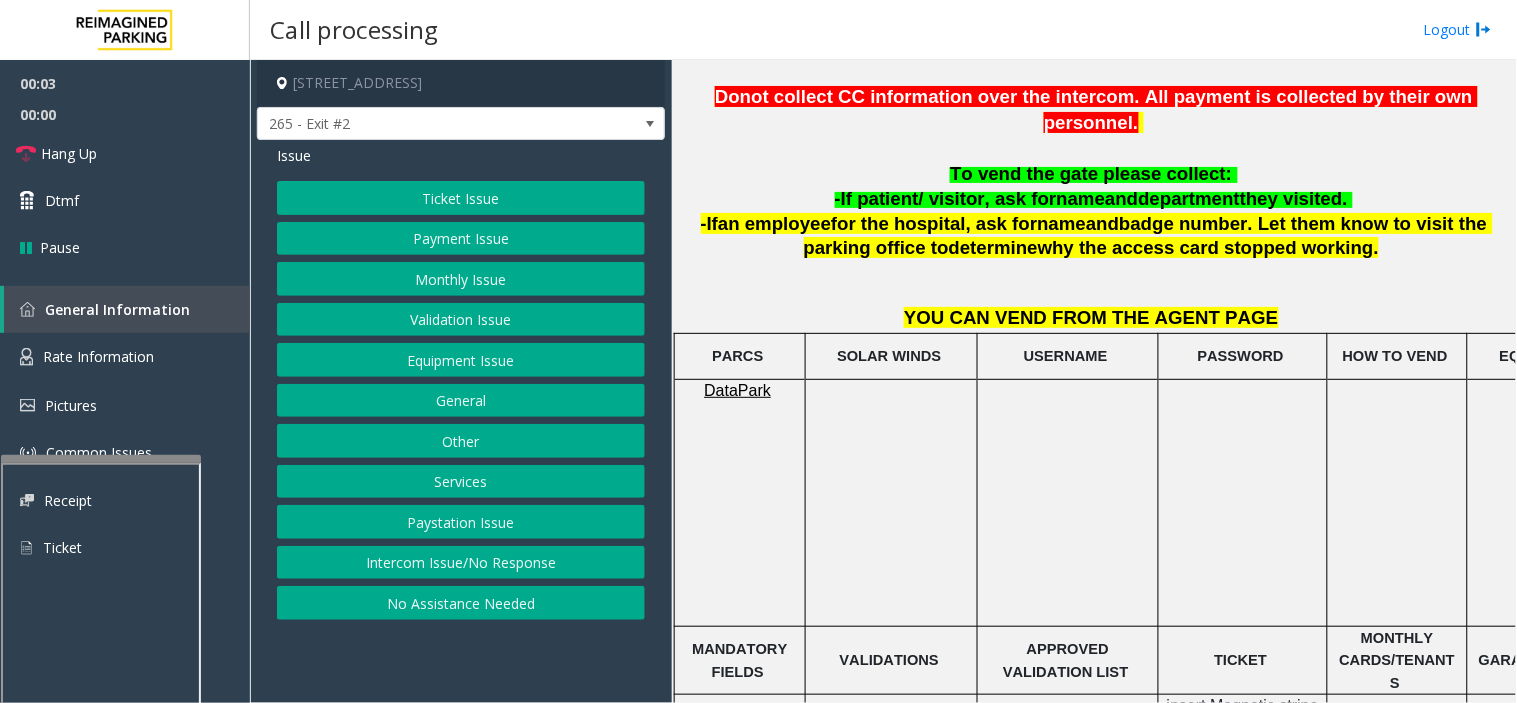 scroll, scrollTop: 666, scrollLeft: 0, axis: vertical 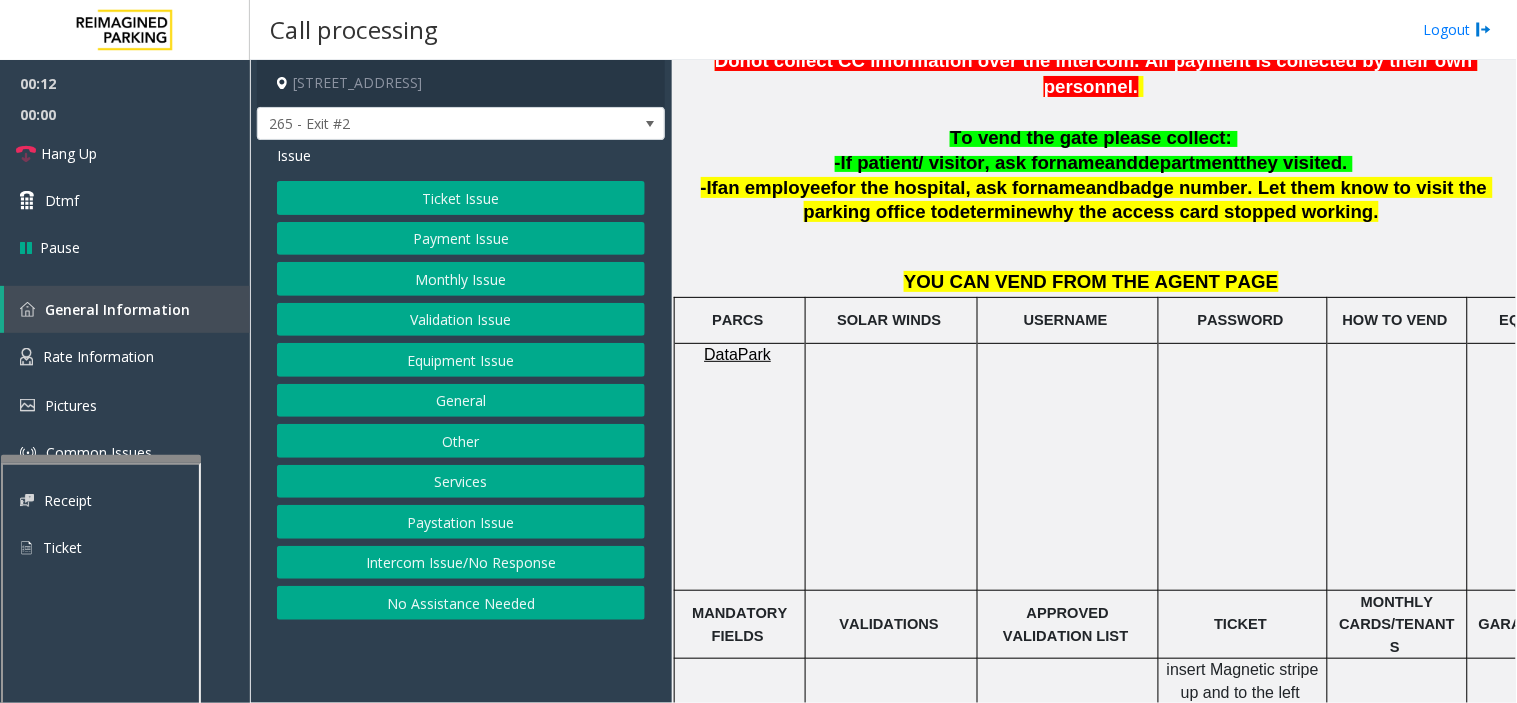 click on "Ticket Issue" 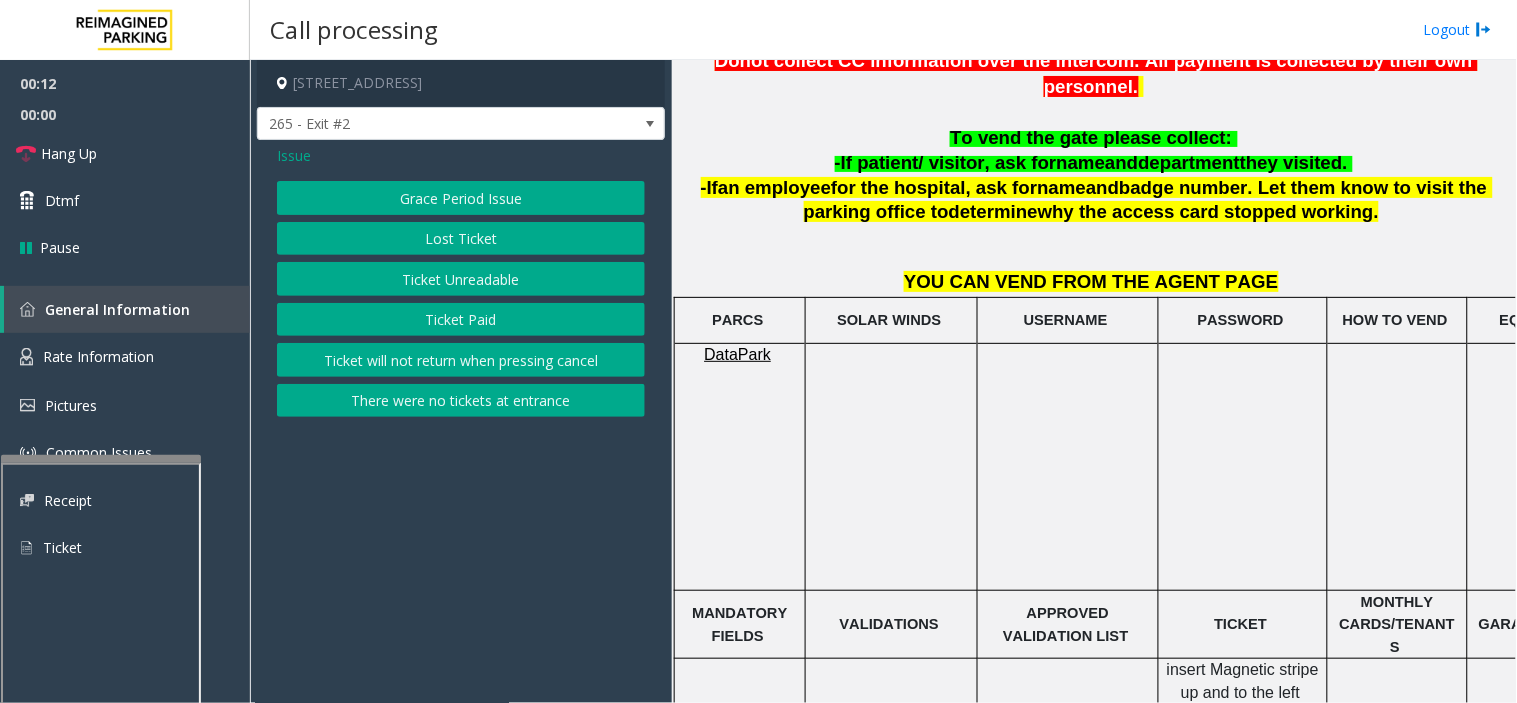 click on "Ticket Unreadable" 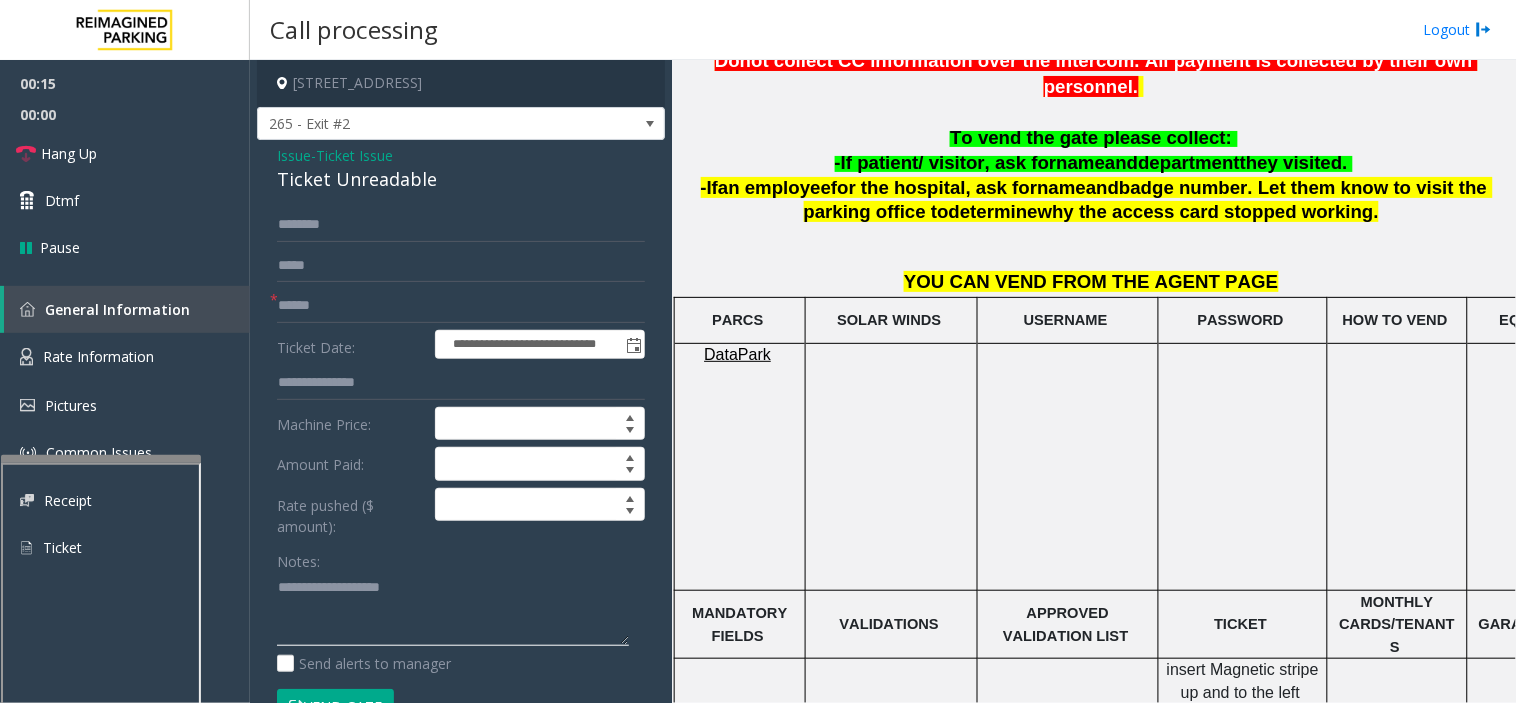 paste on "**********" 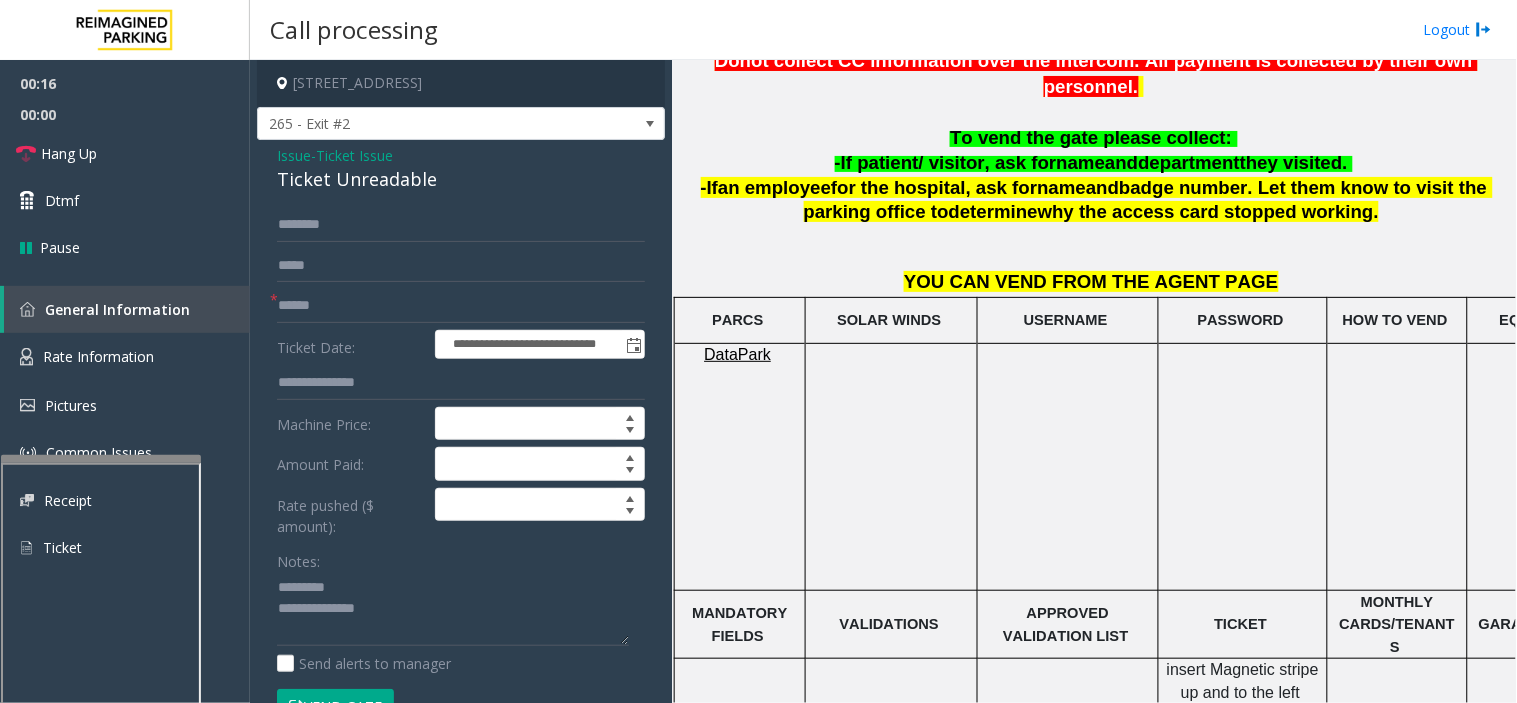 click on "Ticket Unreadable" 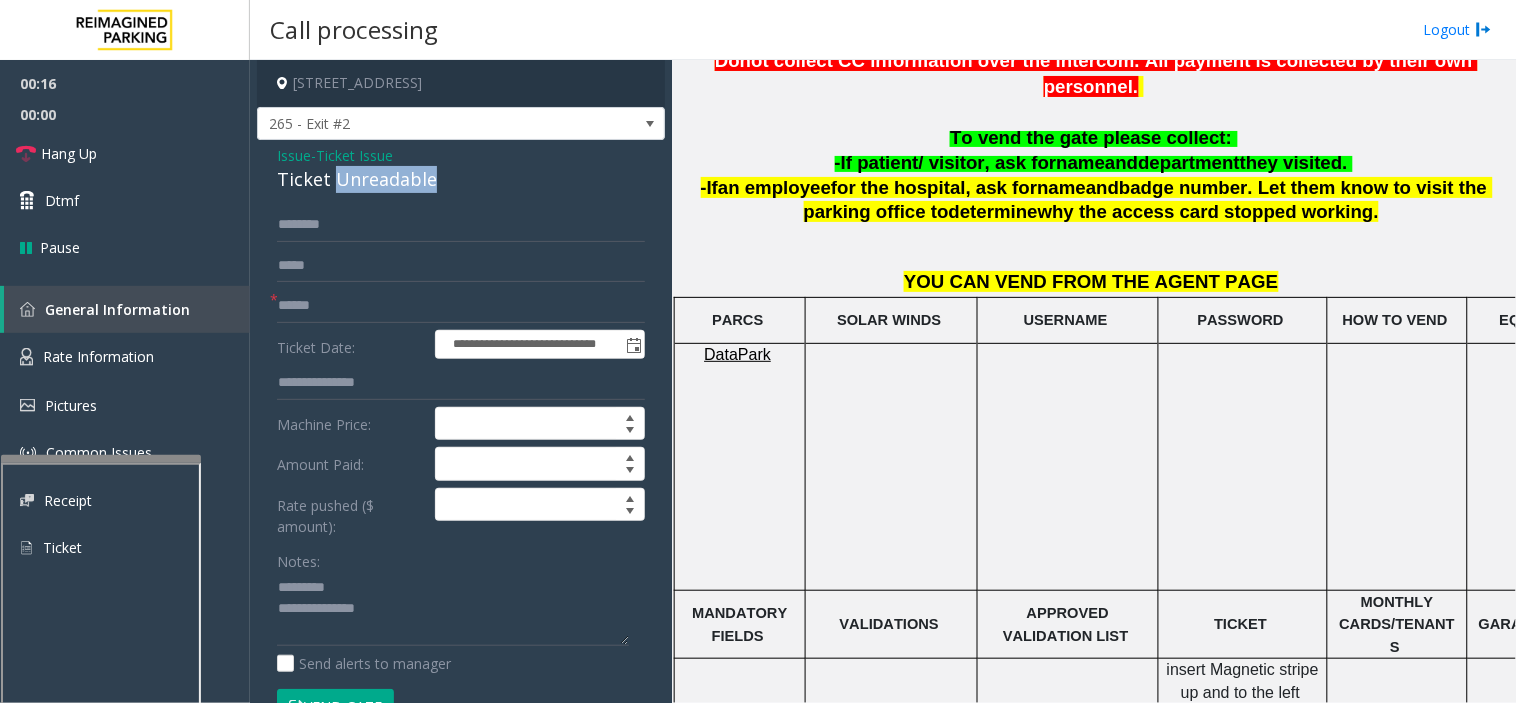 click on "Ticket Unreadable" 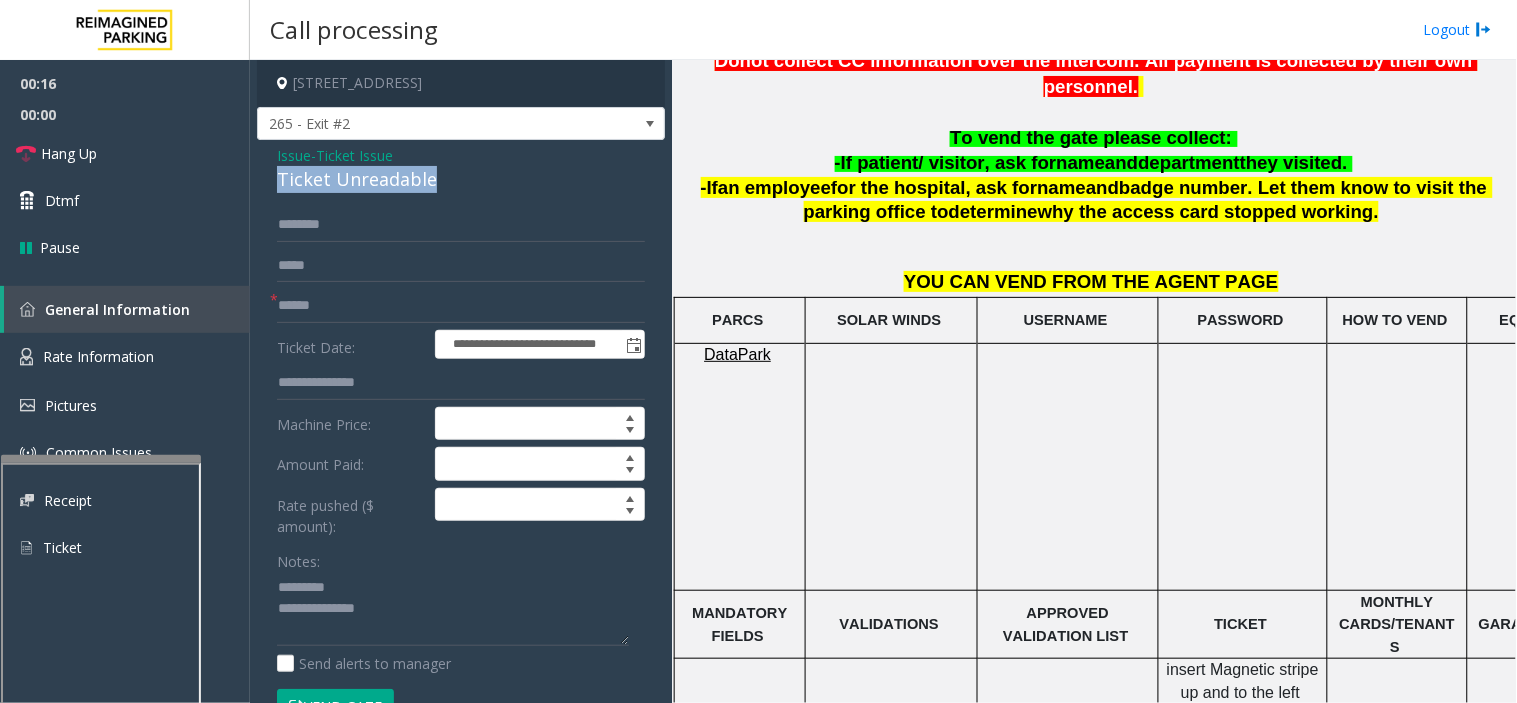 click on "Ticket Unreadable" 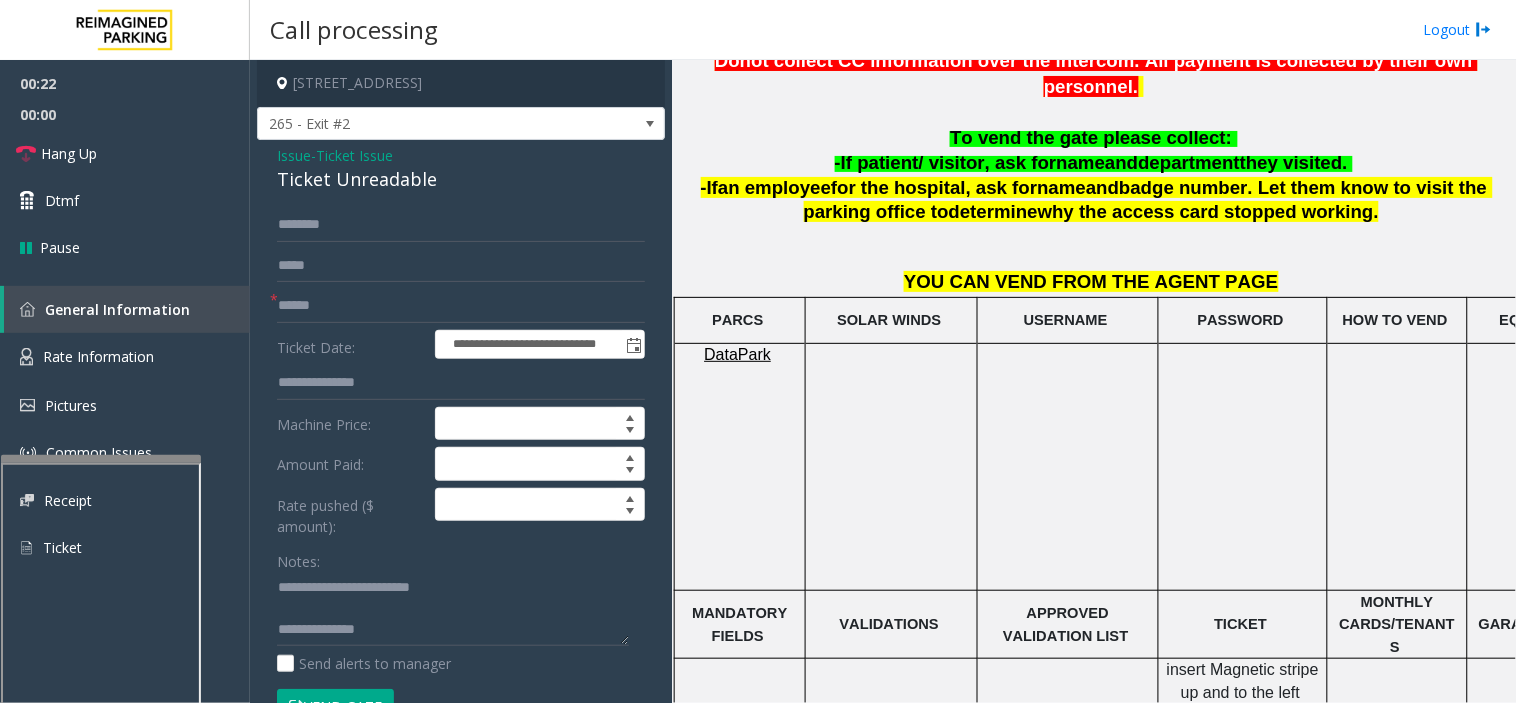 scroll, scrollTop: 777, scrollLeft: 0, axis: vertical 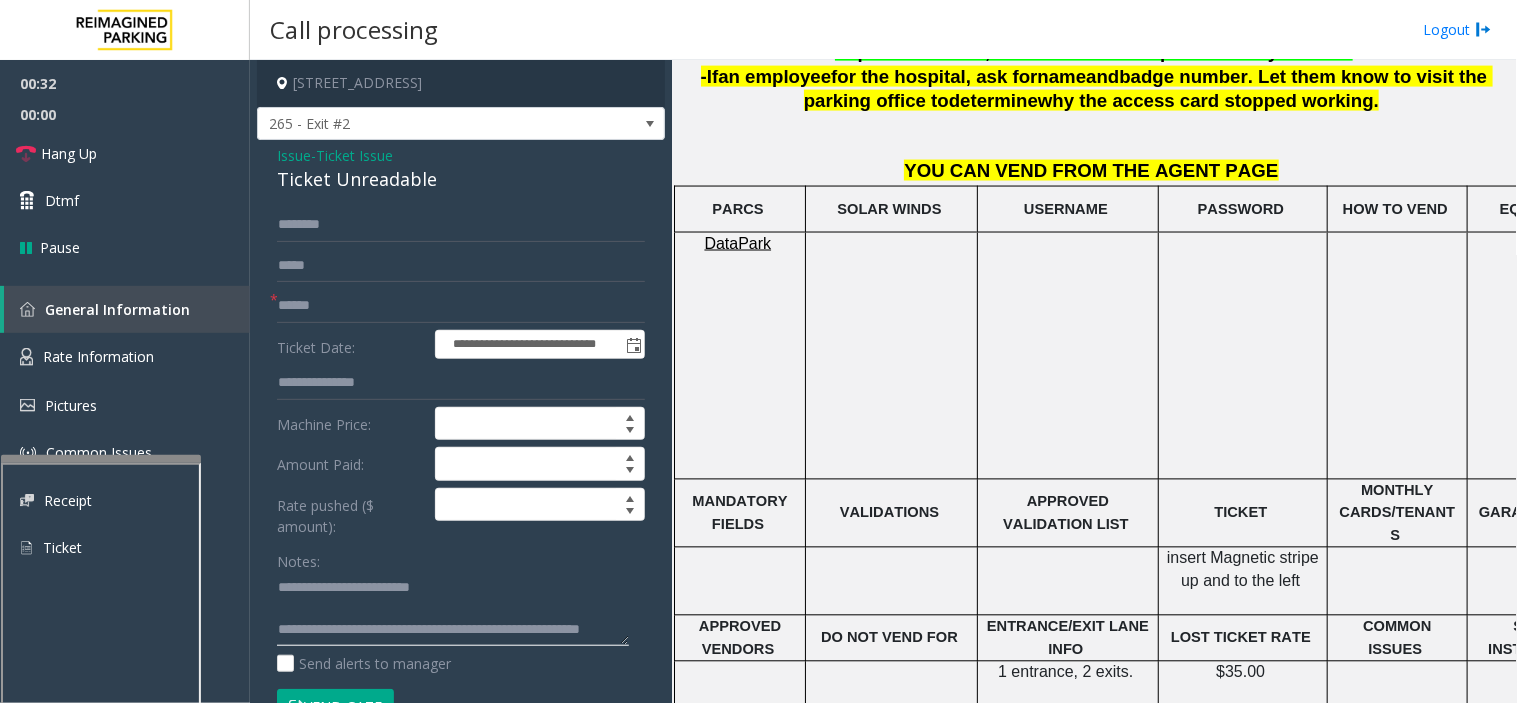 type on "**********" 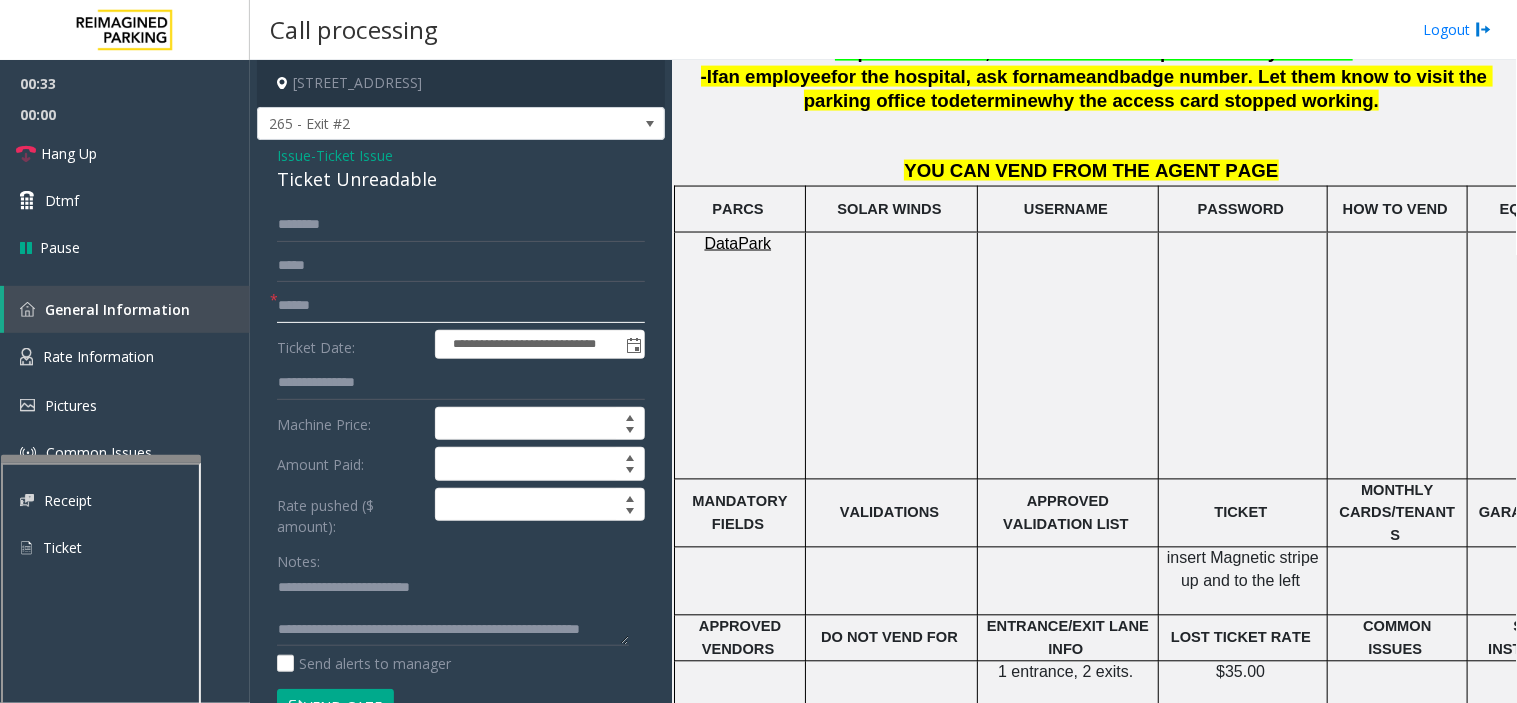 click 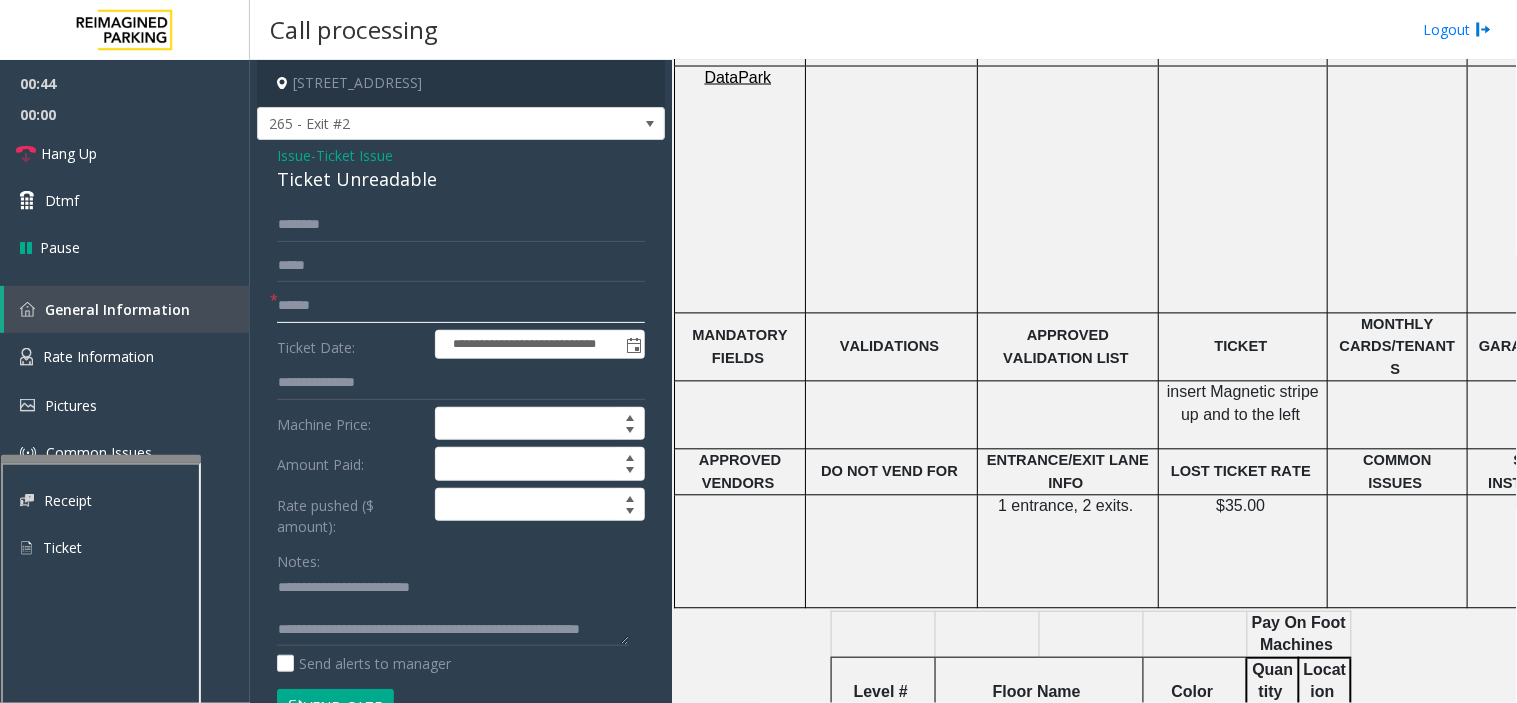 scroll, scrollTop: 1000, scrollLeft: 0, axis: vertical 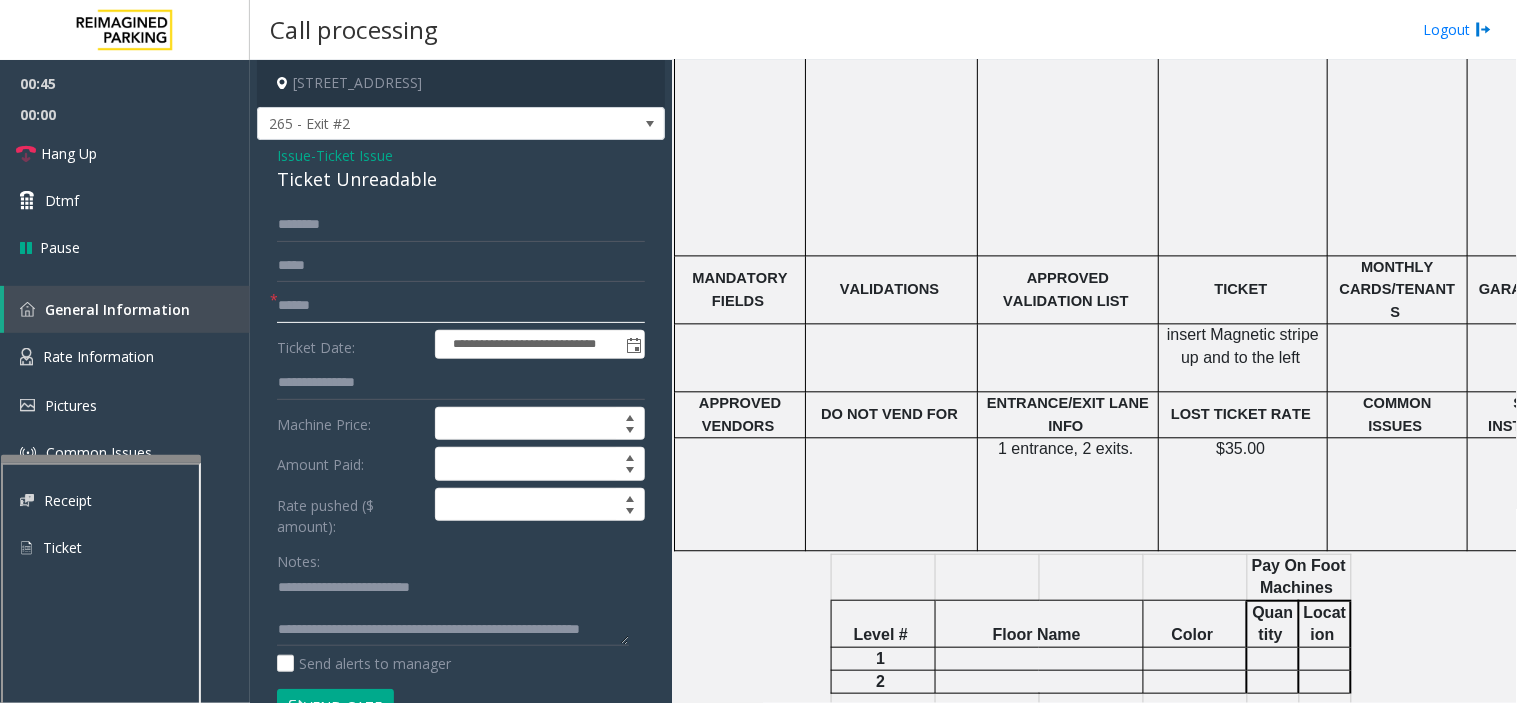 type on "******" 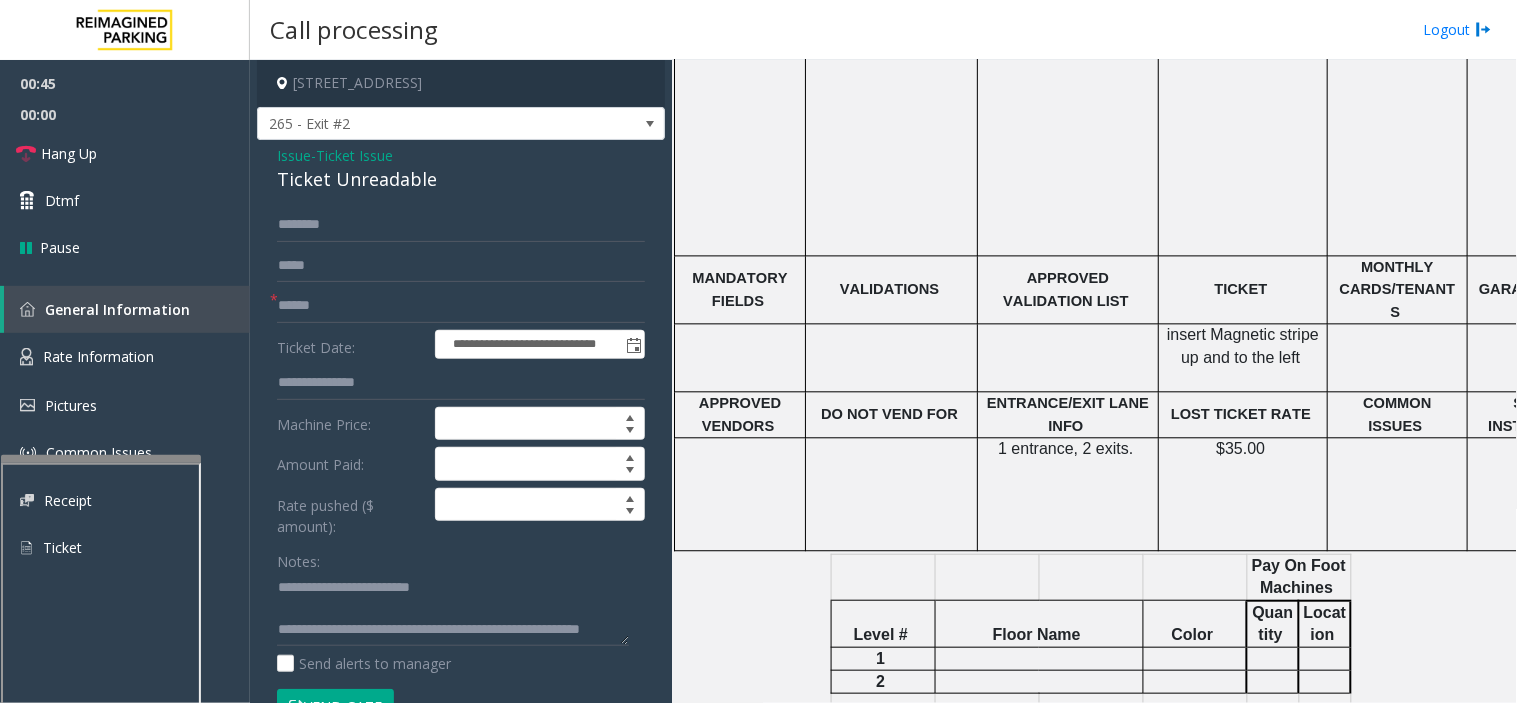 click on "Vend Gate" 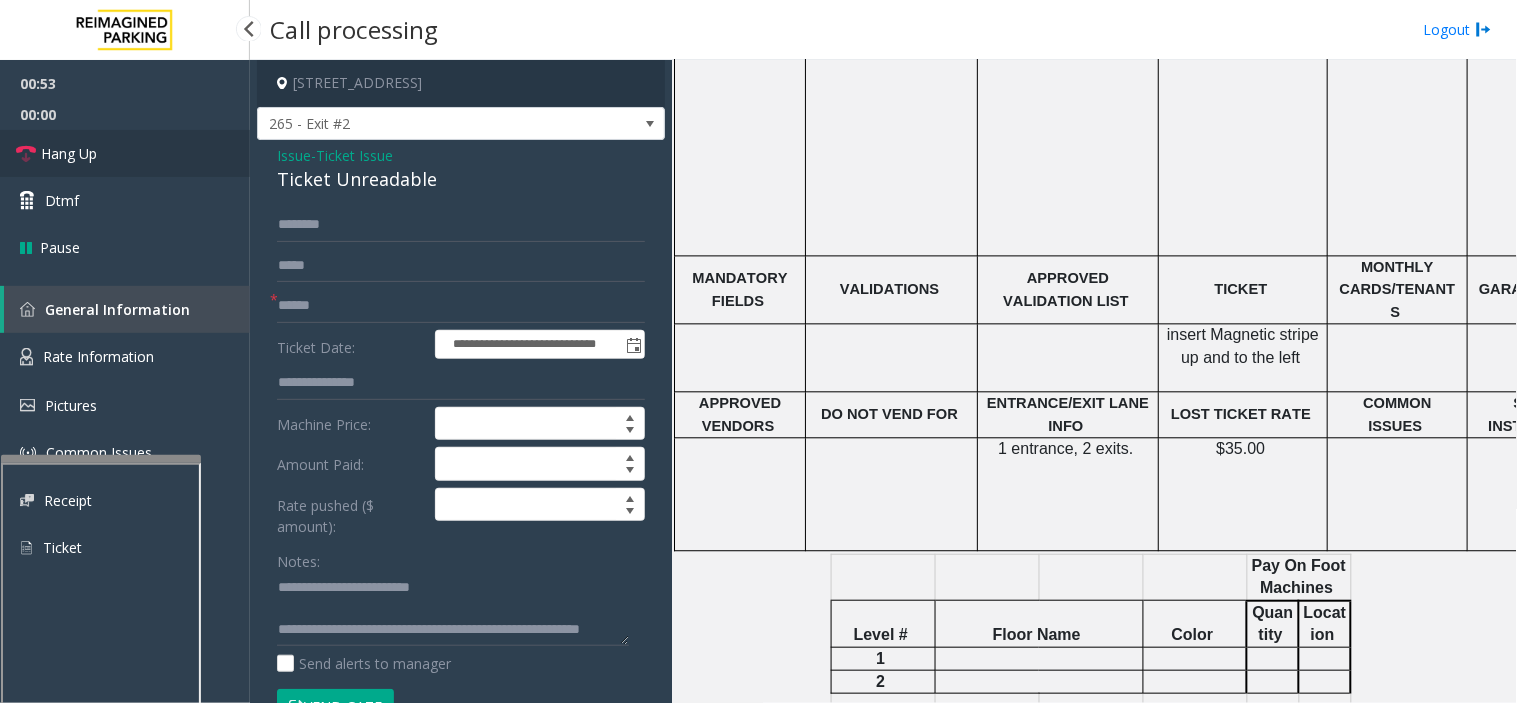 click on "Hang Up" at bounding box center (125, 153) 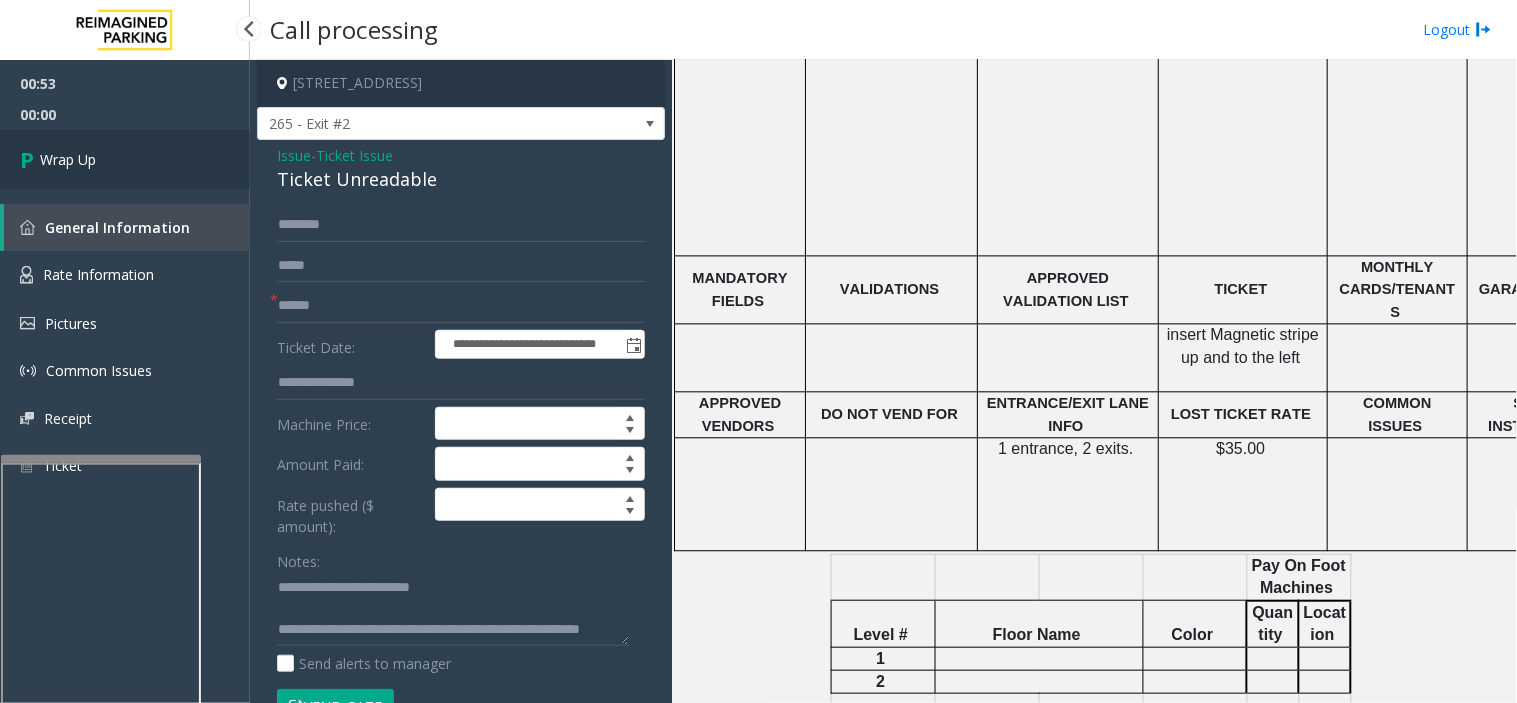 click on "Wrap Up" at bounding box center (125, 159) 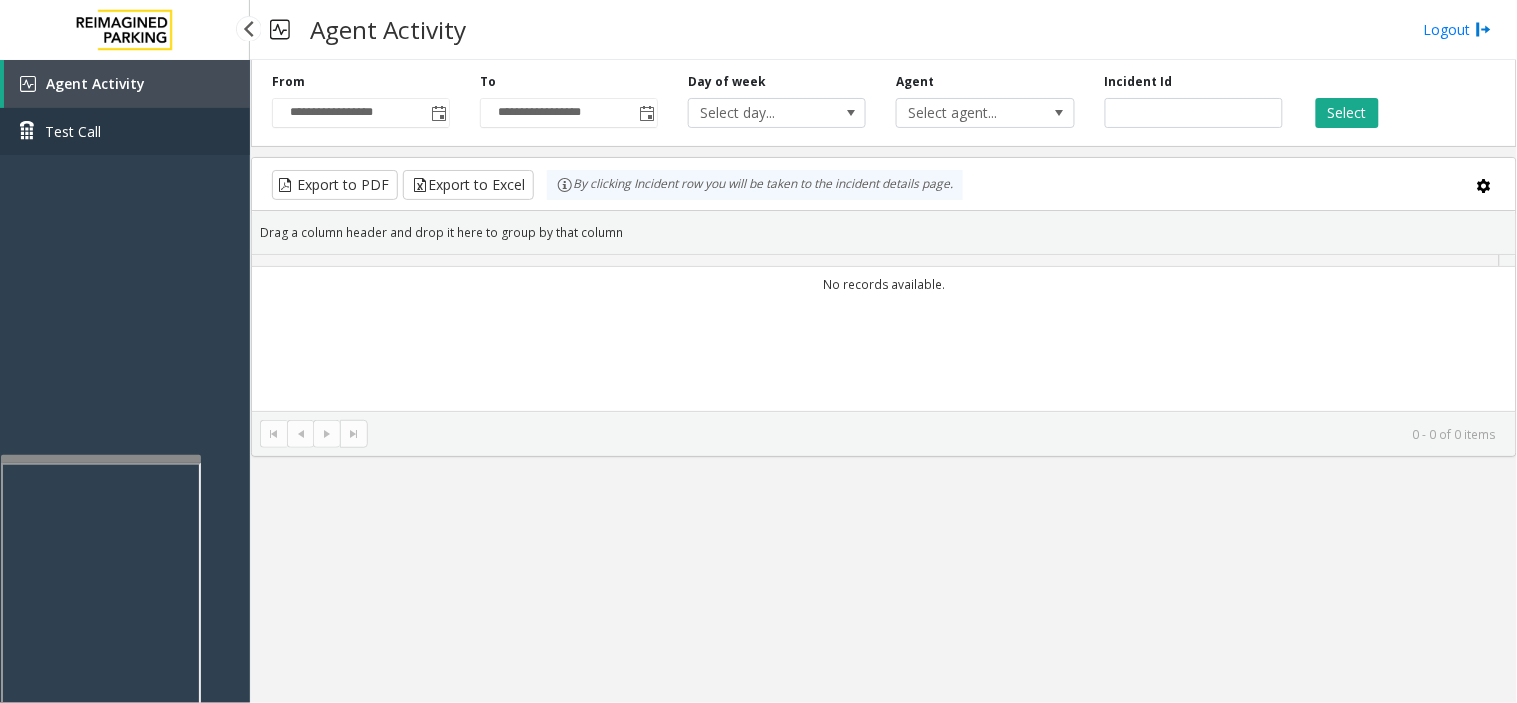 click on "Test Call" at bounding box center (125, 131) 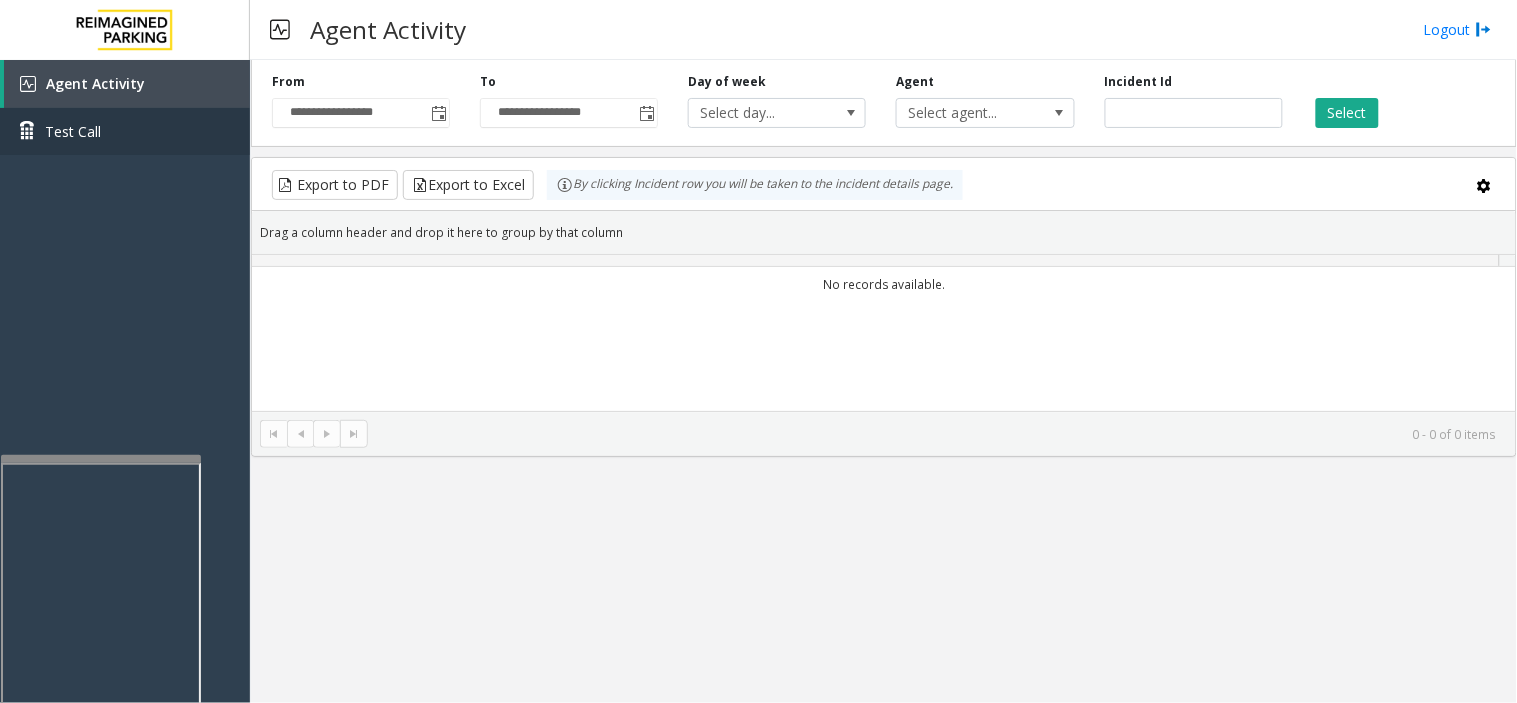 type 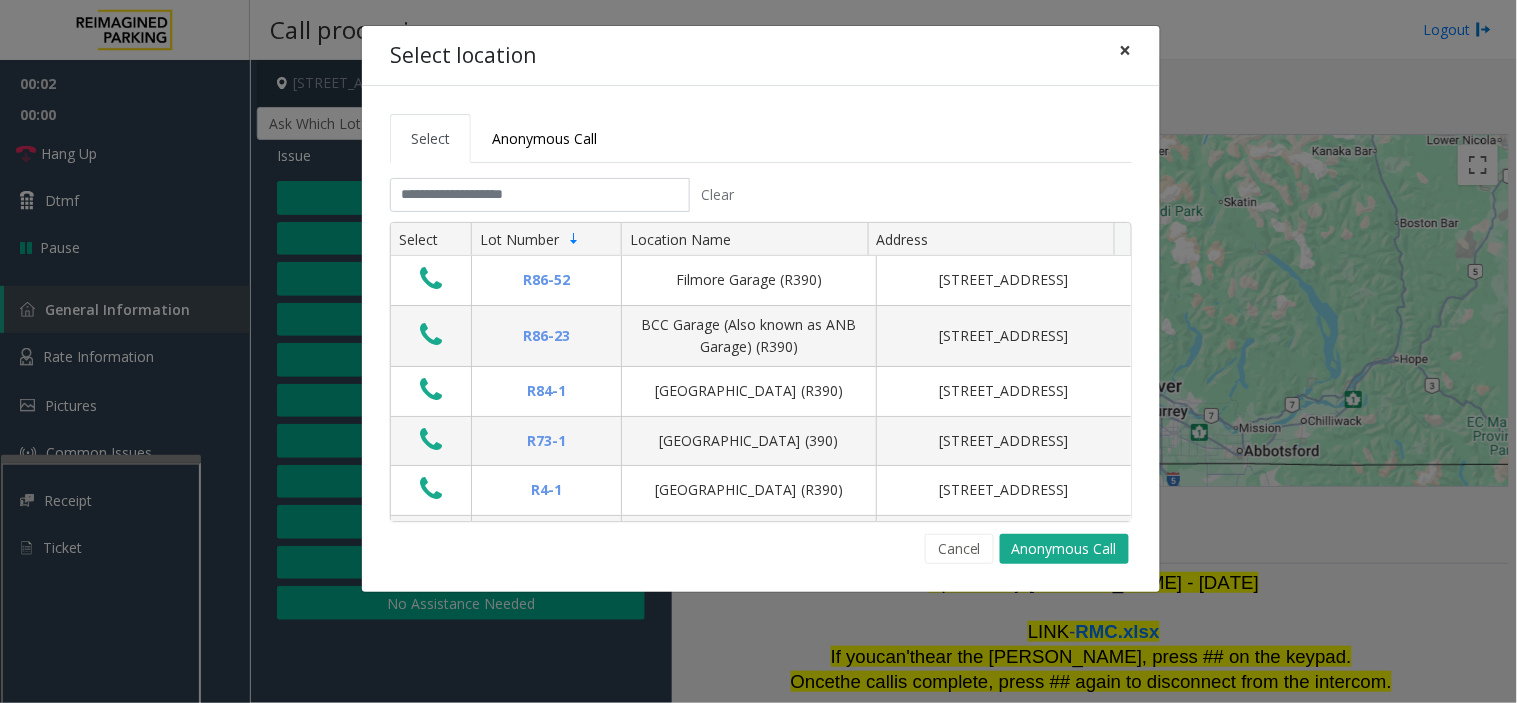 click on "×" 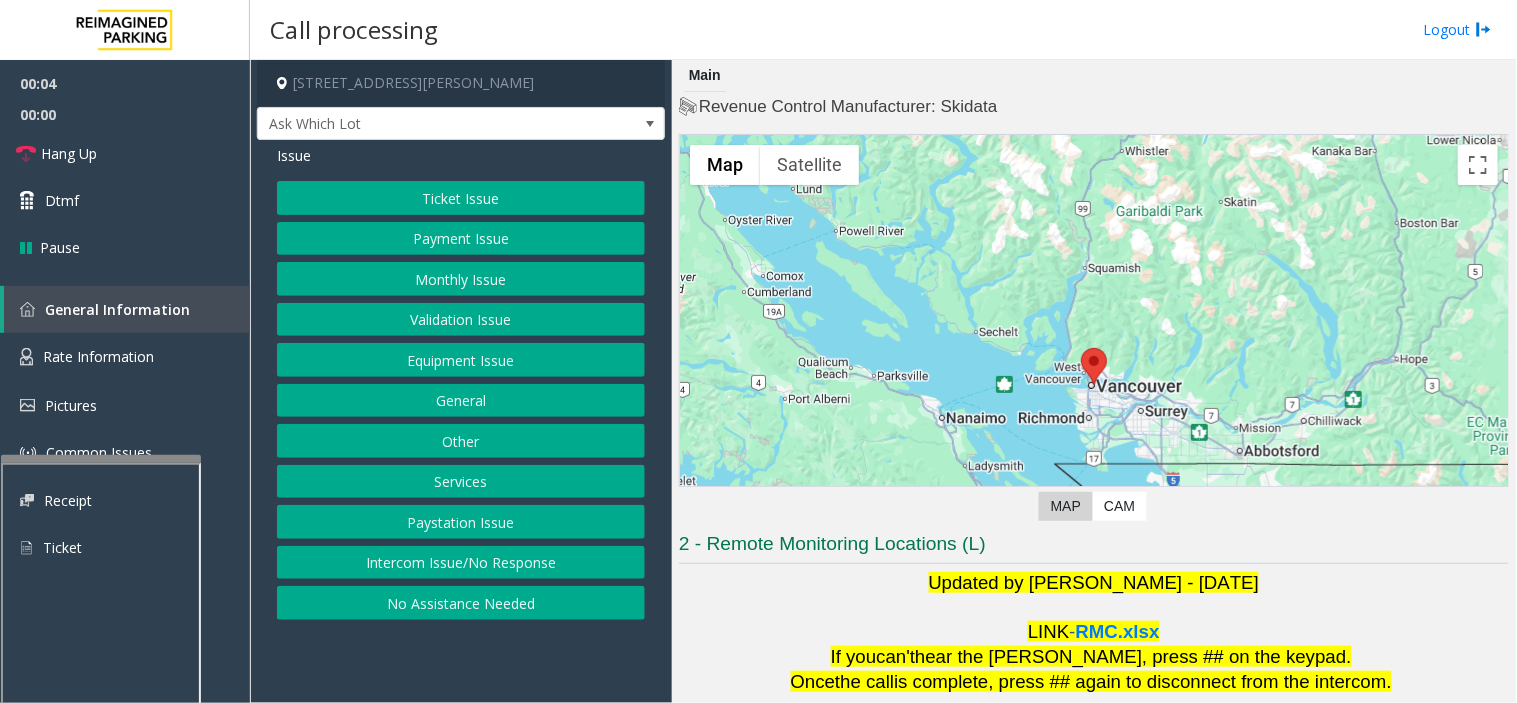 click on "Intercom Issue/No Response" 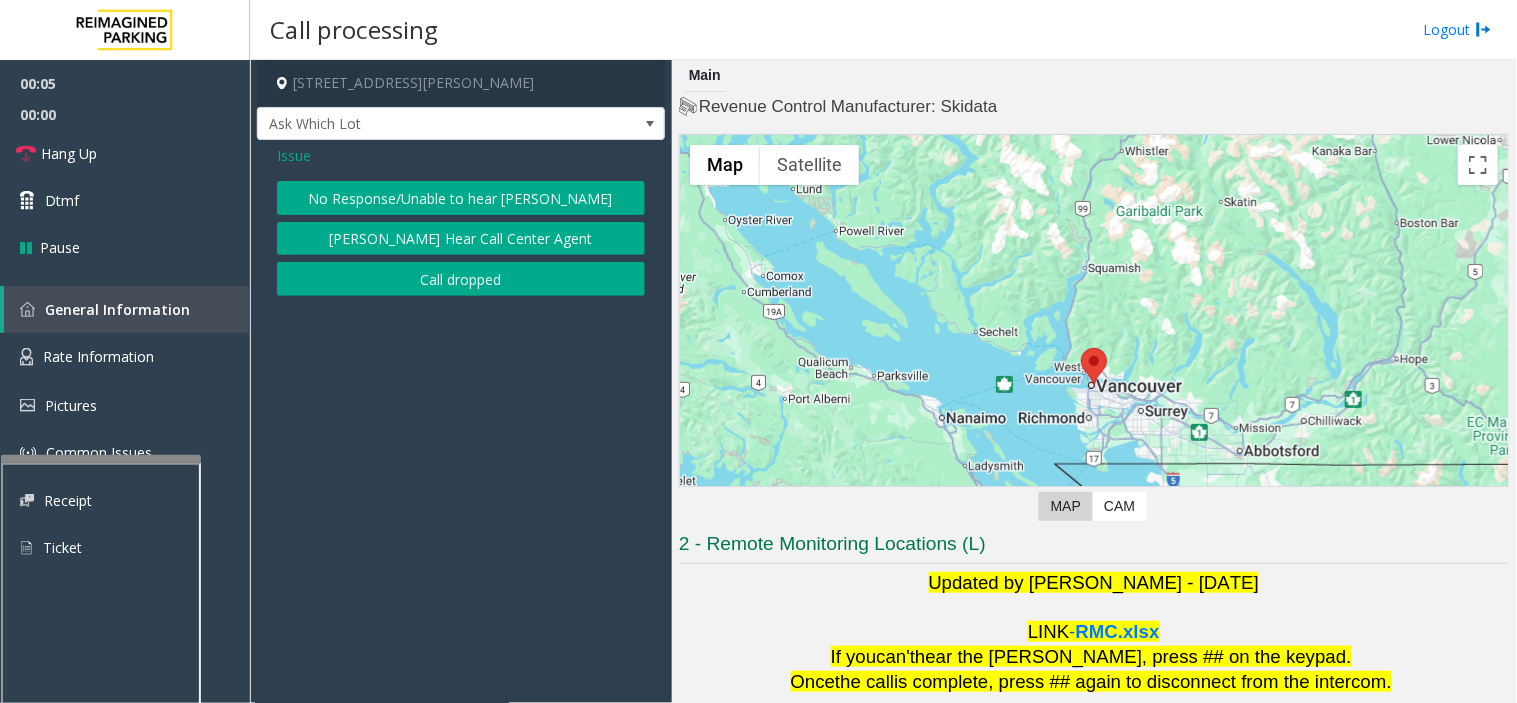 drag, startPoint x: 432, startPoint y: 202, endPoint x: 411, endPoint y: 201, distance: 21.023796 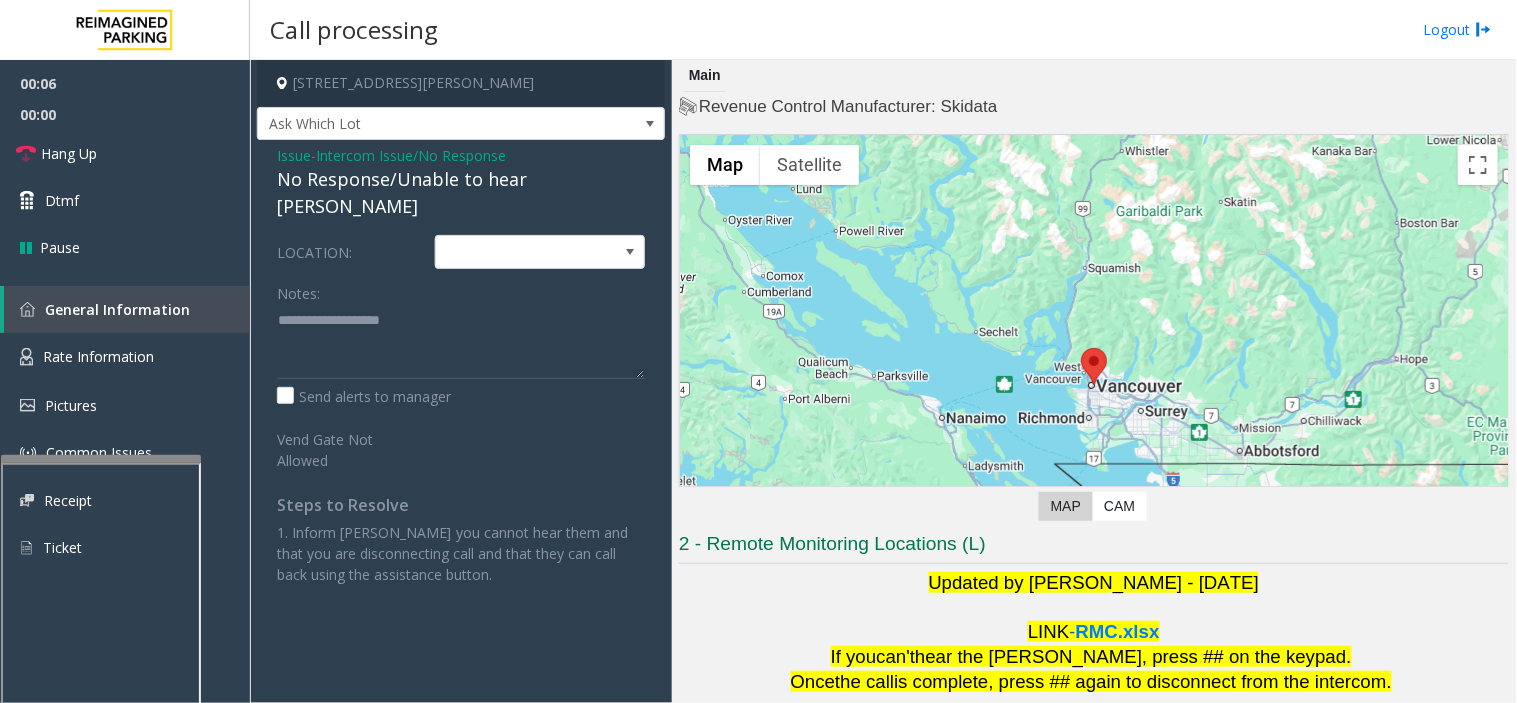 click on "No Response/Unable to hear [PERSON_NAME]" 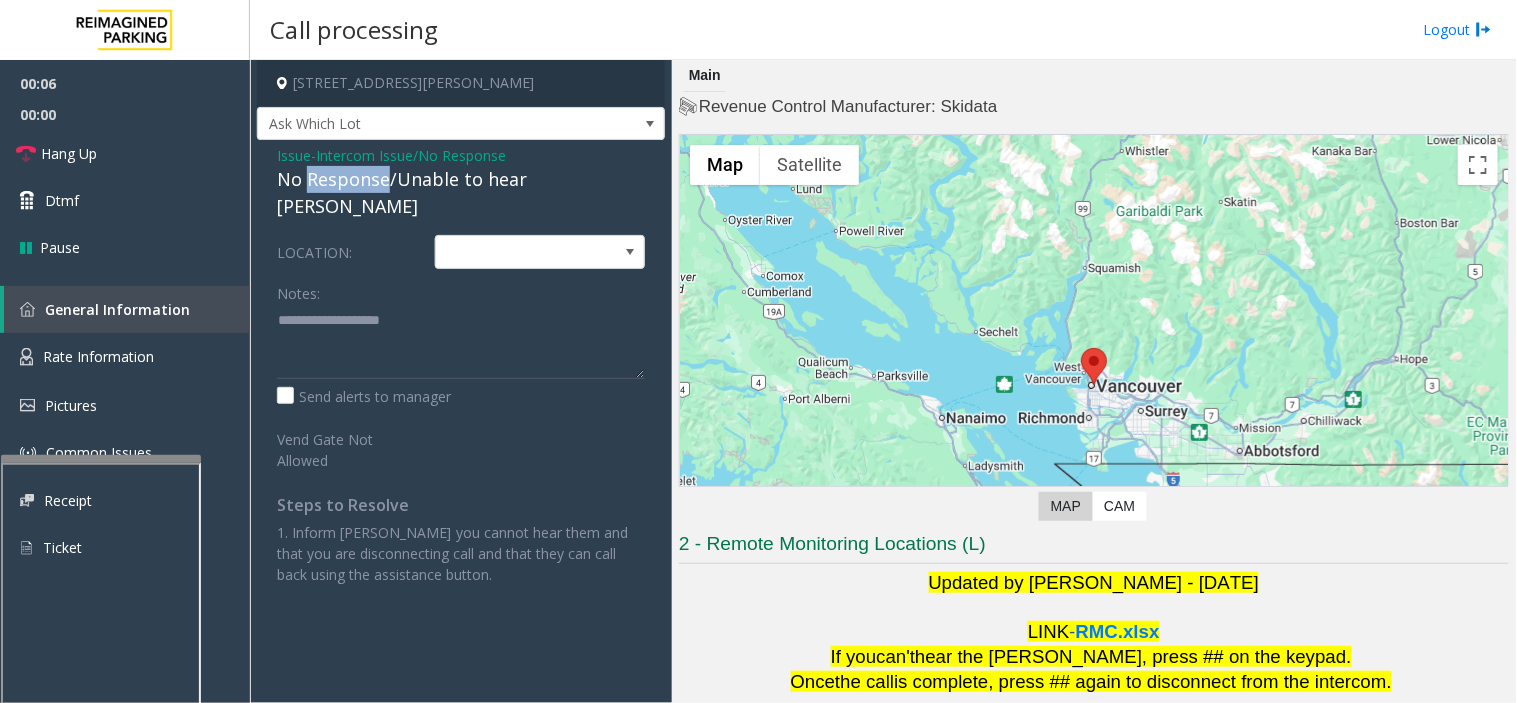 click on "No Response/Unable to hear [PERSON_NAME]" 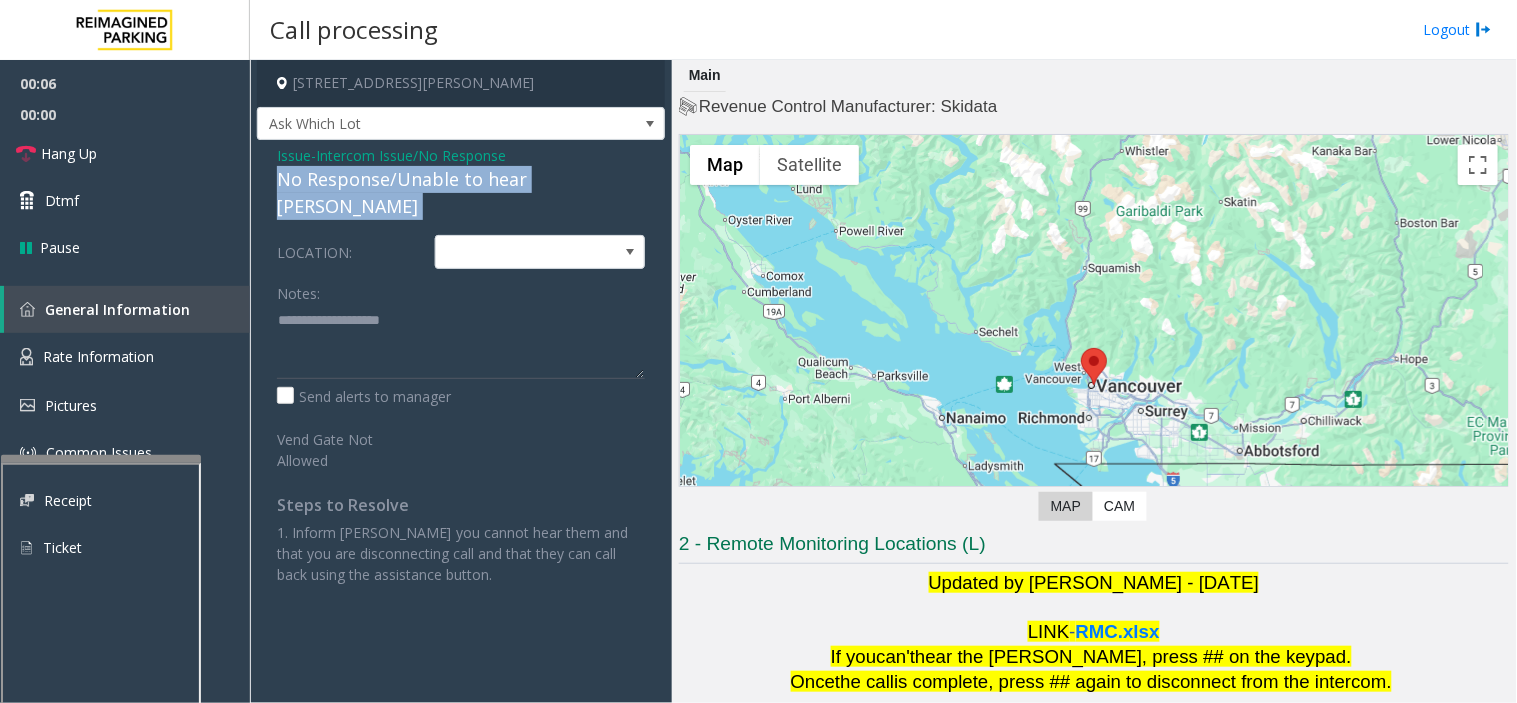 click on "No Response/Unable to hear [PERSON_NAME]" 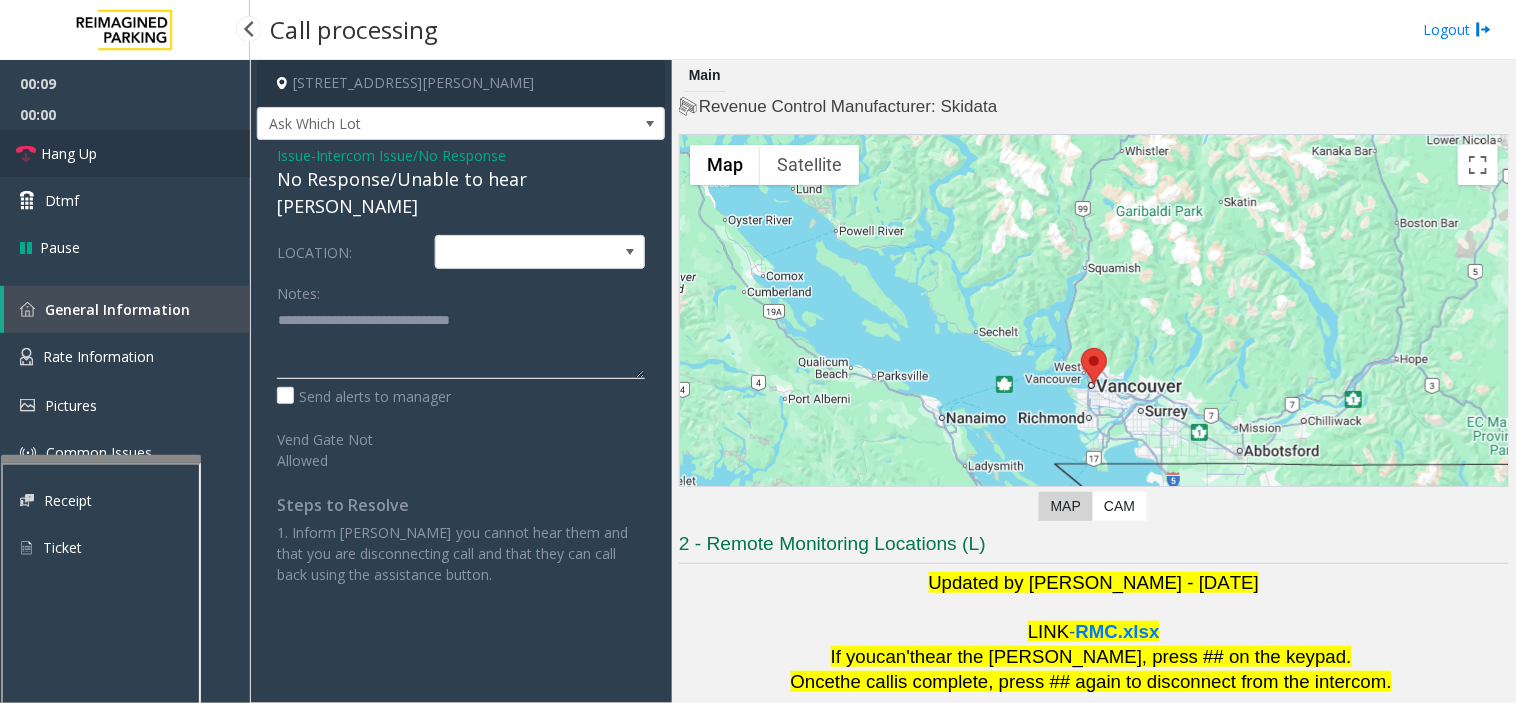 type on "**********" 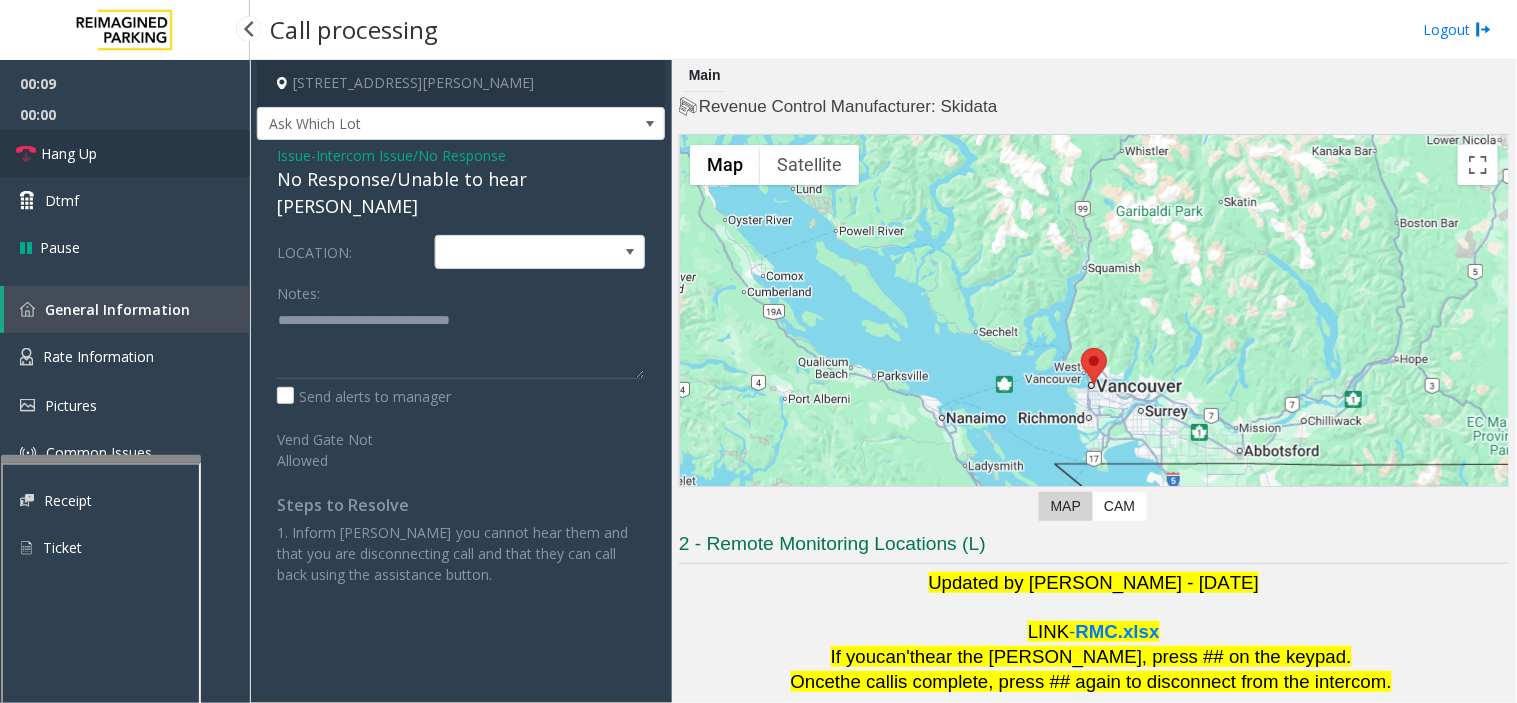 click on "Hang Up" at bounding box center [125, 153] 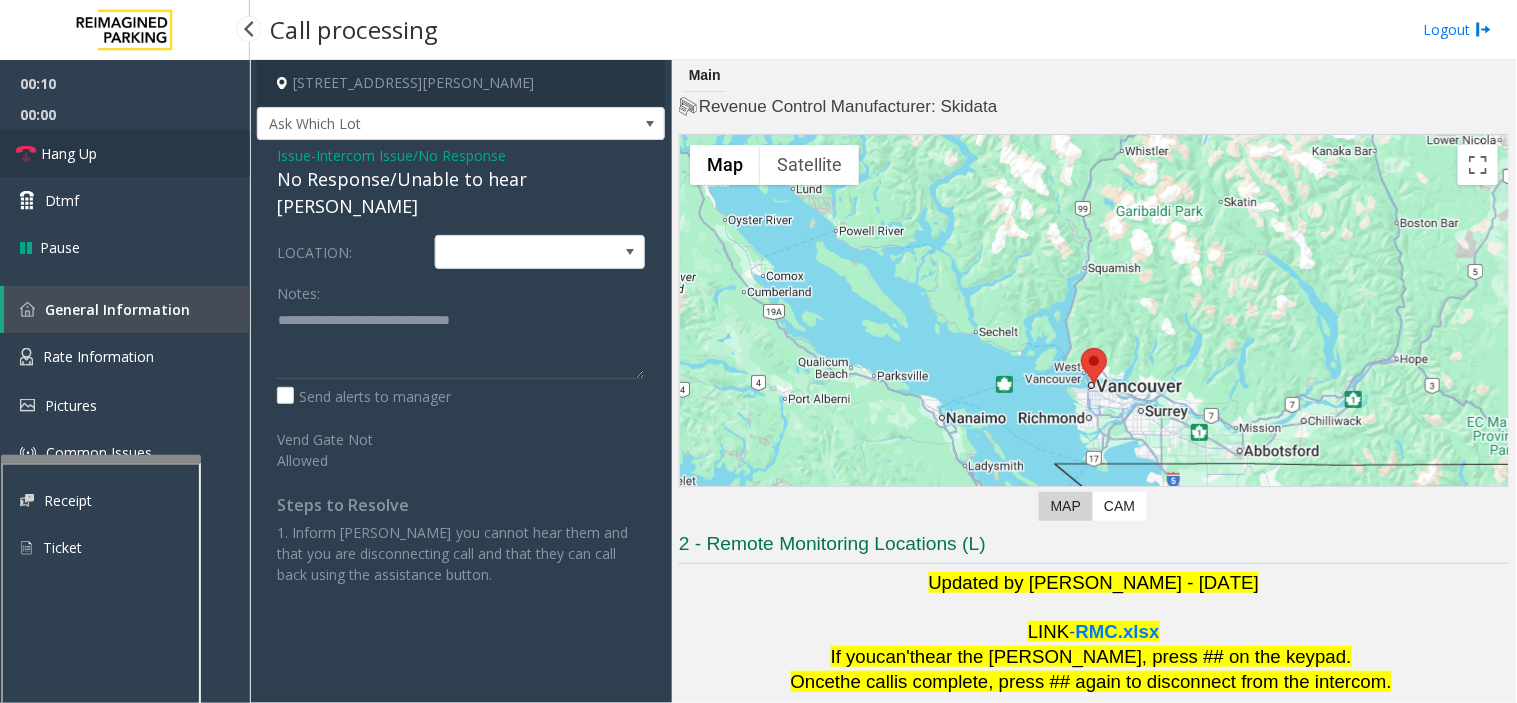 click on "Hang Up" at bounding box center (125, 153) 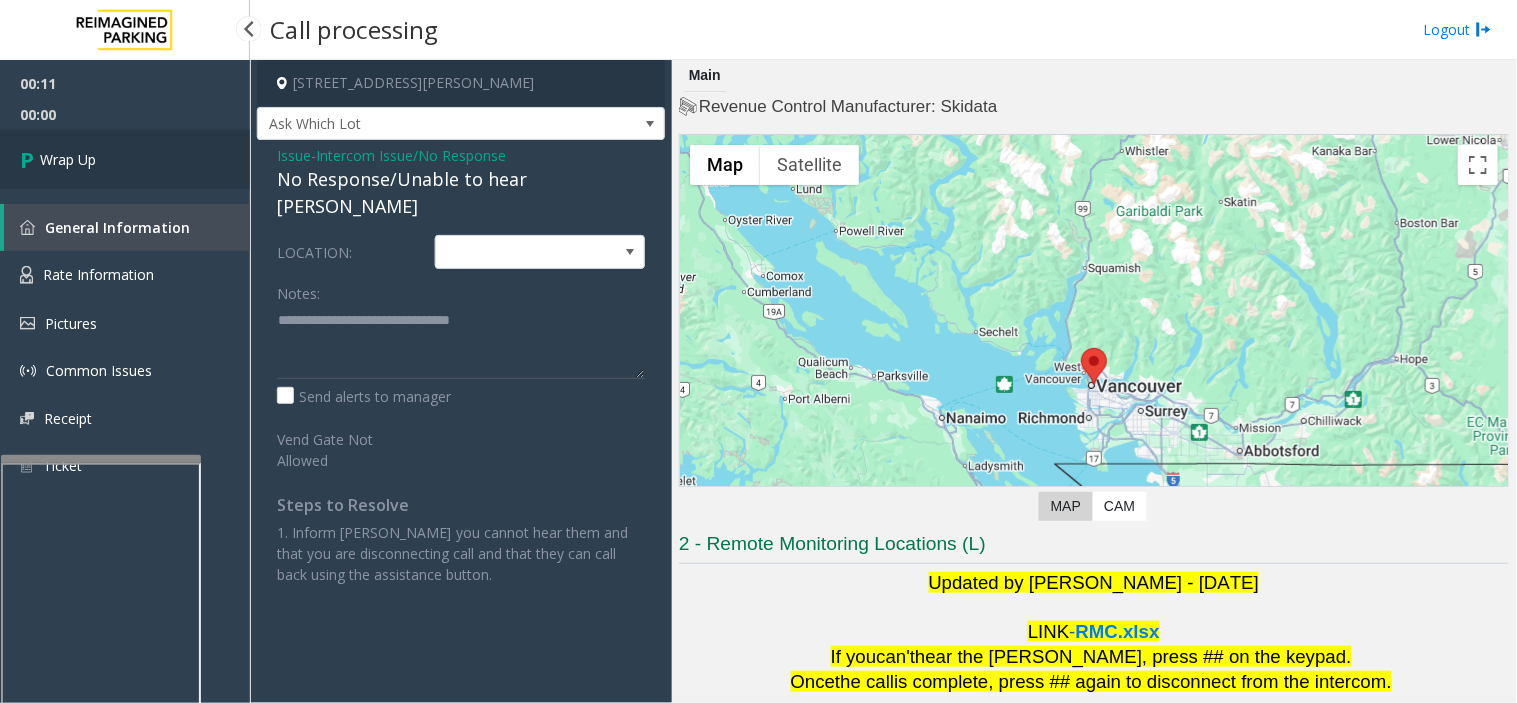 click on "Wrap Up" at bounding box center [125, 159] 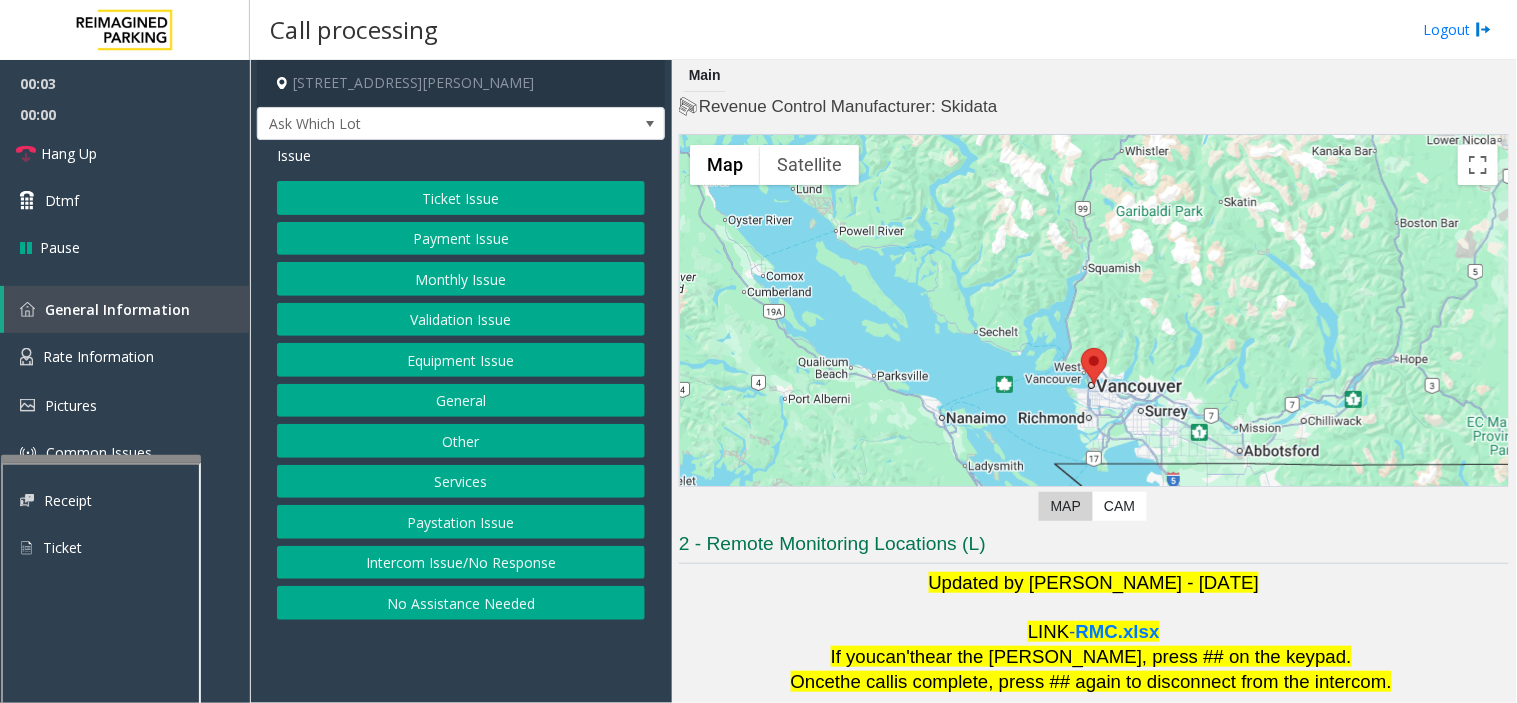 click on "Intercom Issue/No Response" 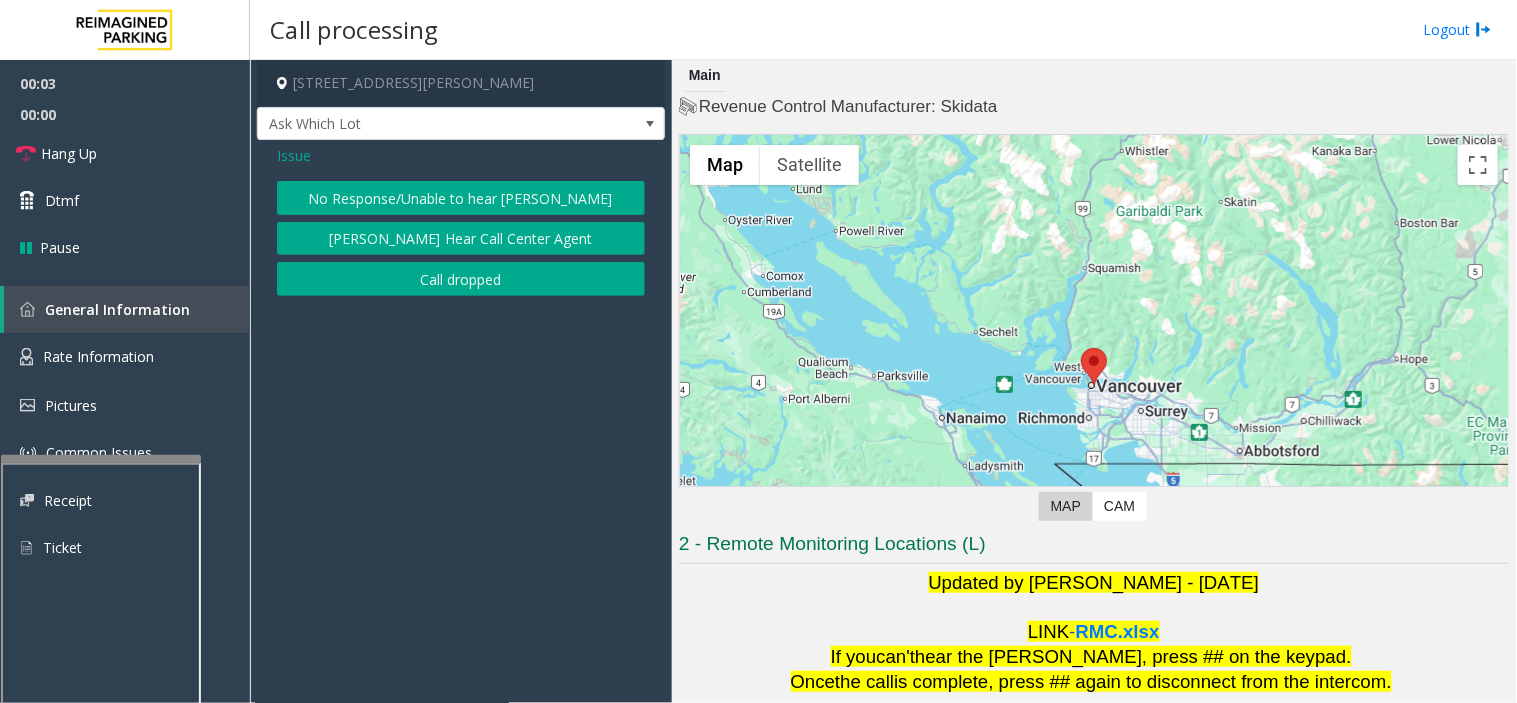 click on "No Response/Unable to hear [PERSON_NAME]" 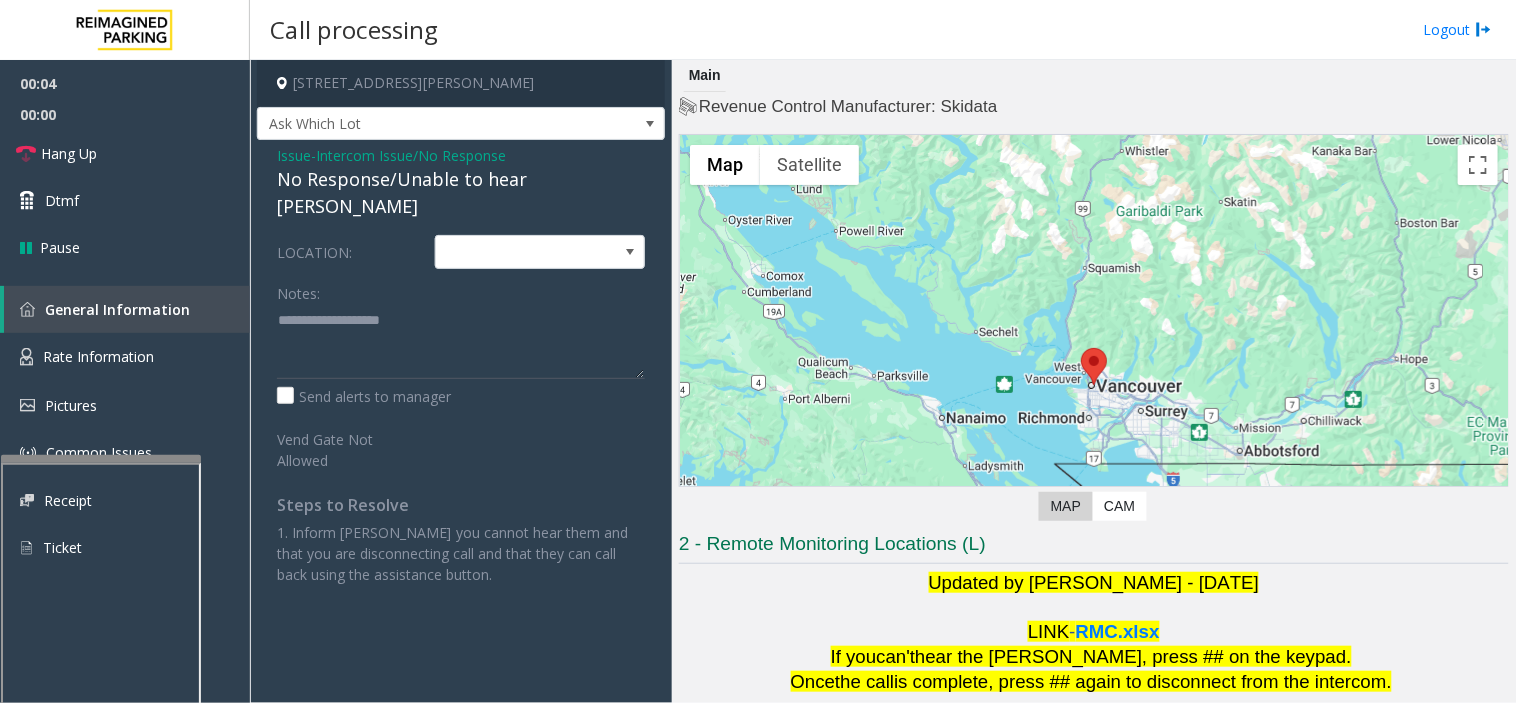 click on "No Response/Unable to hear [PERSON_NAME]" 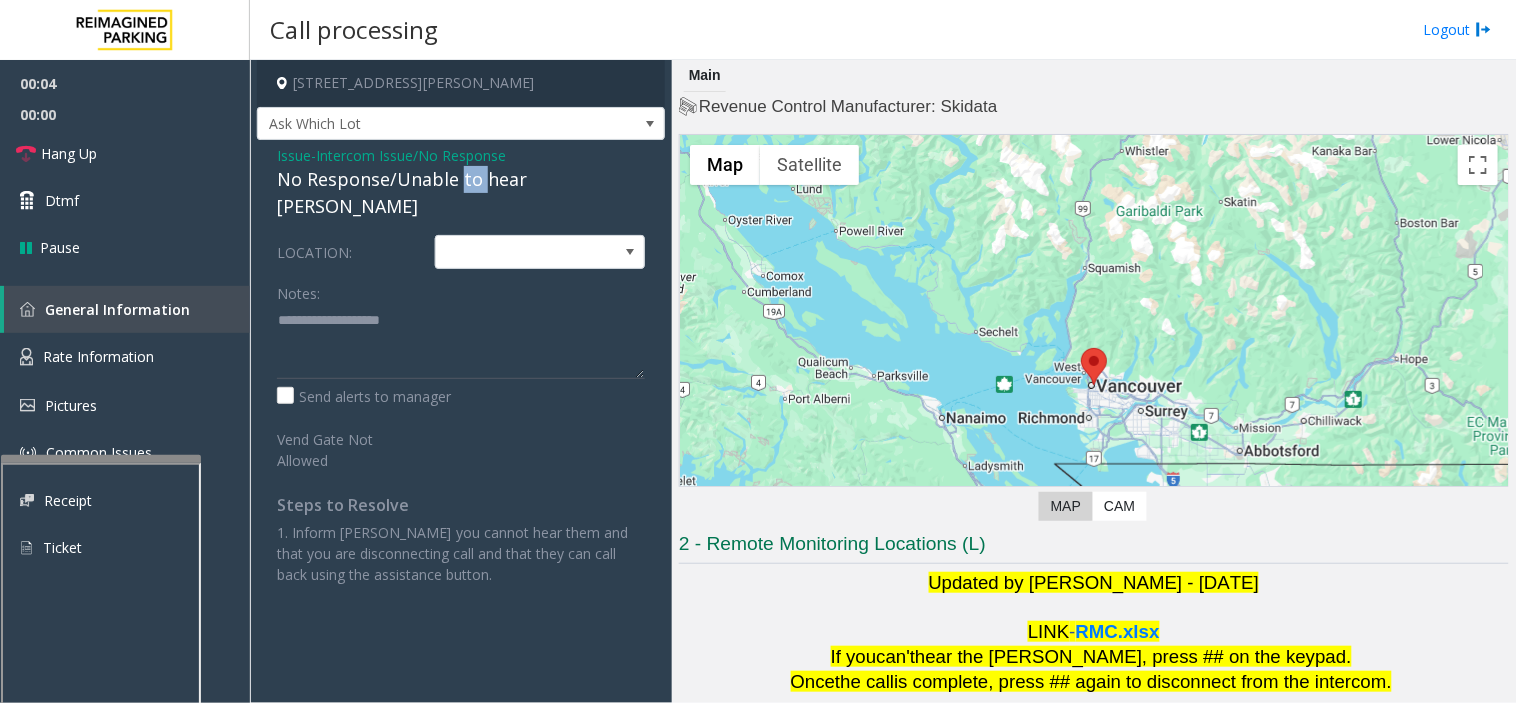 click on "No Response/Unable to hear [PERSON_NAME]" 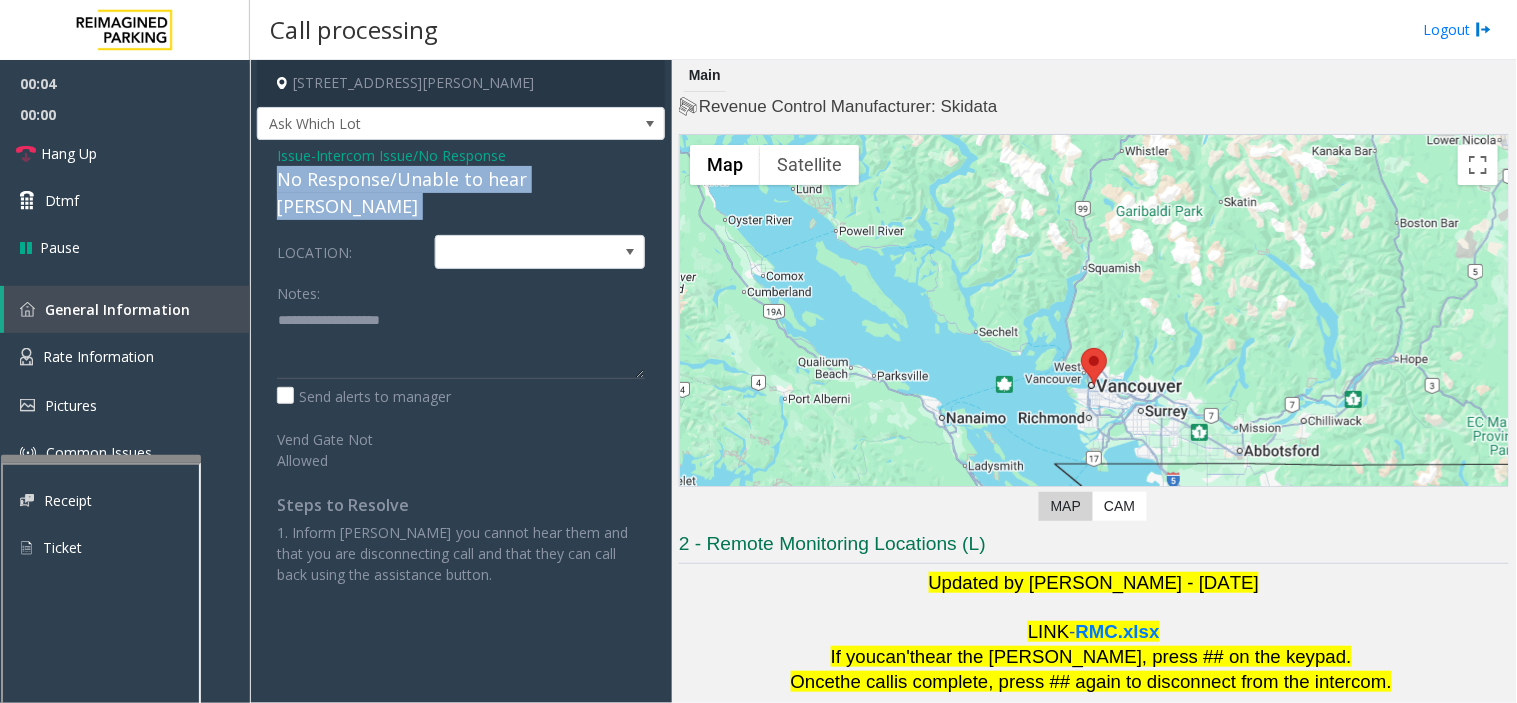 click on "No Response/Unable to hear [PERSON_NAME]" 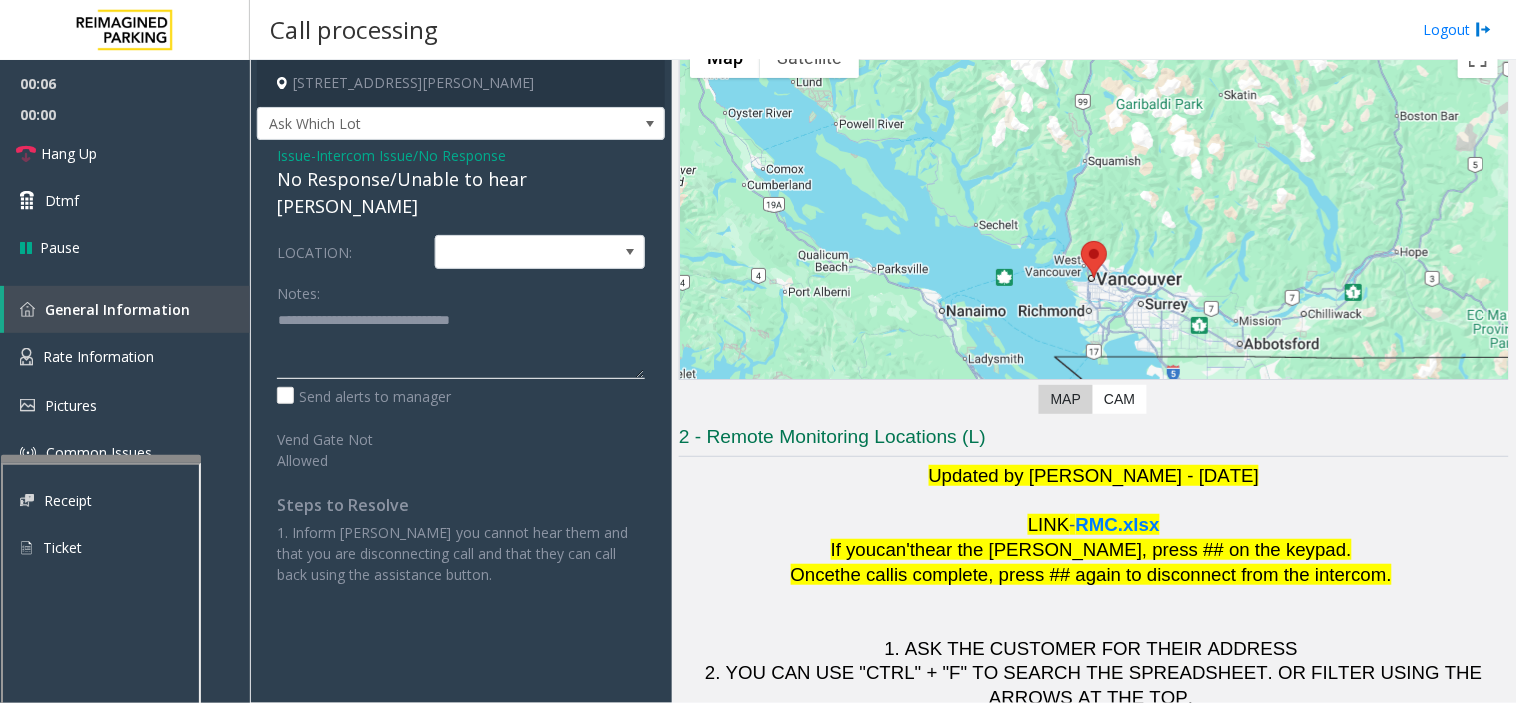 scroll, scrollTop: 210, scrollLeft: 0, axis: vertical 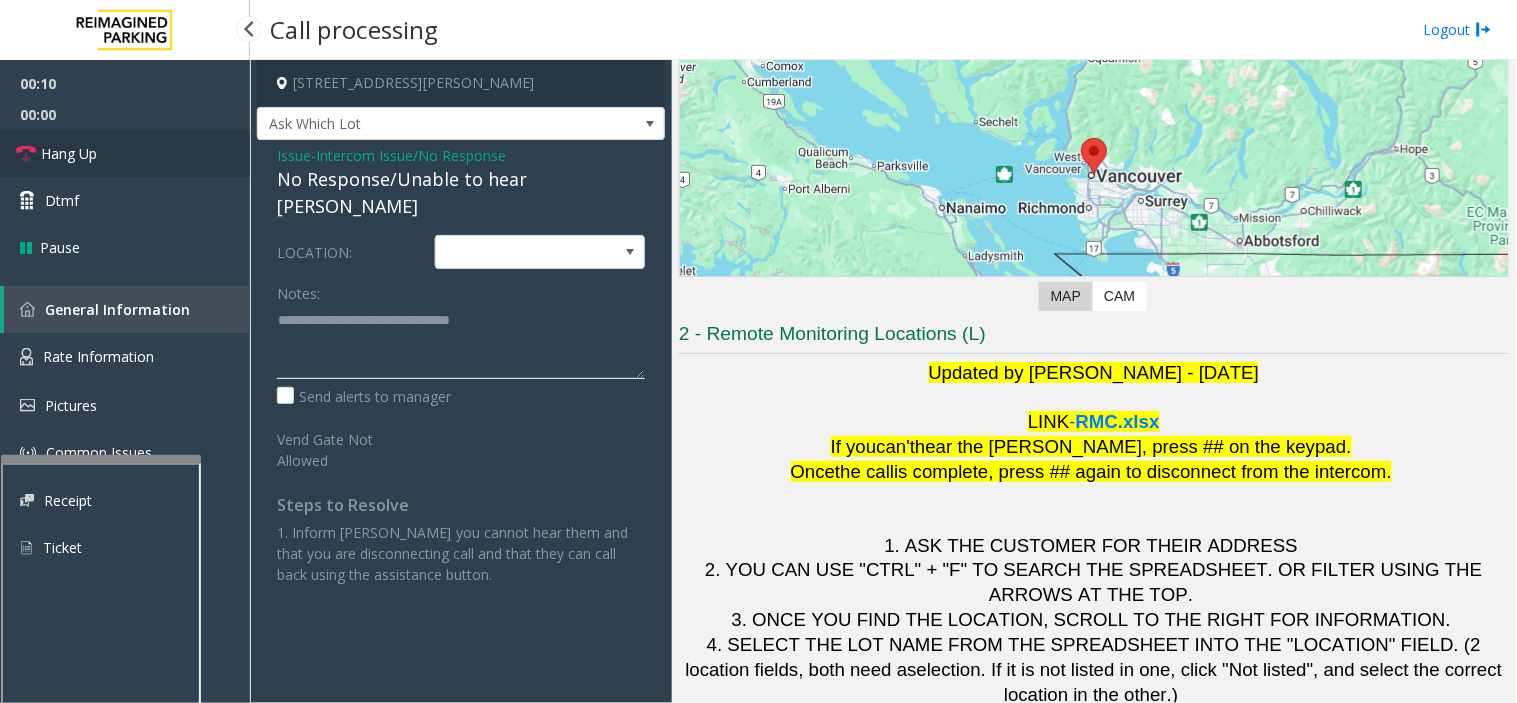 type on "**********" 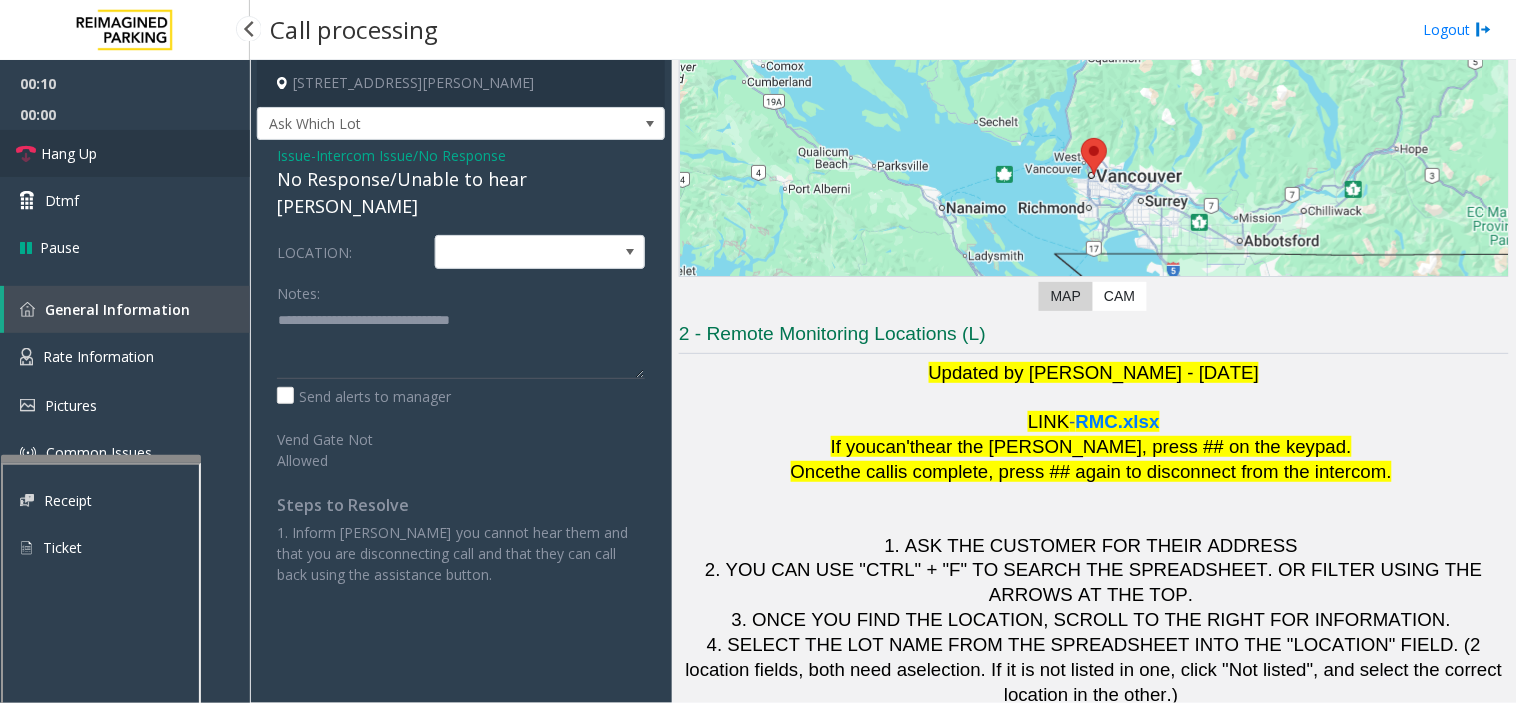 click on "Hang Up" at bounding box center [125, 153] 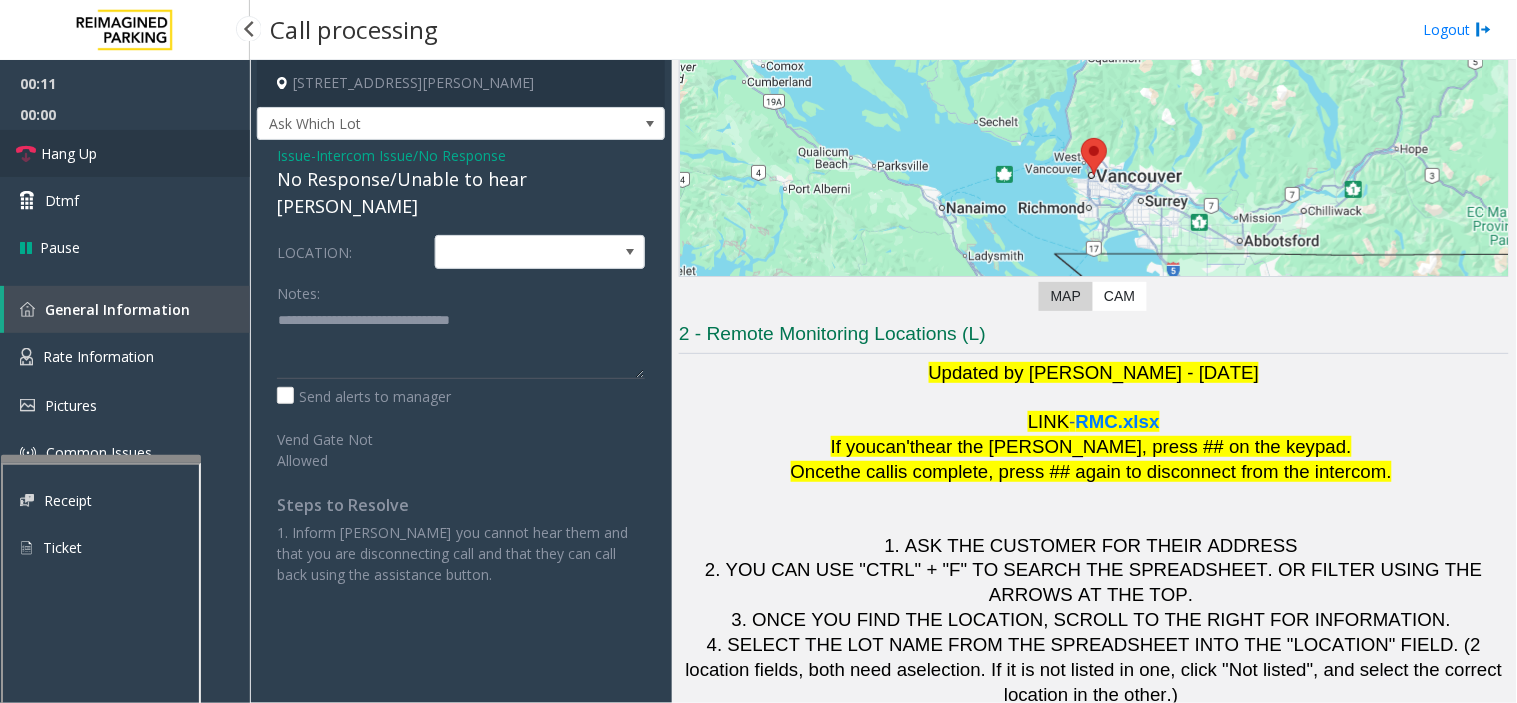 click on "Hang Up" at bounding box center (125, 153) 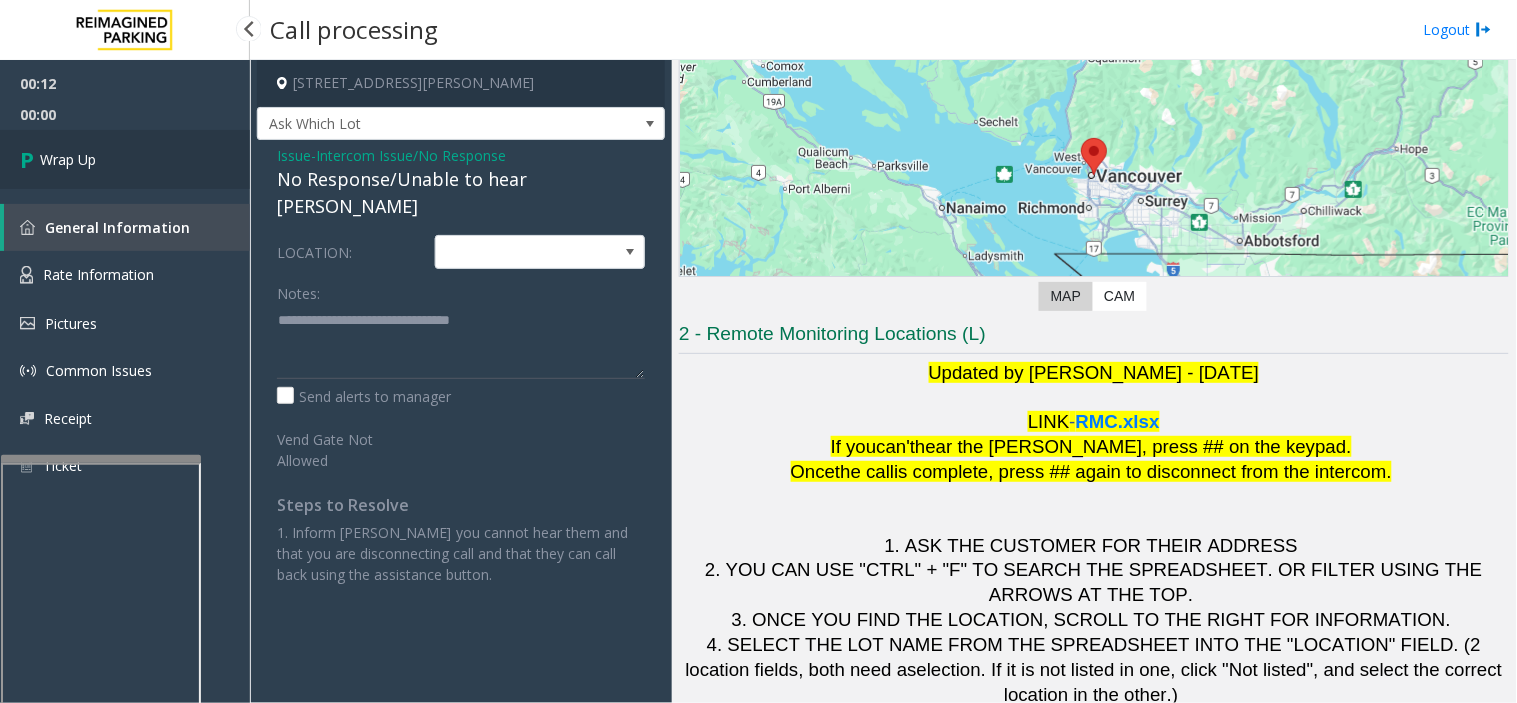 click on "Wrap Up" at bounding box center [125, 159] 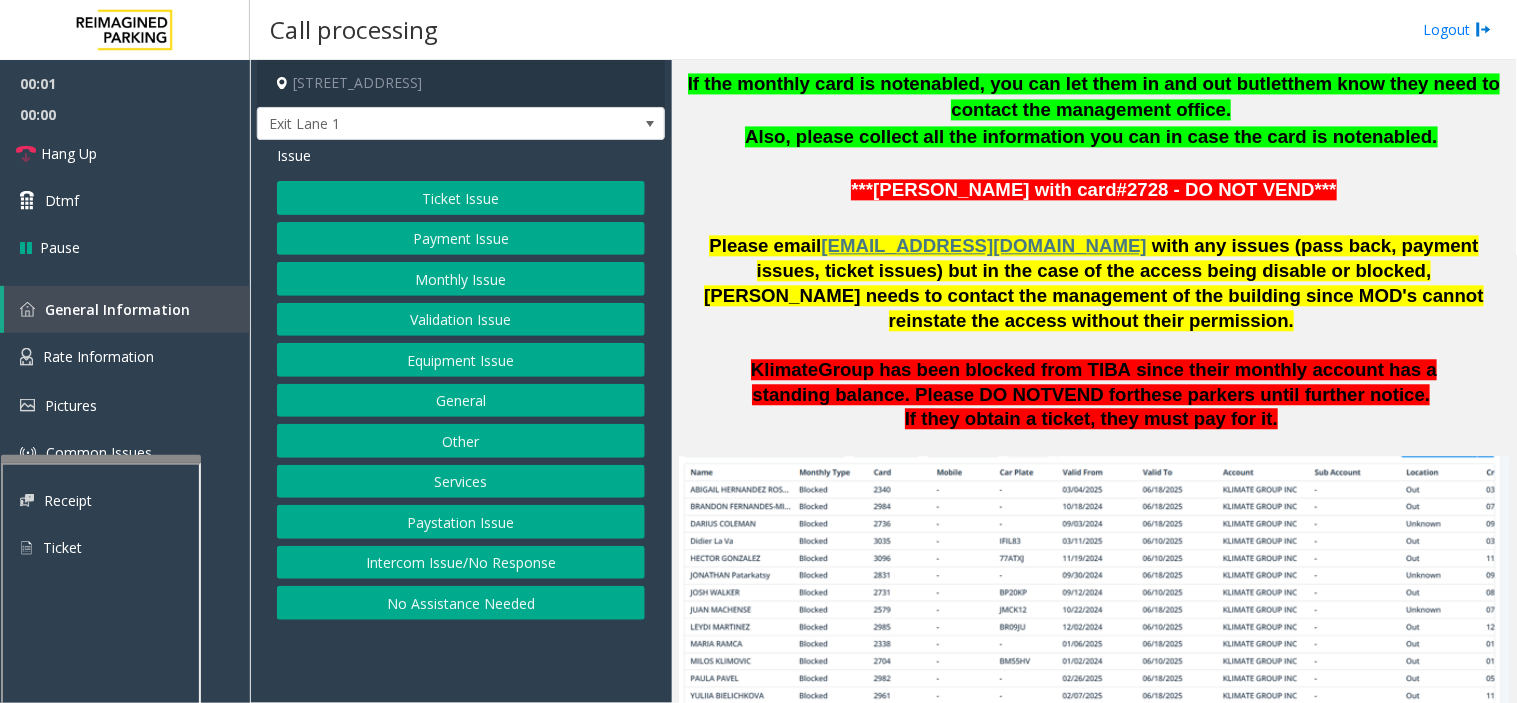scroll, scrollTop: 1111, scrollLeft: 0, axis: vertical 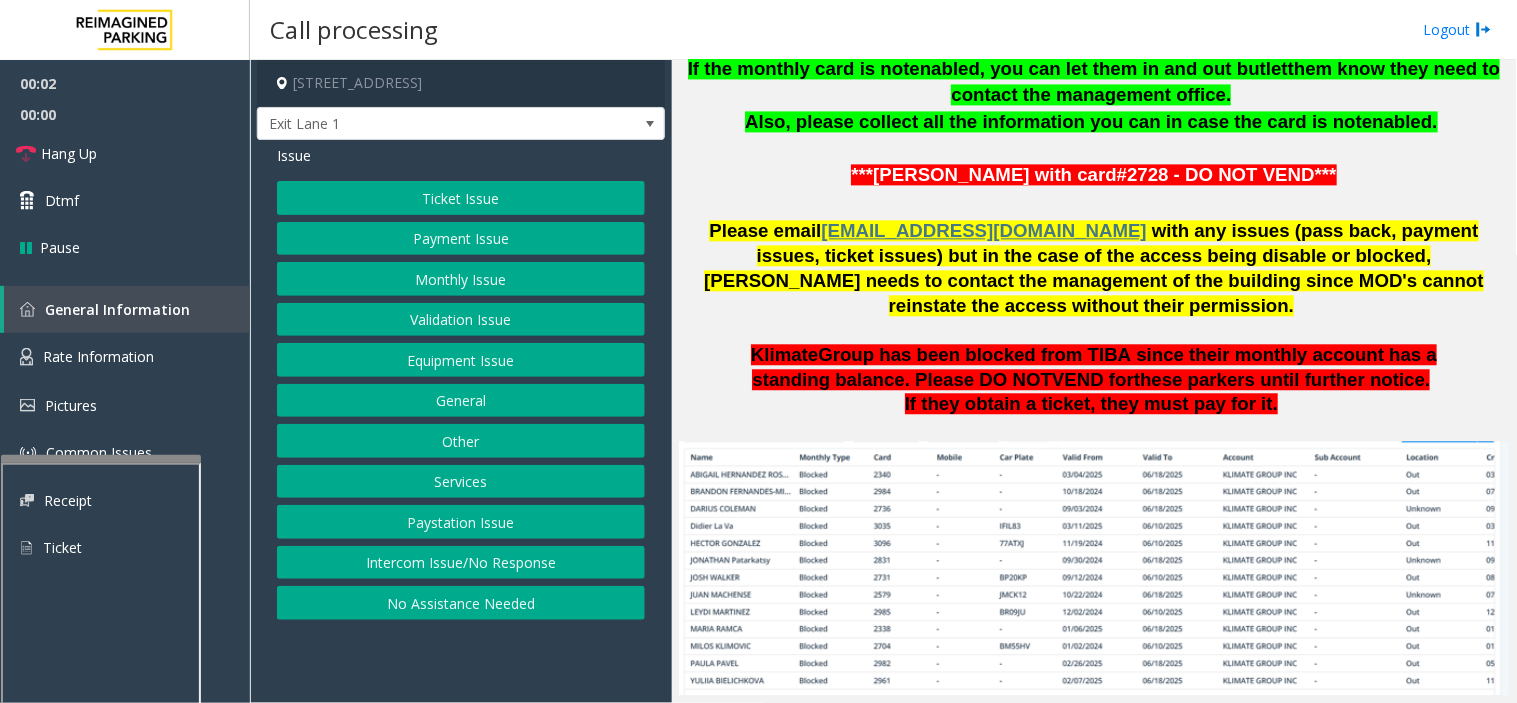 click on "Intercom Issue/No Response" 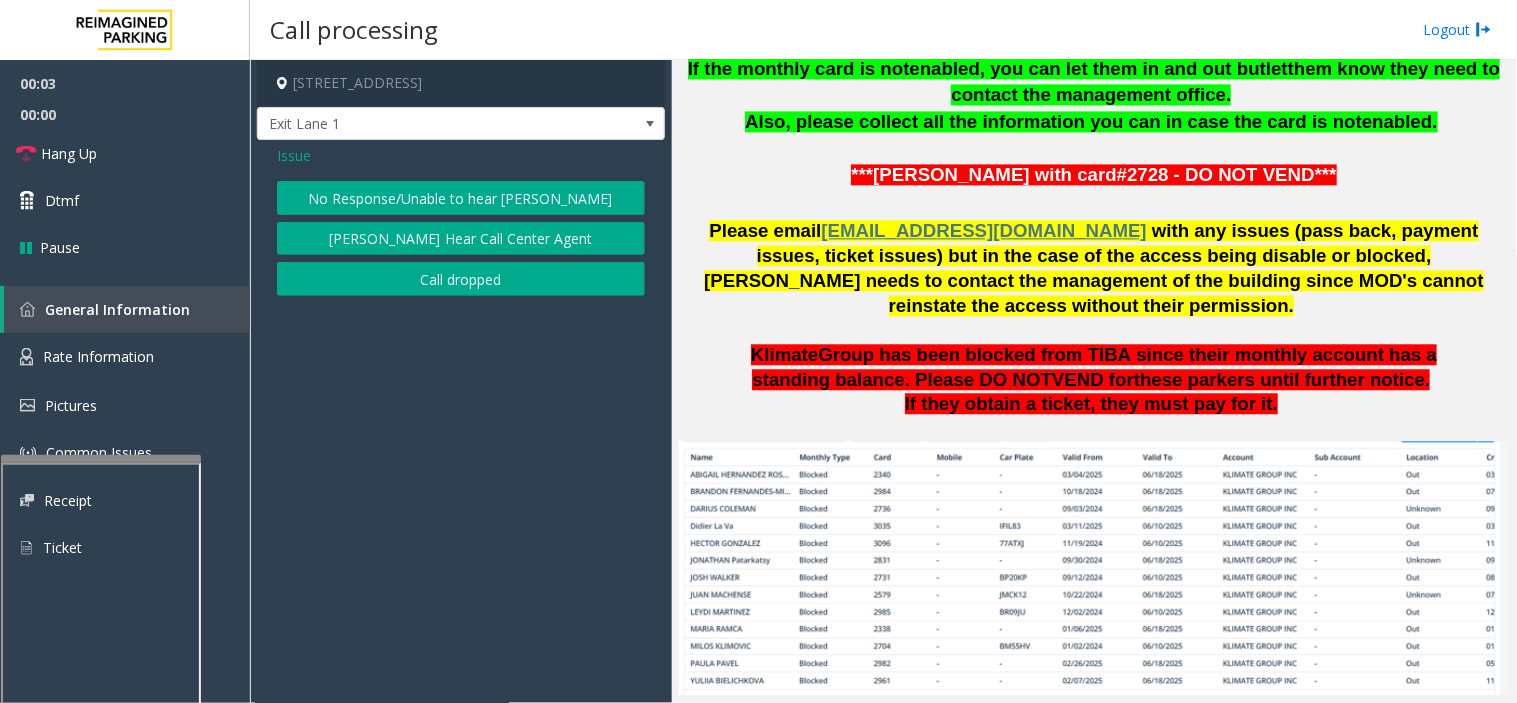 click on "No Response/Unable to hear [PERSON_NAME]" 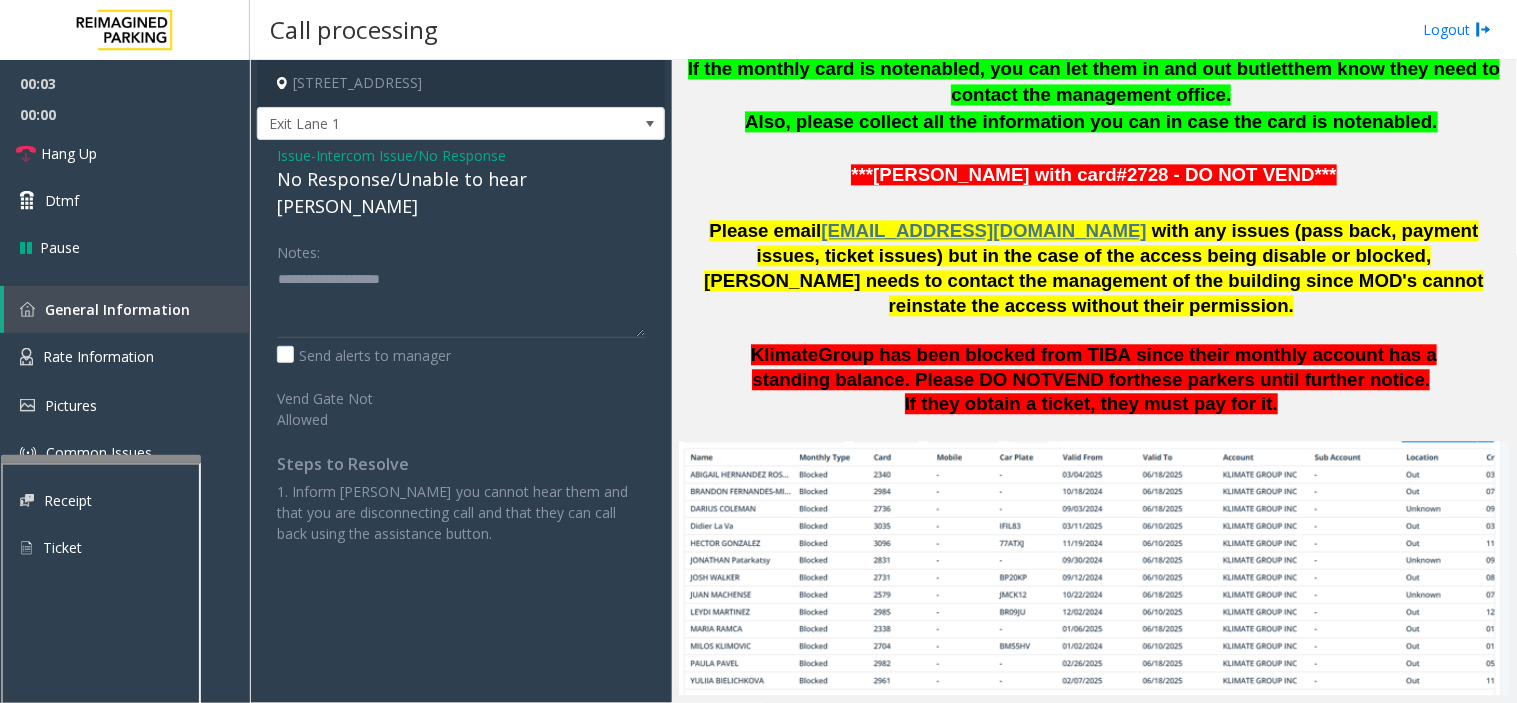 click on "No Response/Unable to hear [PERSON_NAME]" 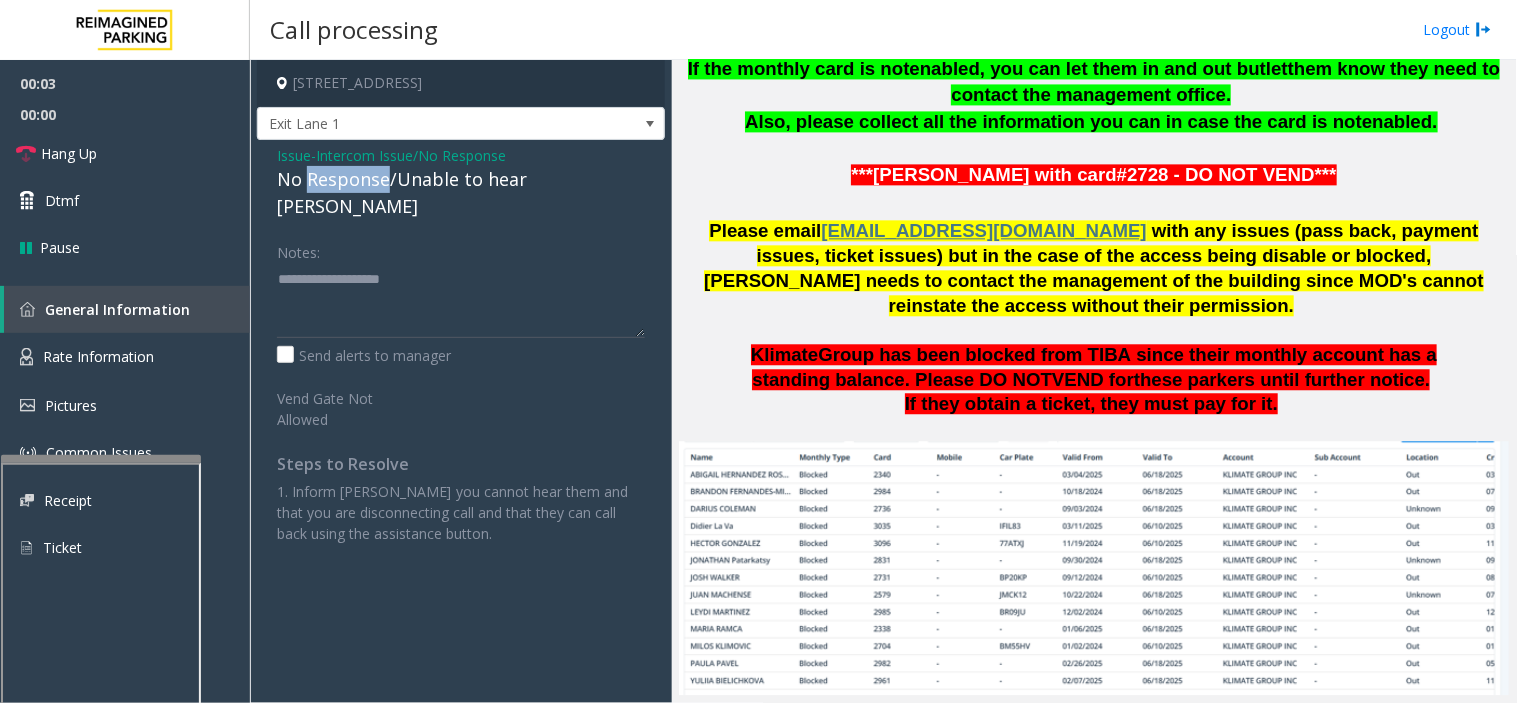 click on "No Response/Unable to hear [PERSON_NAME]" 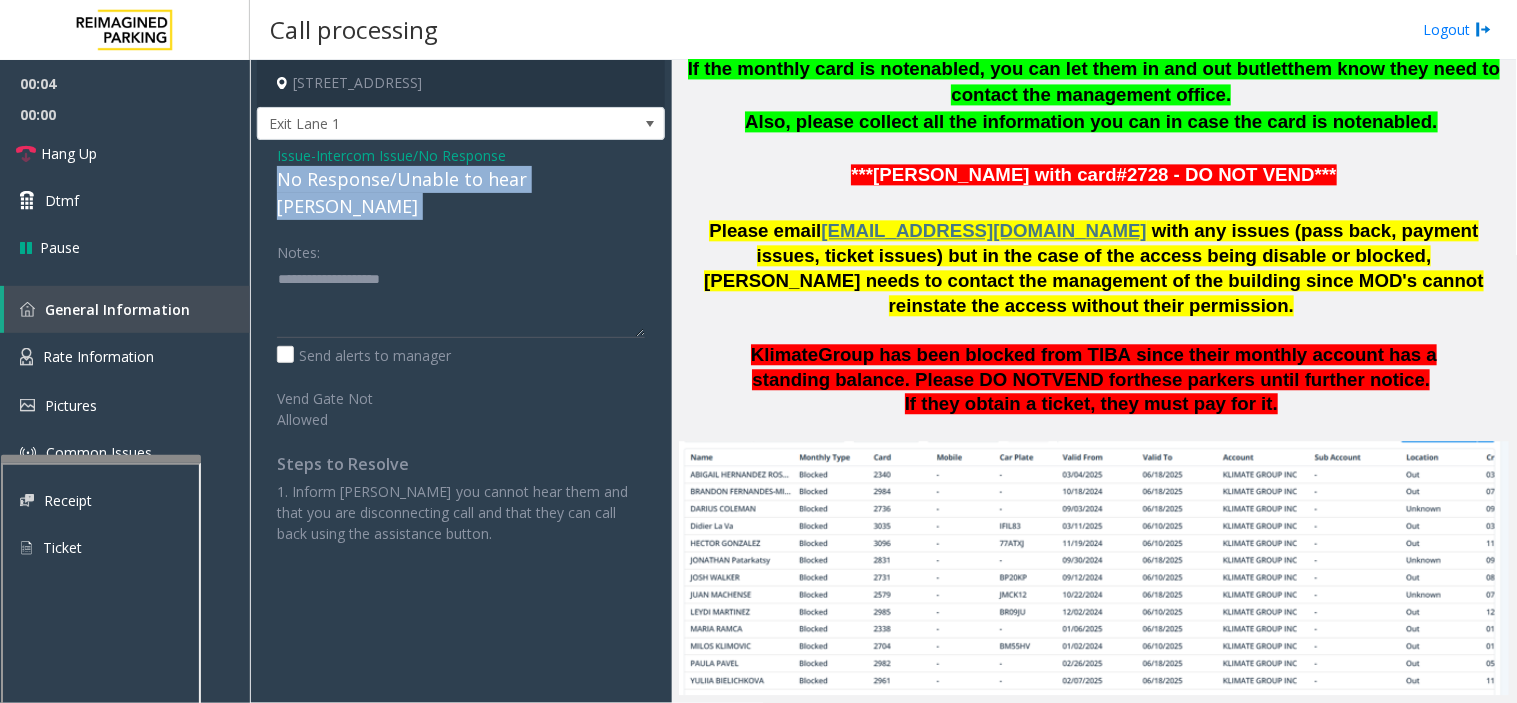click on "No Response/Unable to hear [PERSON_NAME]" 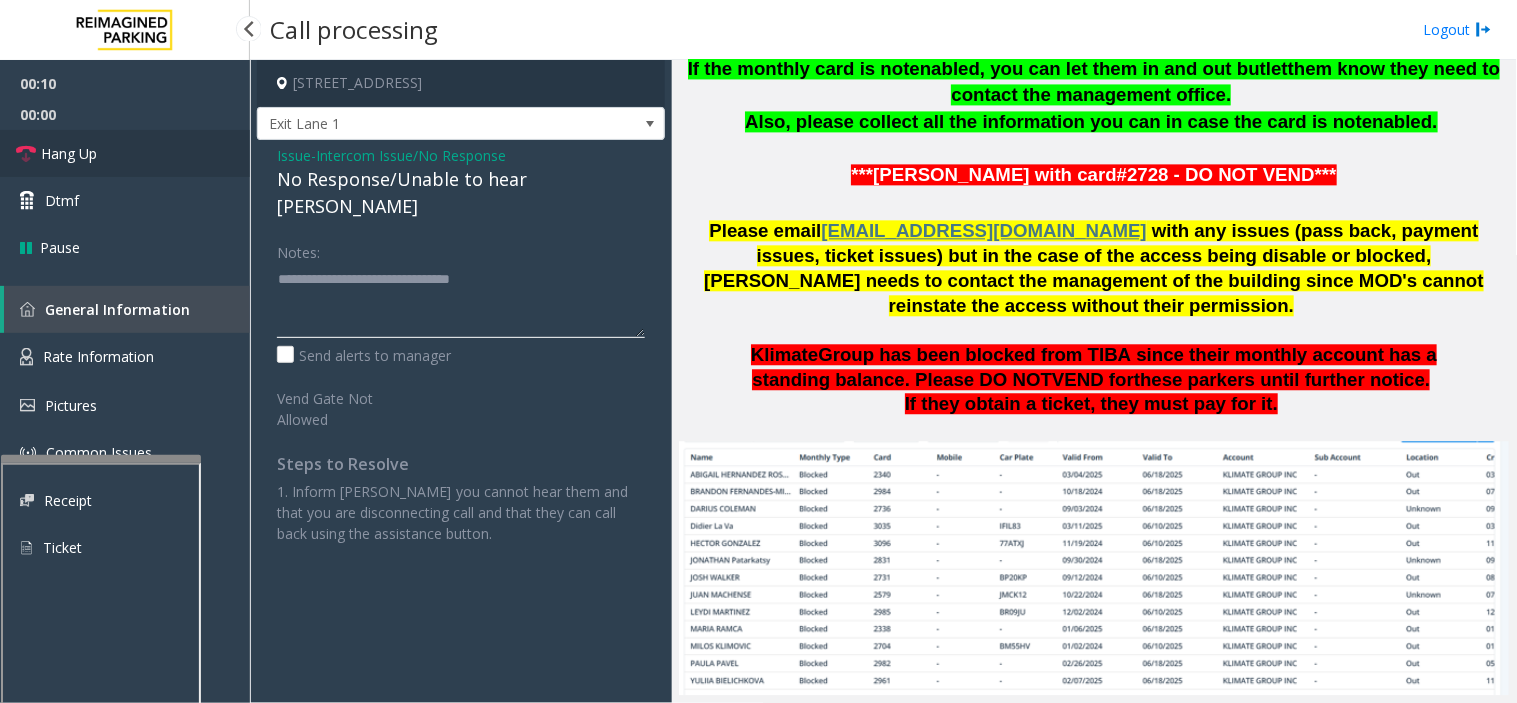 type on "**********" 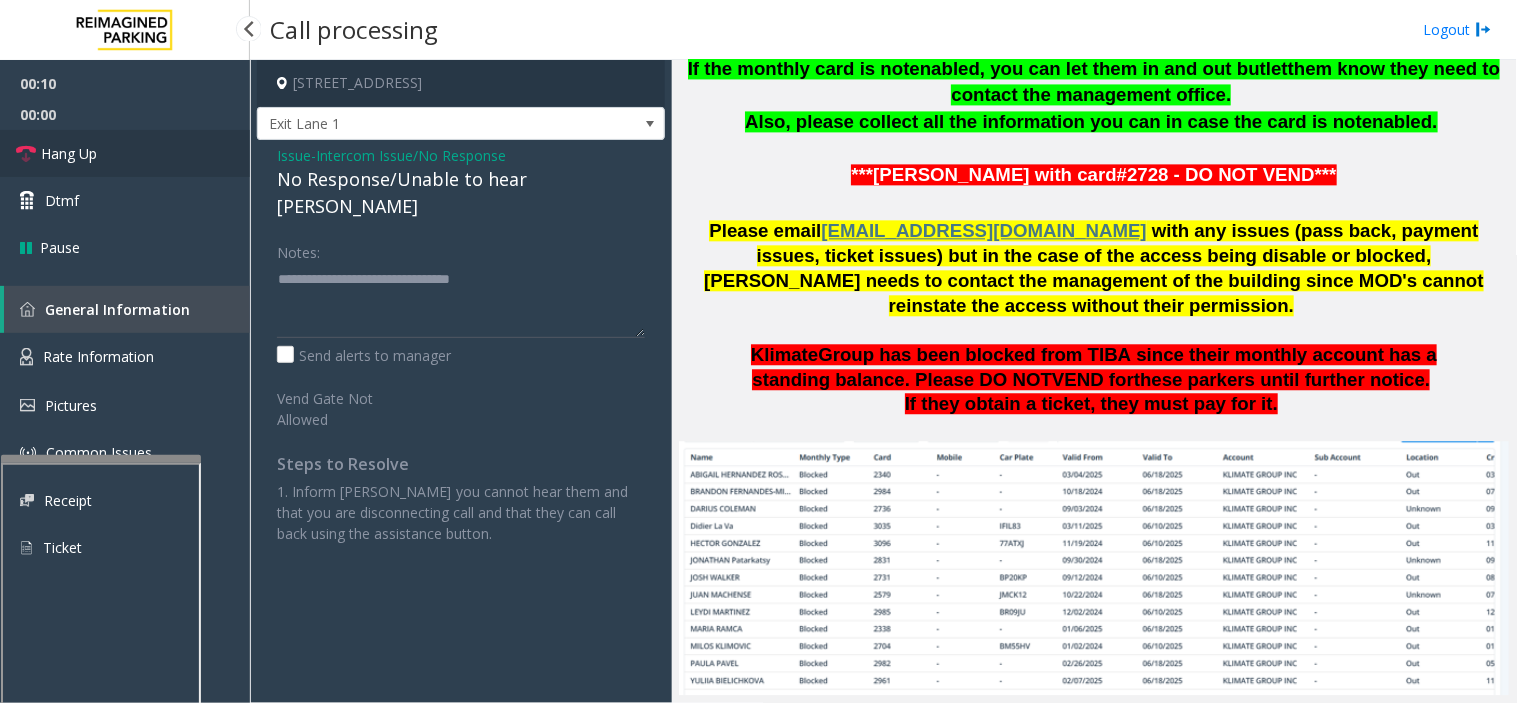 click on "Hang Up" at bounding box center (125, 153) 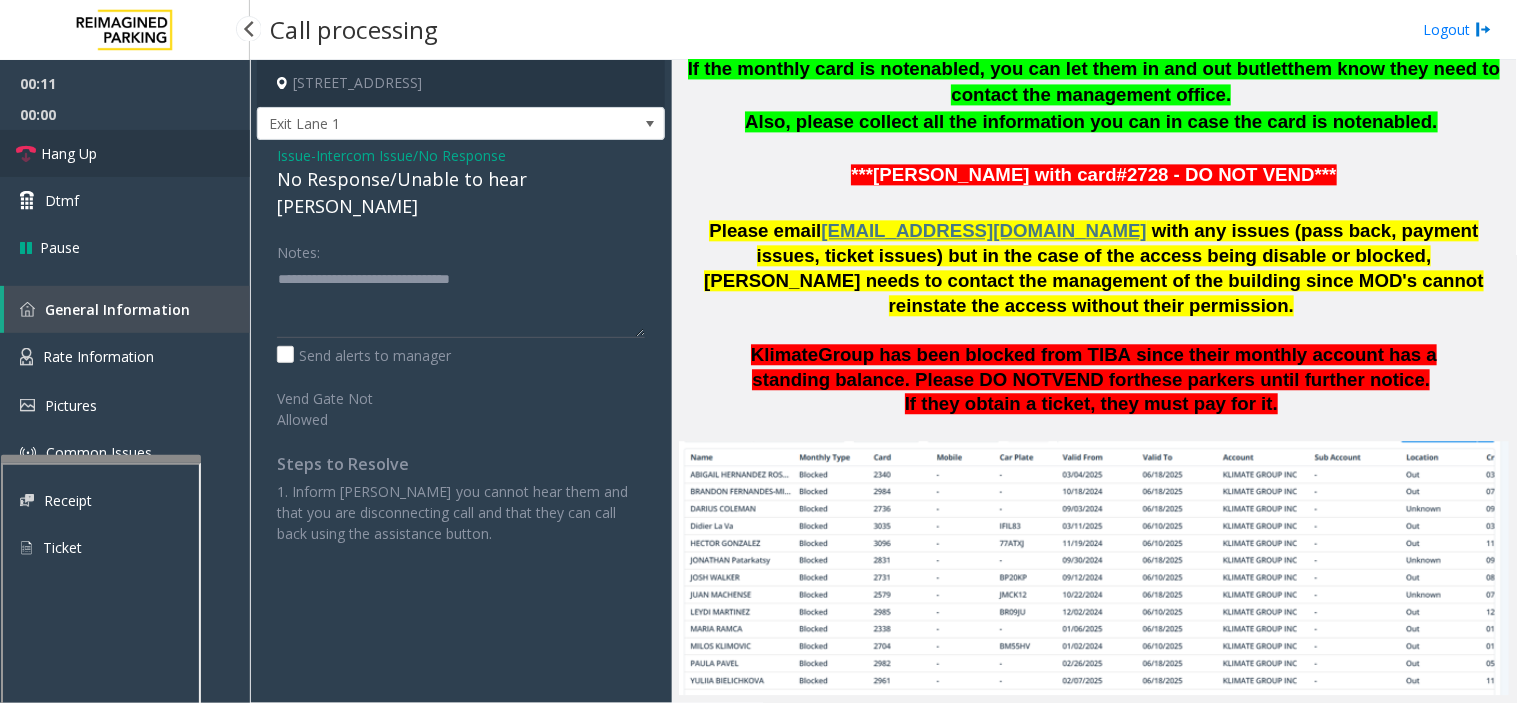 click on "Hang Up" at bounding box center (125, 153) 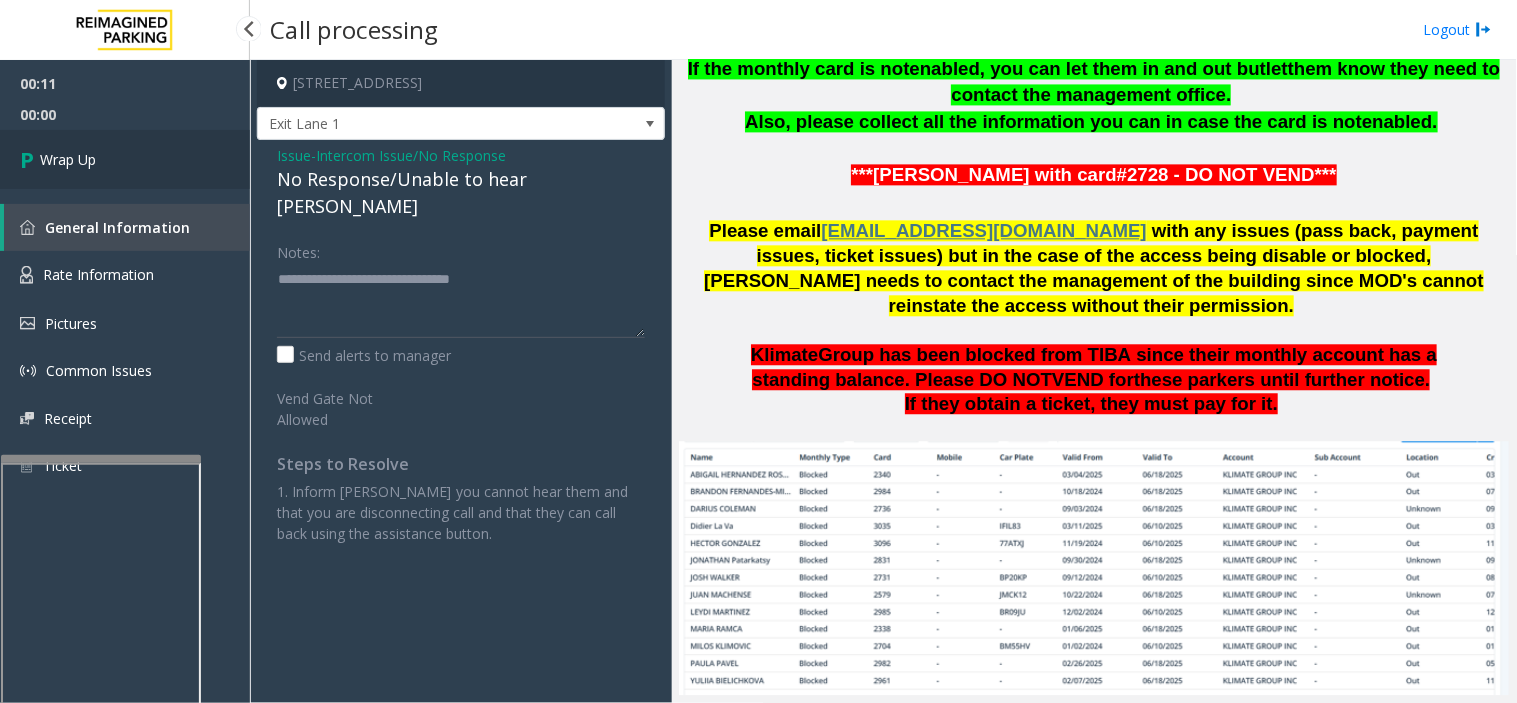 click on "Wrap Up" at bounding box center (125, 159) 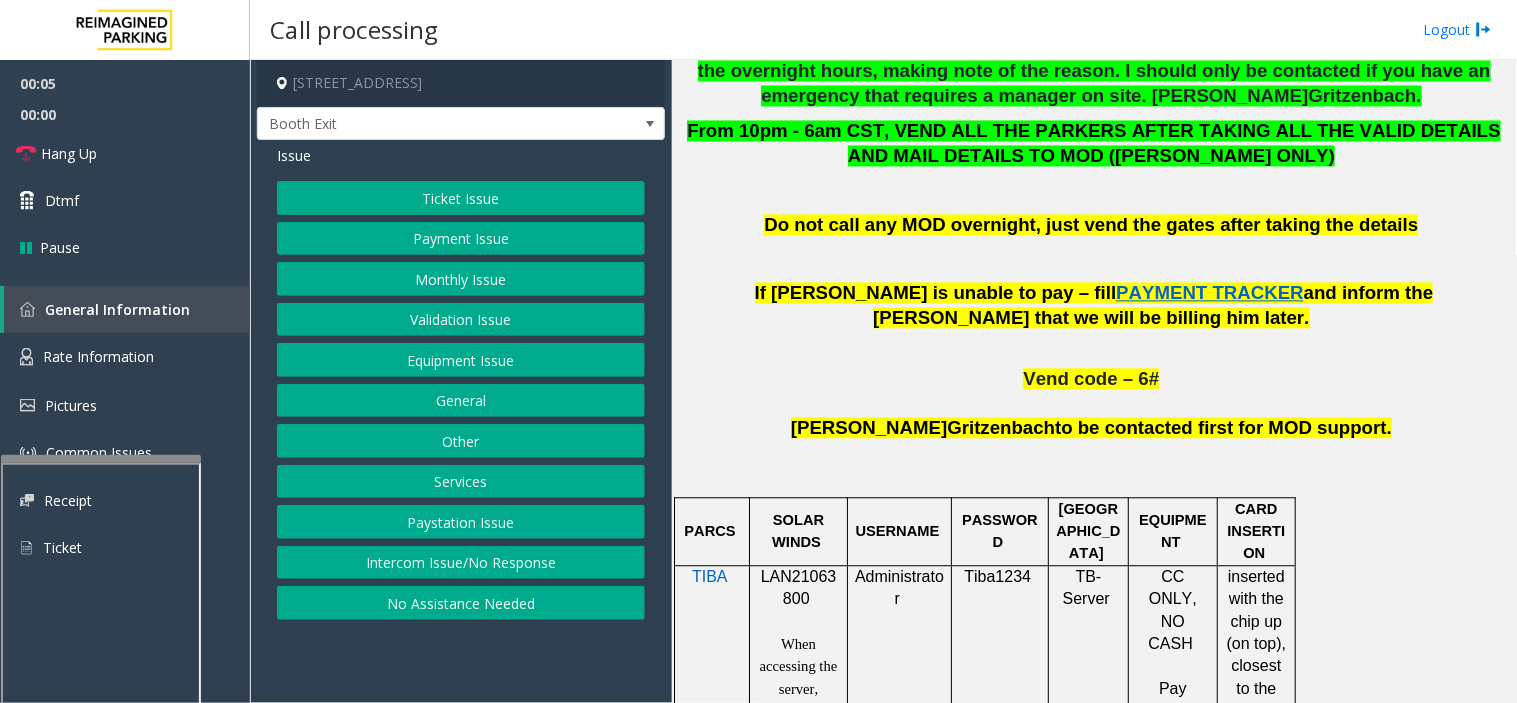 scroll, scrollTop: 1000, scrollLeft: 0, axis: vertical 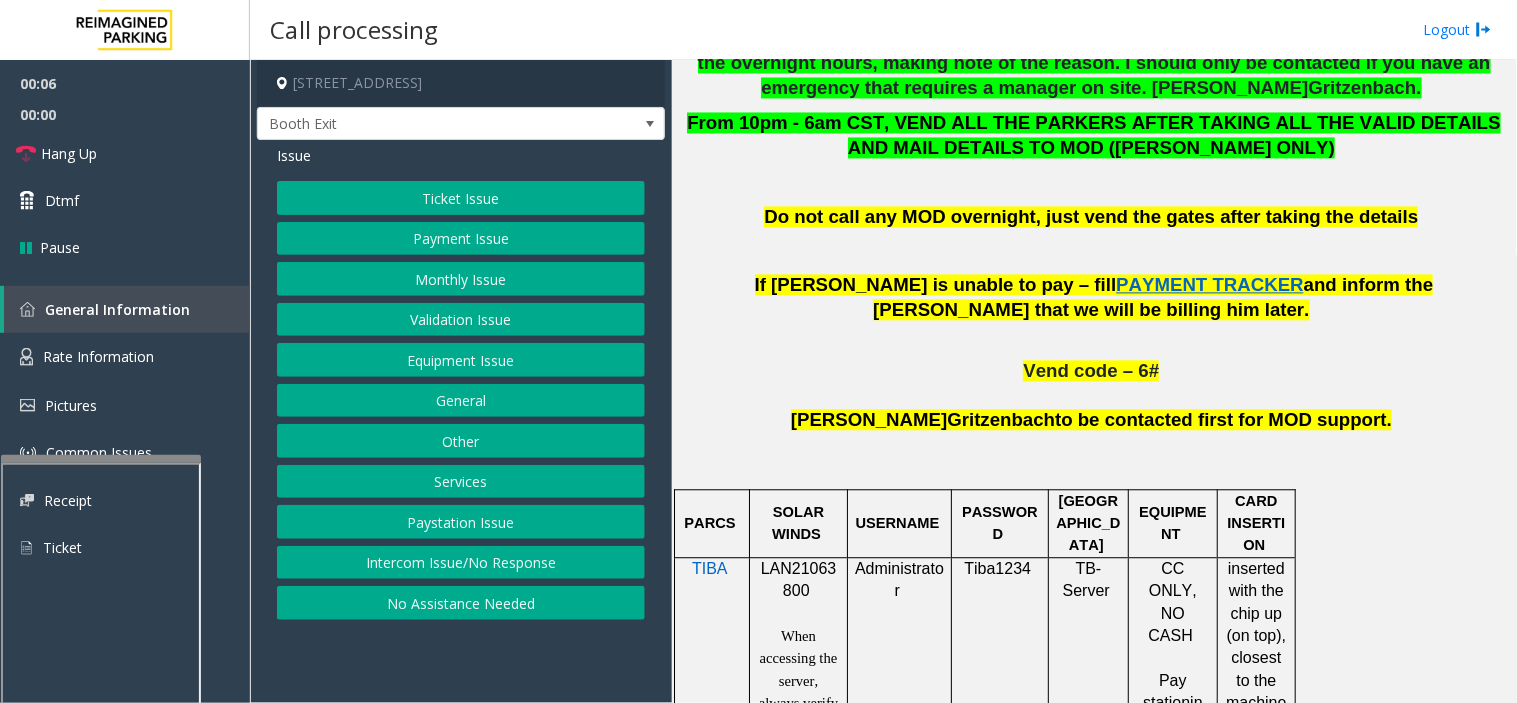 click on "Validation Issue" 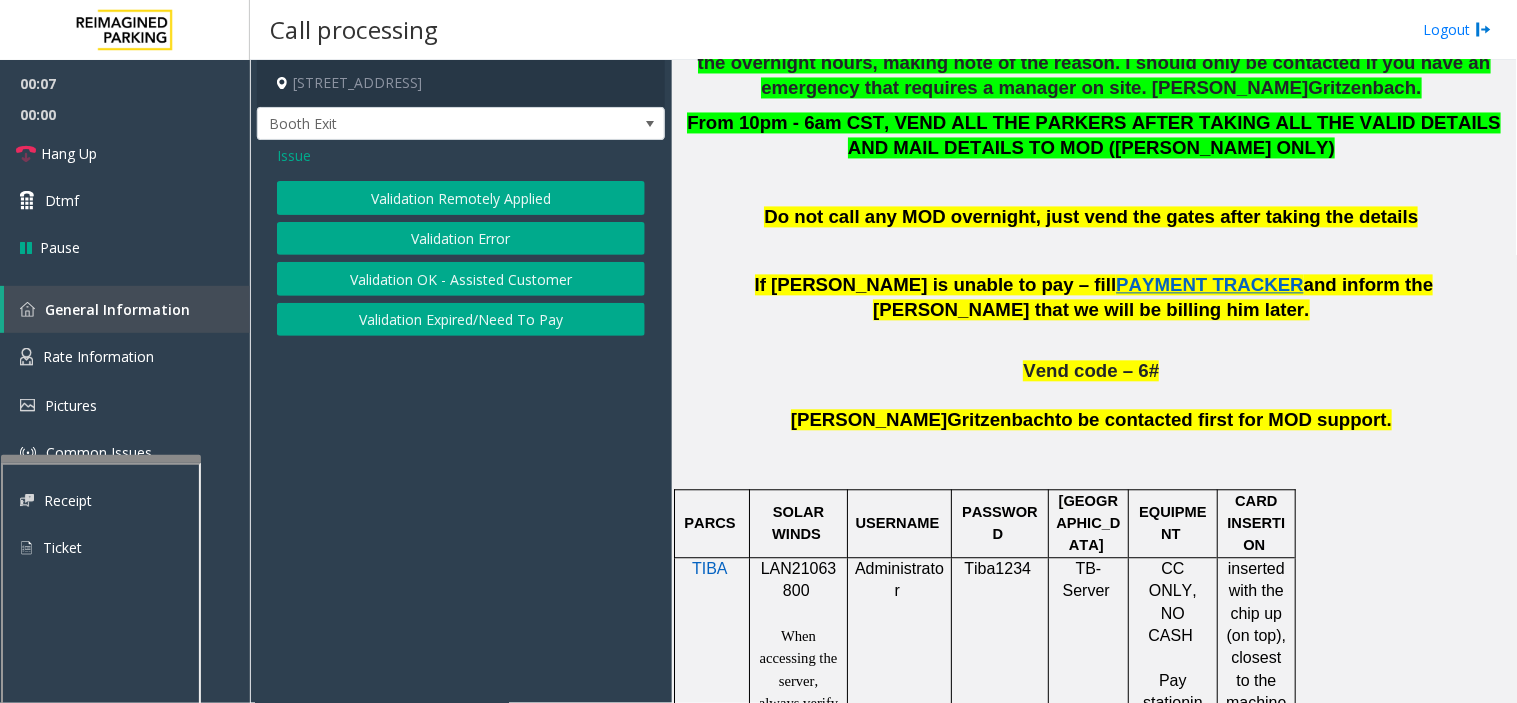 click on "Validation Error" 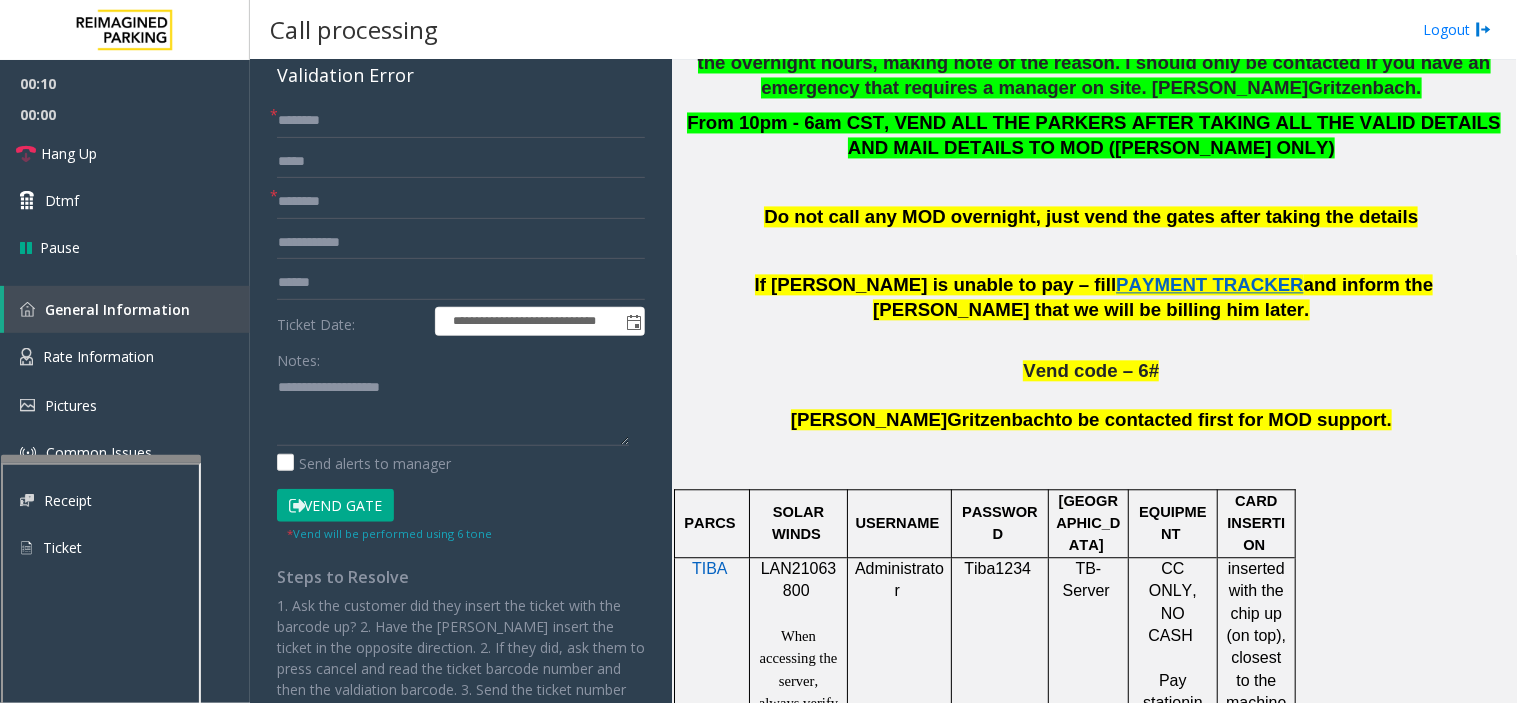 scroll, scrollTop: 246, scrollLeft: 0, axis: vertical 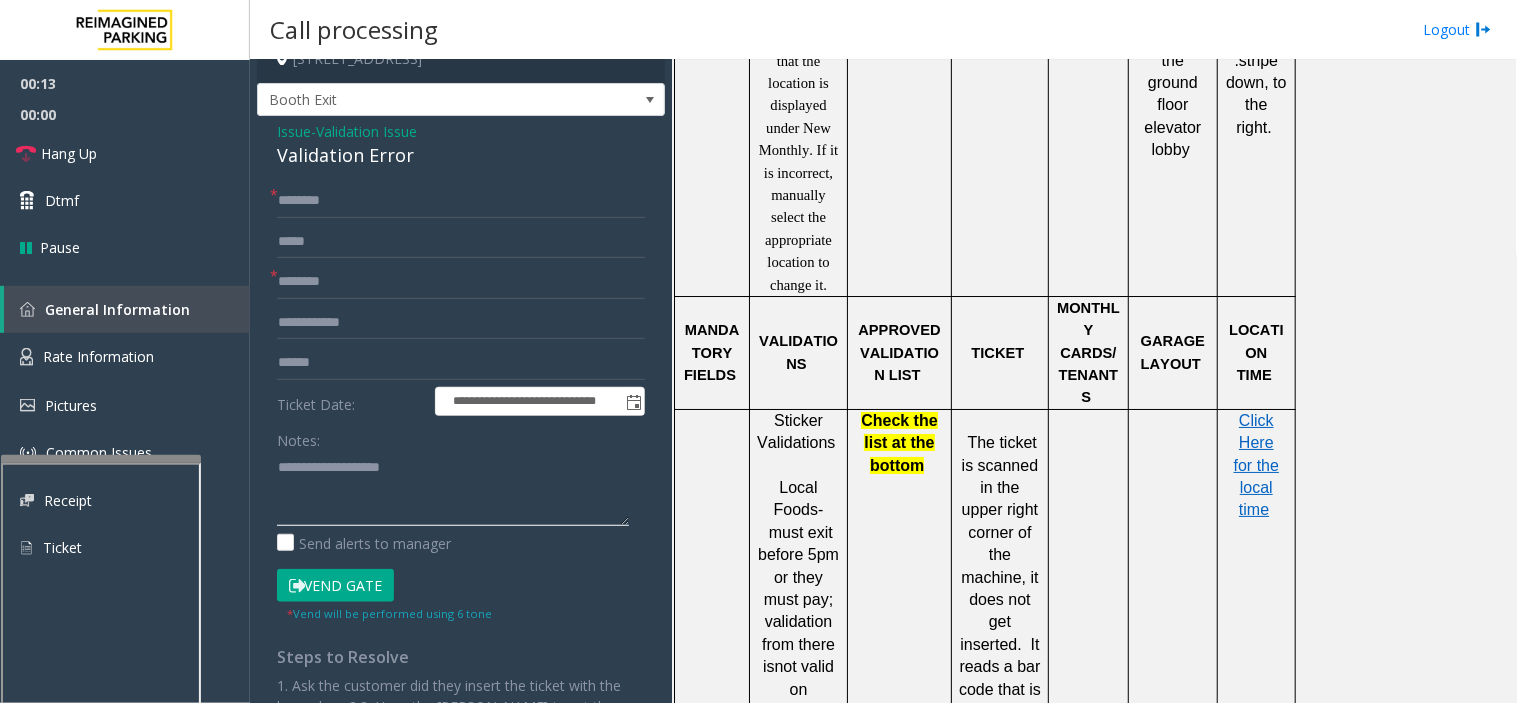 paste on "**********" 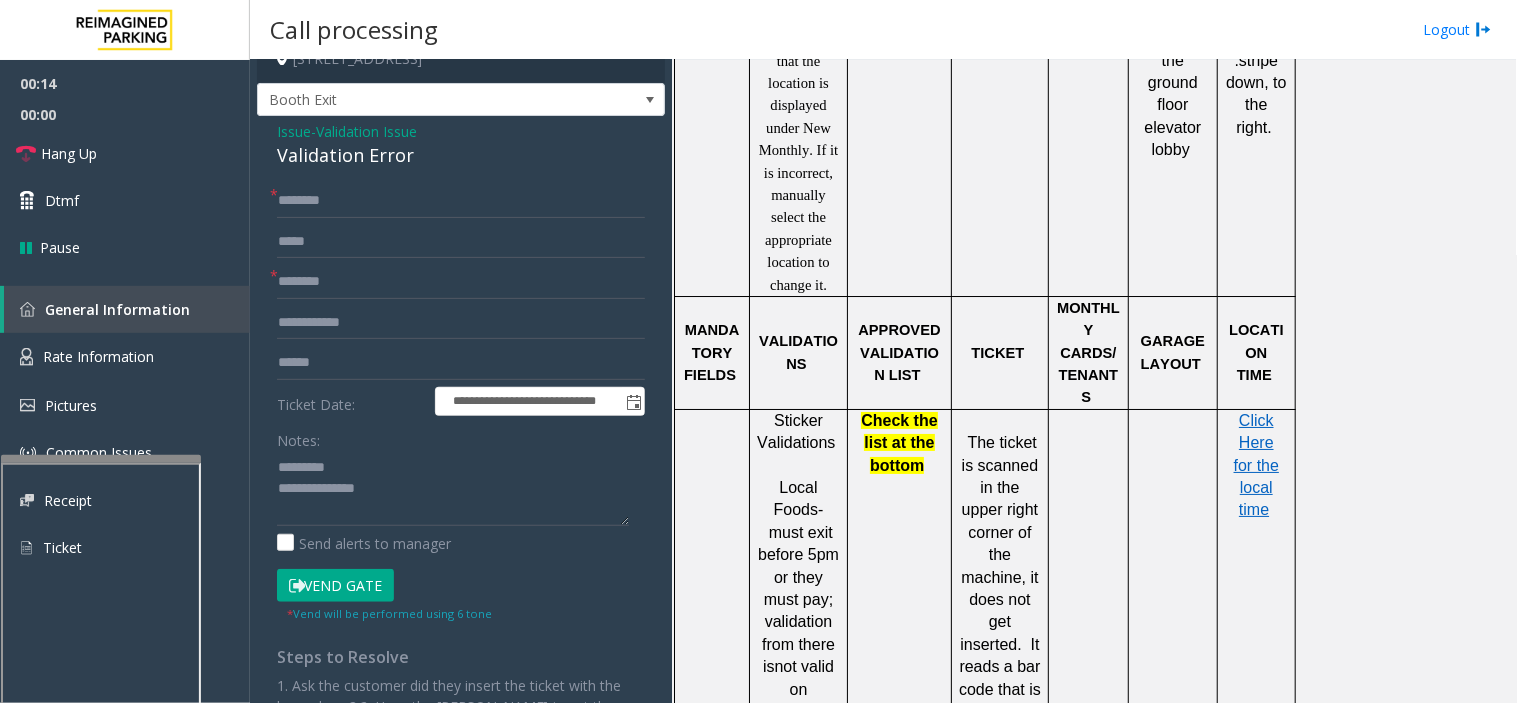 click on "Validation Error" 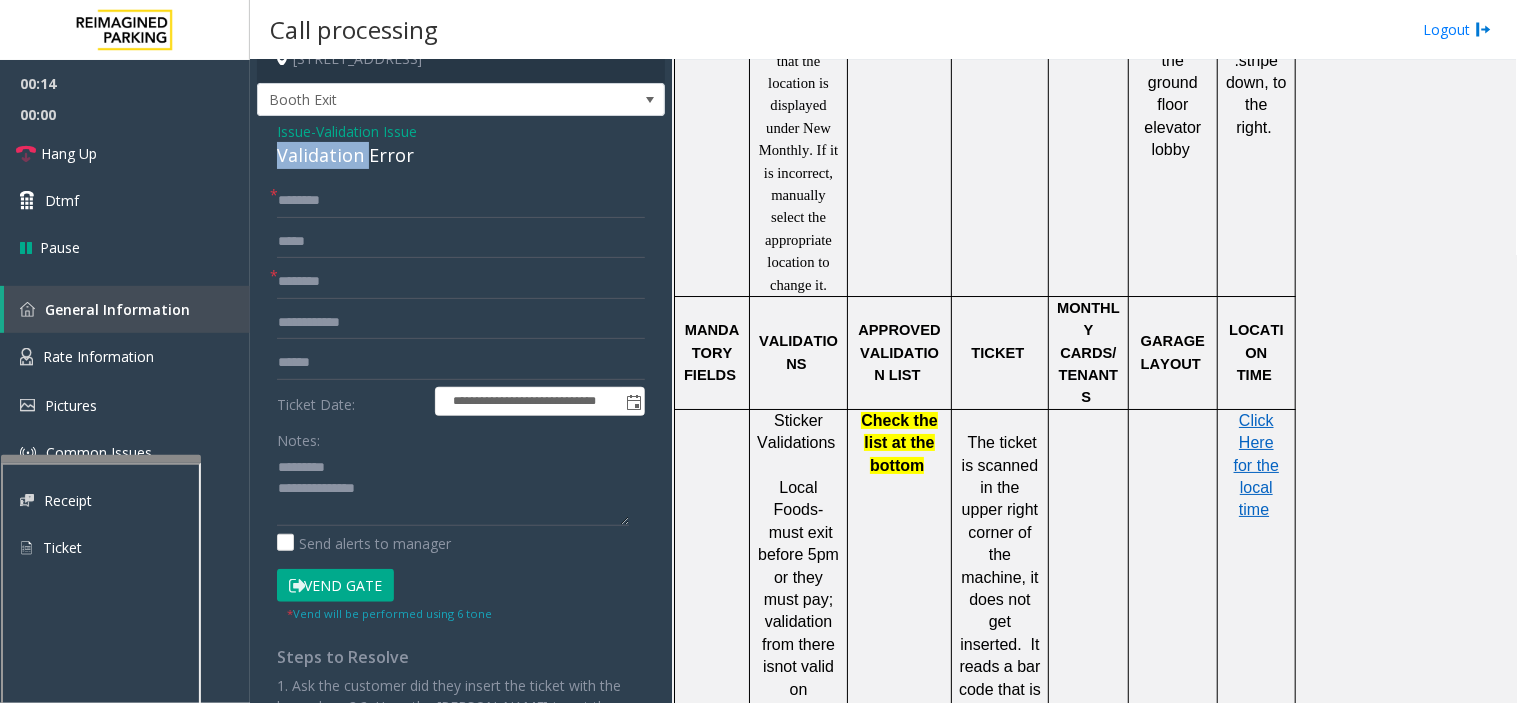 click on "Validation Error" 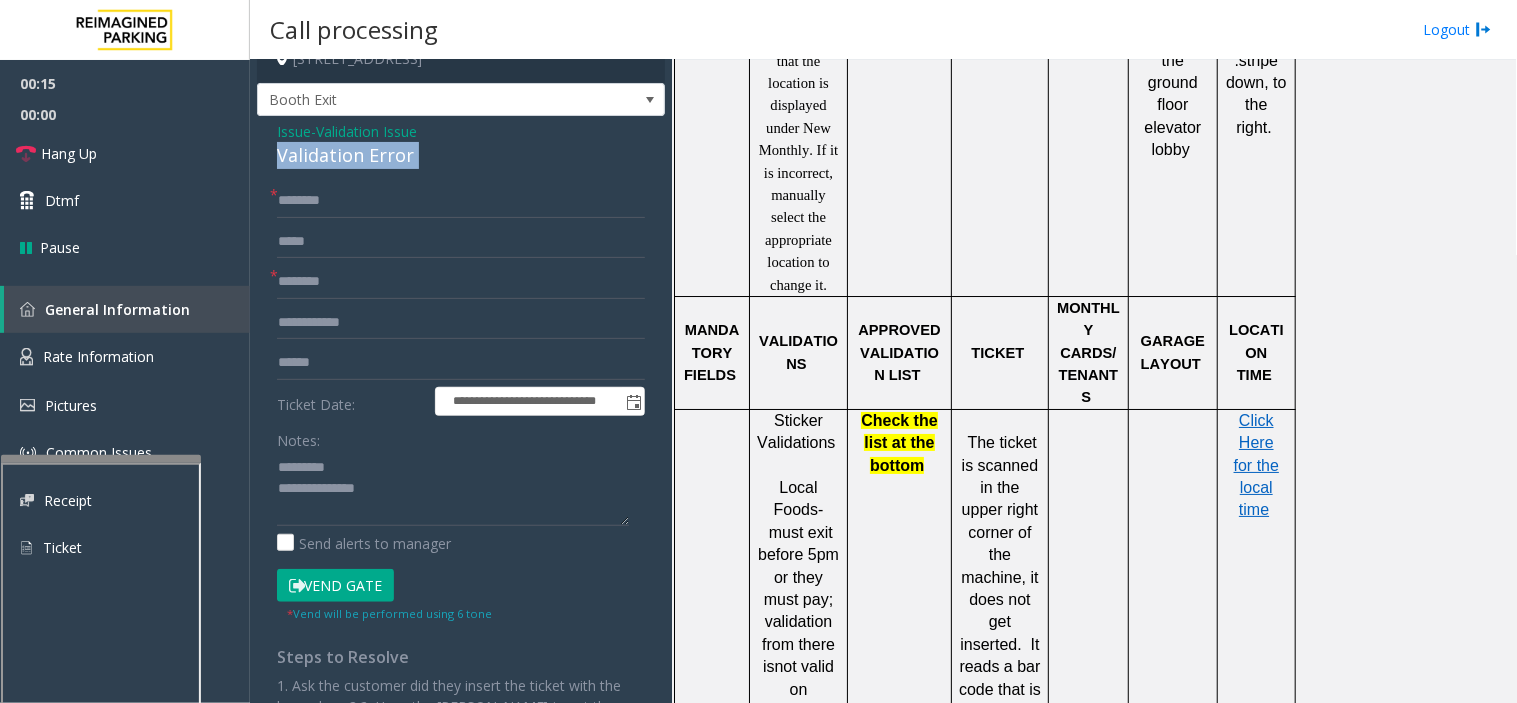click on "Validation Error" 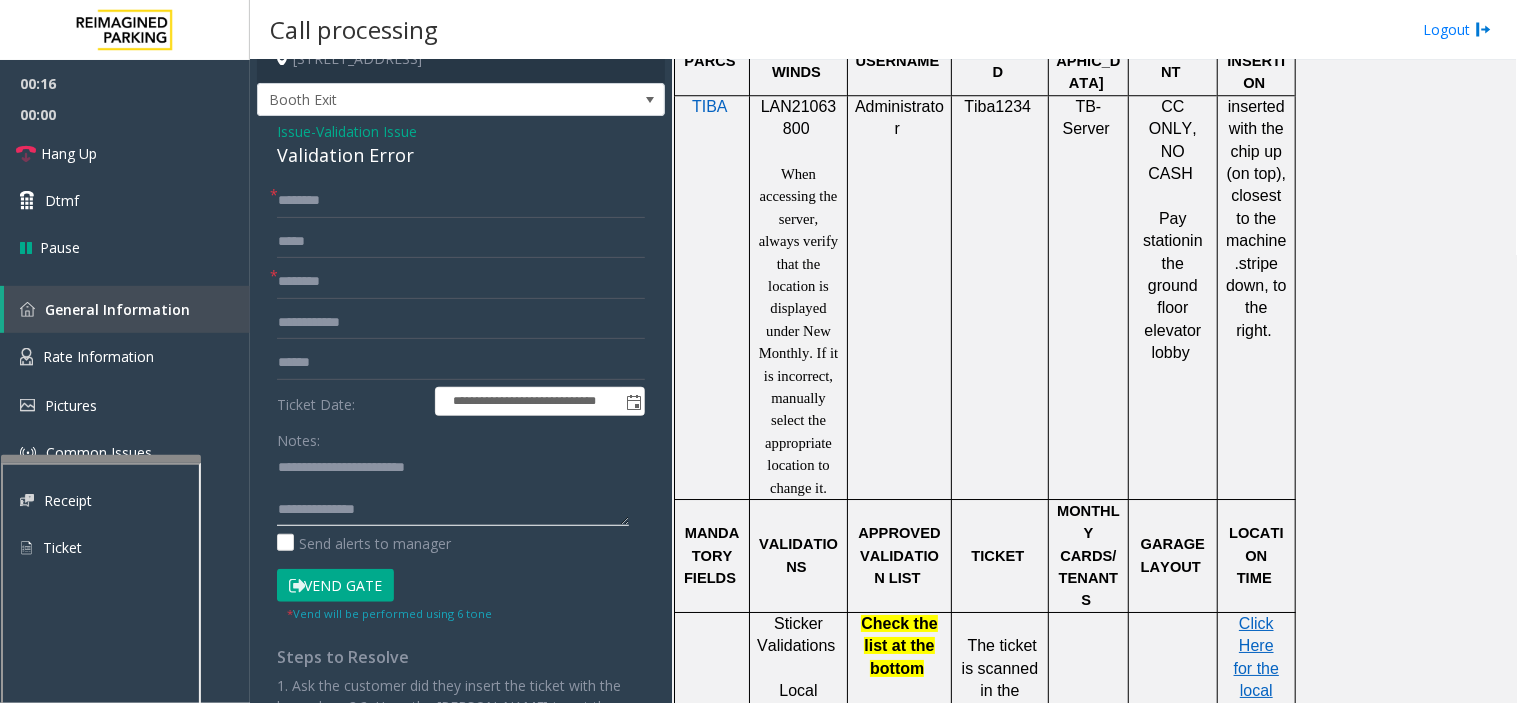 scroll, scrollTop: 1111, scrollLeft: 0, axis: vertical 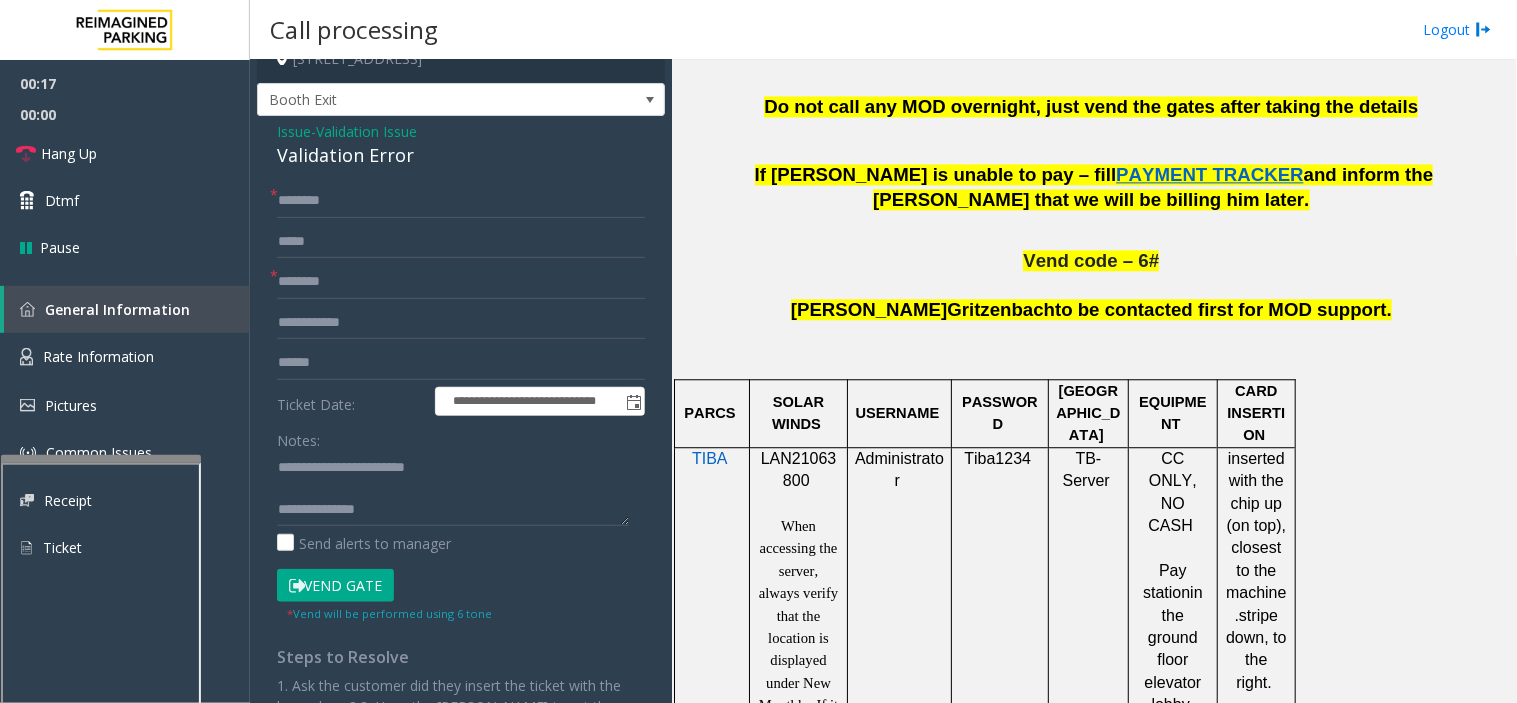 click on "LAN21063800" 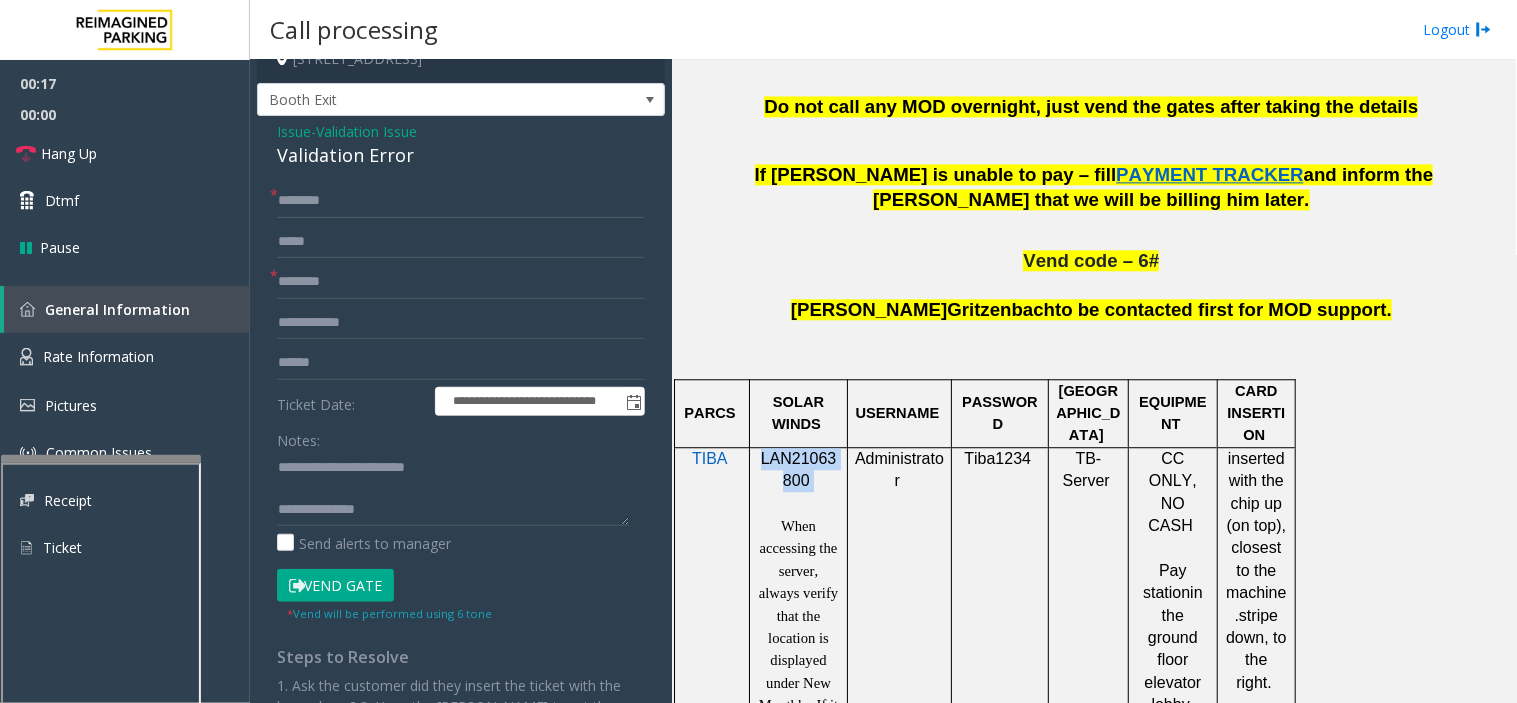 click on "LAN21063800" 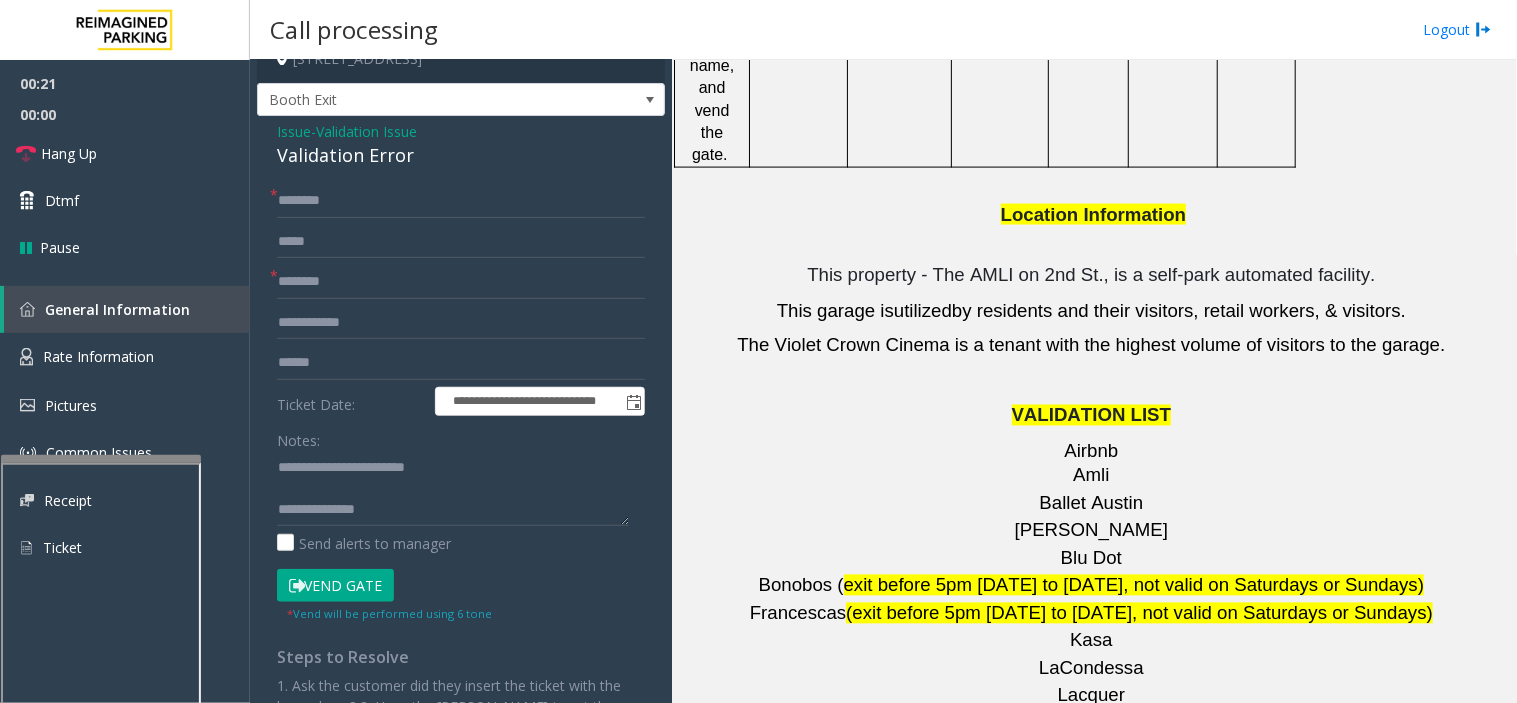 scroll, scrollTop: 2888, scrollLeft: 0, axis: vertical 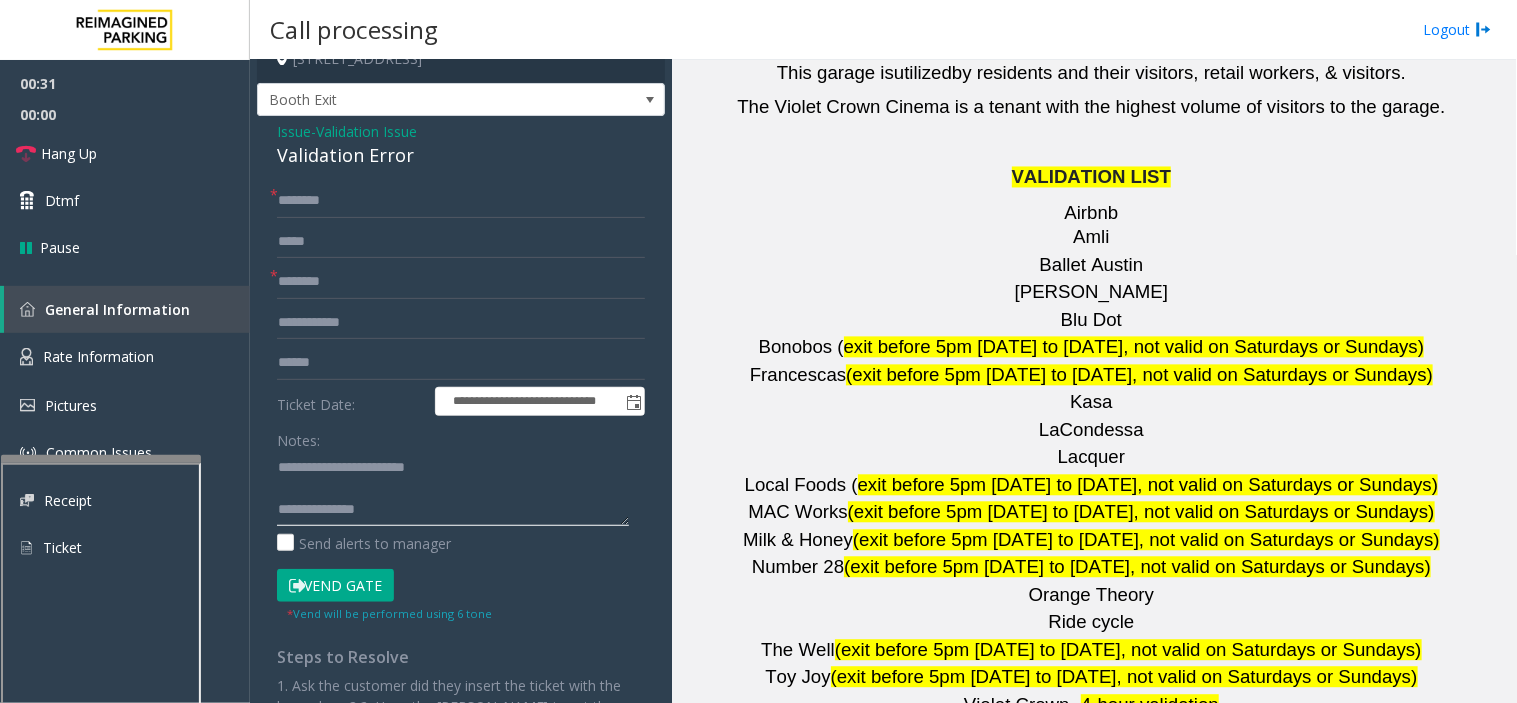 paste on "**********" 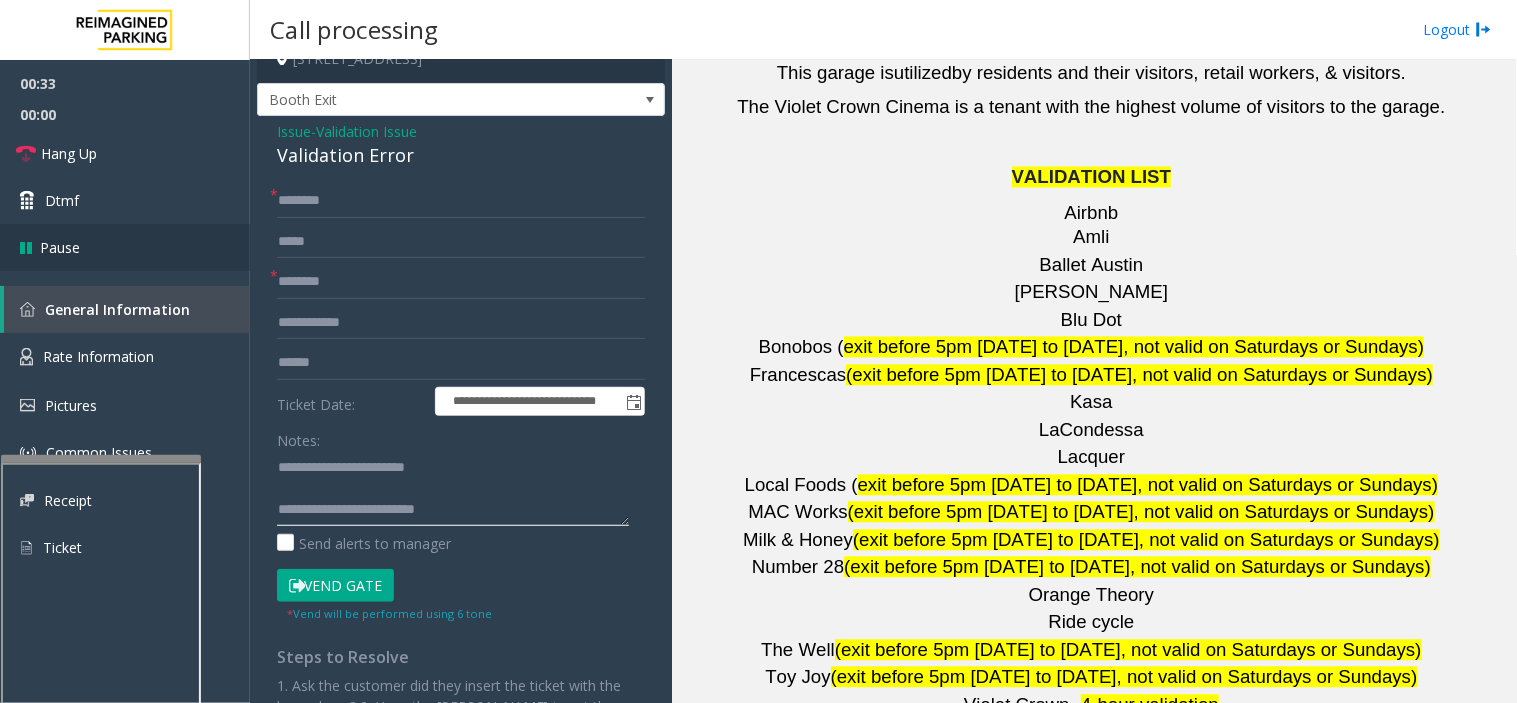type on "**********" 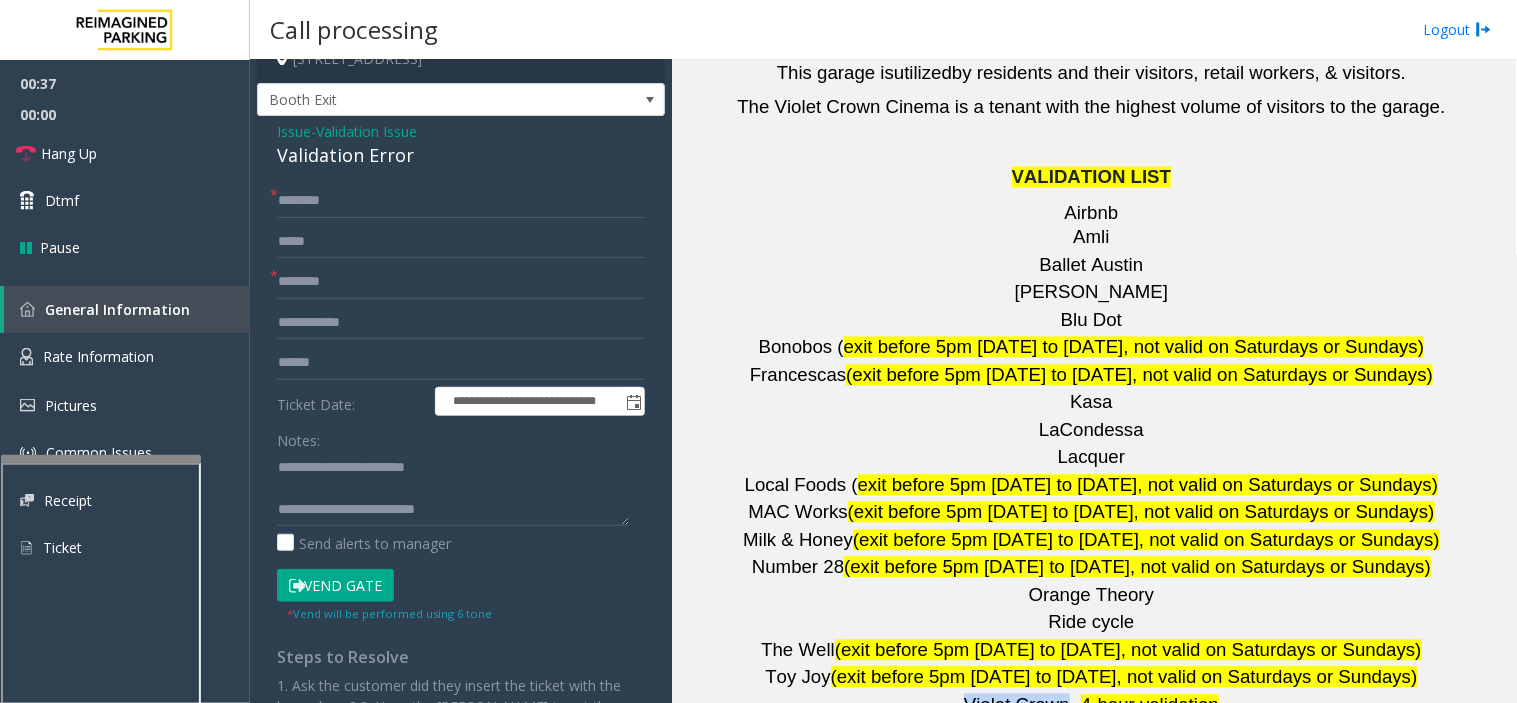 drag, startPoint x: 963, startPoint y: 582, endPoint x: 1060, endPoint y: 586, distance: 97.082436 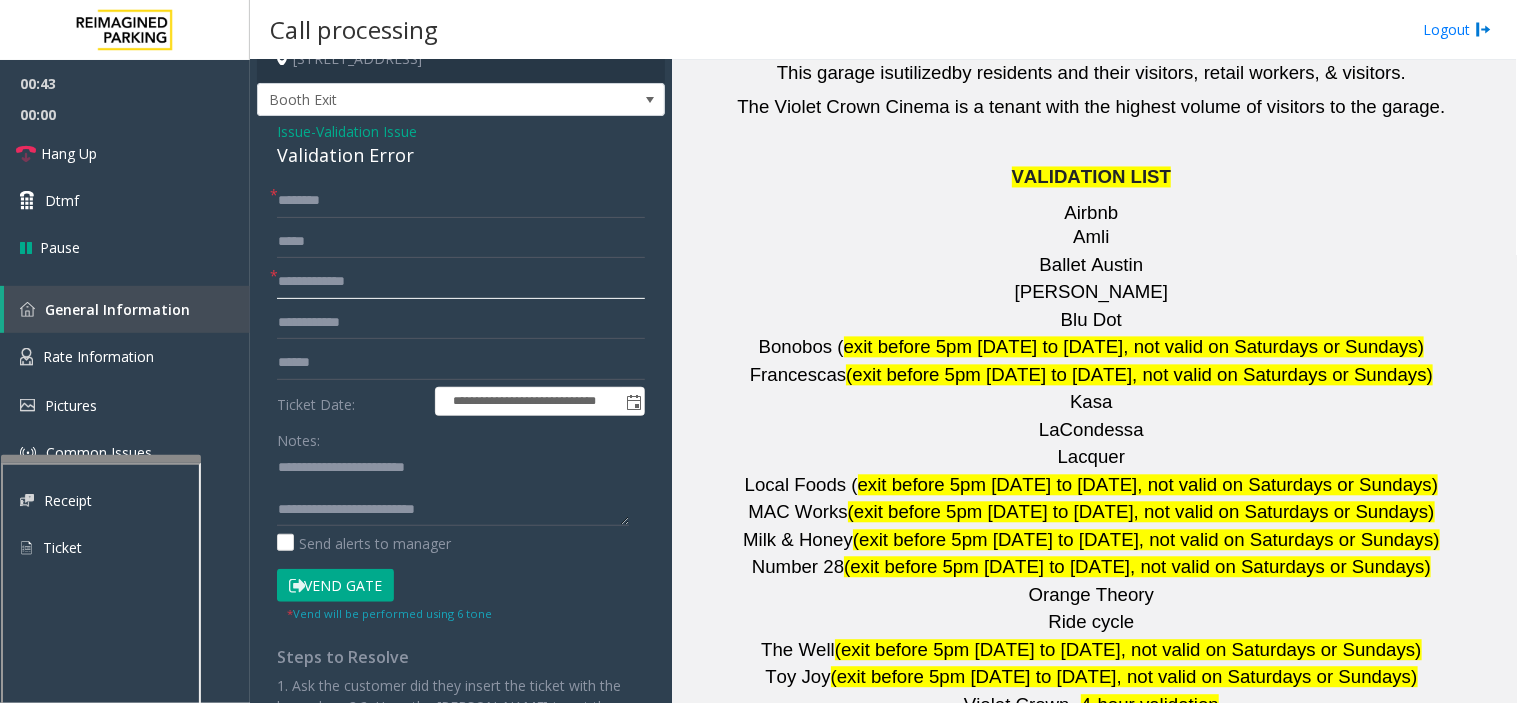 type on "**********" 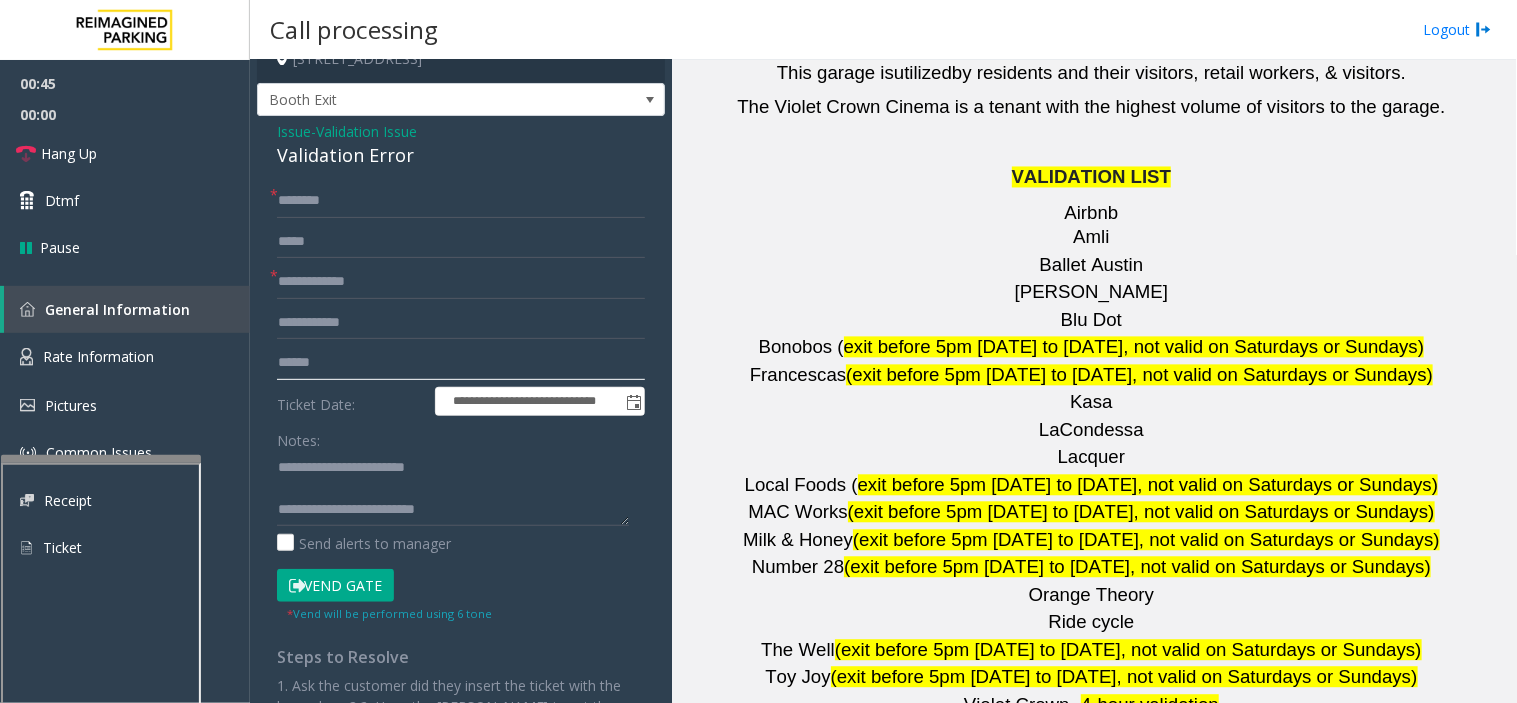 click 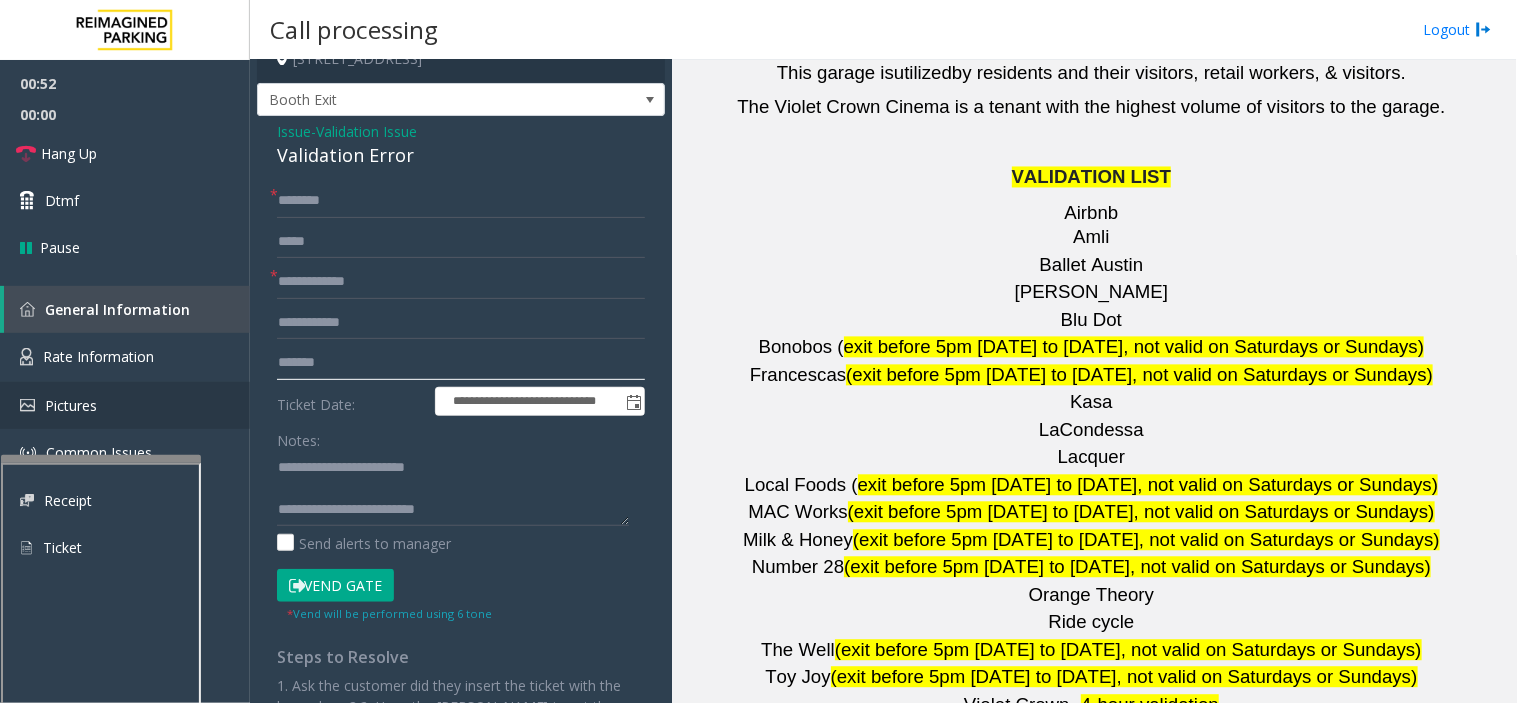 type on "*******" 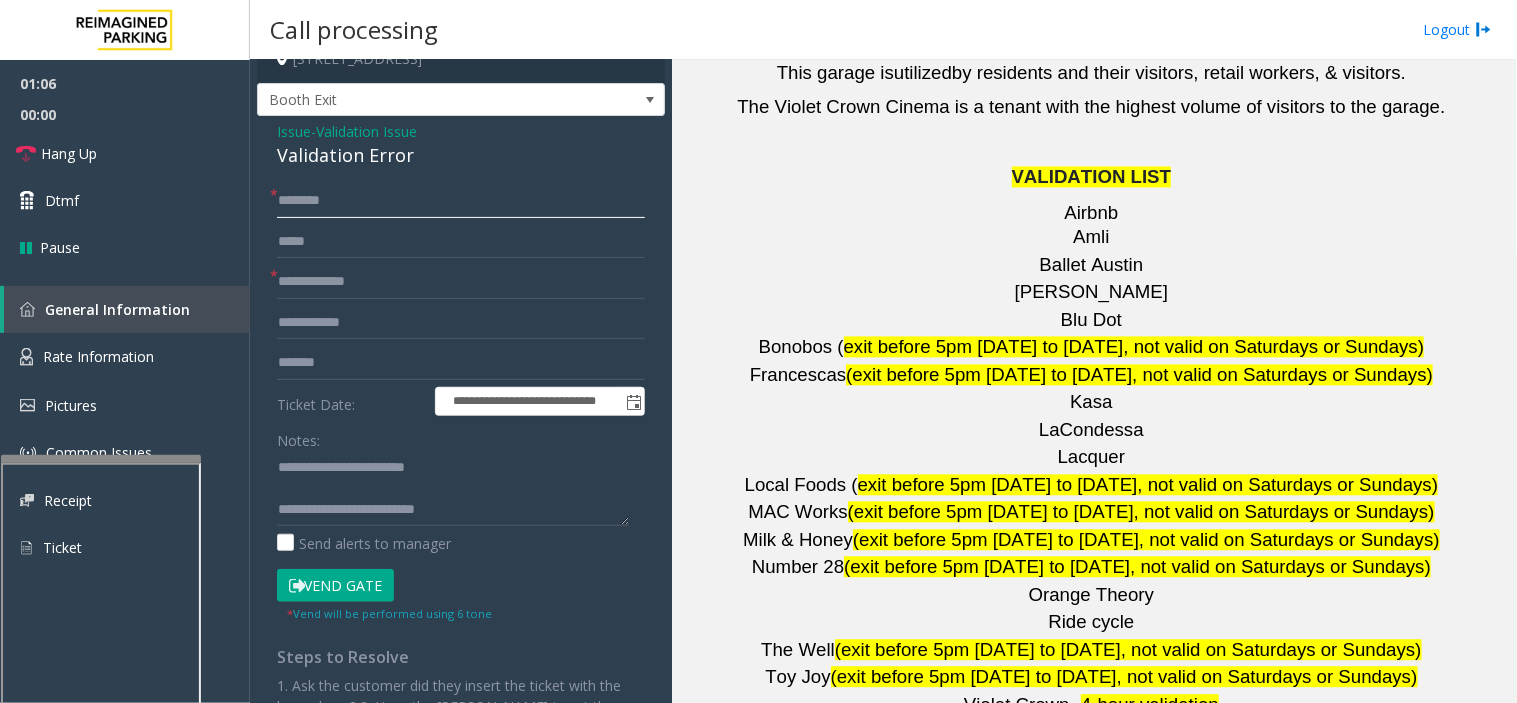 click 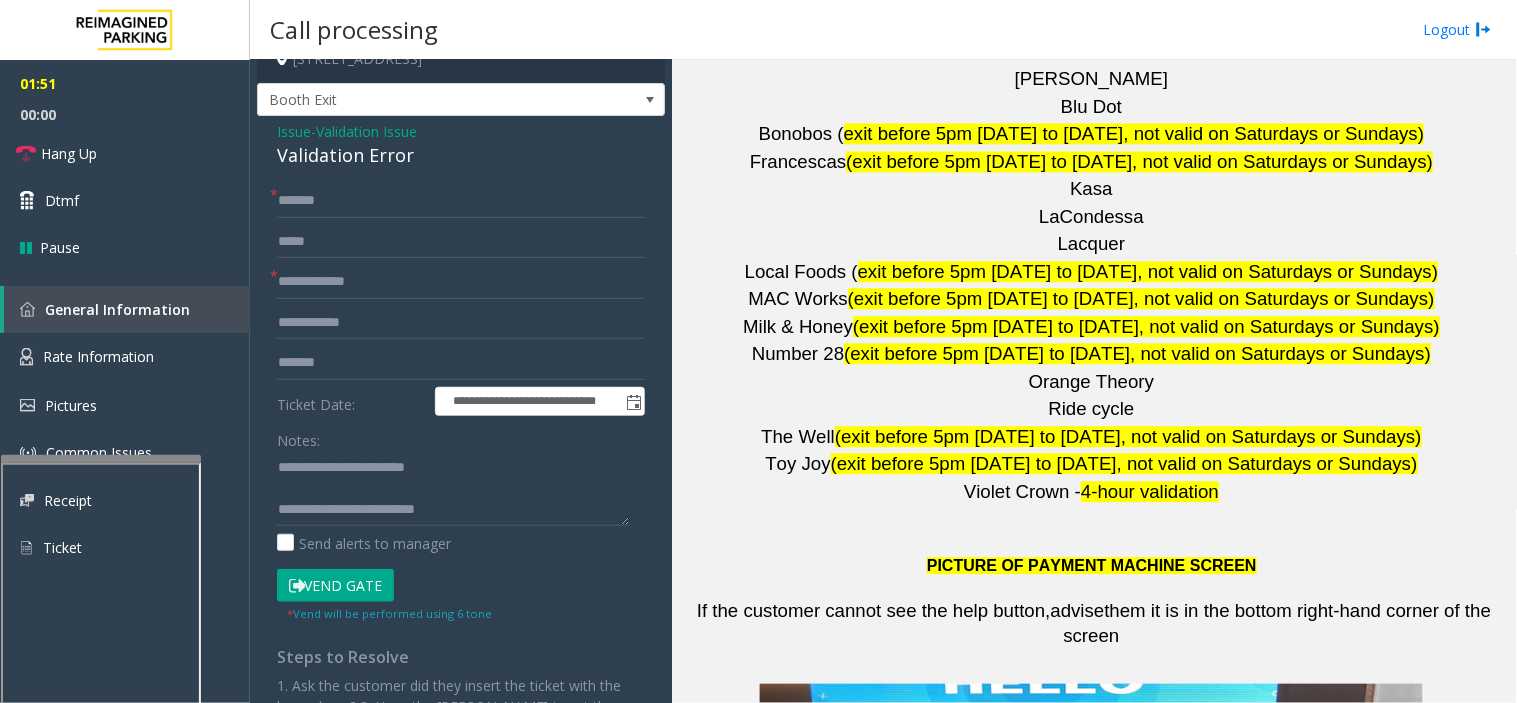scroll, scrollTop: 3111, scrollLeft: 0, axis: vertical 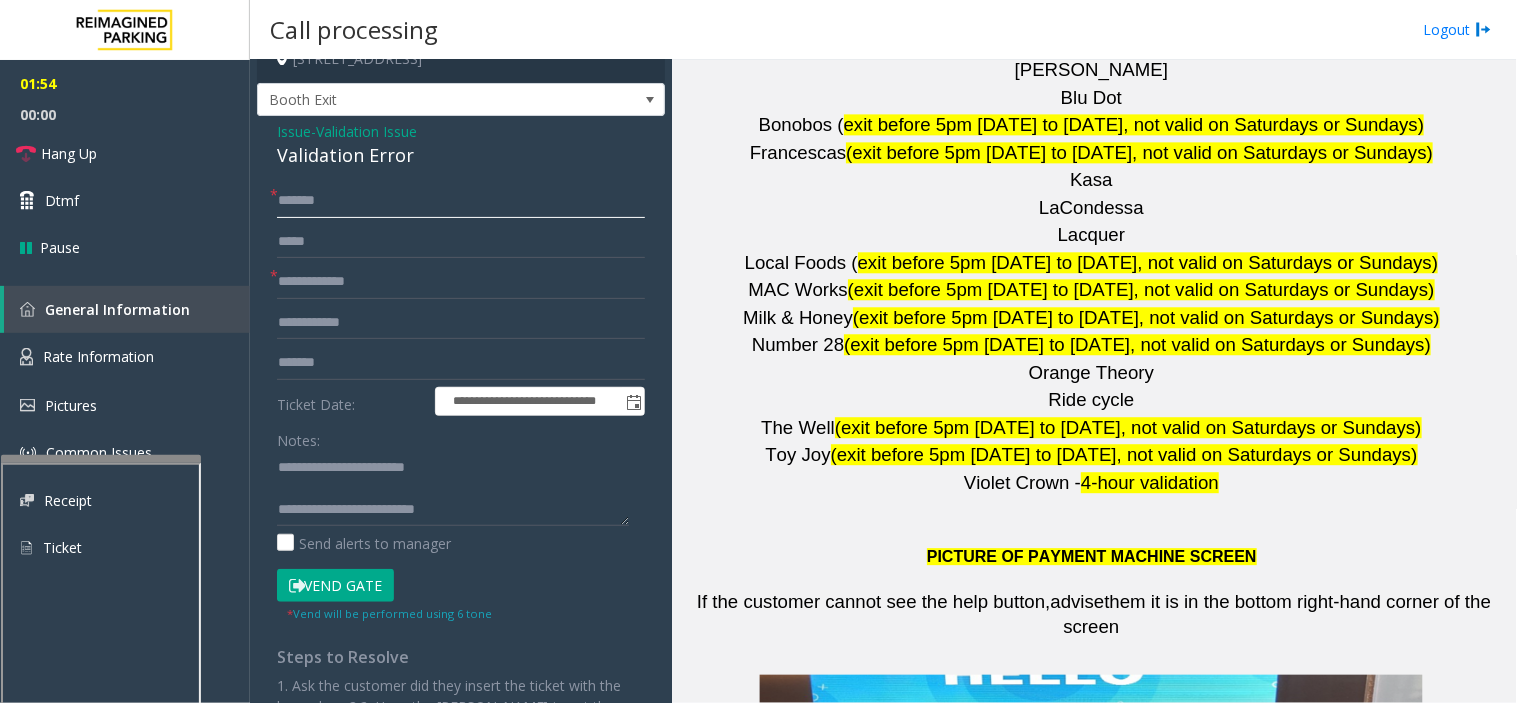 click on "******" 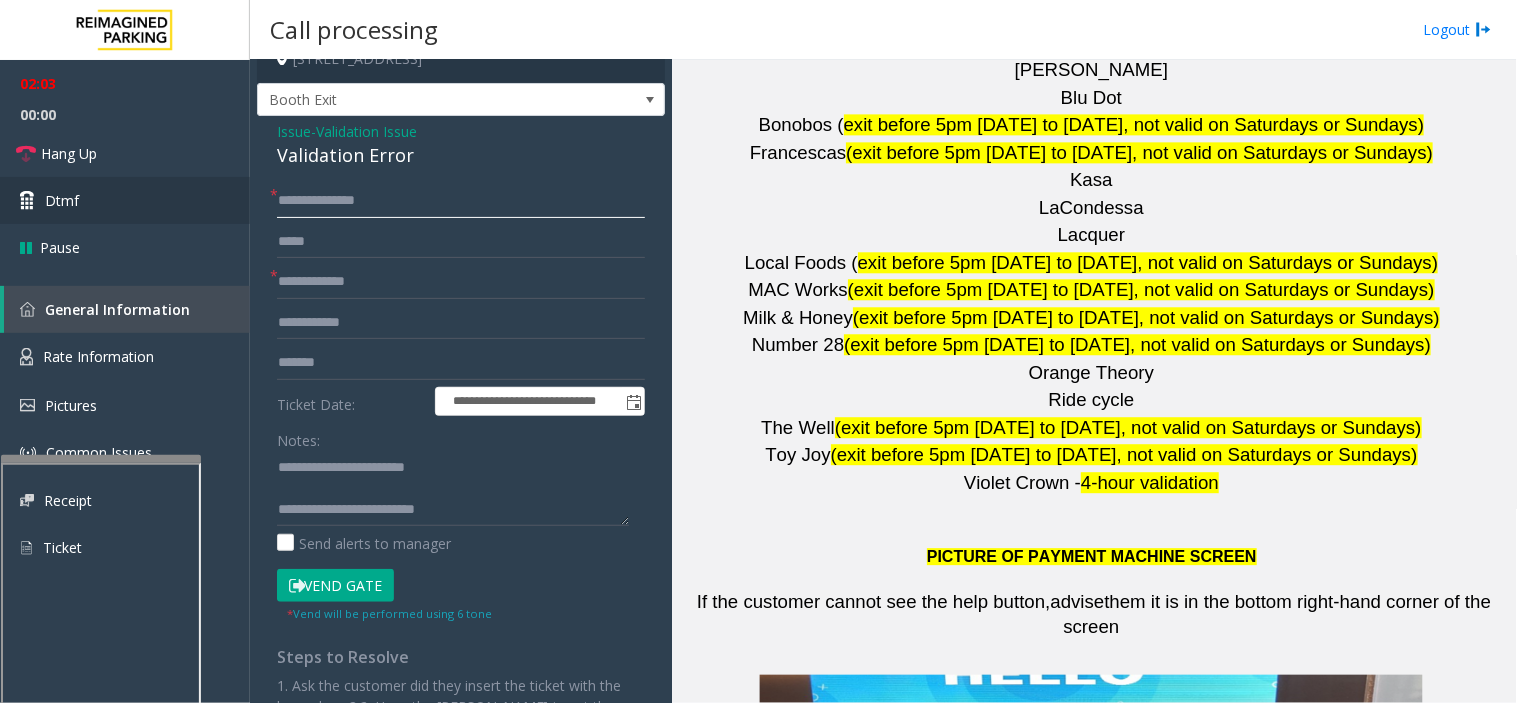 drag, startPoint x: 330, startPoint y: 200, endPoint x: 232, endPoint y: 191, distance: 98.4124 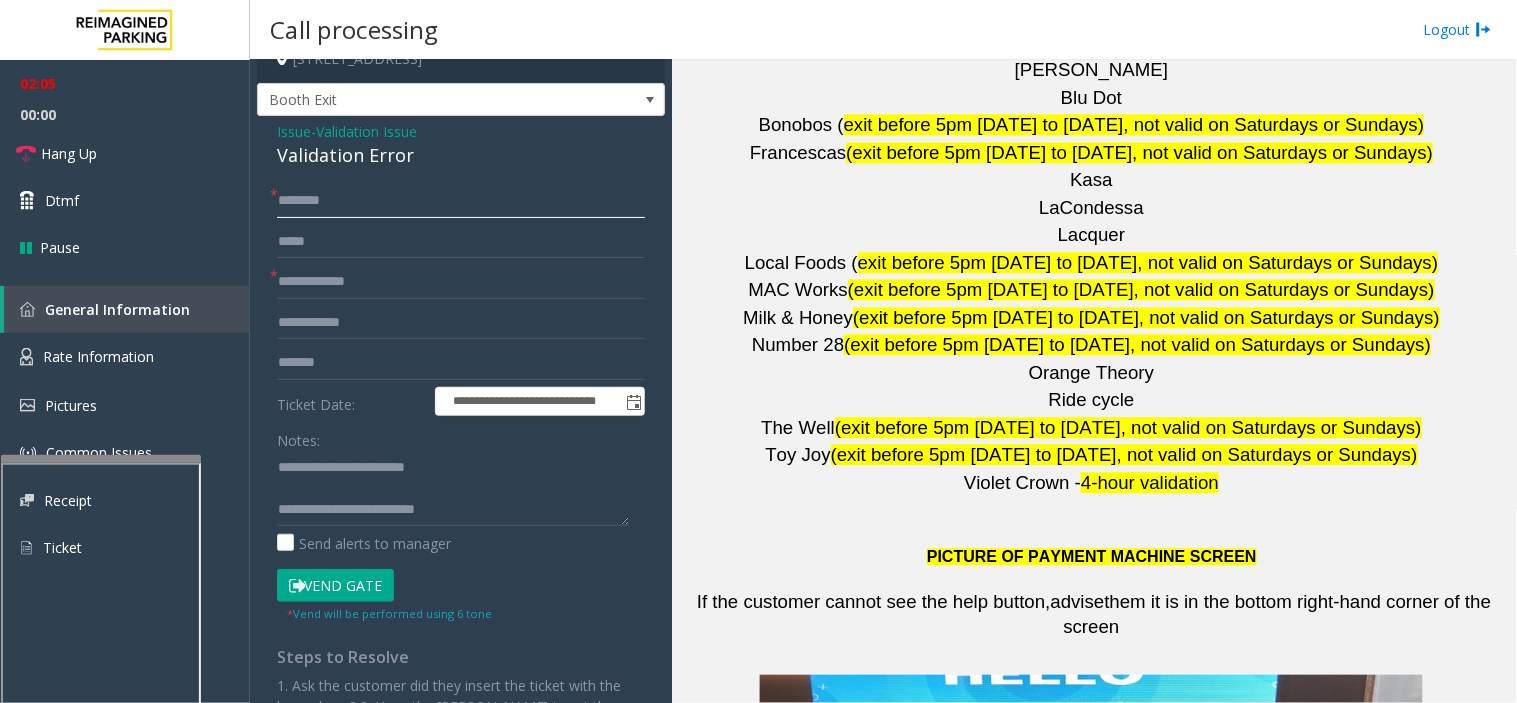 type on "******" 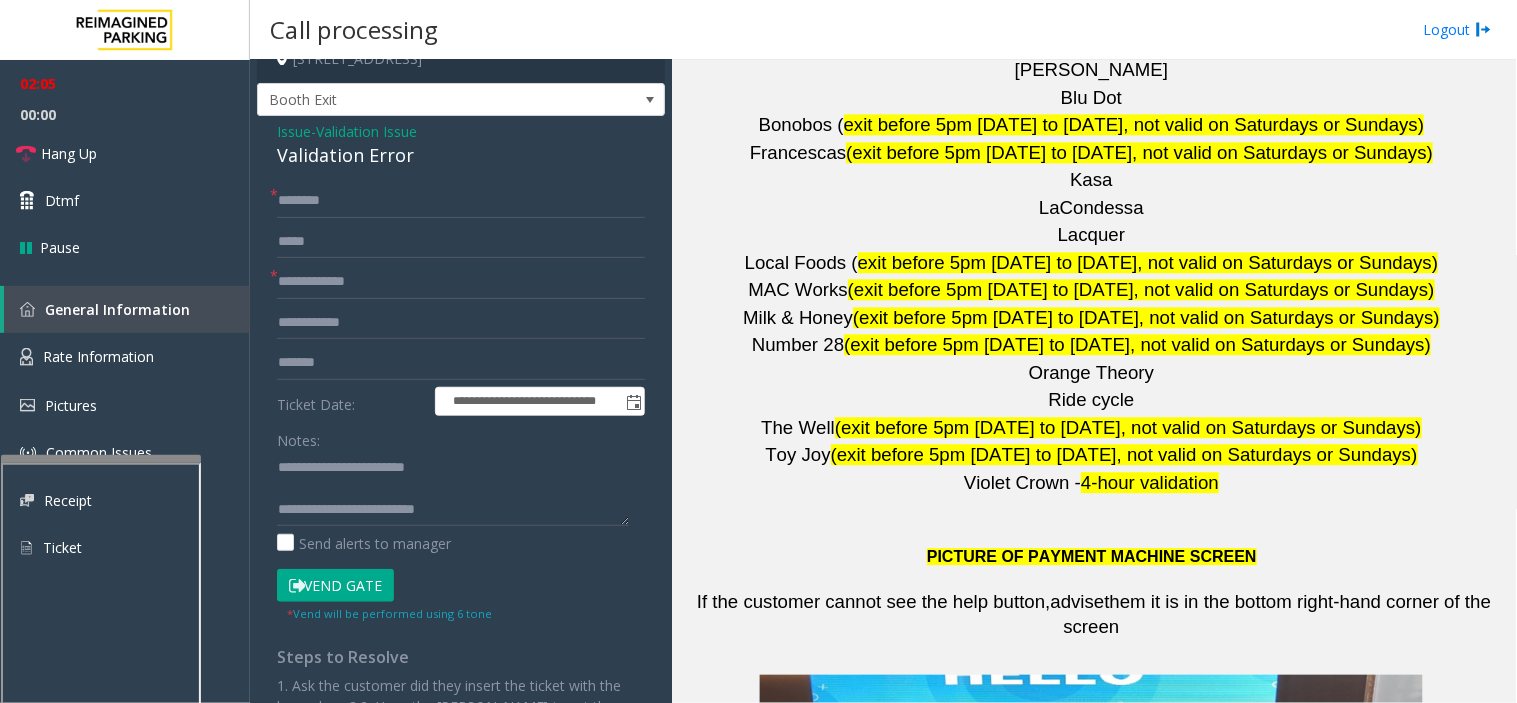 click on "Vend Gate" 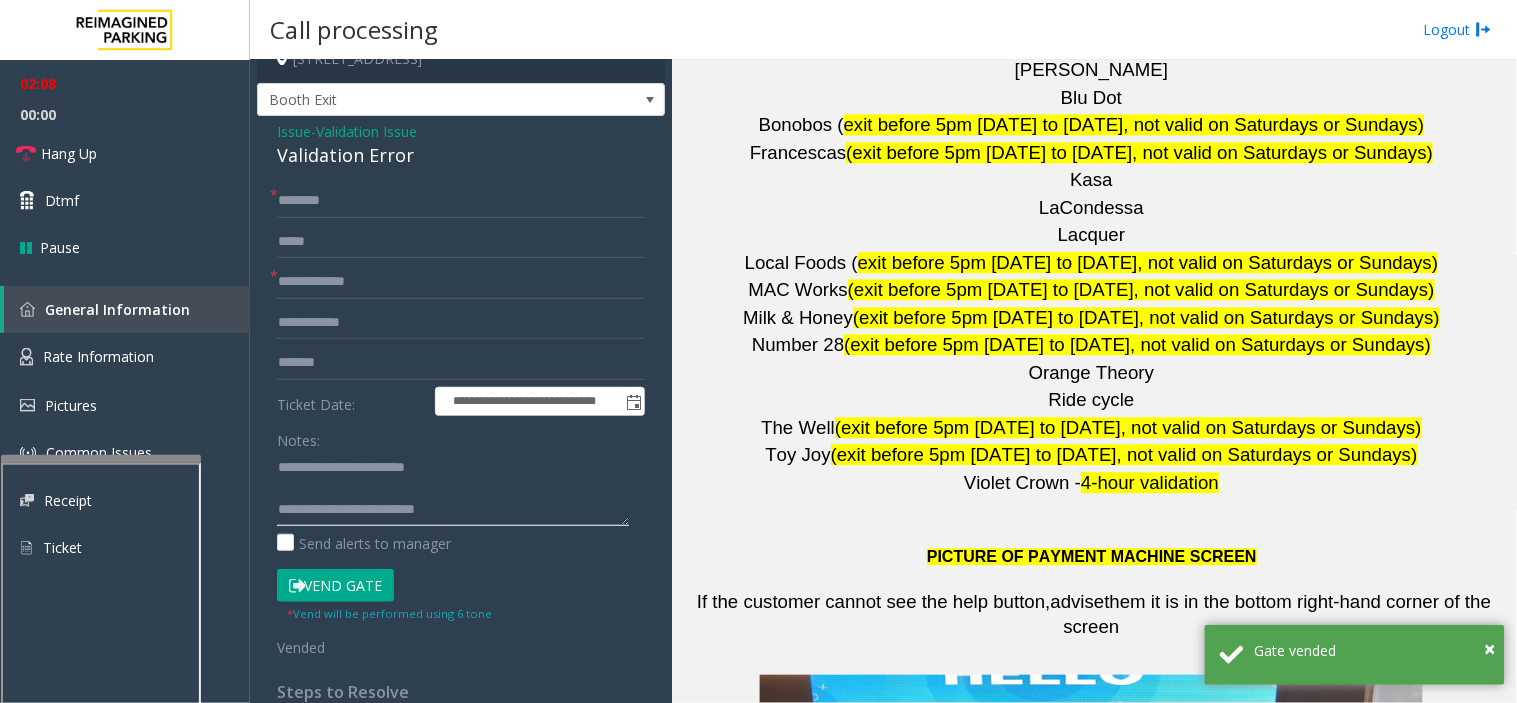 drag, startPoint x: 364, startPoint y: 508, endPoint x: 514, endPoint y: 504, distance: 150.05333 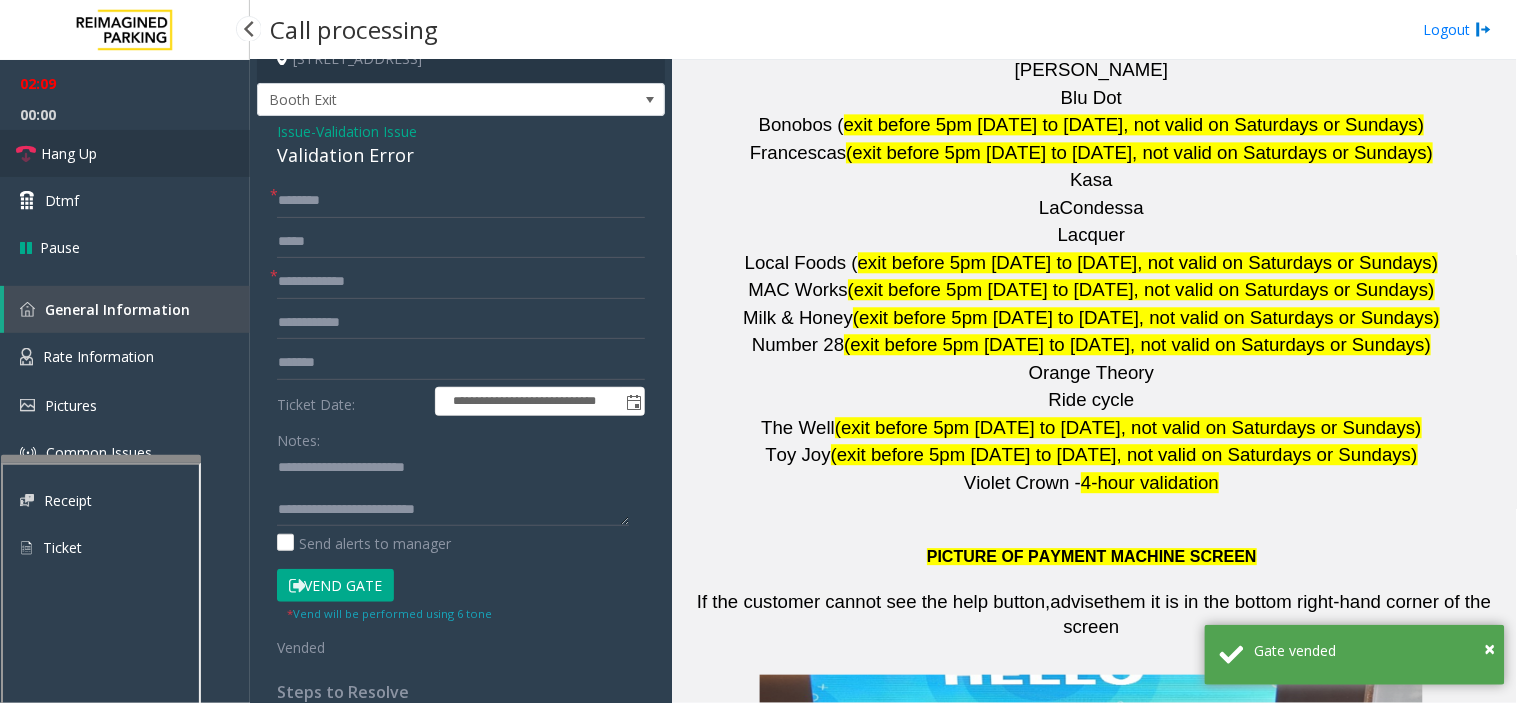 click on "Hang Up" at bounding box center [125, 153] 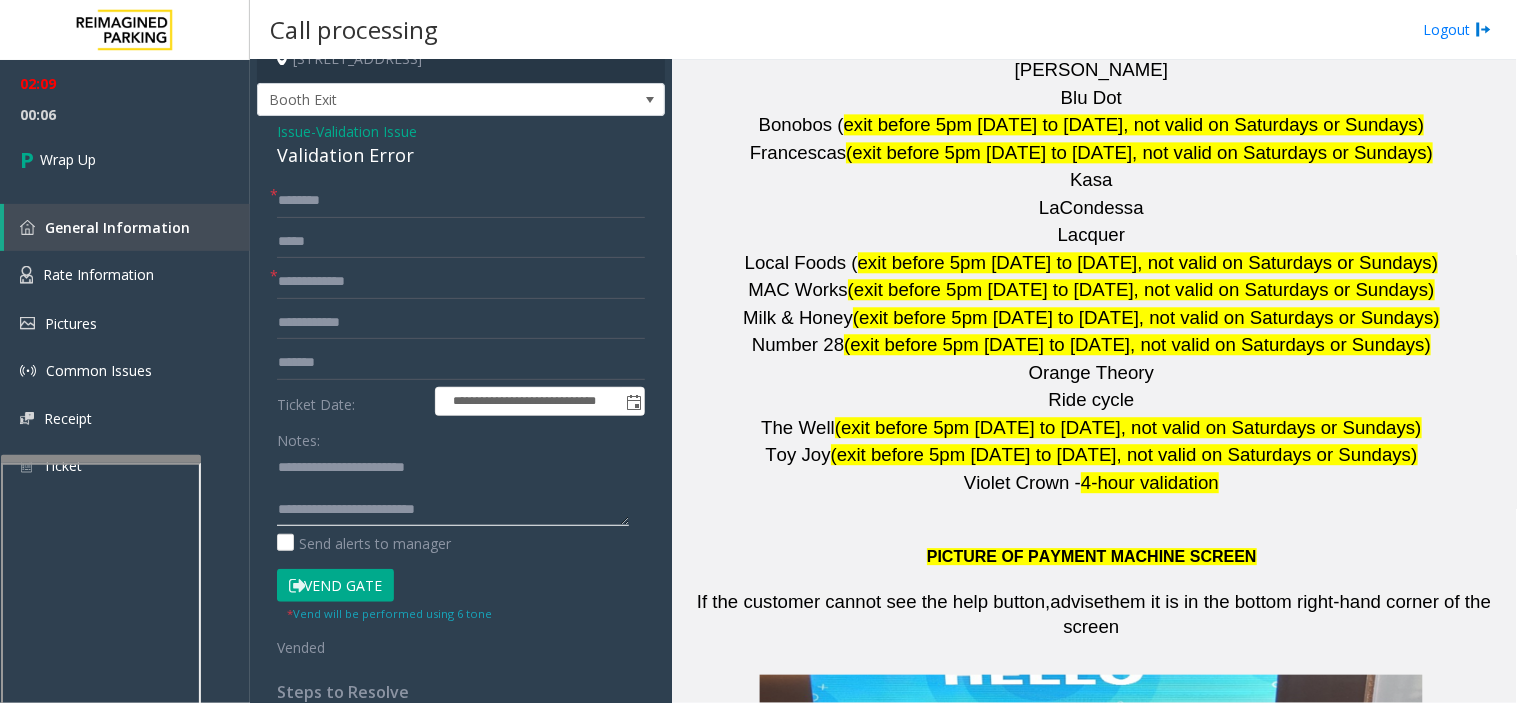 paste on "**********" 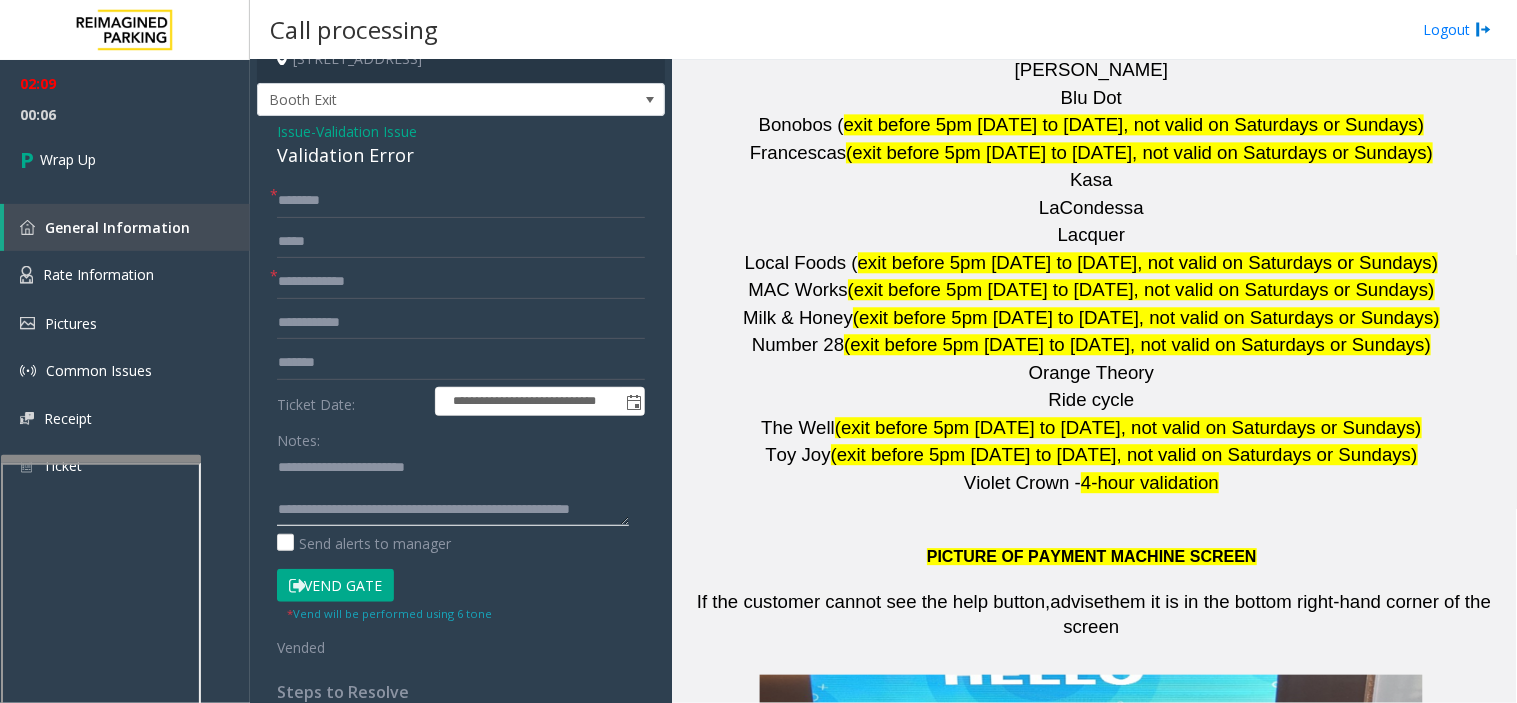 scroll, scrollTop: 14, scrollLeft: 0, axis: vertical 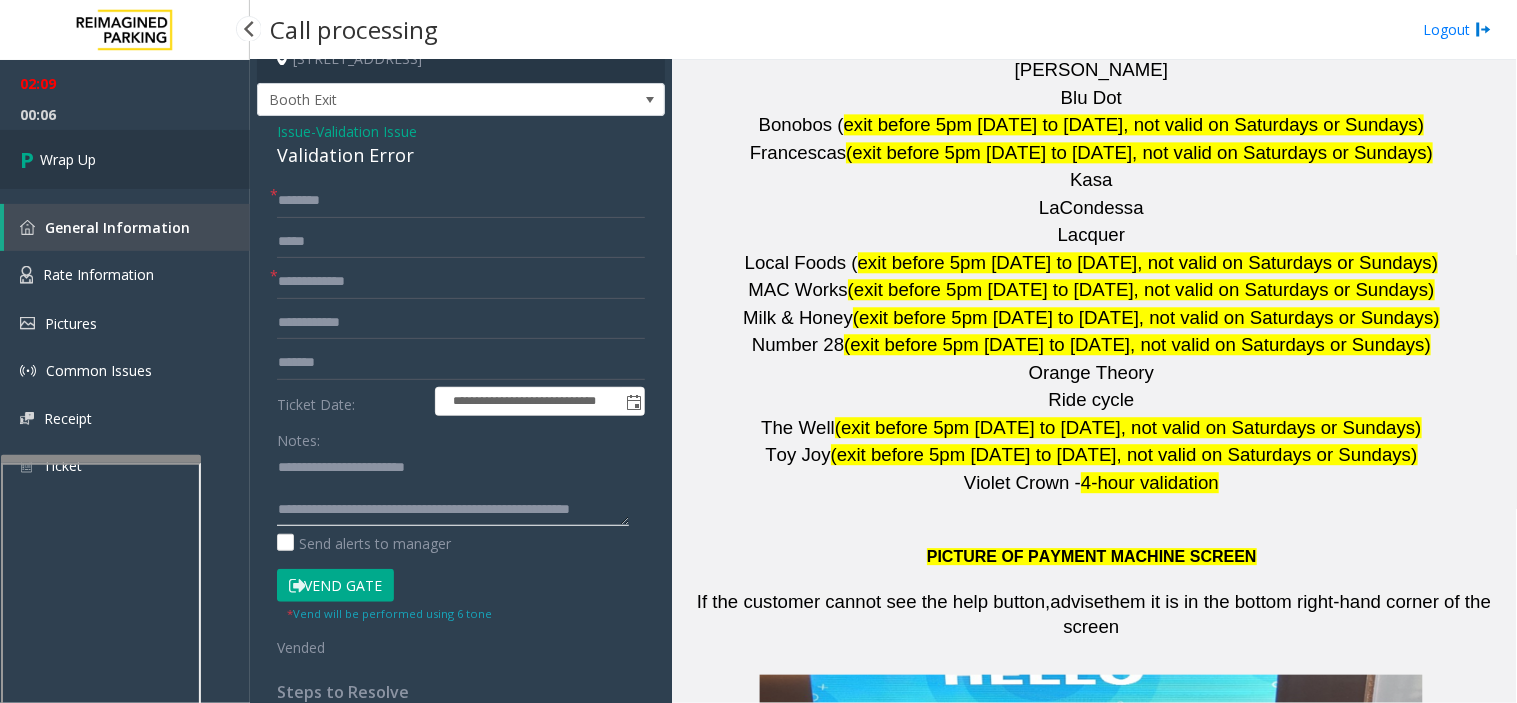 type on "**********" 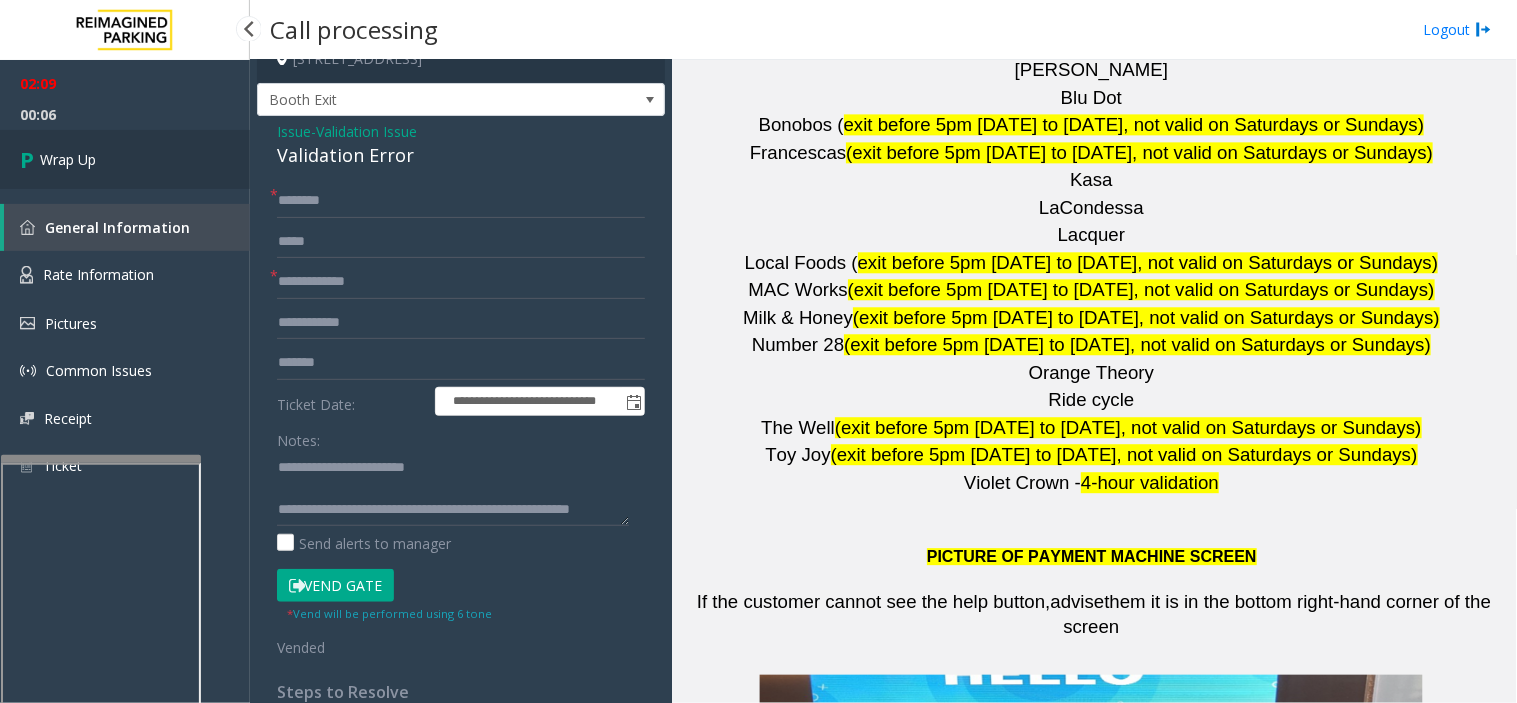 click on "Wrap Up" at bounding box center (125, 159) 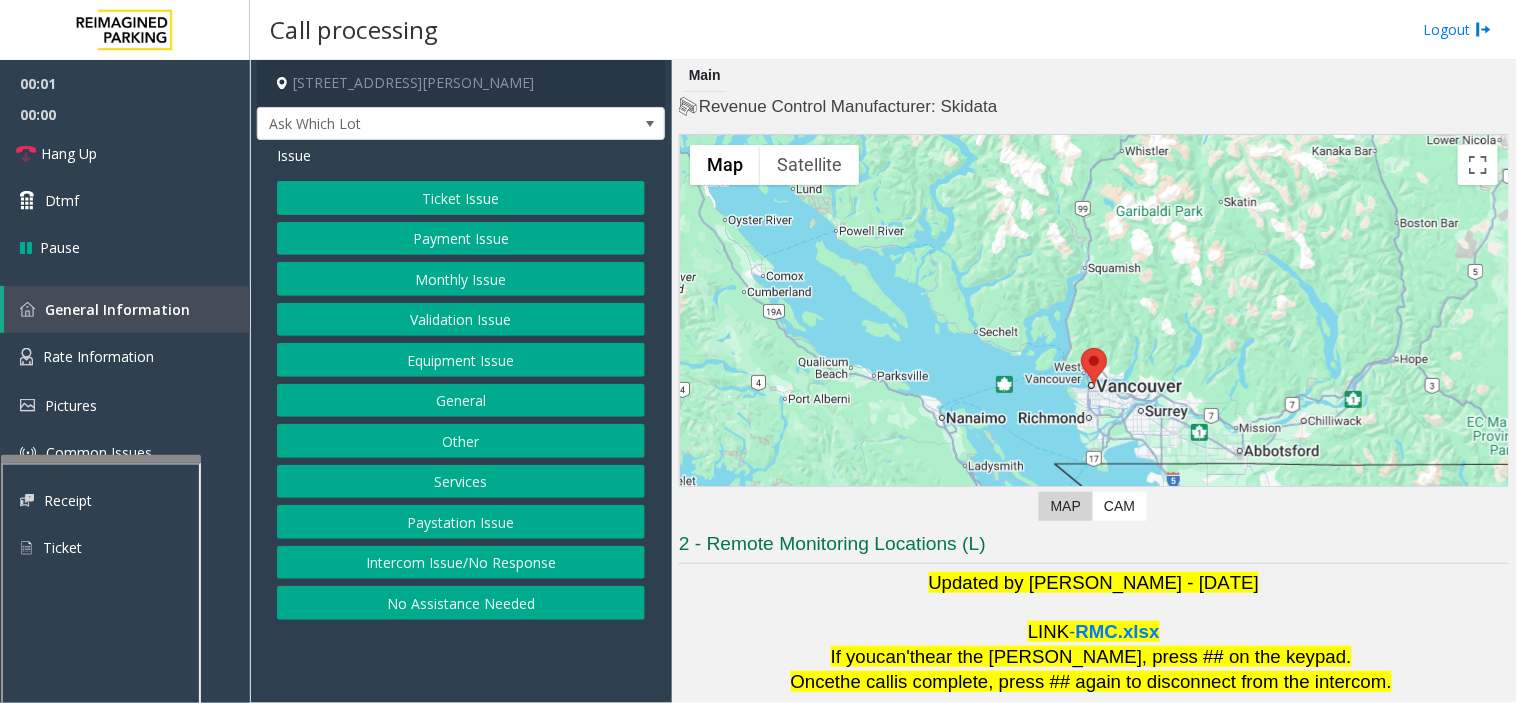click on "Intercom Issue/No Response" 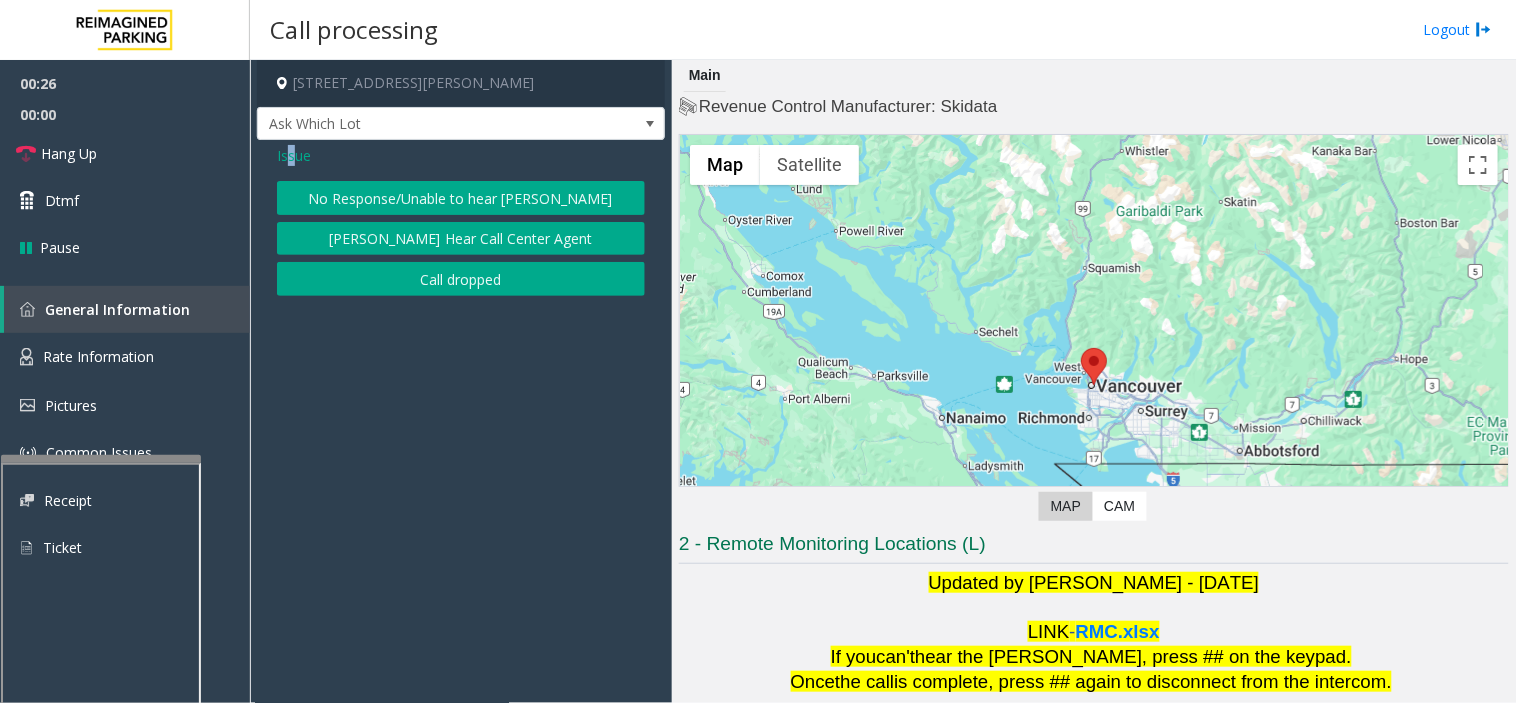 click on "Issue" 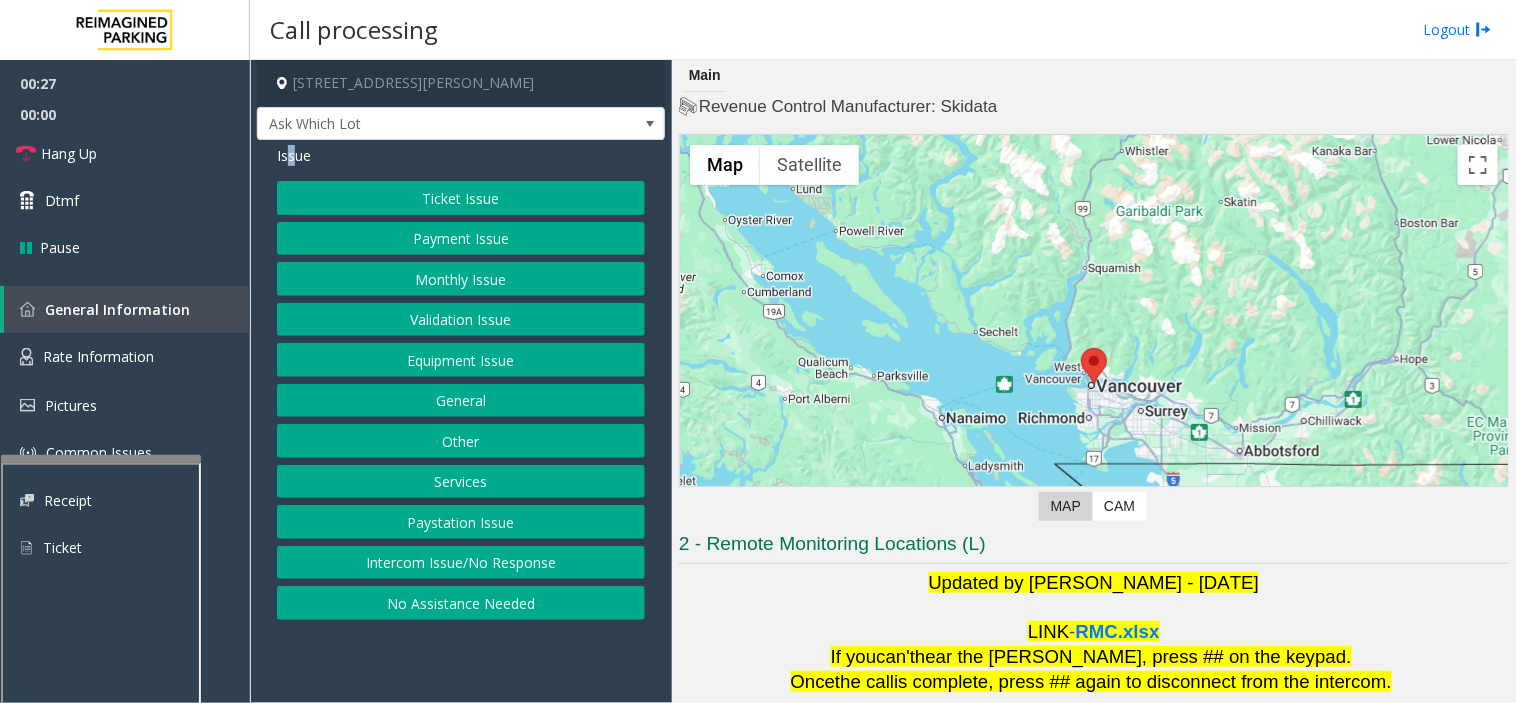 click on "Equipment Issue" 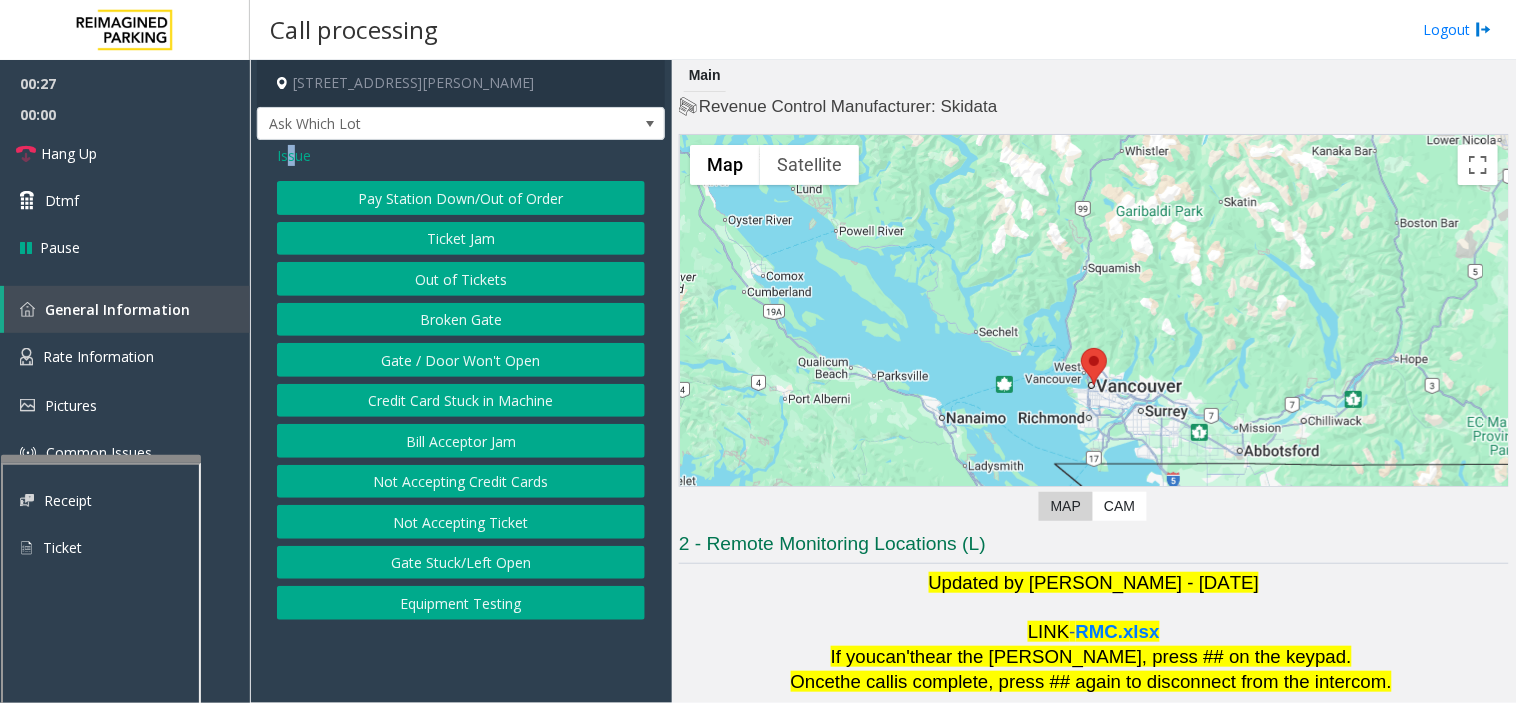 click on "Gate / Door Won't Open" 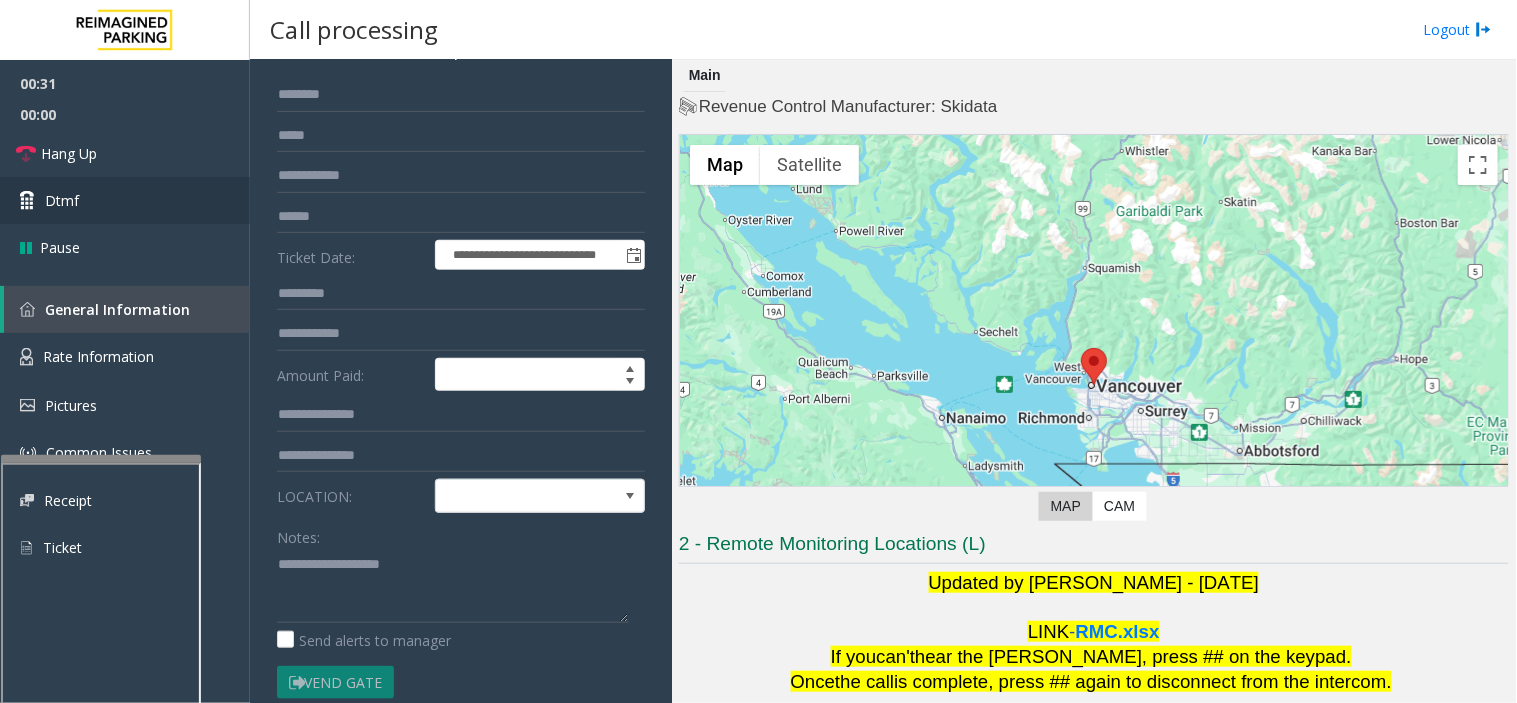 scroll, scrollTop: 143, scrollLeft: 0, axis: vertical 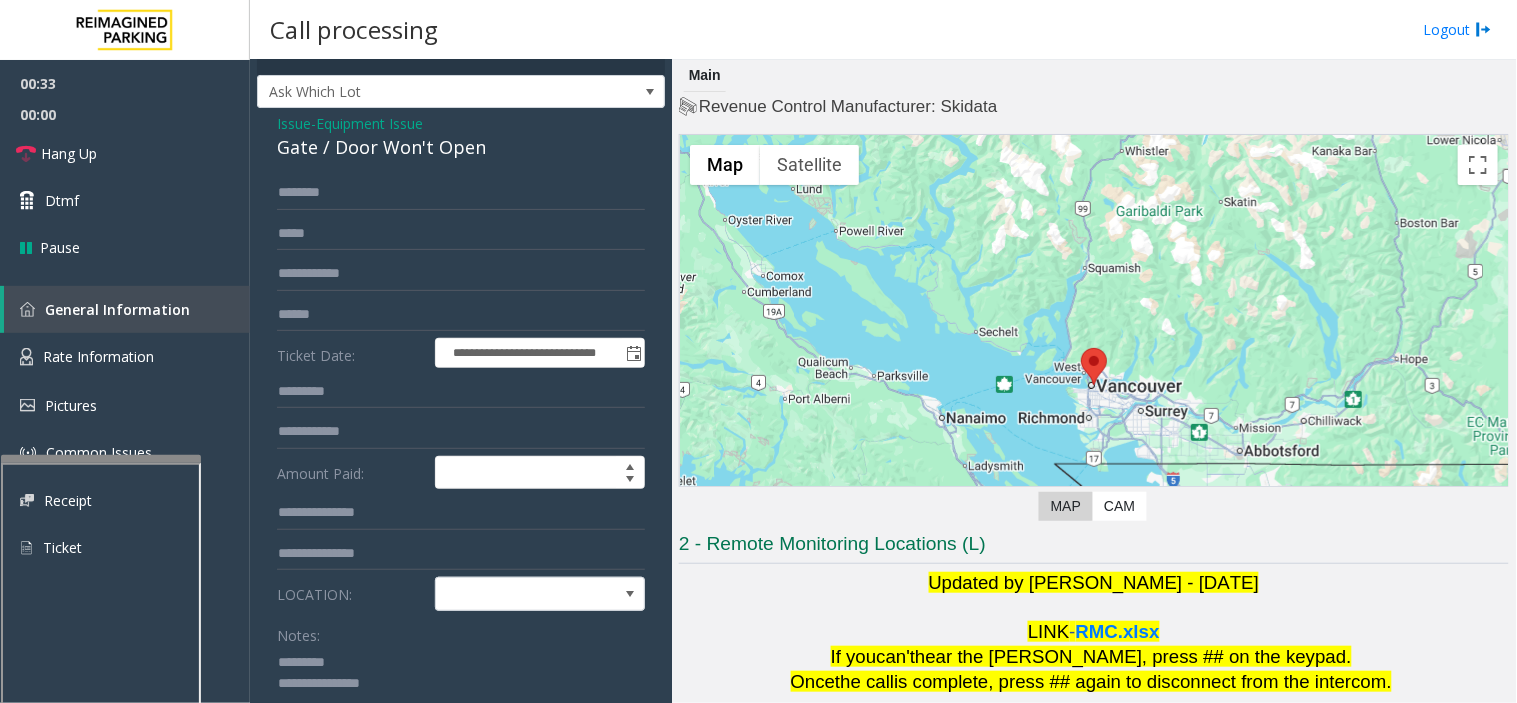 click on "Gate / Door Won't Open" 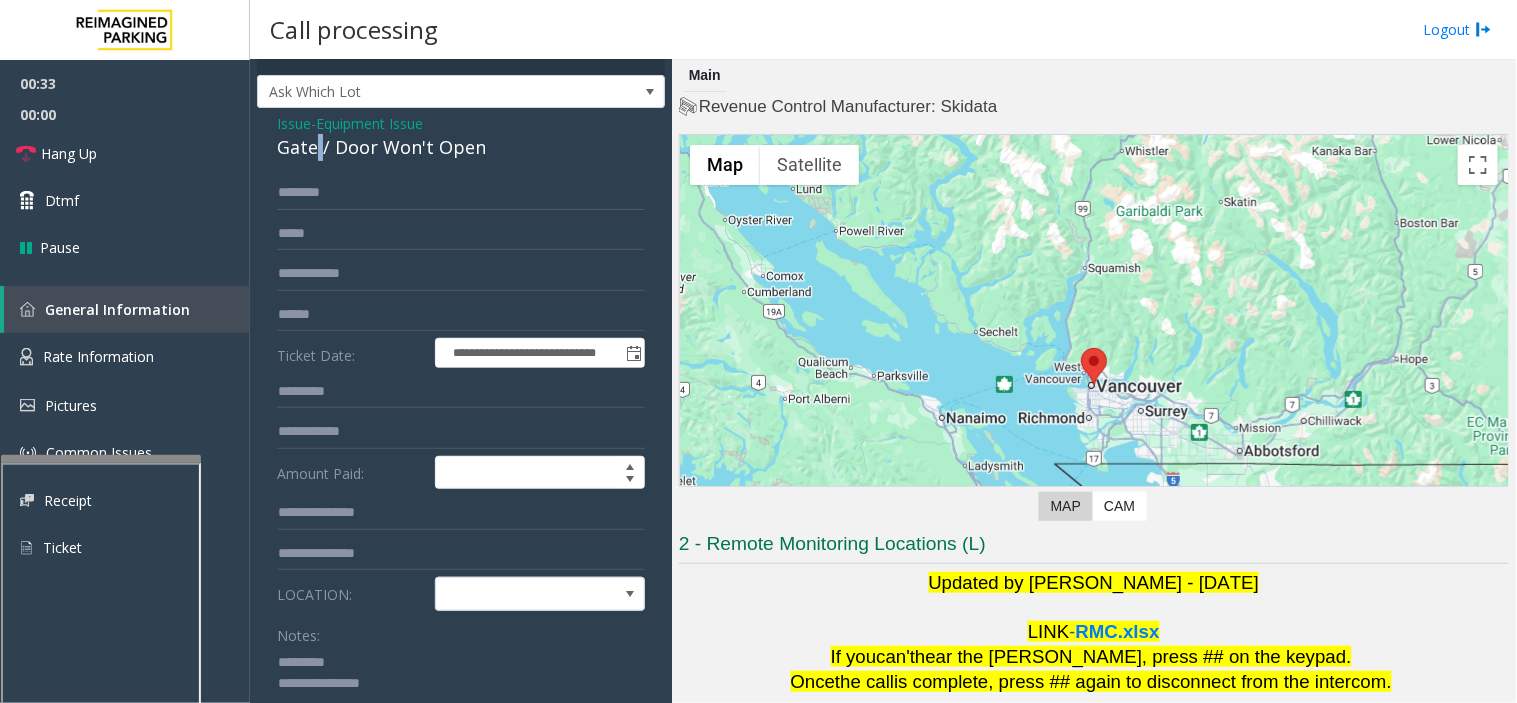 click on "Gate / Door Won't Open" 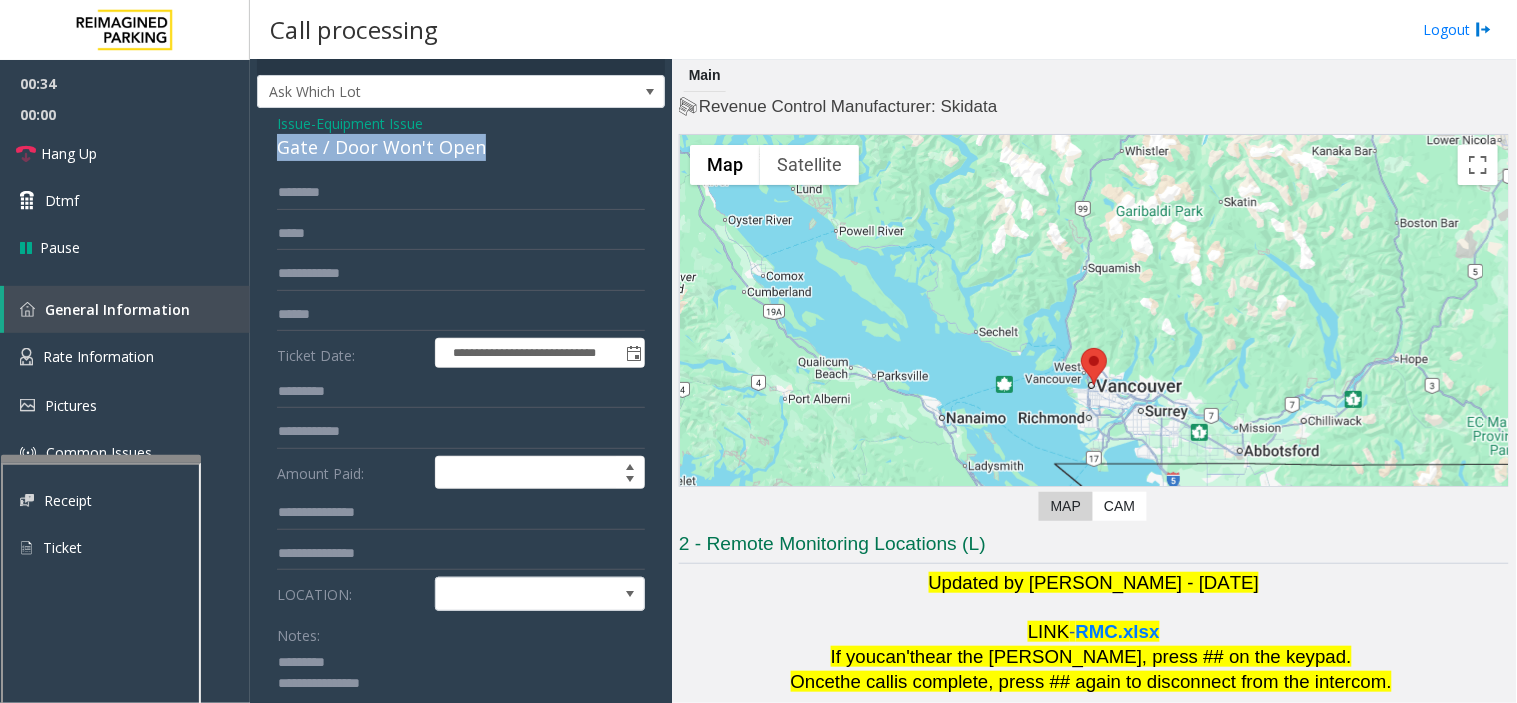 click on "Gate / Door Won't Open" 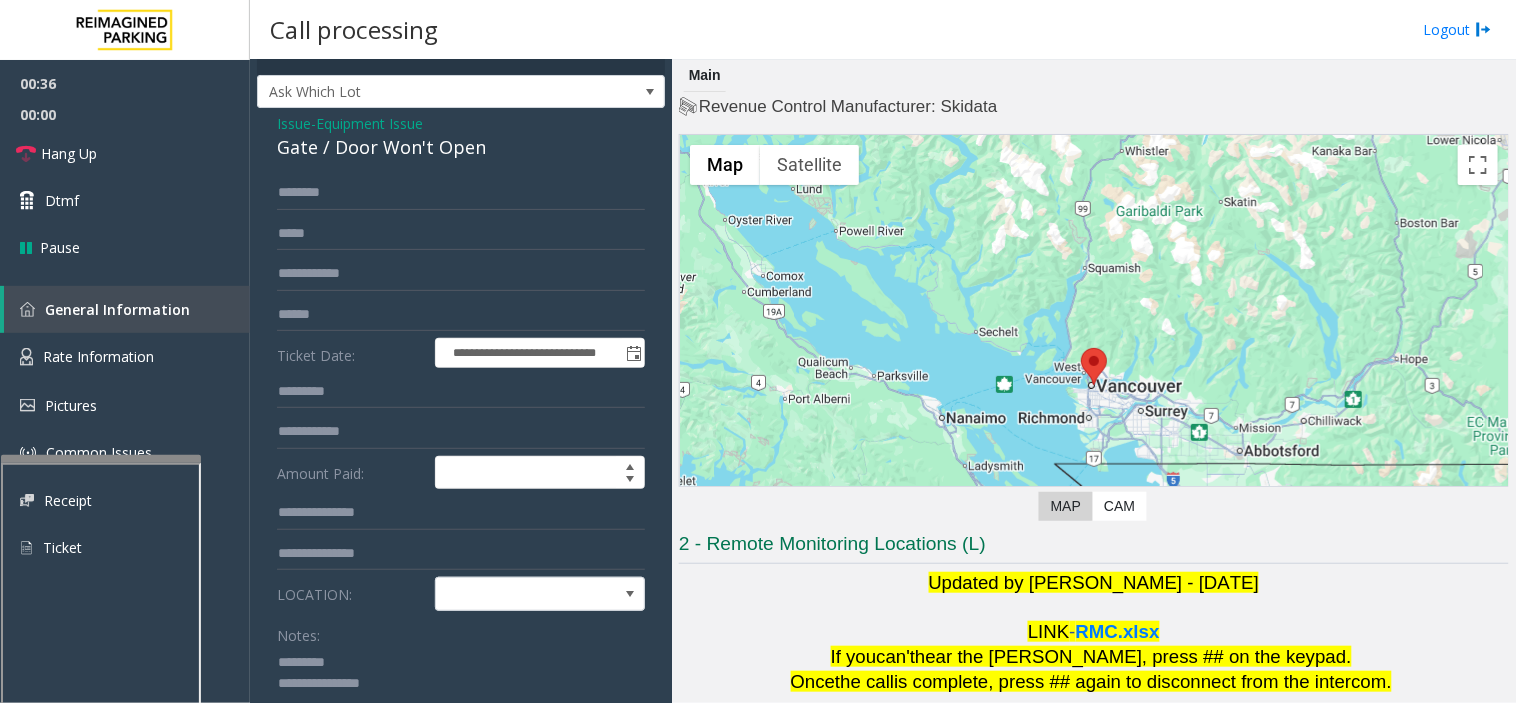 paste on "**********" 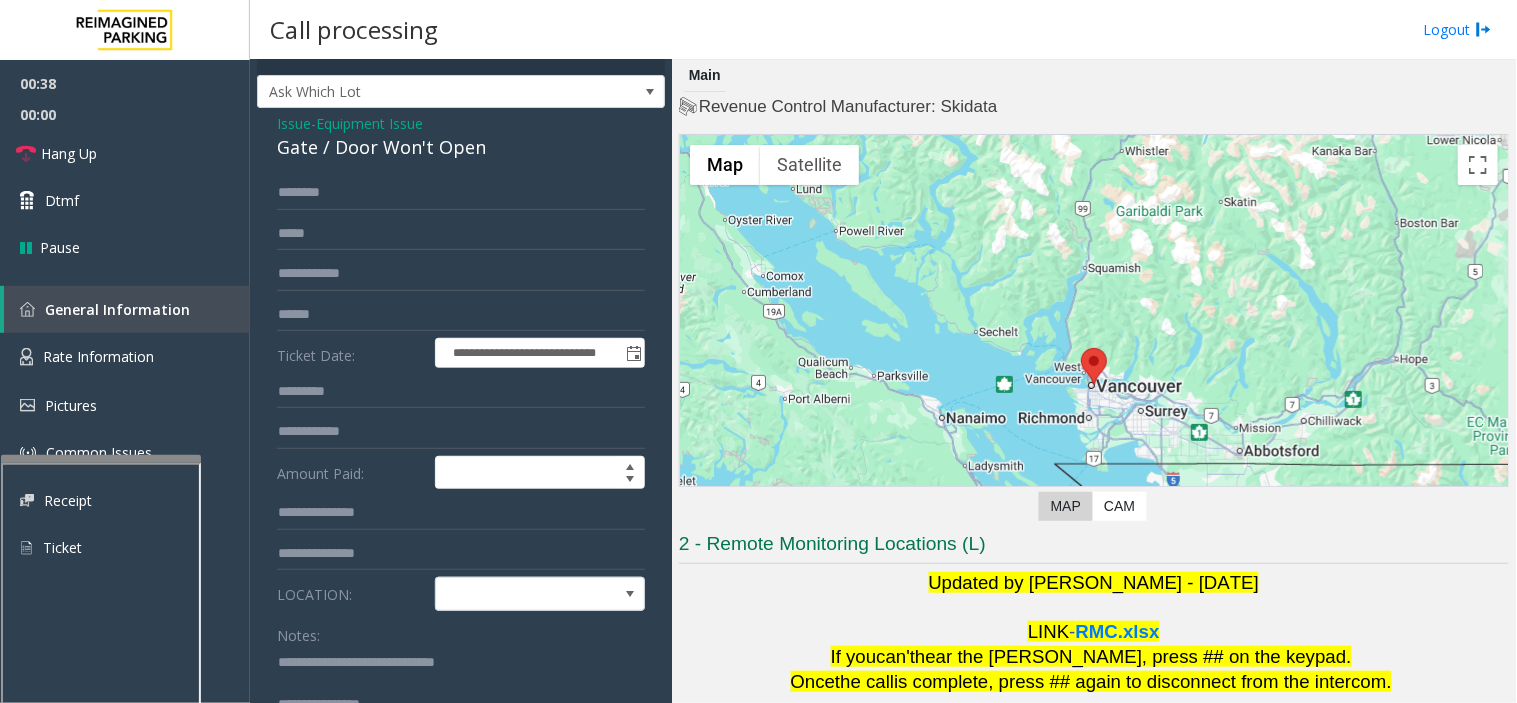 scroll, scrollTop: 21, scrollLeft: 0, axis: vertical 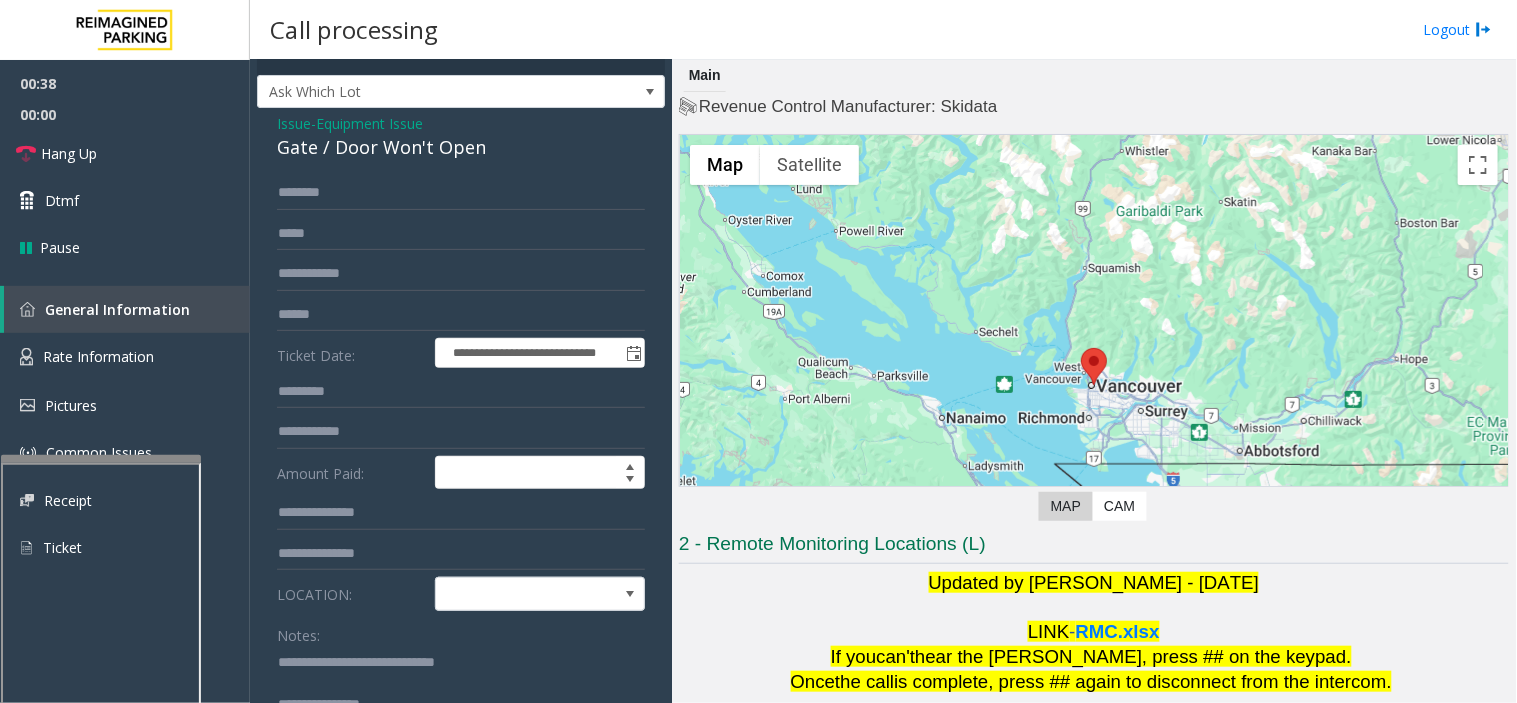 click 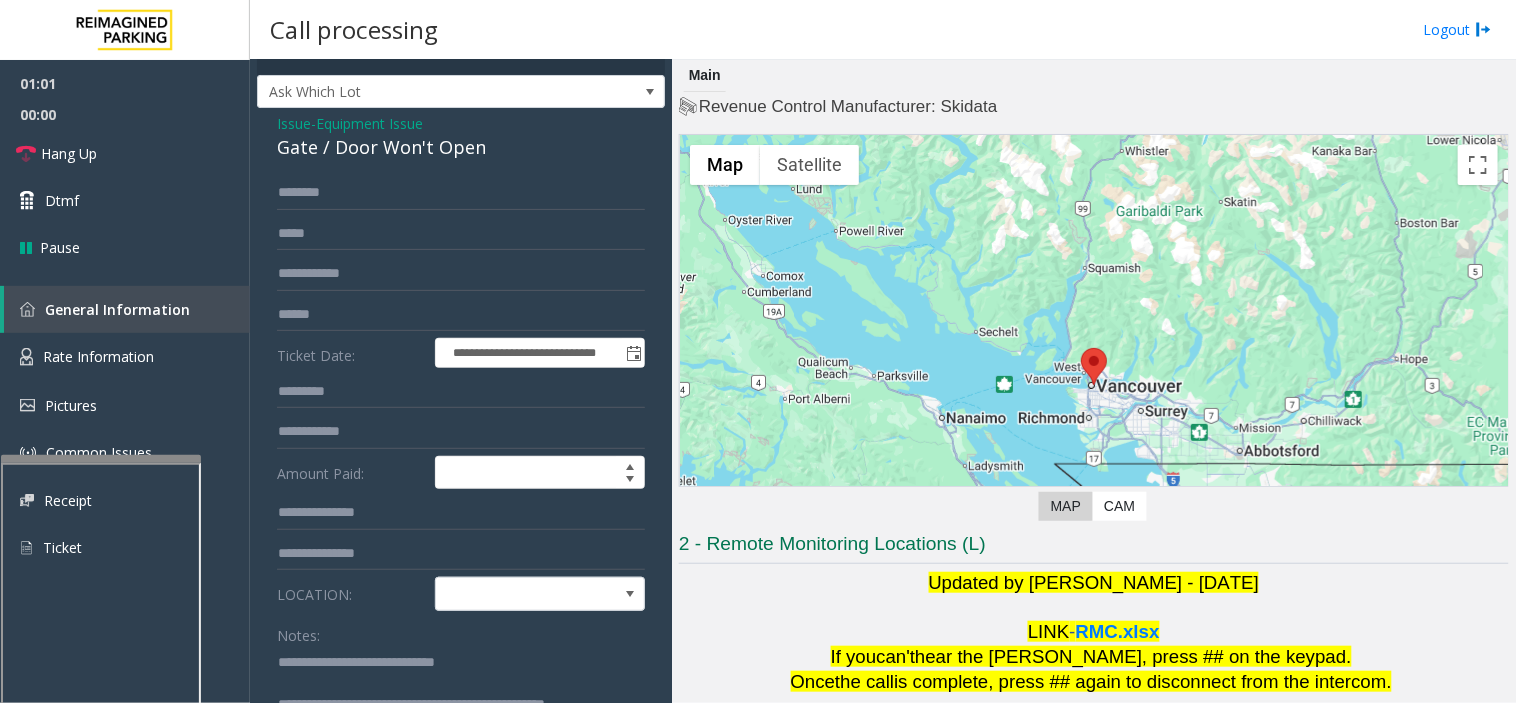 scroll, scrollTop: 42, scrollLeft: 0, axis: vertical 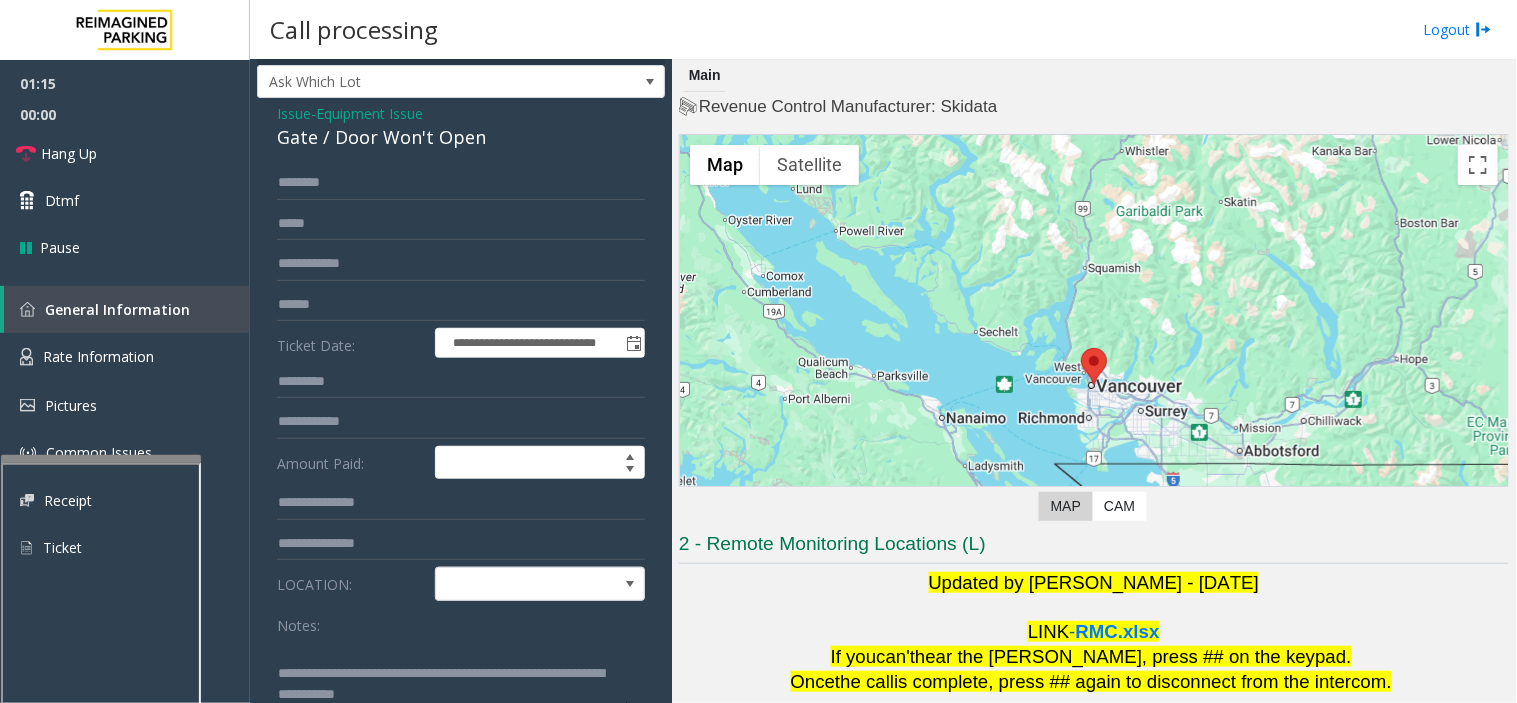 click 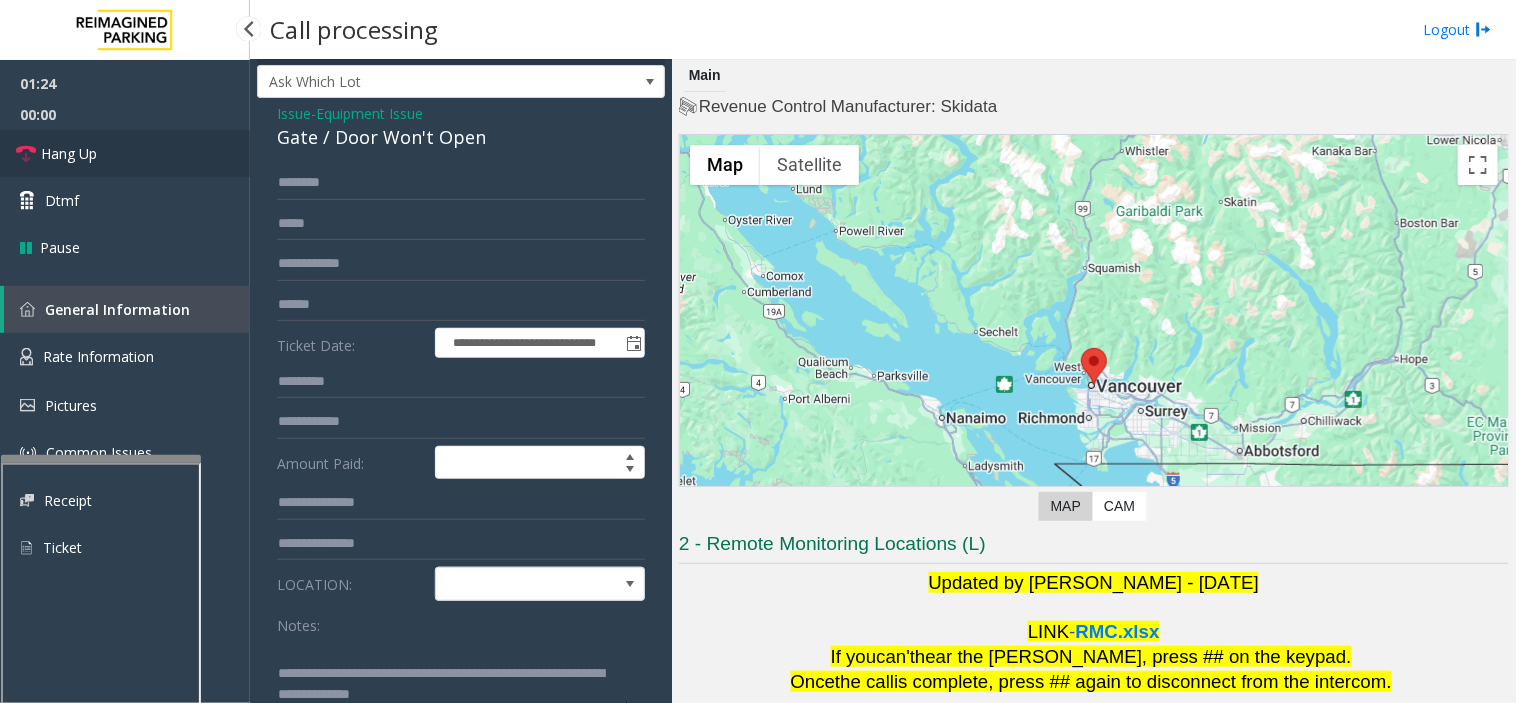 type on "**********" 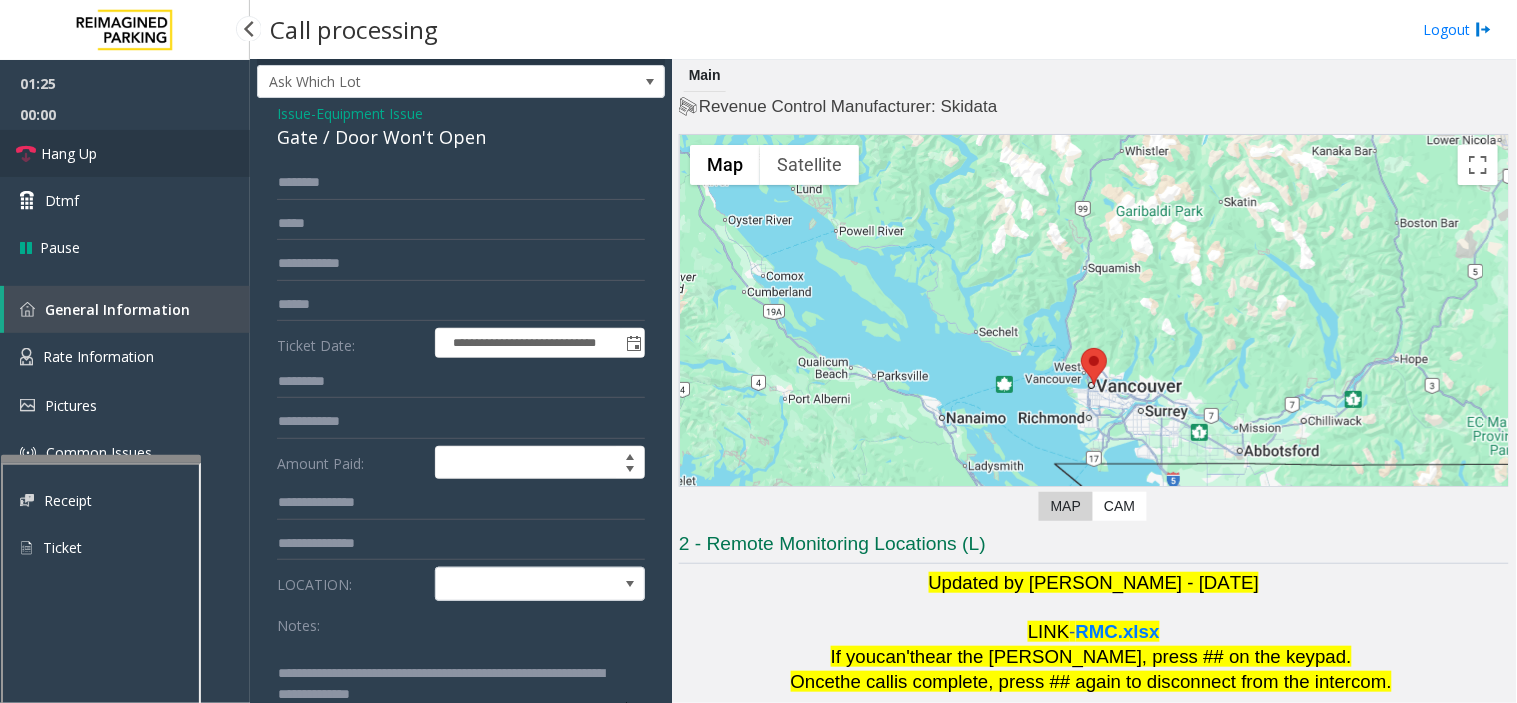 click on "Hang Up" at bounding box center (125, 153) 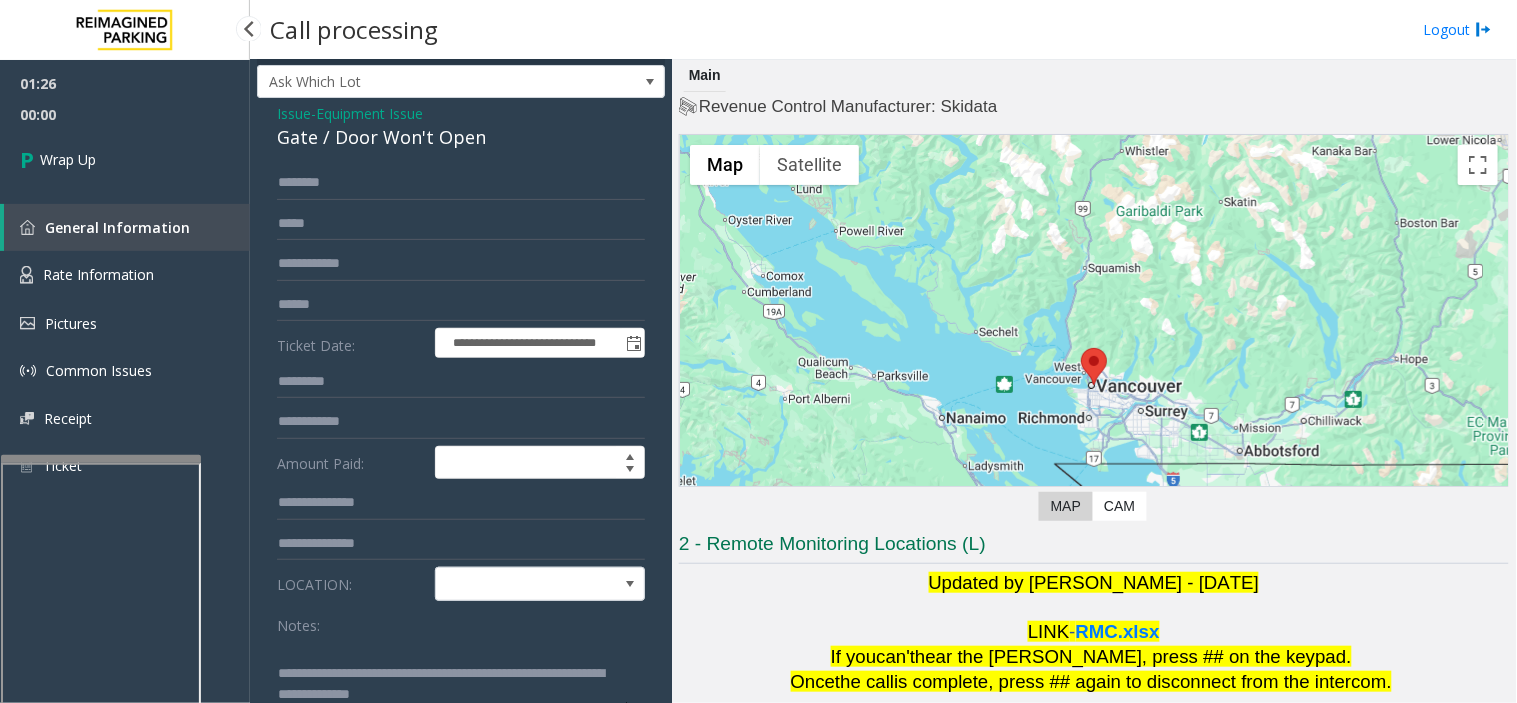 click on "Wrap Up" at bounding box center [125, 159] 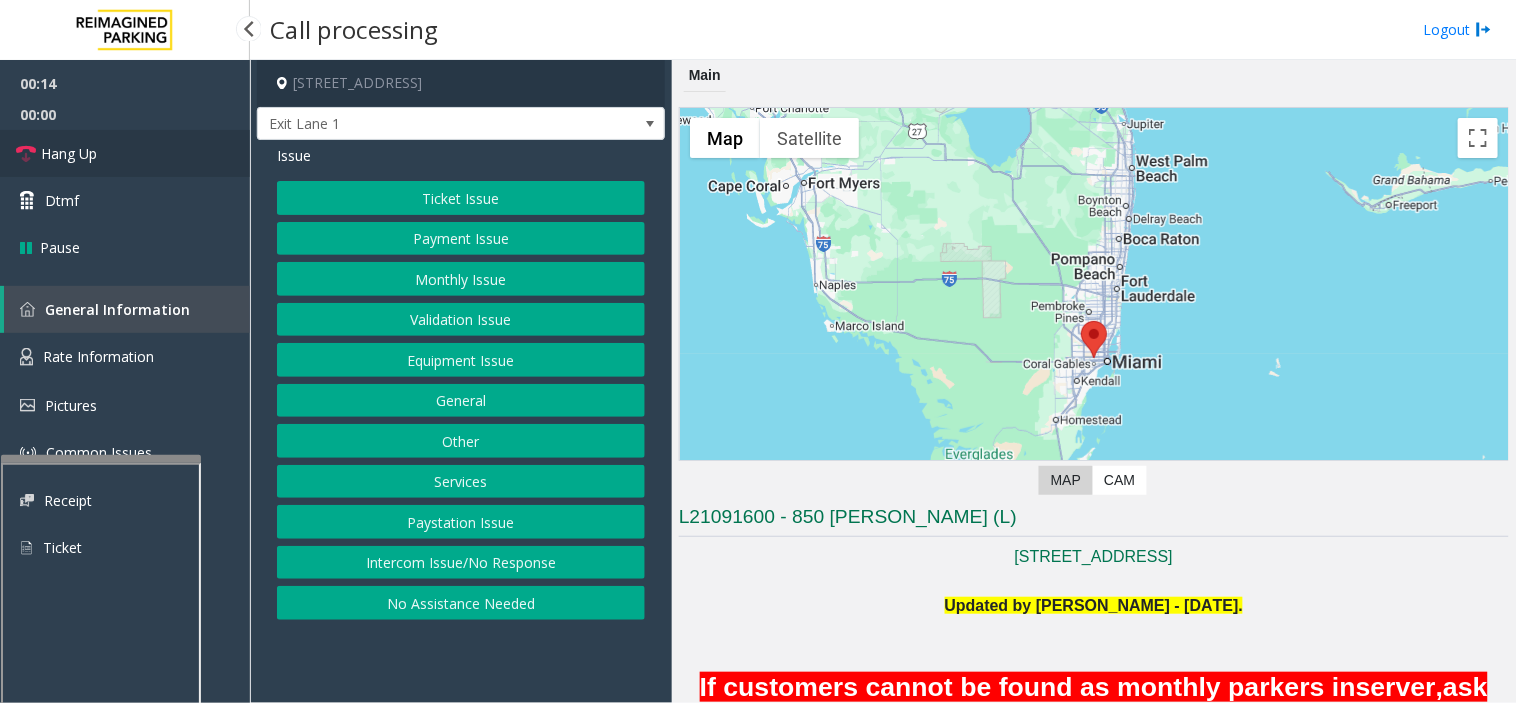 click on "Hang Up" at bounding box center (125, 153) 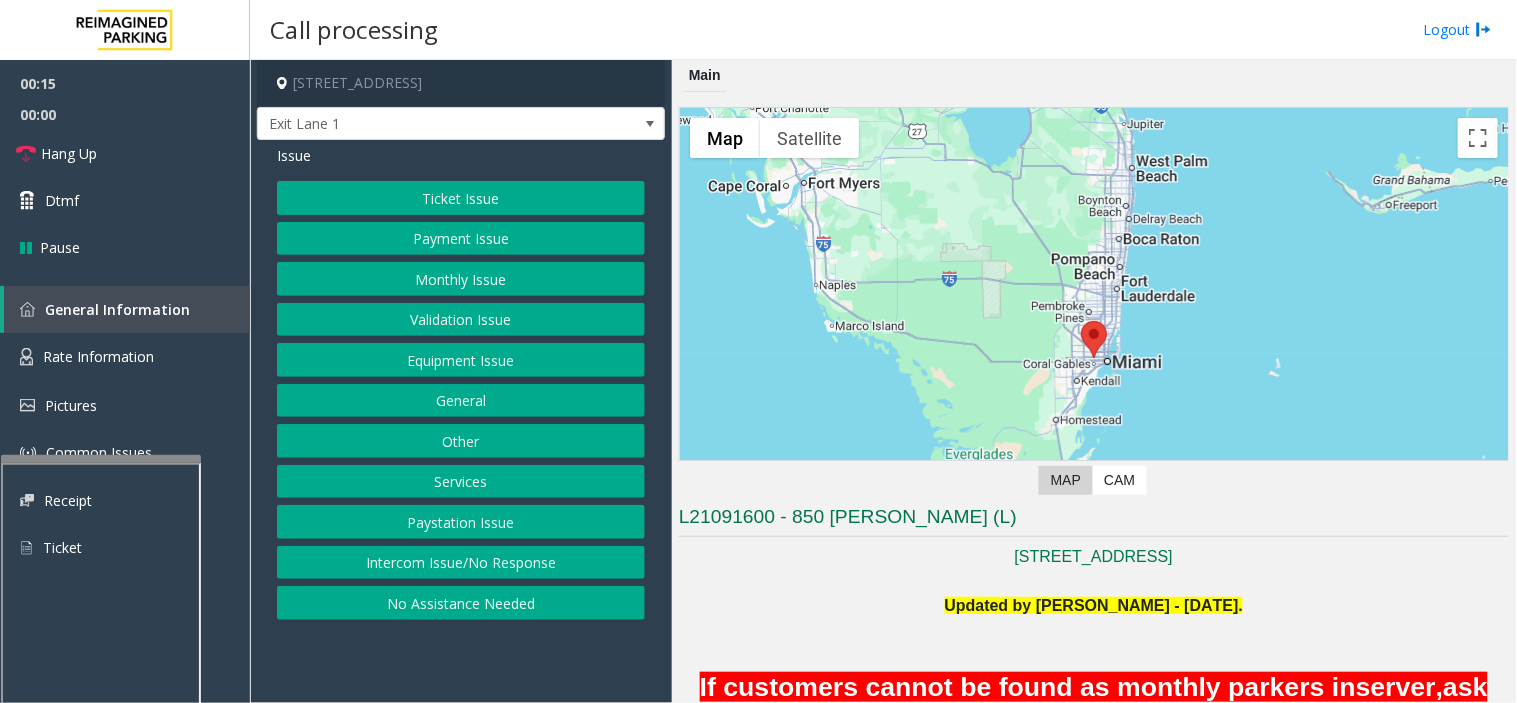click on "Intercom Issue/No Response" 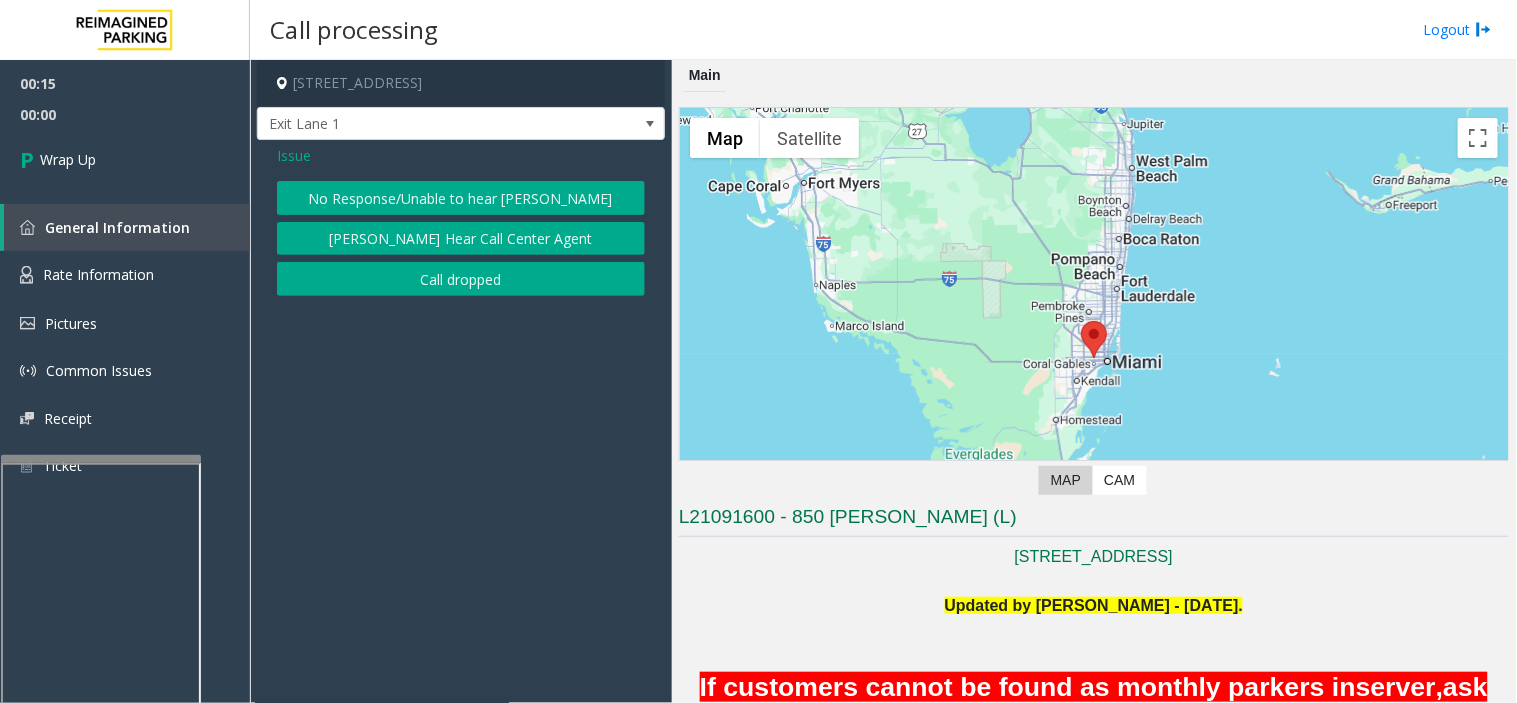 click on "No Response/Unable to hear [PERSON_NAME]" 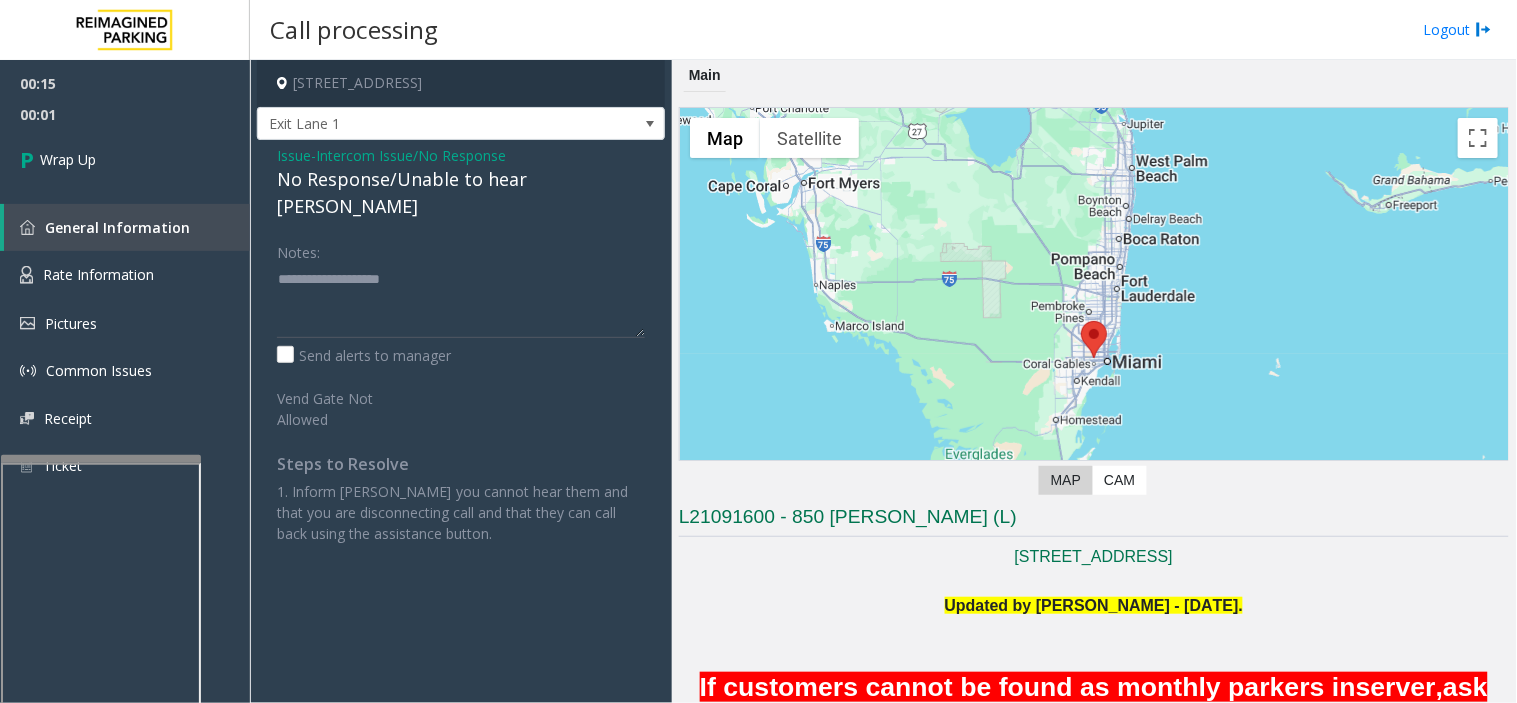 click on "No Response/Unable to hear [PERSON_NAME]" 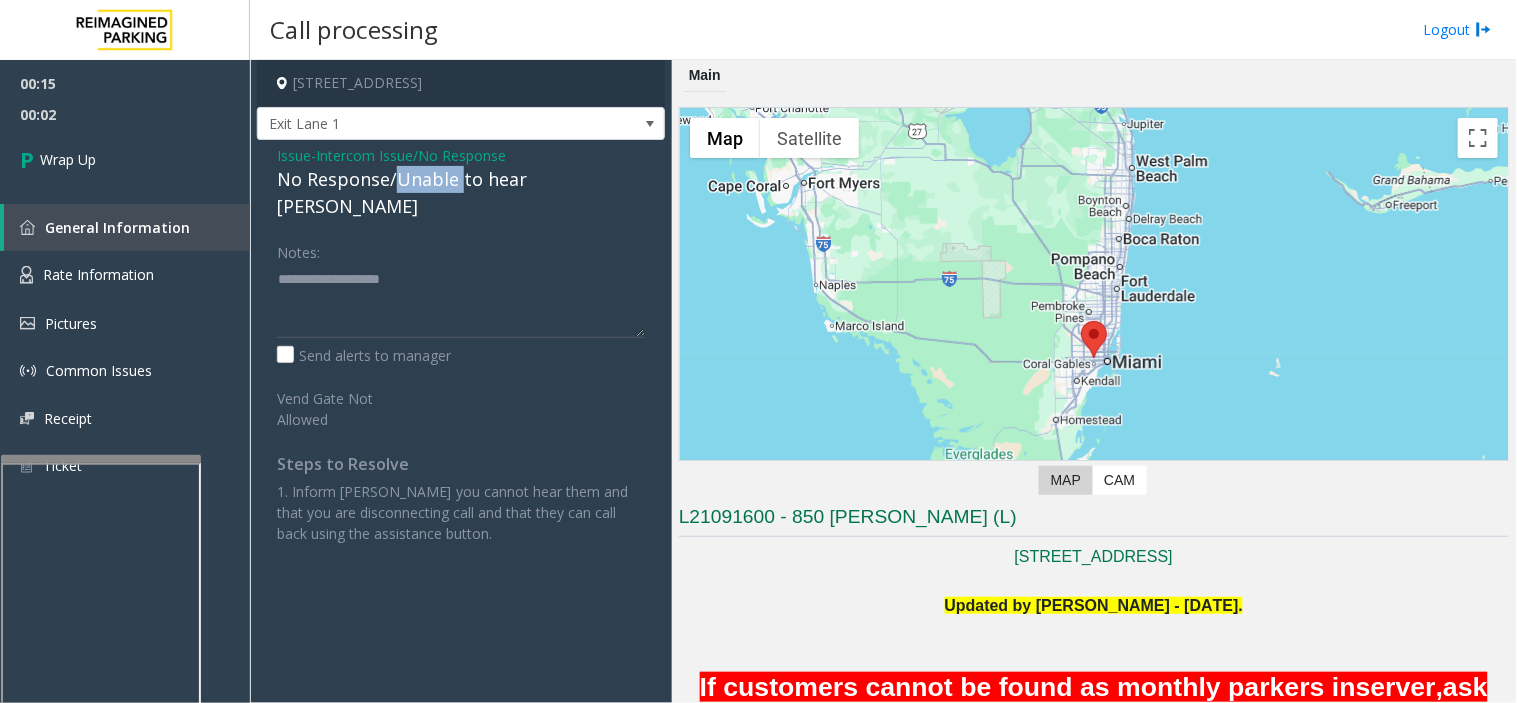 click on "No Response/Unable to hear [PERSON_NAME]" 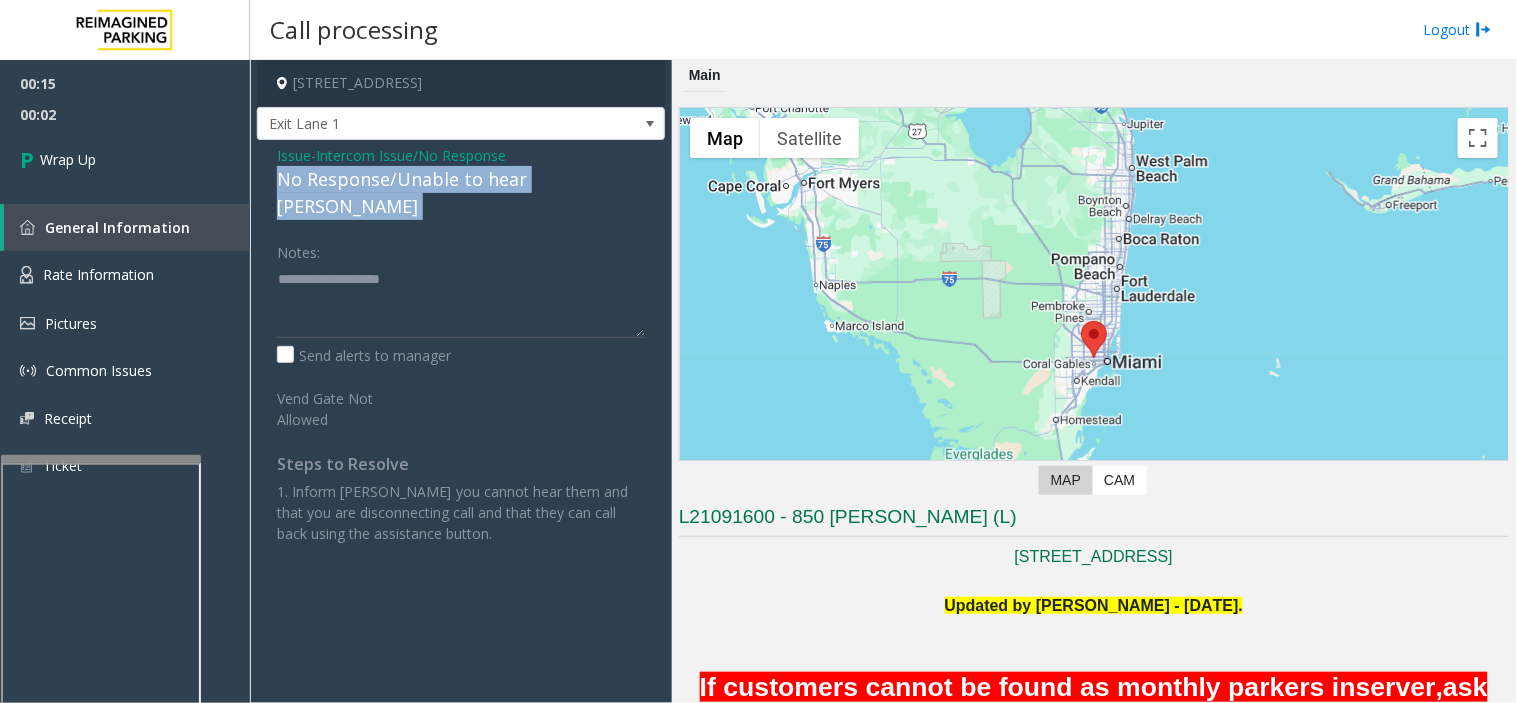 click on "No Response/Unable to hear [PERSON_NAME]" 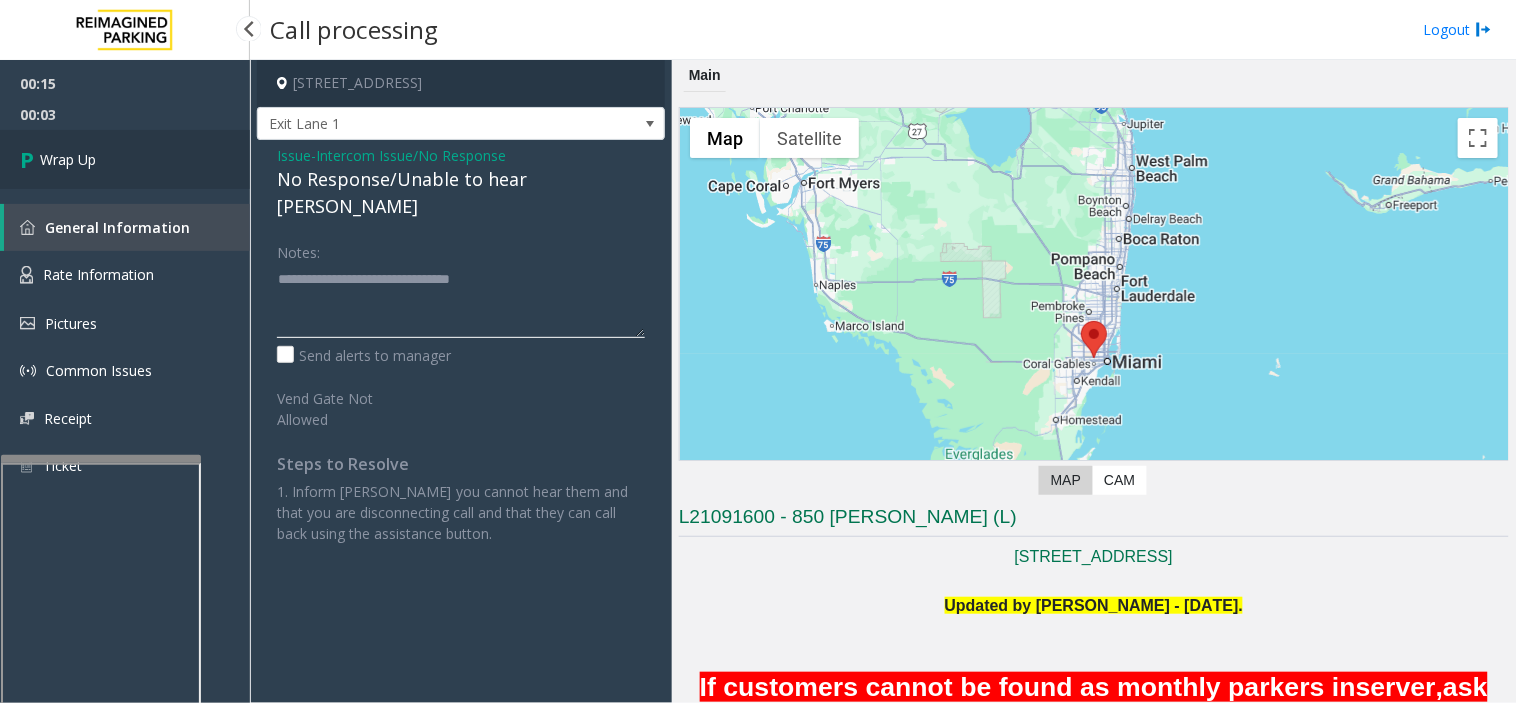 type on "**********" 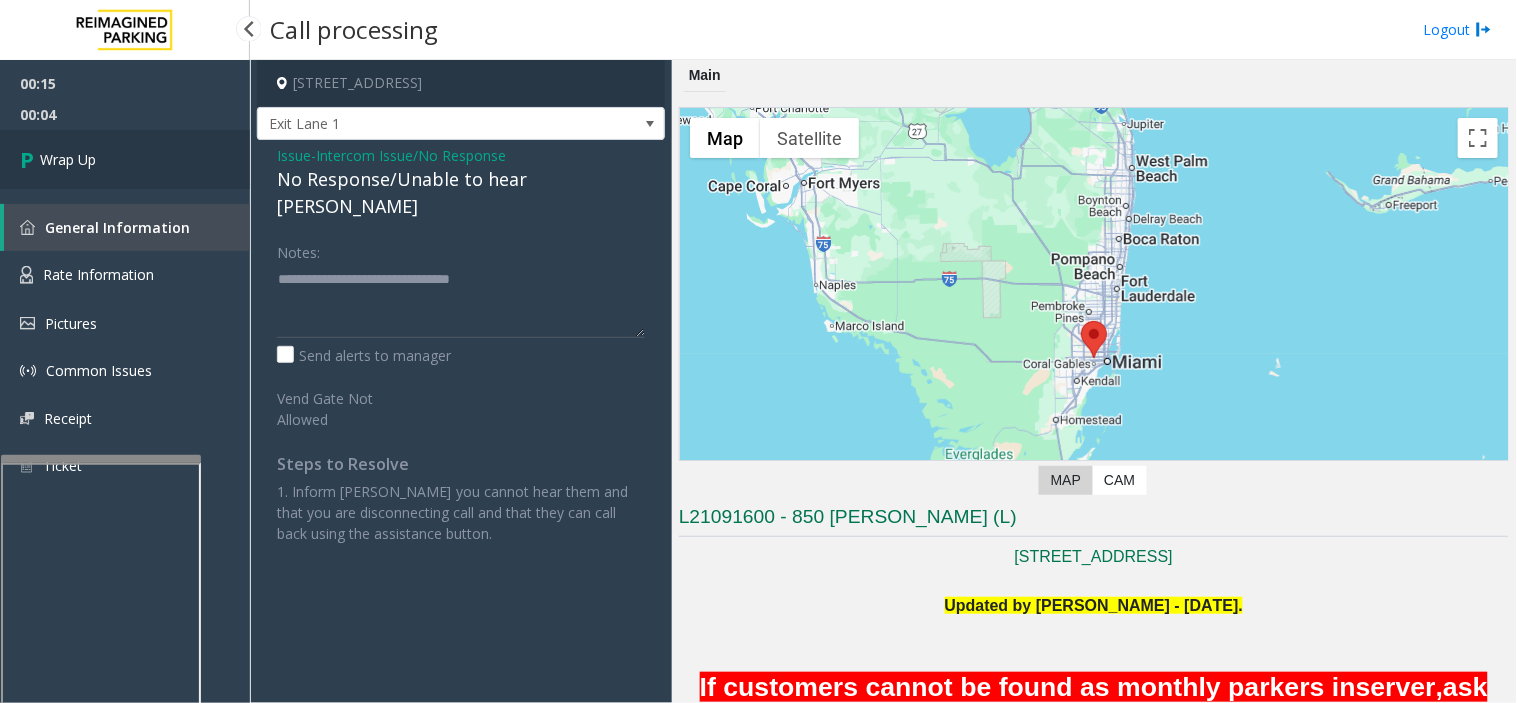 click on "Wrap Up" at bounding box center [125, 159] 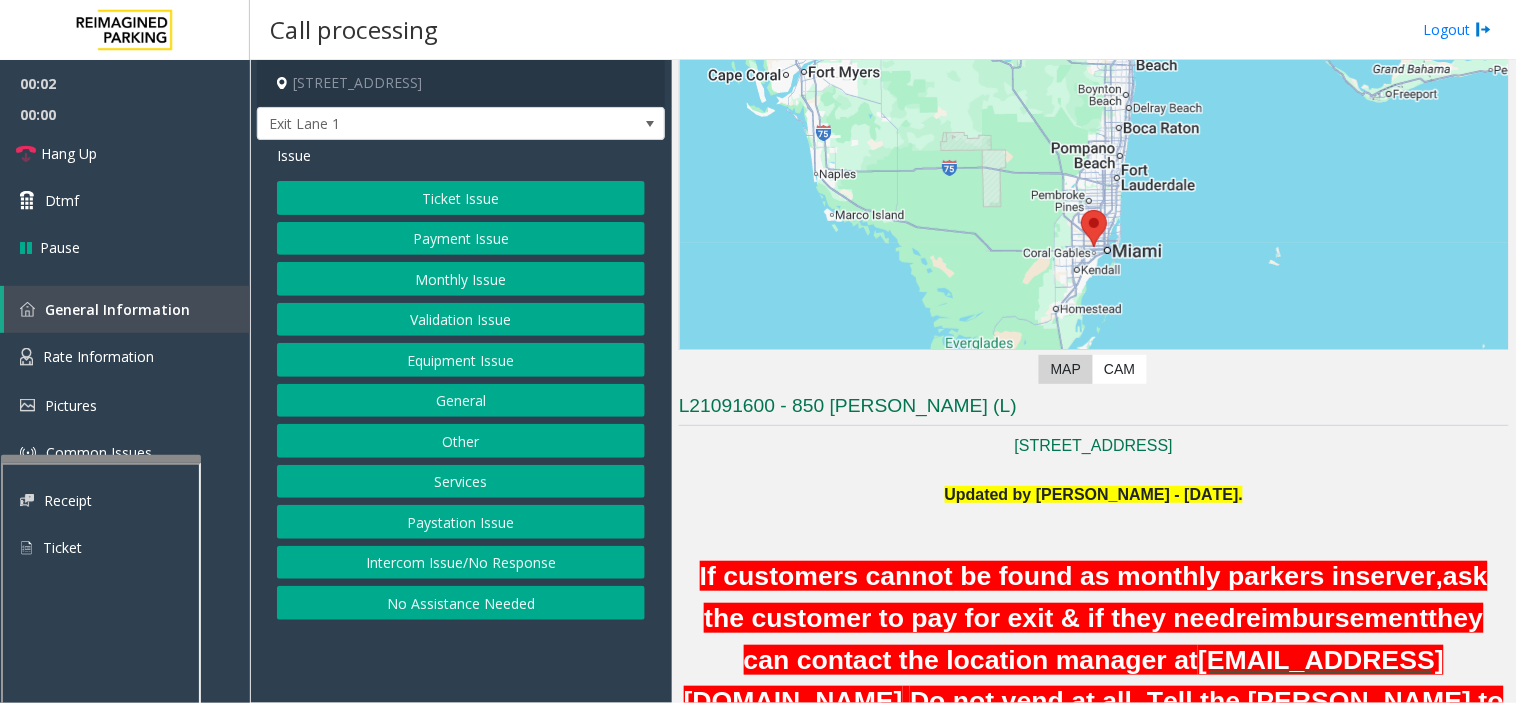 scroll, scrollTop: 333, scrollLeft: 0, axis: vertical 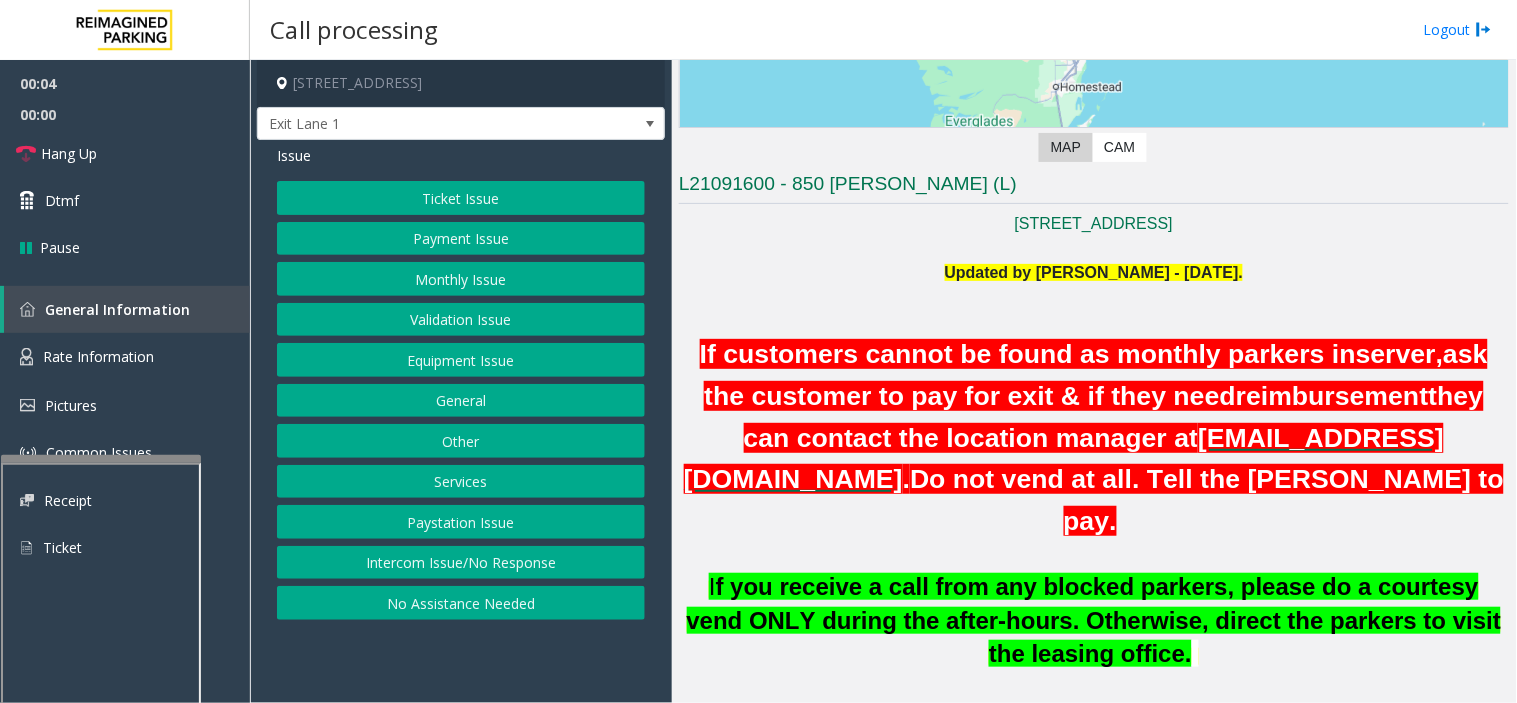 click on "Intercom Issue/No Response" 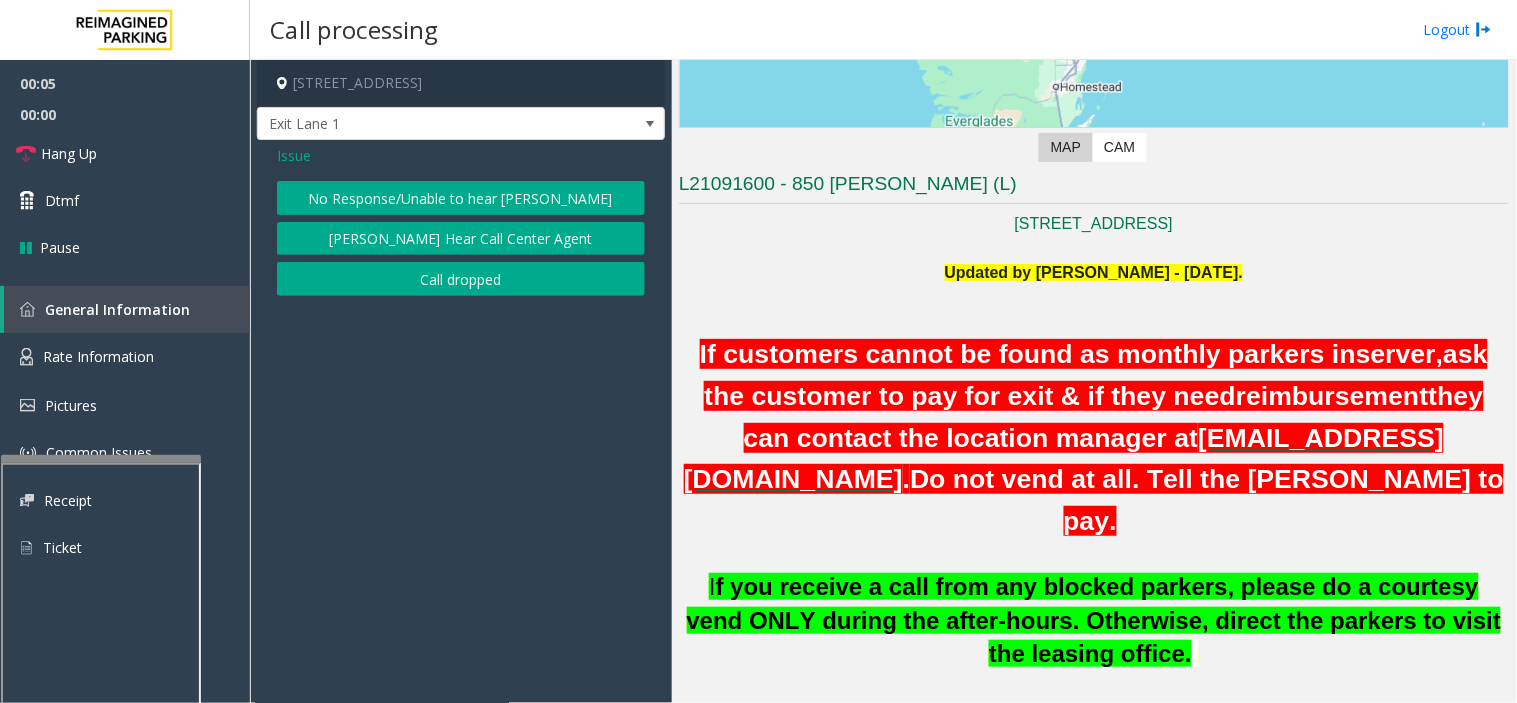 click on "No Response/Unable to hear [PERSON_NAME]" 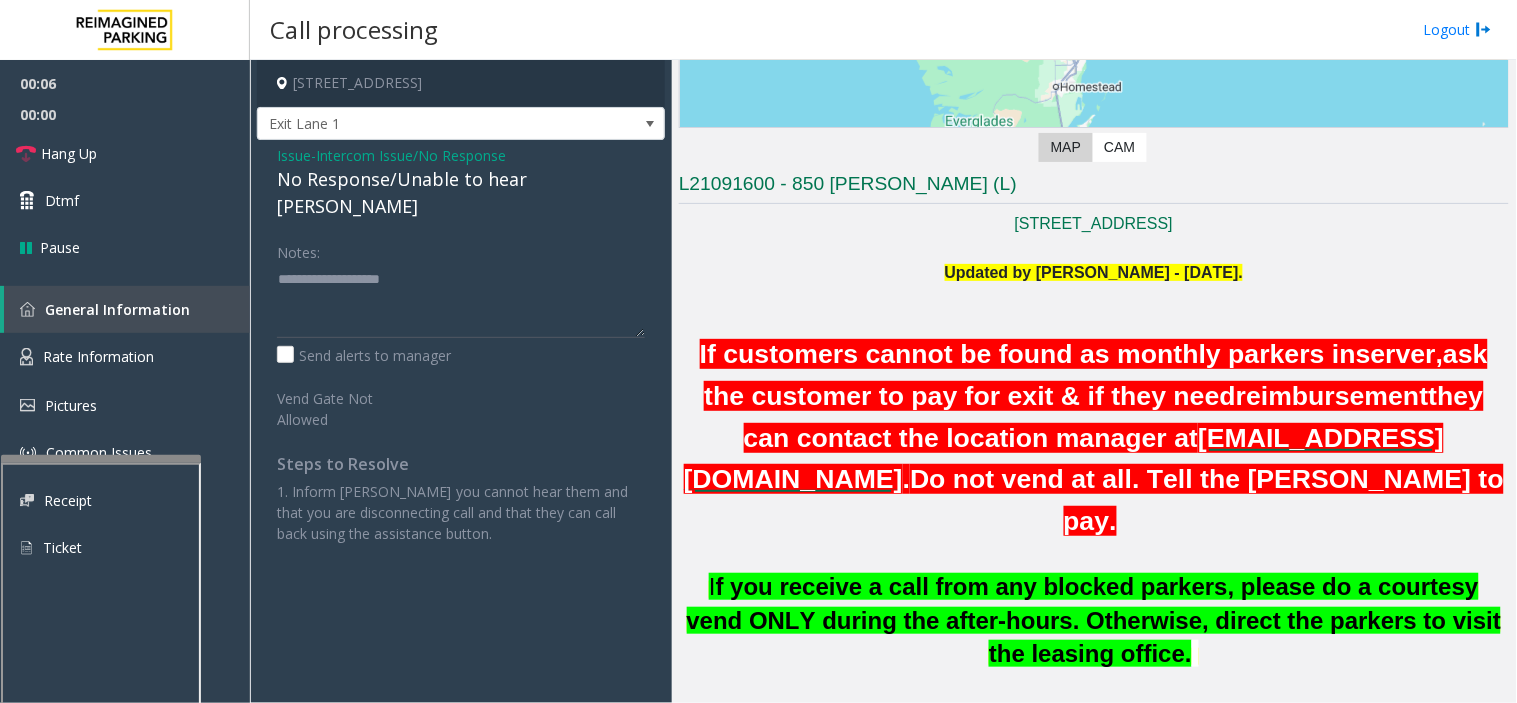 click on "No Response/Unable to hear [PERSON_NAME]" 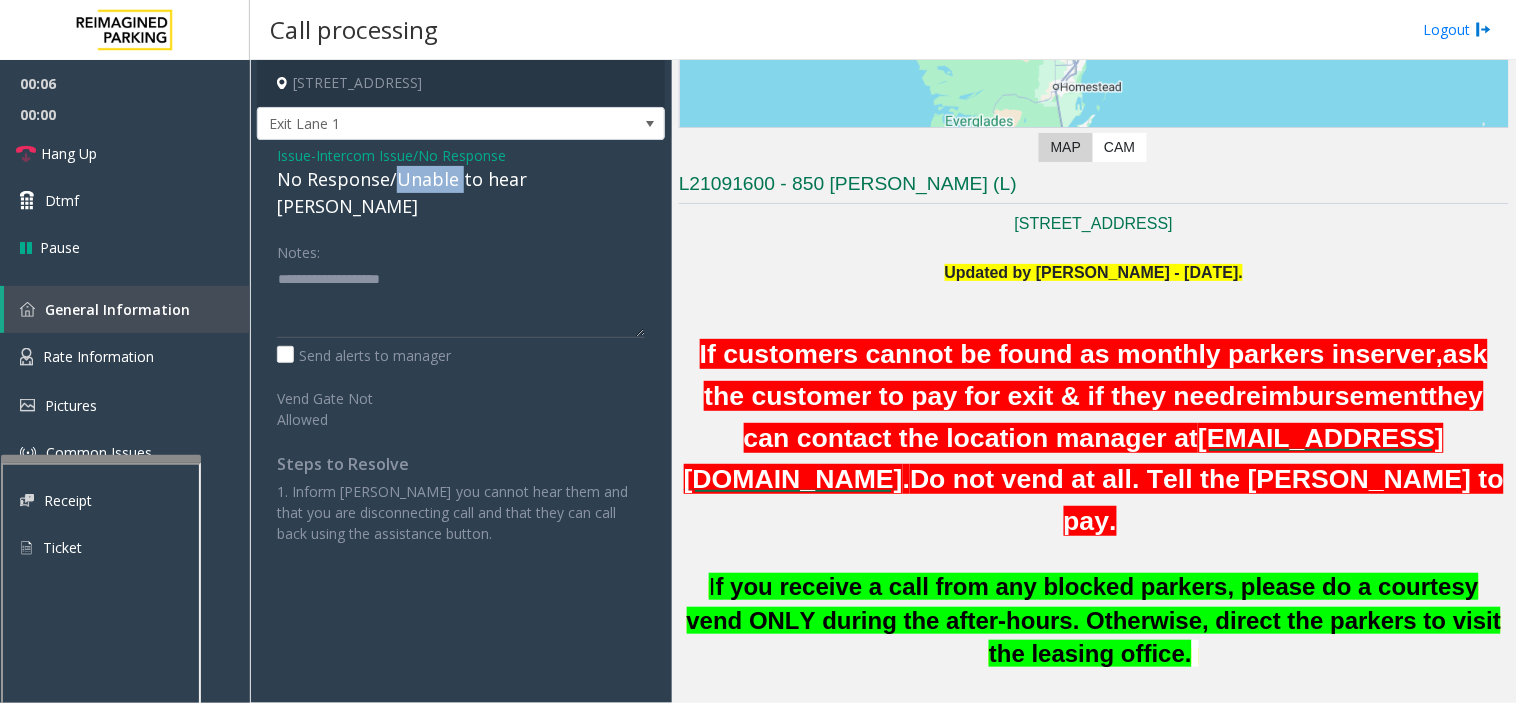 click on "No Response/Unable to hear [PERSON_NAME]" 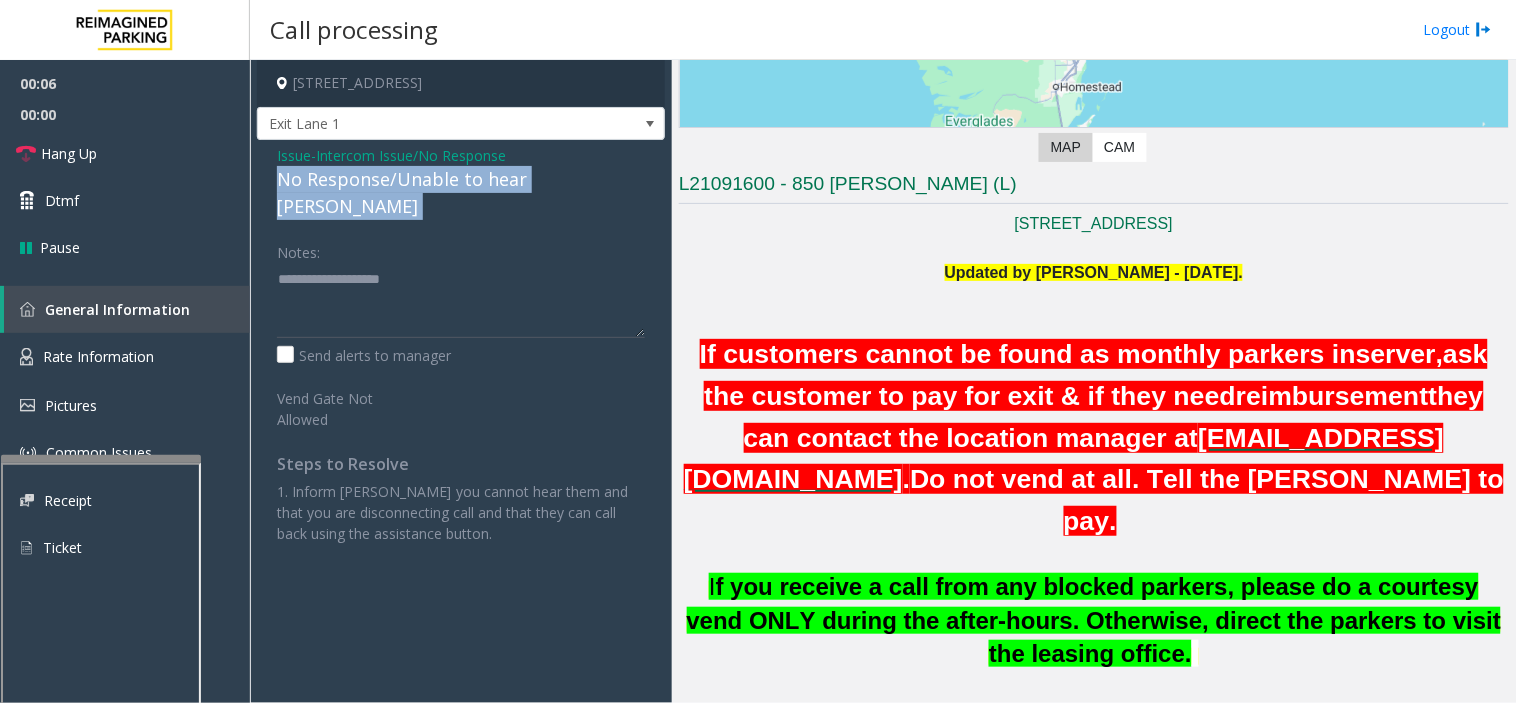 click on "No Response/Unable to hear [PERSON_NAME]" 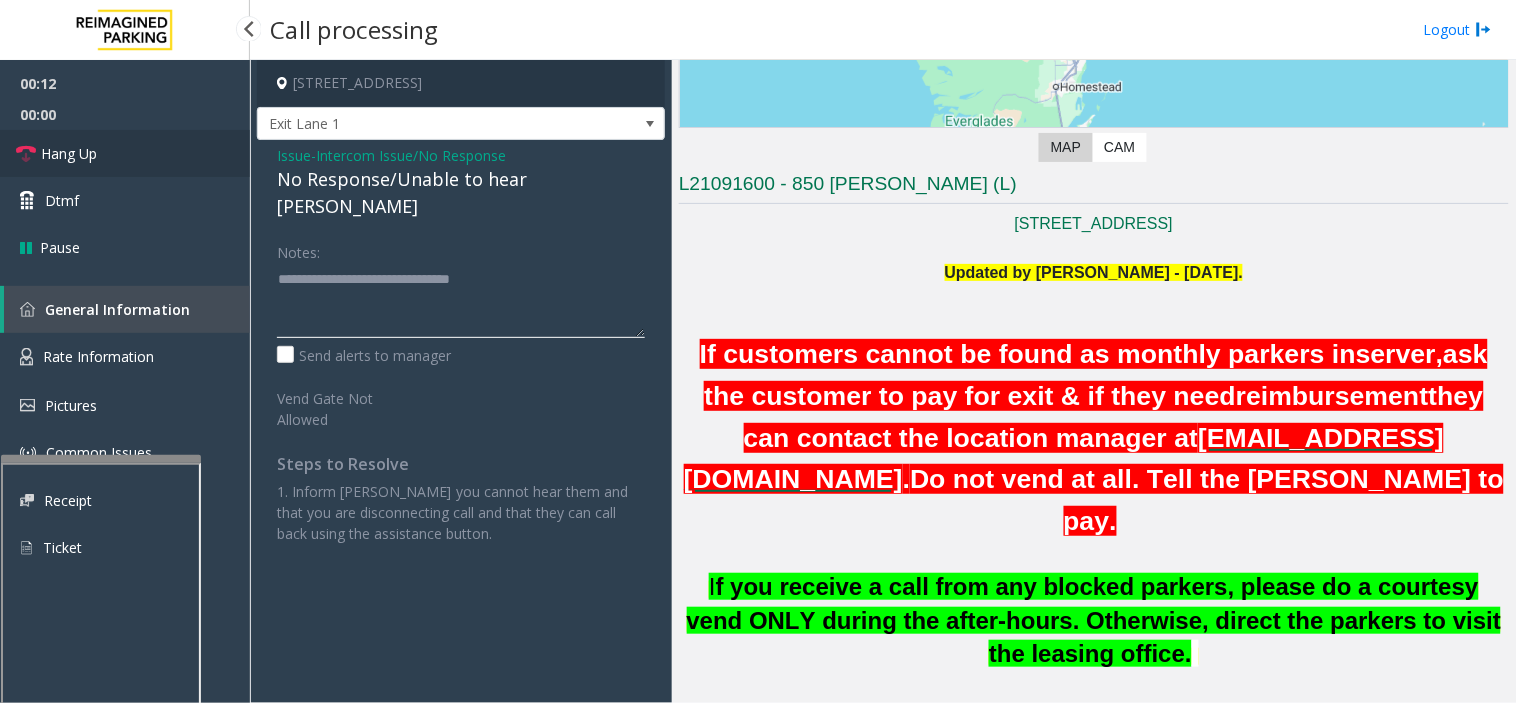 type on "**********" 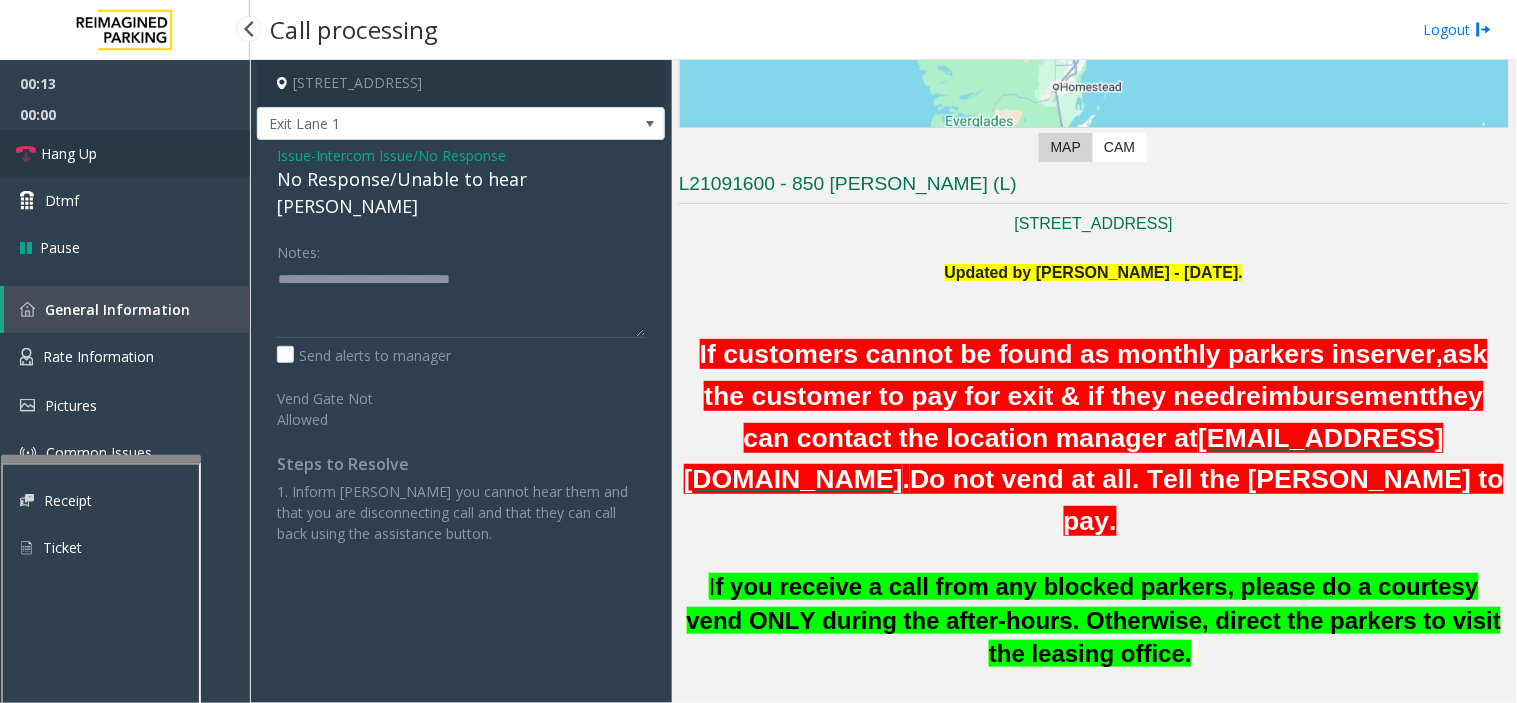 click on "Hang Up" at bounding box center (125, 153) 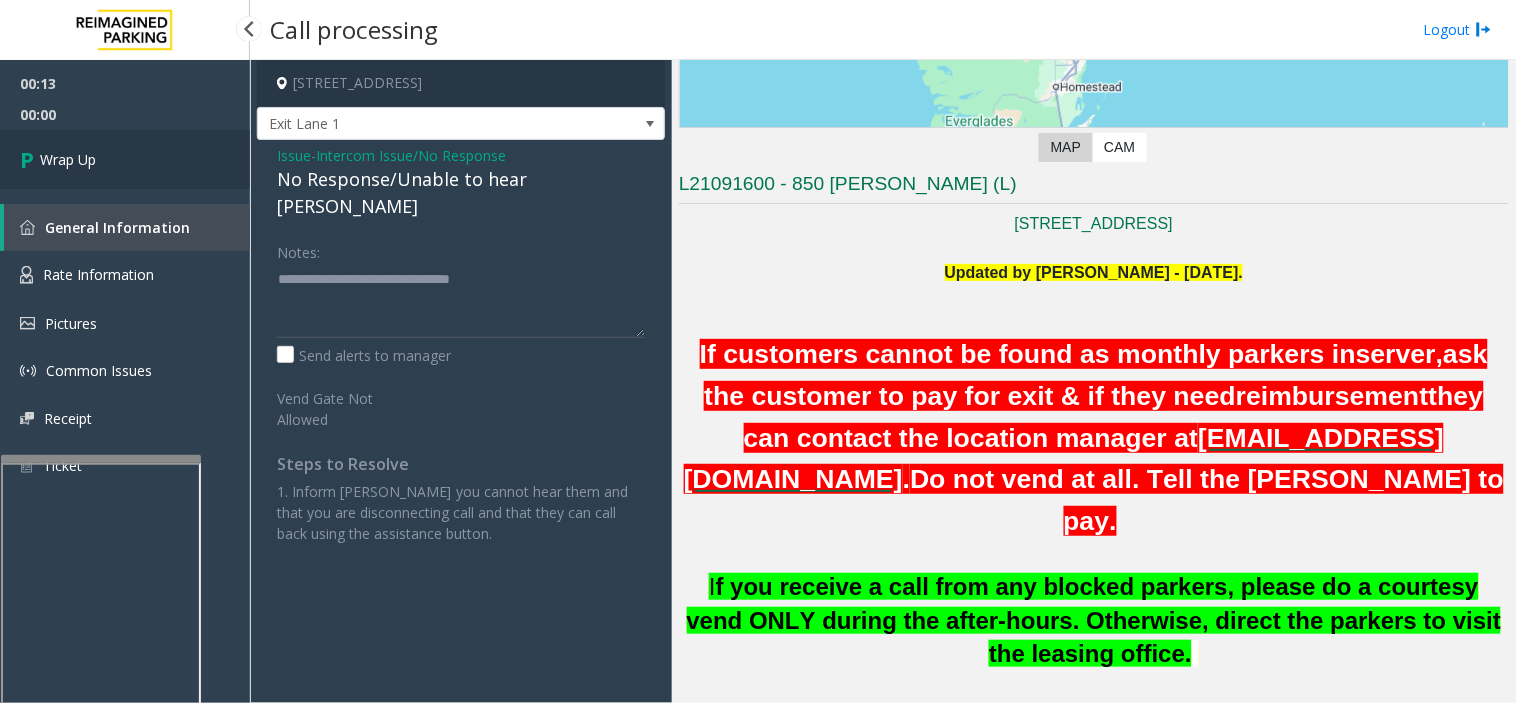 click on "Wrap Up" at bounding box center [125, 159] 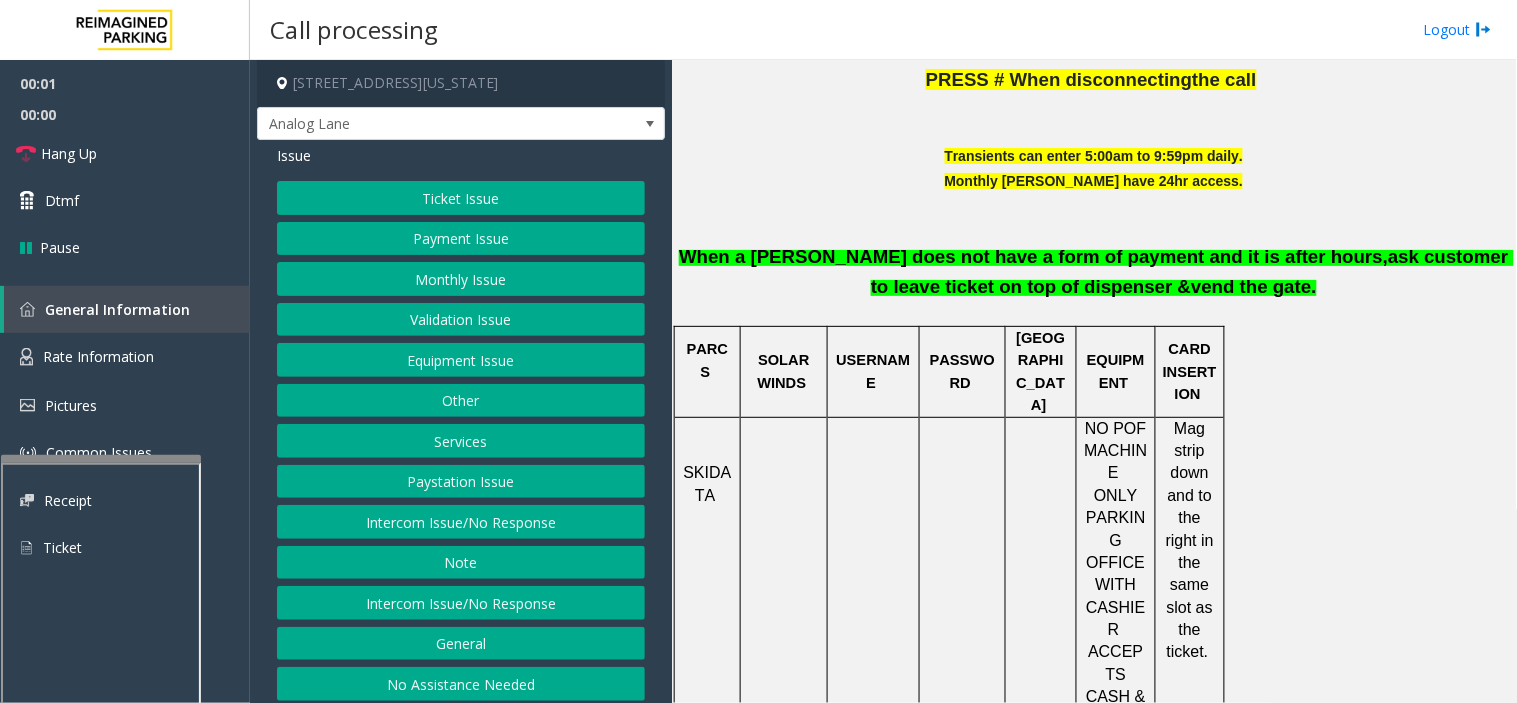 scroll, scrollTop: 777, scrollLeft: 0, axis: vertical 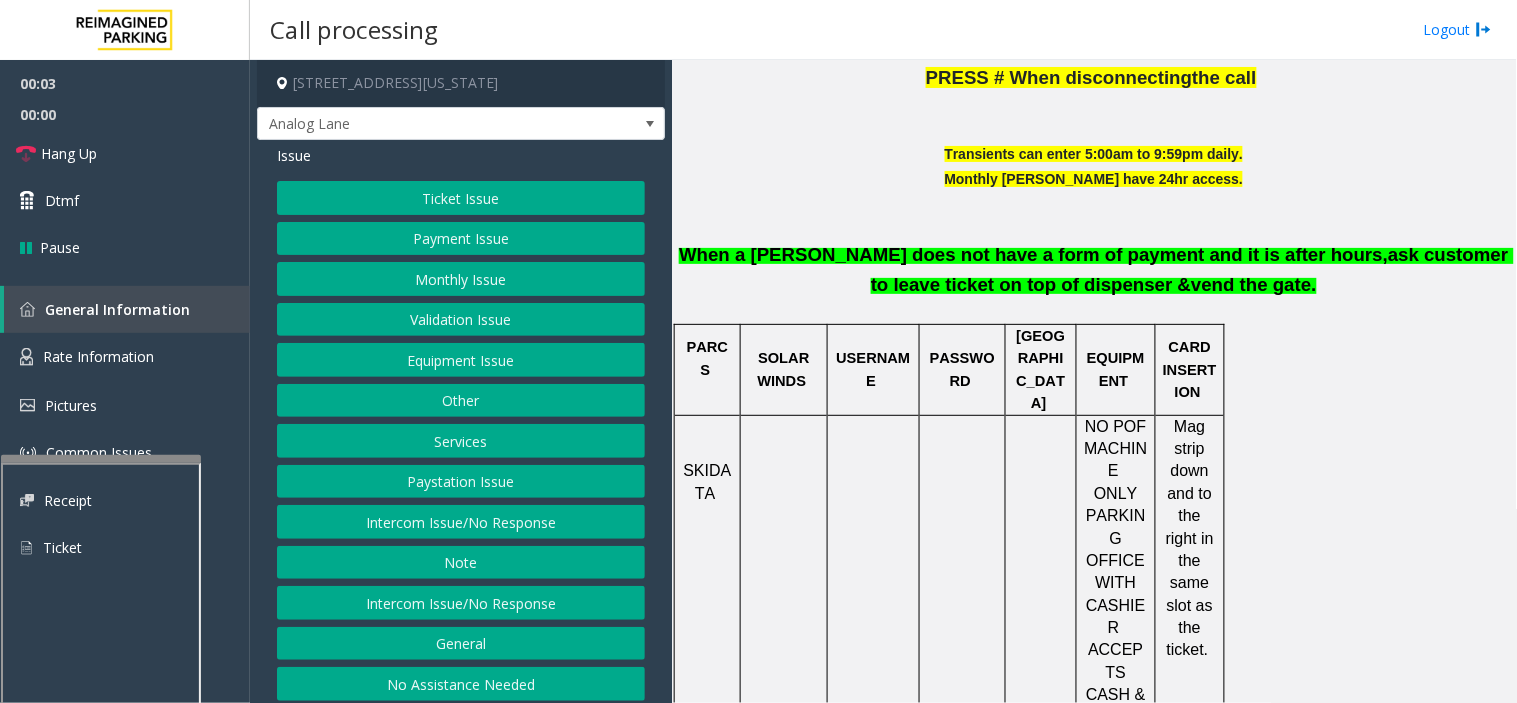 click on "Intercom Issue/No Response" 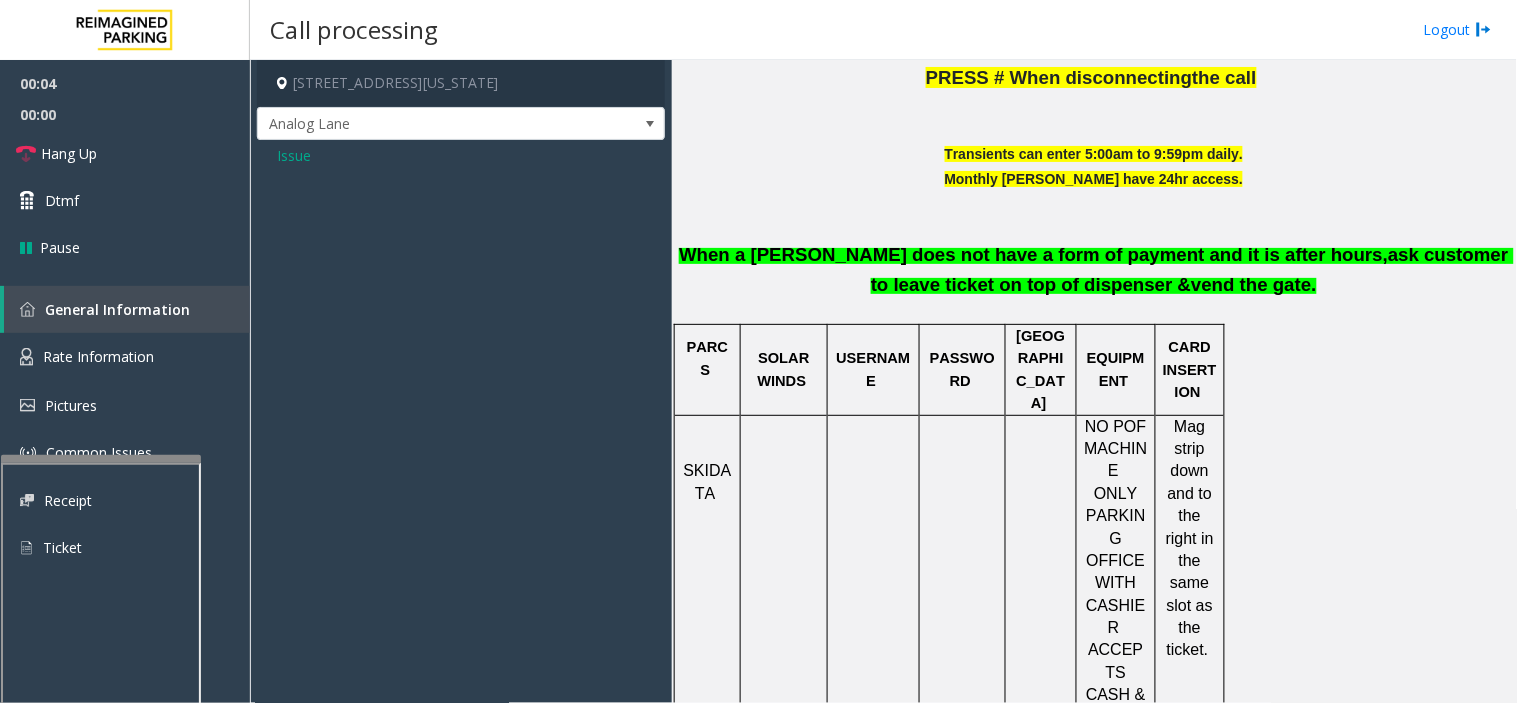 click on "Issue" 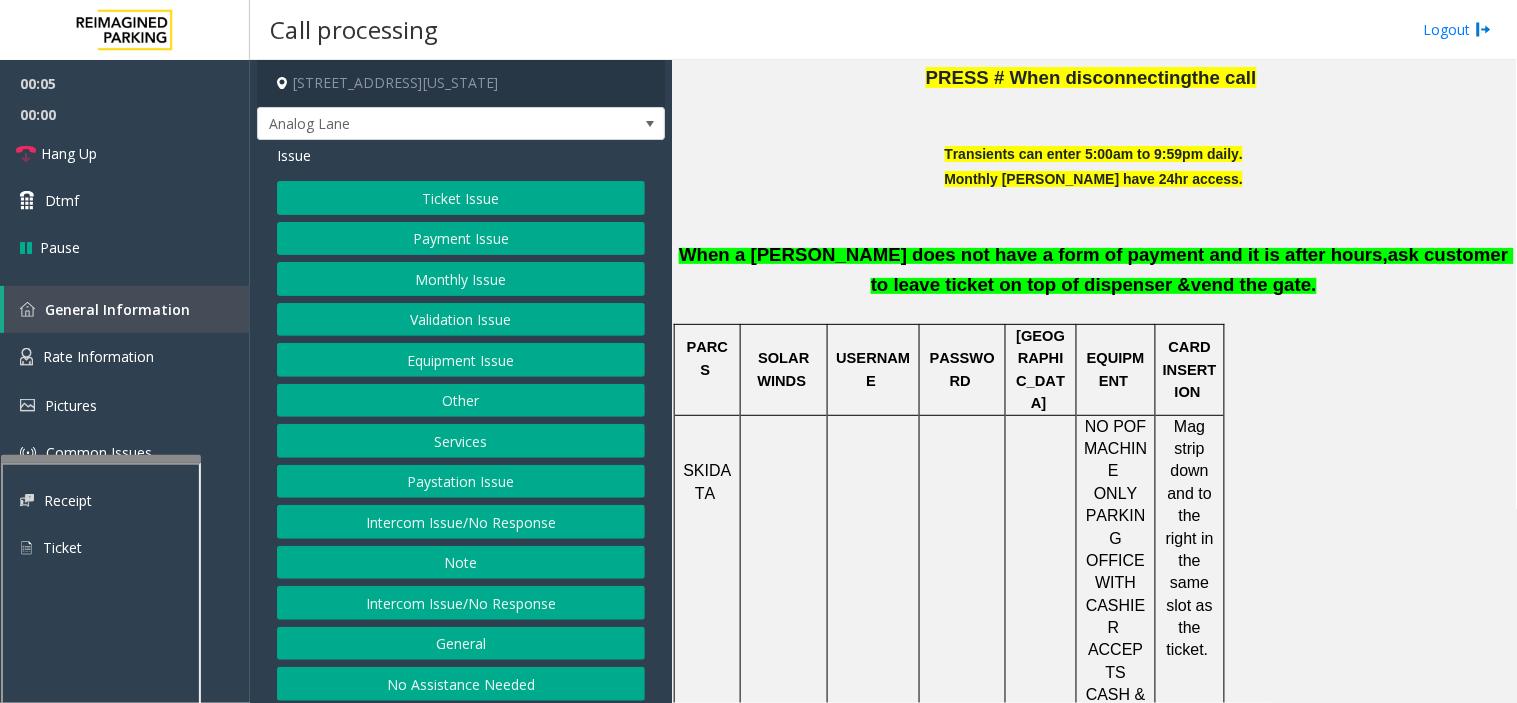 click on "Intercom Issue/No Response" 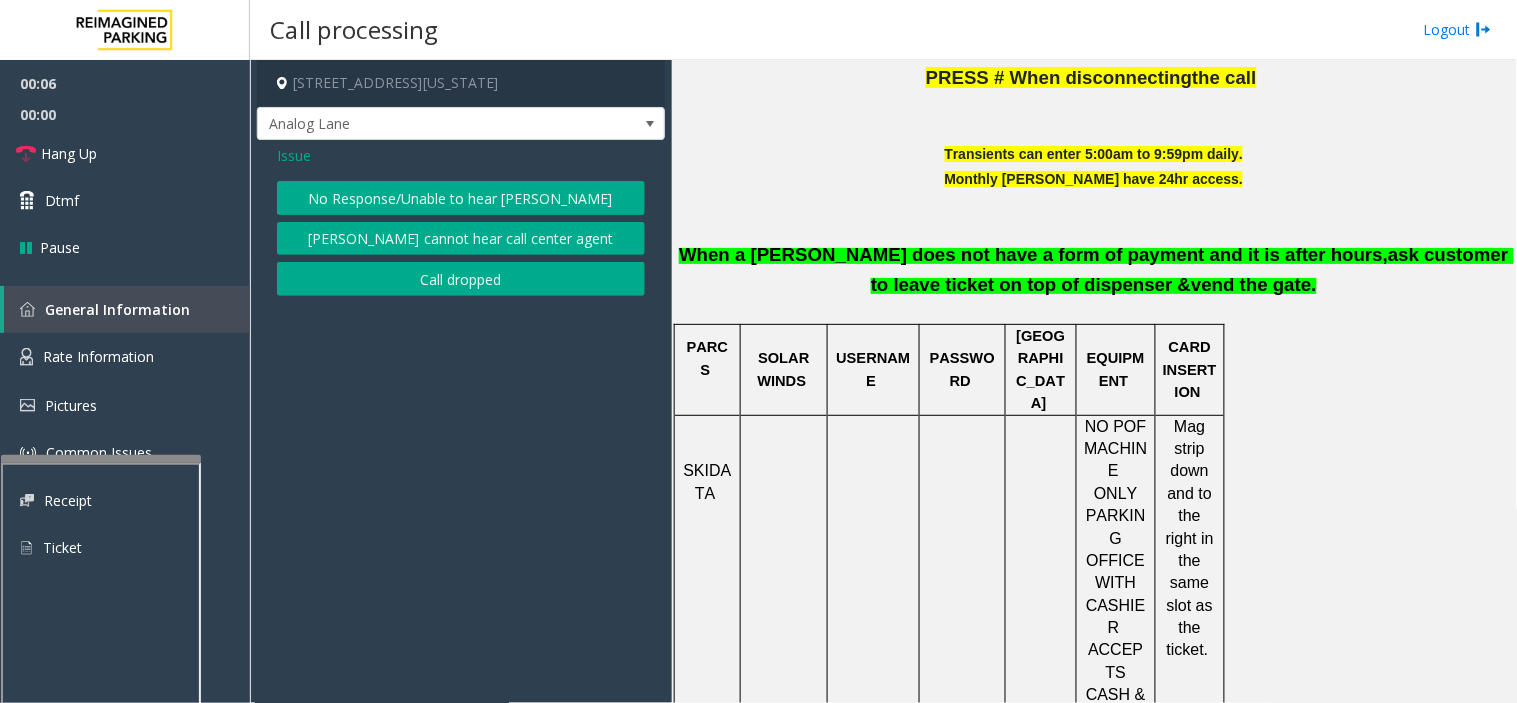 click on "No Response/Unable to hear [PERSON_NAME]" 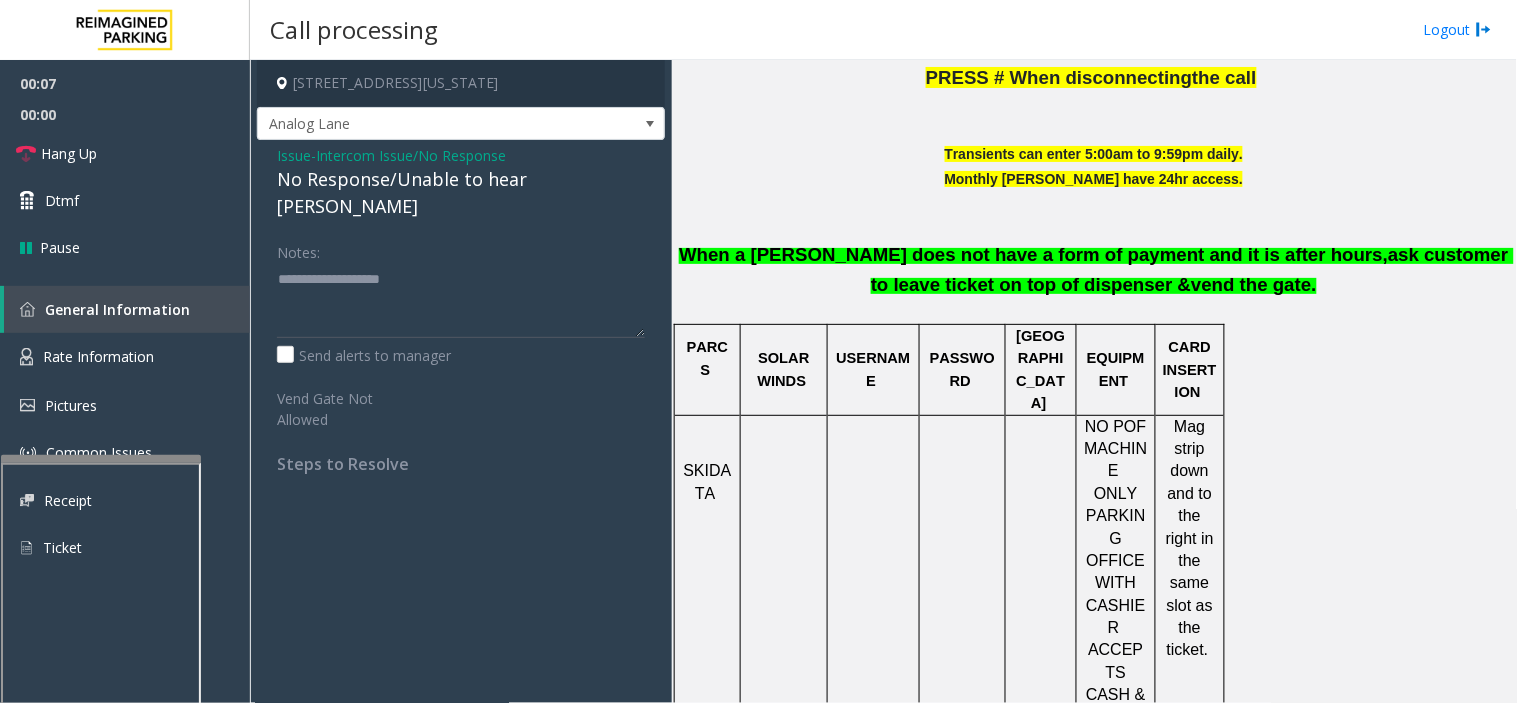 click on "No Response/Unable to hear [PERSON_NAME]" 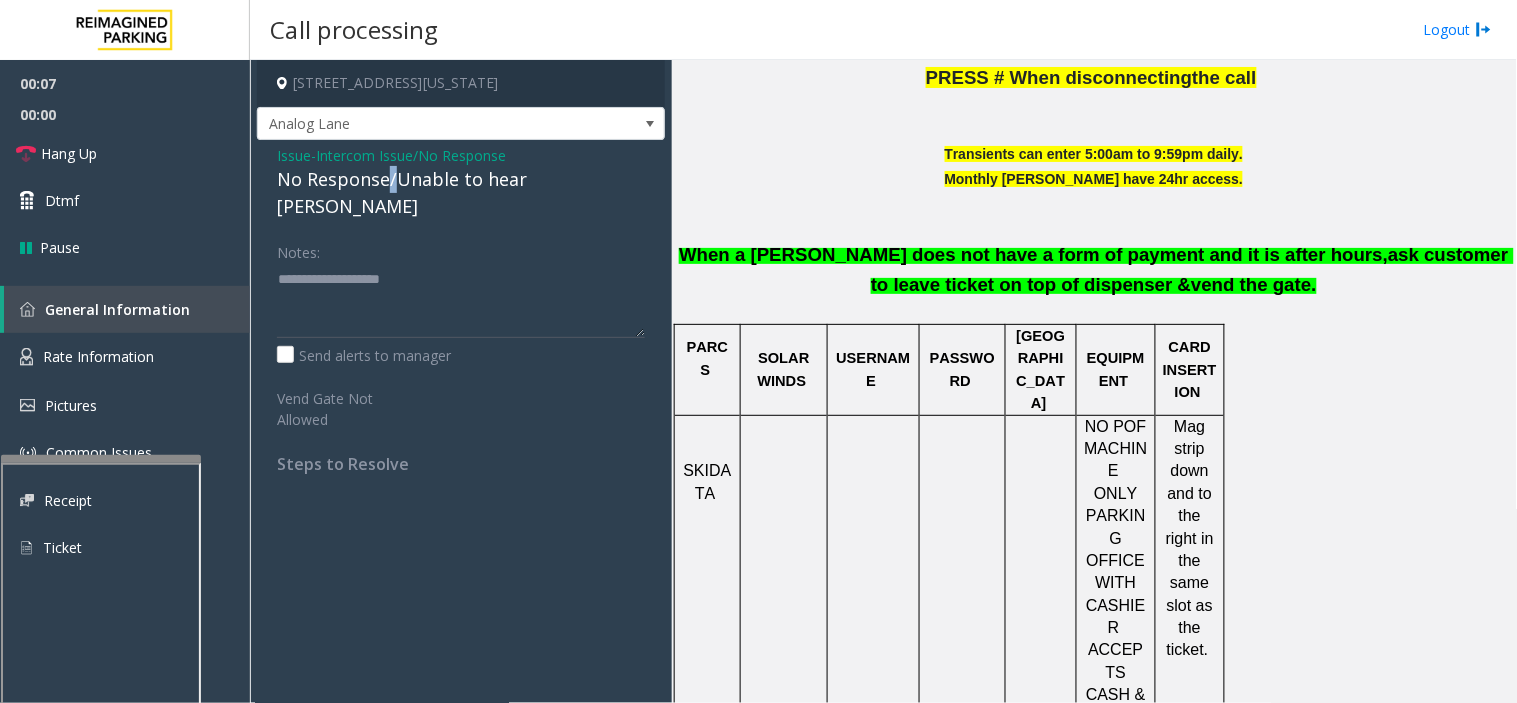 click on "No Response/Unable to hear [PERSON_NAME]" 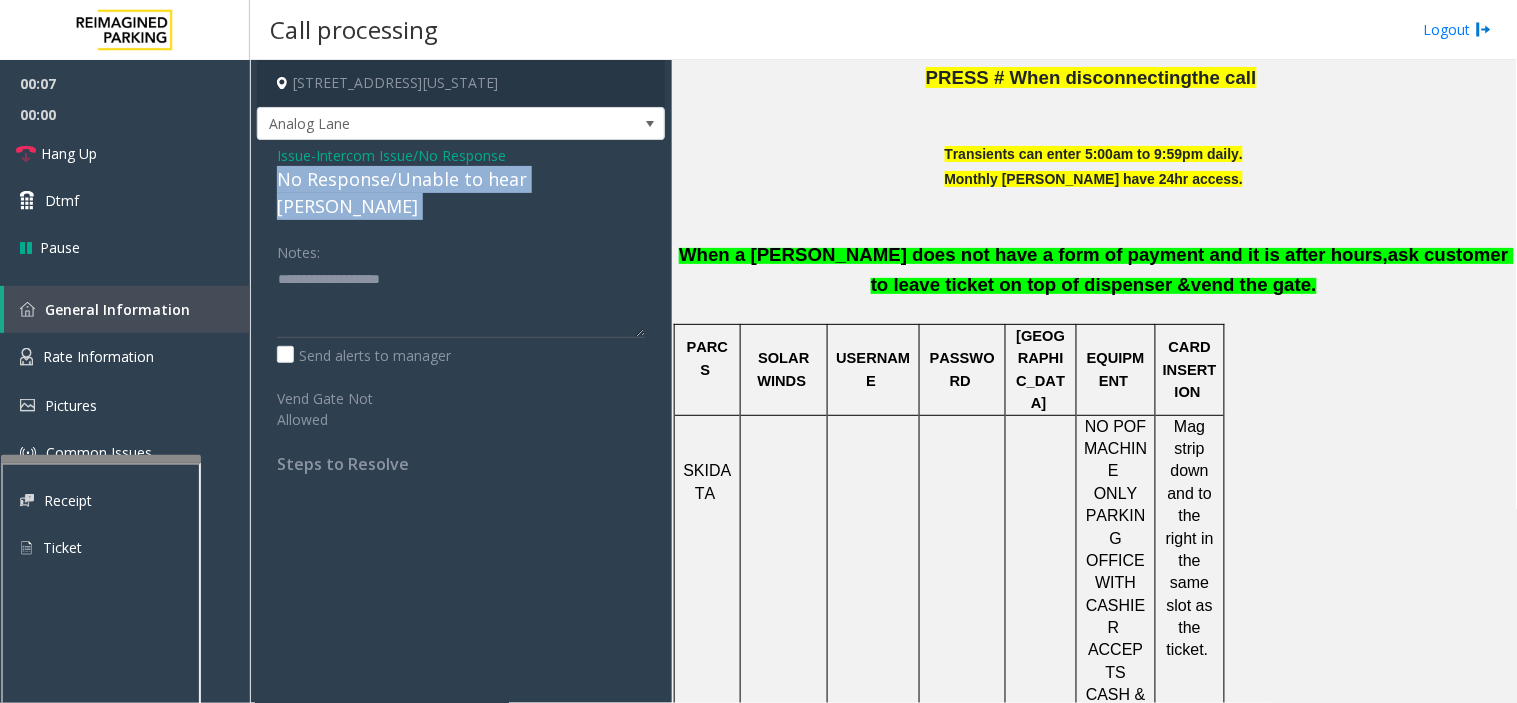 click on "No Response/Unable to hear [PERSON_NAME]" 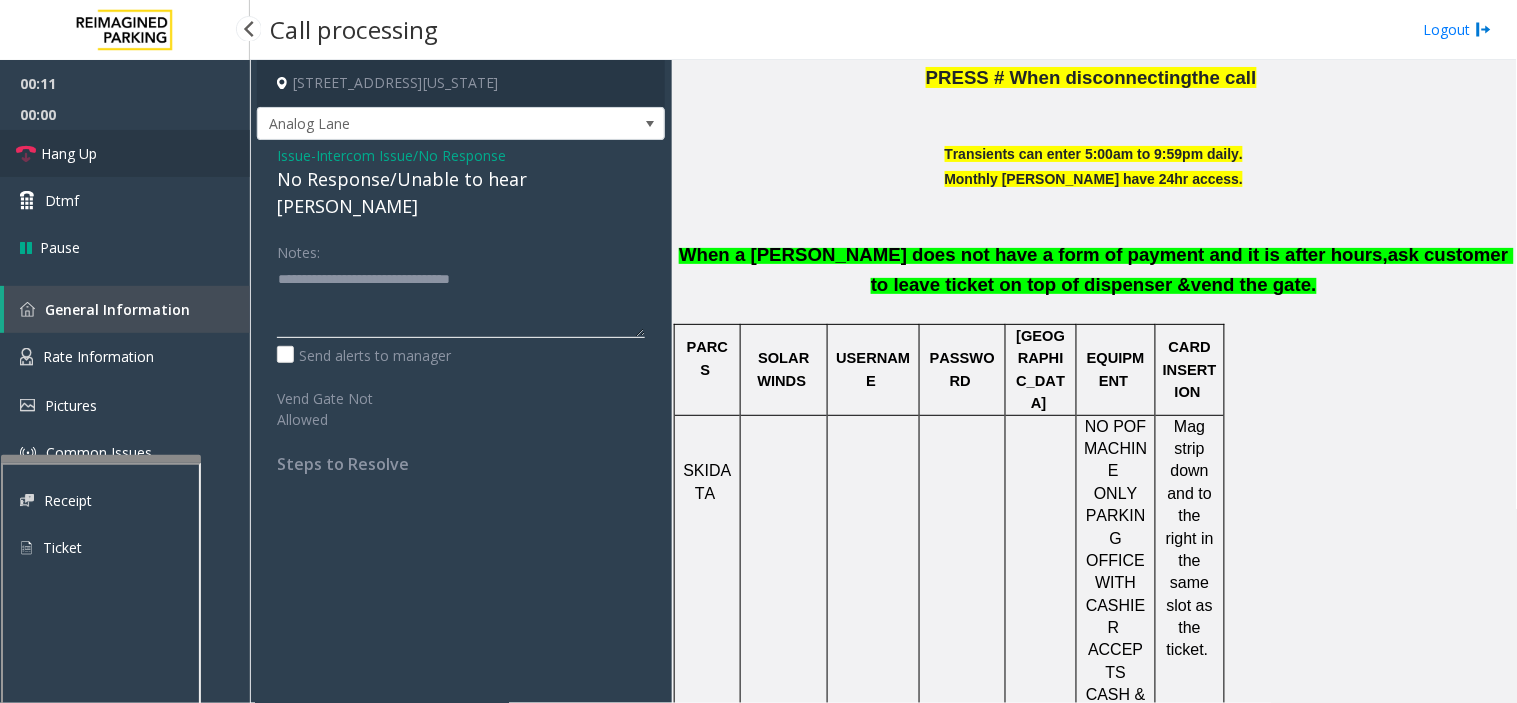type on "**********" 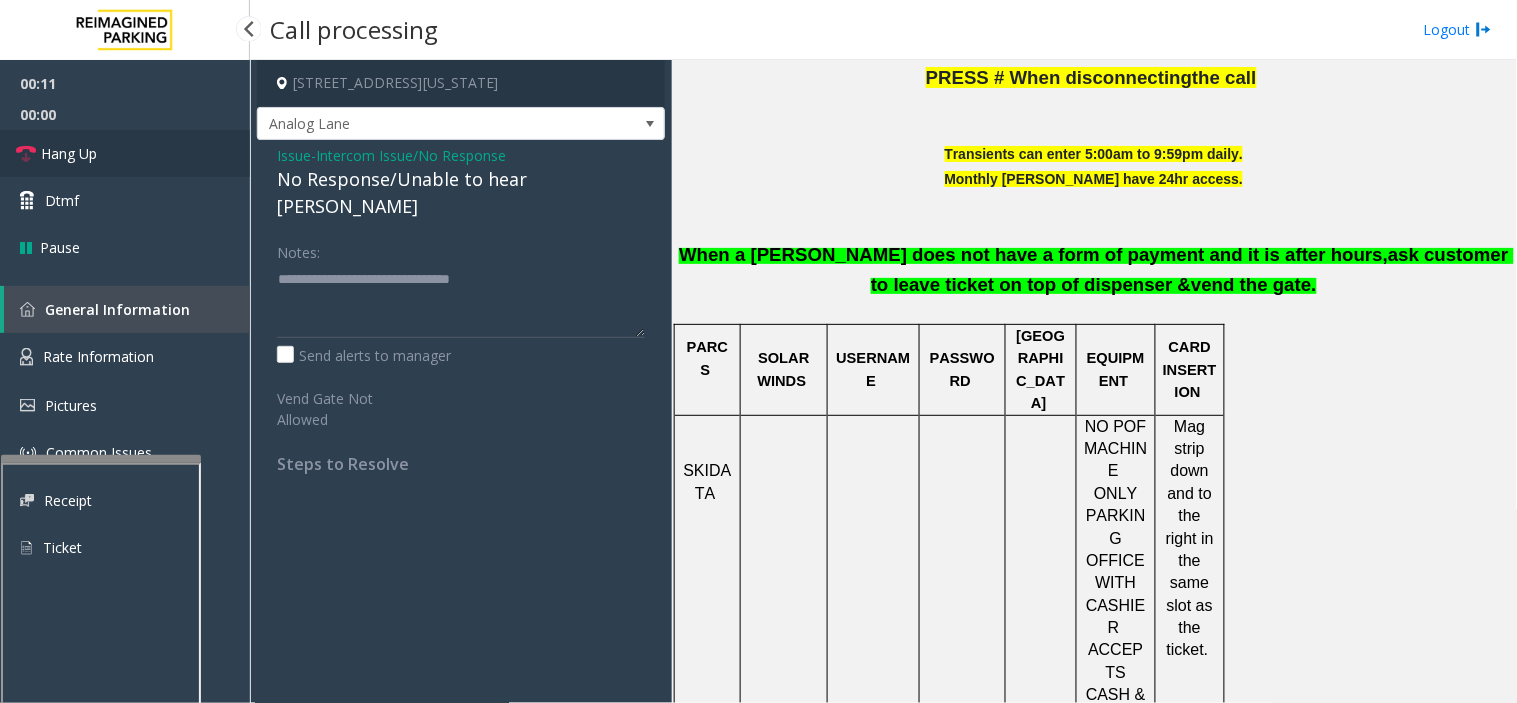 click on "Hang Up" at bounding box center (125, 153) 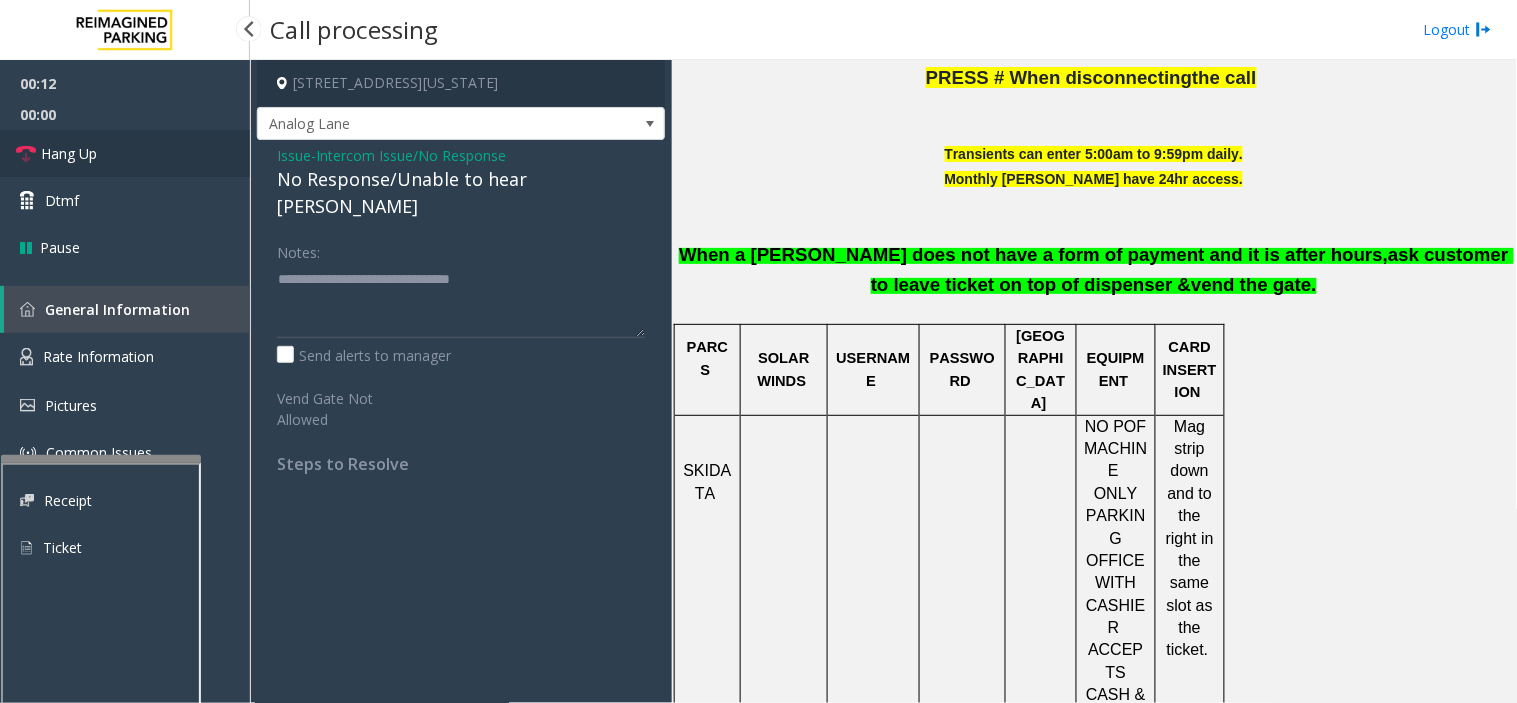 click on "Hang Up" at bounding box center [125, 153] 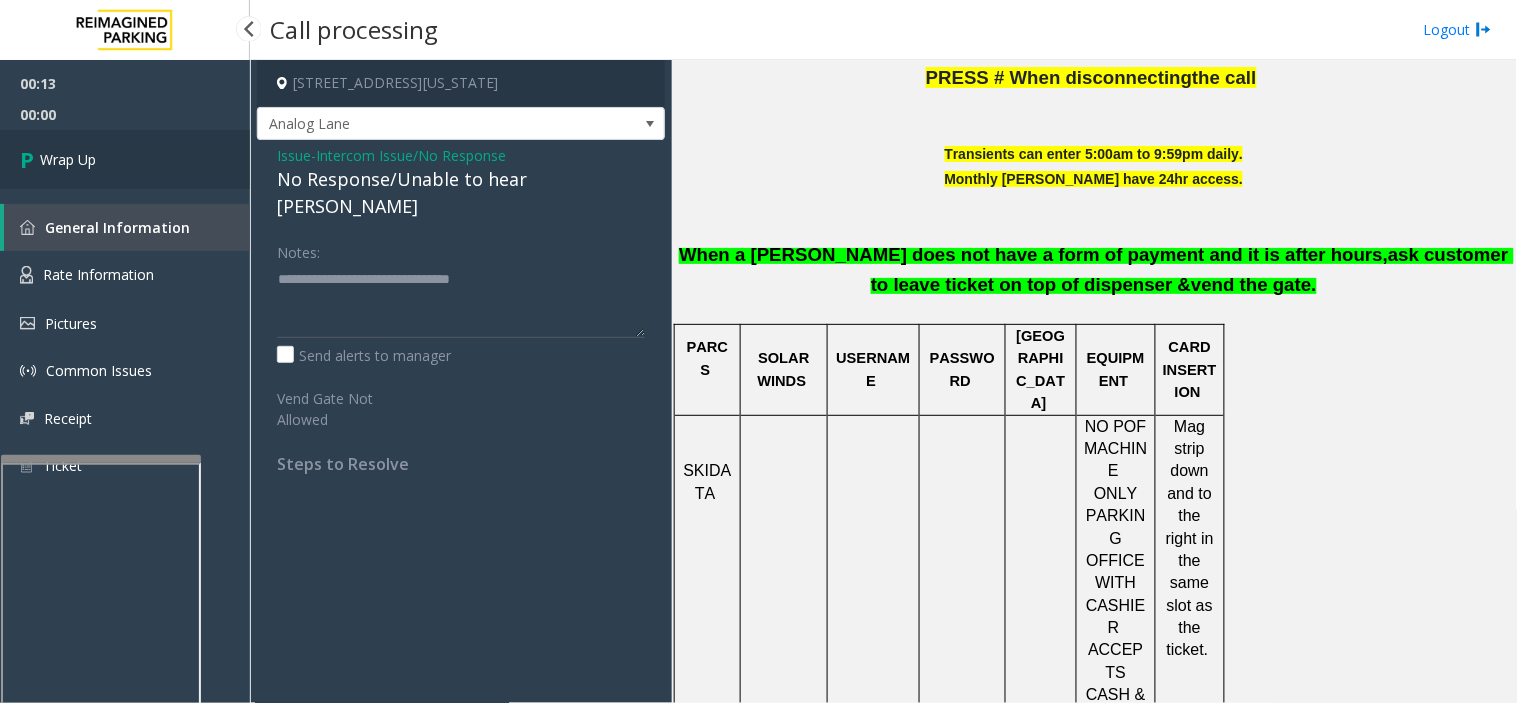 click on "Wrap Up" at bounding box center (125, 159) 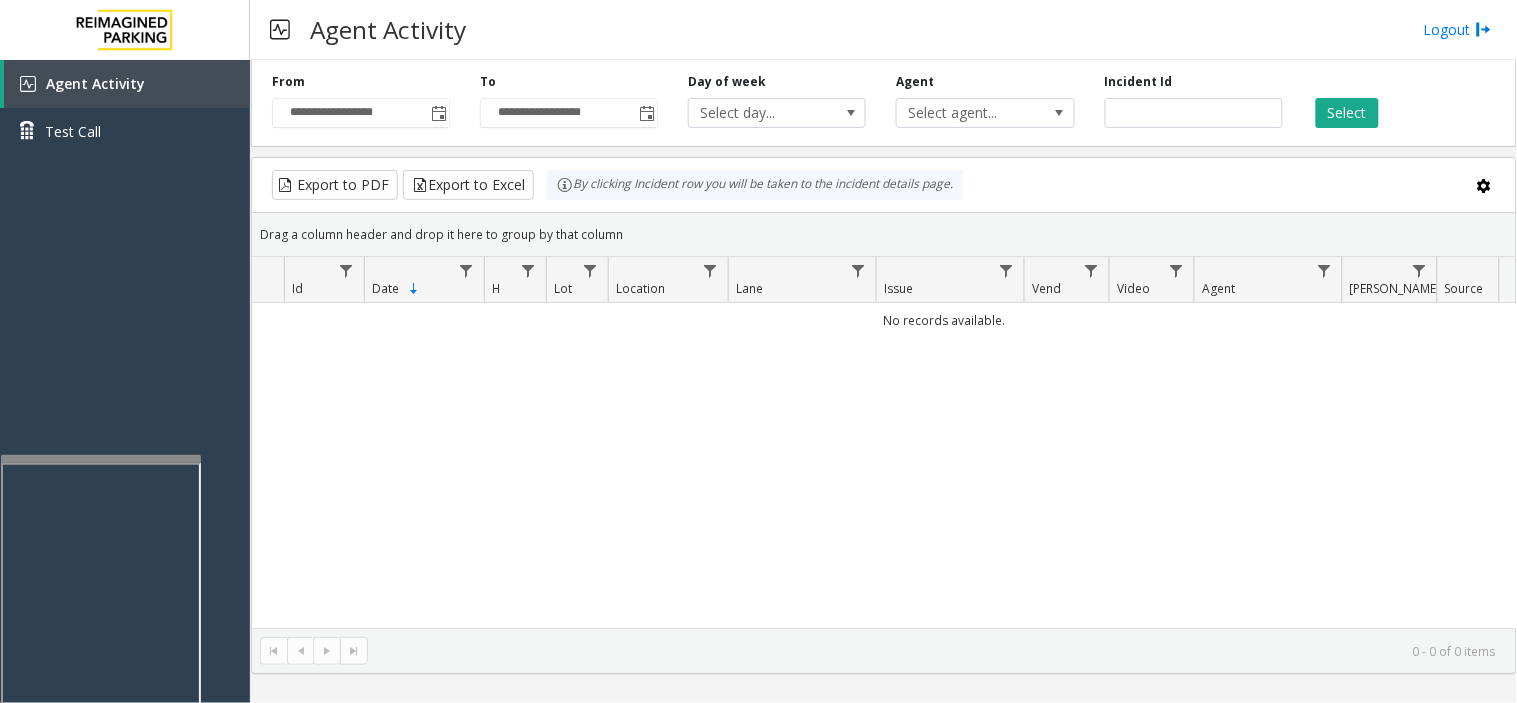 click on "Agent Activity Logout" at bounding box center [883, 30] 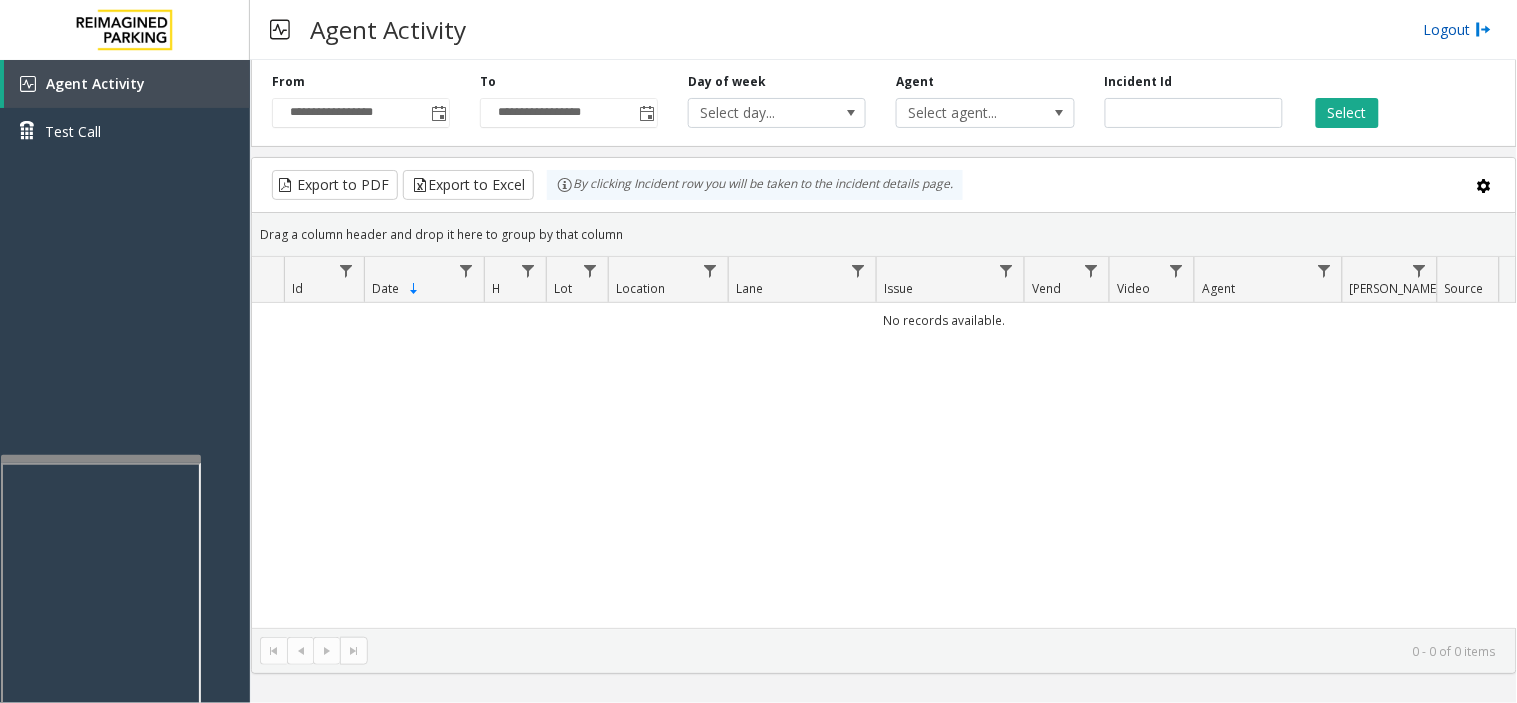 click on "Logout" at bounding box center [1458, 29] 